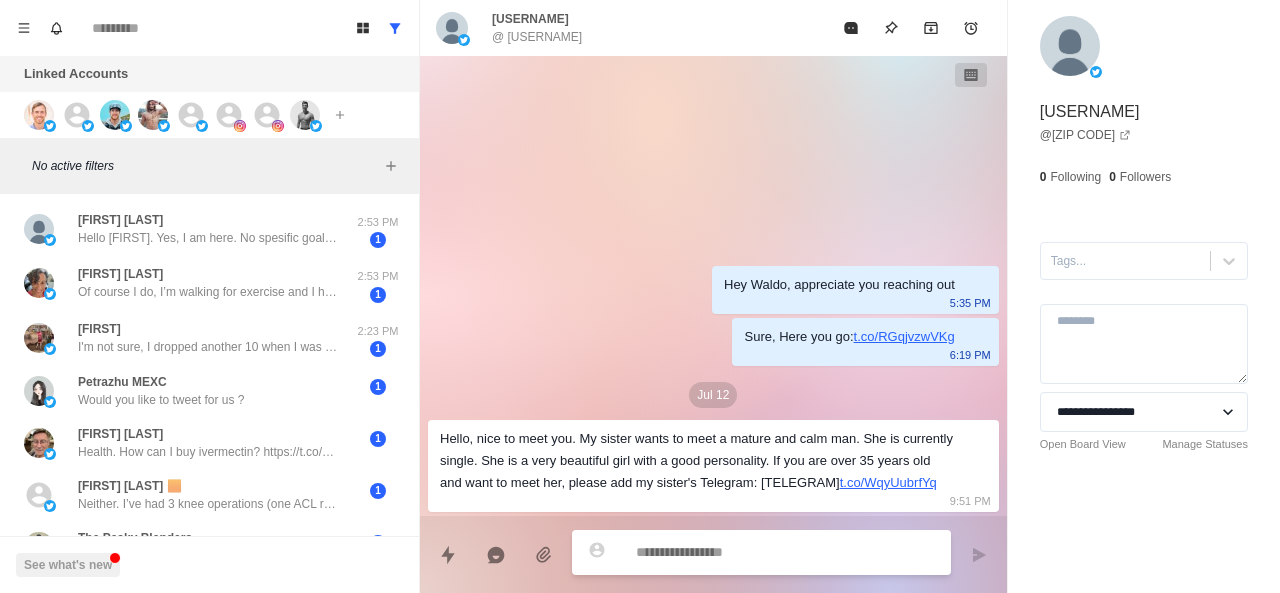 scroll, scrollTop: 0, scrollLeft: 0, axis: both 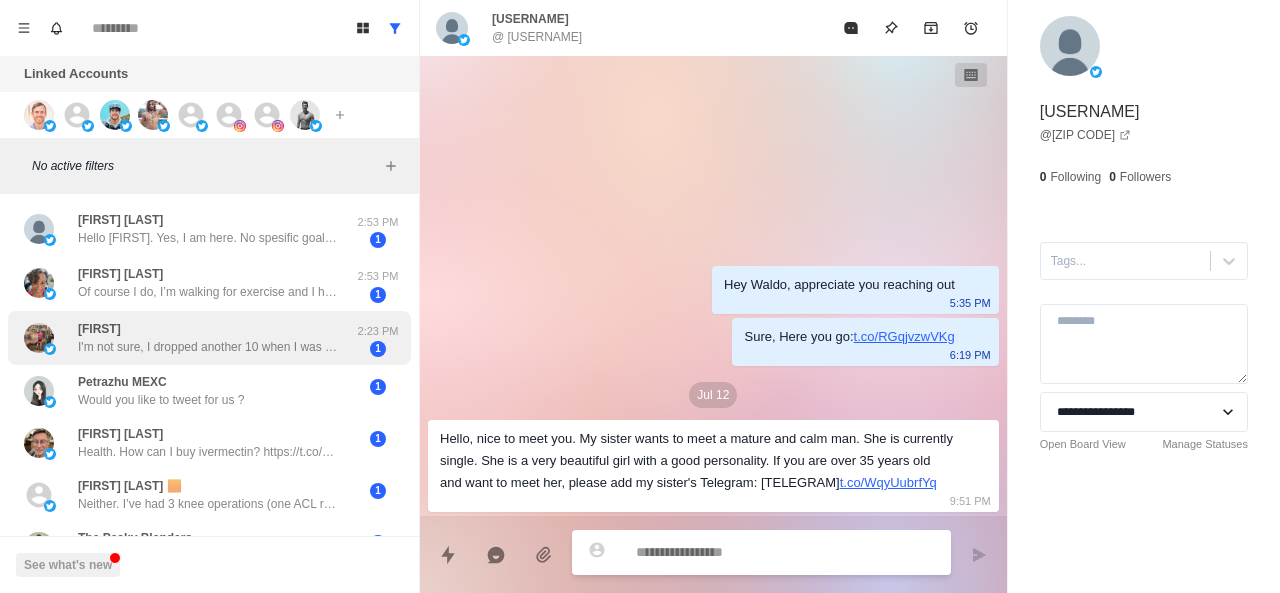 click on "I'm not sure, I dropped another 10 when I was really busy this spring, and it improved but wasn't gone in either place, so not sure" at bounding box center [208, 347] 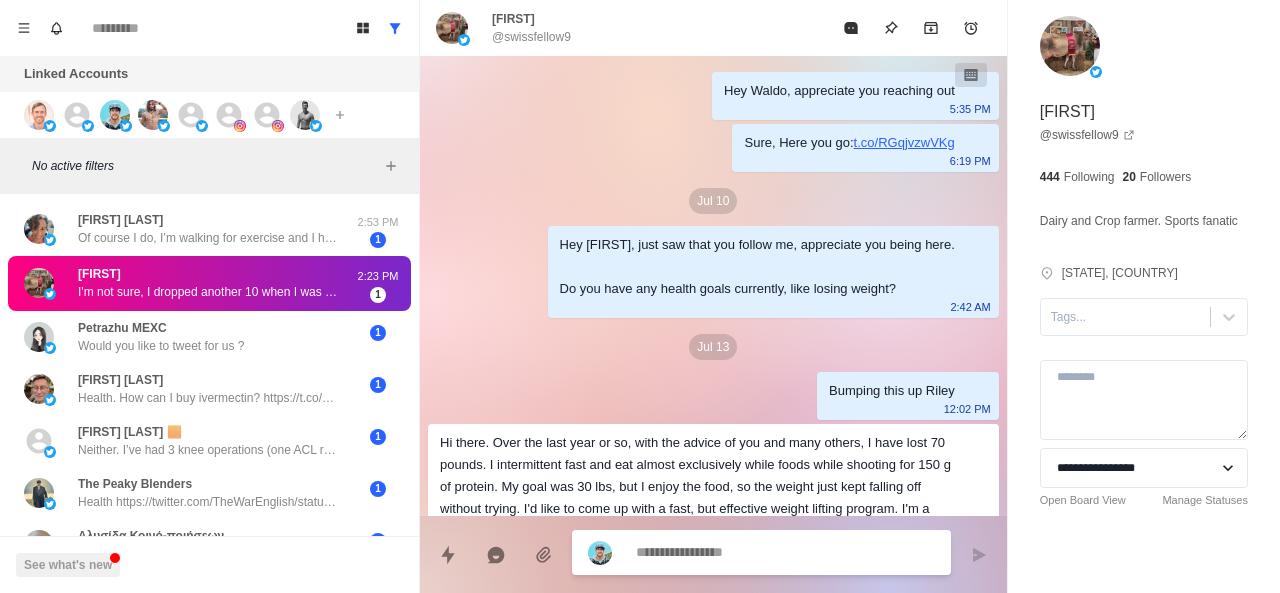 scroll, scrollTop: 306, scrollLeft: 0, axis: vertical 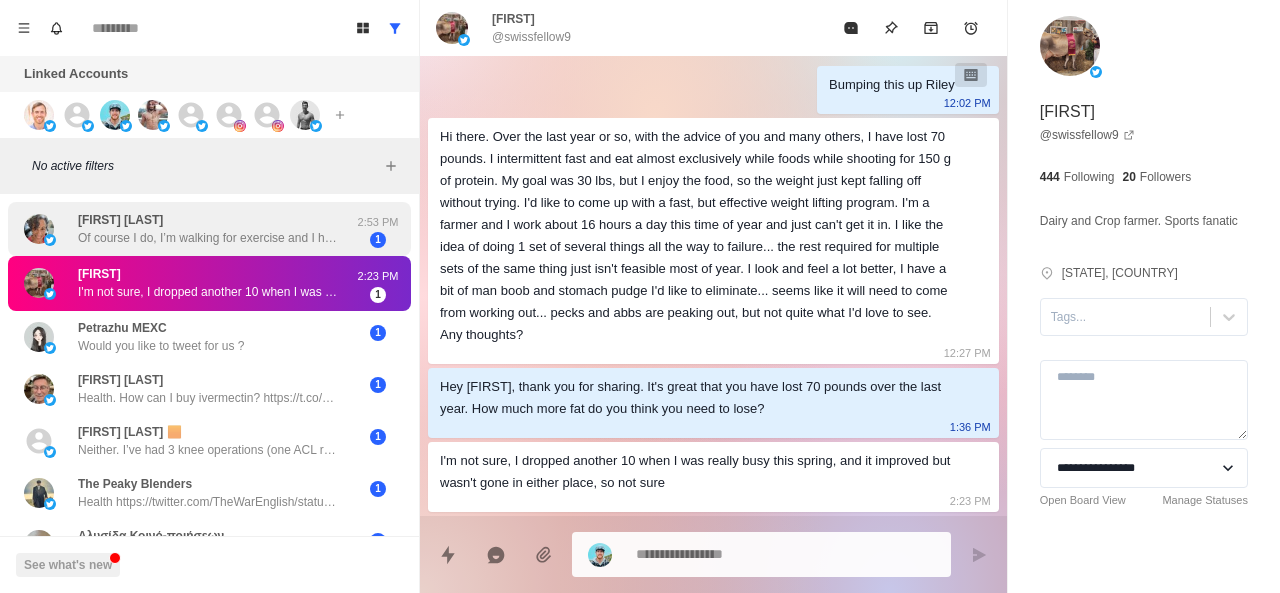 click on "Of course I do, I’m walking for exercise and I have a gym available here where I live. Don’t even know where to start" at bounding box center (208, 238) 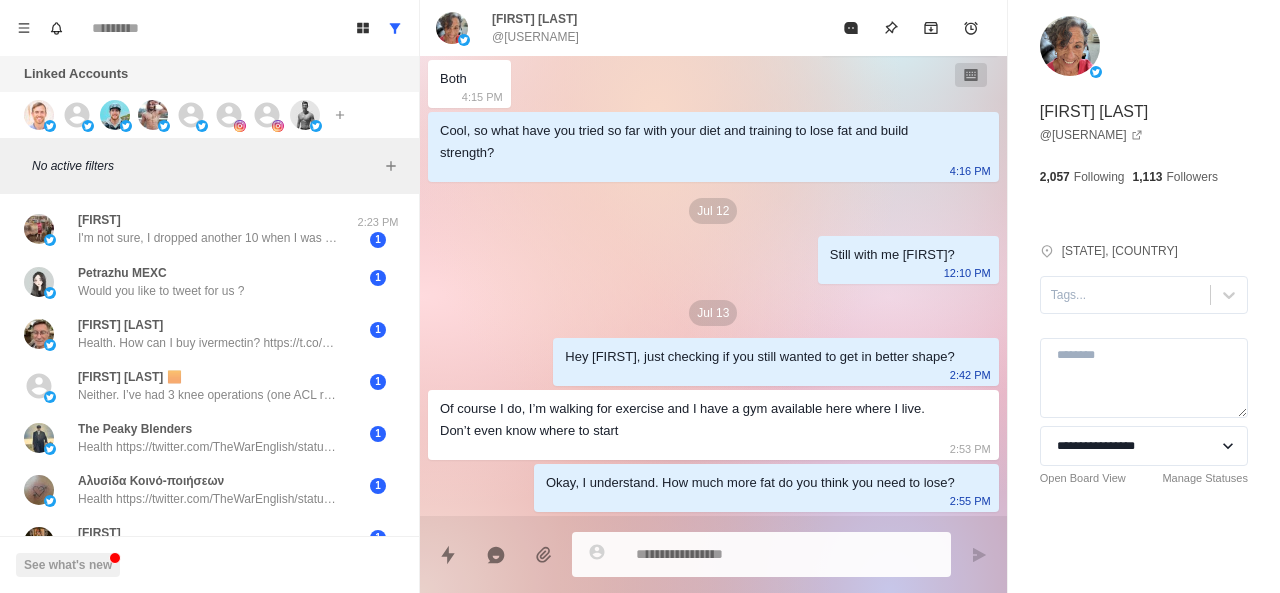 scroll, scrollTop: 740, scrollLeft: 0, axis: vertical 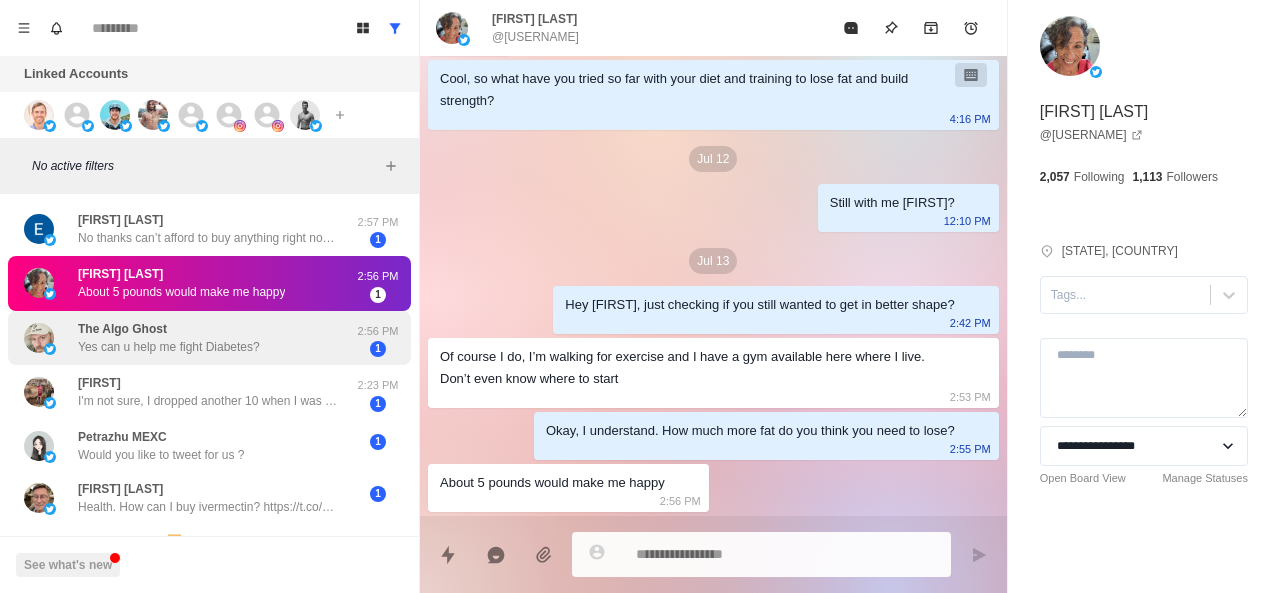 click on "Yes can u help me fight Diabetes?" at bounding box center (169, 347) 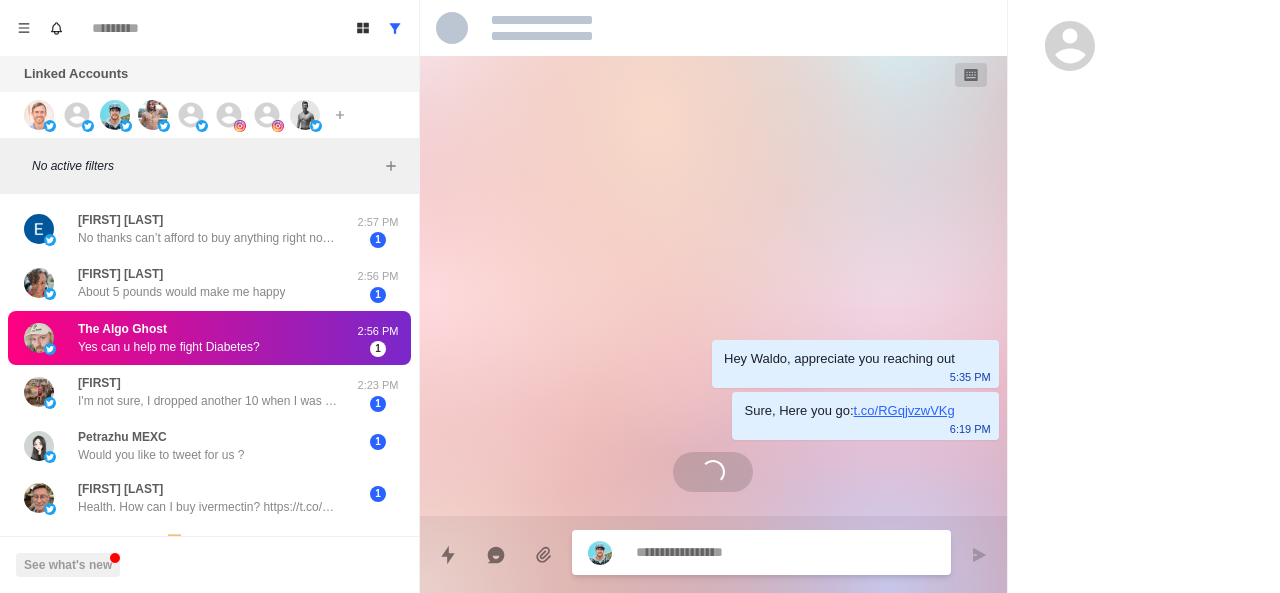 scroll, scrollTop: 0, scrollLeft: 0, axis: both 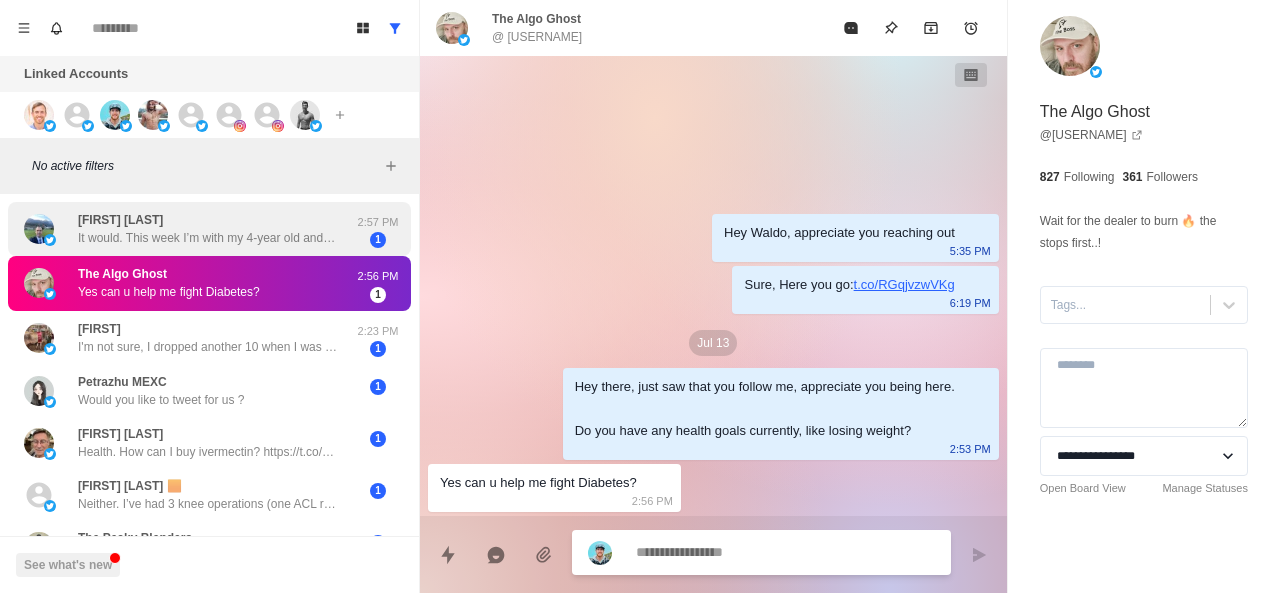 click on "It would. This week I’m with my 4-year old and ex wife for some family vacation. The week after would be good." at bounding box center [208, 238] 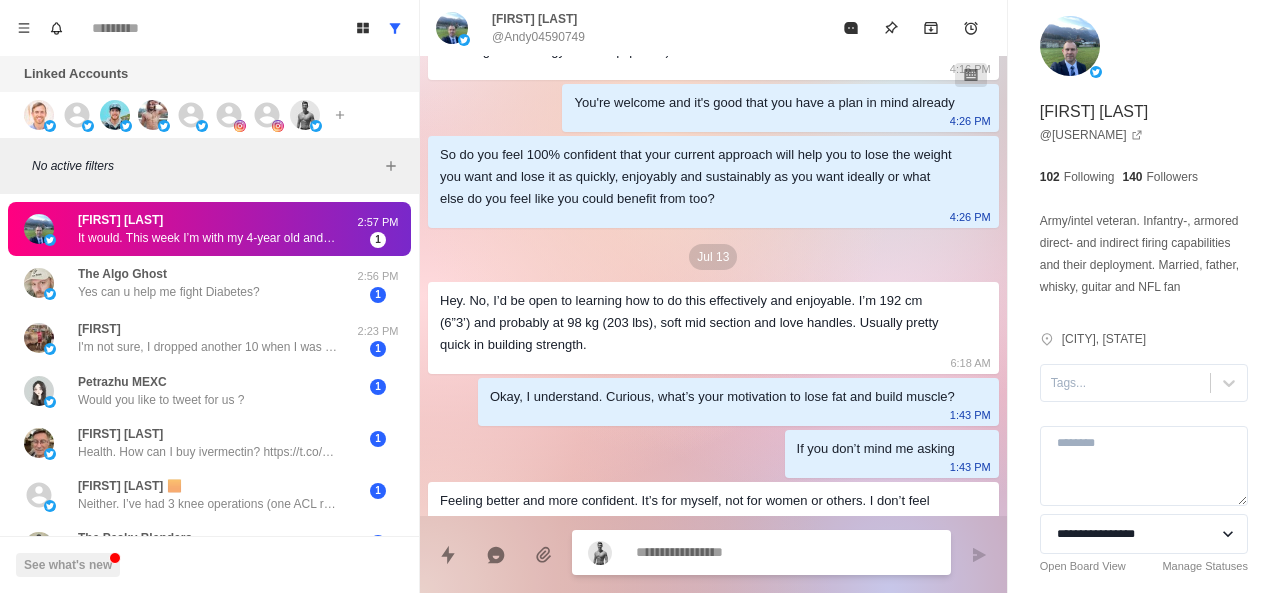scroll, scrollTop: 1110, scrollLeft: 0, axis: vertical 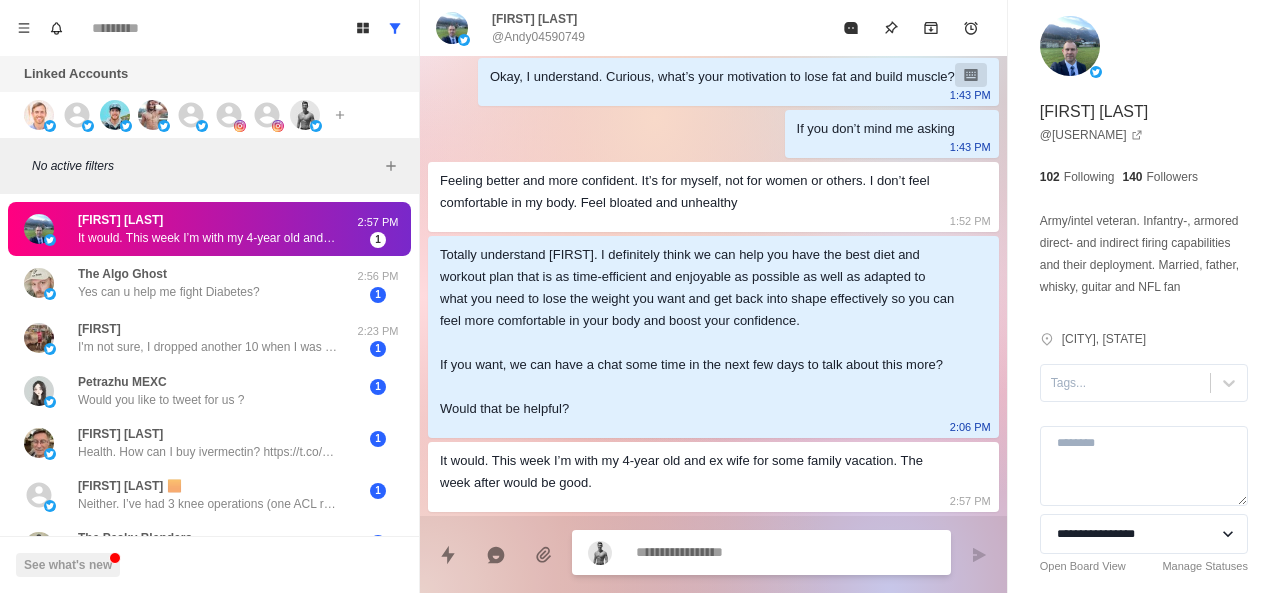click at bounding box center [785, 552] 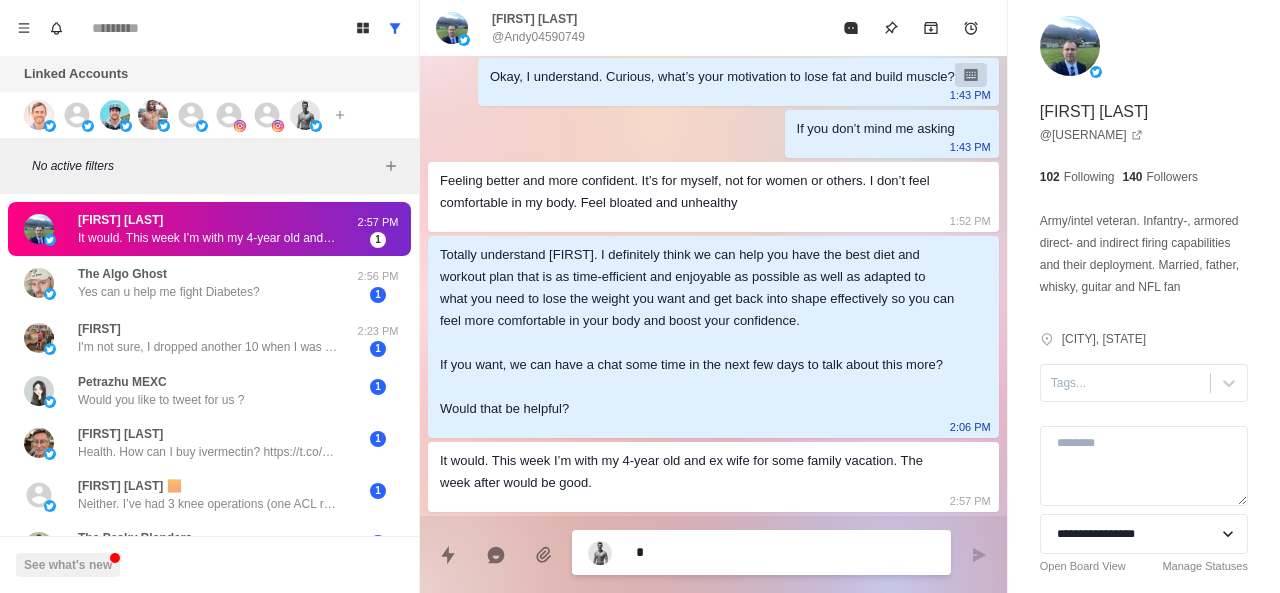 type on "**" 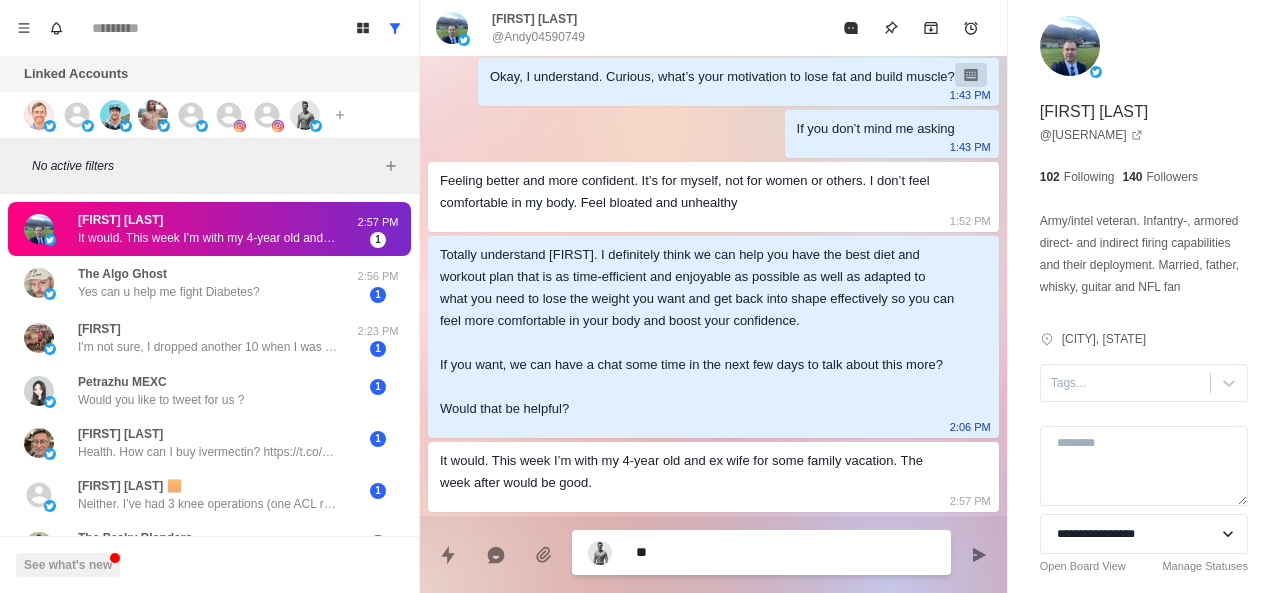 type on "***" 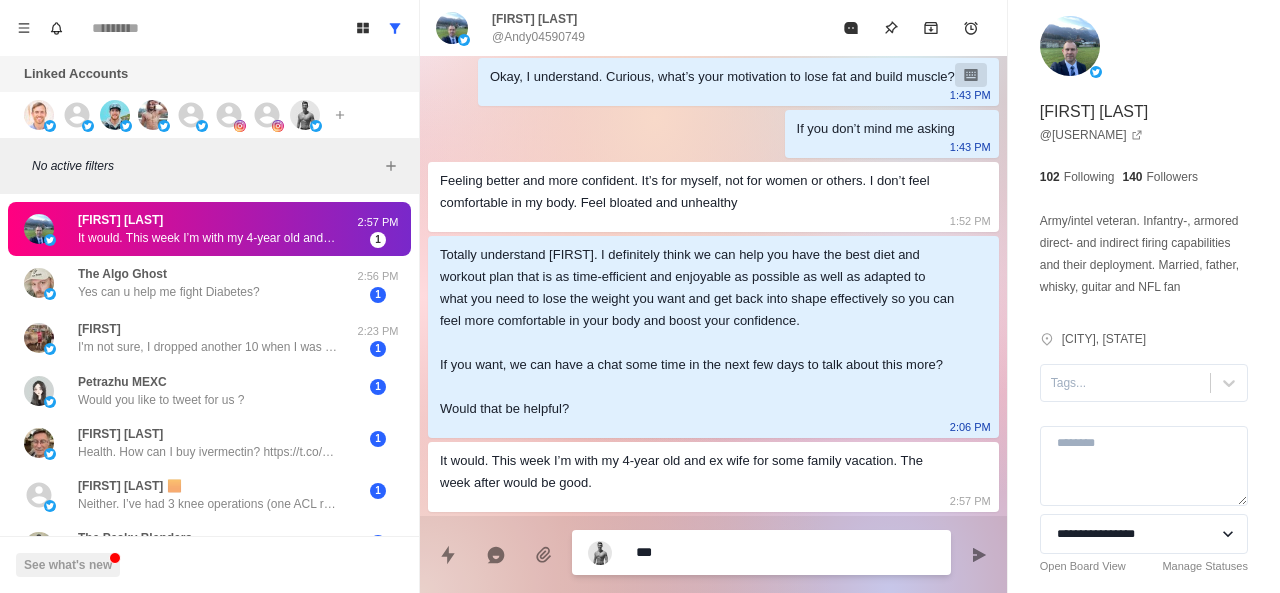 type on "****" 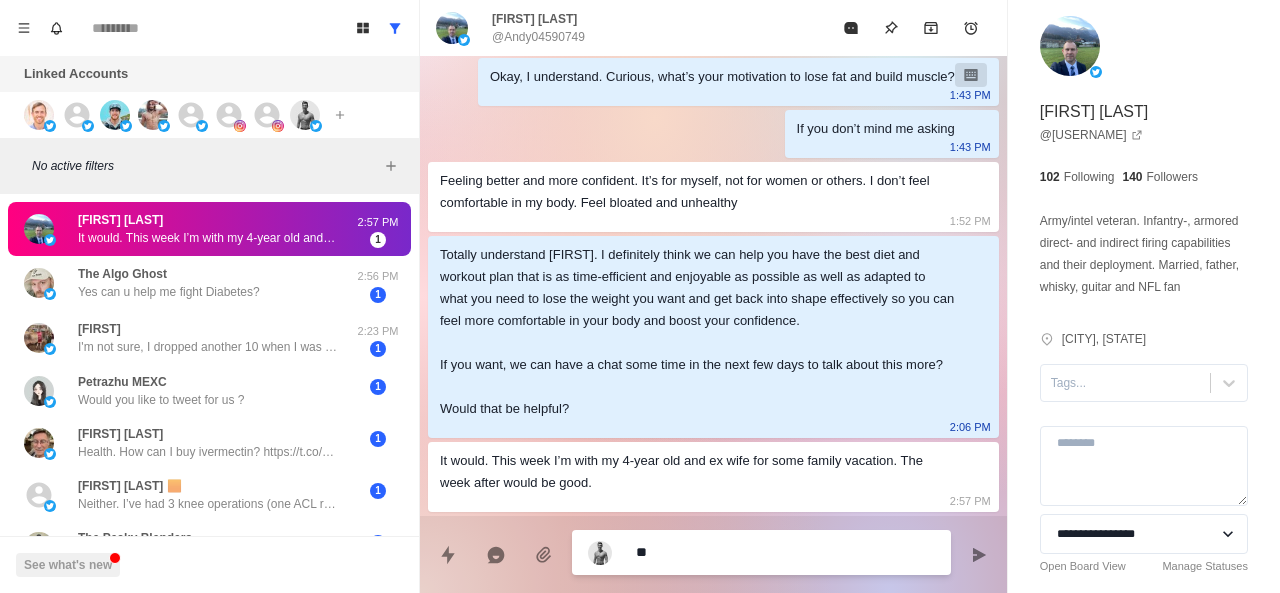 type on "*" 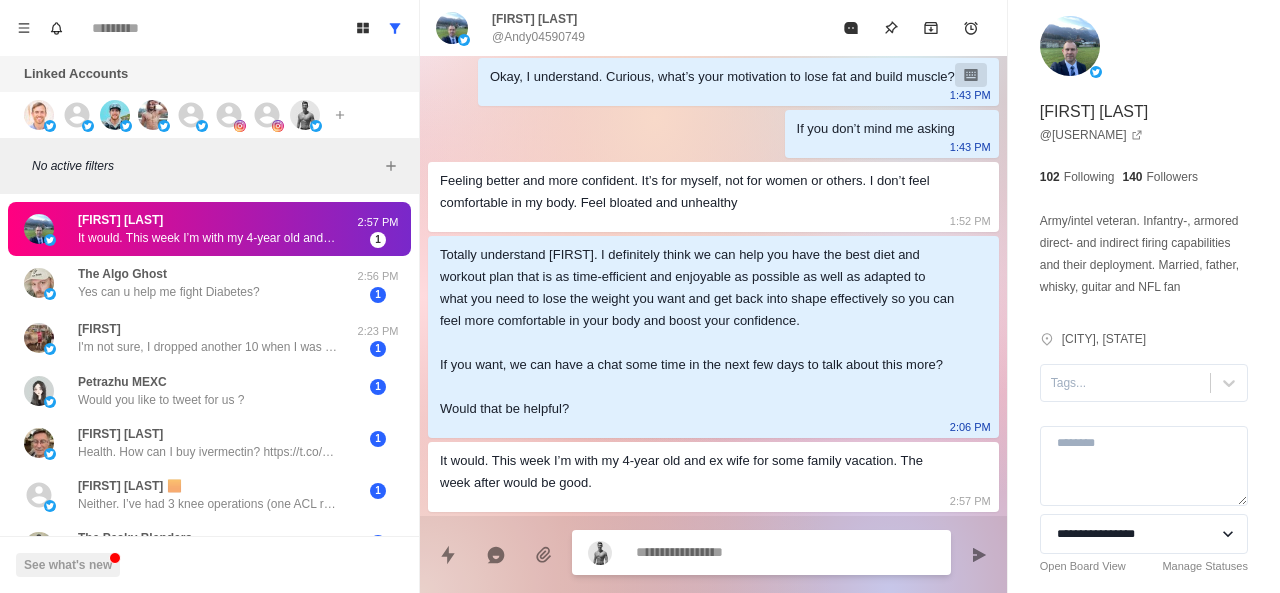 paste on "**********" 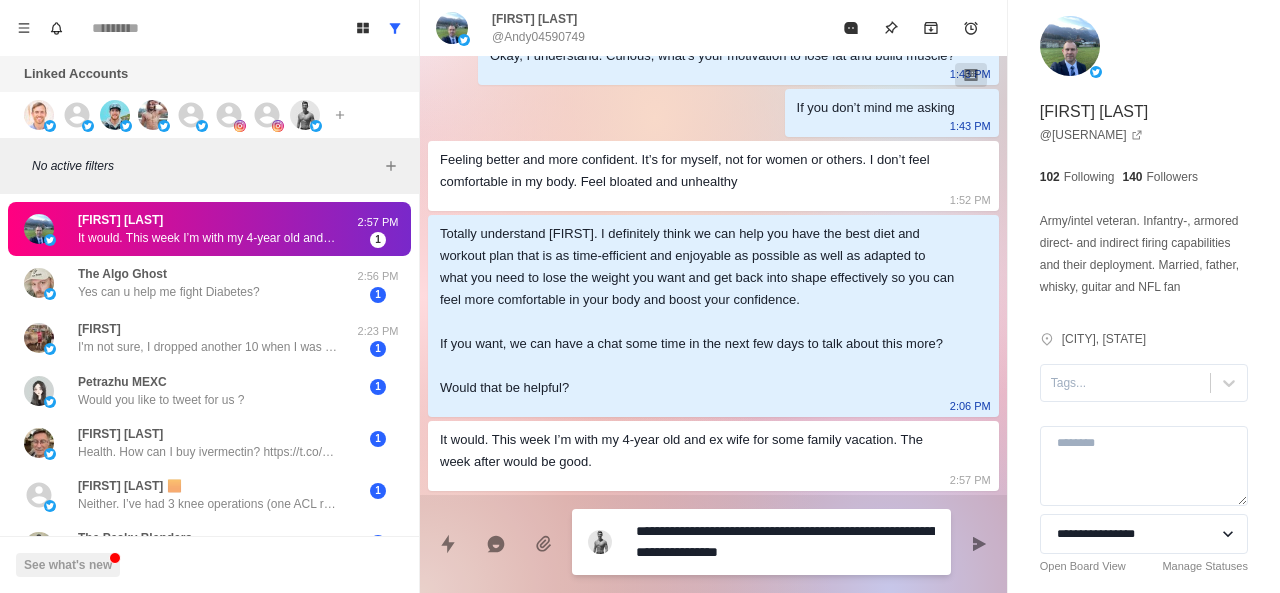 type on "*" 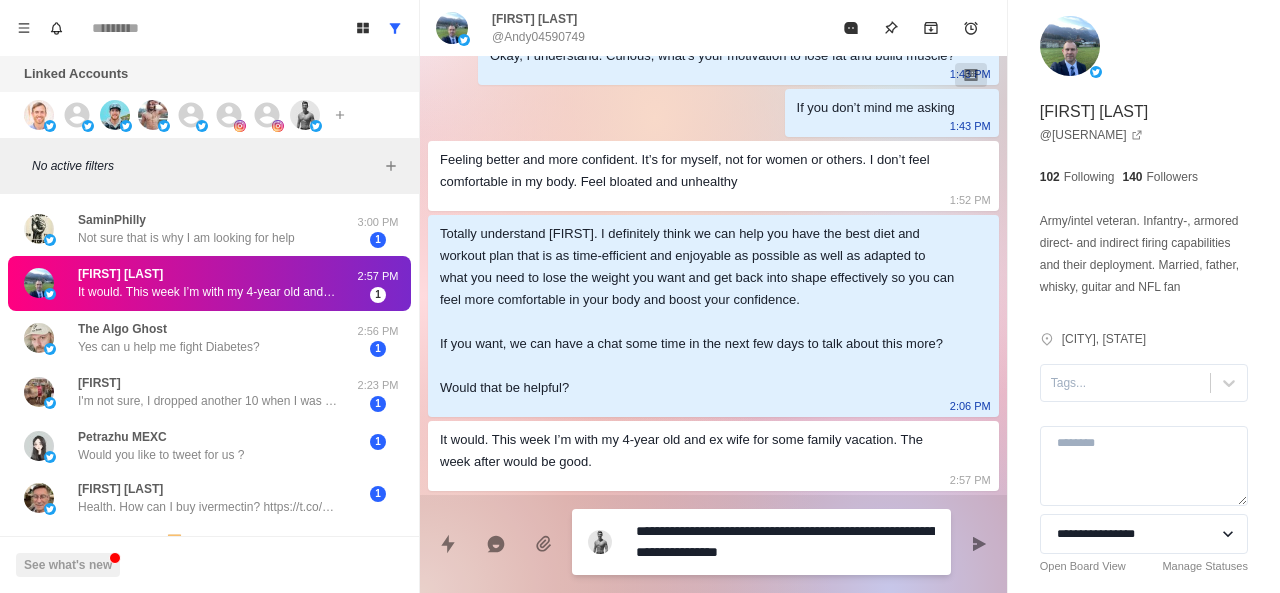type on "**********" 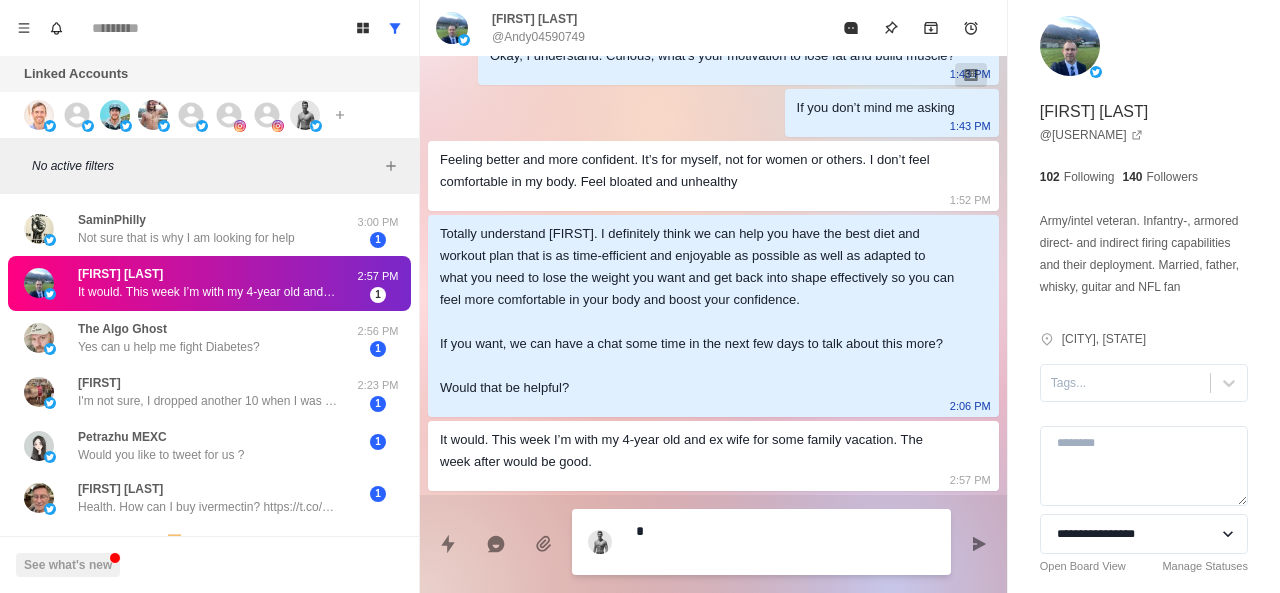 scroll, scrollTop: 1110, scrollLeft: 0, axis: vertical 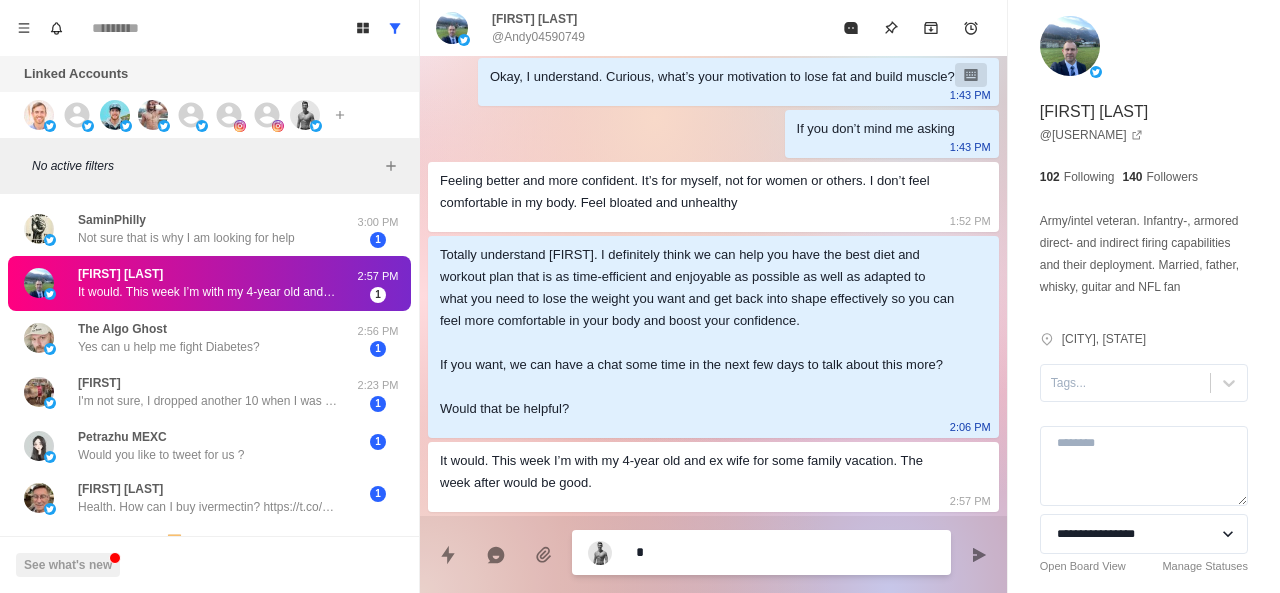 type on "**" 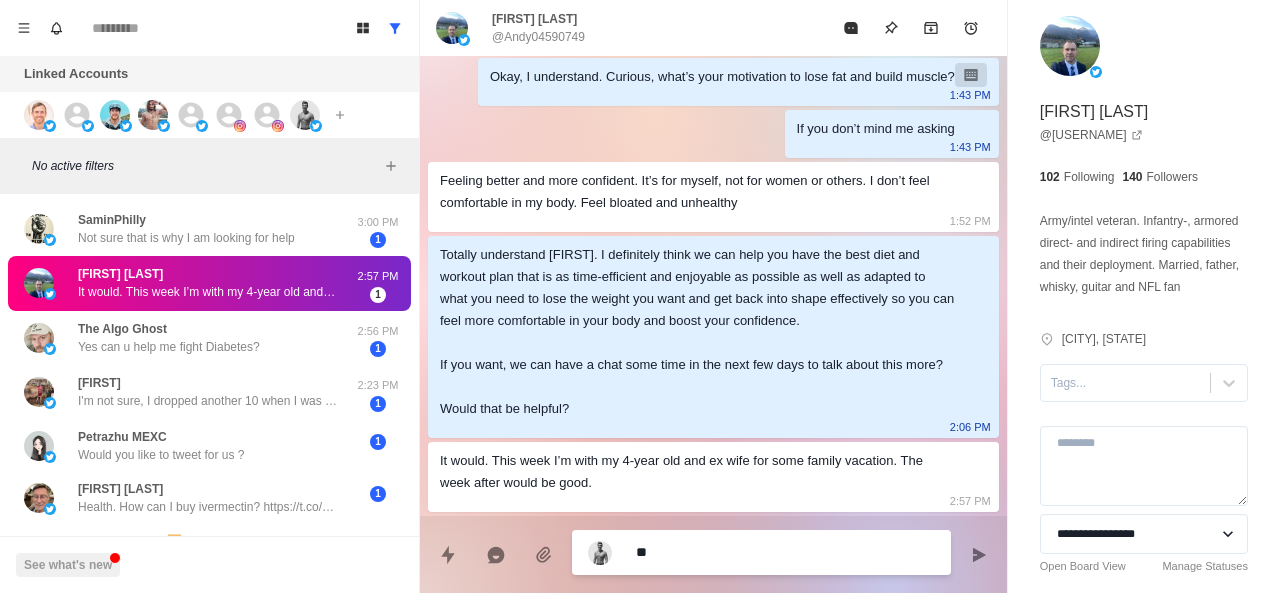 type on "***" 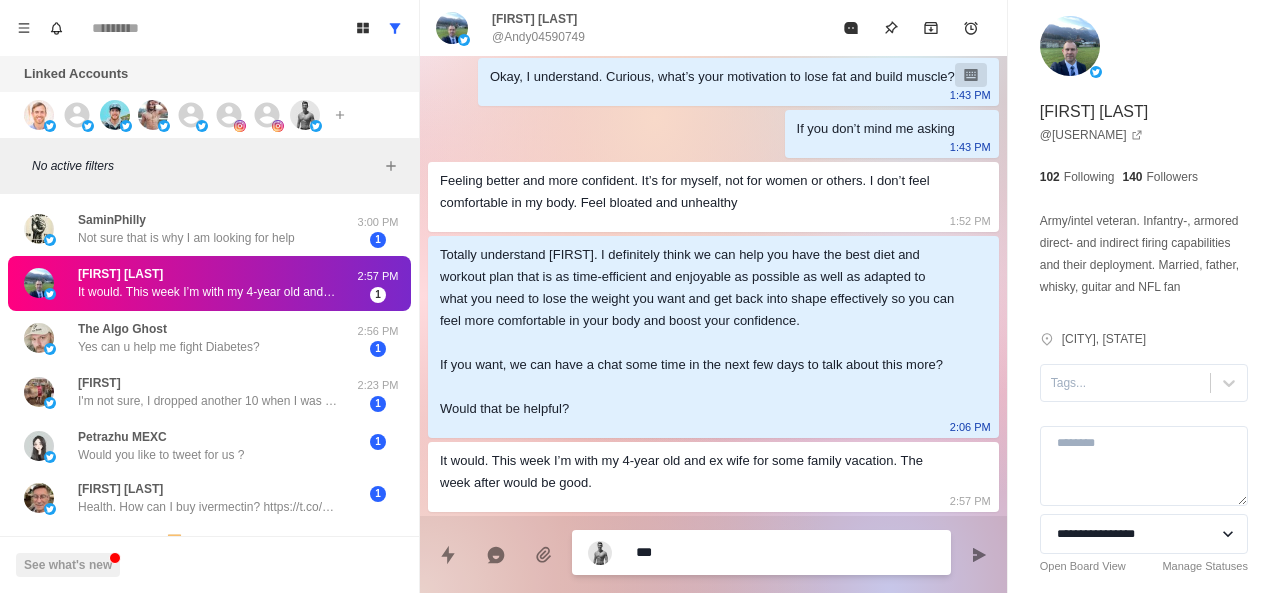 type on "****" 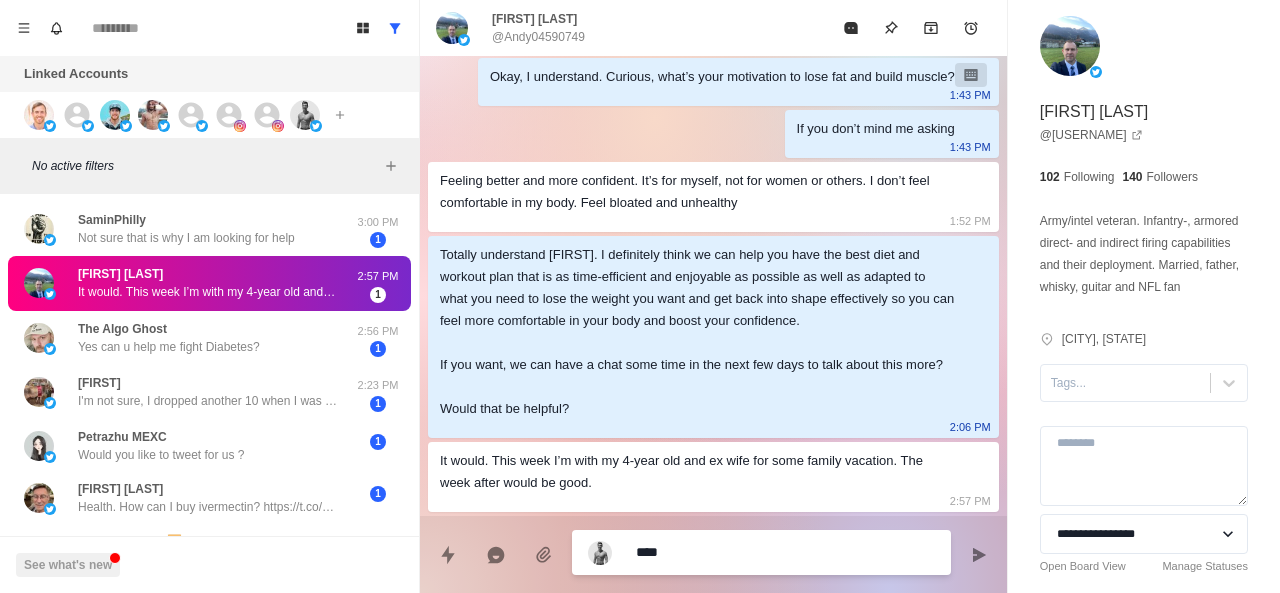 type on "*" 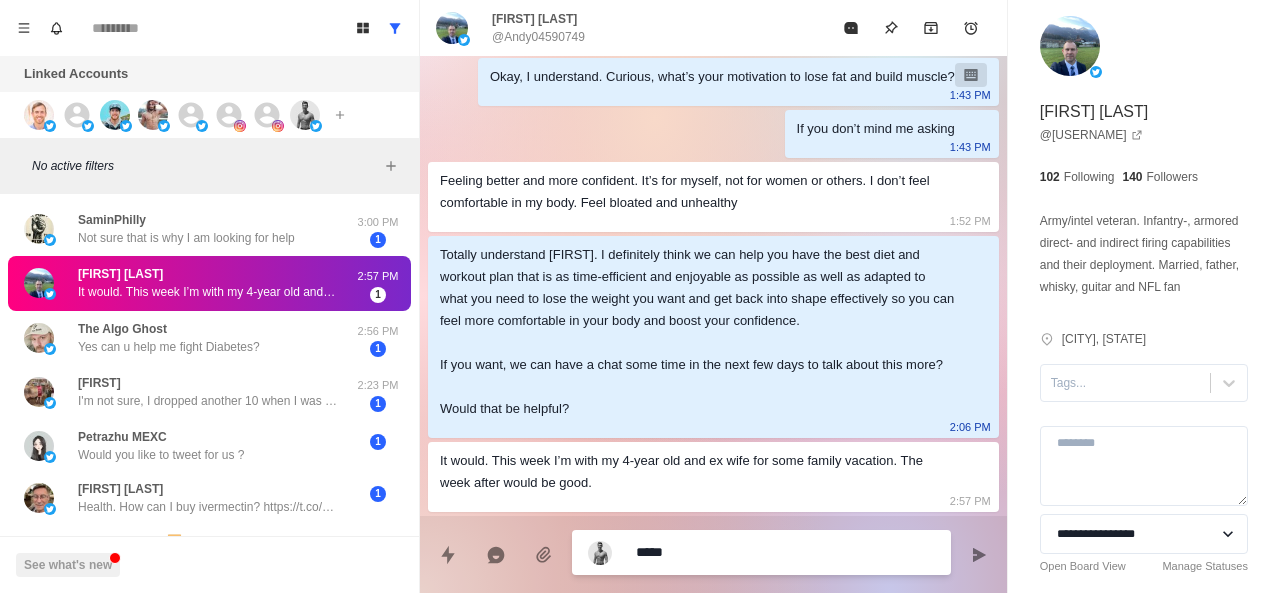 type on "******" 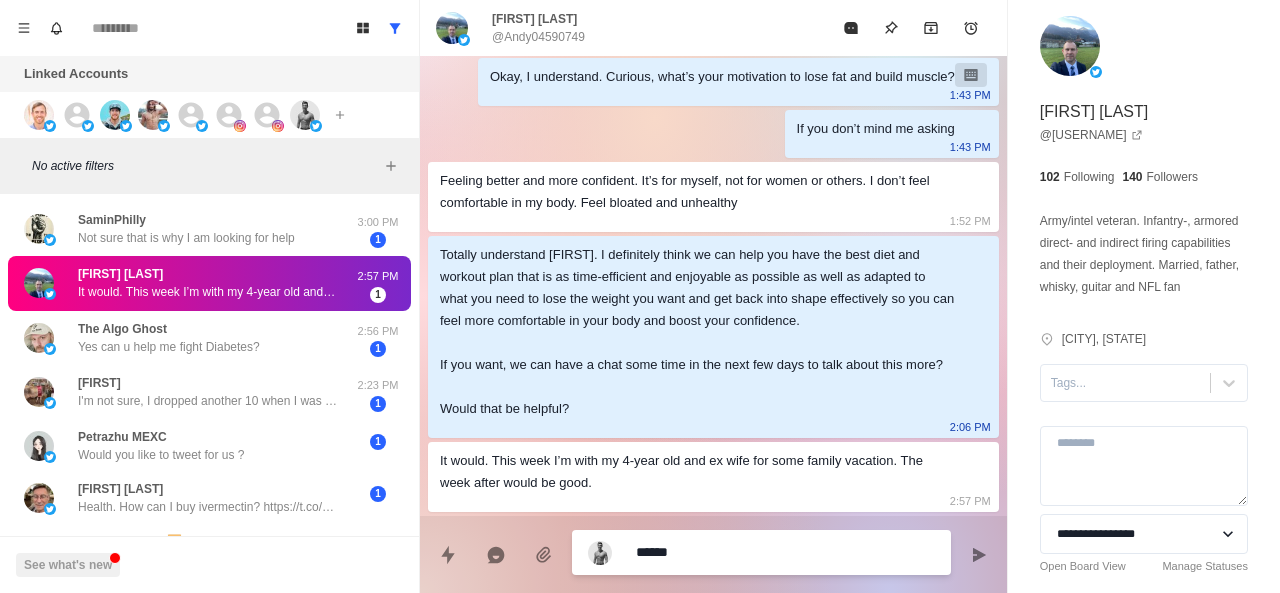 type on "*" 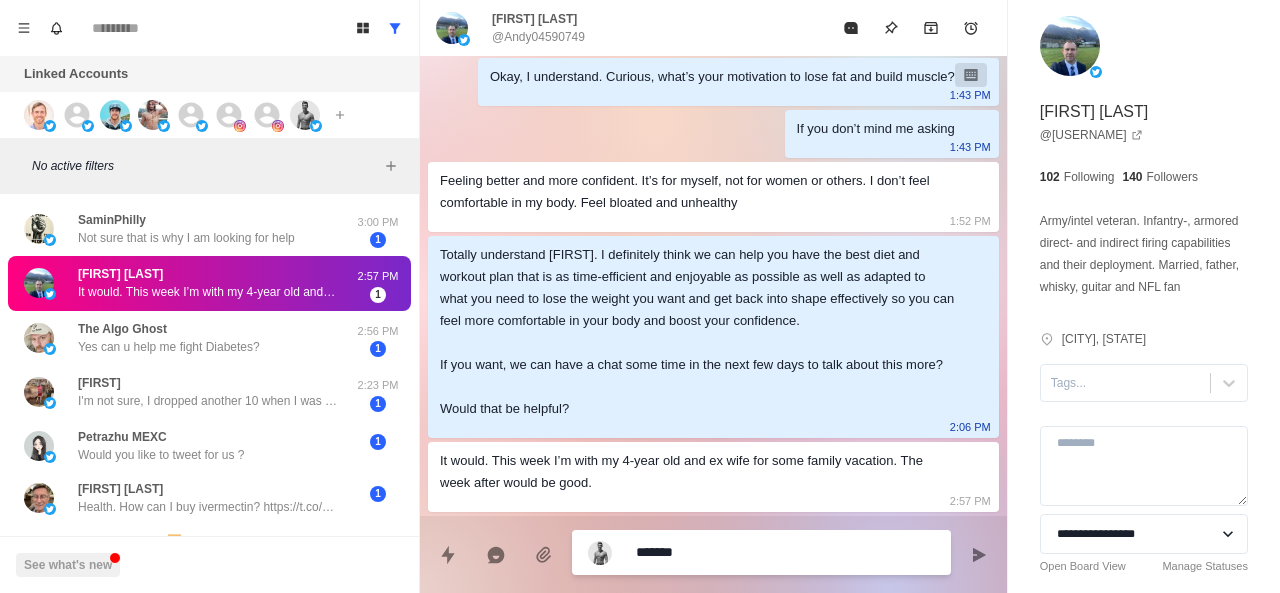 type on "******" 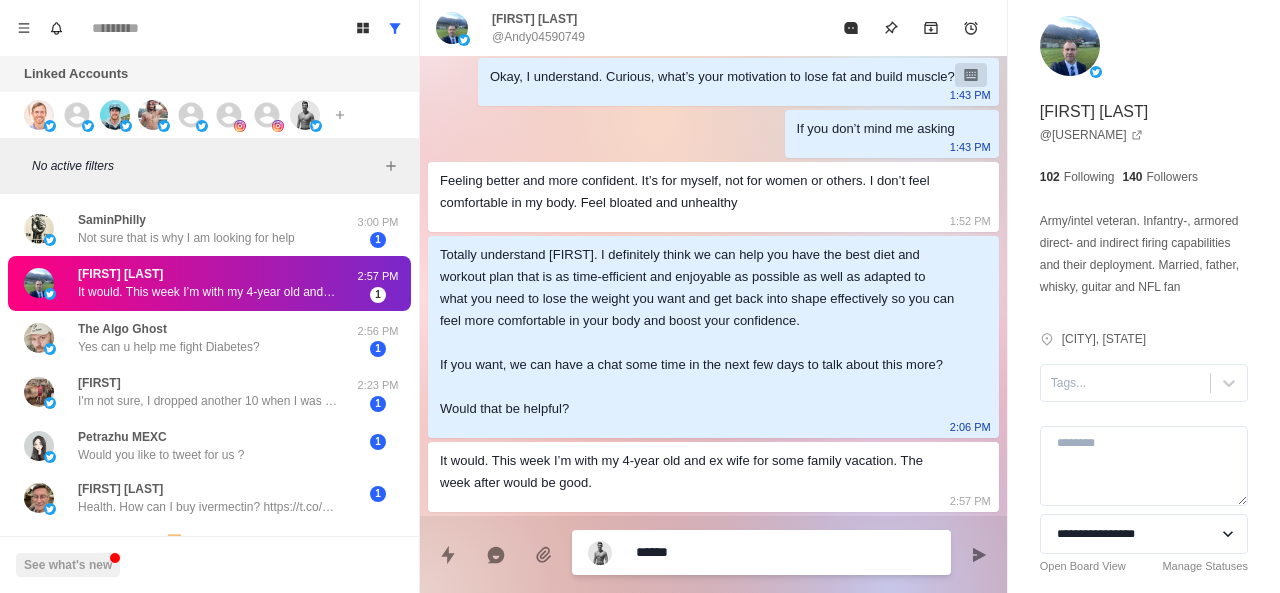 type on "*****" 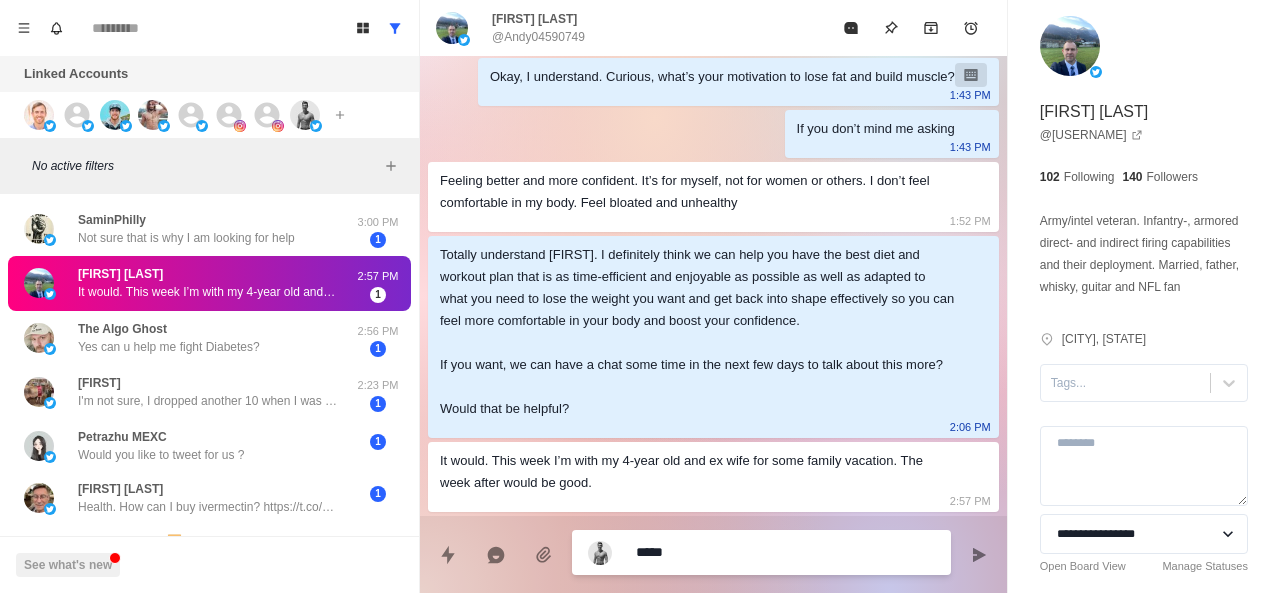 type on "****" 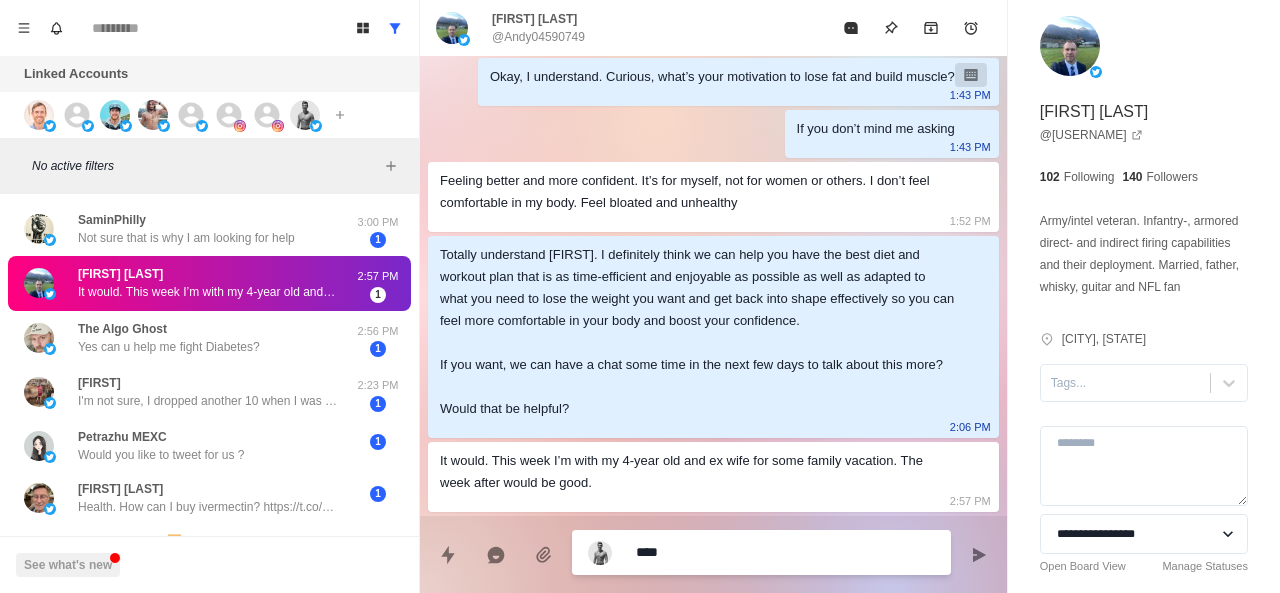 type on "***" 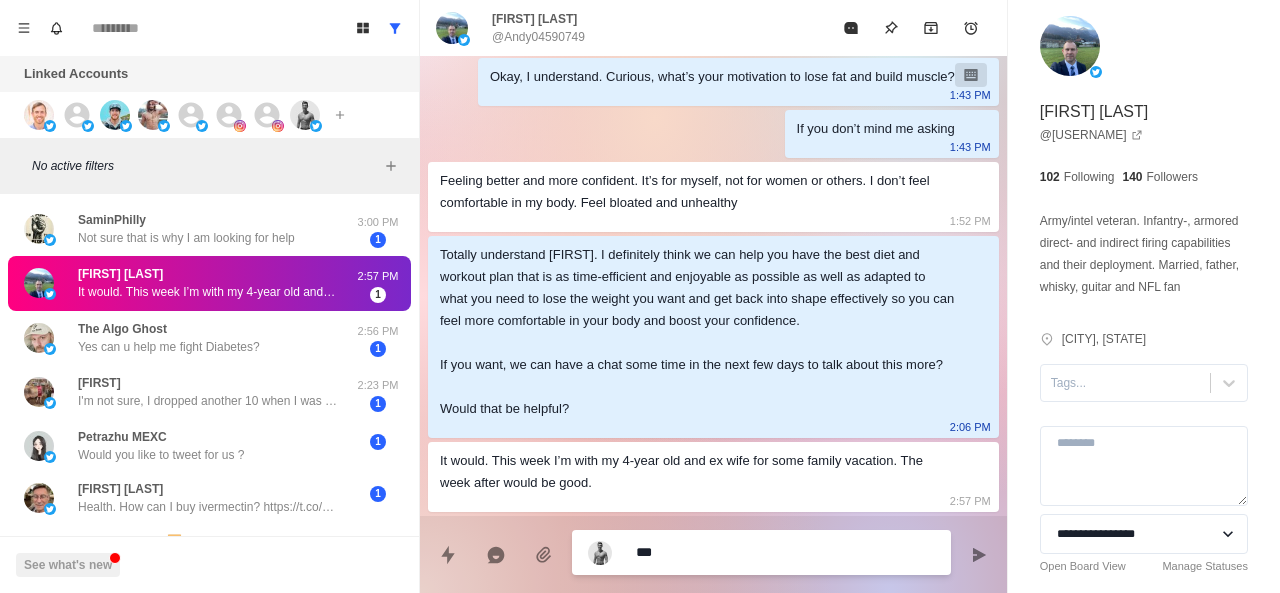 type on "**" 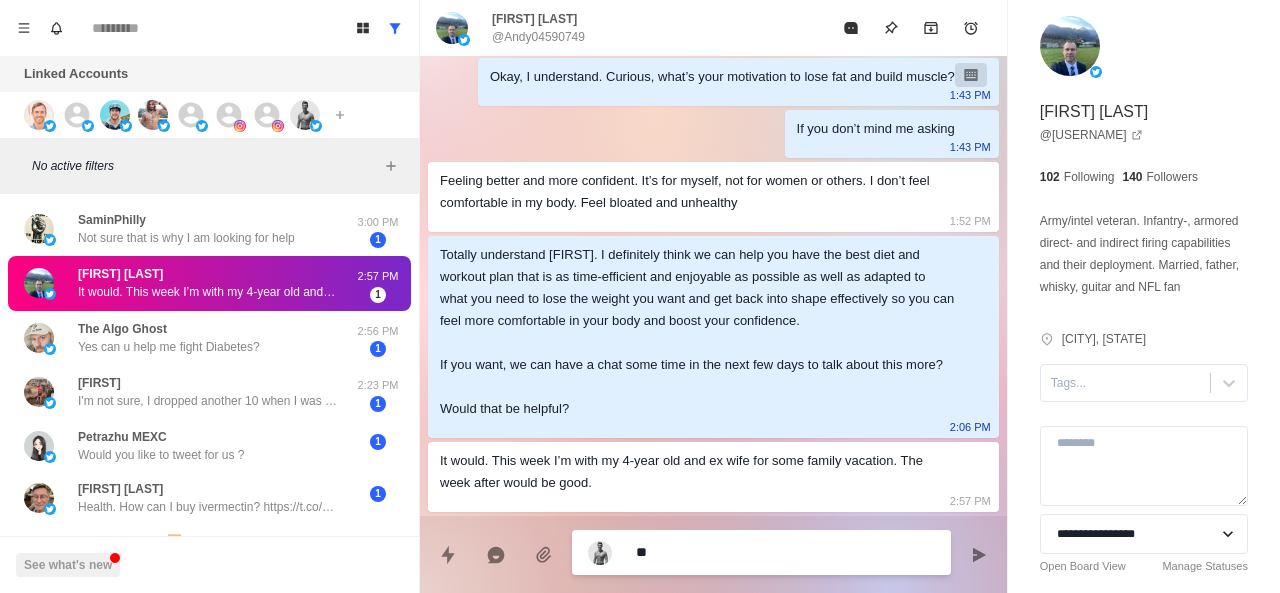 type on "*" 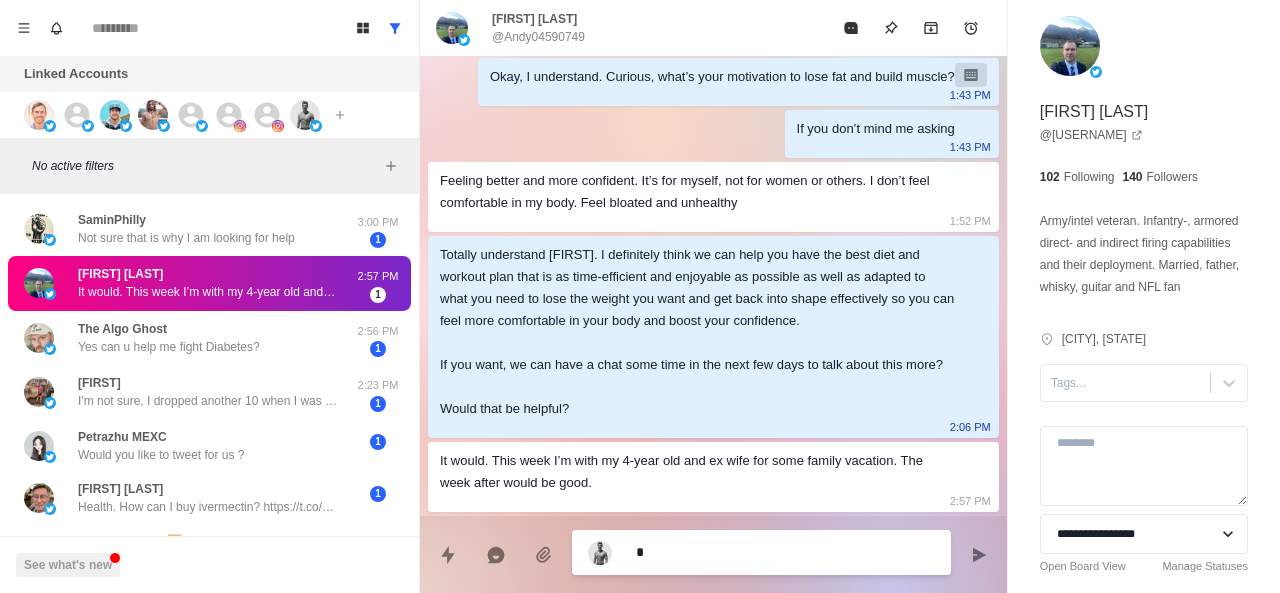 type 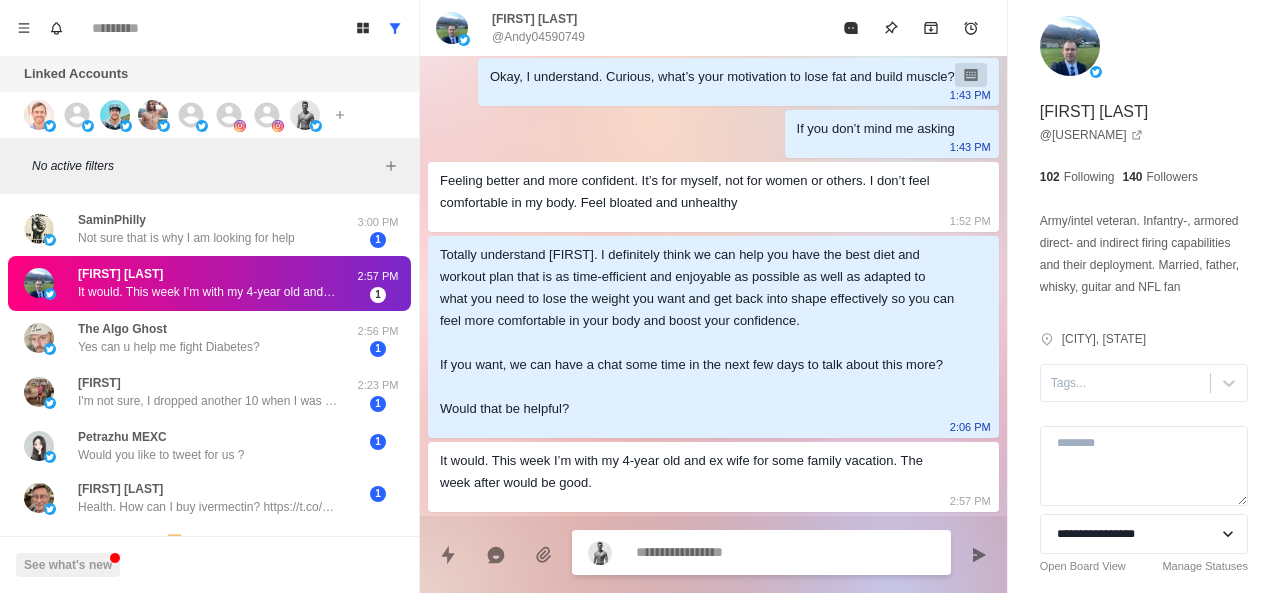 type on "*" 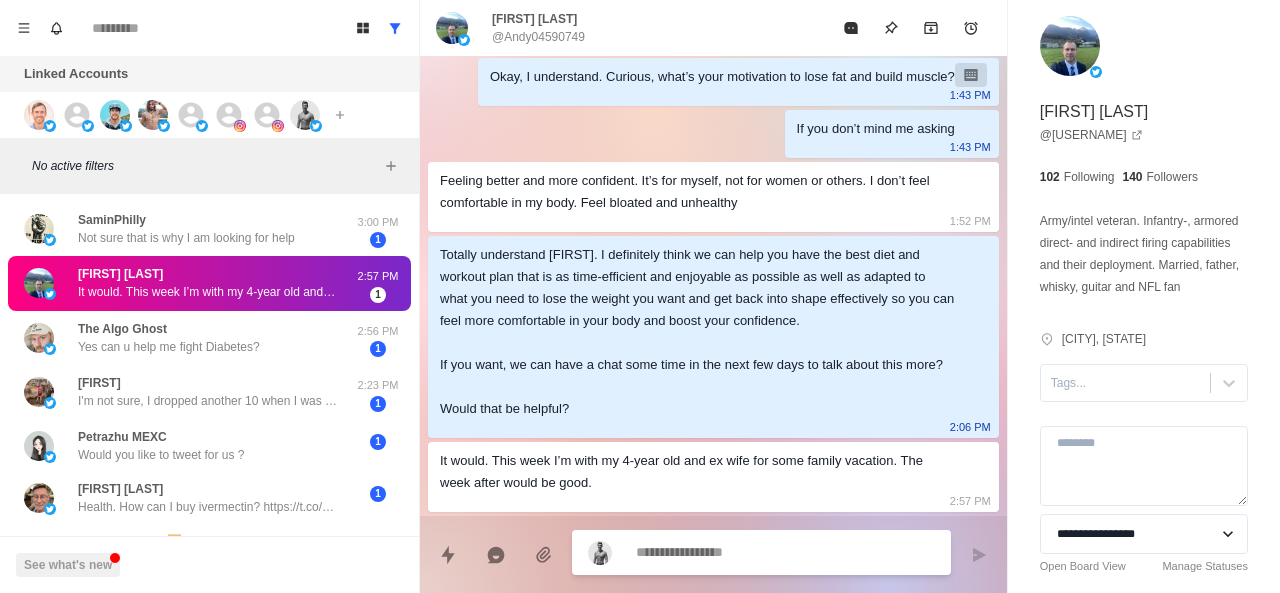 type on "*" 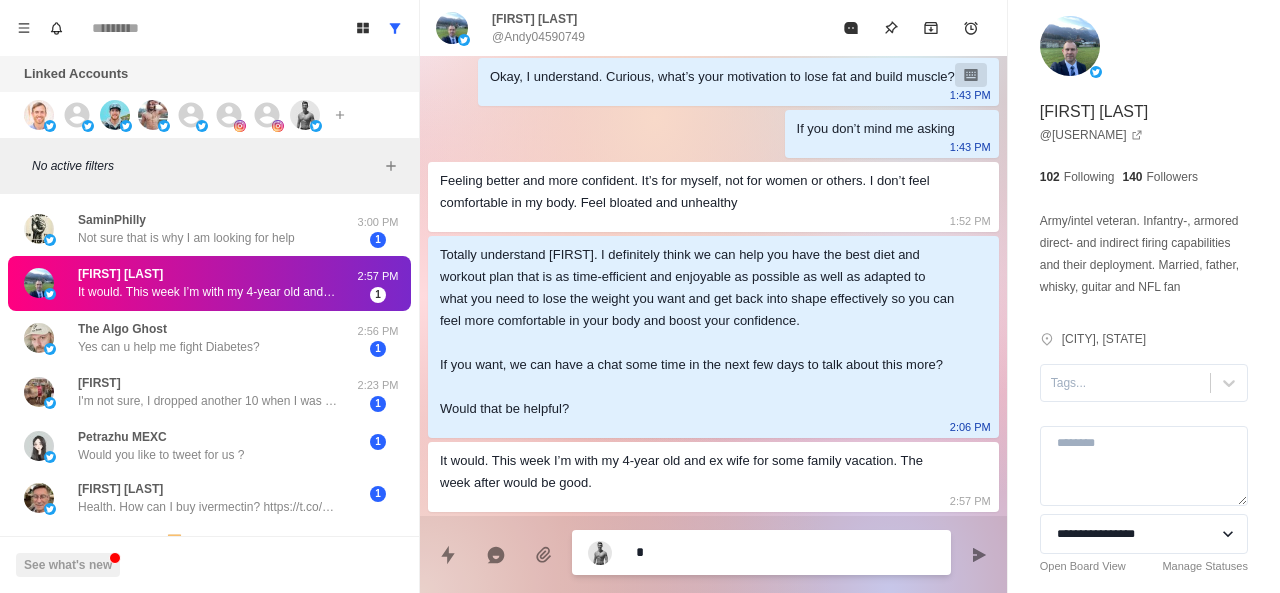 type on "**" 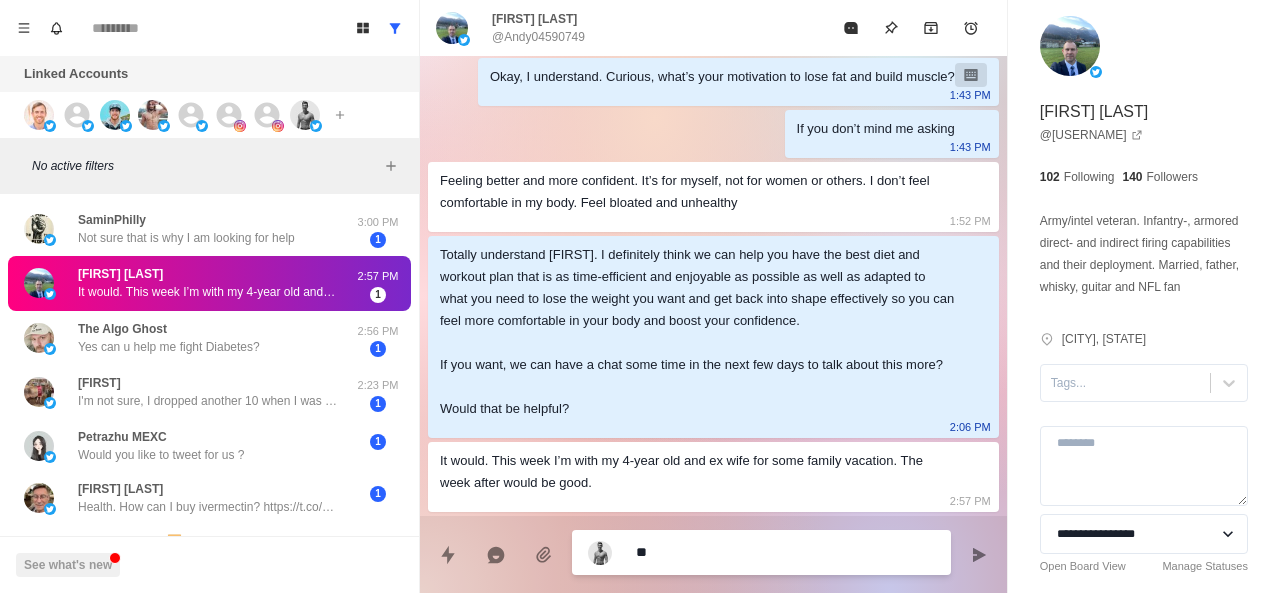type on "***" 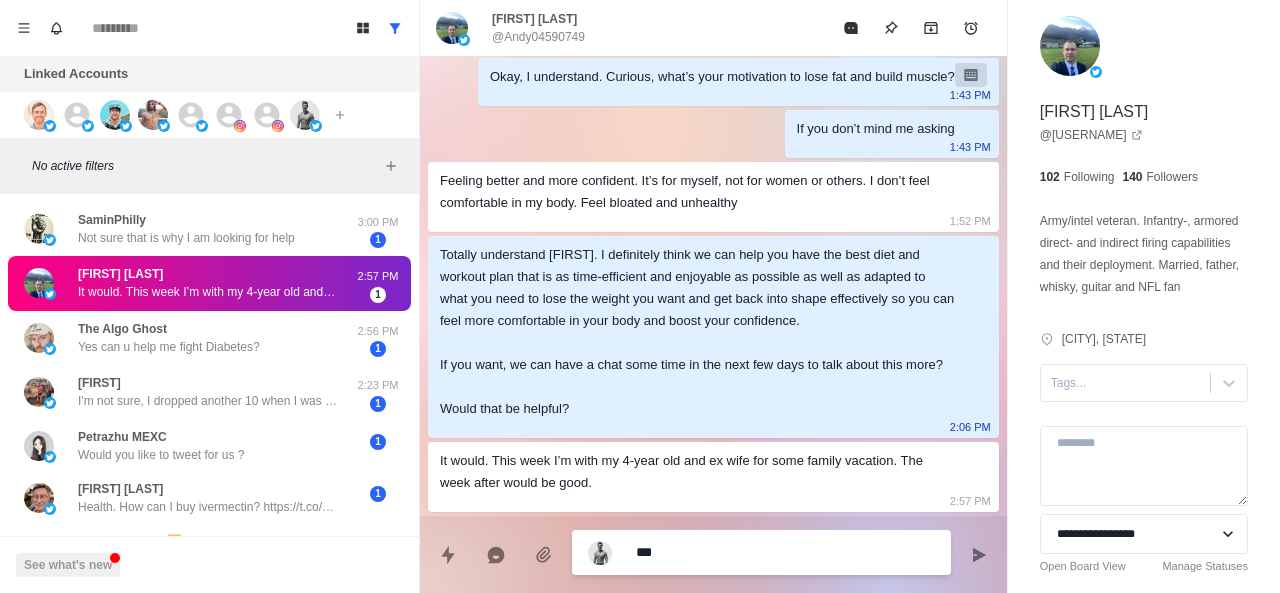 type on "****" 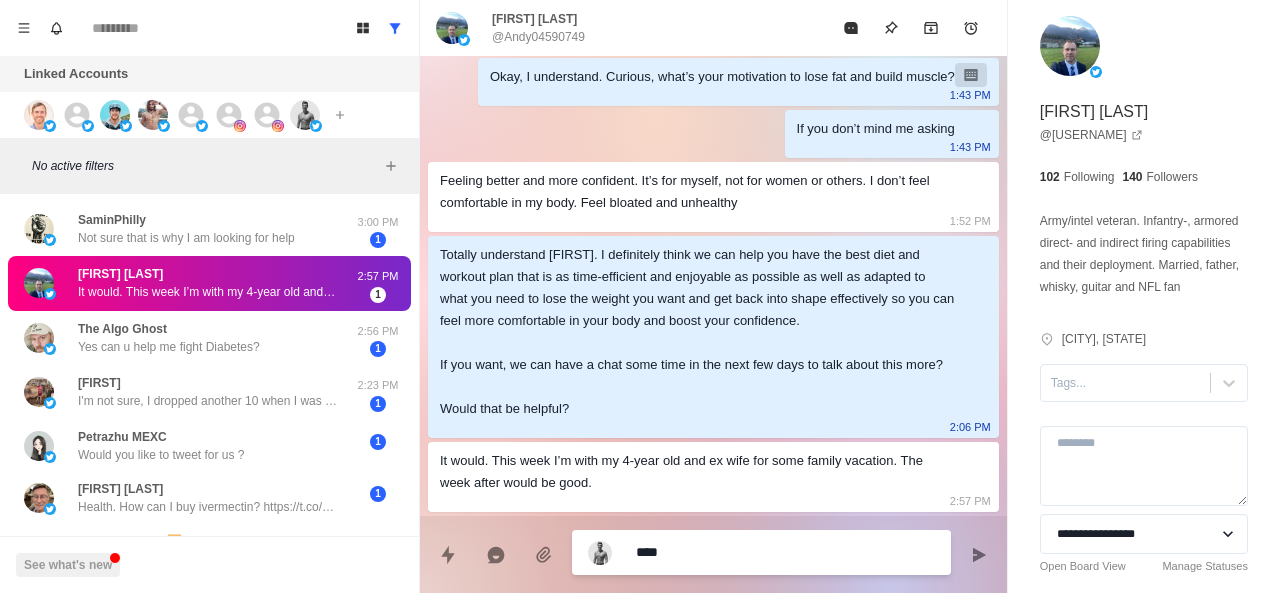 type on "****" 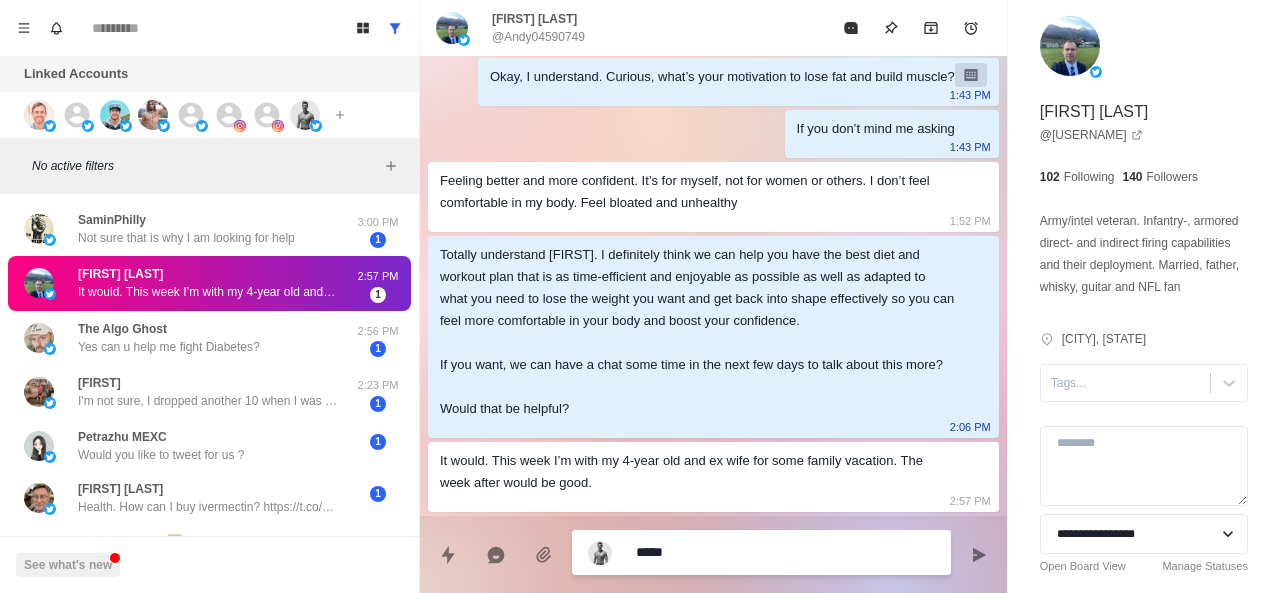 type on "******" 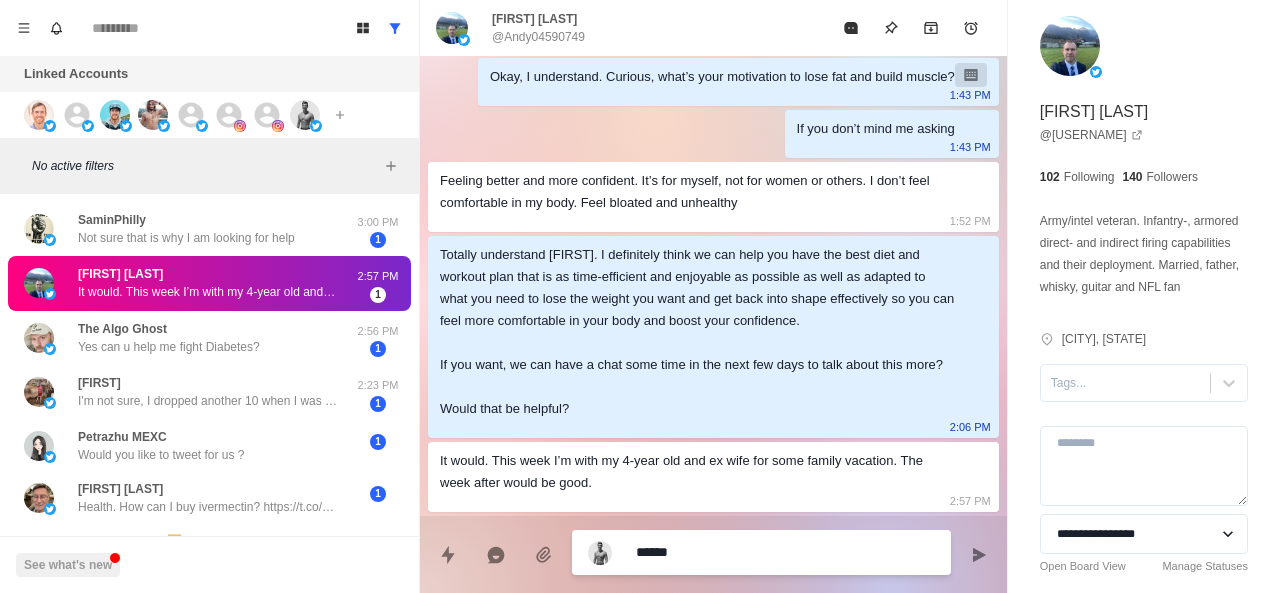 type on "*******" 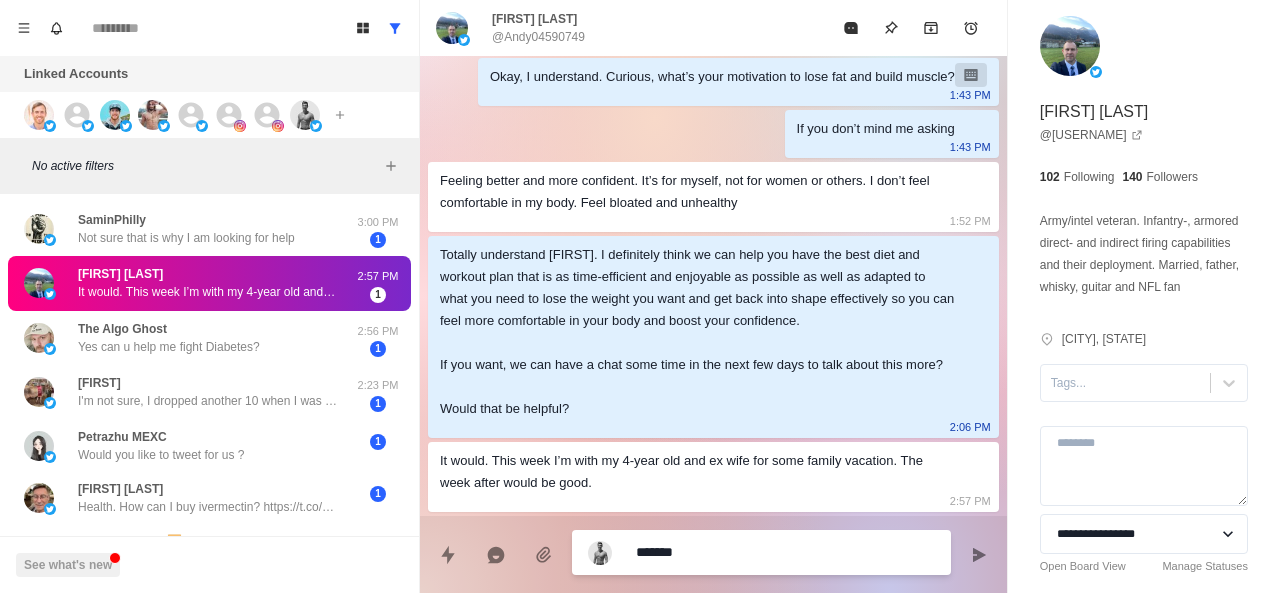 type on "********" 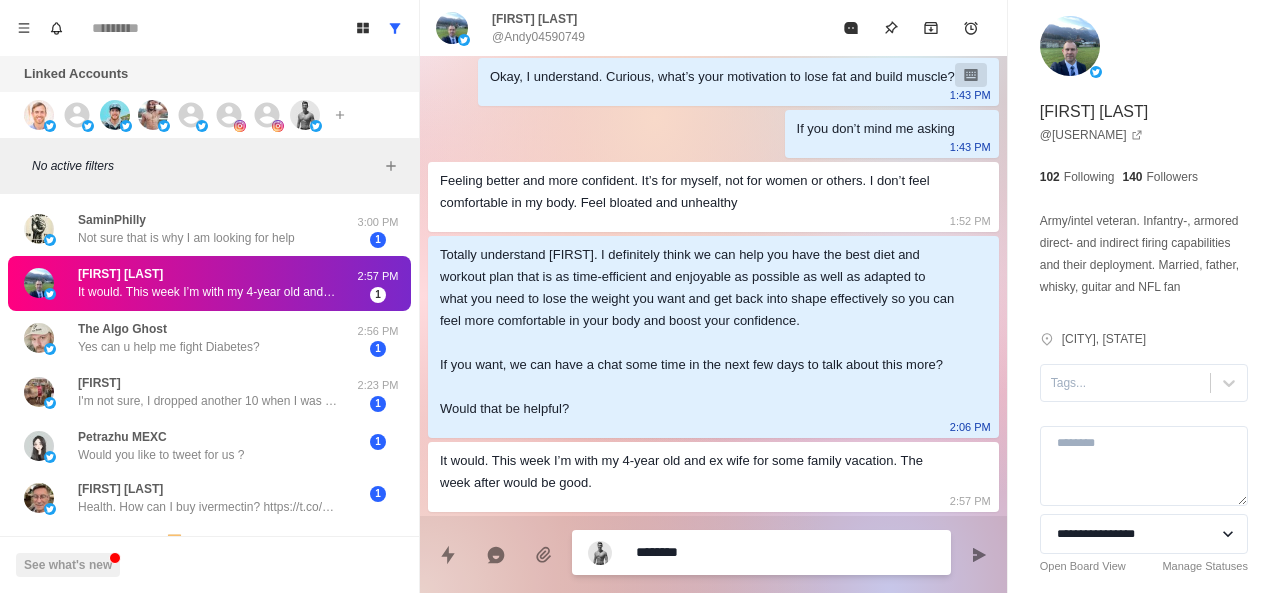 type on "*********" 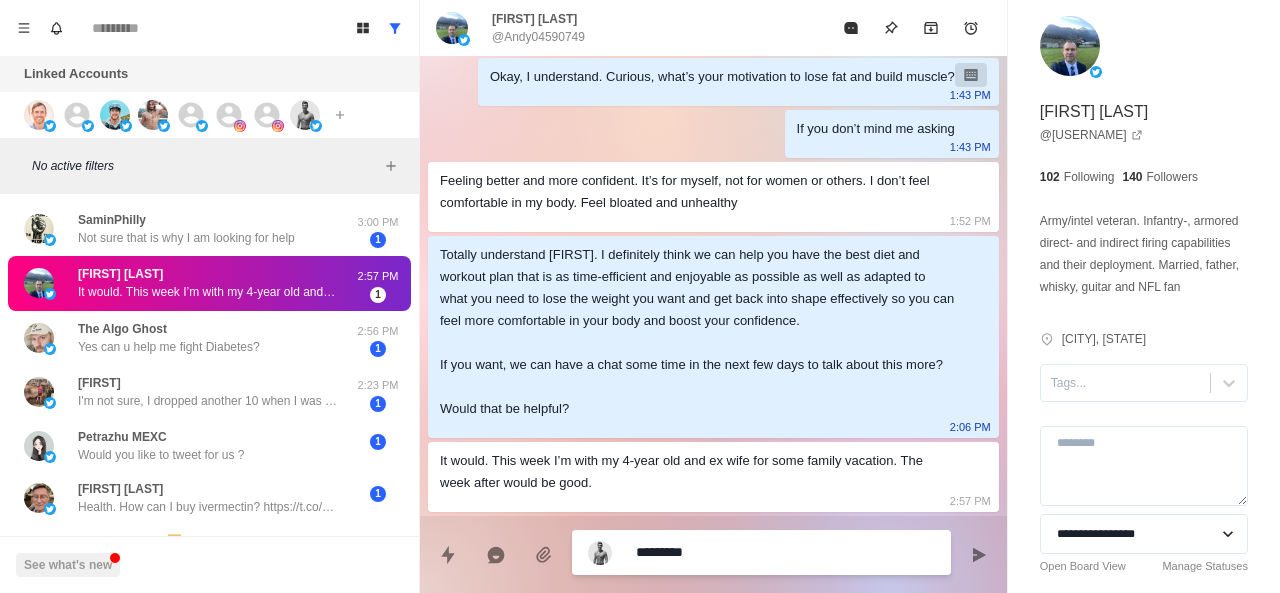 type on "**********" 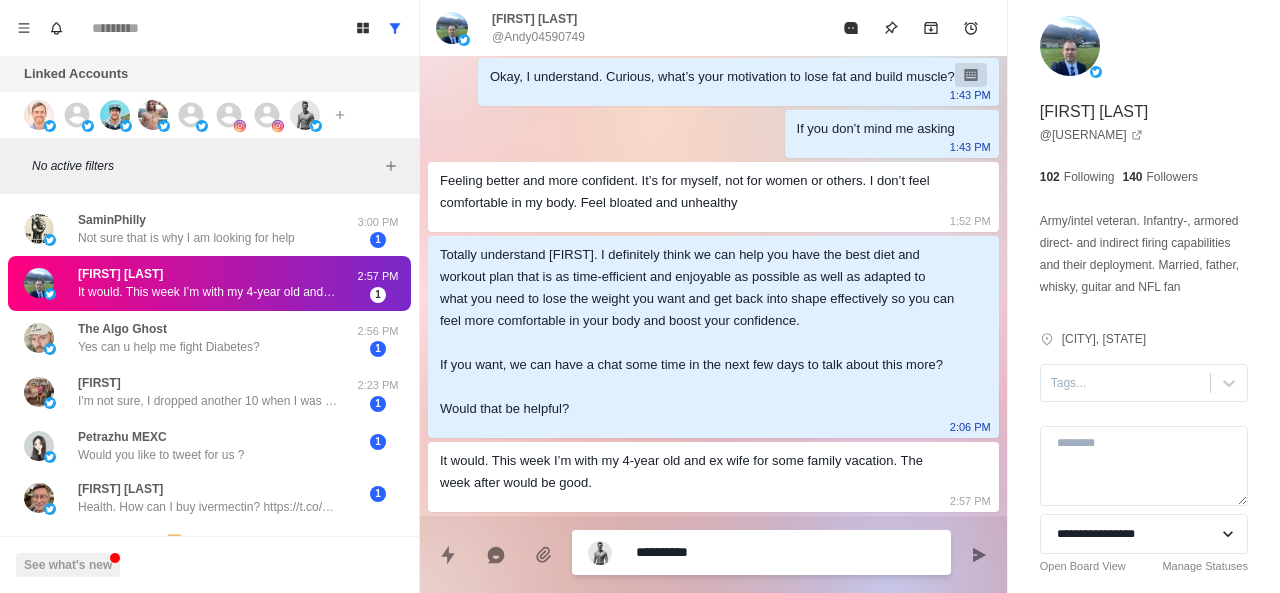 type on "**********" 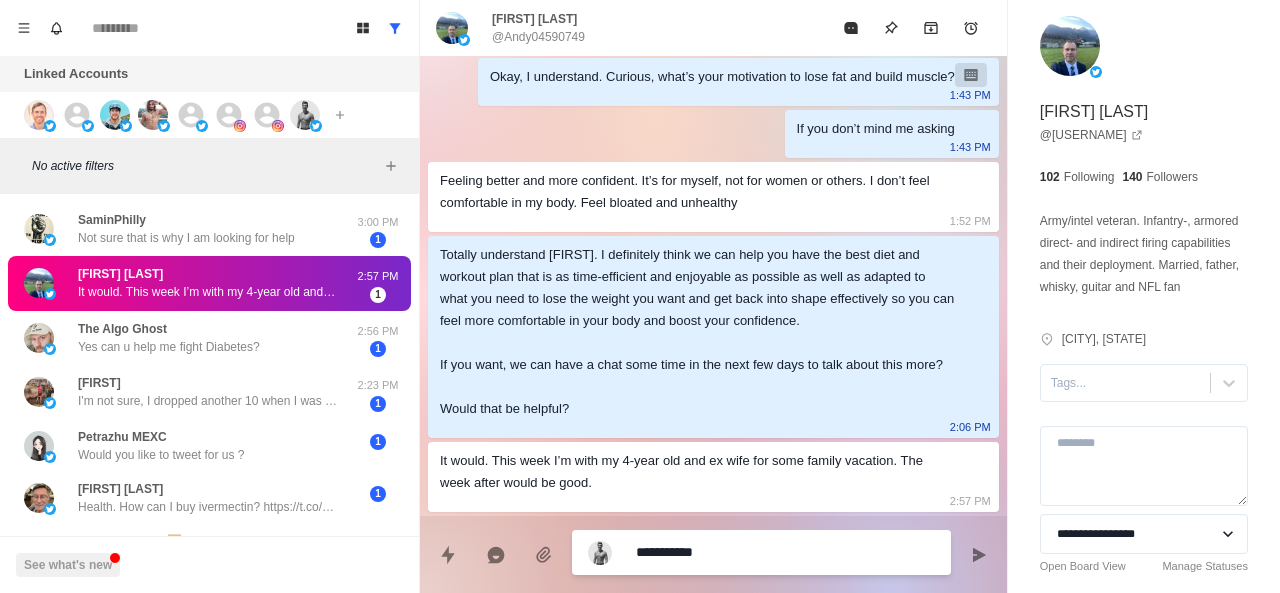 type on "**********" 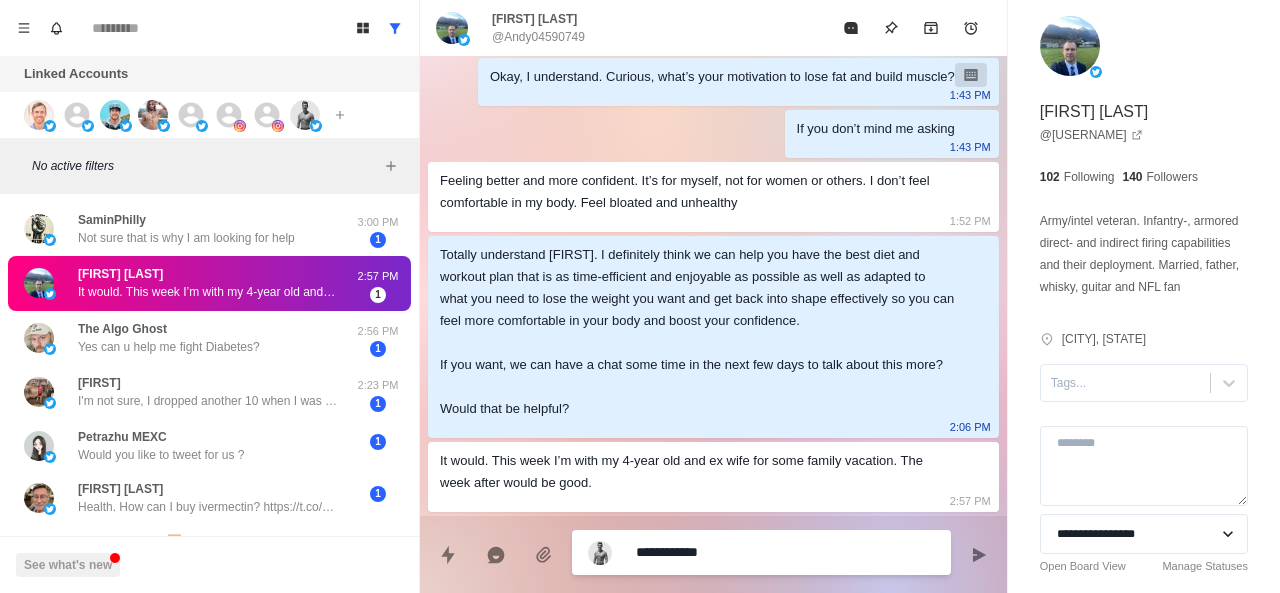 type on "**********" 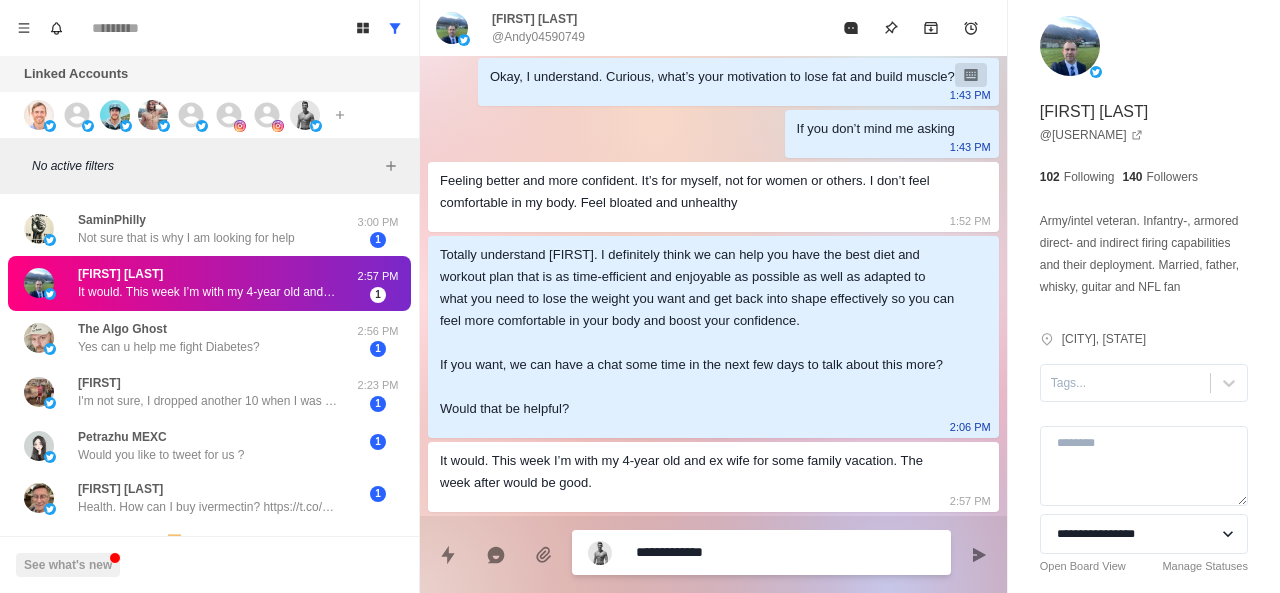 type on "**********" 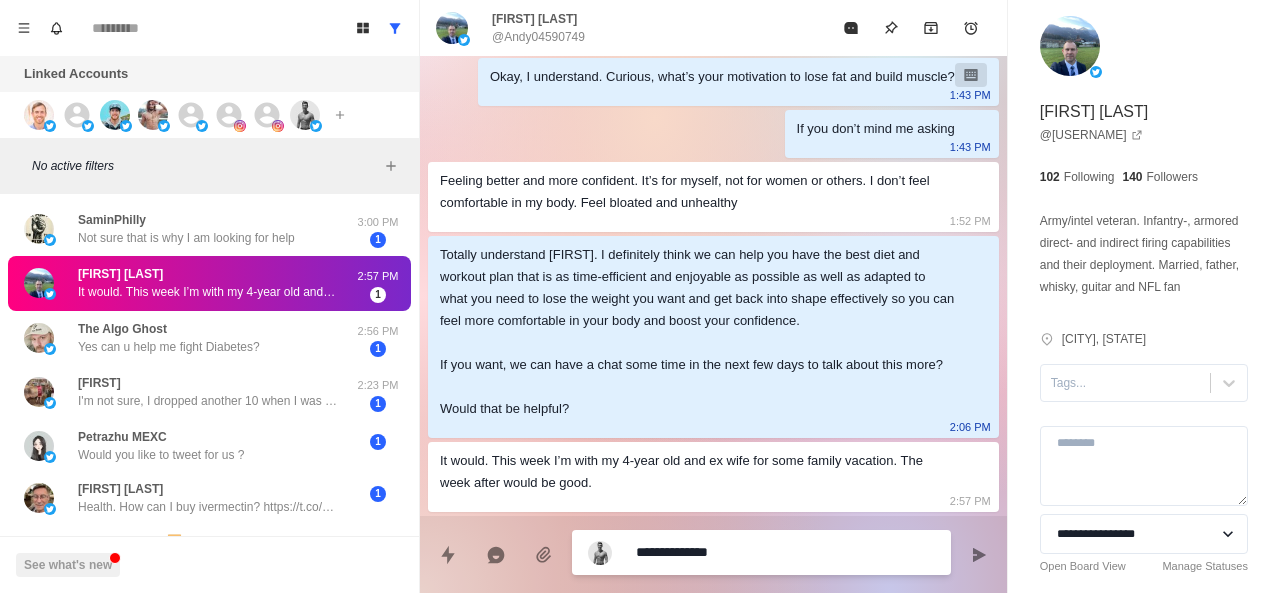 type on "**********" 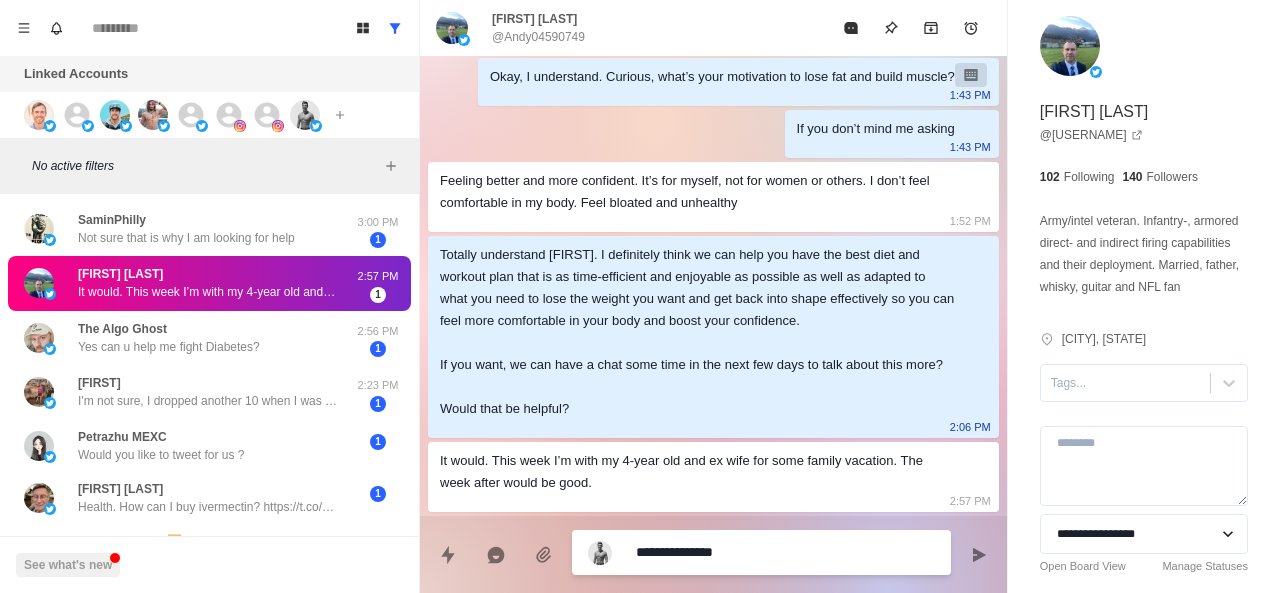 type on "**********" 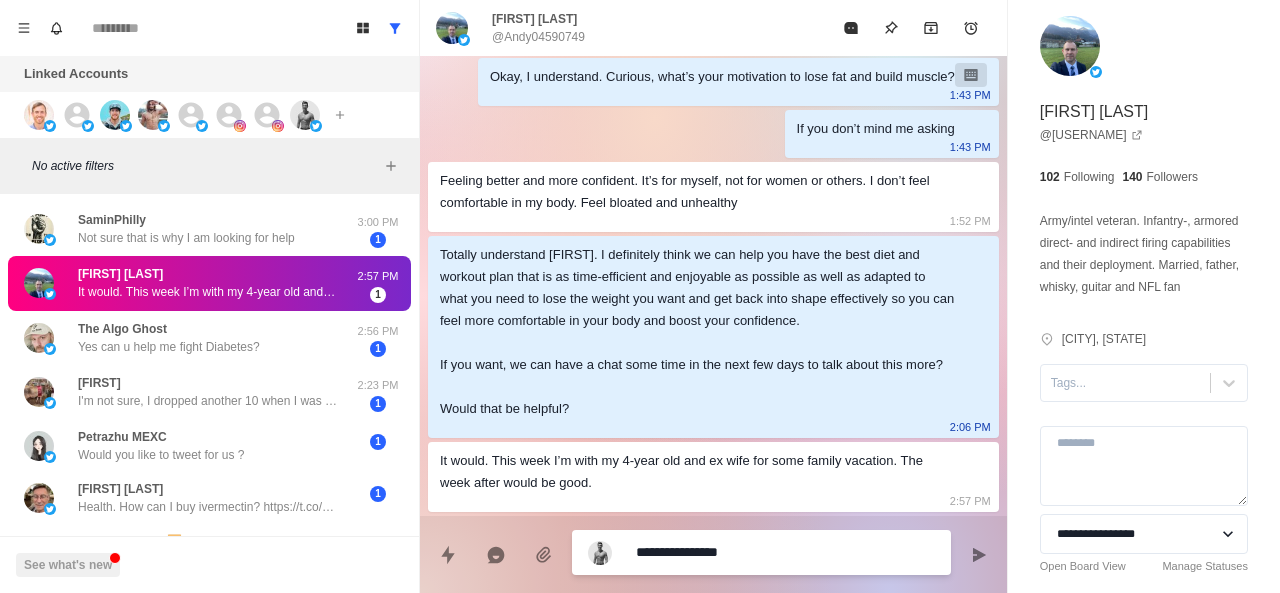 type on "**********" 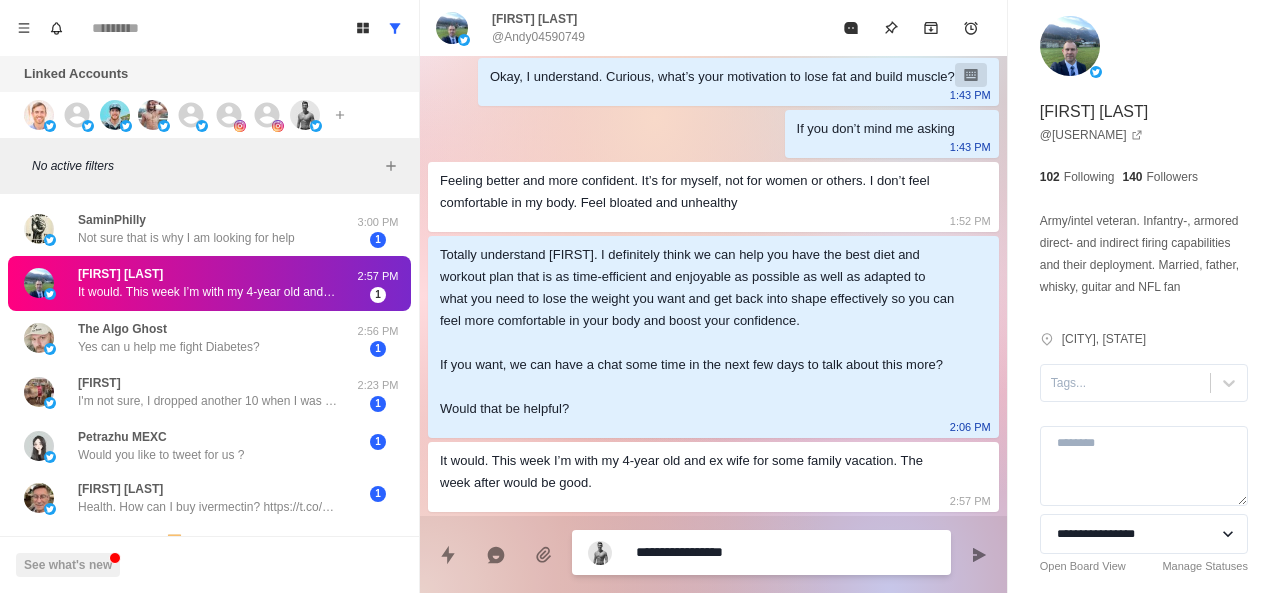 type on "**********" 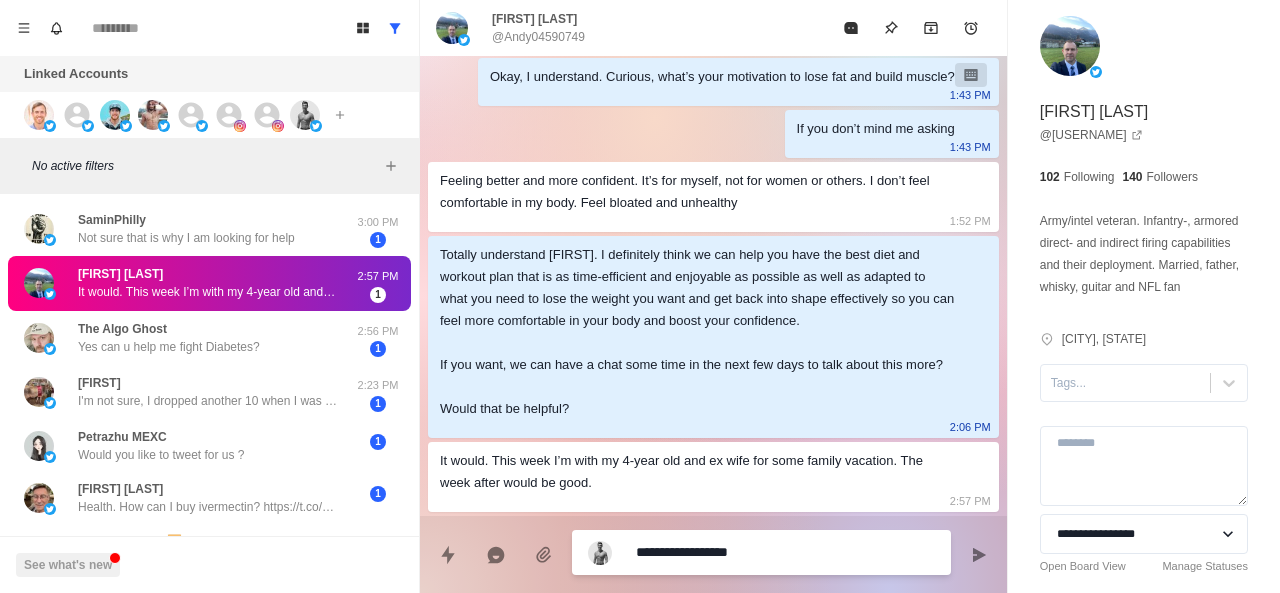 type on "**********" 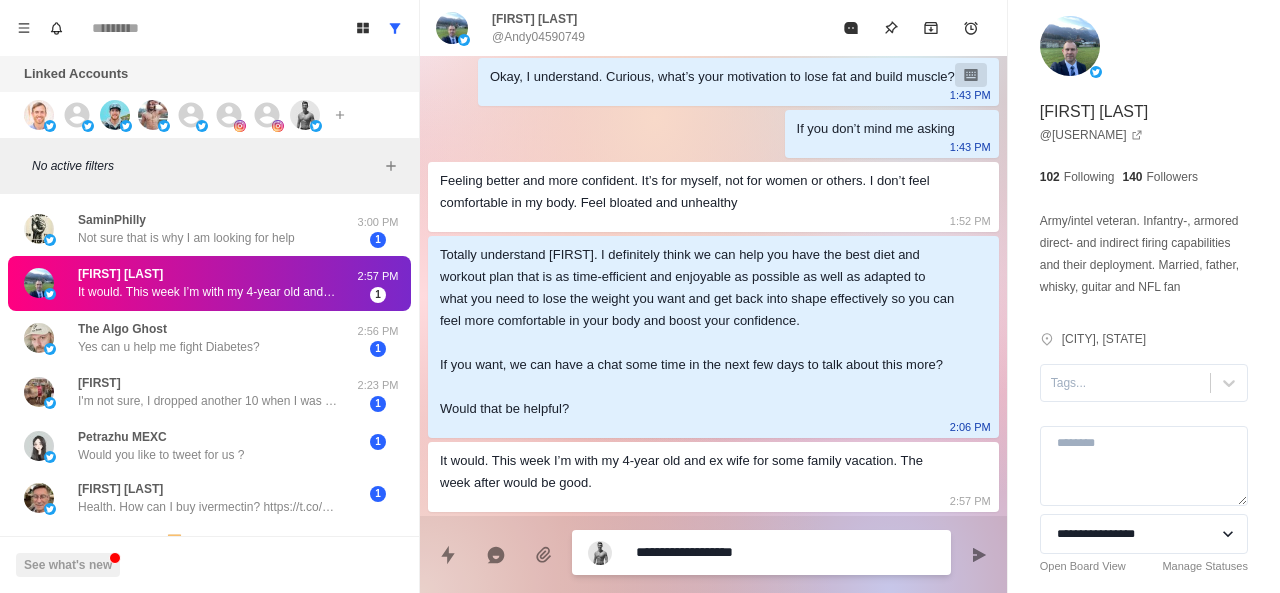 type on "**********" 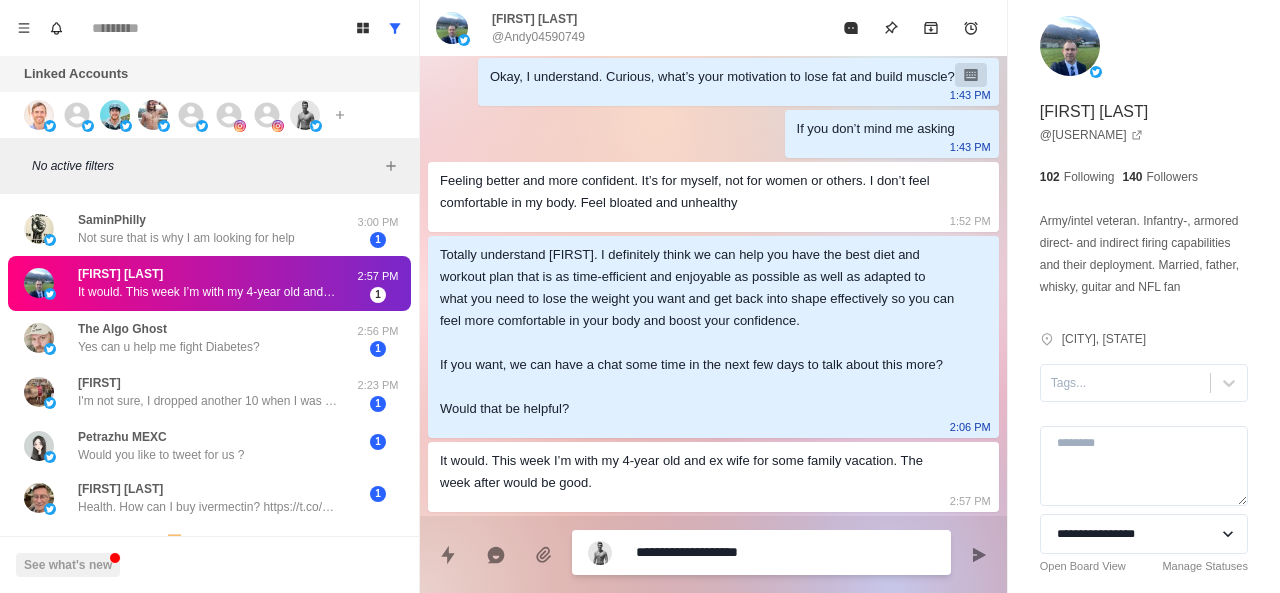 type on "**********" 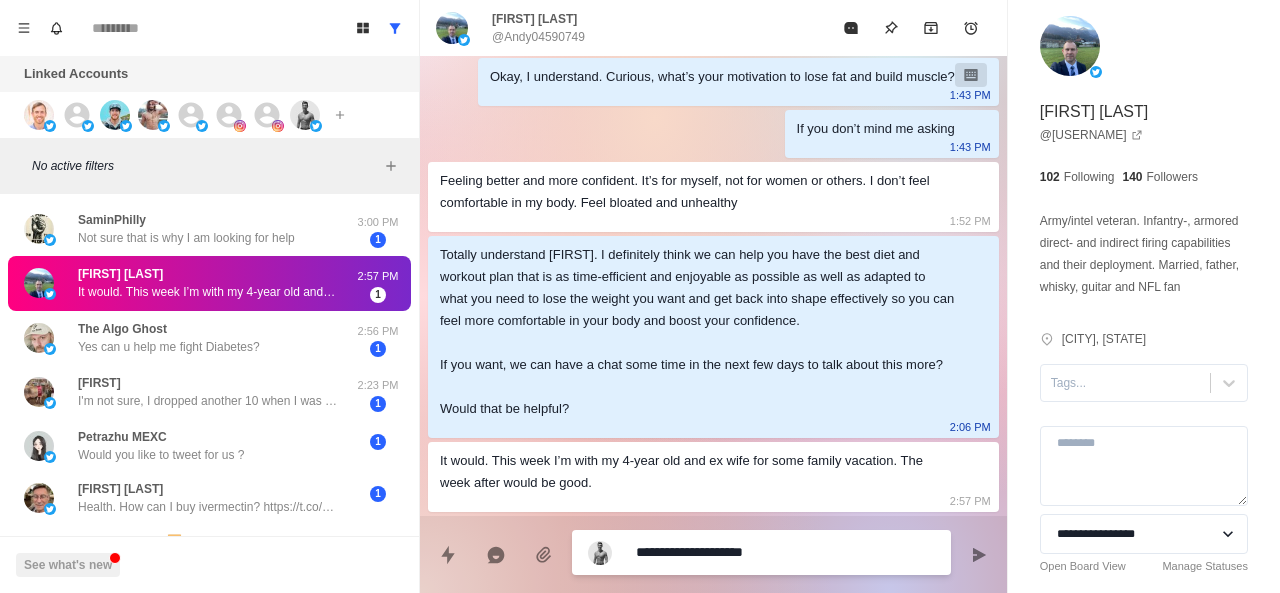 type on "**********" 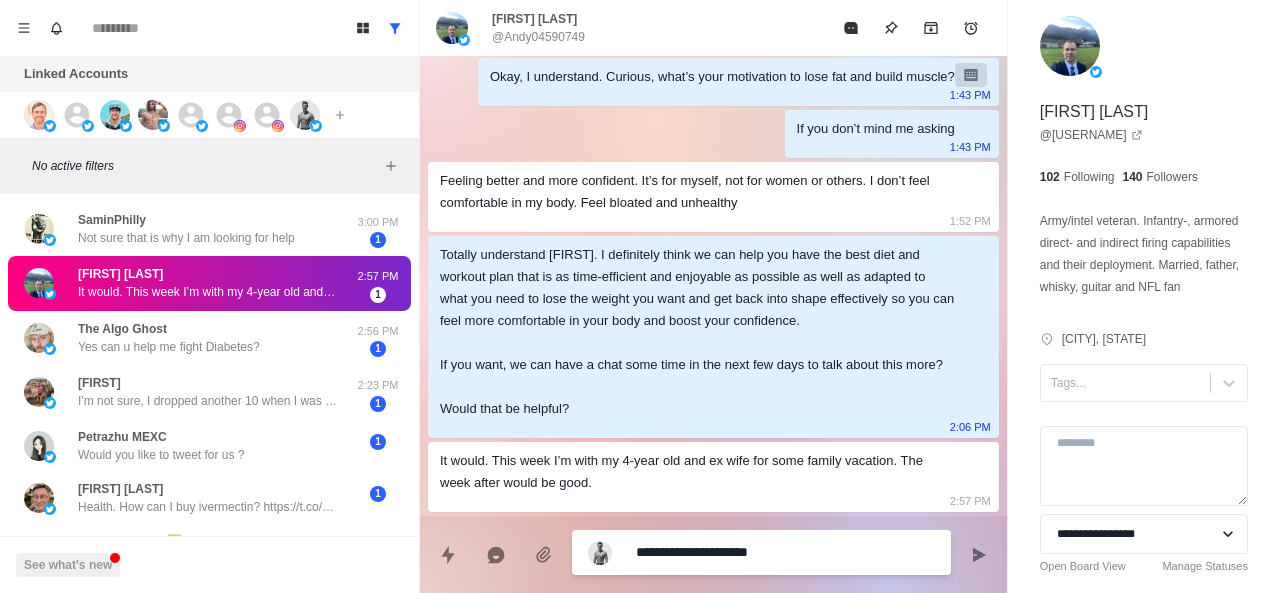 type on "**********" 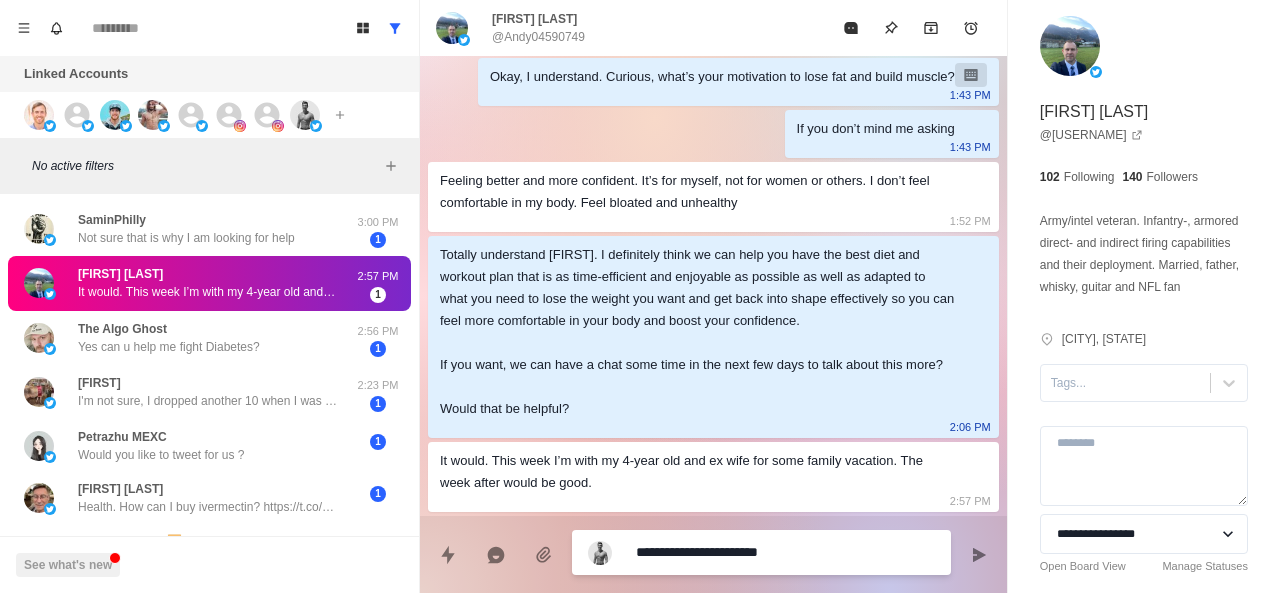 type on "**********" 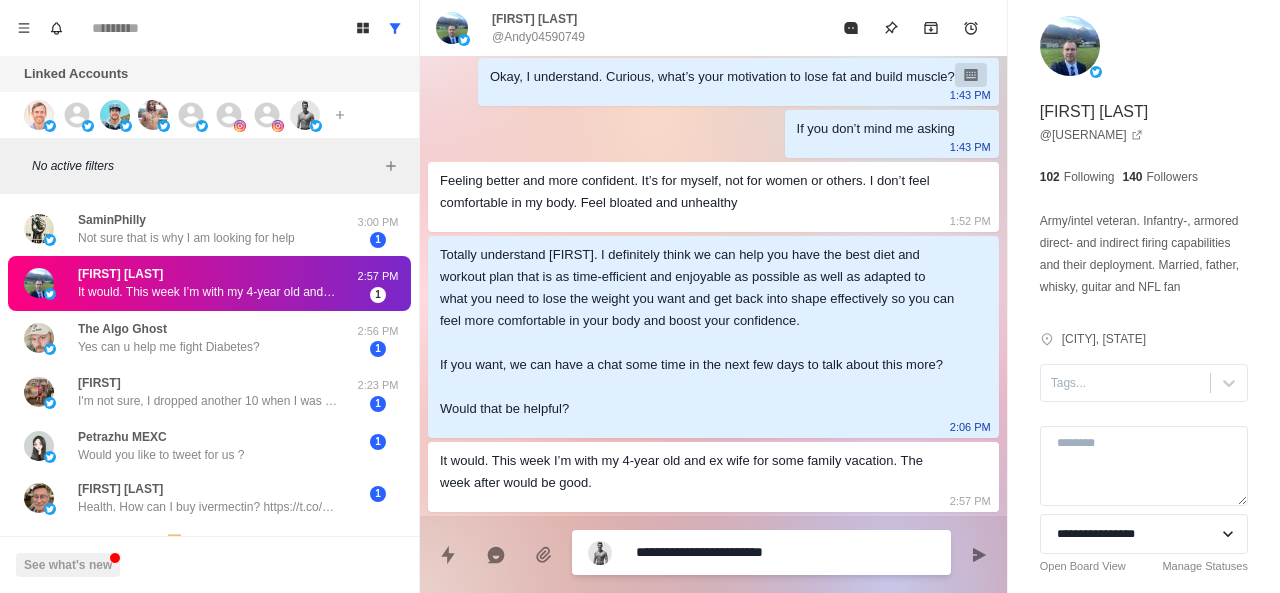 type on "*" 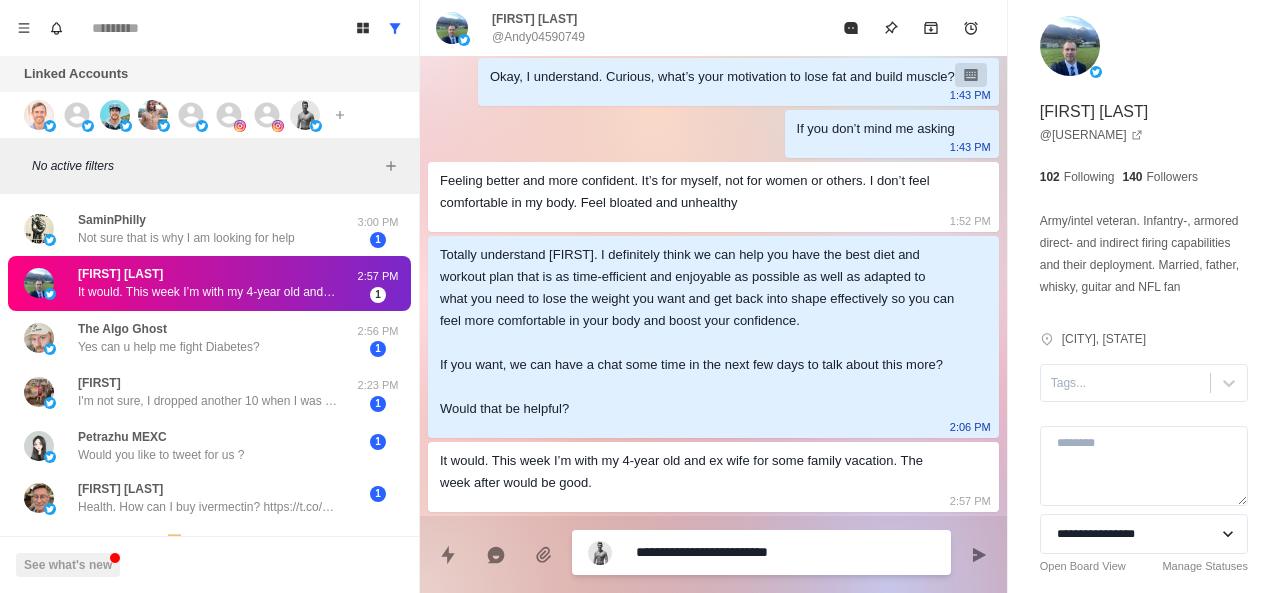 type on "**********" 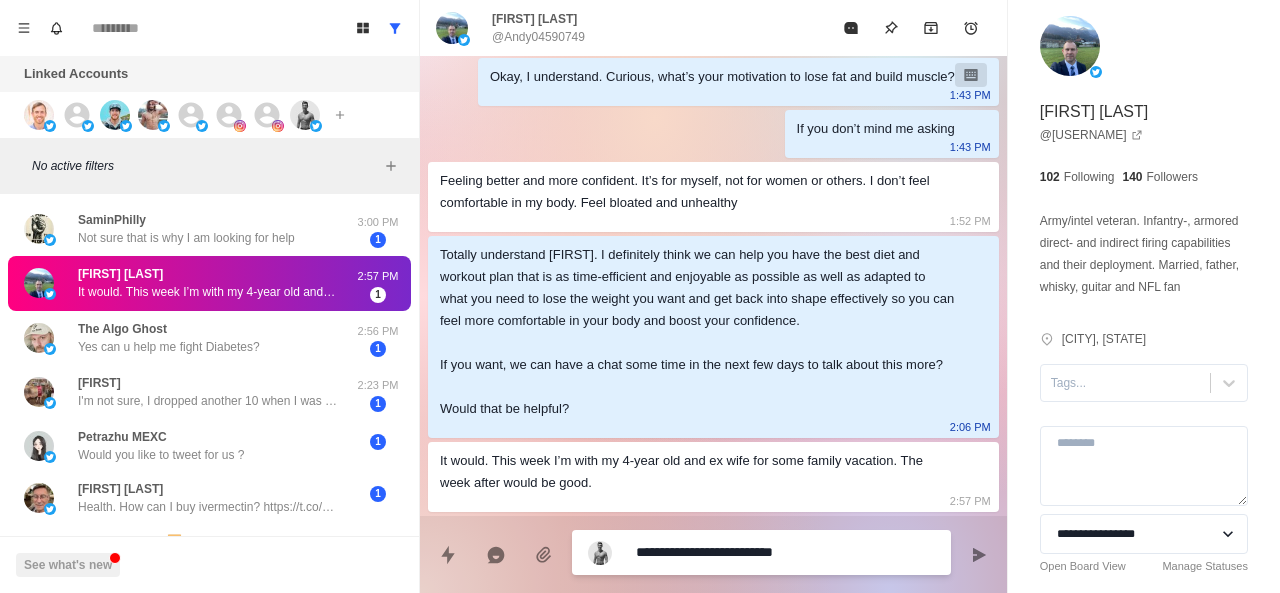 type on "**********" 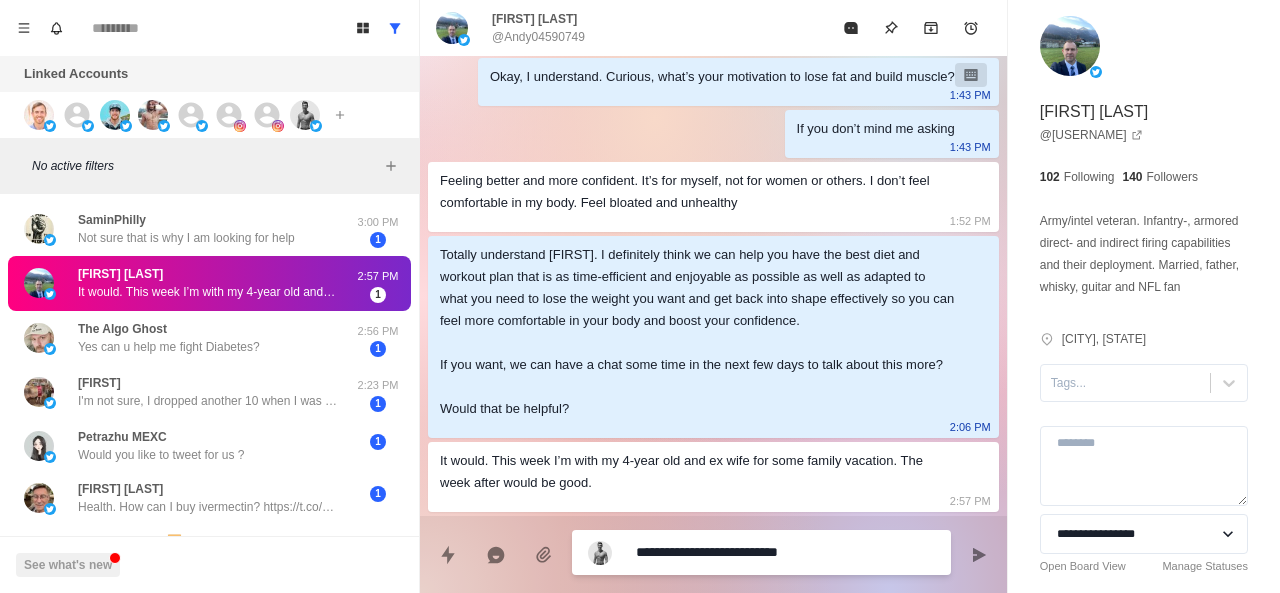 type on "**********" 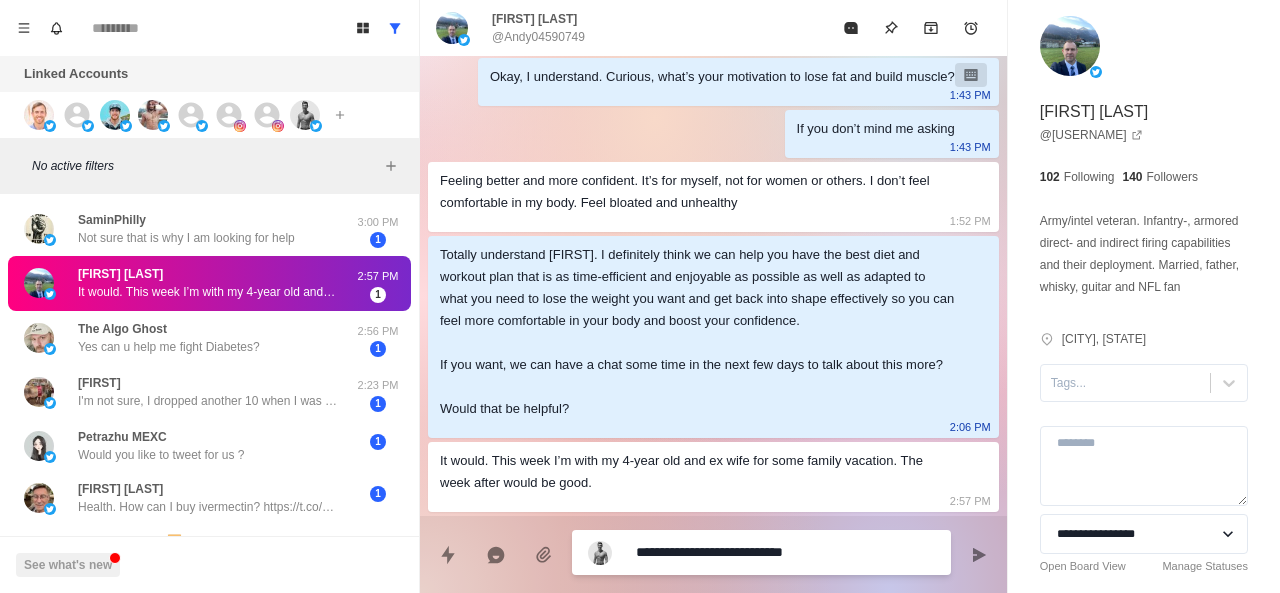 type on "*" 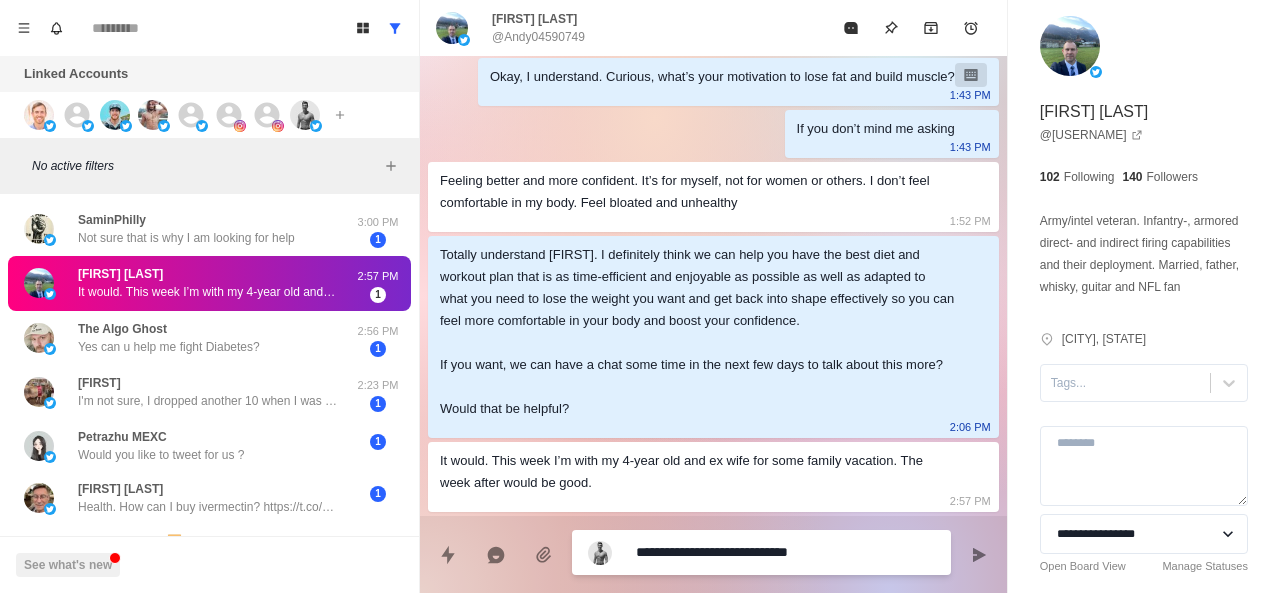 type on "**********" 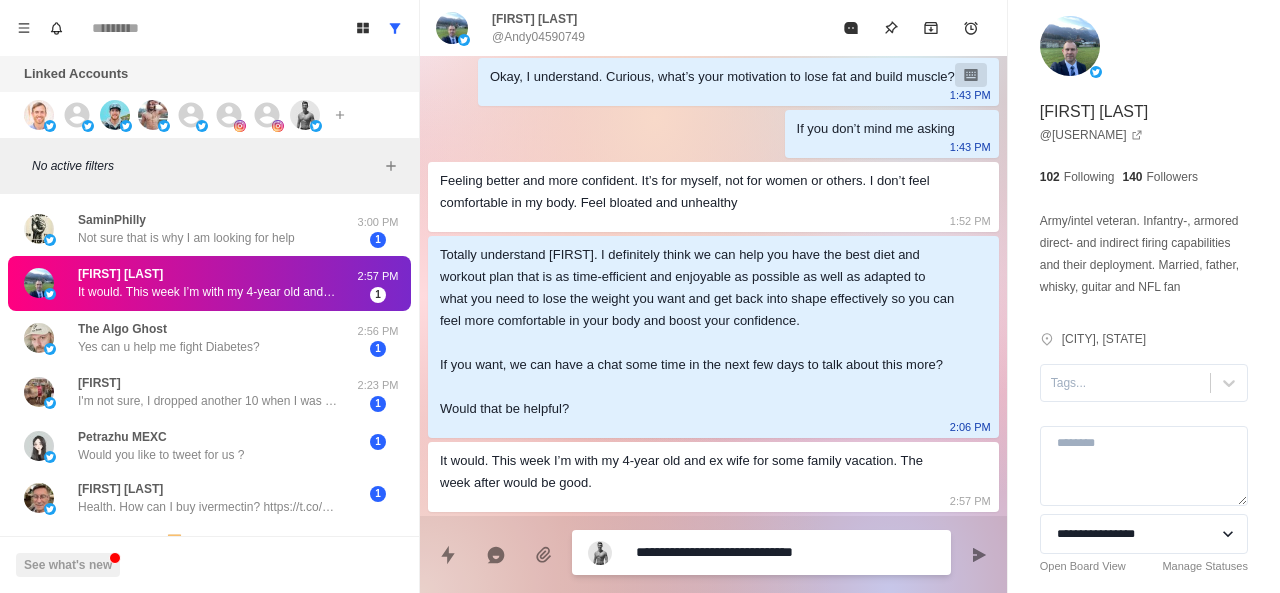 type on "**********" 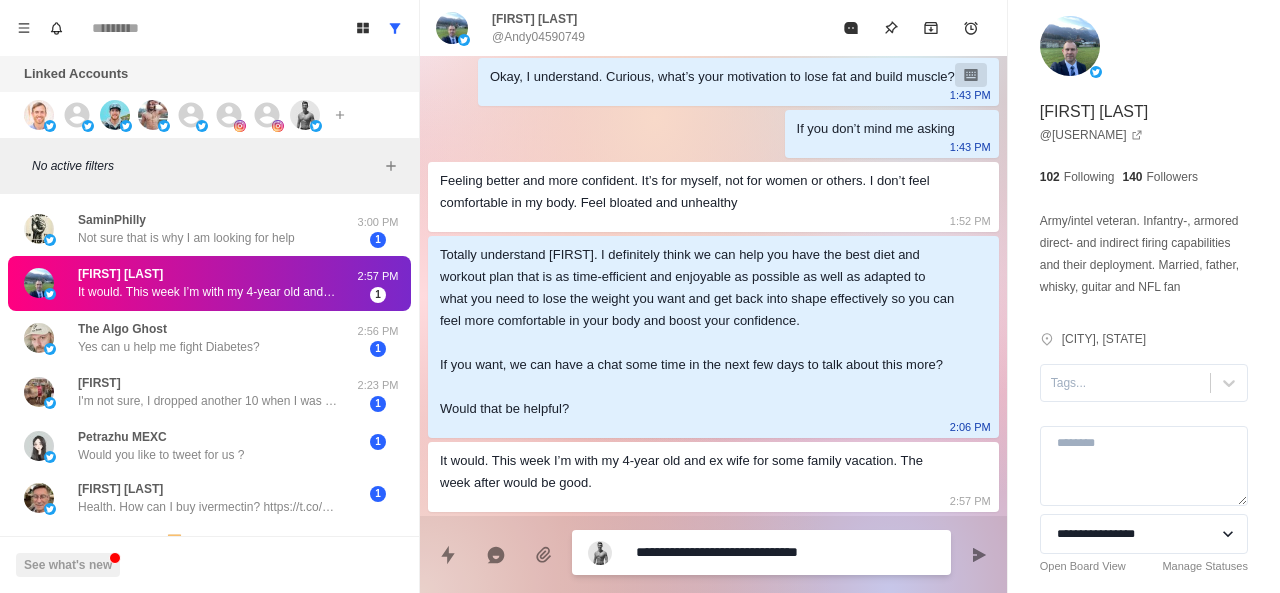 type on "**********" 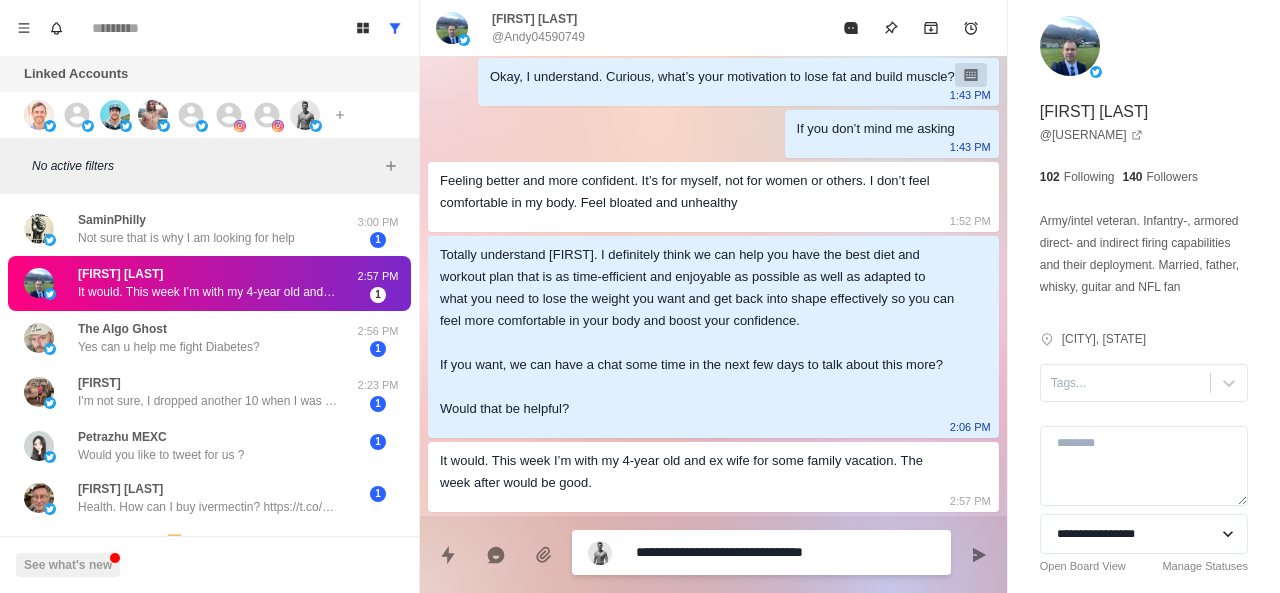 type on "**********" 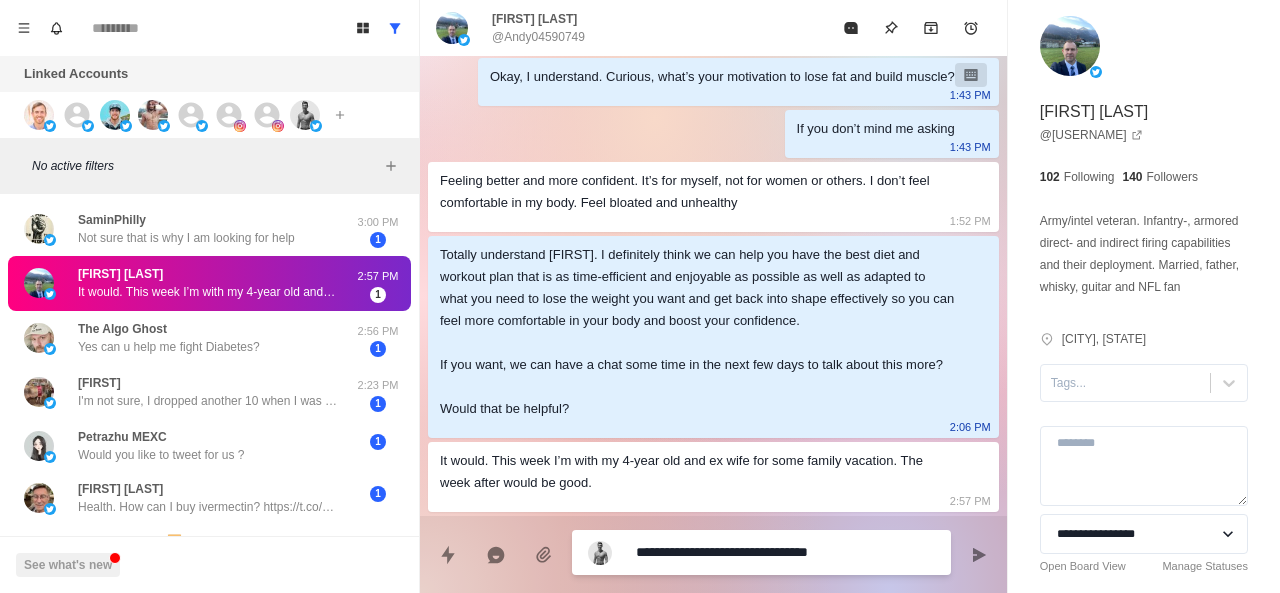 type on "**********" 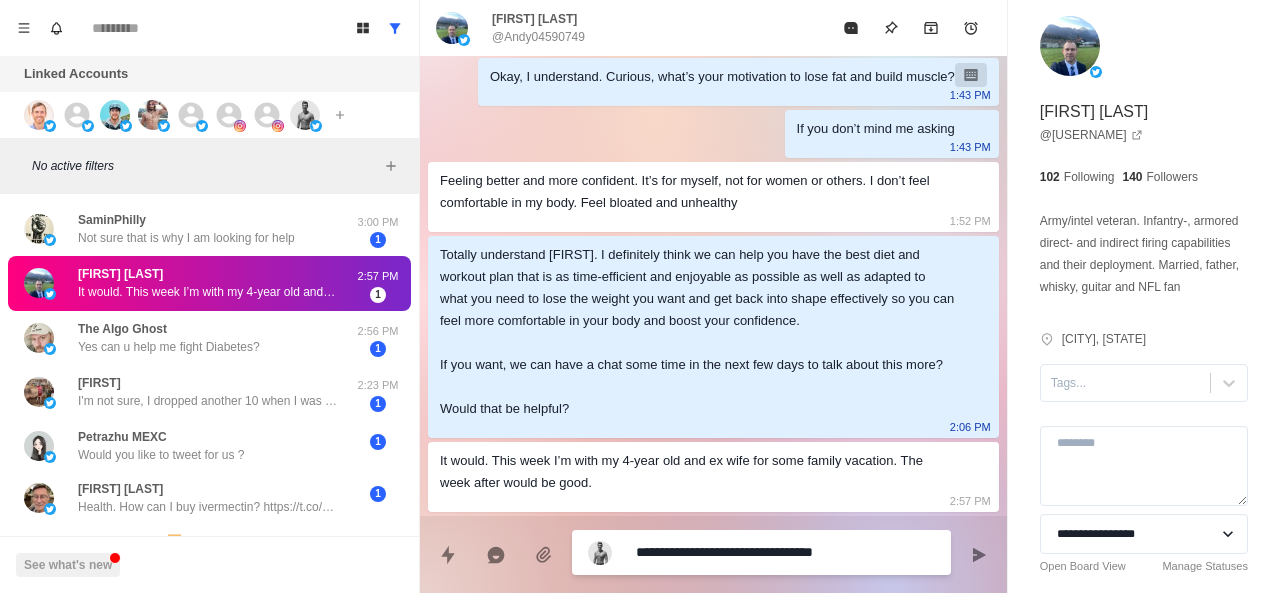 type on "**********" 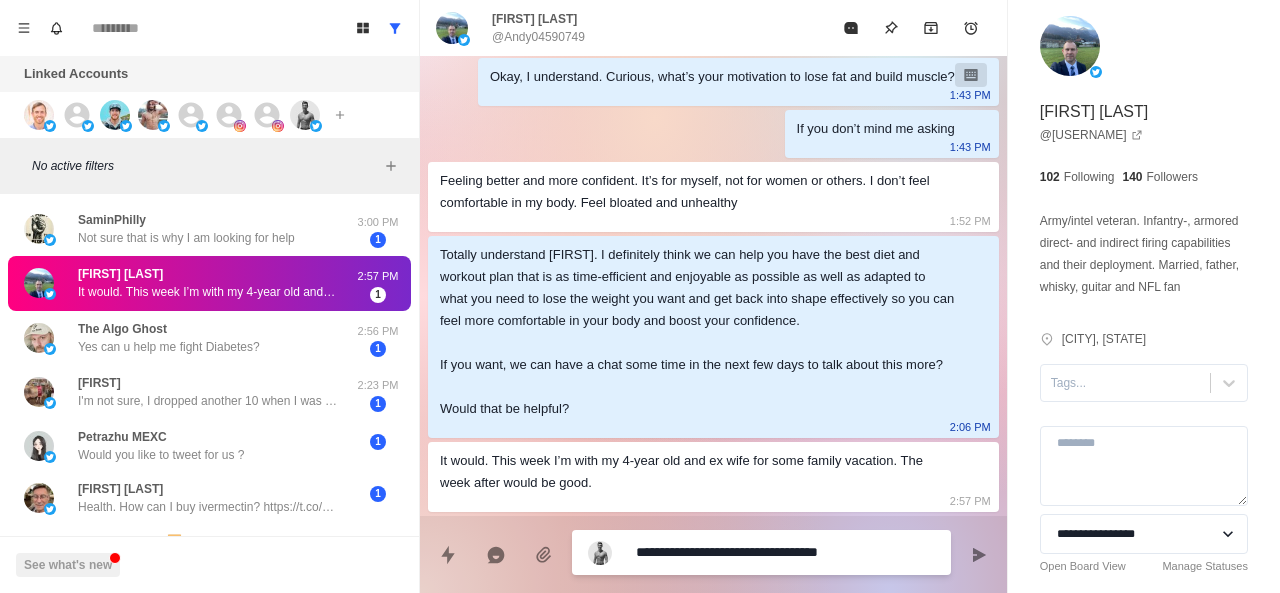 type on "**********" 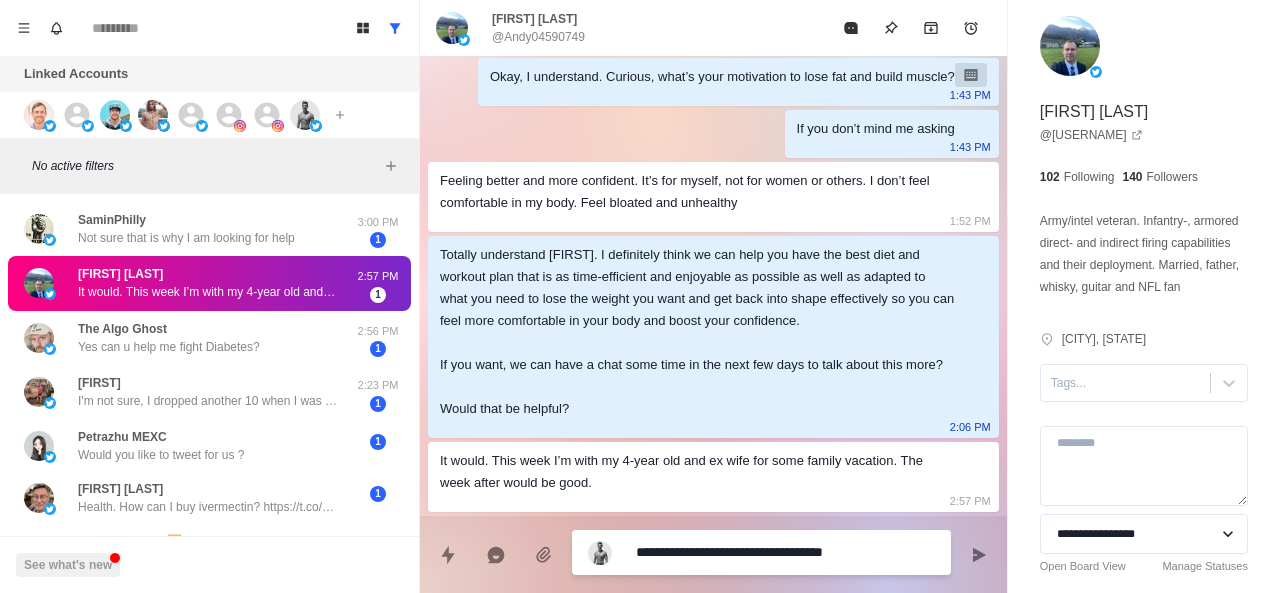 type on "*" 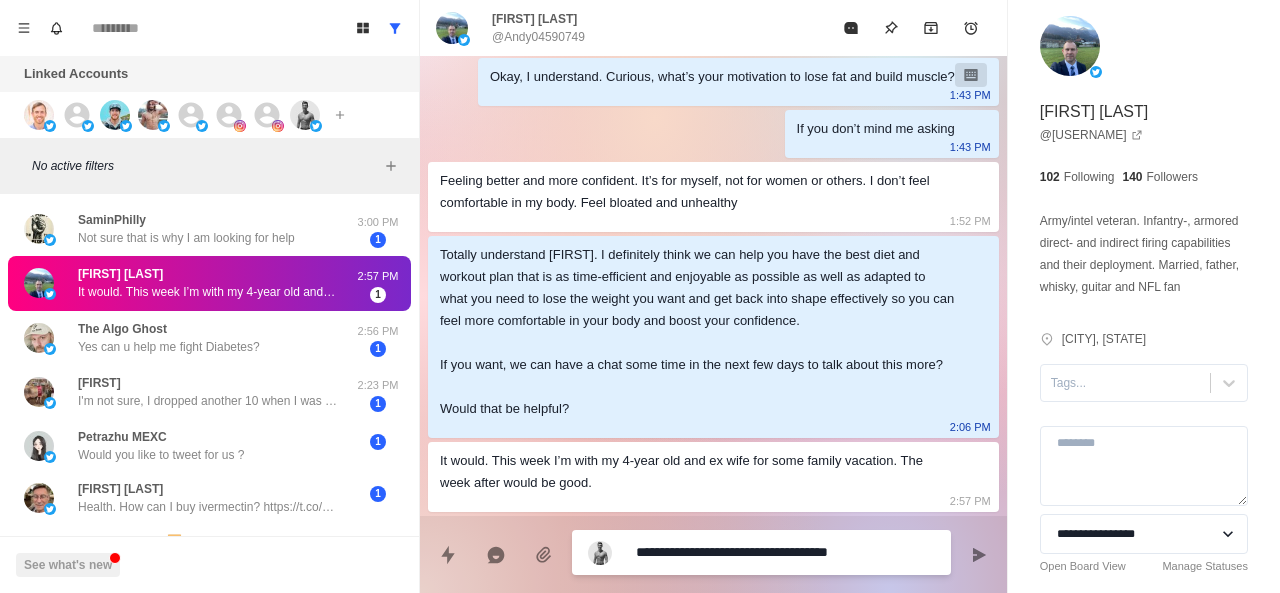 type on "**********" 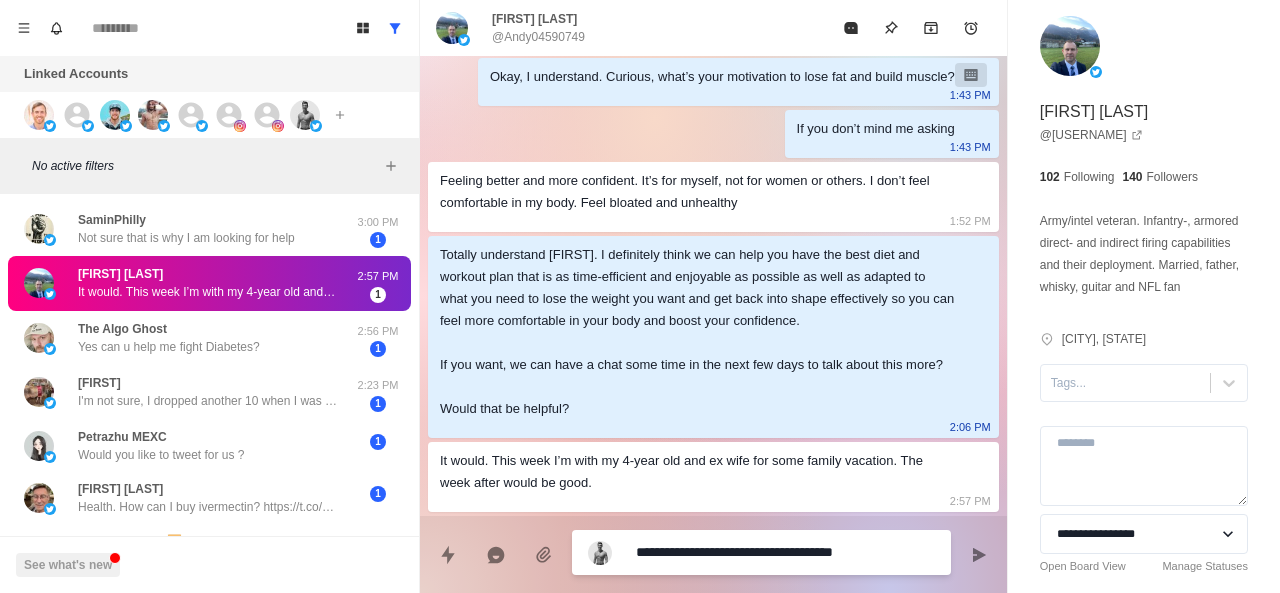 type on "**********" 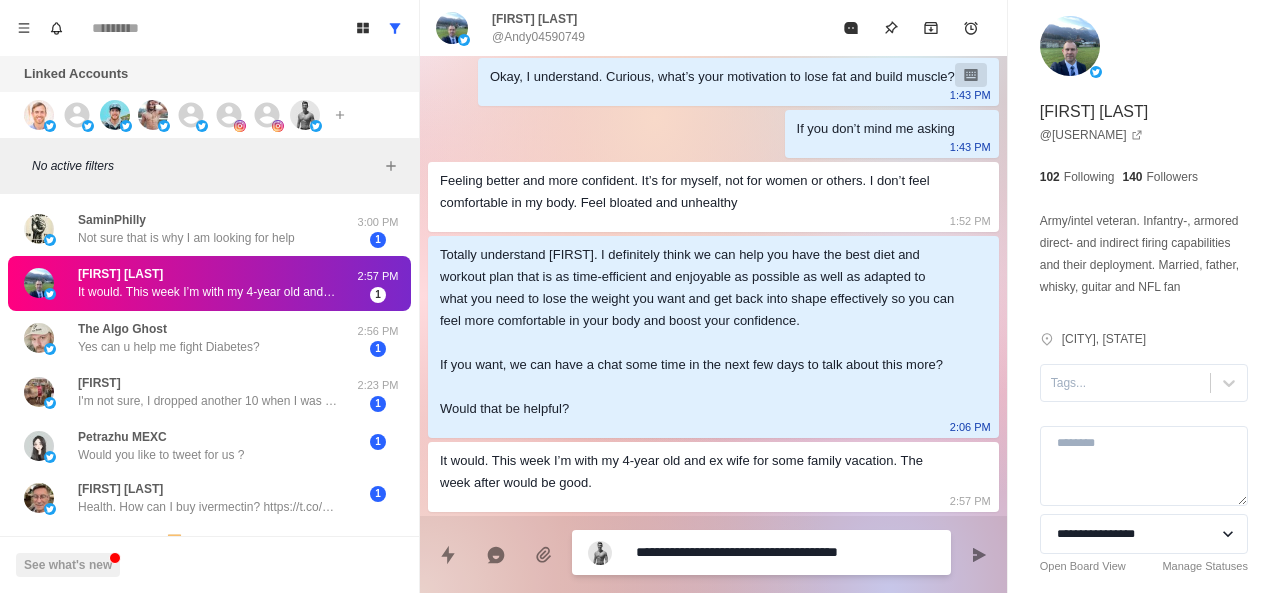 type on "**********" 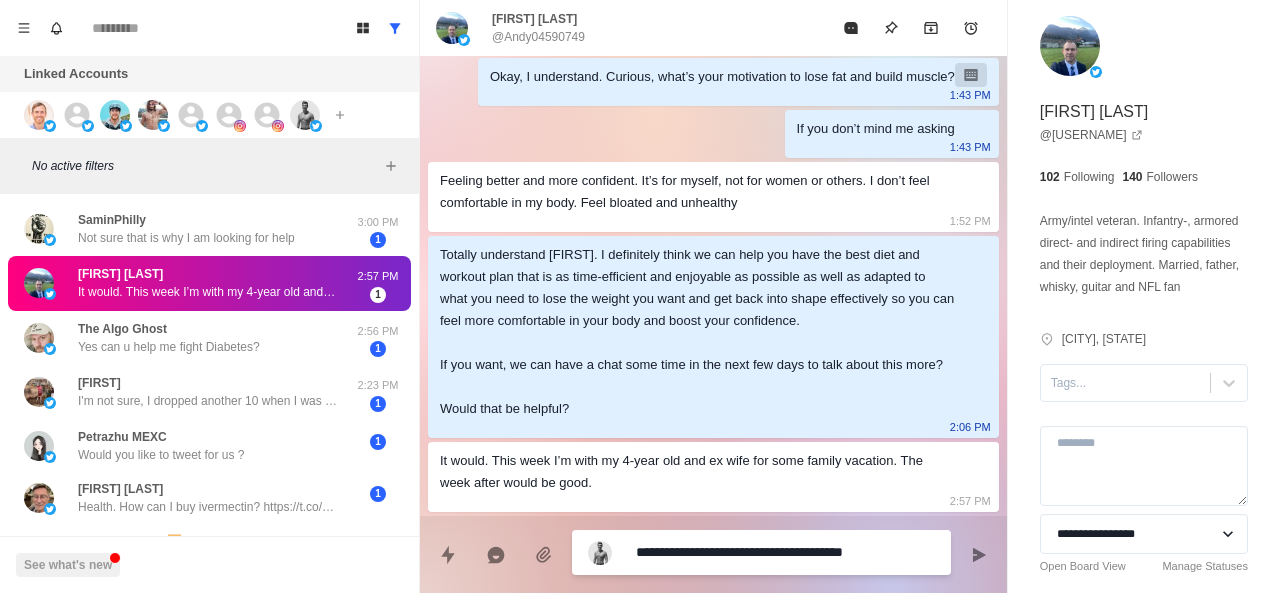 type on "**********" 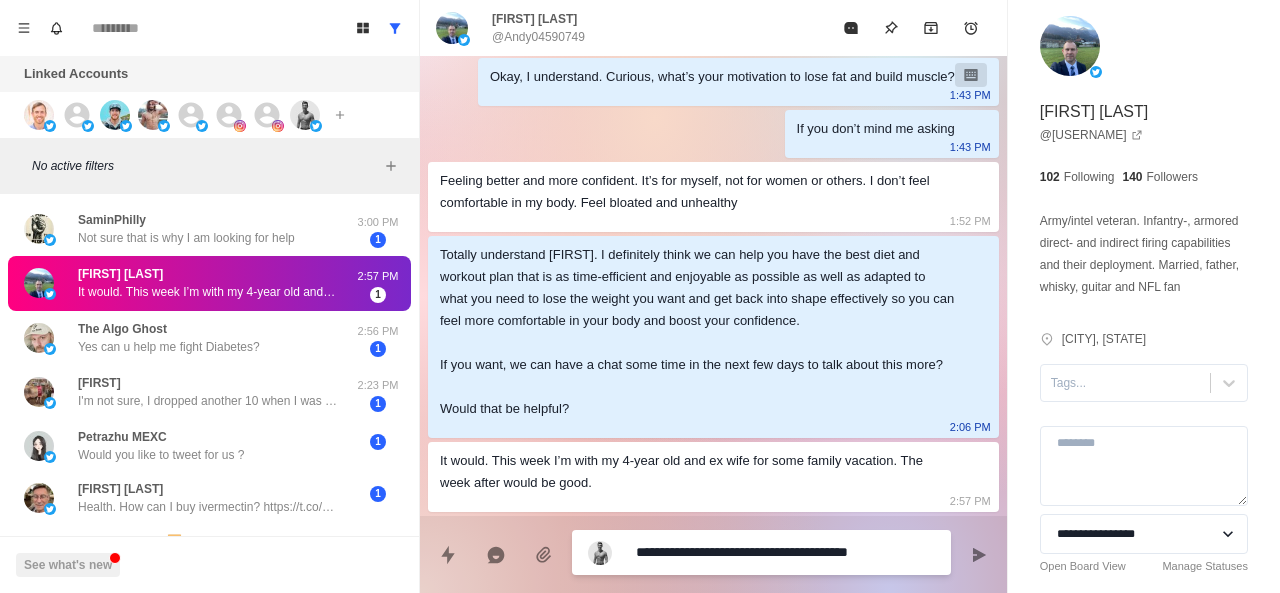 type on "*" 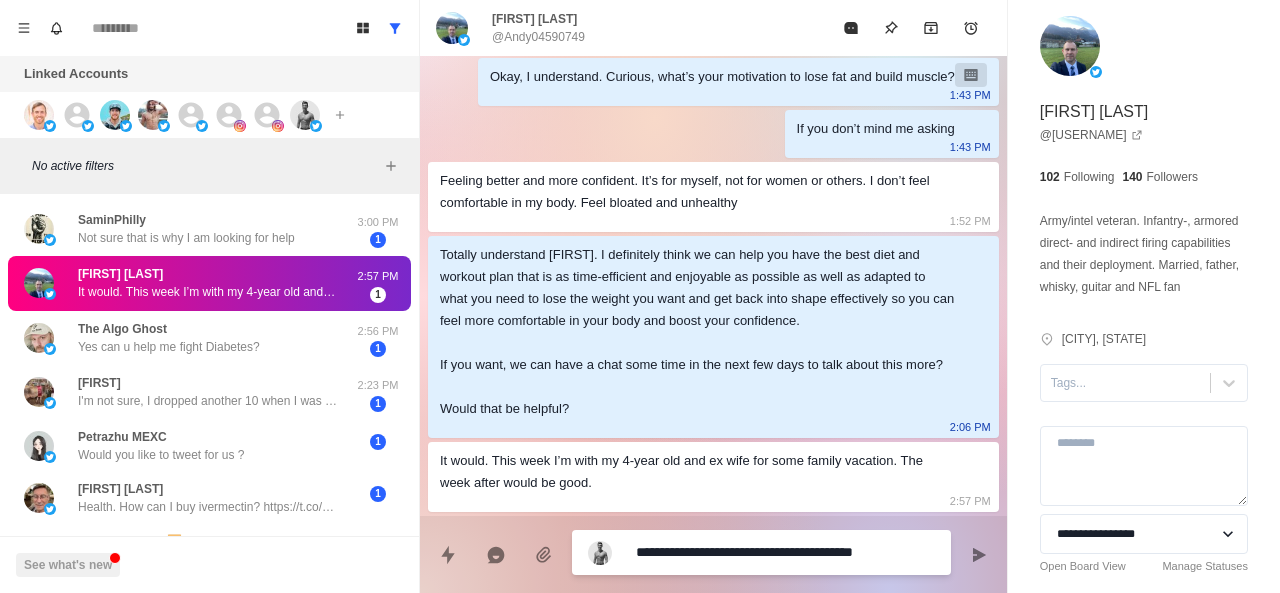 type on "**********" 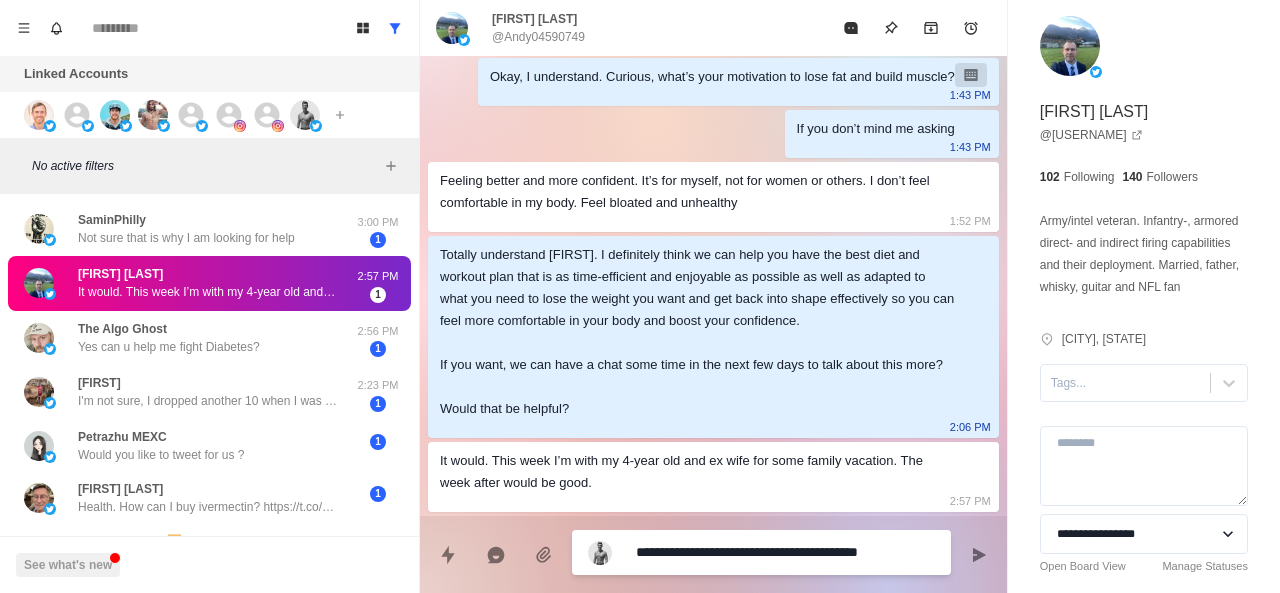 type on "**********" 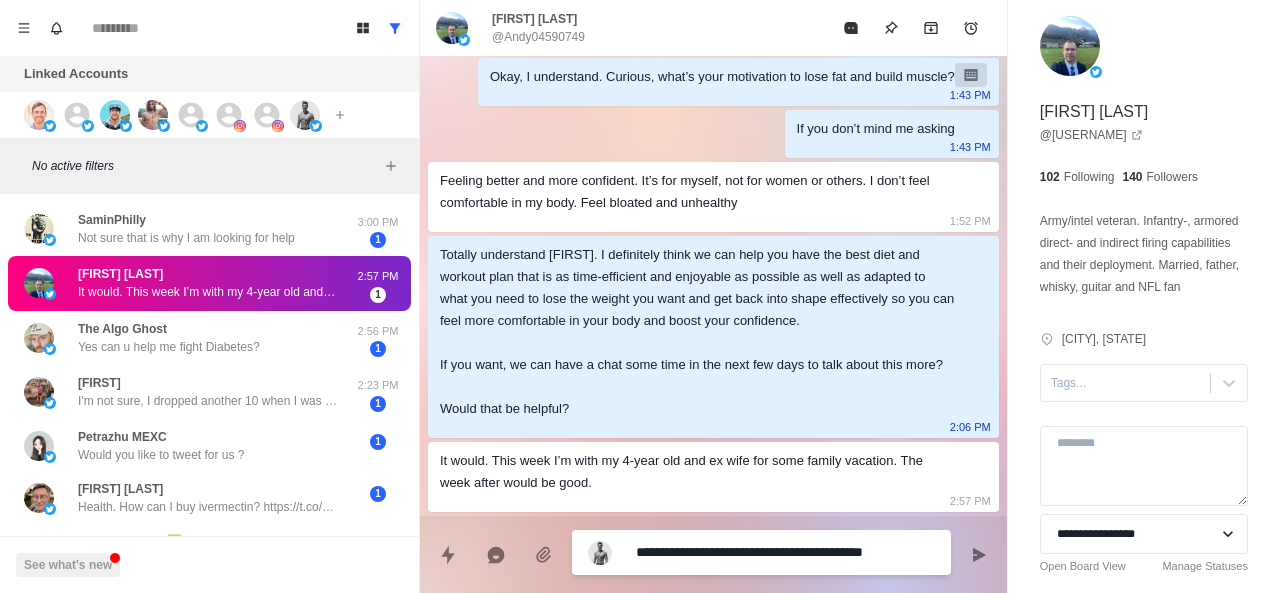 type on "**********" 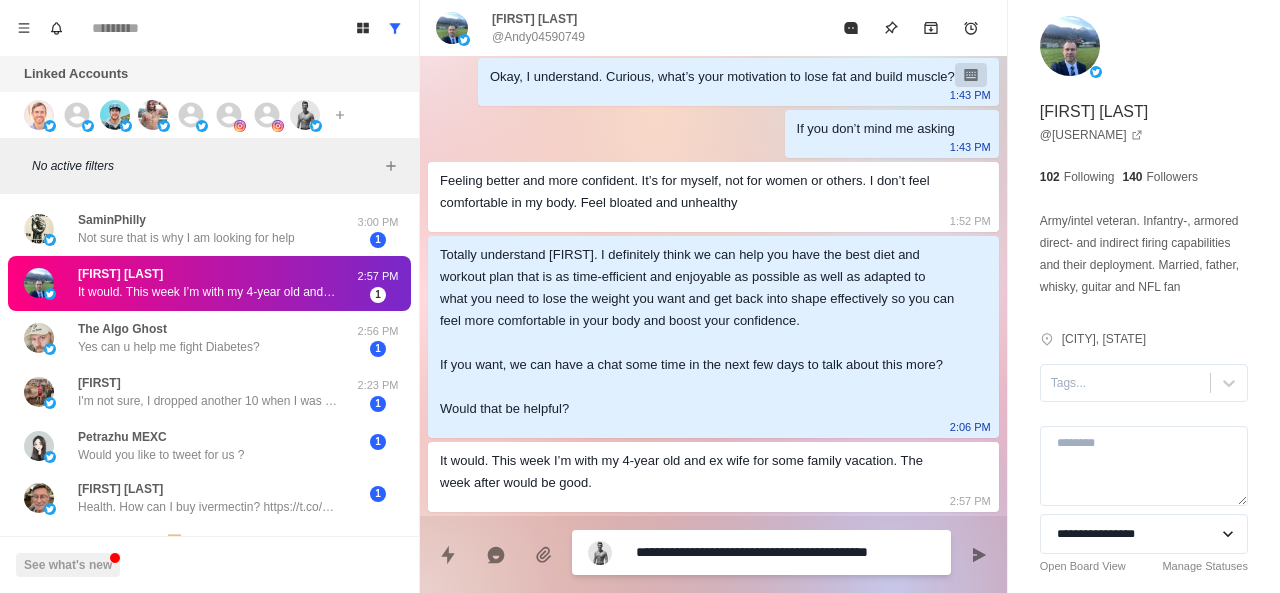 type on "**********" 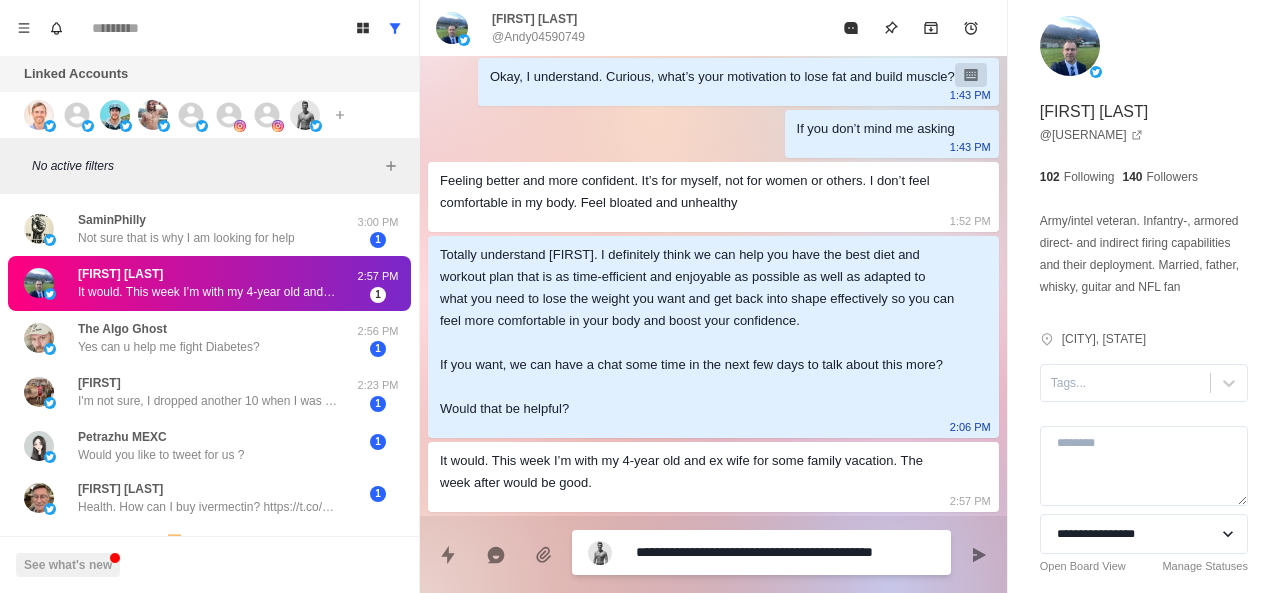 type on "**********" 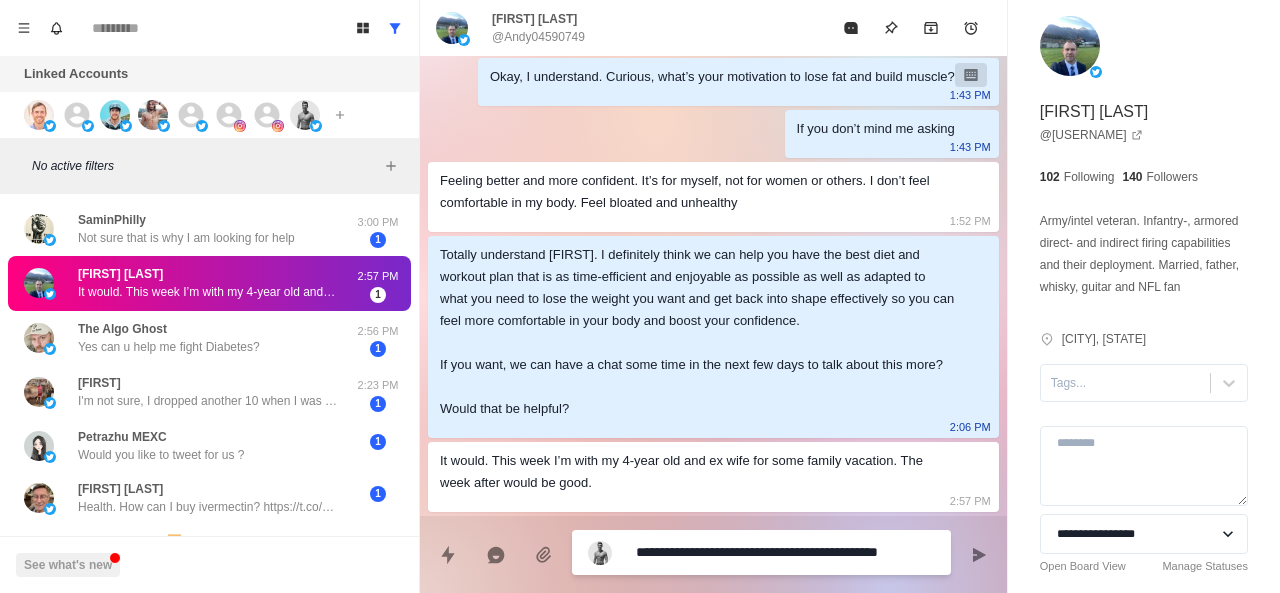 type on "**********" 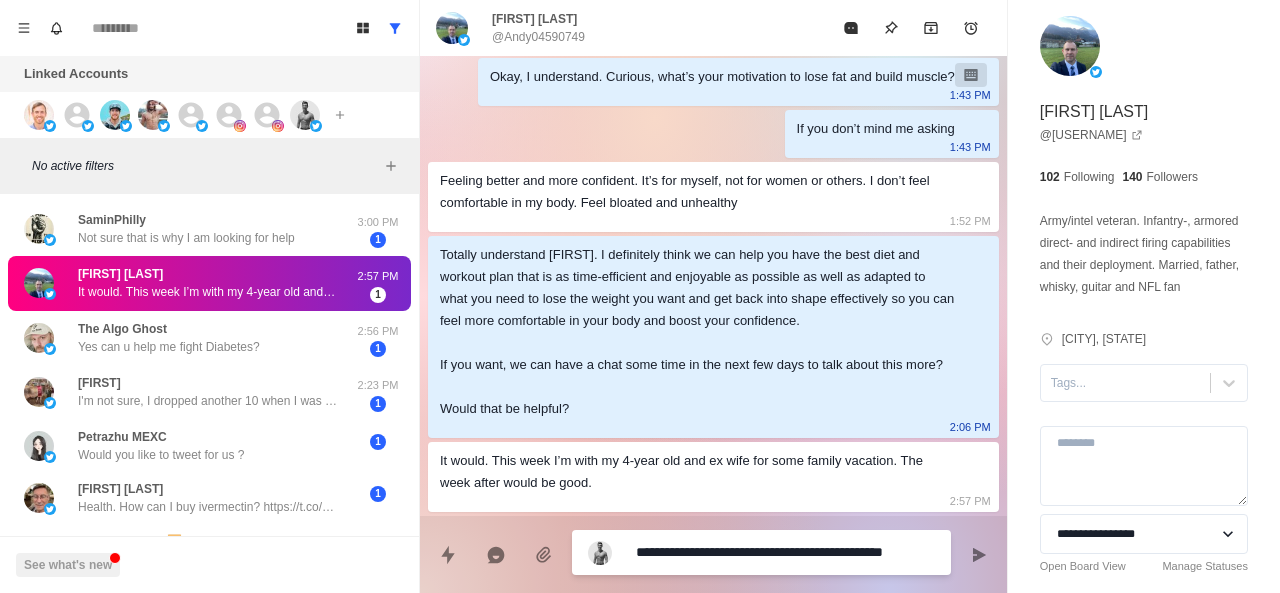 type on "**********" 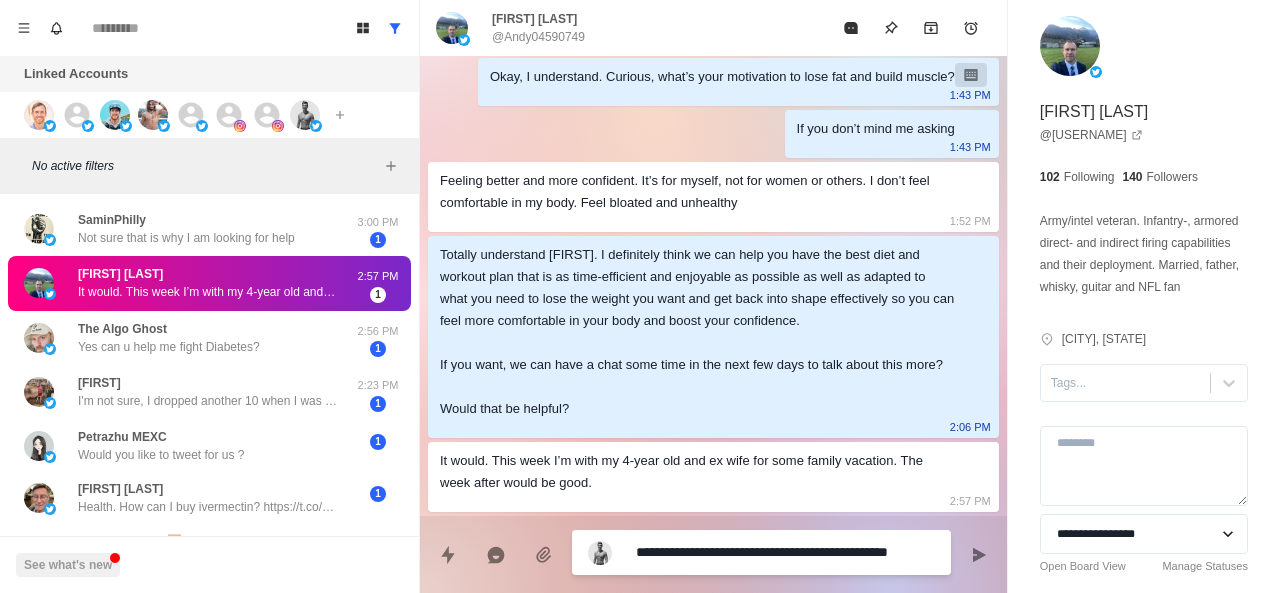 type on "**********" 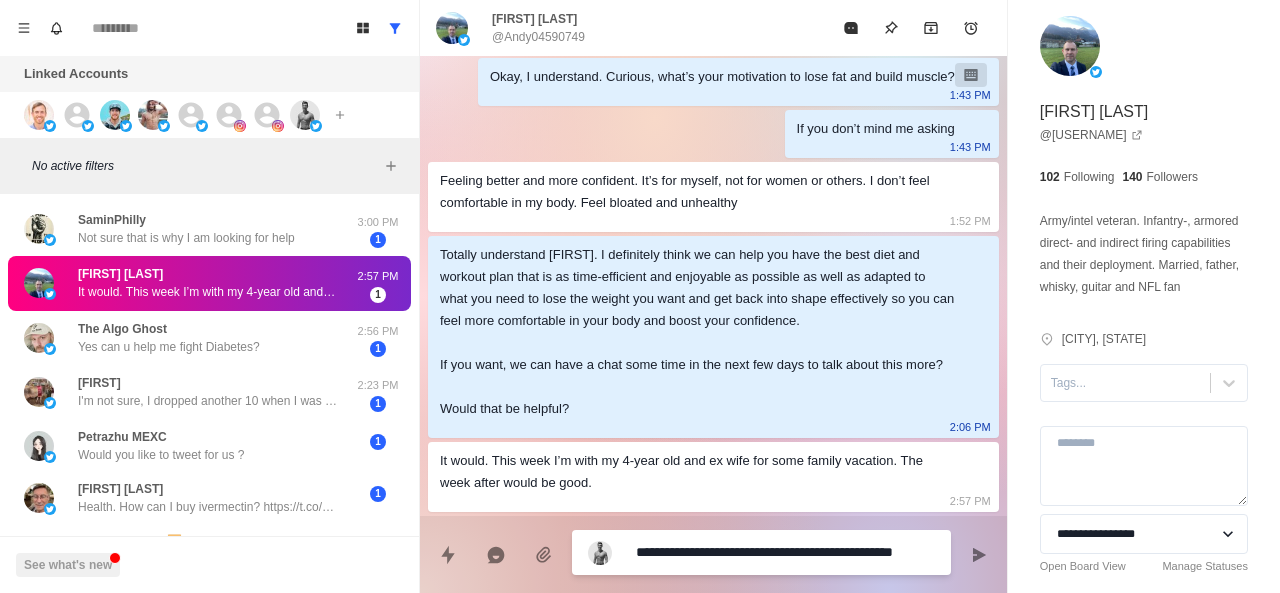 type on "**********" 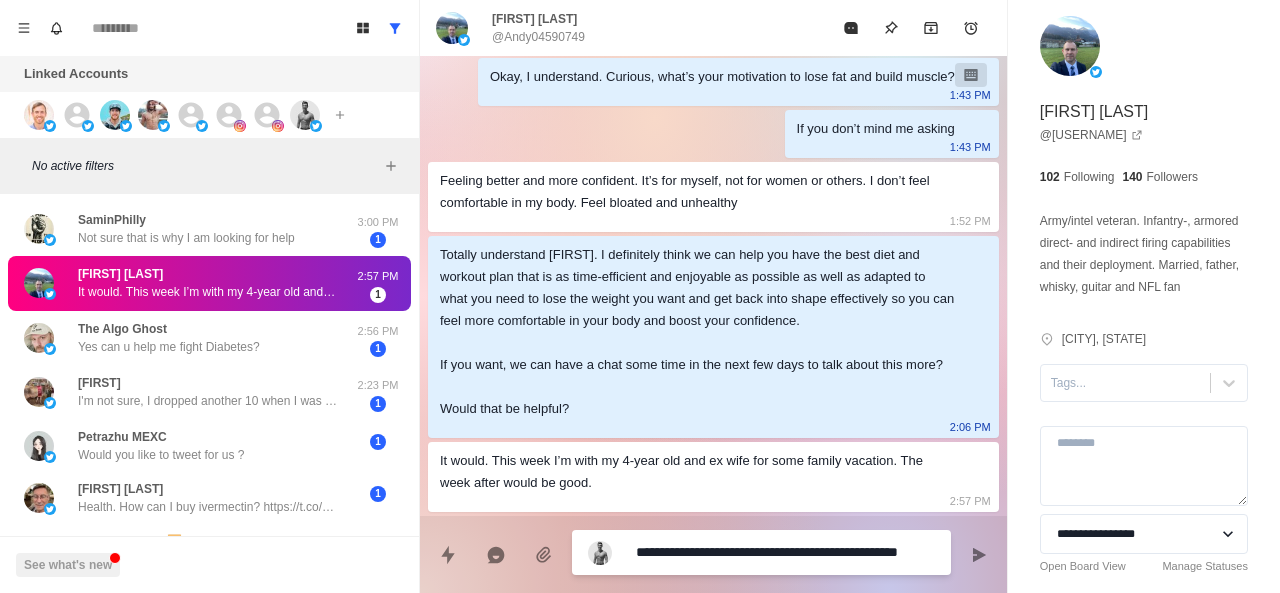type on "**********" 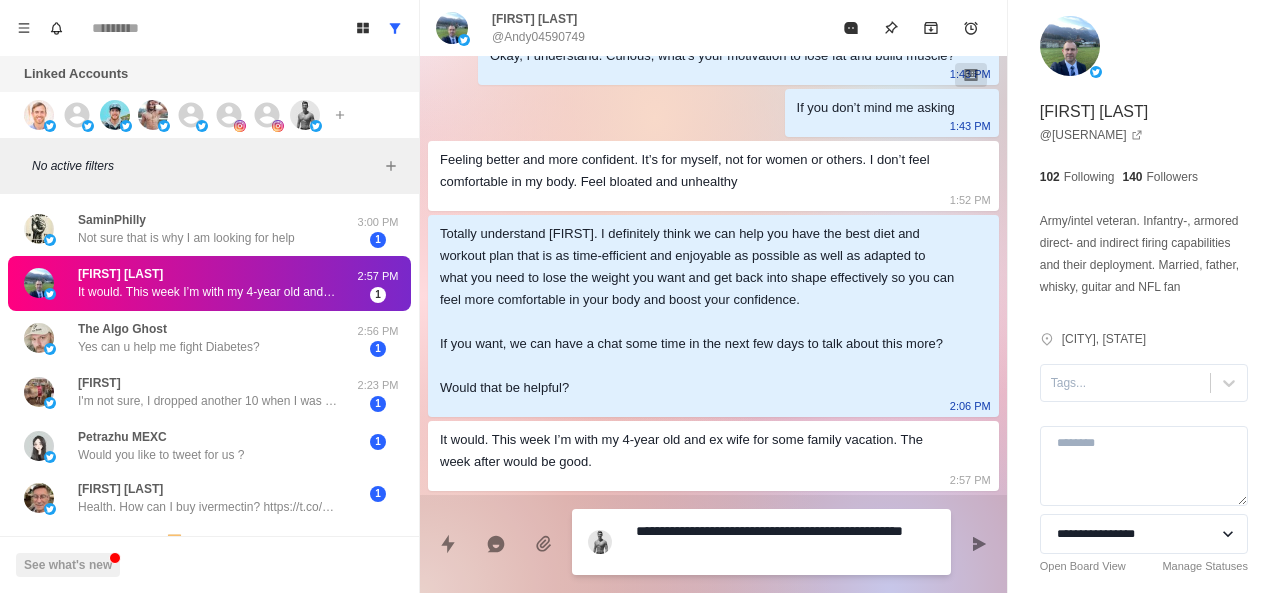scroll, scrollTop: 1130, scrollLeft: 0, axis: vertical 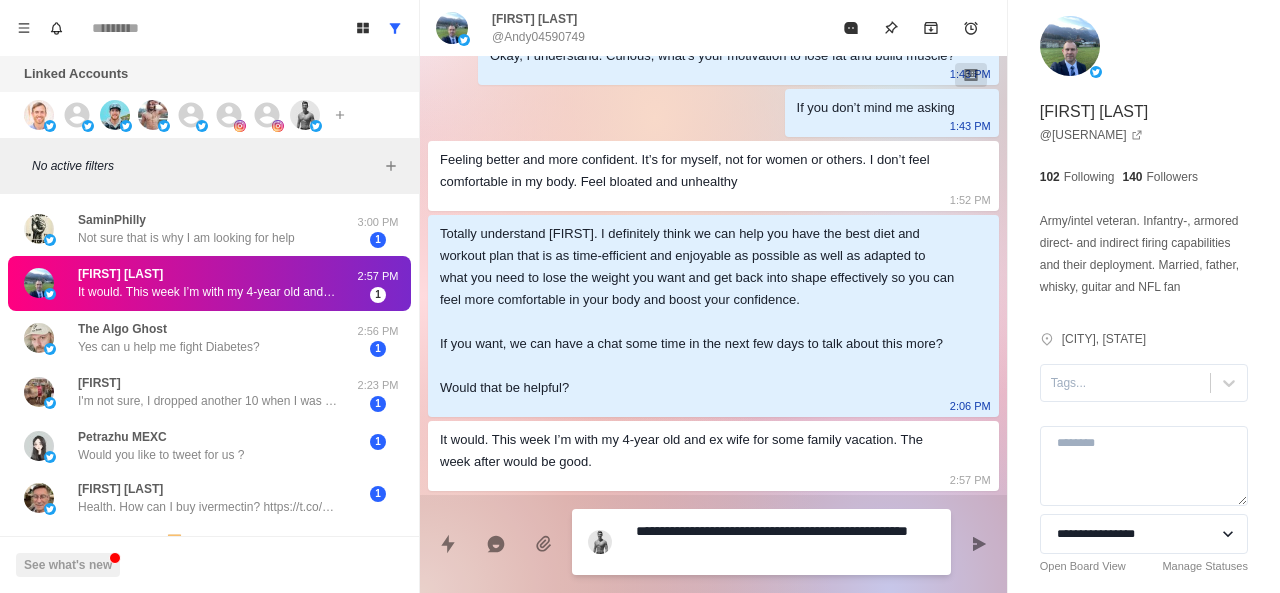 type on "**********" 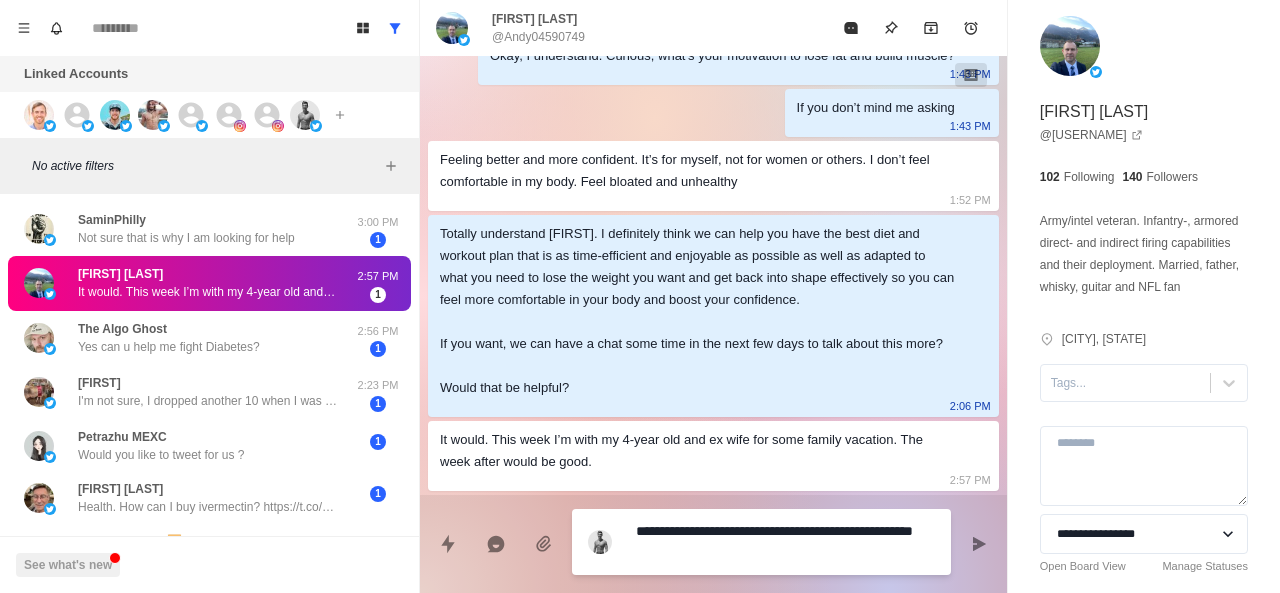 type on "*" 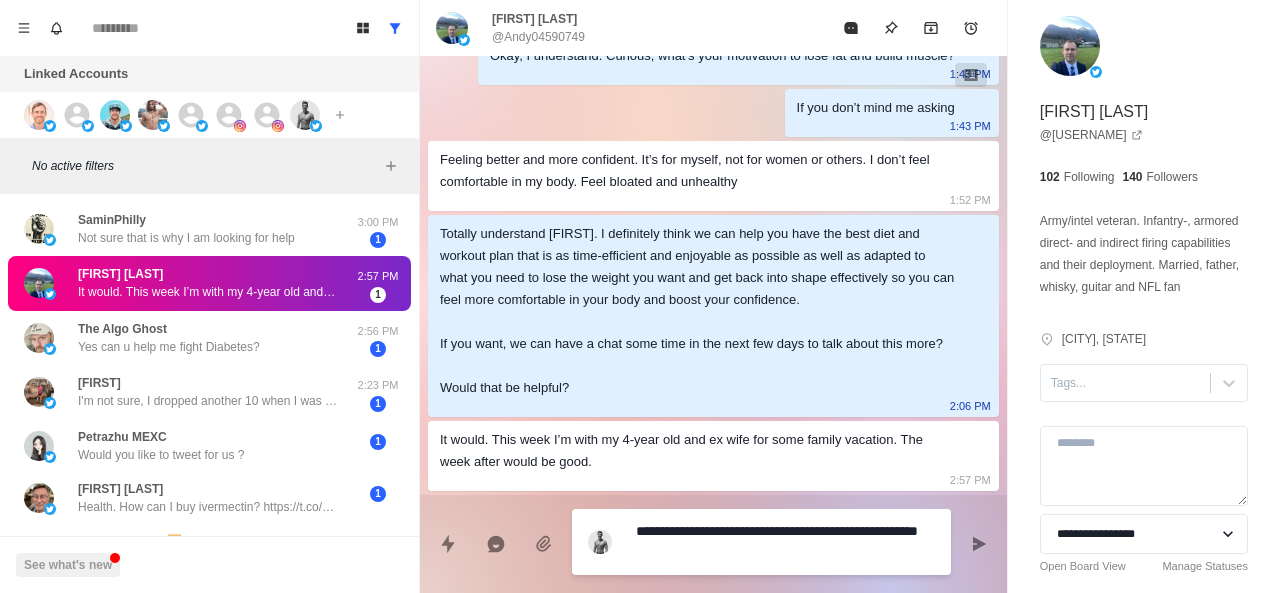 type on "**********" 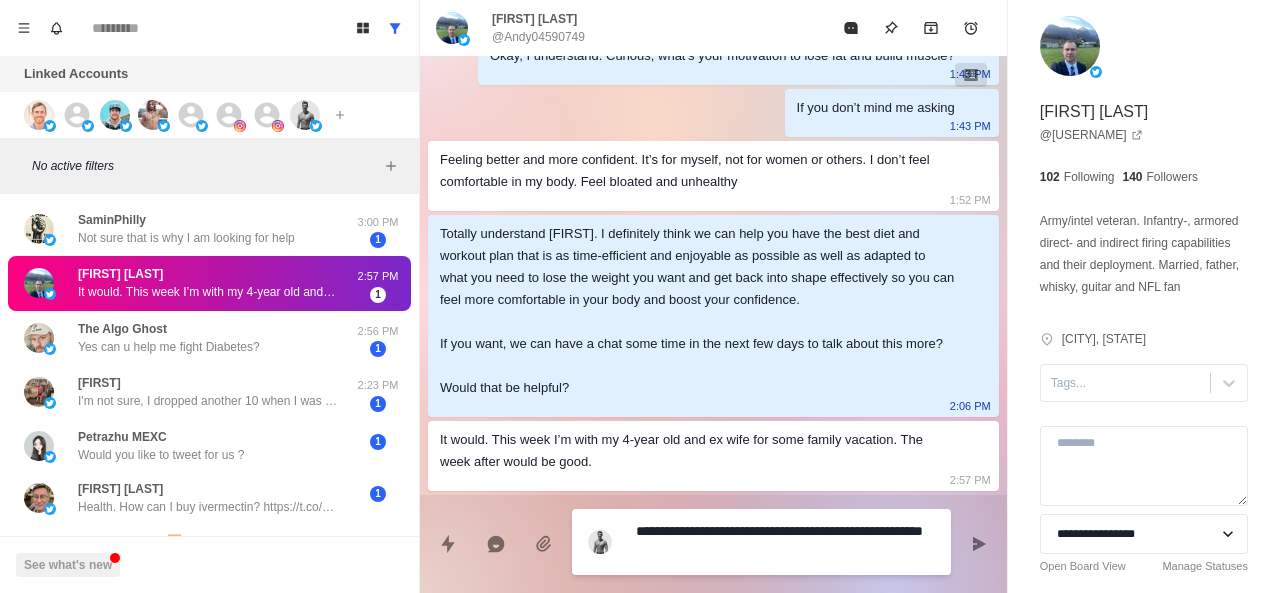 type on "**********" 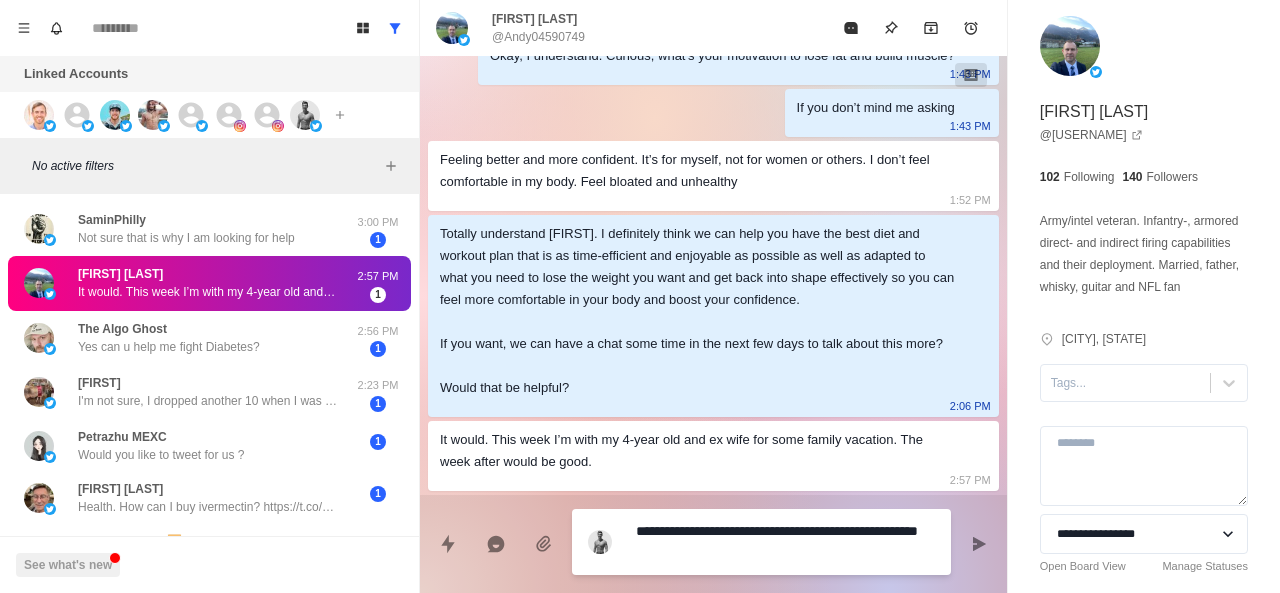 type on "*" 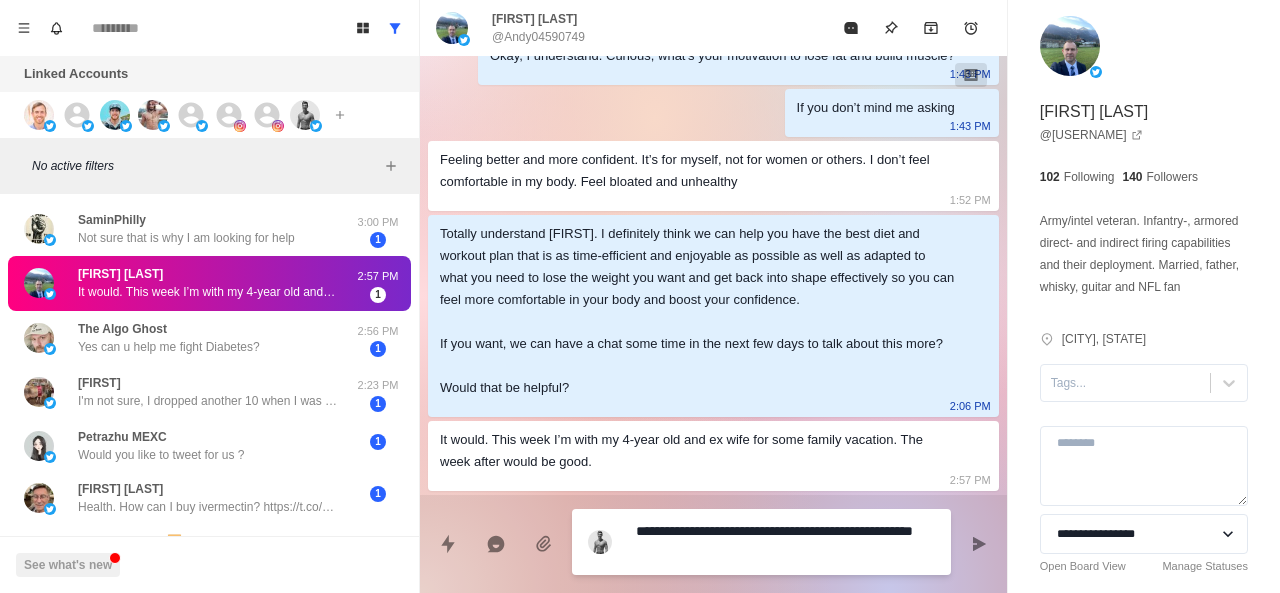 type on "**********" 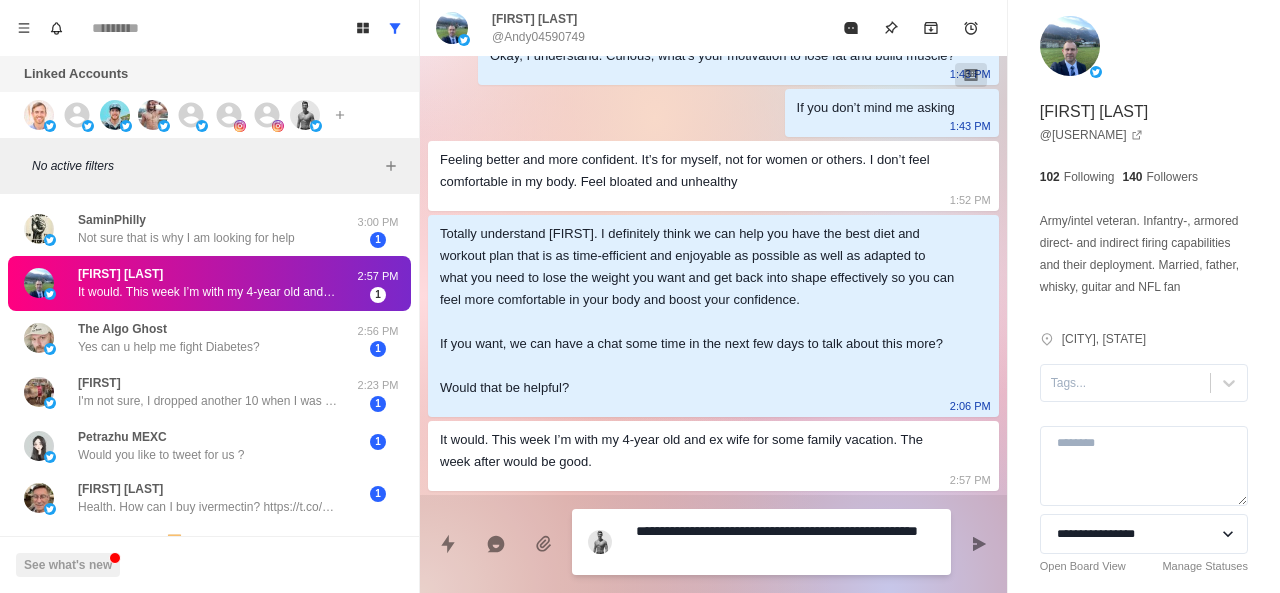 type on "**********" 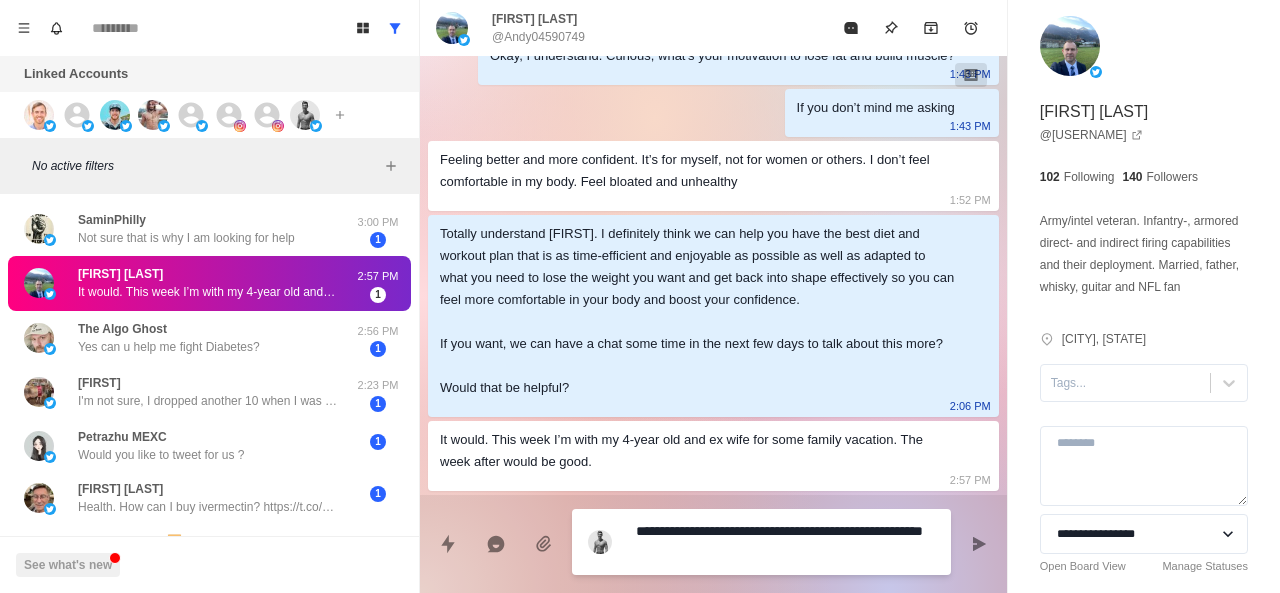 type on "**********" 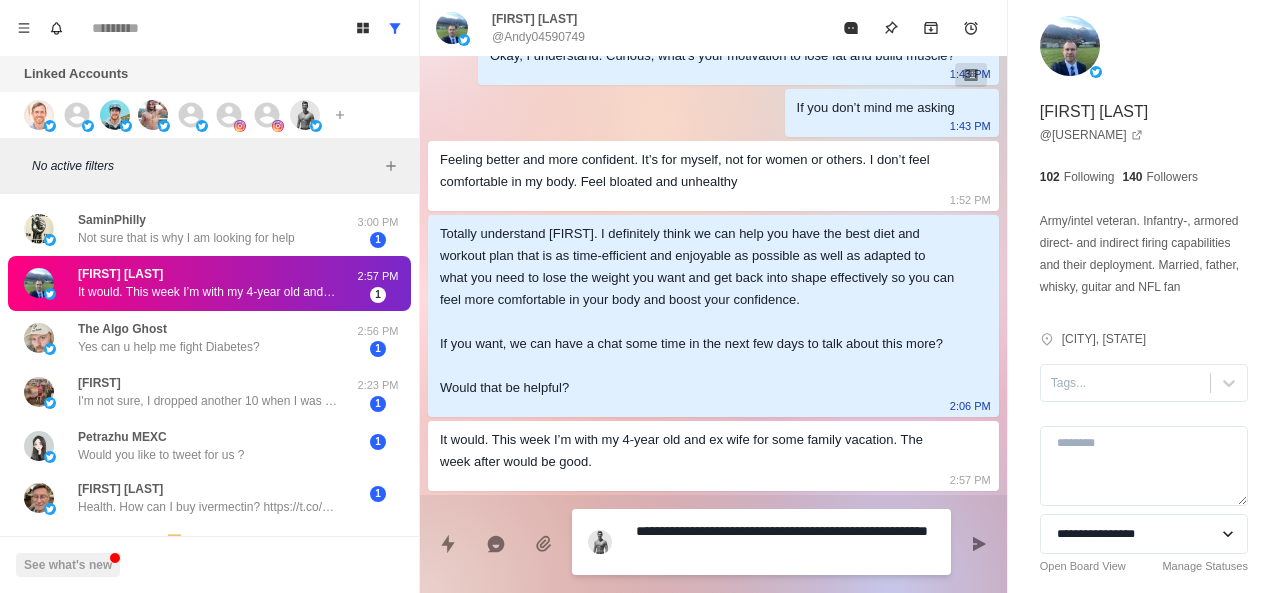type on "**********" 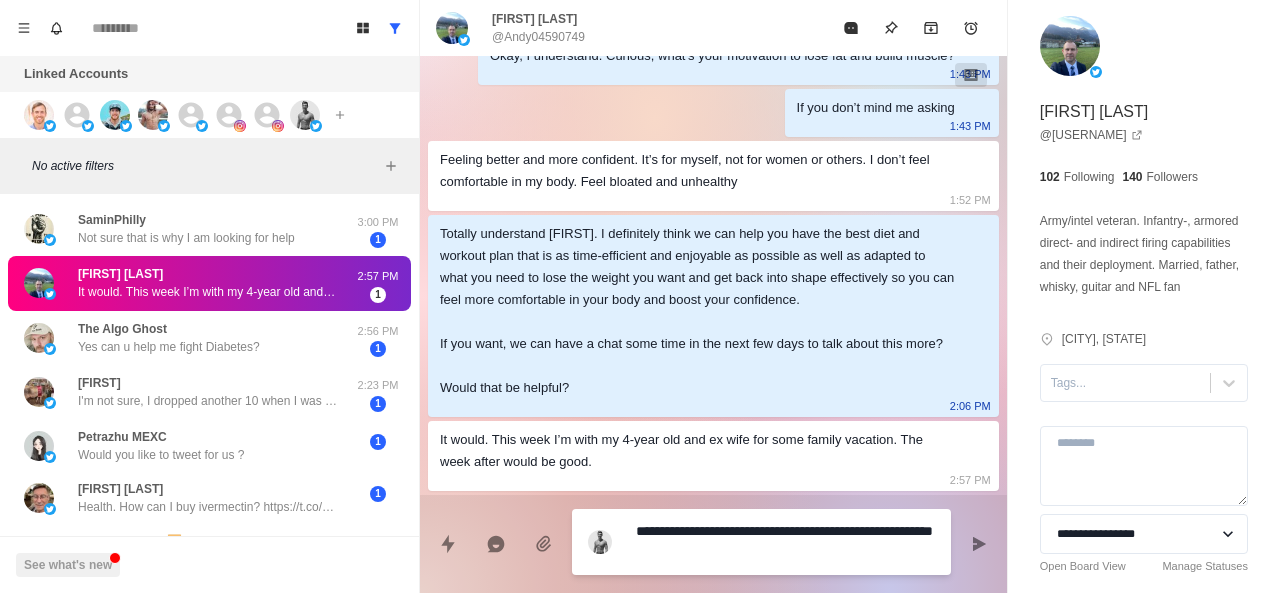 type on "**********" 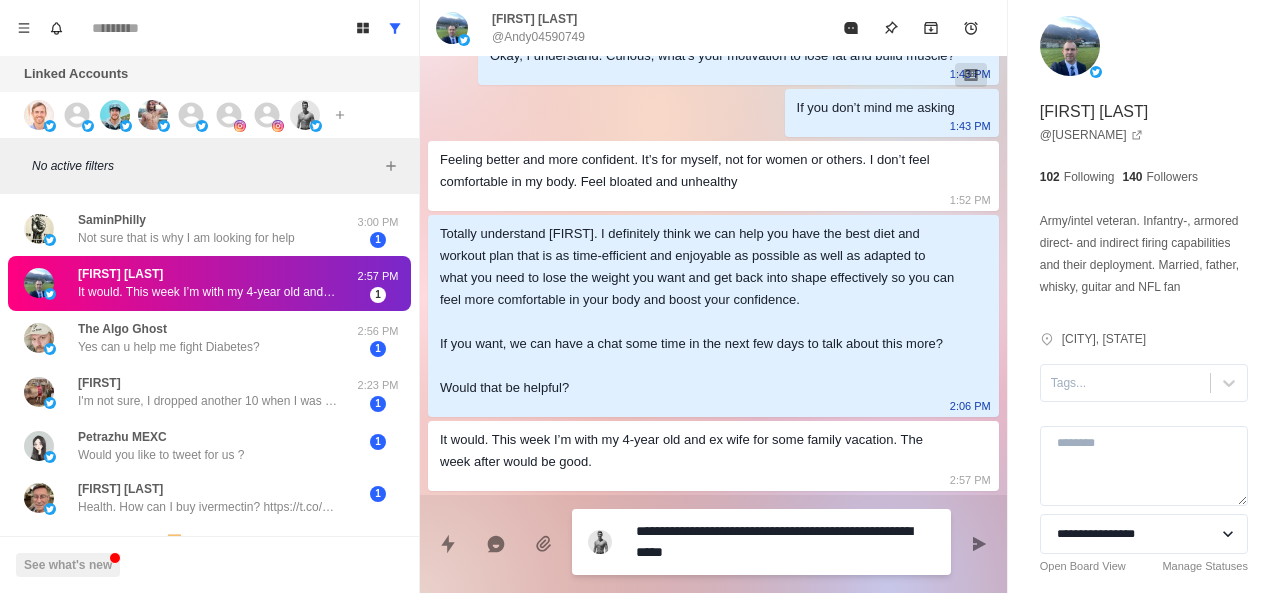 type on "**********" 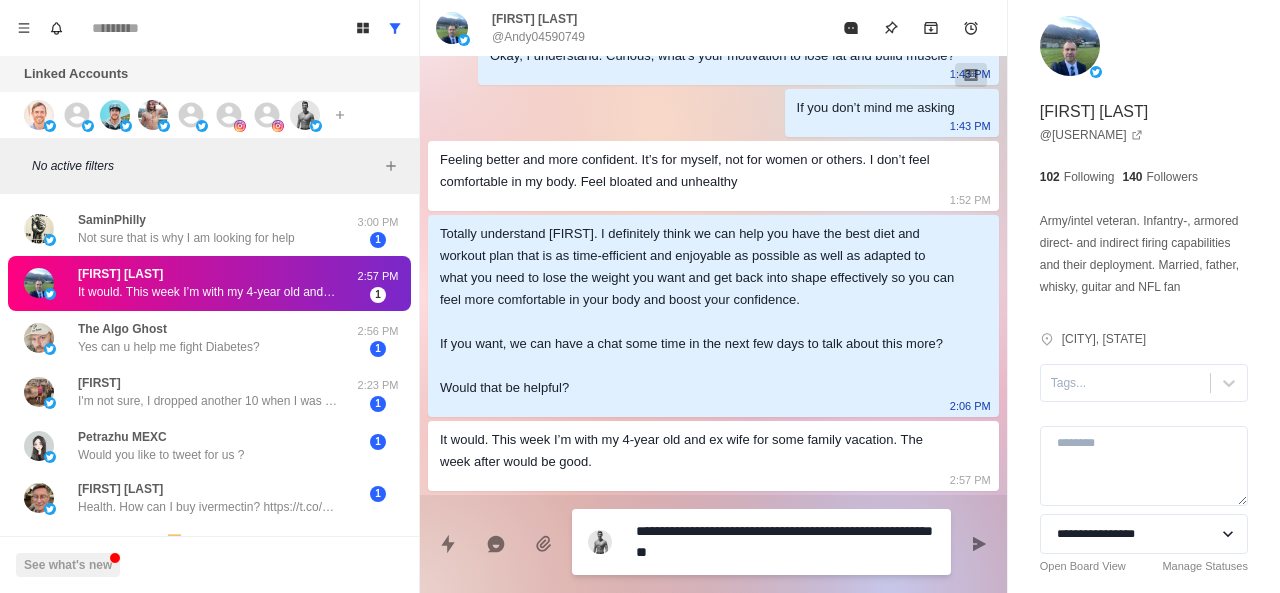 type on "**********" 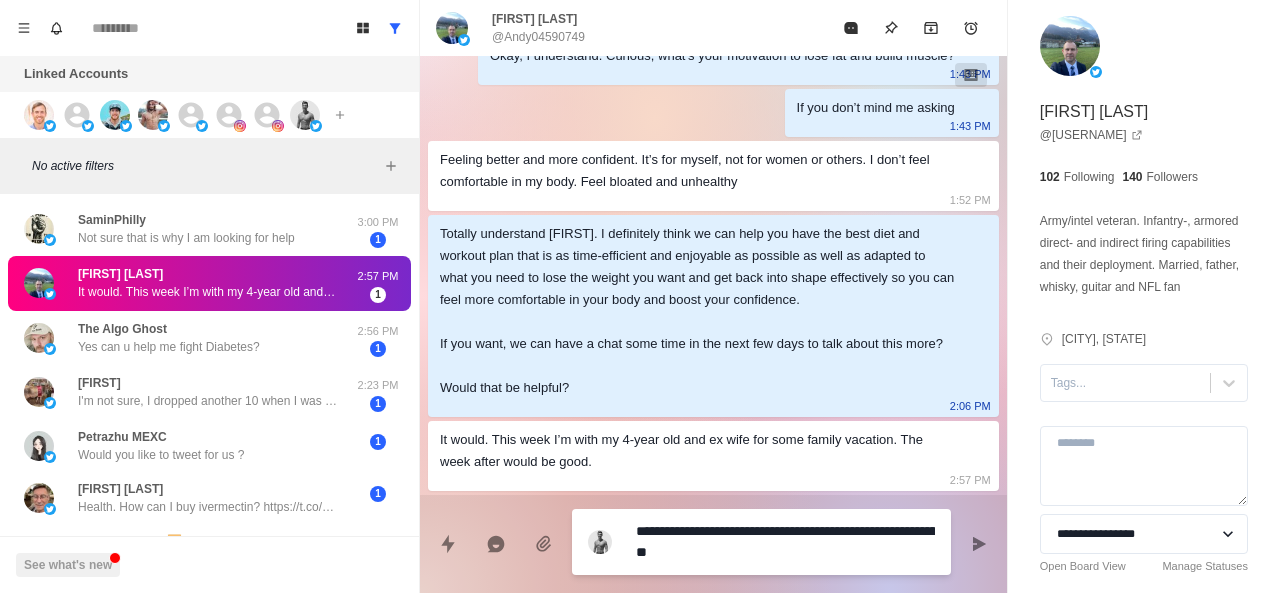 type on "*" 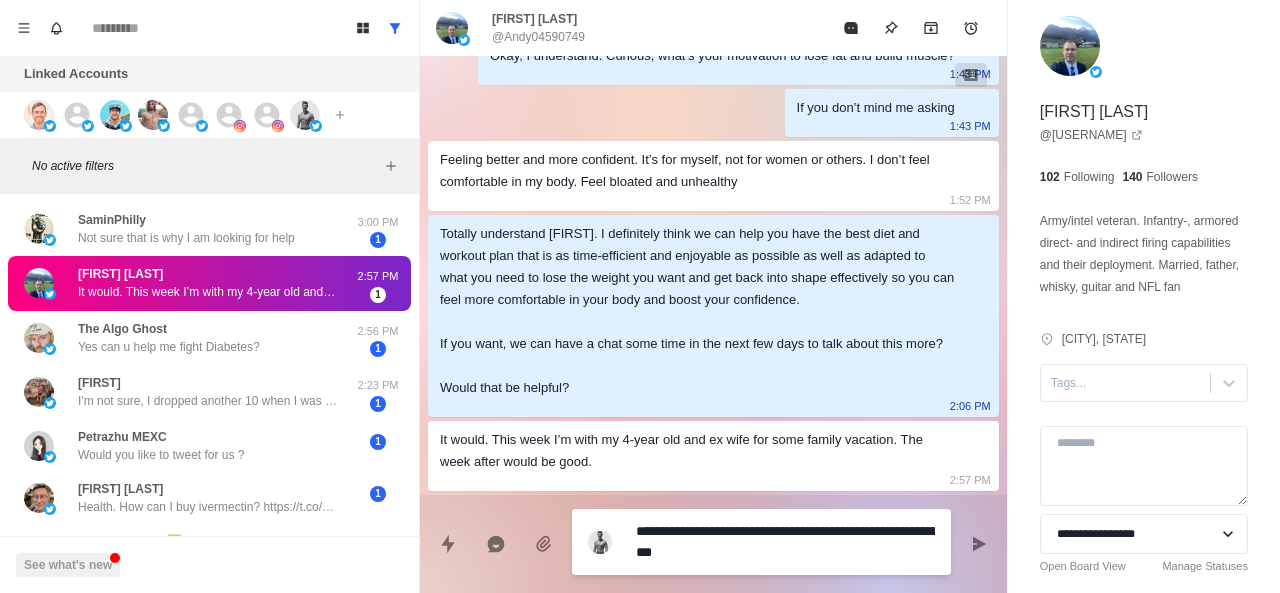 type on "**********" 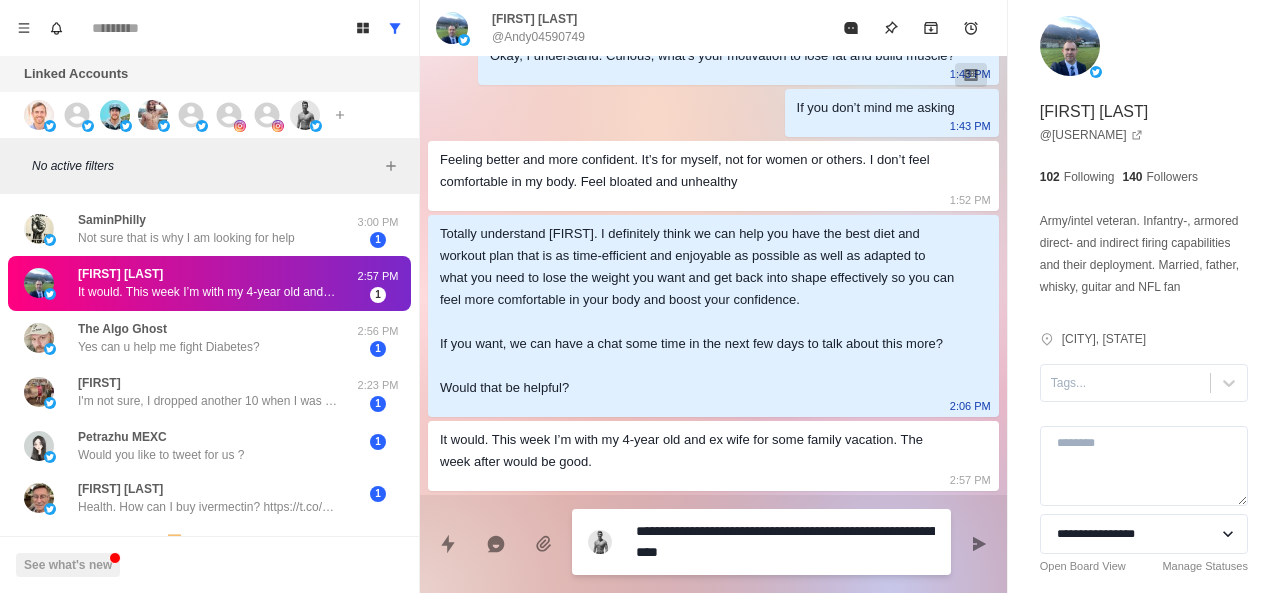 type on "**********" 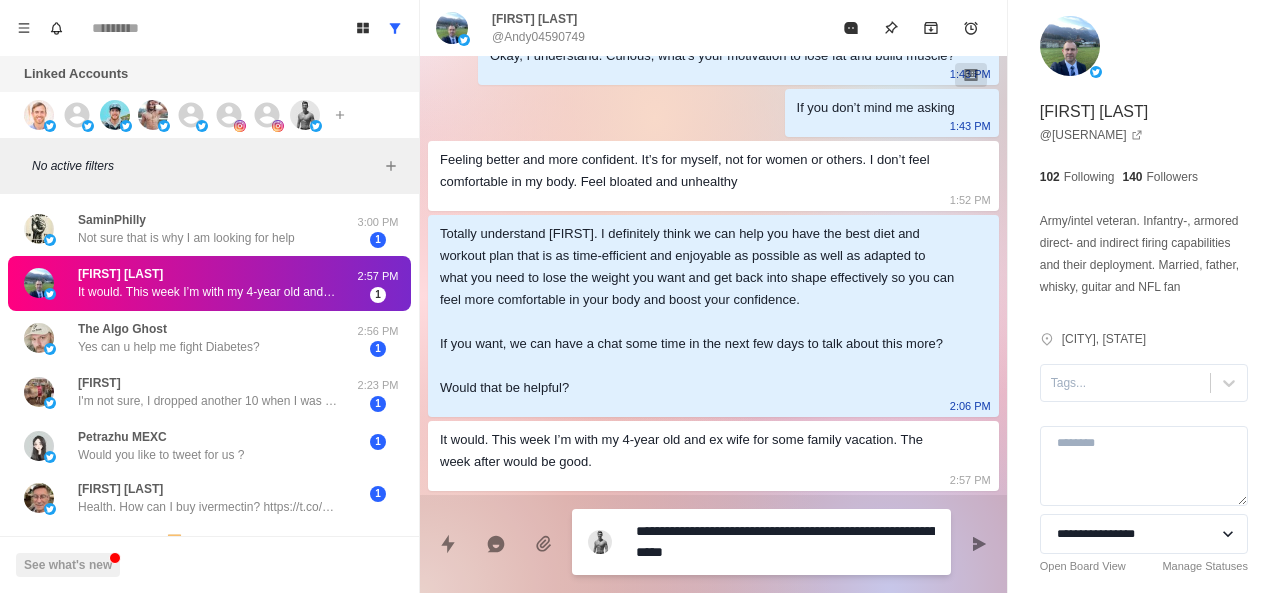 type on "**********" 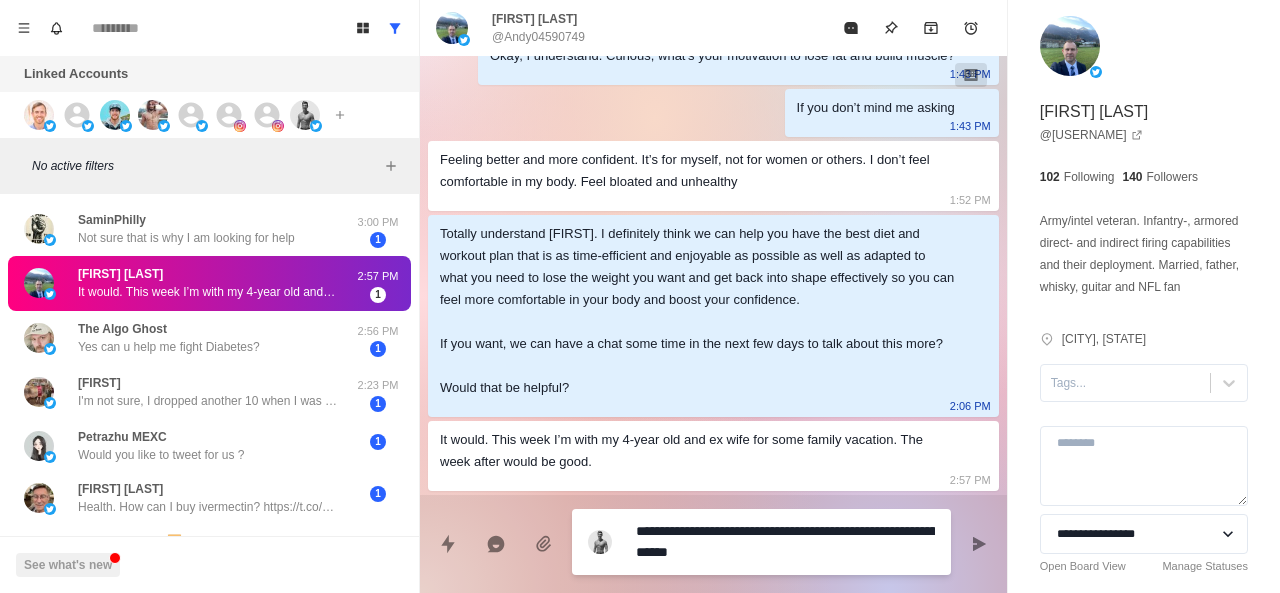 type on "**********" 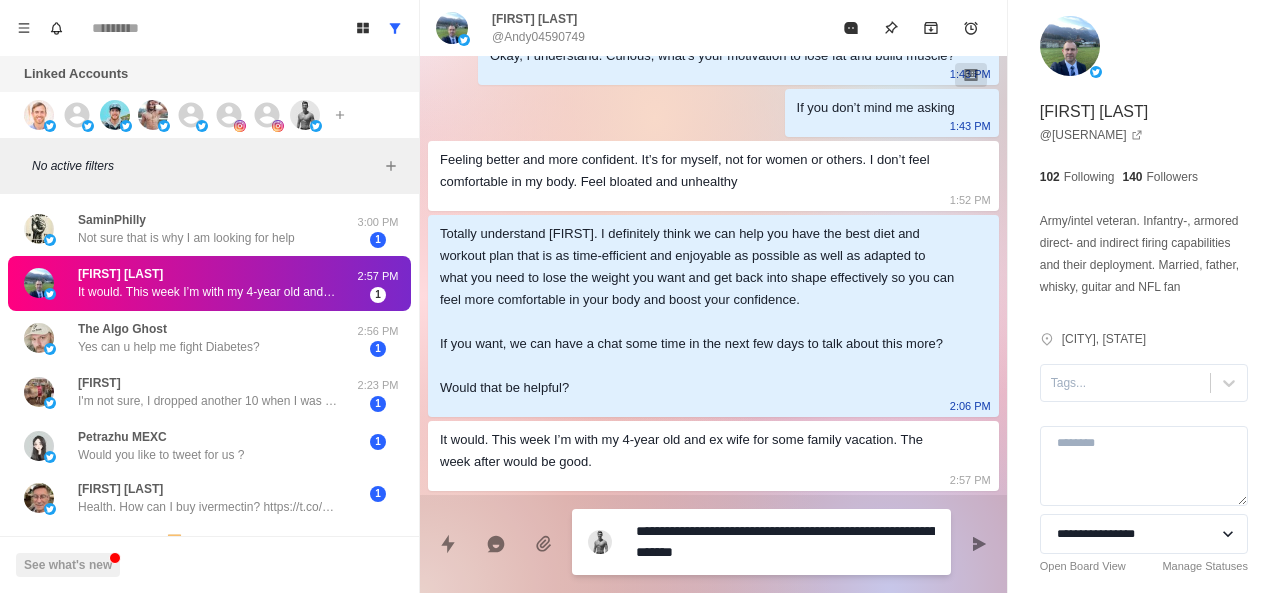 type on "**********" 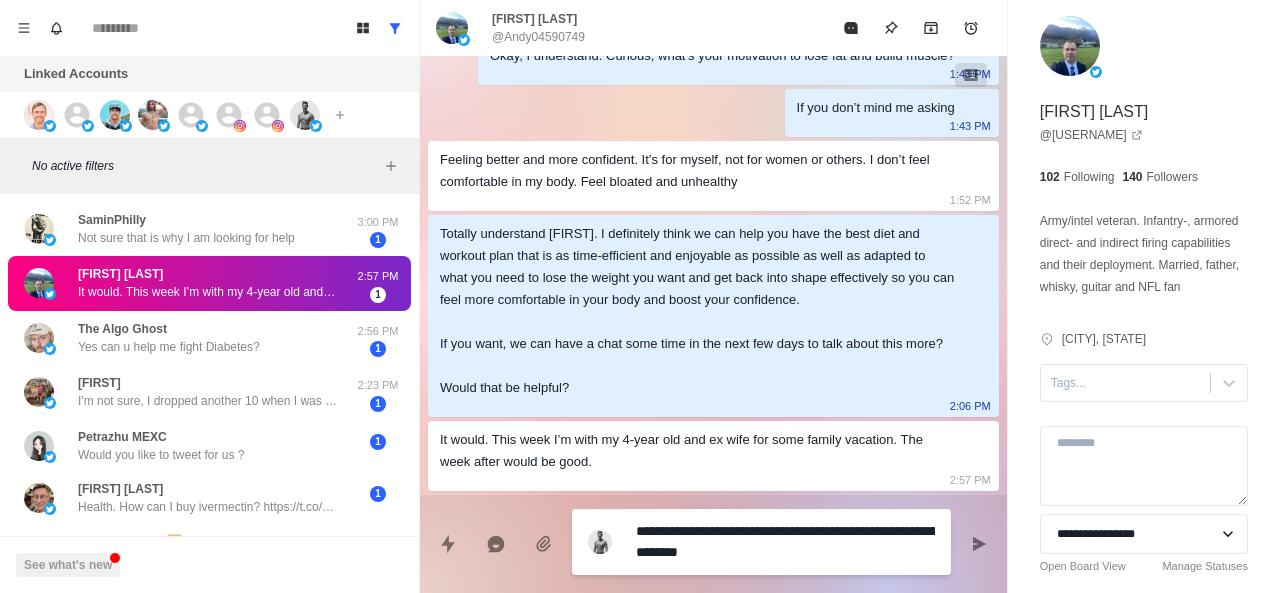 type on "**********" 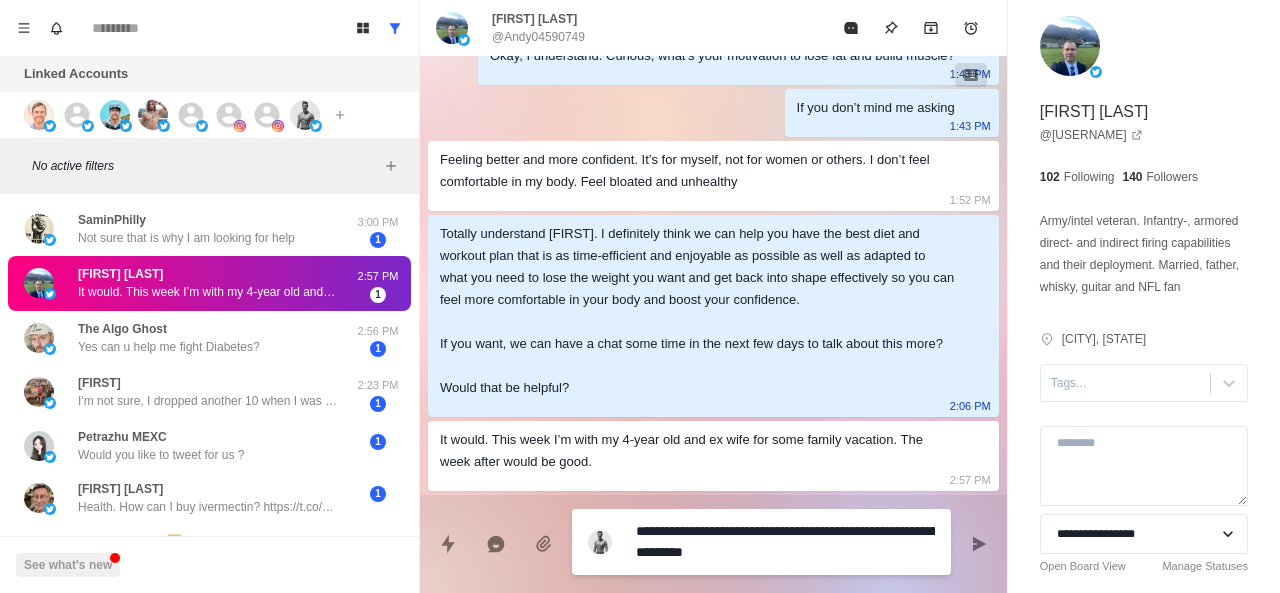 type on "**********" 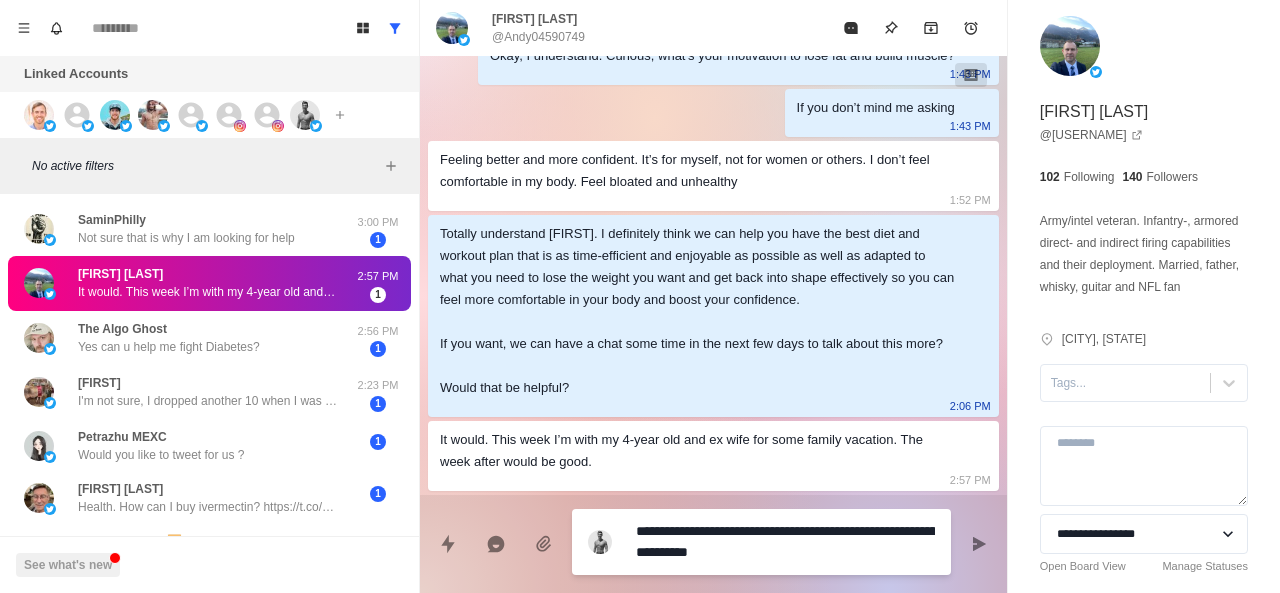 type on "**********" 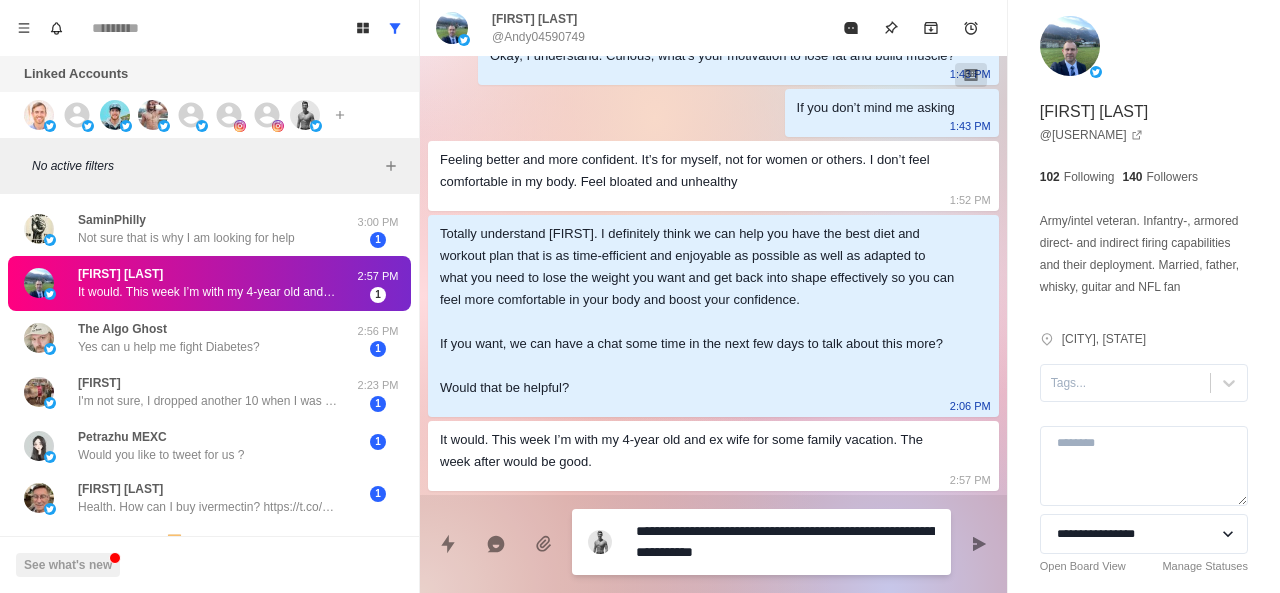 type on "**********" 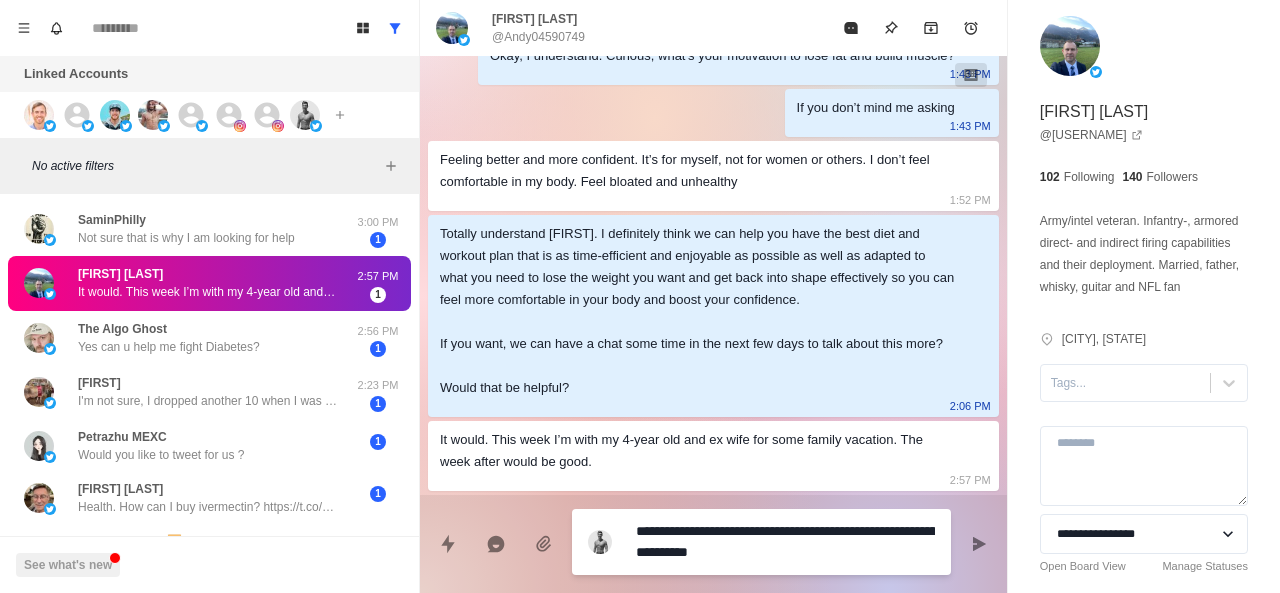 type on "**********" 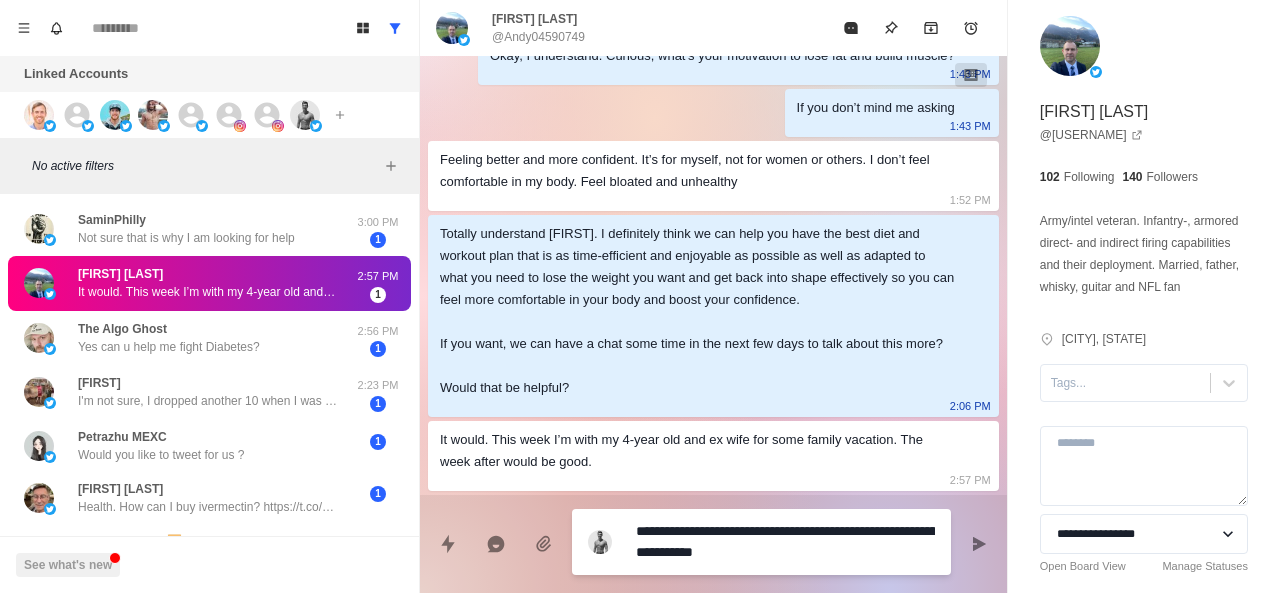 type on "**********" 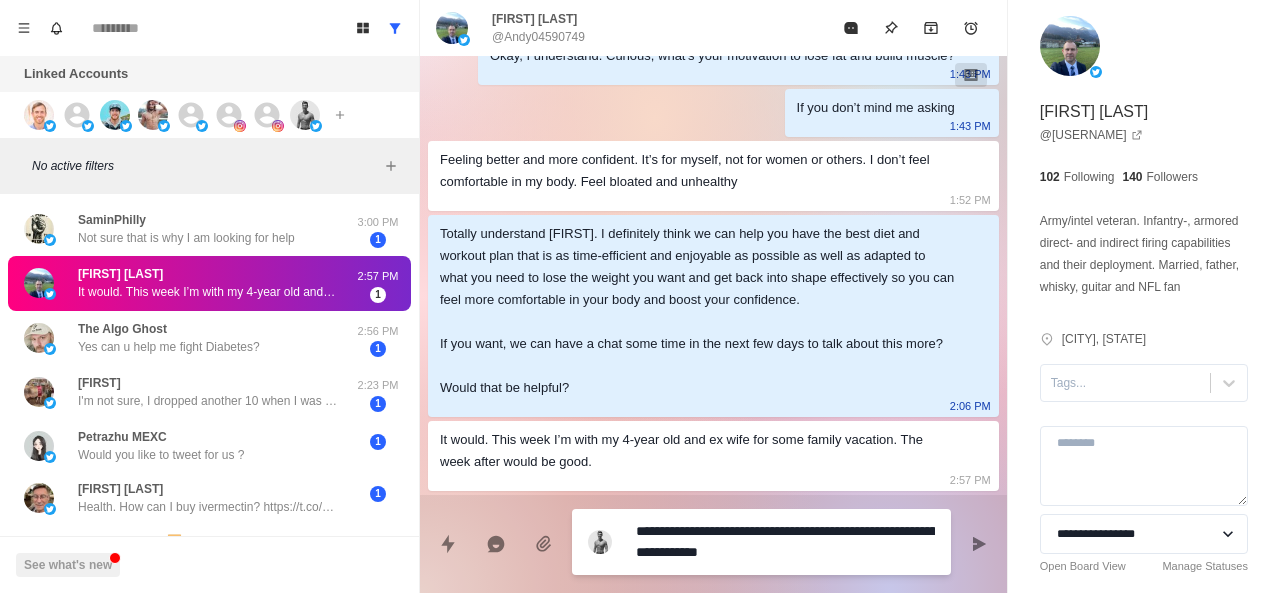 type on "**********" 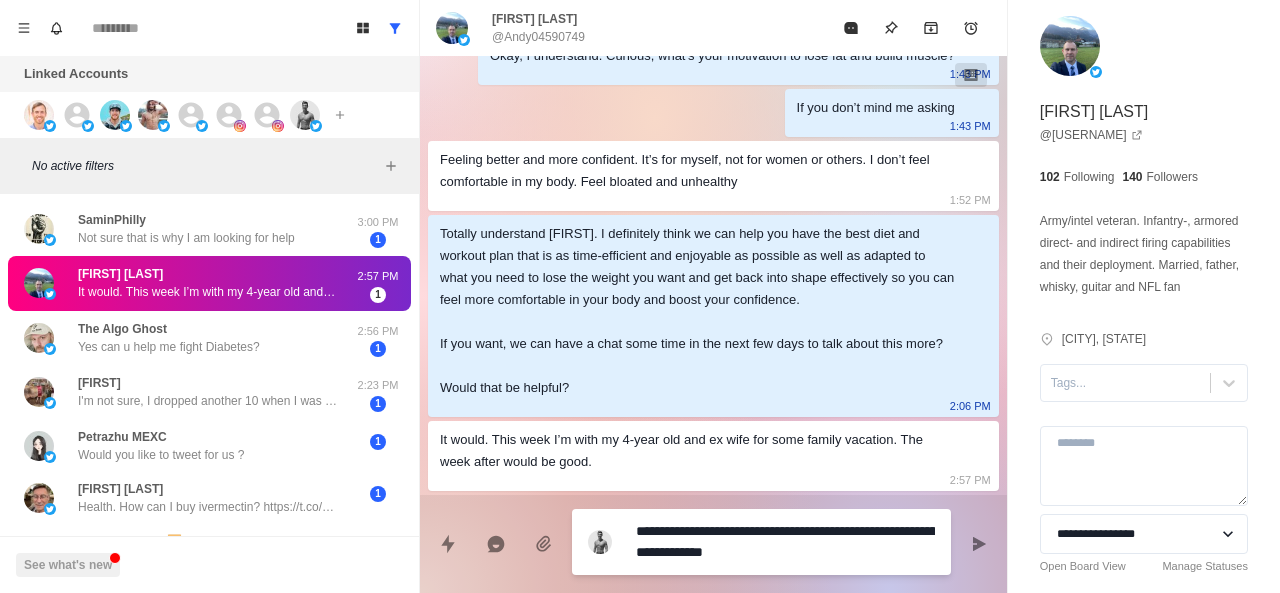 type on "**********" 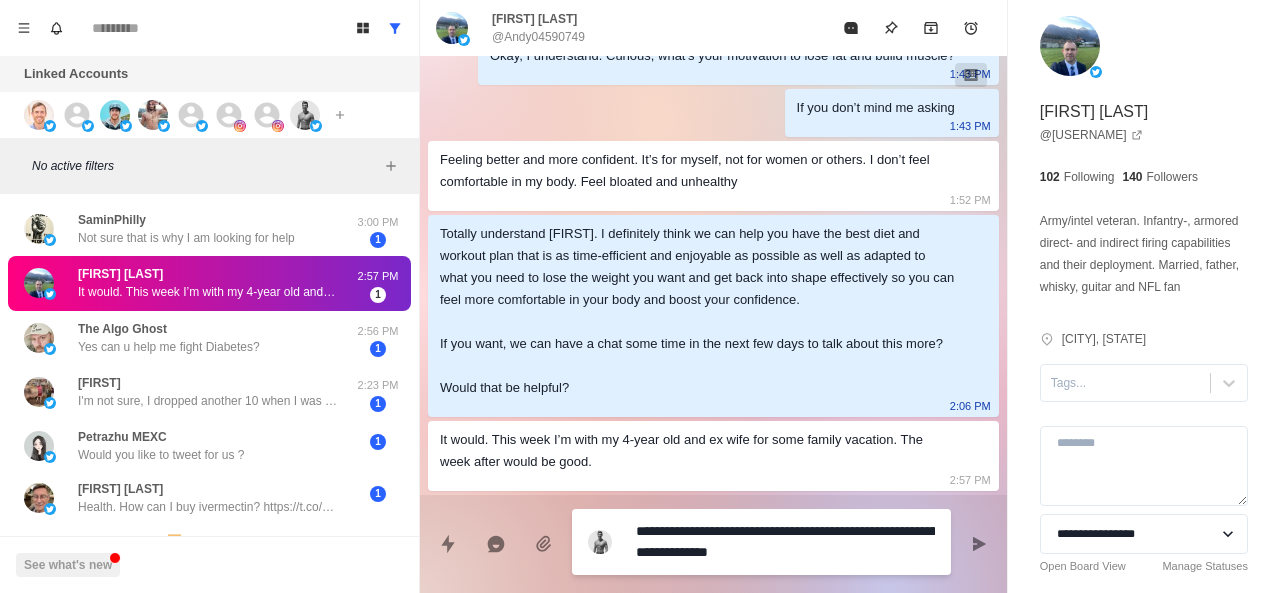 type 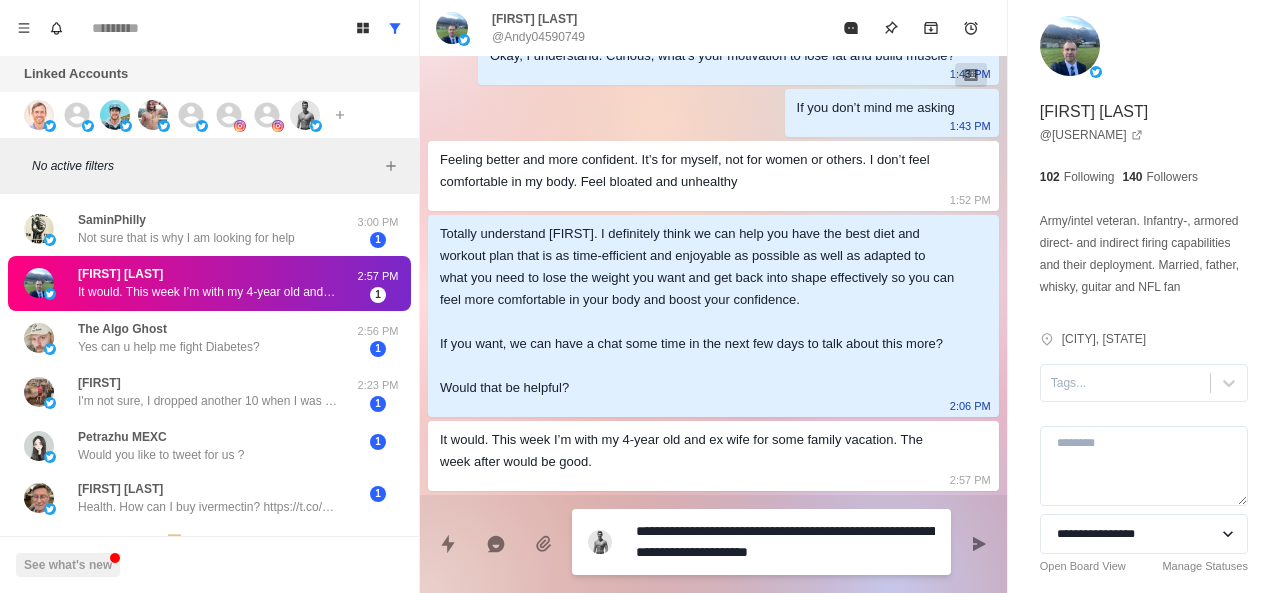 click on "**********" at bounding box center (785, 542) 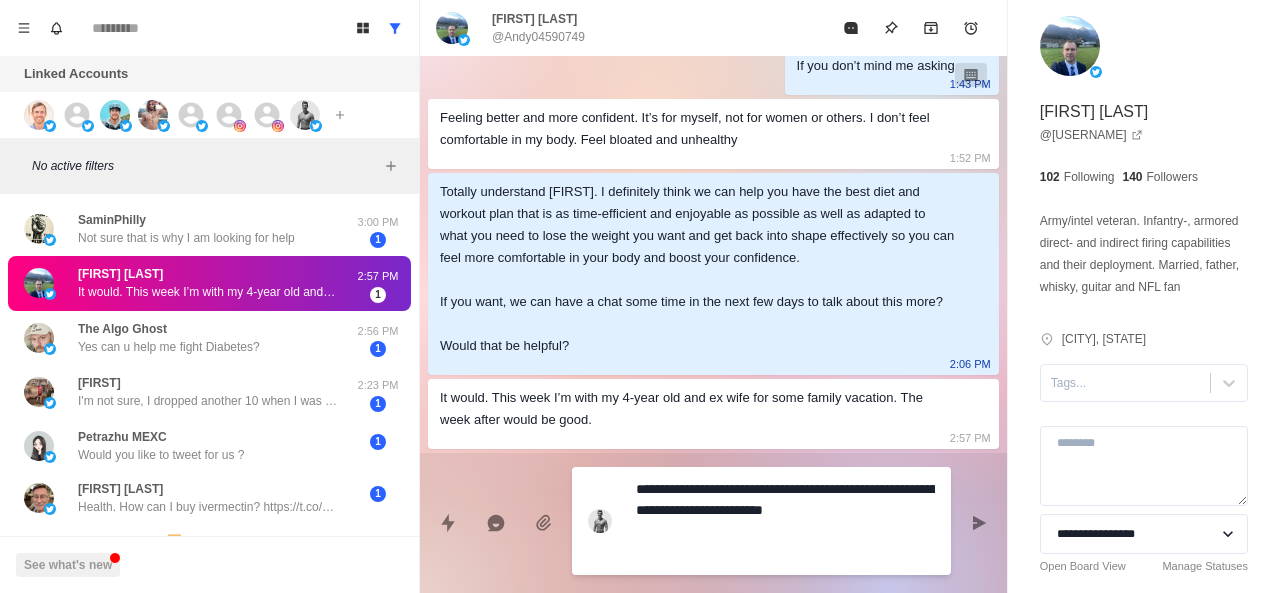 paste on "**********" 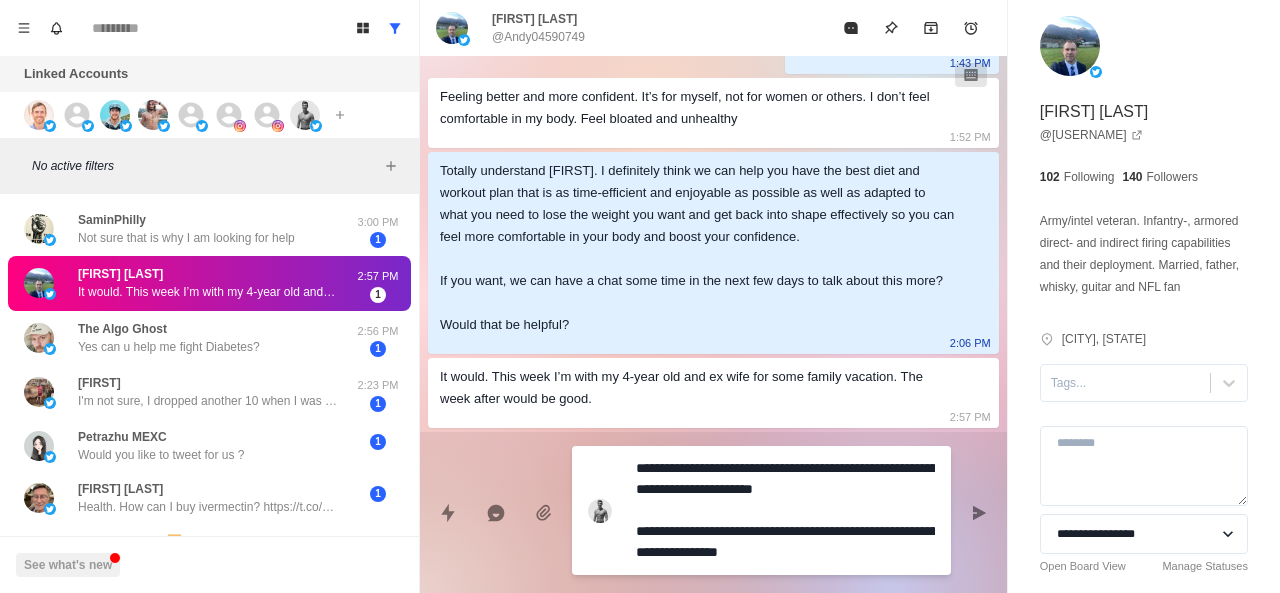 drag, startPoint x: 666, startPoint y: 529, endPoint x: 618, endPoint y: 532, distance: 48.09366 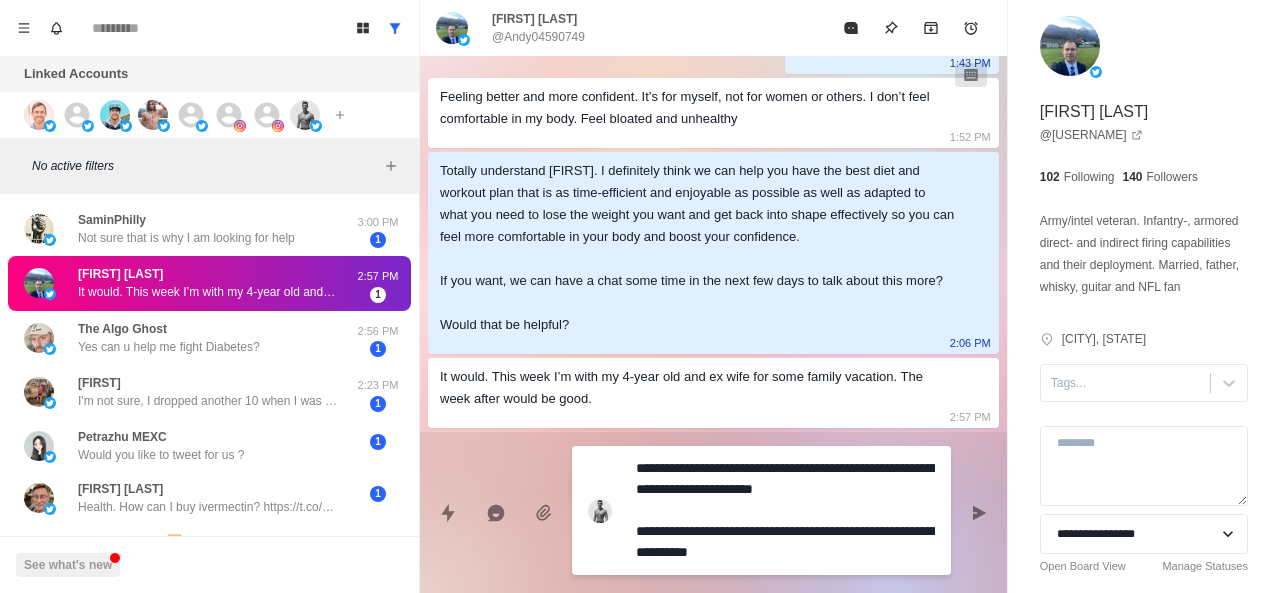 click on "**********" at bounding box center [785, 510] 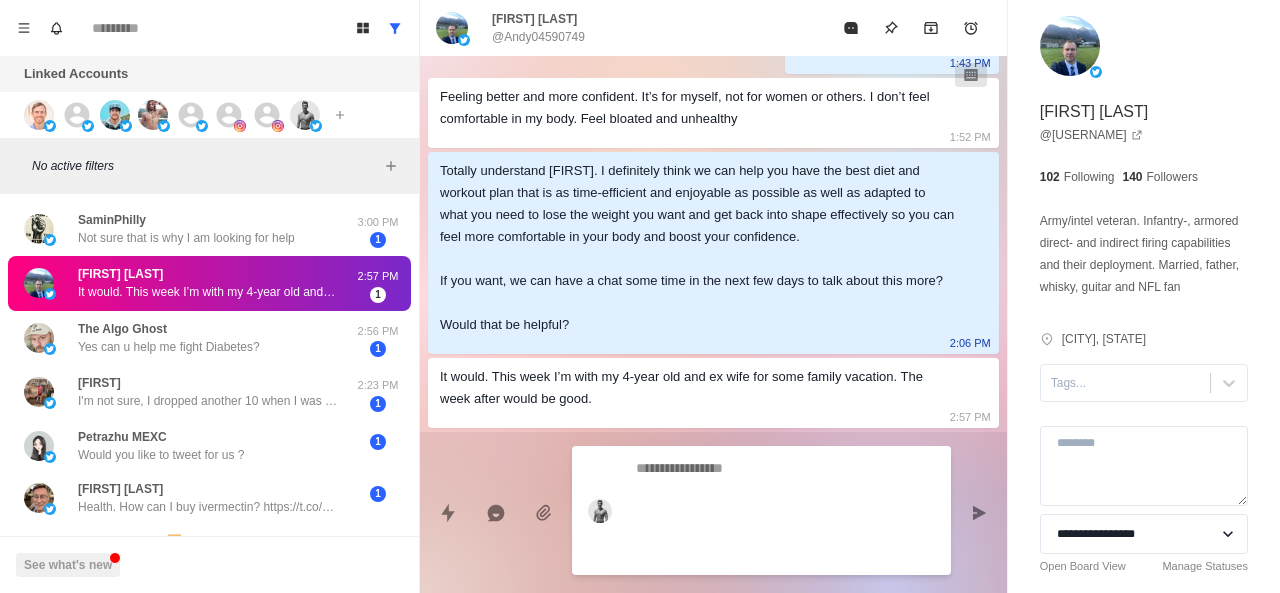 scroll, scrollTop: 1206, scrollLeft: 0, axis: vertical 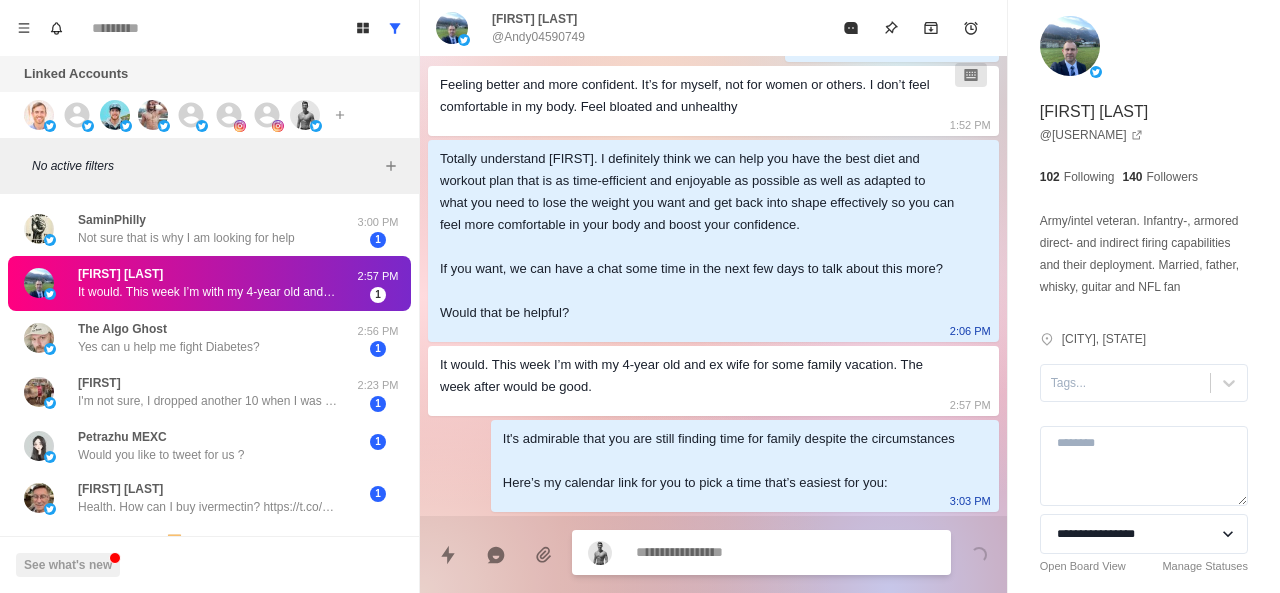 paste on "**********" 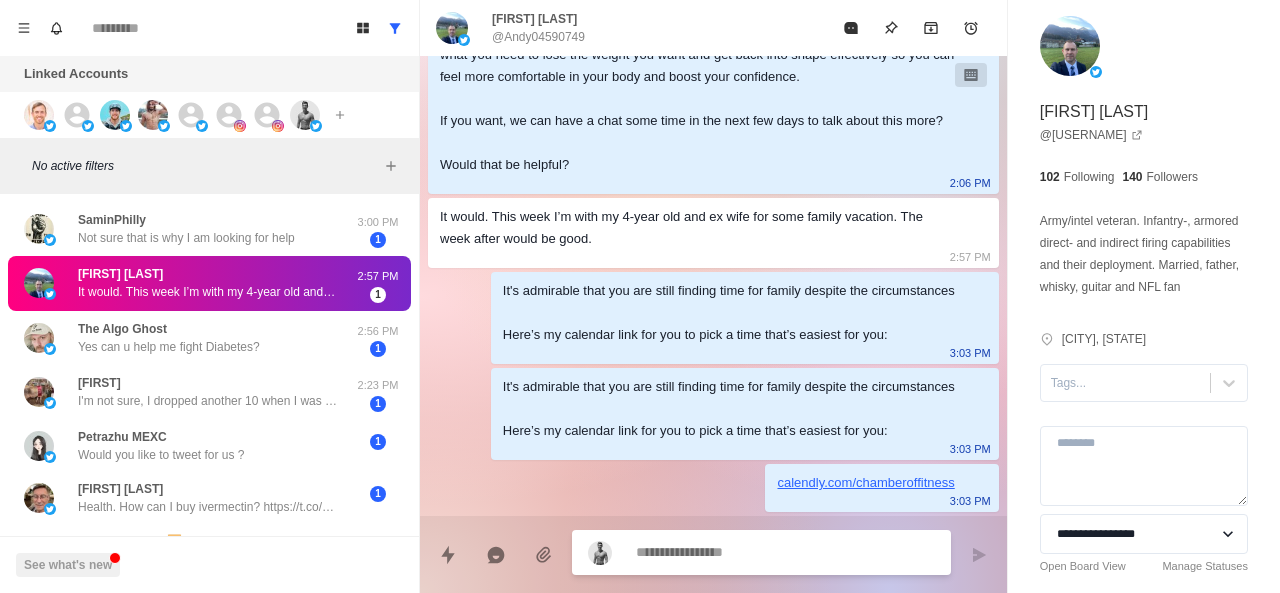 scroll, scrollTop: 1354, scrollLeft: 0, axis: vertical 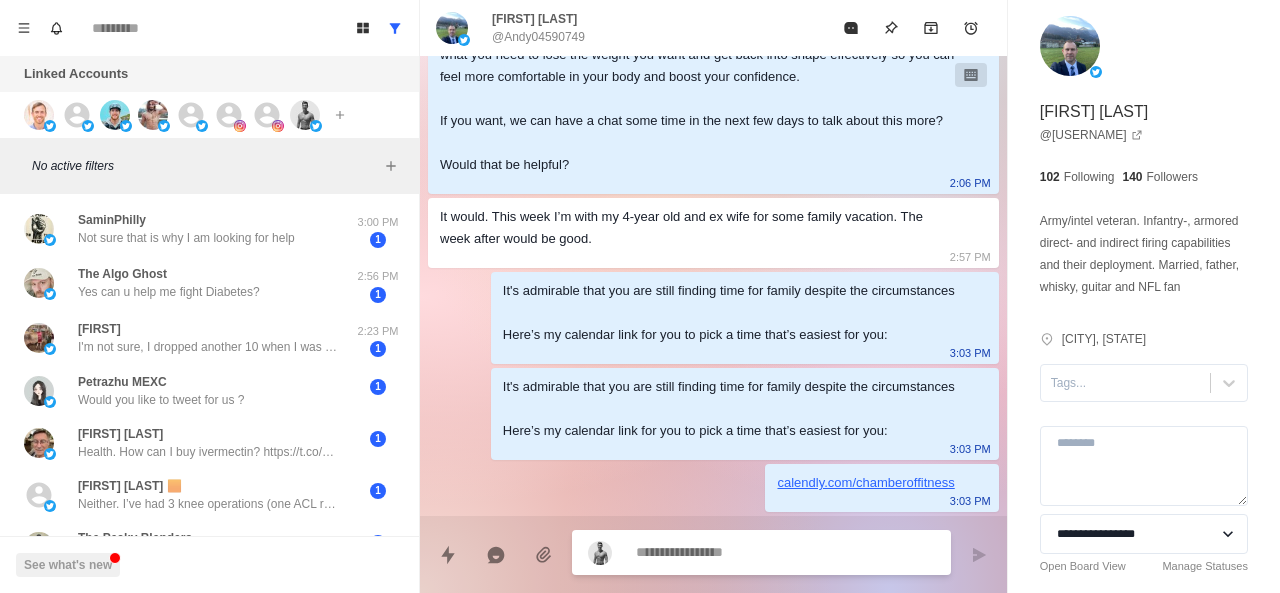 click at bounding box center (785, 552) 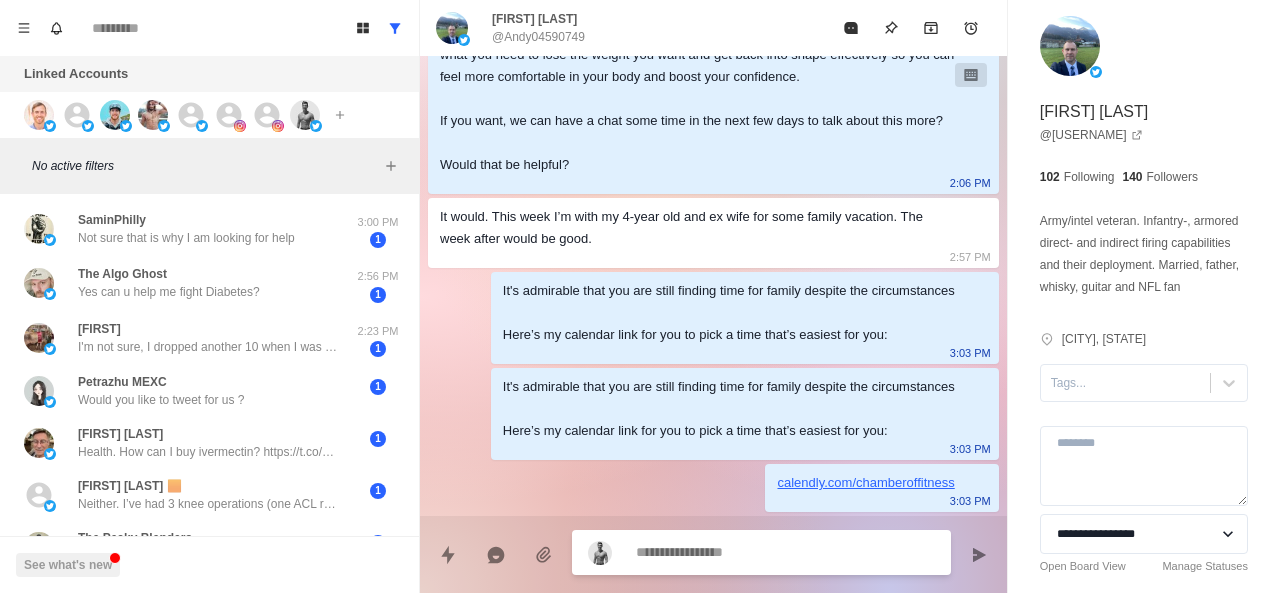 paste on "**********" 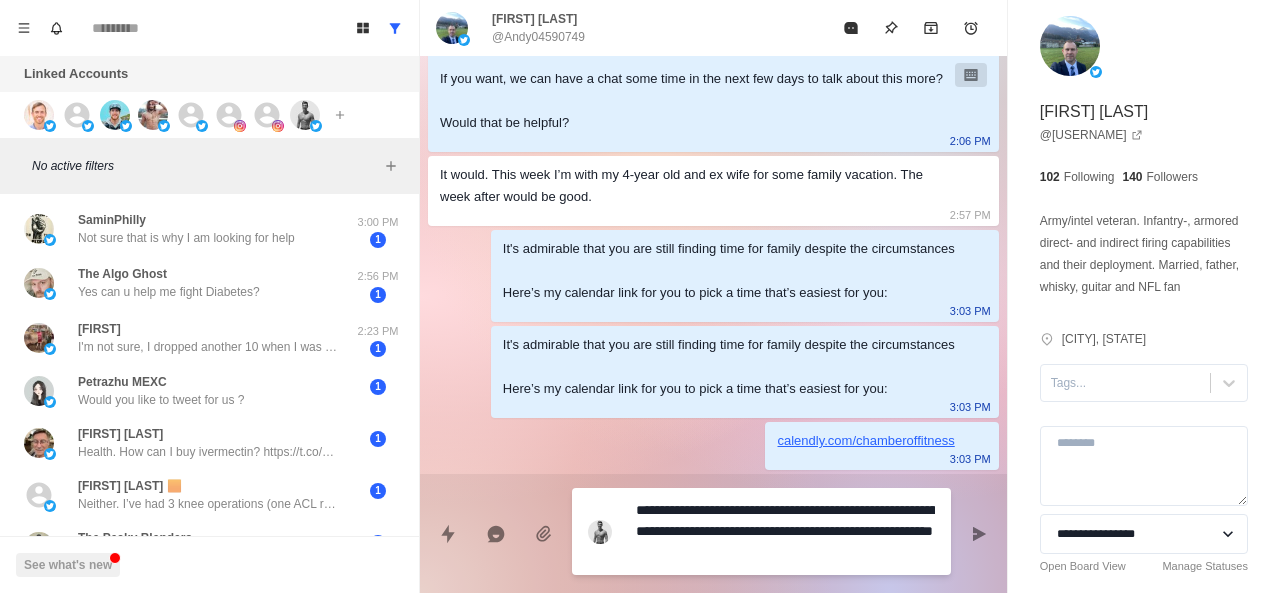 click on "**********" at bounding box center [785, 531] 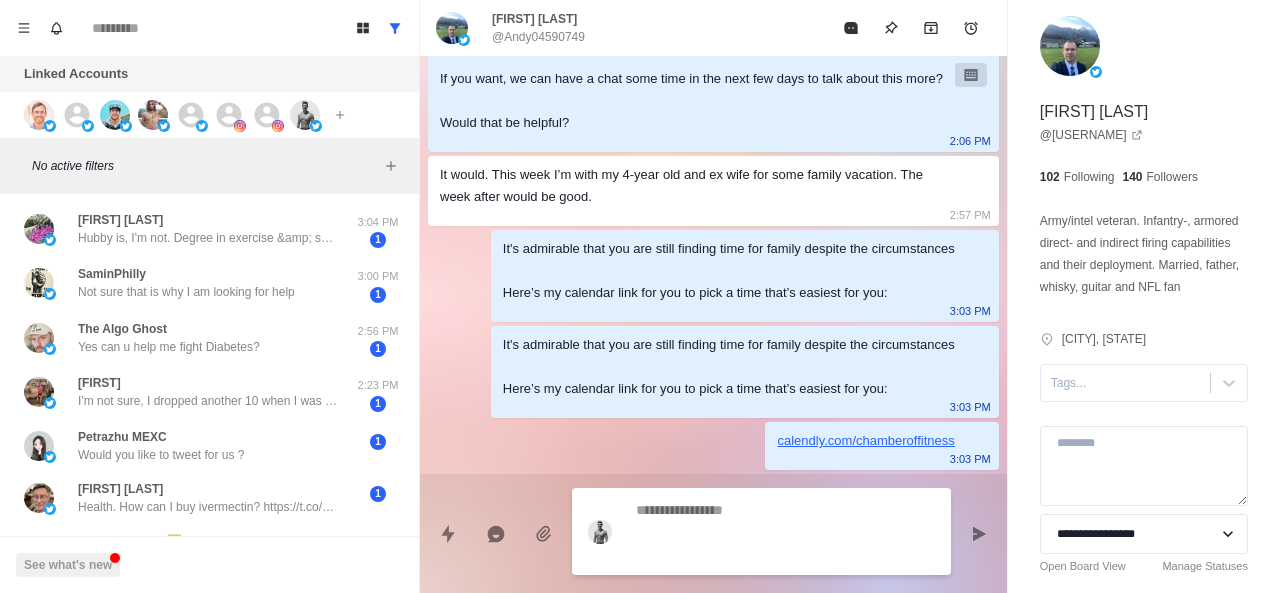 scroll, scrollTop: 1428, scrollLeft: 0, axis: vertical 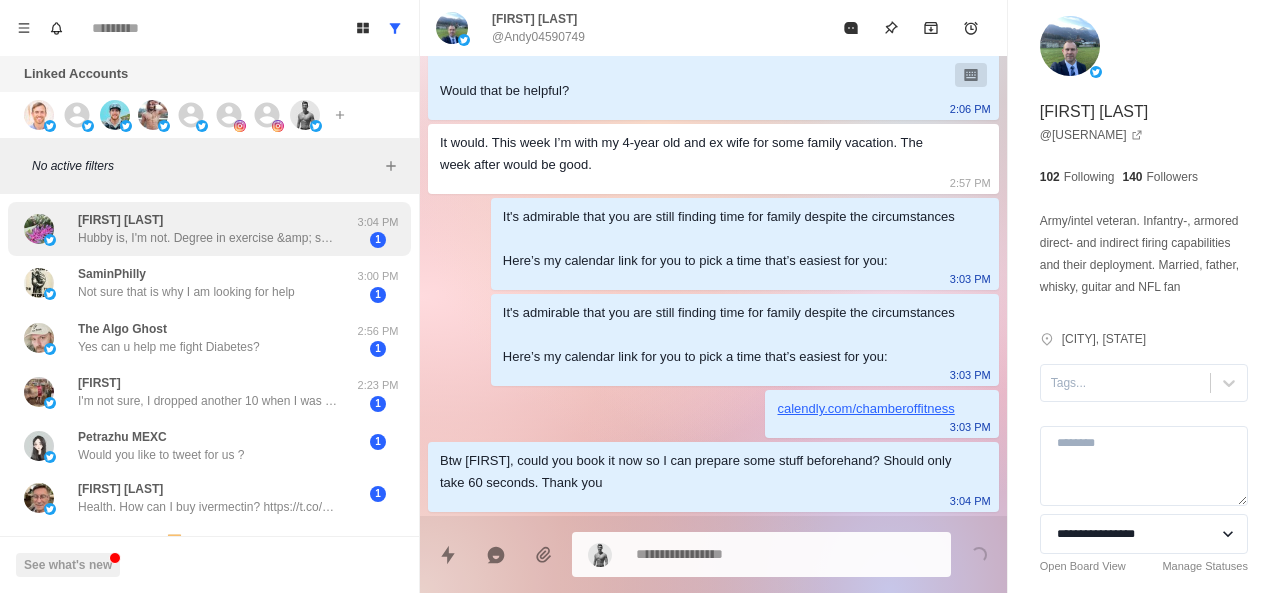 click on "Hubby is, I'm not. Degree in exercise &amp; sports science.  Motivation to workout daily is difficult." at bounding box center (208, 238) 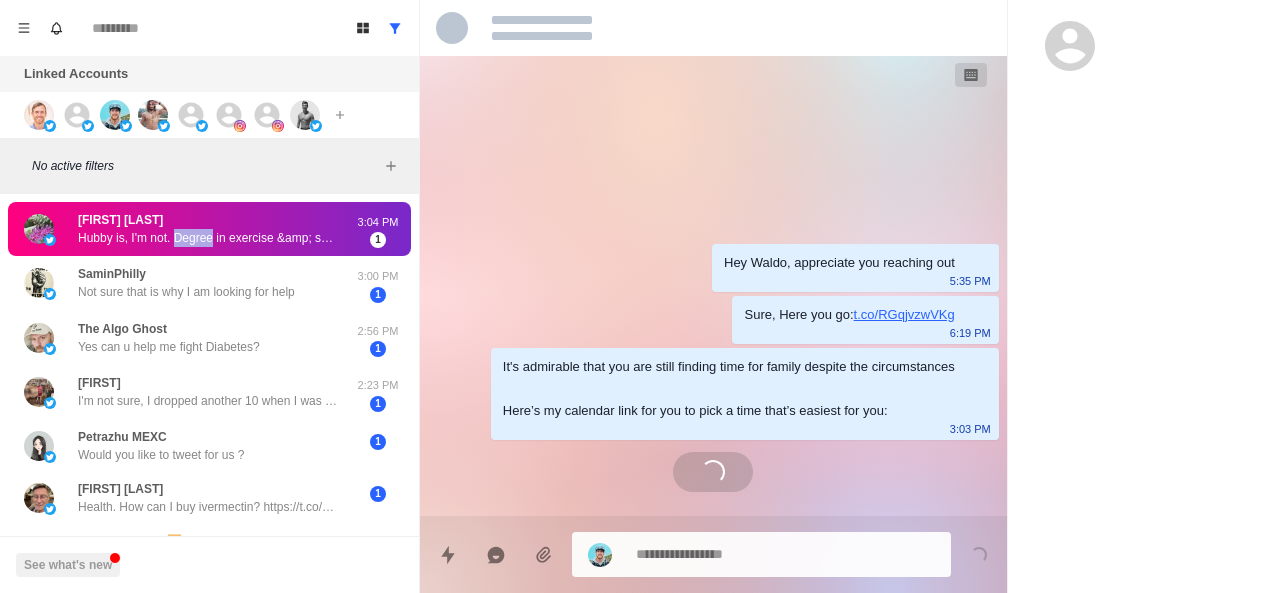 scroll, scrollTop: 78, scrollLeft: 0, axis: vertical 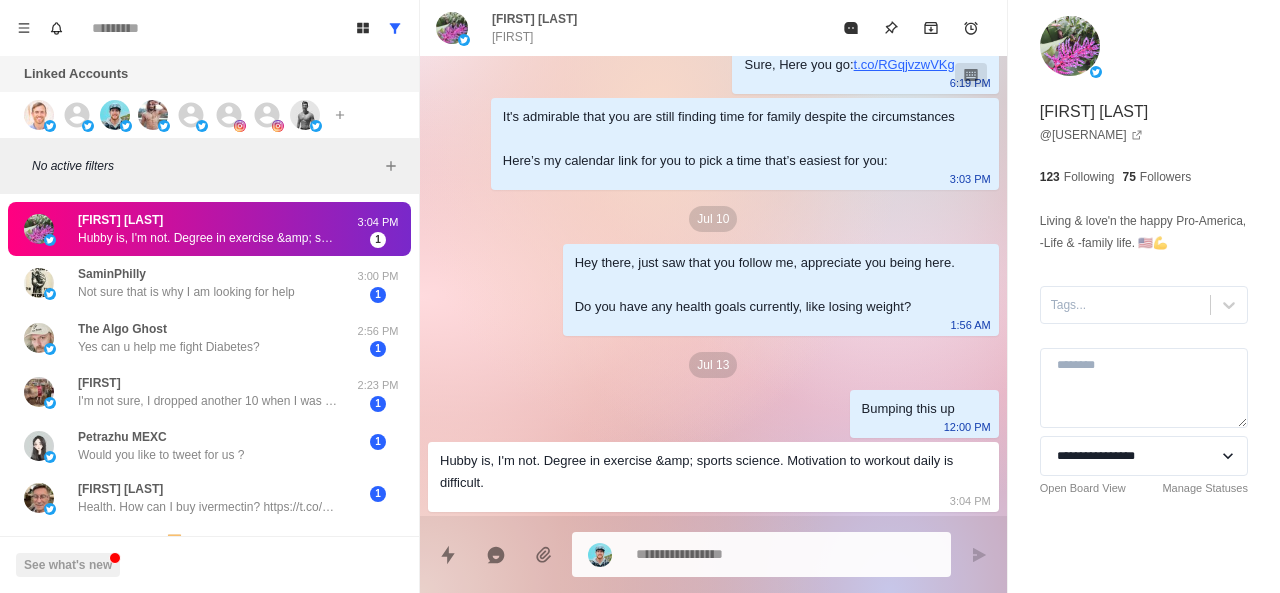 click on "Jul 13" at bounding box center [713, 365] 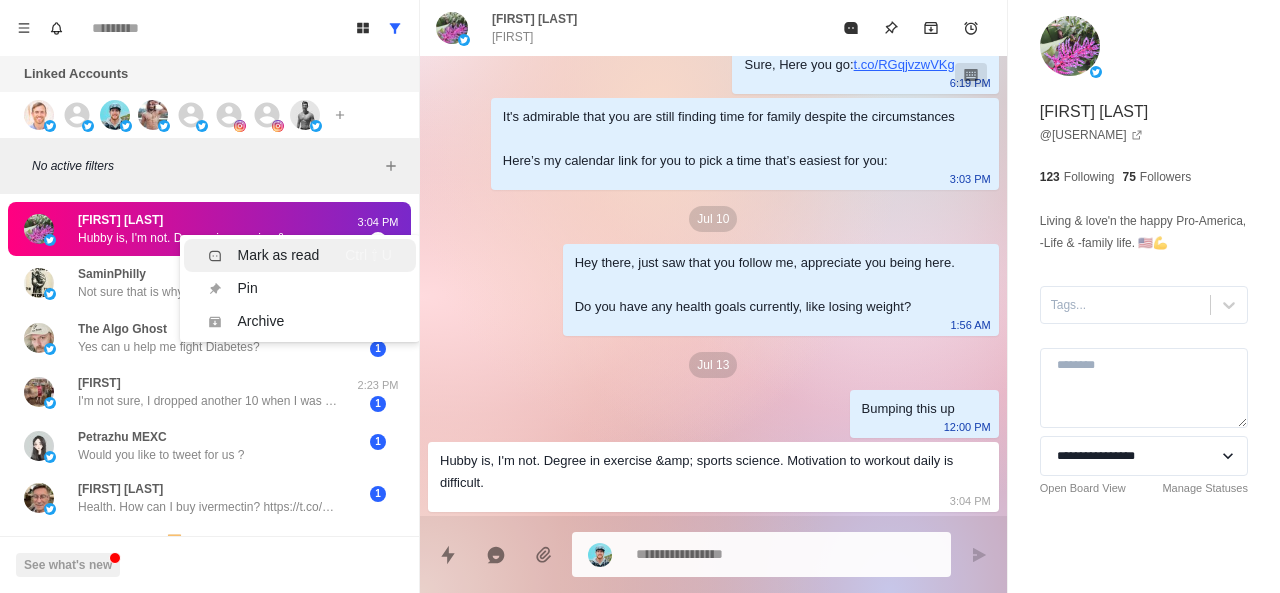 click on "Mark as read" at bounding box center [279, 255] 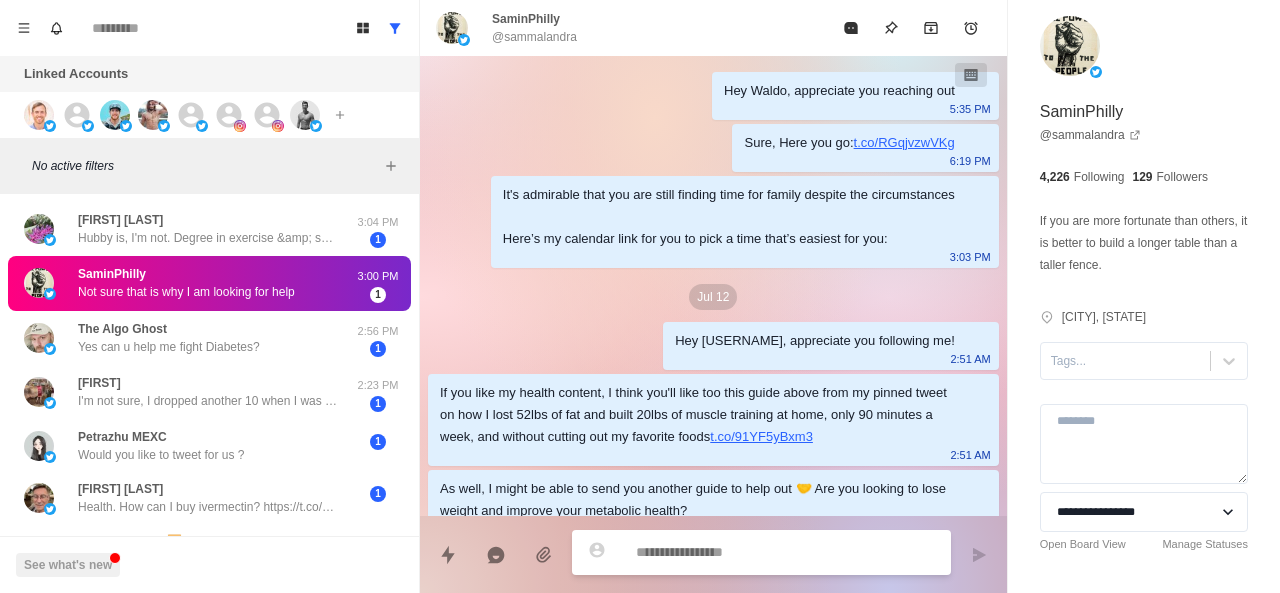 scroll, scrollTop: 708, scrollLeft: 0, axis: vertical 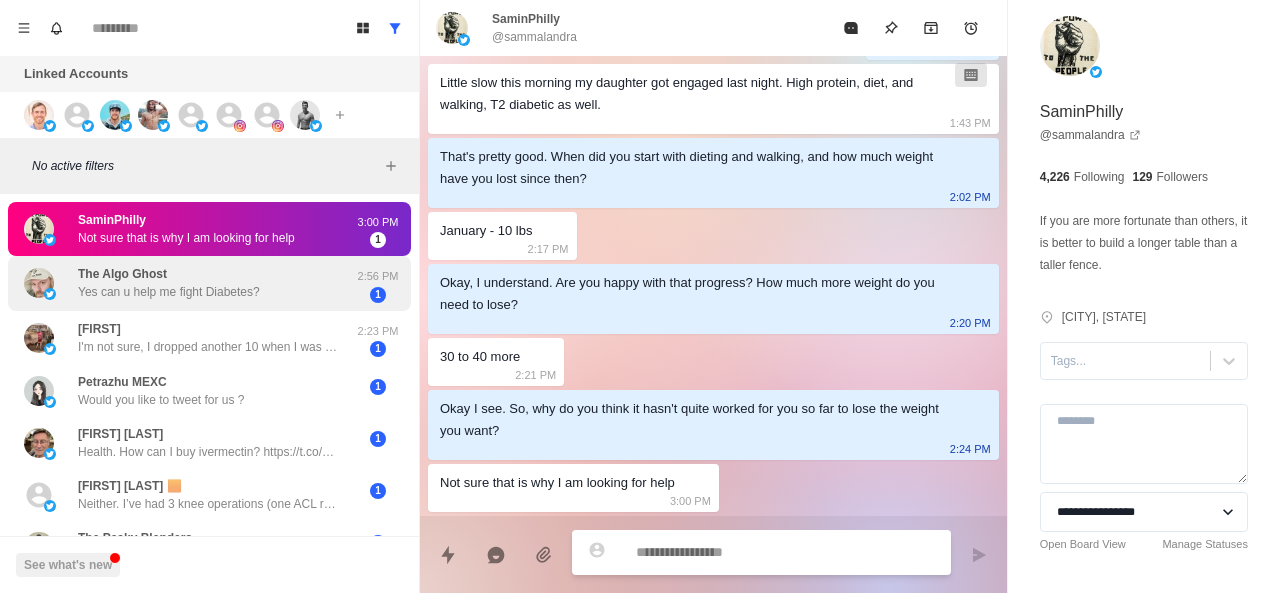 click on "The Algo Ghost Yes can u help me fight Diabetes?" at bounding box center [169, 283] 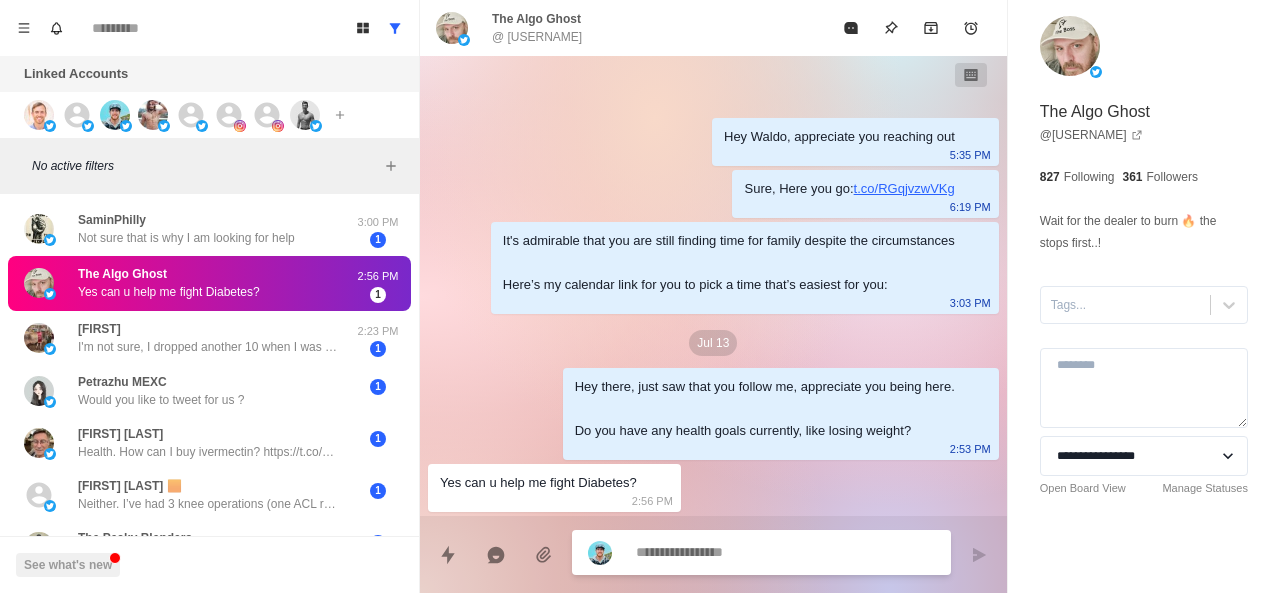 scroll, scrollTop: 0, scrollLeft: 0, axis: both 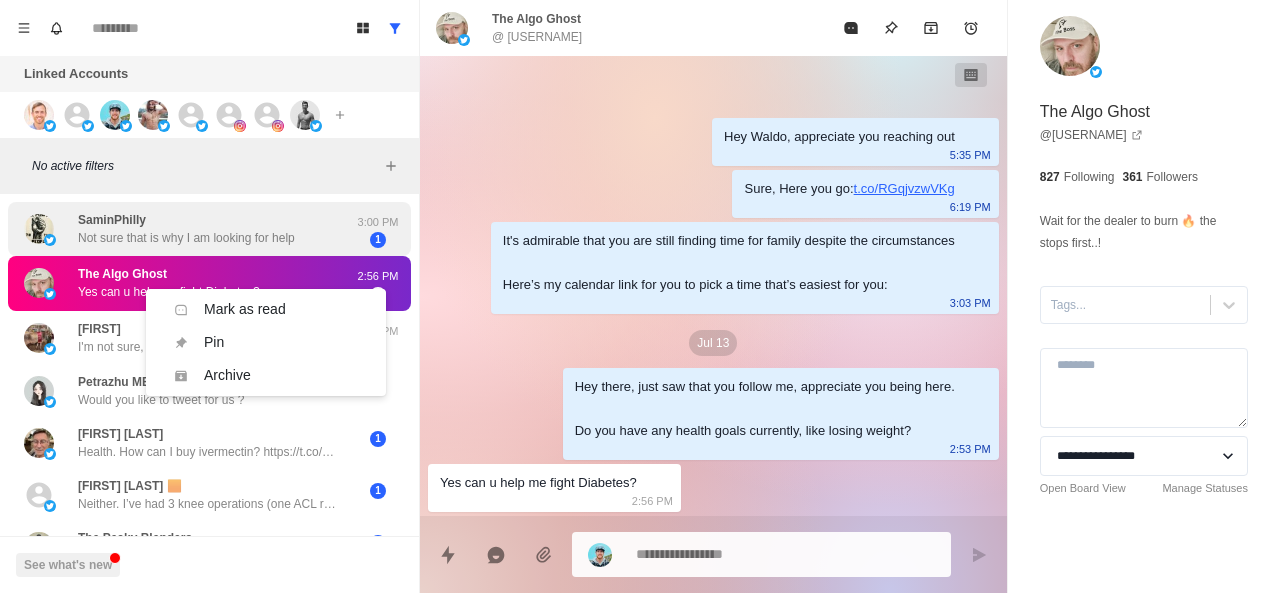 click on "Not sure that is why I am looking for help" at bounding box center (186, 238) 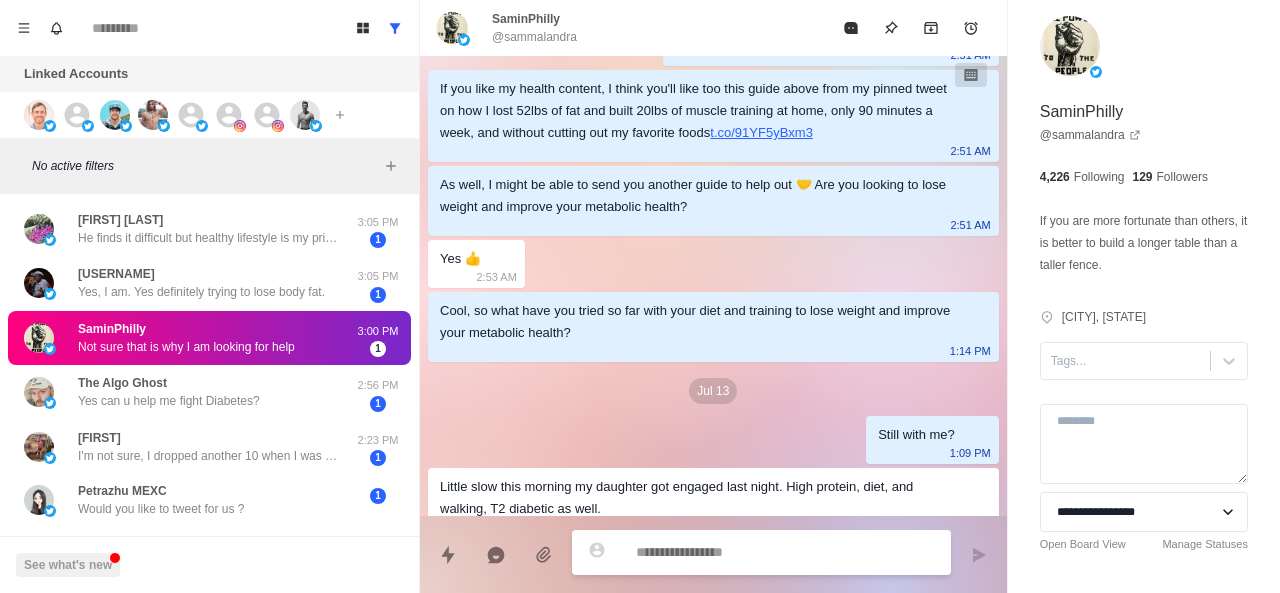 scroll, scrollTop: 0, scrollLeft: 0, axis: both 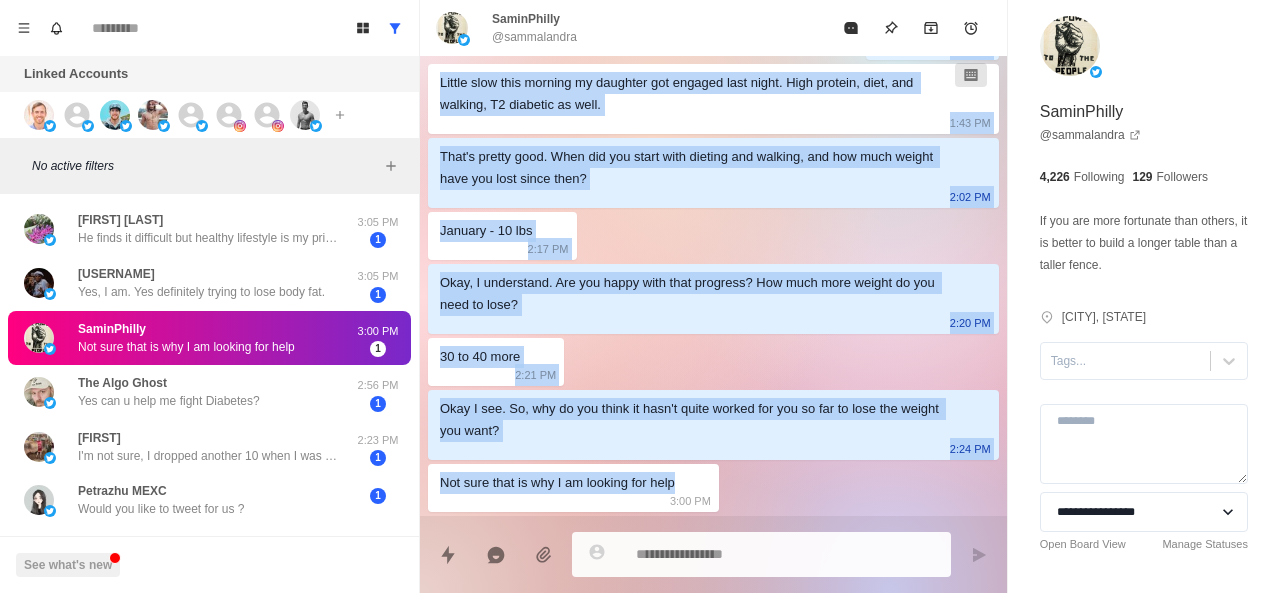 drag, startPoint x: 660, startPoint y: 335, endPoint x: 736, endPoint y: 489, distance: 171.73235 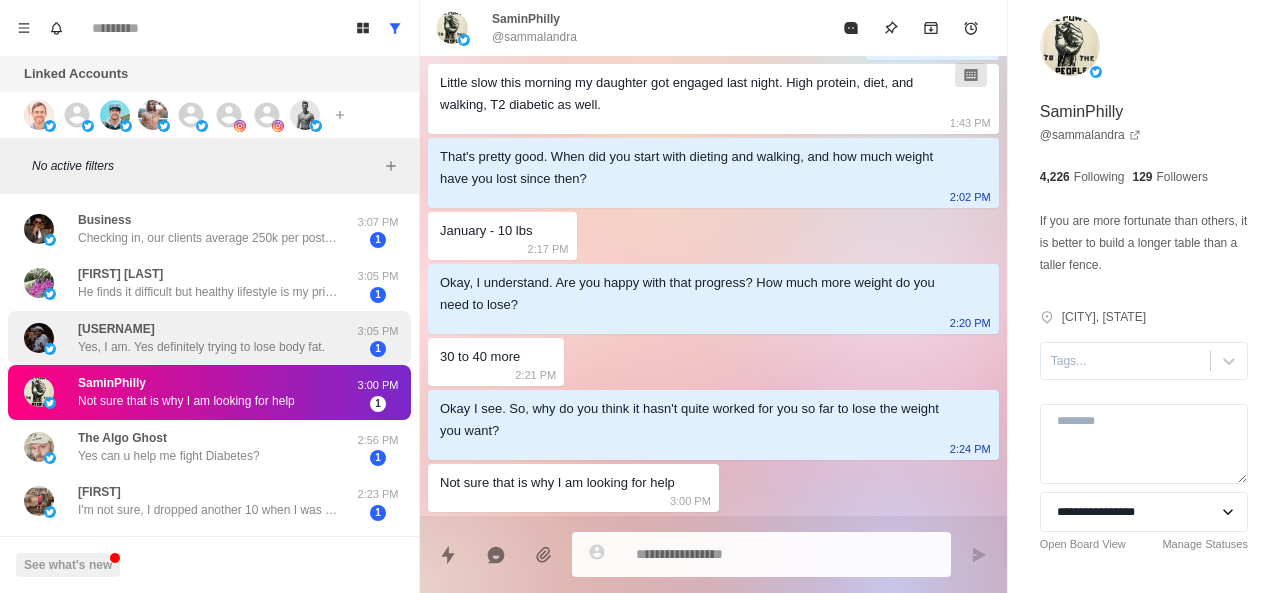 click on "Yes, I am. Yes definitely trying to lose body fat." at bounding box center [201, 347] 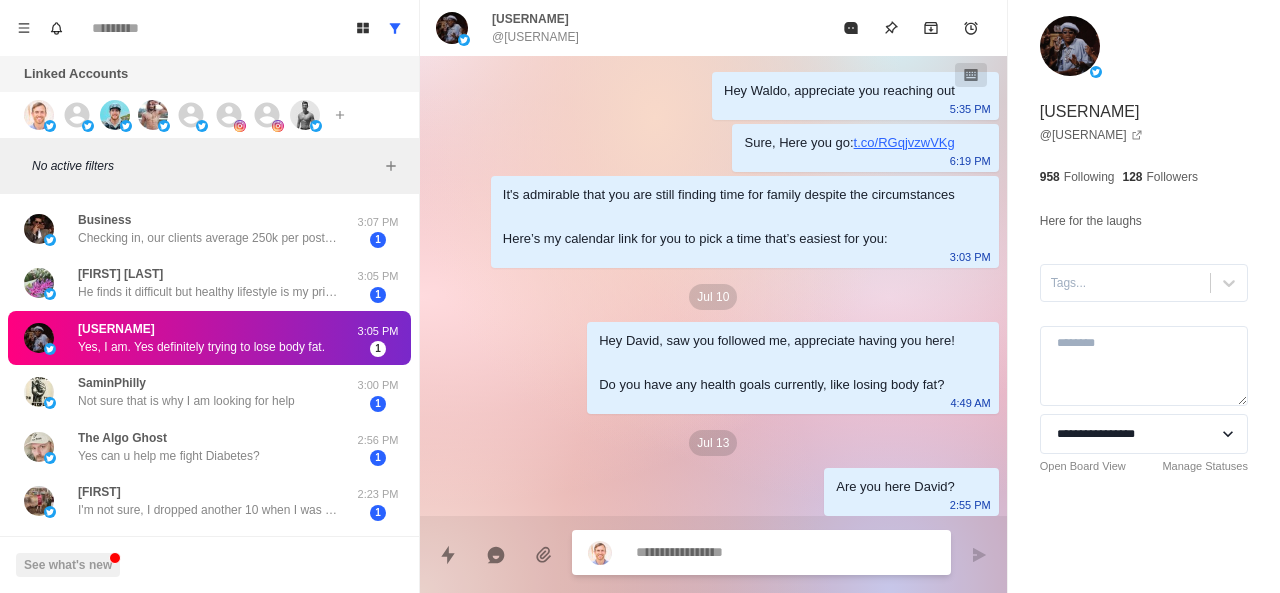 scroll, scrollTop: 56, scrollLeft: 0, axis: vertical 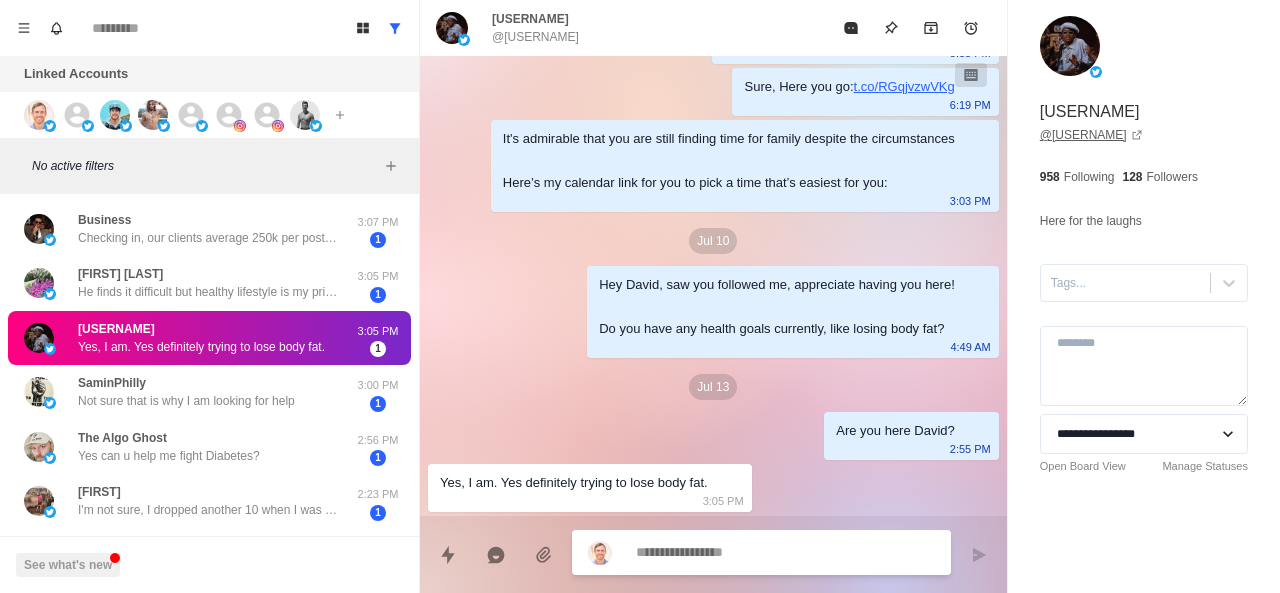 click on "@ davidmanpunt92" at bounding box center (1091, 135) 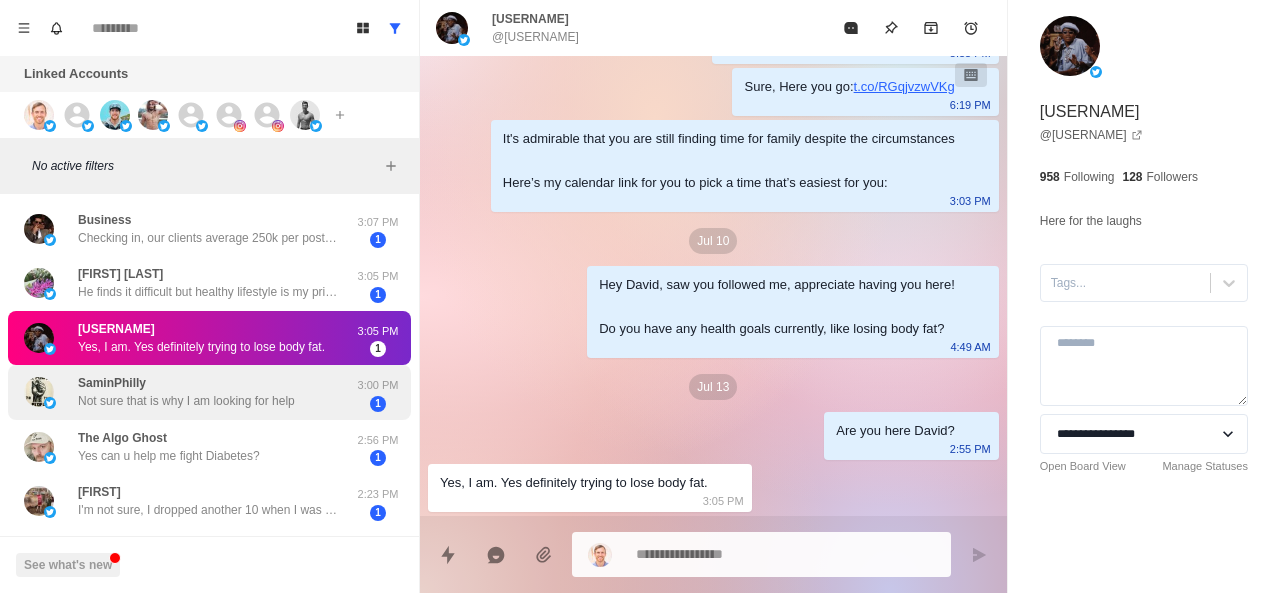 click on "SaminPhilly Not sure that is why I am looking for help" at bounding box center (186, 392) 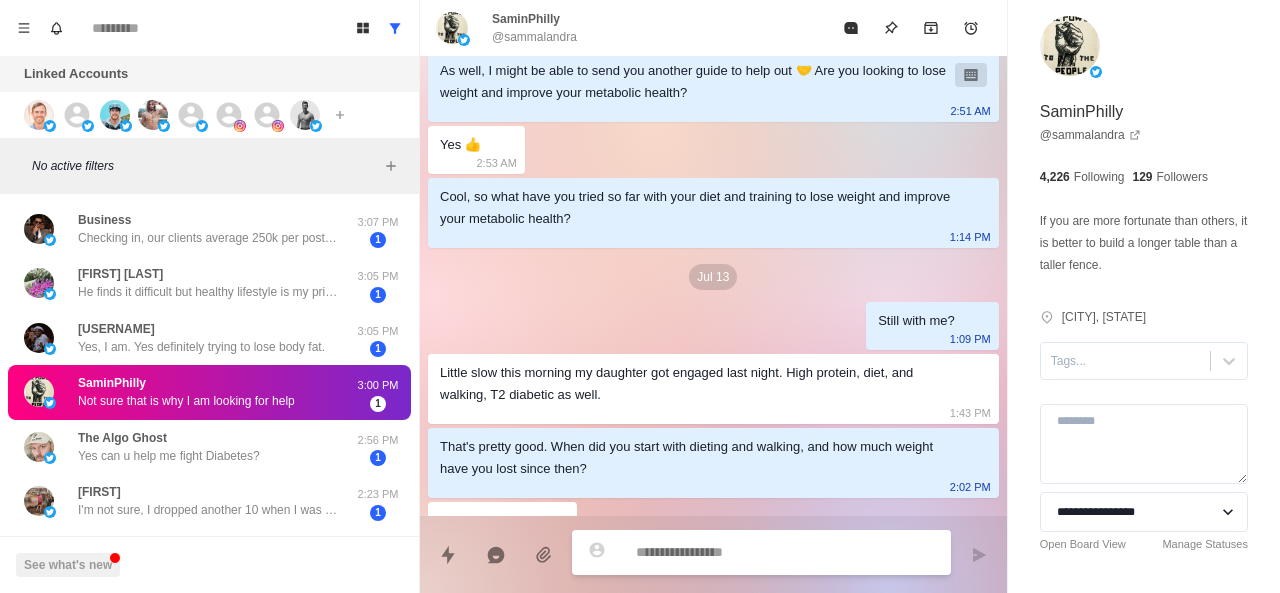 scroll, scrollTop: 708, scrollLeft: 0, axis: vertical 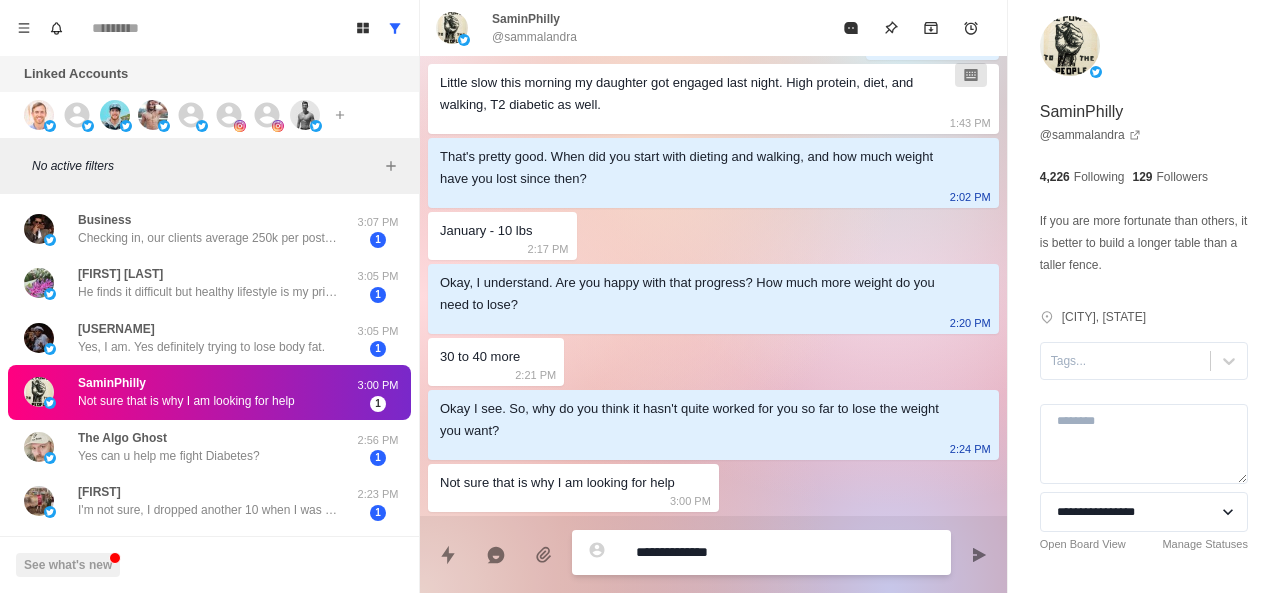 paste on "**********" 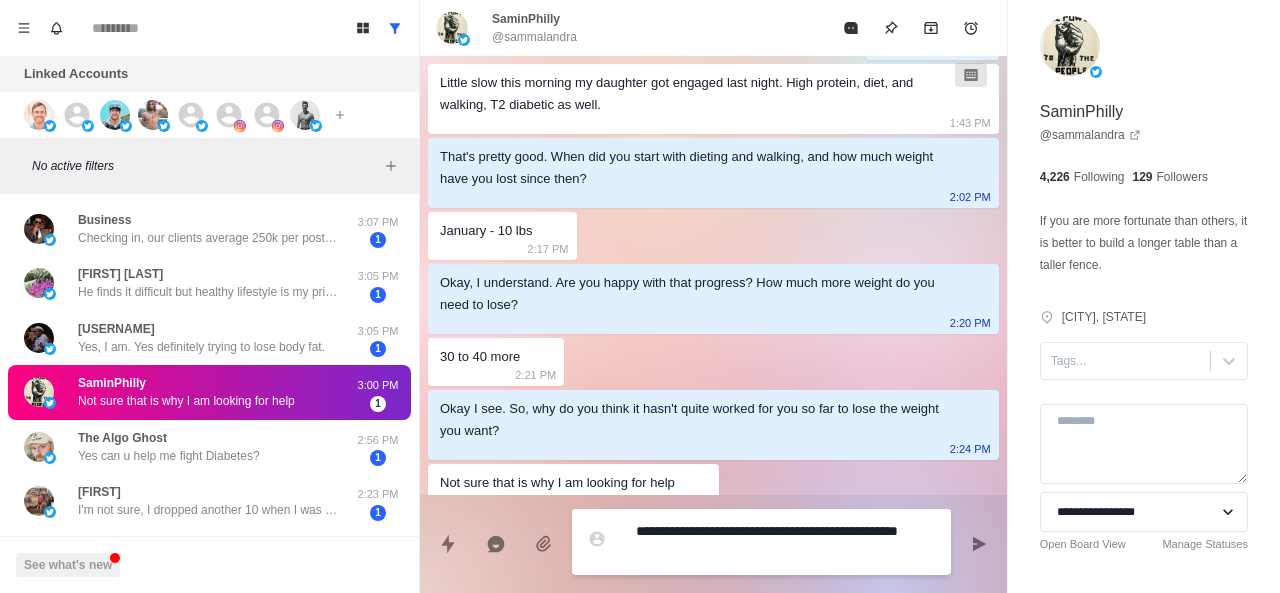 click on "**********" at bounding box center [785, 542] 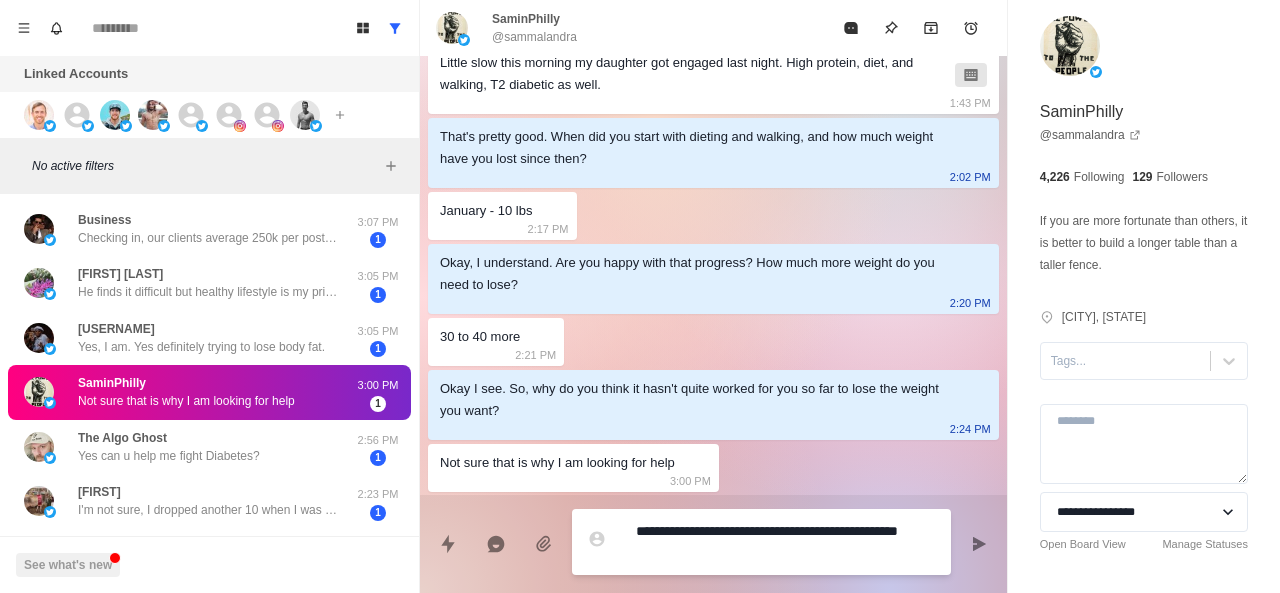 click on "**********" at bounding box center [785, 542] 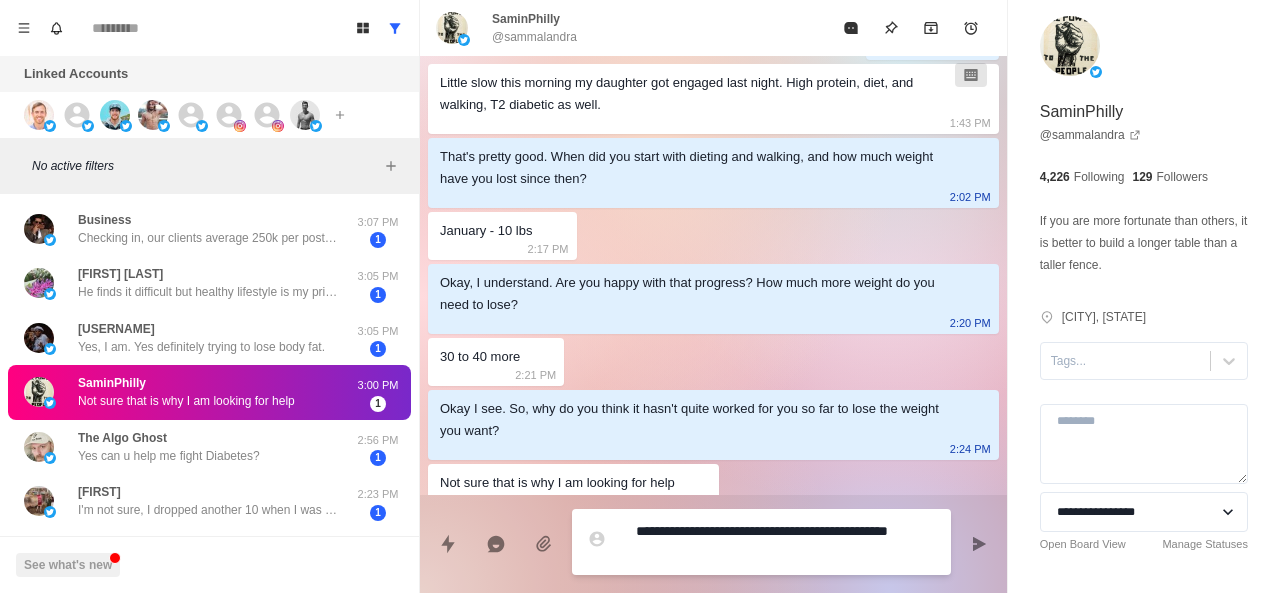 scroll, scrollTop: 728, scrollLeft: 0, axis: vertical 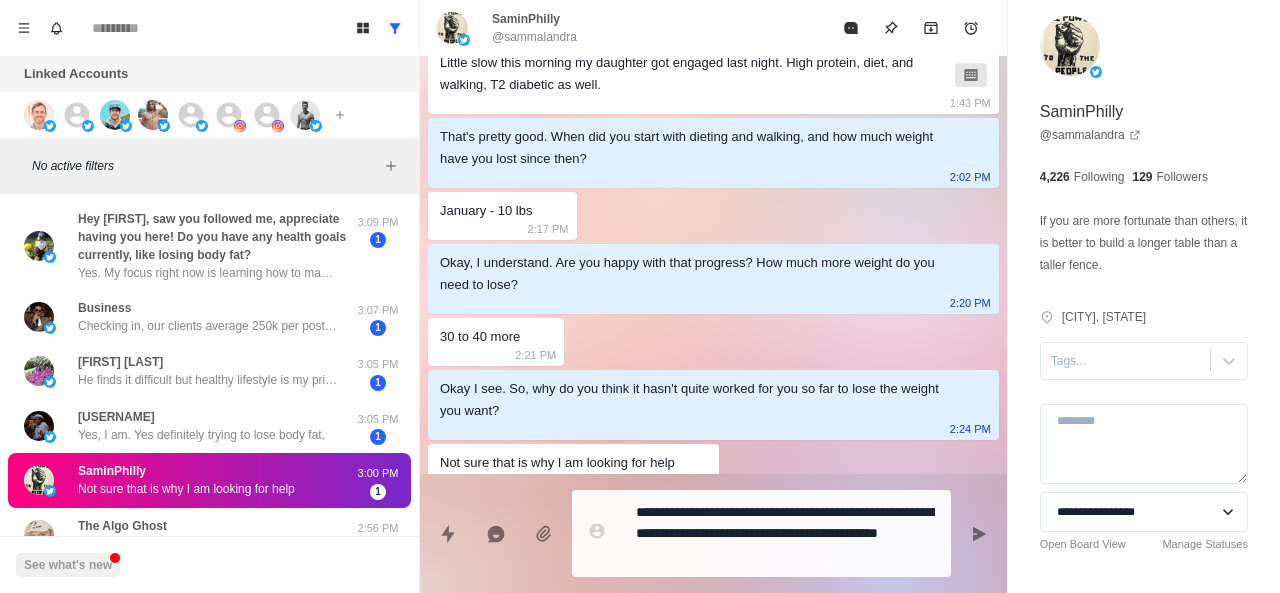 click on "Okay I see. So, why do you think it hasn't quite worked for you so far to lose the weight you want?" at bounding box center [697, 400] 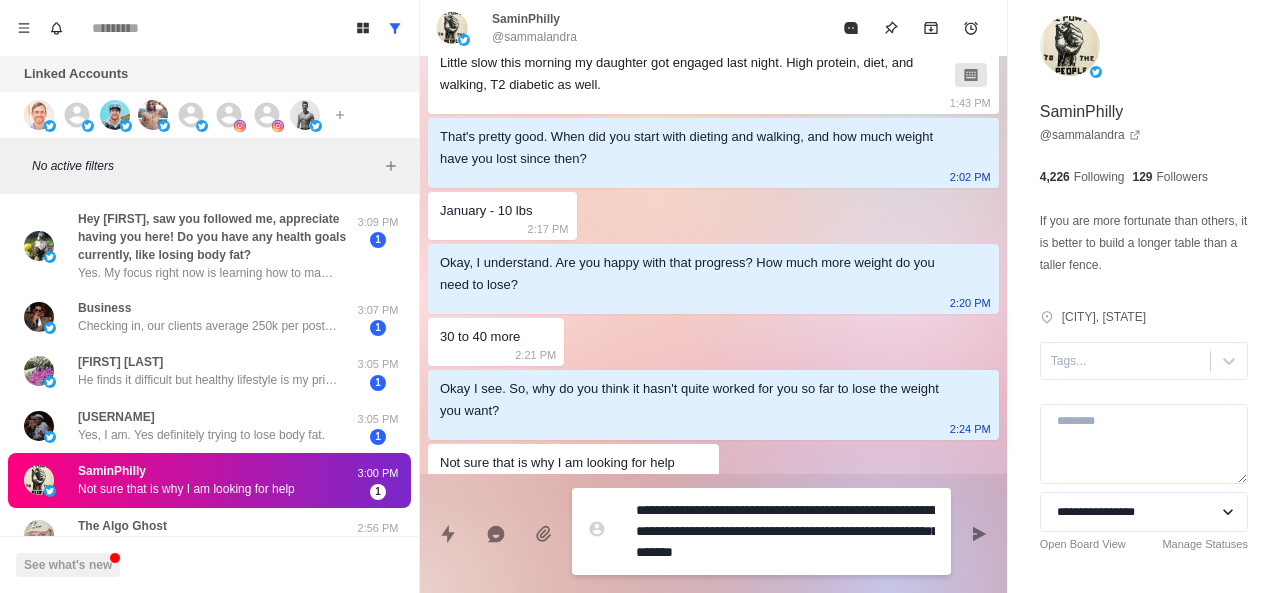 click on "**********" at bounding box center (785, 531) 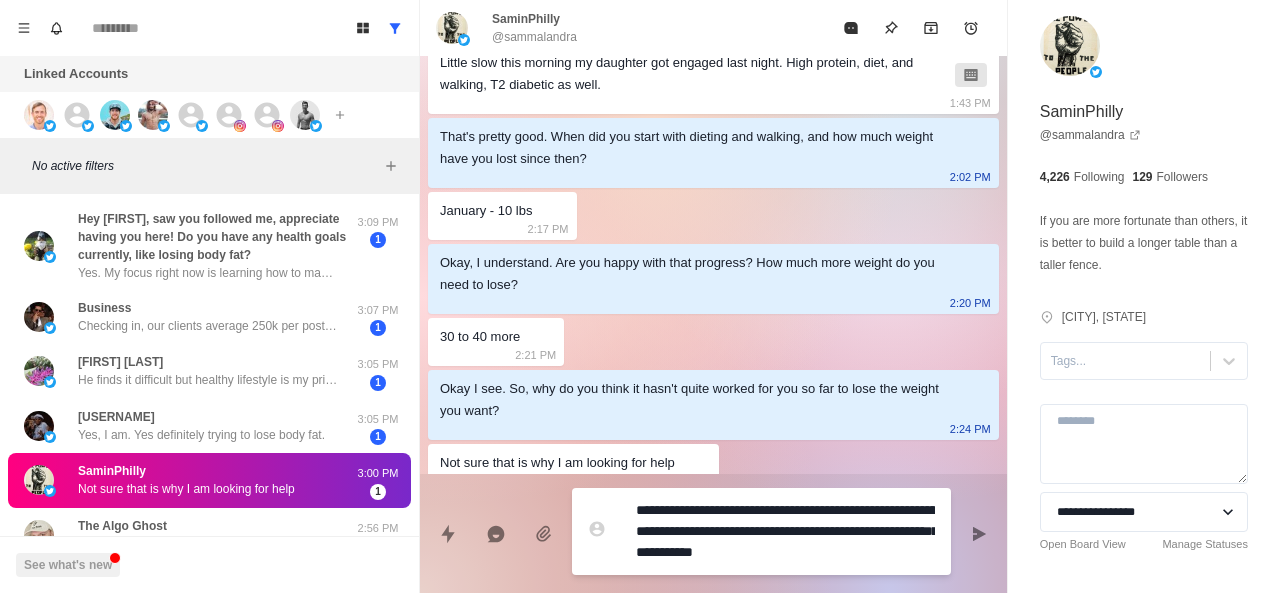 click on "**********" at bounding box center (785, 531) 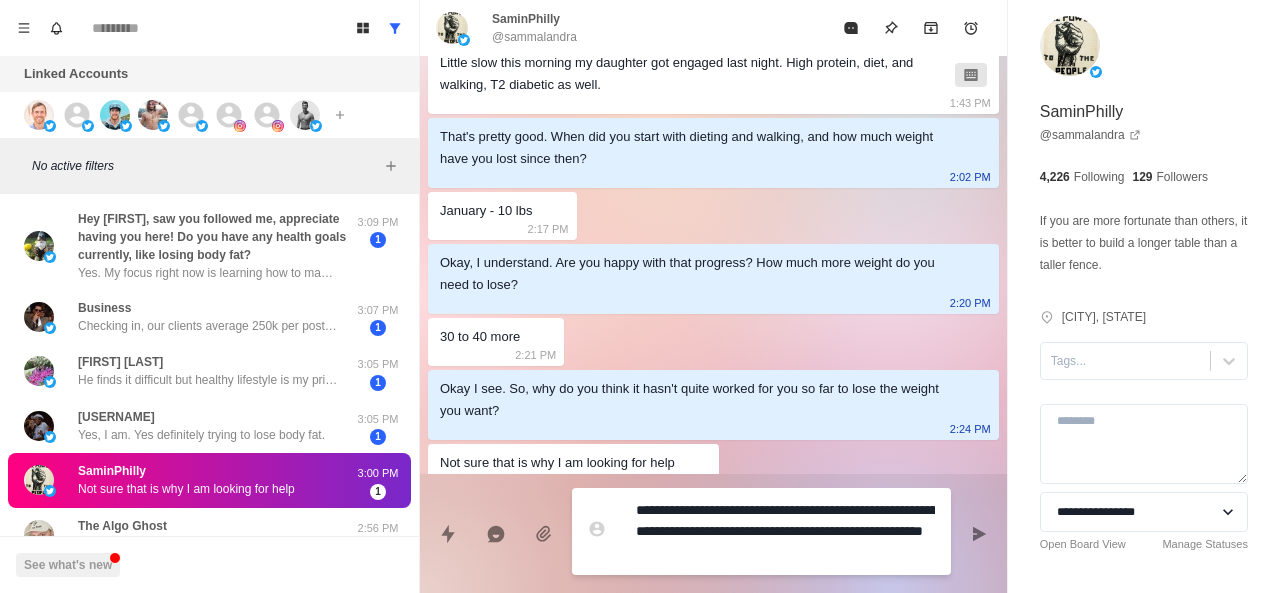 click on "**********" at bounding box center (785, 531) 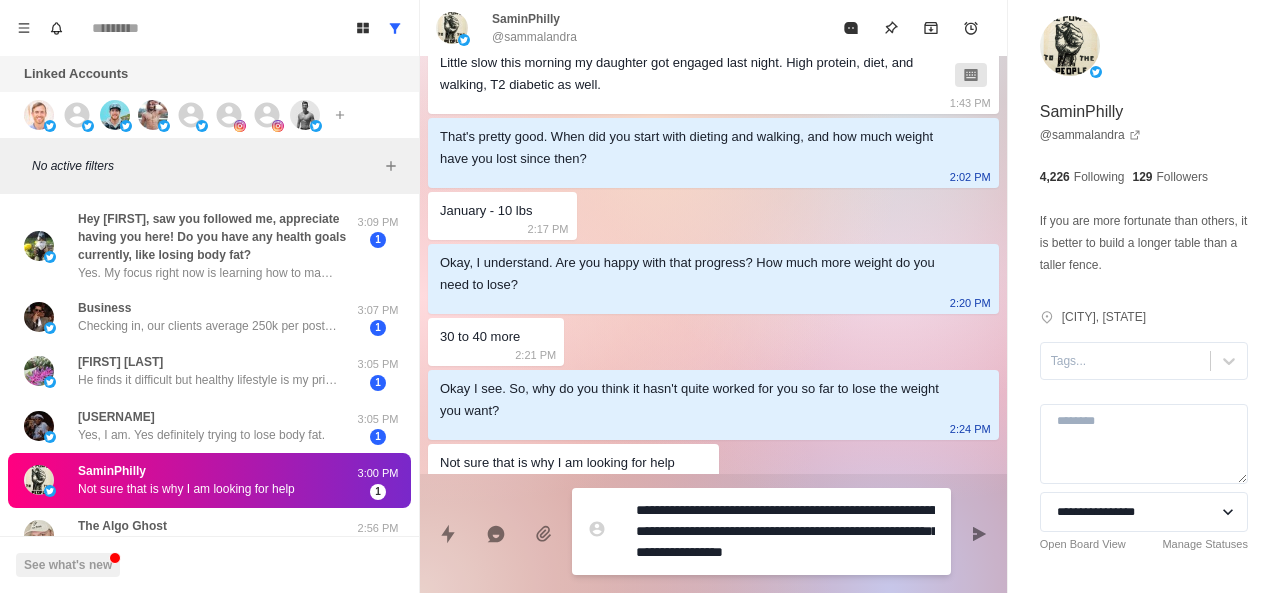 click on "**********" at bounding box center (785, 531) 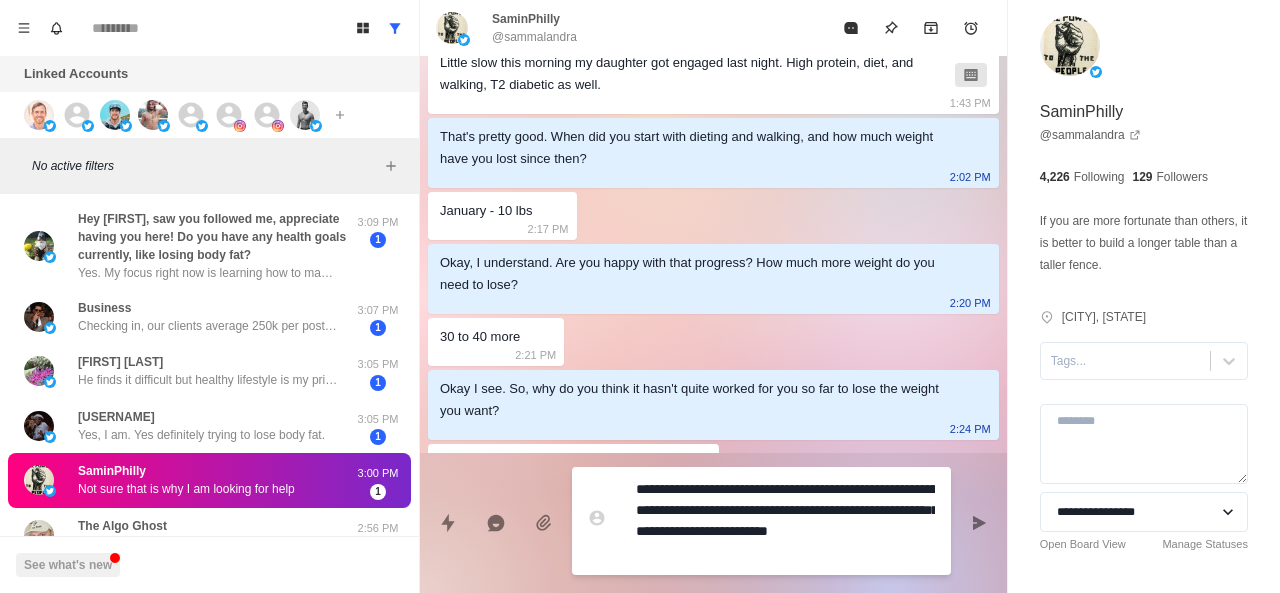 click on "**********" at bounding box center [785, 521] 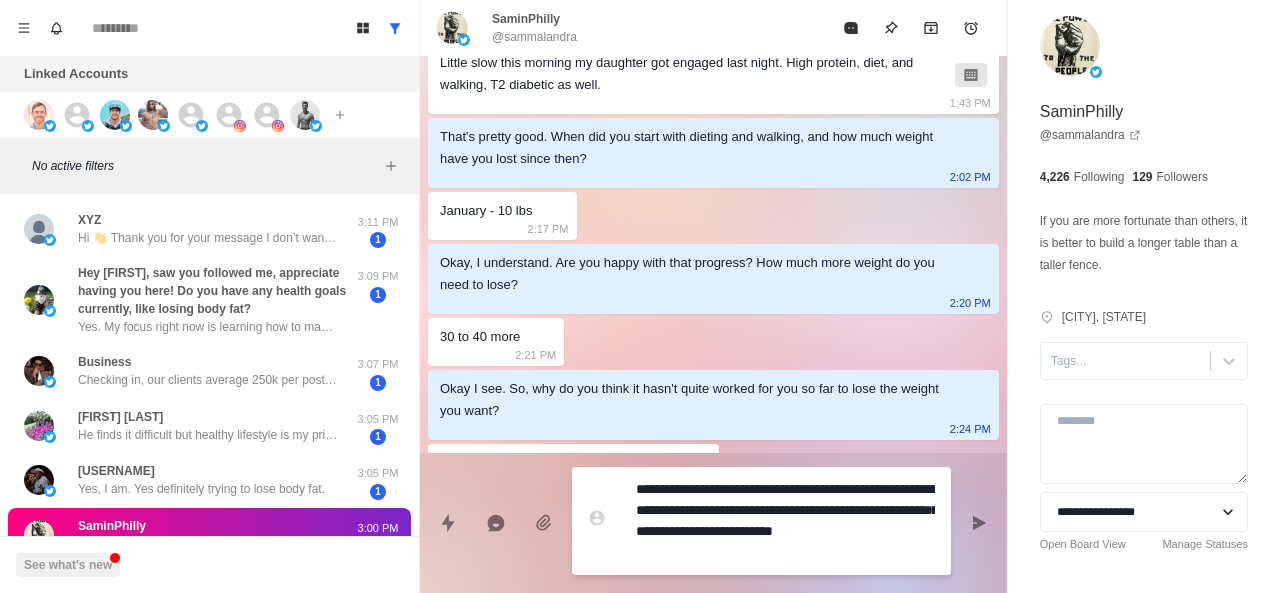 click on "**********" at bounding box center (785, 521) 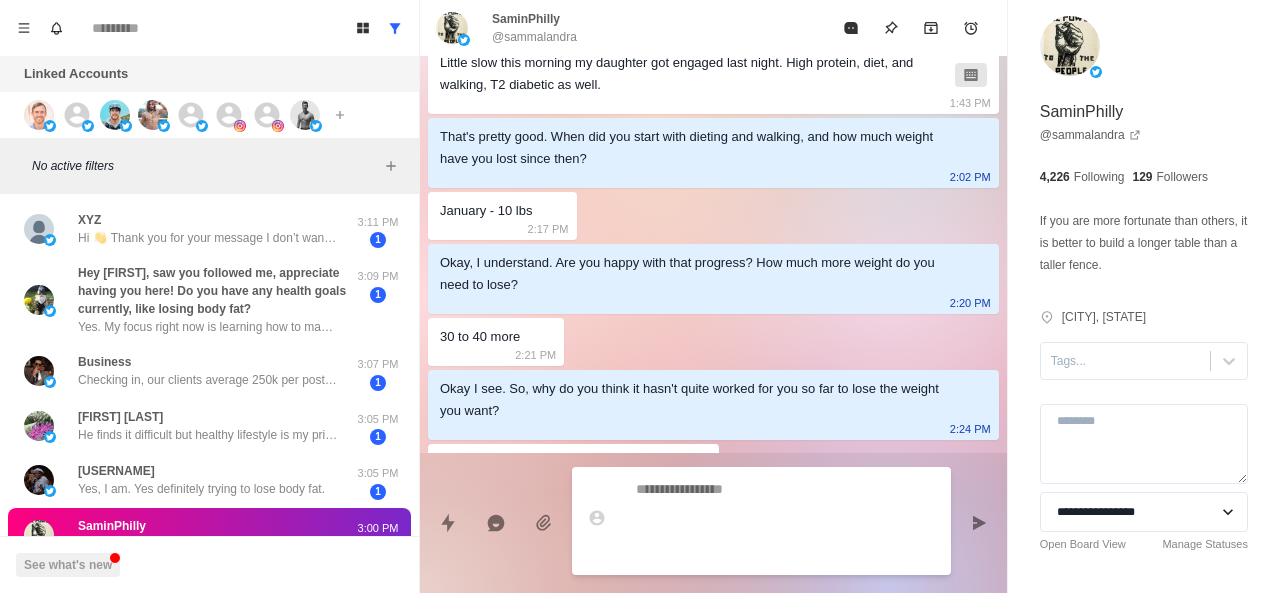 scroll, scrollTop: 782, scrollLeft: 0, axis: vertical 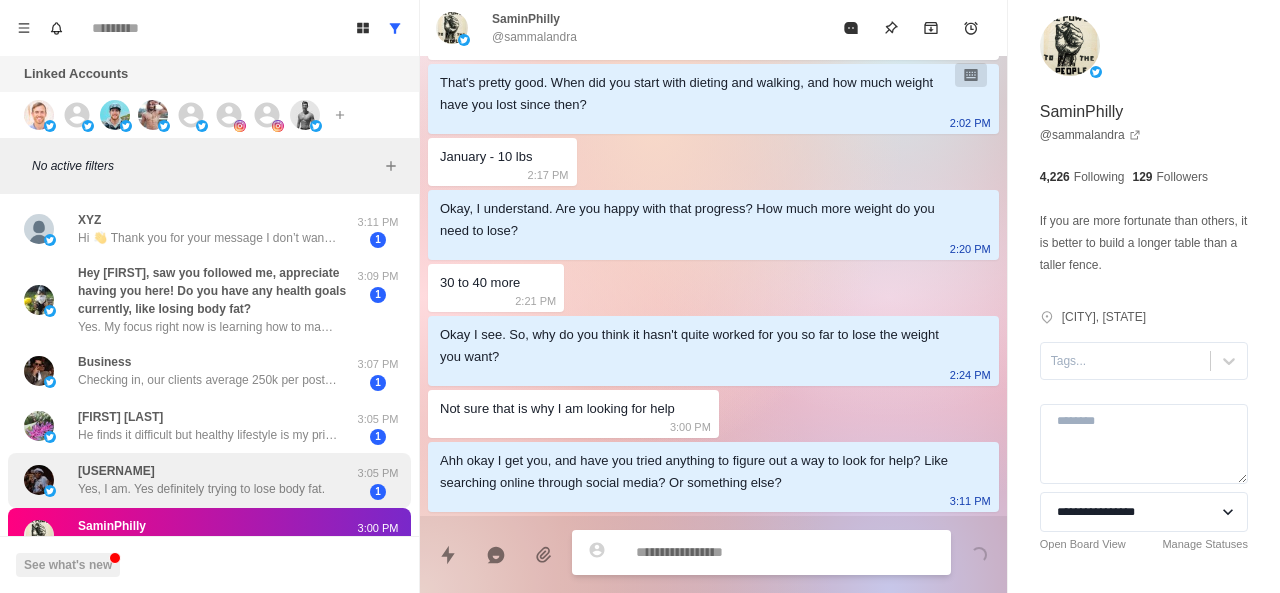 click on "davidmanpunt92" at bounding box center (116, 471) 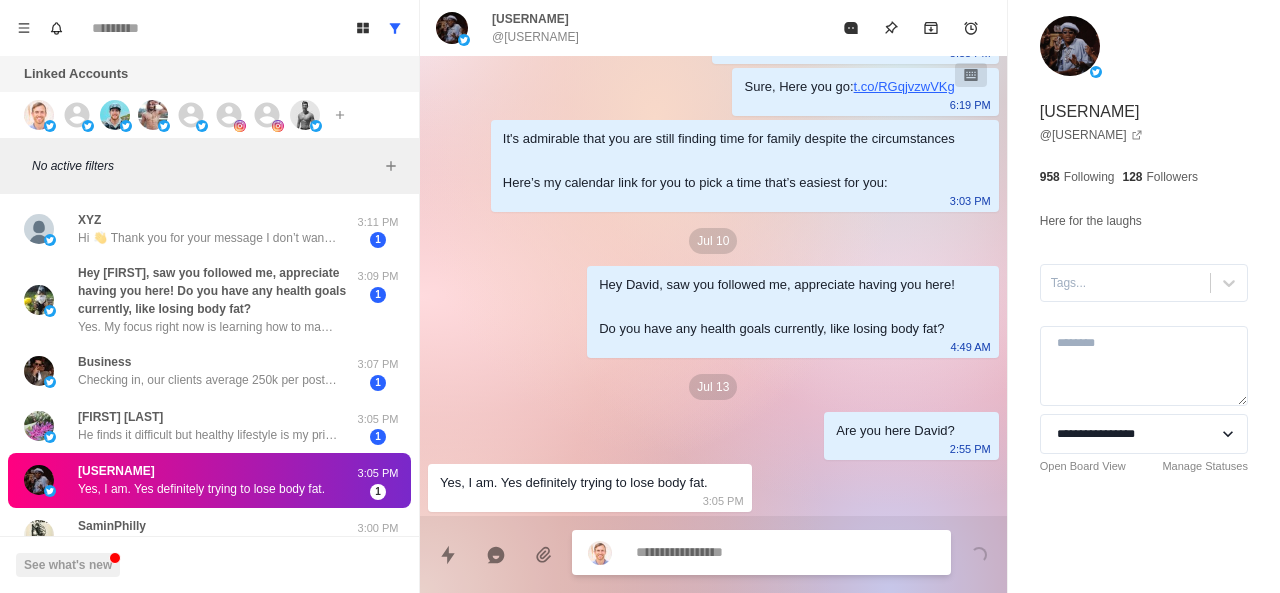 scroll, scrollTop: 56, scrollLeft: 0, axis: vertical 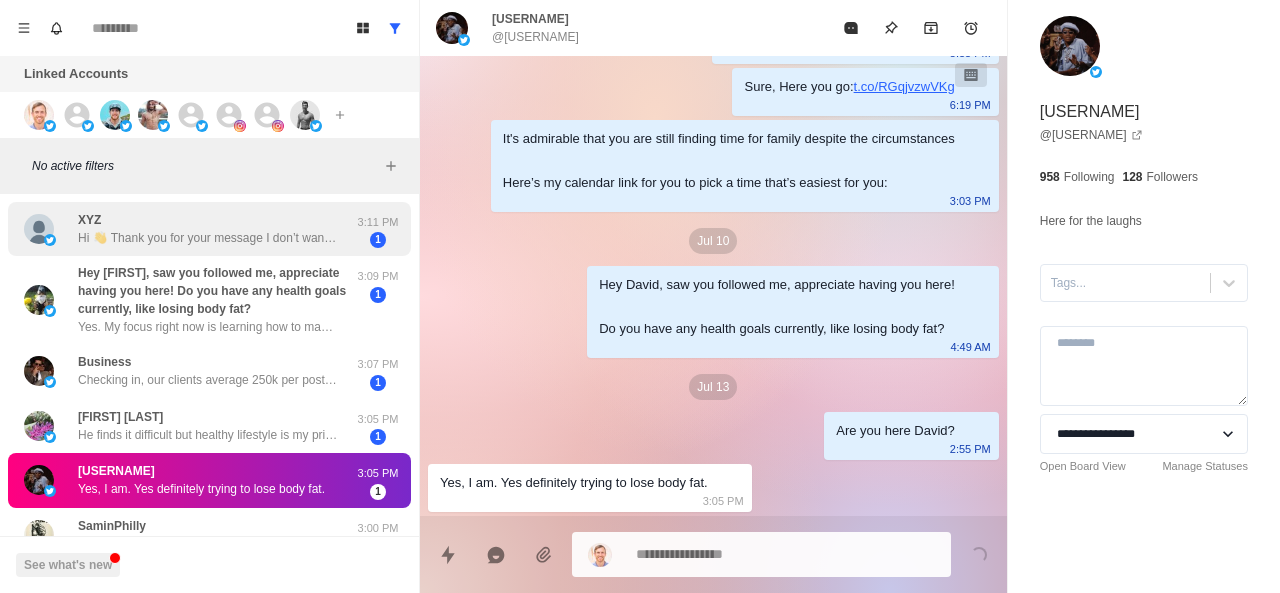click on "Hi 👋
Thank you for your message
I don’t want to loose weight, just learning new things..
Thank you ☺️
You are doing a great job here 👏" at bounding box center (208, 238) 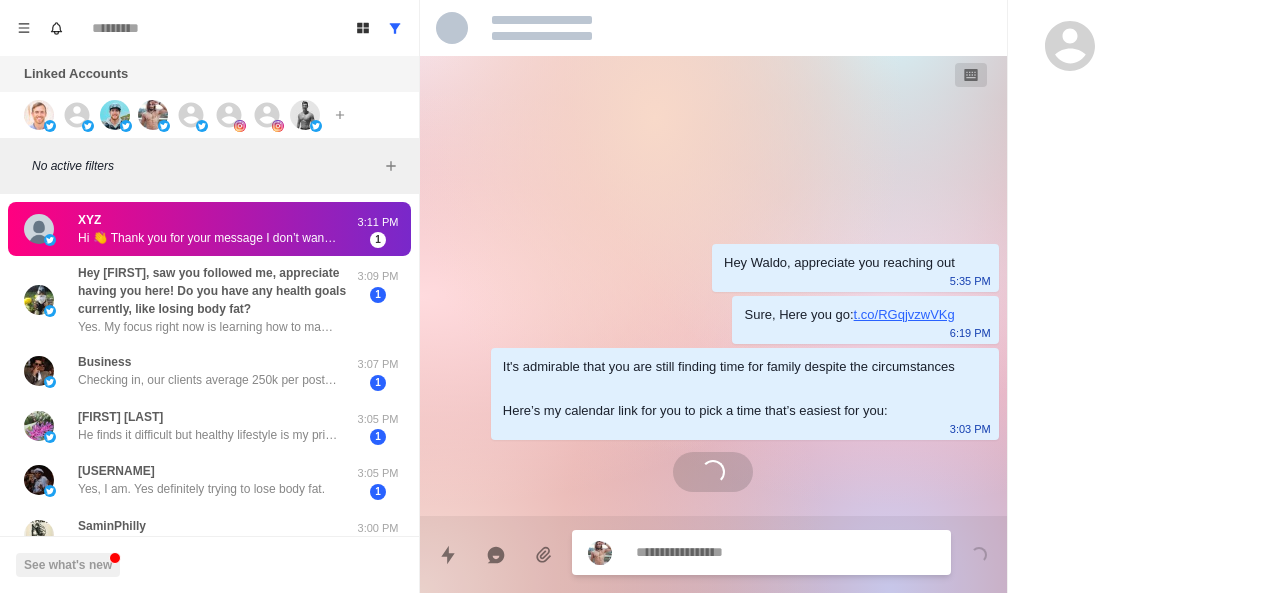 scroll, scrollTop: 0, scrollLeft: 0, axis: both 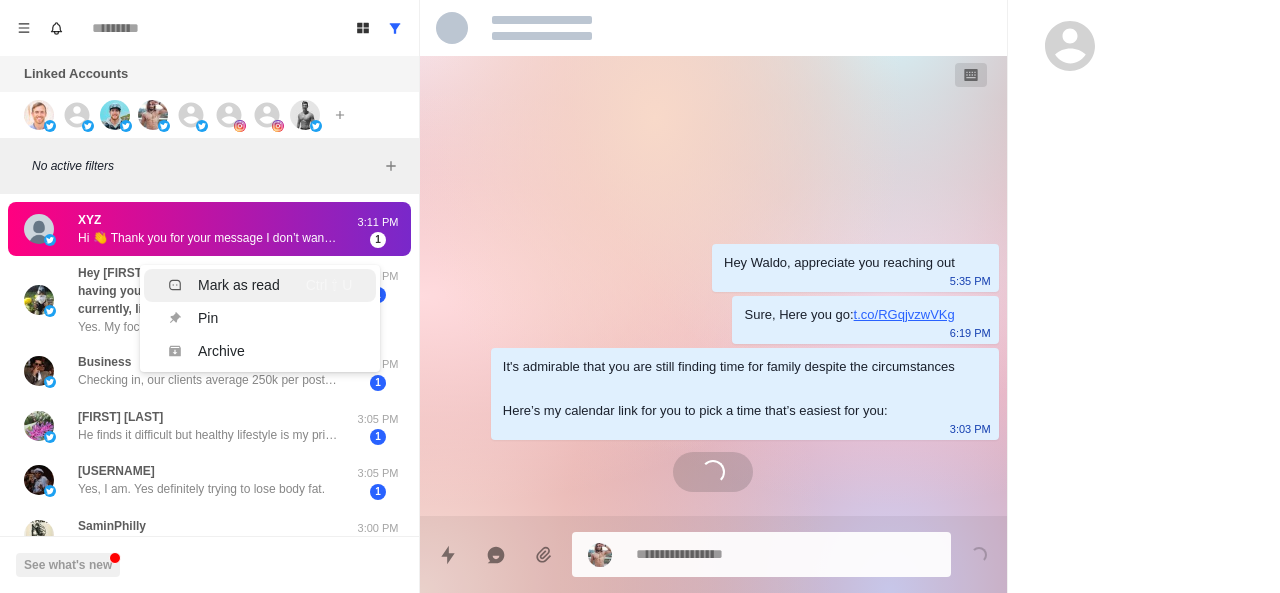 click on "Mark as read Ctrl ⇧ U" at bounding box center (260, 285) 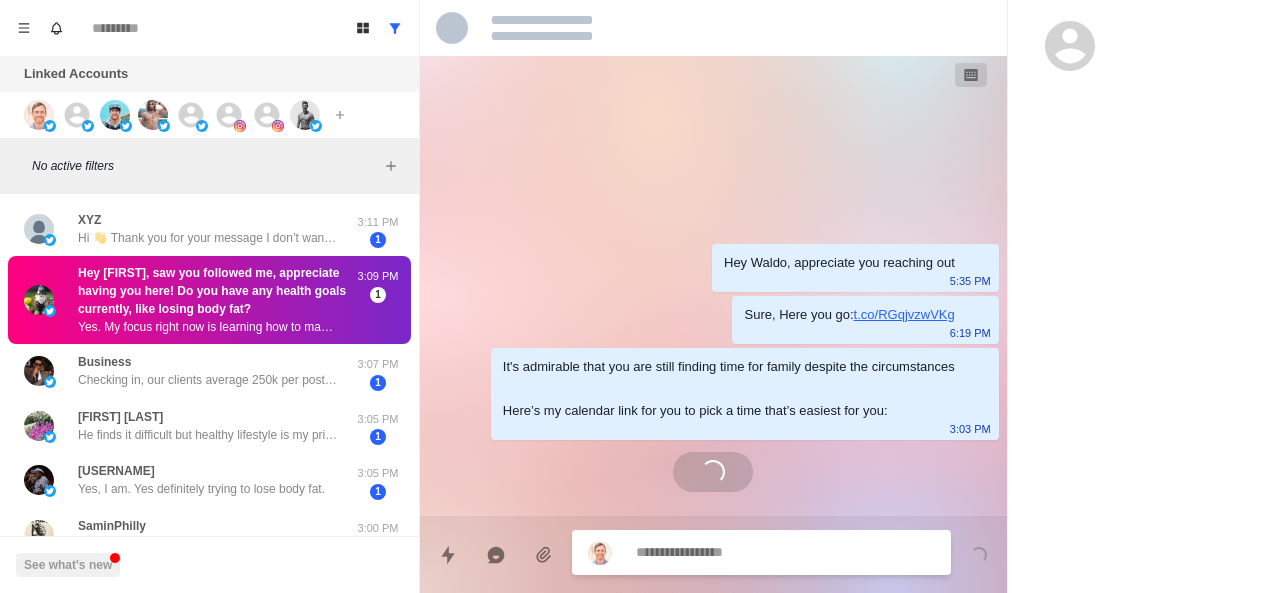 click on "Yes.  My focus right now is learning how to manage the onset of osteoarthritis in left knee.  Have may walks at 5 miles (and that includes hills because of where I live!!).  Which is good.  Going up 200 ft of steps definitely strengthens." at bounding box center [208, 327] 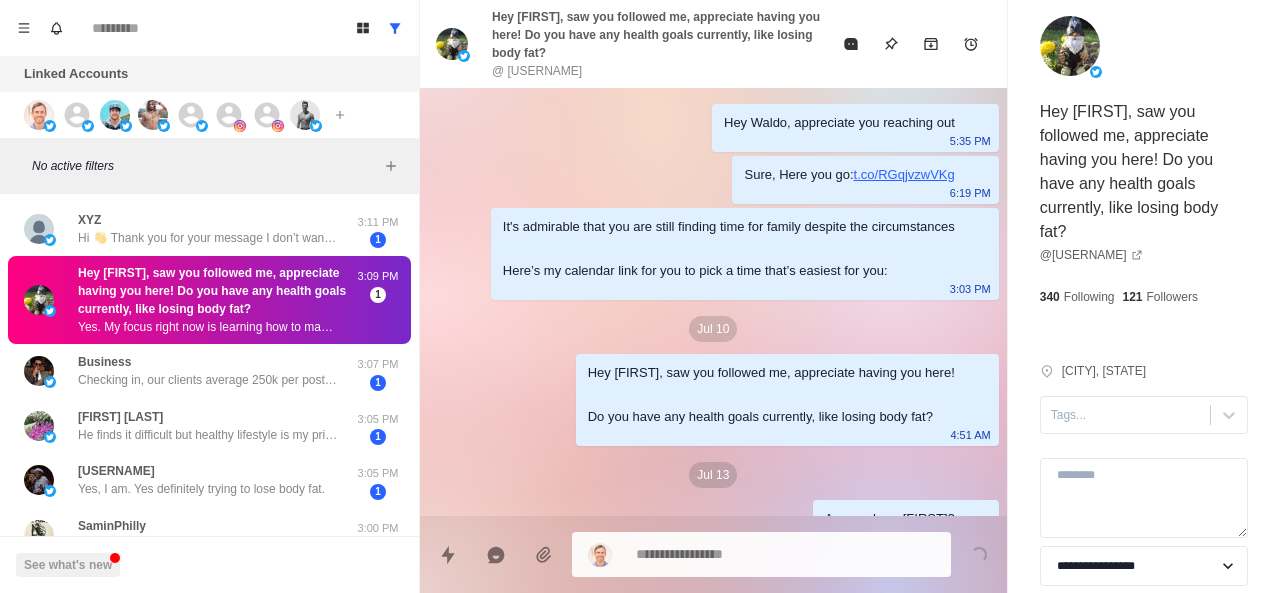 scroll, scrollTop: 100, scrollLeft: 0, axis: vertical 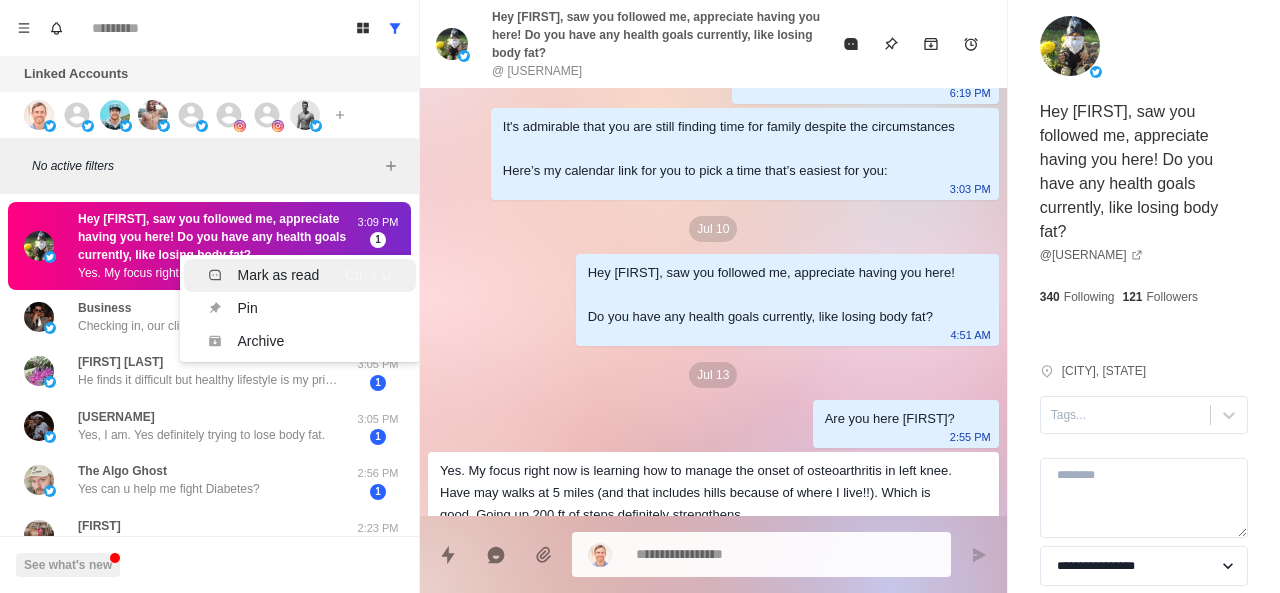 click on "Mark as read" at bounding box center (264, 275) 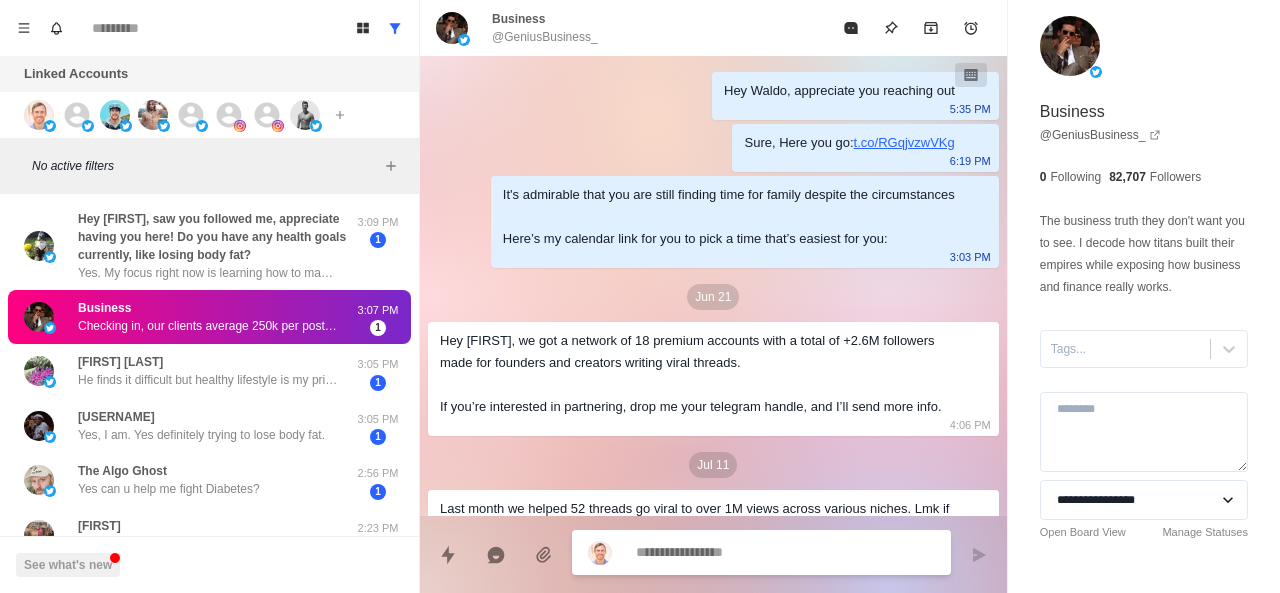 scroll, scrollTop: 194, scrollLeft: 0, axis: vertical 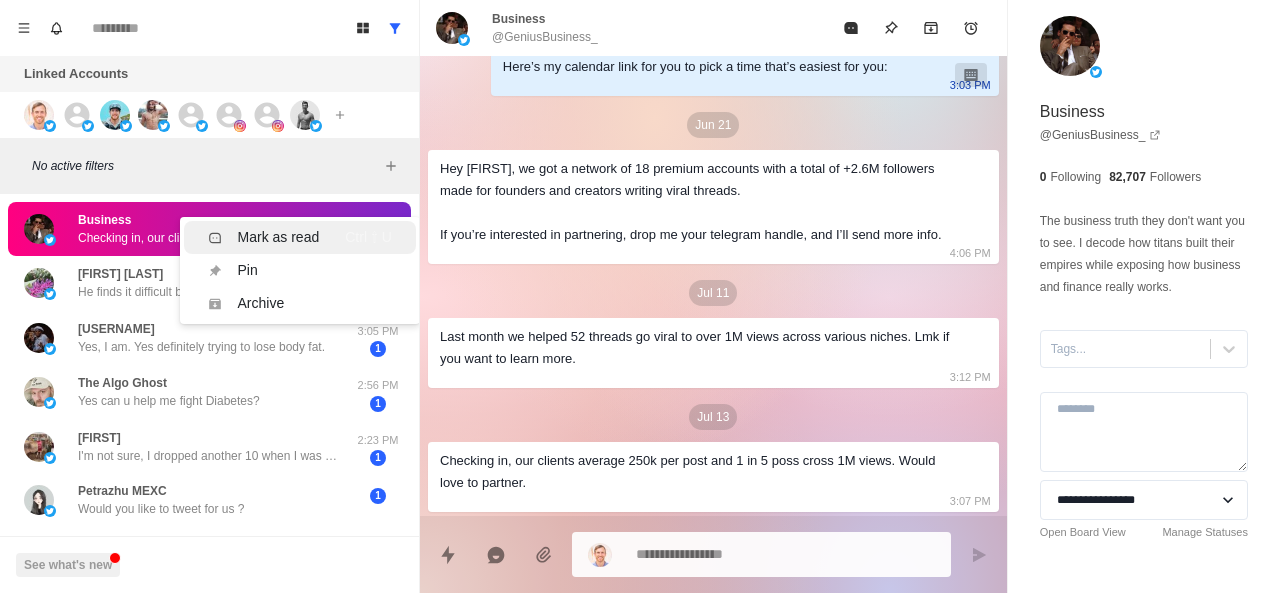 click 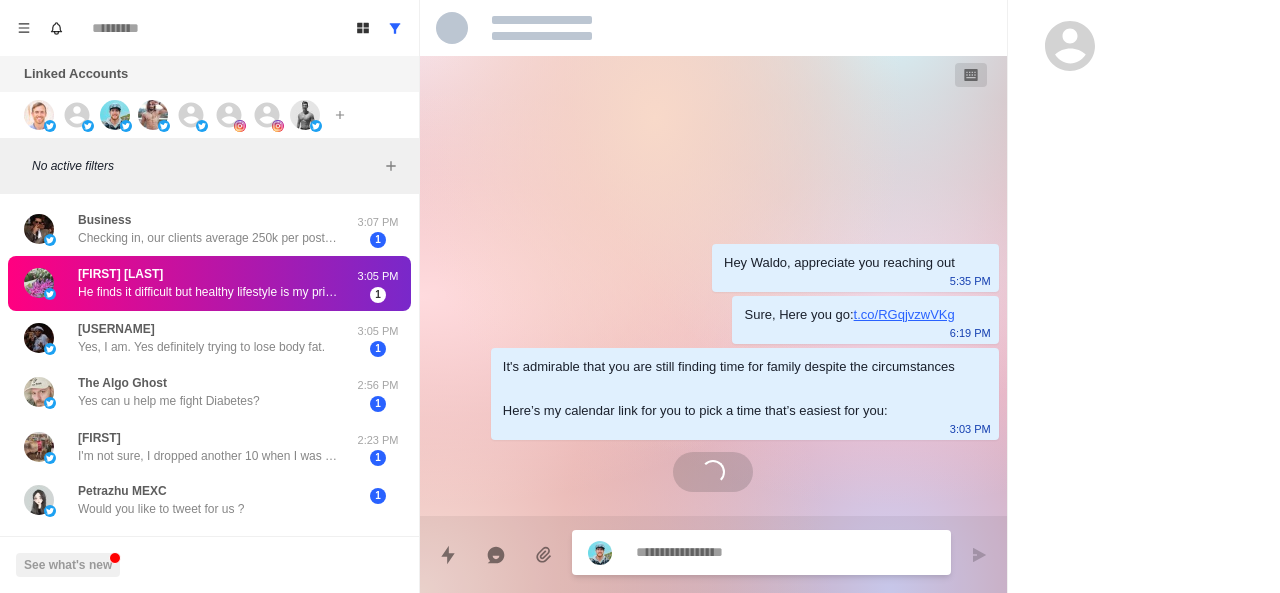 scroll, scrollTop: 0, scrollLeft: 0, axis: both 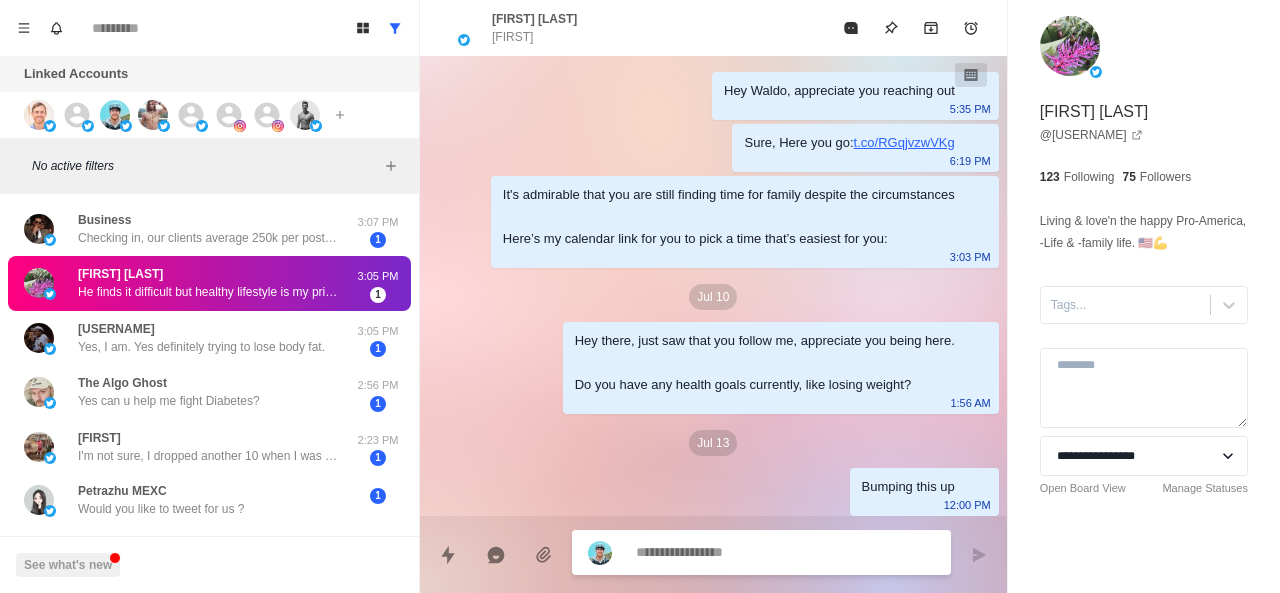 click on "He finds it difficult but healthy lifestyle is my priority not his." at bounding box center (208, 292) 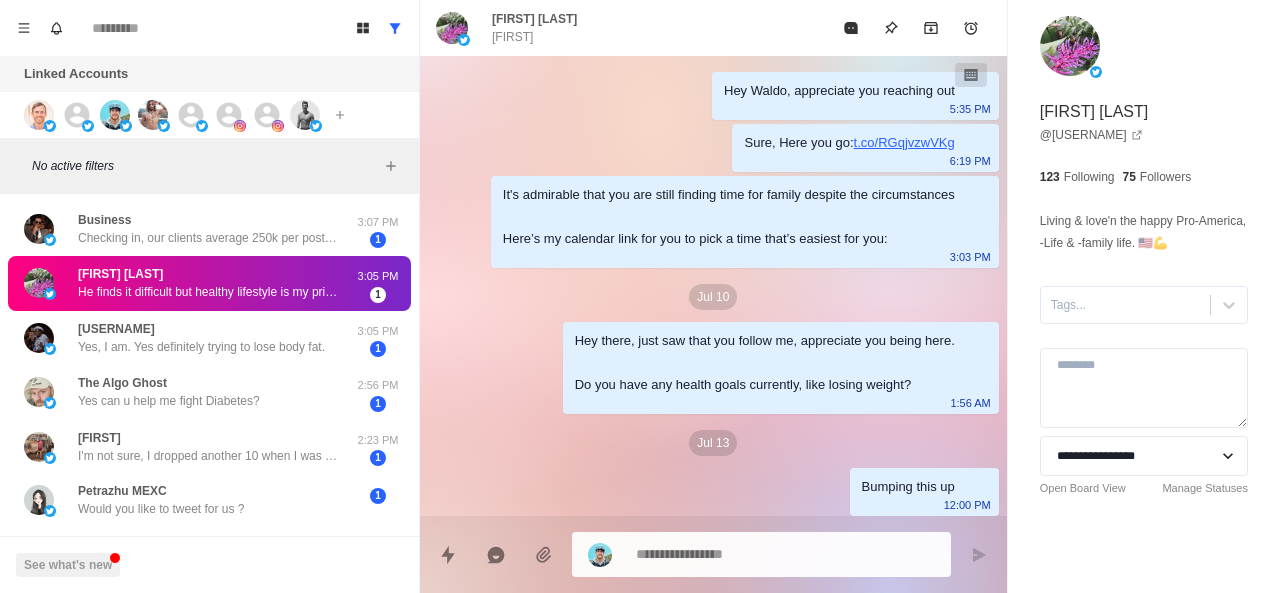 scroll, scrollTop: 130, scrollLeft: 0, axis: vertical 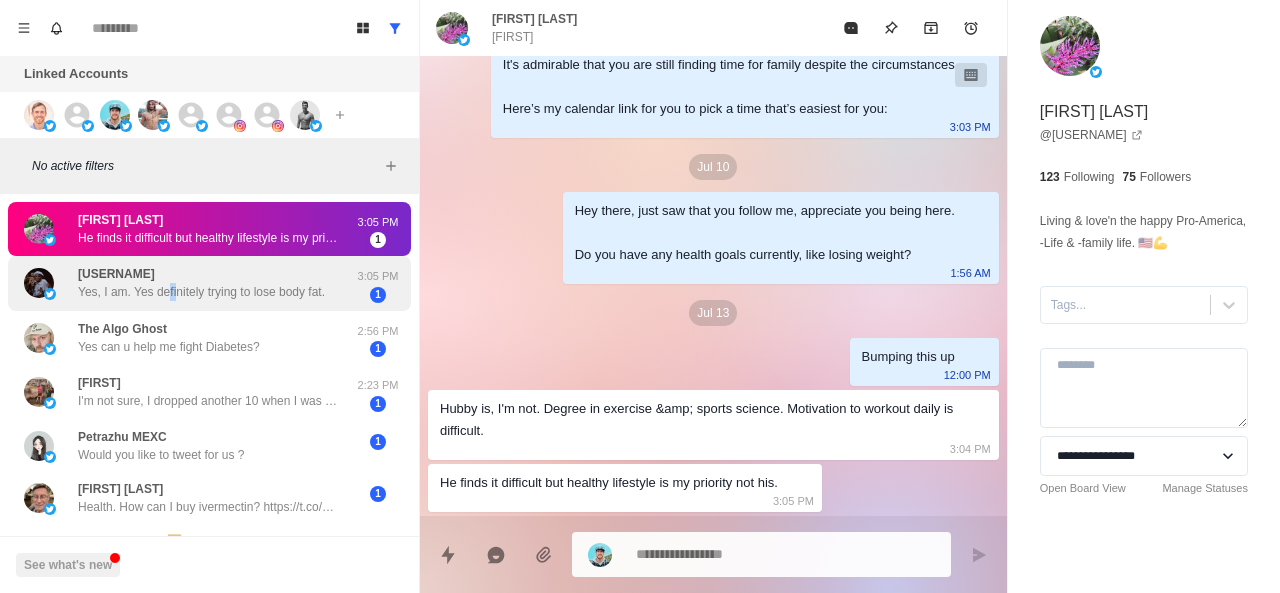 click on "Yes, I am. Yes definitely trying to lose body fat." at bounding box center [201, 292] 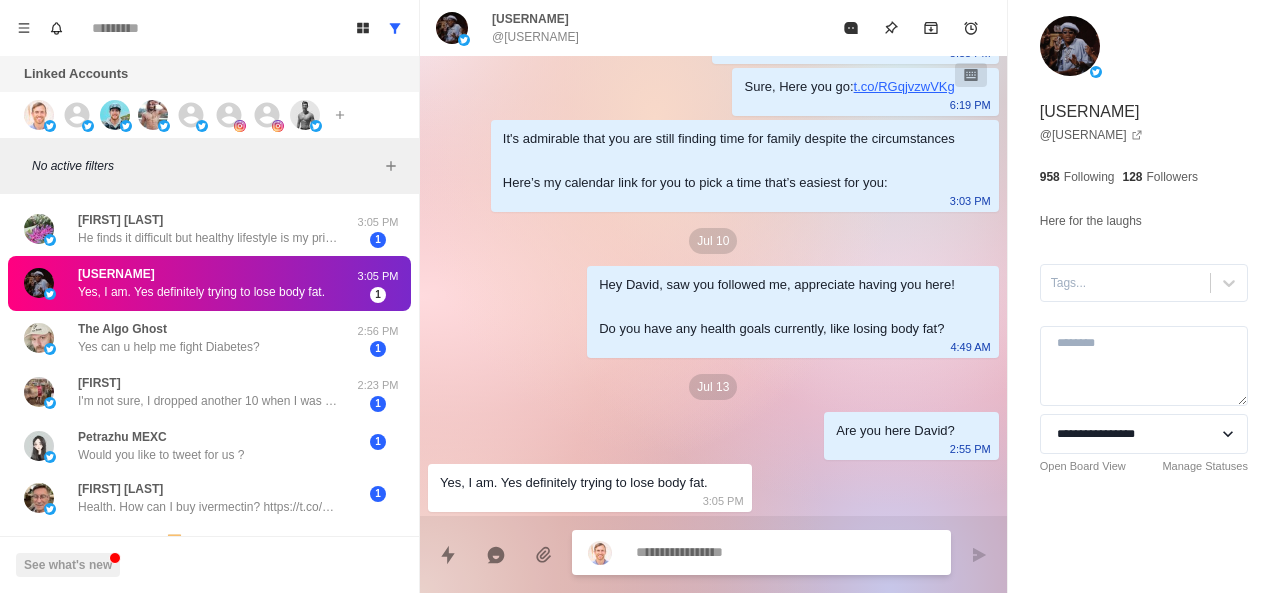 scroll, scrollTop: 56, scrollLeft: 0, axis: vertical 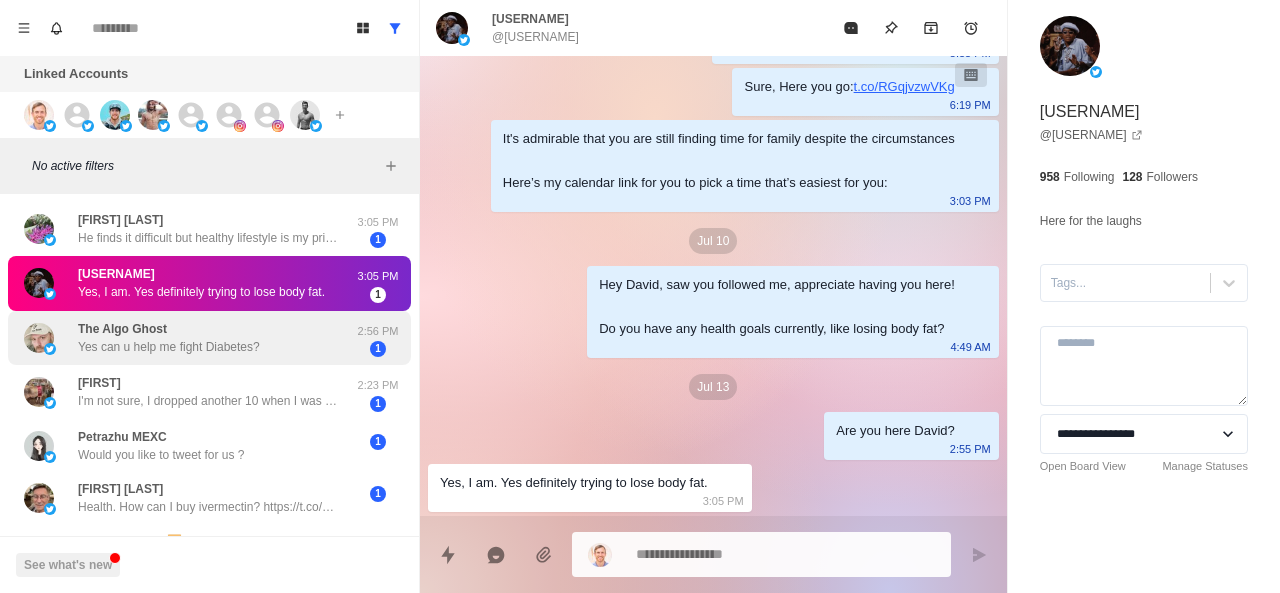 click on "Yes can u help me fight Diabetes?" at bounding box center (169, 347) 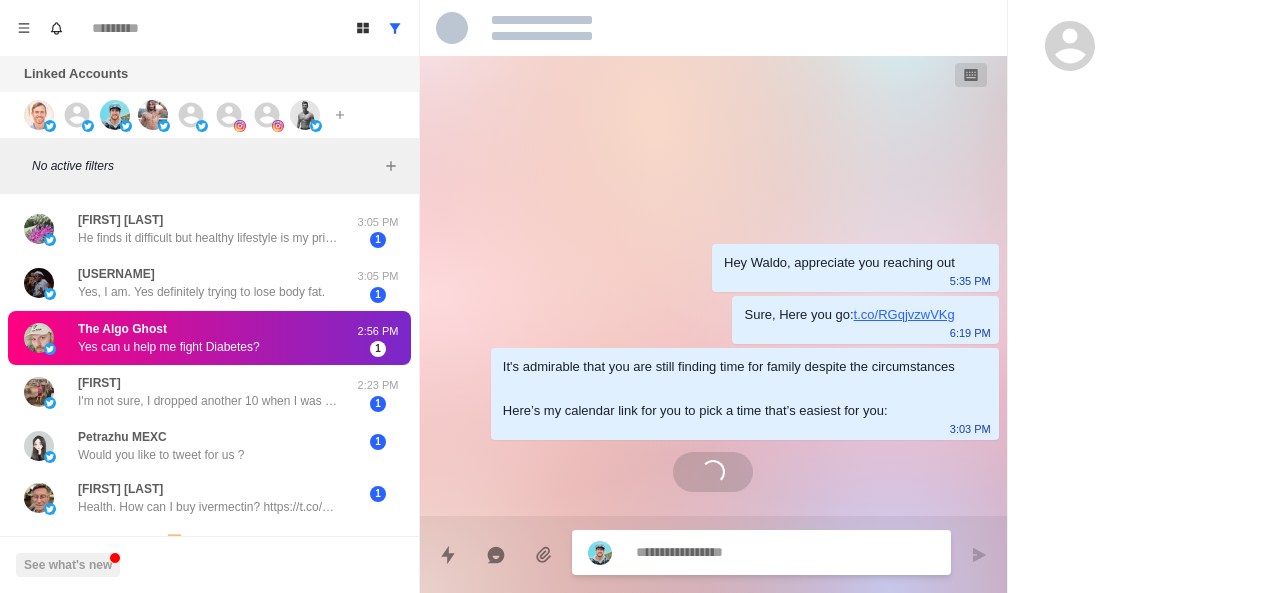 scroll, scrollTop: 0, scrollLeft: 0, axis: both 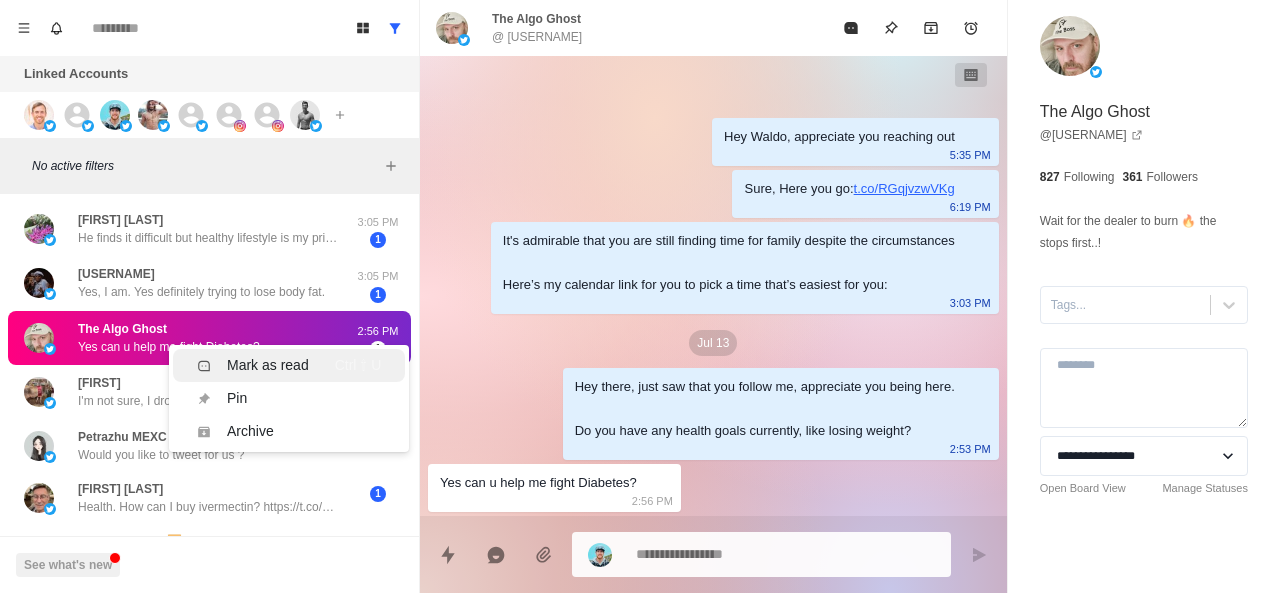 click on "Mark as read Ctrl ⇧ U" at bounding box center [289, 365] 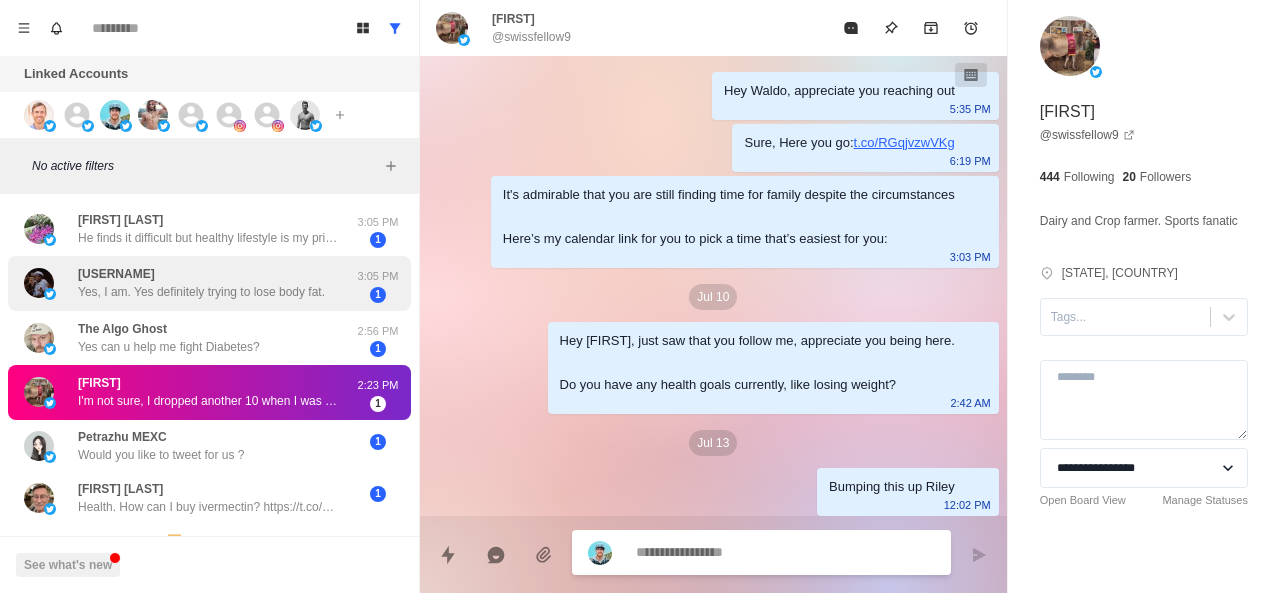 scroll, scrollTop: 402, scrollLeft: 0, axis: vertical 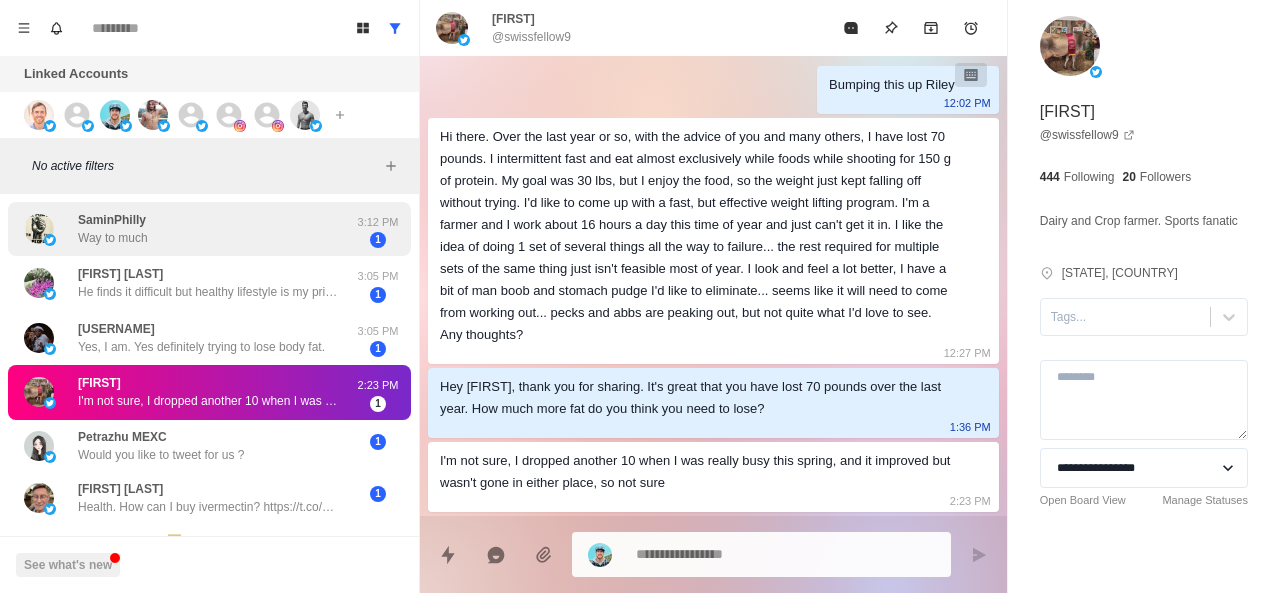 click on "SaminPhilly Way to much" at bounding box center (188, 229) 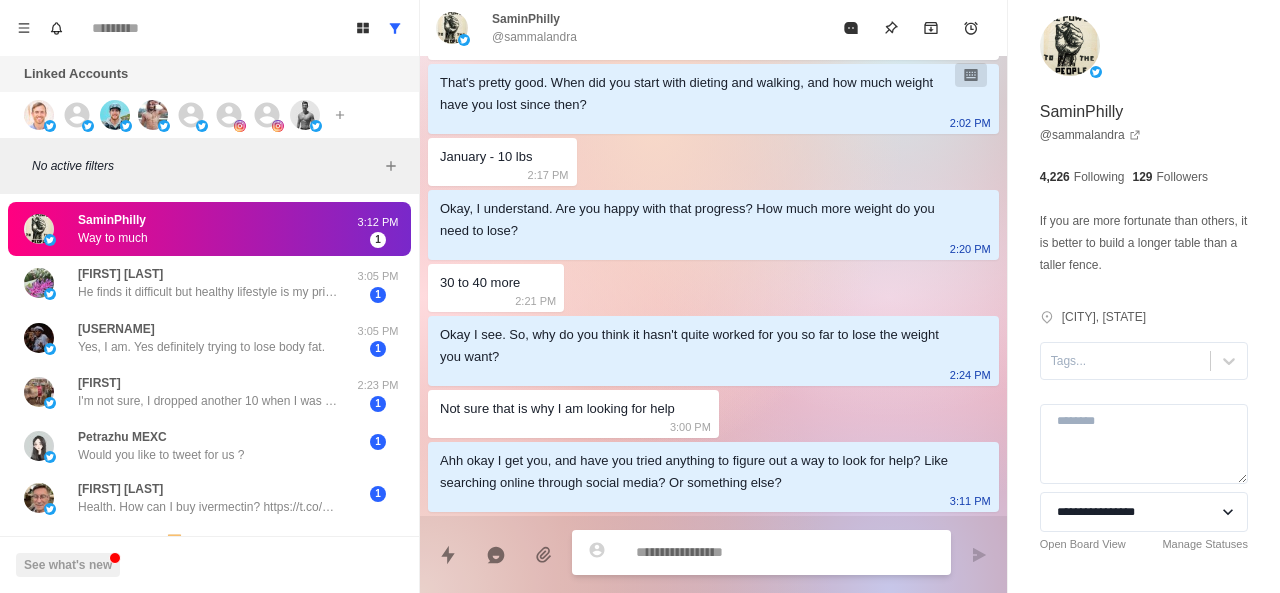 scroll, scrollTop: 834, scrollLeft: 0, axis: vertical 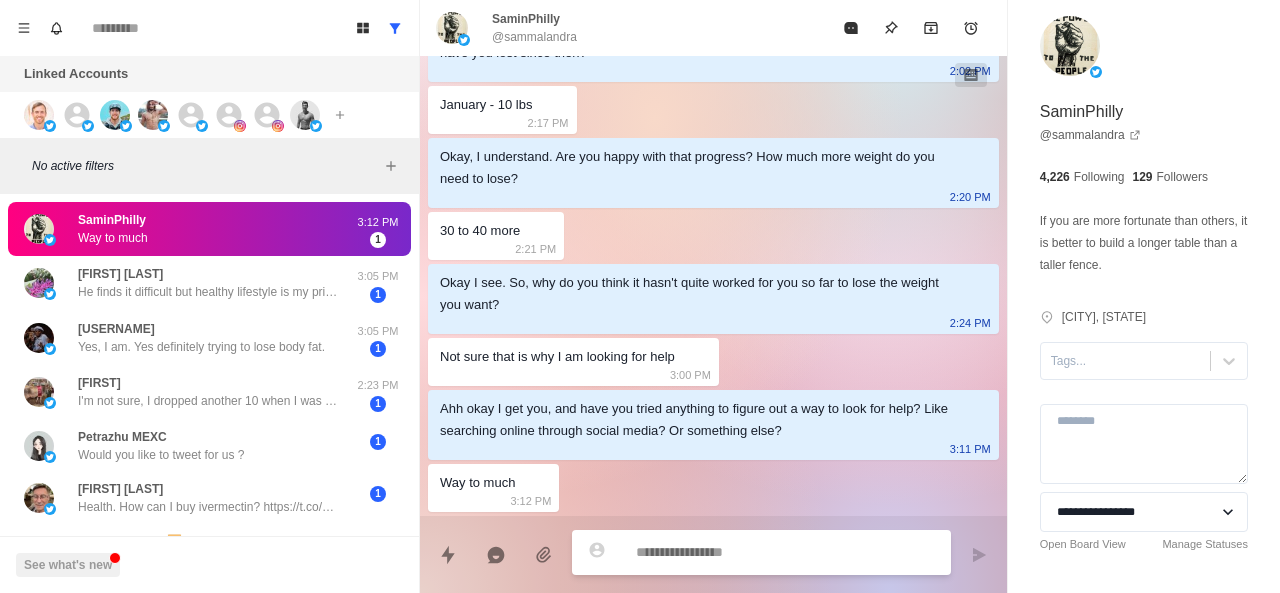 click at bounding box center (785, 552) 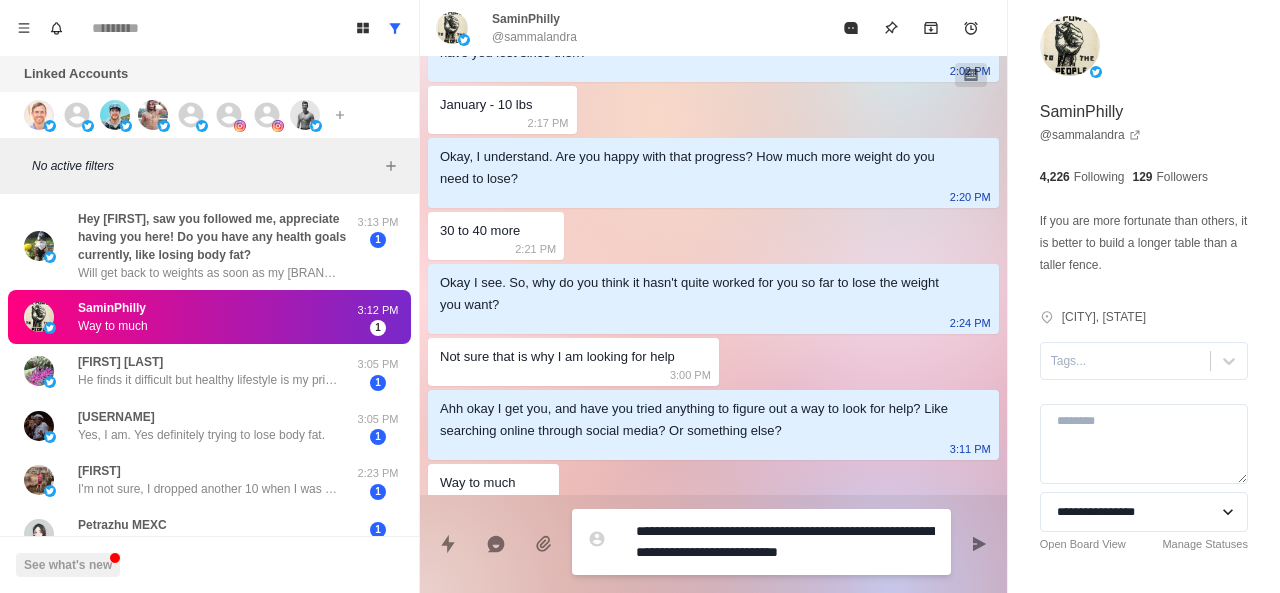 click on "**********" at bounding box center (785, 542) 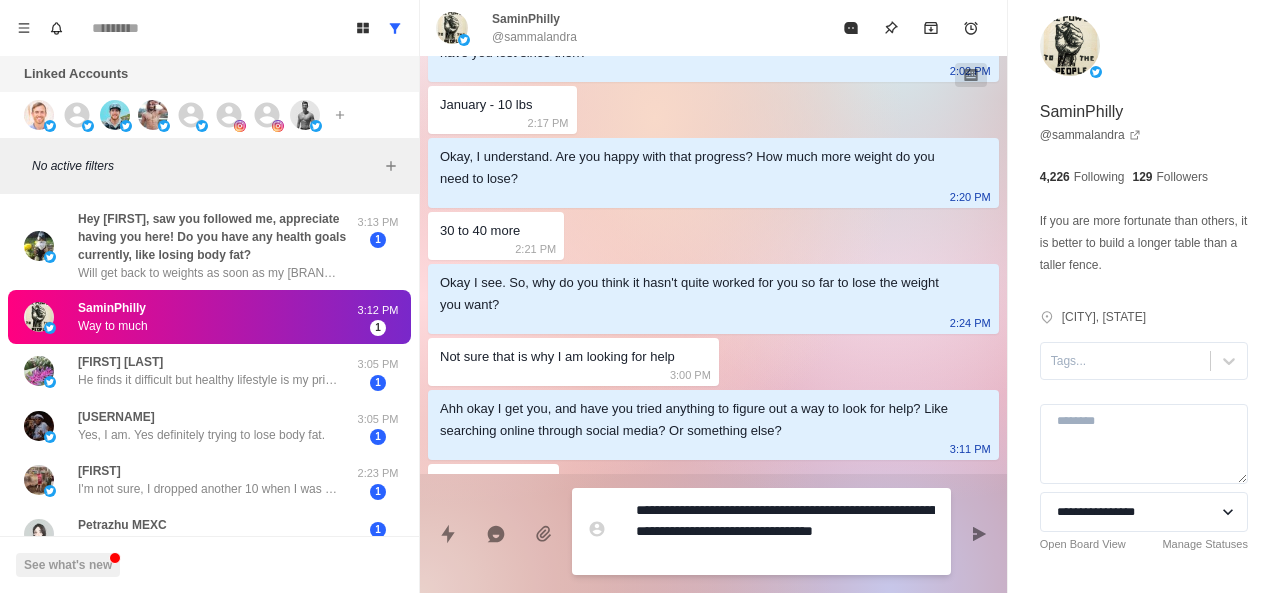 click on "**********" at bounding box center [761, 531] 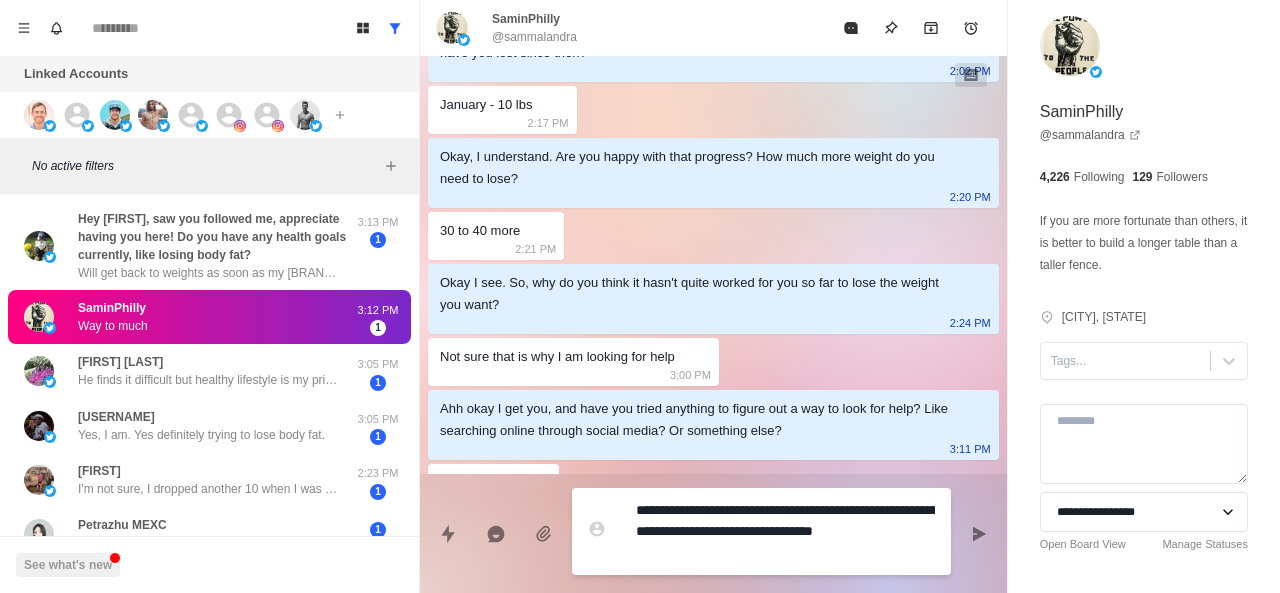 click on "**********" at bounding box center [785, 531] 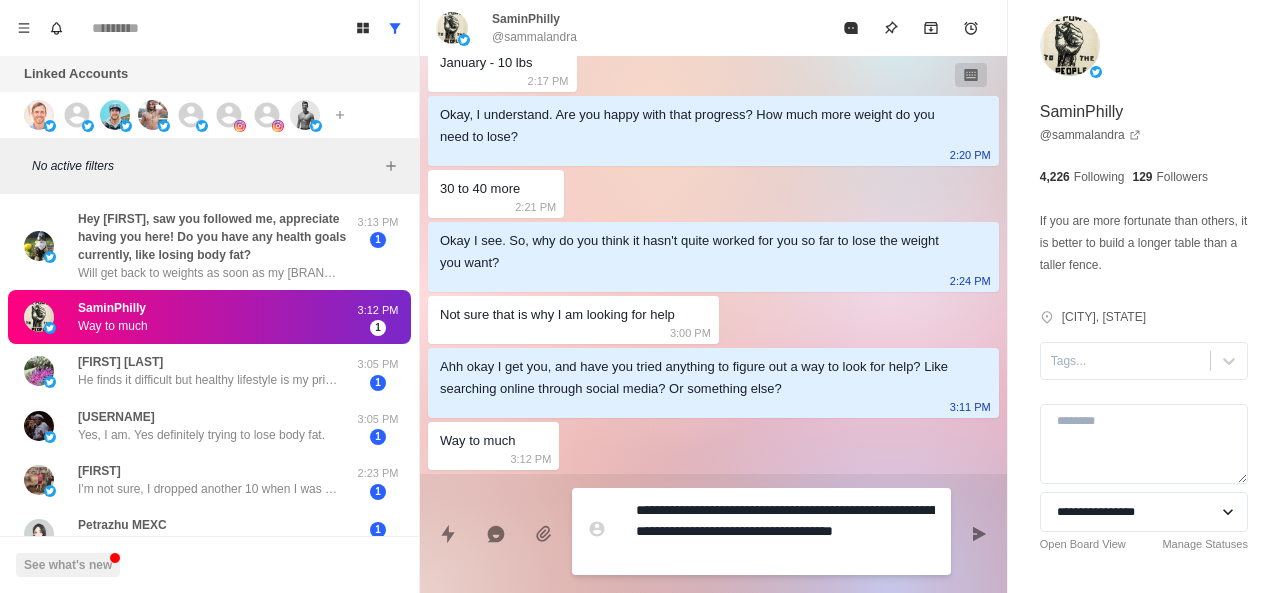 click on "**********" at bounding box center [785, 531] 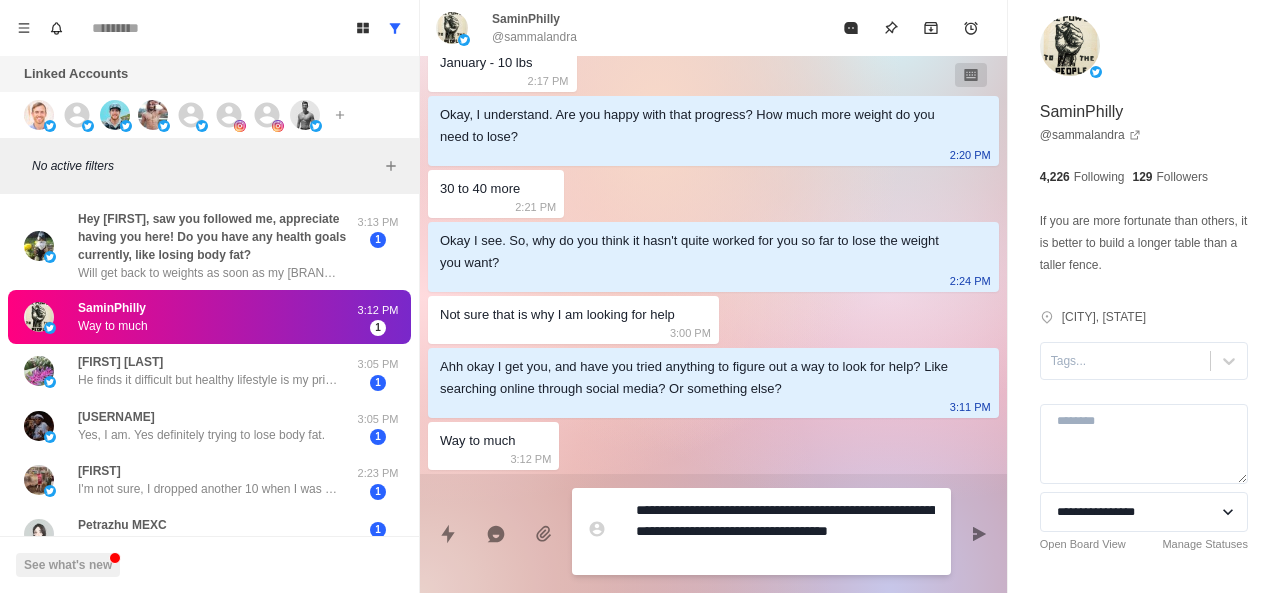 click on "**********" at bounding box center [785, 531] 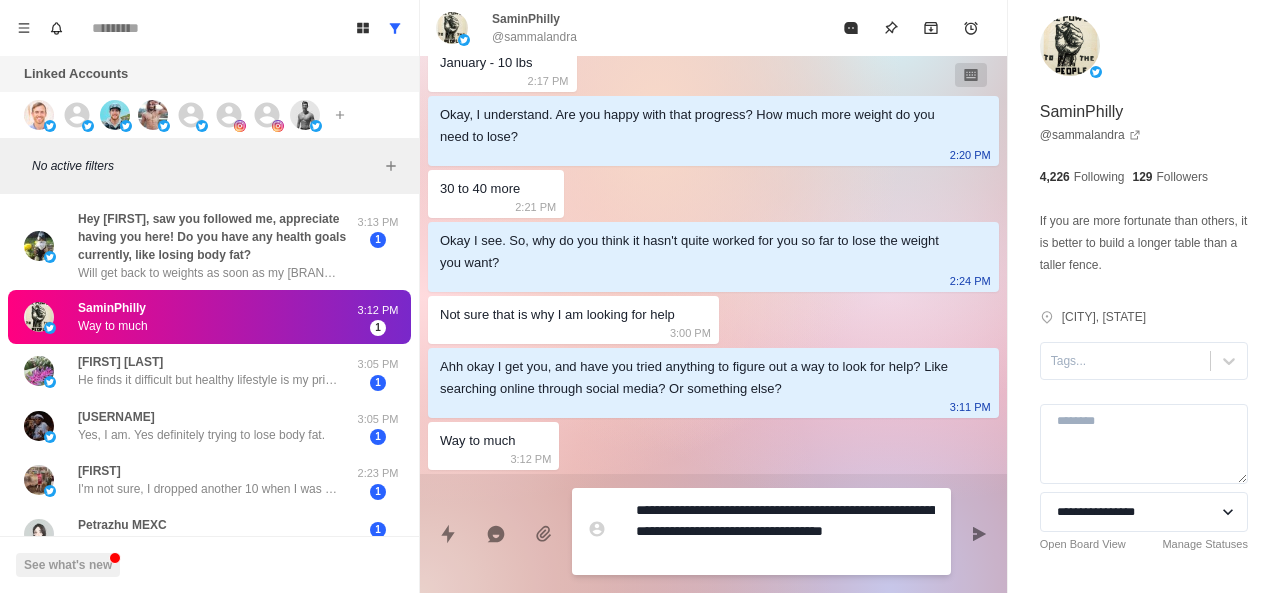 click on "**********" at bounding box center (761, 531) 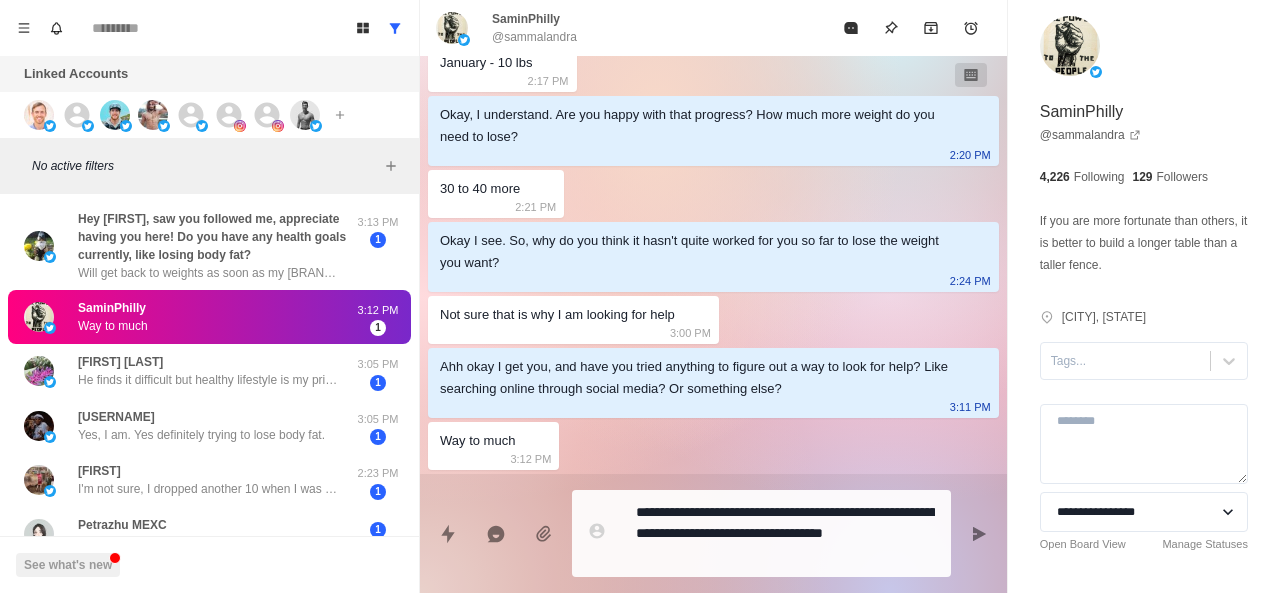 click on "**********" at bounding box center (785, 533) 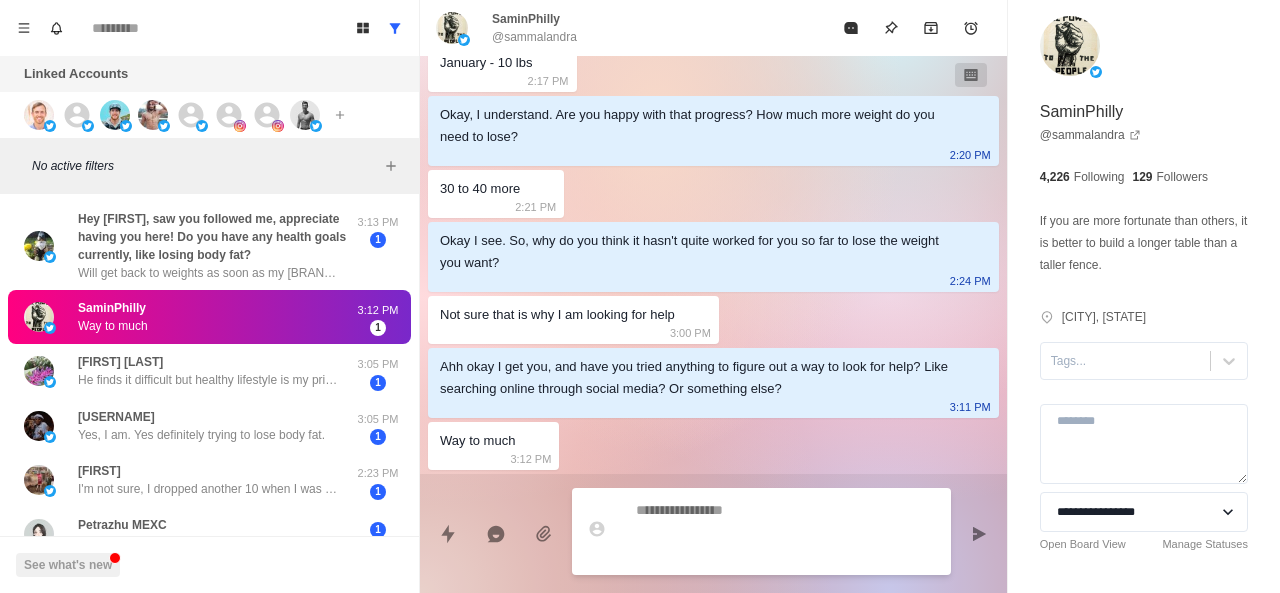 scroll, scrollTop: 908, scrollLeft: 0, axis: vertical 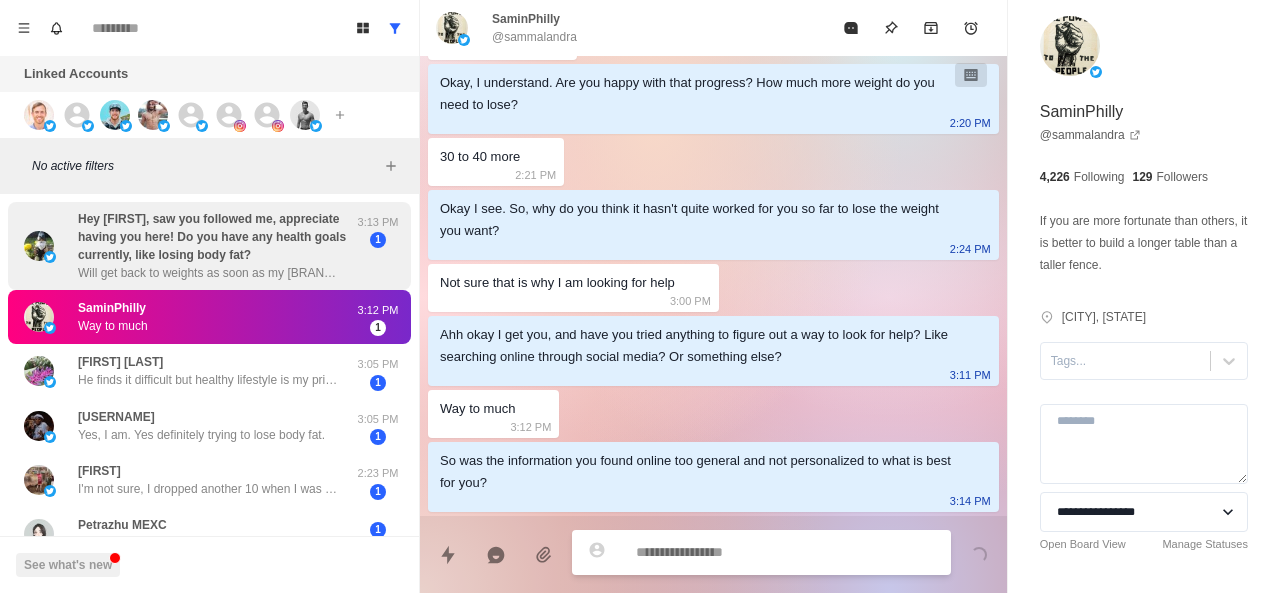 click on "Bruce Will get back to weights as soon as my LA Fitness reopens after major remodeling.  They are waiting on occupancy permit from city. Hopefully next week.  It’s less than 1/2 mile away stop end of walking usually 3-4 times per week" at bounding box center (215, 246) 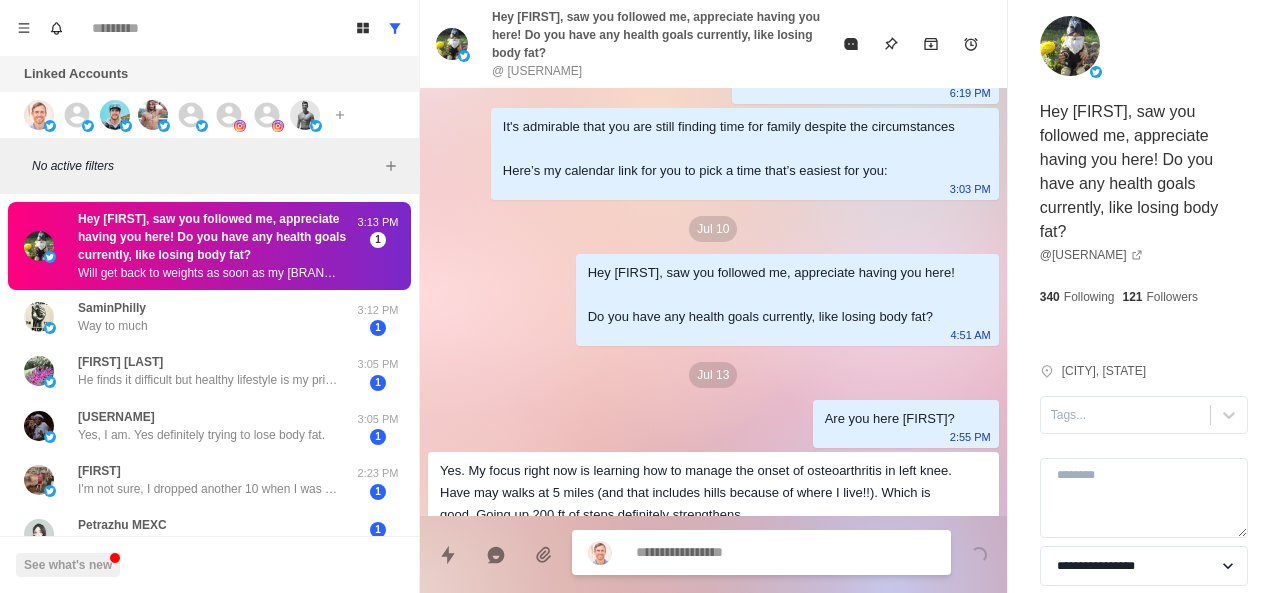 scroll, scrollTop: 196, scrollLeft: 0, axis: vertical 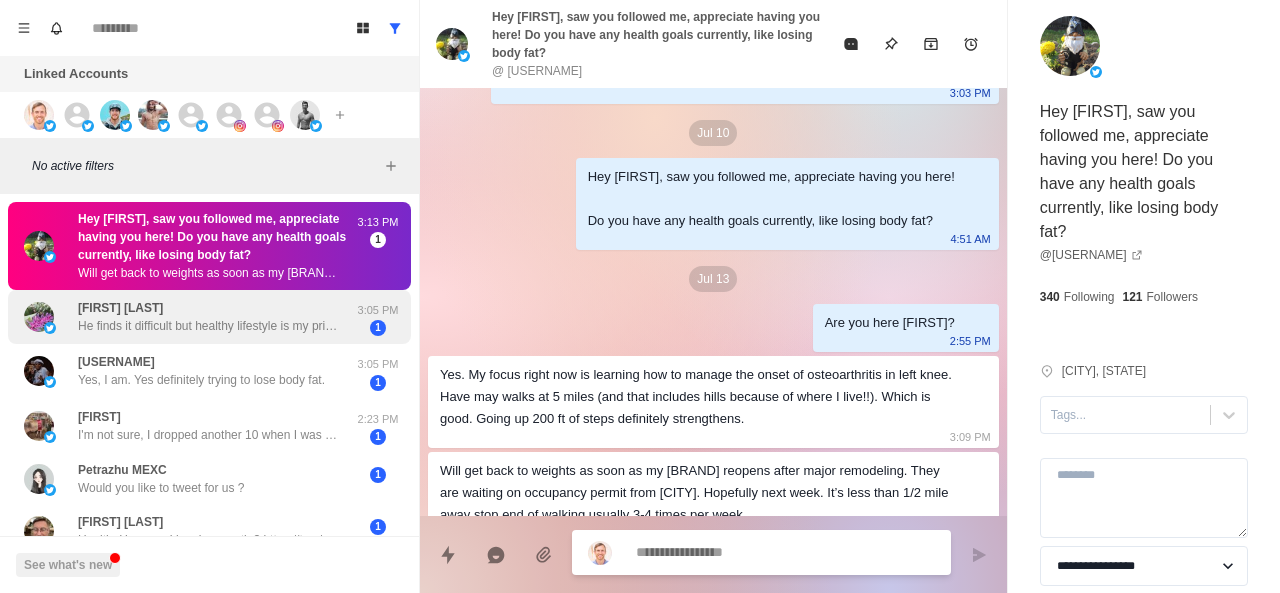 click on "He finds it difficult but healthy lifestyle is my priority not his." at bounding box center (208, 326) 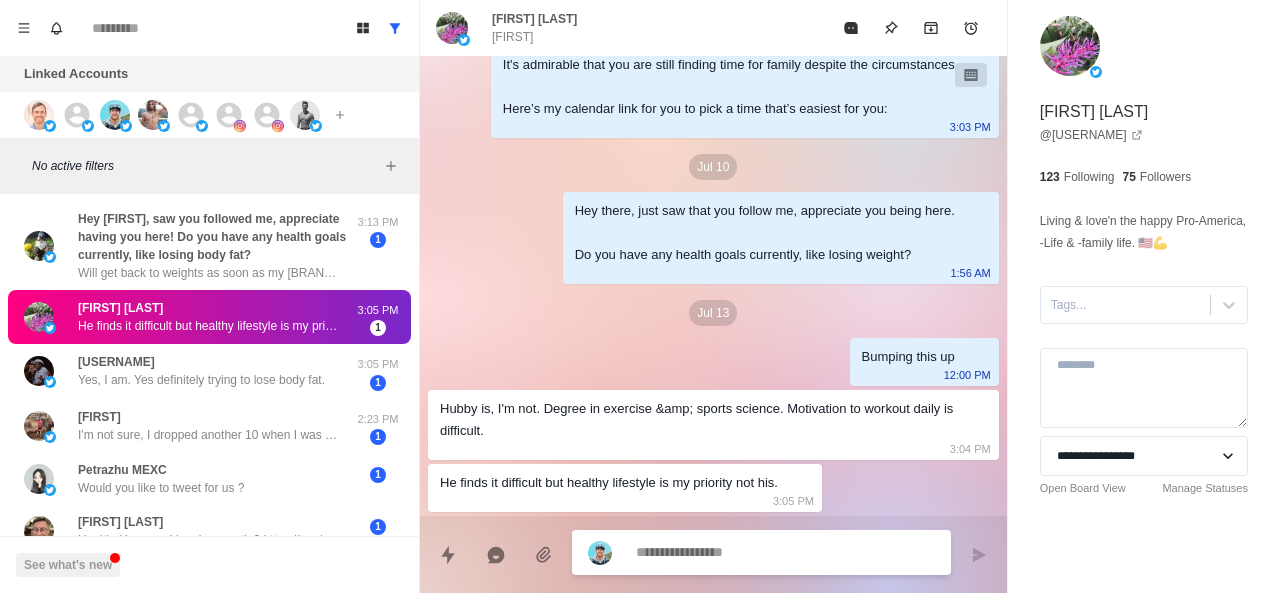 scroll, scrollTop: 130, scrollLeft: 0, axis: vertical 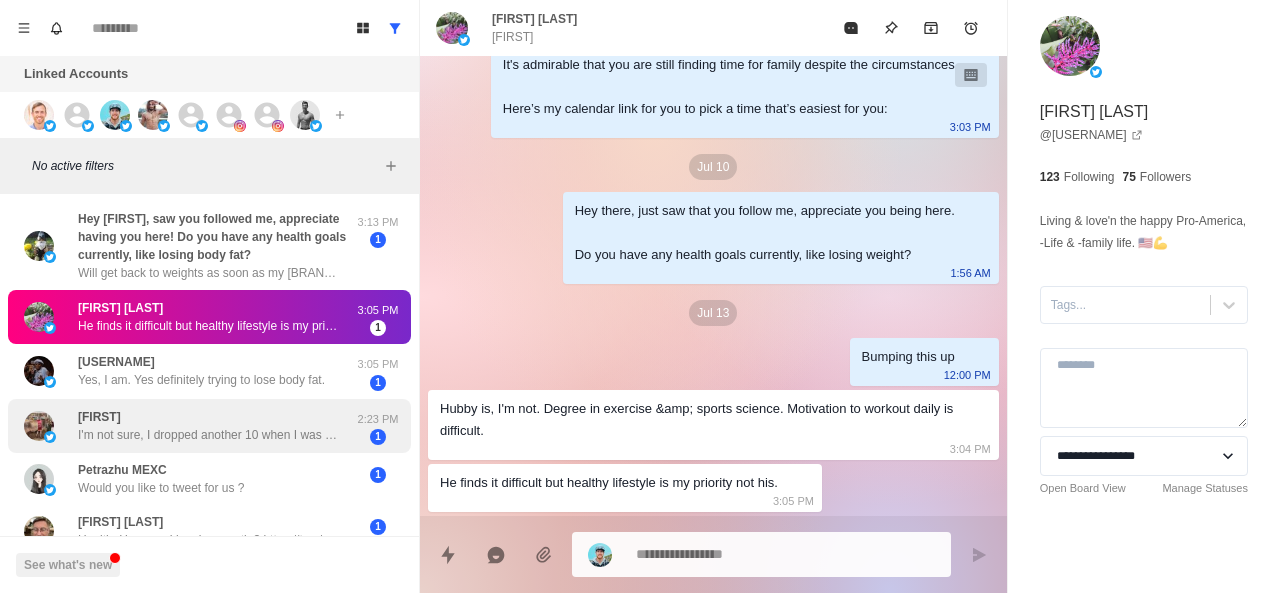 click on "I'm not sure, I dropped another 10 when I was really busy this spring, and it improved but wasn't gone in either place, so not sure" at bounding box center [208, 435] 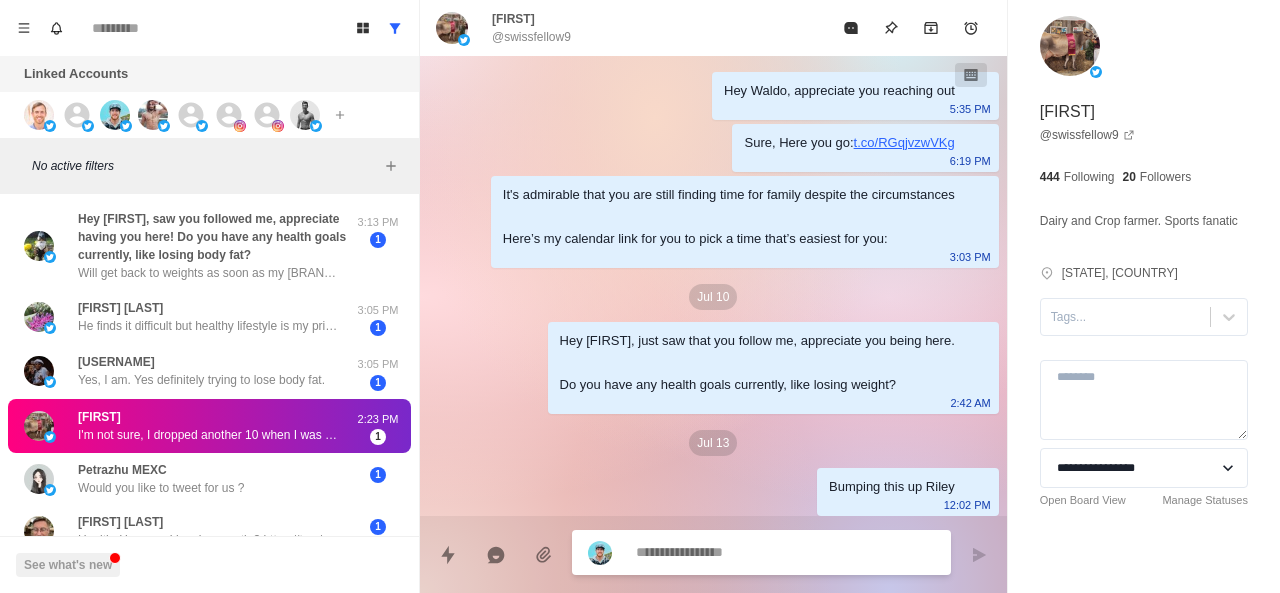 scroll, scrollTop: 402, scrollLeft: 0, axis: vertical 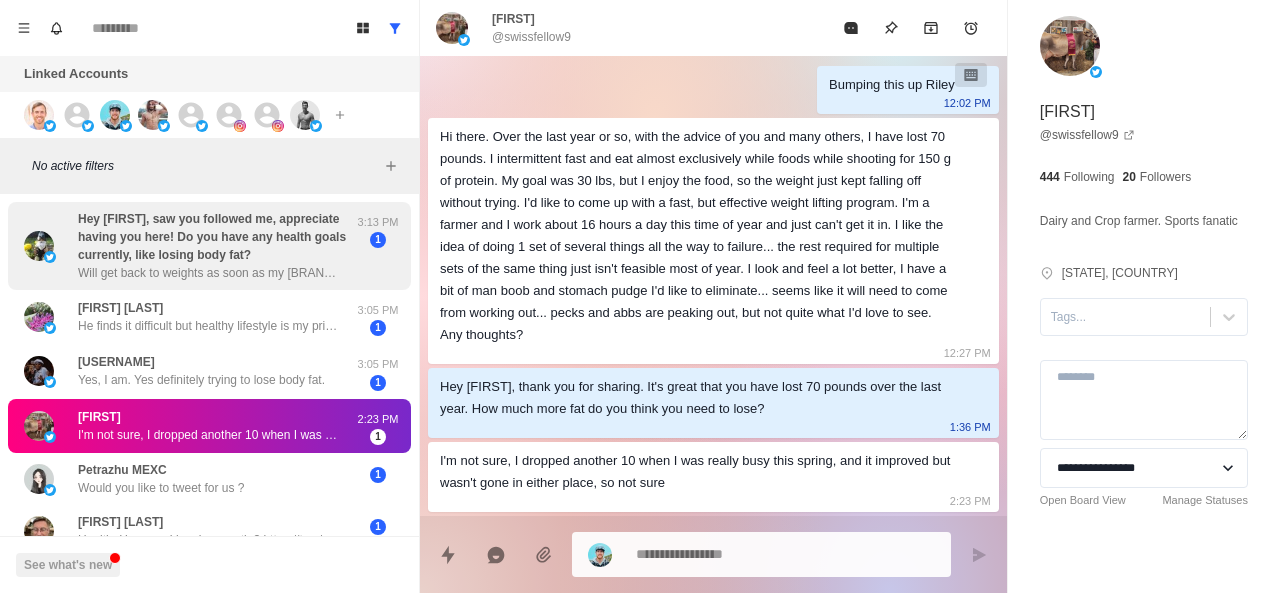 click on "Bruce Will get back to weights as soon as my LA Fitness reopens after major remodeling.  They are waiting on occupancy permit from city. Hopefully next week.  It’s less than 1/2 mile away stop end of walking usually 3-4 times per week" at bounding box center [215, 246] 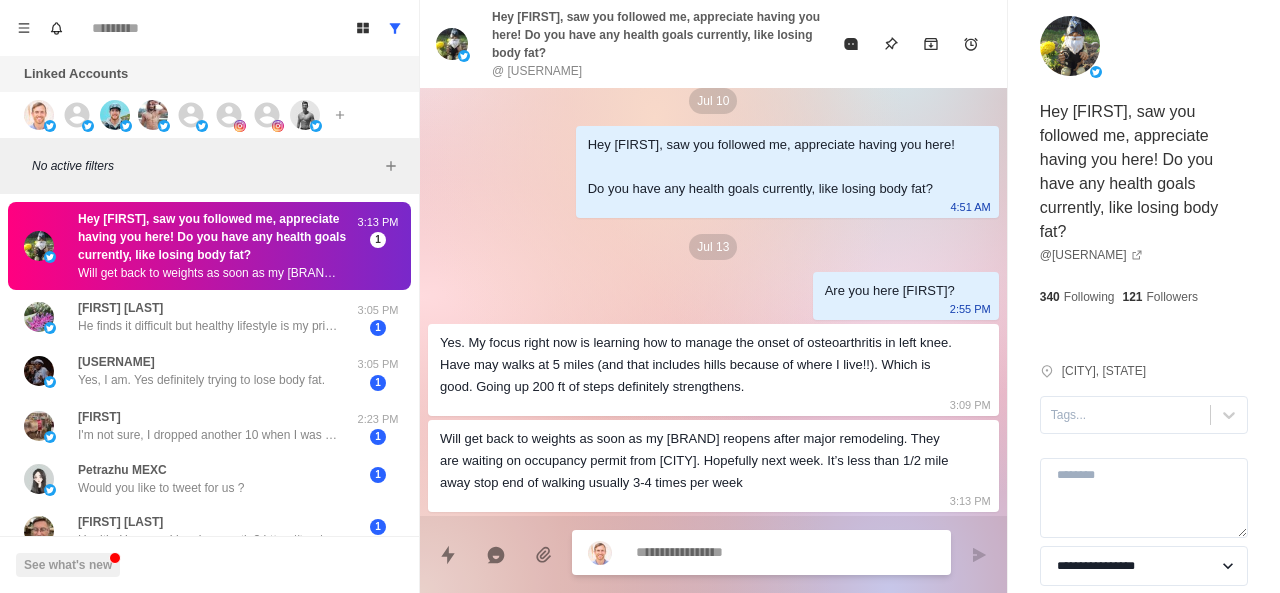 scroll, scrollTop: 196, scrollLeft: 0, axis: vertical 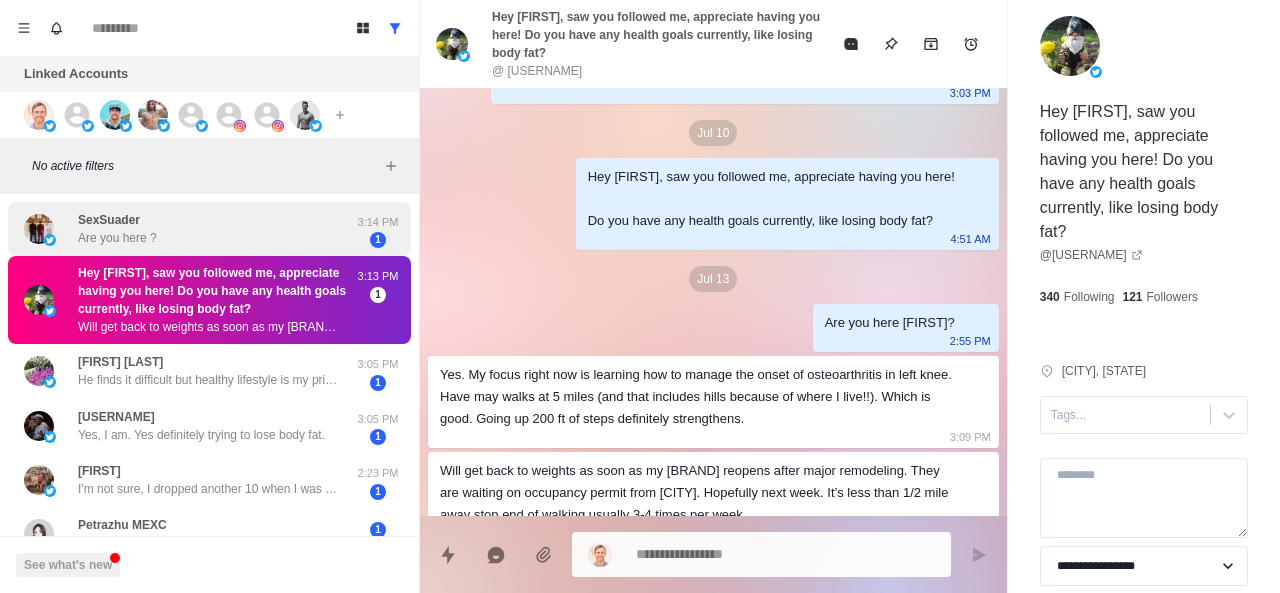 click on "SexSuader Are you here ?" at bounding box center [188, 229] 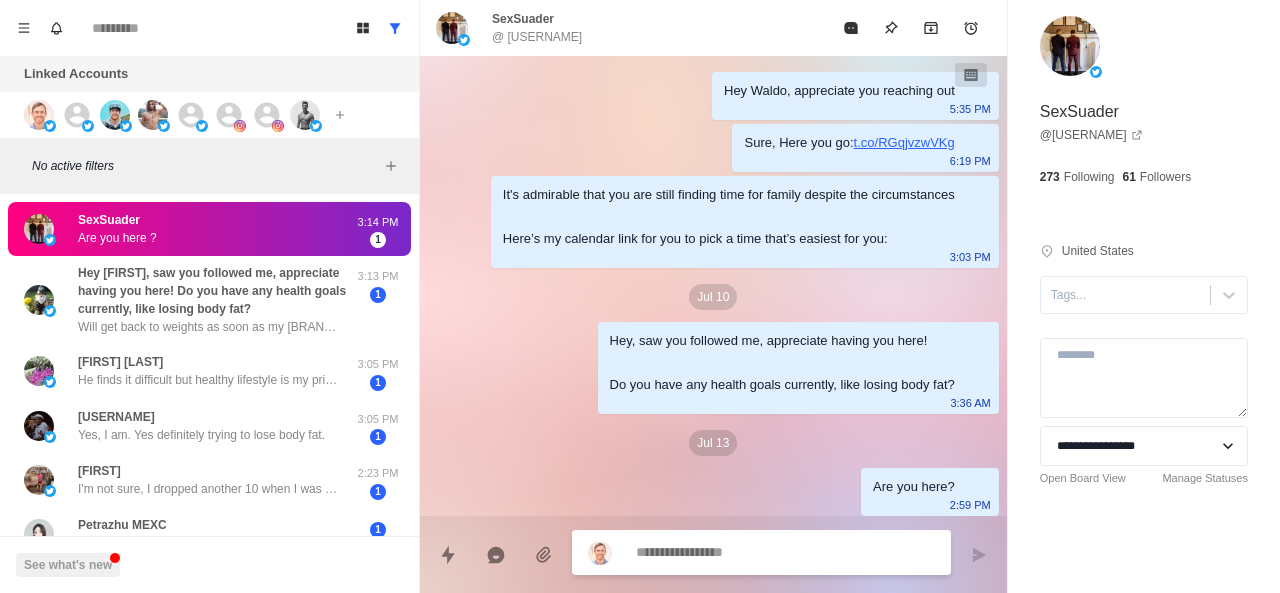 scroll, scrollTop: 56, scrollLeft: 0, axis: vertical 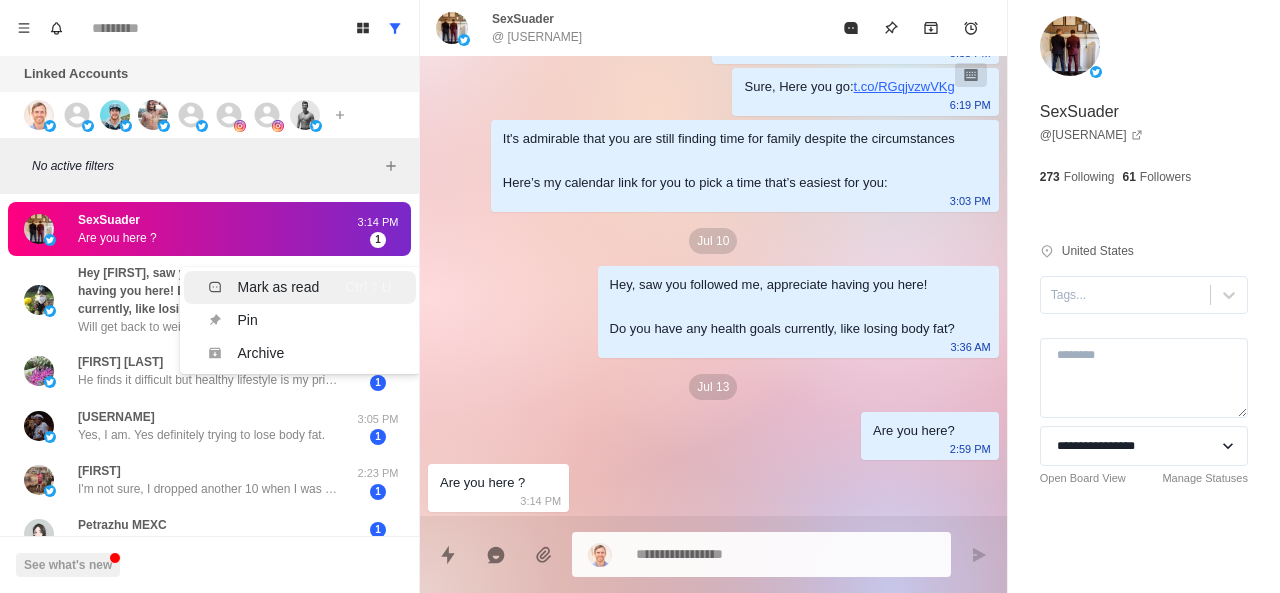 click on "Mark as read" at bounding box center (264, 287) 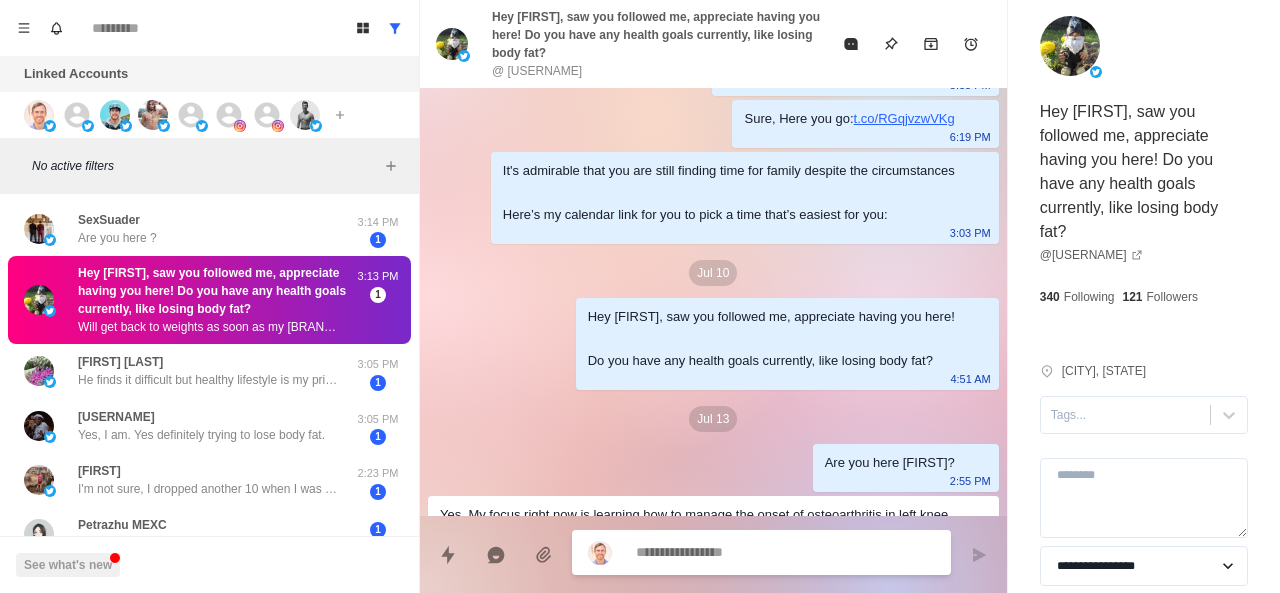 scroll, scrollTop: 196, scrollLeft: 0, axis: vertical 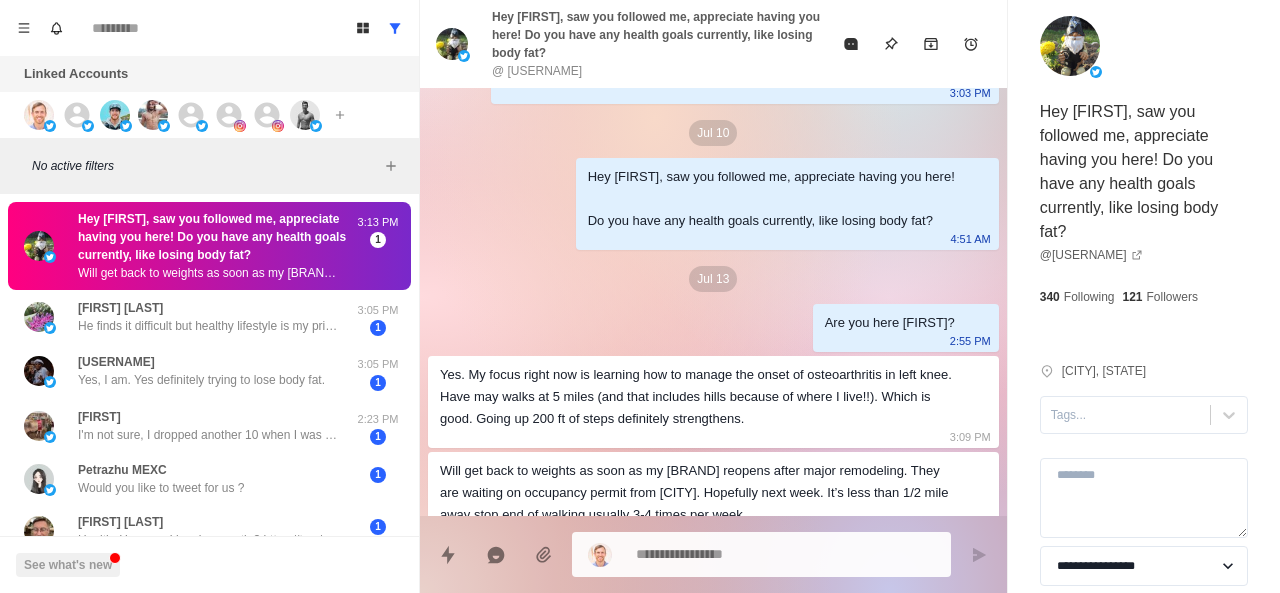 click on "**********" at bounding box center (1144, 347) 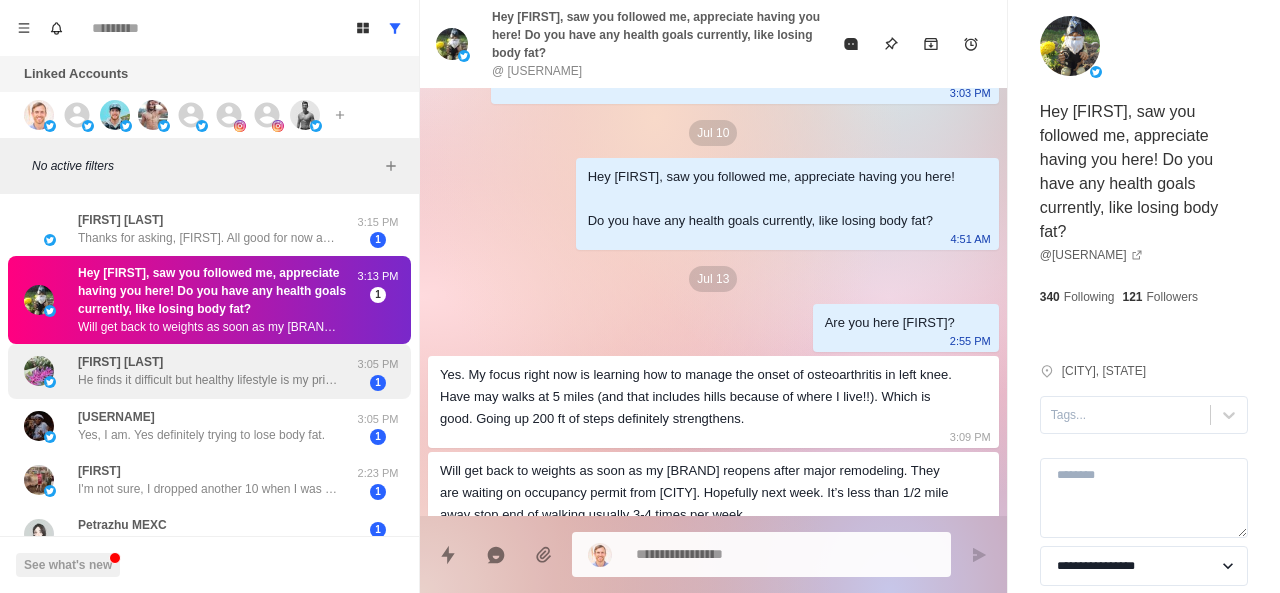 click on "Will get back to weights as soon as my LA Fitness reopens after major remodeling.  They are waiting on occupancy permit from city. Hopefully next week.  It’s less than 1/2 mile away stop end of walking usually 3-4 times per week" at bounding box center [208, 327] 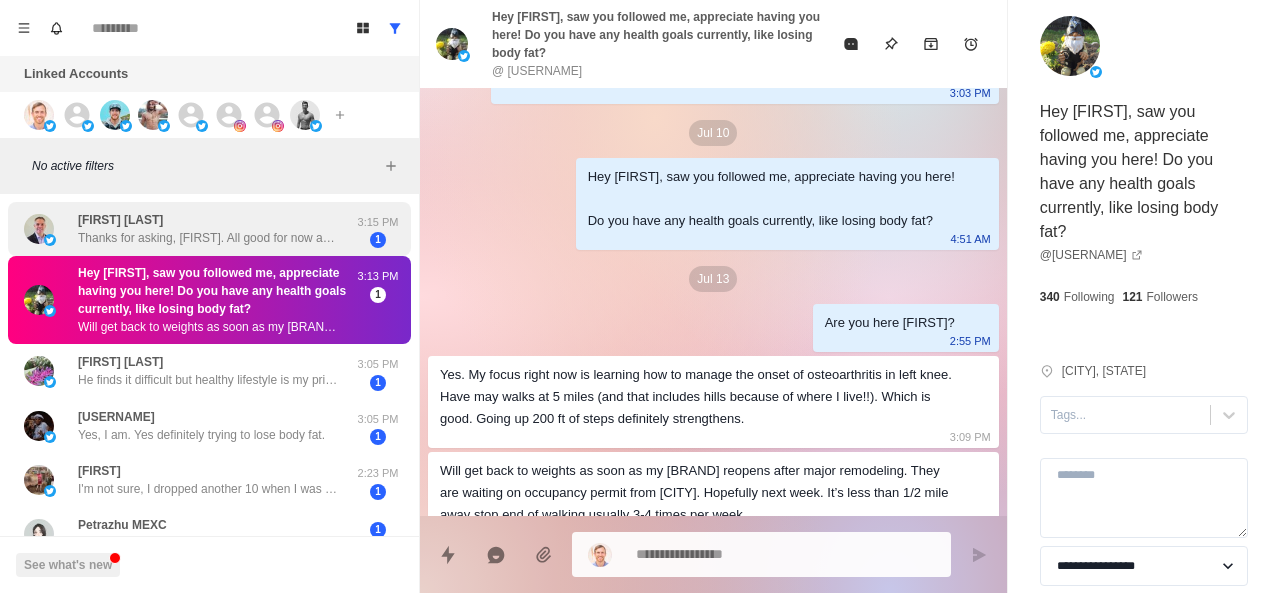 click on "Chris DiEllo Thanks for asking, Brett. All good for now and appreciate the knowledge and insight in your posts." at bounding box center [208, 229] 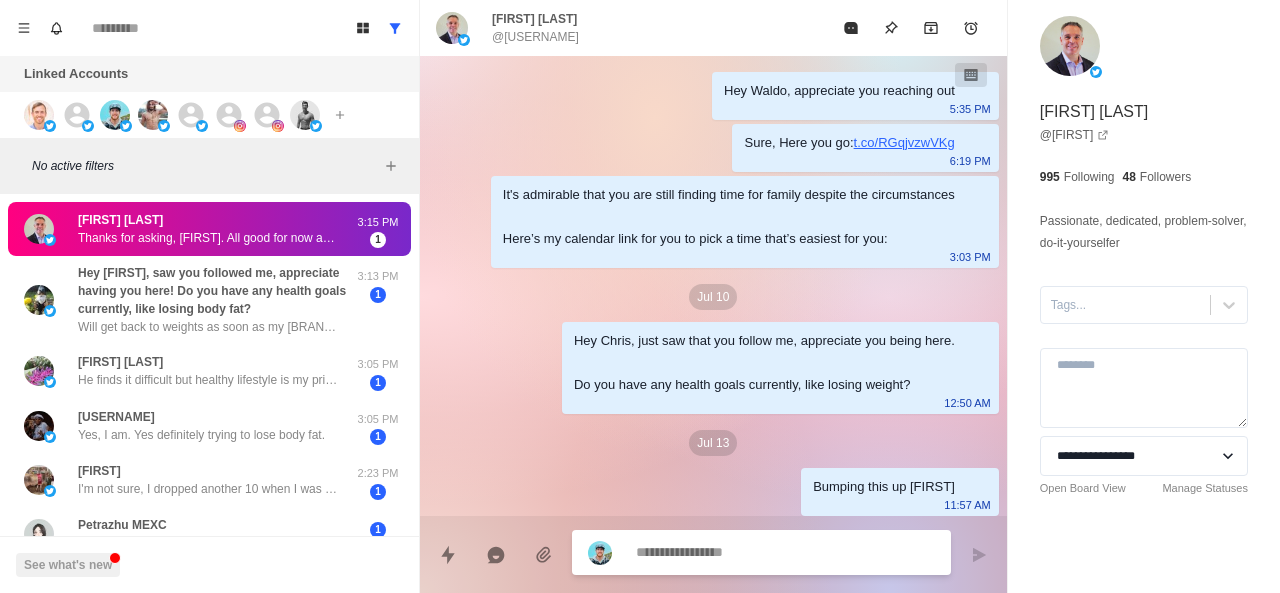 scroll, scrollTop: 78, scrollLeft: 0, axis: vertical 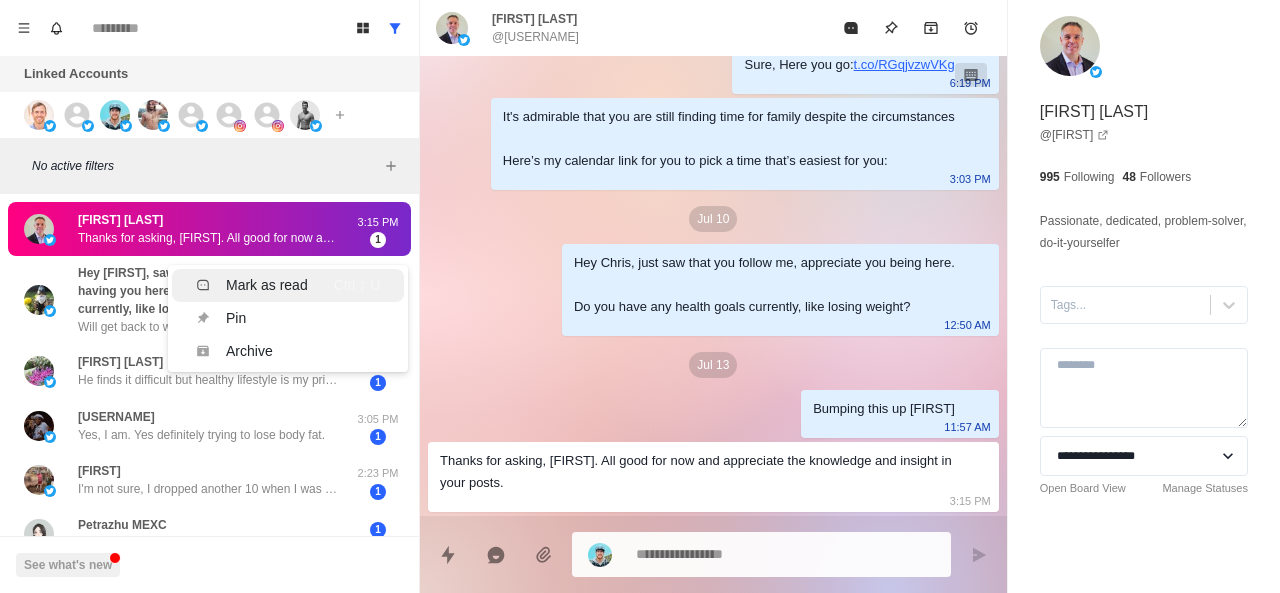 click on "Mark as read" at bounding box center [252, 285] 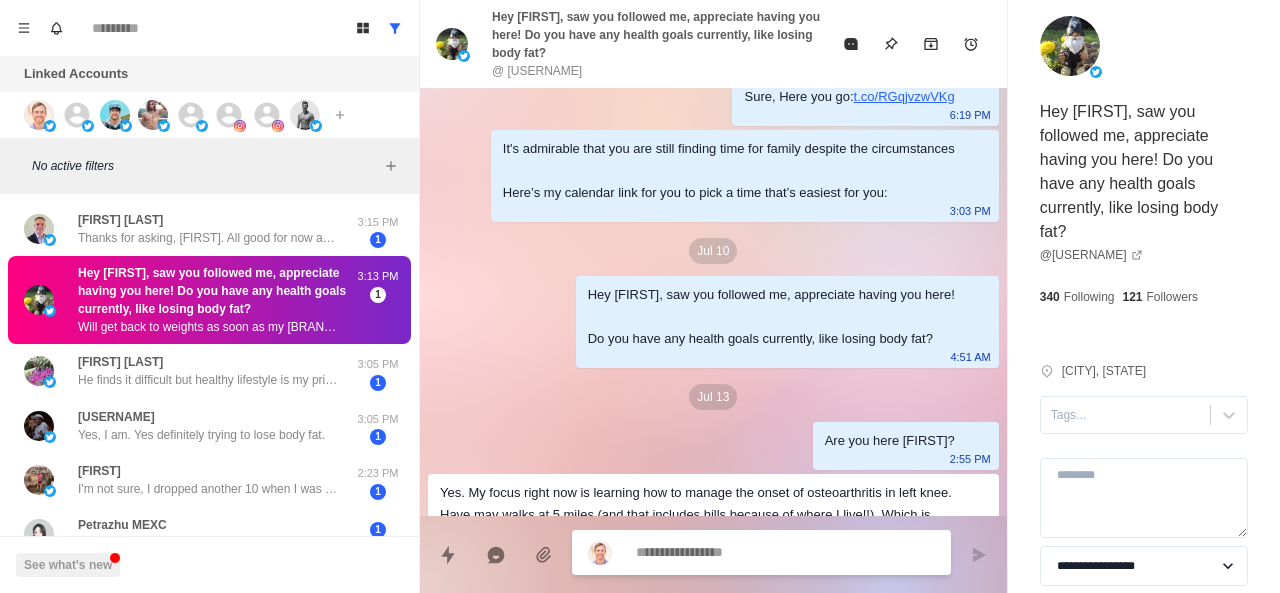 scroll, scrollTop: 196, scrollLeft: 0, axis: vertical 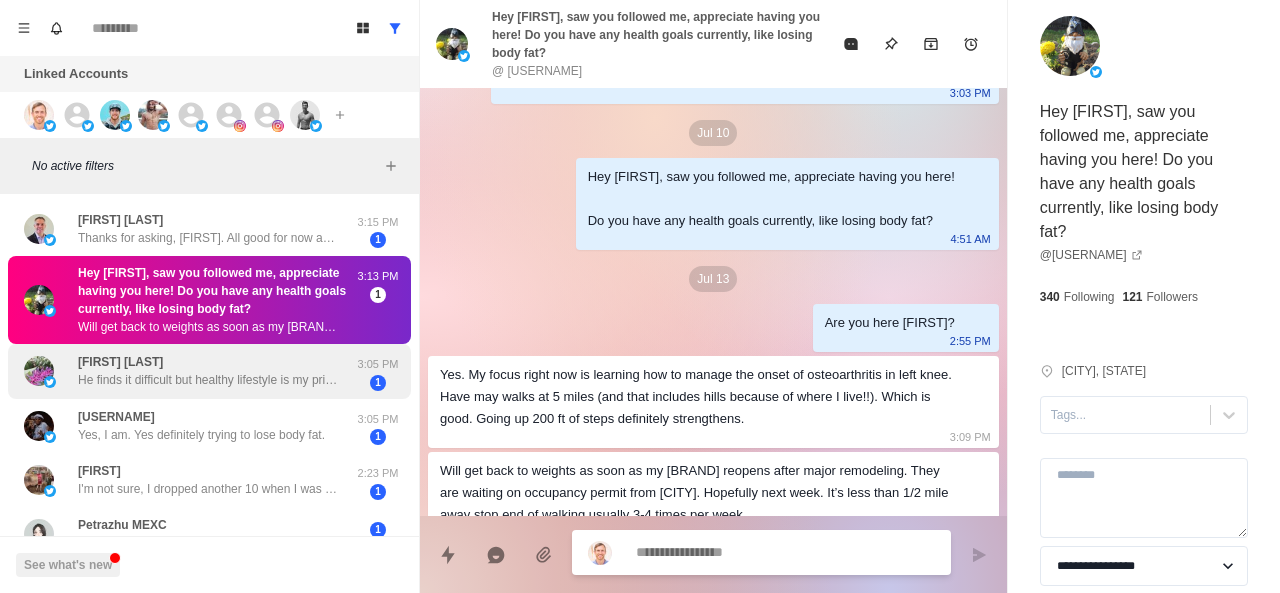 click on "JL Elle He finds it difficult but healthy lifestyle is my priority not his." at bounding box center [208, 371] 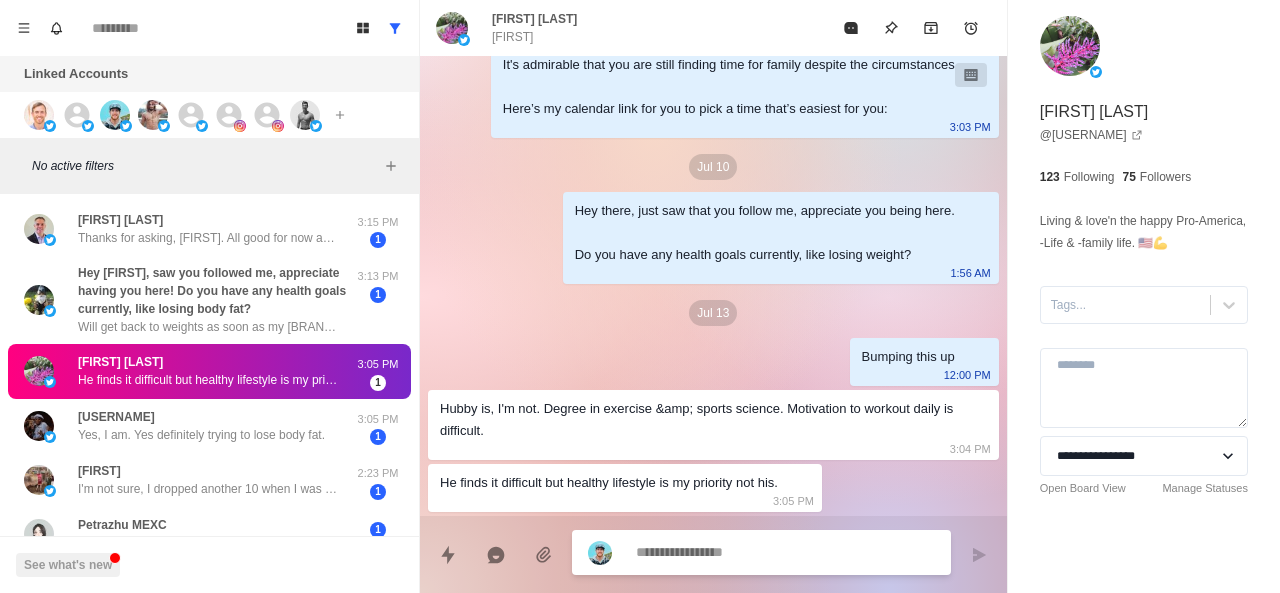 scroll, scrollTop: 130, scrollLeft: 0, axis: vertical 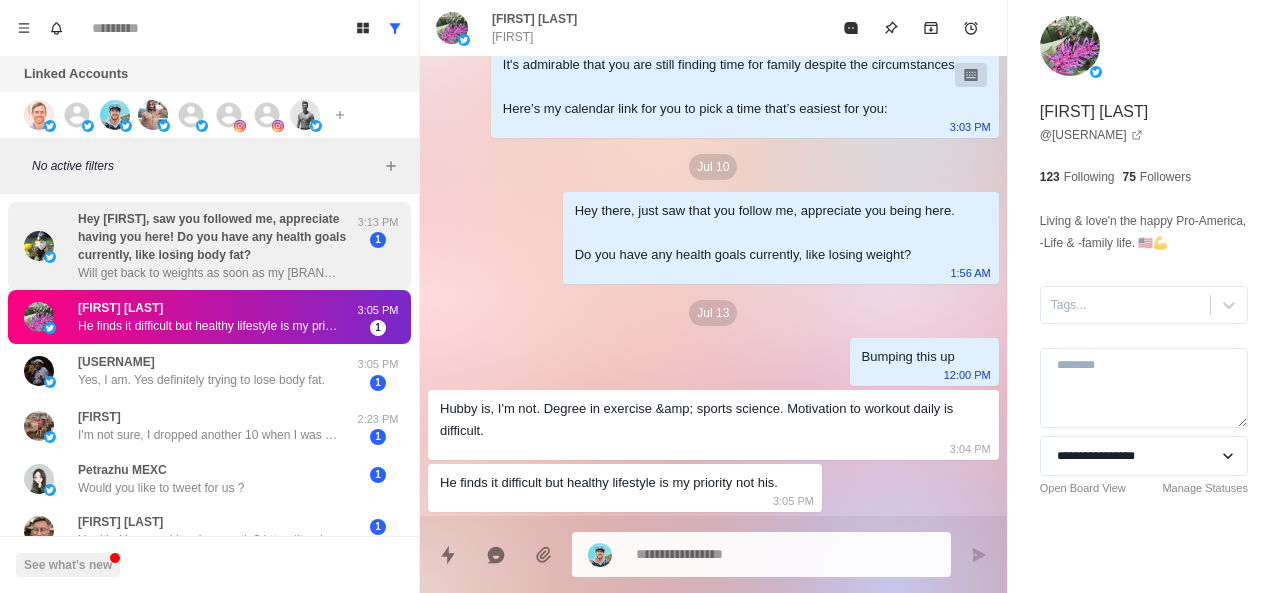 click on "Will get back to weights as soon as my LA Fitness reopens after major remodeling.  They are waiting on occupancy permit from city. Hopefully next week.  It’s less than 1/2 mile away stop end of walking usually 3-4 times per week" at bounding box center [208, 273] 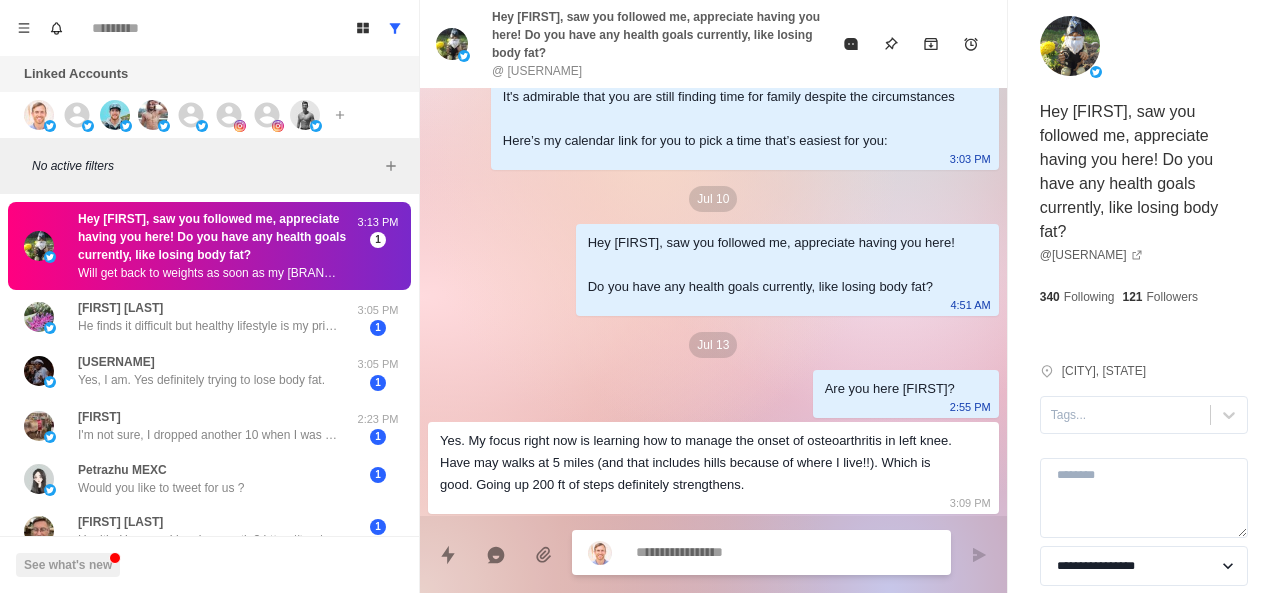 scroll, scrollTop: 196, scrollLeft: 0, axis: vertical 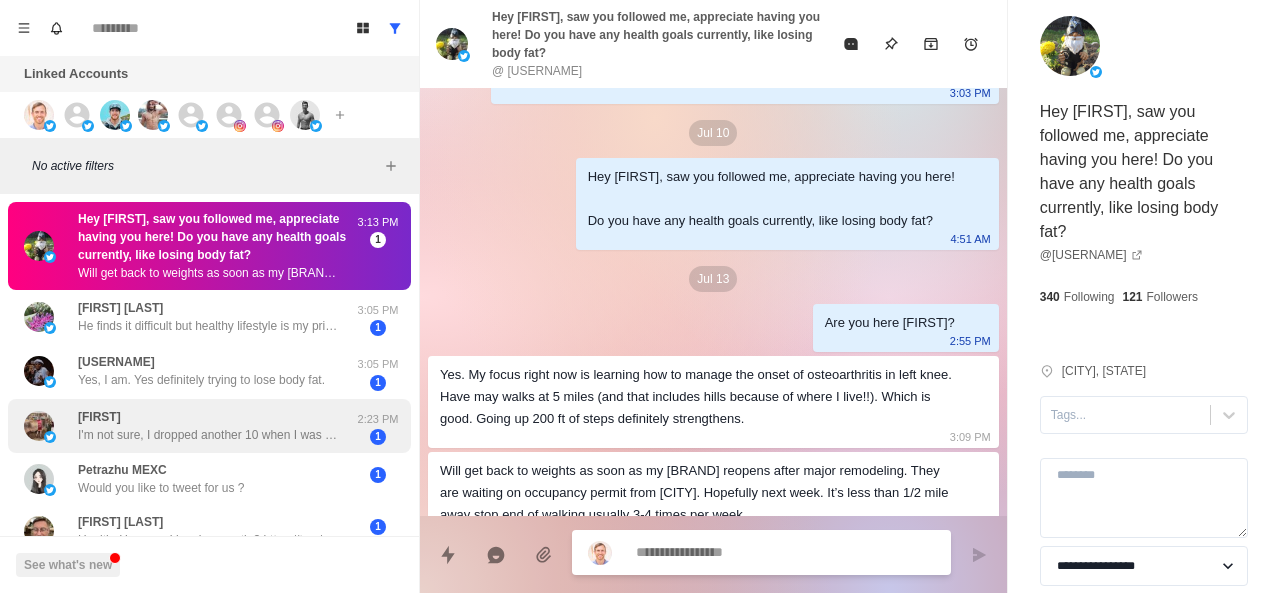 click on "Riley I'm not sure, I dropped another 10 when I was really busy this spring, and it improved but wasn't gone in either place, so not sure" at bounding box center [208, 426] 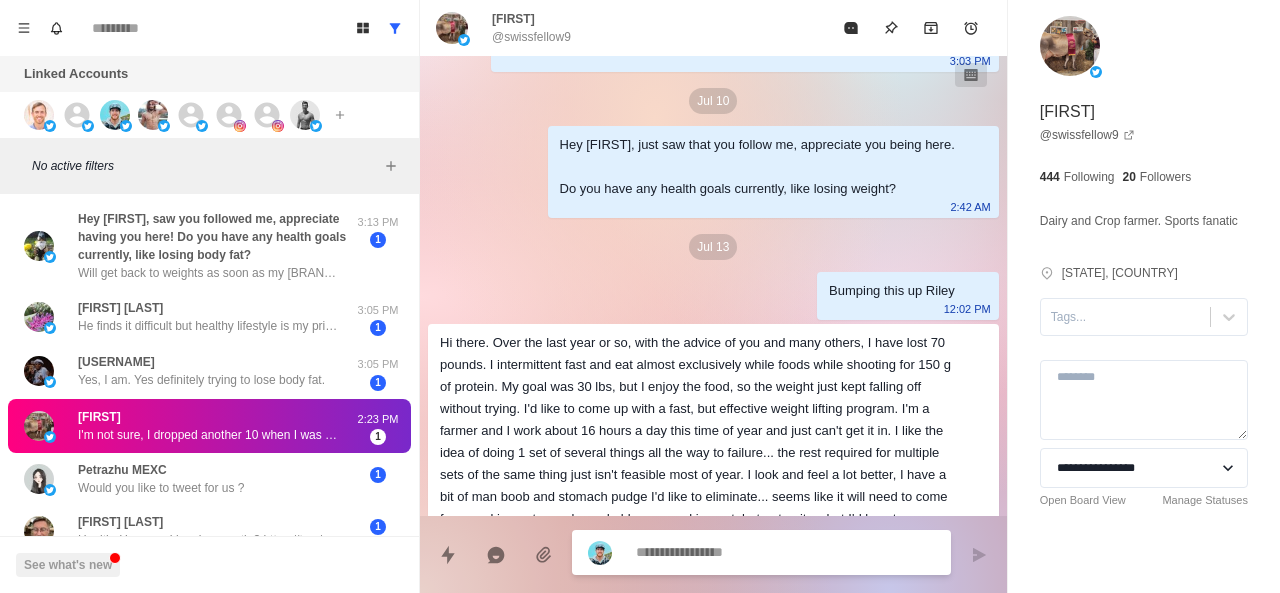 scroll, scrollTop: 402, scrollLeft: 0, axis: vertical 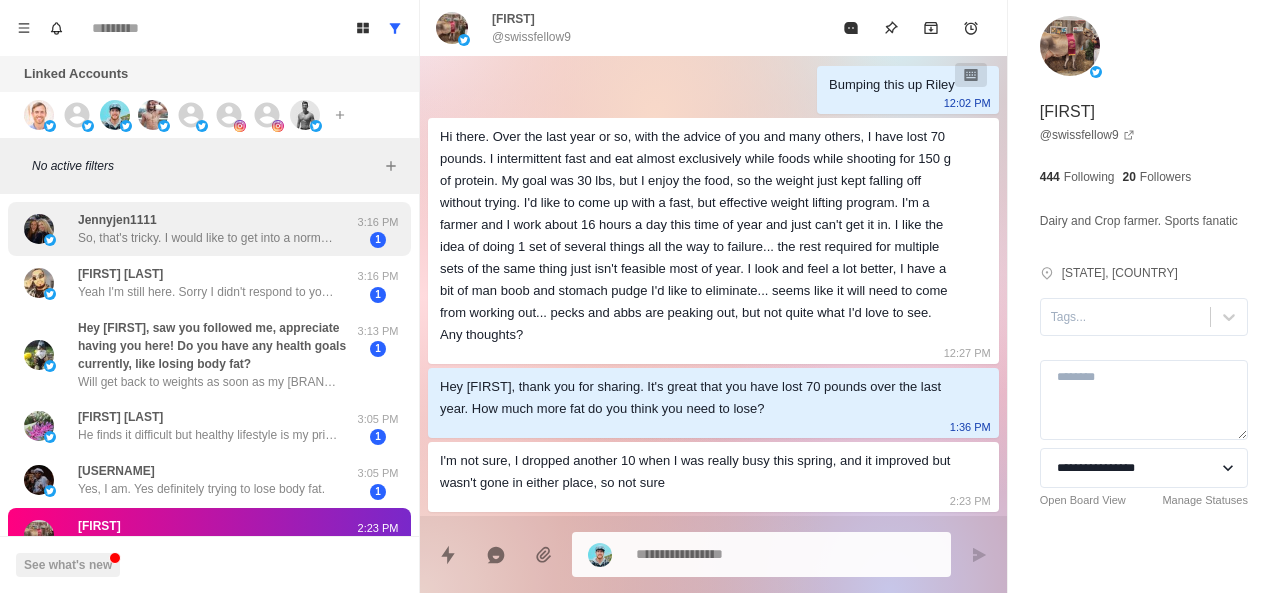 click on "So,  that's tricky.  I would like to get into a normal range BMI. I would love to fit back into a size 2. But,  really would love the "weight" to be from muscle,  but fat.  Several factors involved in how I got to where I am.  Perimenopause threw 20 pounds on in less than 2 months.  Didn't even know that was possible.  But,  regulating my nervous system, getting through the burnout, and dealing with the aftermath of a car accident and other factors are part of the equation." at bounding box center (208, 238) 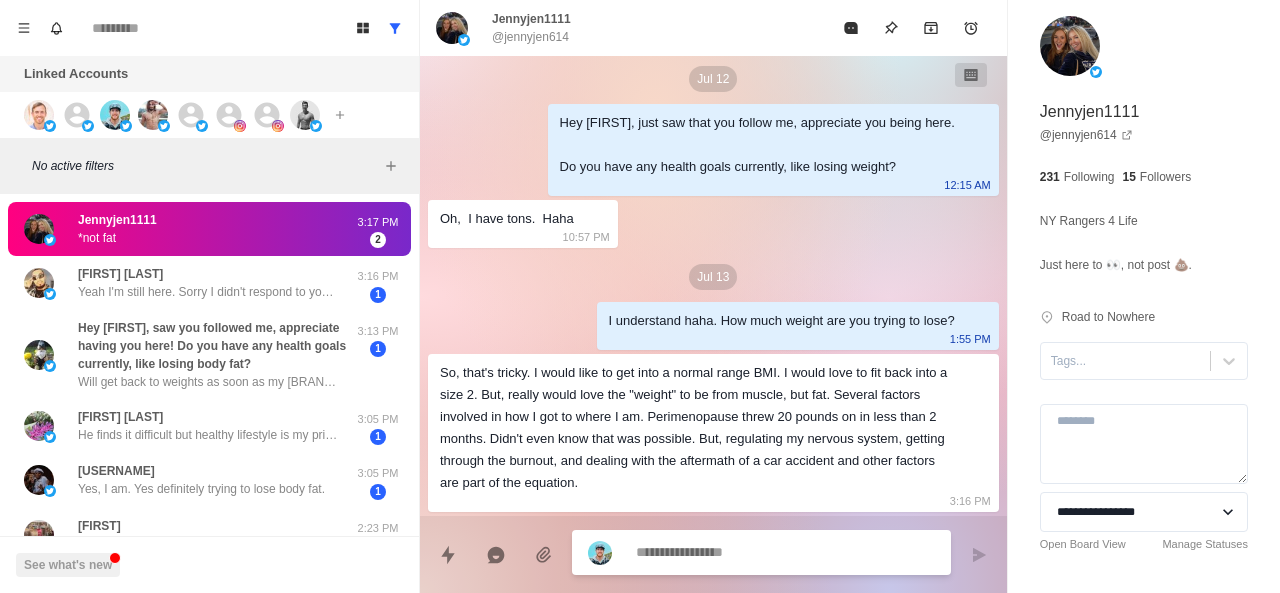 scroll, scrollTop: 270, scrollLeft: 0, axis: vertical 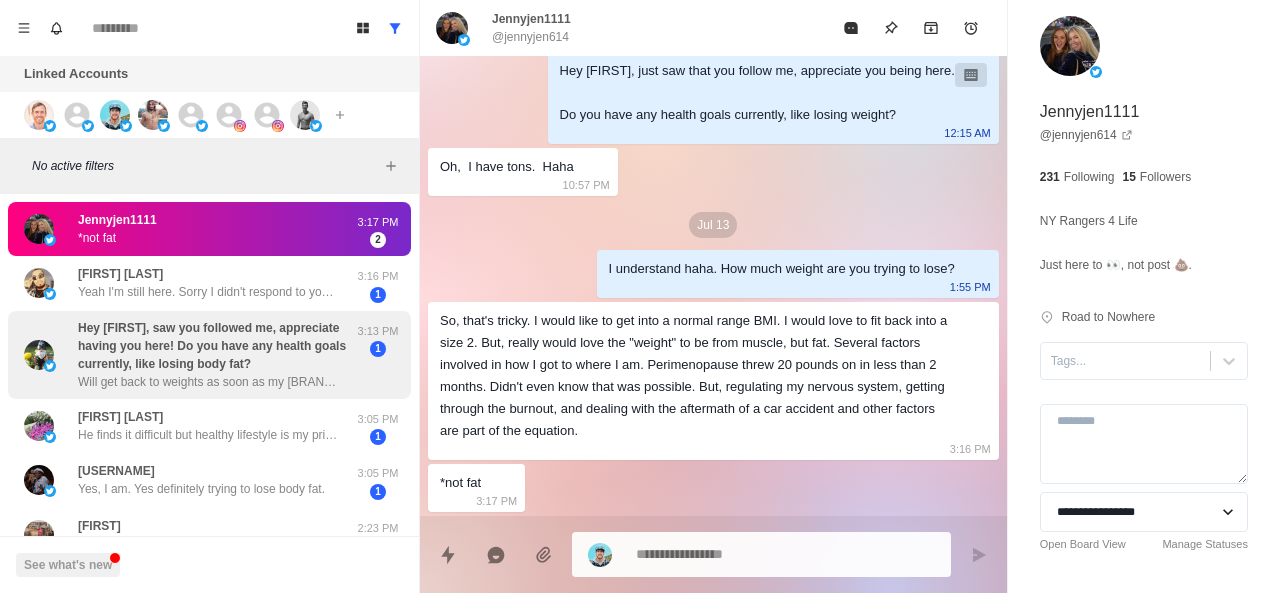 click on "Bruce Will get back to weights as soon as my LA Fitness reopens after major remodeling.  They are waiting on occupancy permit from city. Hopefully next week.  It’s less than 1/2 mile away stop end of walking usually 3-4 times per week" at bounding box center [215, 355] 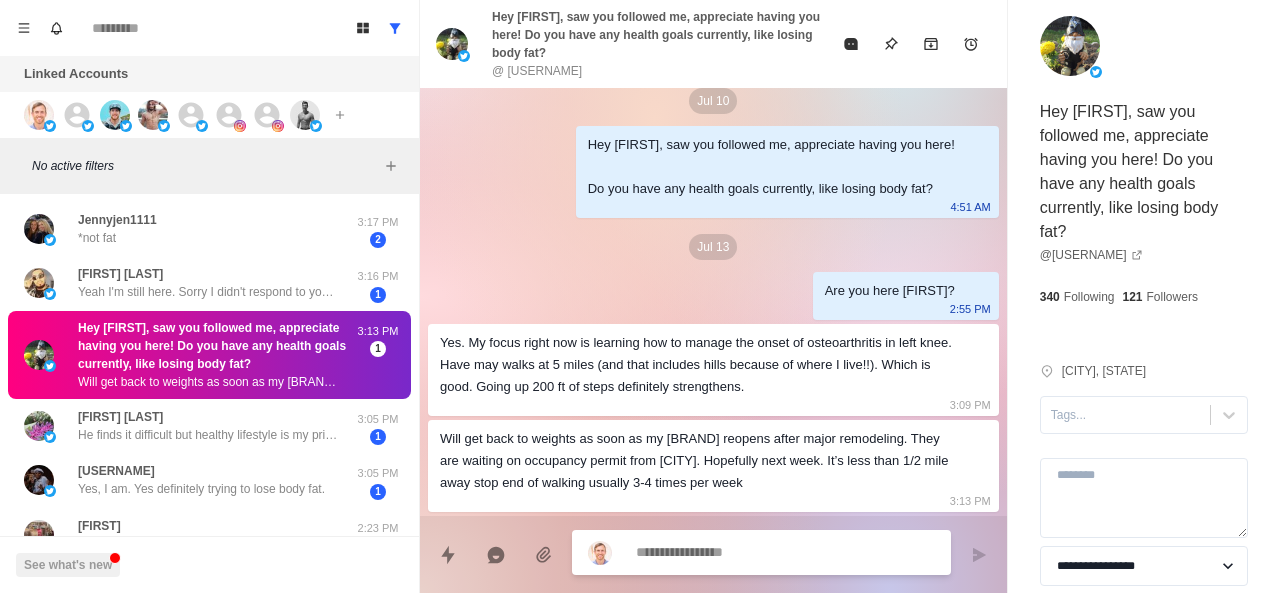 scroll, scrollTop: 196, scrollLeft: 0, axis: vertical 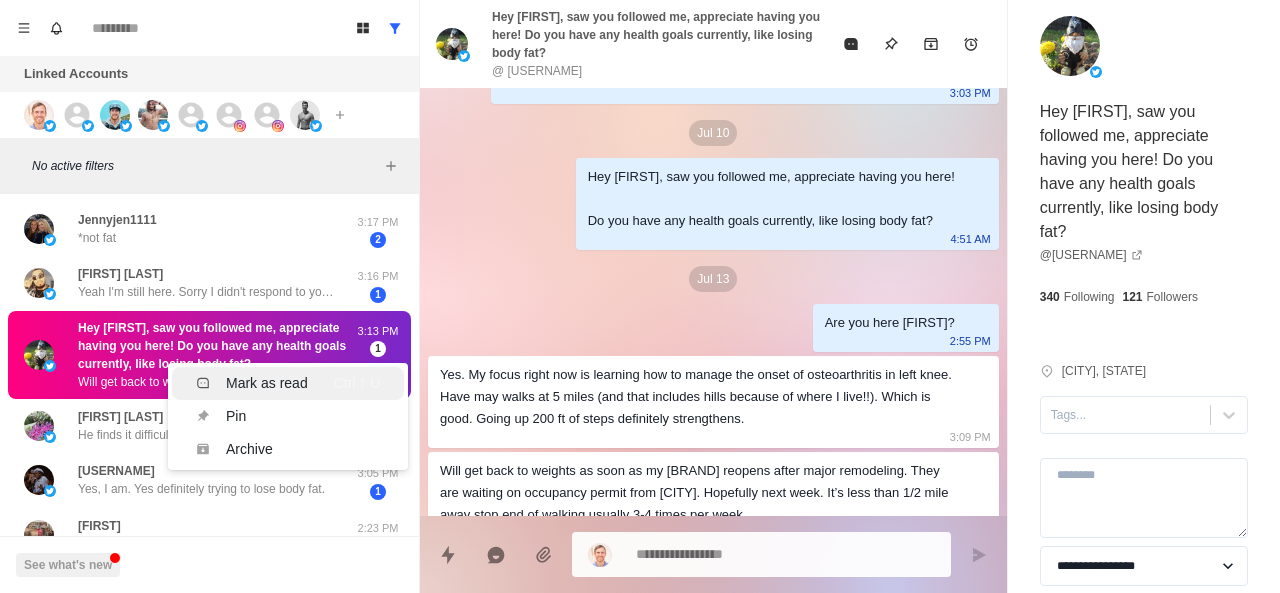click on "Mark as read" at bounding box center [252, 383] 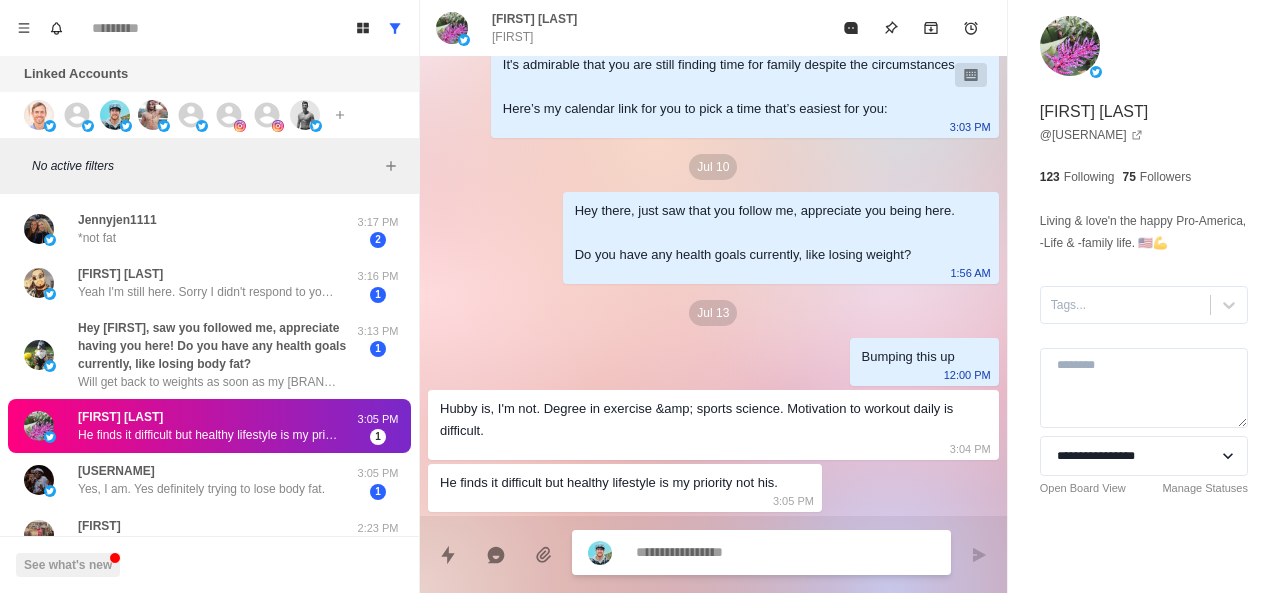 scroll, scrollTop: 130, scrollLeft: 0, axis: vertical 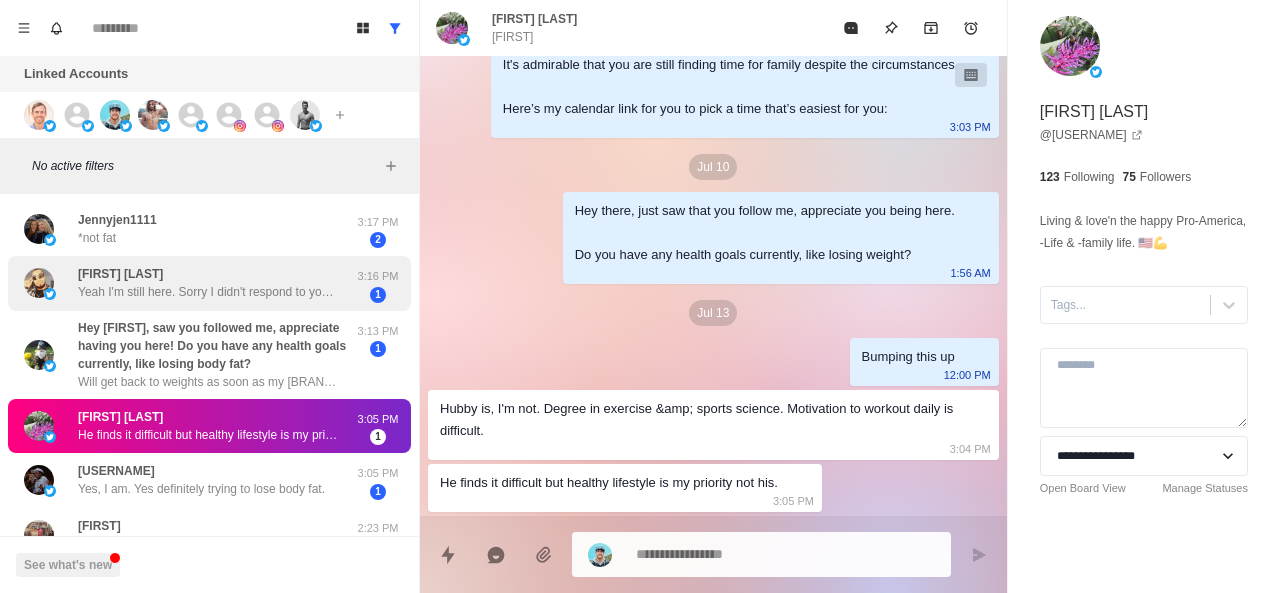 click on "Yeah I'm still here. Sorry I didn't respond to you earlier." at bounding box center (208, 292) 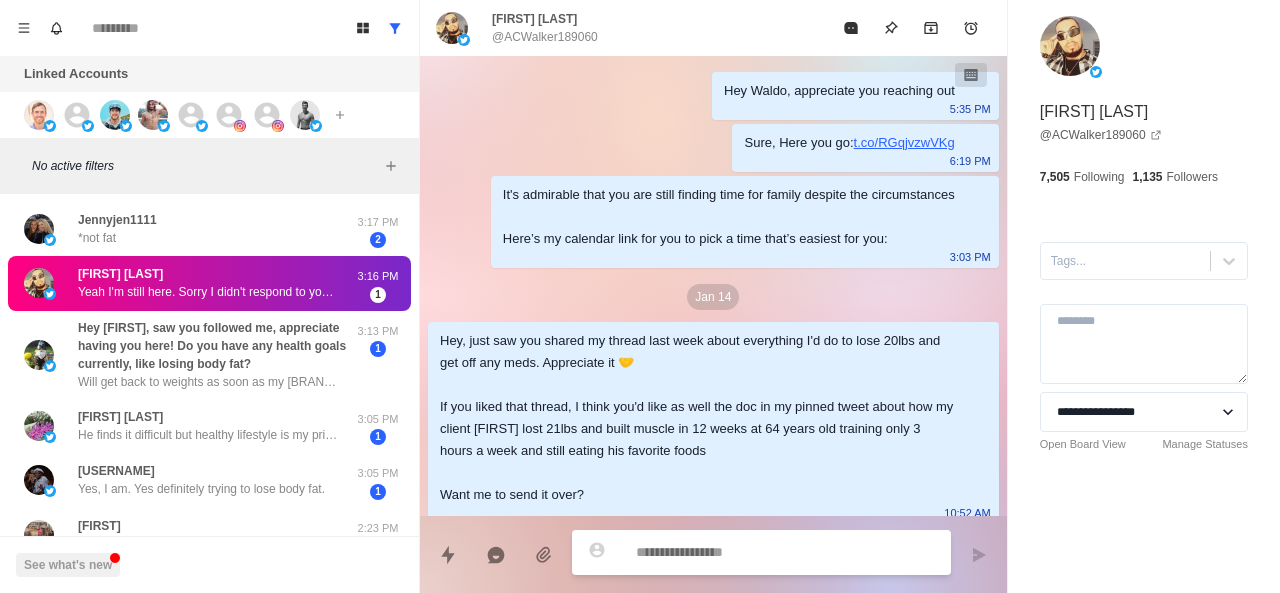 scroll, scrollTop: 856, scrollLeft: 0, axis: vertical 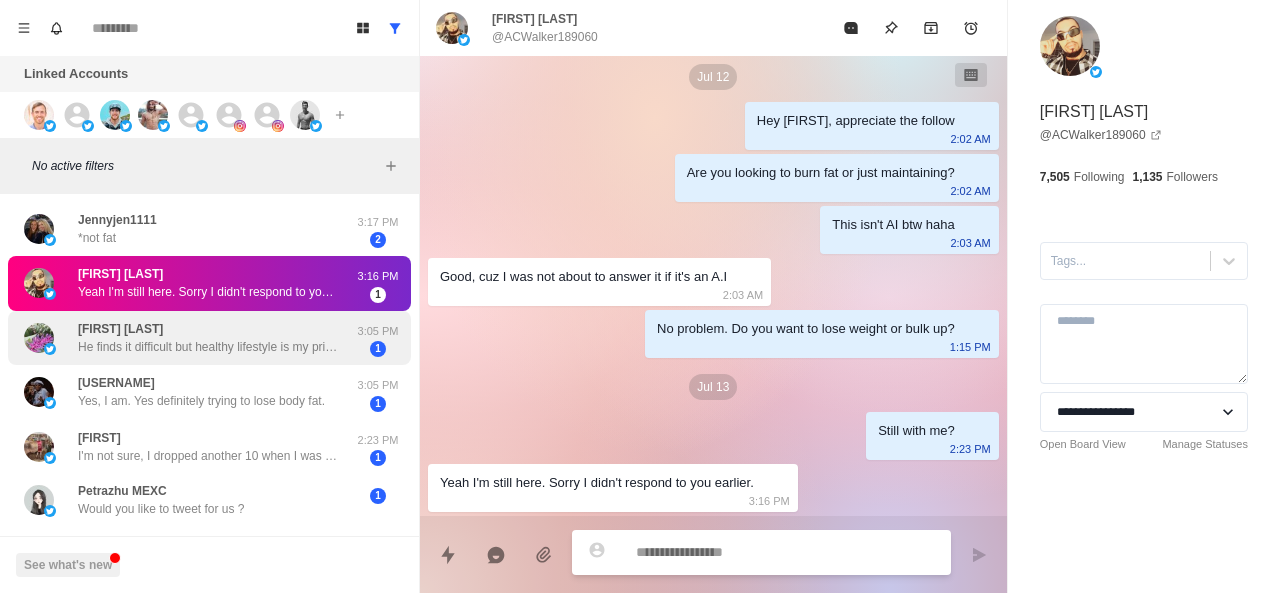 click on "JL Elle He finds it difficult but healthy lifestyle is my priority not his." at bounding box center [208, 338] 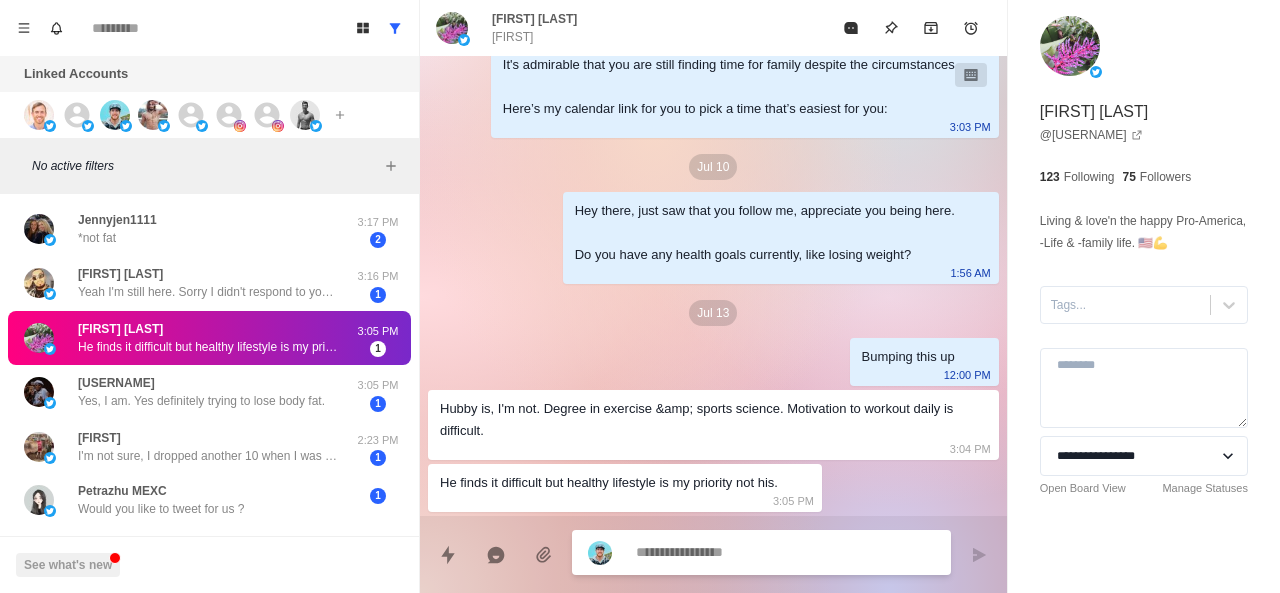 scroll, scrollTop: 130, scrollLeft: 0, axis: vertical 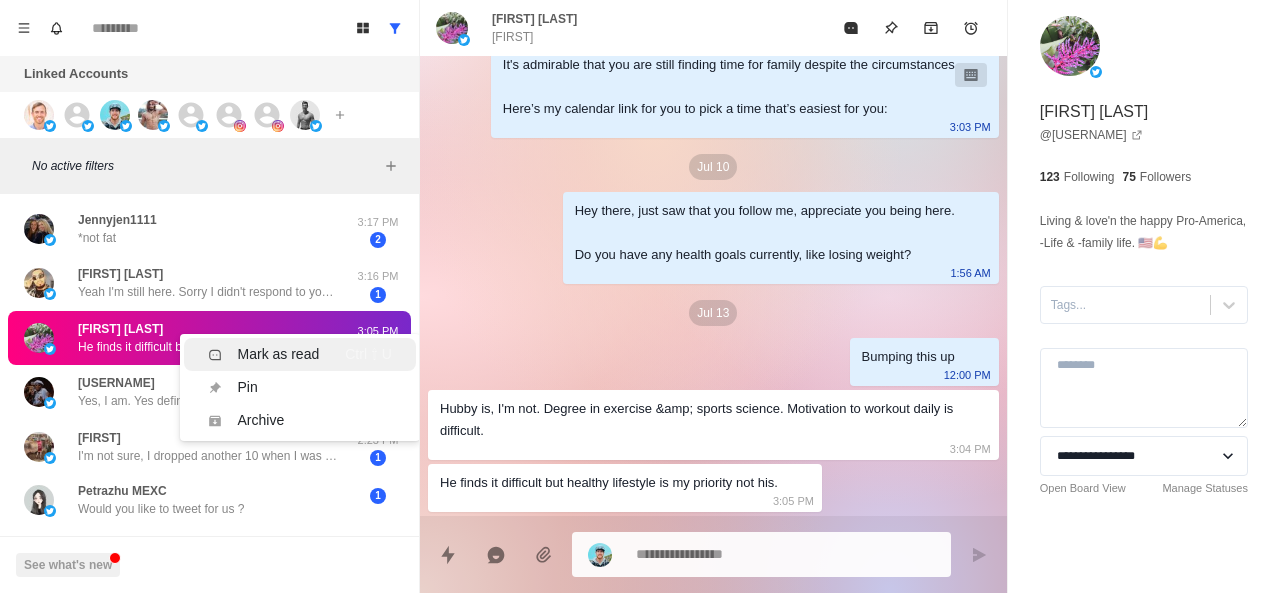 click on "Mark as read" at bounding box center (264, 354) 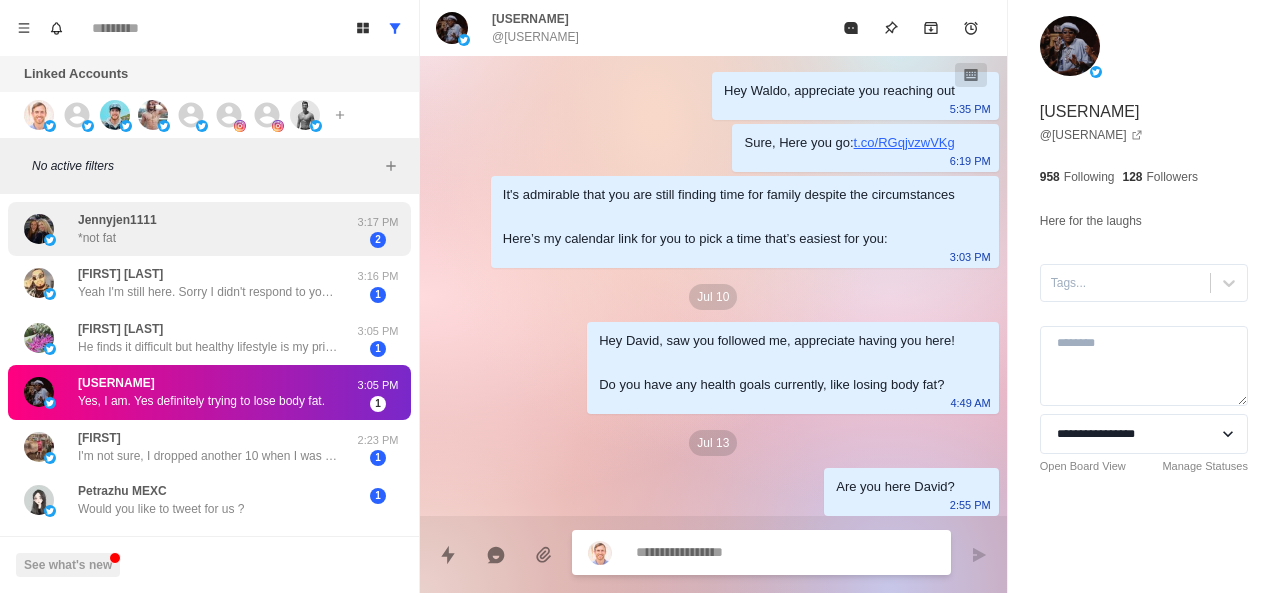 scroll, scrollTop: 56, scrollLeft: 0, axis: vertical 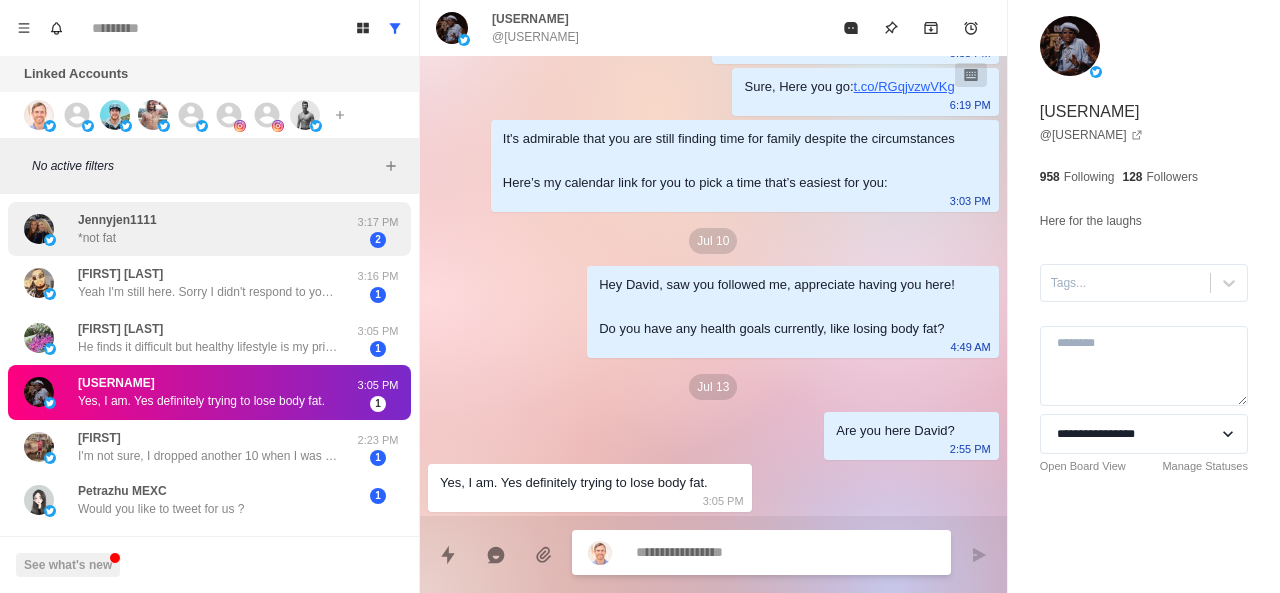 click on "Jennyjen1111 *not fat" at bounding box center [188, 229] 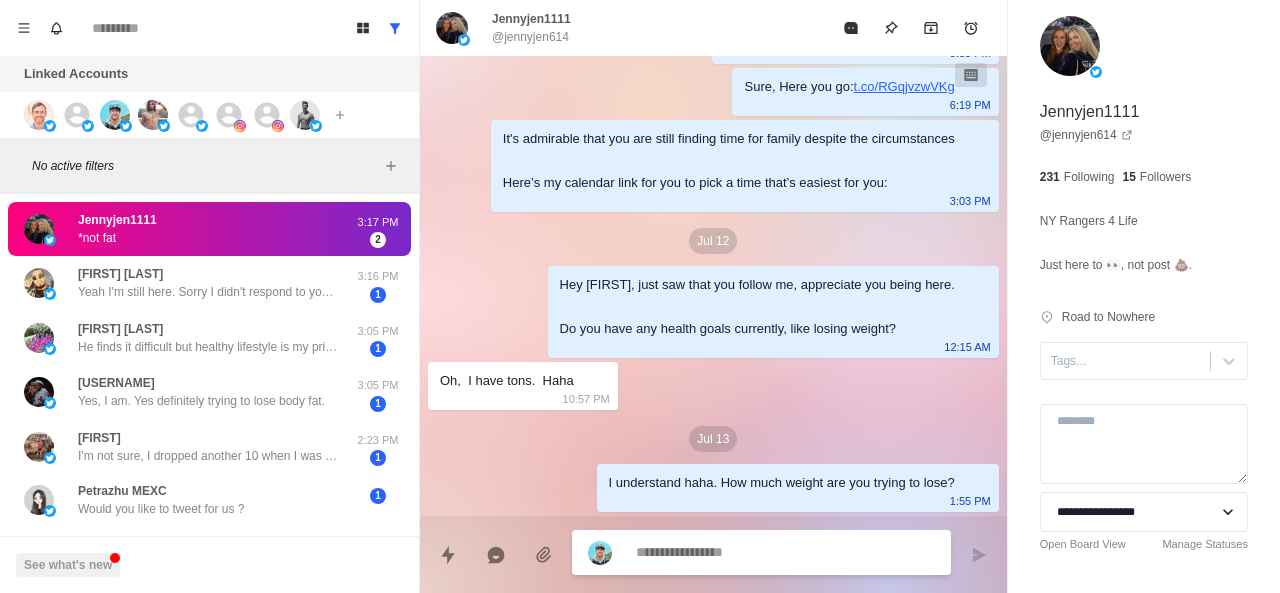 scroll, scrollTop: 270, scrollLeft: 0, axis: vertical 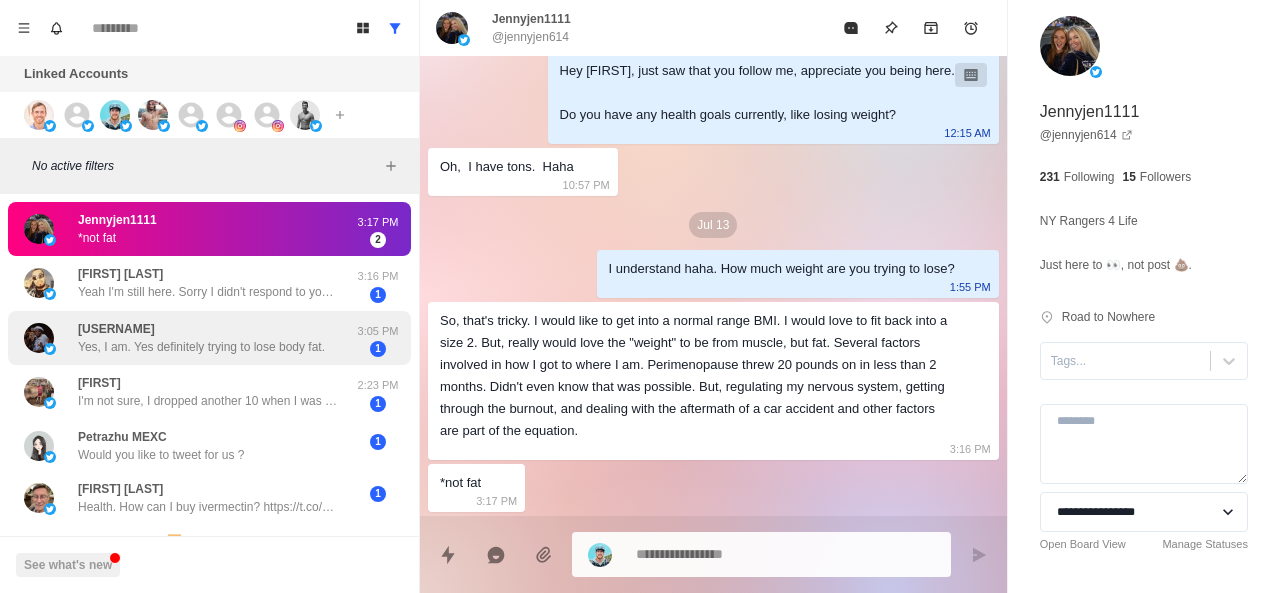 click on "Yes, I am. Yes definitely trying to lose body fat." at bounding box center [201, 347] 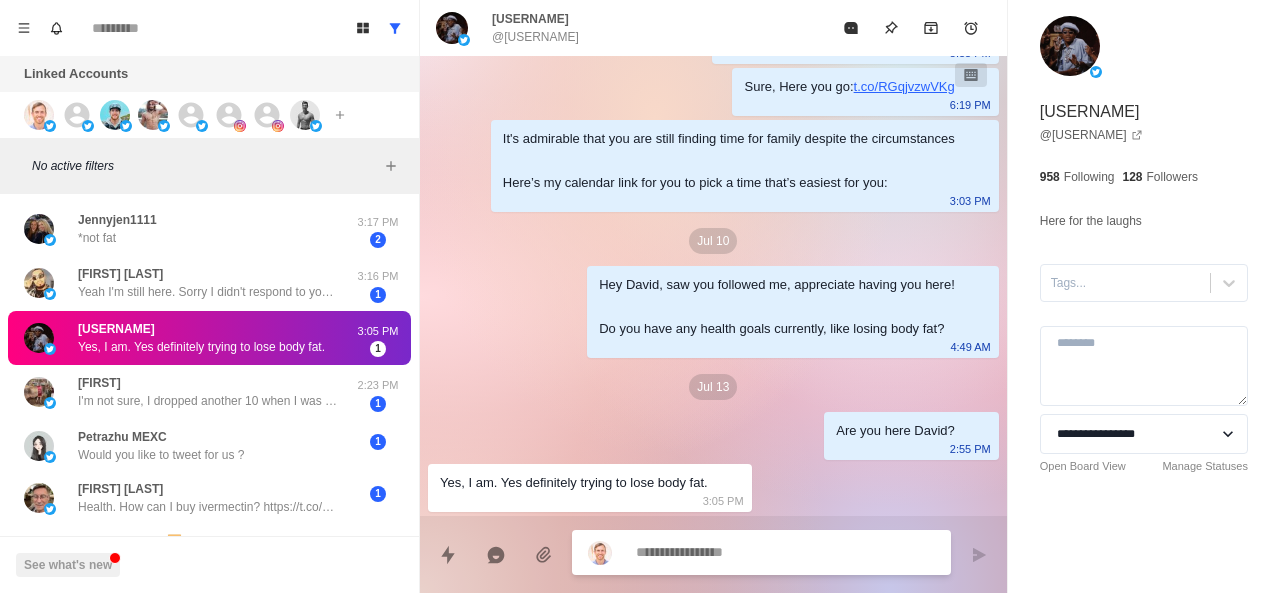 scroll, scrollTop: 56, scrollLeft: 0, axis: vertical 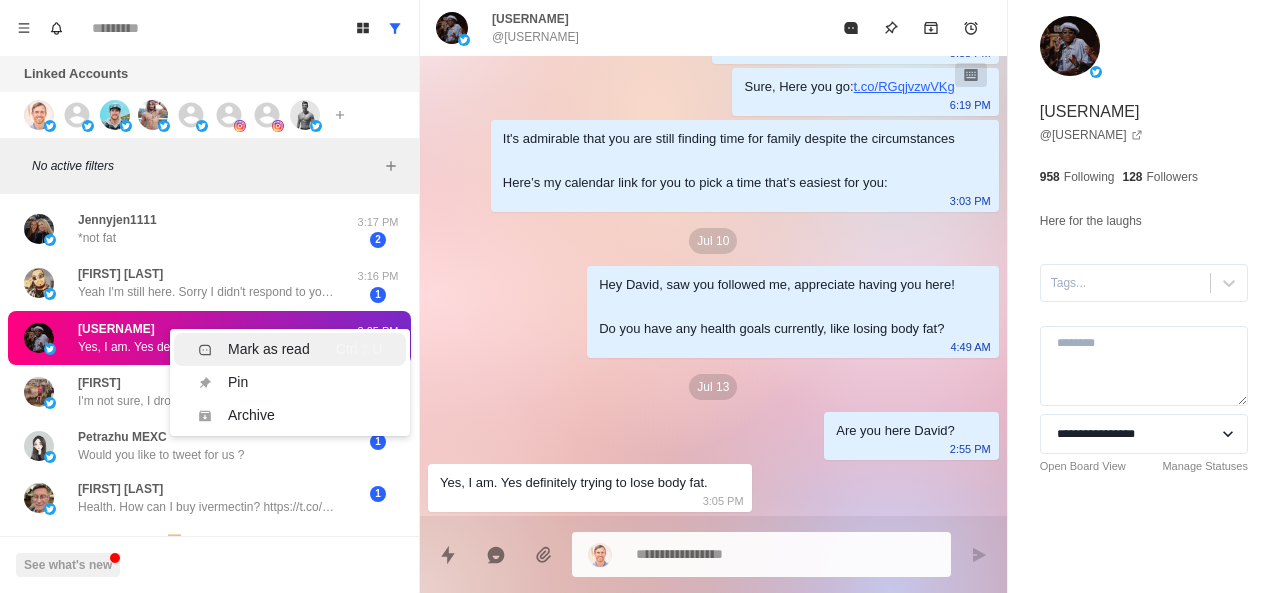 click on "Mark as read Ctrl ⇧ U" at bounding box center [290, 349] 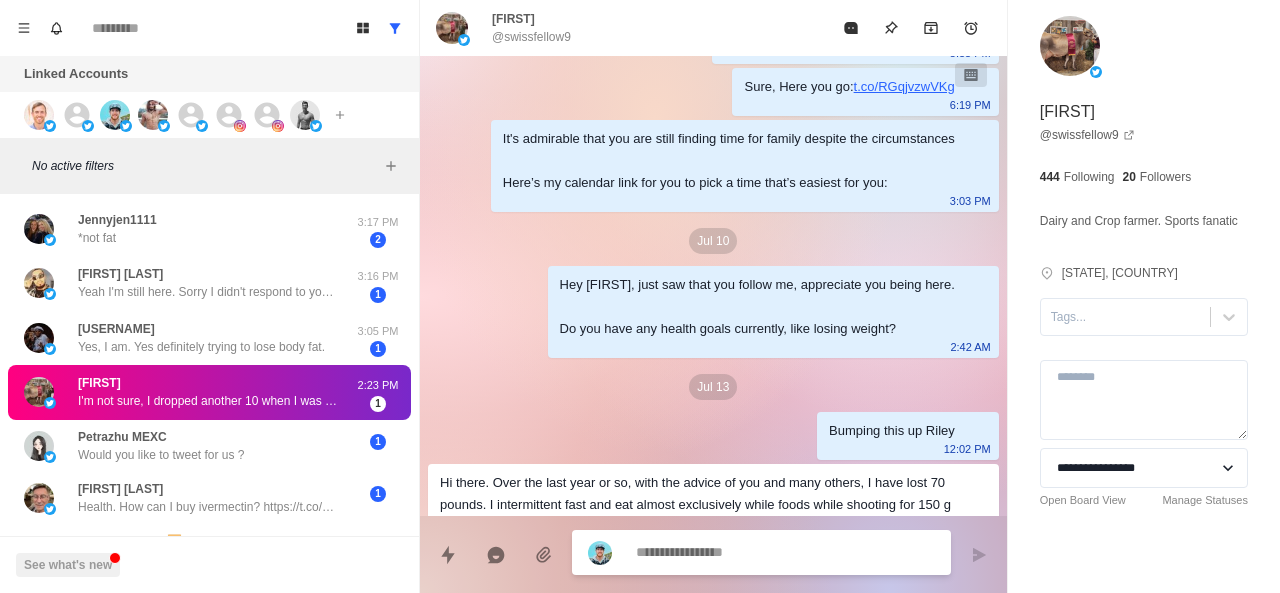 scroll, scrollTop: 402, scrollLeft: 0, axis: vertical 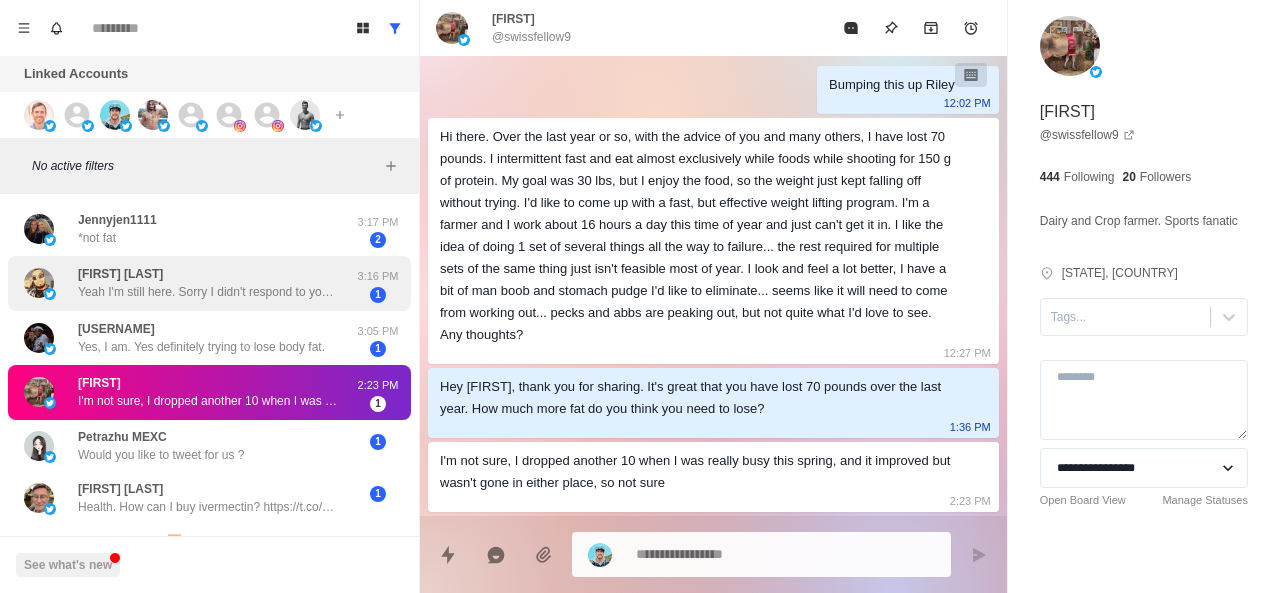 click on "Yeah I'm still here. Sorry I didn't respond to you earlier." at bounding box center [208, 292] 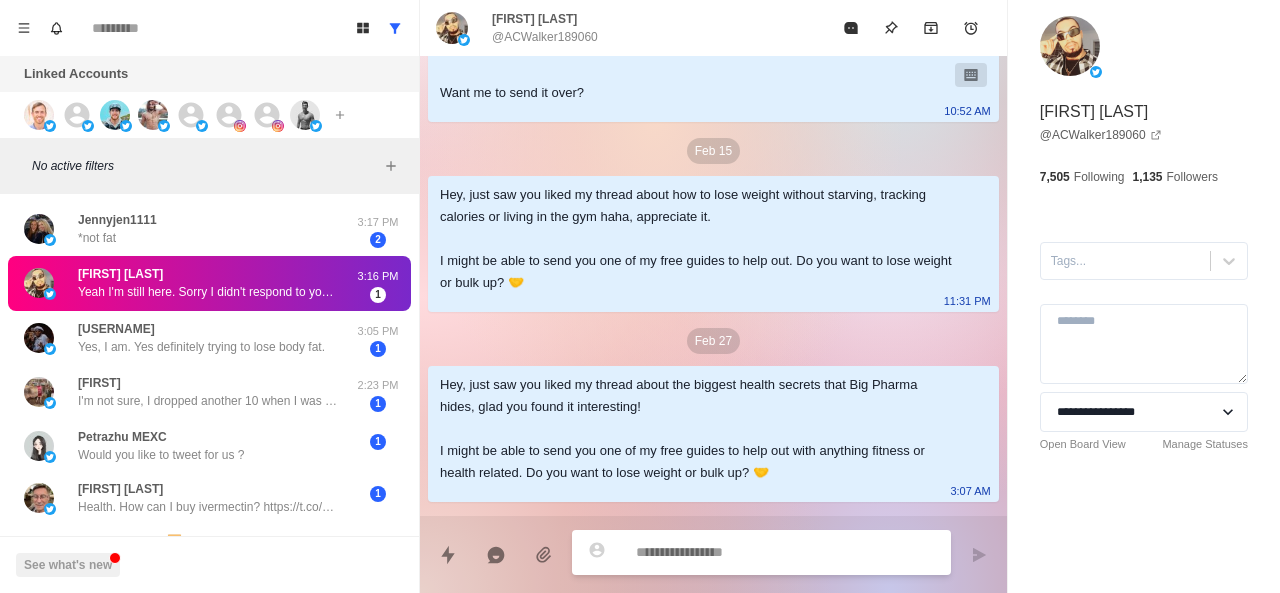 scroll, scrollTop: 856, scrollLeft: 0, axis: vertical 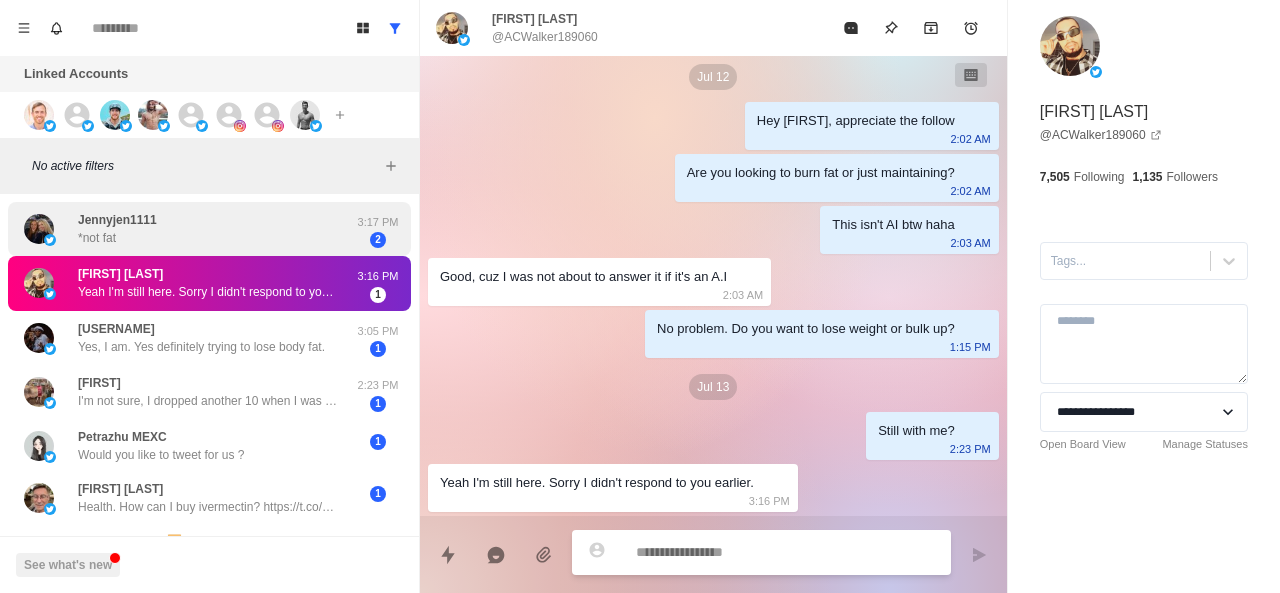 click on "Jennyjen1111 *not fat" at bounding box center (188, 229) 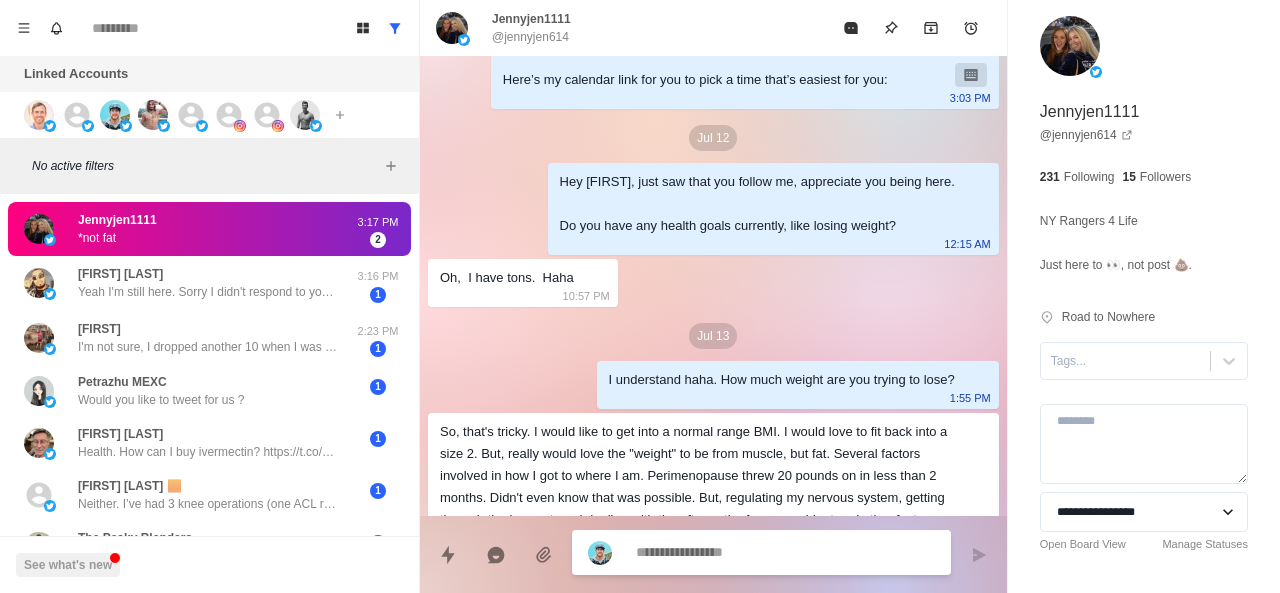 scroll, scrollTop: 158, scrollLeft: 0, axis: vertical 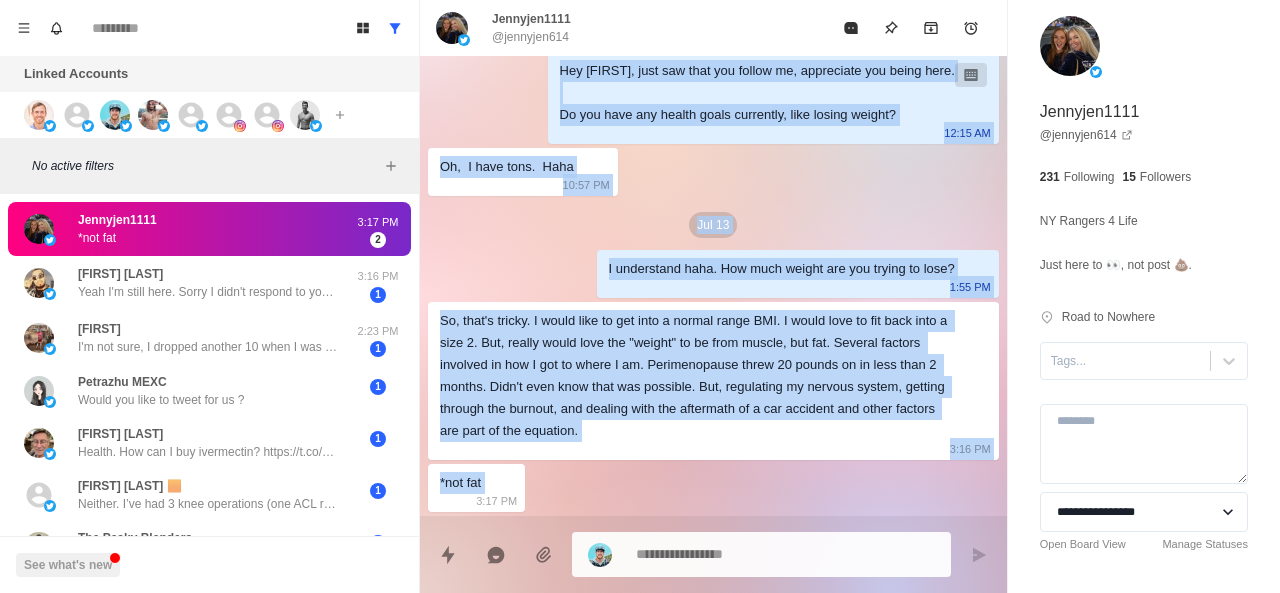 drag, startPoint x: 553, startPoint y: 175, endPoint x: 482, endPoint y: 491, distance: 323.87805 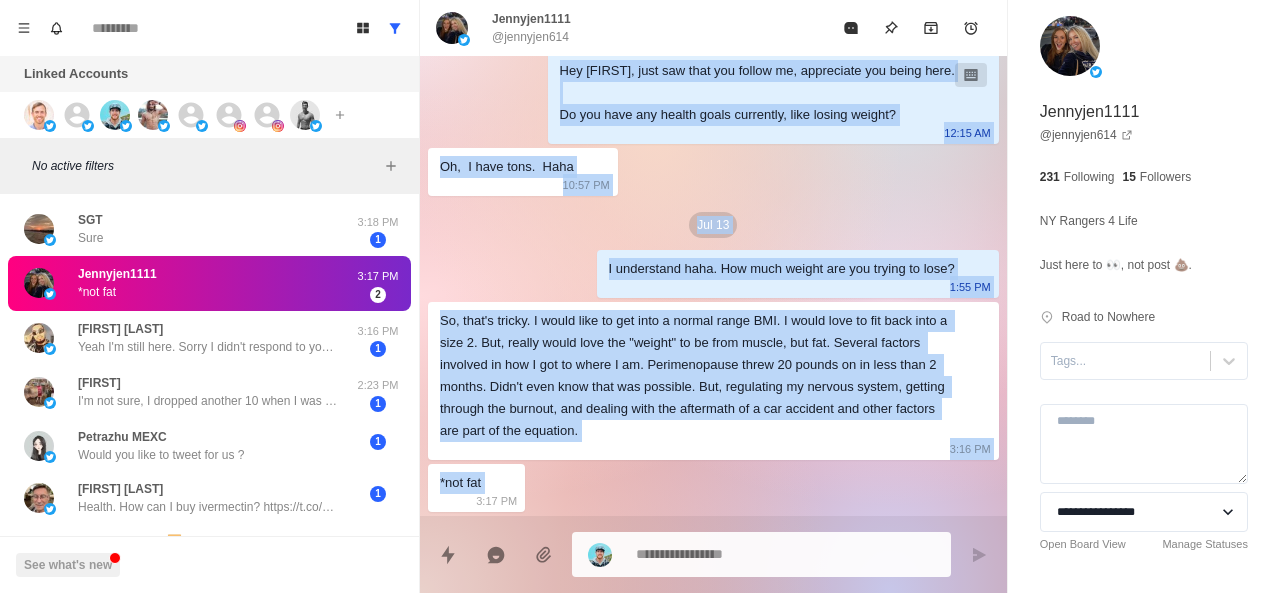 click on "So,  that's tricky.  I would like to get into a normal range BMI. I would love to fit back into a size 2. But,  really would love the "weight" to be from muscle,  but fat.  Several factors involved in how I got to where I am.  Perimenopause threw 20 pounds on in less than 2 months.  Didn't even know that was possible.  But,  regulating my nervous system, getting through the burnout, and dealing with the aftermath of a car accident and other factors are part of the equation." at bounding box center [697, 376] 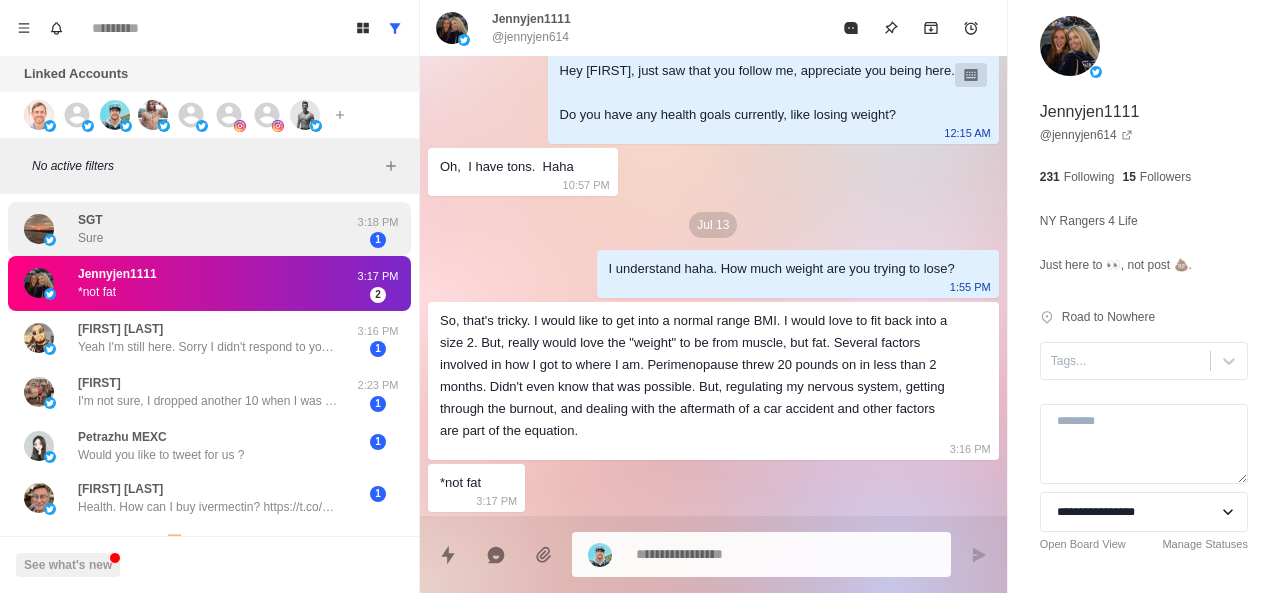 click on "SGT Sure" at bounding box center (188, 229) 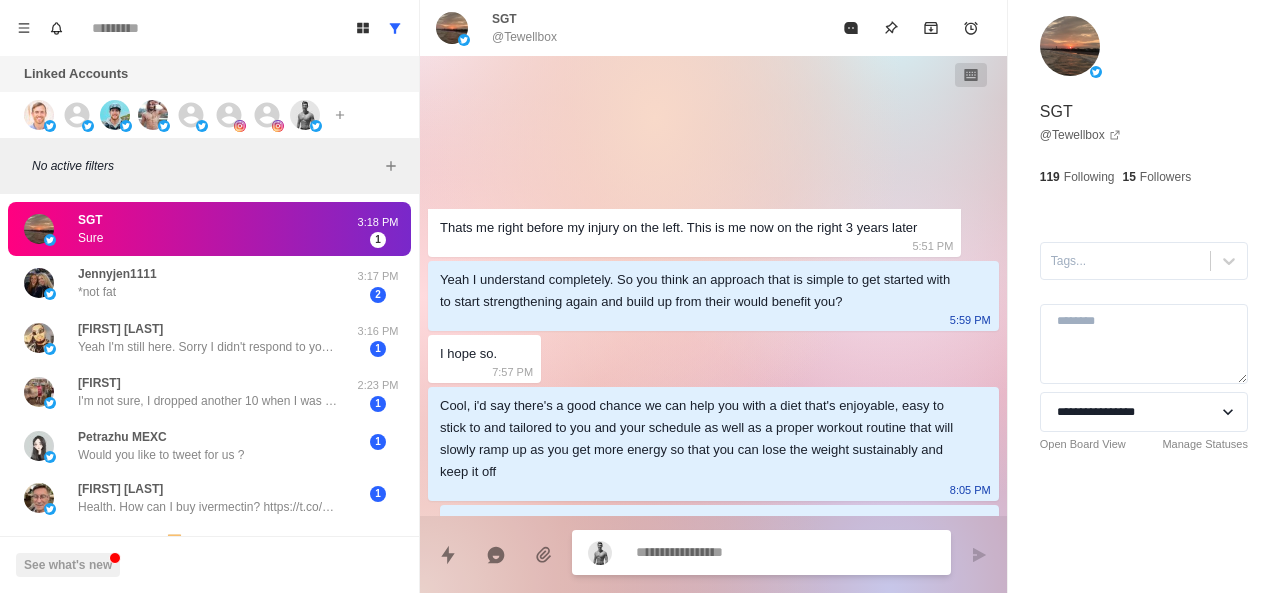 scroll, scrollTop: 1592, scrollLeft: 0, axis: vertical 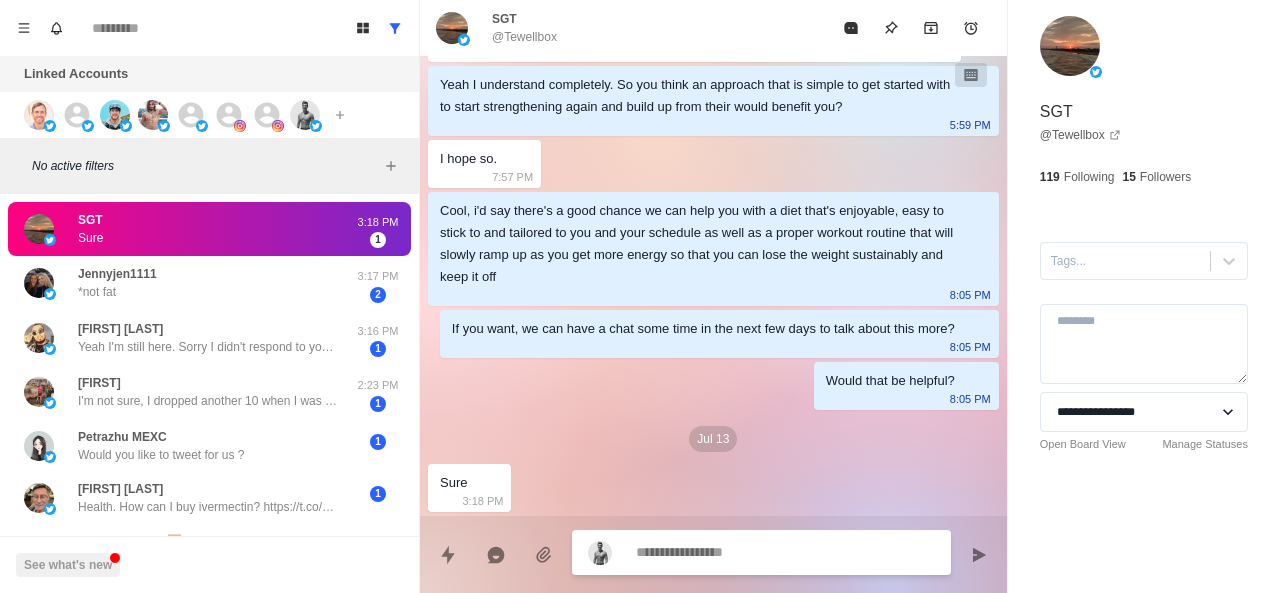 paste on "**********" 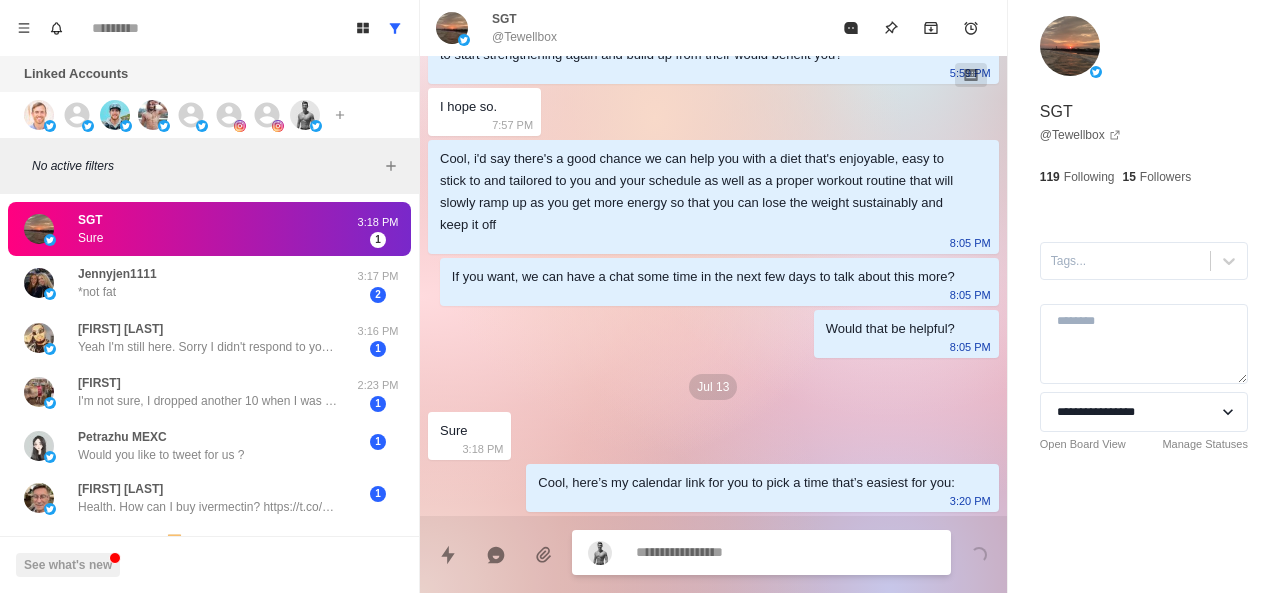 scroll, scrollTop: 1644, scrollLeft: 0, axis: vertical 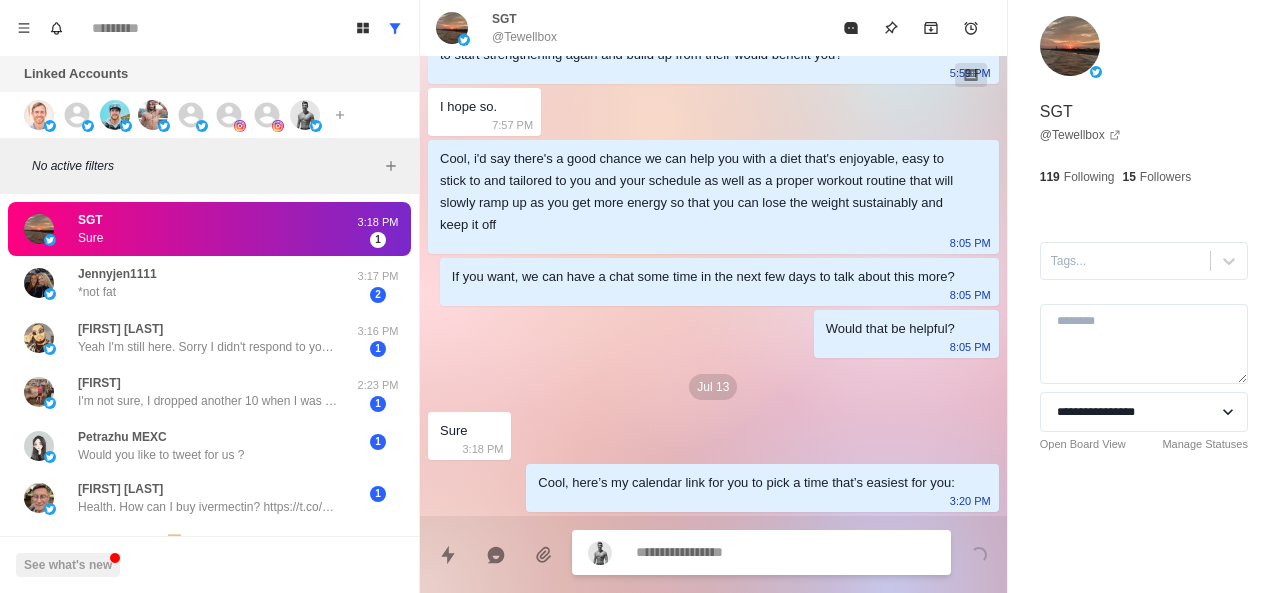 paste on "**********" 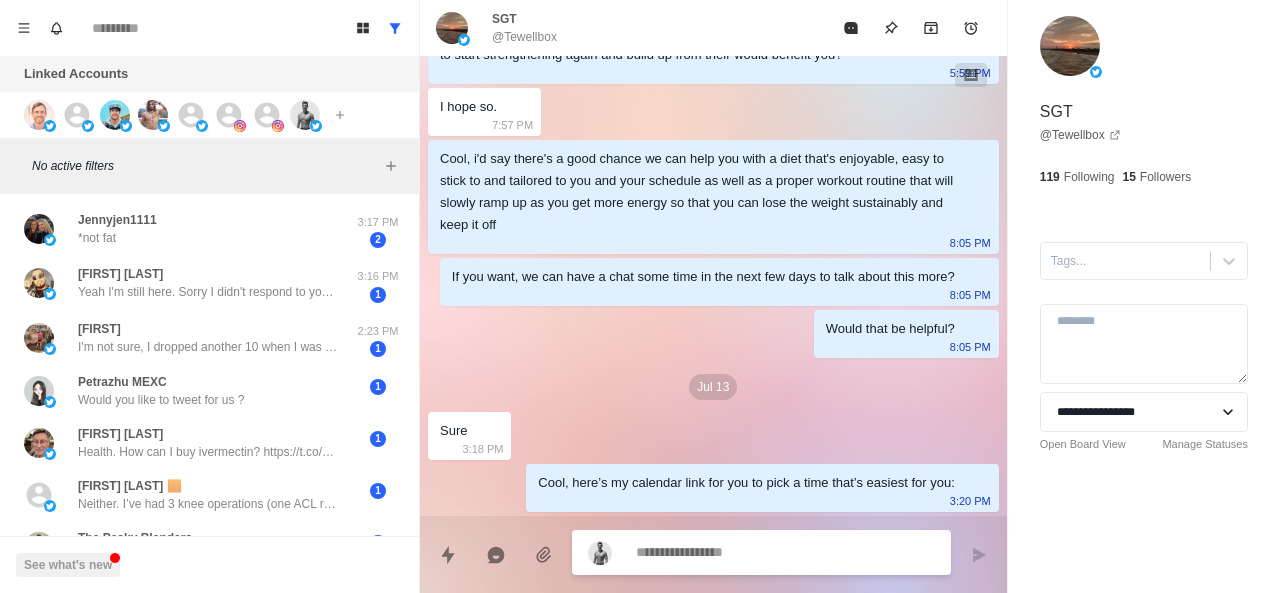 paste on "**********" 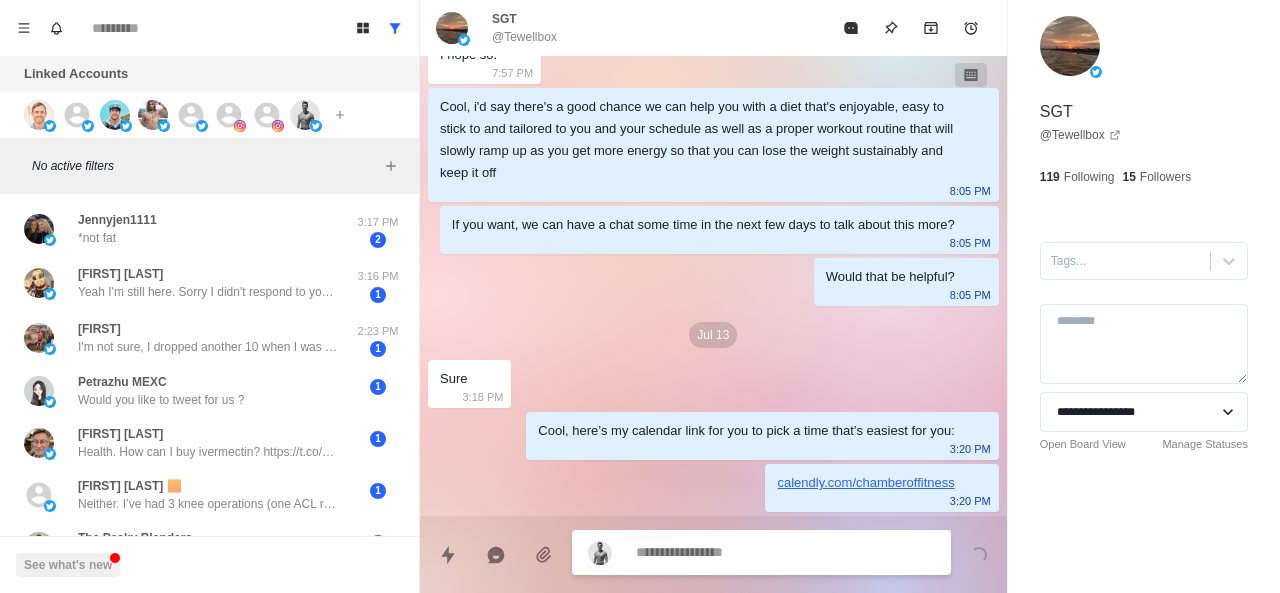 scroll, scrollTop: 1696, scrollLeft: 0, axis: vertical 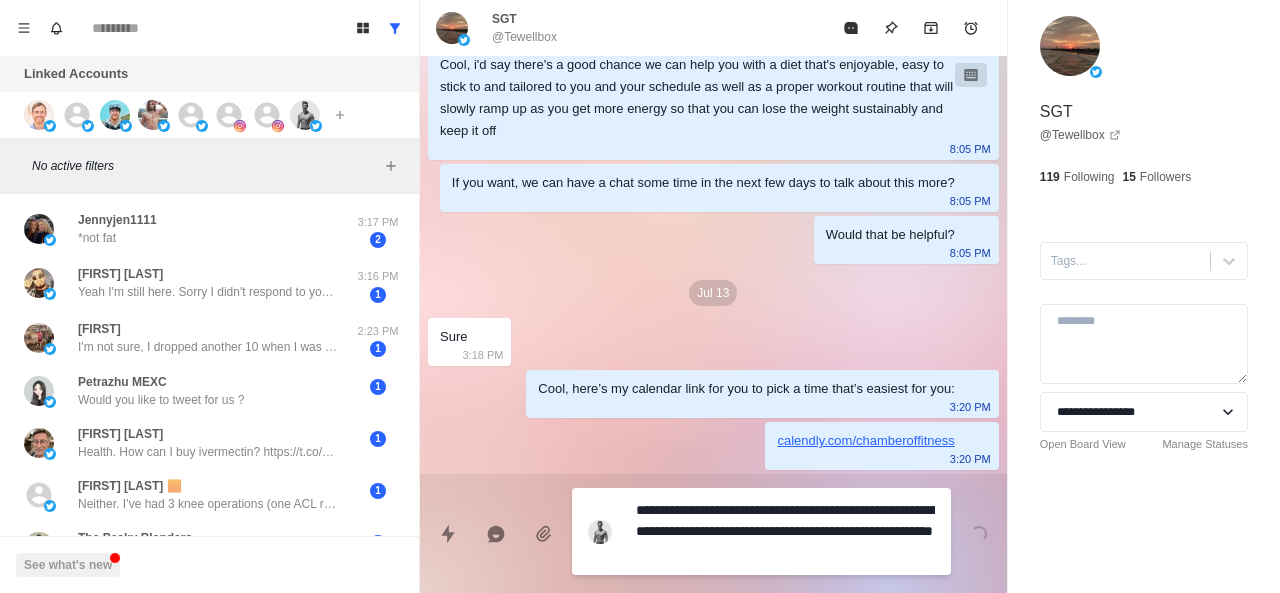 click on "**********" at bounding box center (785, 531) 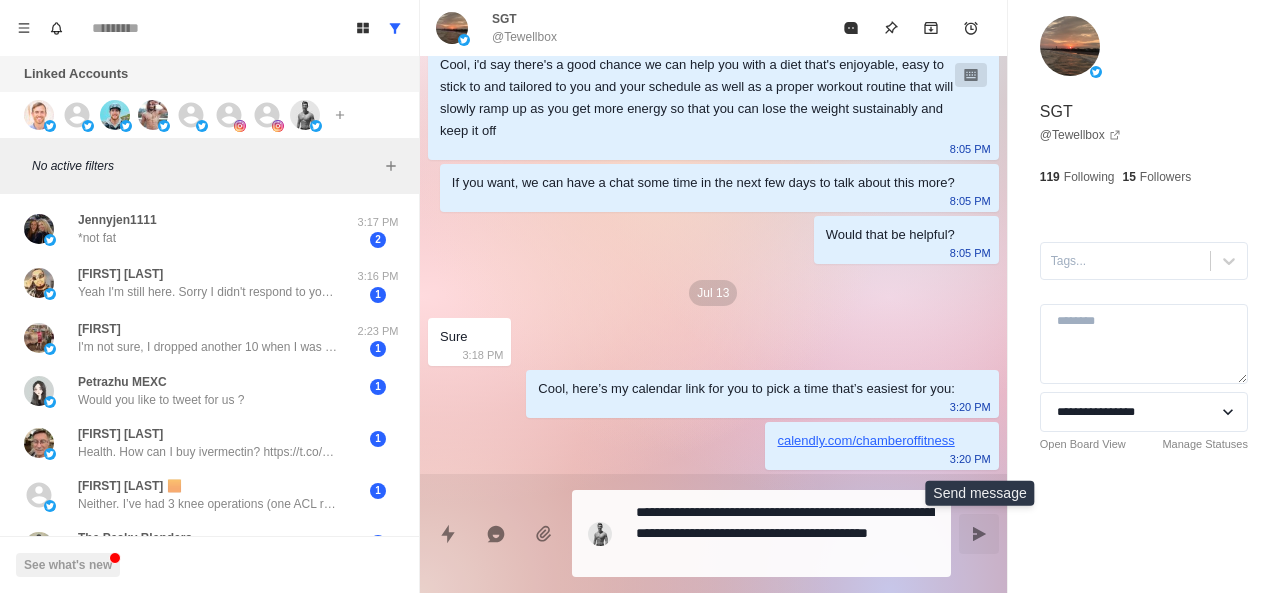 click 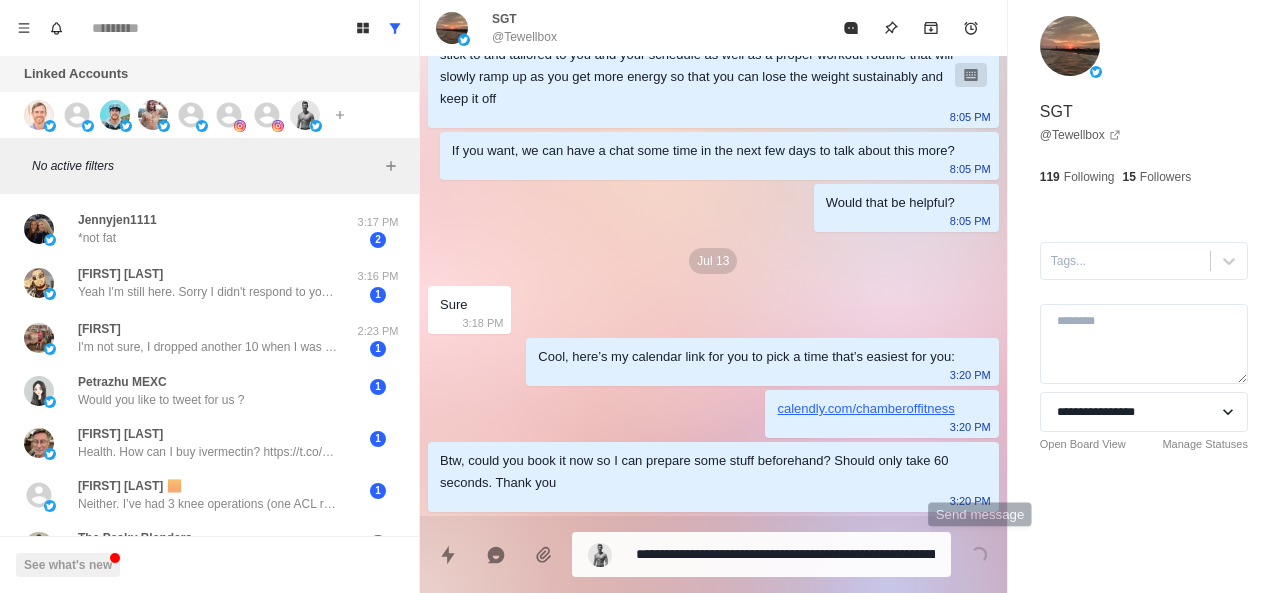 scroll, scrollTop: 1770, scrollLeft: 0, axis: vertical 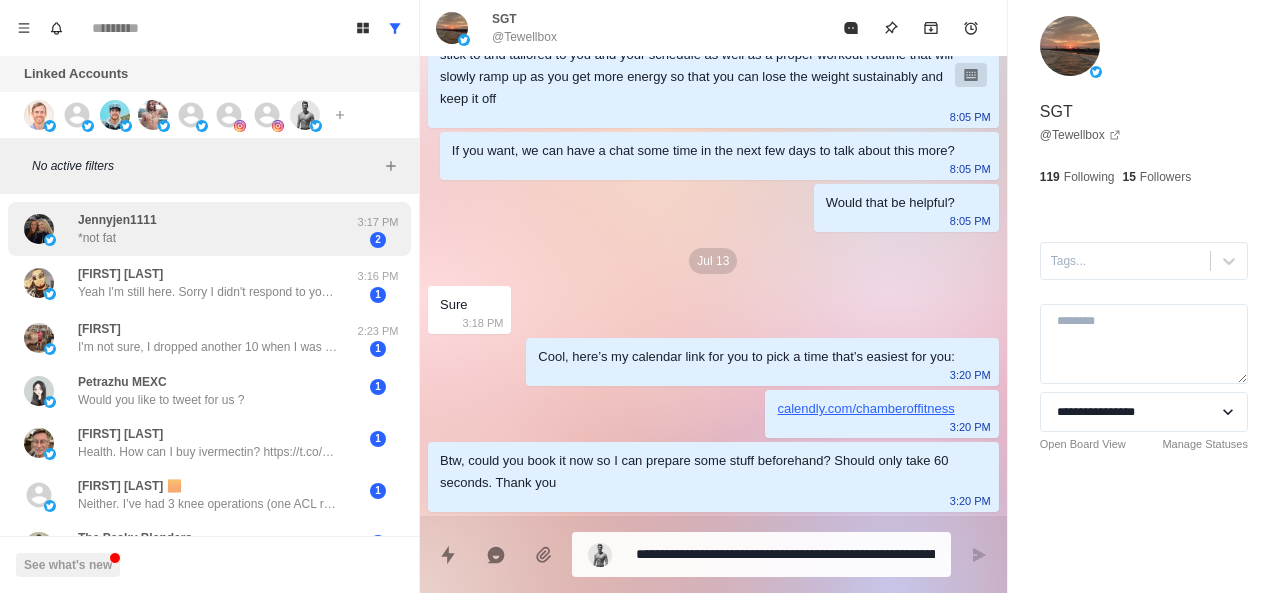 click on "Jennyjen1111 *not fat 3:17 PM 2" at bounding box center [209, 229] 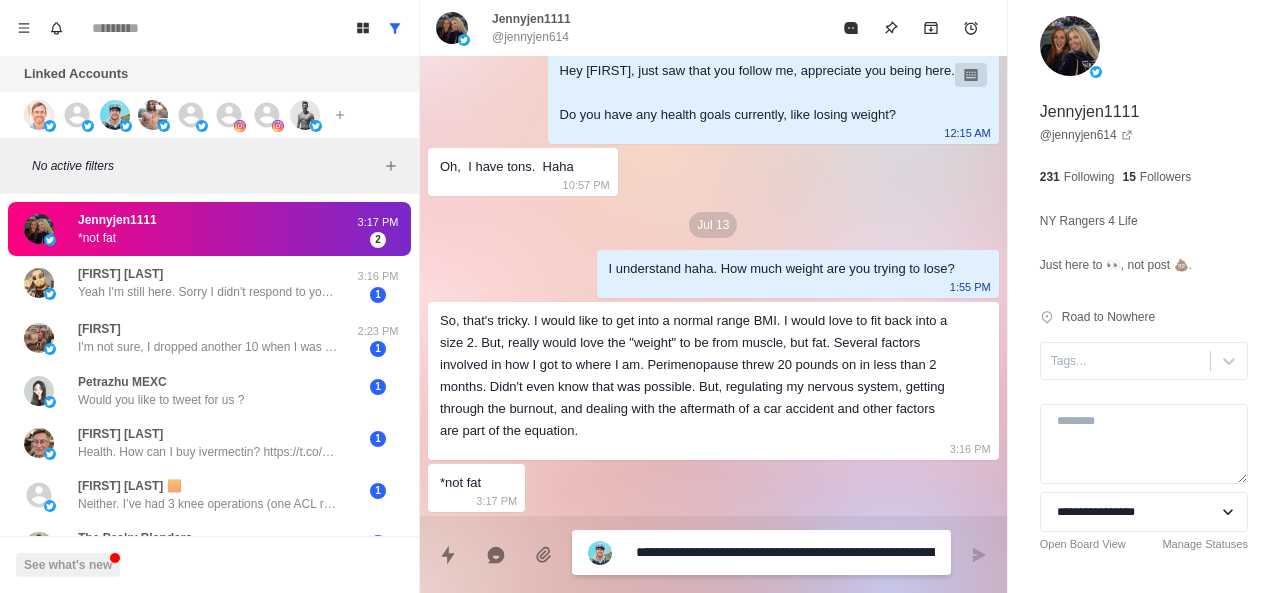 scroll, scrollTop: 270, scrollLeft: 0, axis: vertical 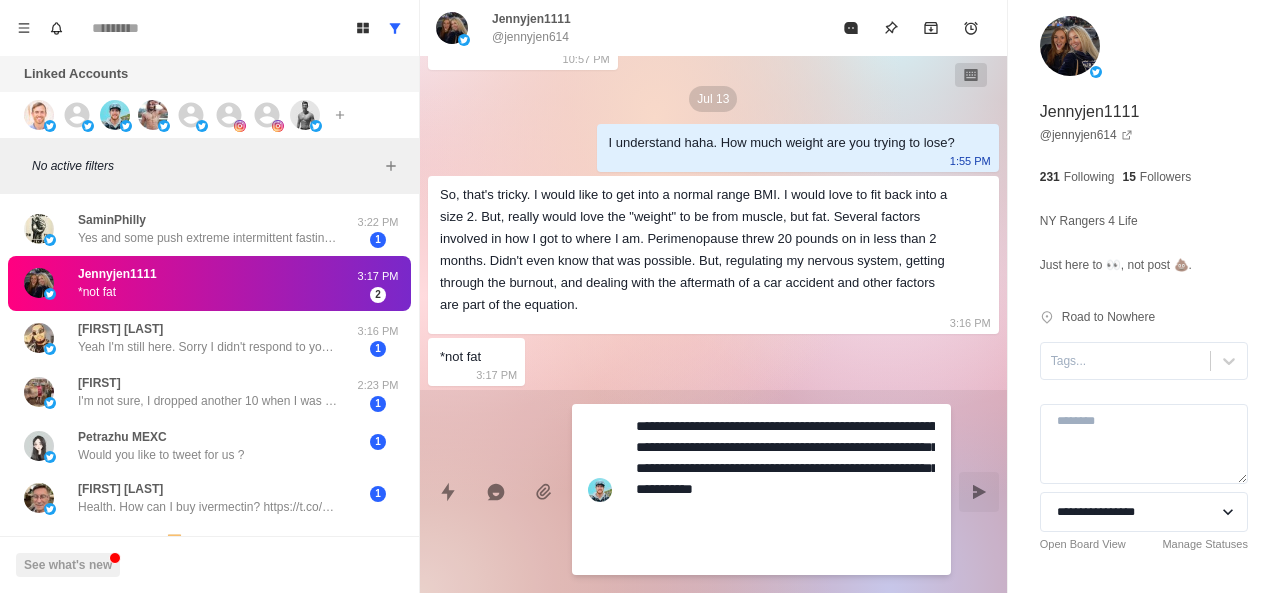 paste on "**********" 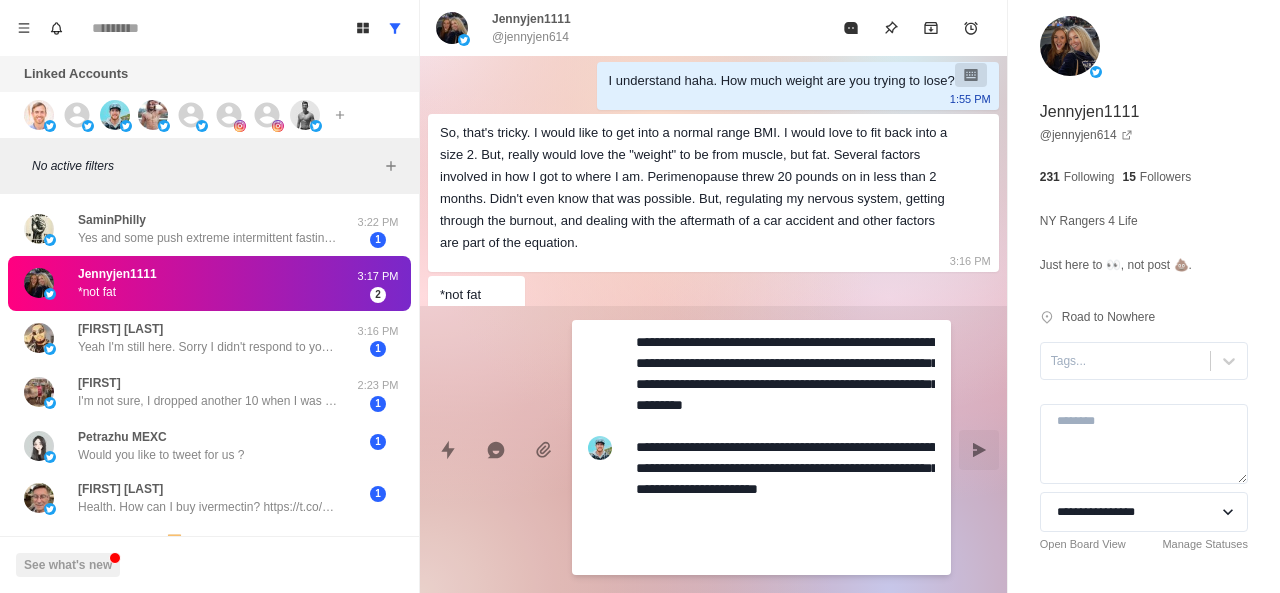 scroll, scrollTop: 480, scrollLeft: 0, axis: vertical 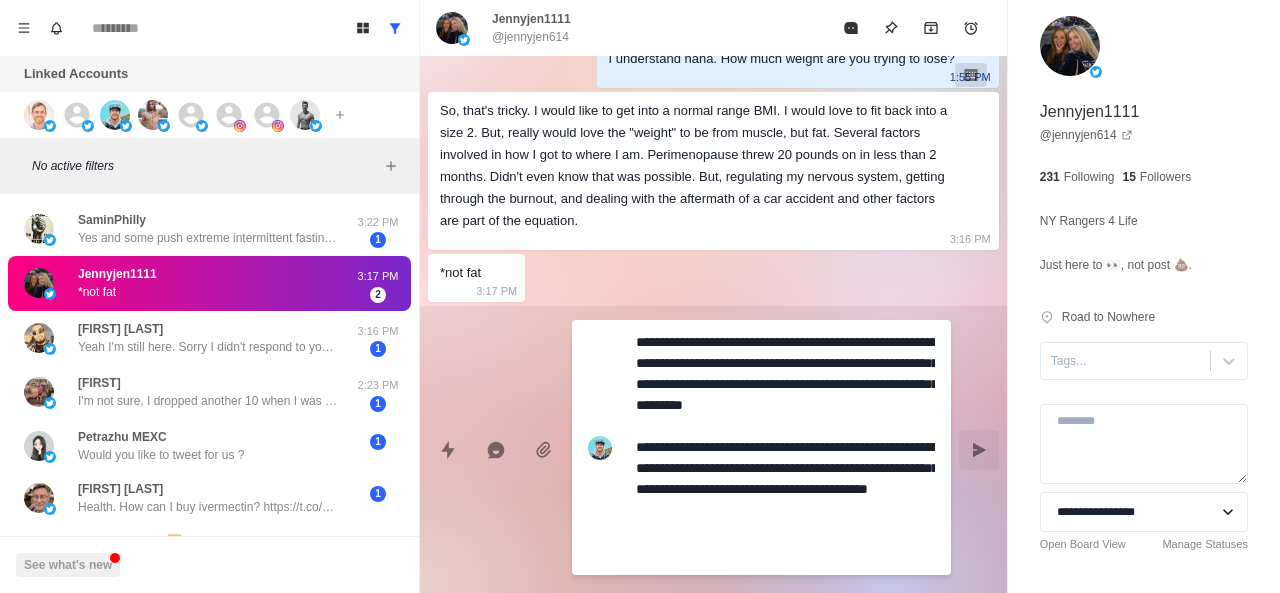 click on "**********" at bounding box center (785, 447) 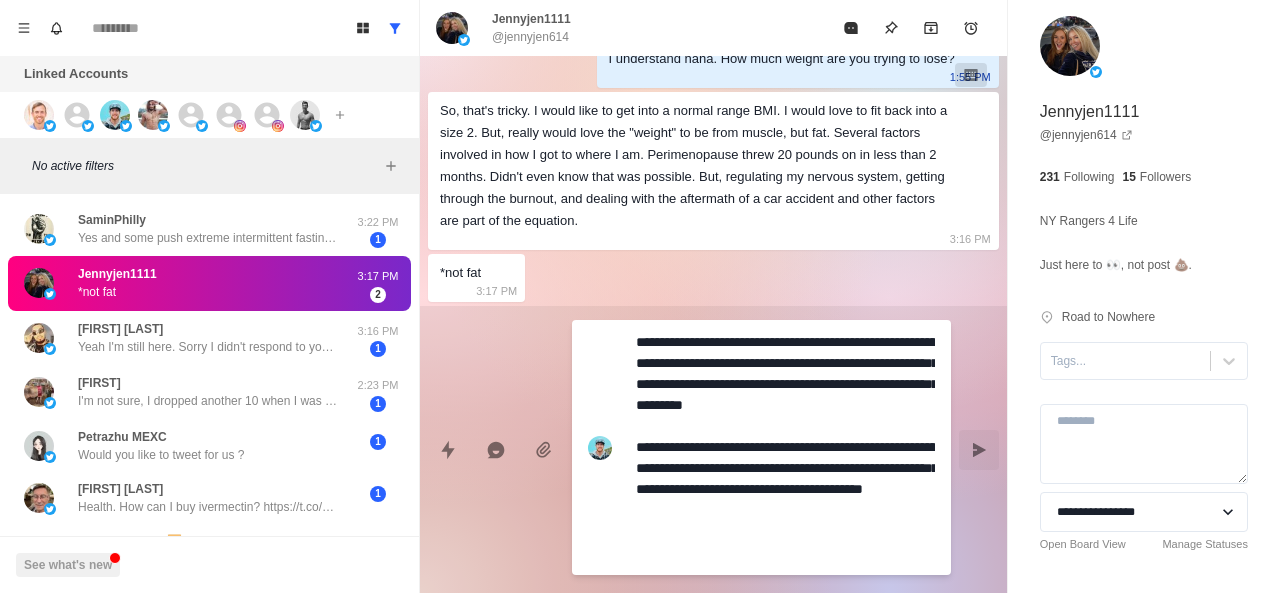 scroll, scrollTop: 458, scrollLeft: 0, axis: vertical 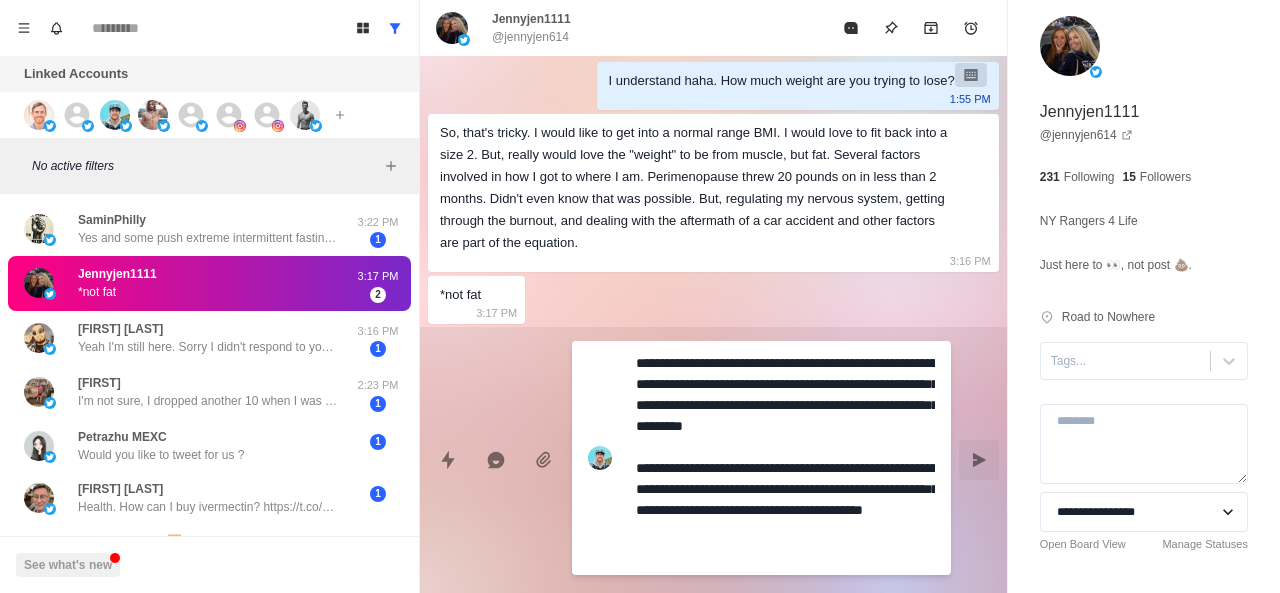 drag, startPoint x: 804, startPoint y: 553, endPoint x: 609, endPoint y: 485, distance: 206.51634 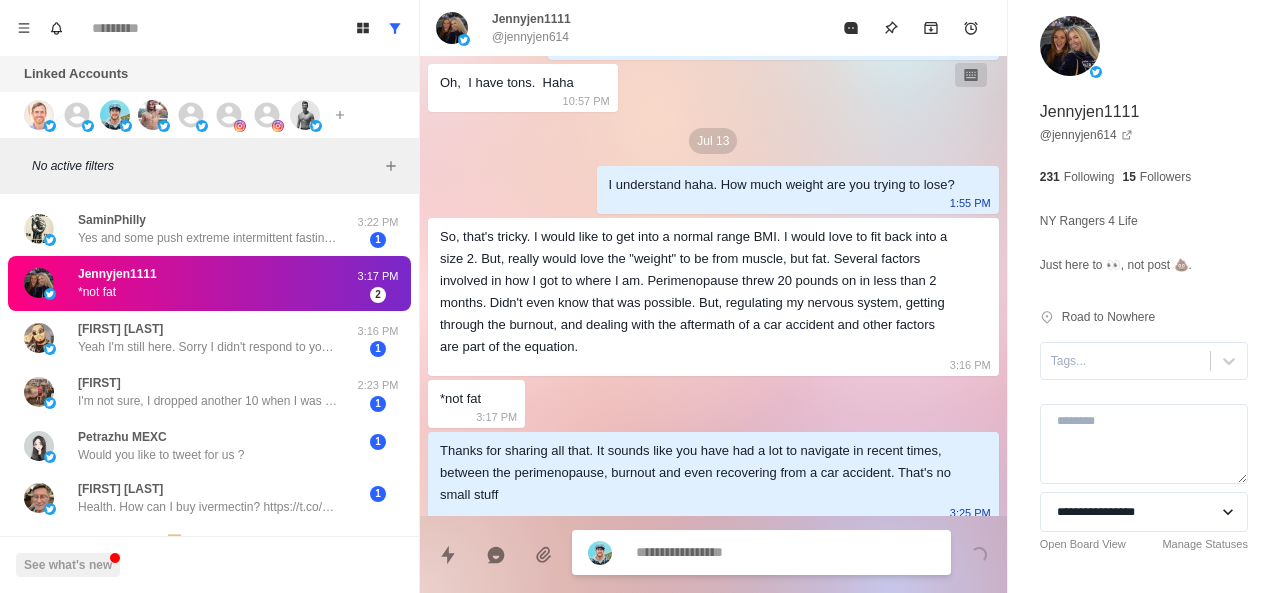 scroll, scrollTop: 366, scrollLeft: 0, axis: vertical 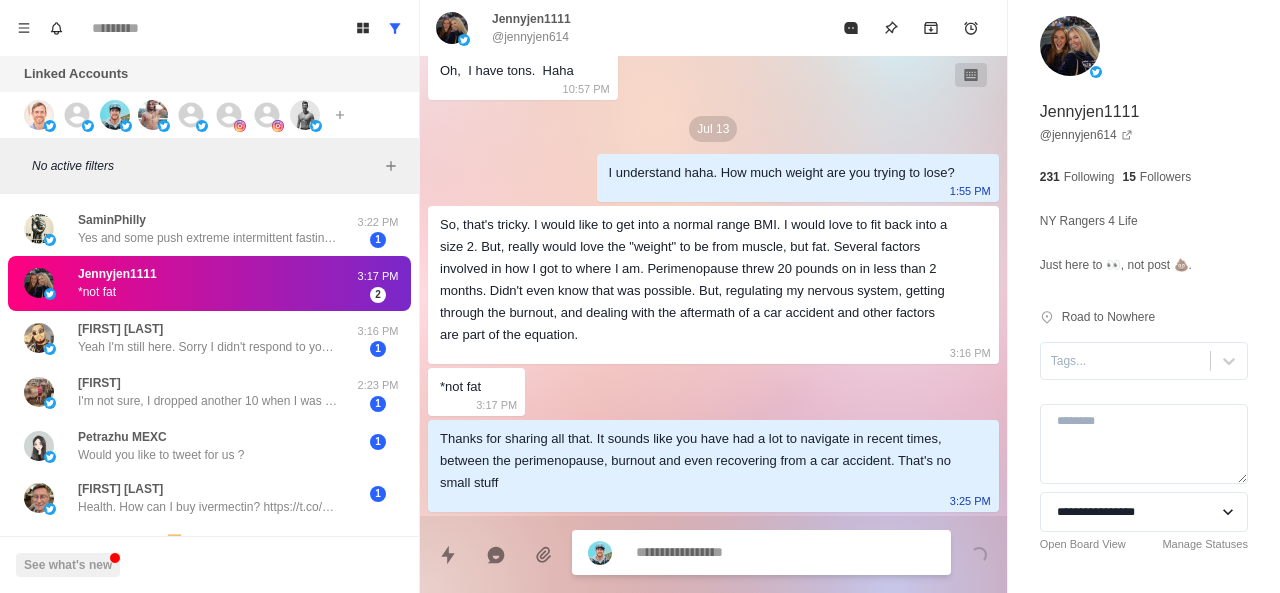 paste on "**********" 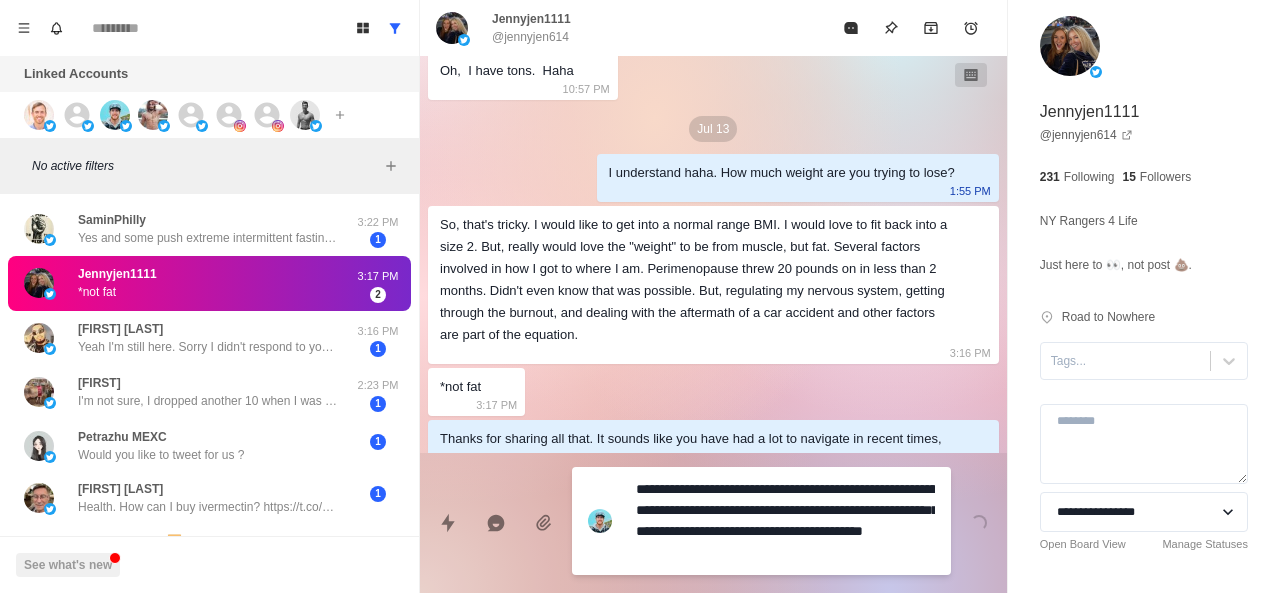 scroll, scrollTop: 428, scrollLeft: 0, axis: vertical 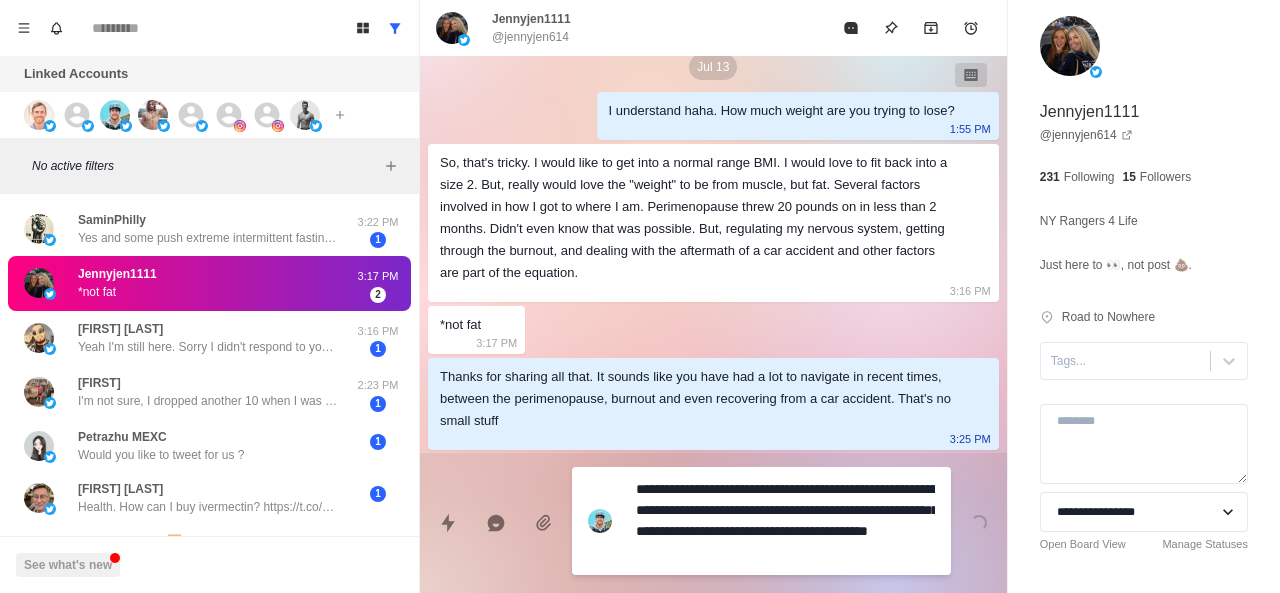click on "**********" at bounding box center [785, 521] 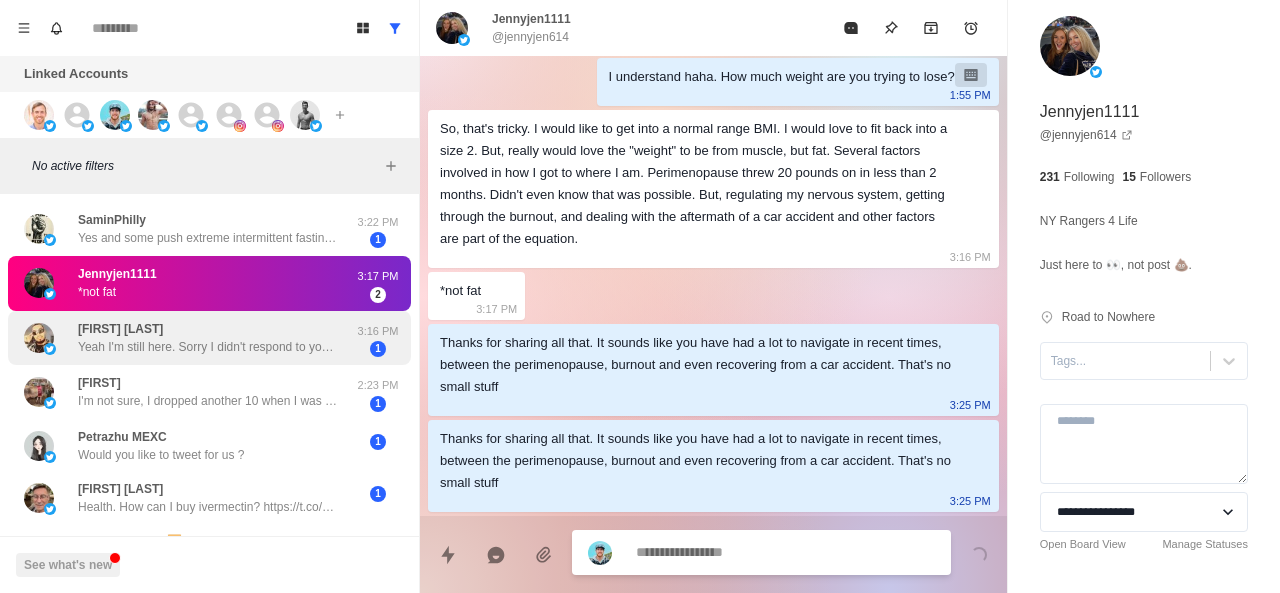 scroll, scrollTop: 536, scrollLeft: 0, axis: vertical 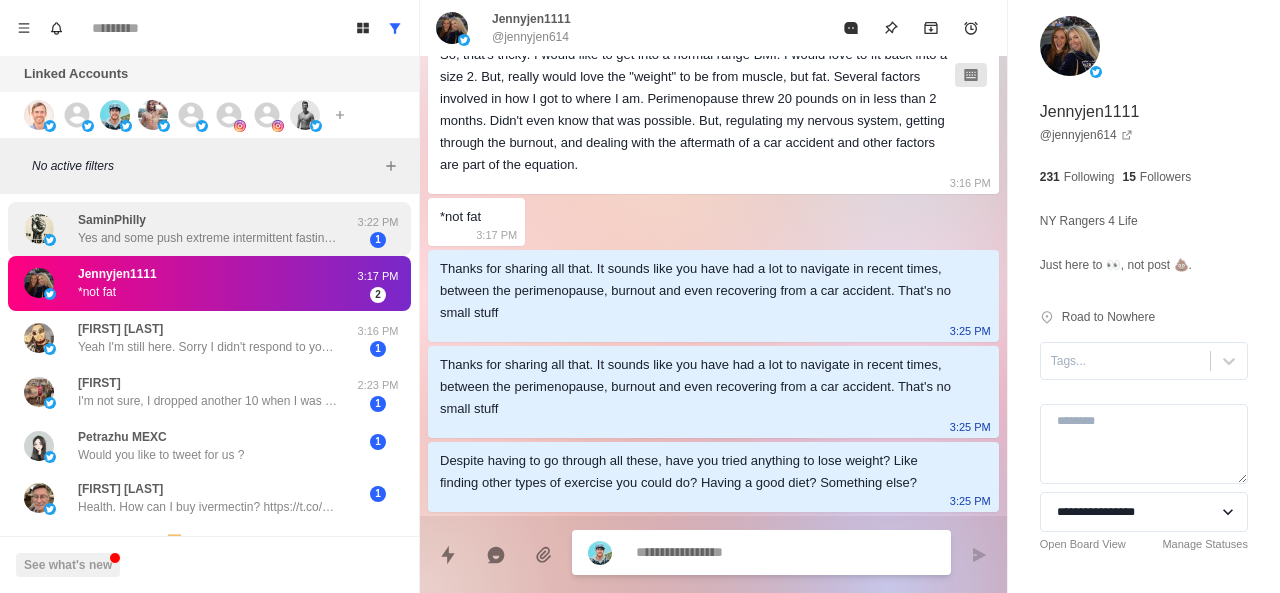 click on "Yes and some push extreme intermittent fasting which I am not a fan of" at bounding box center (208, 238) 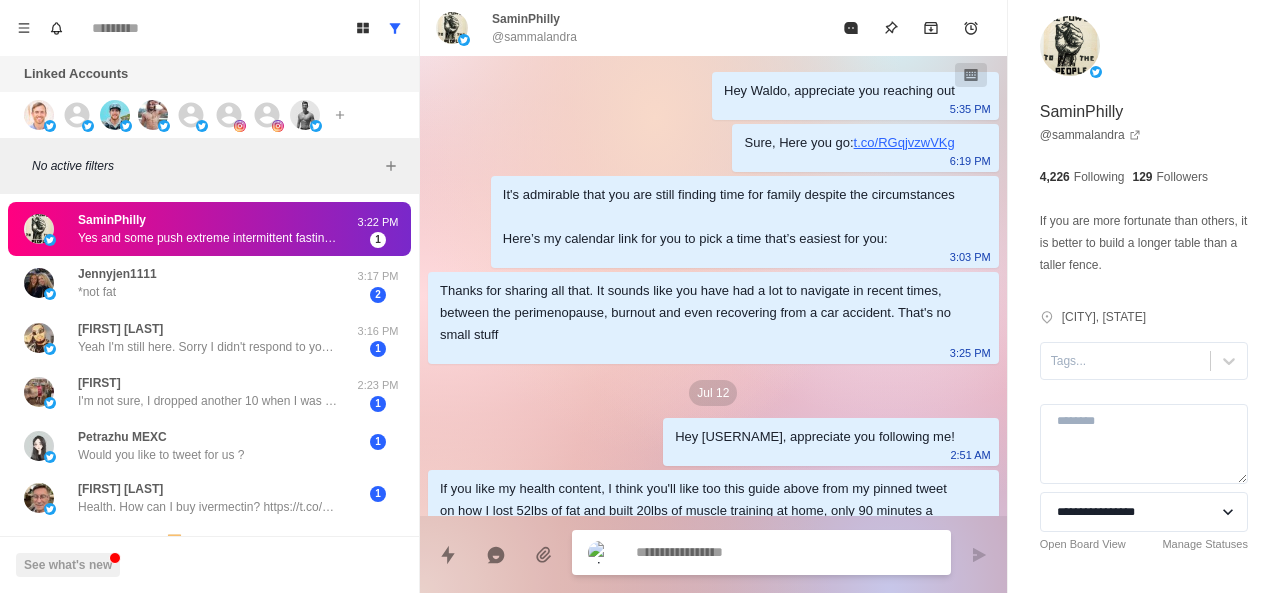 scroll, scrollTop: 1056, scrollLeft: 0, axis: vertical 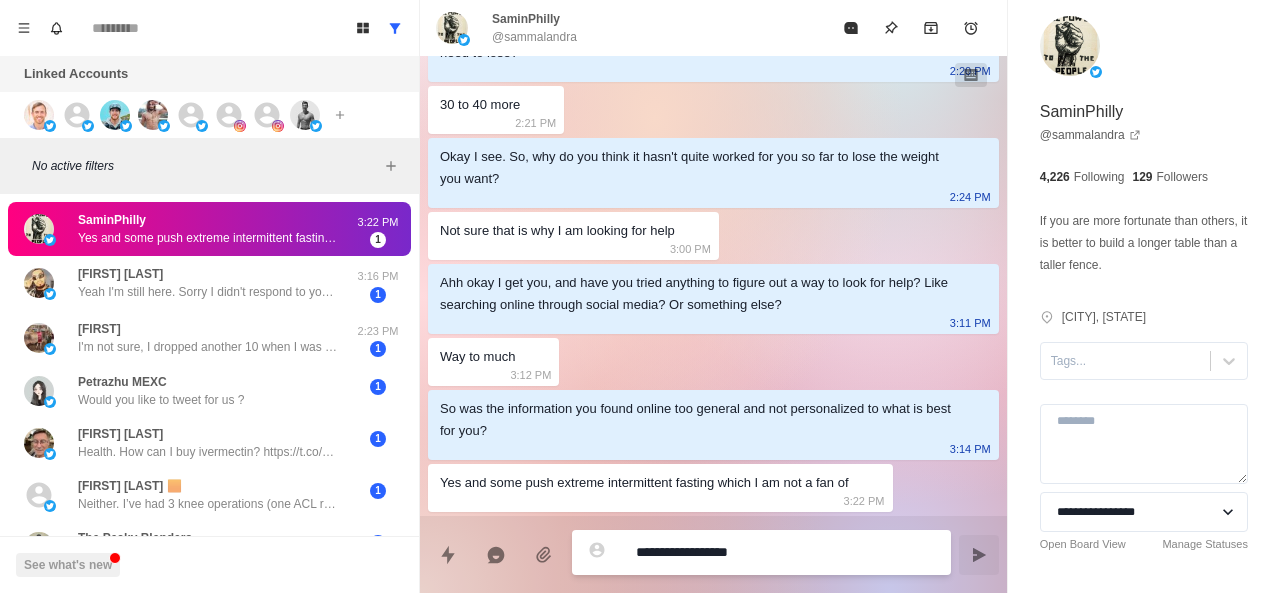 paste on "**********" 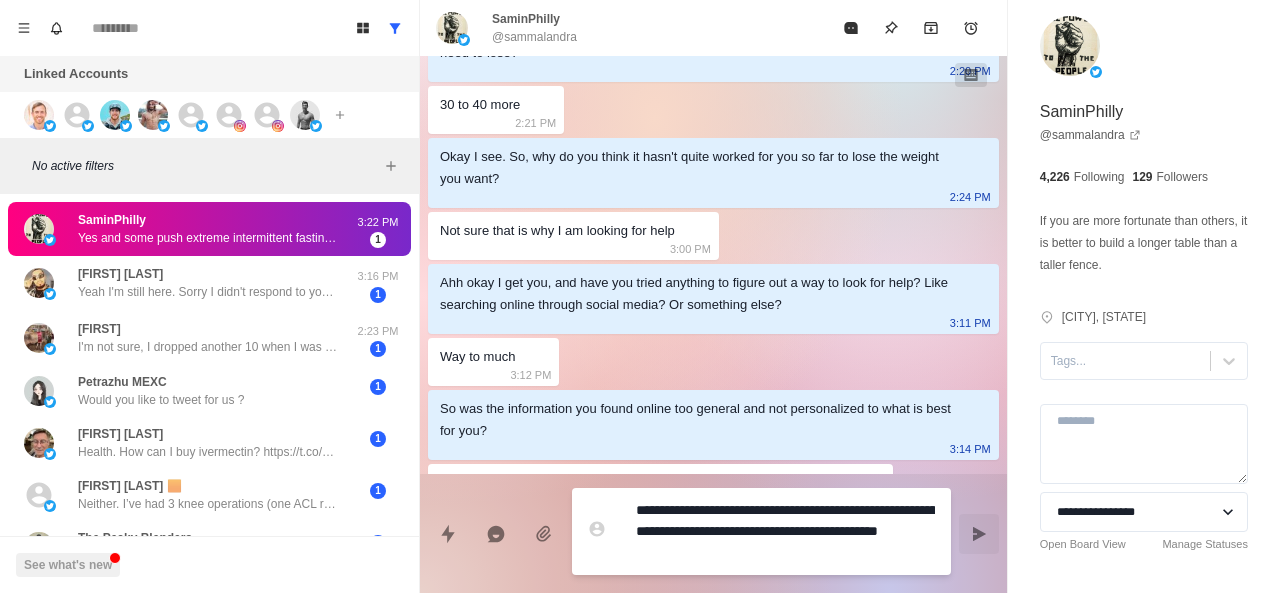 drag, startPoint x: 931, startPoint y: 507, endPoint x: 750, endPoint y: 503, distance: 181.04419 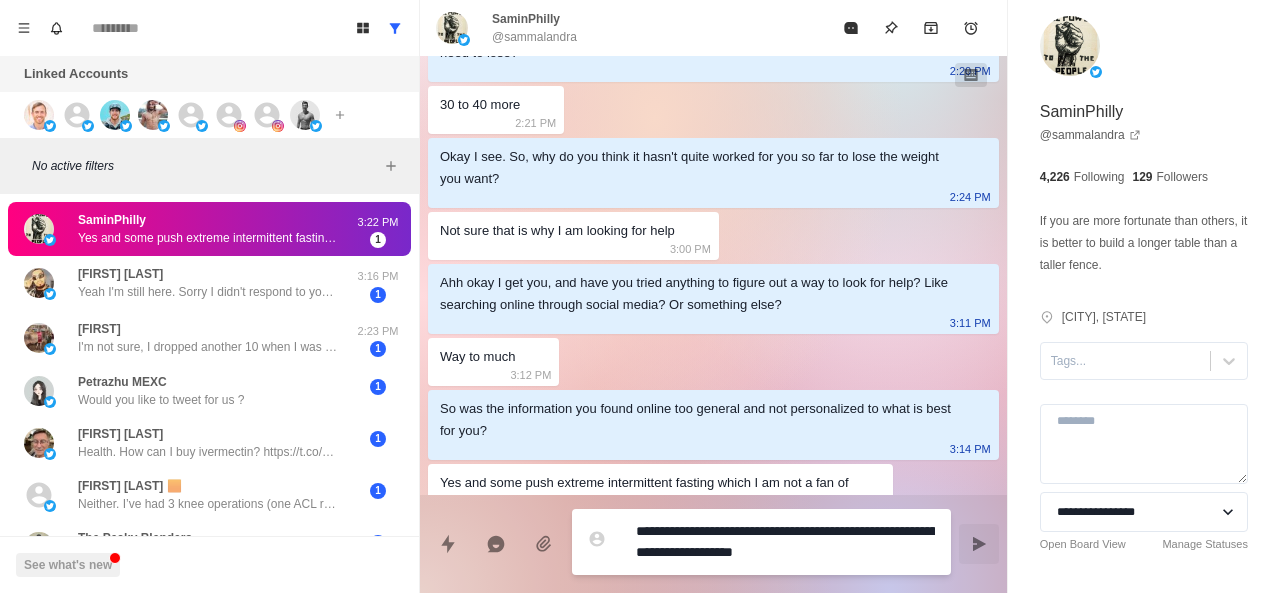 drag, startPoint x: 894, startPoint y: 556, endPoint x: 722, endPoint y: 549, distance: 172.14238 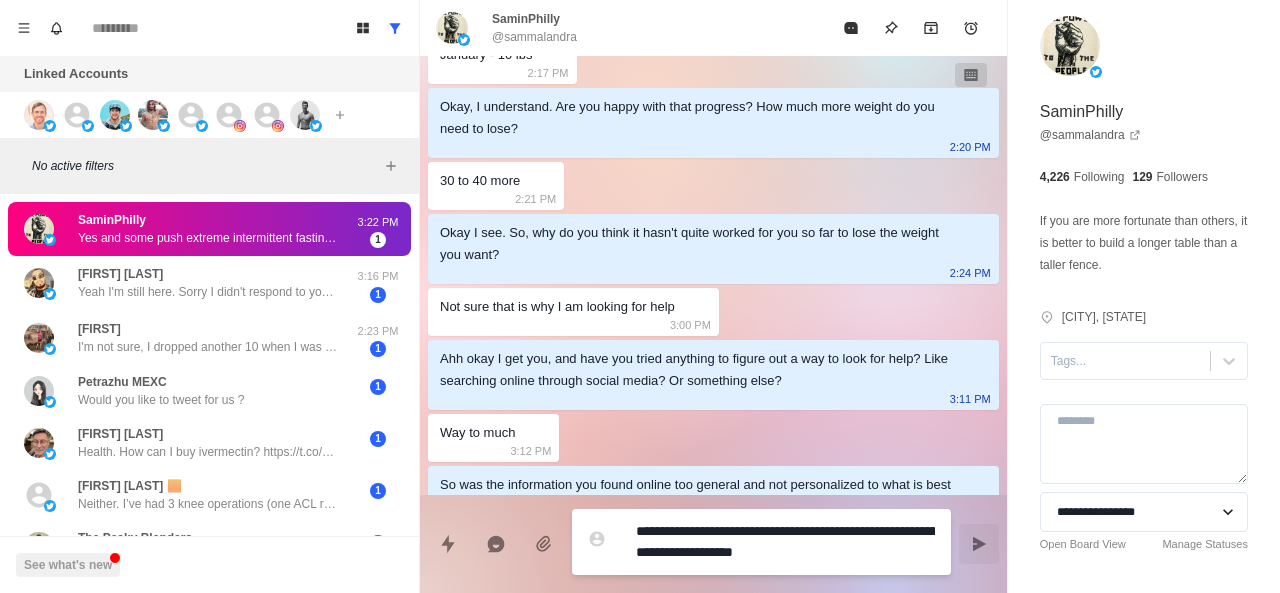 scroll, scrollTop: 1076, scrollLeft: 0, axis: vertical 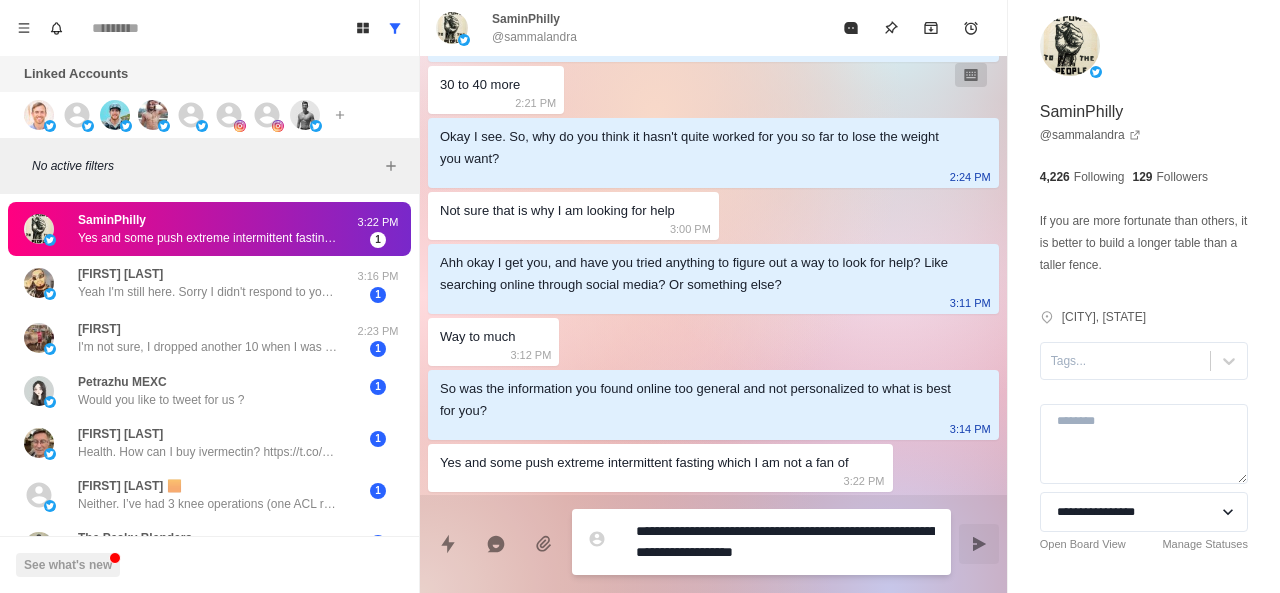 click on "**********" at bounding box center (785, 542) 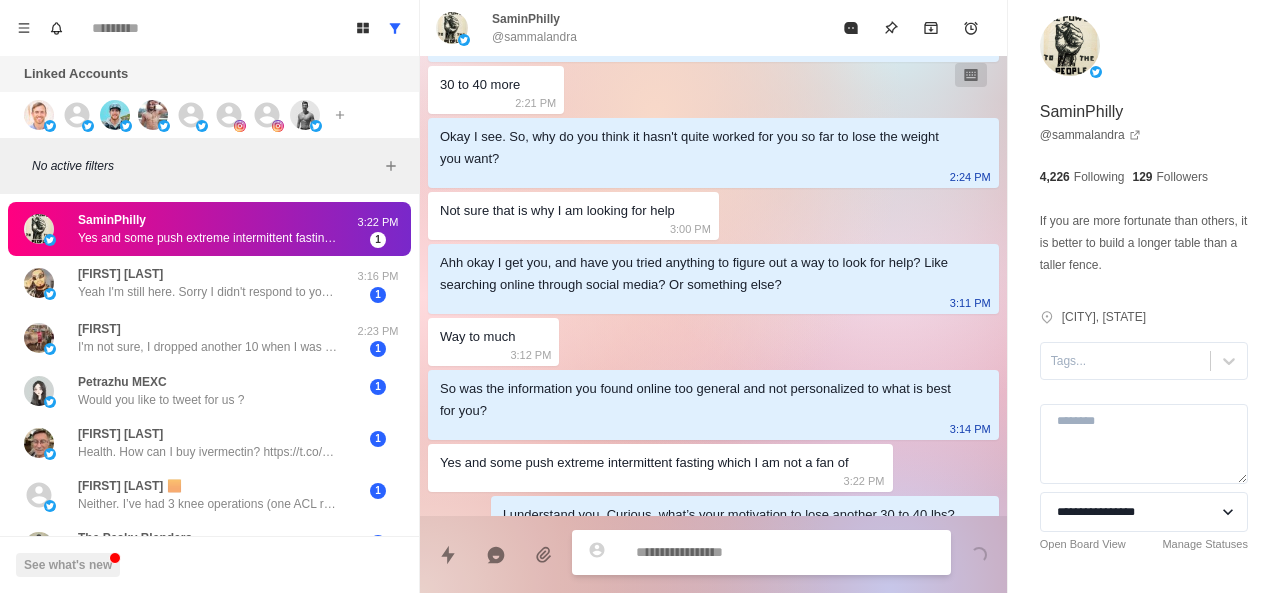 scroll, scrollTop: 1108, scrollLeft: 0, axis: vertical 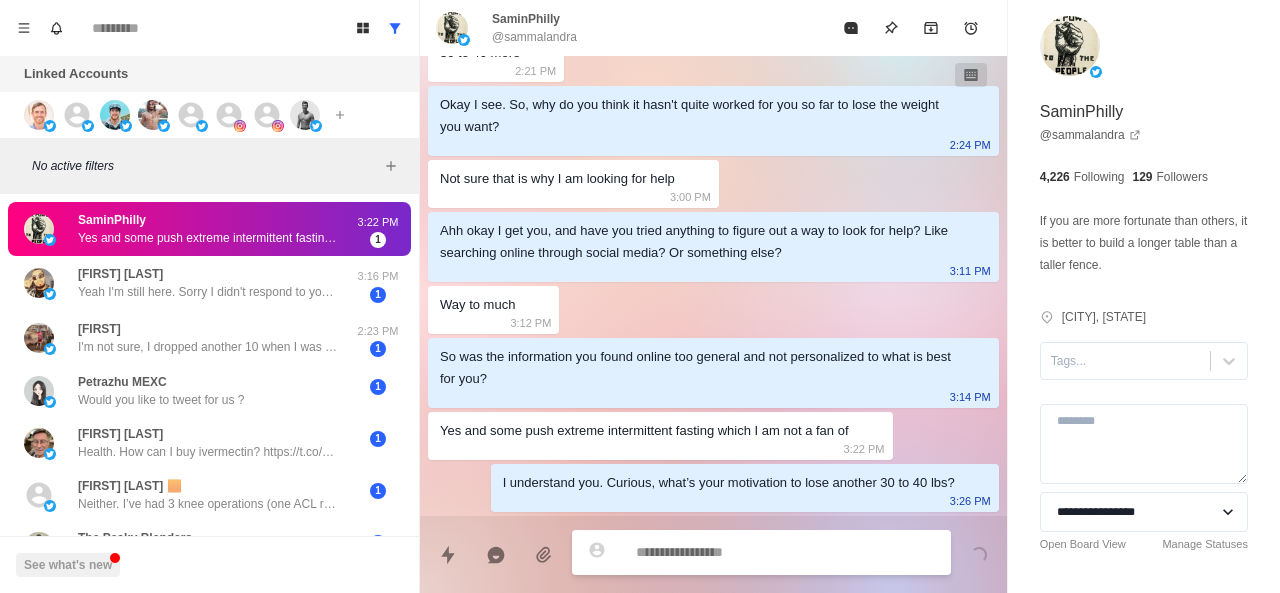 paste on "**********" 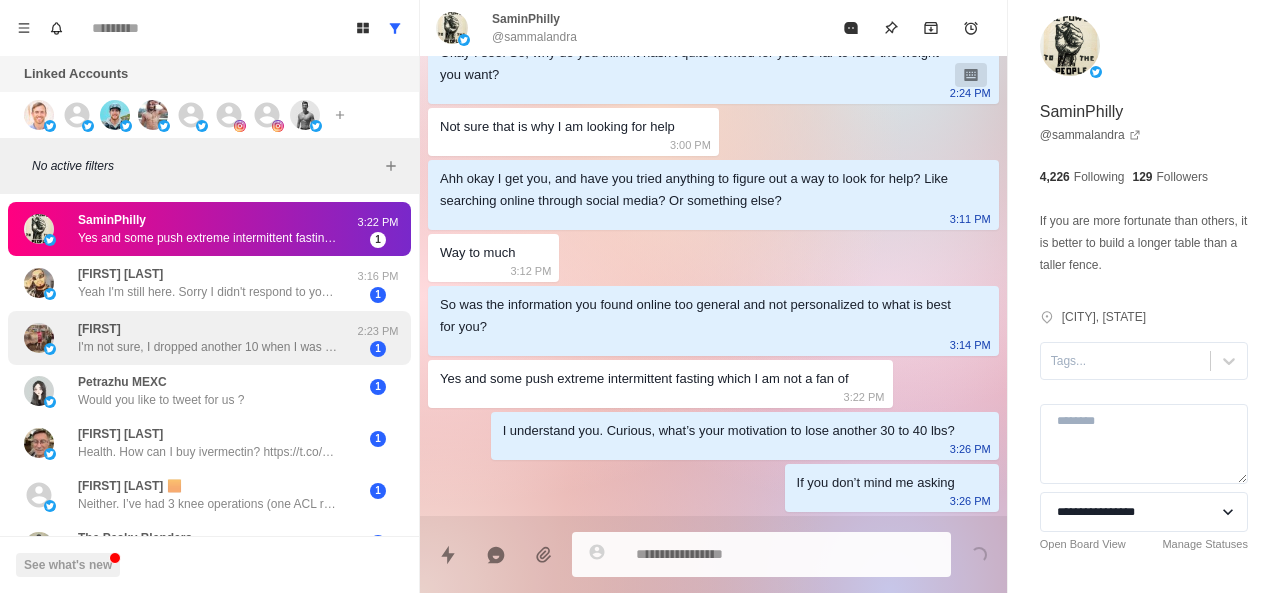click on "I'm not sure, I dropped another 10 when I was really busy this spring, and it improved but wasn't gone in either place, so not sure" at bounding box center [208, 347] 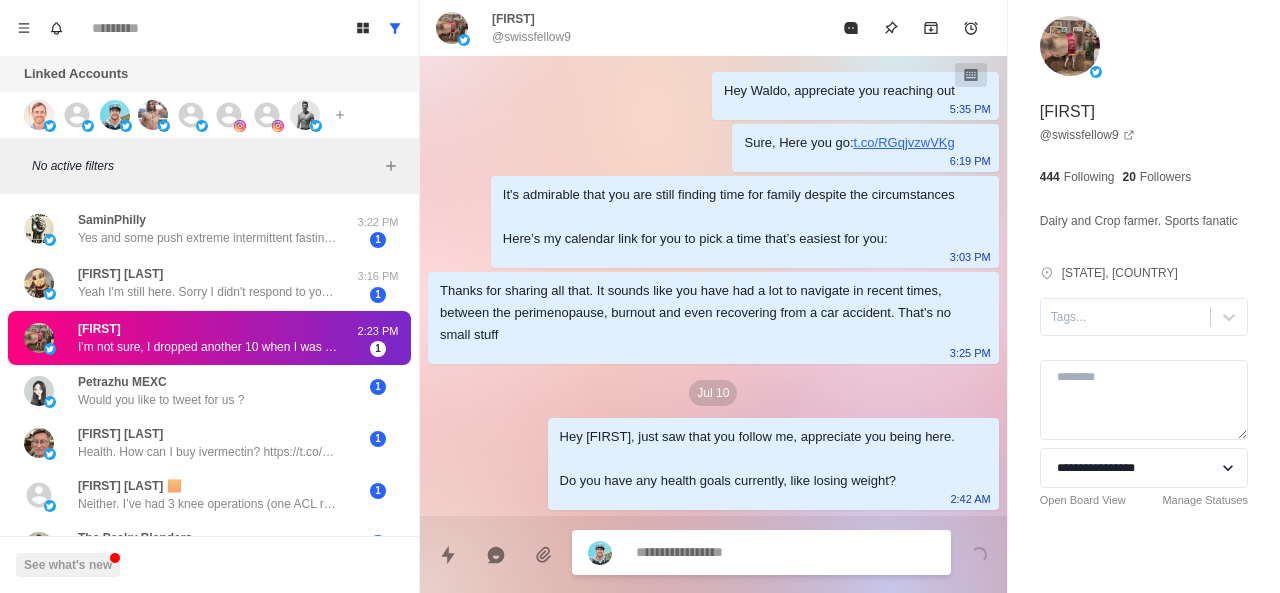 scroll, scrollTop: 498, scrollLeft: 0, axis: vertical 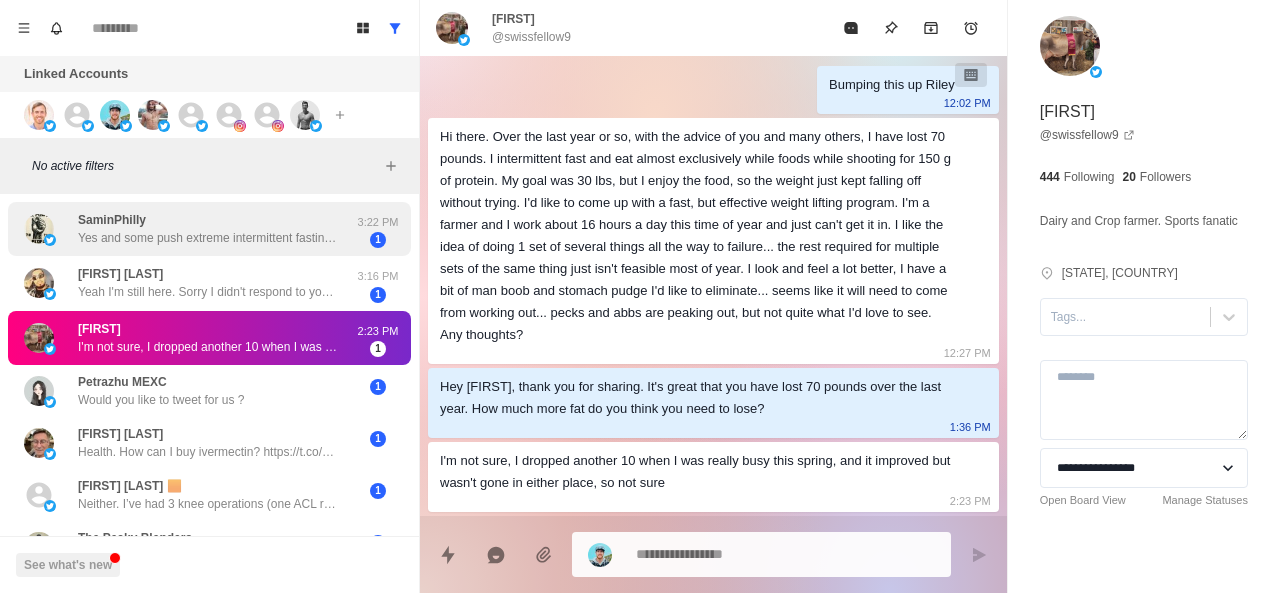 click on "SaminPhilly Yes and some push extreme intermittent fasting which I am not a fan of 3:22 PM 1" at bounding box center [209, 229] 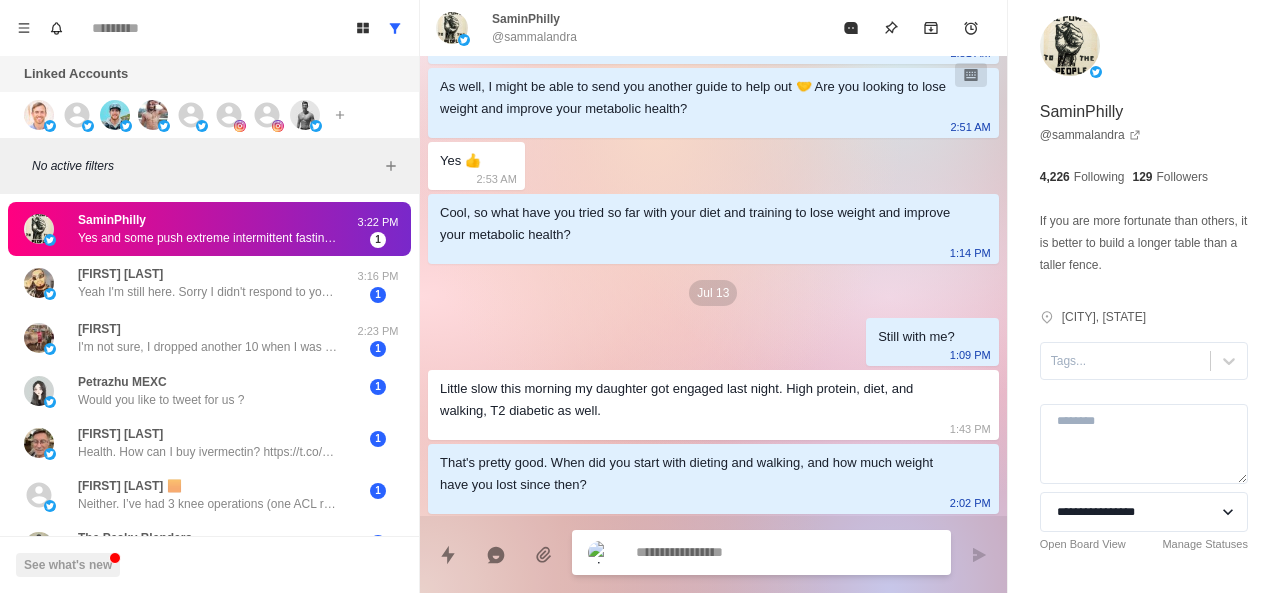 scroll, scrollTop: 1160, scrollLeft: 0, axis: vertical 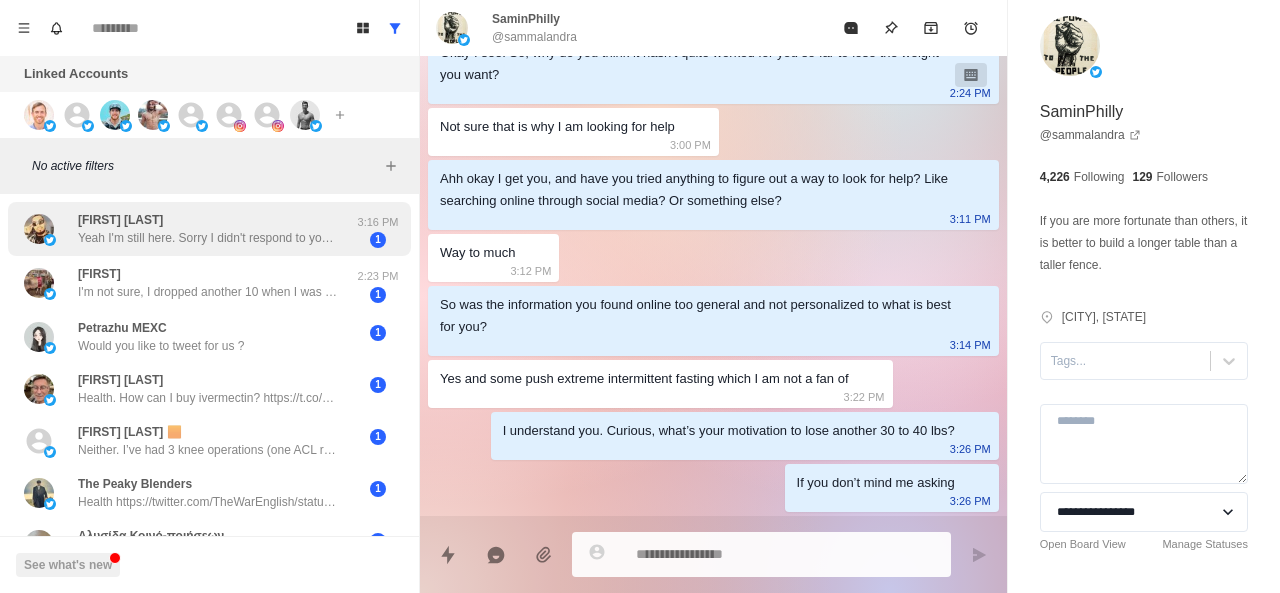 click on "Yeah I'm still here. Sorry I didn't respond to you earlier." at bounding box center (208, 238) 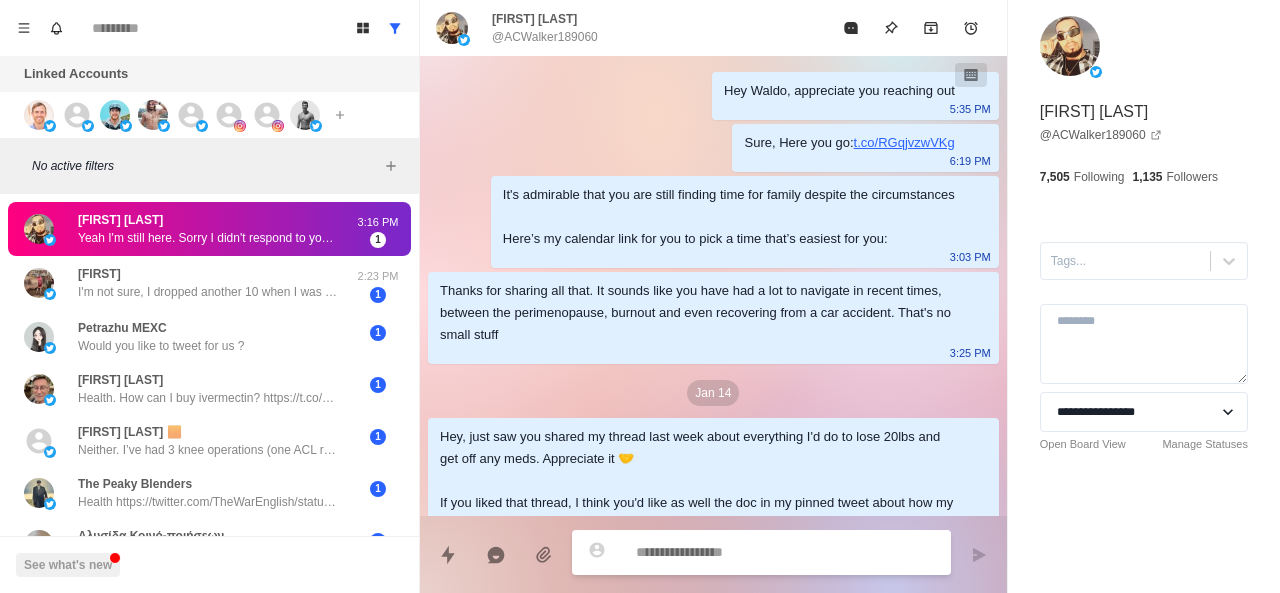 scroll, scrollTop: 952, scrollLeft: 0, axis: vertical 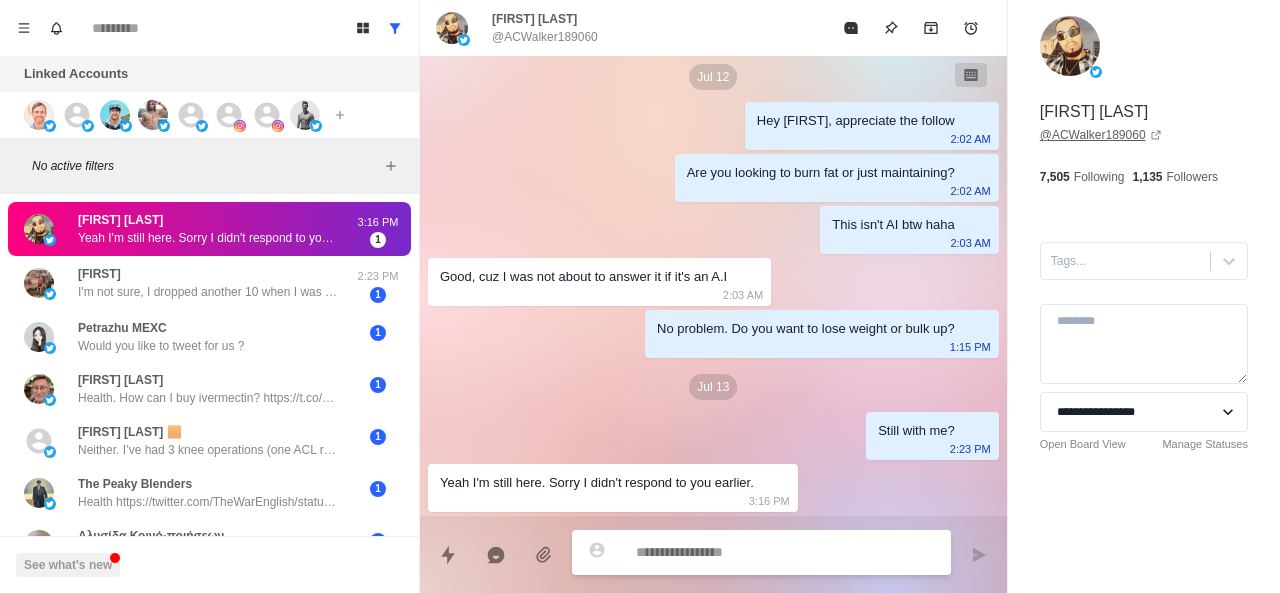 click on "@ ACWalker189060" at bounding box center (1101, 135) 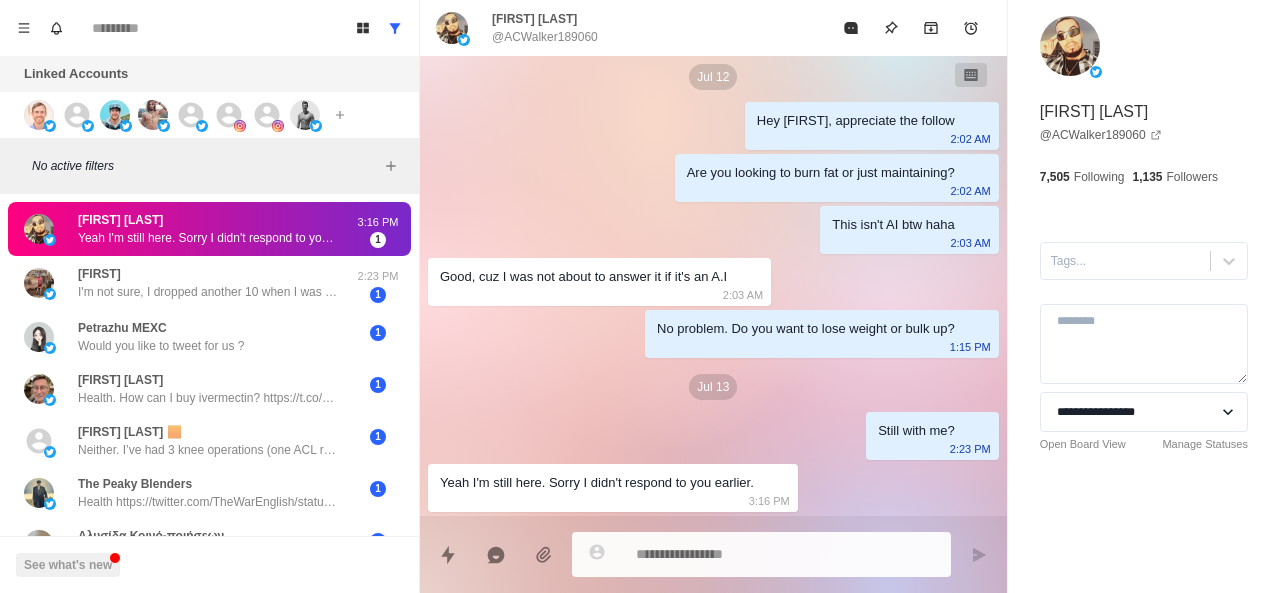 click at bounding box center [785, 554] 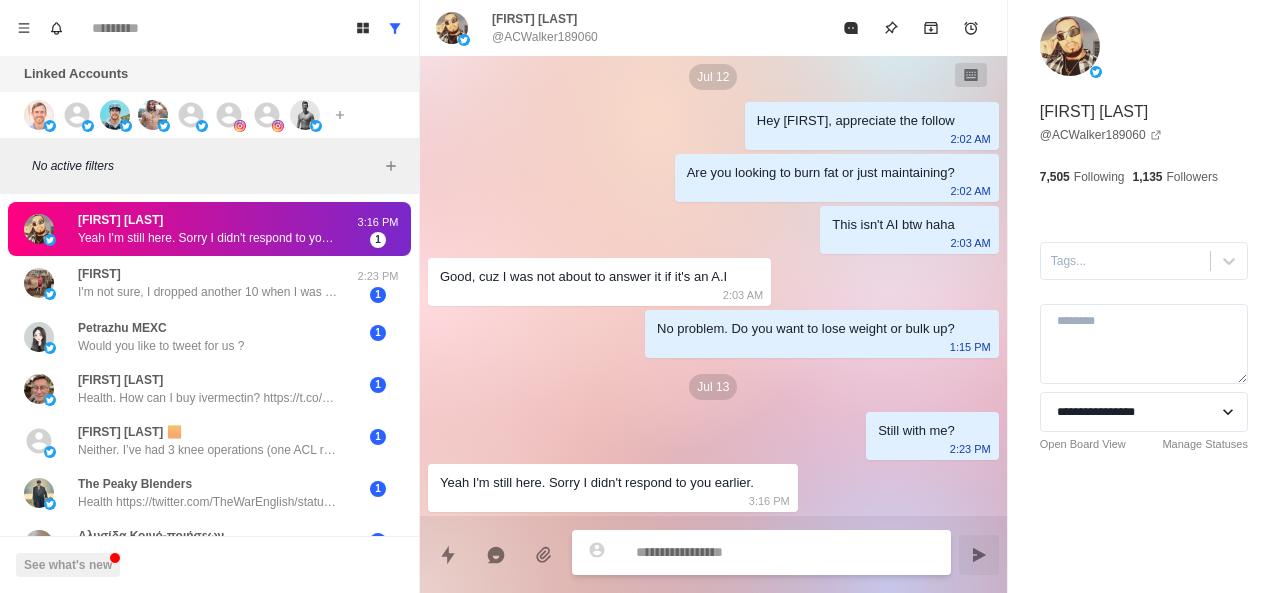 paste on "**********" 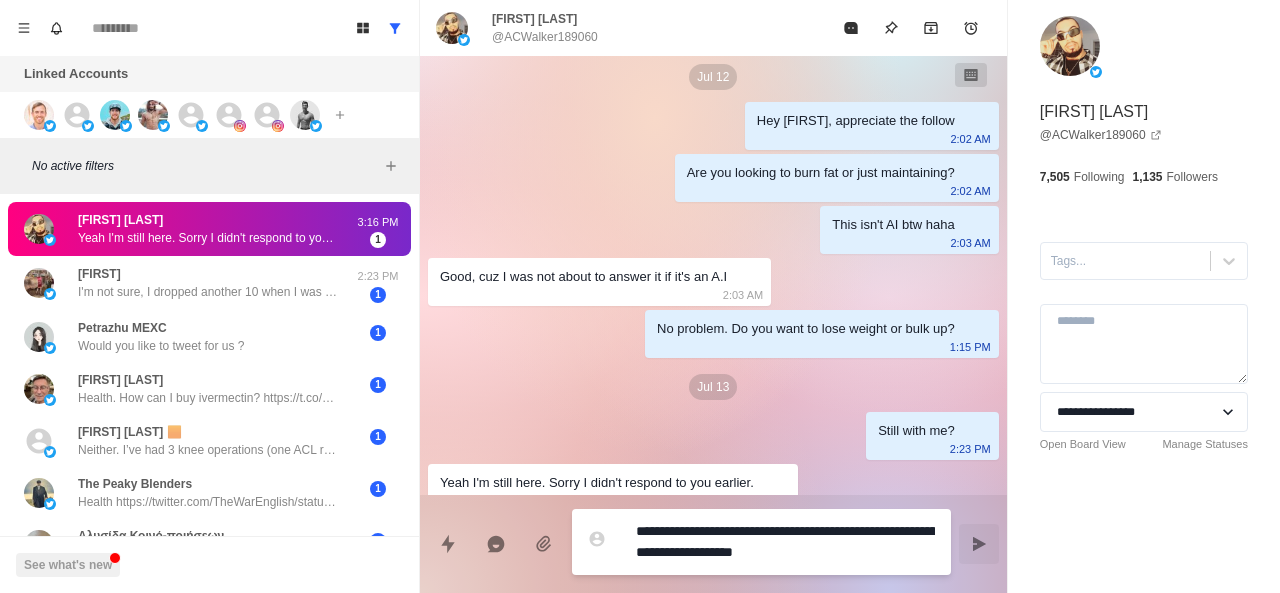scroll, scrollTop: 972, scrollLeft: 0, axis: vertical 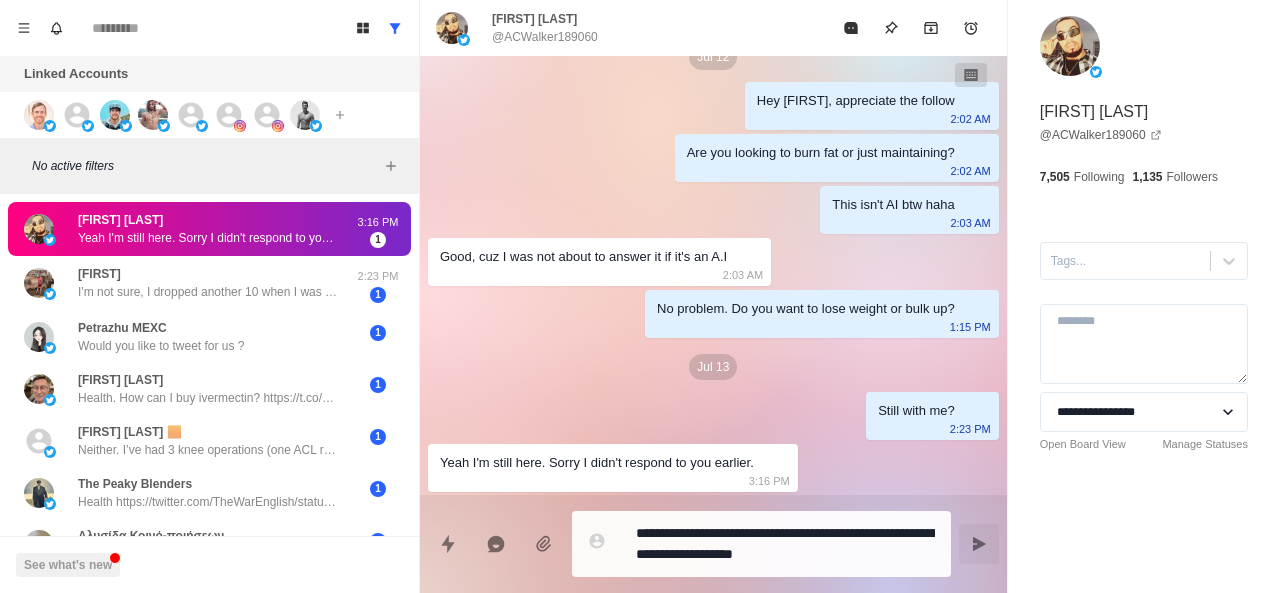 click on "**********" at bounding box center [761, 544] 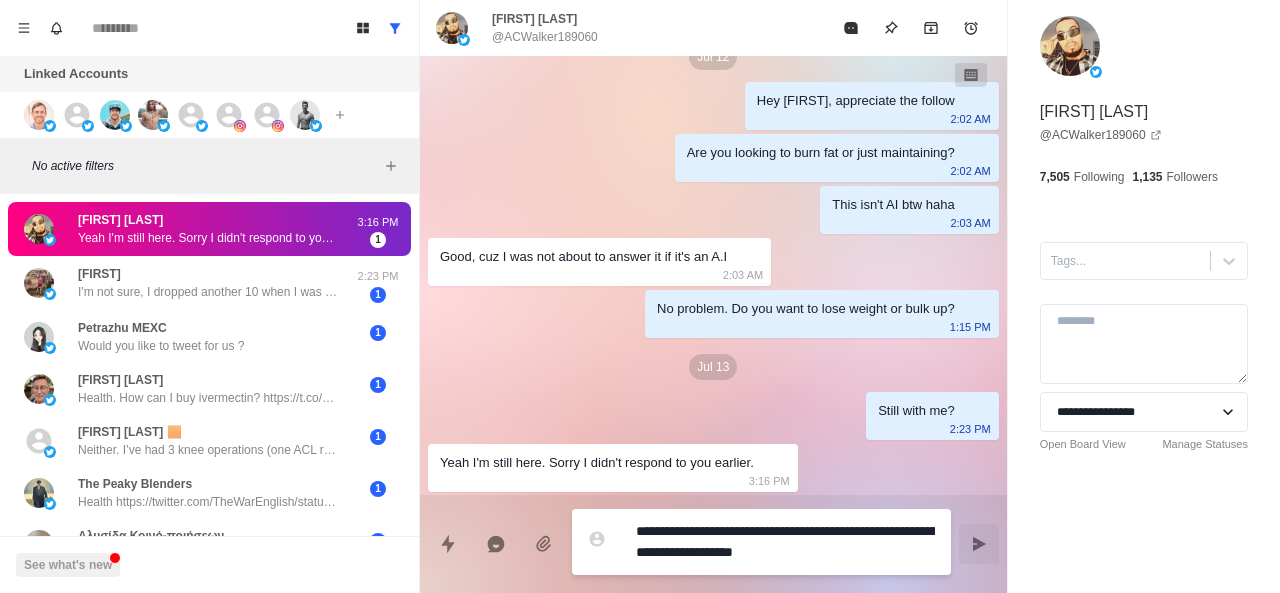 click on "**********" at bounding box center [785, 542] 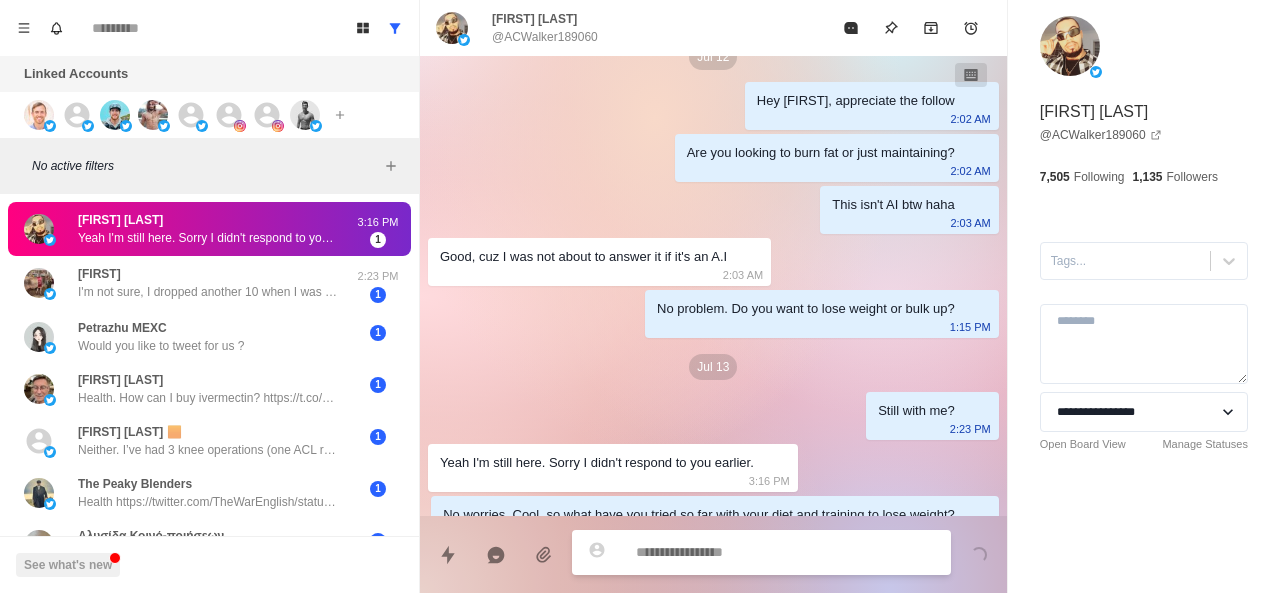 scroll, scrollTop: 1026, scrollLeft: 0, axis: vertical 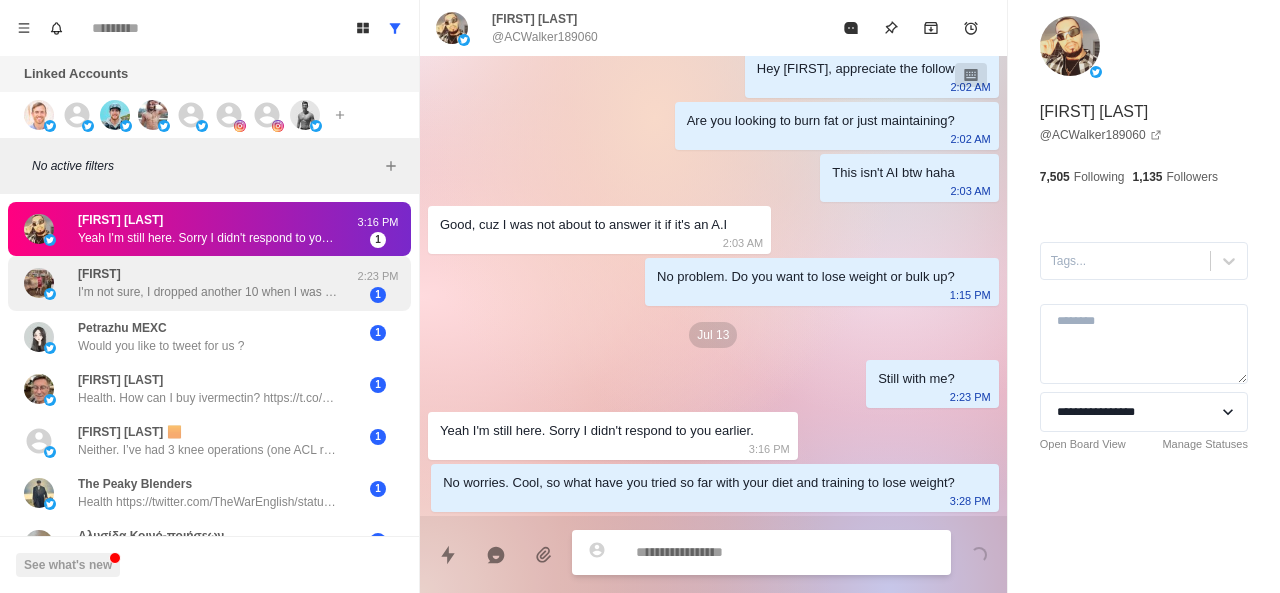 click on "Riley I'm not sure, I dropped another 10 when I was really busy this spring, and it improved but wasn't gone in either place, so not sure" at bounding box center [208, 283] 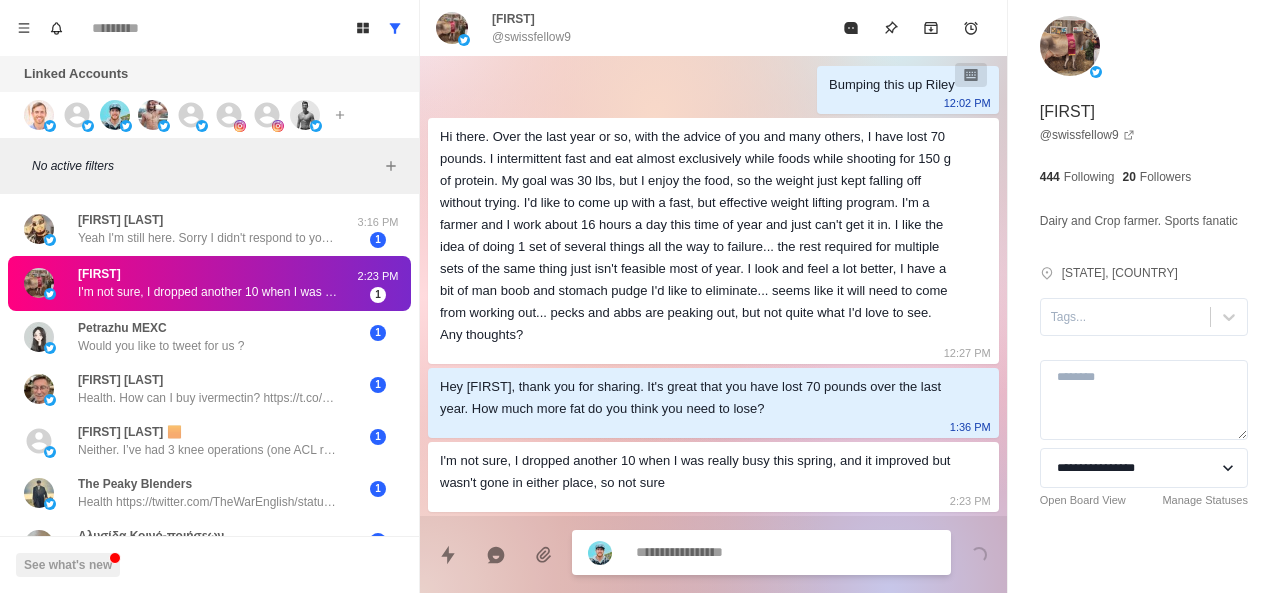 scroll, scrollTop: 498, scrollLeft: 0, axis: vertical 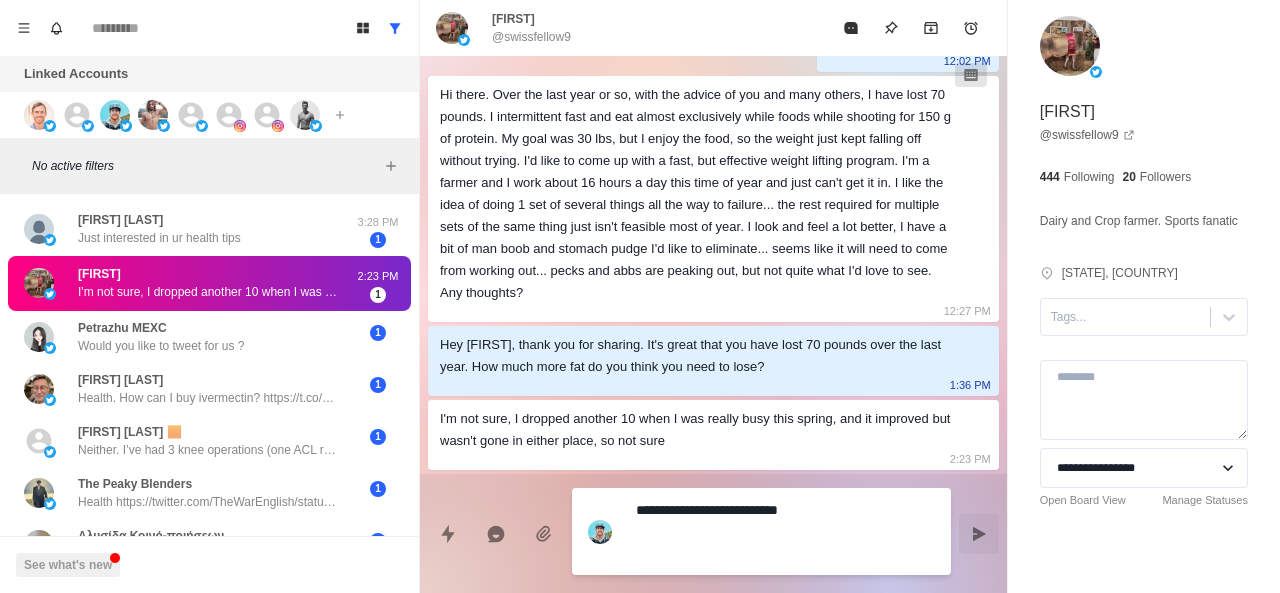 paste on "**********" 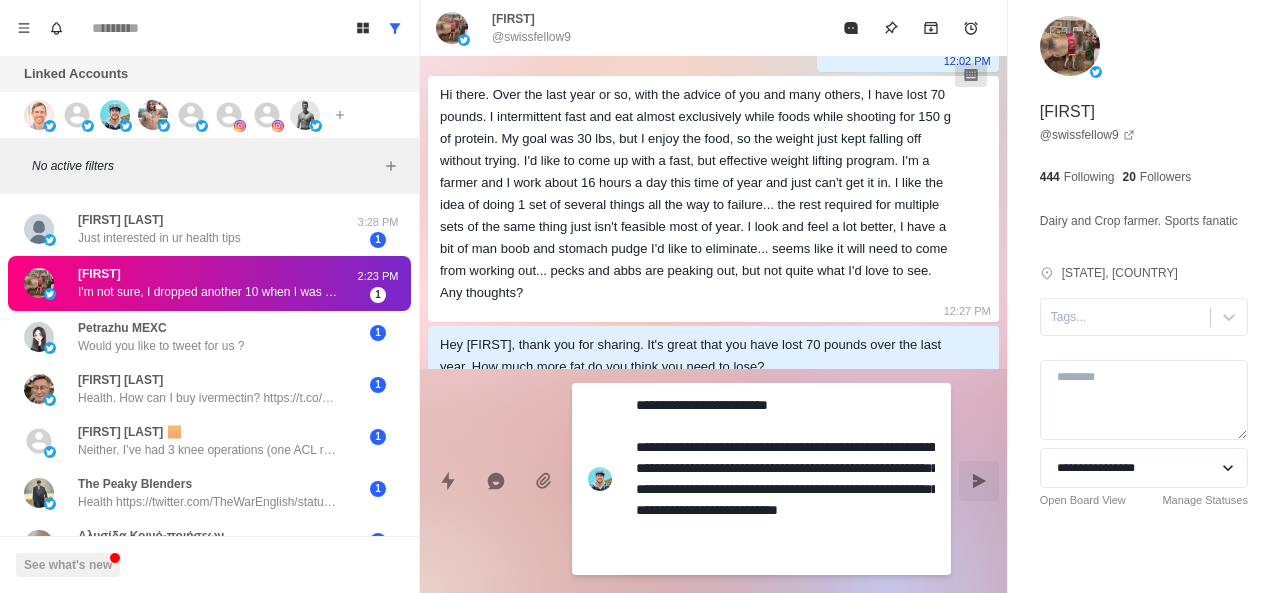 scroll, scrollTop: 644, scrollLeft: 0, axis: vertical 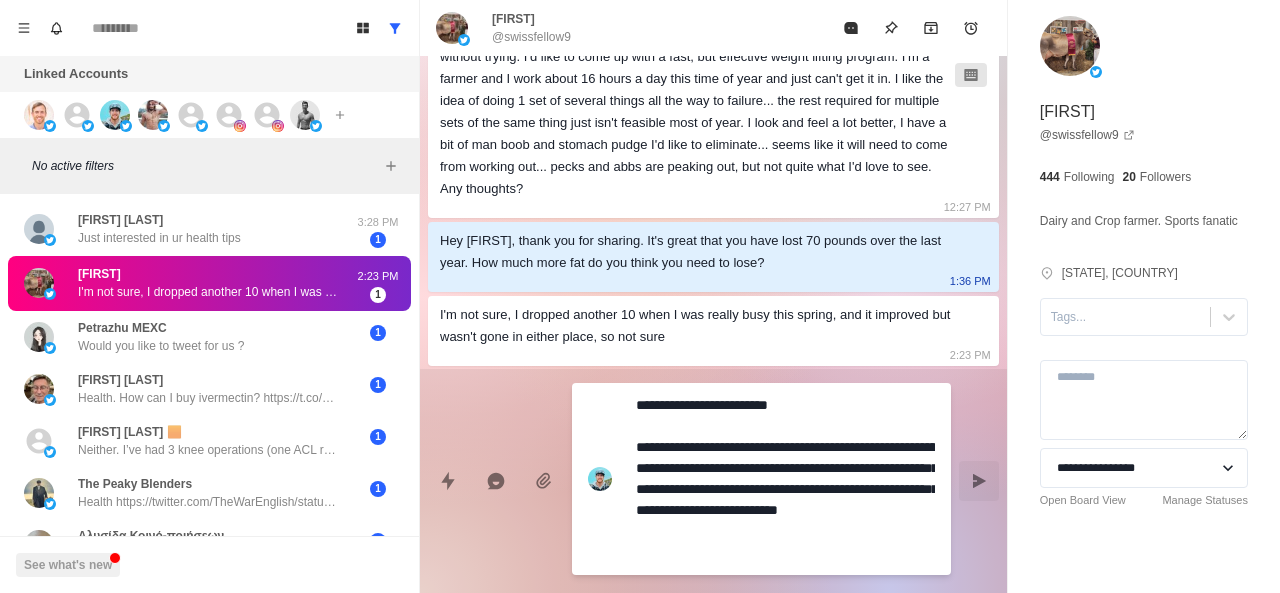 click on "**********" at bounding box center [785, 479] 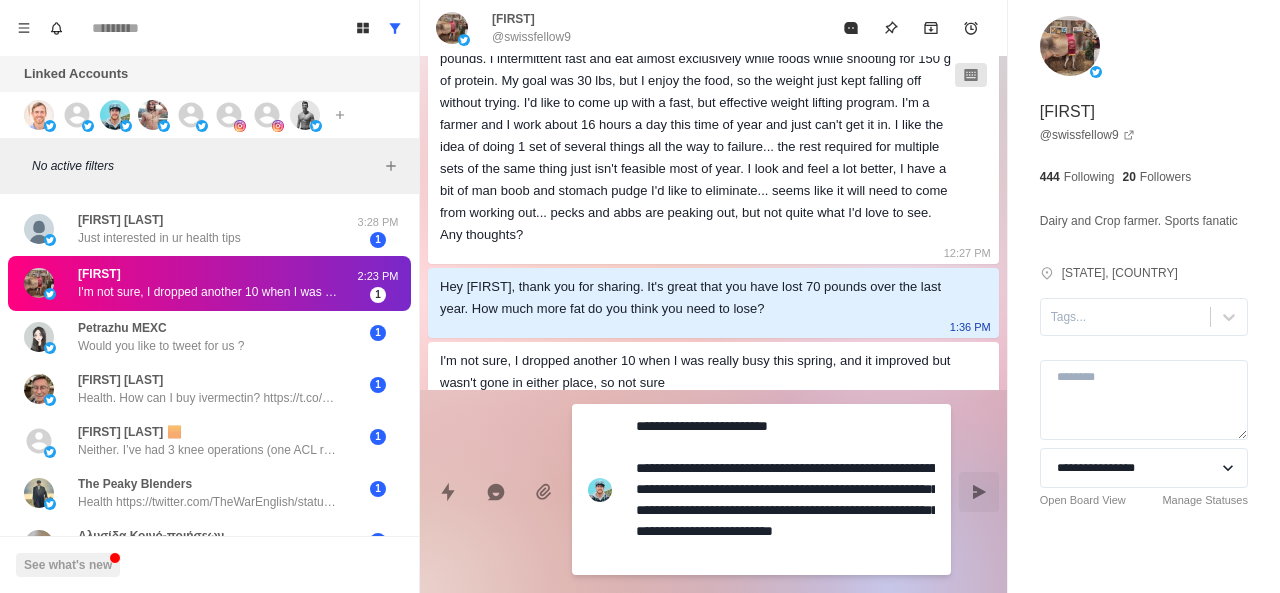 scroll, scrollTop: 624, scrollLeft: 0, axis: vertical 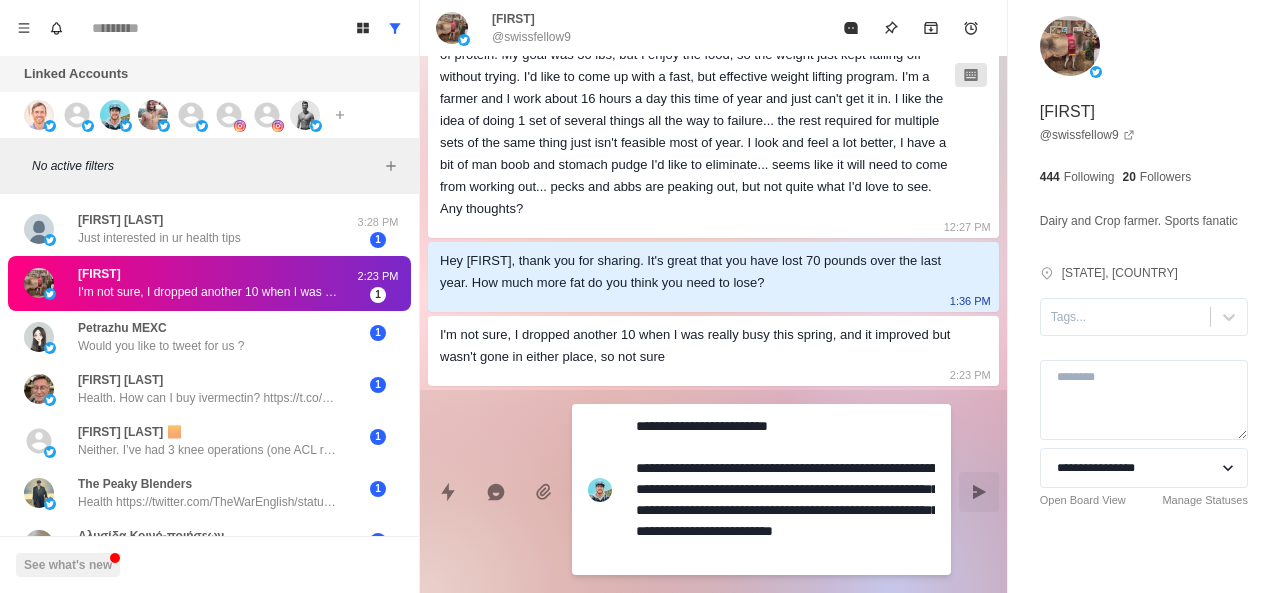 click on "**********" at bounding box center (785, 489) 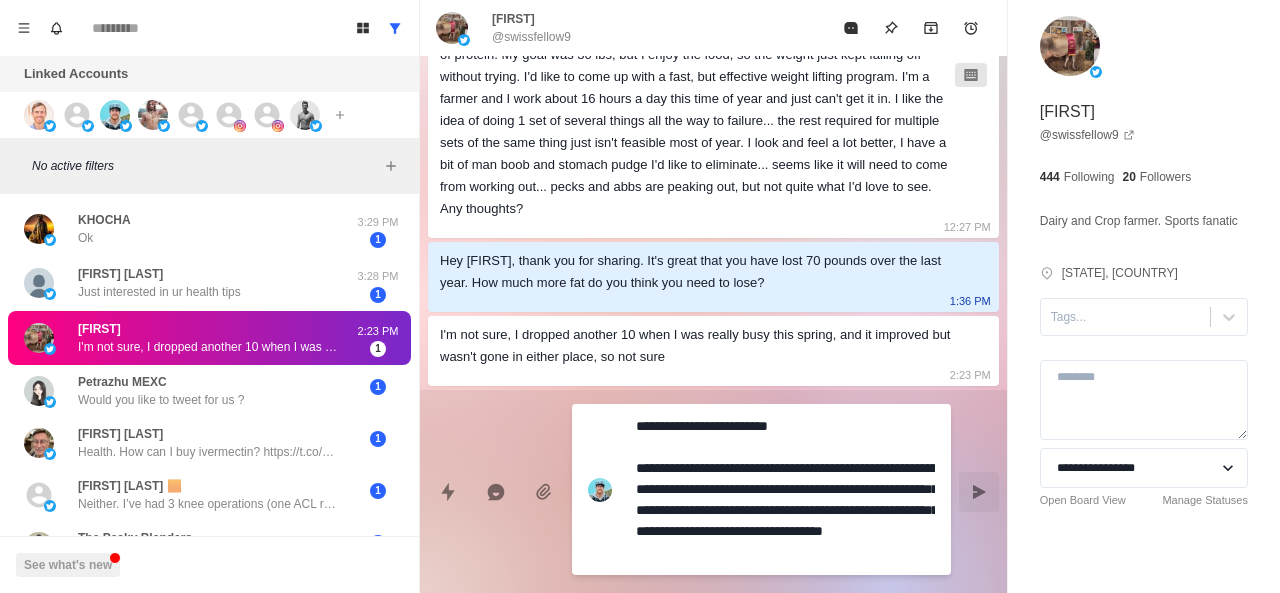 click on "**********" at bounding box center [785, 489] 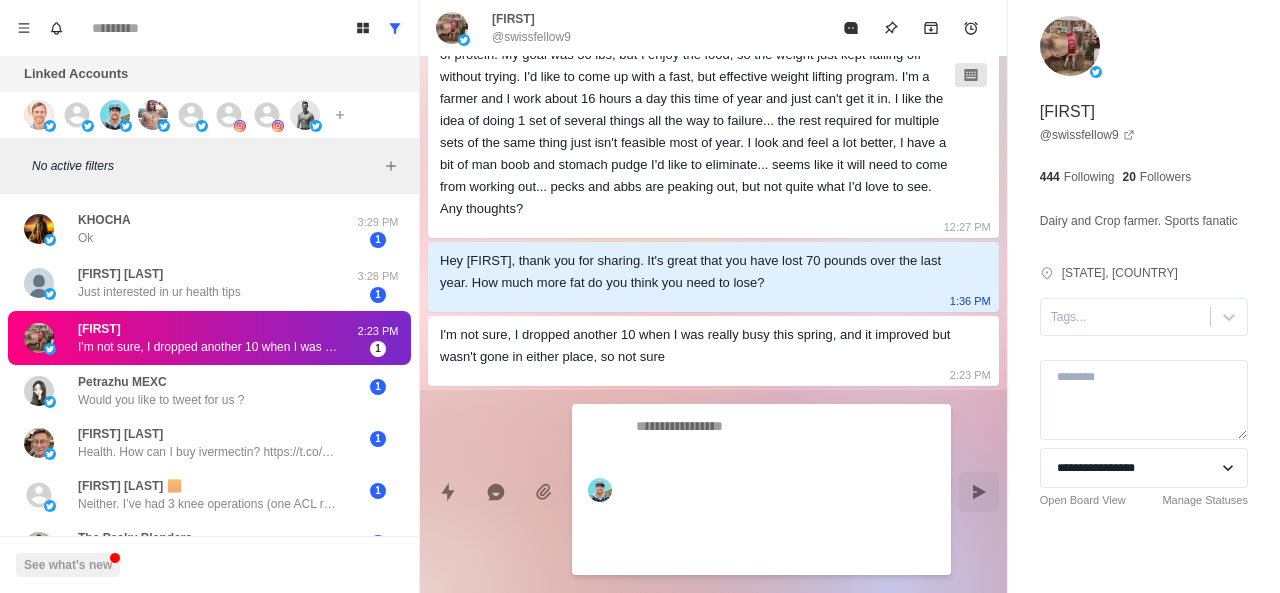 scroll, scrollTop: 638, scrollLeft: 0, axis: vertical 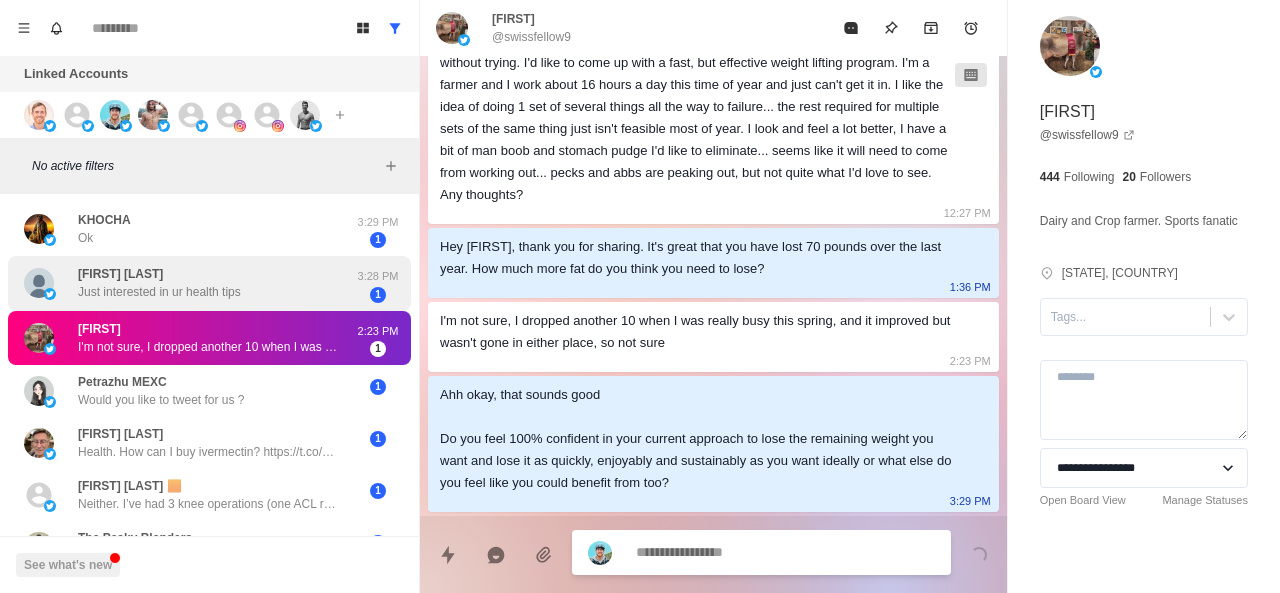 click on "Just interested in ur health tips" at bounding box center (159, 292) 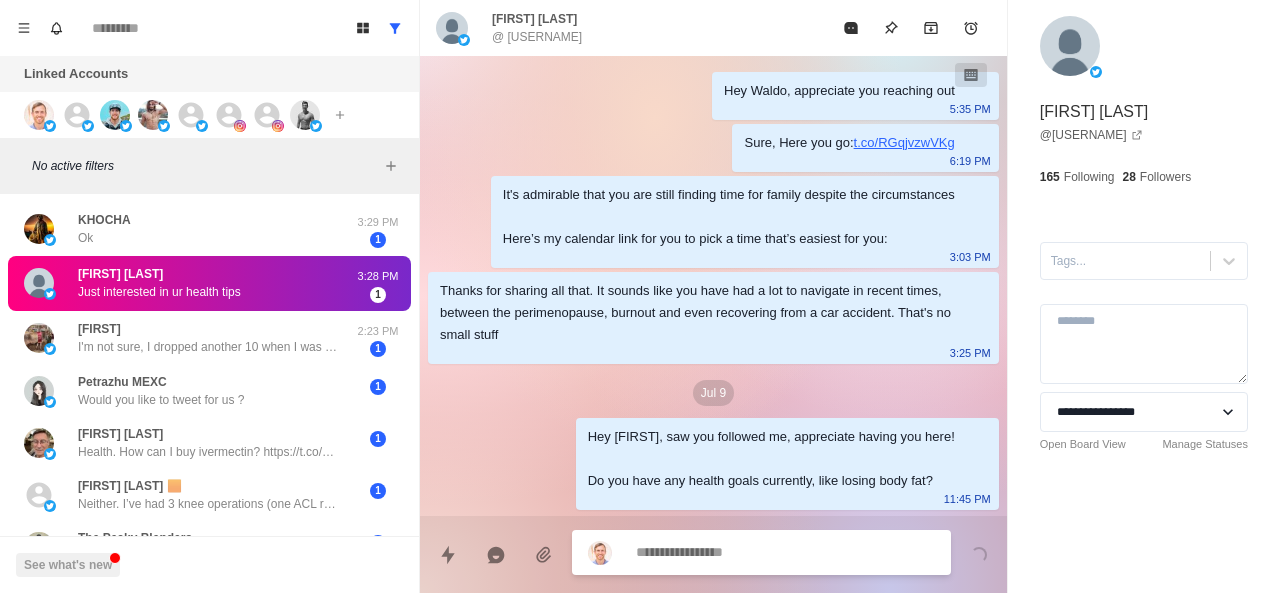 scroll, scrollTop: 152, scrollLeft: 0, axis: vertical 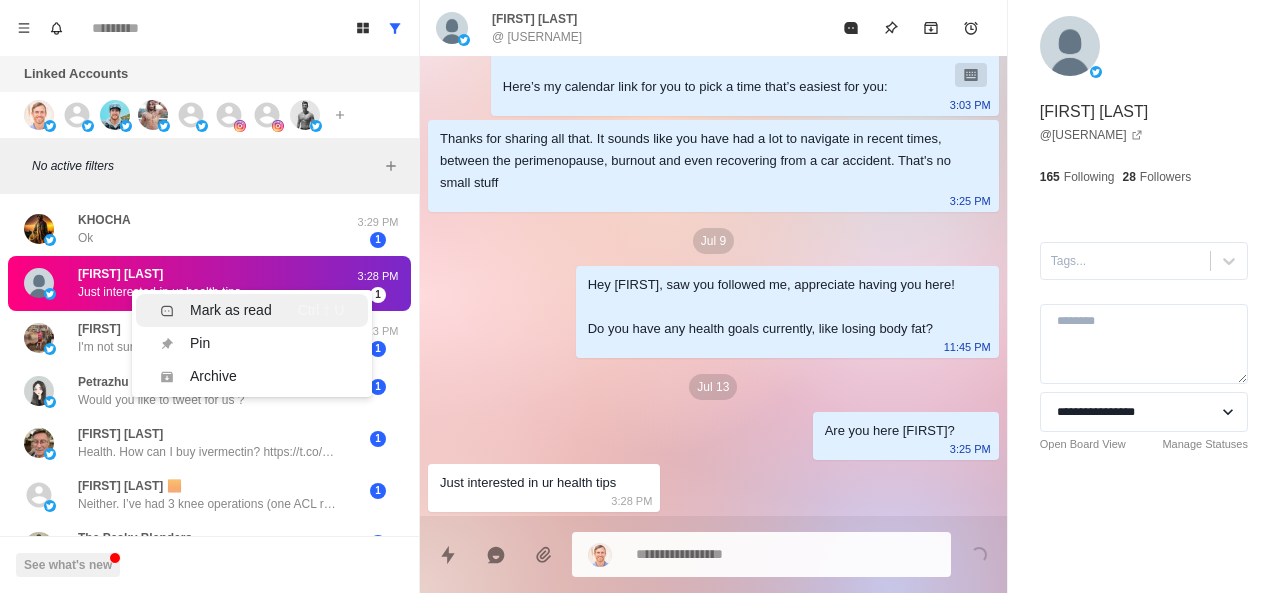 click on "Mark as read Ctrl ⇧ U" at bounding box center [252, 310] 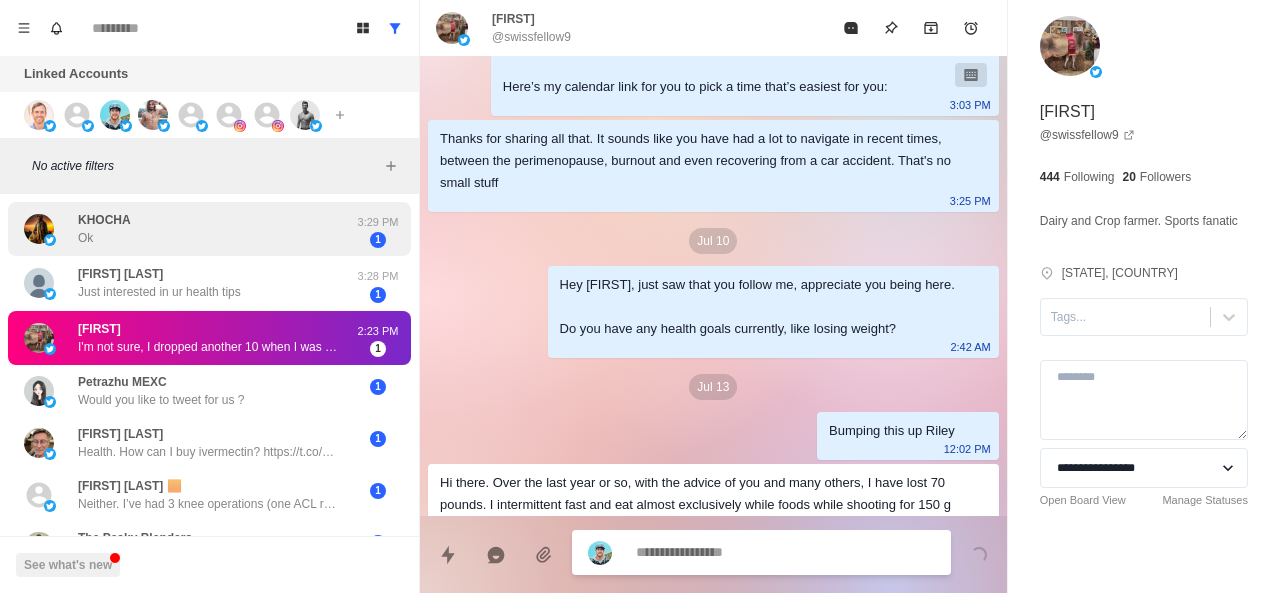 scroll, scrollTop: 638, scrollLeft: 0, axis: vertical 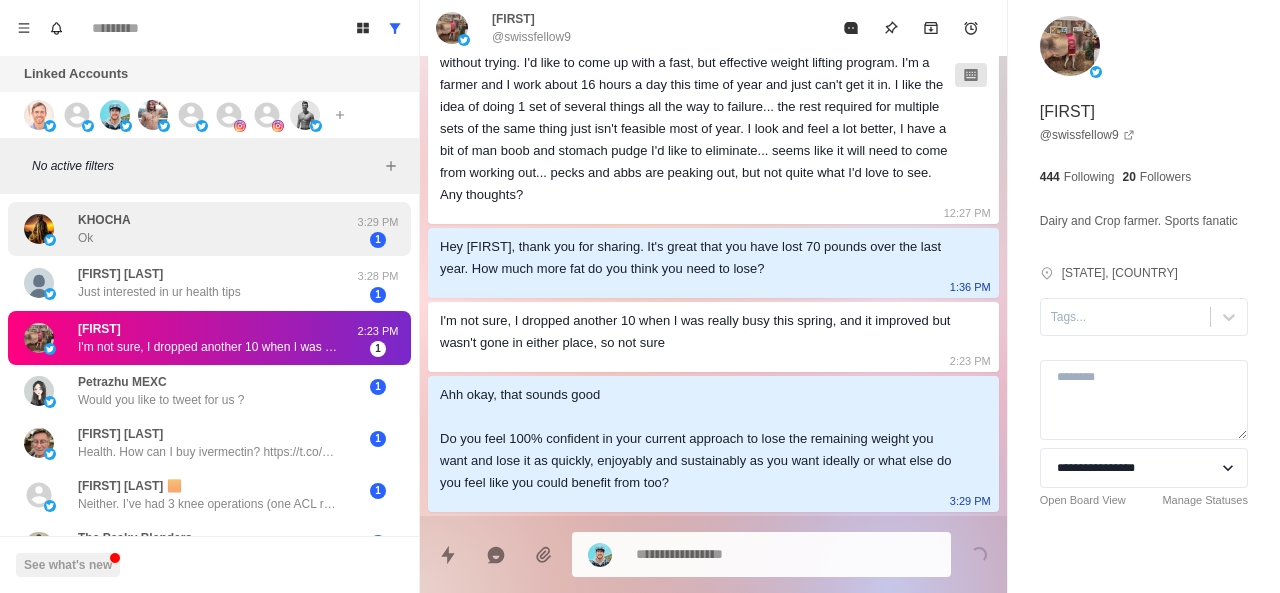 click on "KHOCHA Ok" at bounding box center (188, 229) 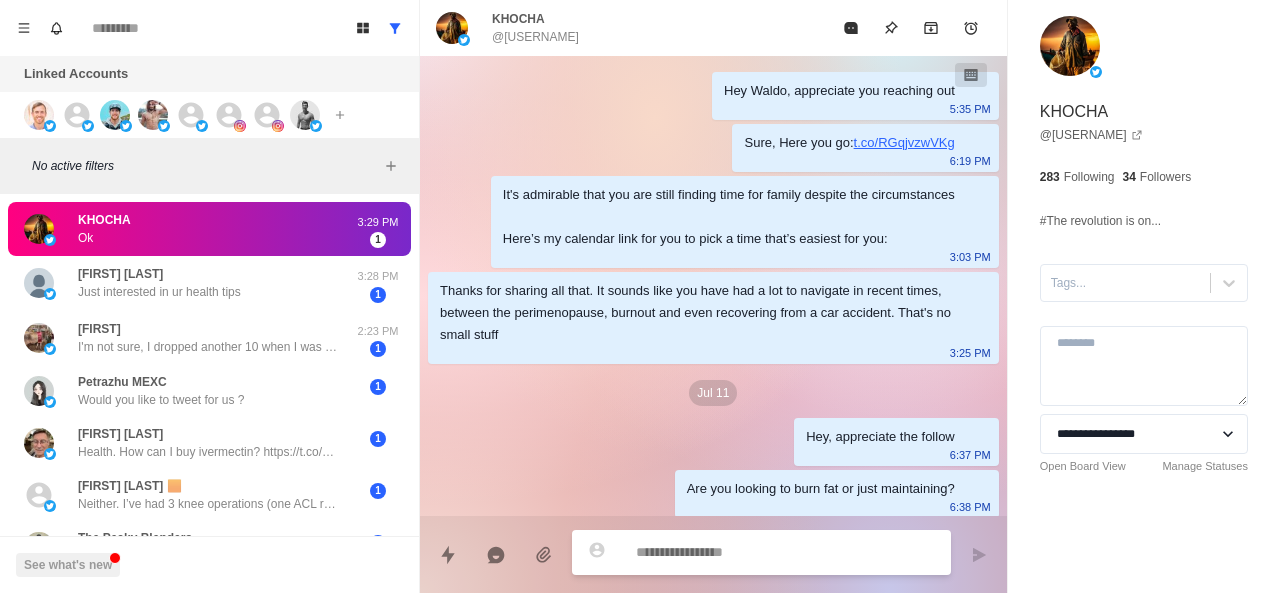 scroll, scrollTop: 262, scrollLeft: 0, axis: vertical 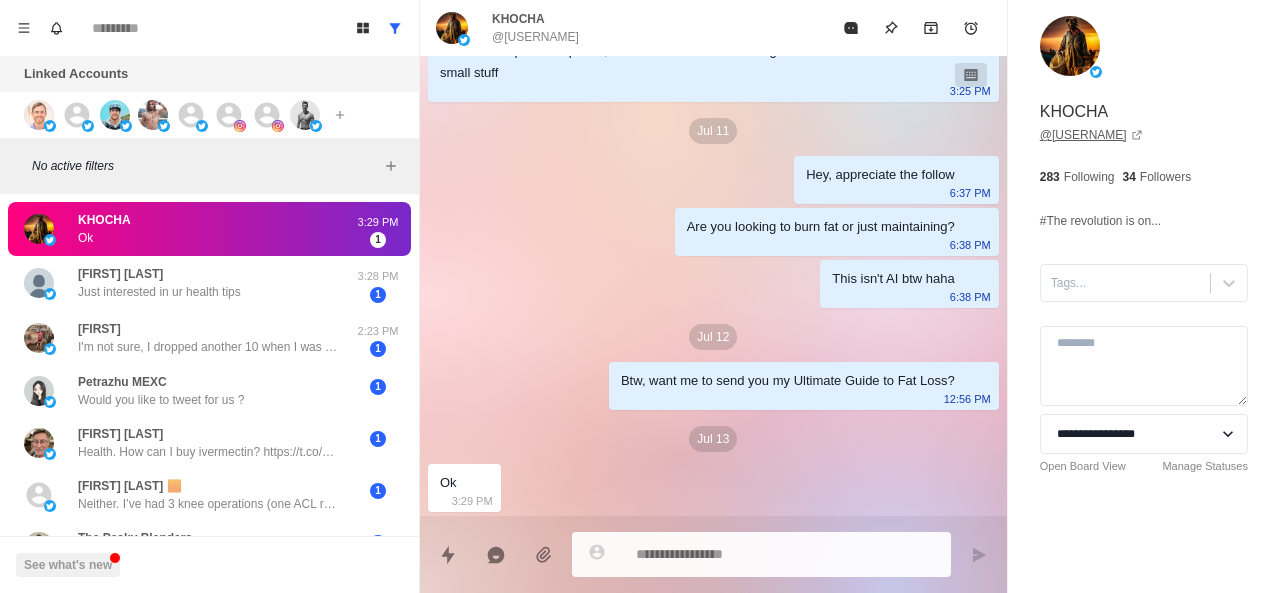 click on "@ facelesskhocha" at bounding box center (1091, 135) 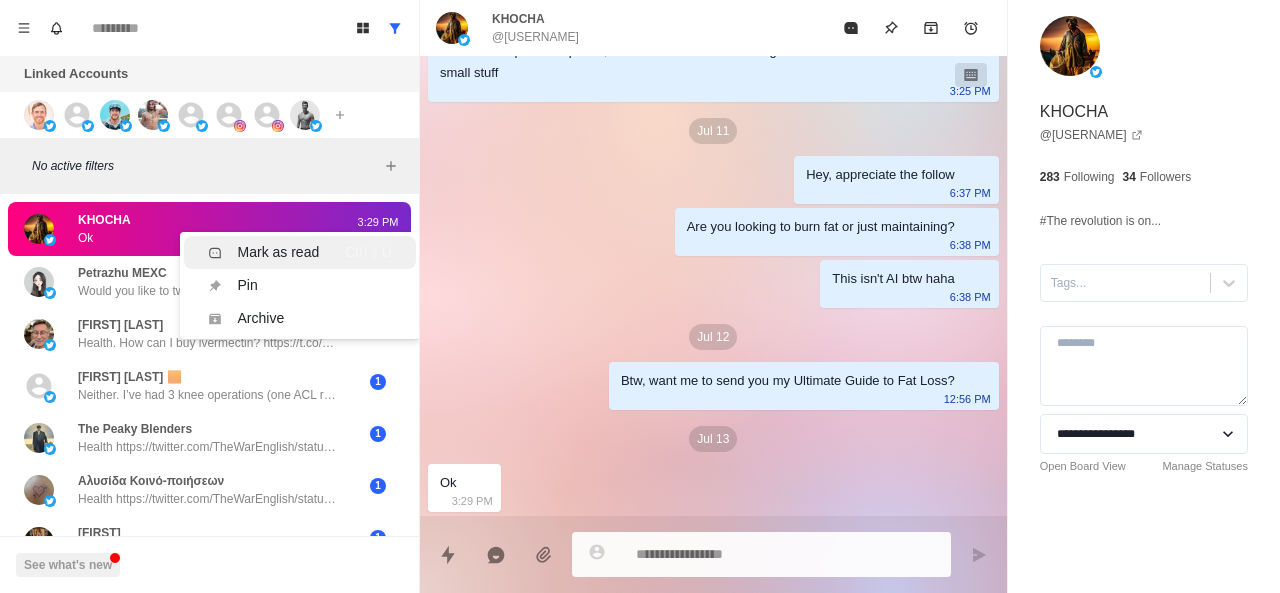 click on "Mark as read" at bounding box center [279, 252] 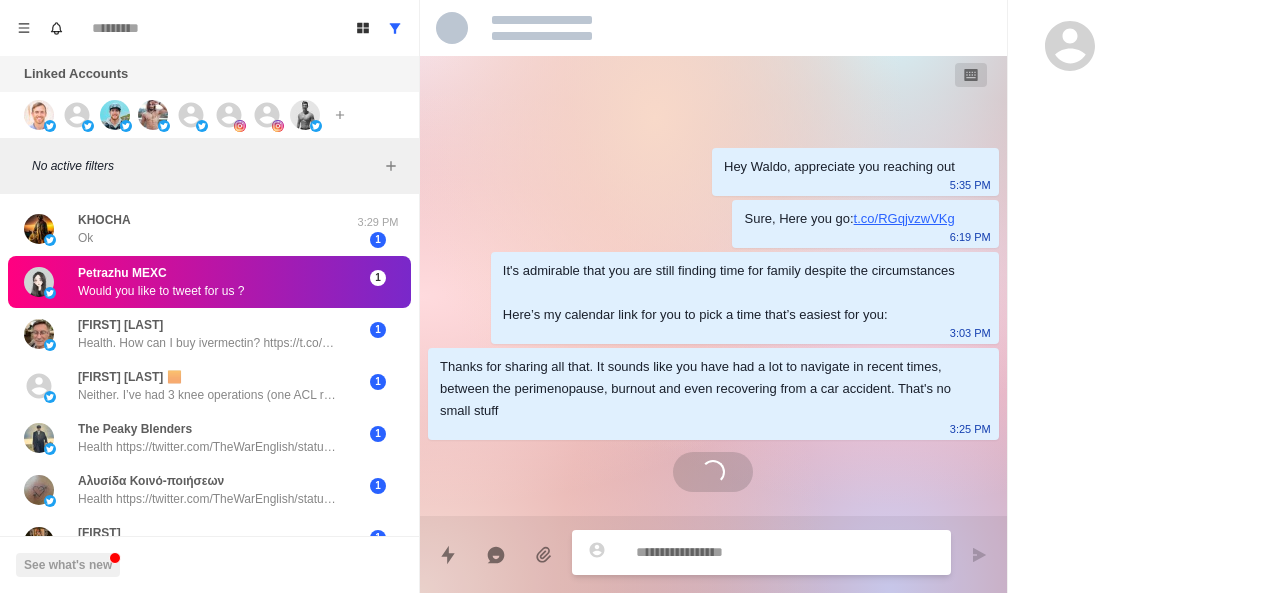 scroll, scrollTop: 0, scrollLeft: 0, axis: both 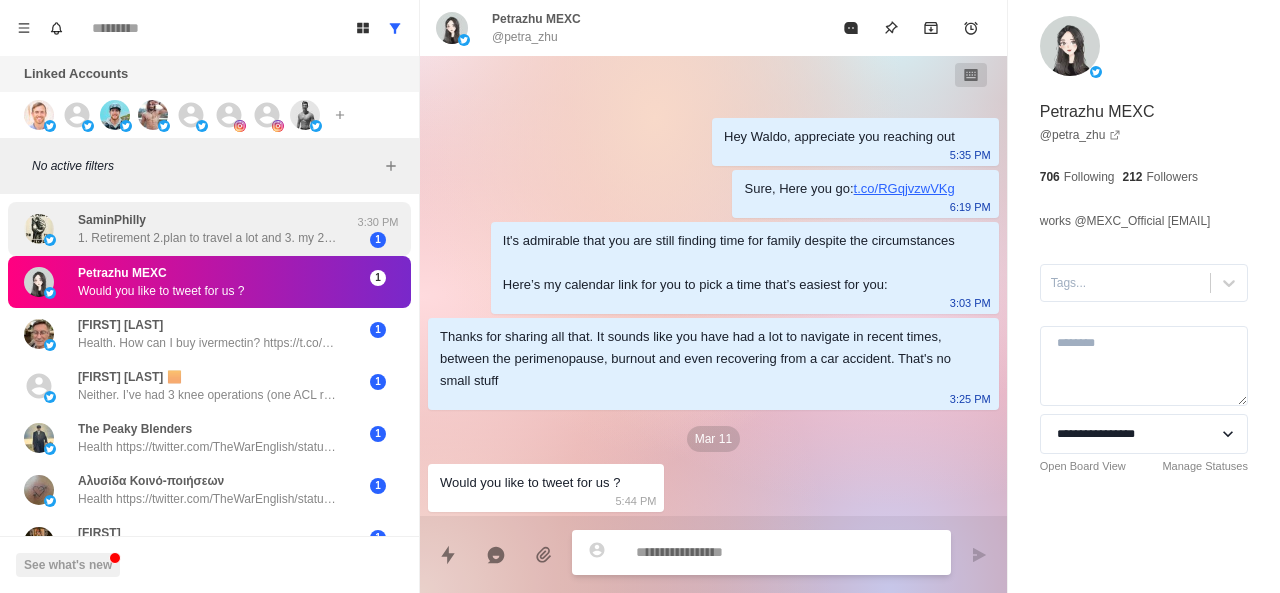 click on "1. Retirement  2.plan to travel a lot and 3. my 2 daughters are getting married need to look good in my Tux!!" at bounding box center [208, 238] 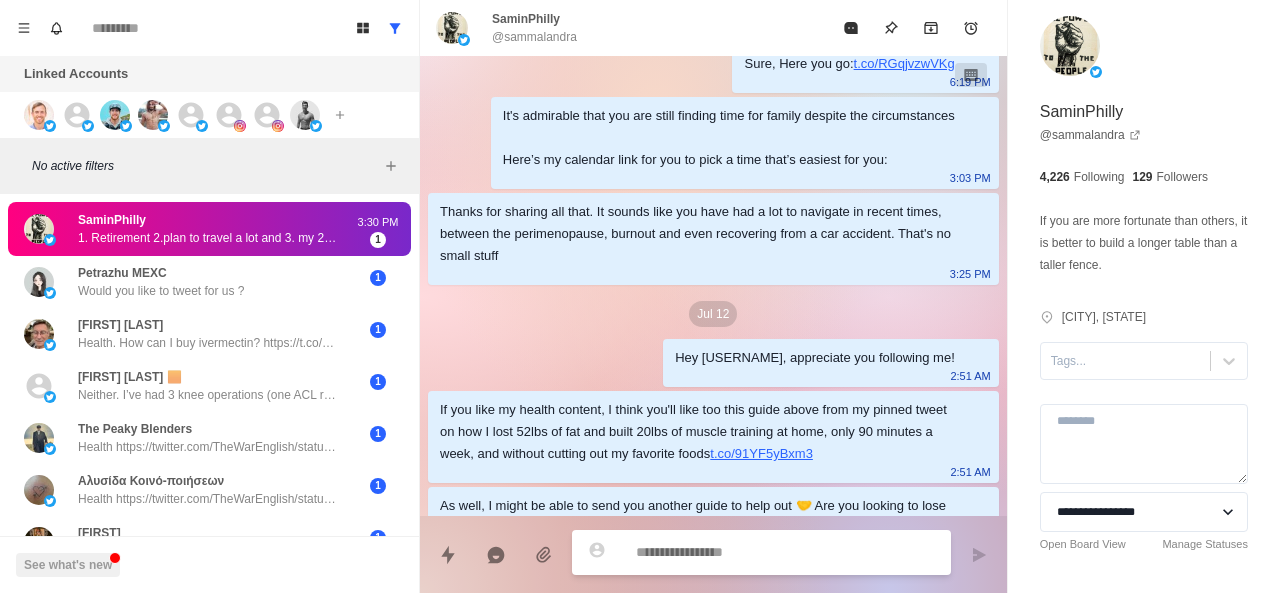 scroll, scrollTop: 86, scrollLeft: 0, axis: vertical 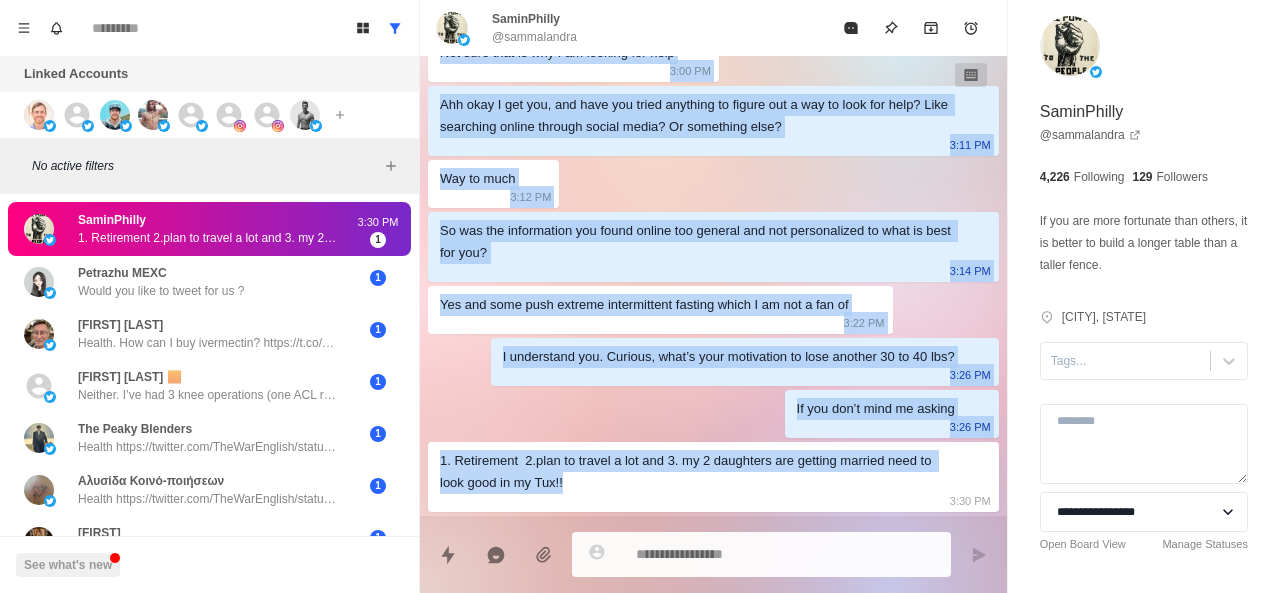 drag, startPoint x: 639, startPoint y: 353, endPoint x: 640, endPoint y: 486, distance: 133.00375 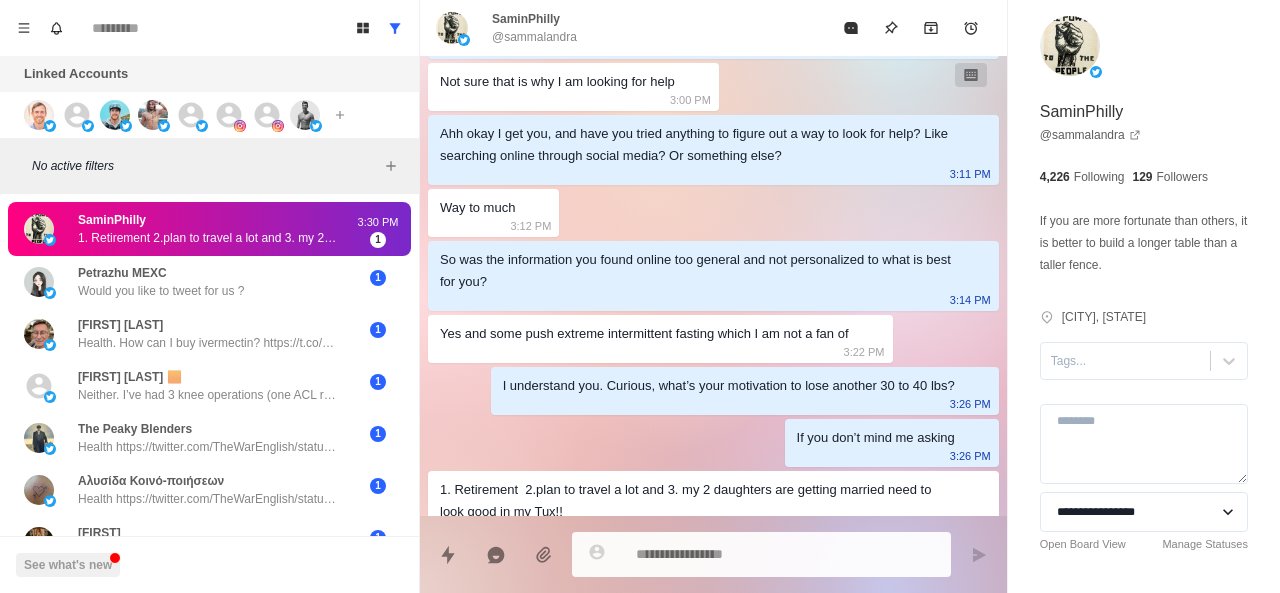 scroll, scrollTop: 1234, scrollLeft: 0, axis: vertical 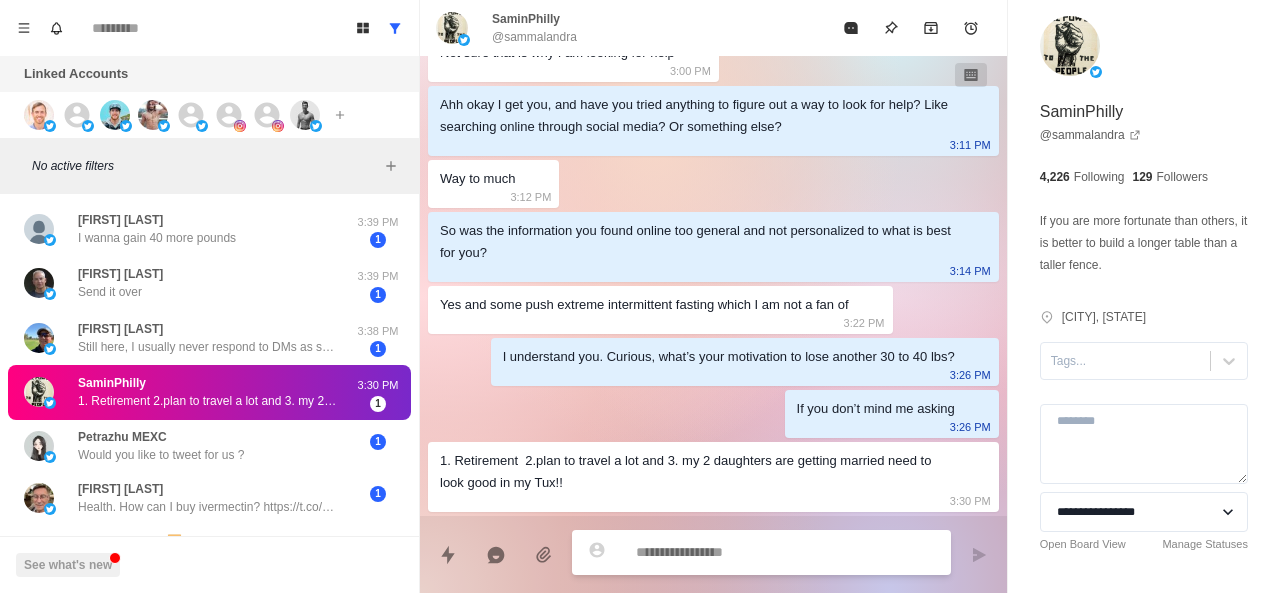 click at bounding box center (785, 552) 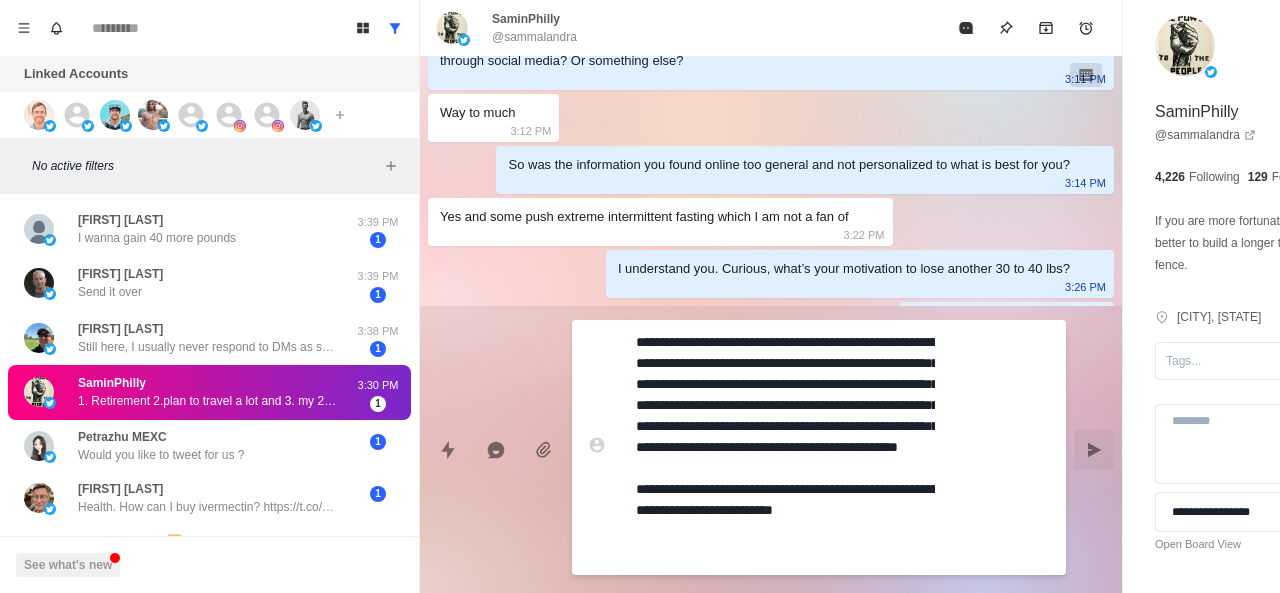 scroll, scrollTop: 0, scrollLeft: 0, axis: both 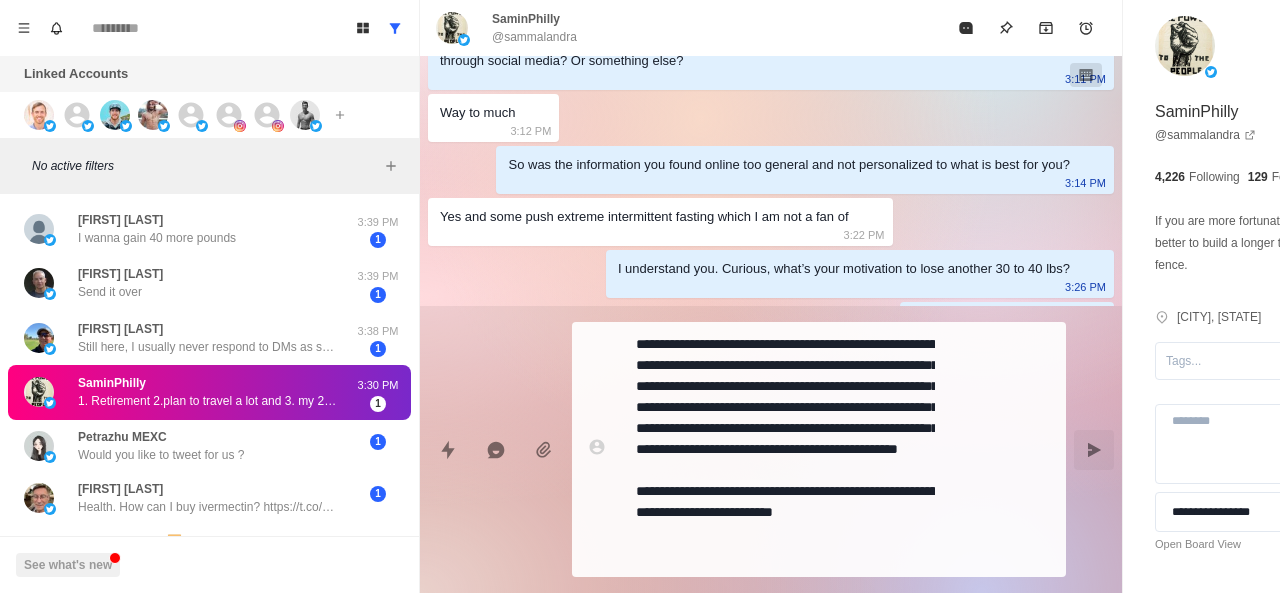 click on "**********" at bounding box center (785, 449) 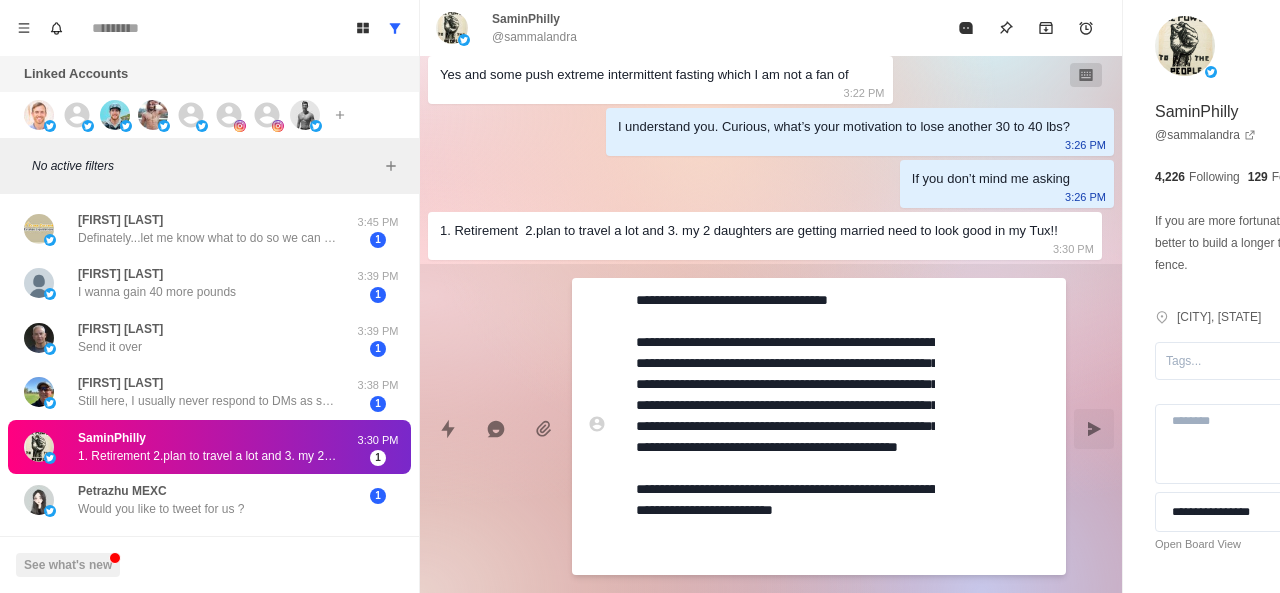 scroll, scrollTop: 1486, scrollLeft: 0, axis: vertical 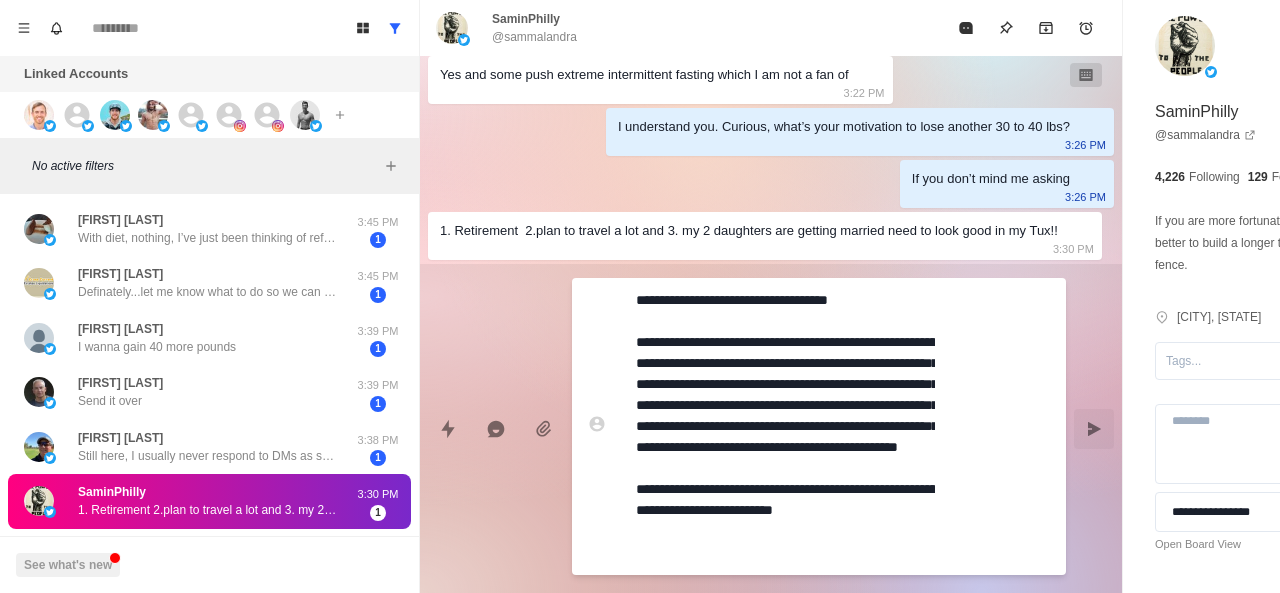 click on "**********" at bounding box center (785, 426) 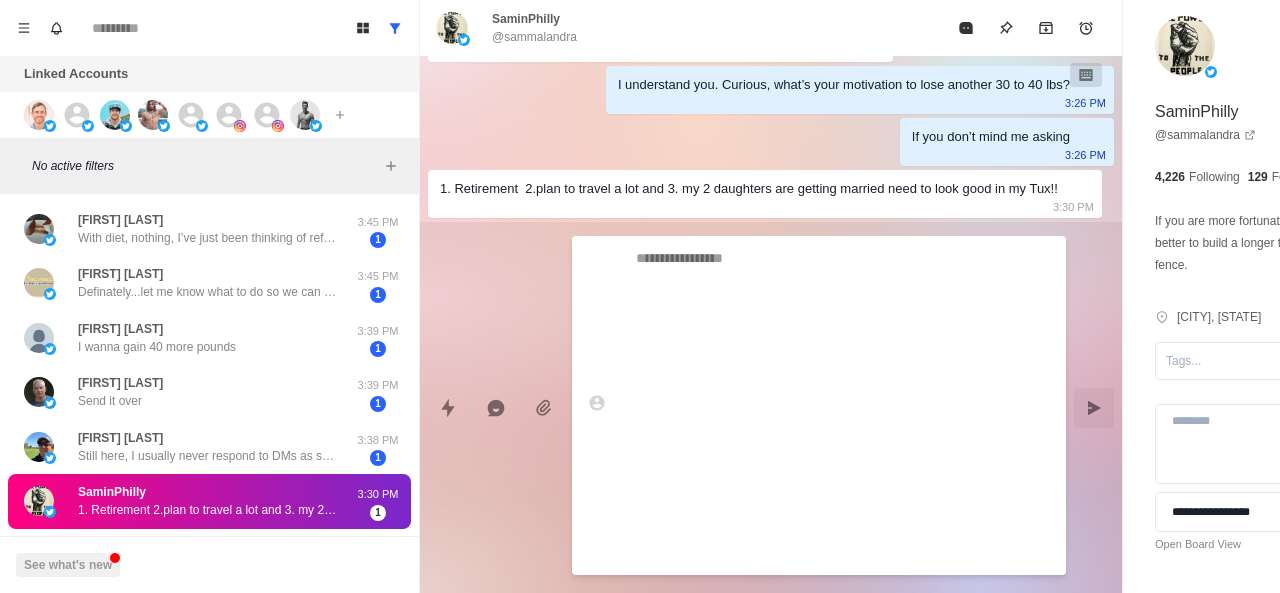 scroll, scrollTop: 1528, scrollLeft: 0, axis: vertical 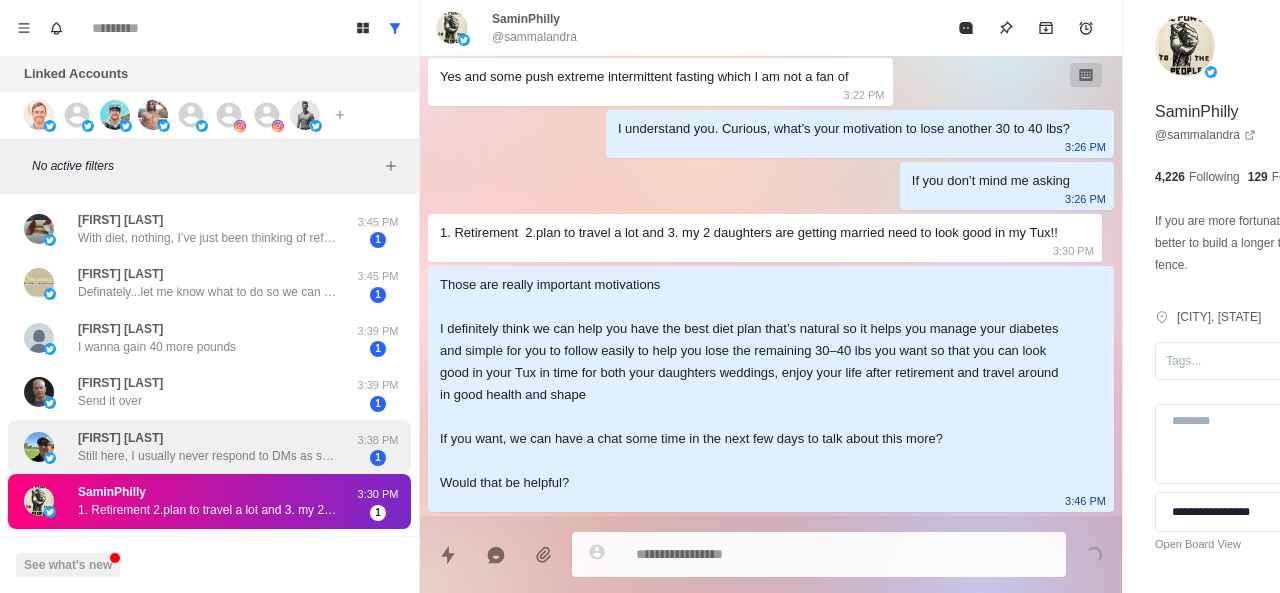 click on "Bob Cunningham Still here, I usually never respond to DMs as so many bots" at bounding box center [208, 447] 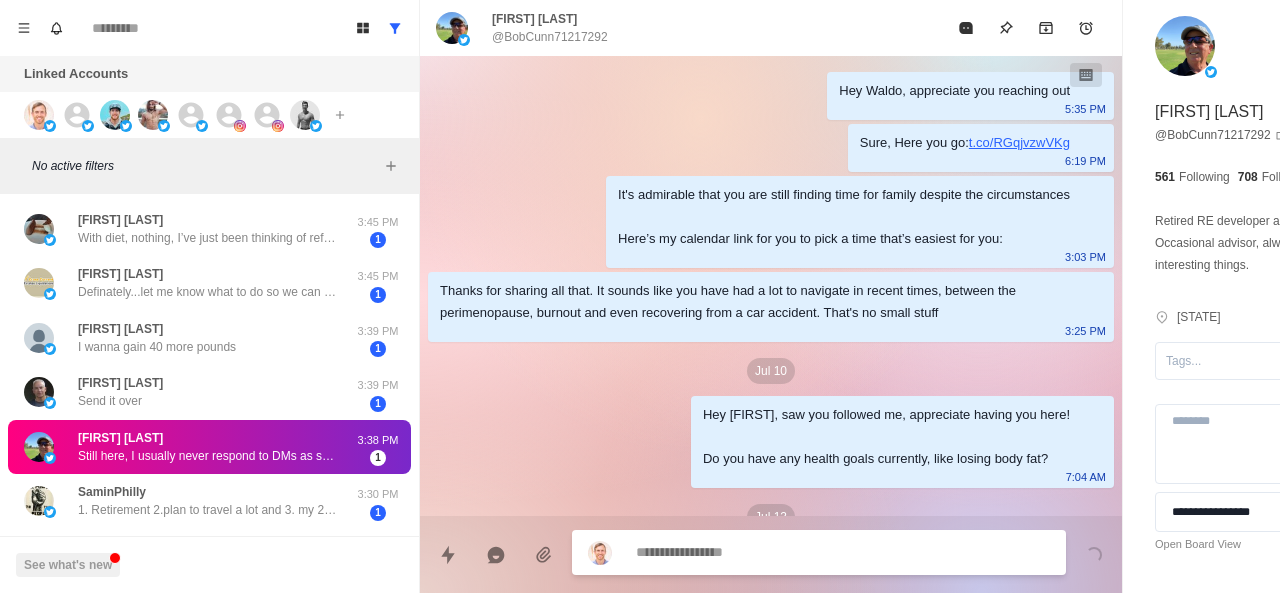 scroll, scrollTop: 152, scrollLeft: 0, axis: vertical 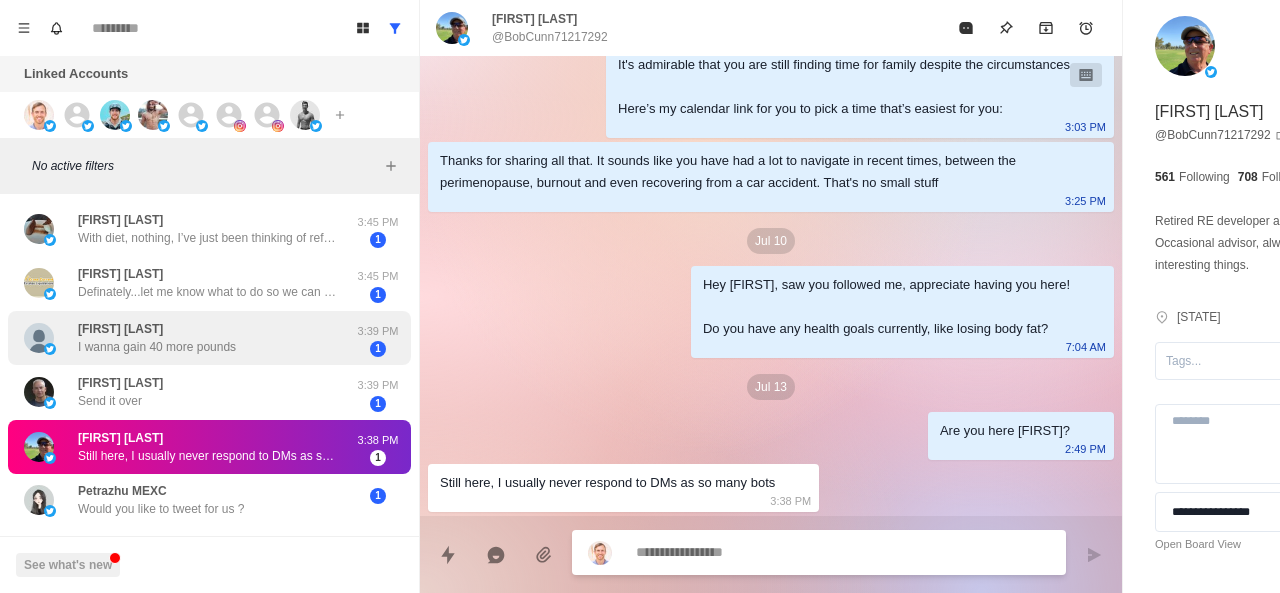 click on "Kasen Anderson I wanna gain 40 more pounds 3:39 PM 1" at bounding box center [209, 338] 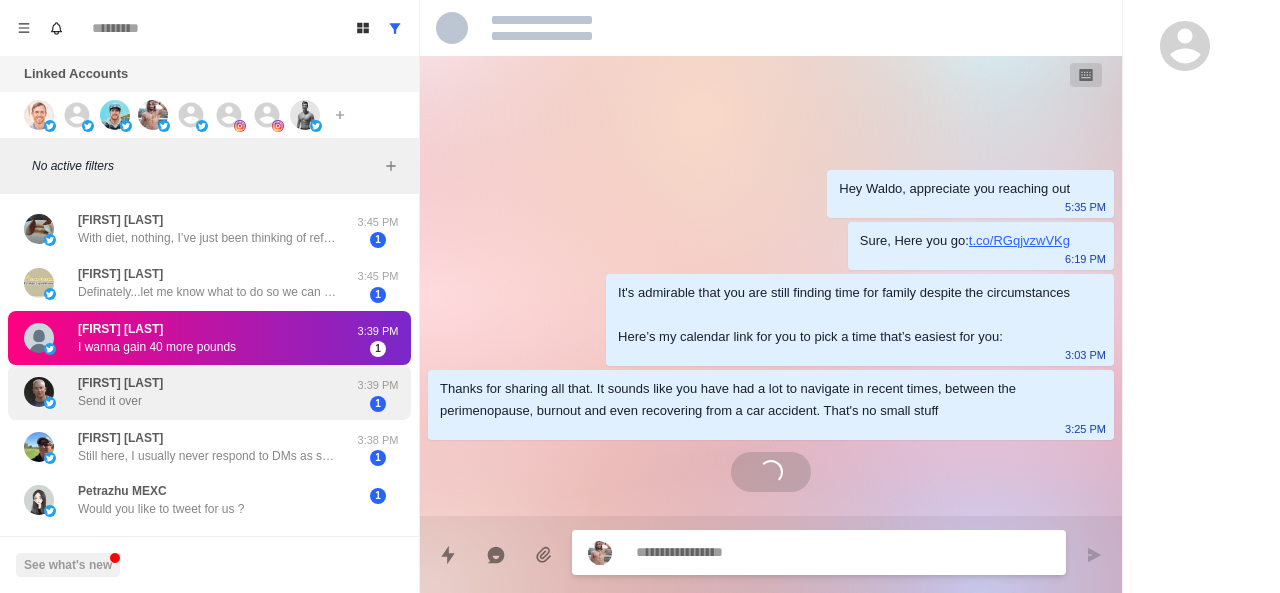 click on "Jay Stratton Send it over" at bounding box center [188, 392] 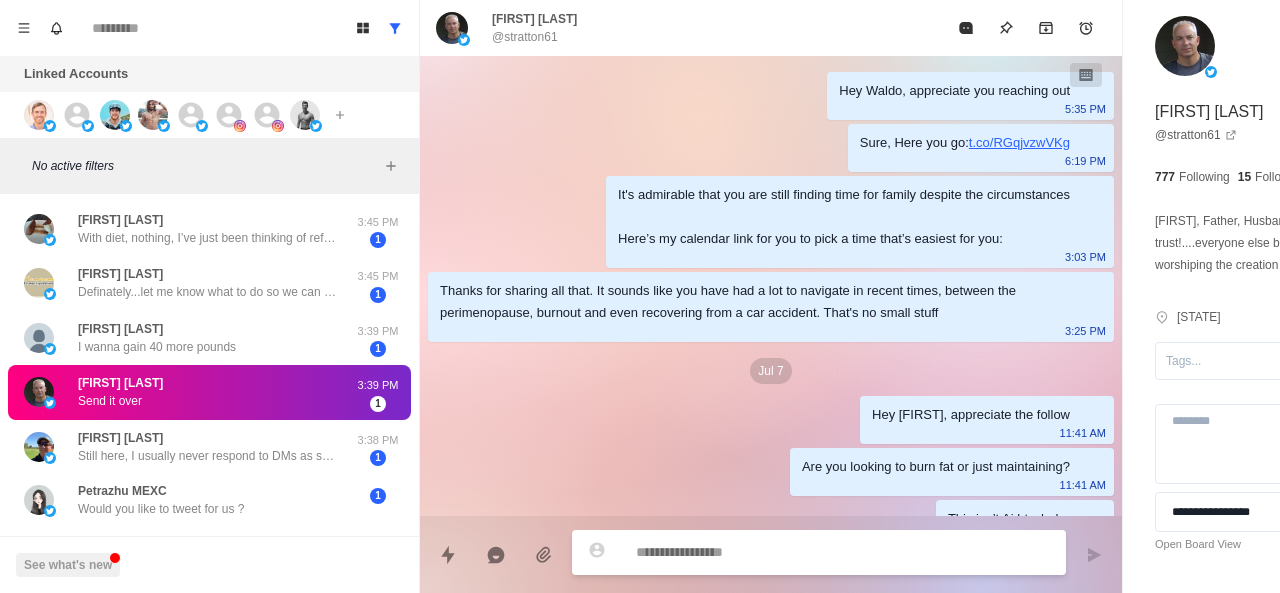 scroll, scrollTop: 408, scrollLeft: 0, axis: vertical 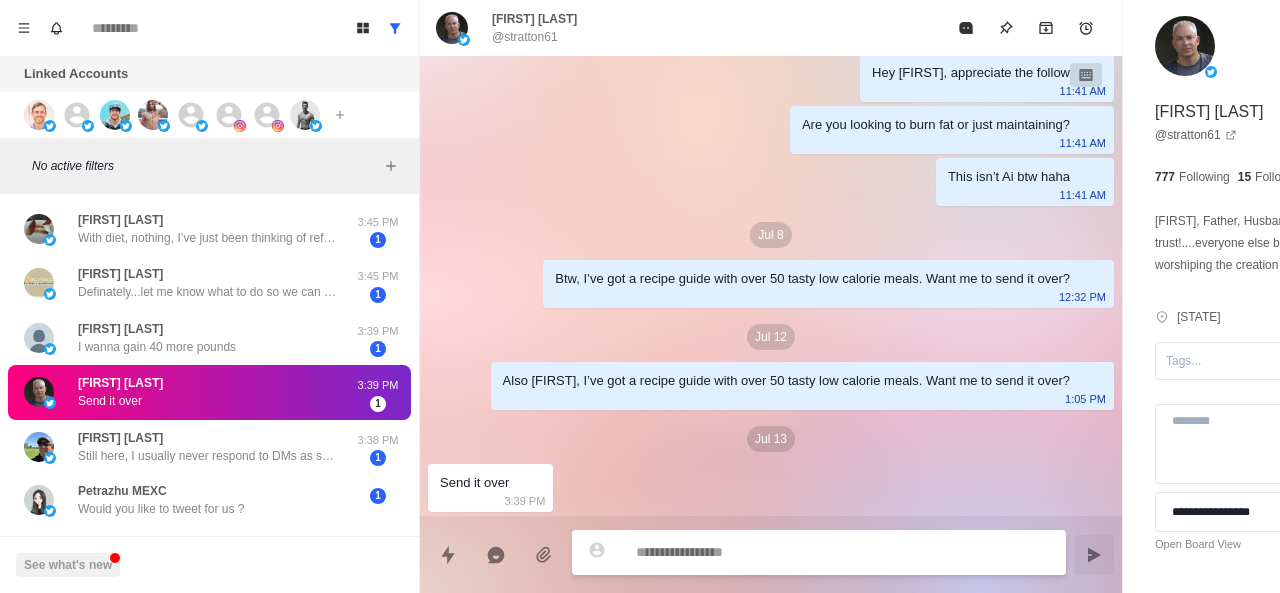 paste on "**********" 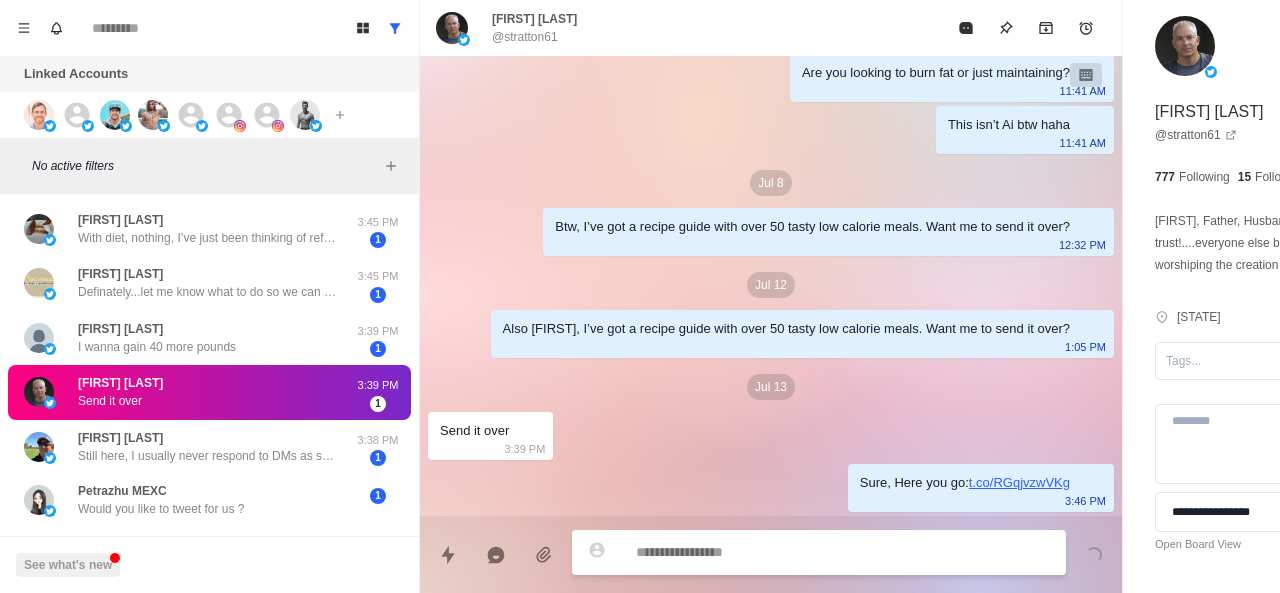 scroll, scrollTop: 460, scrollLeft: 0, axis: vertical 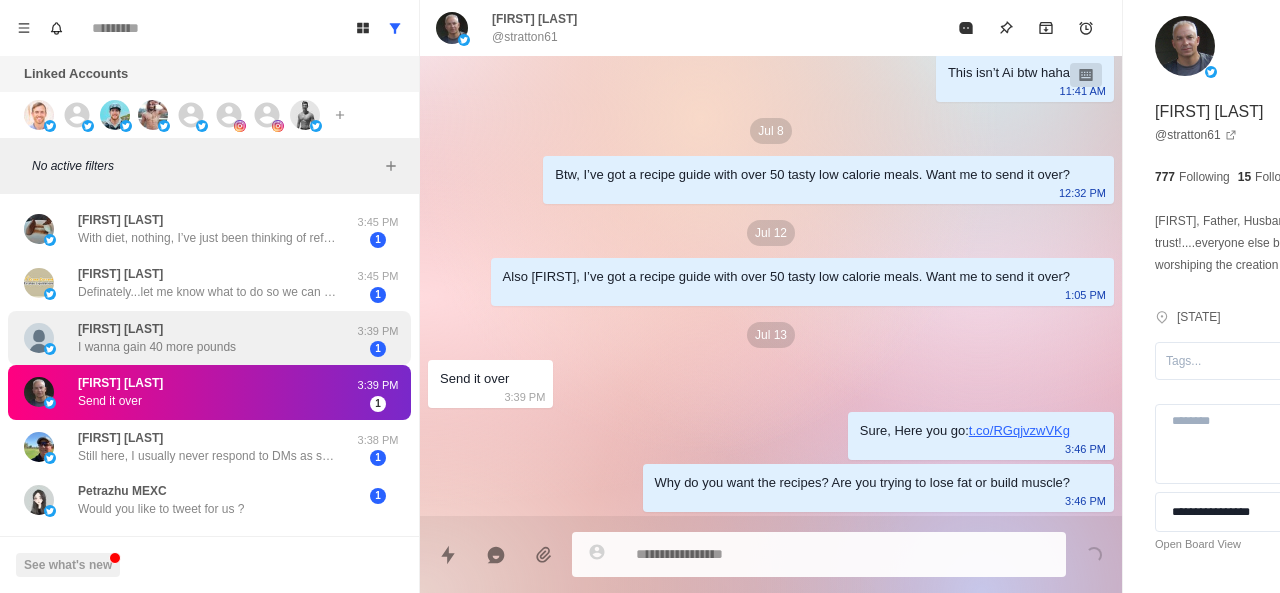 click on "Kasen Anderson I wanna gain 40 more pounds" at bounding box center [157, 338] 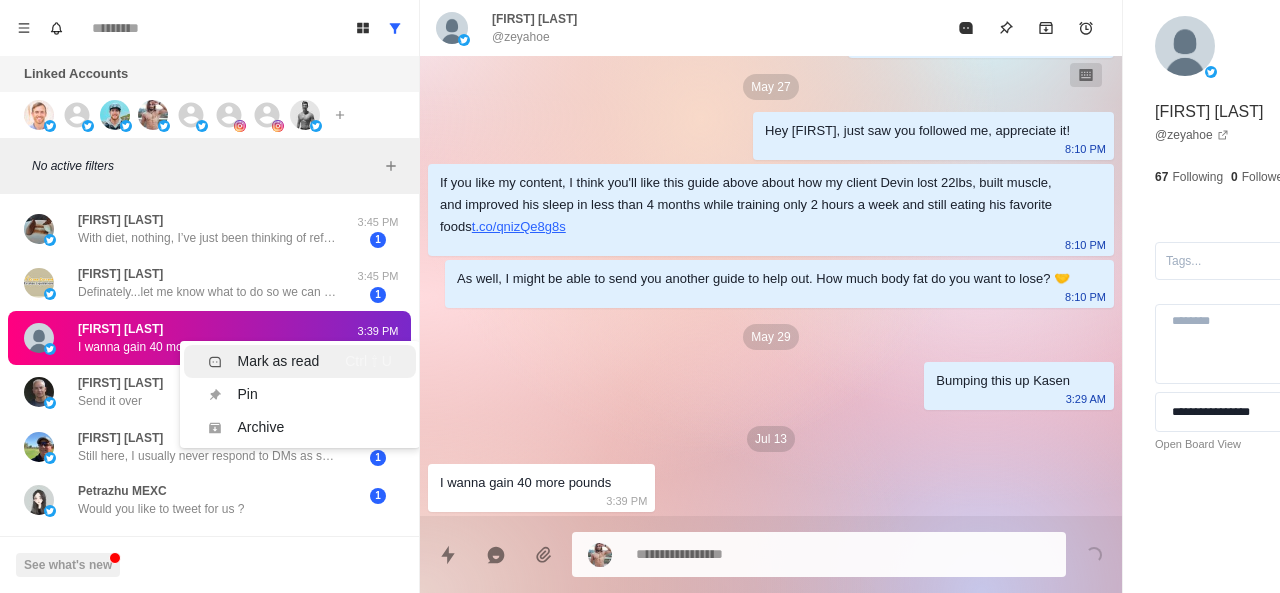 click on "Mark as read Ctrl ⇧ U" at bounding box center (300, 361) 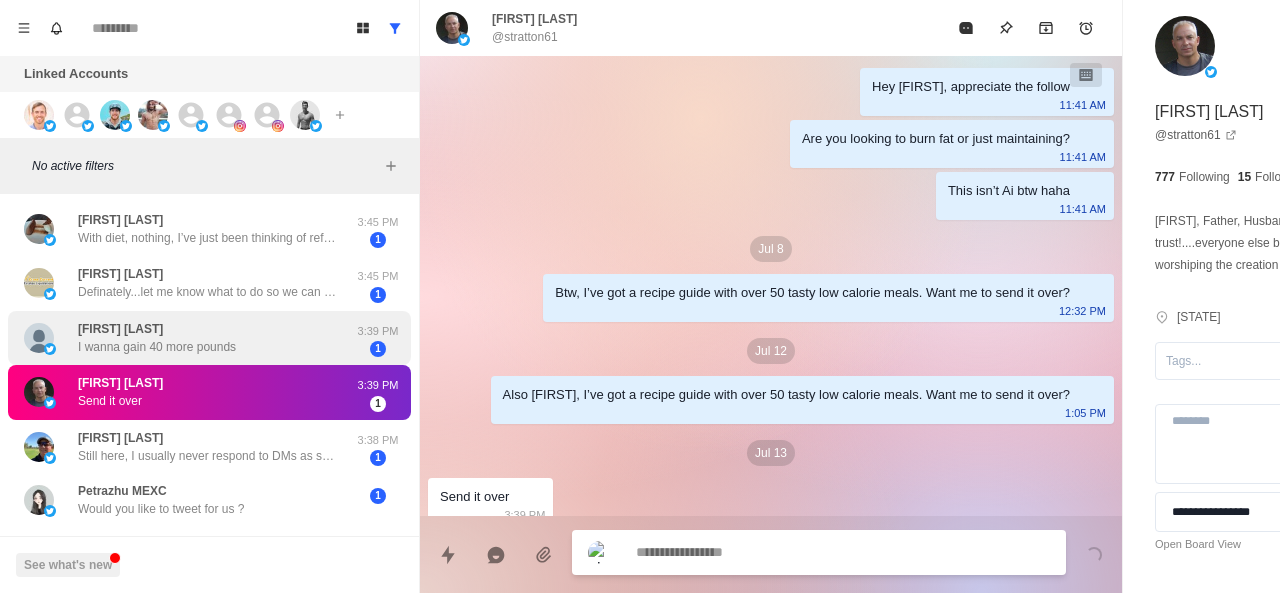 scroll, scrollTop: 564, scrollLeft: 0, axis: vertical 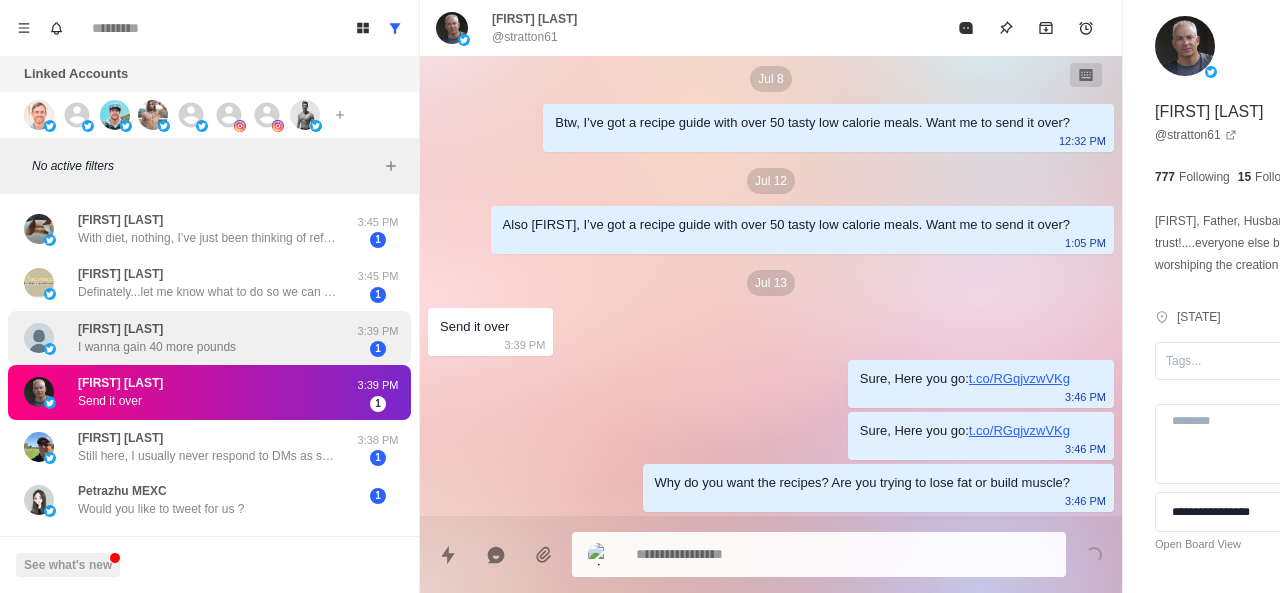 click on "Kasen Anderson I wanna gain 40 more pounds" at bounding box center (157, 338) 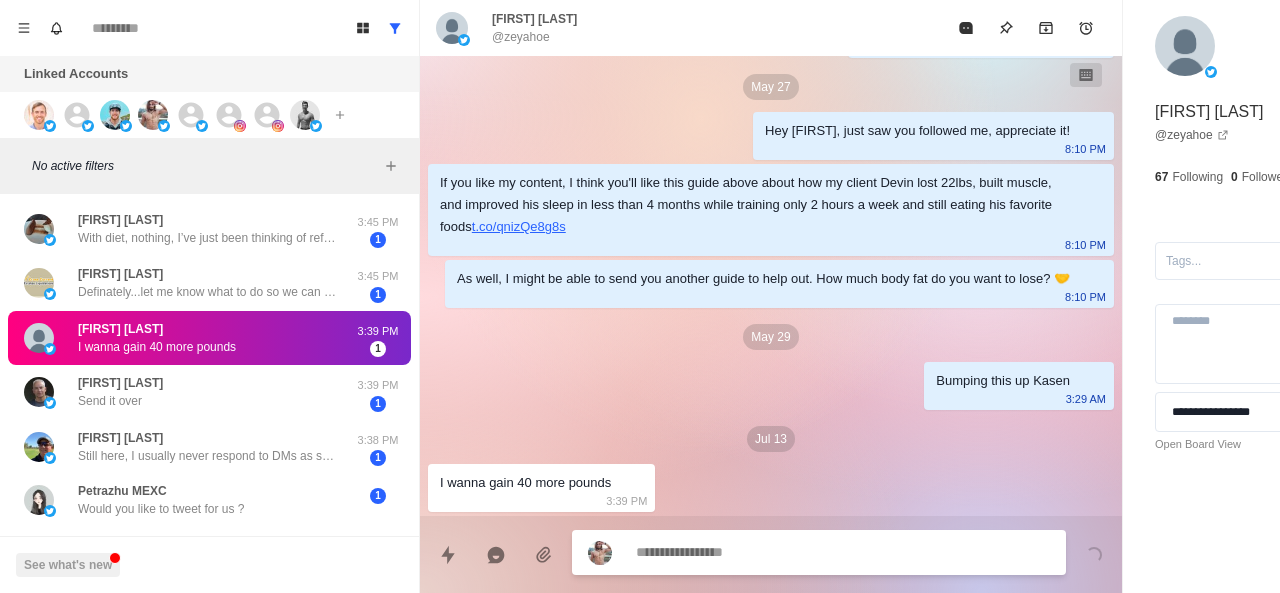 scroll, scrollTop: 432, scrollLeft: 0, axis: vertical 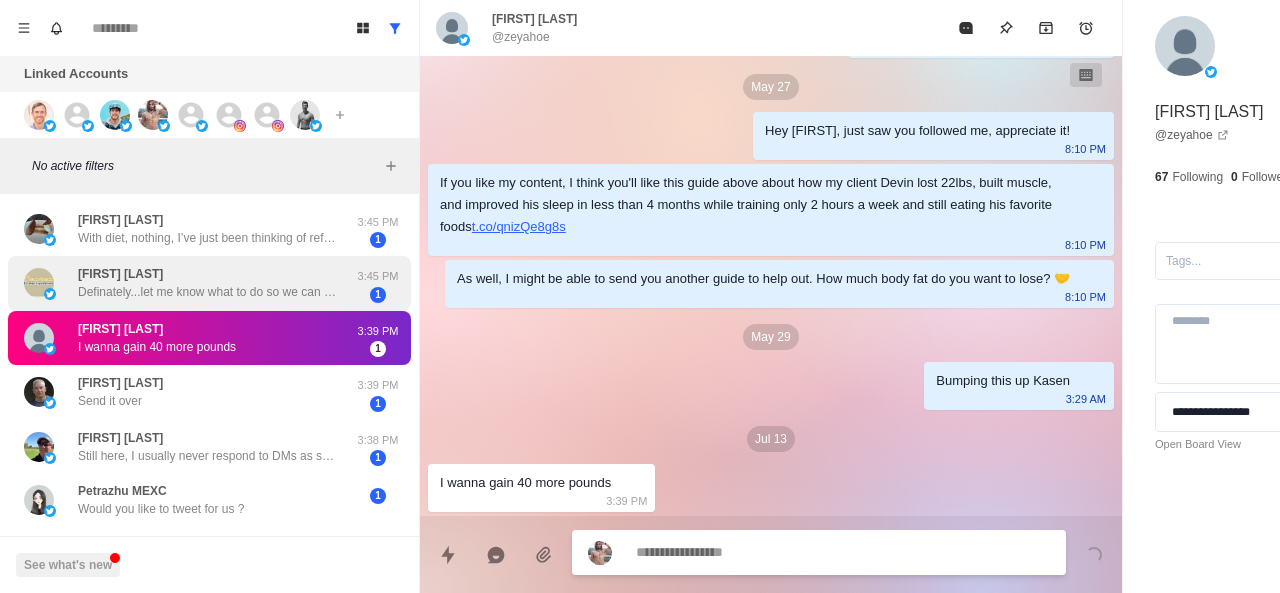 click on "Charles Andrews Definately...let me know what to do so we can talk.
Charles@motorizedsunsolutions.com. I am ready to start." at bounding box center (208, 283) 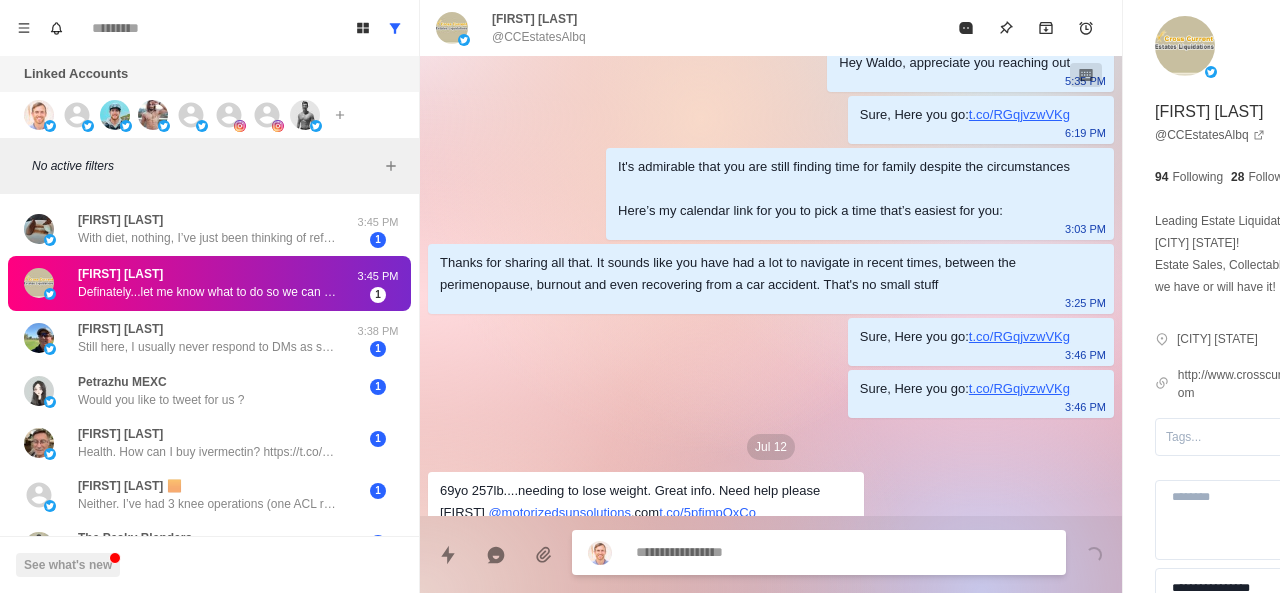 scroll, scrollTop: 964, scrollLeft: 0, axis: vertical 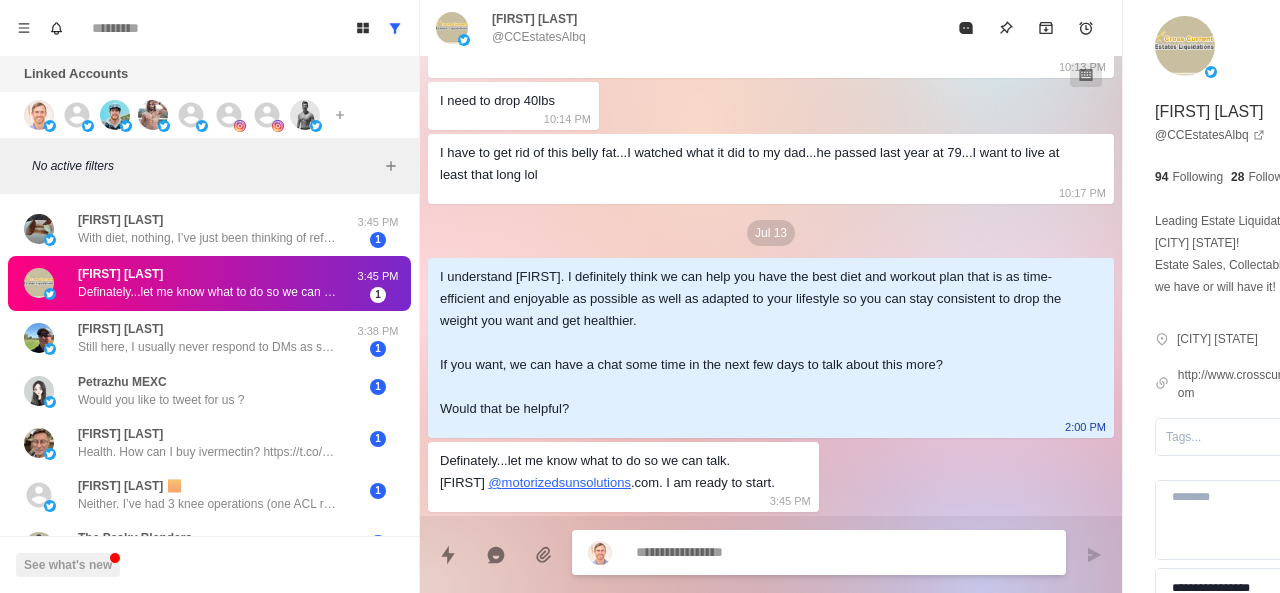 click at bounding box center (785, 552) 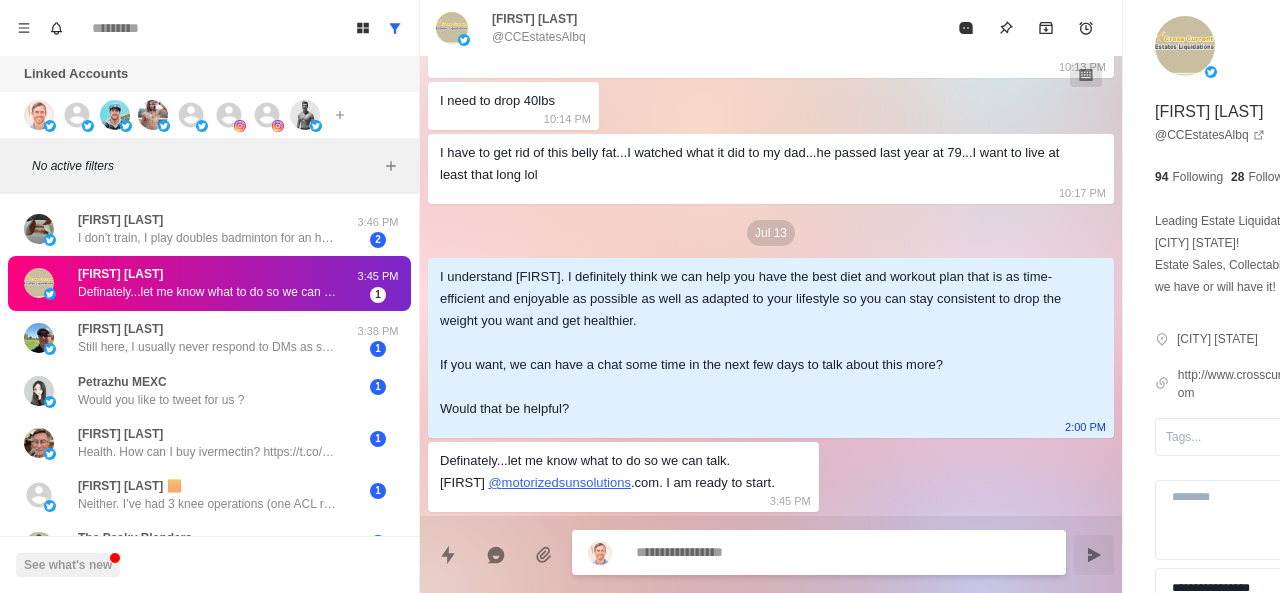 paste on "**********" 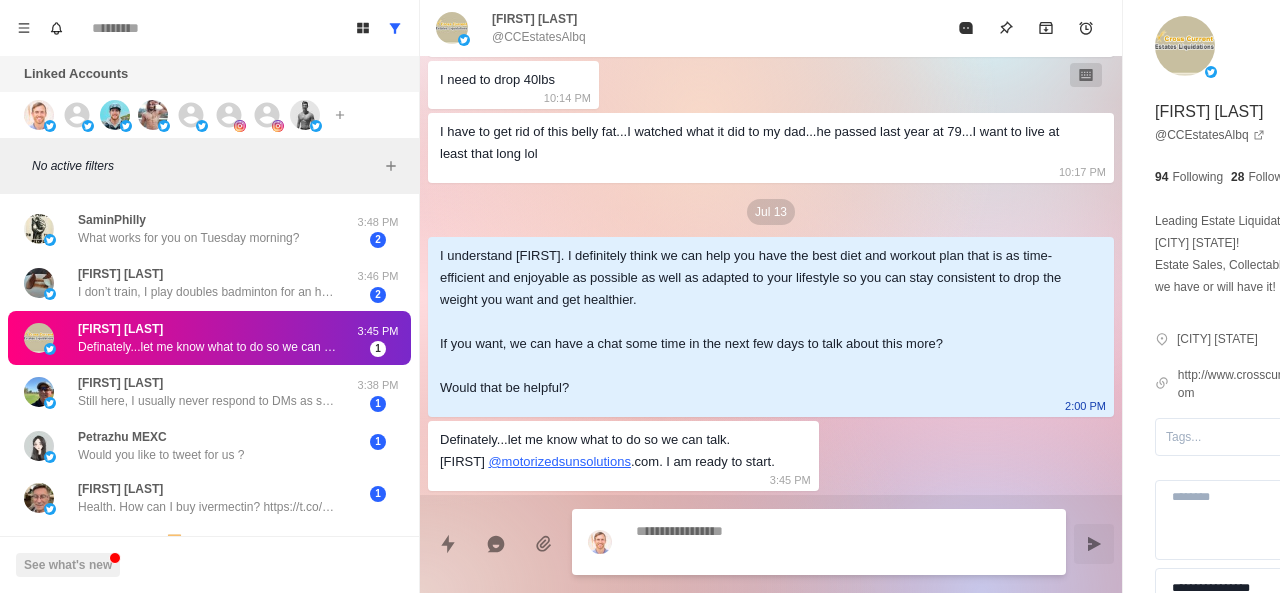 scroll, scrollTop: 1016, scrollLeft: 0, axis: vertical 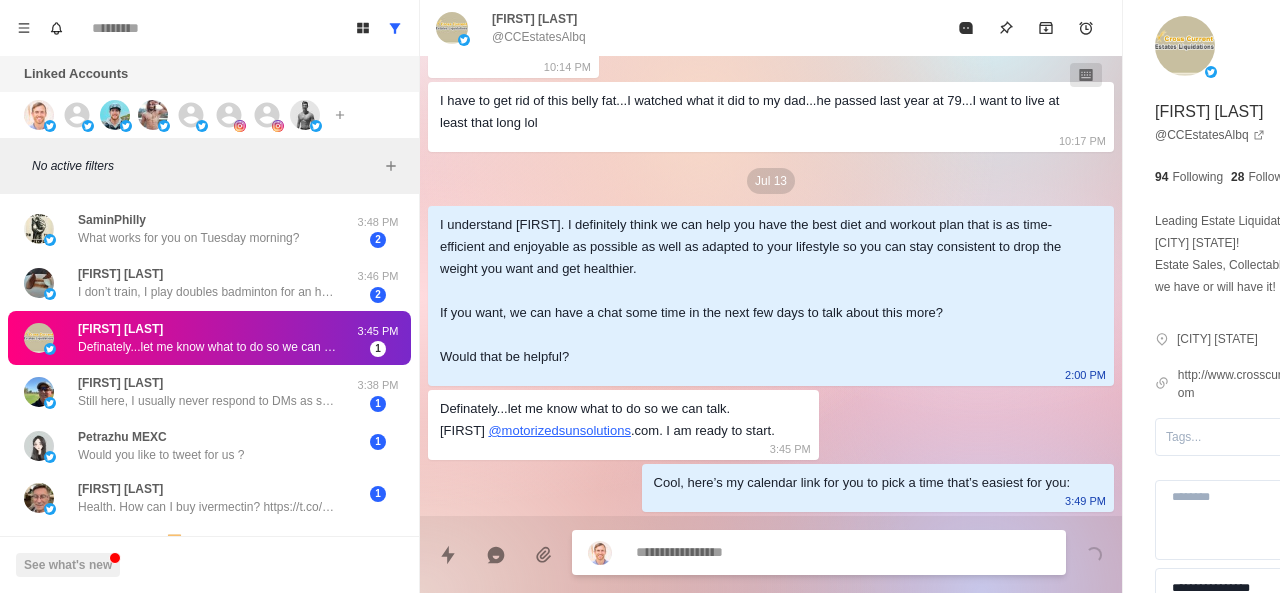 paste on "**********" 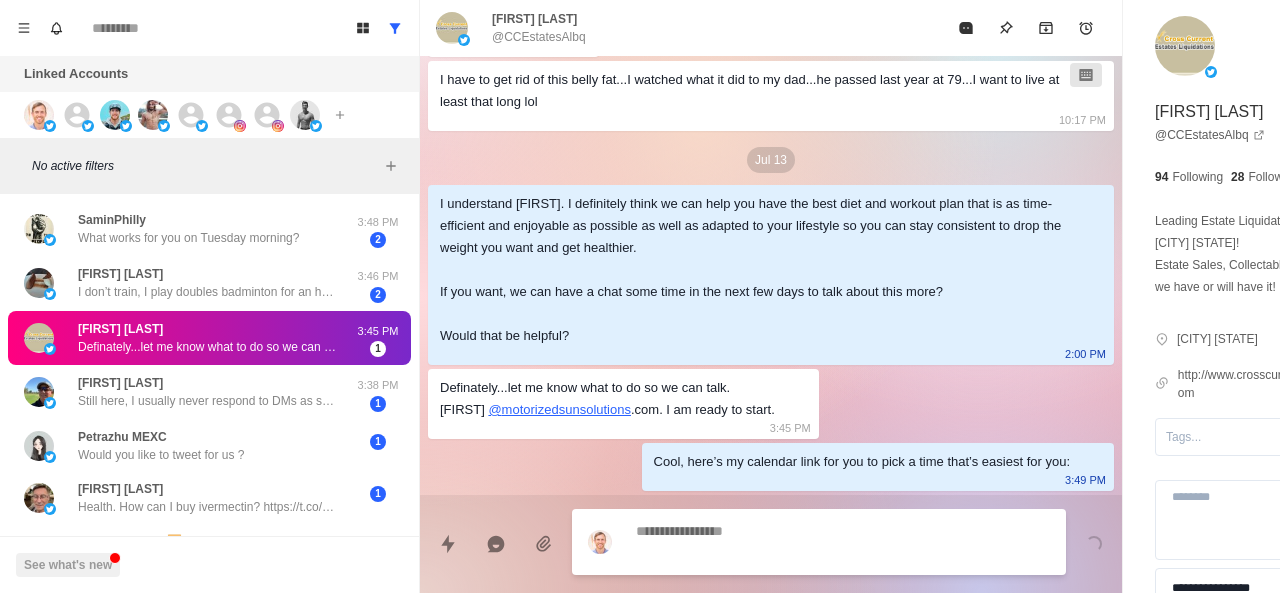 scroll, scrollTop: 1068, scrollLeft: 0, axis: vertical 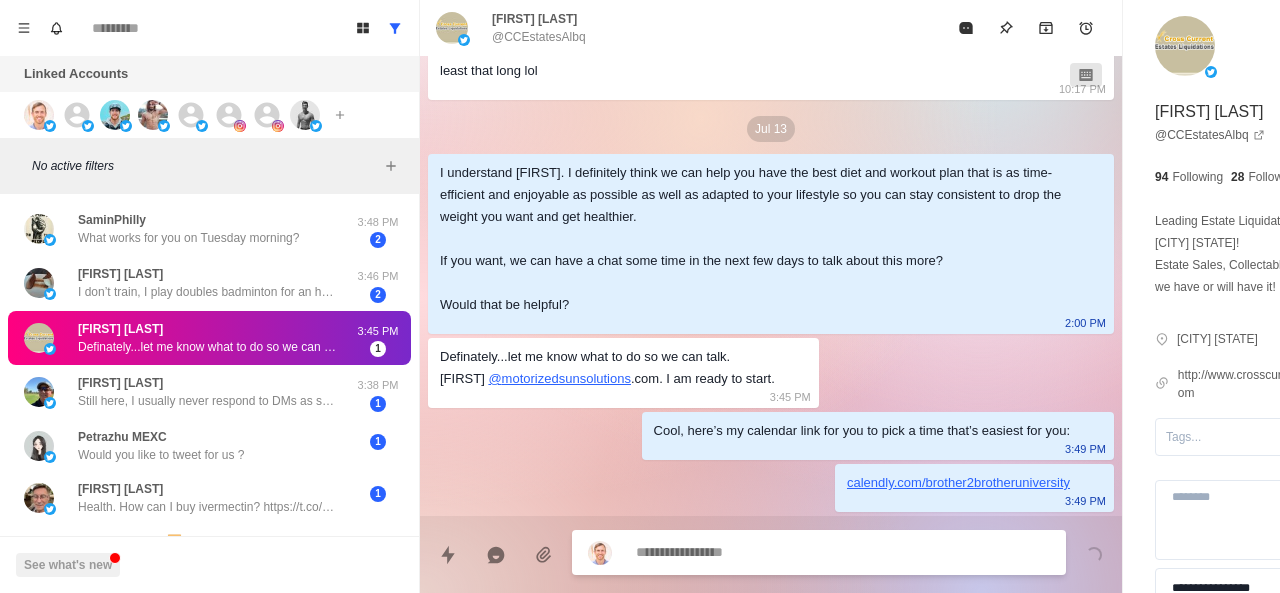 paste on "**********" 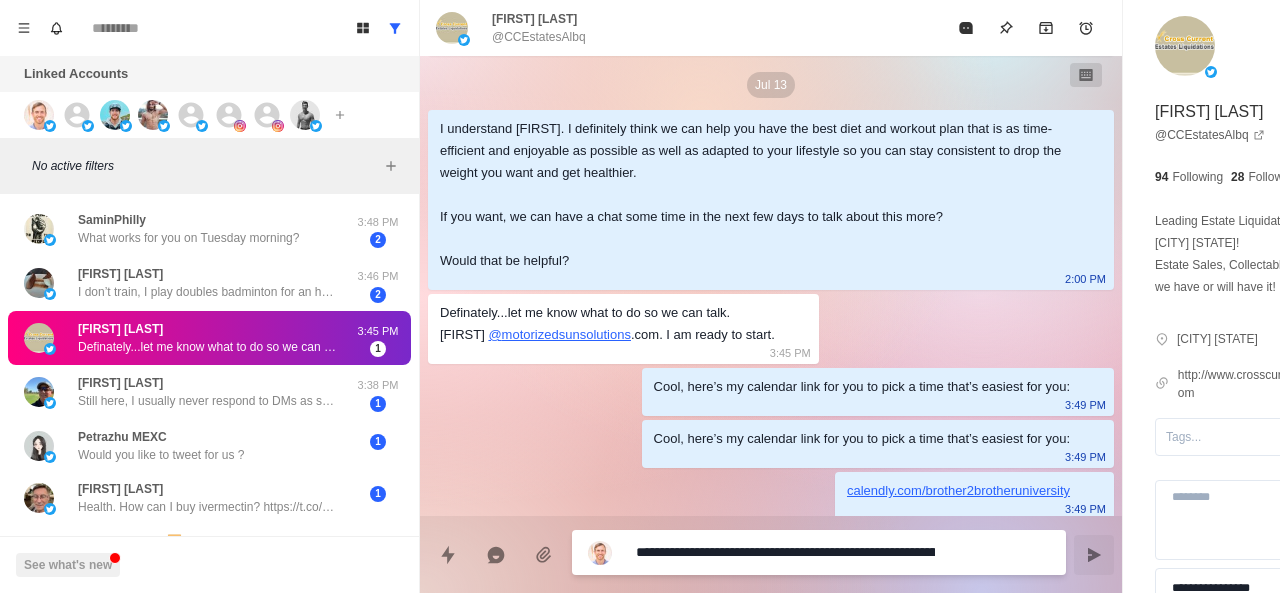 scroll, scrollTop: 1162, scrollLeft: 0, axis: vertical 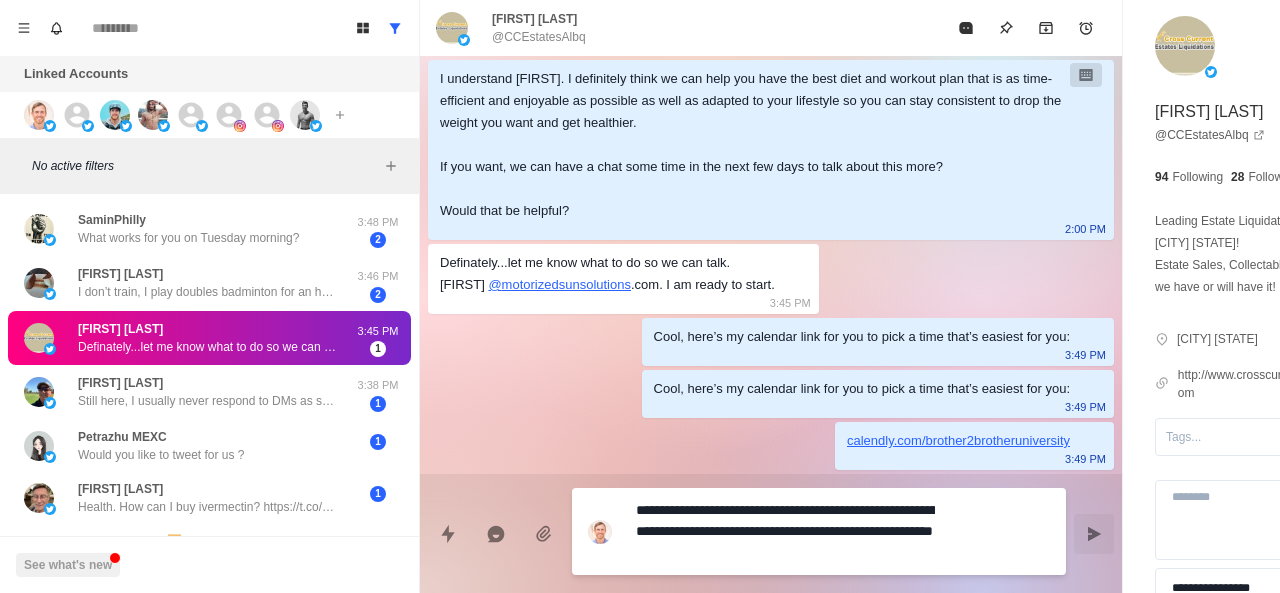 click on "**********" at bounding box center (785, 531) 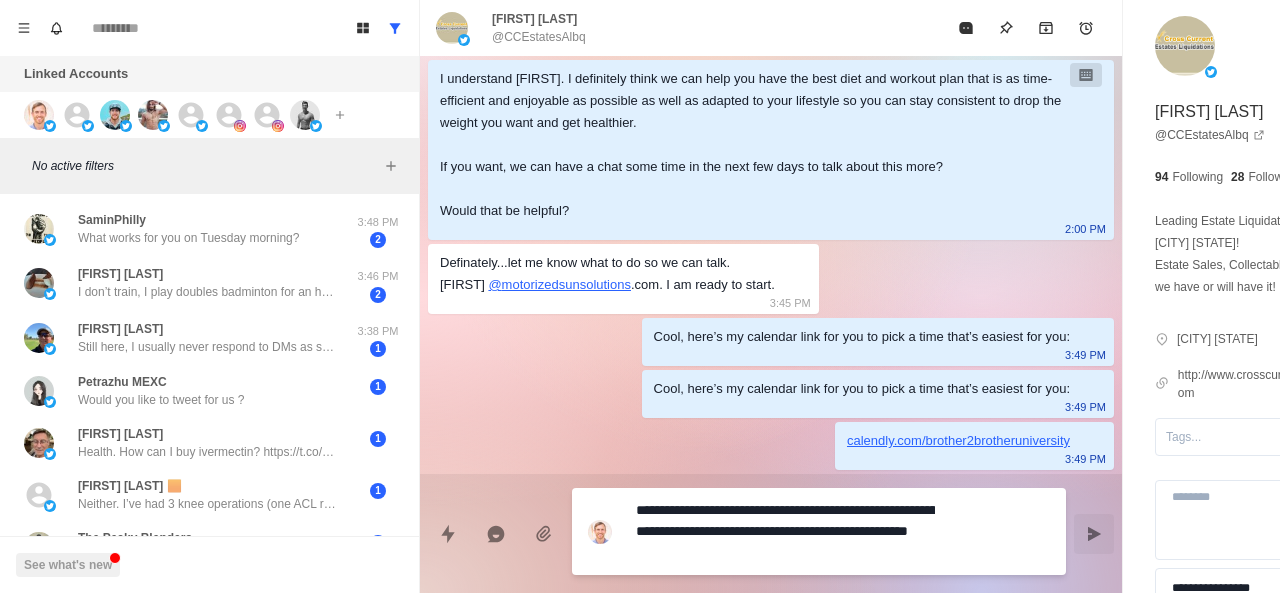 click on "**********" at bounding box center (785, 531) 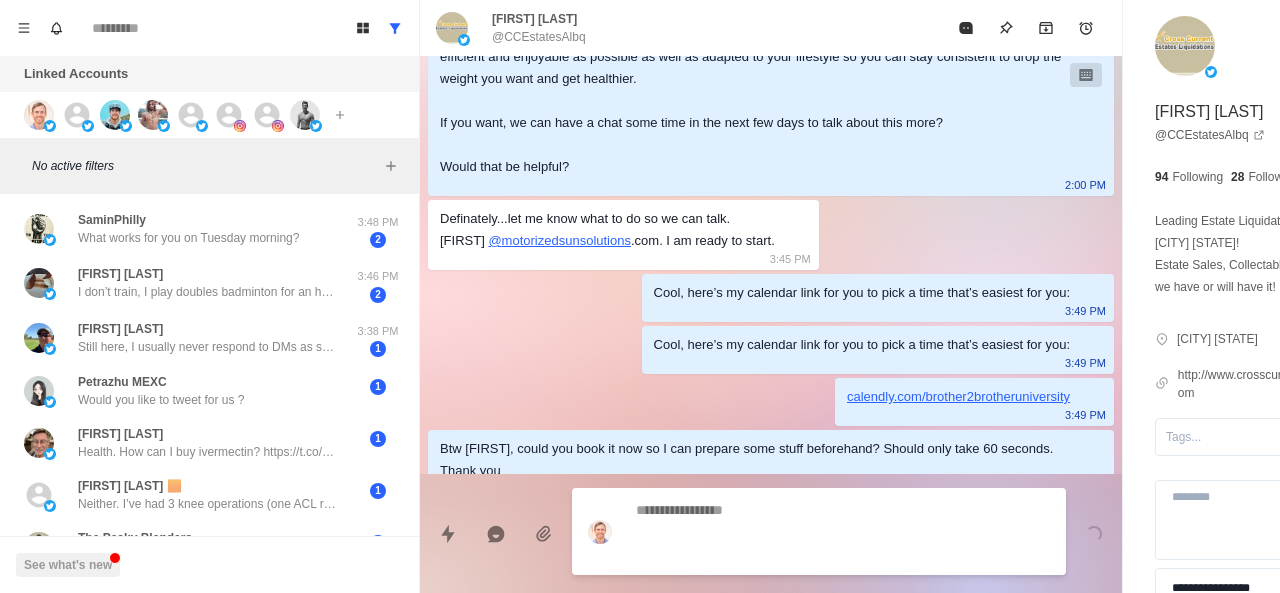 scroll, scrollTop: 1194, scrollLeft: 0, axis: vertical 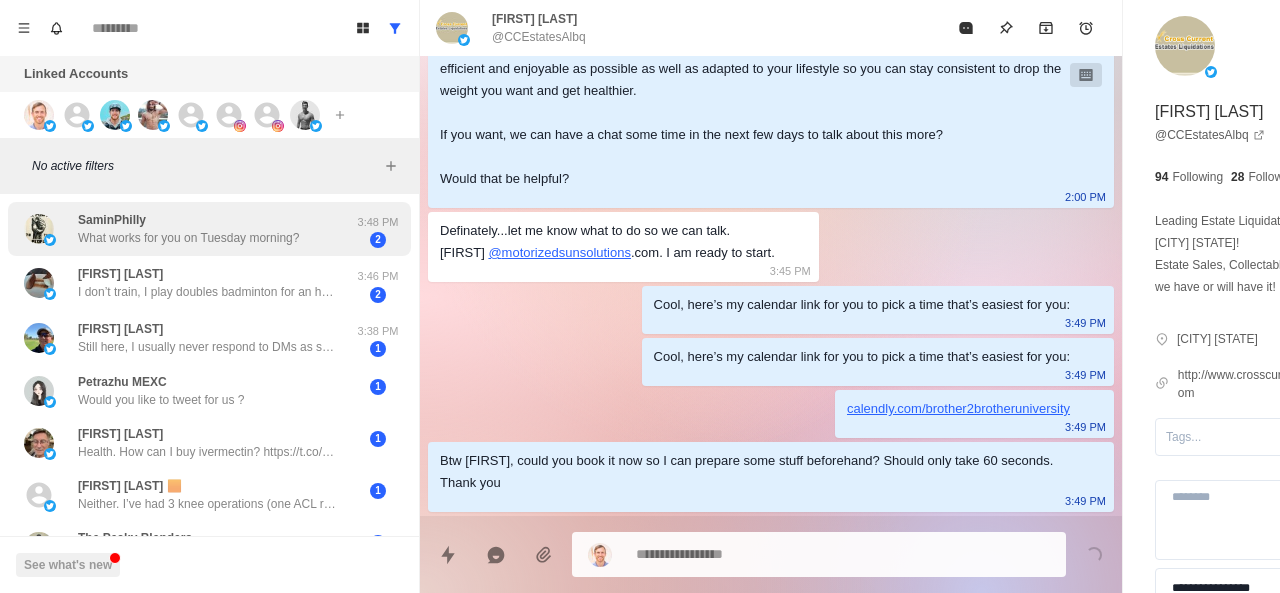 click on "SaminPhilly What works for you on Tuesday morning?" at bounding box center [188, 229] 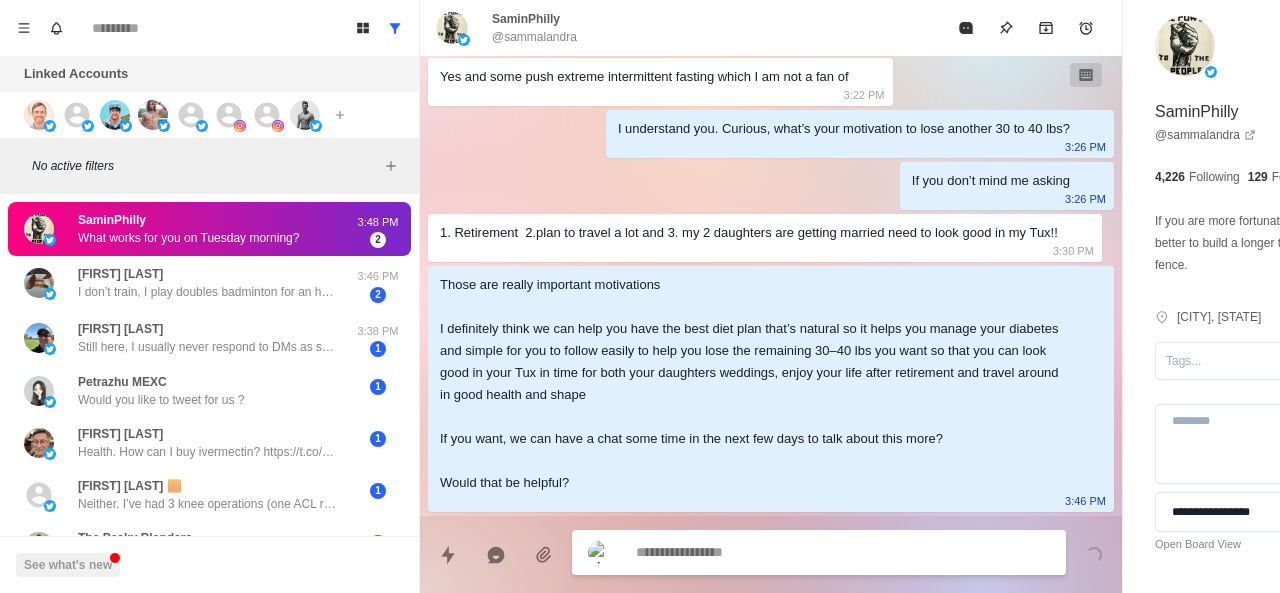 scroll, scrollTop: 1788, scrollLeft: 0, axis: vertical 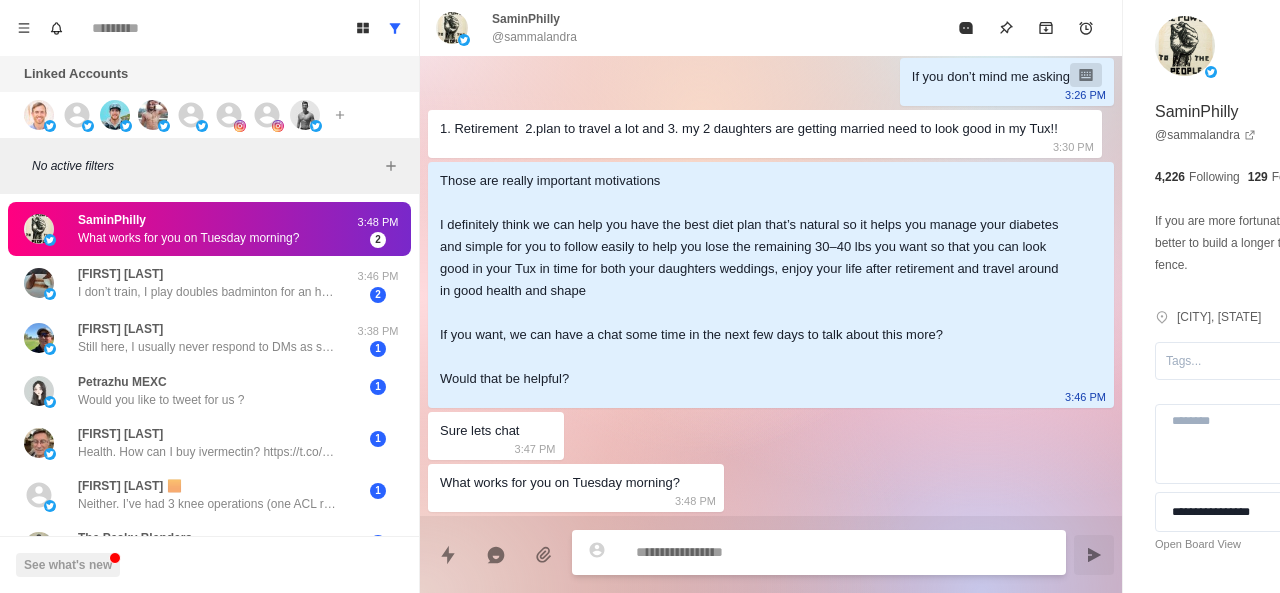 paste on "**********" 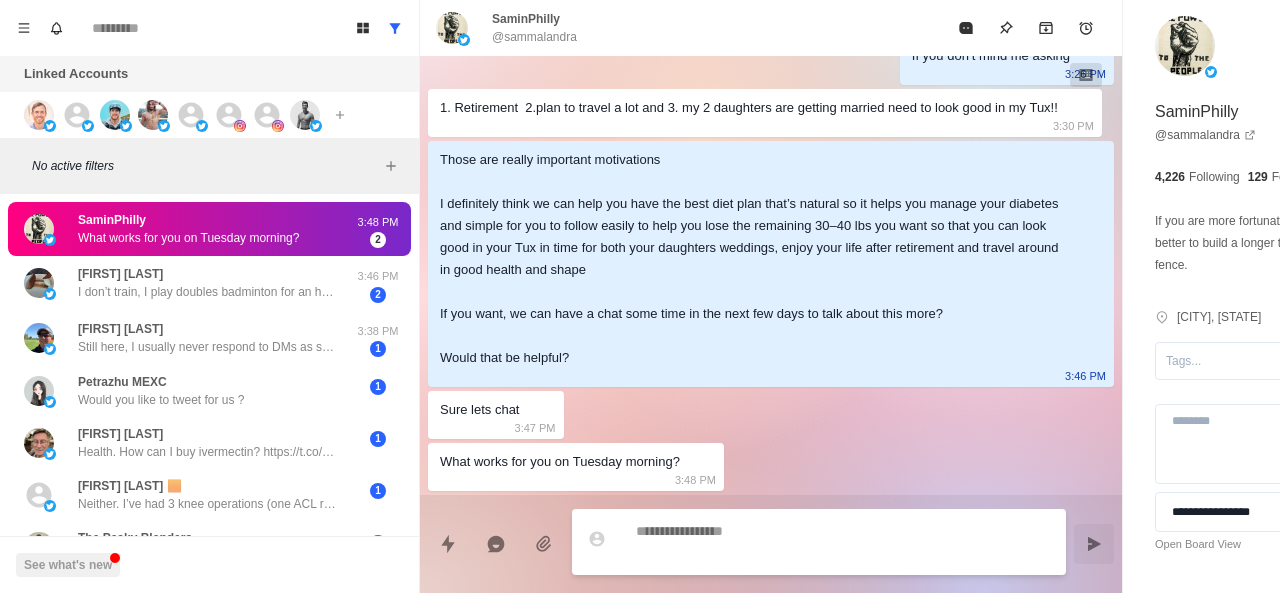 scroll, scrollTop: 1840, scrollLeft: 0, axis: vertical 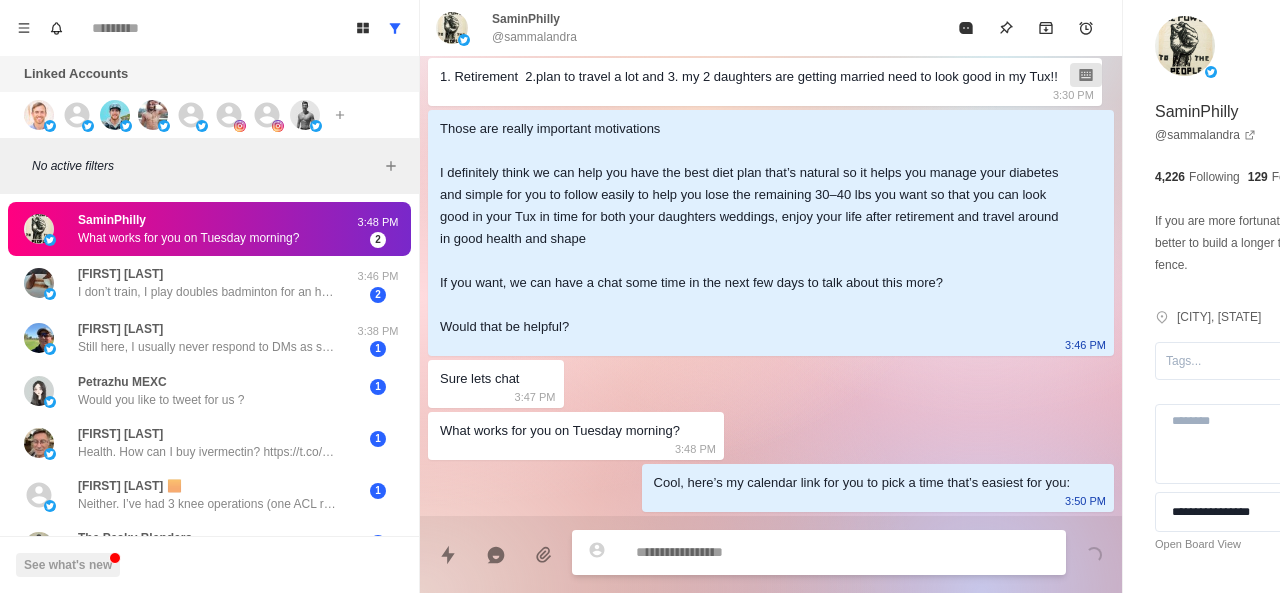 paste on "**********" 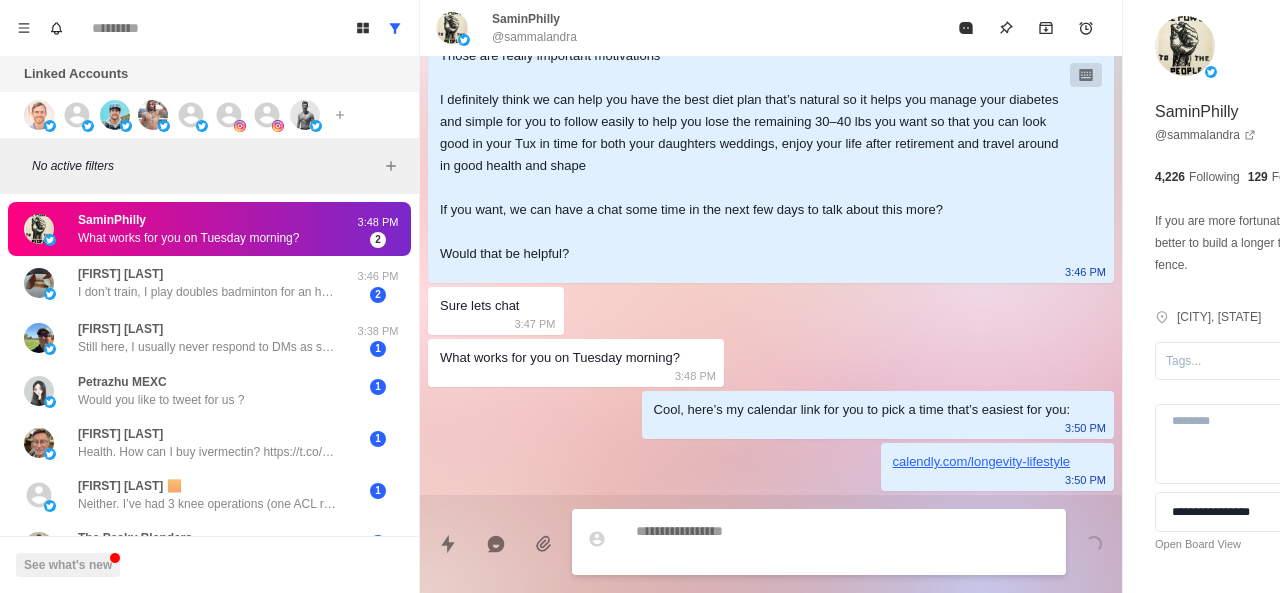scroll, scrollTop: 1892, scrollLeft: 0, axis: vertical 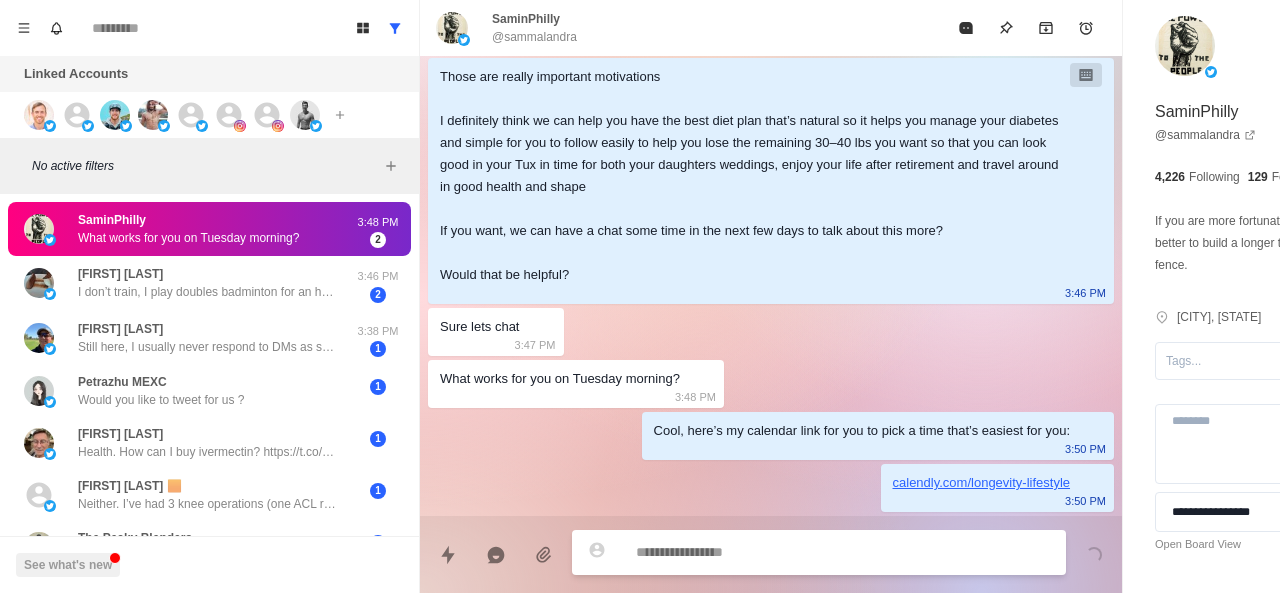 paste on "**********" 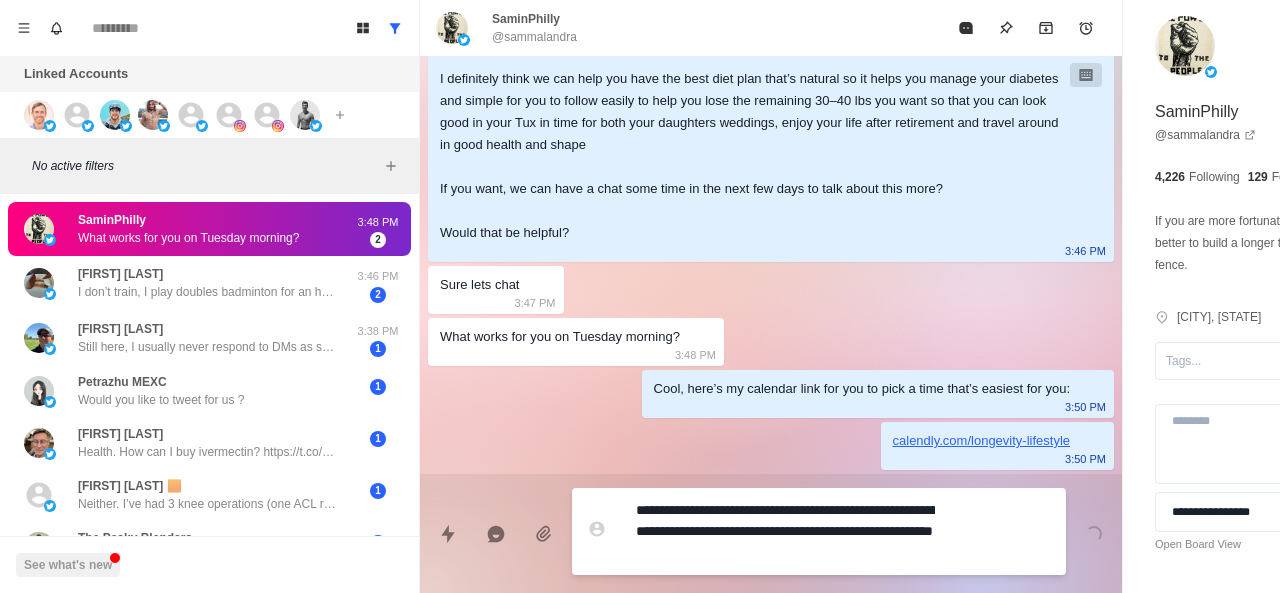 scroll, scrollTop: 1986, scrollLeft: 0, axis: vertical 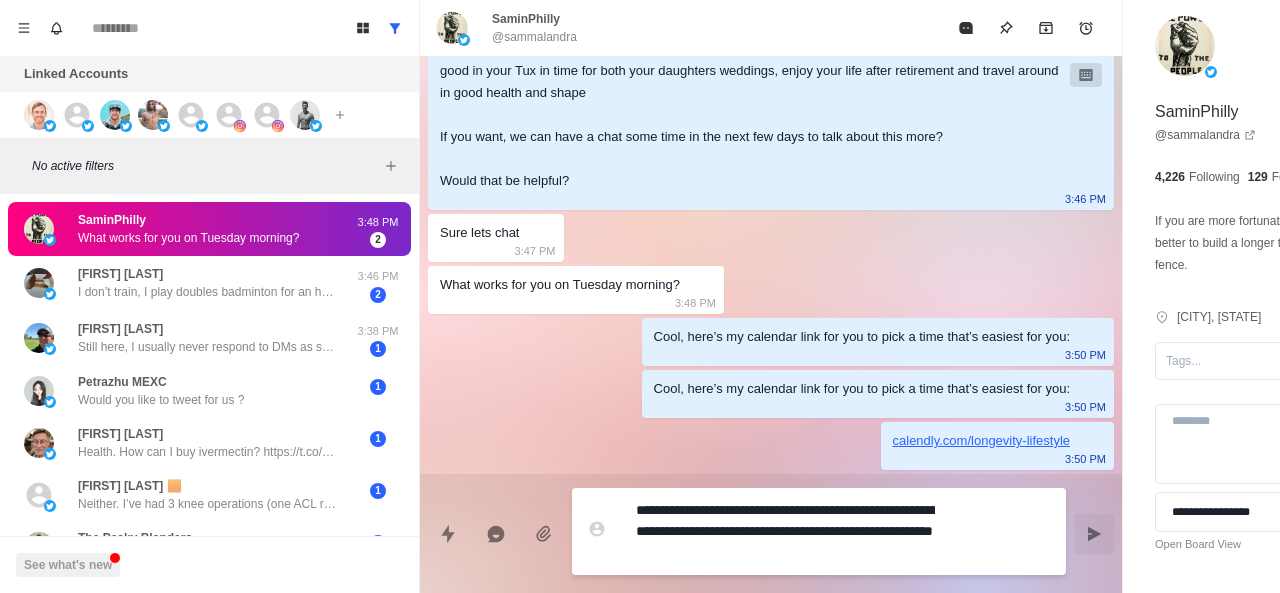 click on "**********" at bounding box center (785, 531) 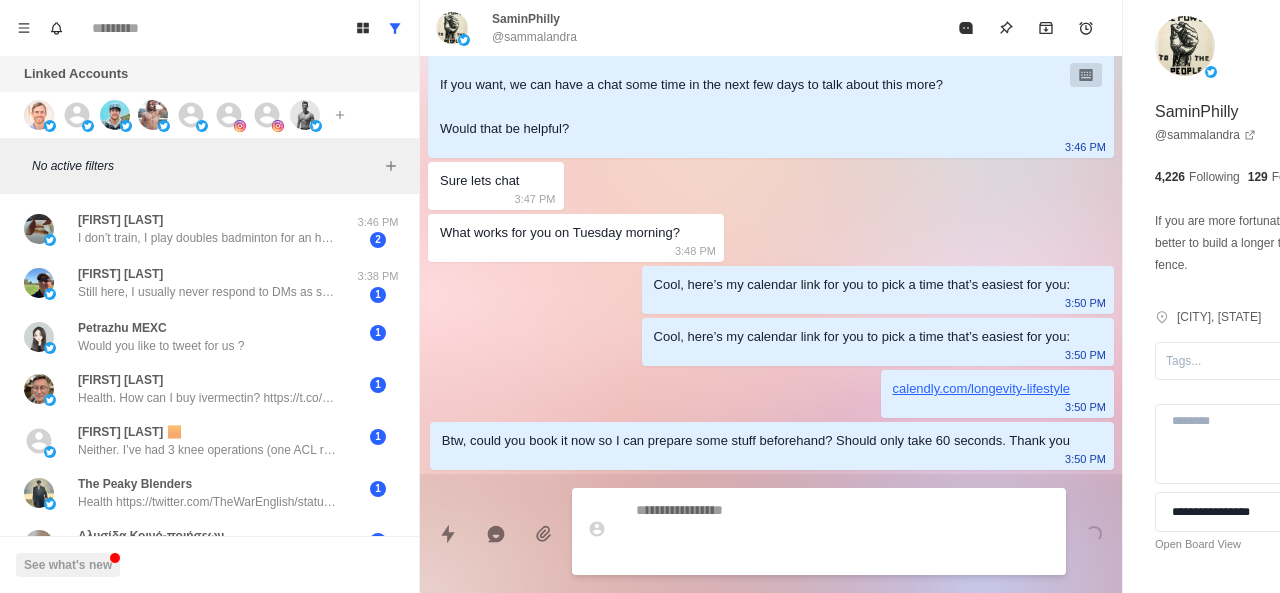 scroll, scrollTop: 2018, scrollLeft: 0, axis: vertical 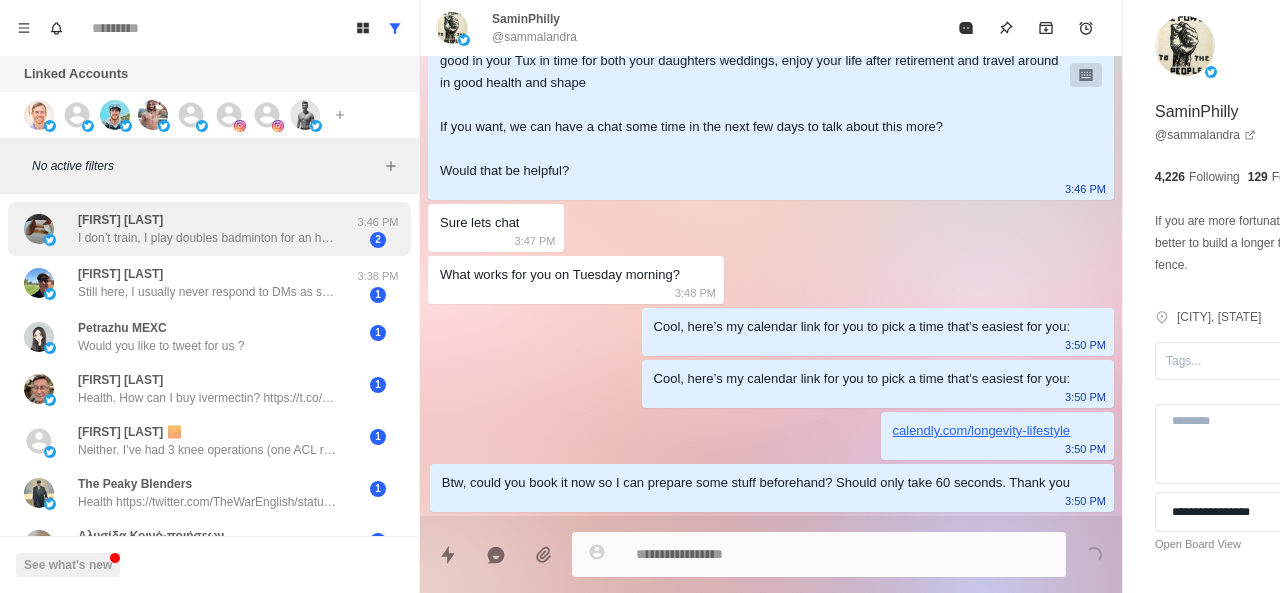 click on "I don’t train, I play doubles badminton for an hour each weekday." at bounding box center (208, 238) 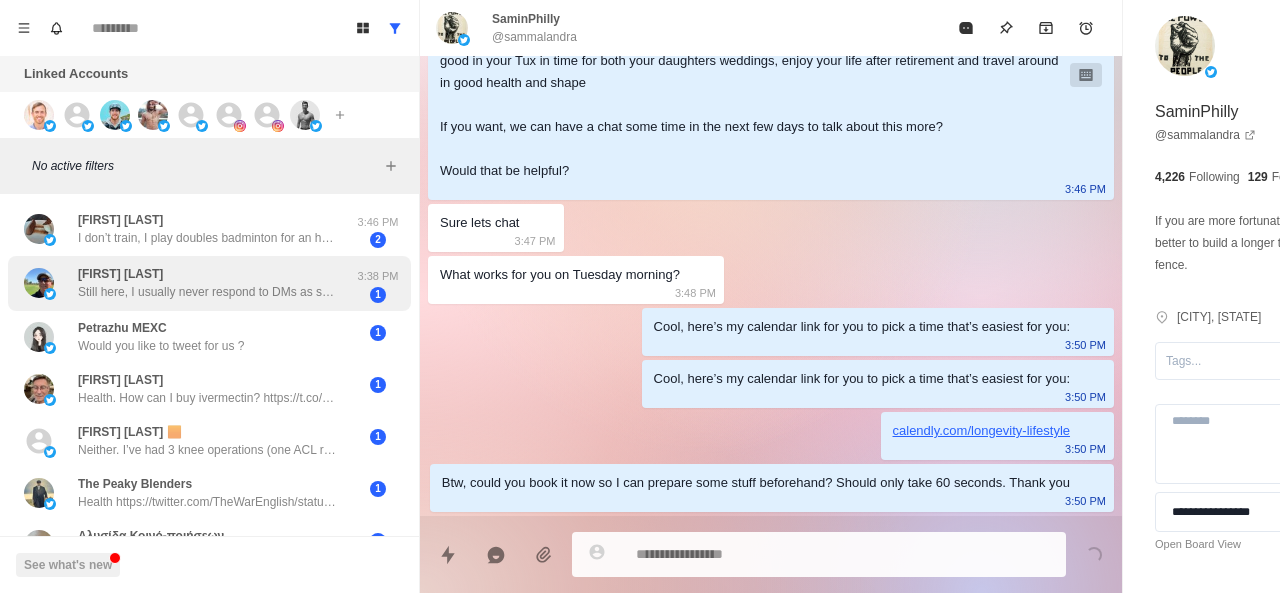 click on "Bob Cunningham Still here, I usually never respond to DMs as so many bots" at bounding box center (208, 283) 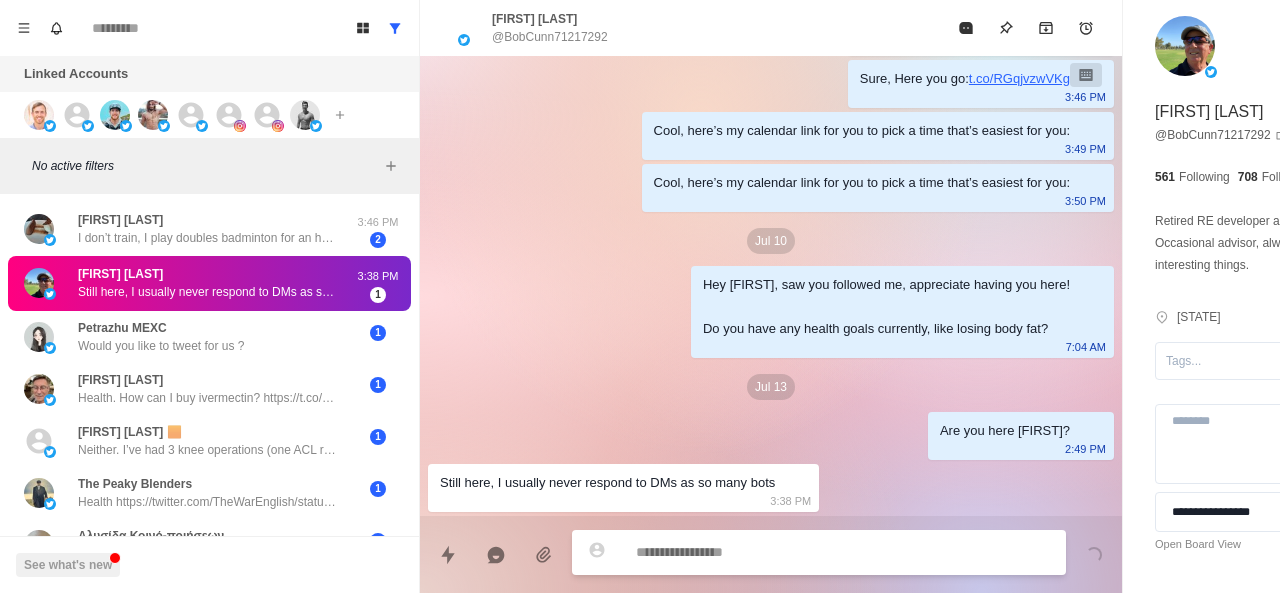 scroll, scrollTop: 360, scrollLeft: 0, axis: vertical 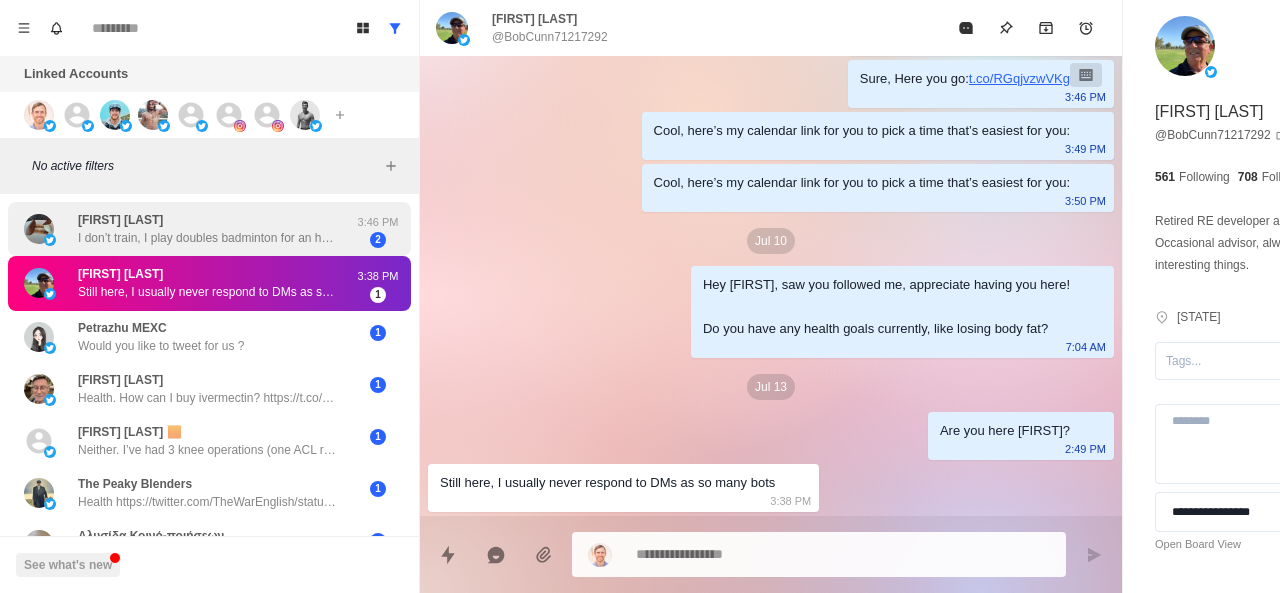 click on "Oommen Thomas I don’t train, I play doubles badminton for an hour each weekday." at bounding box center [208, 229] 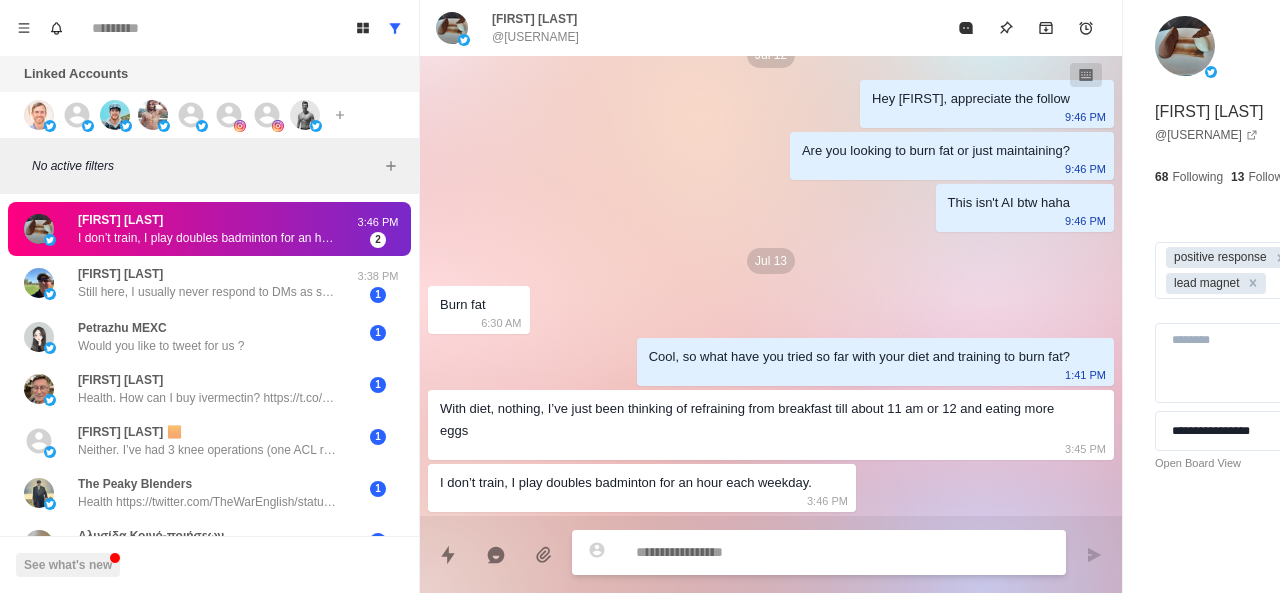 scroll, scrollTop: 1174, scrollLeft: 0, axis: vertical 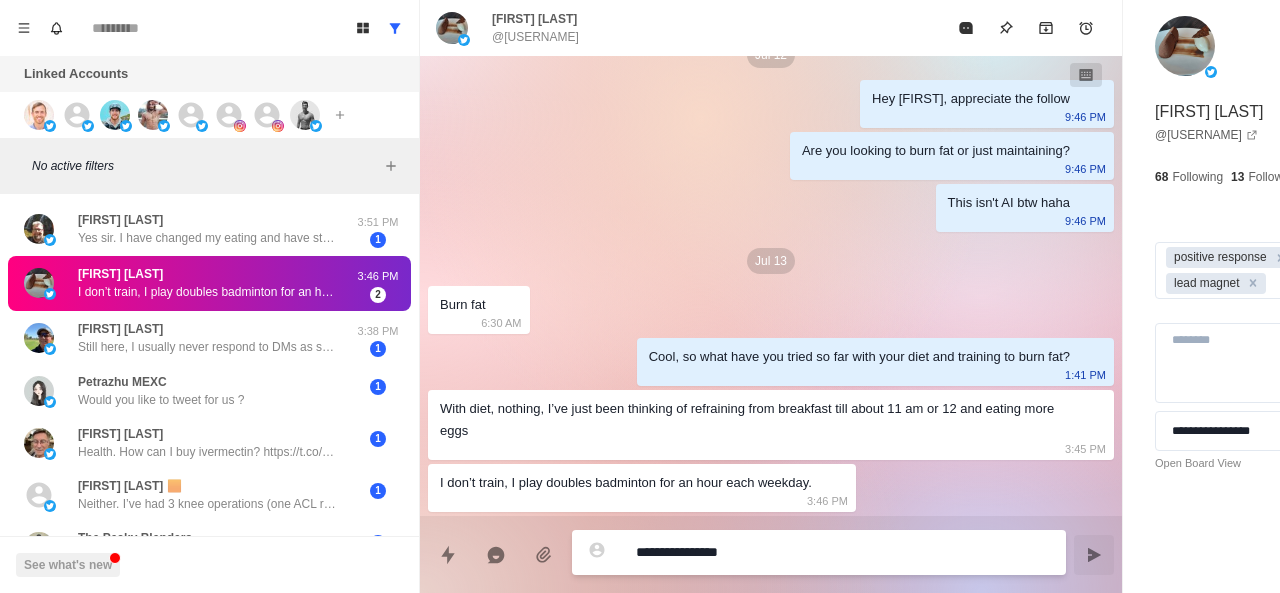 paste on "**********" 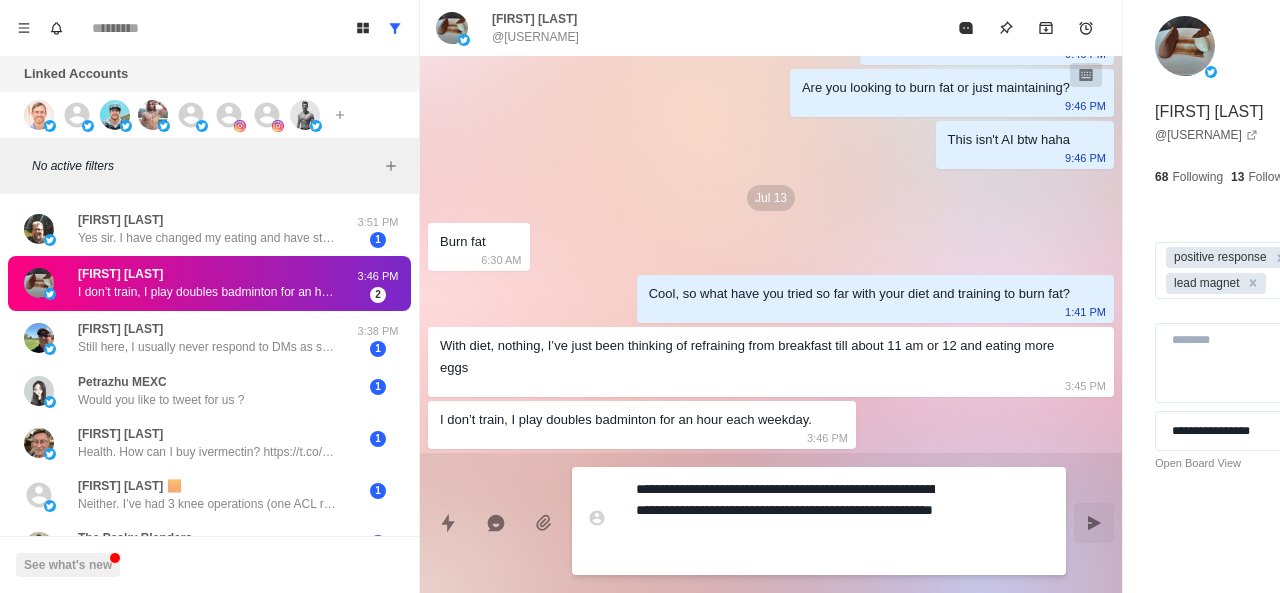 click on "**********" at bounding box center (785, 521) 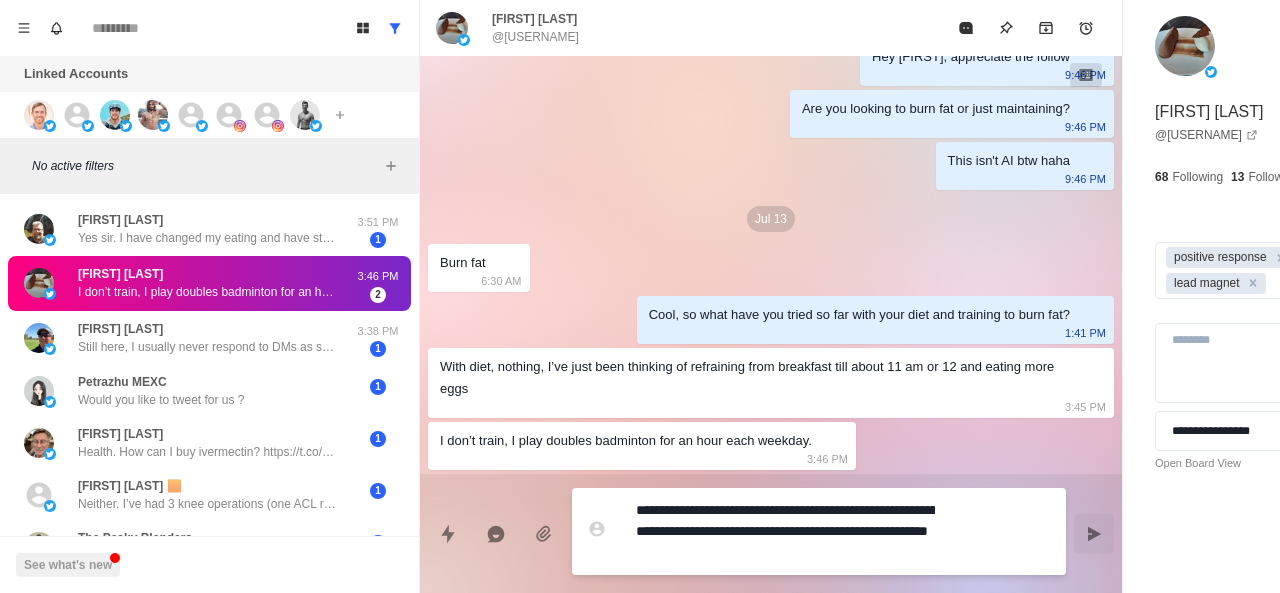 click on "**********" at bounding box center (785, 531) 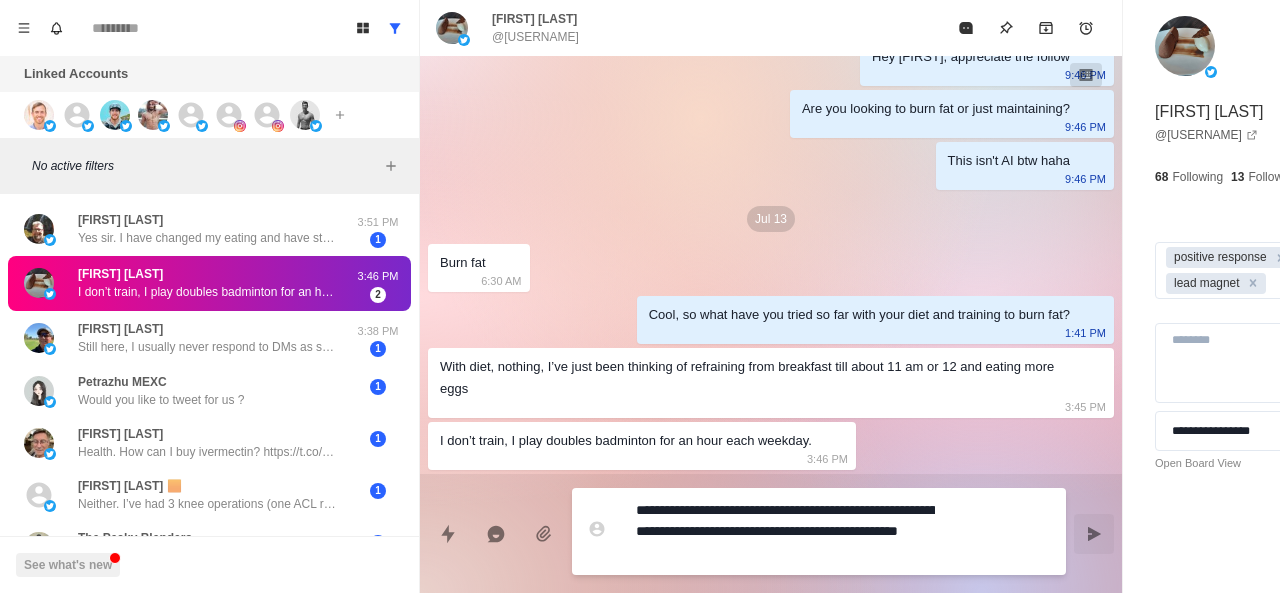 click on "**********" at bounding box center (785, 531) 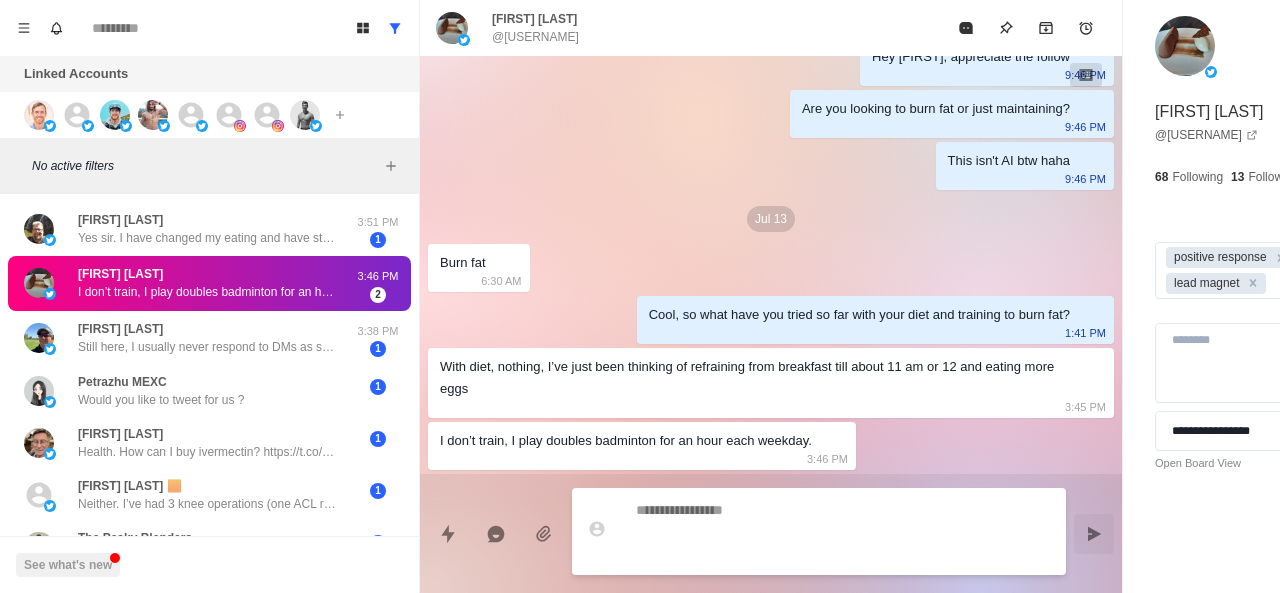 scroll, scrollTop: 1248, scrollLeft: 0, axis: vertical 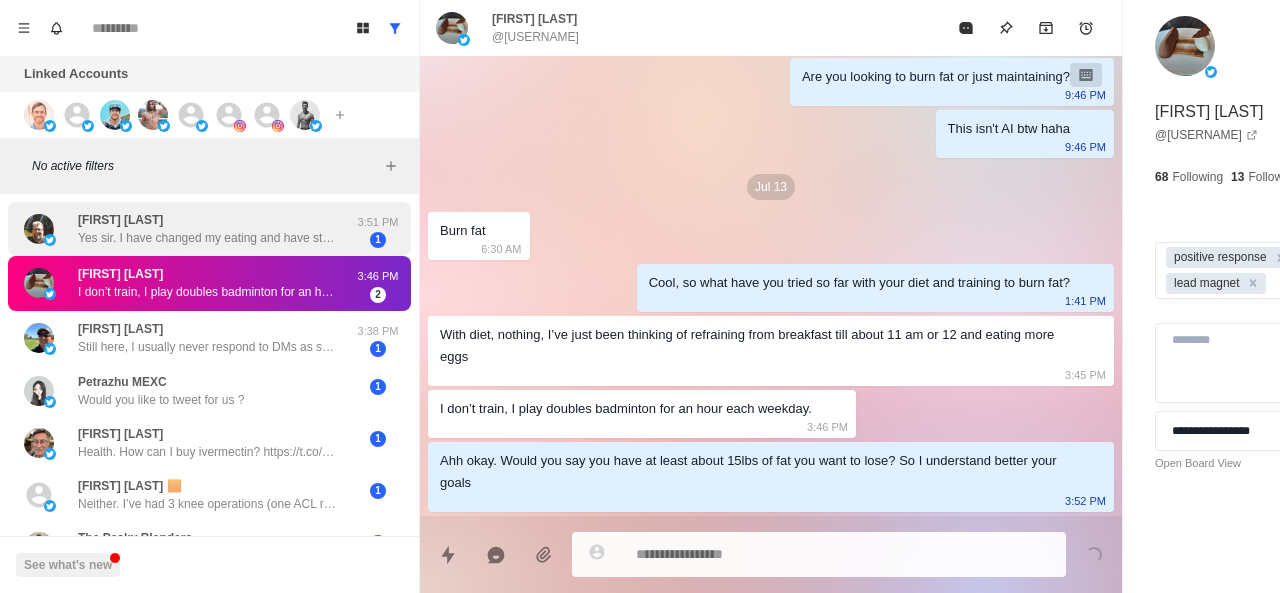 click on "Yes sir.  I have changed my eating and have started hiking." at bounding box center (208, 238) 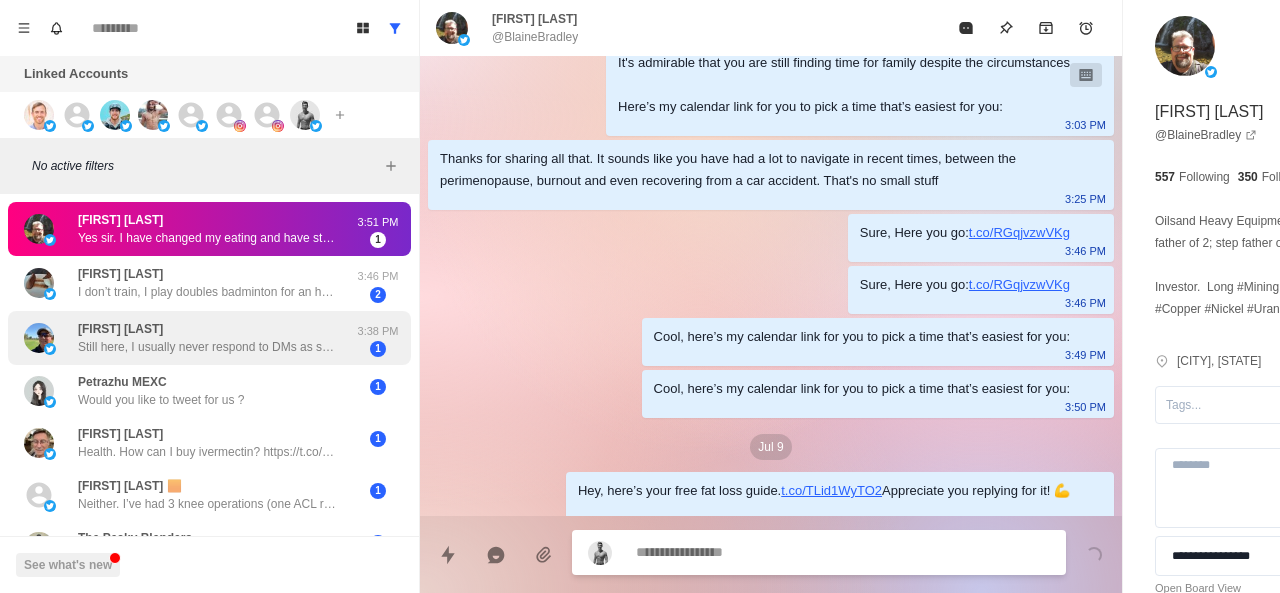 scroll, scrollTop: 806, scrollLeft: 0, axis: vertical 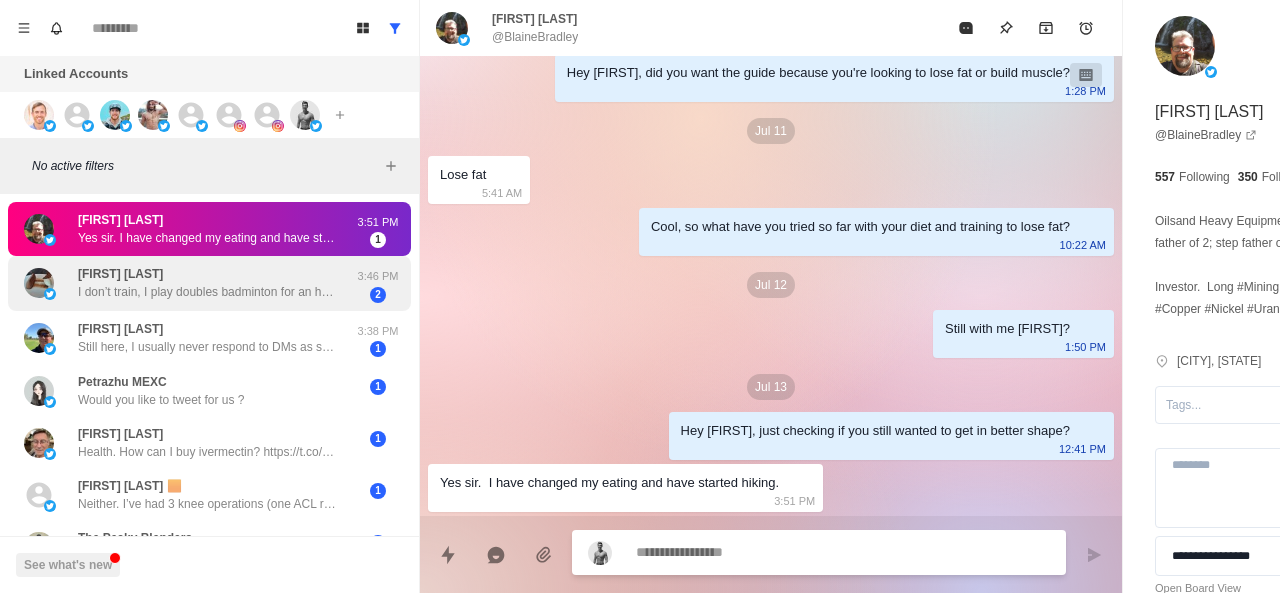 click on "I don’t train, I play doubles badminton for an hour each weekday." at bounding box center [208, 292] 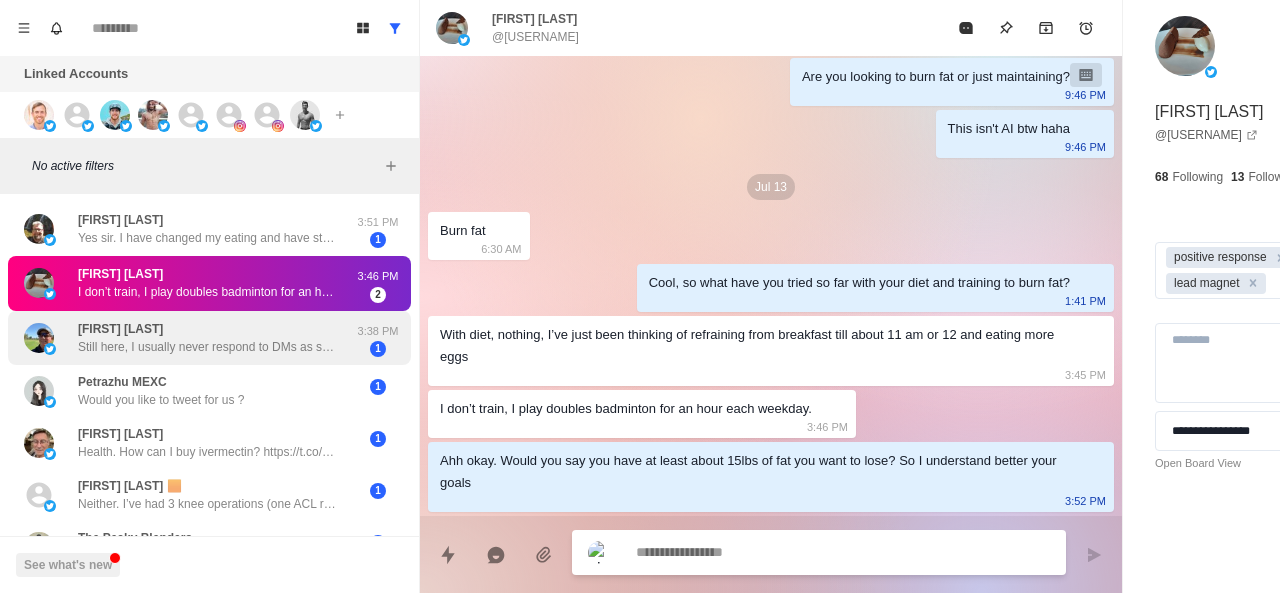 click on "Still here, I usually never respond to DMs as so many bots" at bounding box center [208, 347] 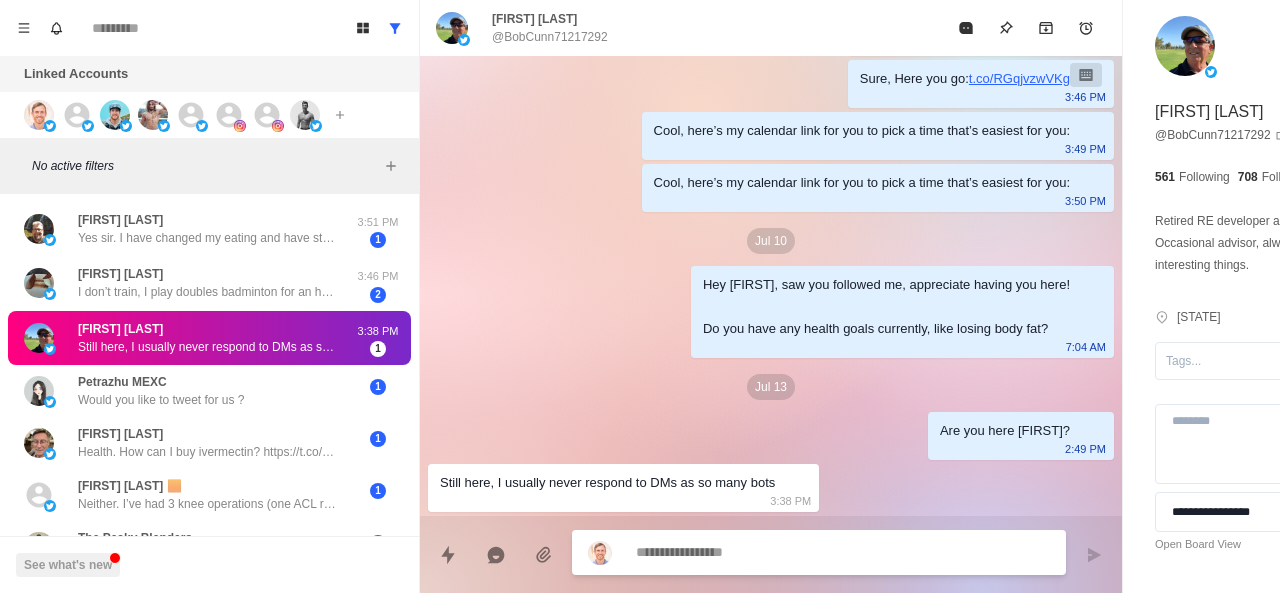 scroll, scrollTop: 360, scrollLeft: 0, axis: vertical 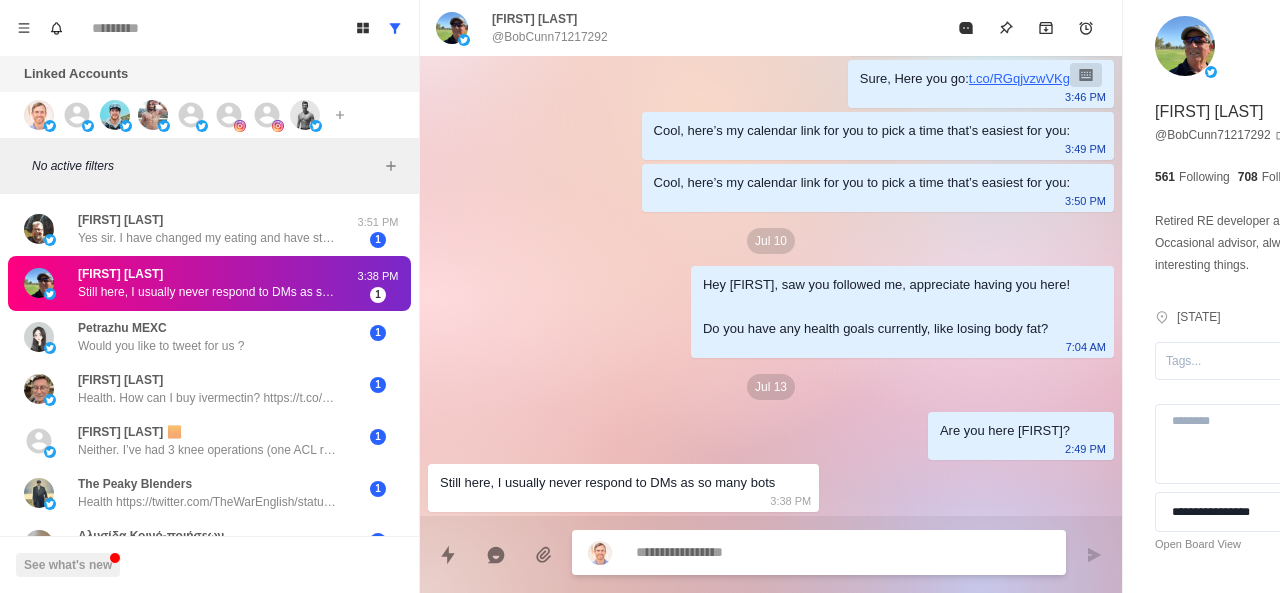 click at bounding box center (785, 552) 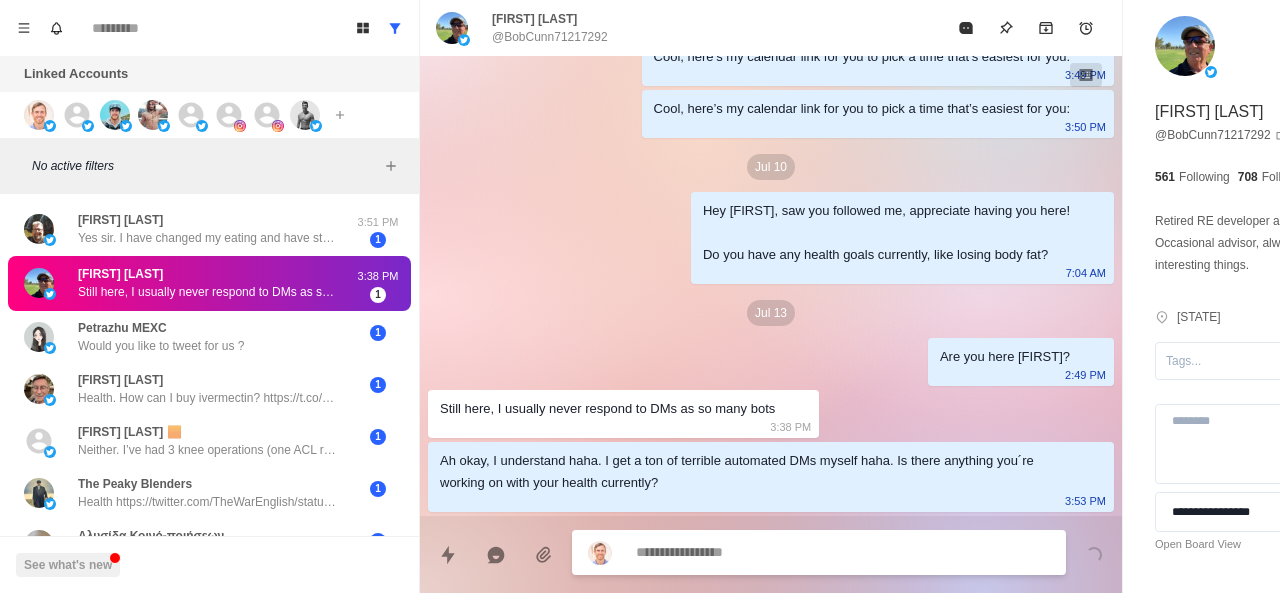 scroll, scrollTop: 434, scrollLeft: 0, axis: vertical 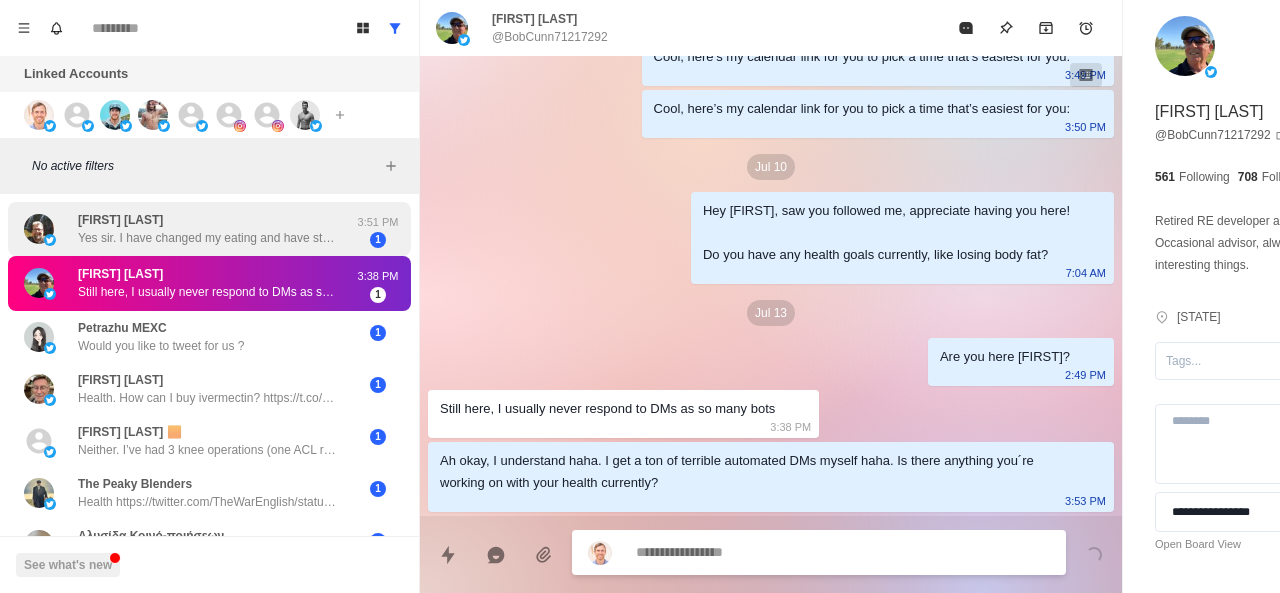 click on "Blaine Bradley Yes sir.  I have changed my eating and have started hiking." at bounding box center [208, 229] 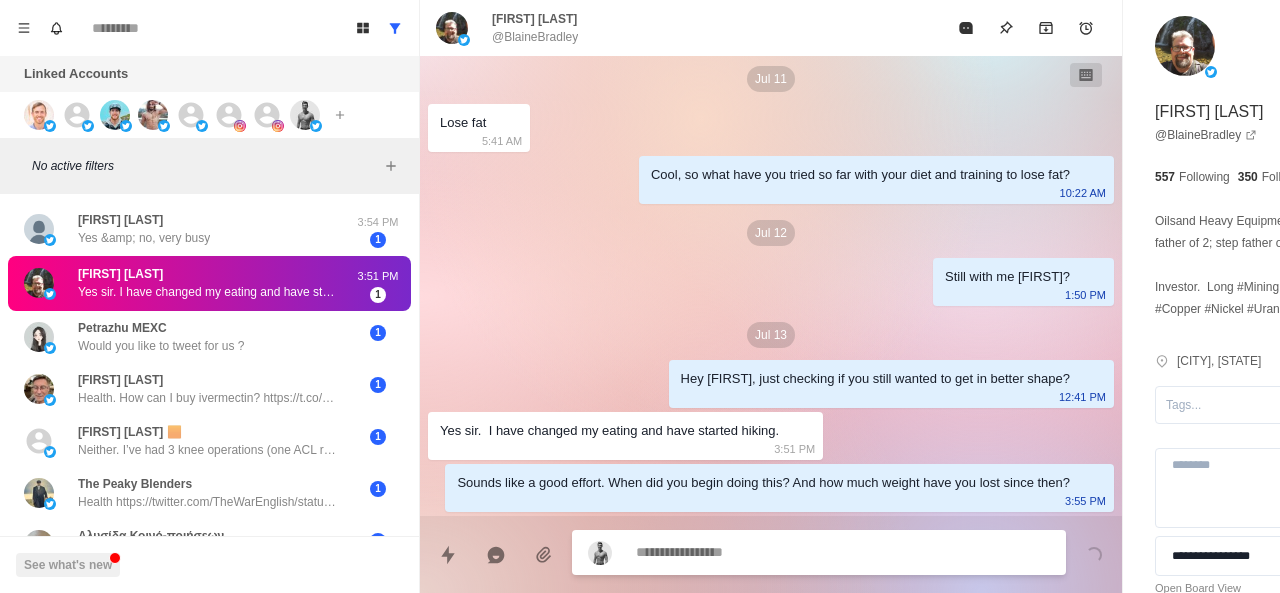 scroll, scrollTop: 880, scrollLeft: 0, axis: vertical 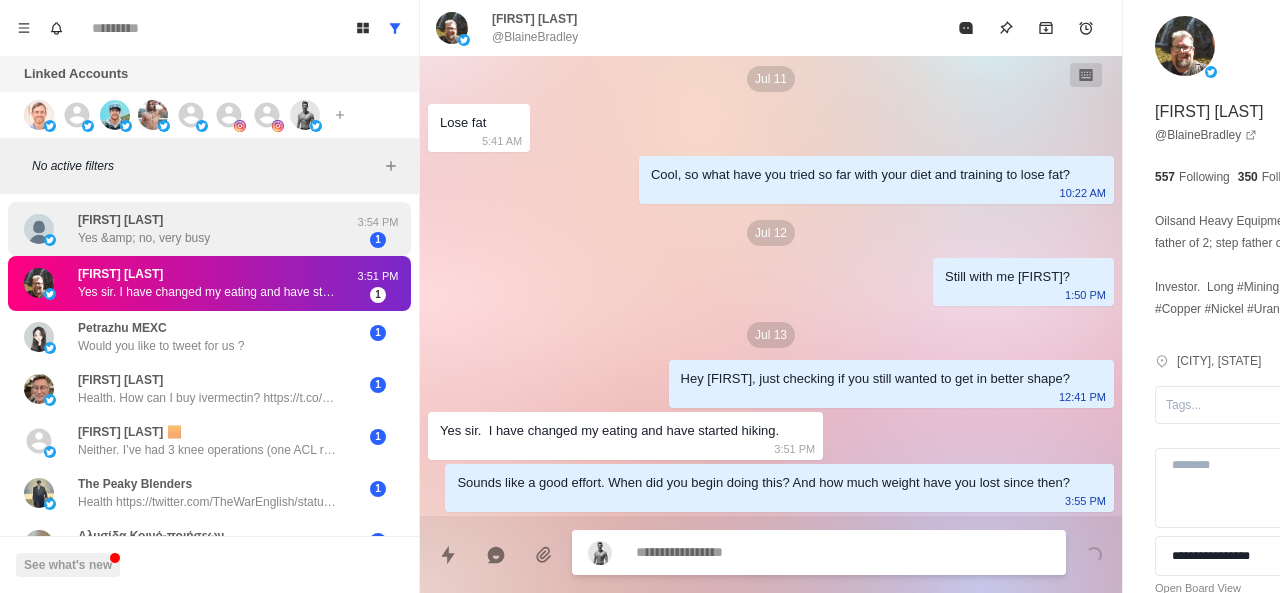 click on "Jennifer Berard Yes &amp; no, very busy" at bounding box center [188, 229] 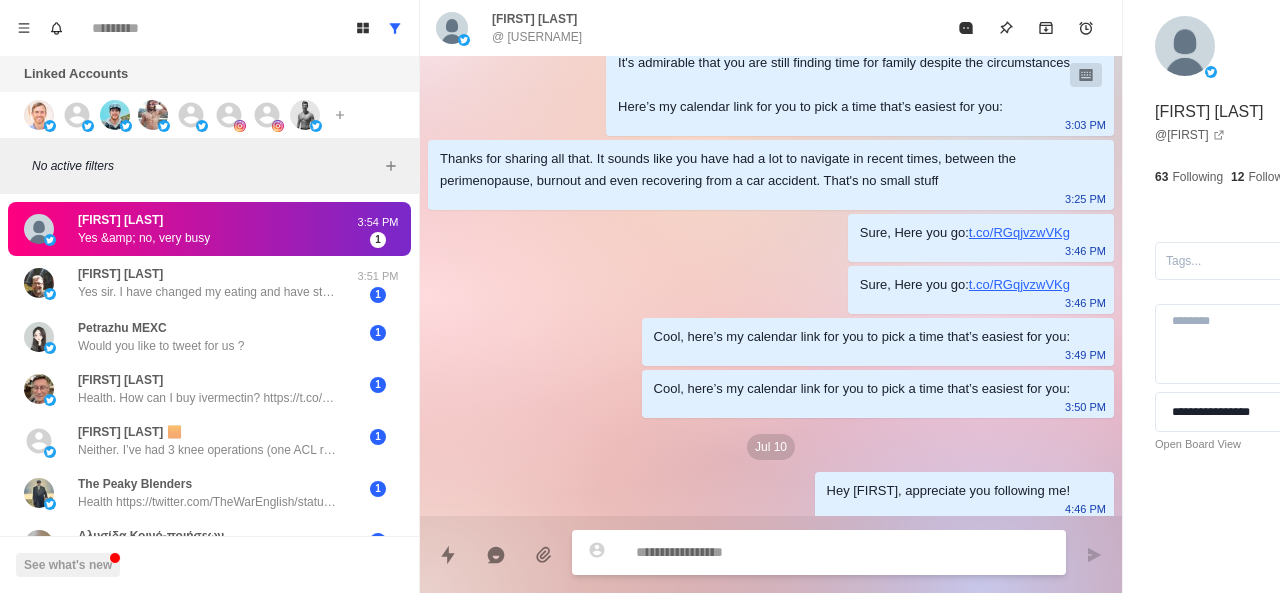 scroll, scrollTop: 486, scrollLeft: 0, axis: vertical 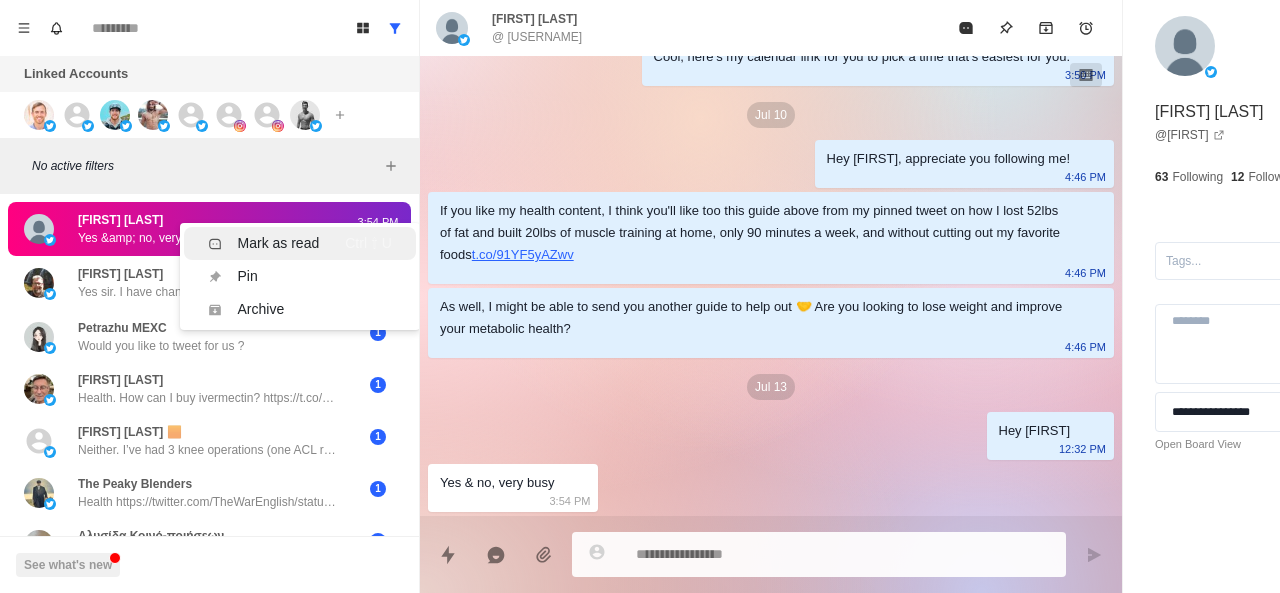 click on "Mark as read Ctrl ⇧ U" at bounding box center (300, 243) 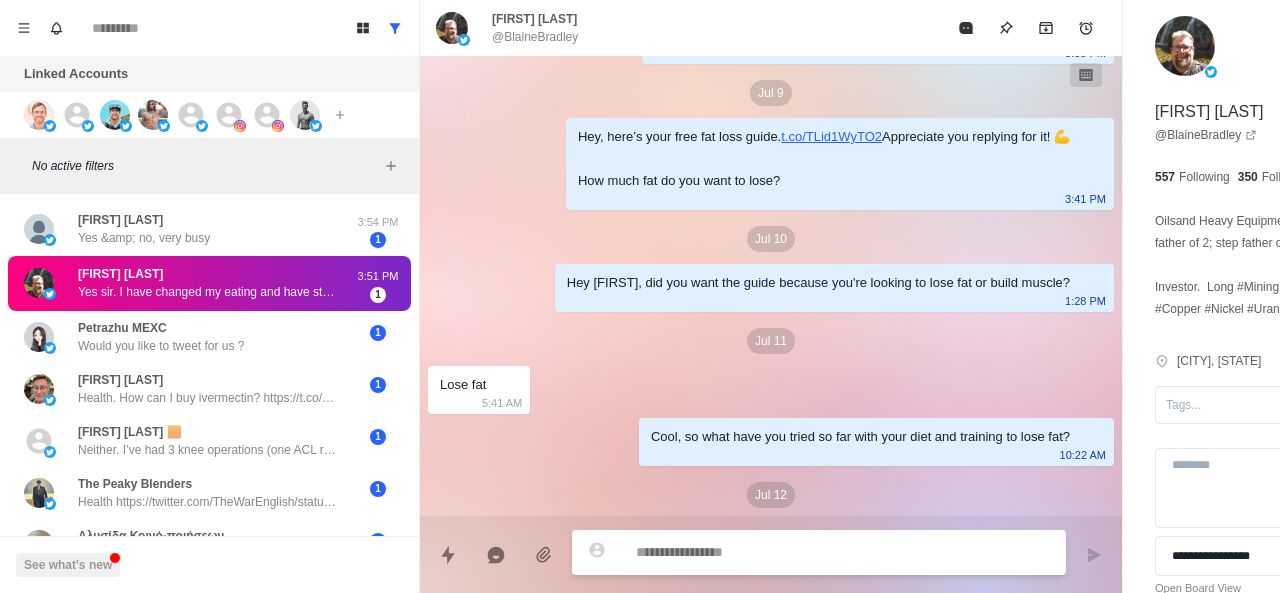 scroll, scrollTop: 880, scrollLeft: 0, axis: vertical 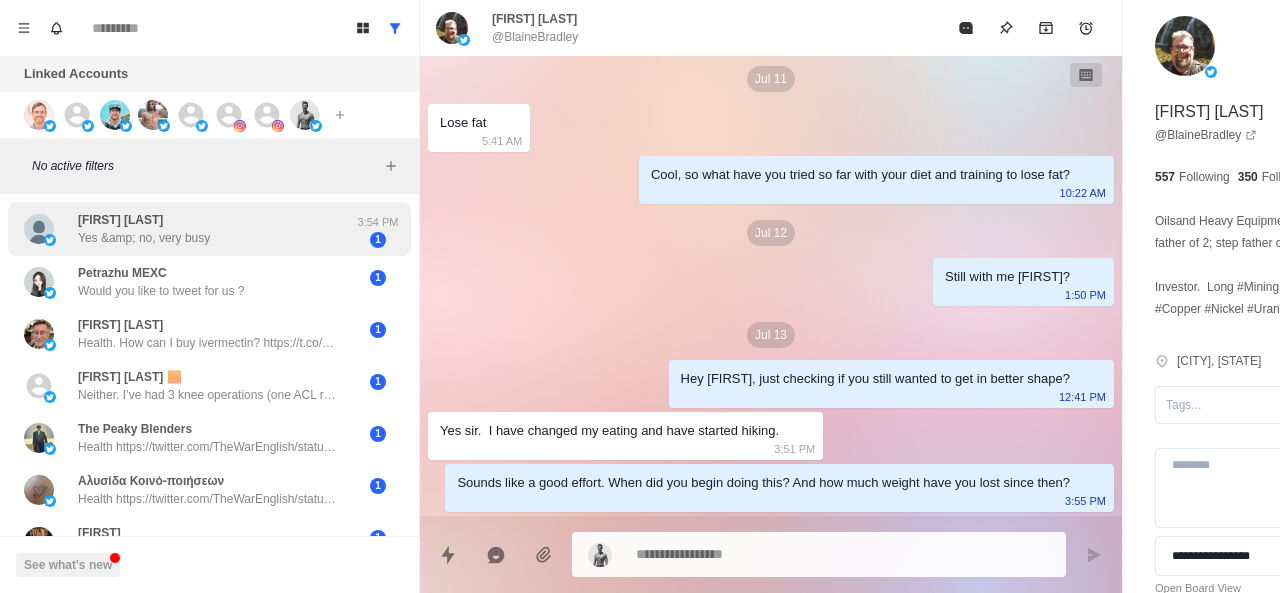 click on "Jennifer Berard Yes &amp; no, very busy" at bounding box center [188, 229] 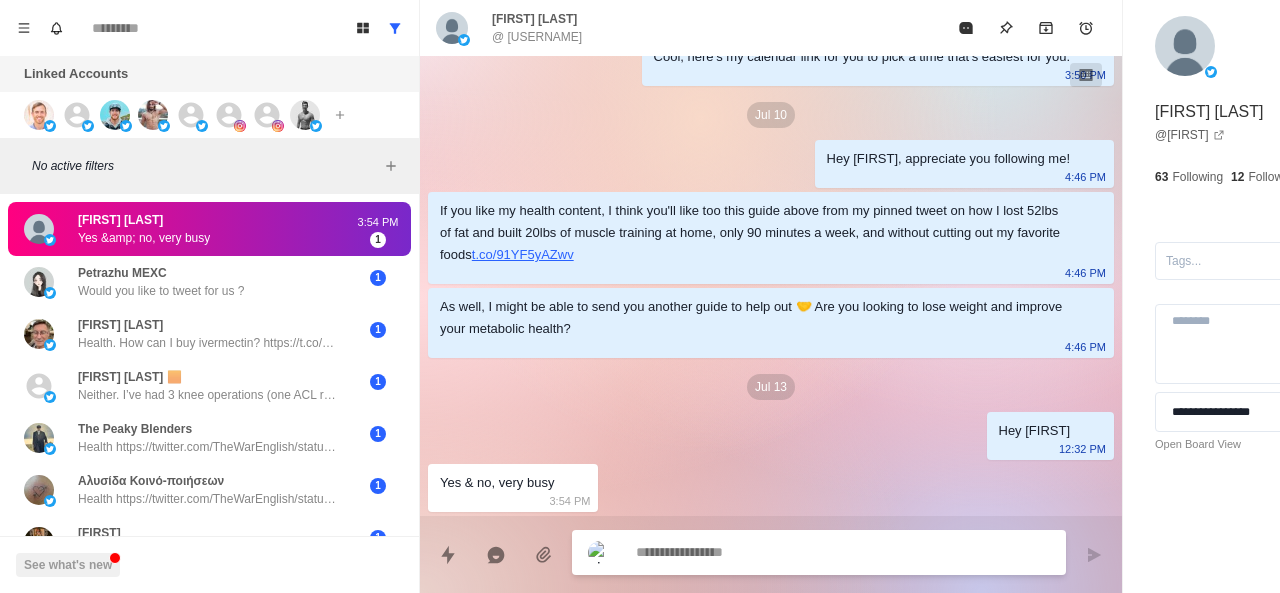 scroll, scrollTop: 486, scrollLeft: 0, axis: vertical 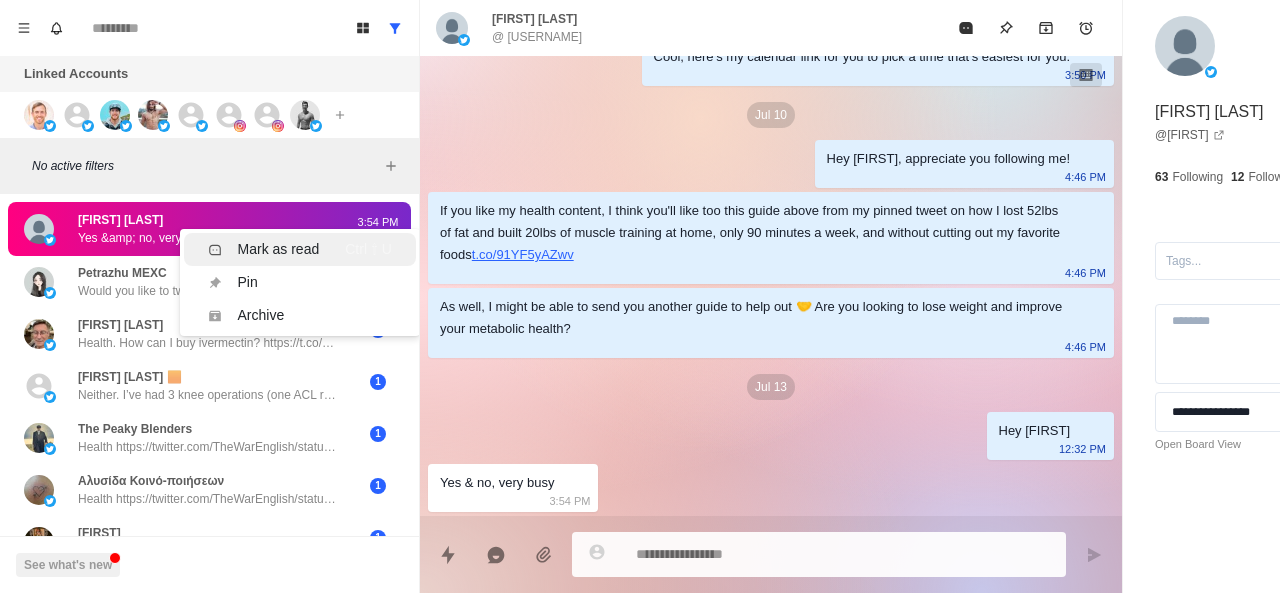 click on "Mark as read" at bounding box center (279, 249) 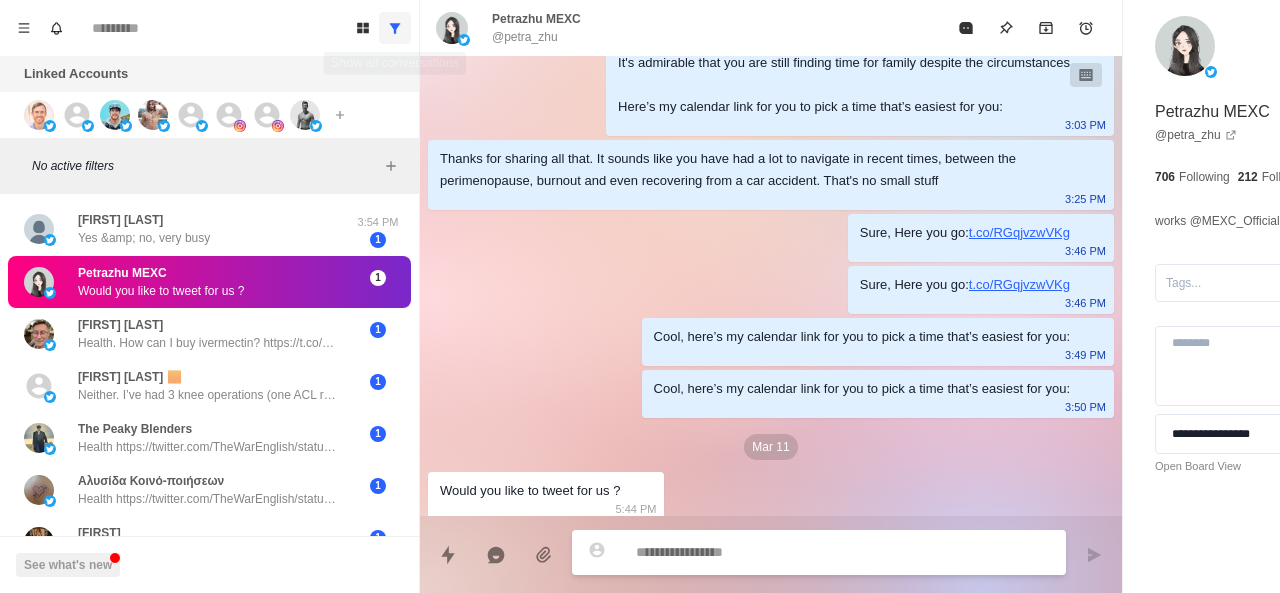 scroll, scrollTop: 162, scrollLeft: 0, axis: vertical 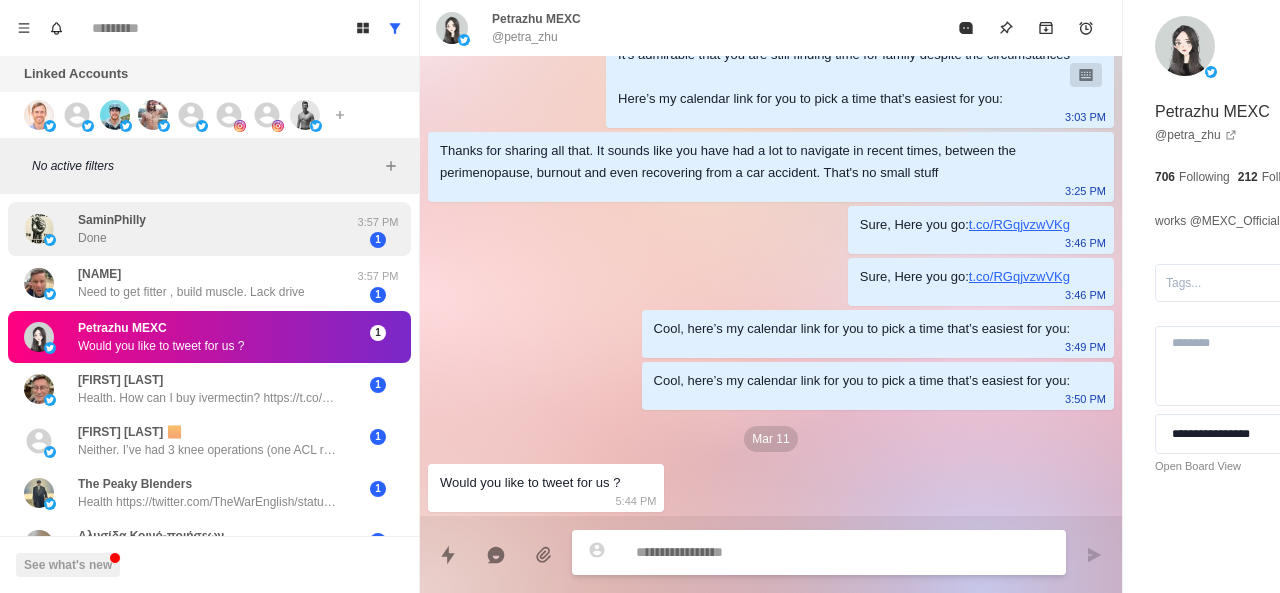 click on "[FIRST] Done" at bounding box center (188, 229) 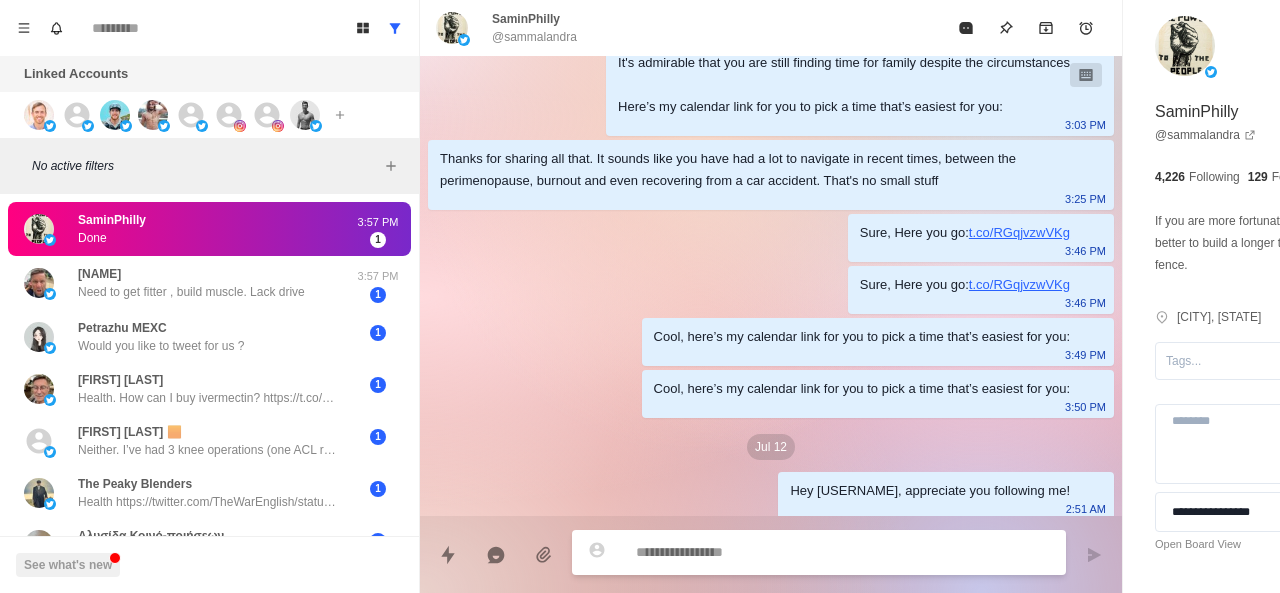 scroll, scrollTop: 2070, scrollLeft: 0, axis: vertical 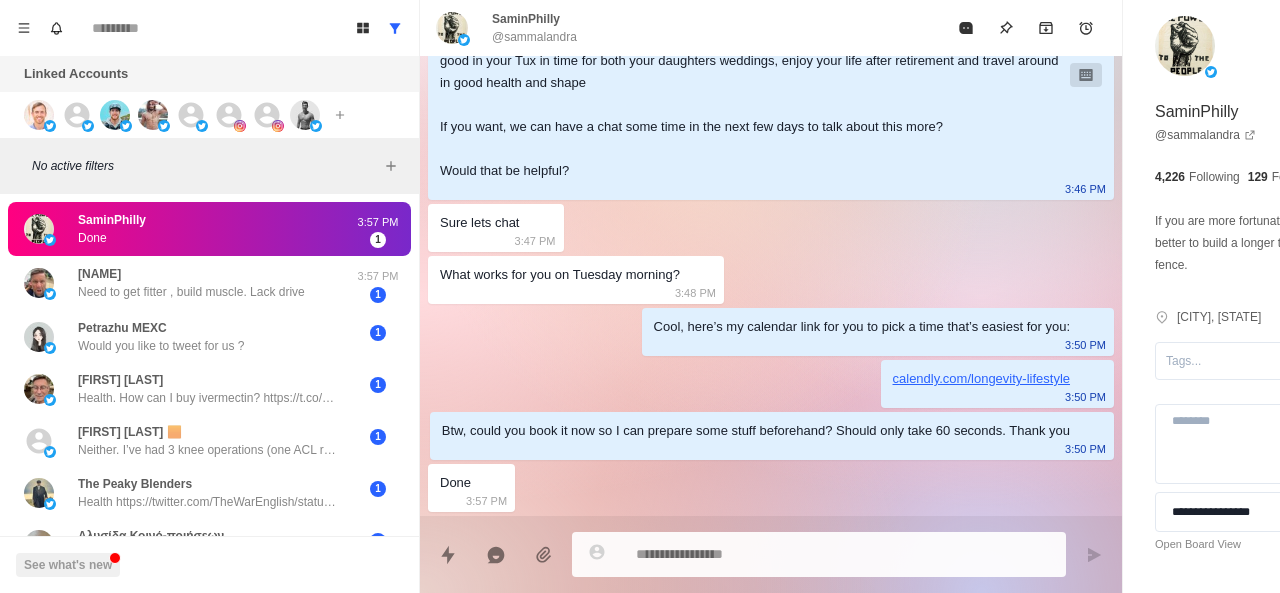 click on "SaminPhilly" at bounding box center [112, 220] 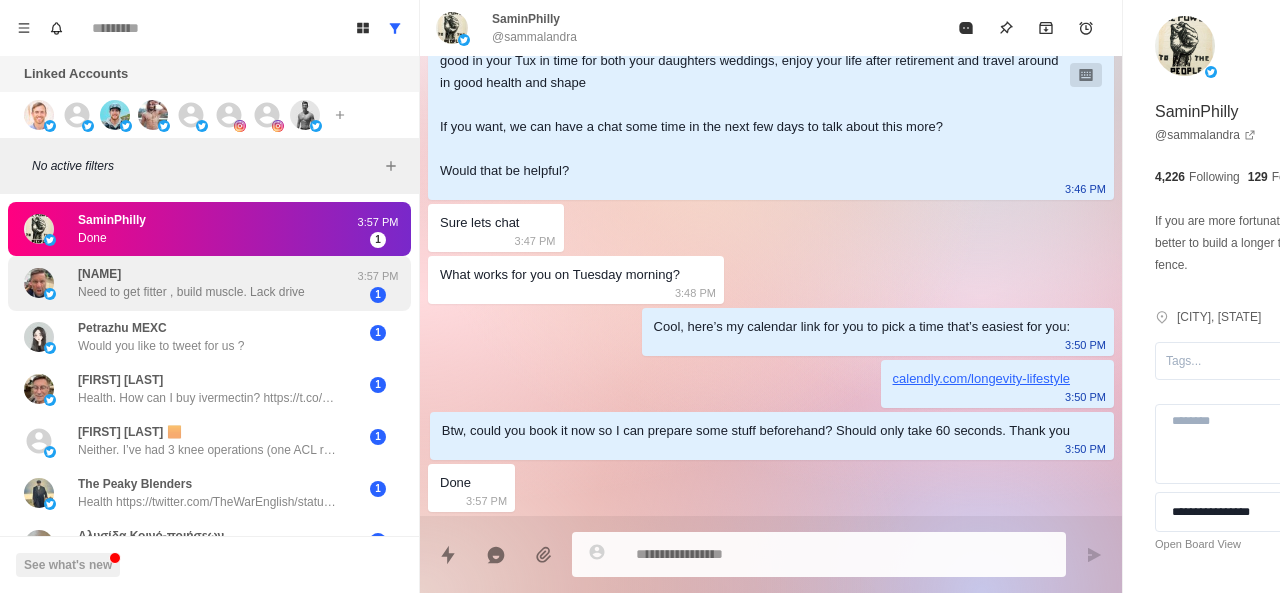 click on "Need to get fitter , build muscle. Lack drive" at bounding box center (191, 292) 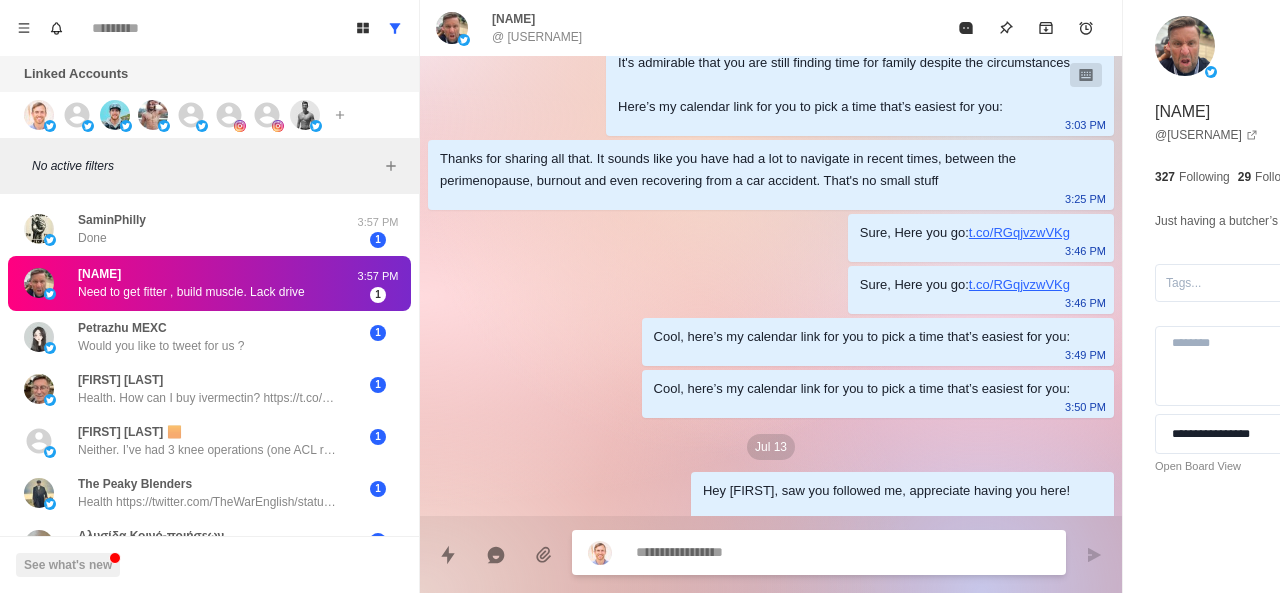 scroll, scrollTop: 258, scrollLeft: 0, axis: vertical 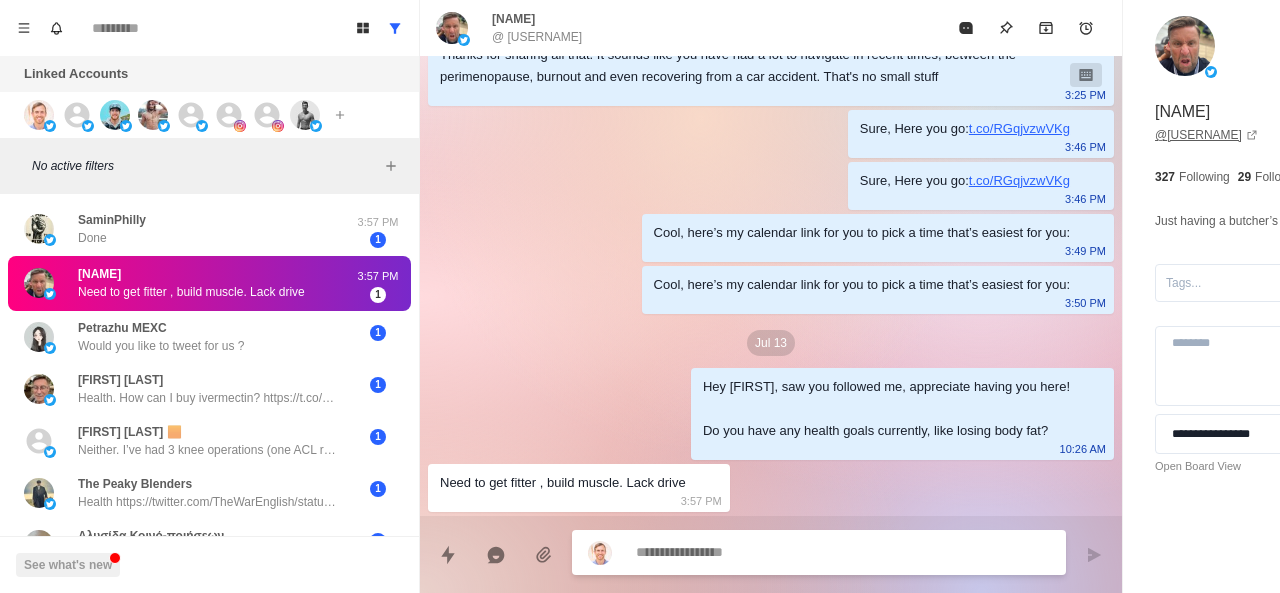 click on "@ kamin_leon" at bounding box center [1206, 135] 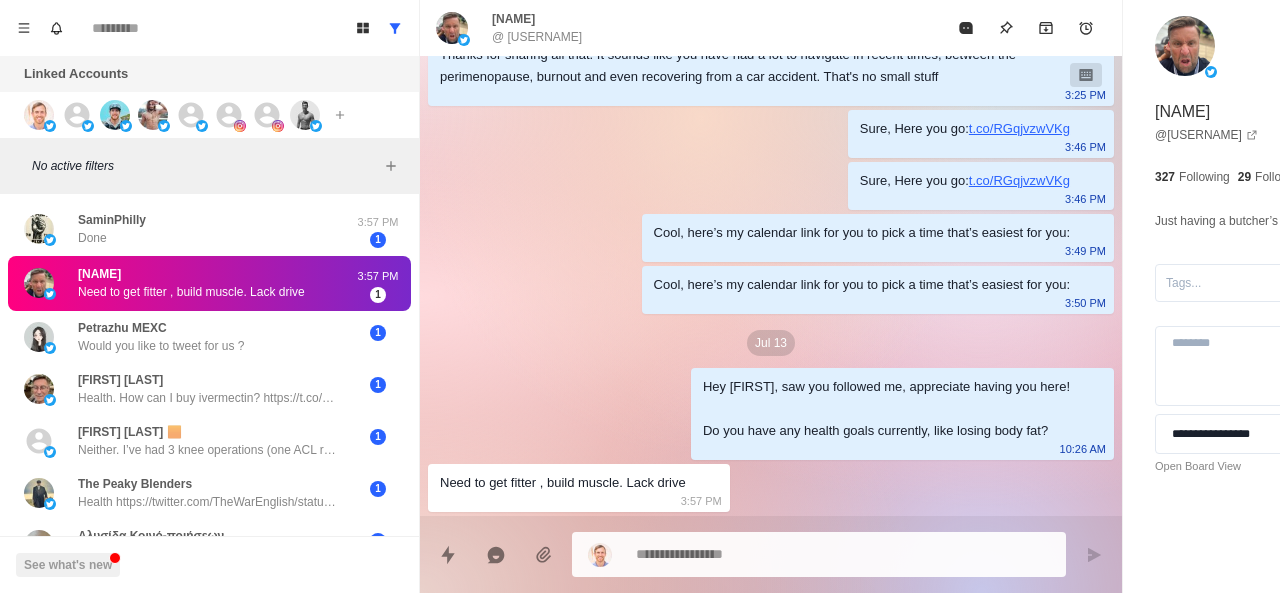 click on "Leon-kamin Need to get fitter , build muscle. Lack drive 3:57 PM 1" at bounding box center [209, 283] 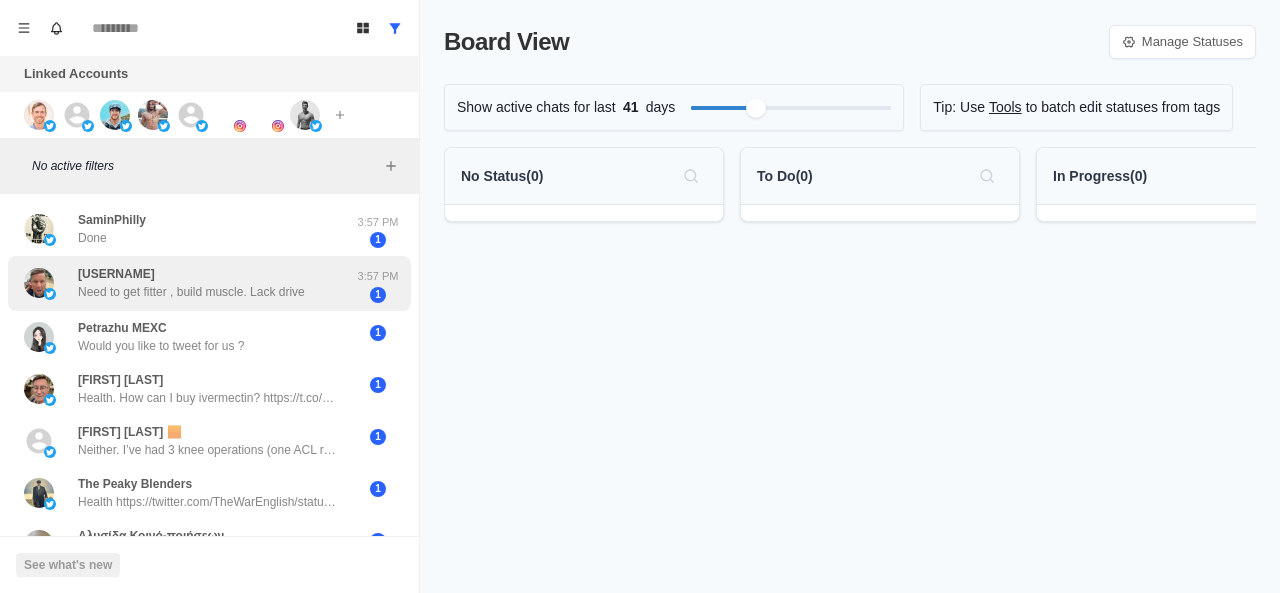 scroll, scrollTop: 0, scrollLeft: 0, axis: both 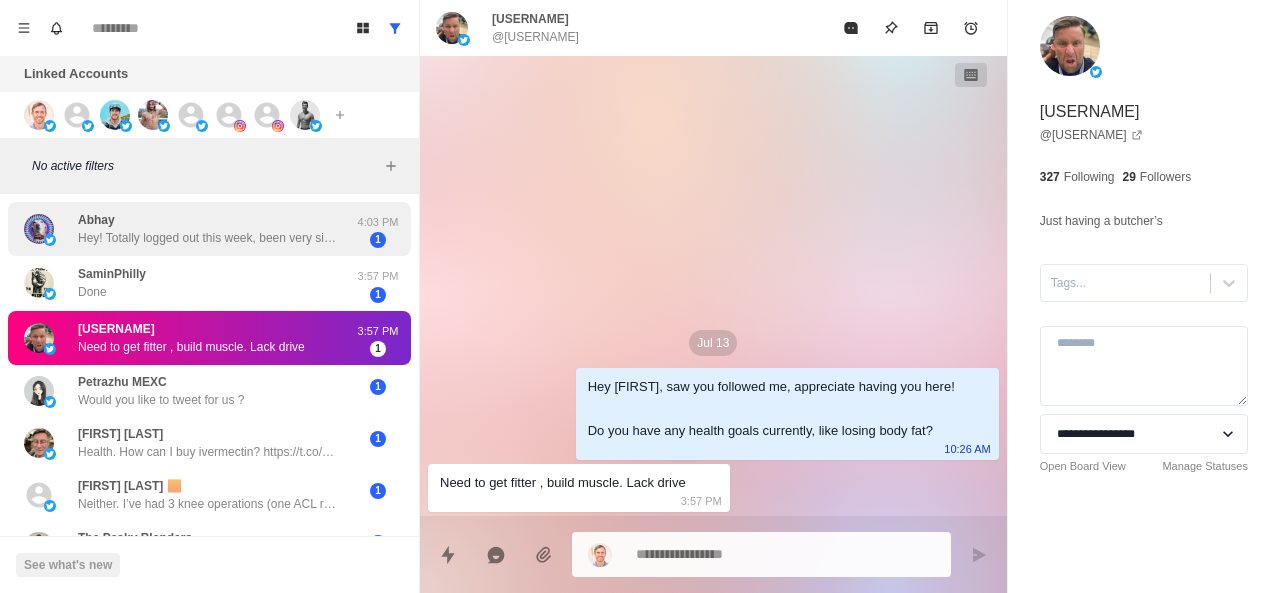 click on "Hey! Totally logged out this week, been very sick." at bounding box center [208, 238] 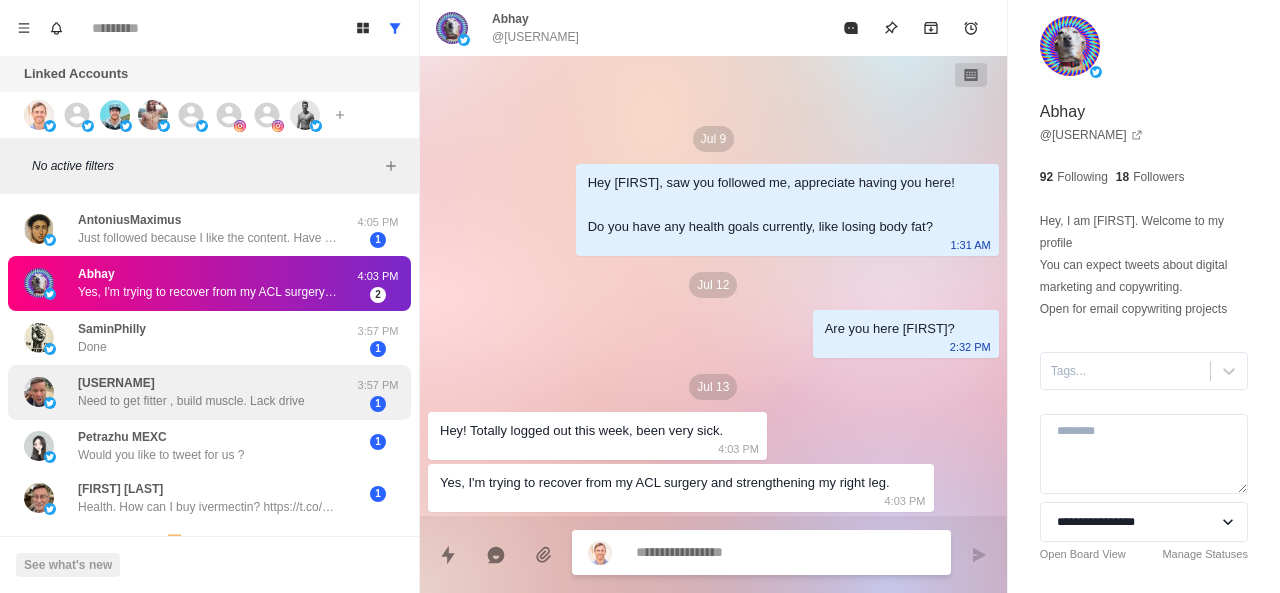 click on "Need to get fitter , build muscle. Lack drive" at bounding box center (191, 401) 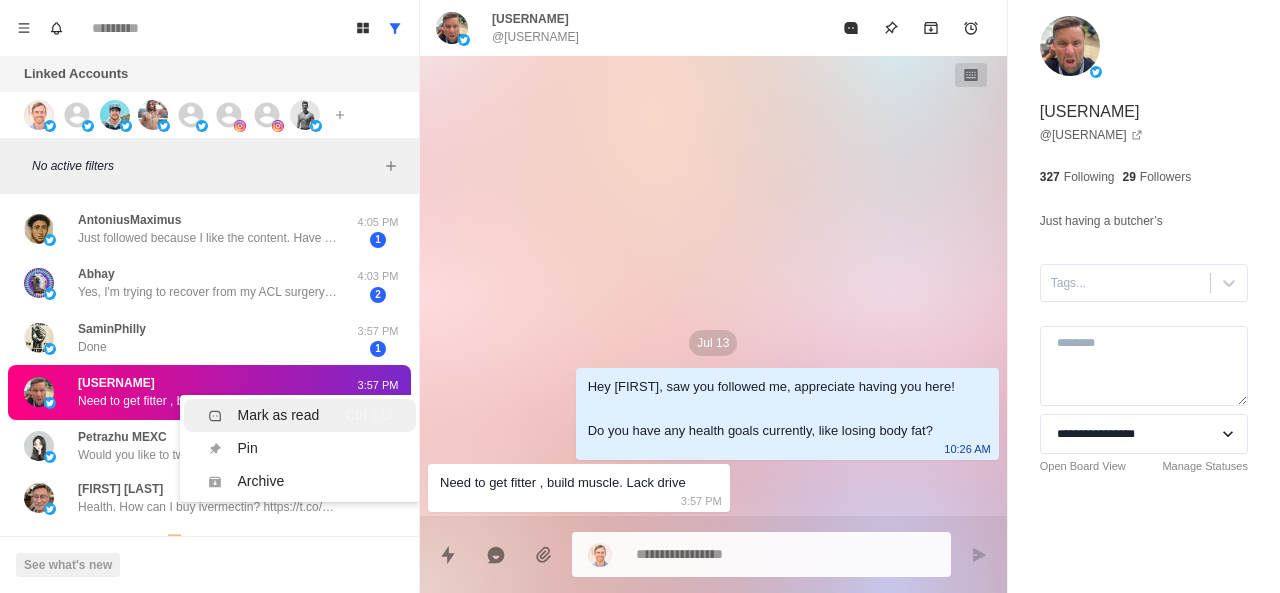 click on "Mark as read Ctrl ⇧ U" at bounding box center (300, 415) 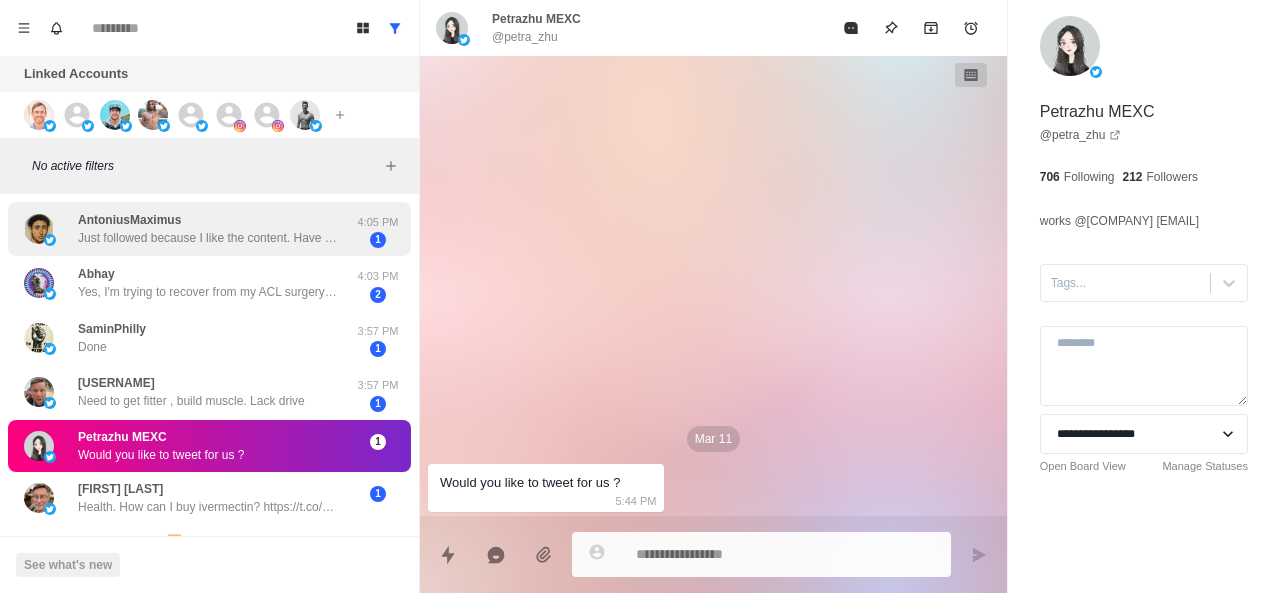 click on "[FIRST] Just followed because I like the content. Have a pretty good system in place already 4:05 PM 1" at bounding box center (209, 229) 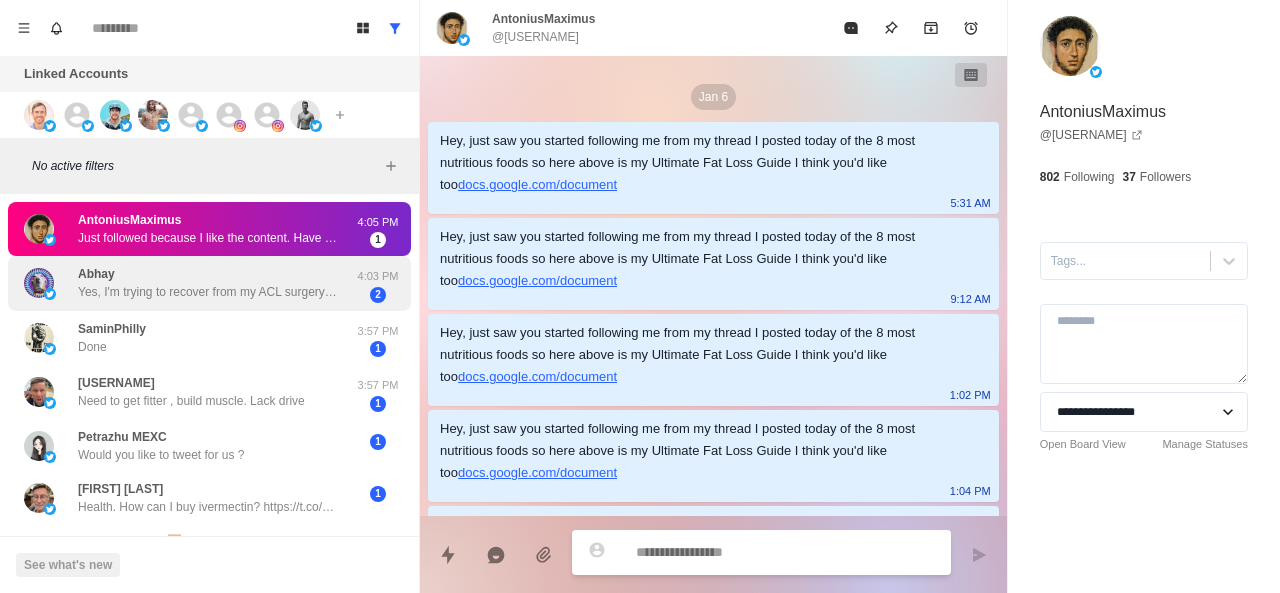 scroll, scrollTop: 802, scrollLeft: 0, axis: vertical 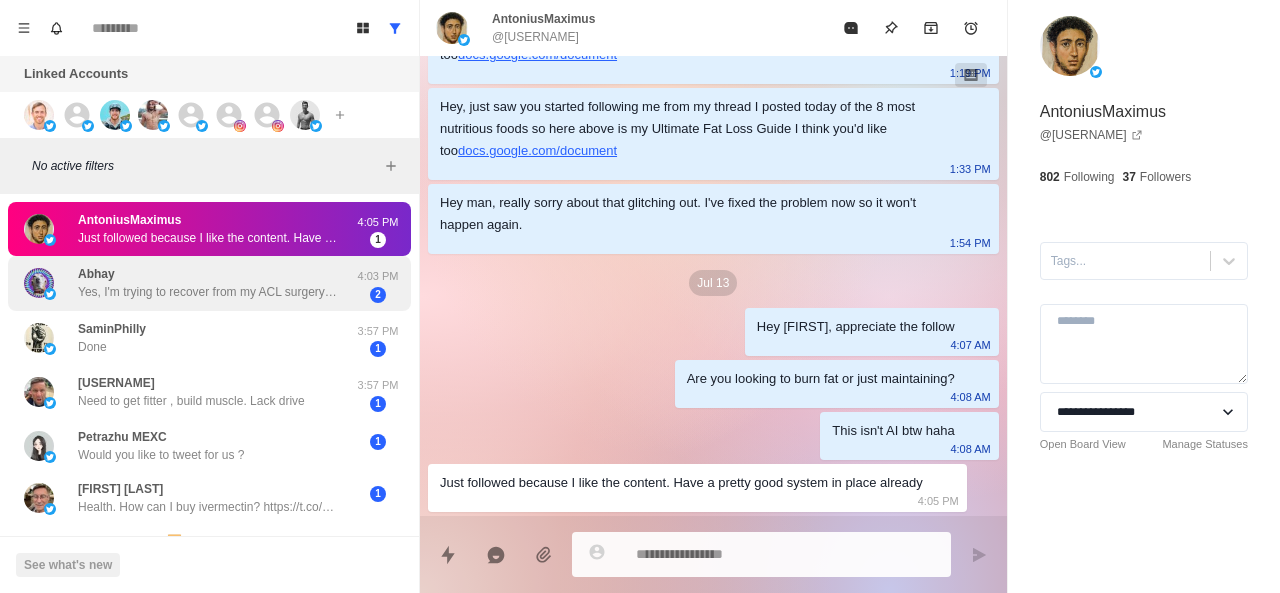 click on "[FIRST] Yes, I'm trying to recover from my ACL surgery and strengthening my right leg. 4:03 PM 2" at bounding box center (209, 283) 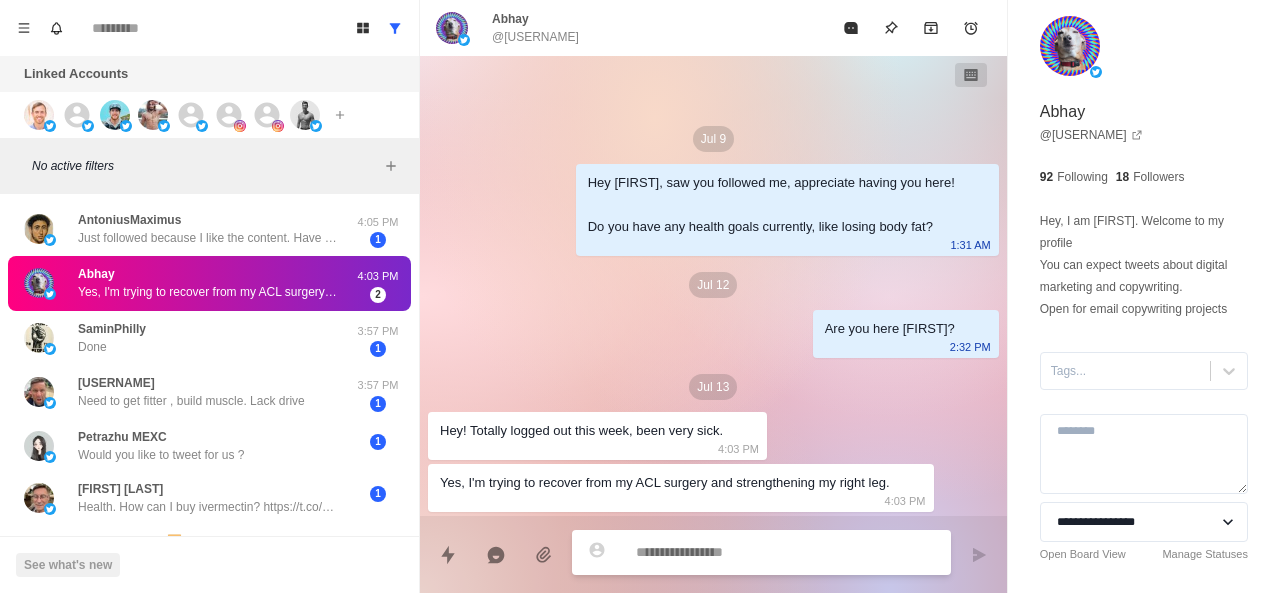 scroll, scrollTop: 0, scrollLeft: 0, axis: both 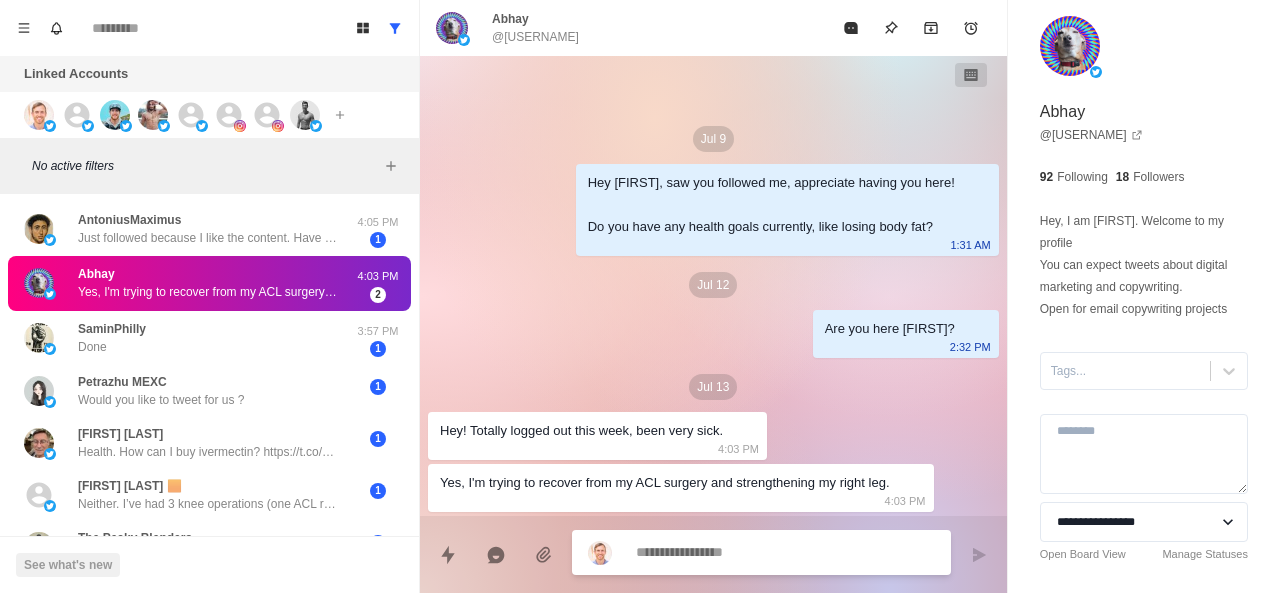 click on "[FIRST] Yes, I'm trying to recover from my ACL surgery and strengthening my right leg. 4:03 PM 2" at bounding box center [209, 283] 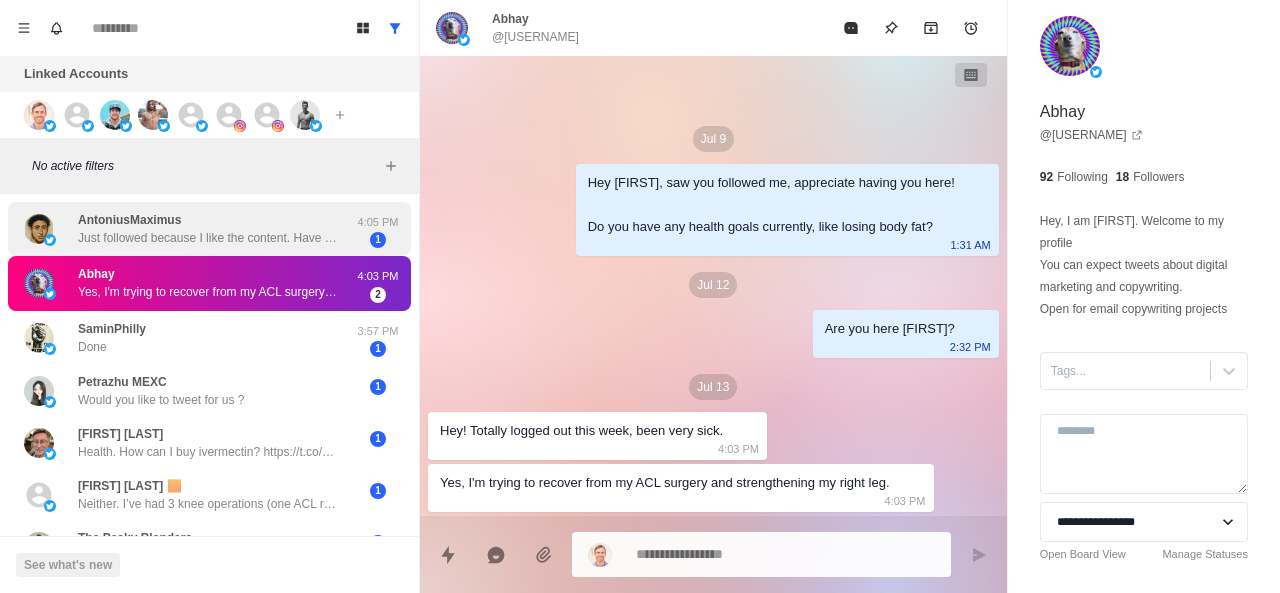 click on "[FIRST] Just followed because I like the content. Have a pretty good system in place already 4:05 PM 1" at bounding box center (209, 229) 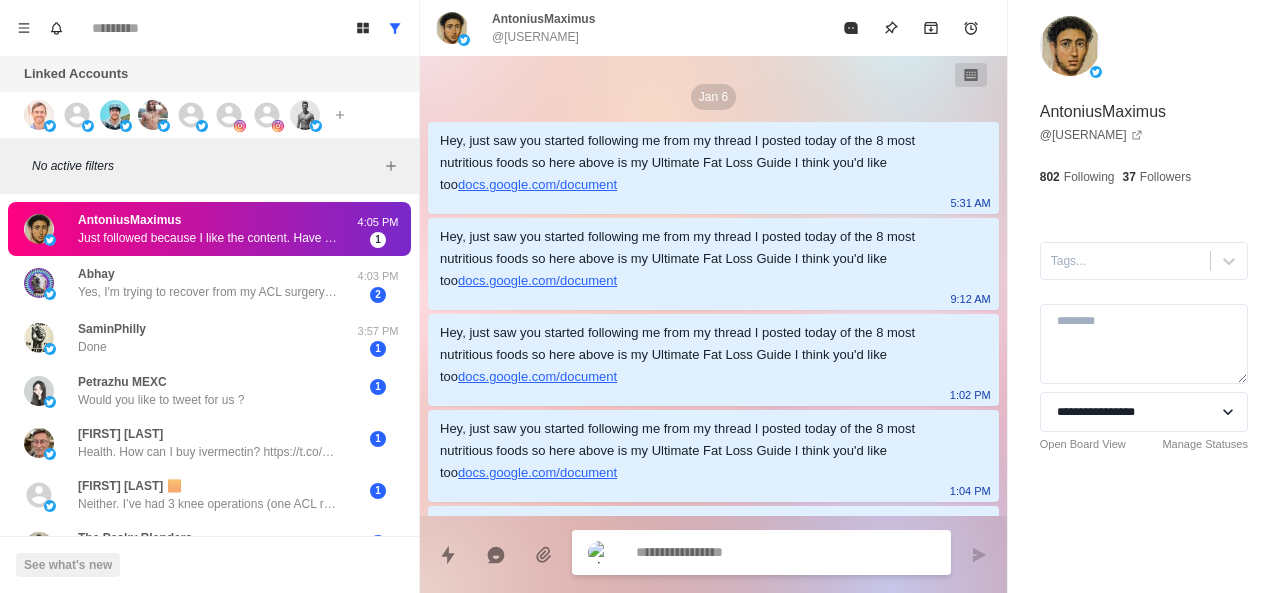 scroll, scrollTop: 802, scrollLeft: 0, axis: vertical 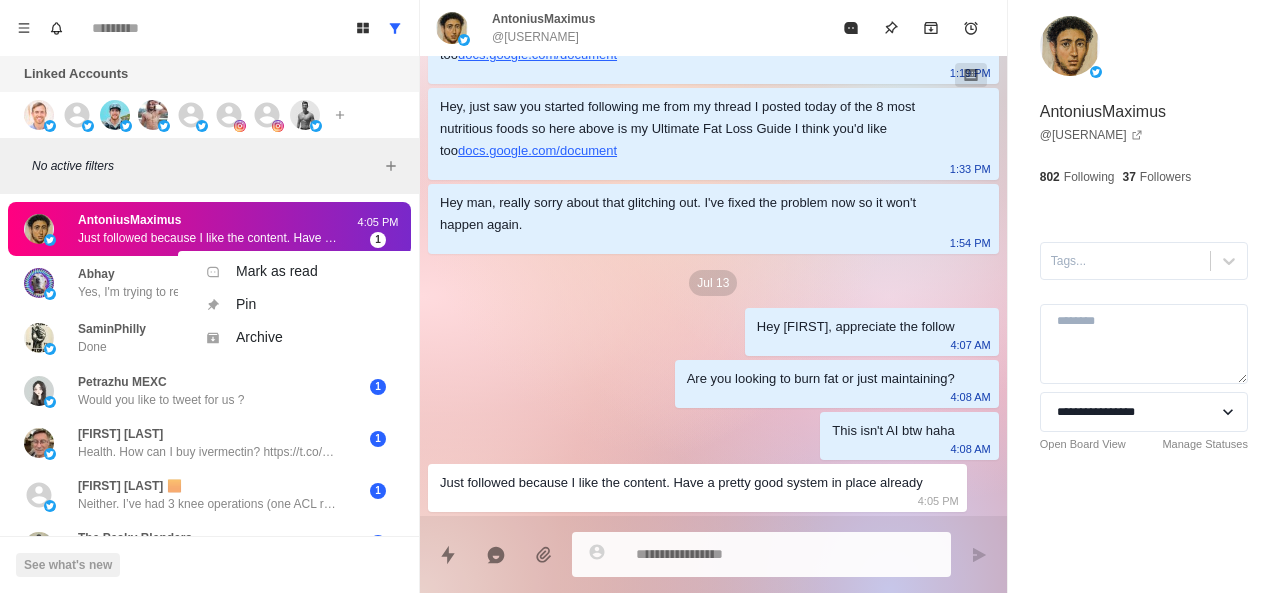 click on "Mark as read Ctrl ⇧ U Pin Ctrl ⇧ P Archive Ctrl ⇧ A" at bounding box center (298, 304) 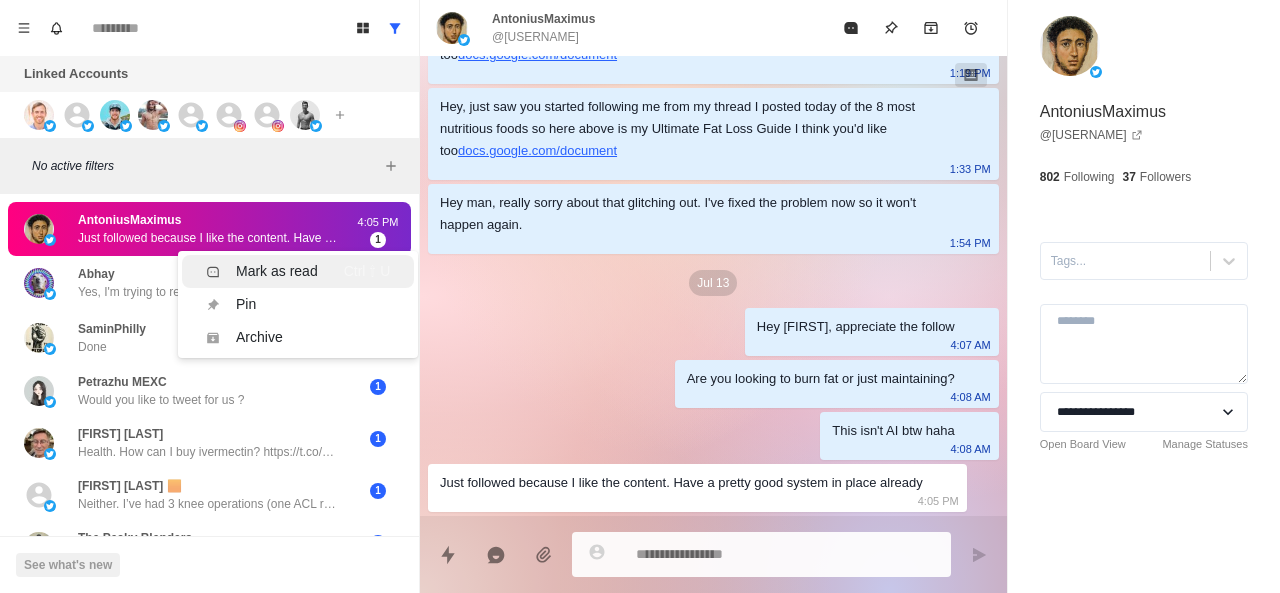 click on "Mark as read" at bounding box center [277, 271] 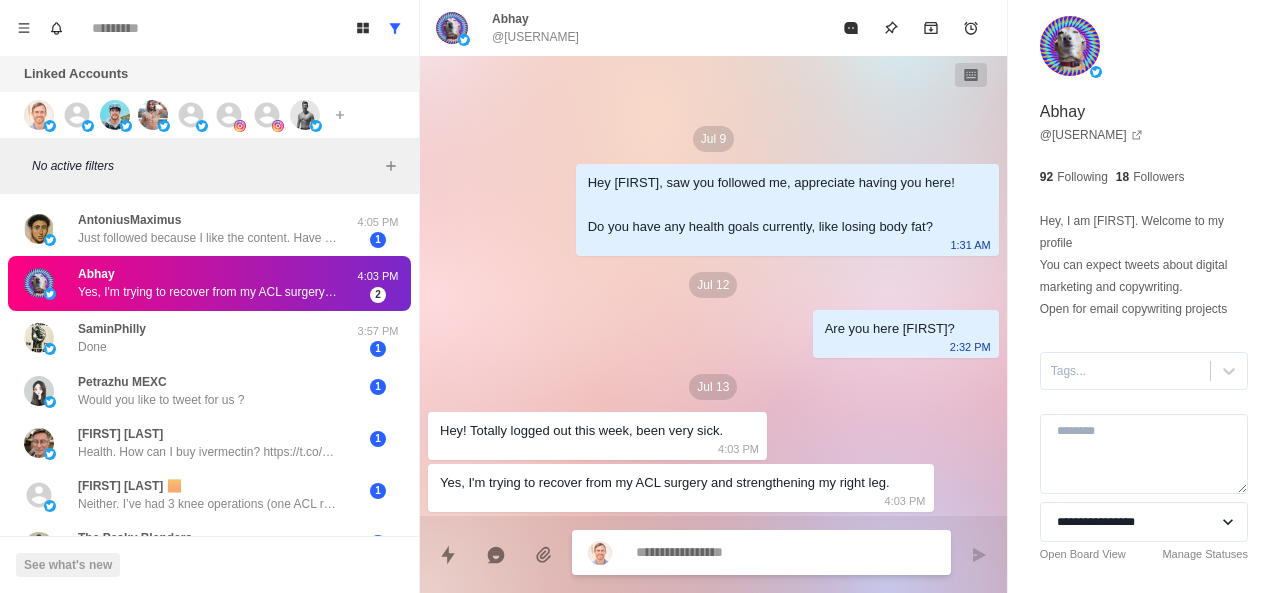 scroll, scrollTop: 0, scrollLeft: 0, axis: both 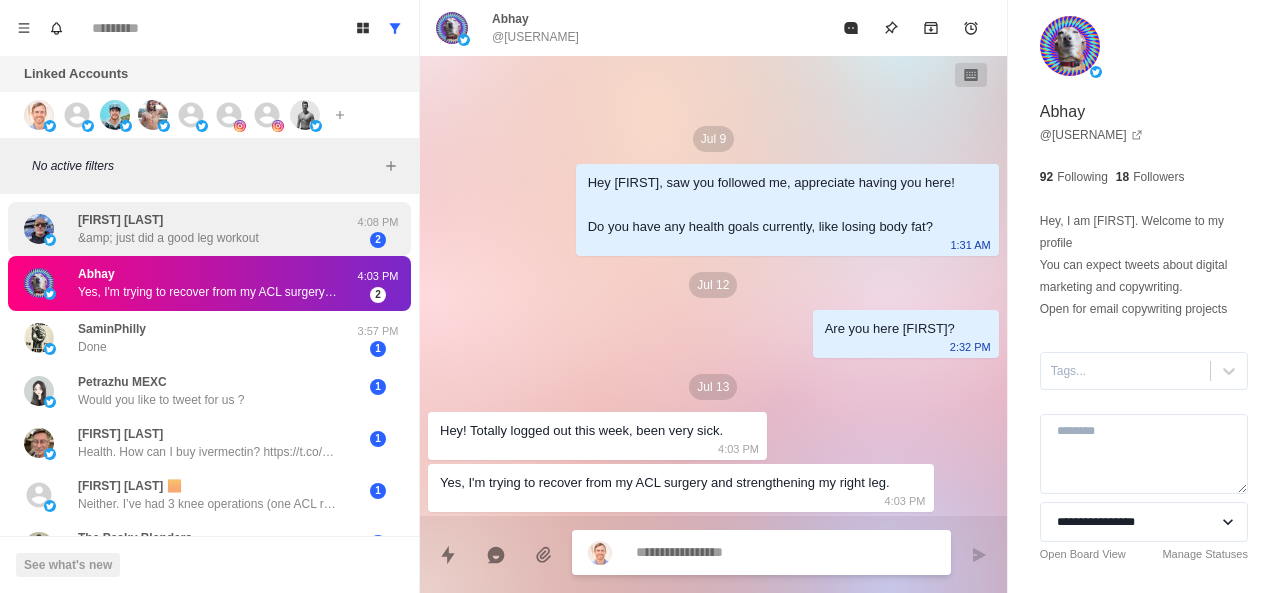 click on "Coach [FIRST] [LAST] &amp; just did a good leg workout" at bounding box center [188, 229] 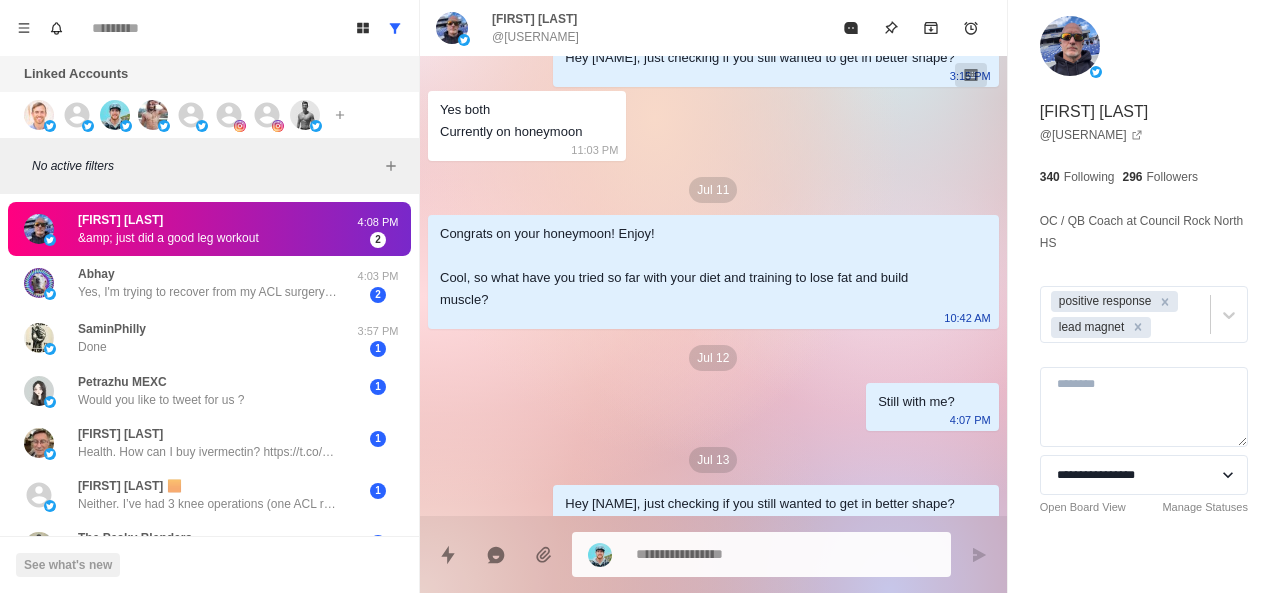 scroll, scrollTop: 354, scrollLeft: 0, axis: vertical 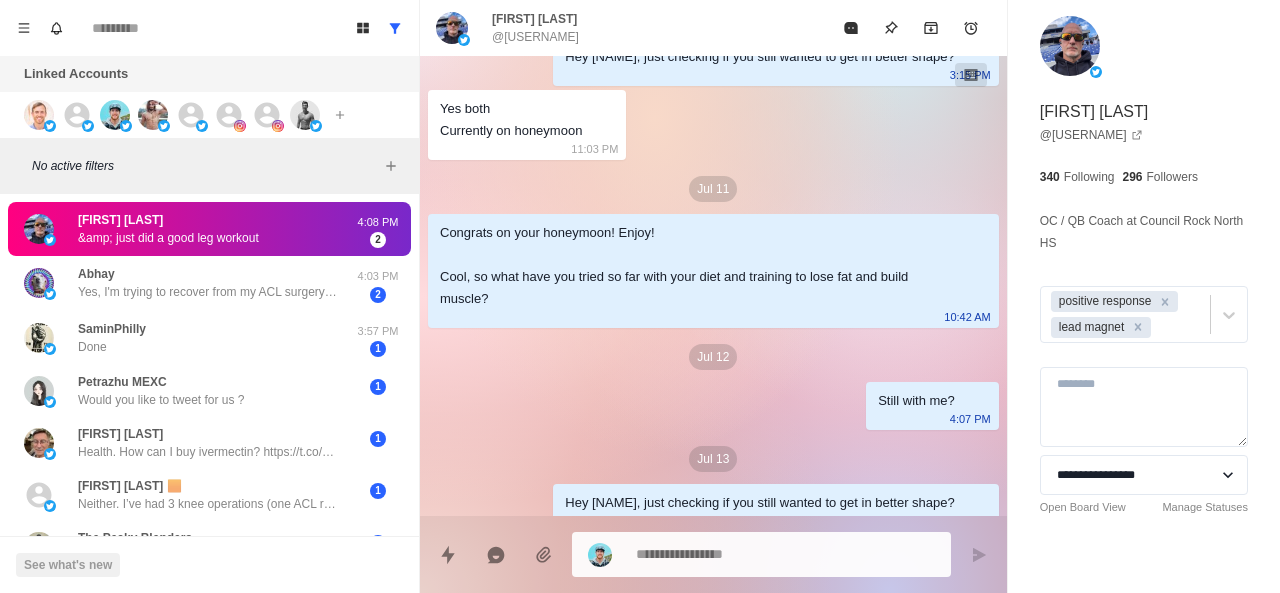 click on "Congrats on your honeymoon! Enjoy!
Cool, so what have you tried so far with your diet and training to lose fat and build muscle?" at bounding box center [697, 266] 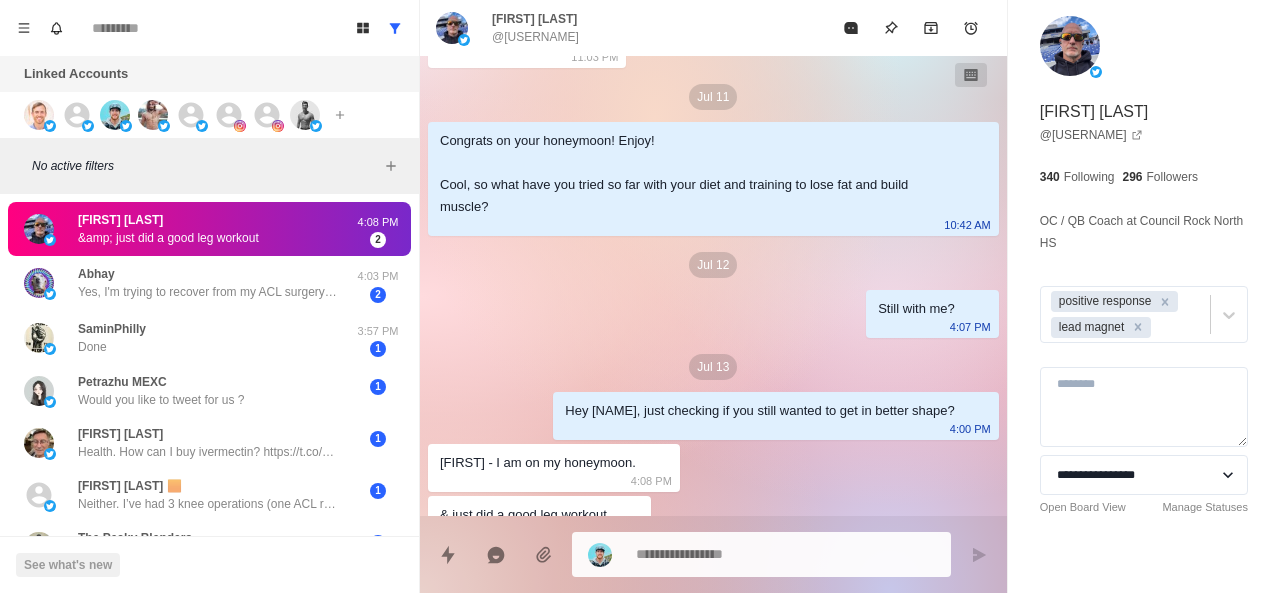 scroll, scrollTop: 544, scrollLeft: 0, axis: vertical 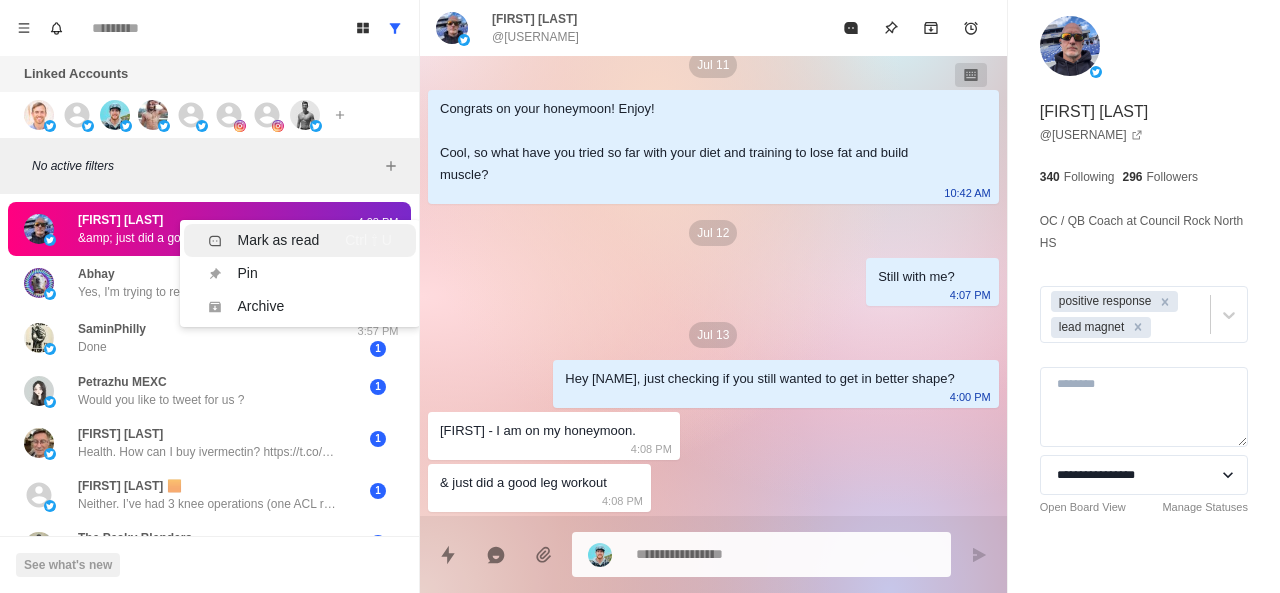 click on "Mark as read" at bounding box center (279, 240) 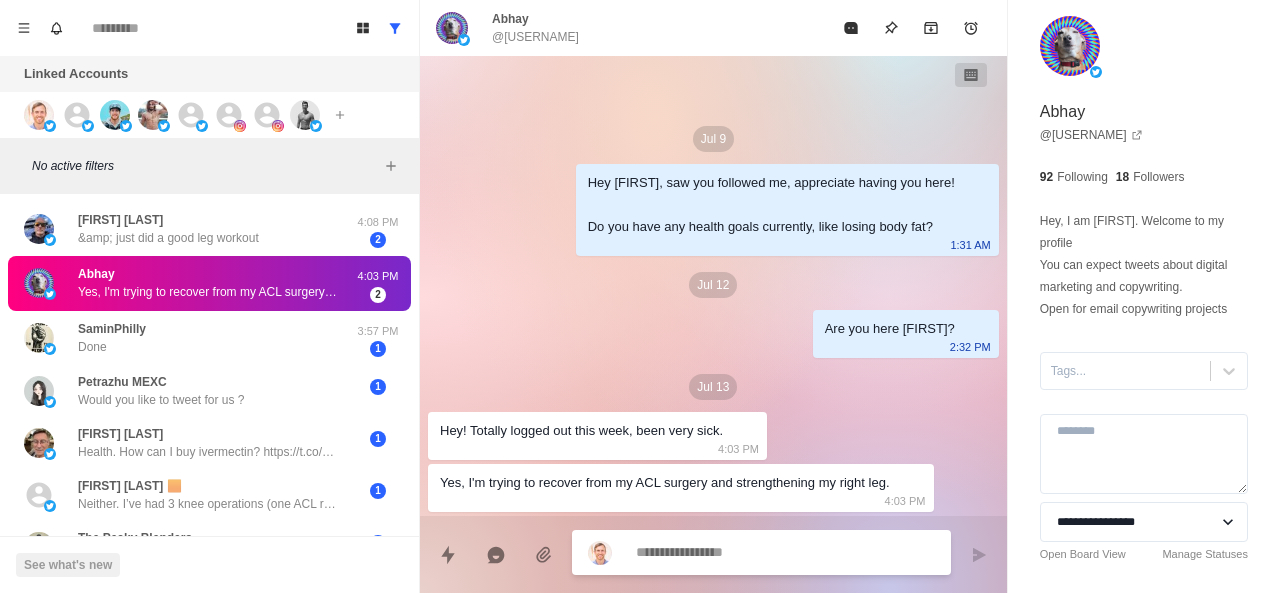 scroll, scrollTop: 0, scrollLeft: 0, axis: both 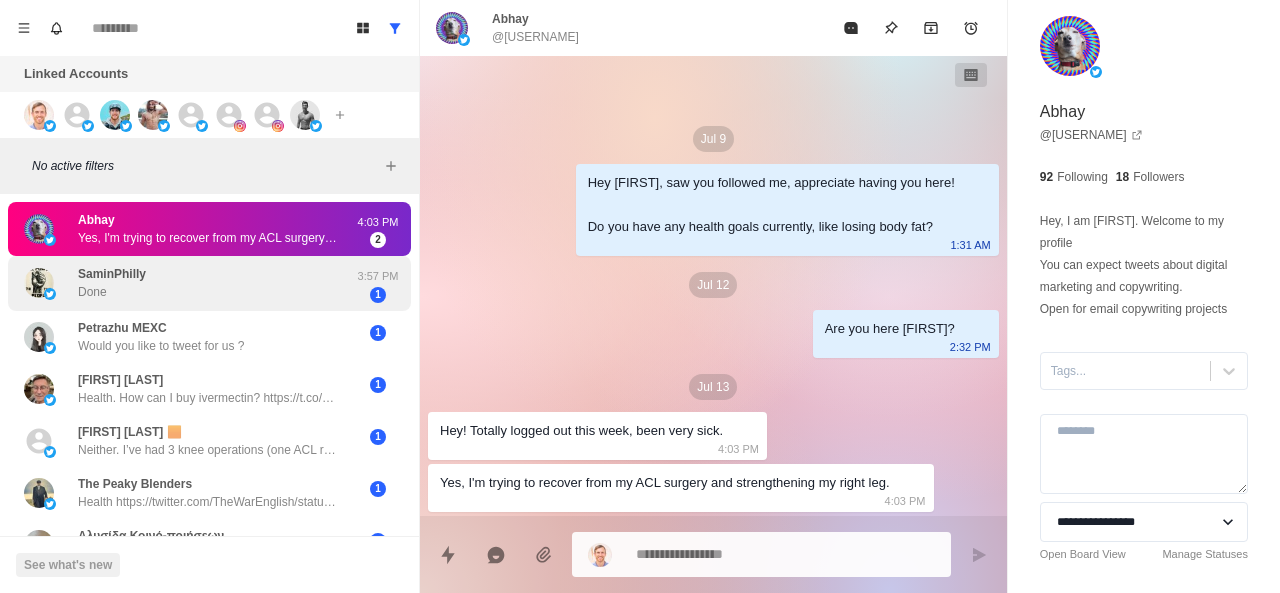click on "[FIRST] Done" at bounding box center [188, 283] 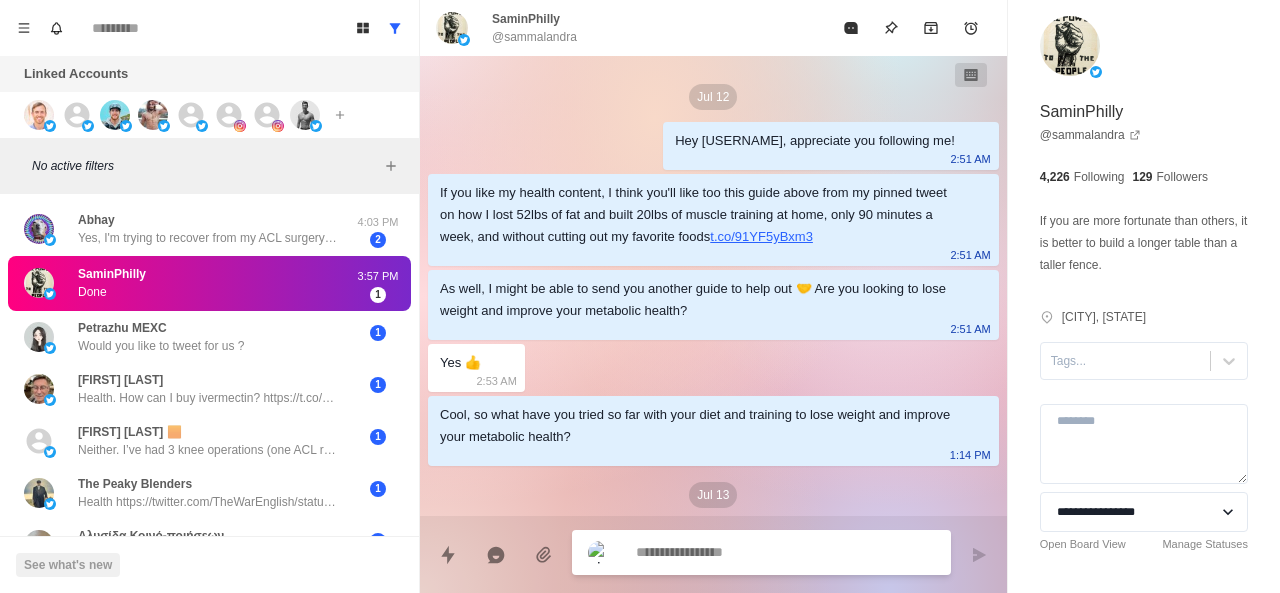 scroll, scrollTop: 1566, scrollLeft: 0, axis: vertical 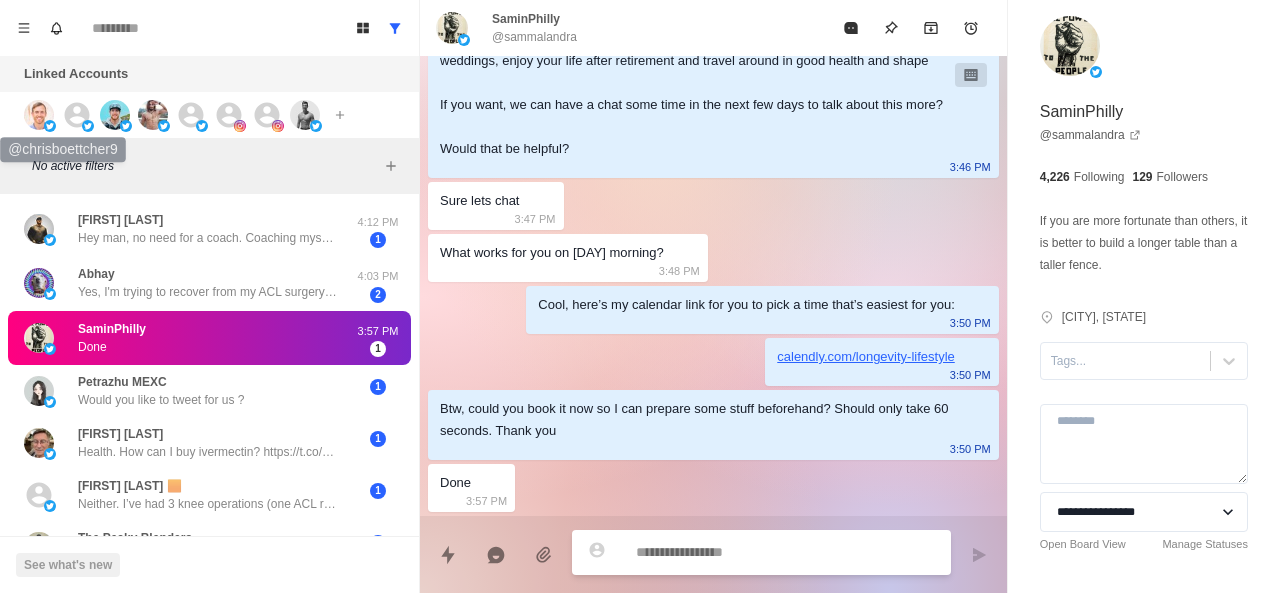 click at bounding box center [39, 115] 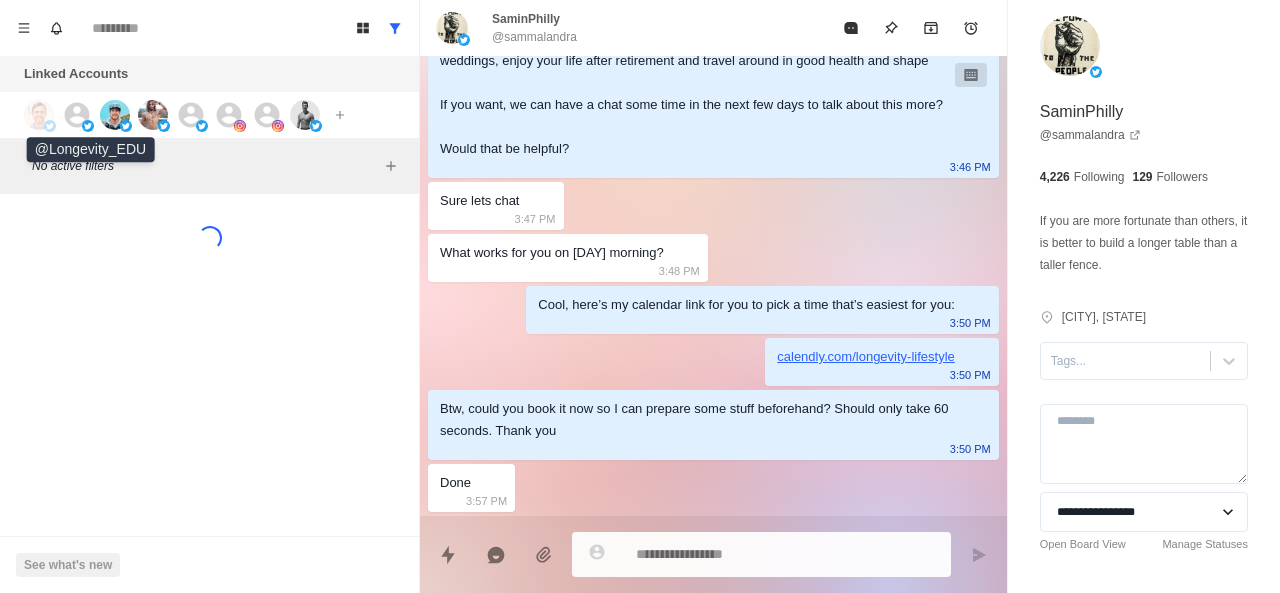 click 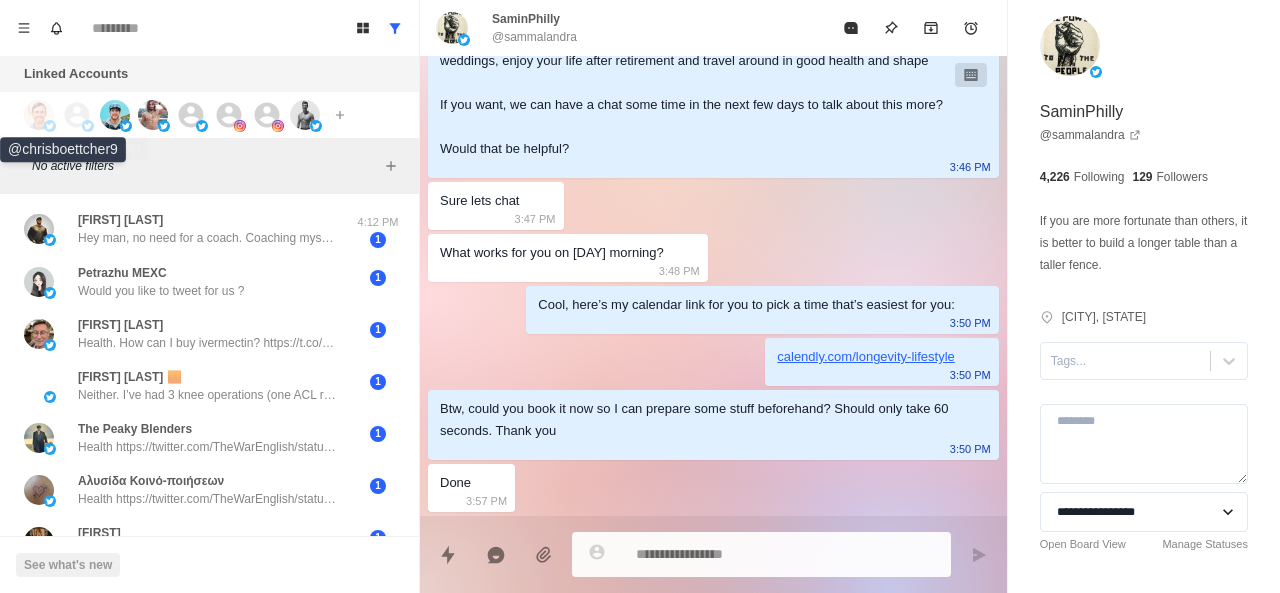 click 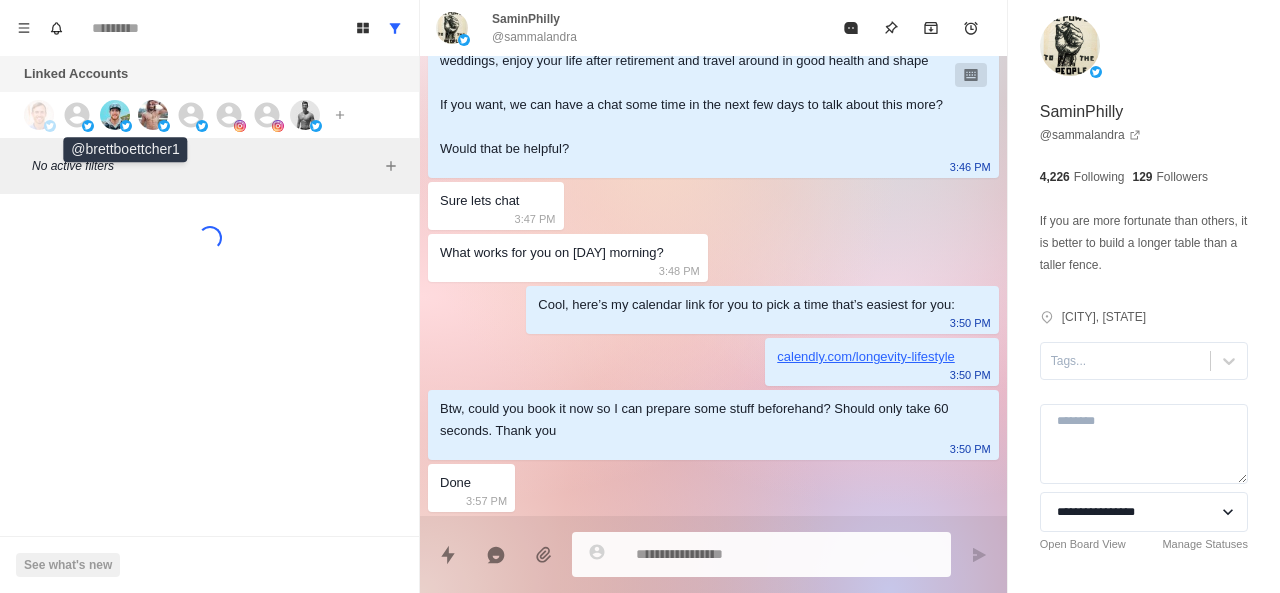 click at bounding box center [115, 115] 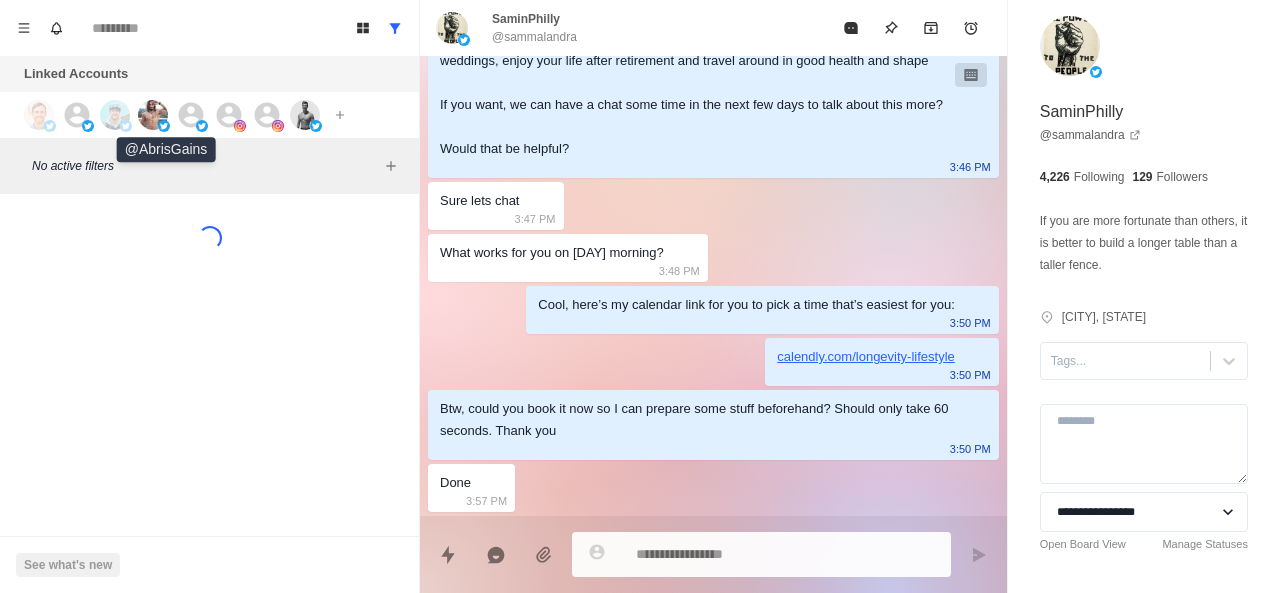 click at bounding box center (153, 115) 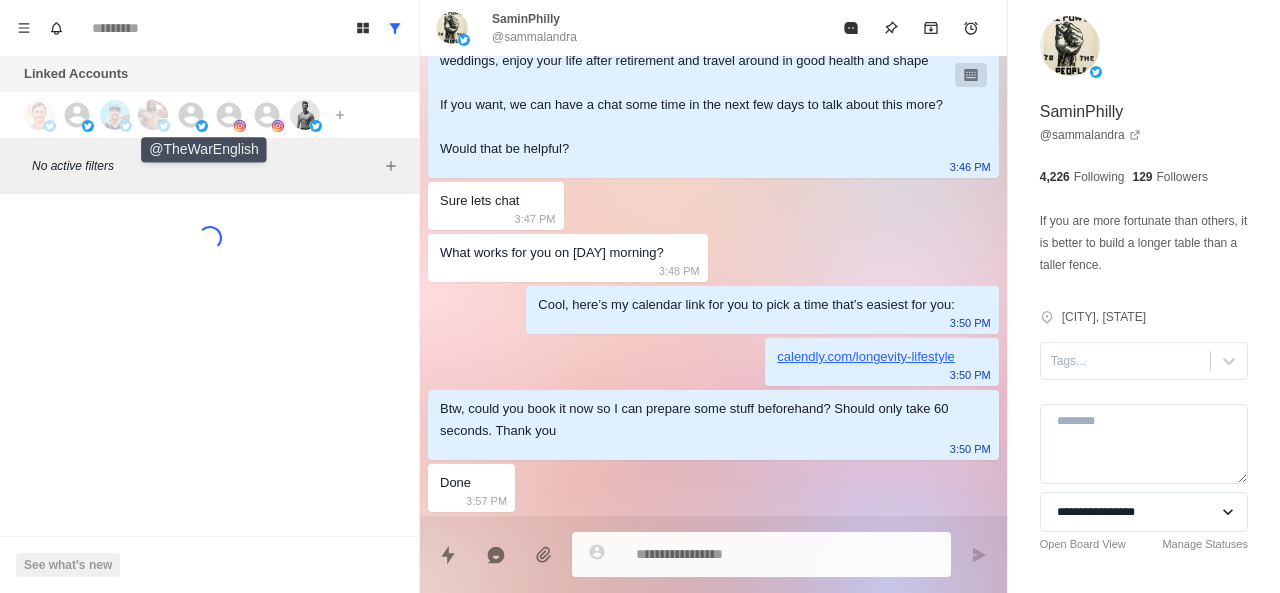 click 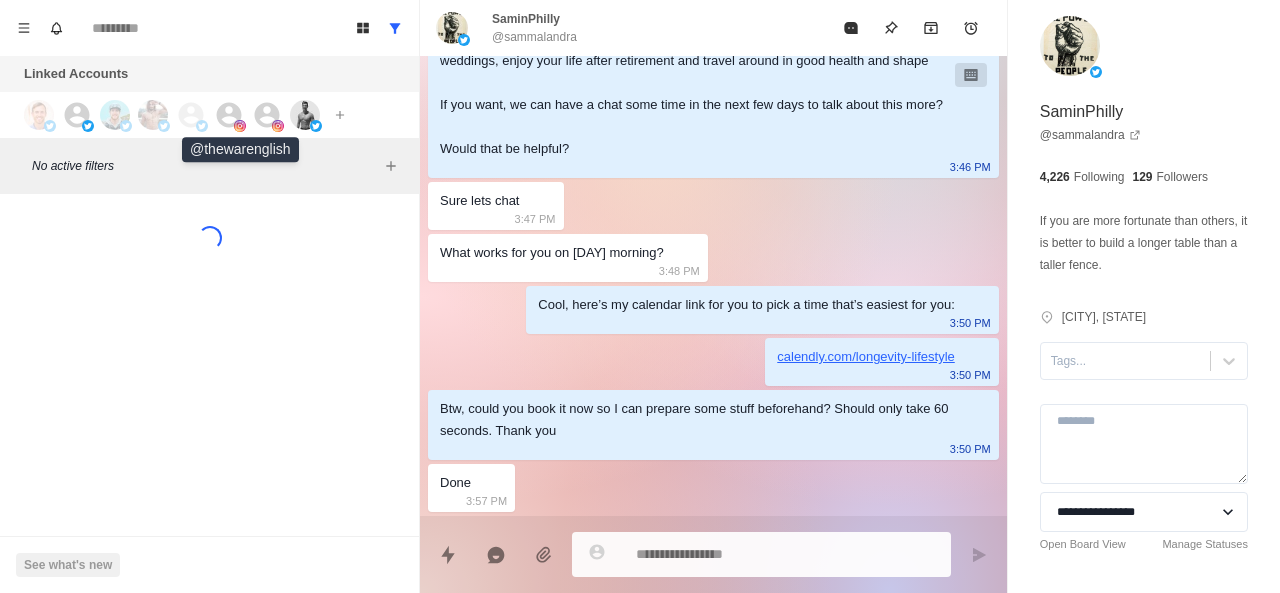 click 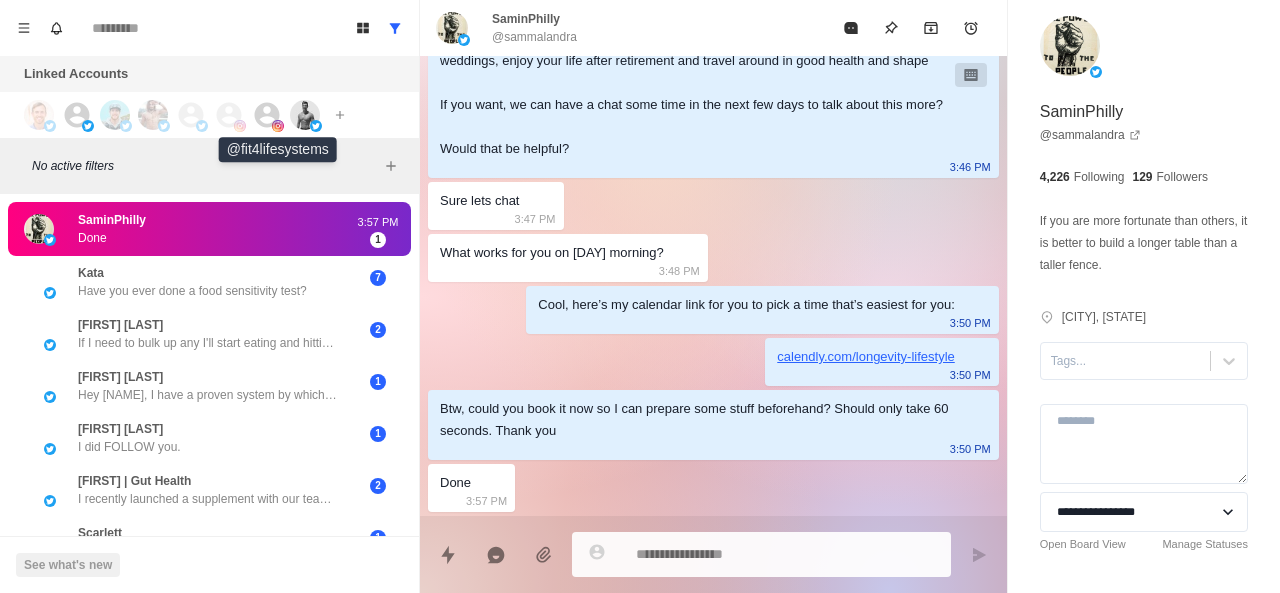 click 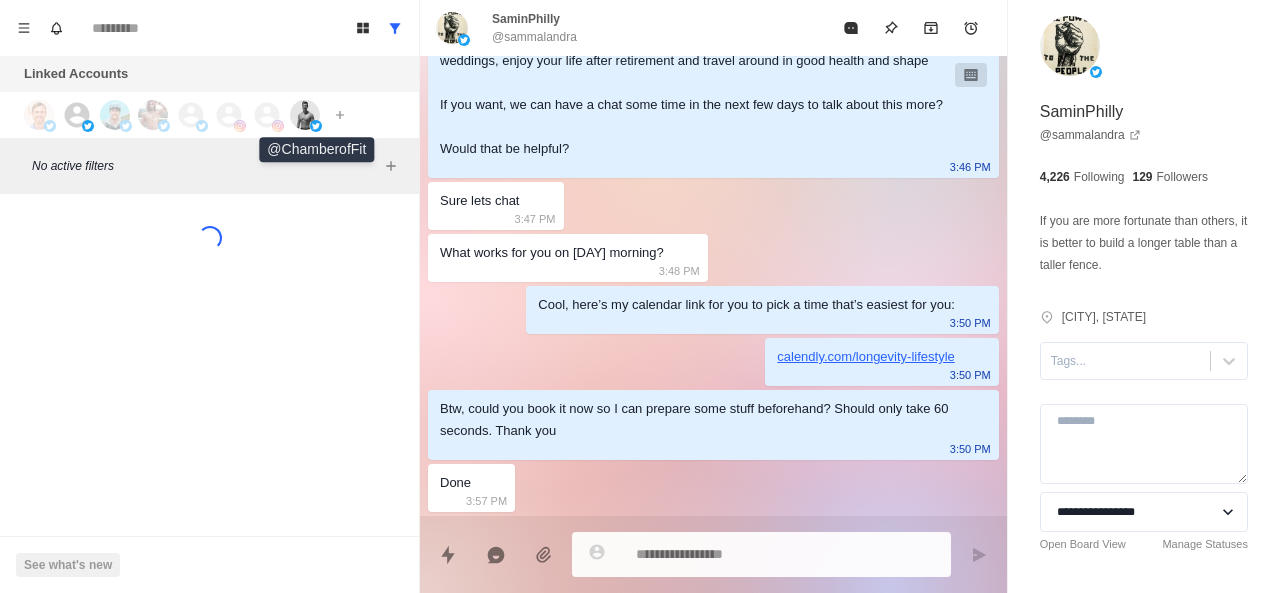 click at bounding box center [305, 115] 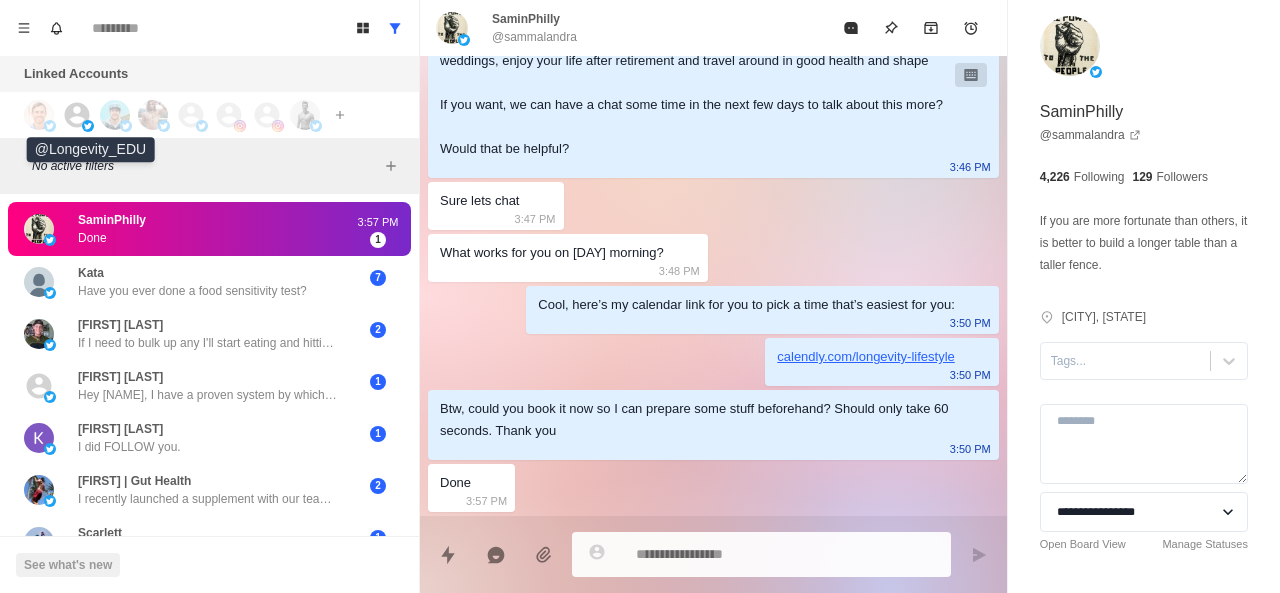 click 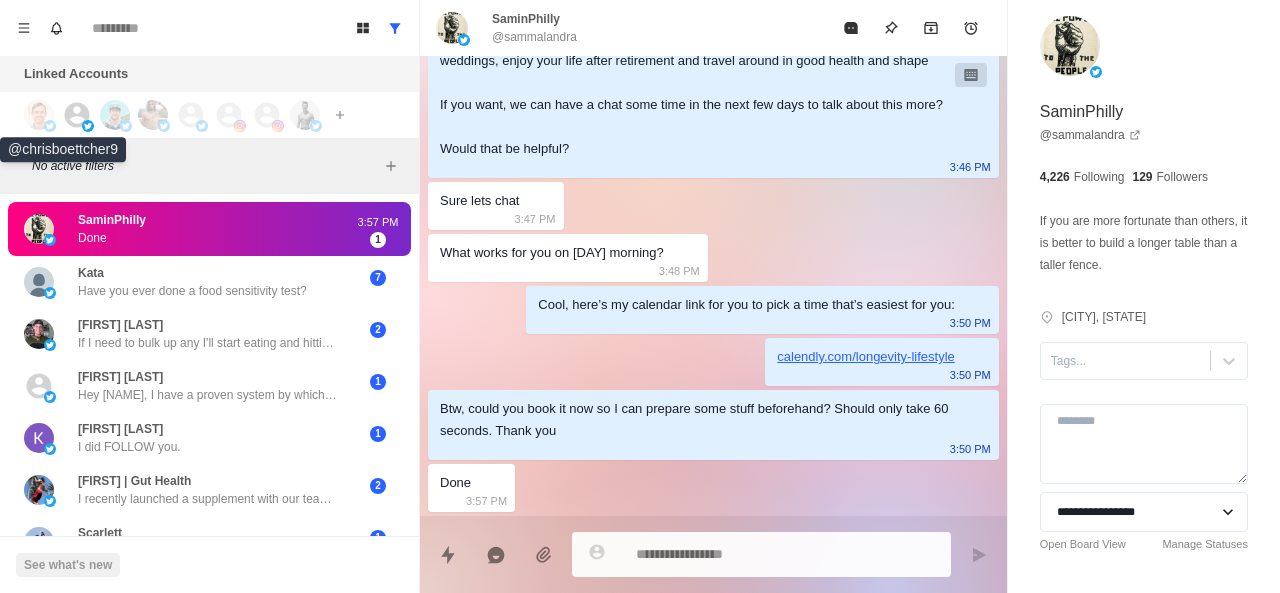 click at bounding box center (39, 115) 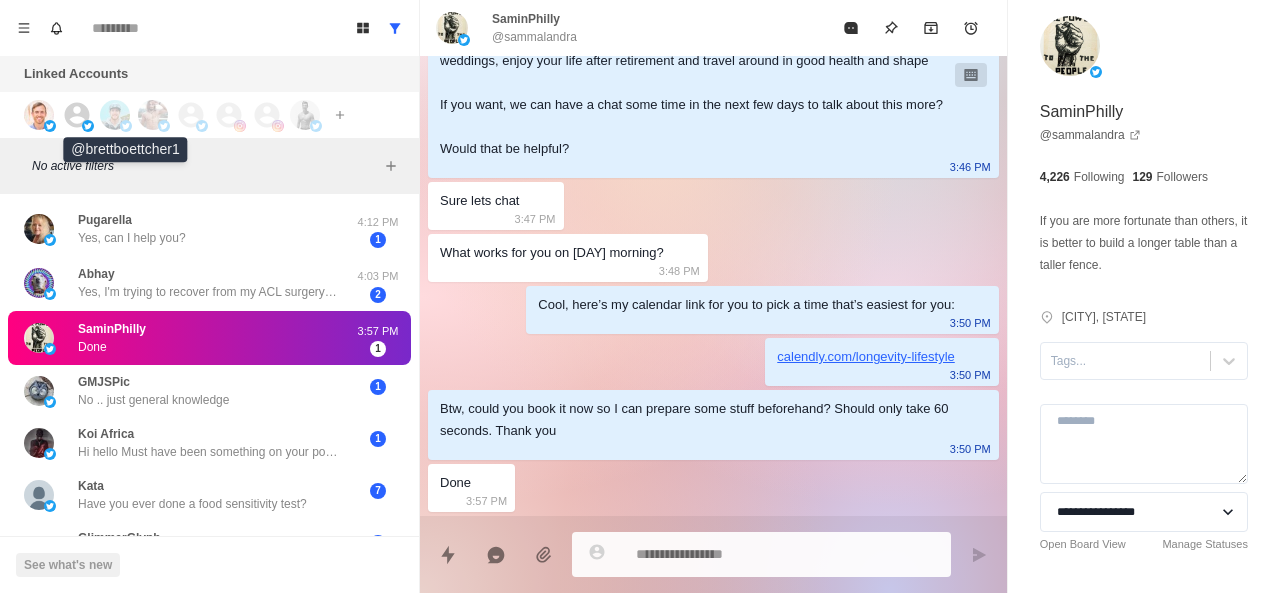 click at bounding box center [115, 115] 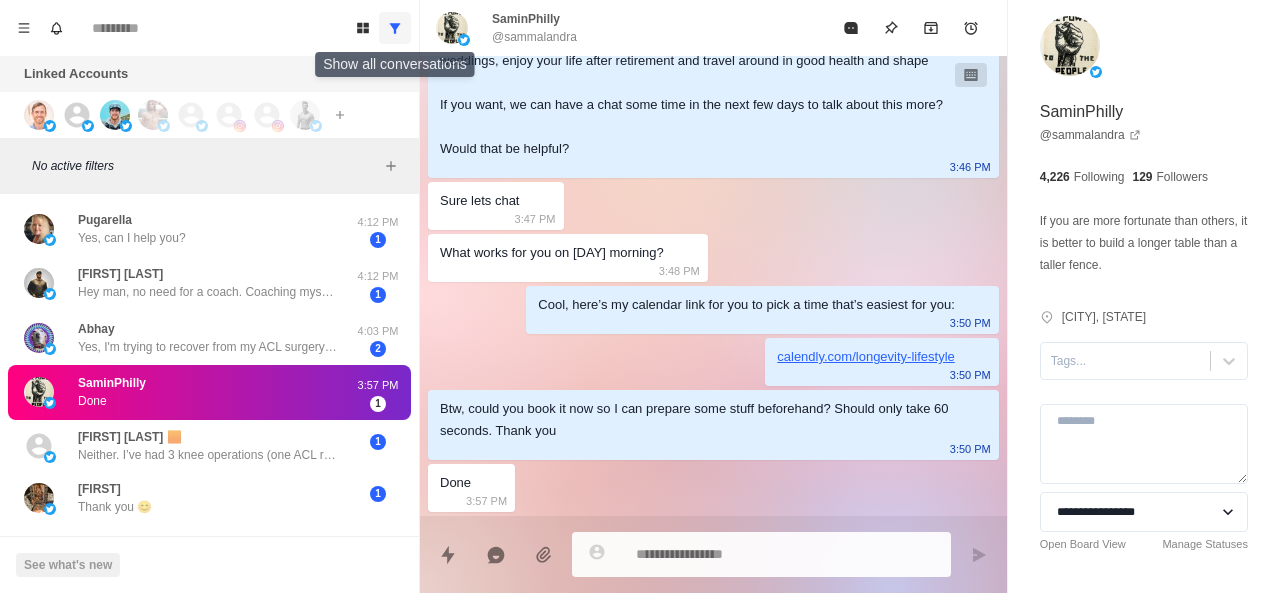 click at bounding box center (395, 28) 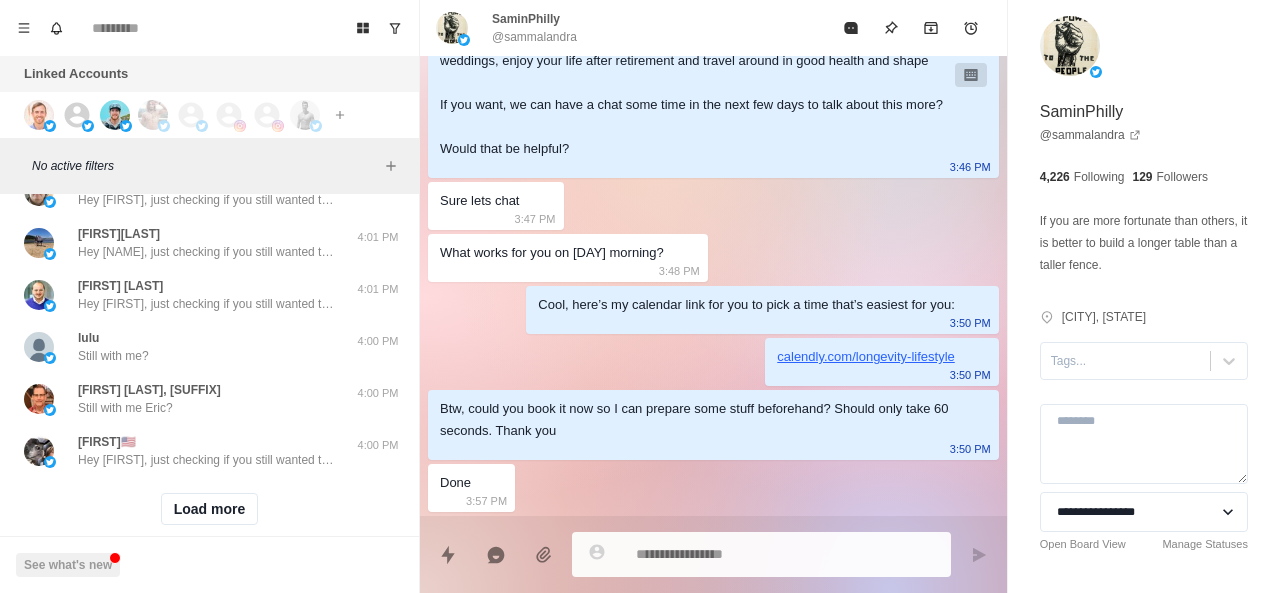 scroll, scrollTop: 815, scrollLeft: 0, axis: vertical 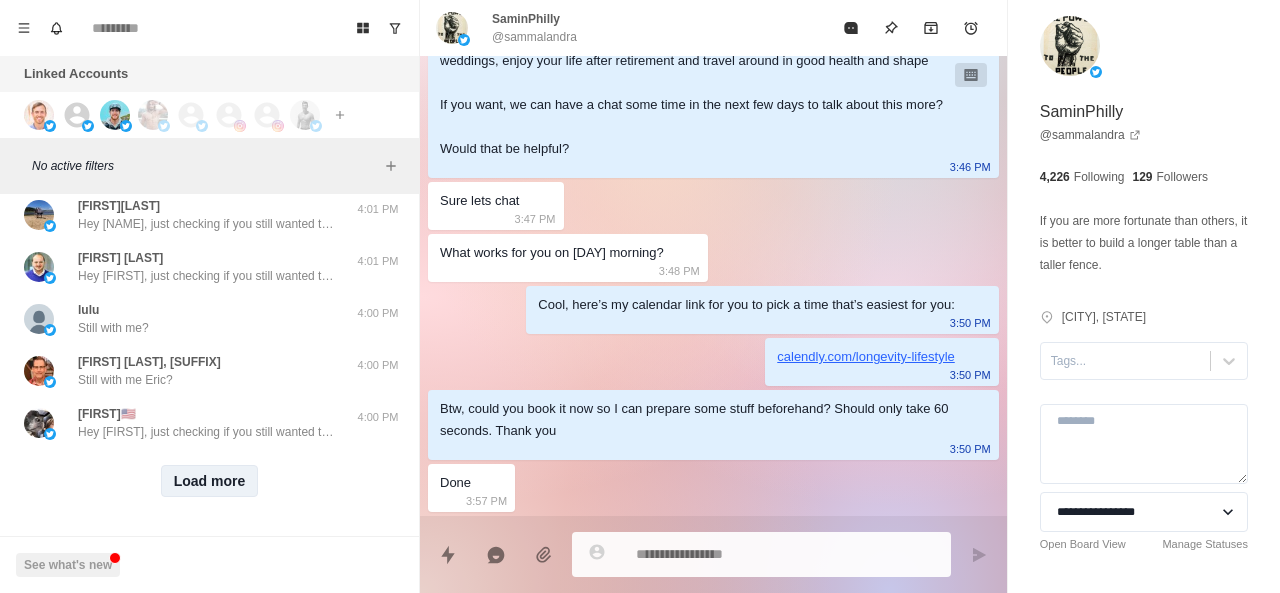 click on "Load more" at bounding box center (210, 481) 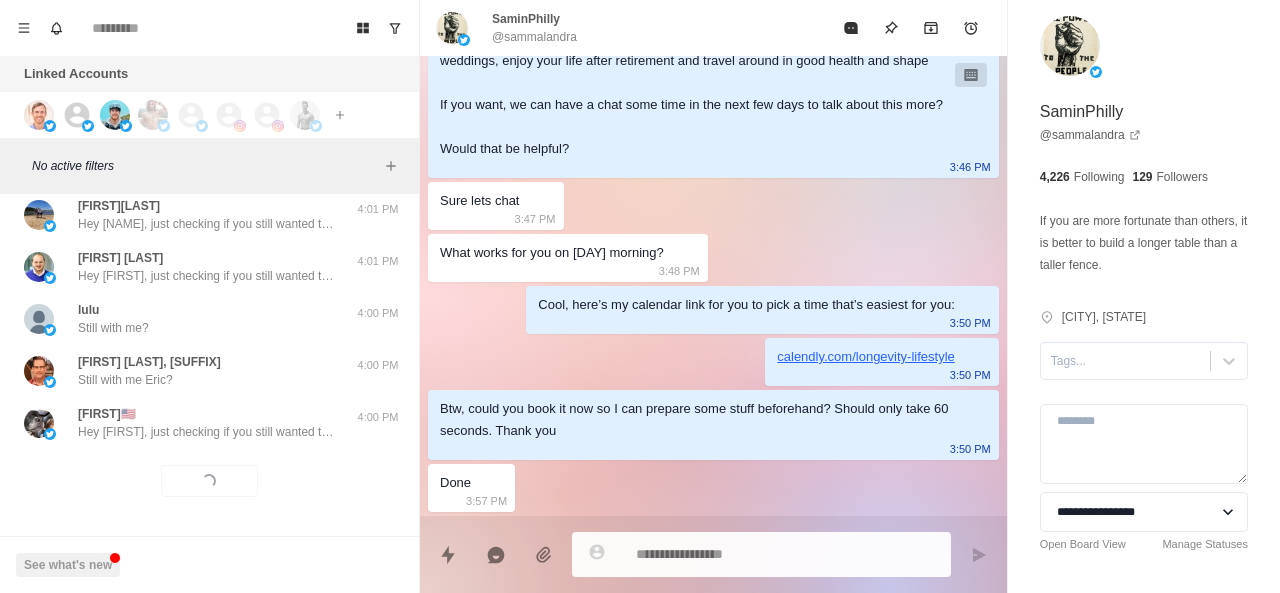 click on "Loading... Load more" at bounding box center [209, 481] 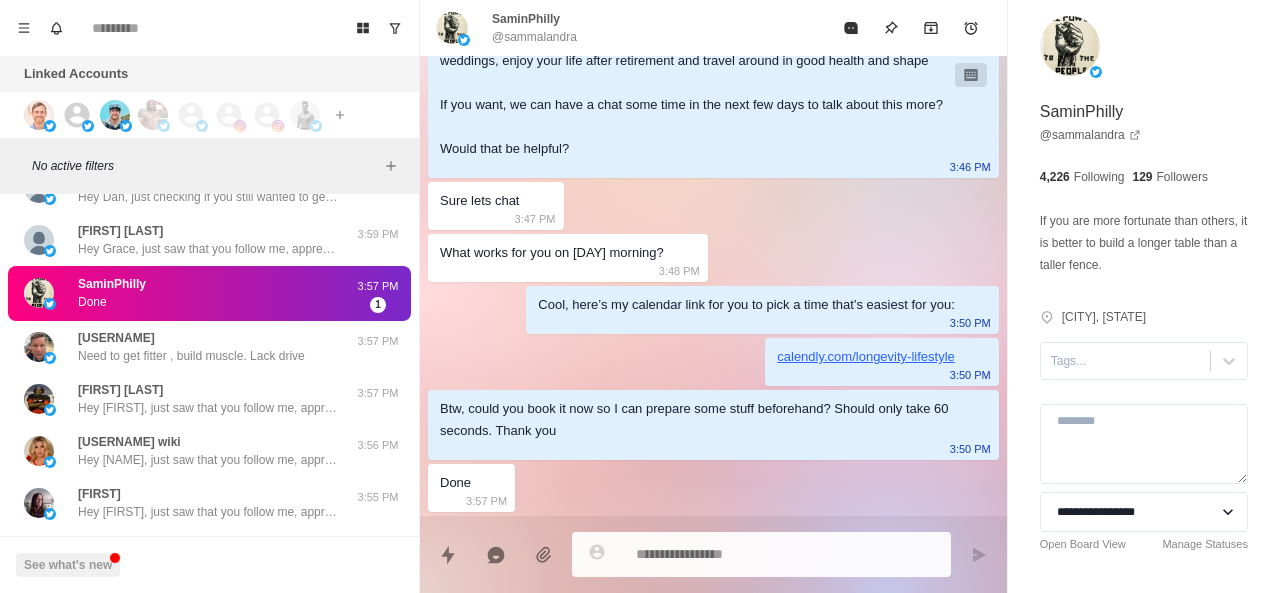 scroll, scrollTop: 1504, scrollLeft: 0, axis: vertical 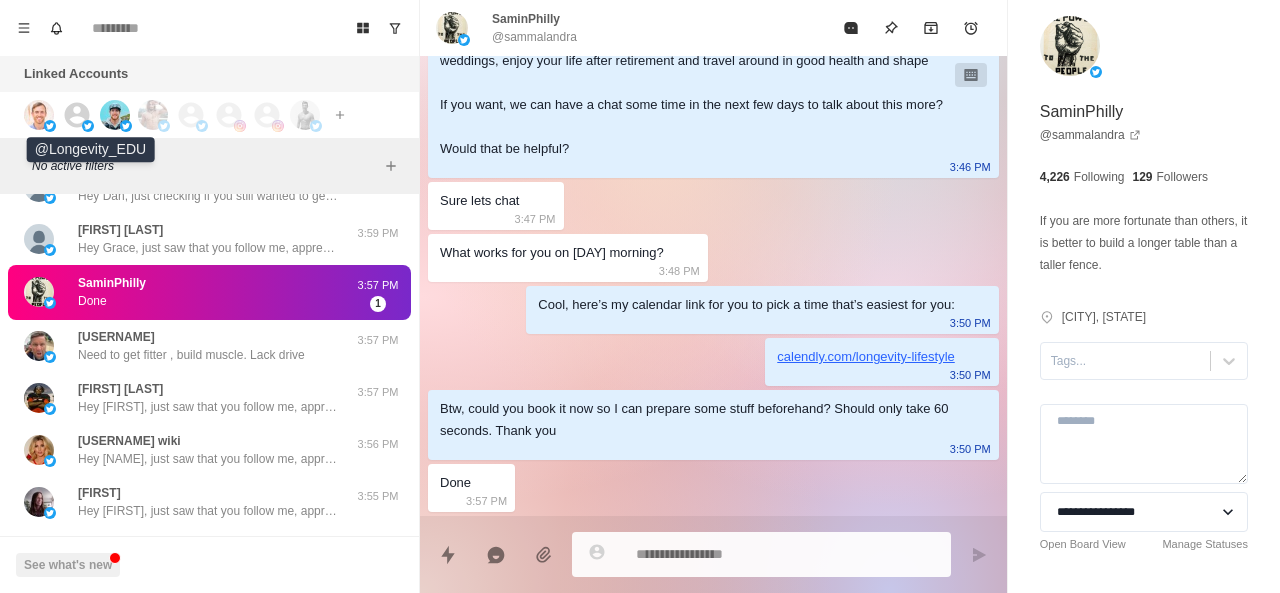 click 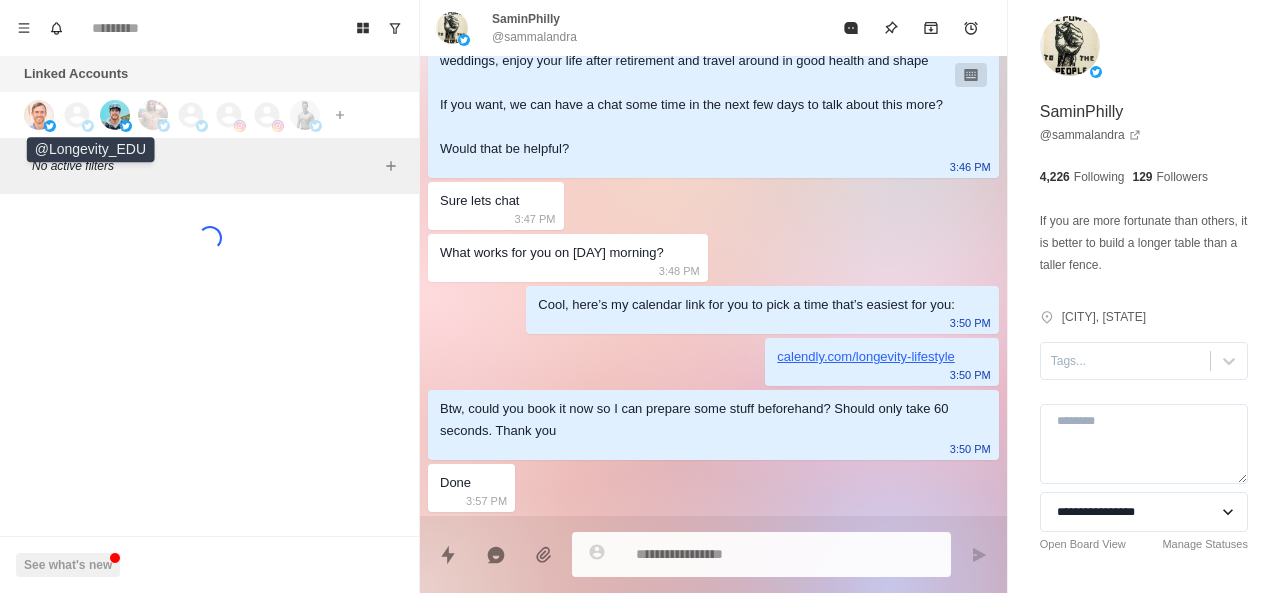 scroll, scrollTop: 0, scrollLeft: 0, axis: both 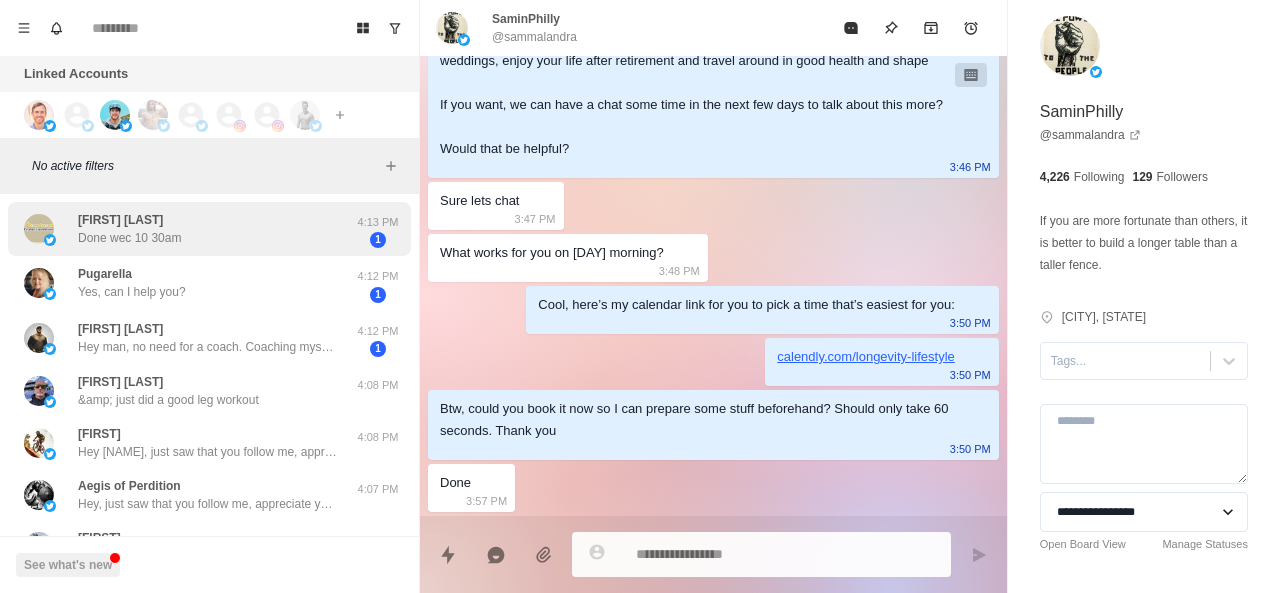 click on "Done  wec 10 30am" at bounding box center (129, 238) 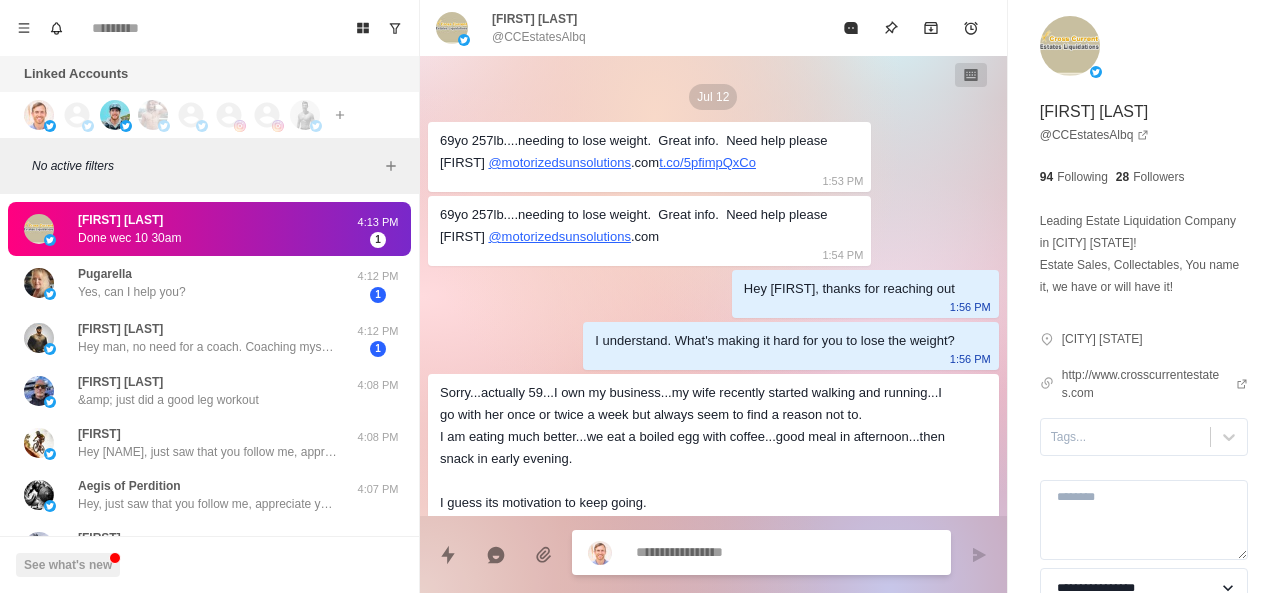scroll, scrollTop: 794, scrollLeft: 0, axis: vertical 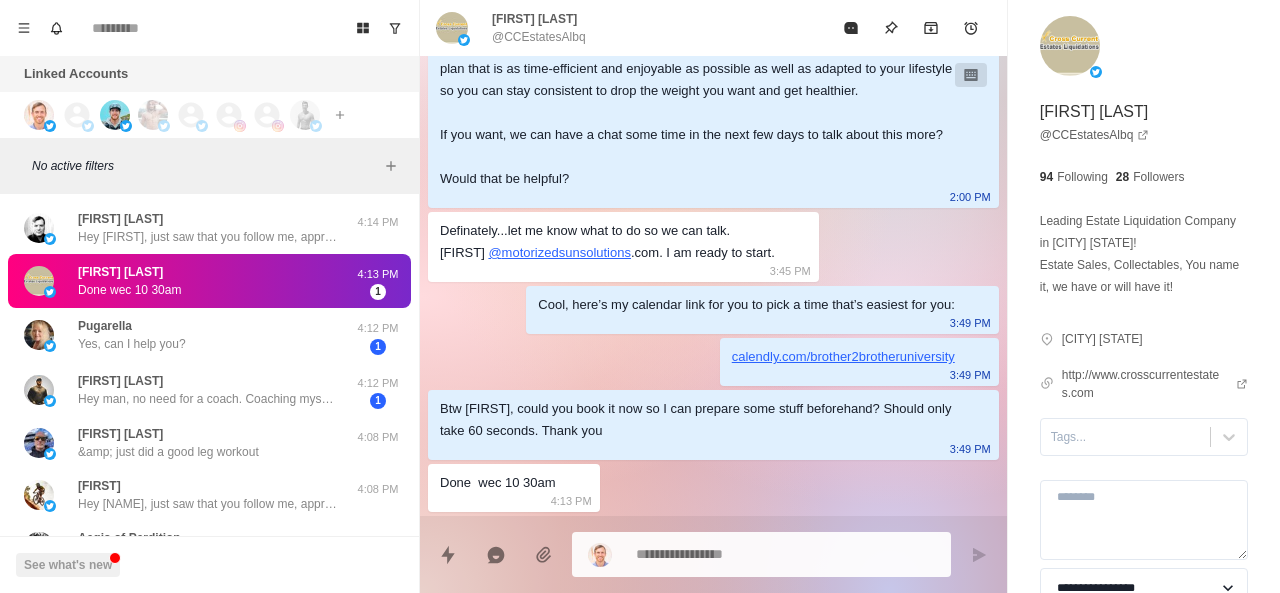 click on "Done  wec 10 30am" at bounding box center (129, 290) 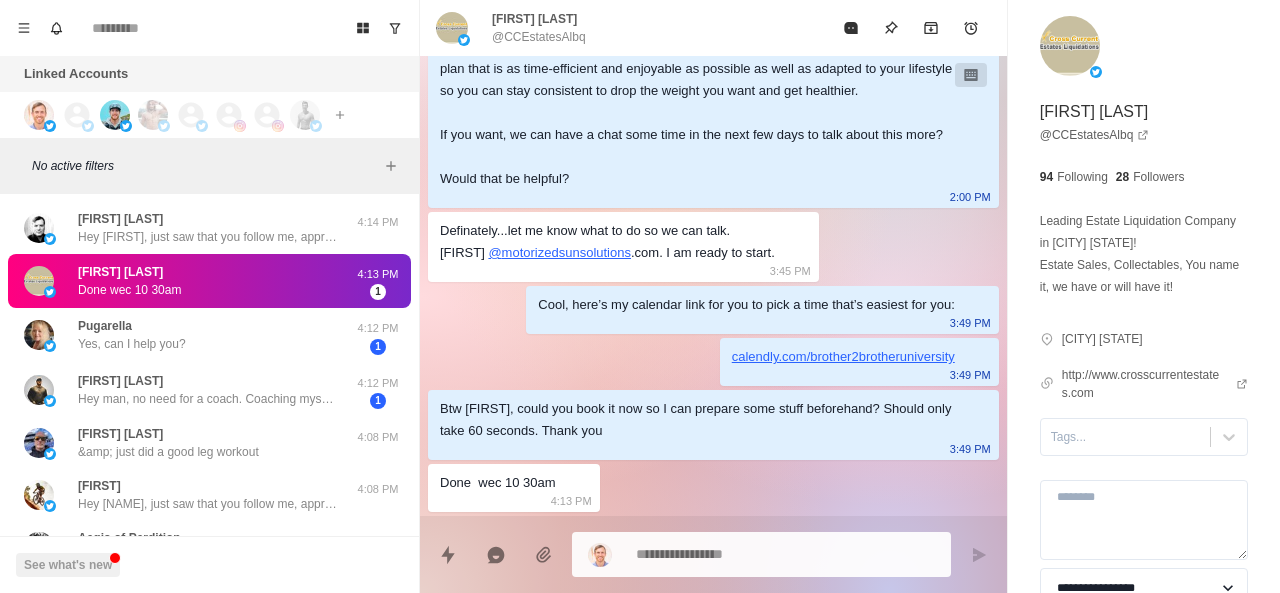 click at bounding box center (785, 554) 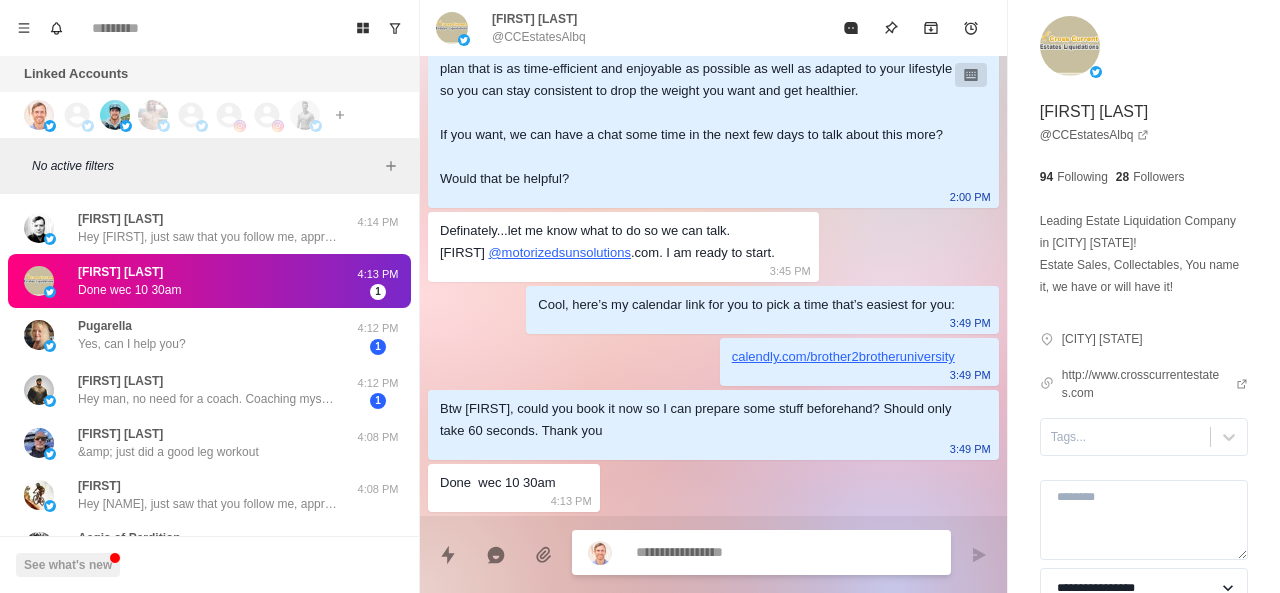 paste on "**********" 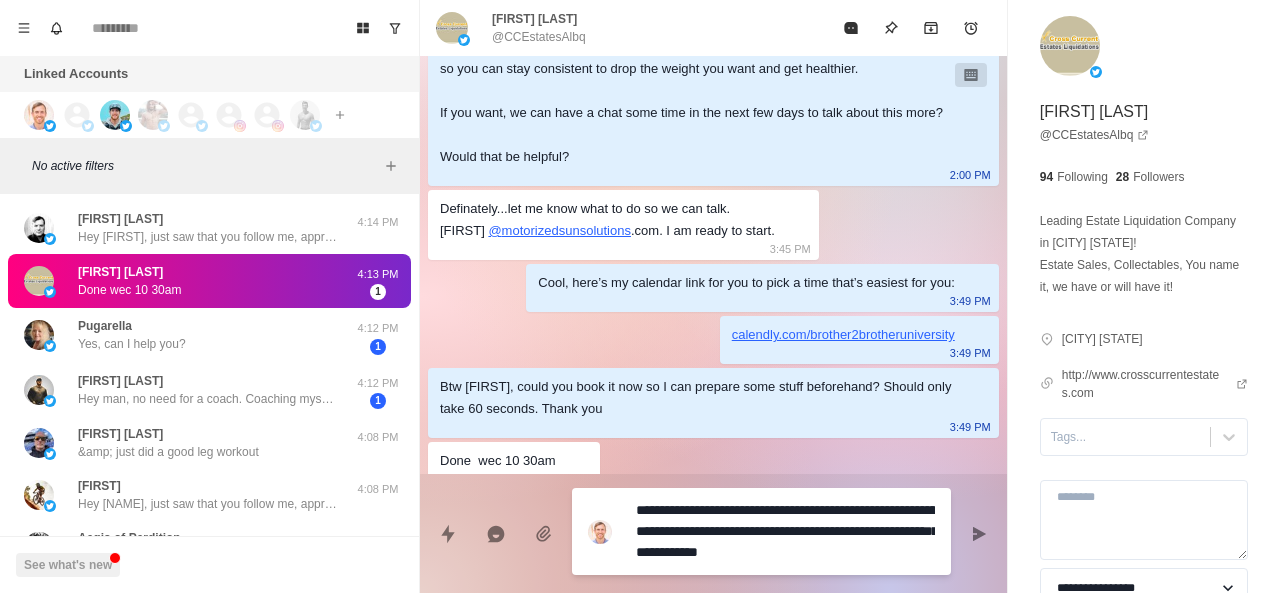 scroll, scrollTop: 16, scrollLeft: 0, axis: vertical 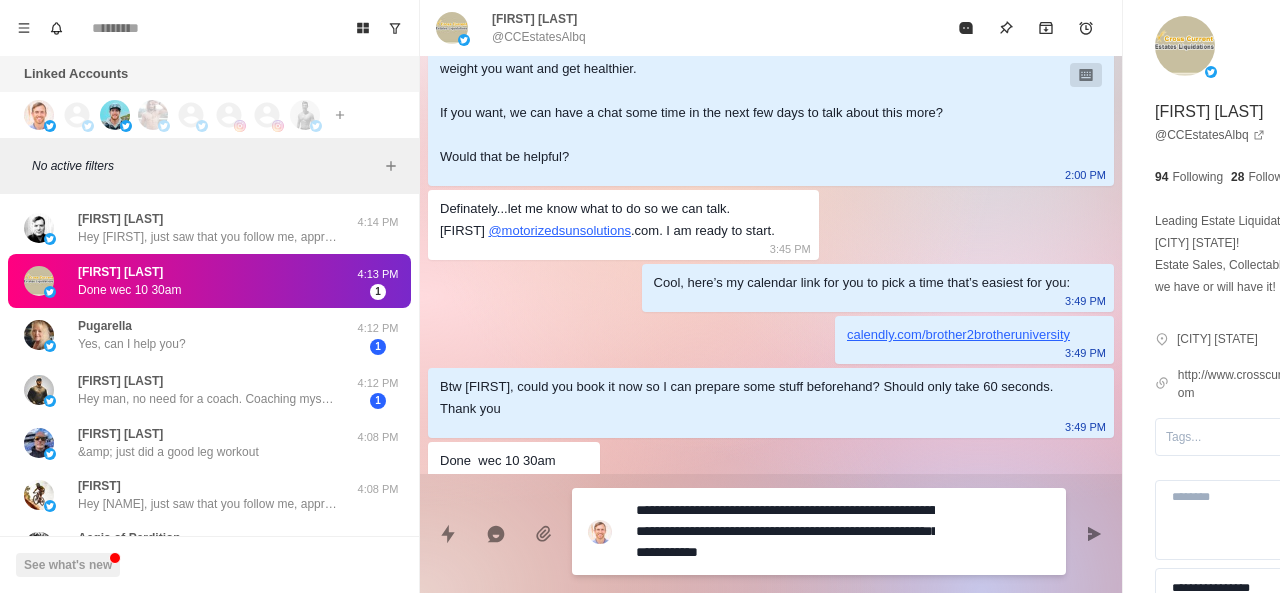 type on "*" 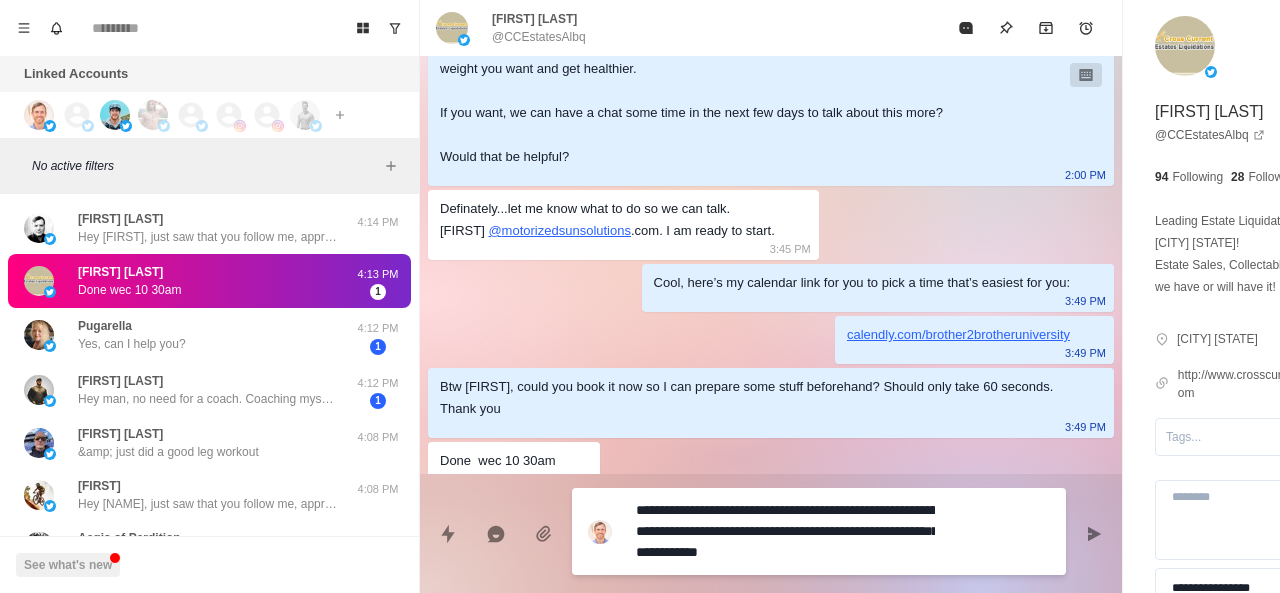 type on "*" 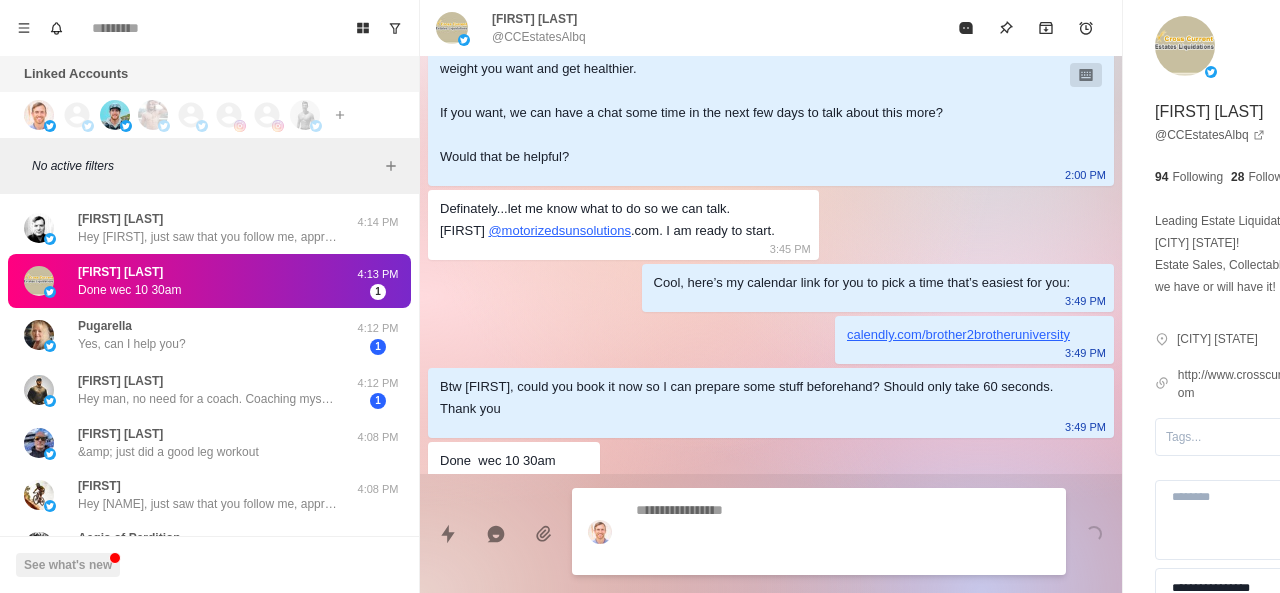 scroll, scrollTop: 868, scrollLeft: 0, axis: vertical 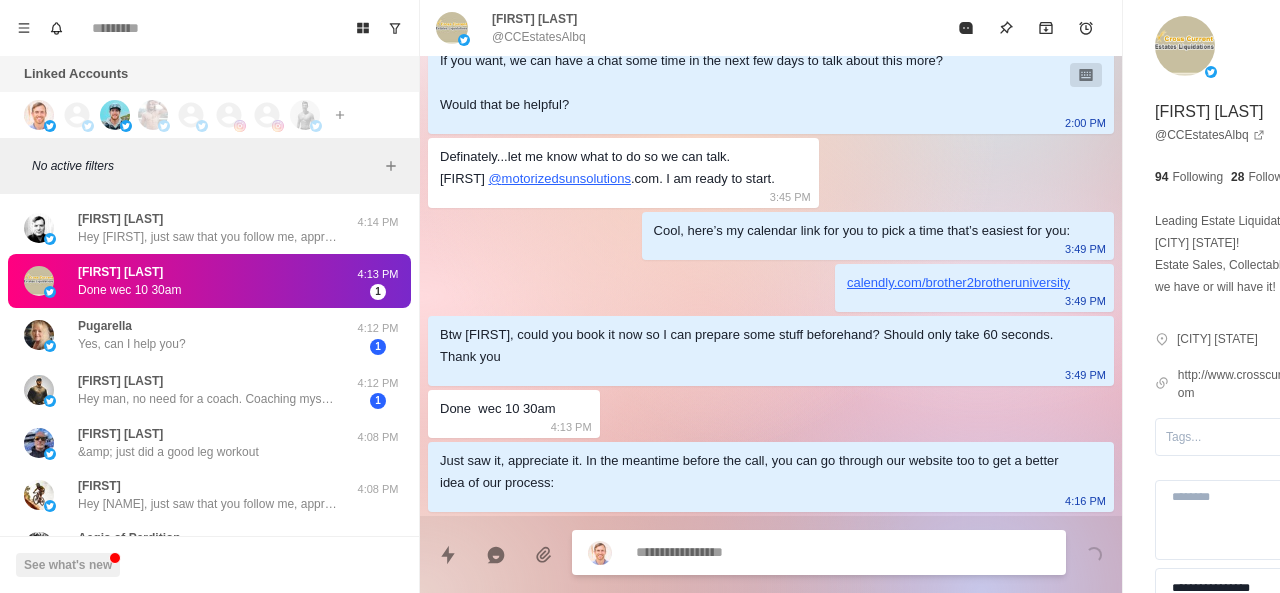 paste on "**********" 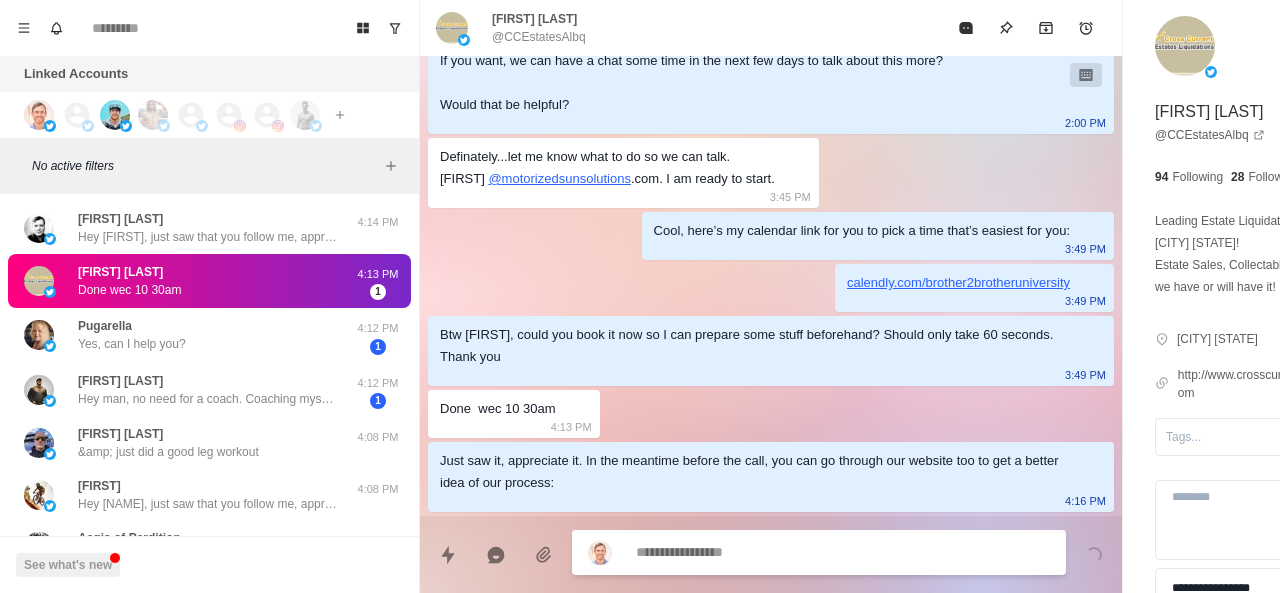 type on "*" 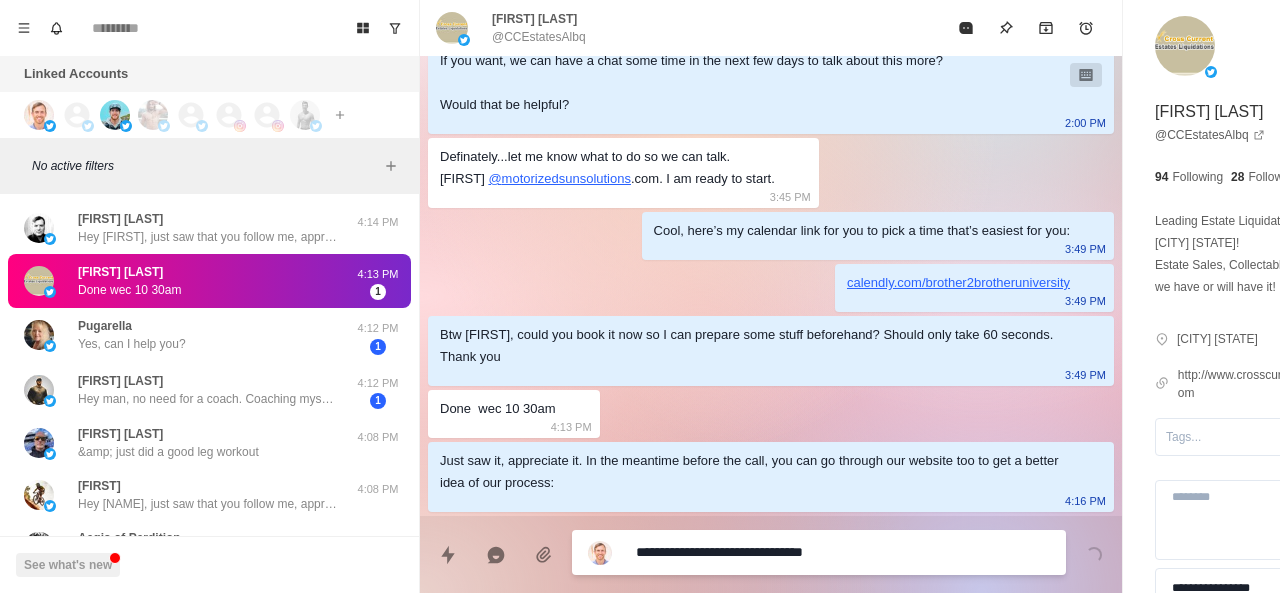 type on "*" 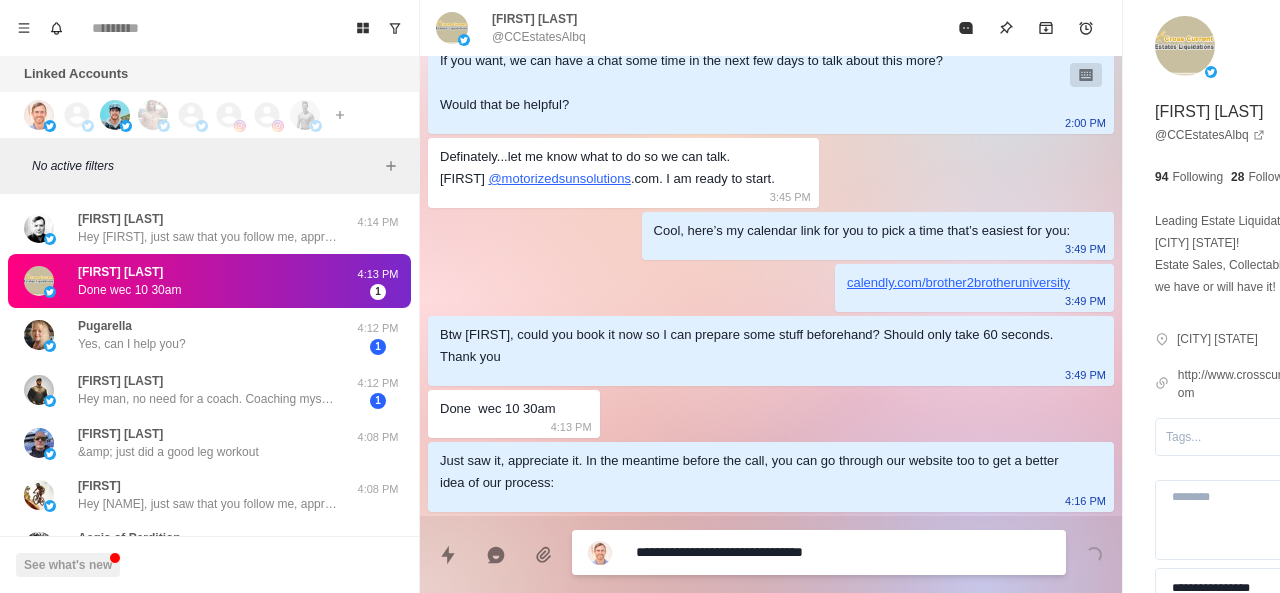 type 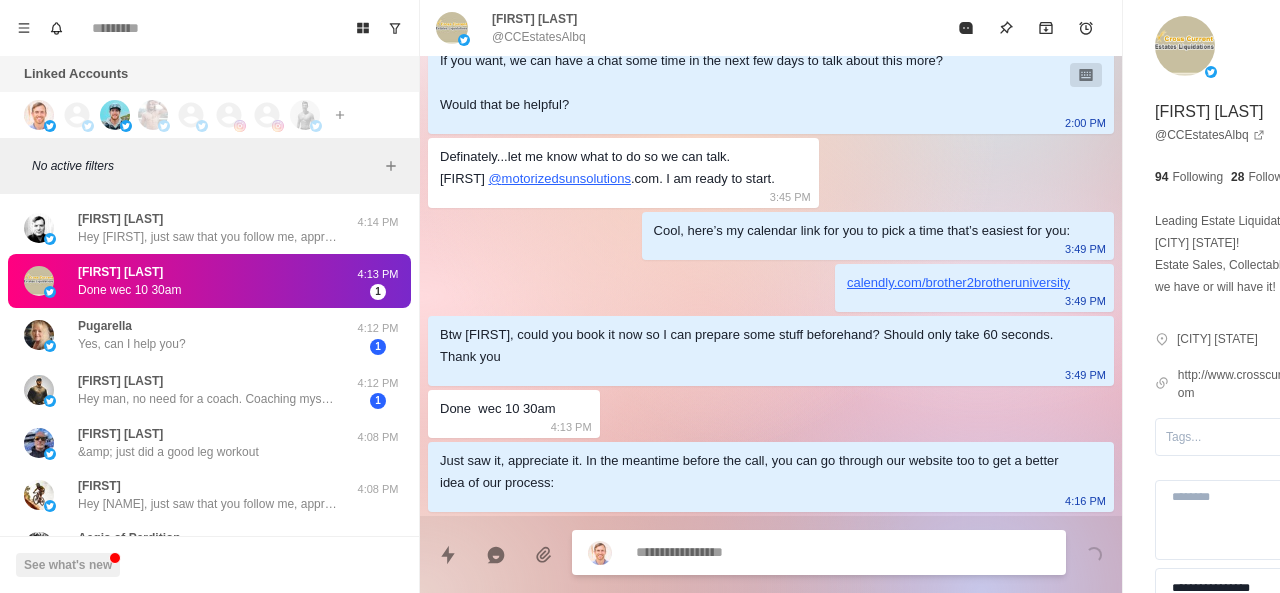 scroll, scrollTop: 920, scrollLeft: 0, axis: vertical 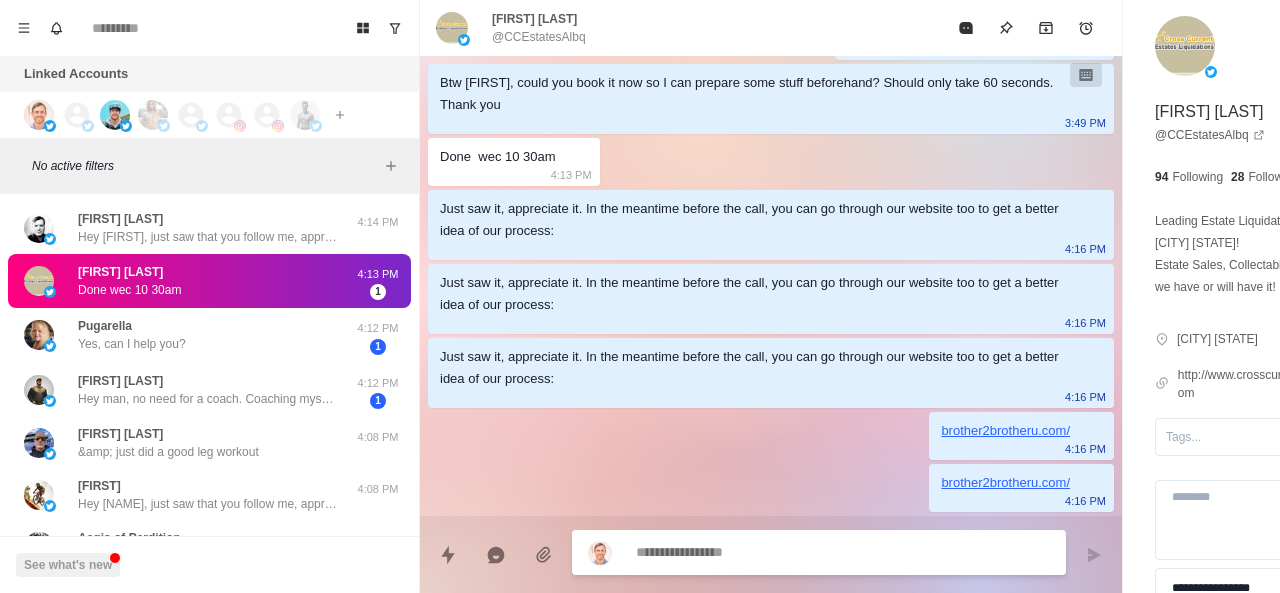 paste on "**********" 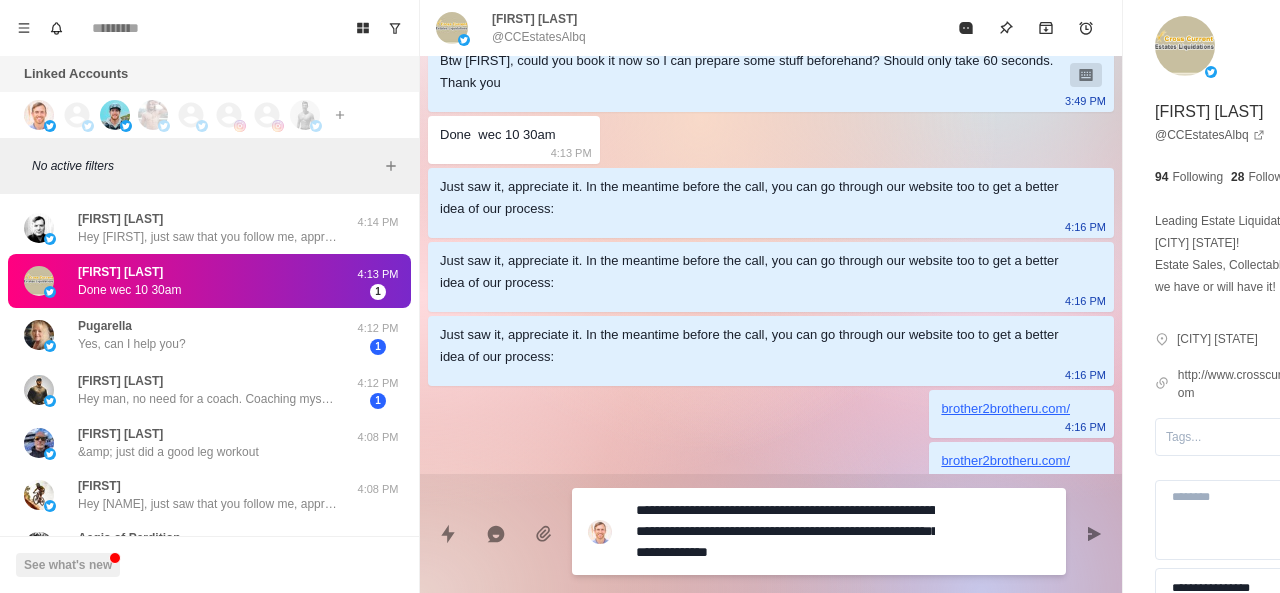 type on "*" 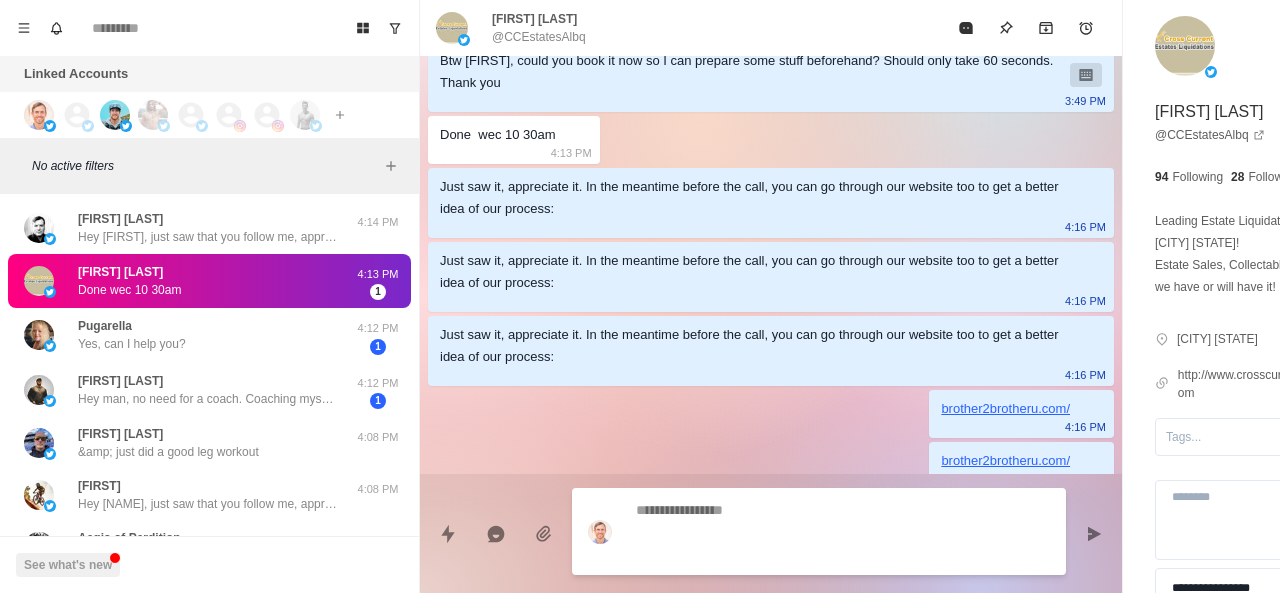 scroll, scrollTop: 1194, scrollLeft: 0, axis: vertical 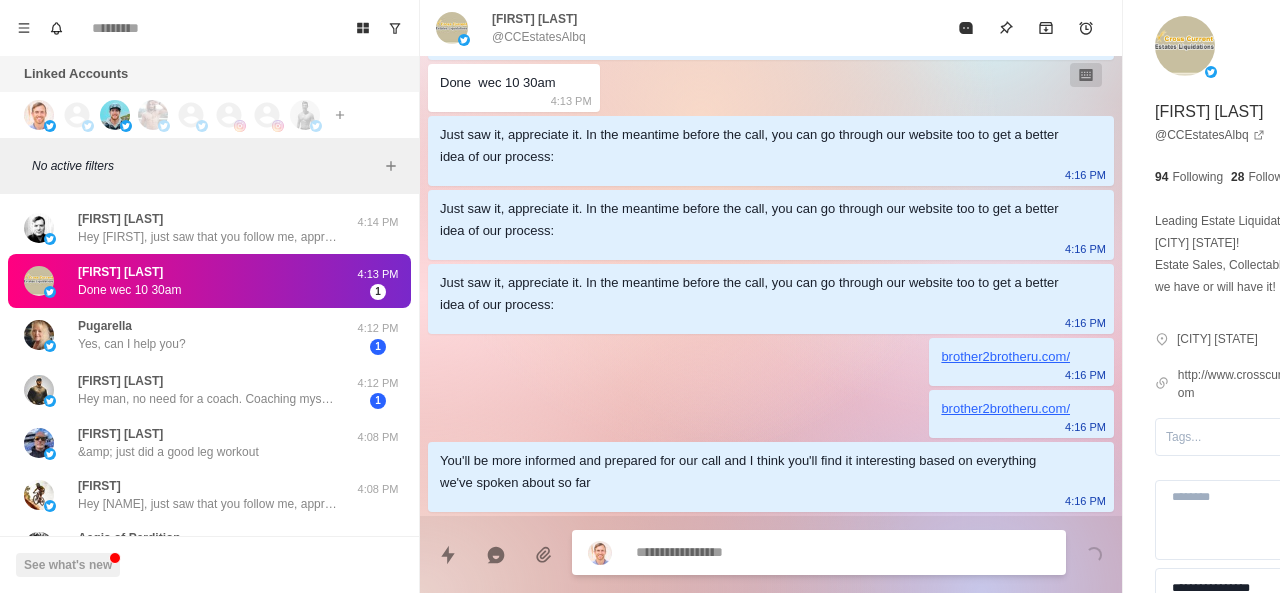 paste on "**********" 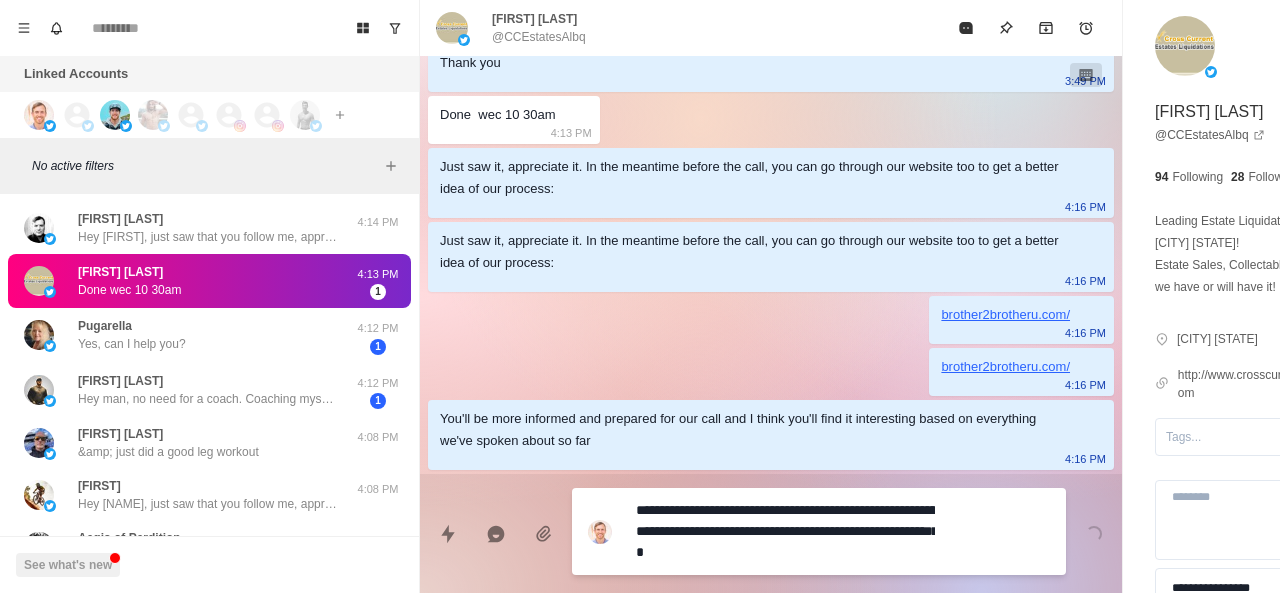 scroll, scrollTop: 1162, scrollLeft: 0, axis: vertical 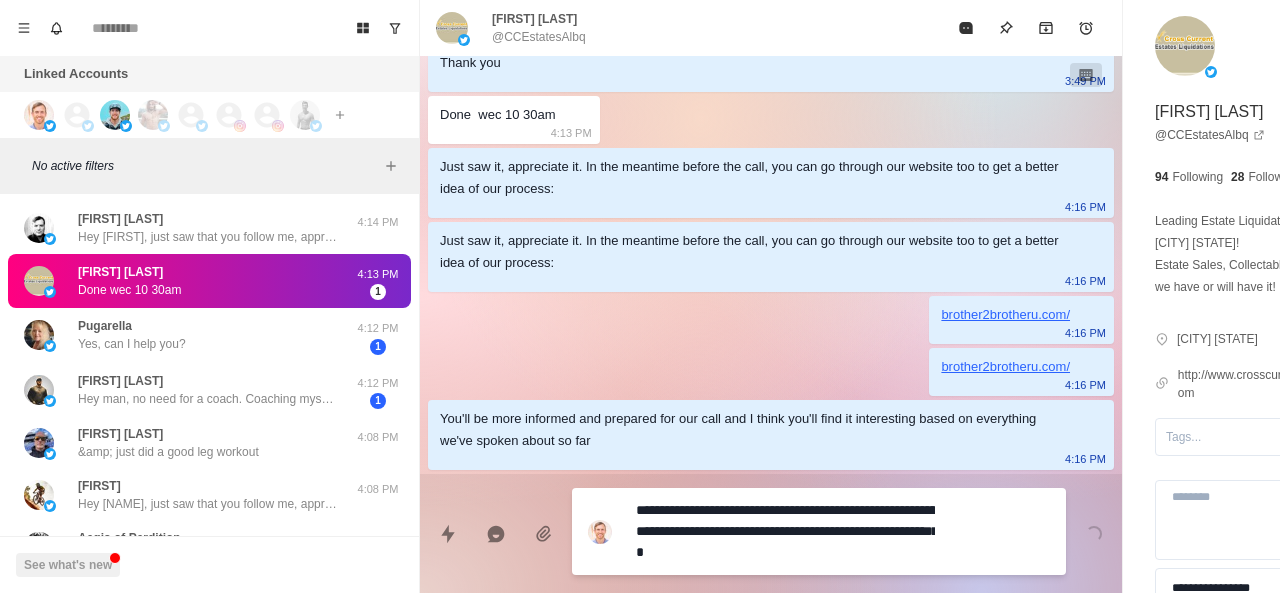 type on "*" 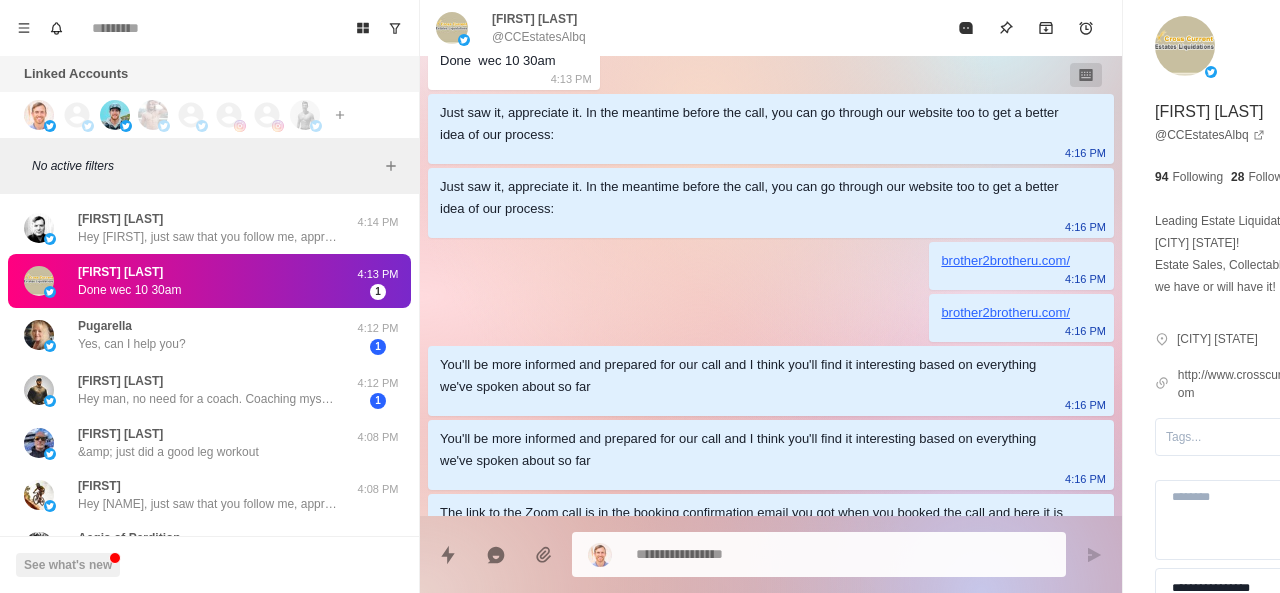 scroll, scrollTop: 1268, scrollLeft: 0, axis: vertical 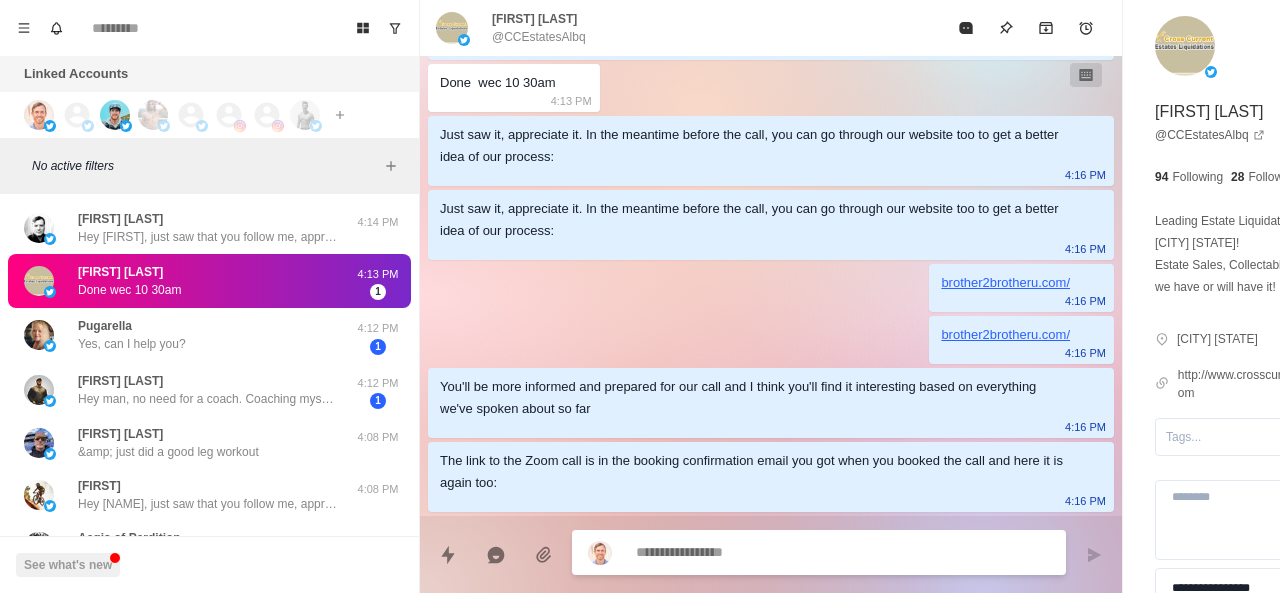 paste on "**********" 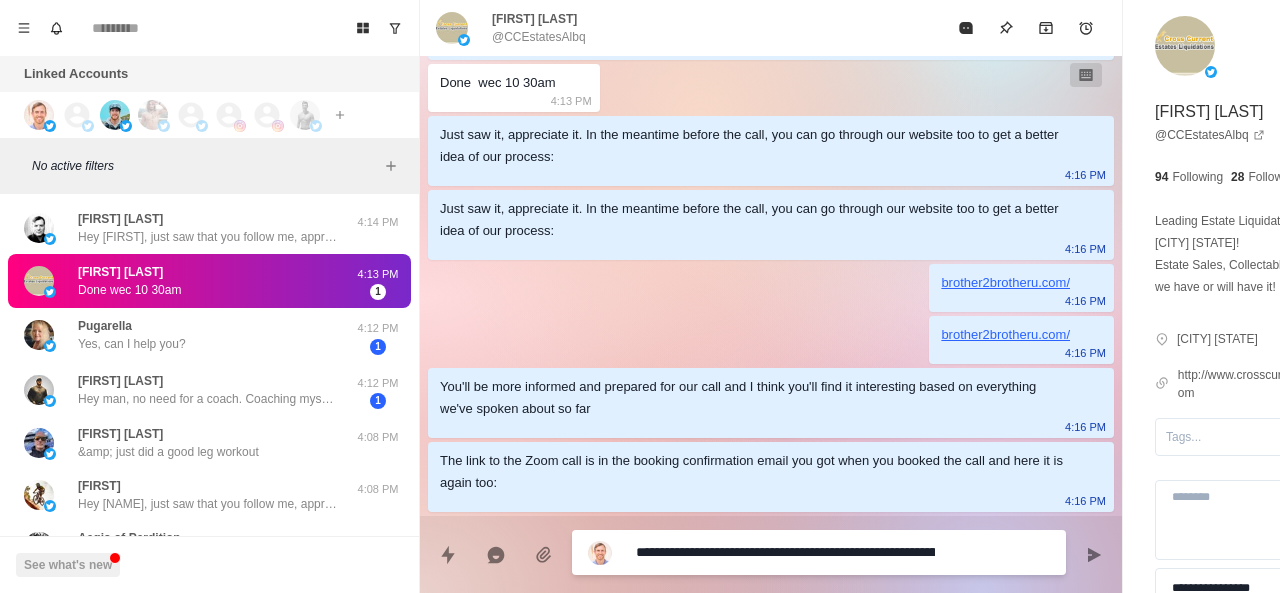 scroll, scrollTop: 1214, scrollLeft: 0, axis: vertical 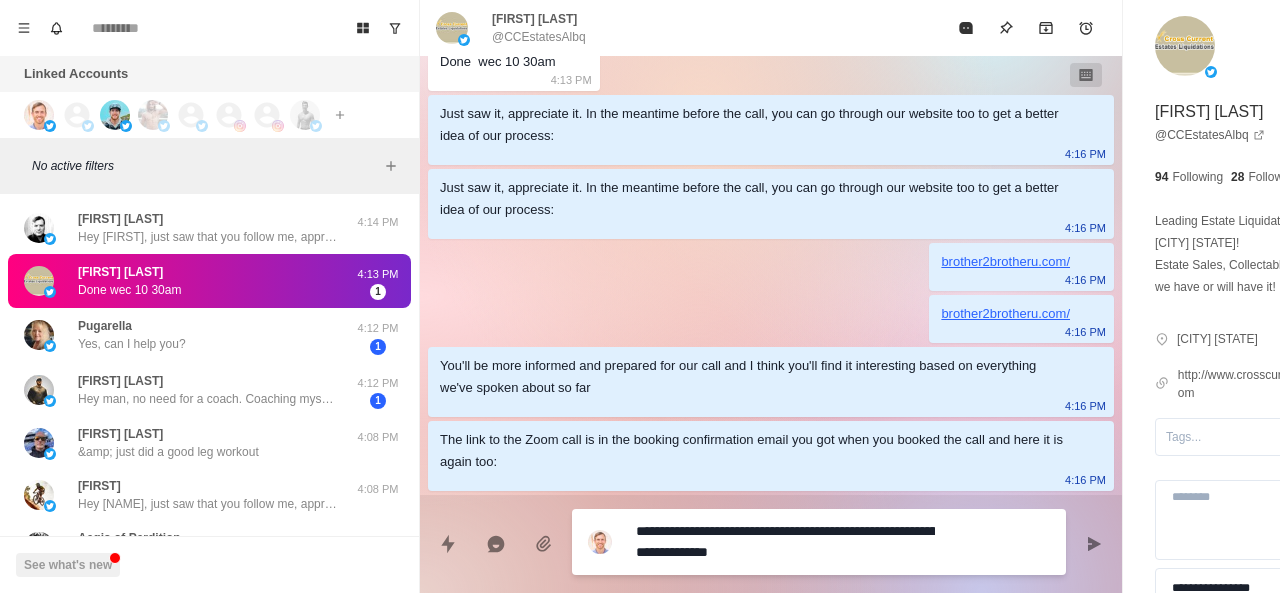 type 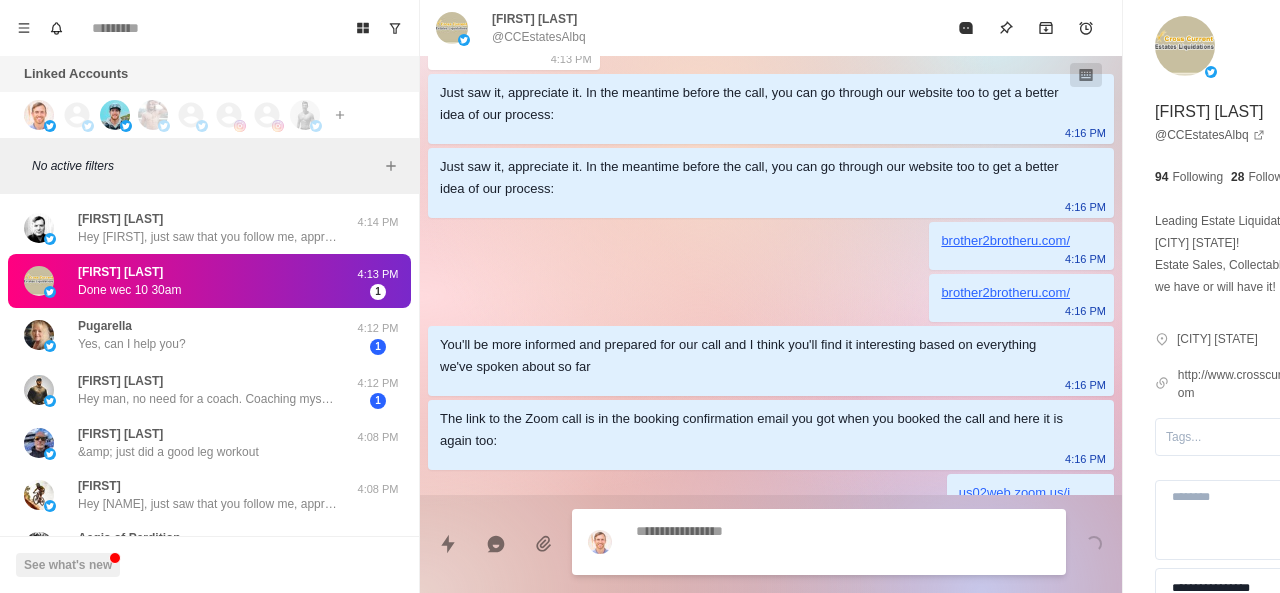 scroll, scrollTop: 1246, scrollLeft: 0, axis: vertical 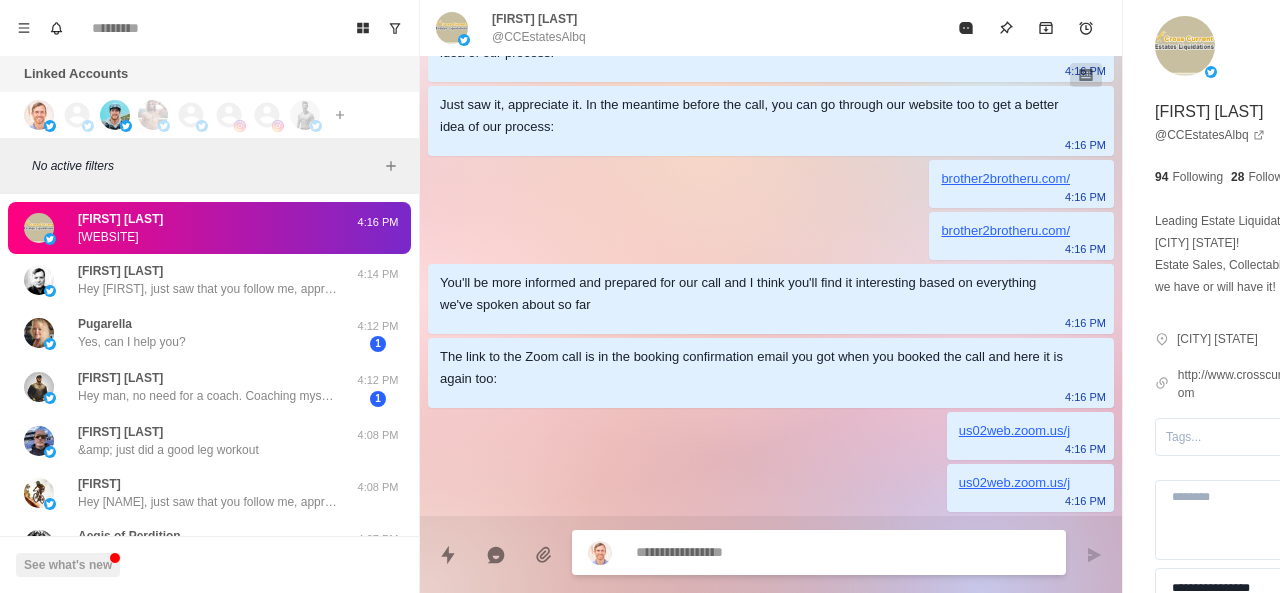 paste on "**********" 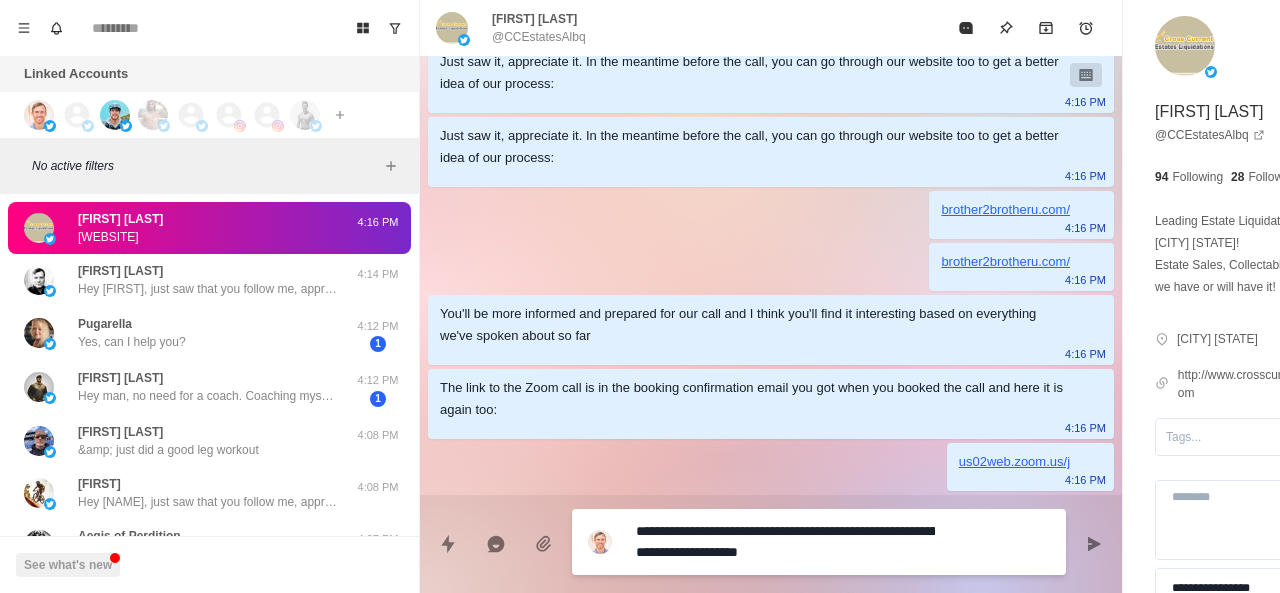 type on "*" 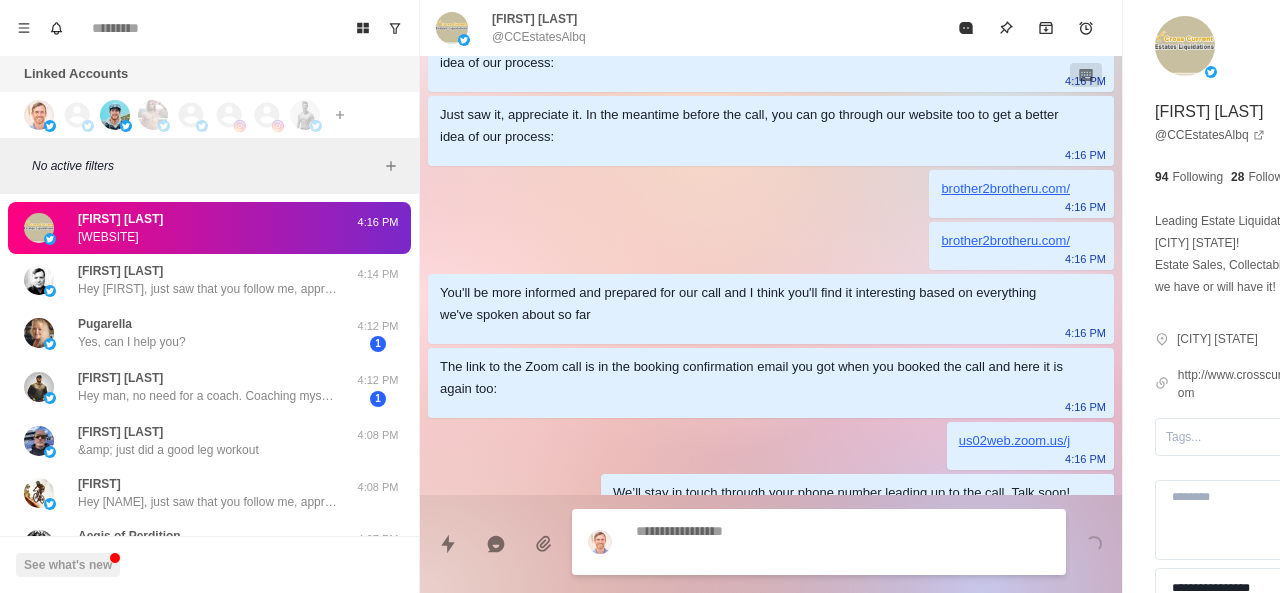 scroll, scrollTop: 1298, scrollLeft: 0, axis: vertical 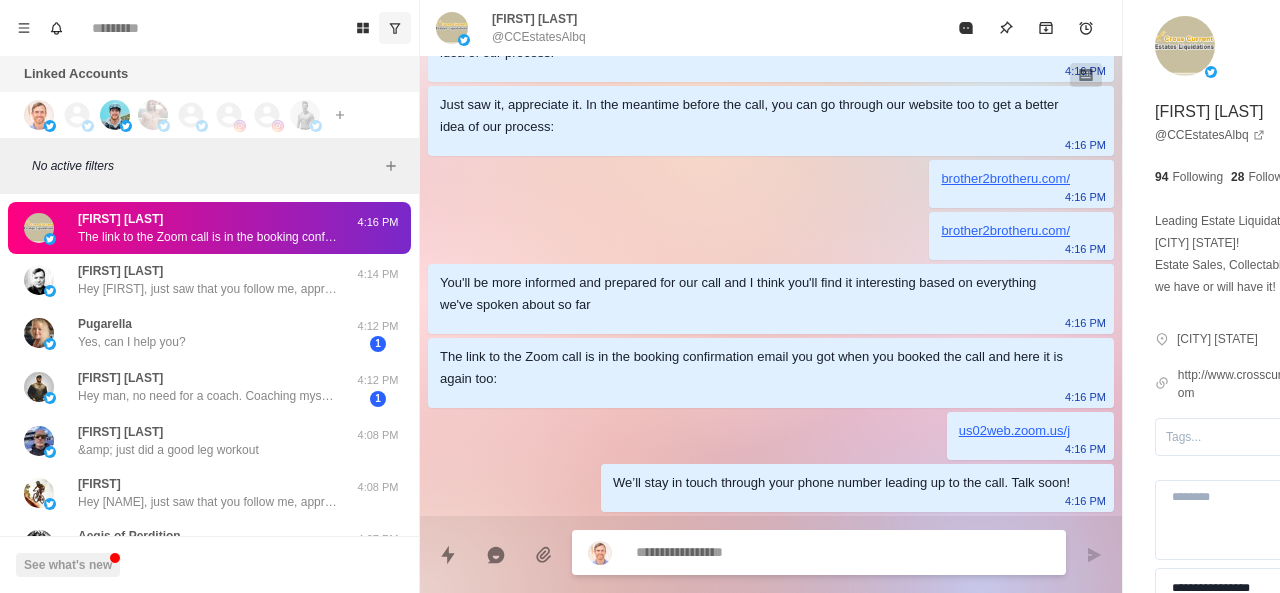 click at bounding box center [395, 28] 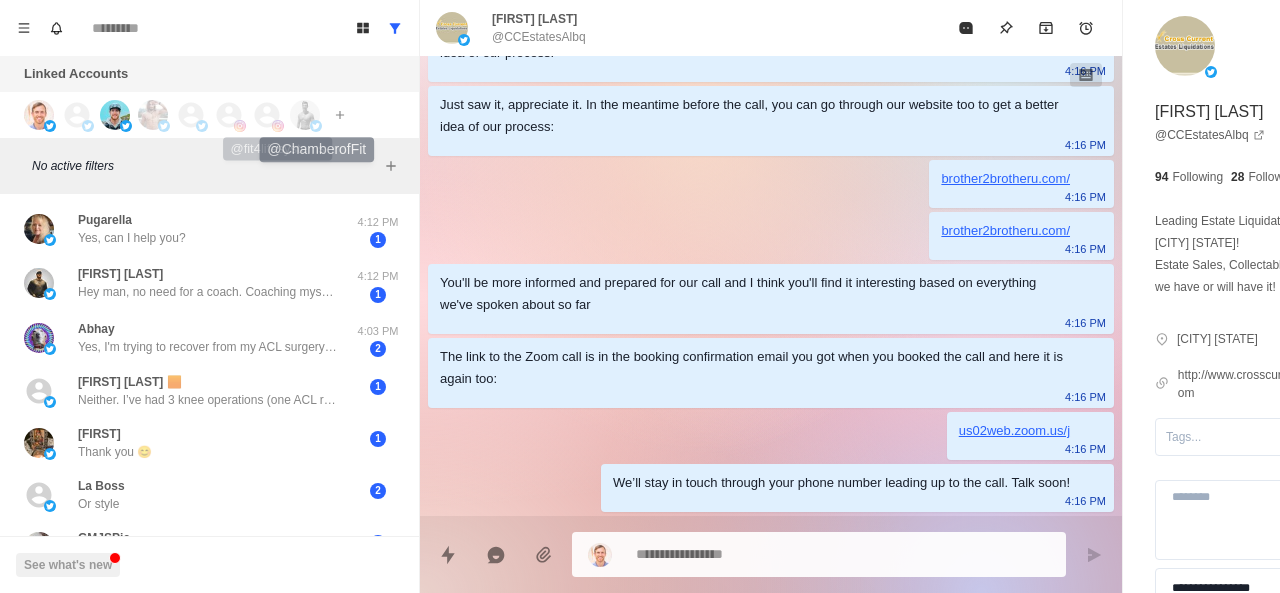 click at bounding box center [305, 115] 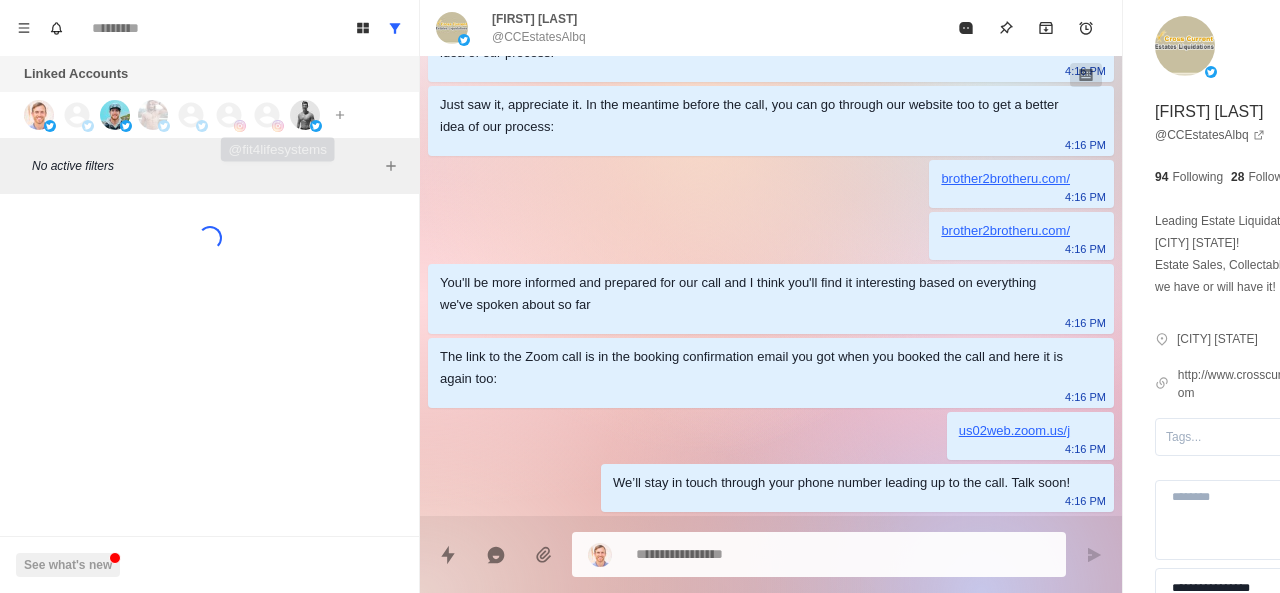 click at bounding box center (278, 126) 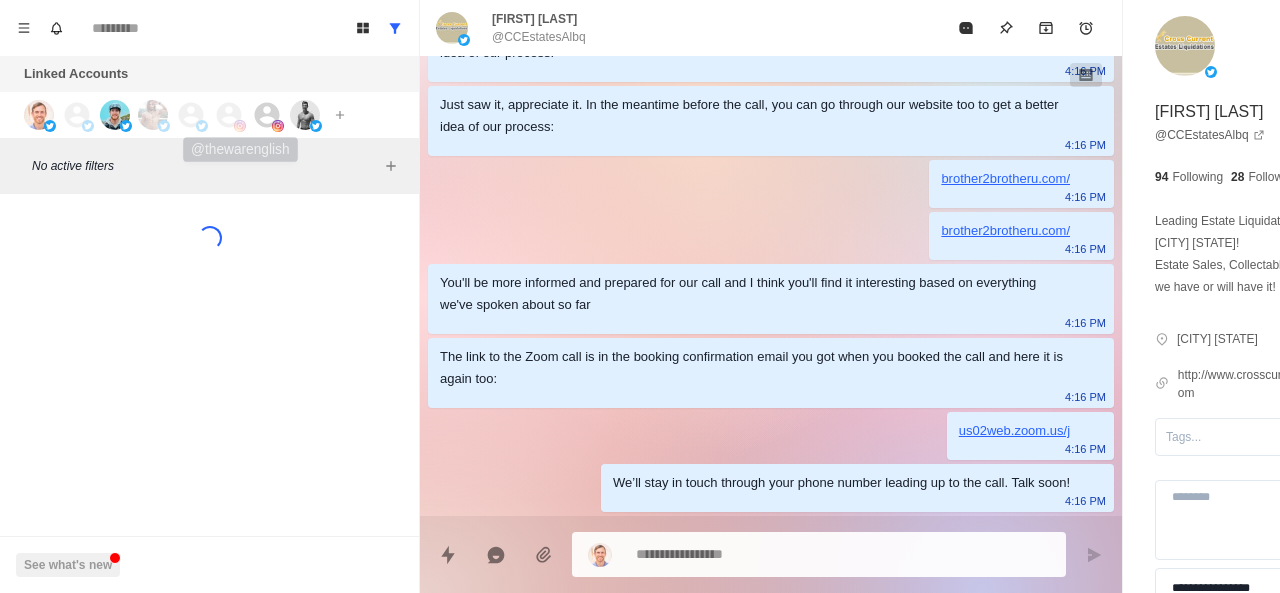 click 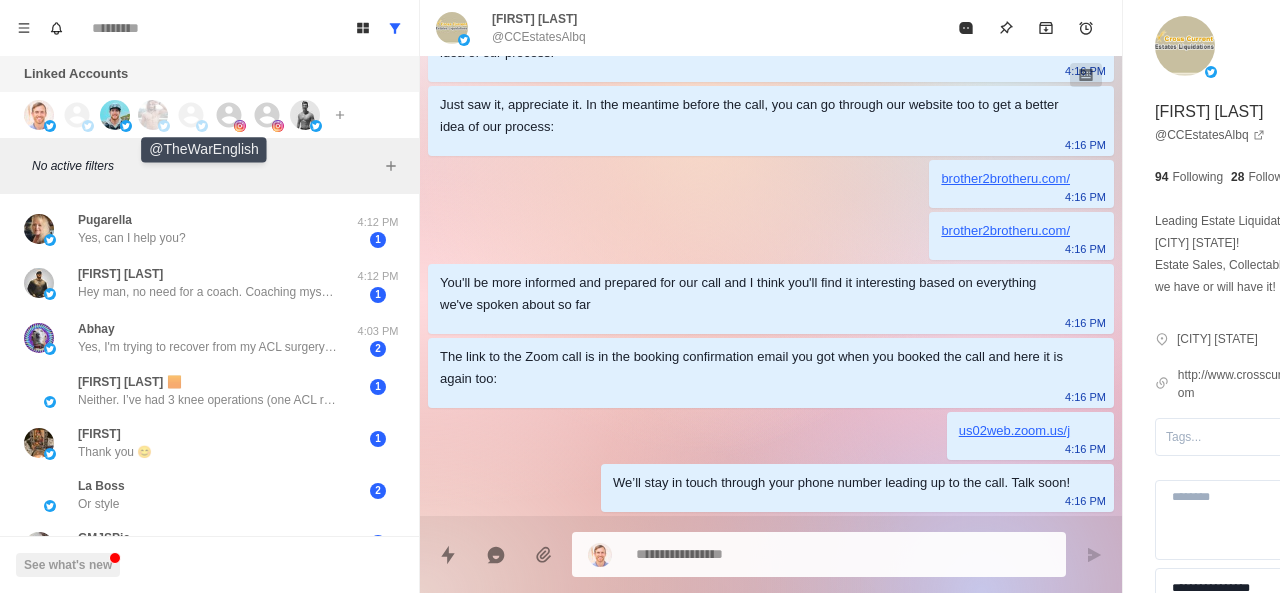 click 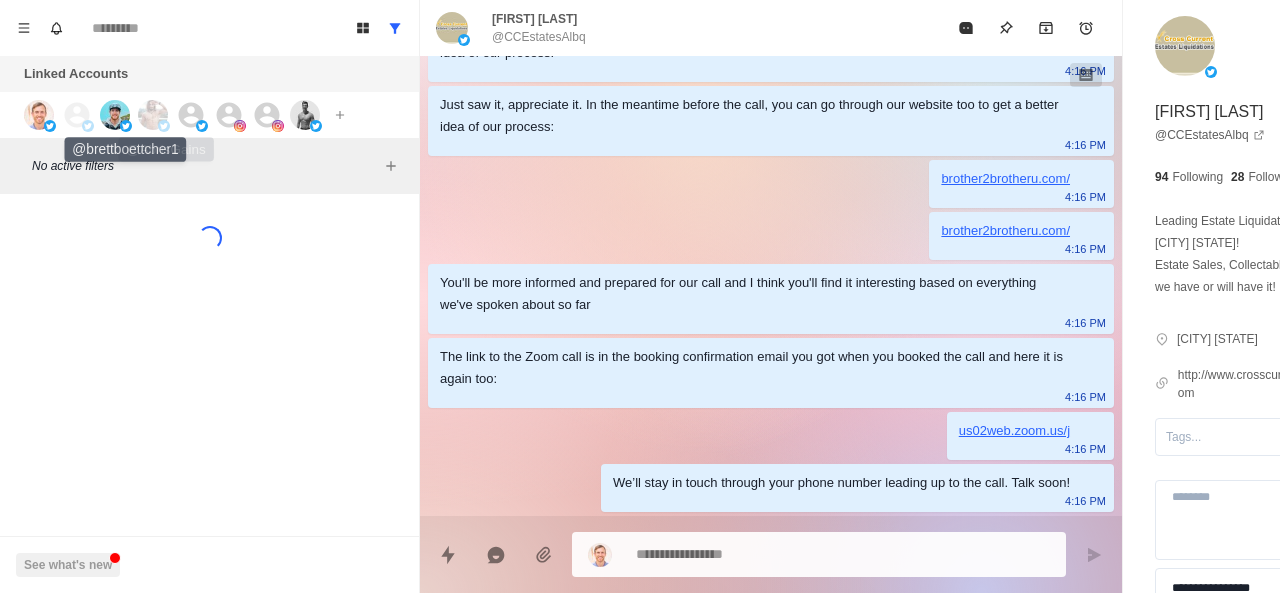 click at bounding box center [153, 115] 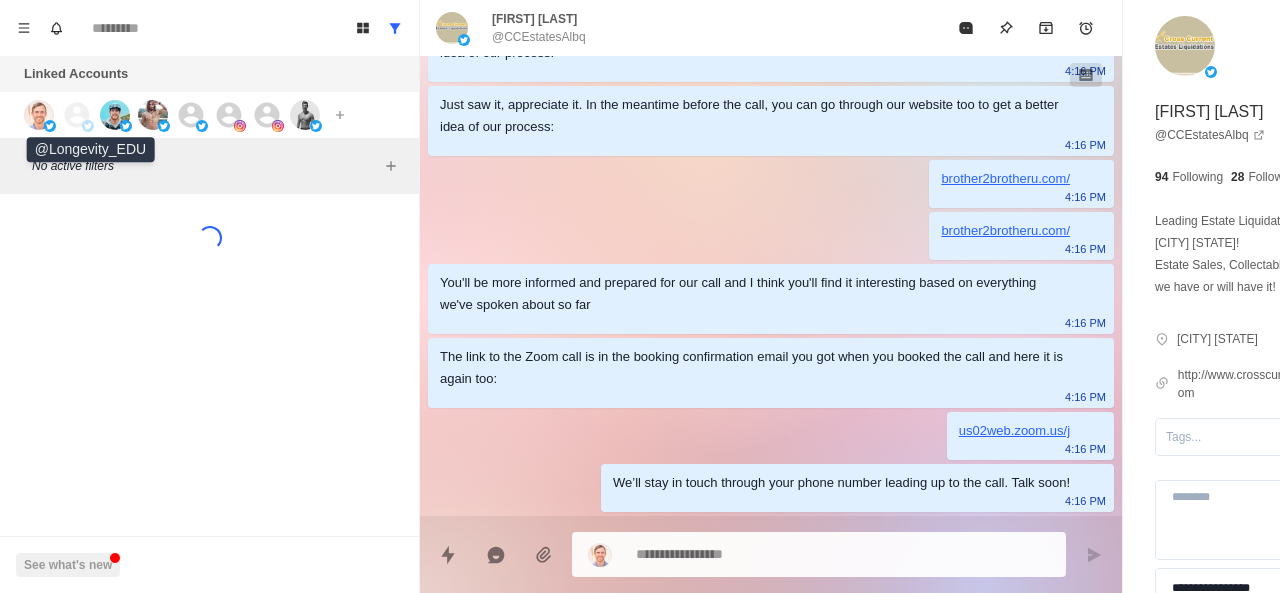 click 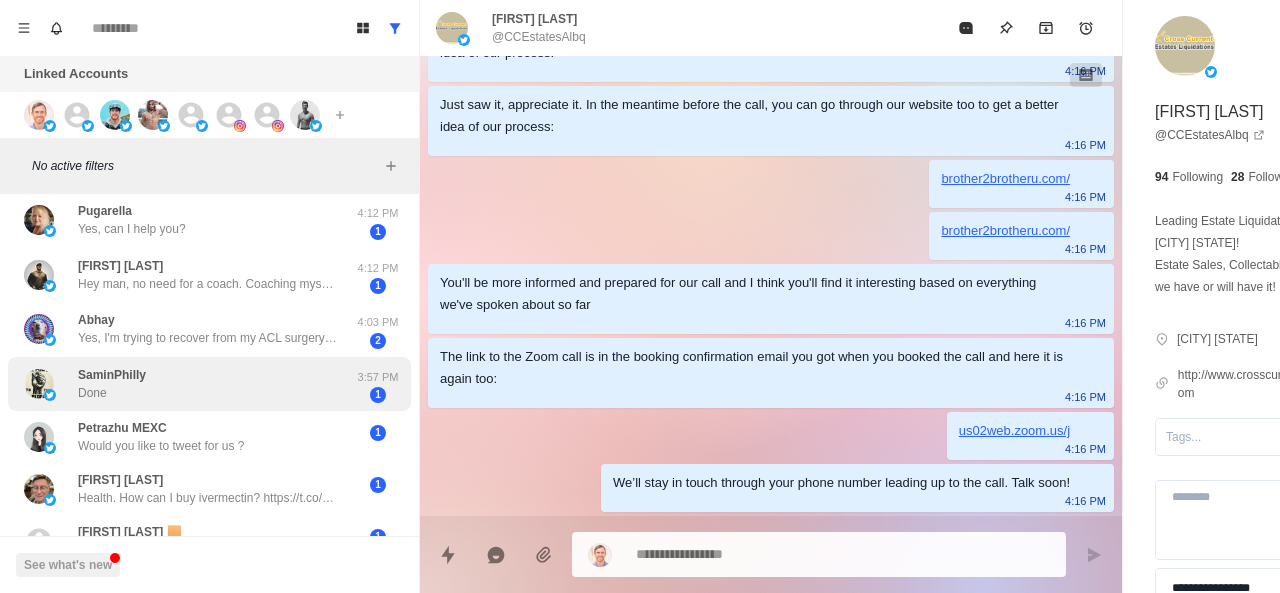 scroll, scrollTop: 64, scrollLeft: 0, axis: vertical 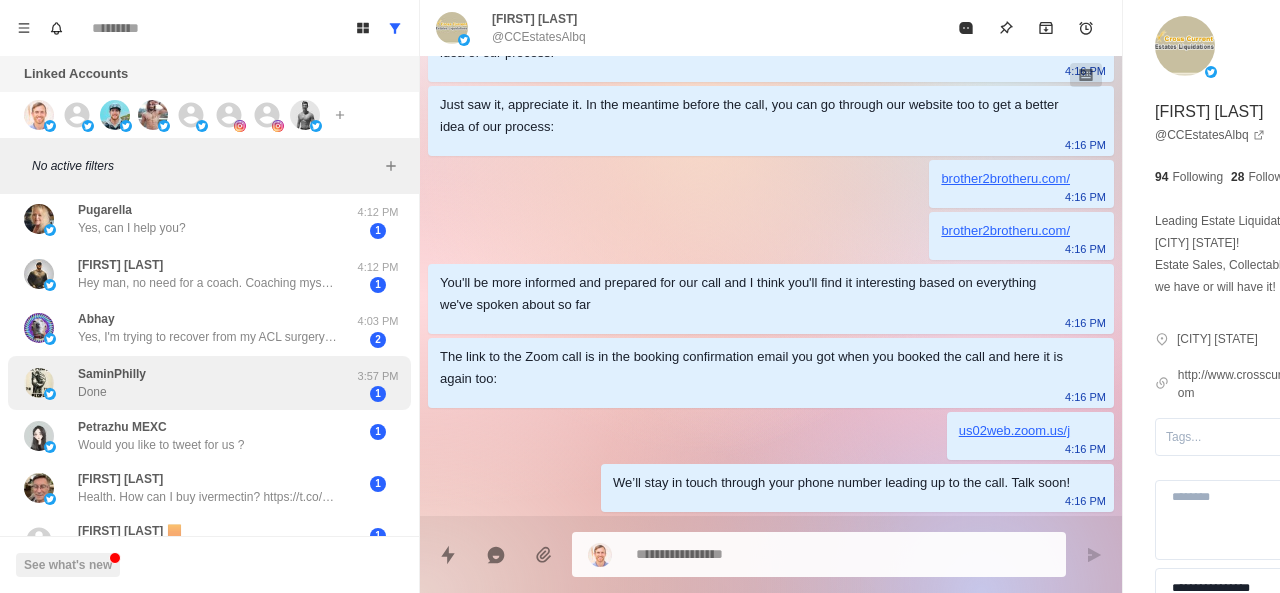 click on "[FIRST] Done" at bounding box center [188, 383] 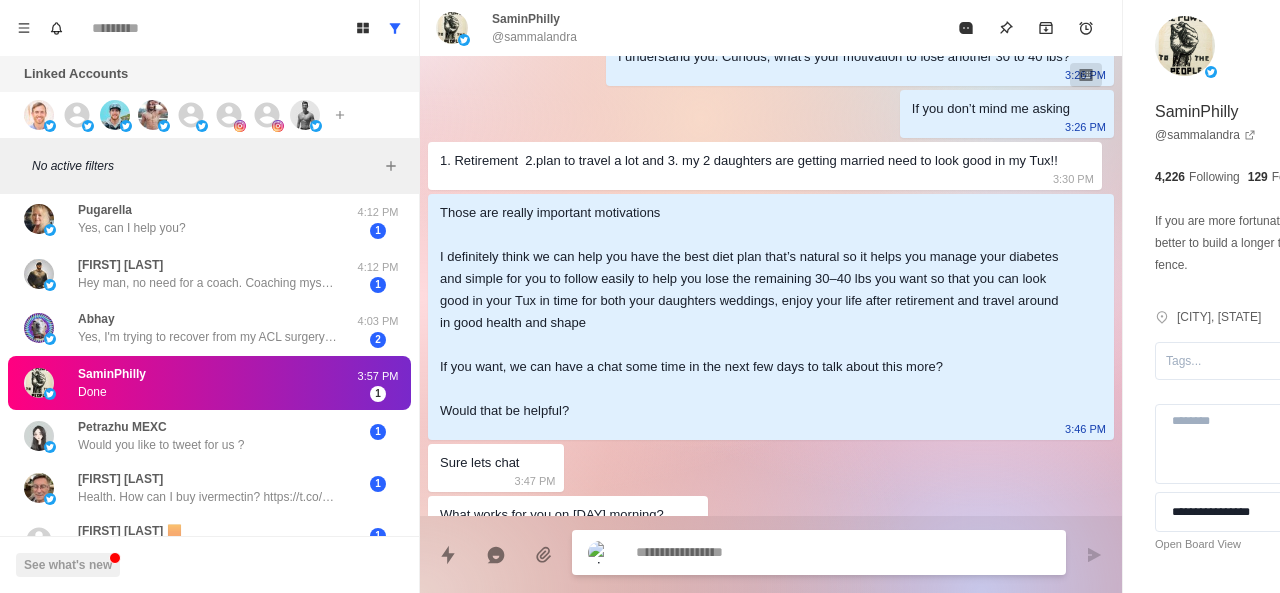 scroll, scrollTop: 1692, scrollLeft: 0, axis: vertical 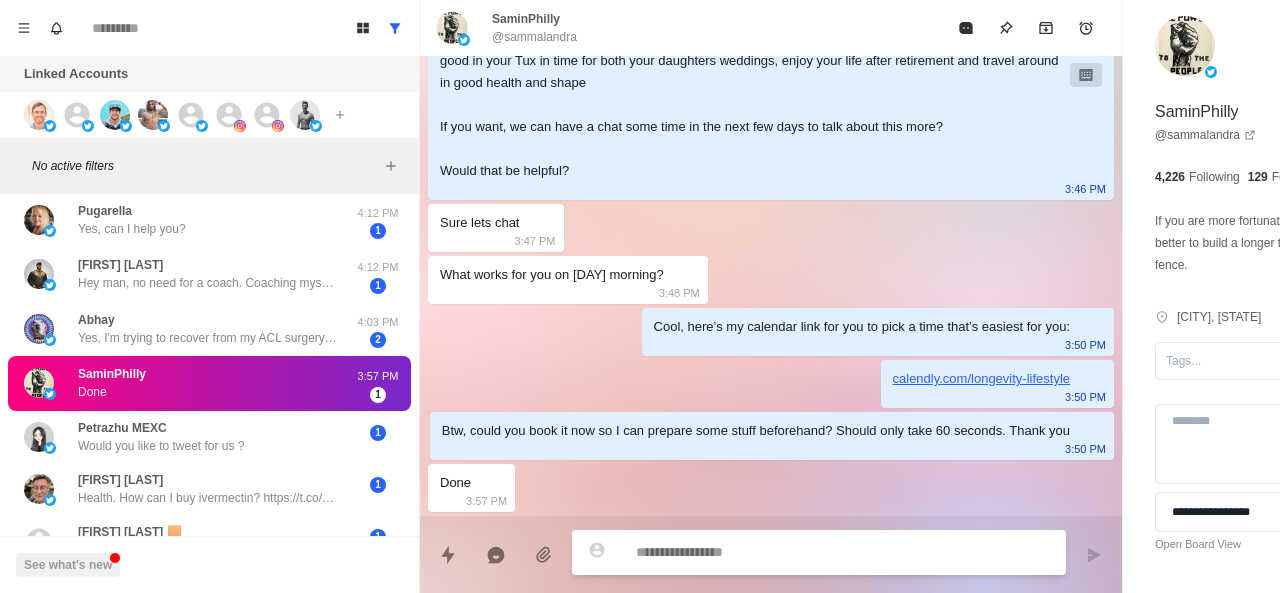 click at bounding box center (785, 552) 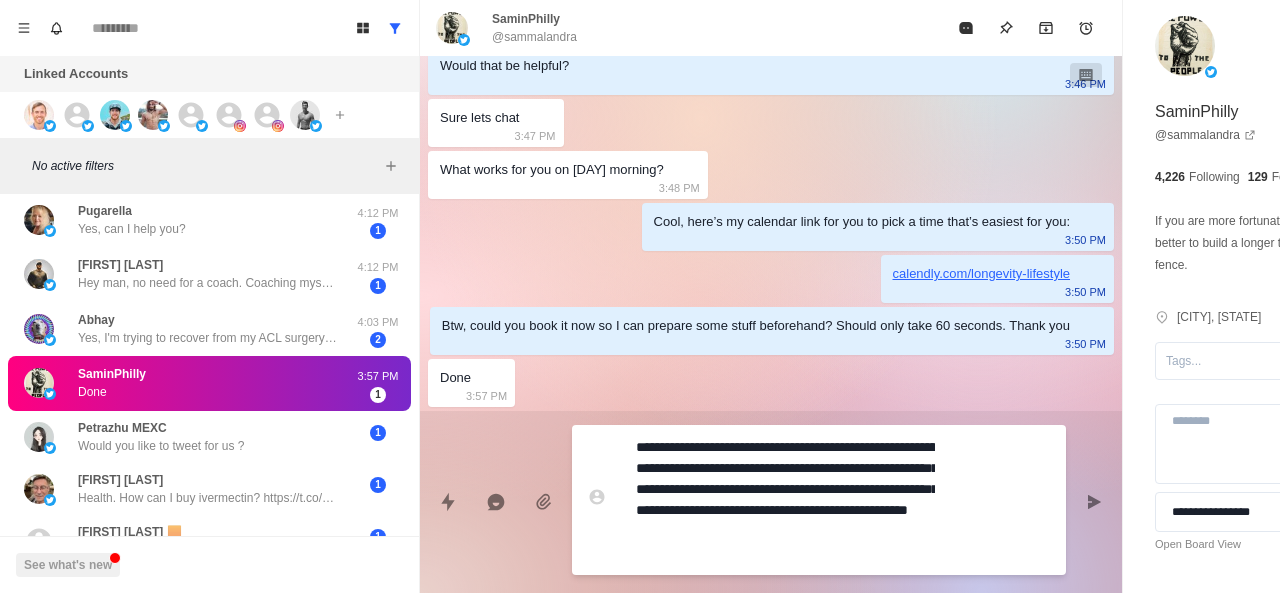 type on "*" 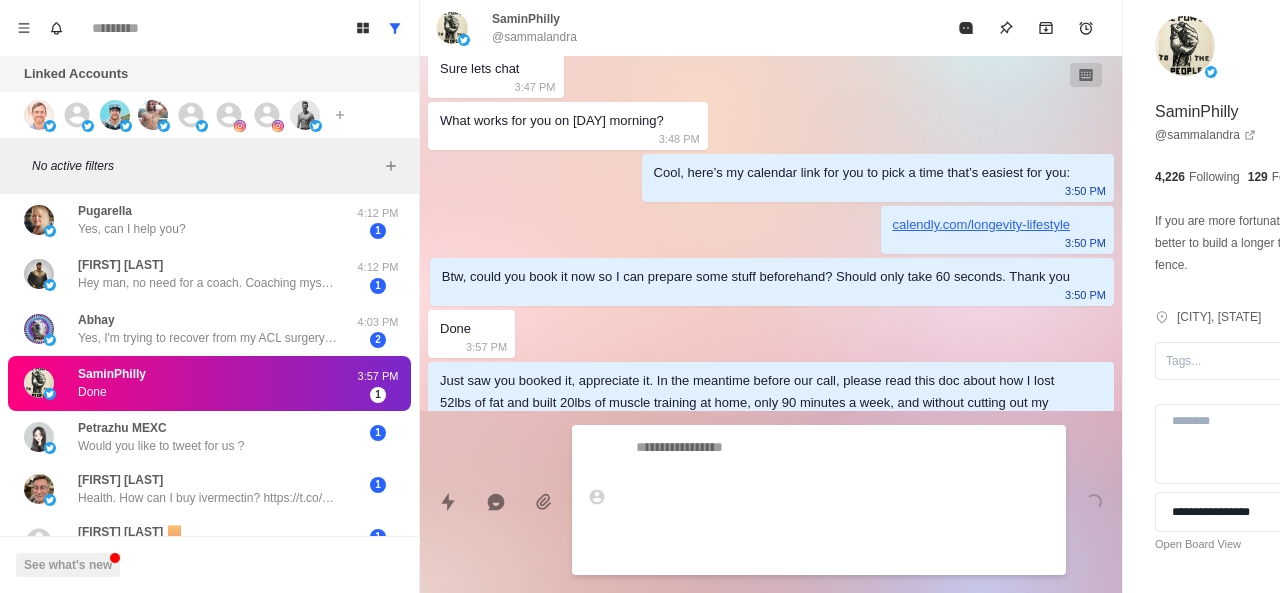 scroll, scrollTop: 1788, scrollLeft: 0, axis: vertical 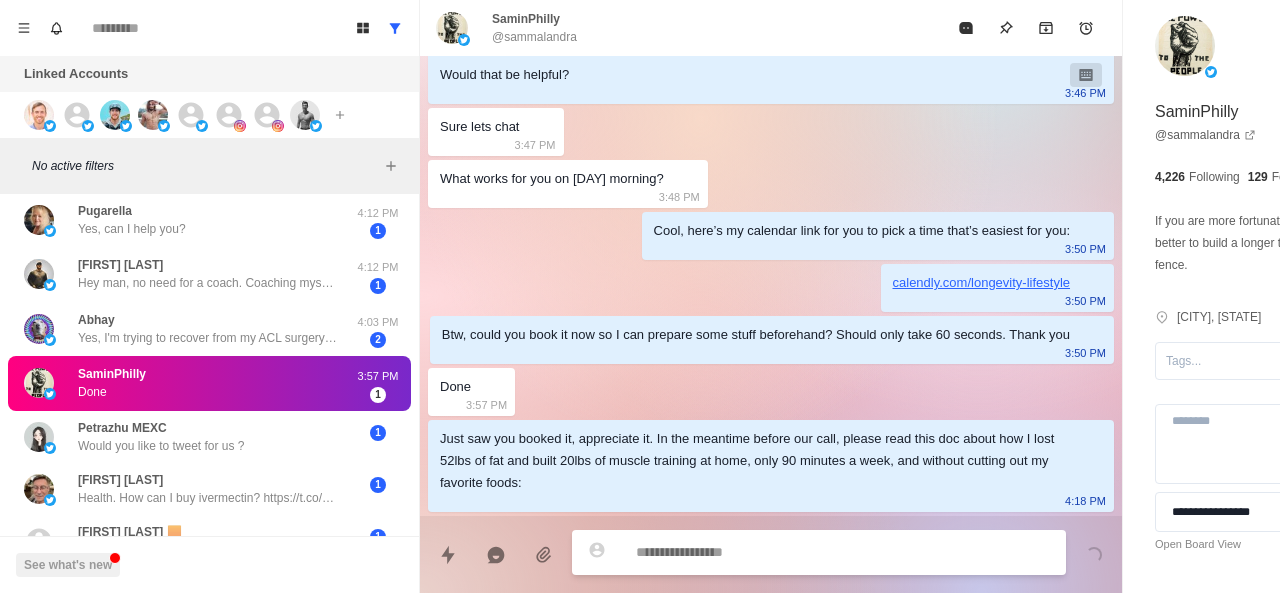 paste on "**********" 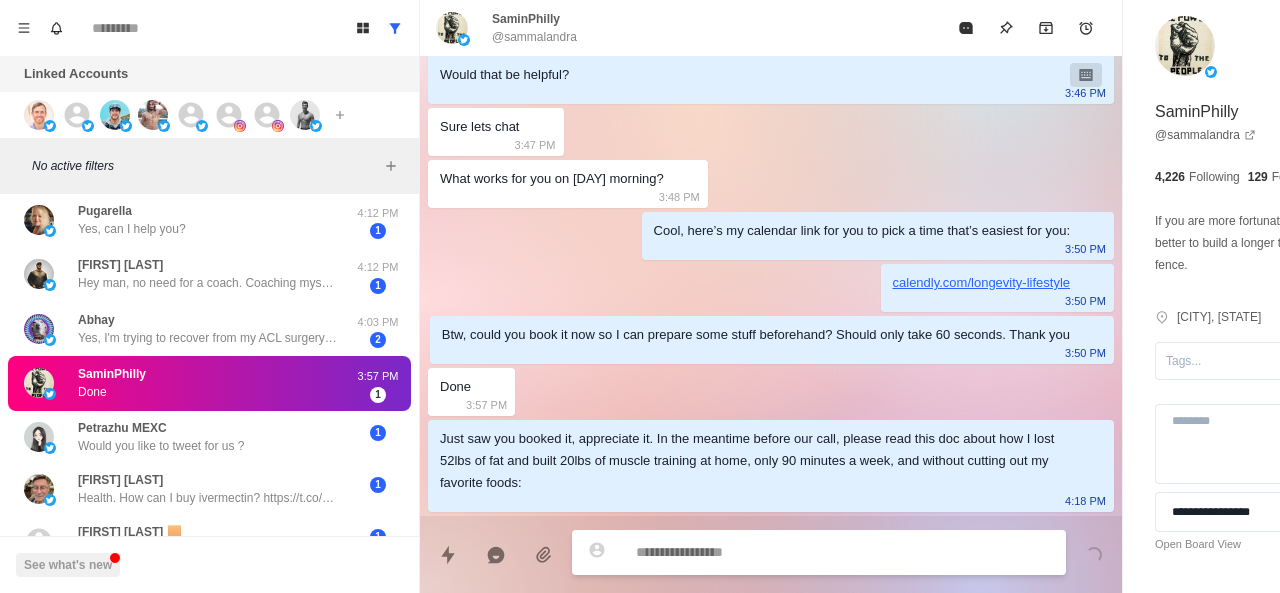 type on "*" 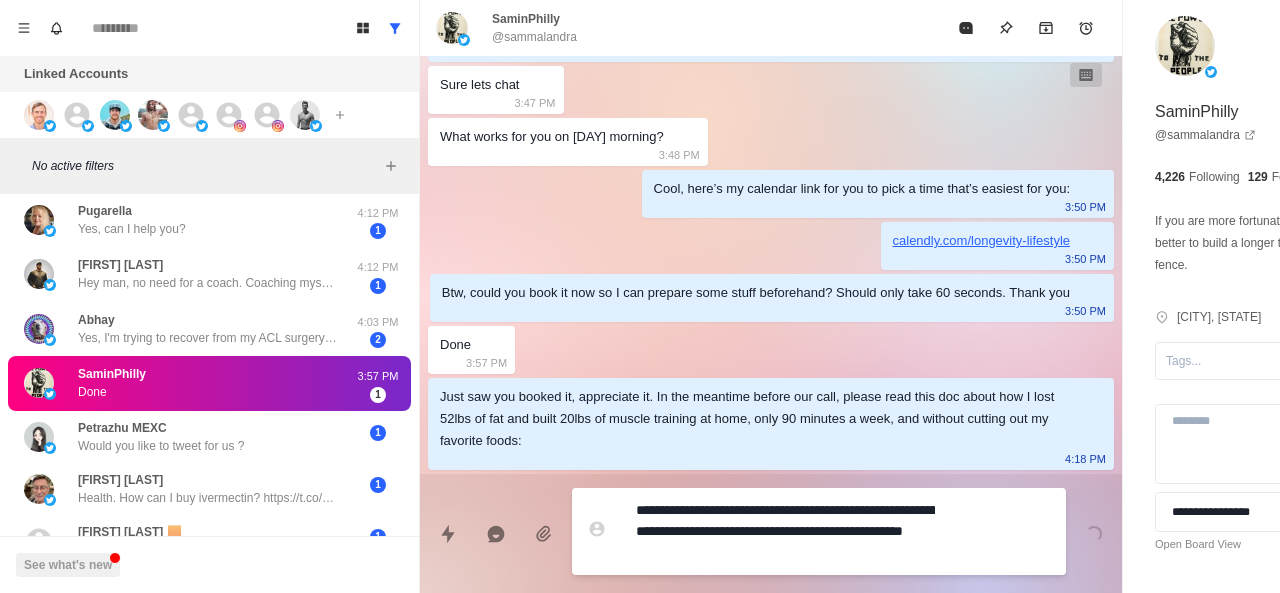 type 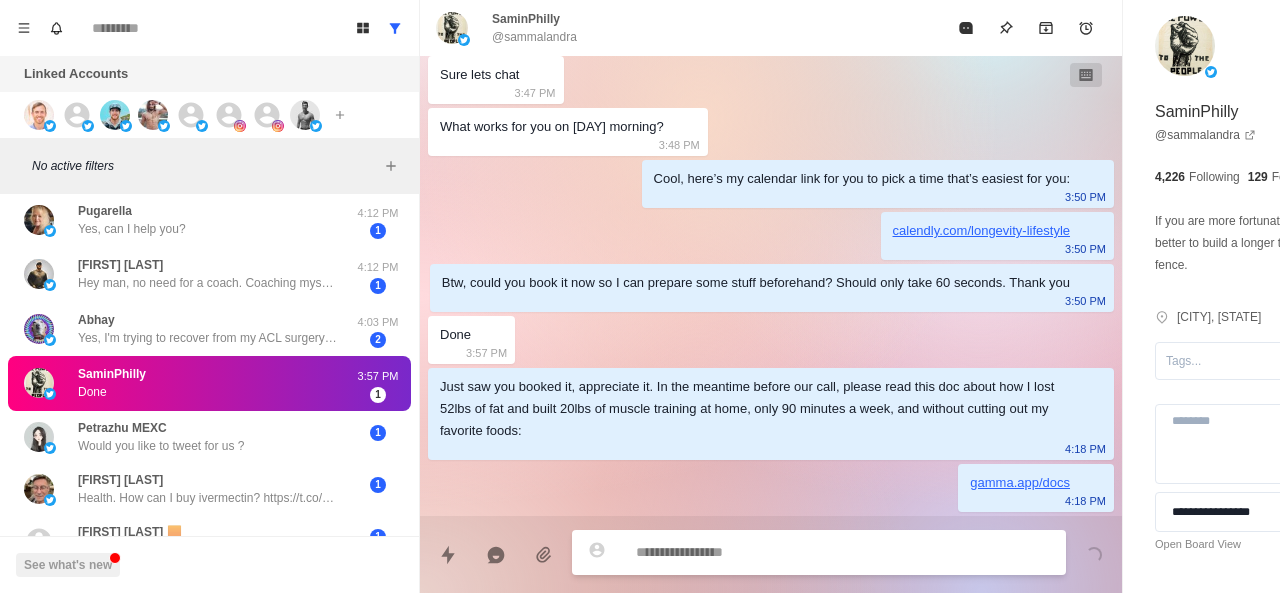 scroll, scrollTop: 1840, scrollLeft: 0, axis: vertical 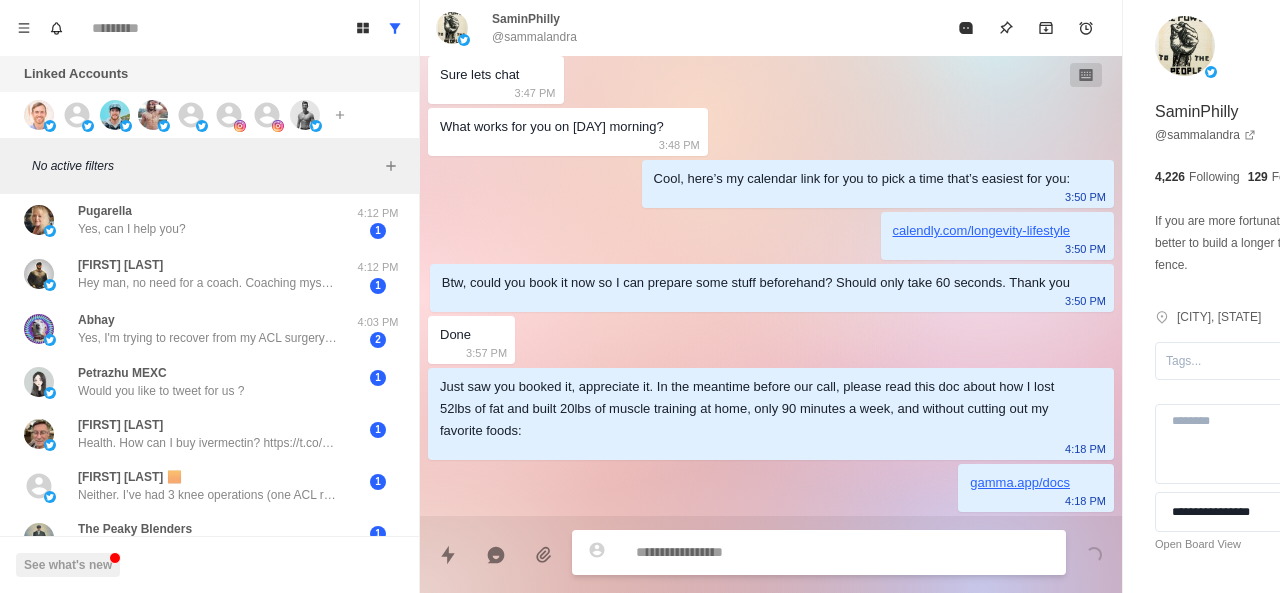 paste on "**********" 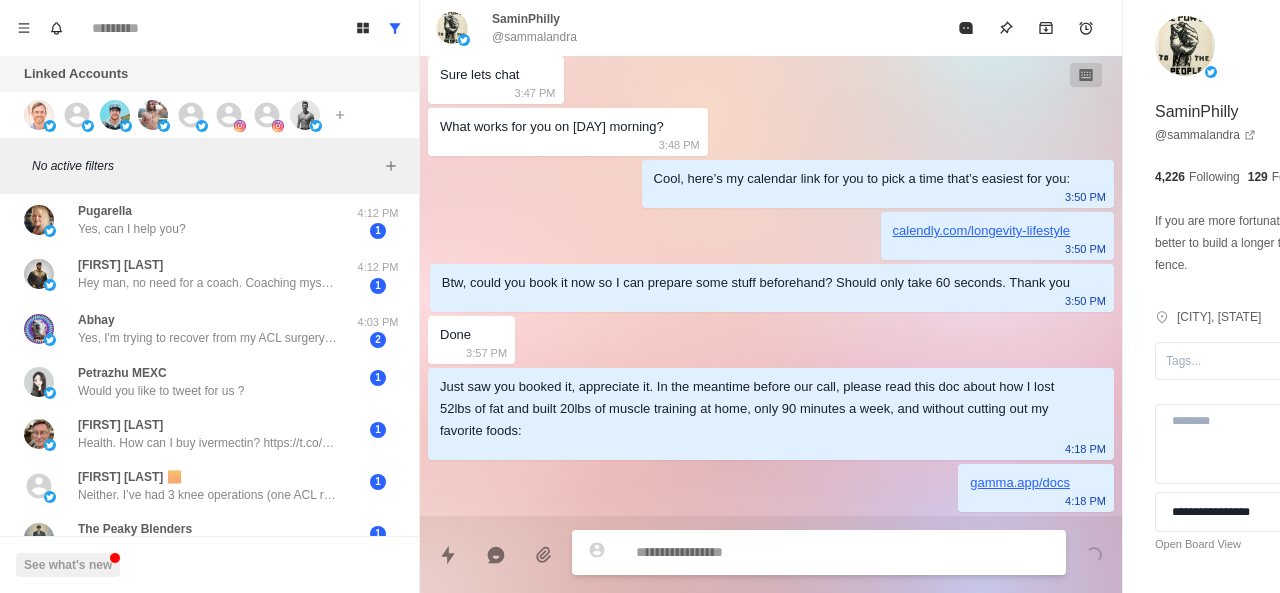 type on "*" 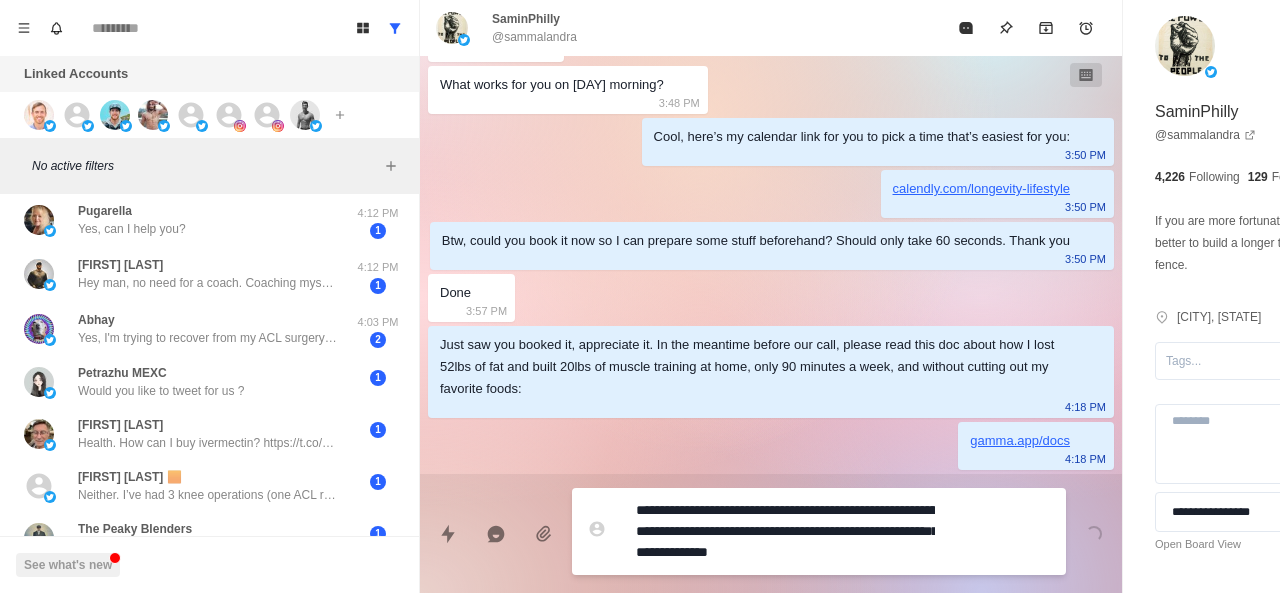 type on "*" 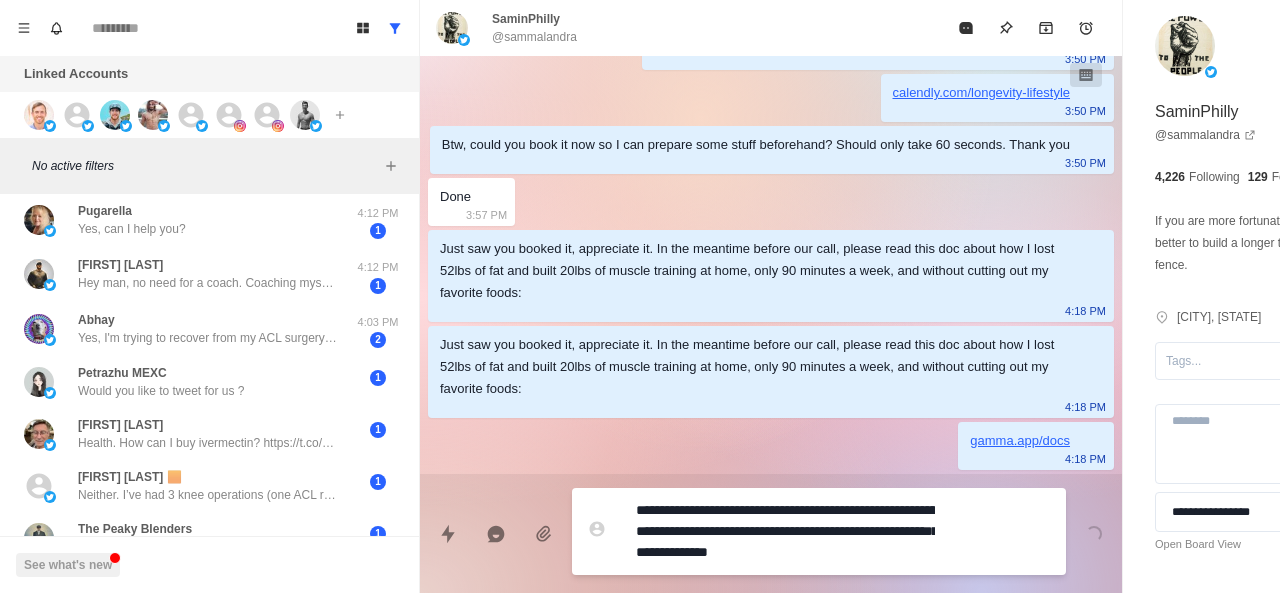 type 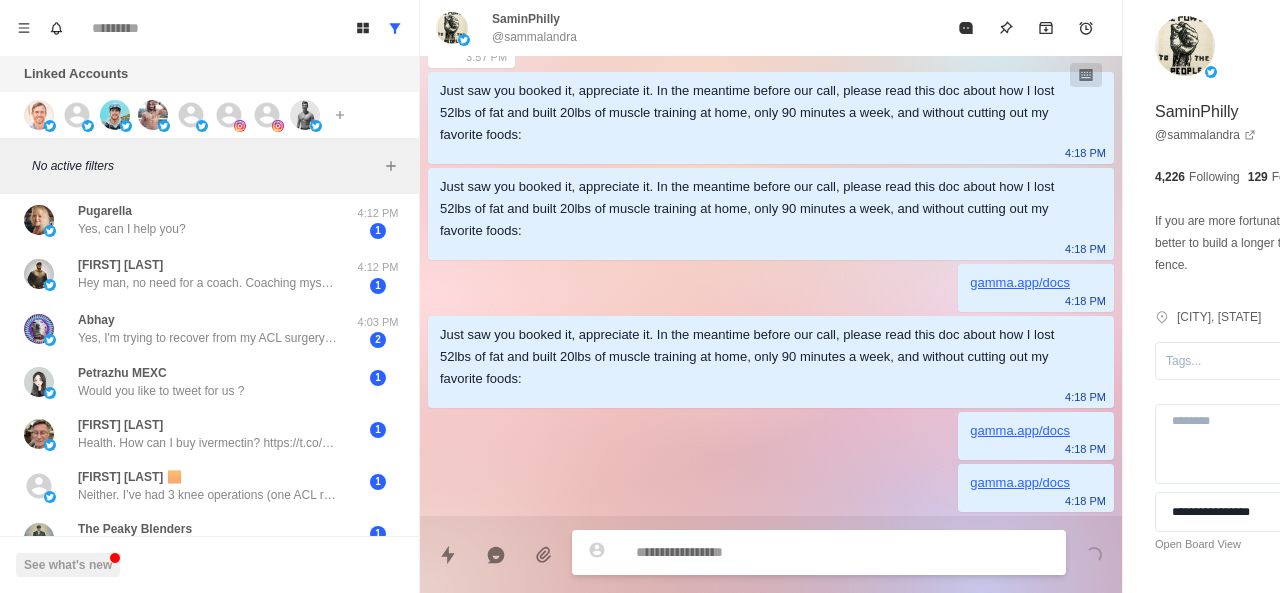 scroll, scrollTop: 2136, scrollLeft: 0, axis: vertical 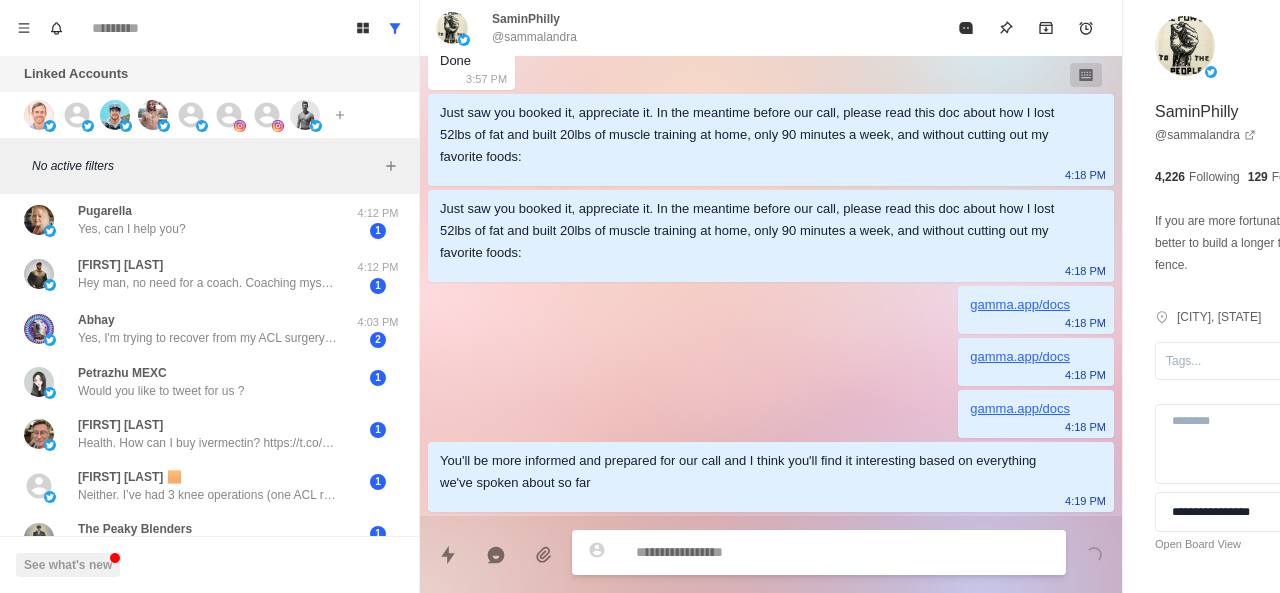 click at bounding box center [785, 552] 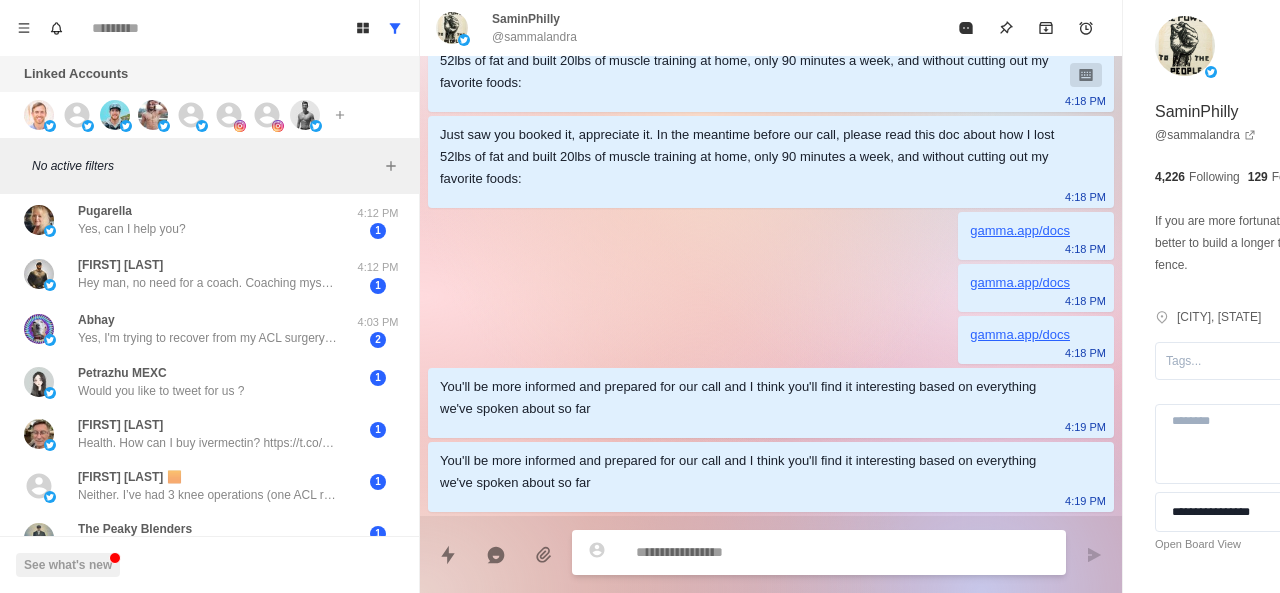 scroll, scrollTop: 2188, scrollLeft: 0, axis: vertical 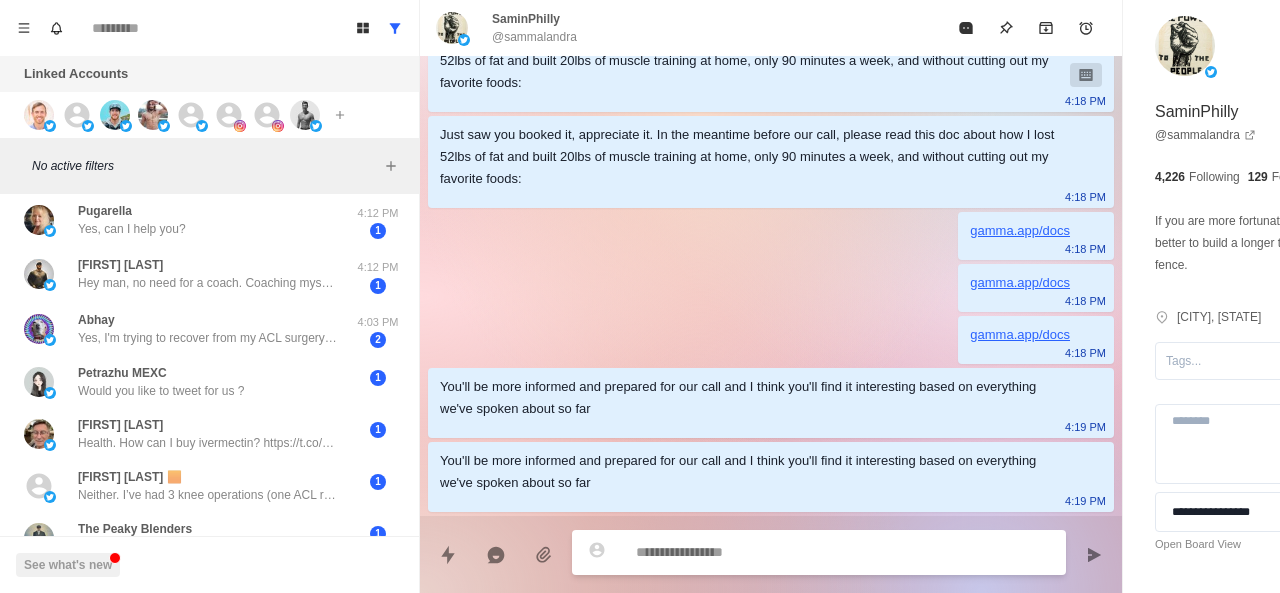 type on "*" 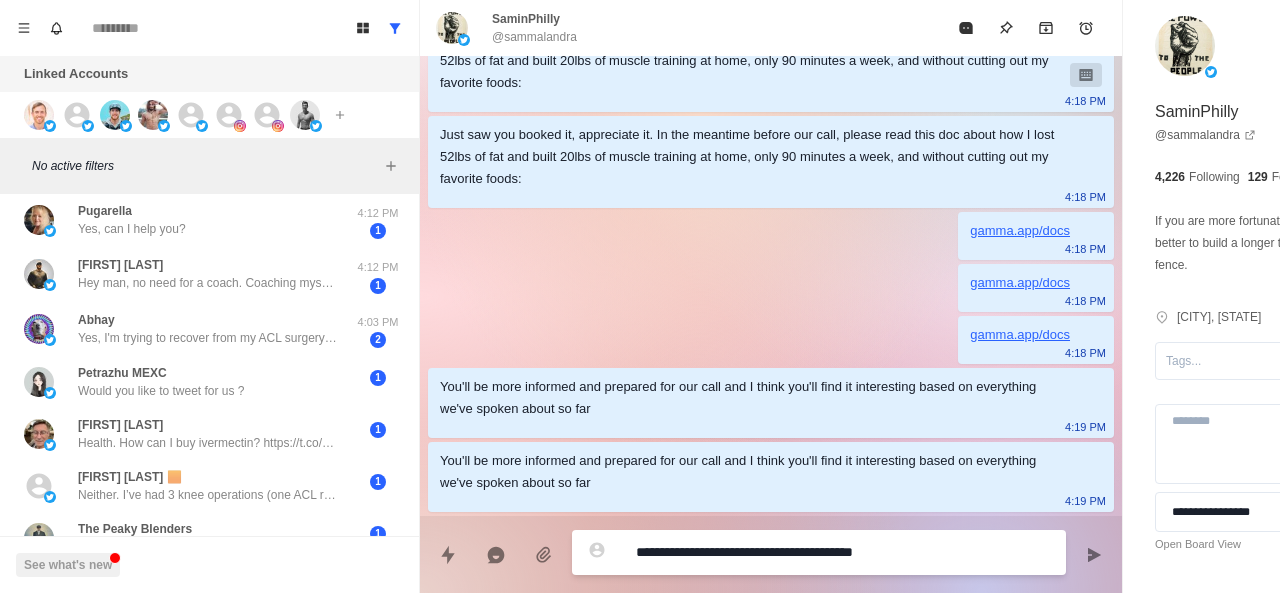 type on "*" 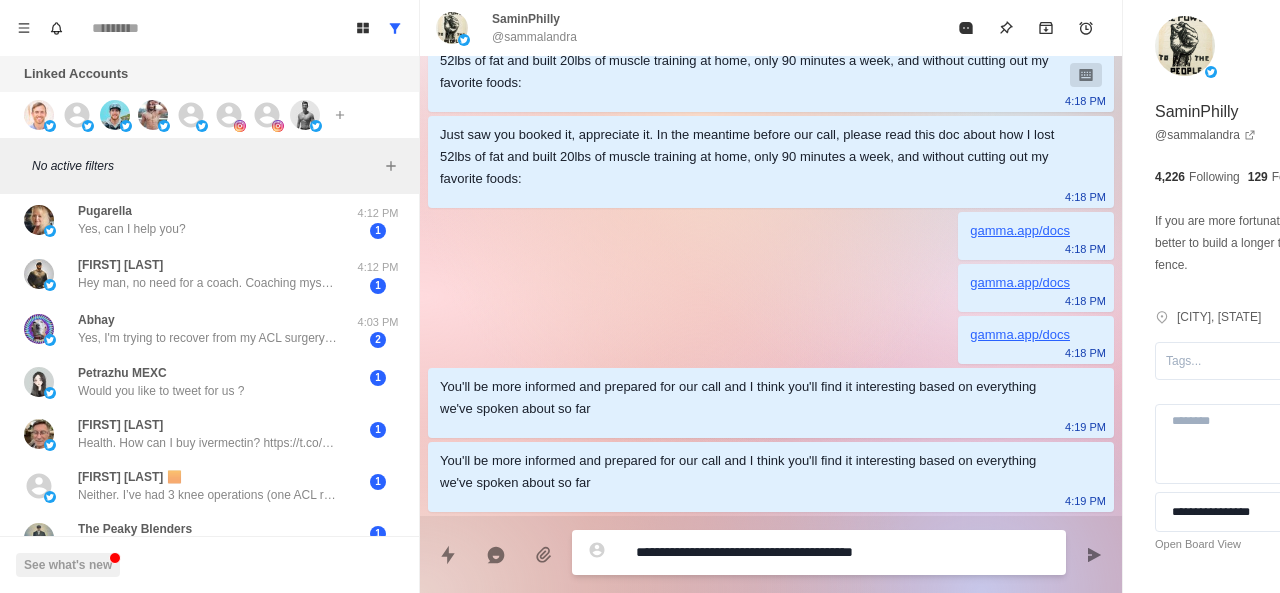 type on "*" 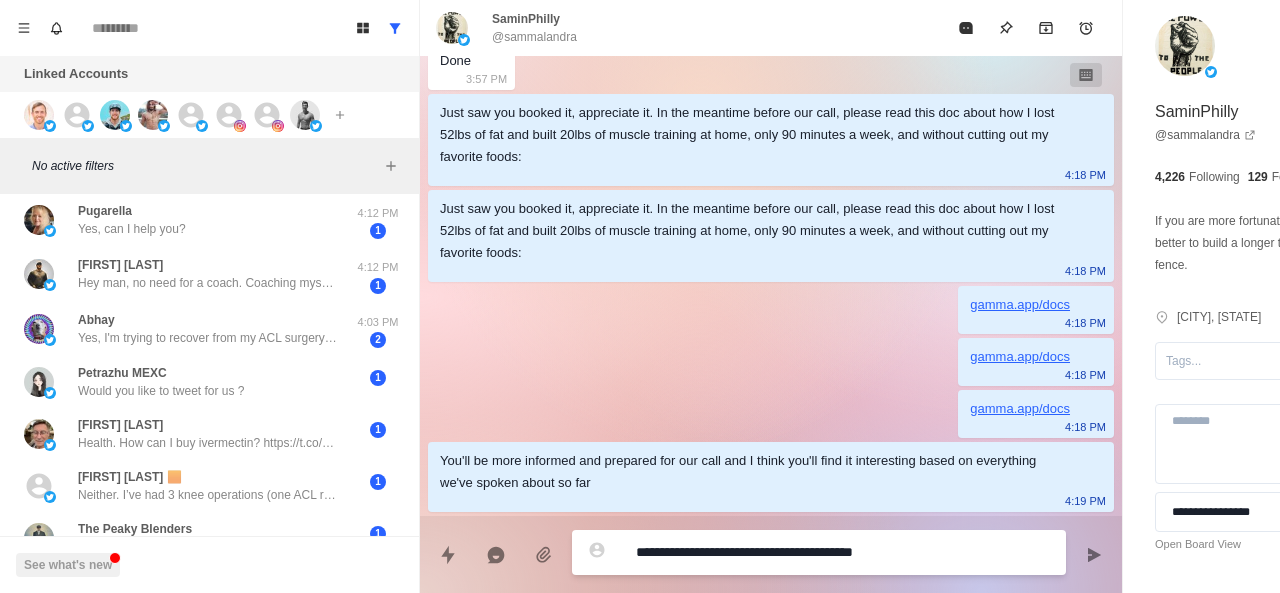 type 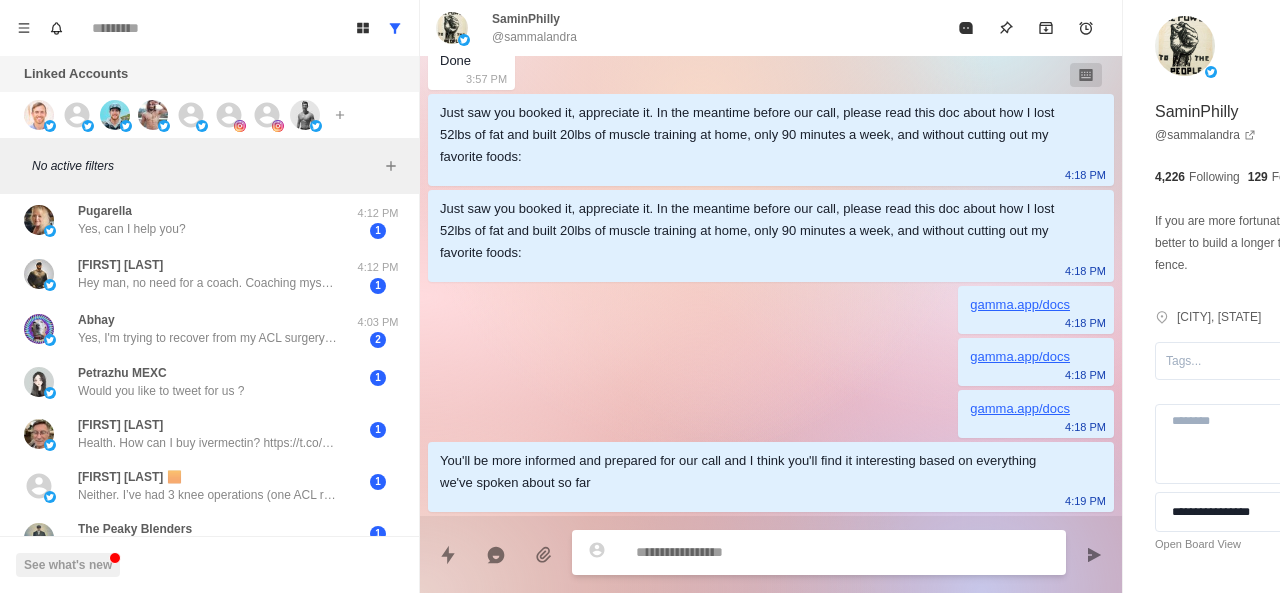 type on "*" 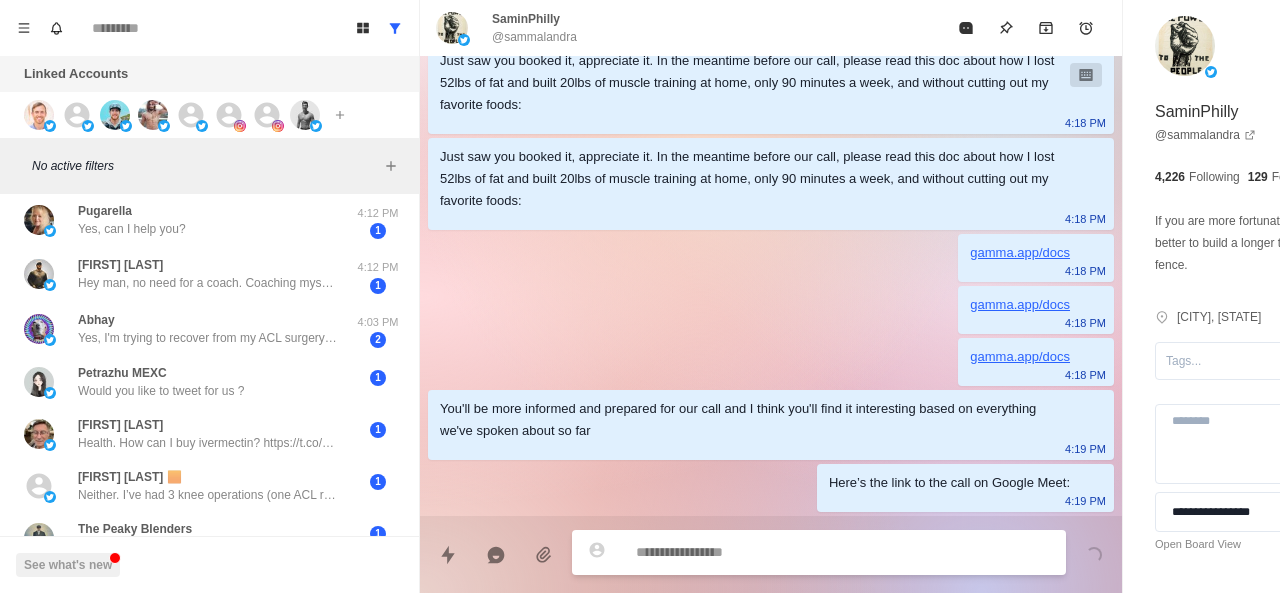 scroll, scrollTop: 2166, scrollLeft: 0, axis: vertical 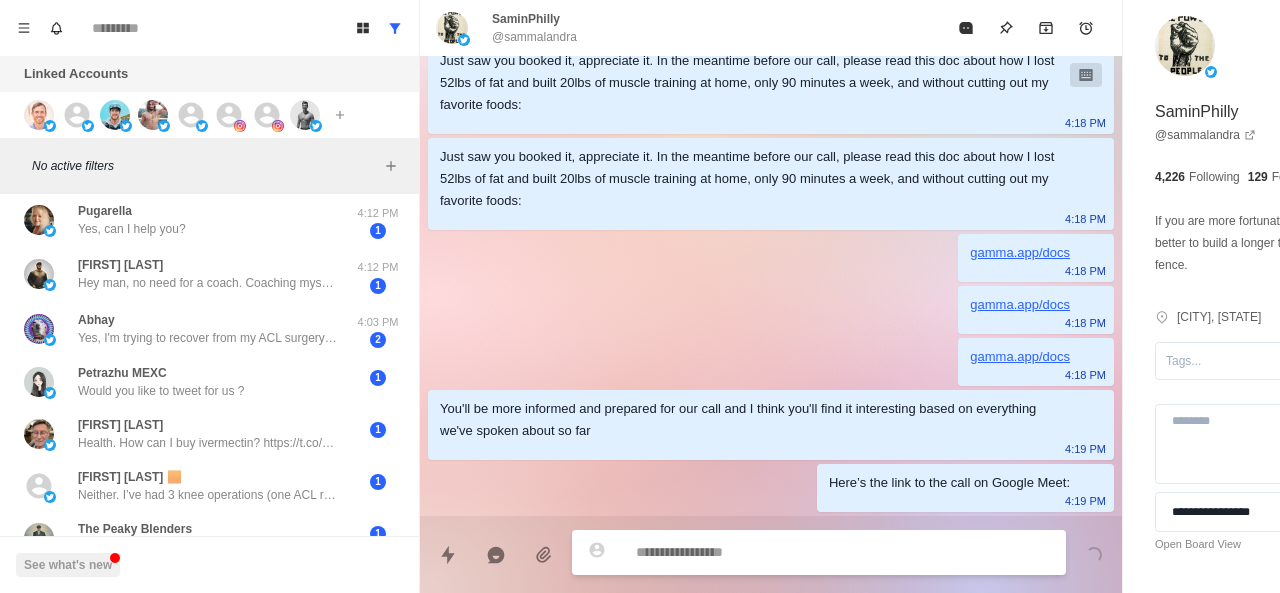 paste on "**********" 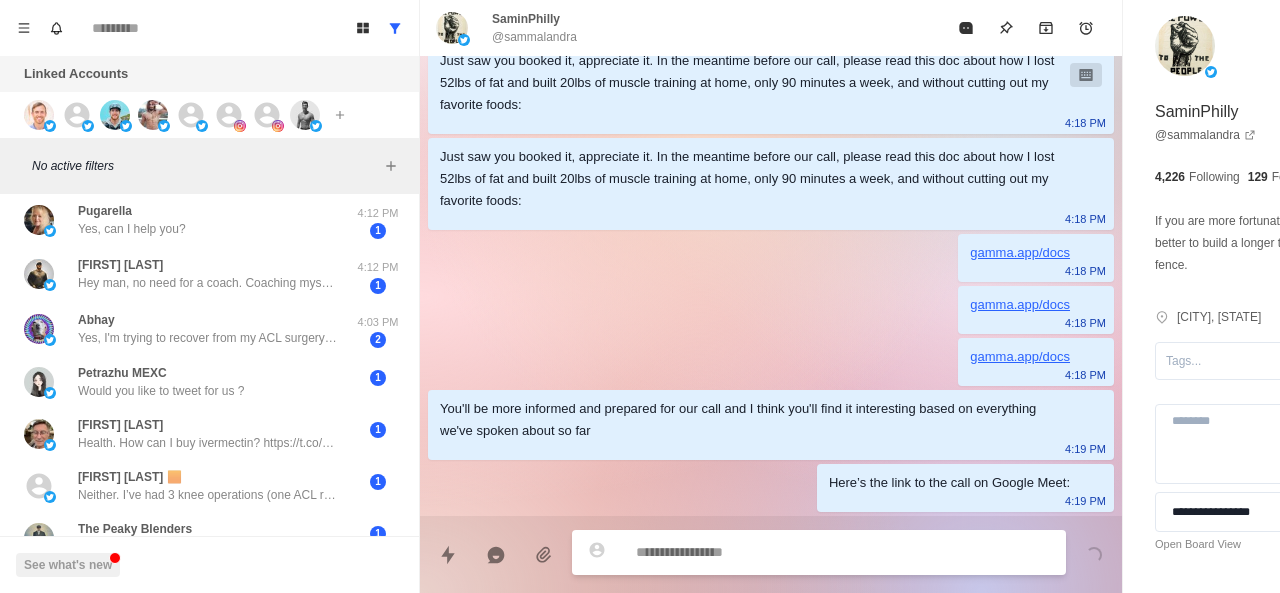 type on "**********" 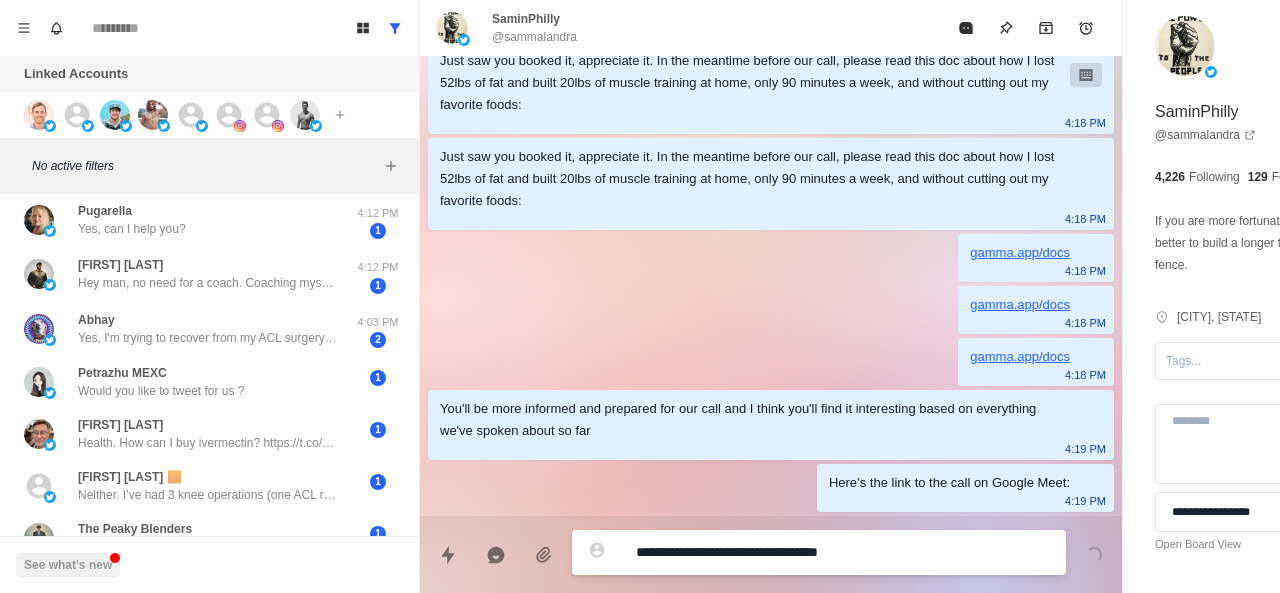 type on "*" 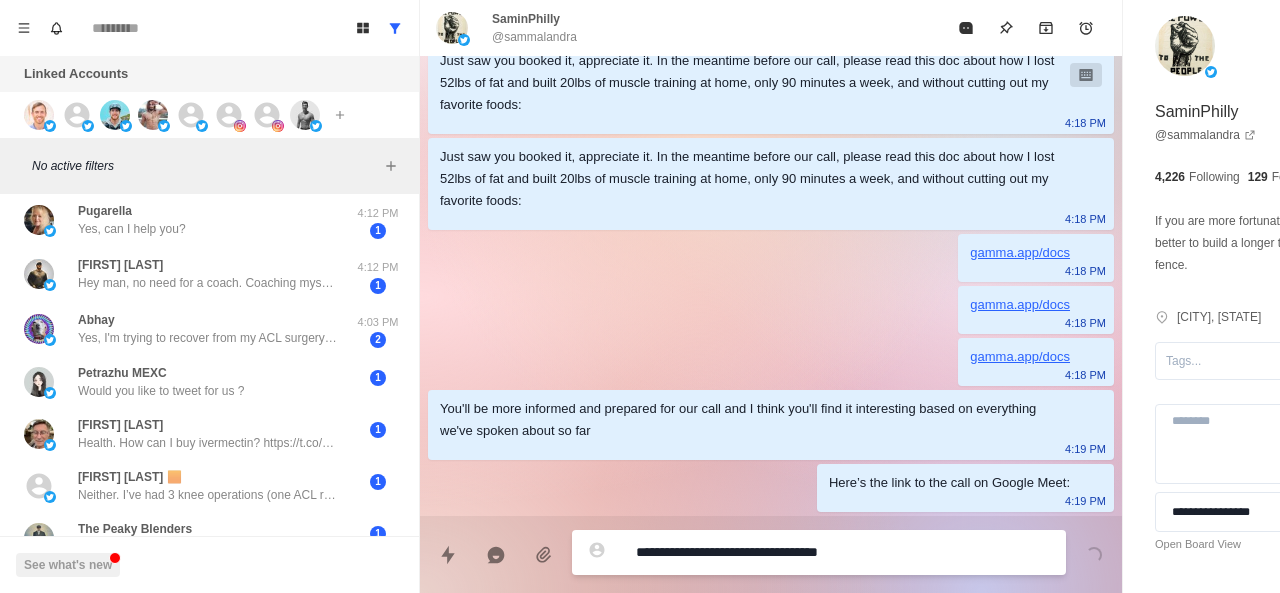 type 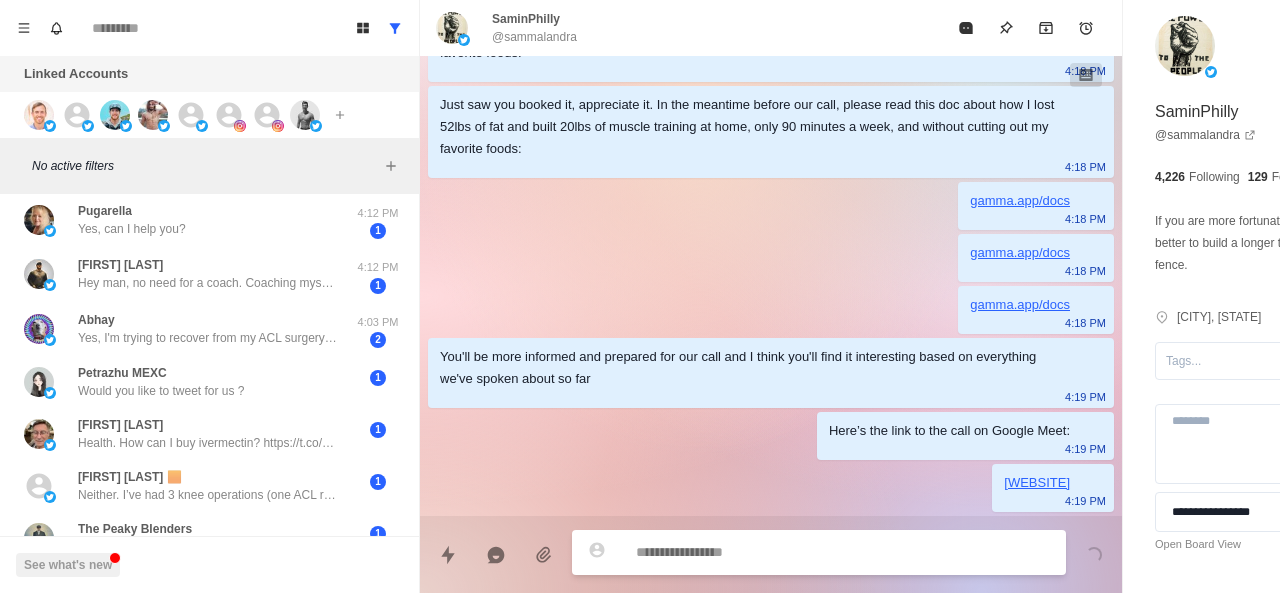 scroll, scrollTop: 2218, scrollLeft: 0, axis: vertical 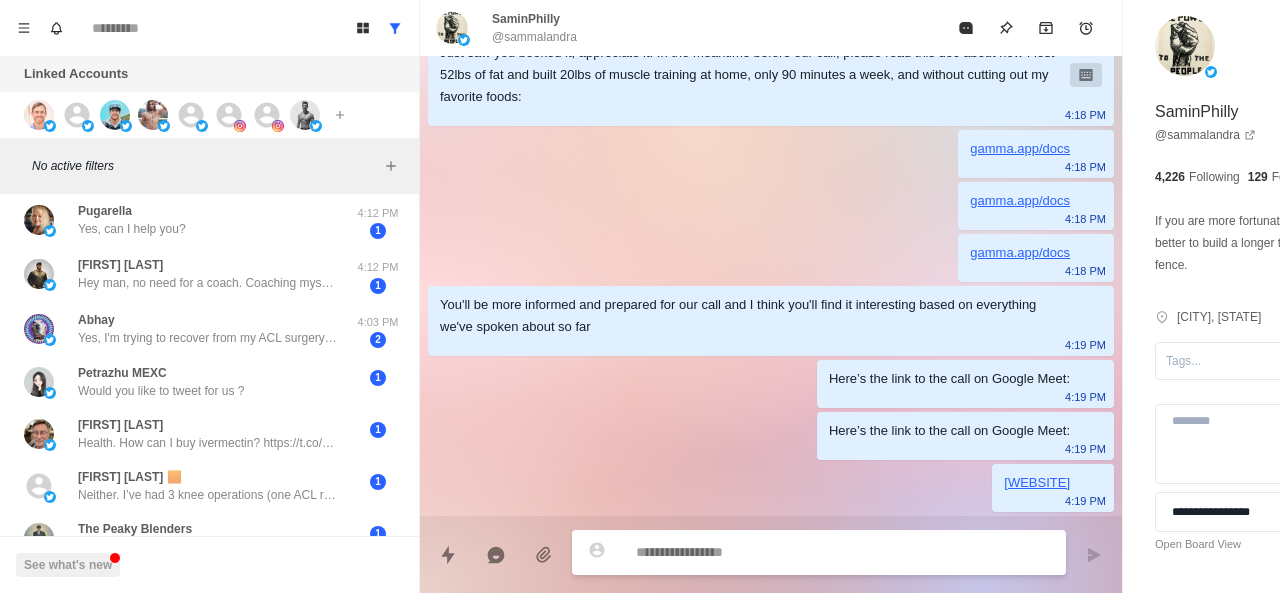 type on "*" 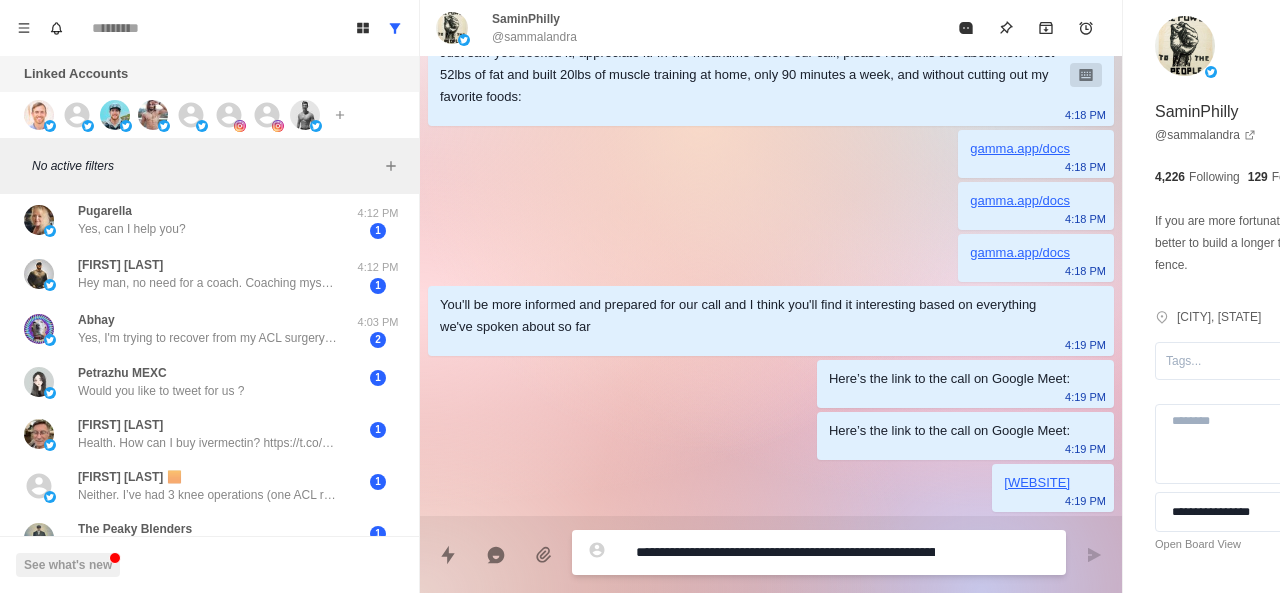 type on "*" 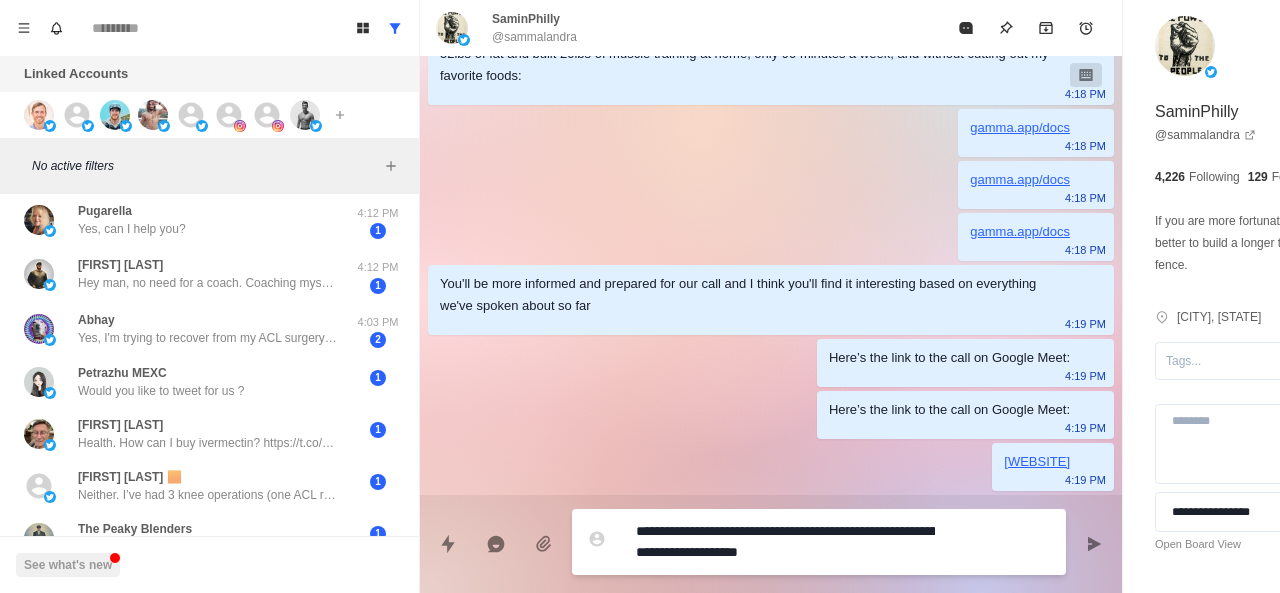 type 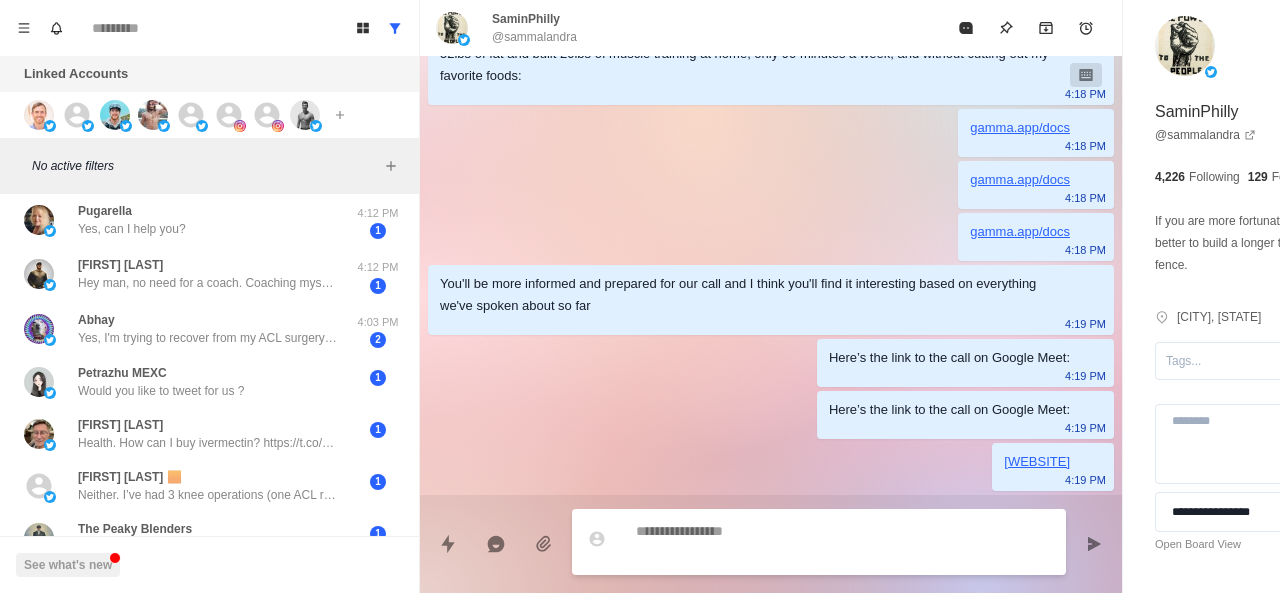 scroll, scrollTop: 2322, scrollLeft: 0, axis: vertical 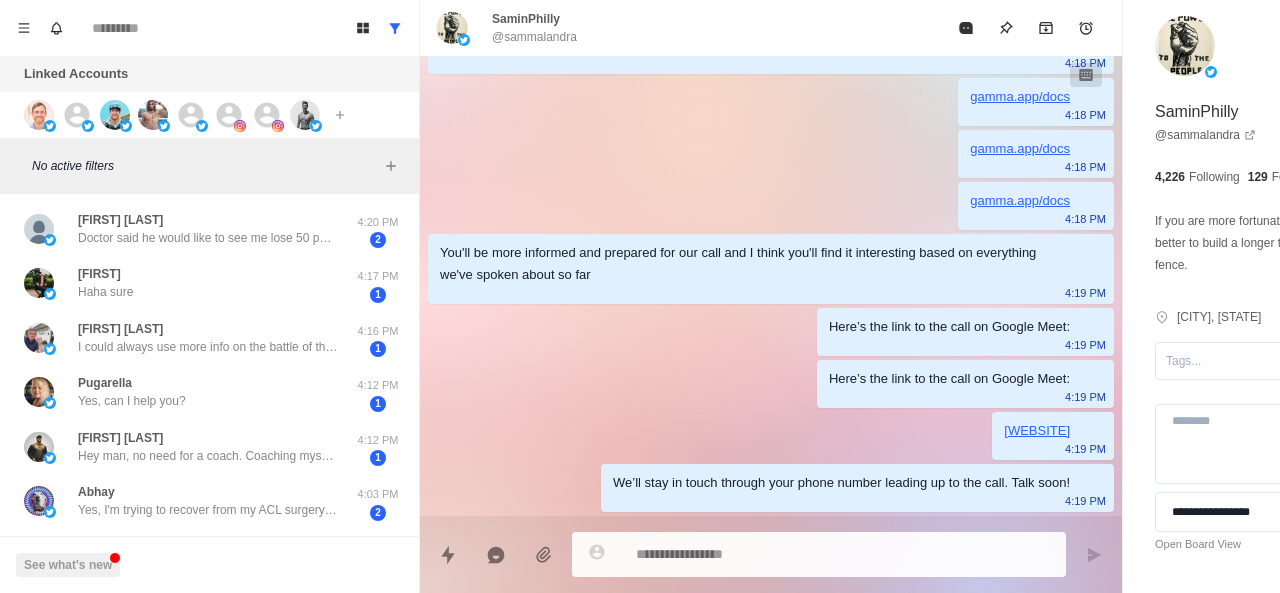click on "[FIRST] [LAST] Doctor said he would like to see me lose 50 pounds.  To get my body index lower 4:20 PM 2 [FIRST] Haha sure 4:17 PM 1 [FIRST] I could always use more info on the battle of the bulge! I still have loose skin around my wand chest. 4:16 PM 1 [FIRST] Yes, can I help you? 4:12 PM 1 [FIRST] Hey man, no need for a coach. Coaching myself right now. Thanks man! 4:12 PM 1 [FIRST] Yes, I'm trying to recover from my ACL surgery and strengthening my right leg. 4:03 PM 2 [FIRST] MEXC Would you like to tweet for us ? 1 [FIRST] Health. How can I buy ivermectin? 1 [FIRST] 🟧 Neither. I’ve had 3 knee operations (one ACL reconstruction &amp; 2 torn meniscus repairs) and I find your tweets educational/informative. 👍 1 [FIRST] Health 1 [FIRST] Health 1 [FIRST] Thank you 😊 1 [FIRST] 1 [FIRST] 1" at bounding box center (209, 394) 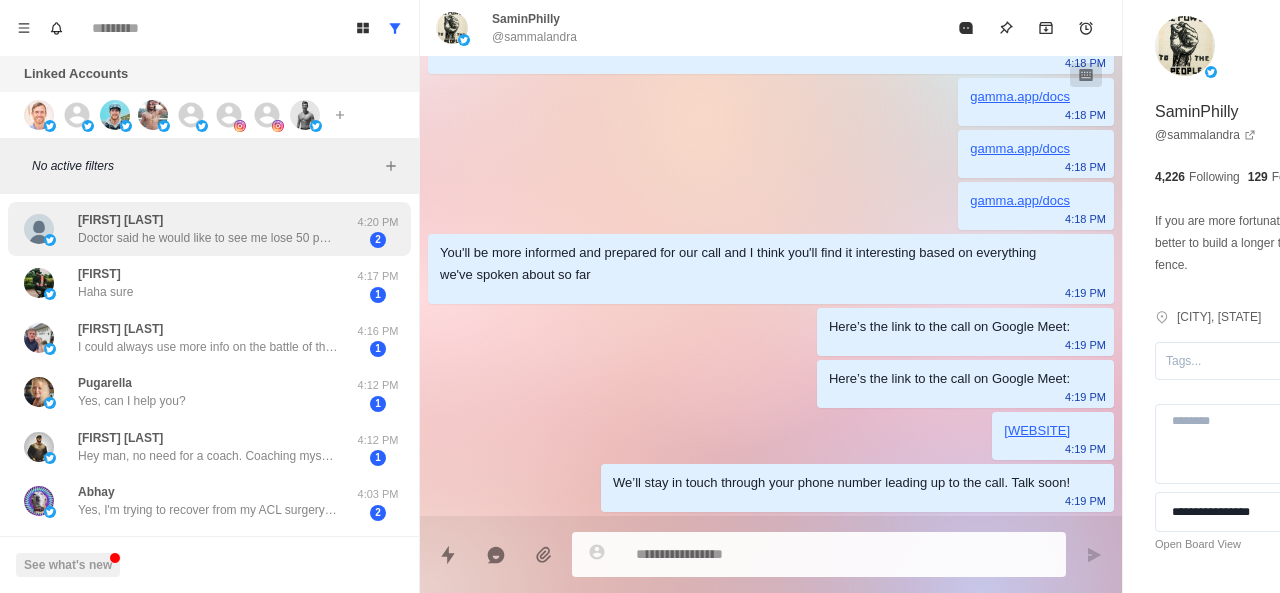 click on "[FIRST] [LAST] Doctor said he would like to see me lose 50 pounds. To get my body index lower" at bounding box center [208, 229] 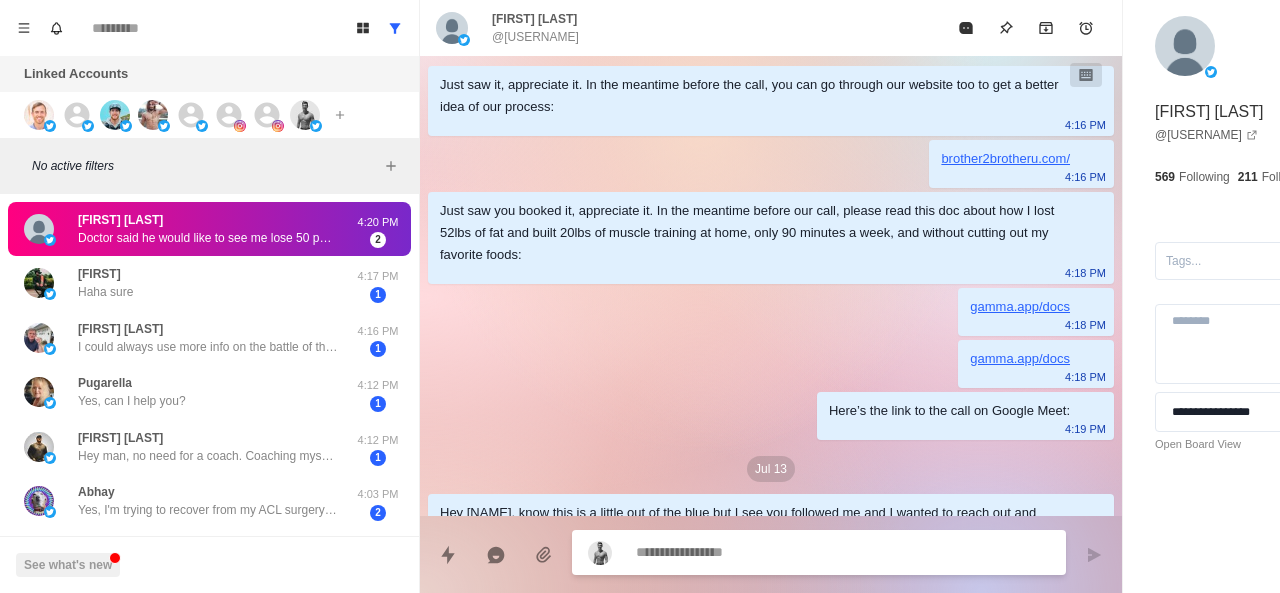 scroll, scrollTop: 354, scrollLeft: 0, axis: vertical 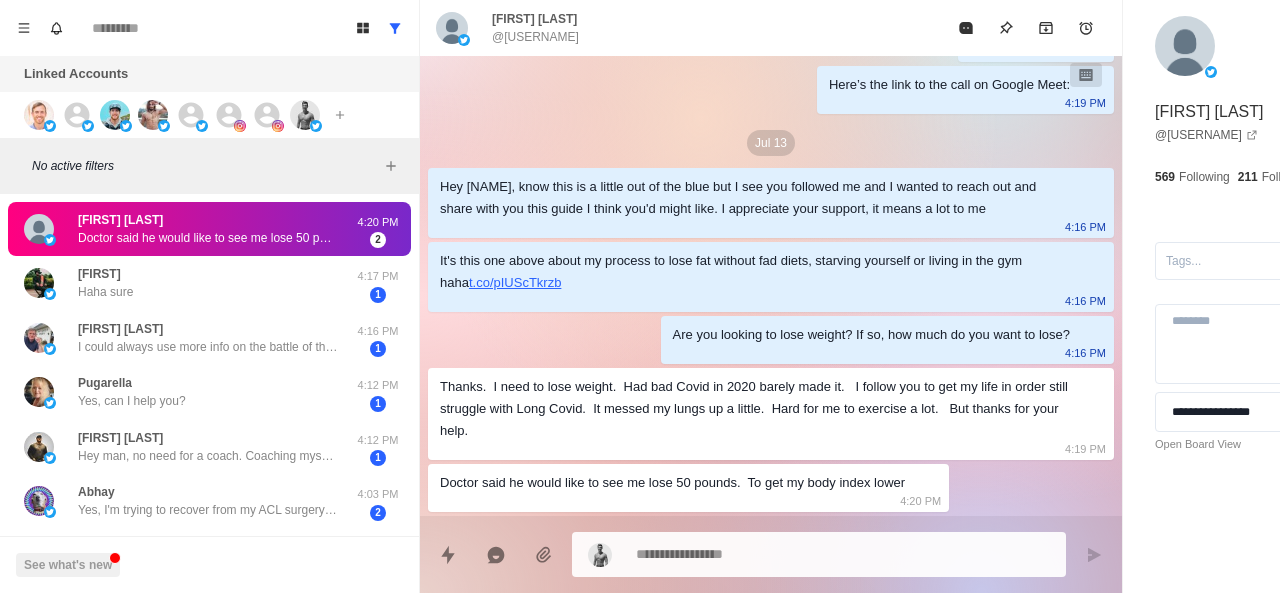 click at bounding box center [819, 554] 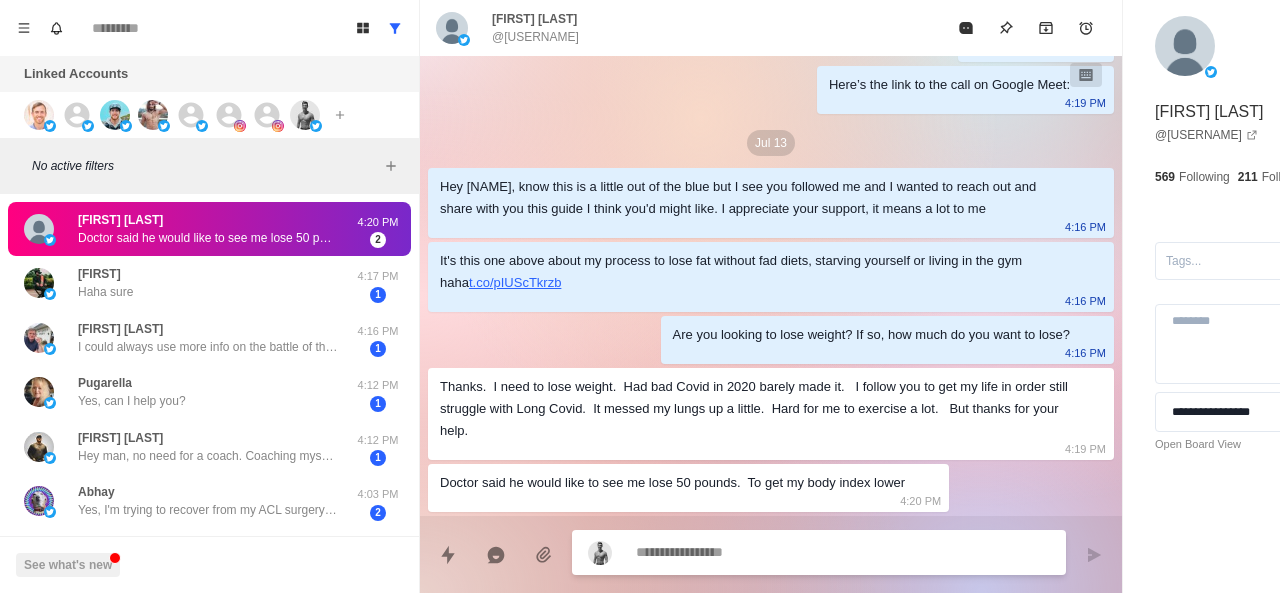 click at bounding box center (785, 552) 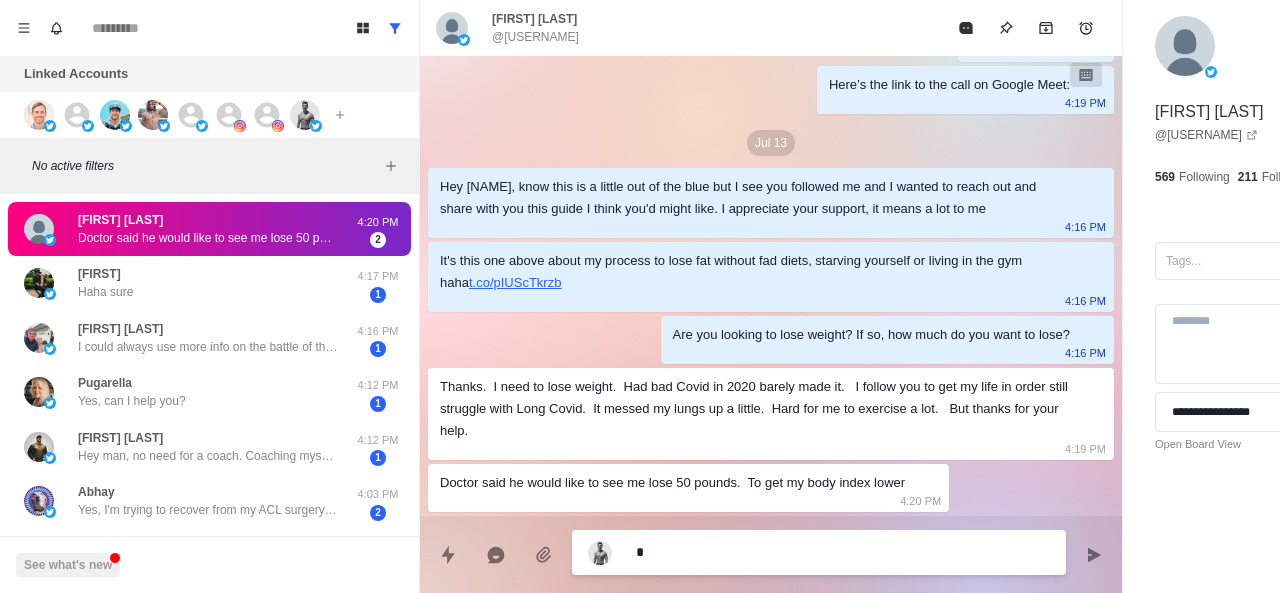 type on "*" 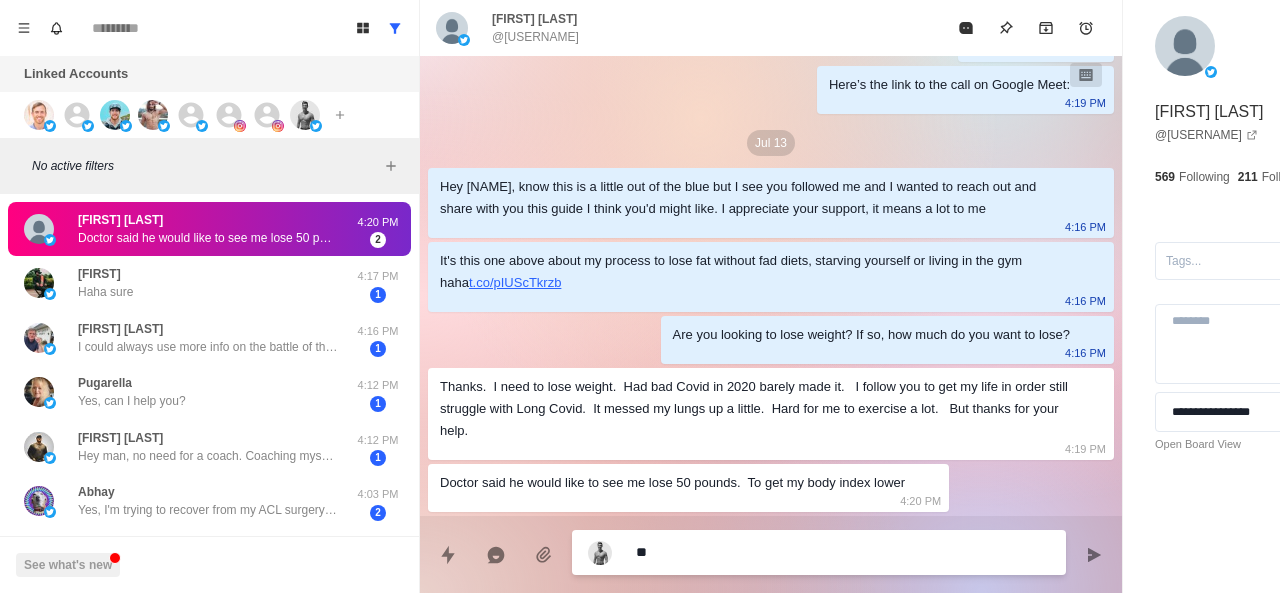 type on "*" 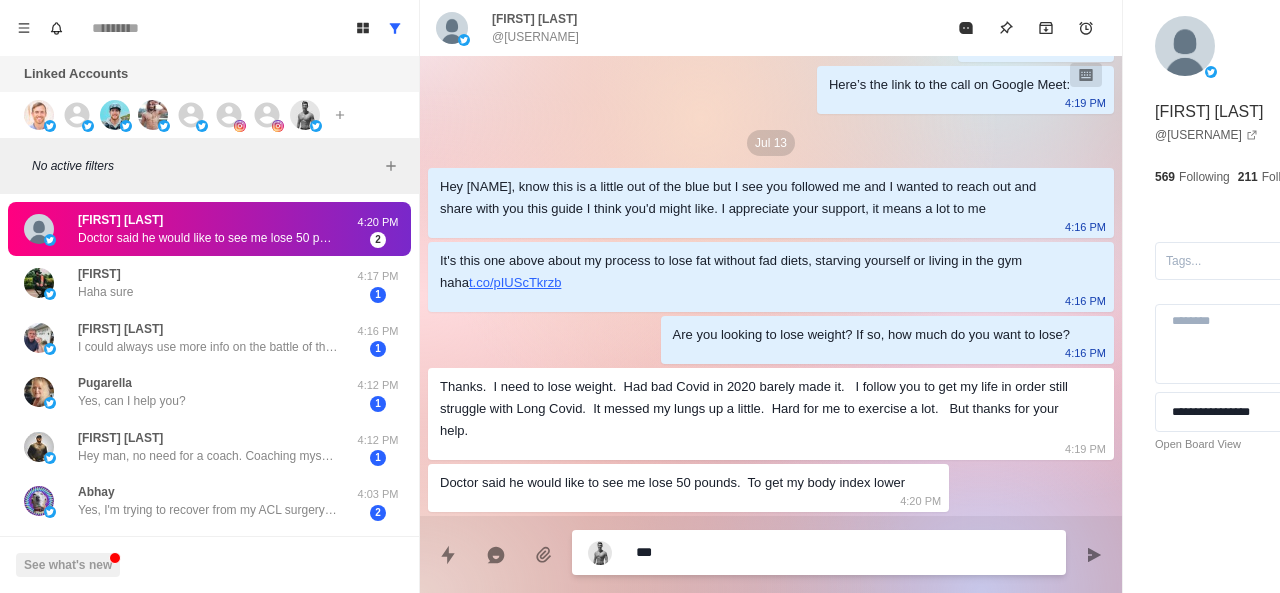 type on "*" 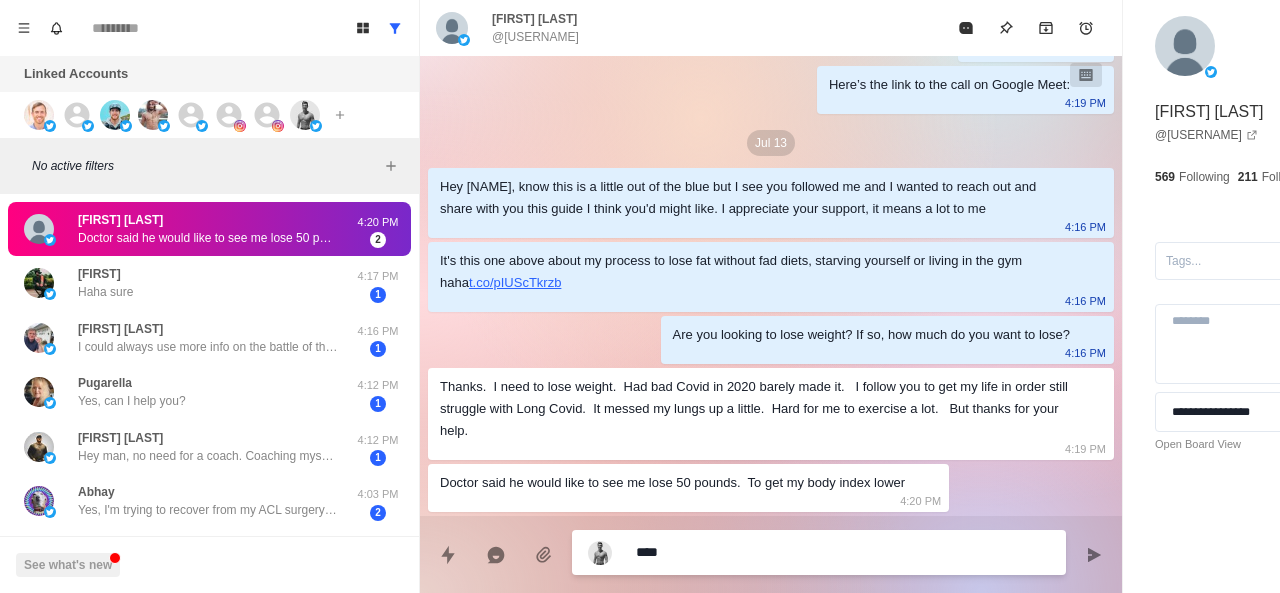 type on "*" 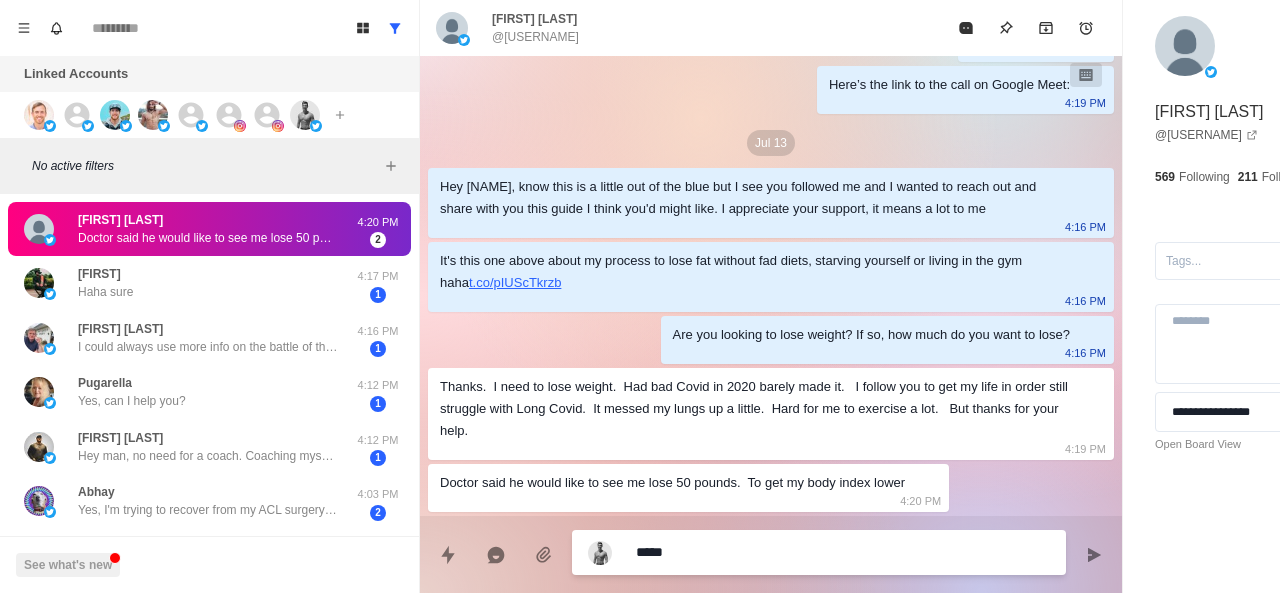 type on "*" 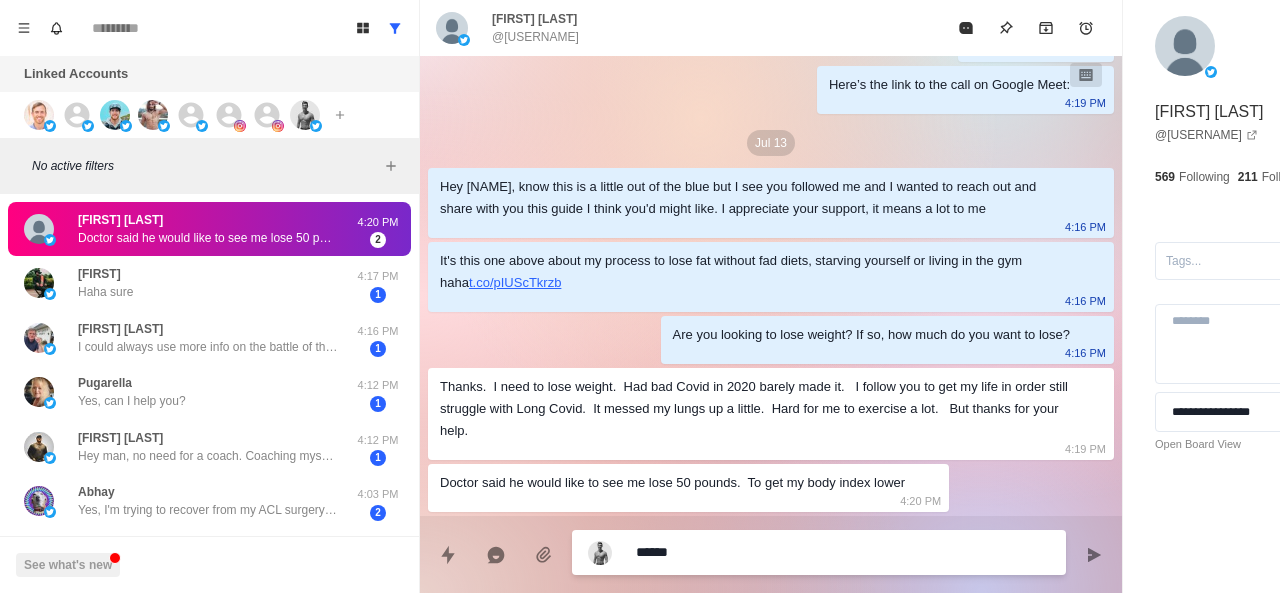 type on "*" 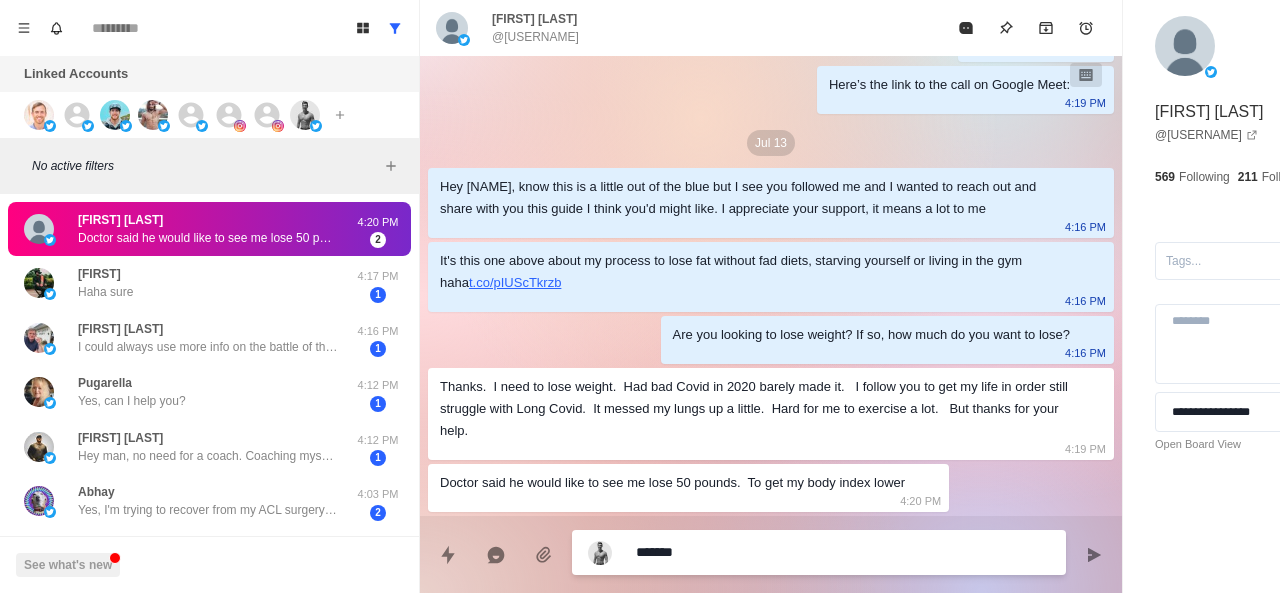 type on "********" 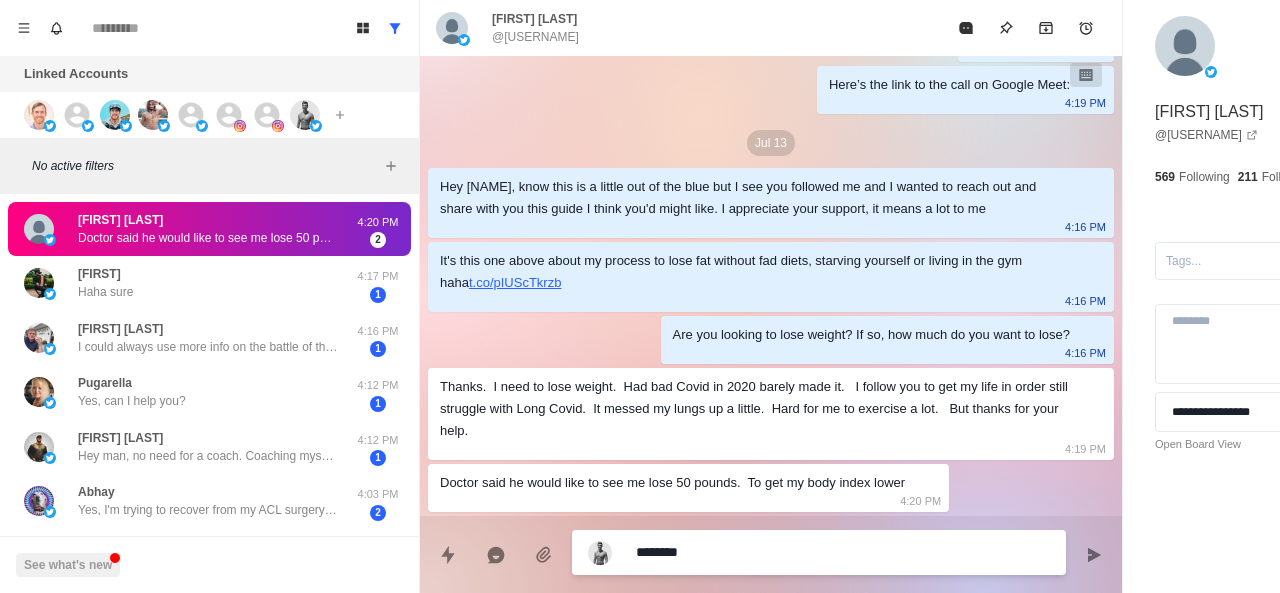 type on "*" 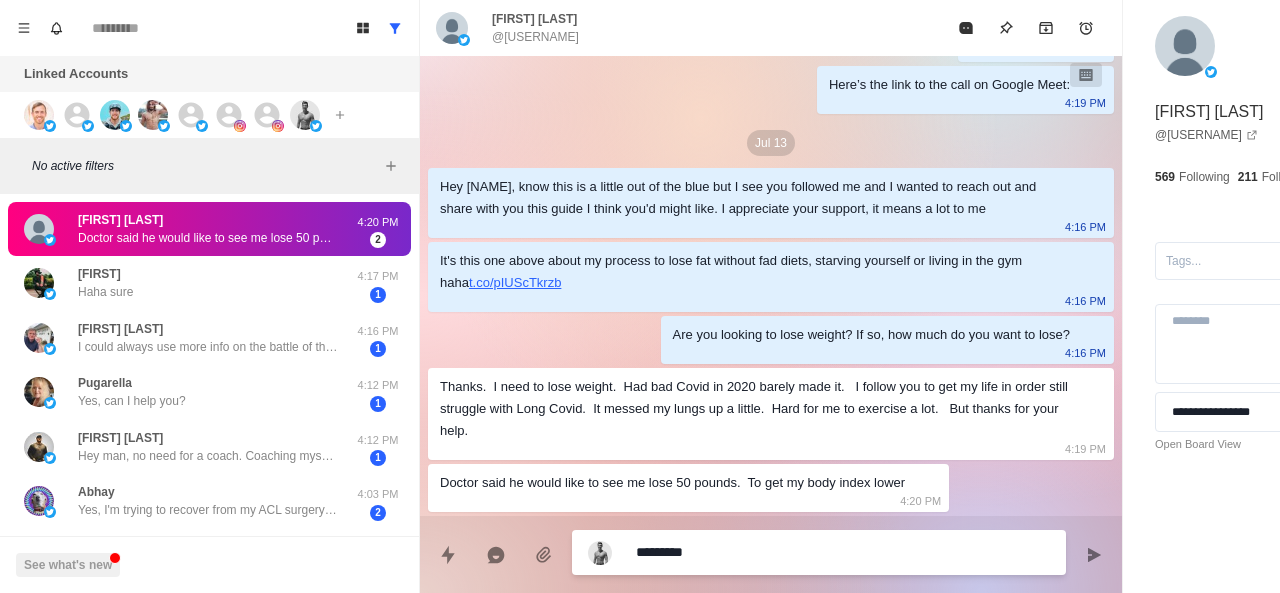 type on "*" 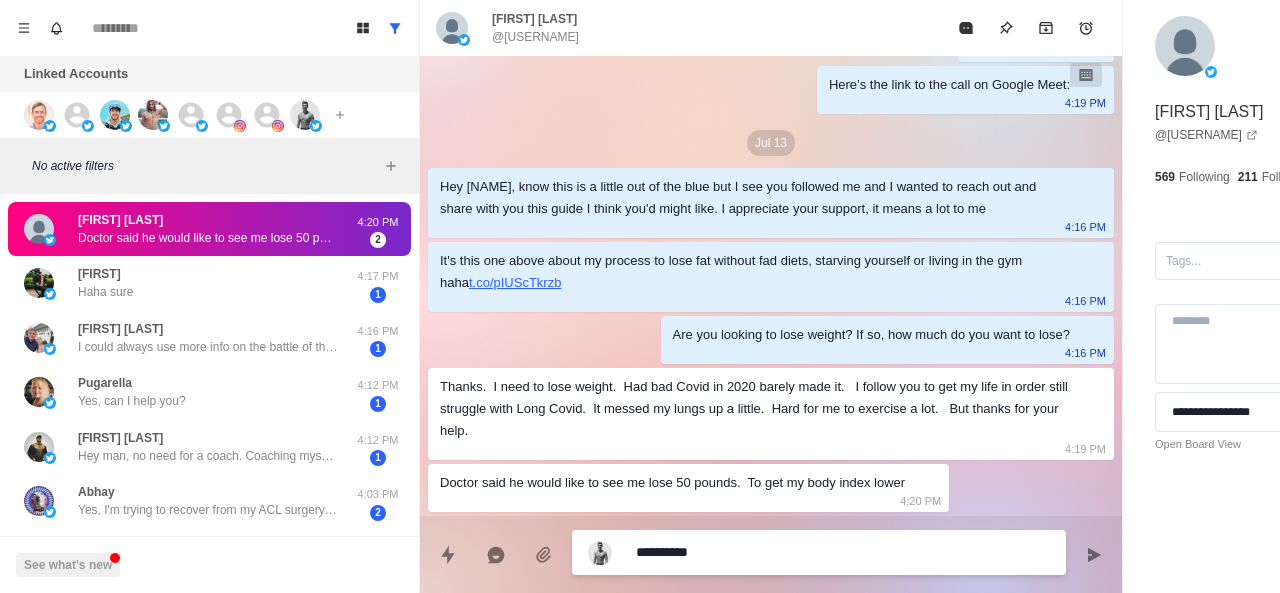 type on "*" 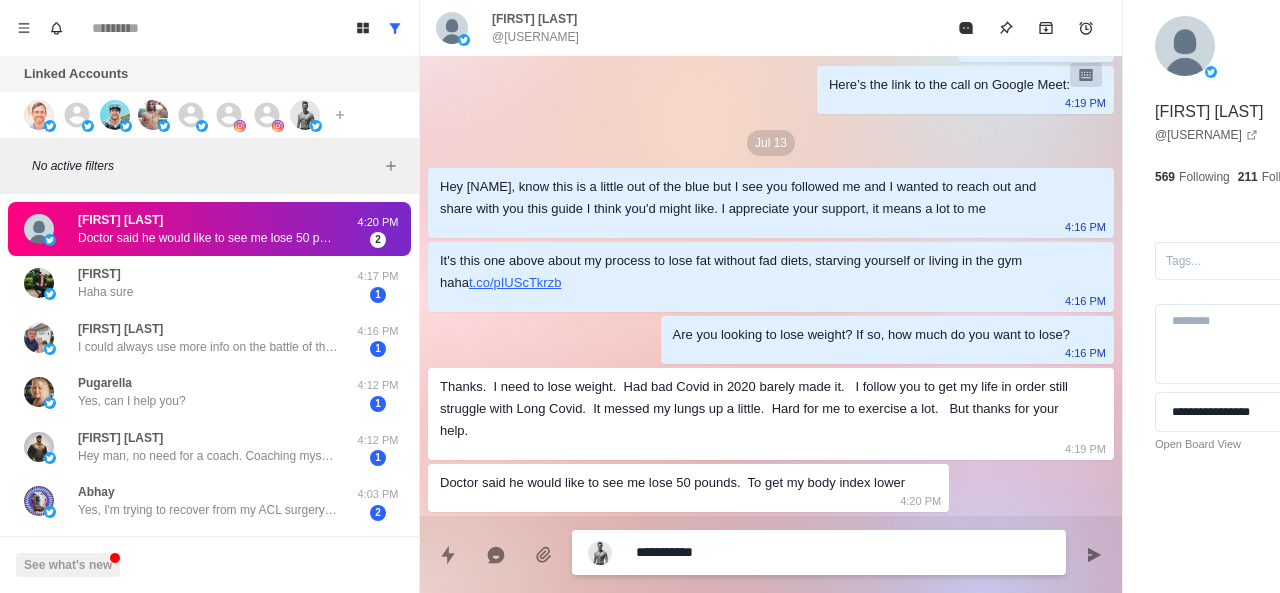 type on "*" 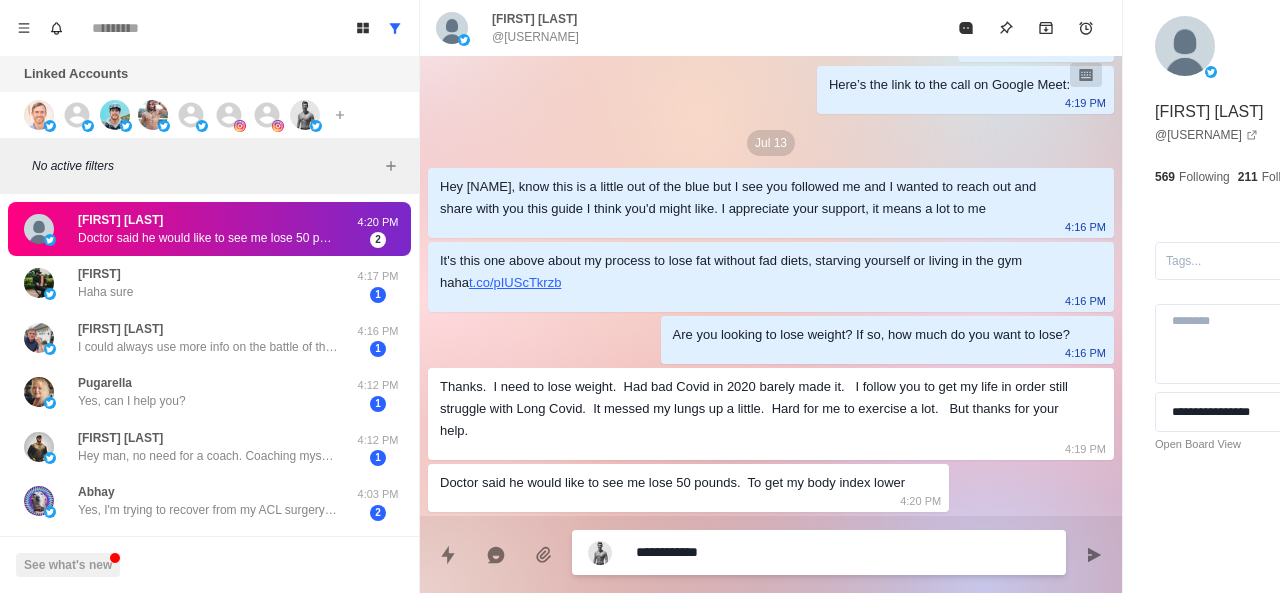 type on "*" 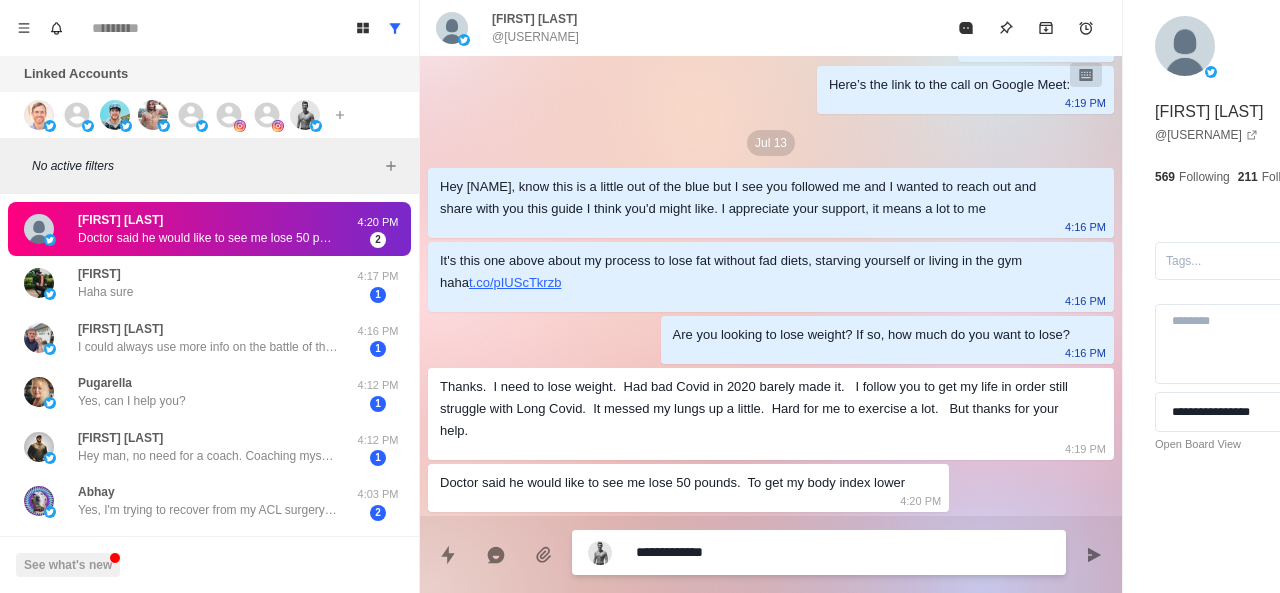 type on "**********" 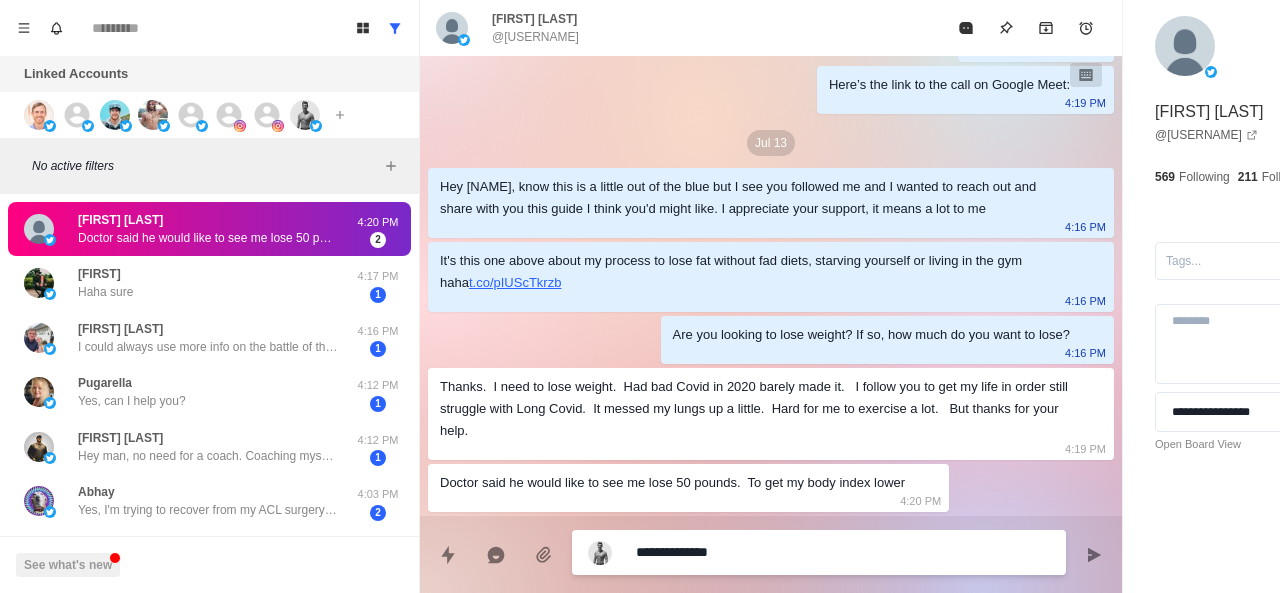 type on "*" 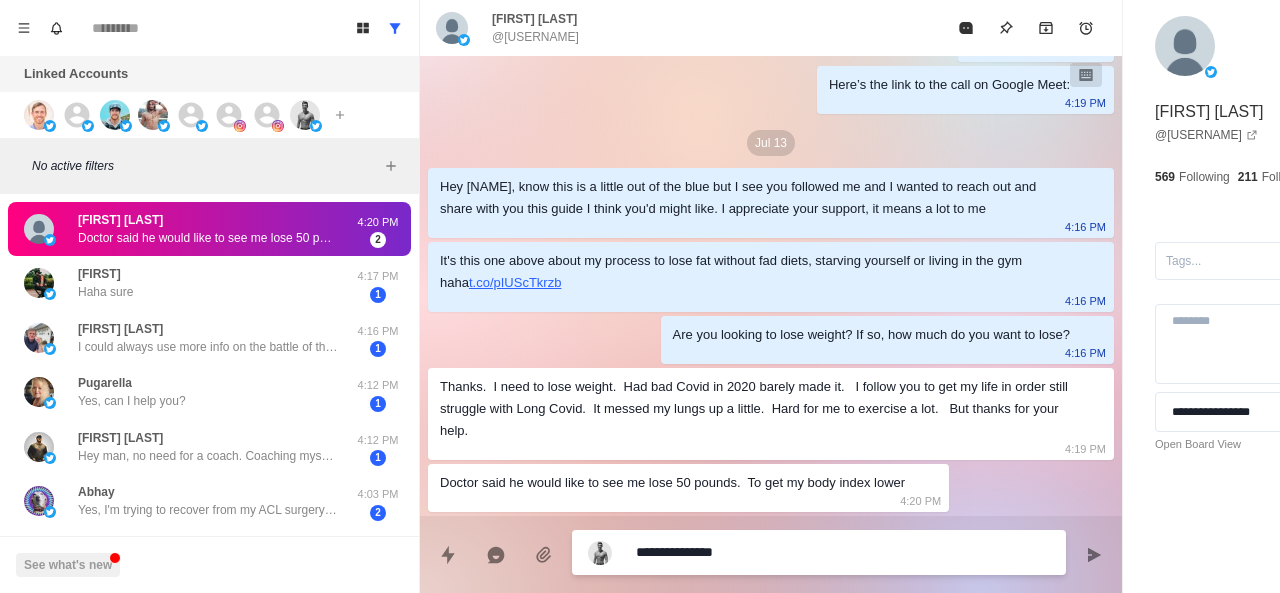 type on "*" 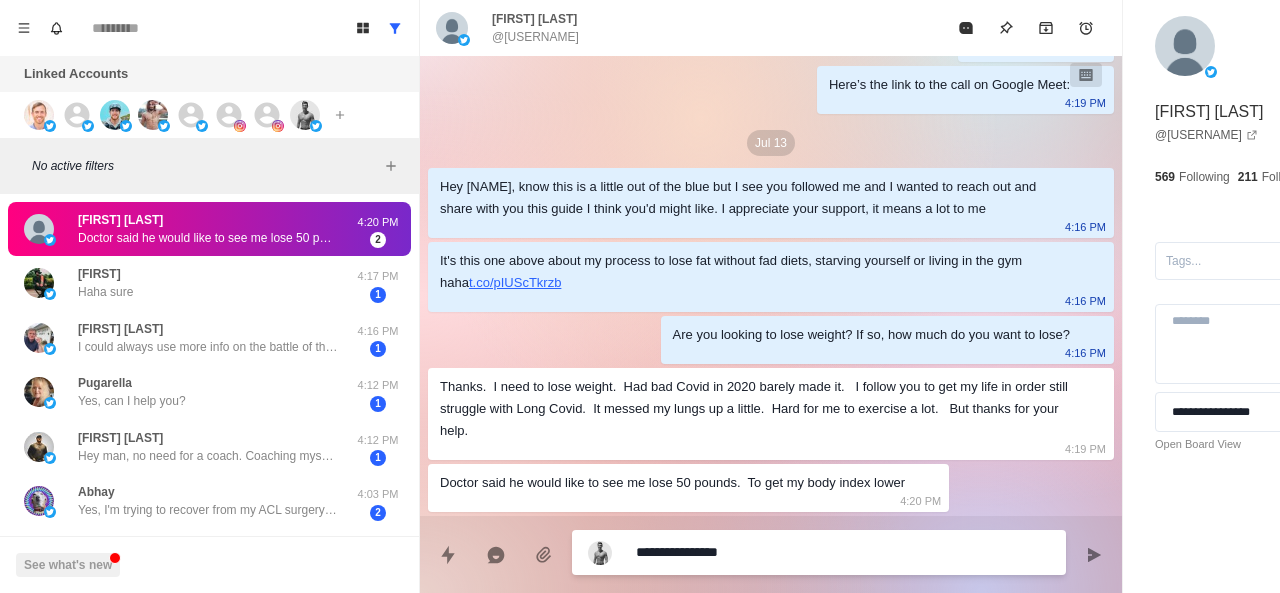 type on "*" 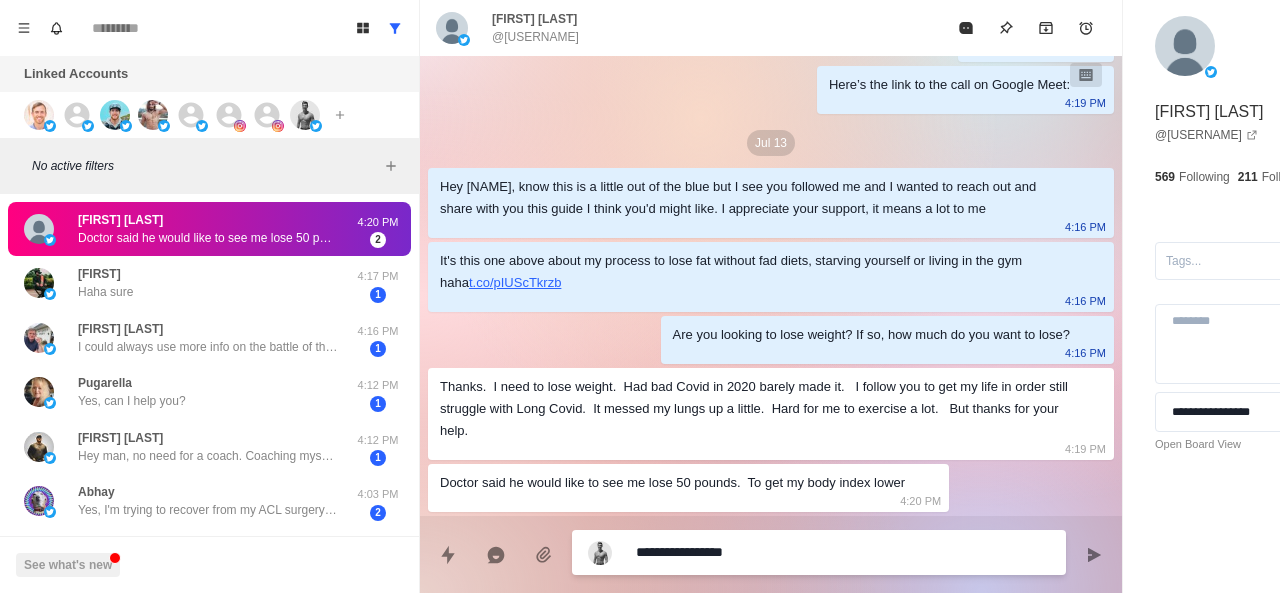 type on "*" 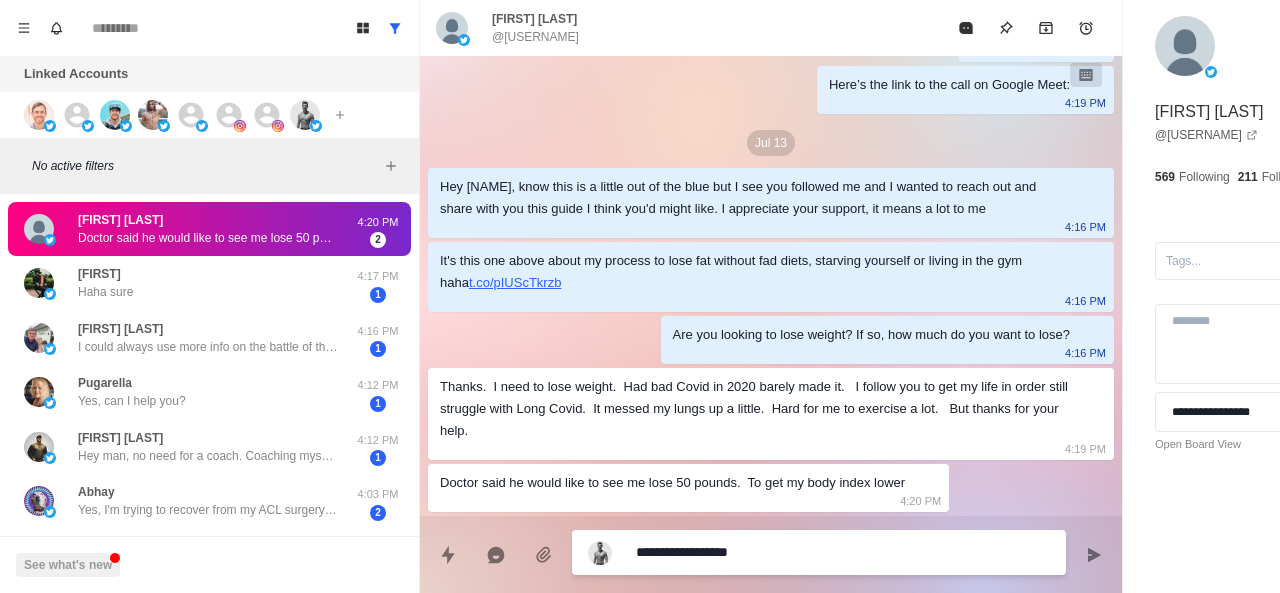 type on "*" 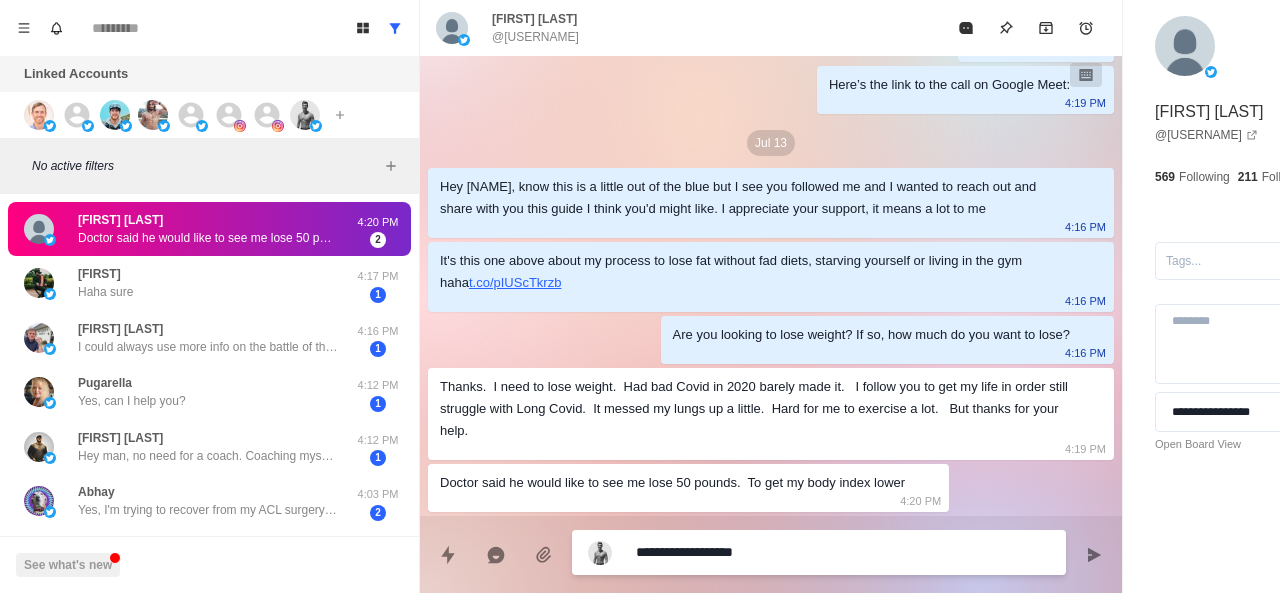 type on "*" 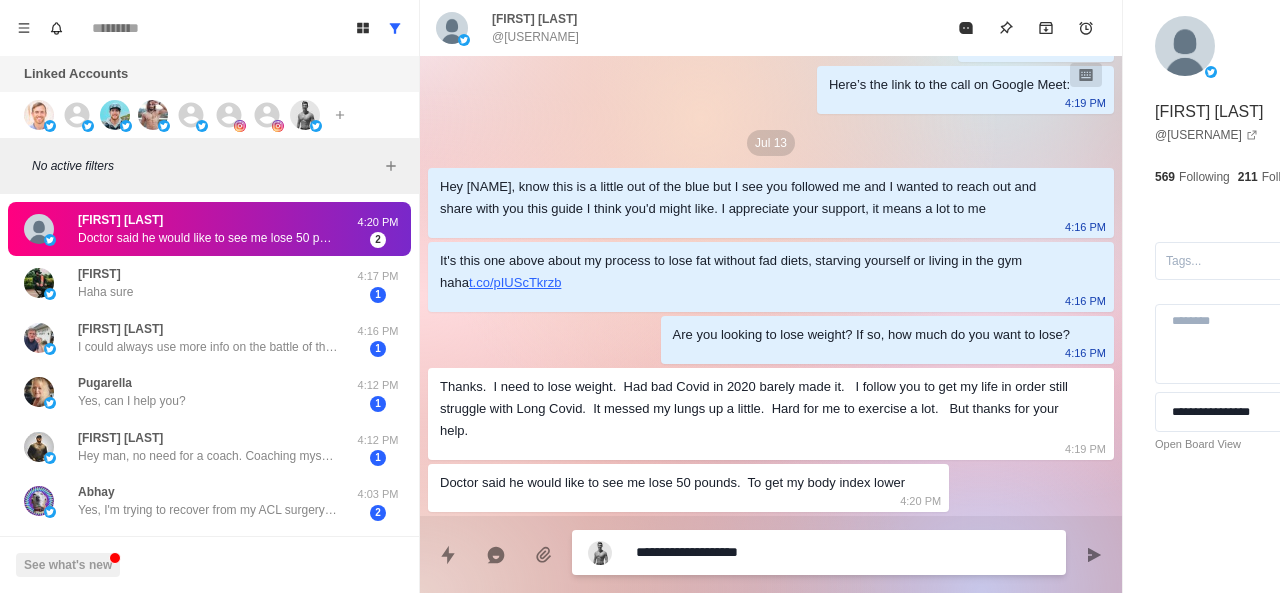 type on "*" 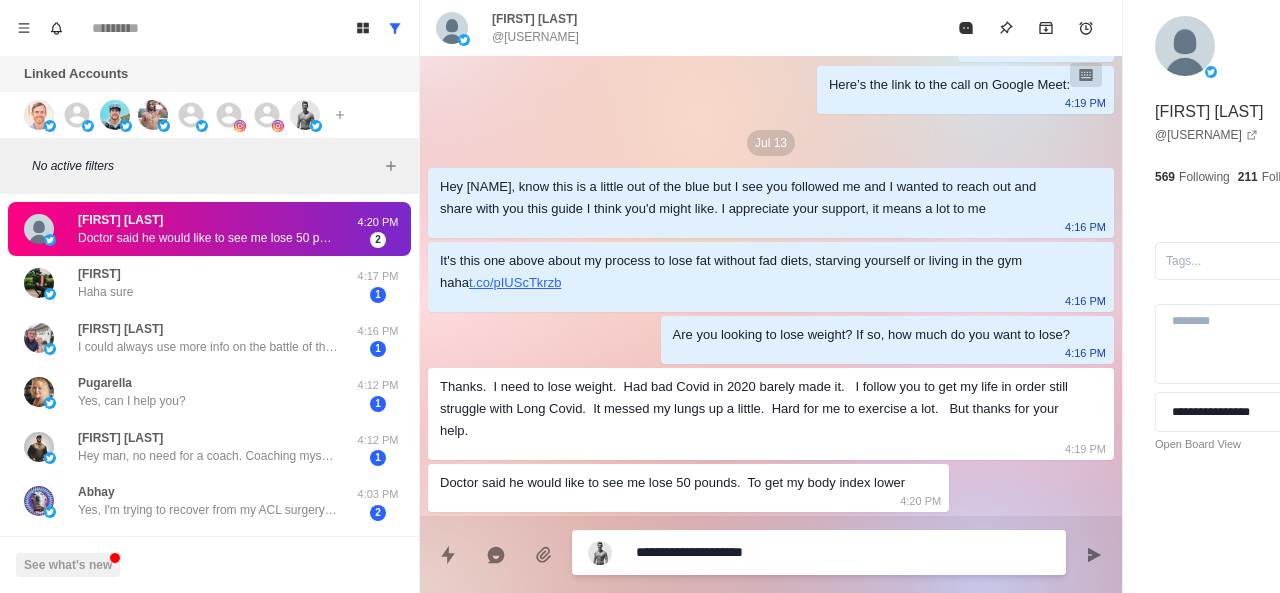 type on "*" 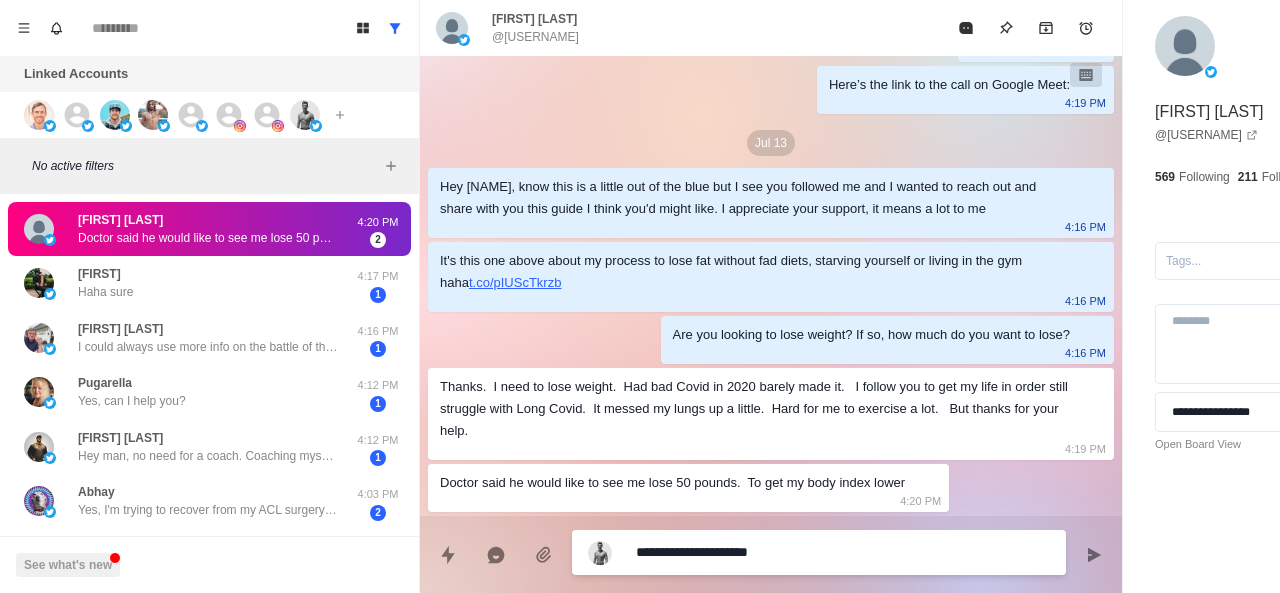 type on "*" 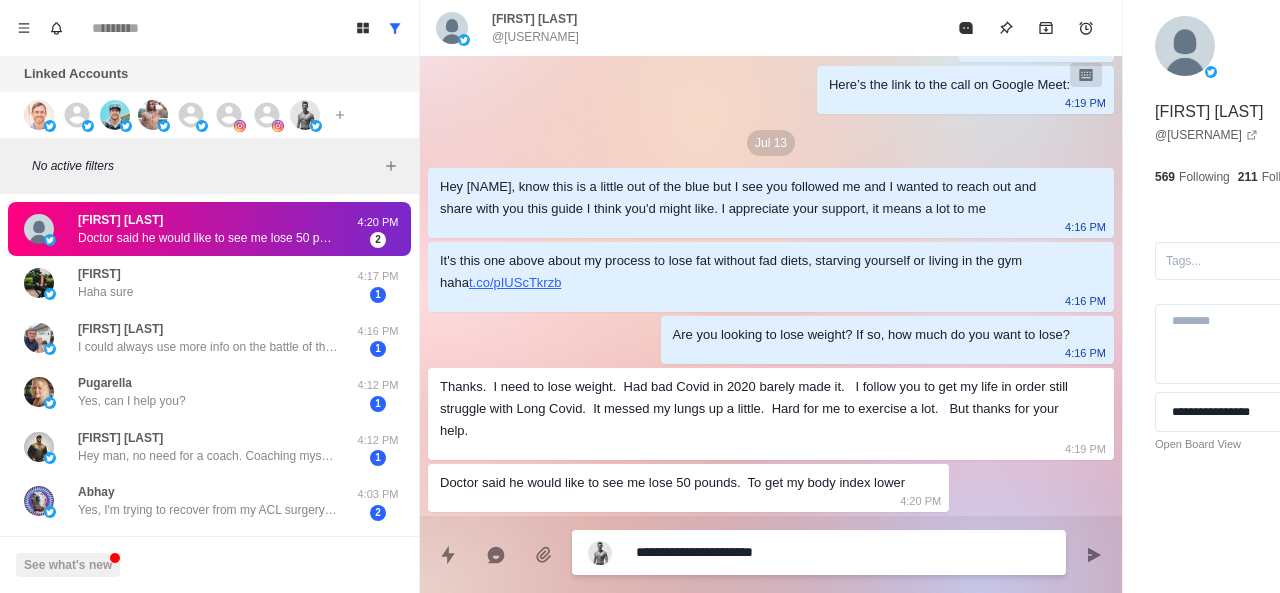 type on "*" 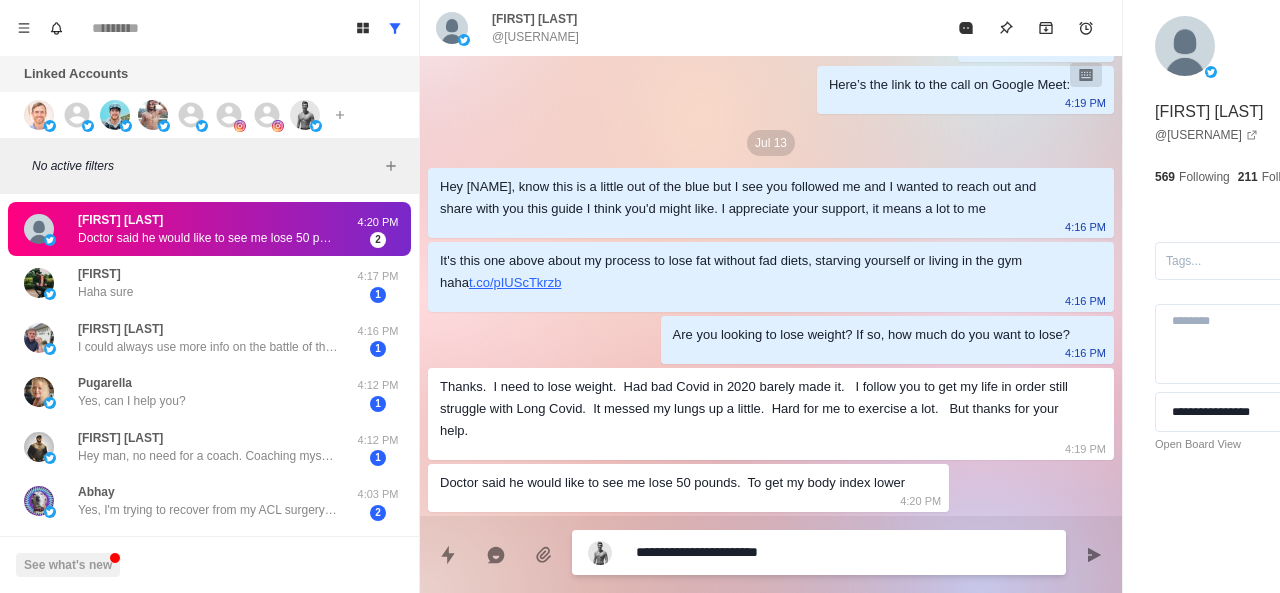 type on "*" 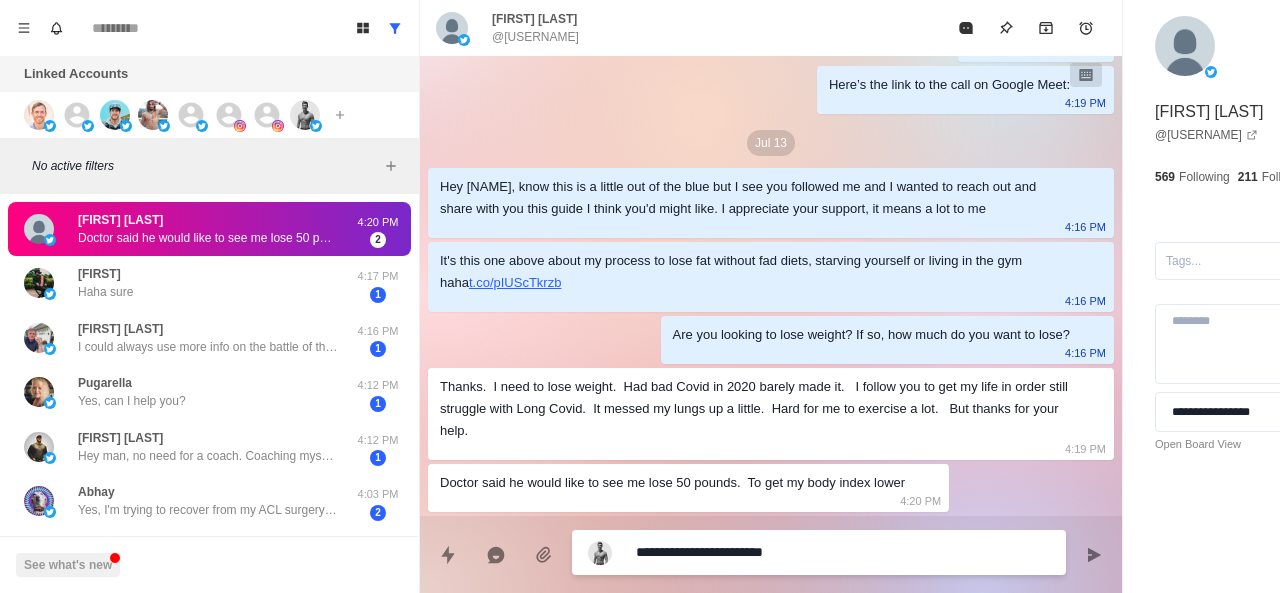 type on "*" 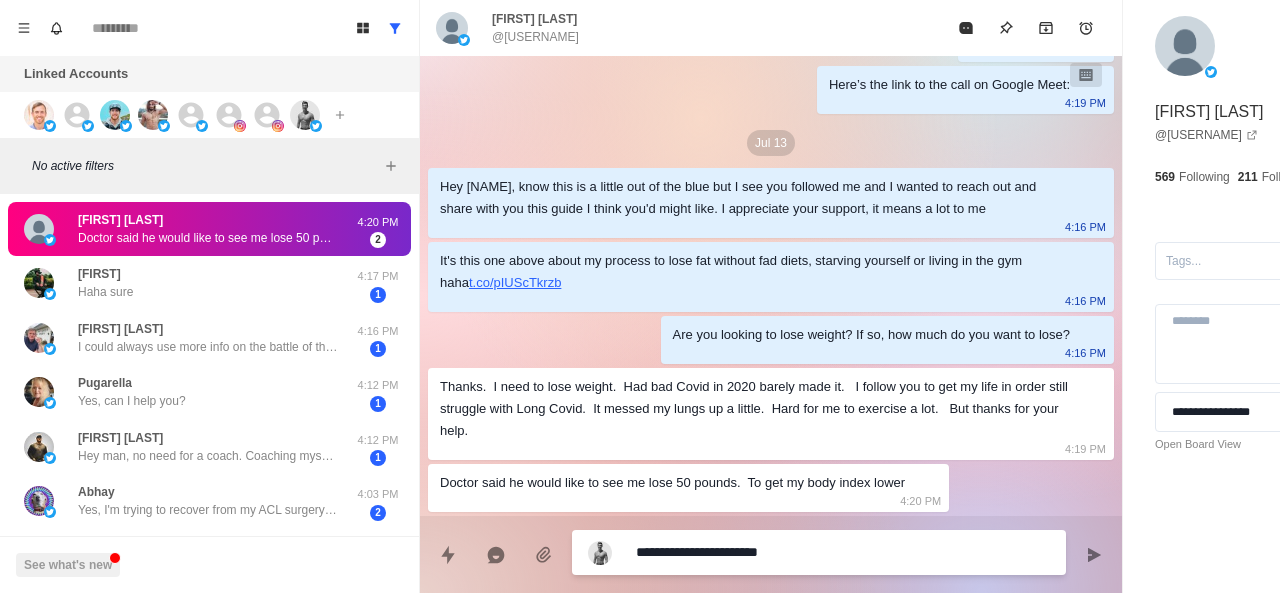 type on "*" 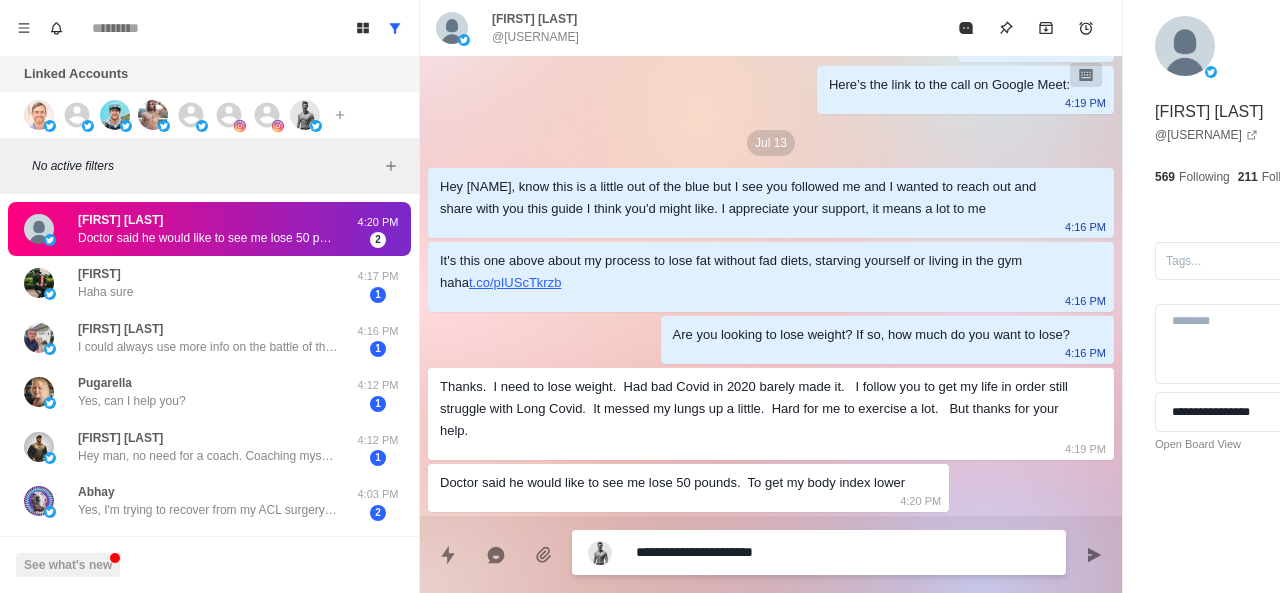 type on "*" 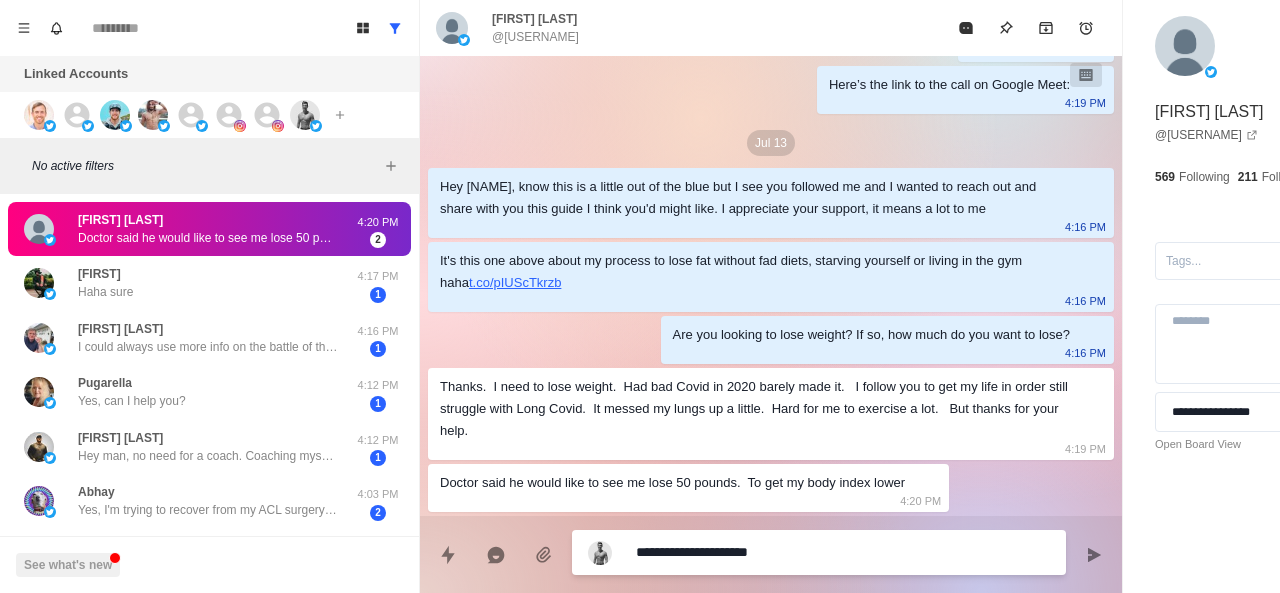 type on "*" 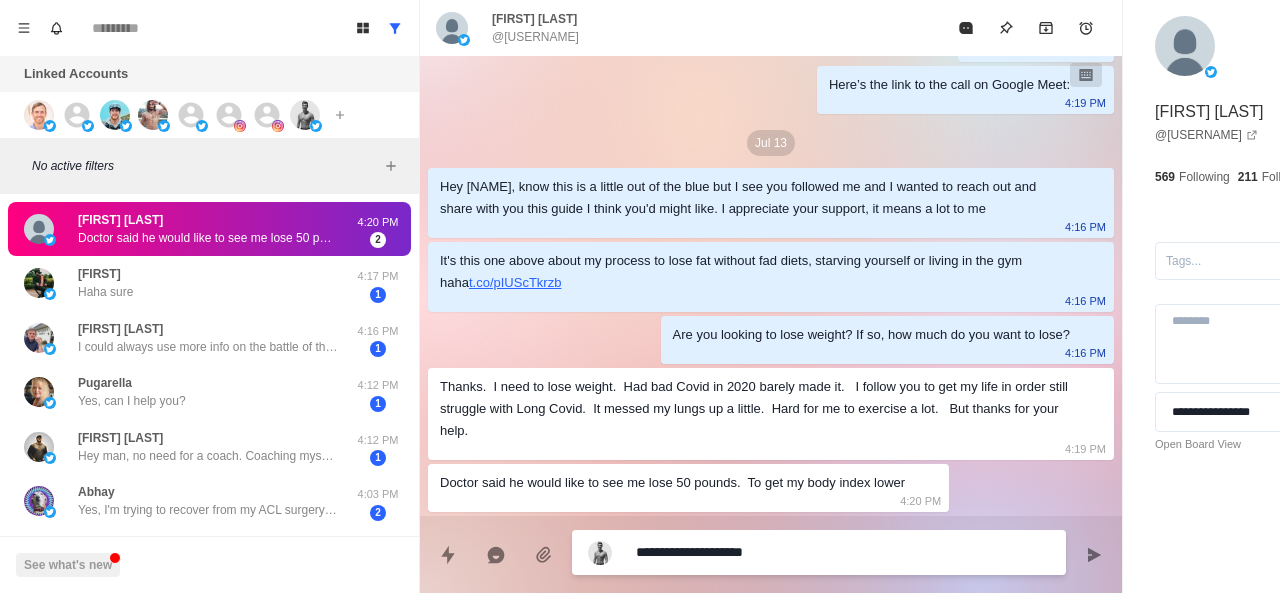 type on "*" 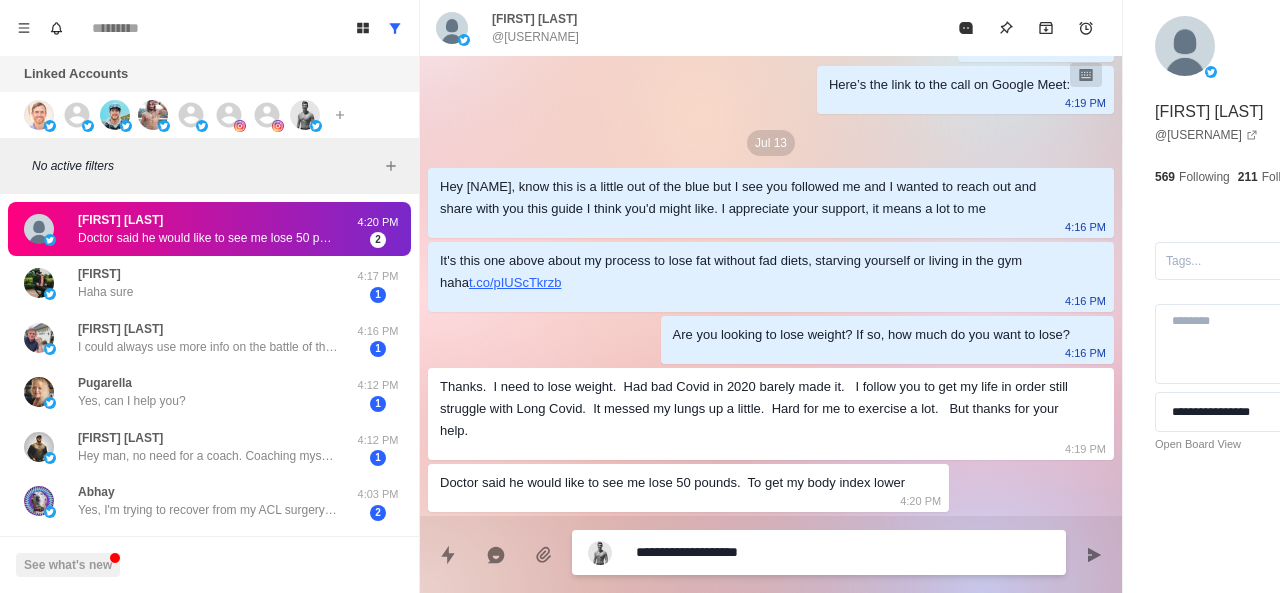 type on "*" 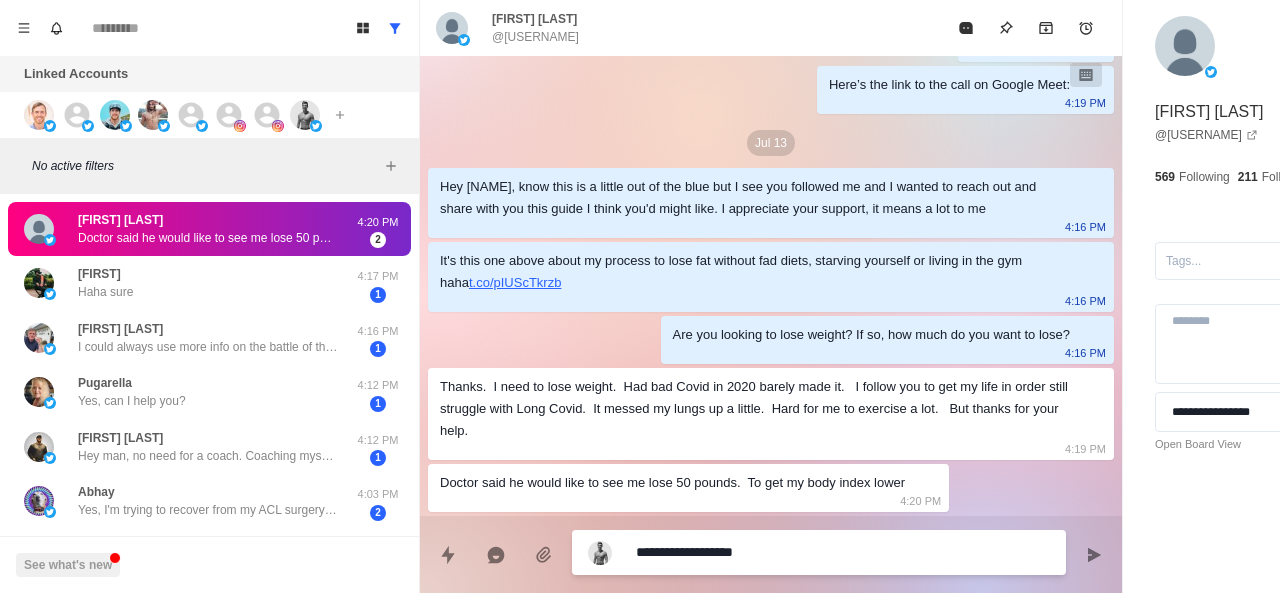 type on "*" 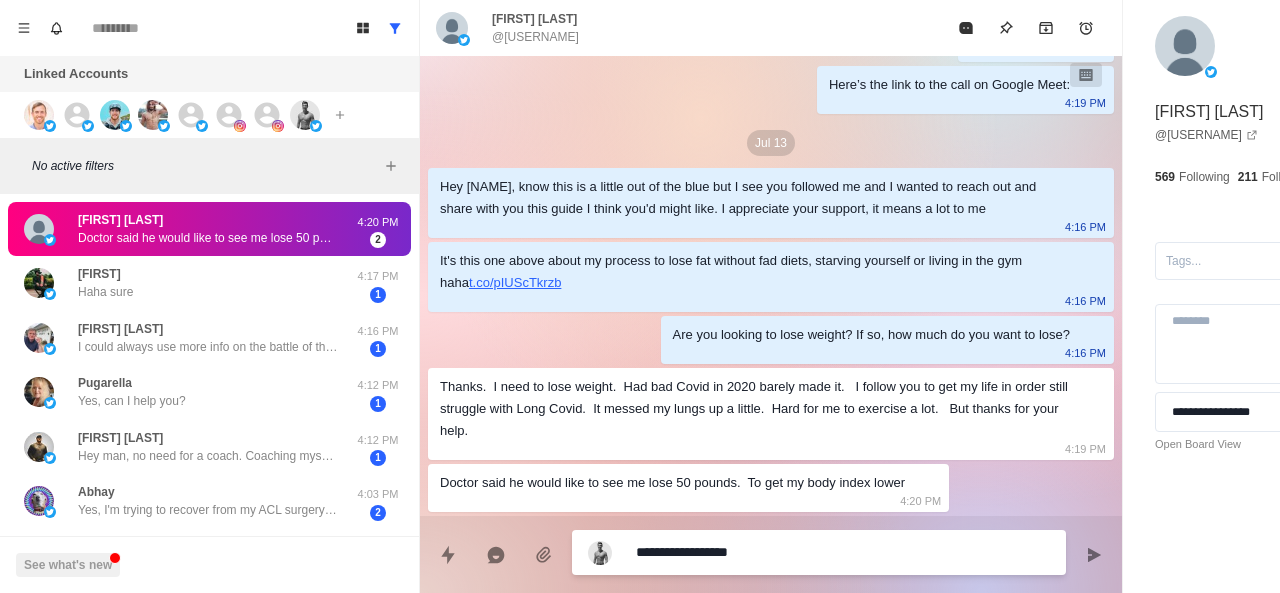 type on "*" 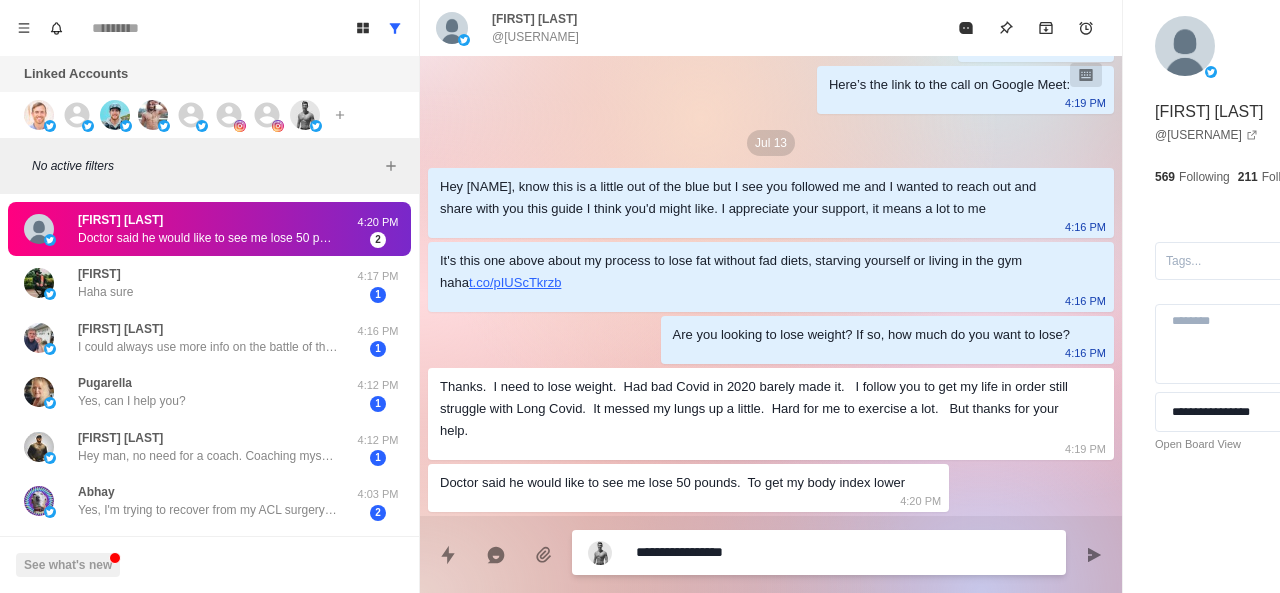 type on "*" 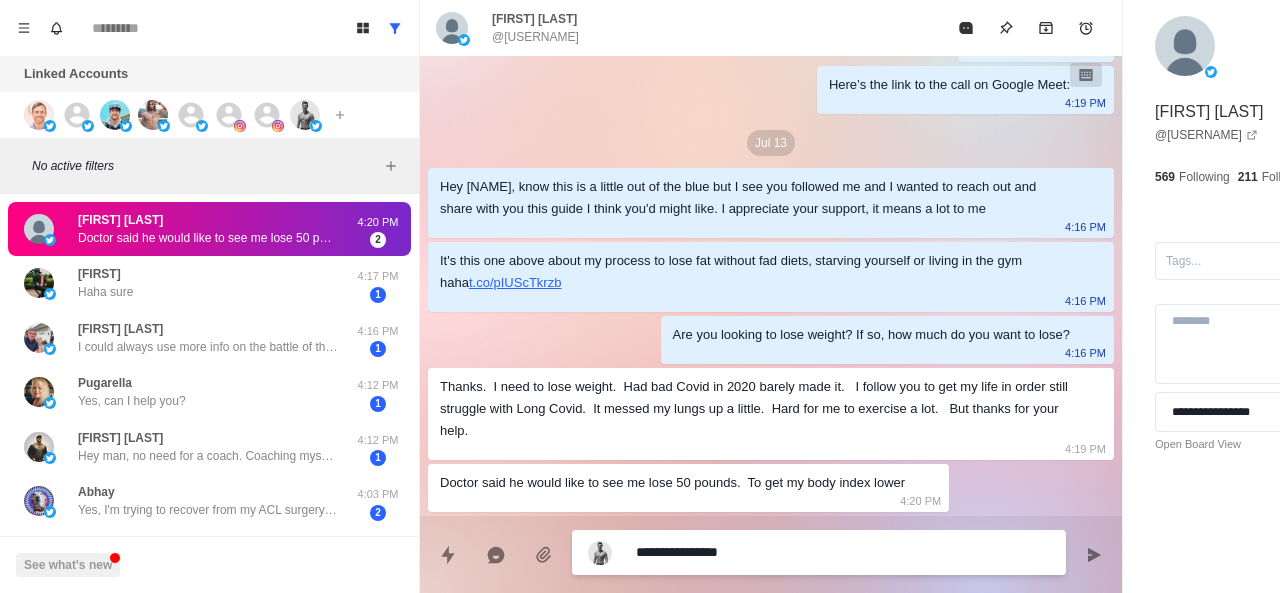 type on "*" 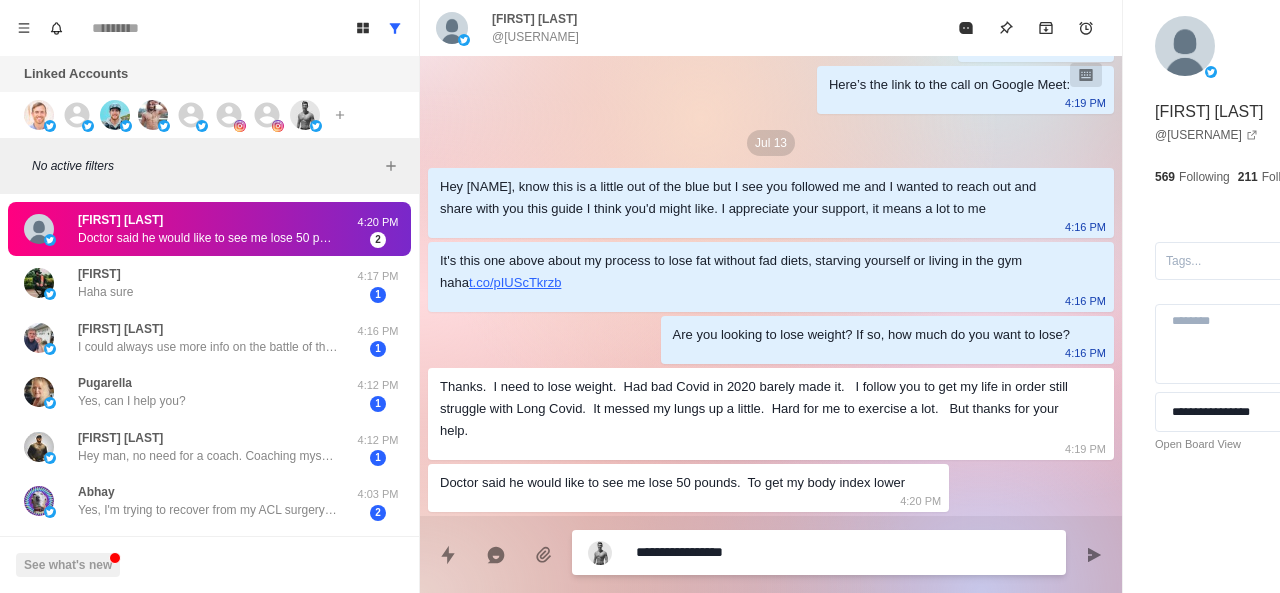 type on "*" 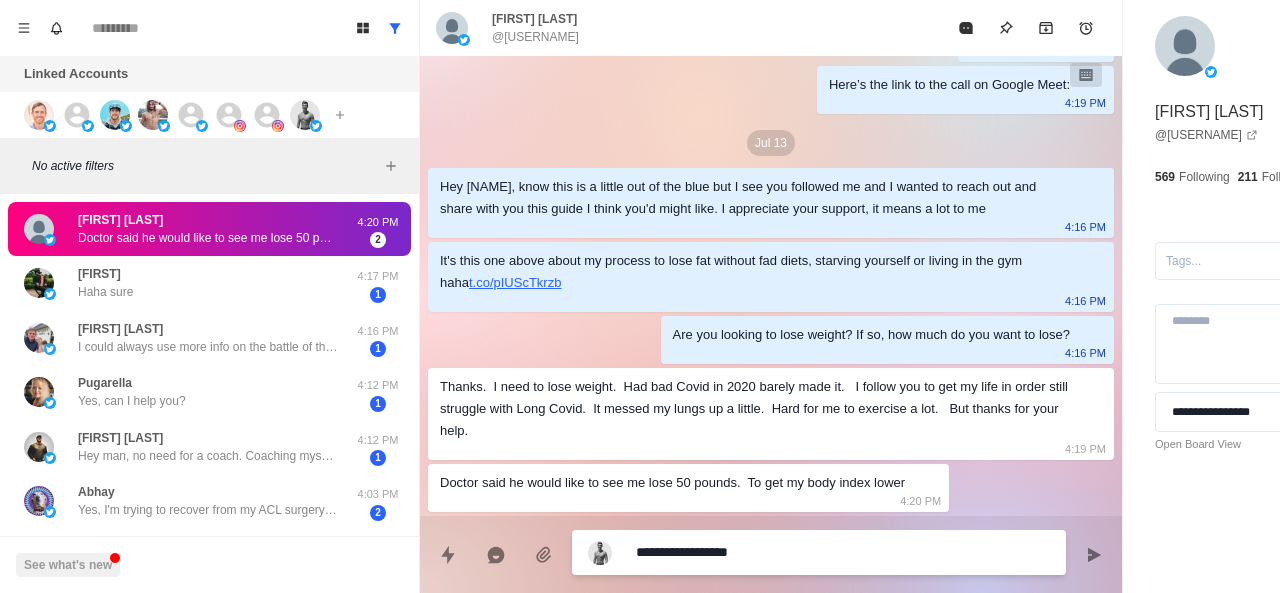 type on "**********" 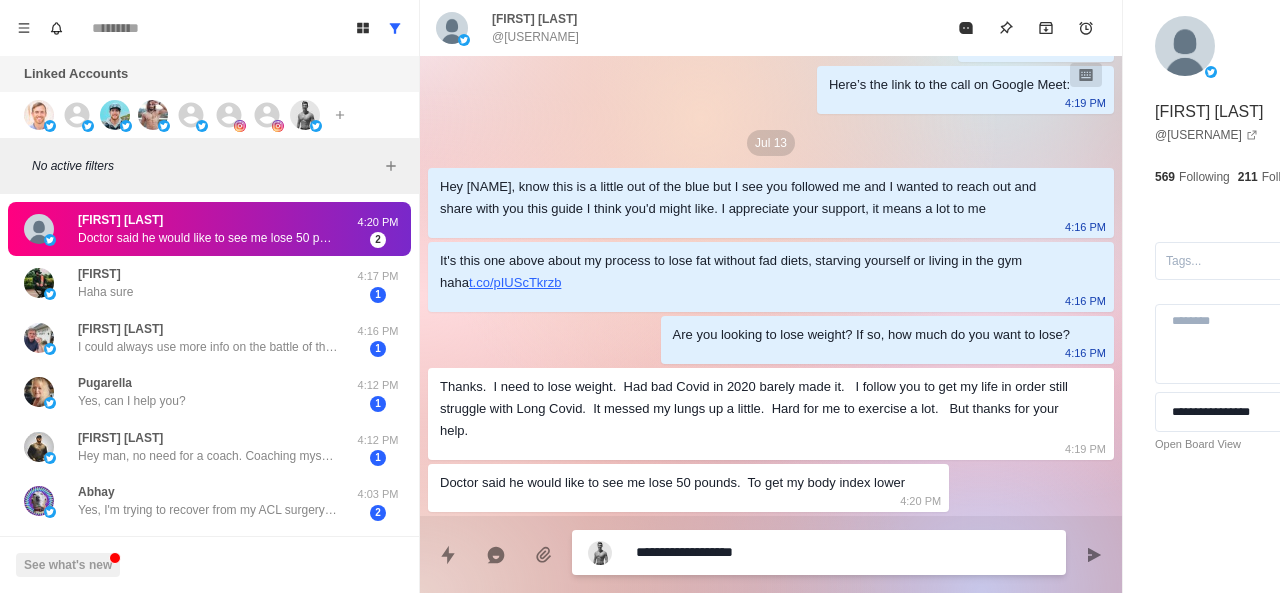 type on "*" 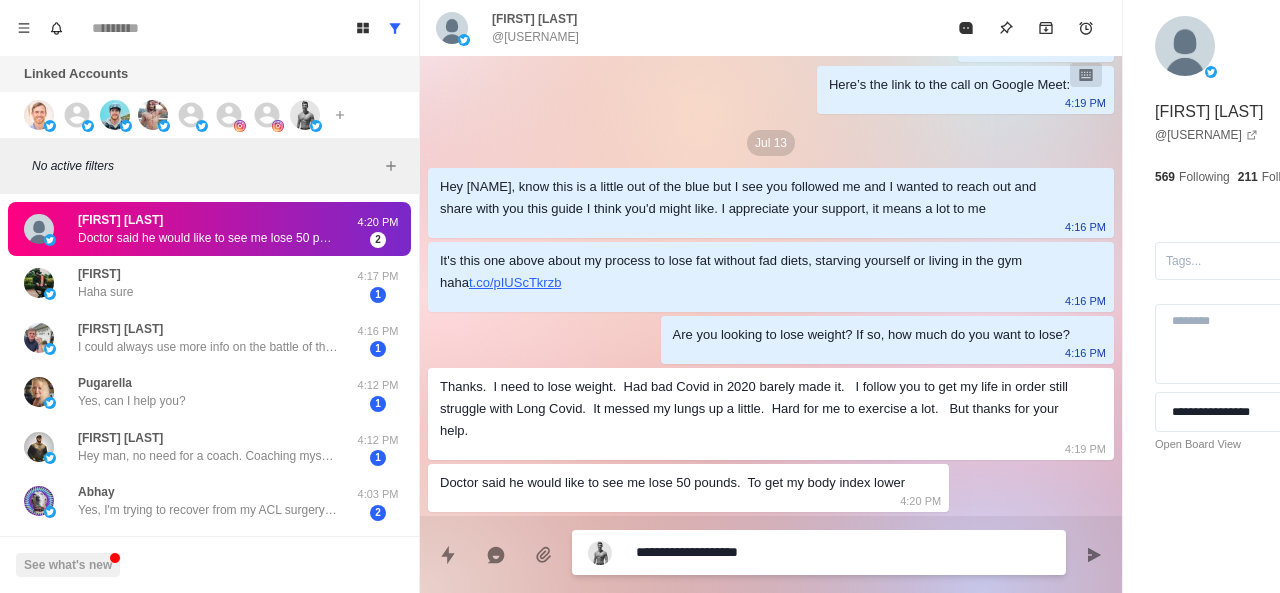 type on "*" 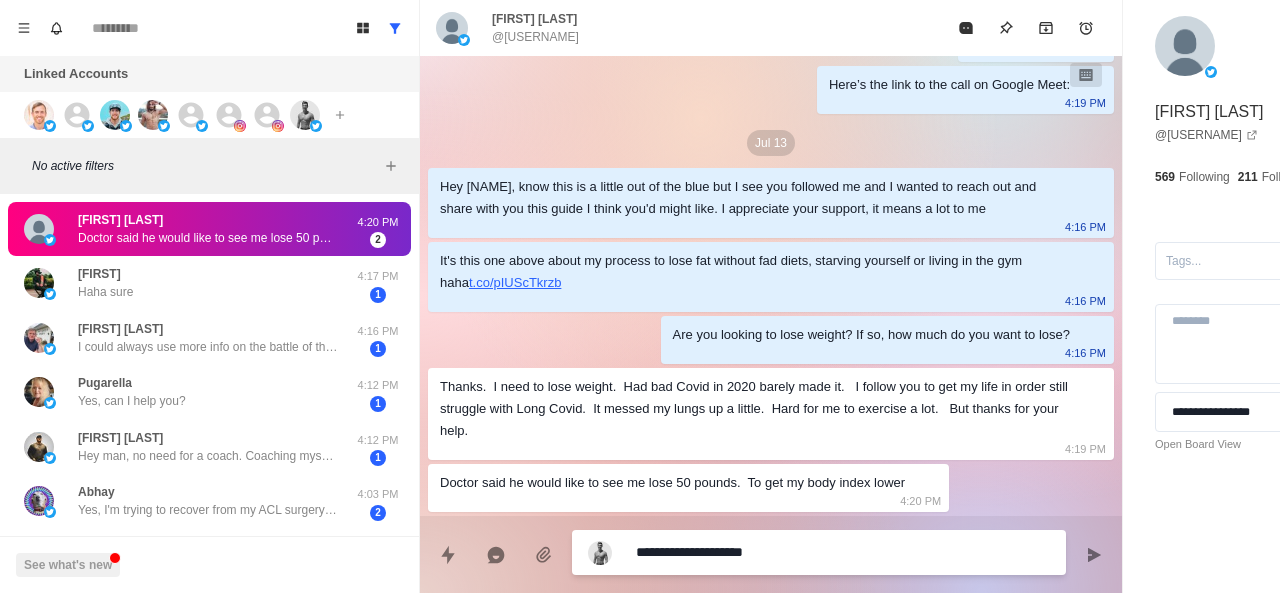 type on "*" 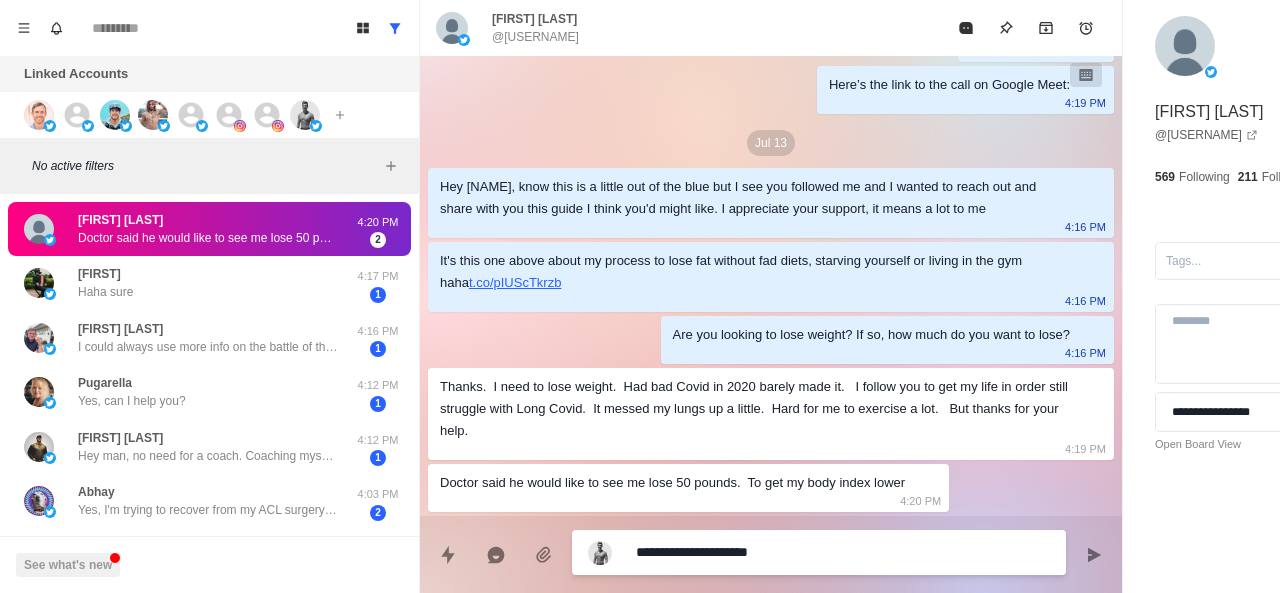 type on "*" 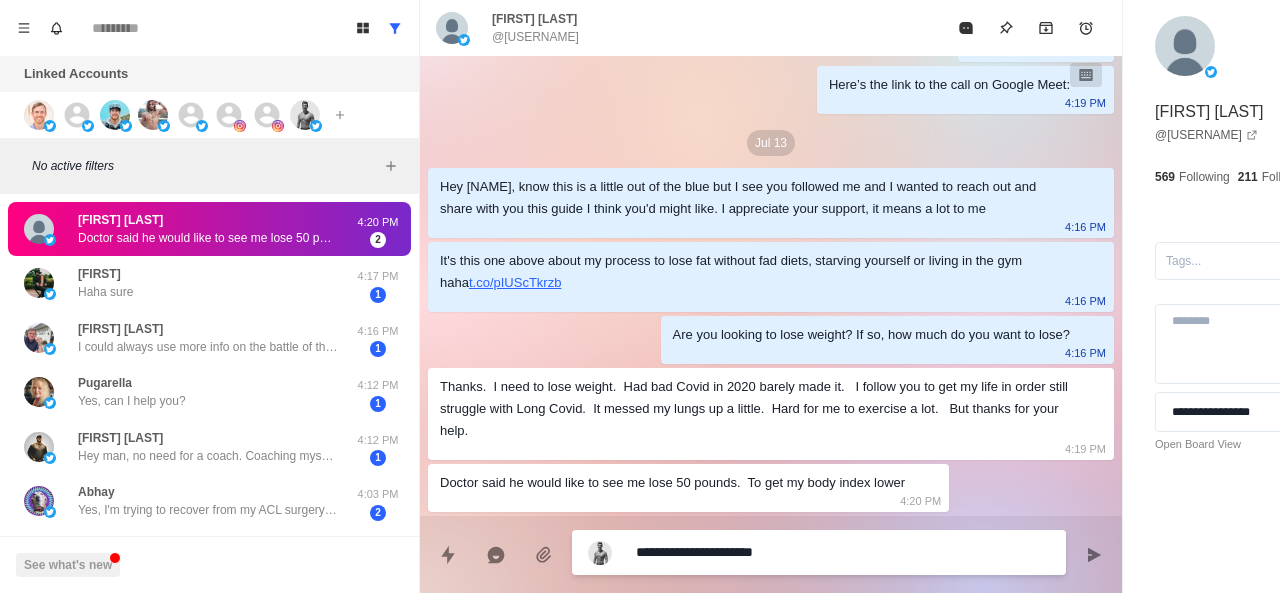 type on "*" 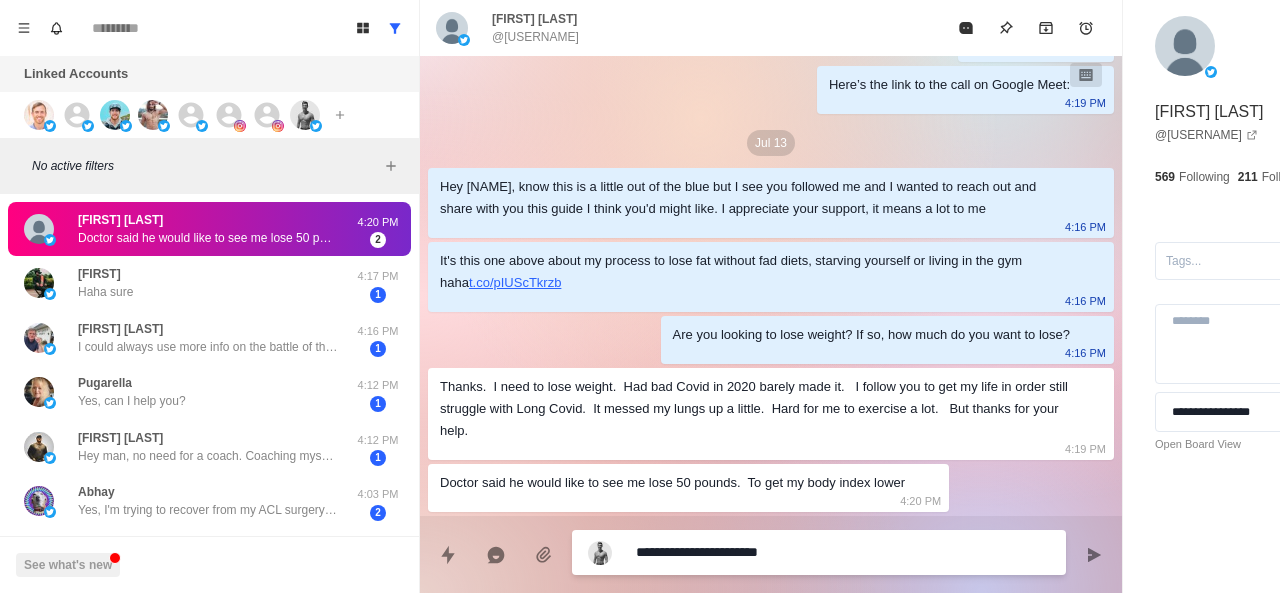 type on "*" 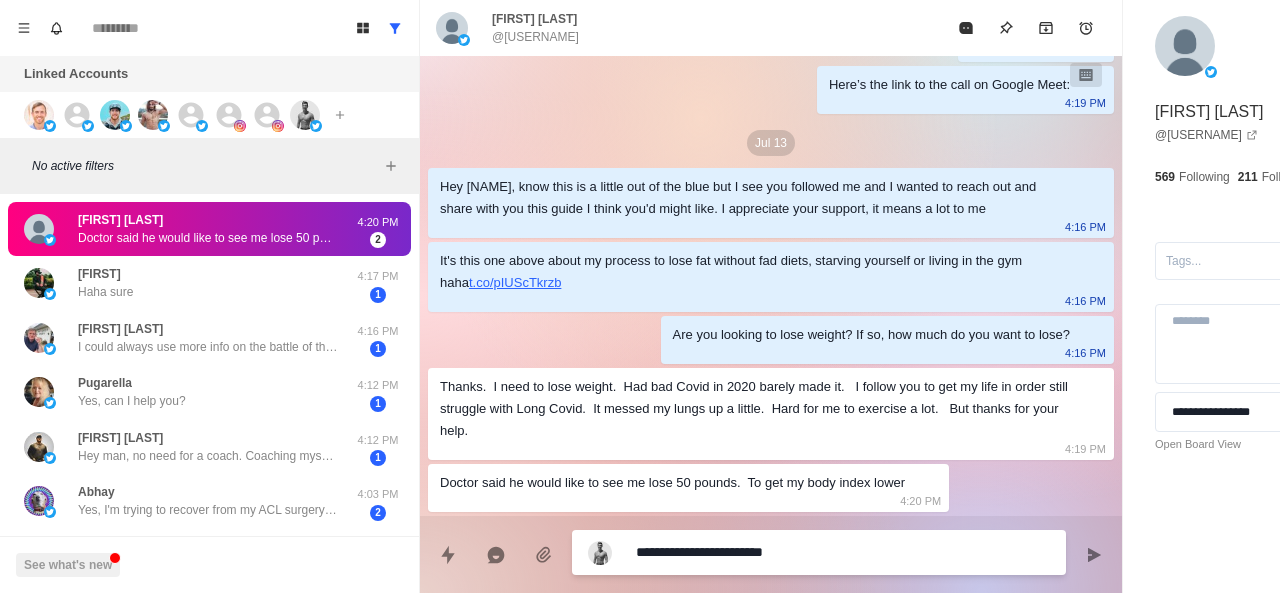 type on "*" 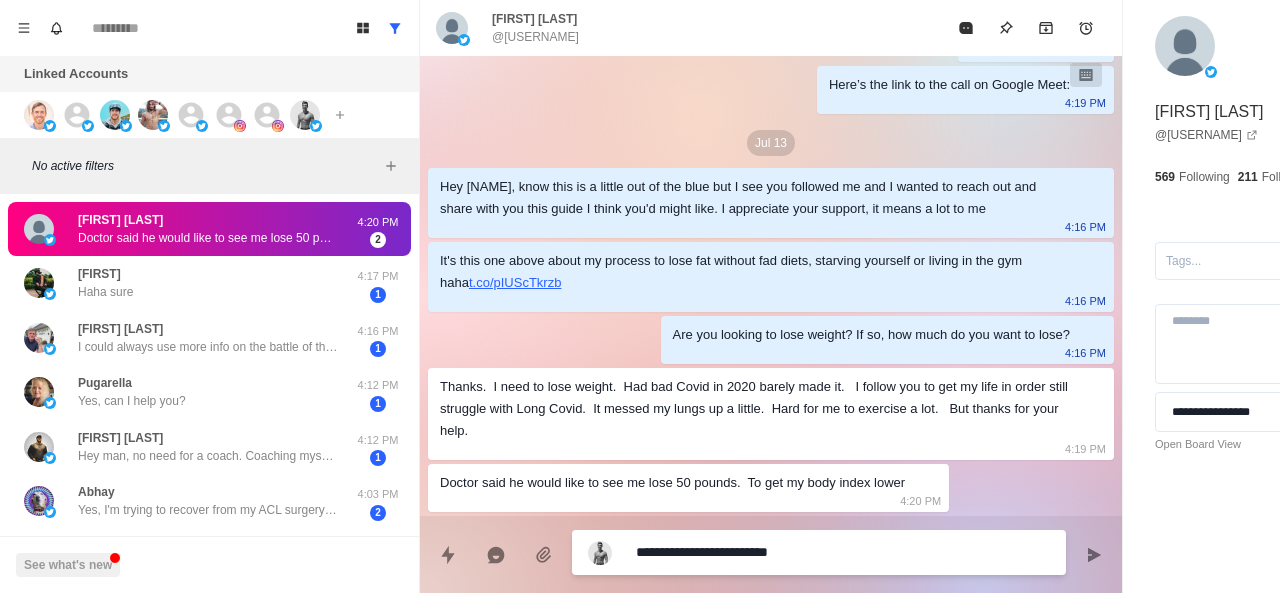 type on "*" 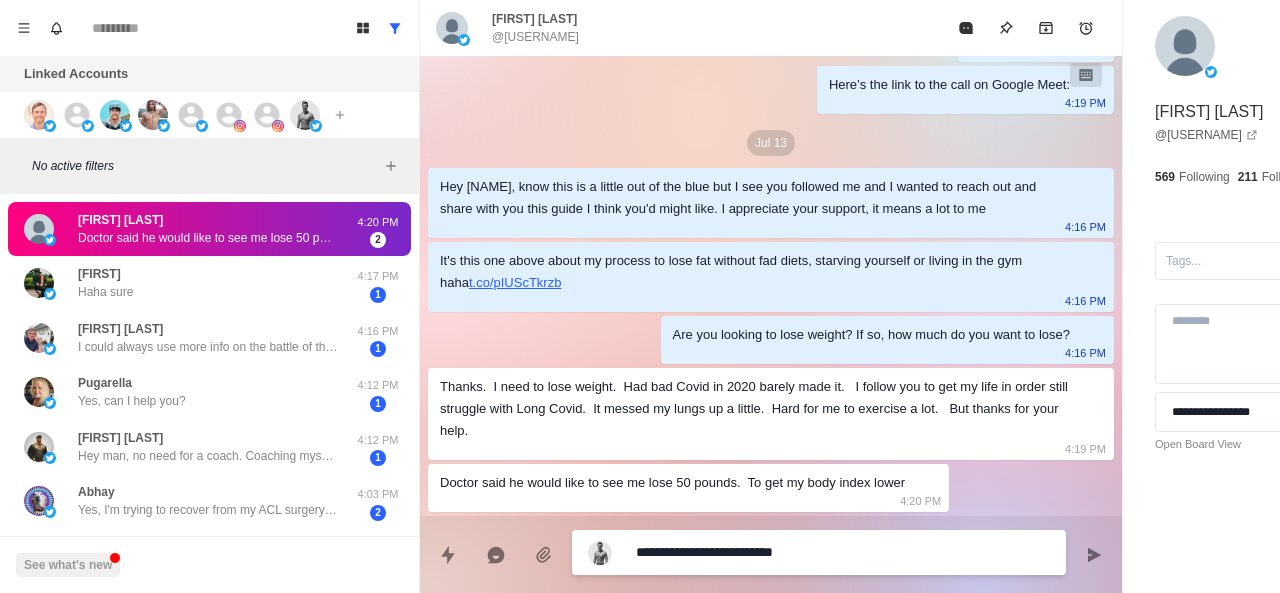 type on "*" 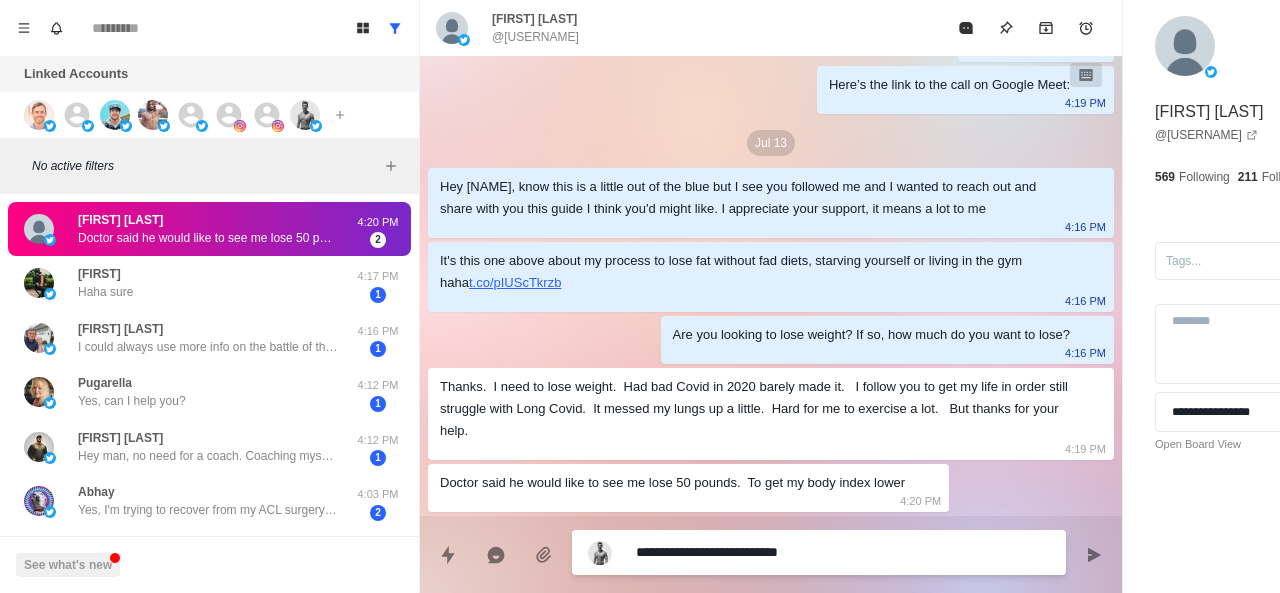 type on "*" 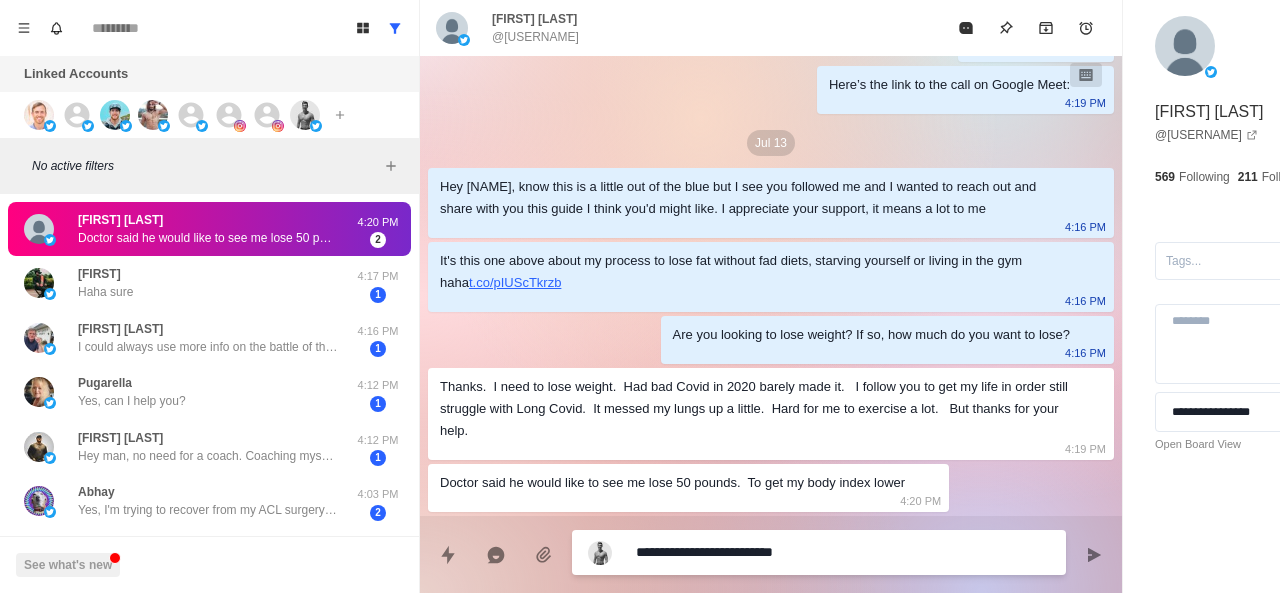 type on "*" 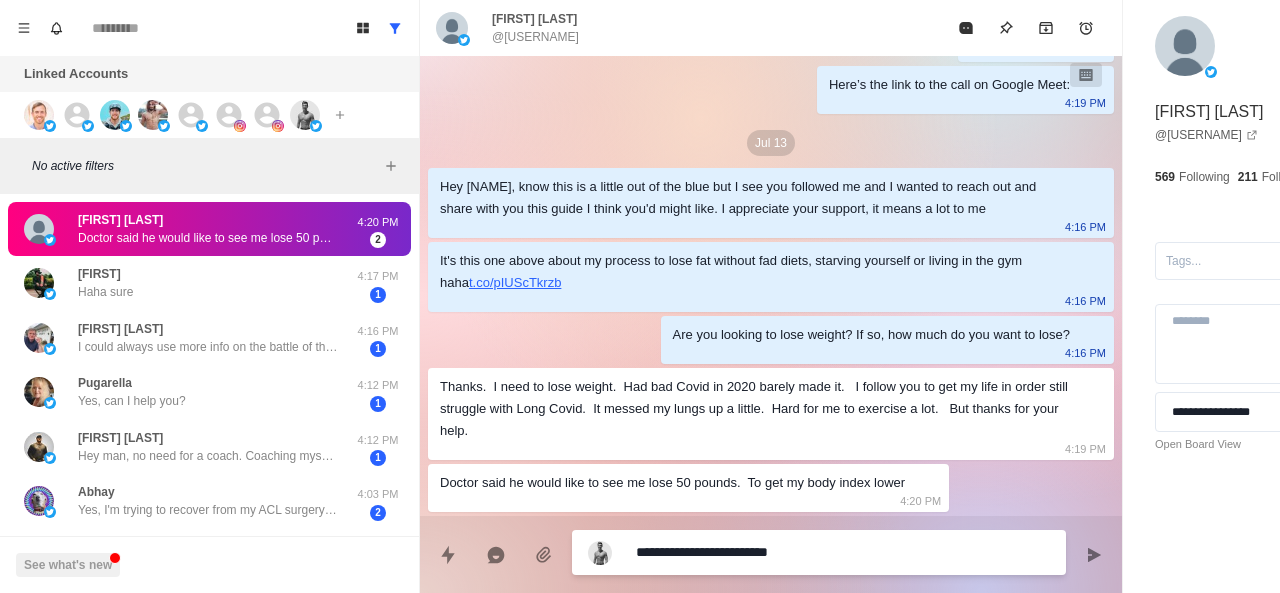 type on "*" 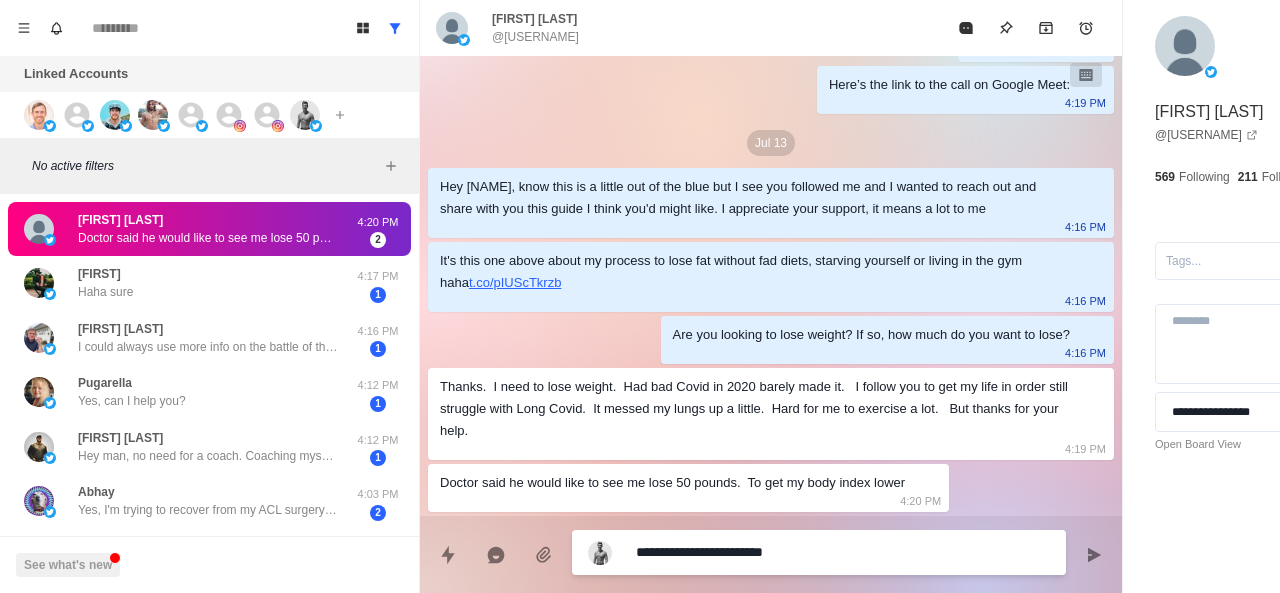 type on "*" 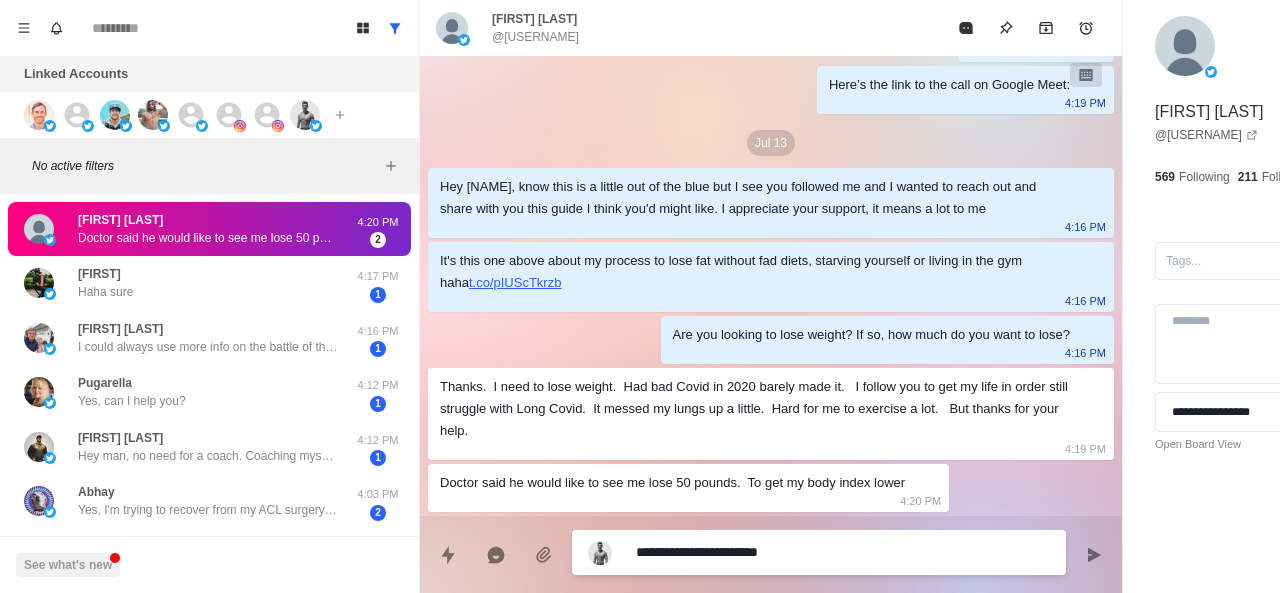 type on "*" 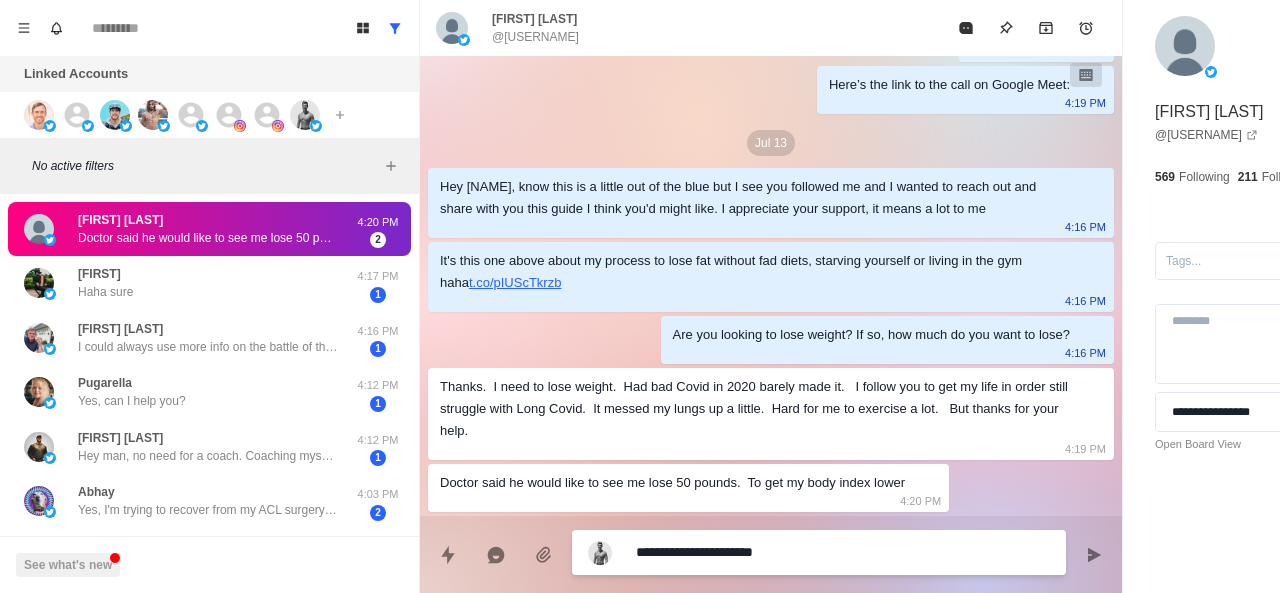 type on "*" 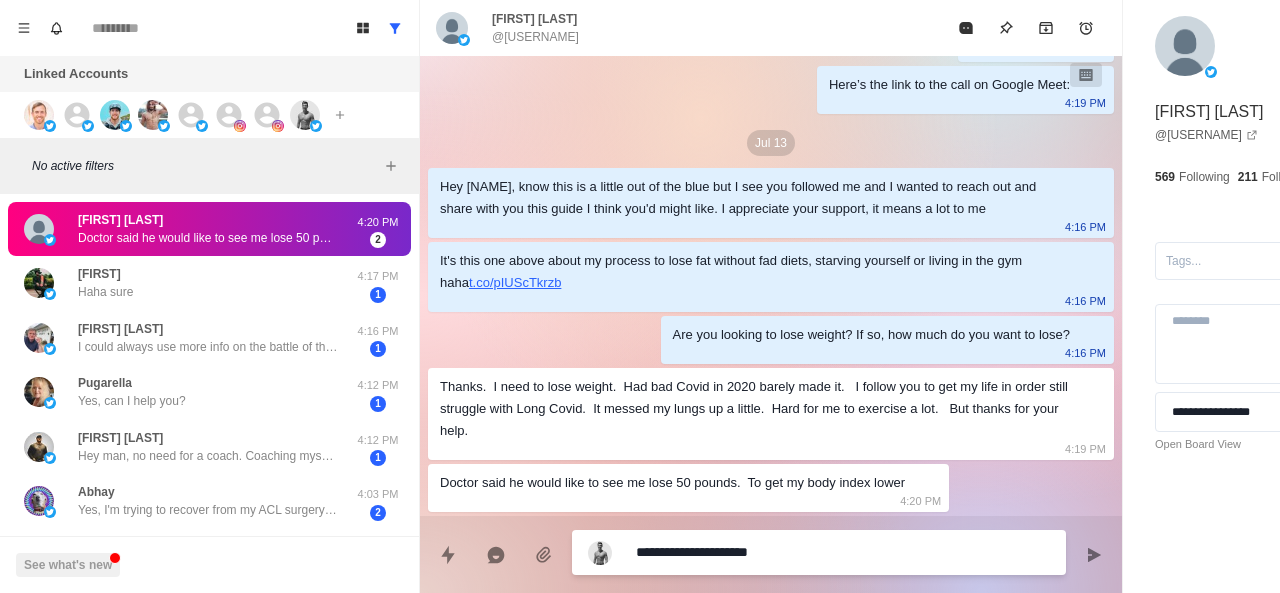 type on "*" 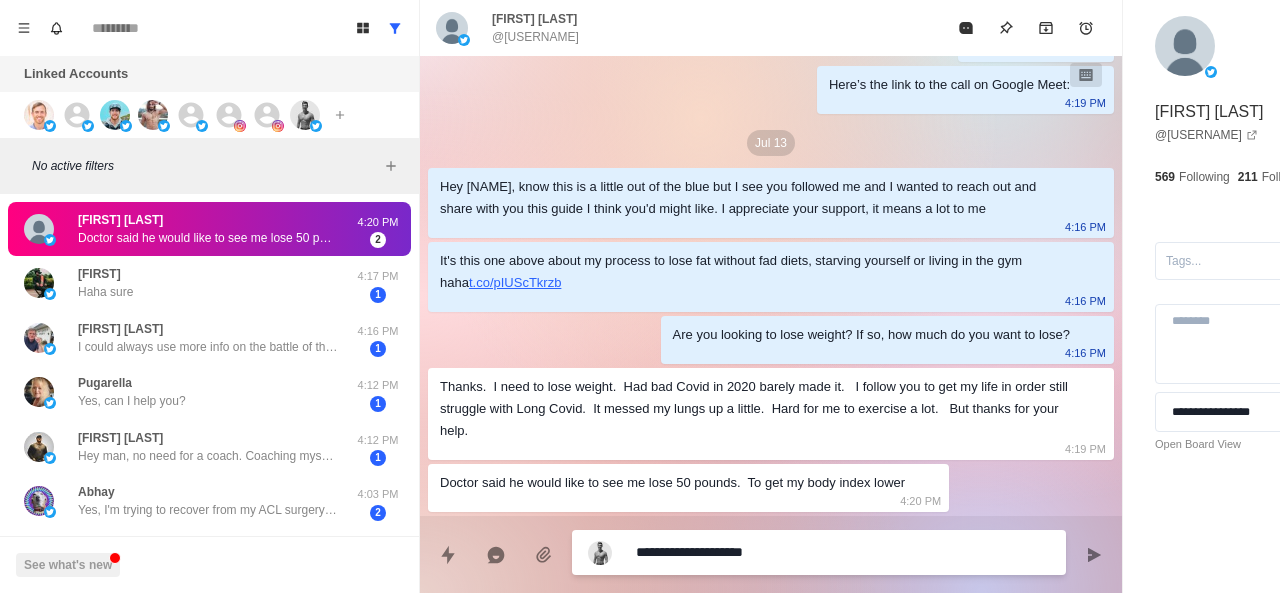 type on "*" 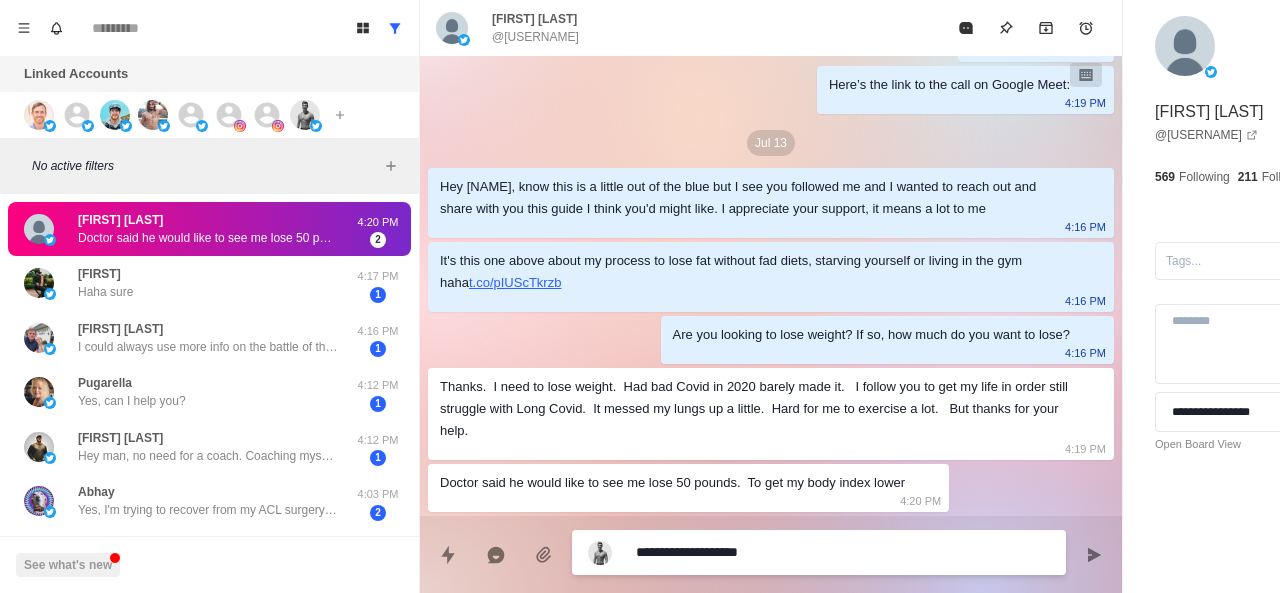 type on "*" 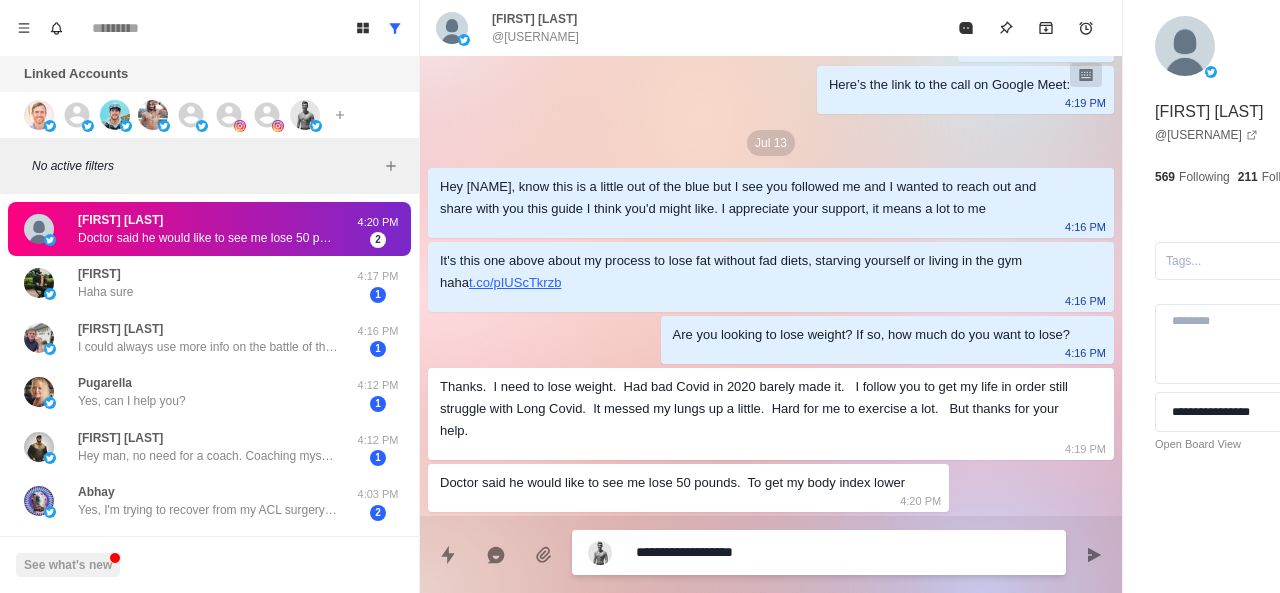 type on "*" 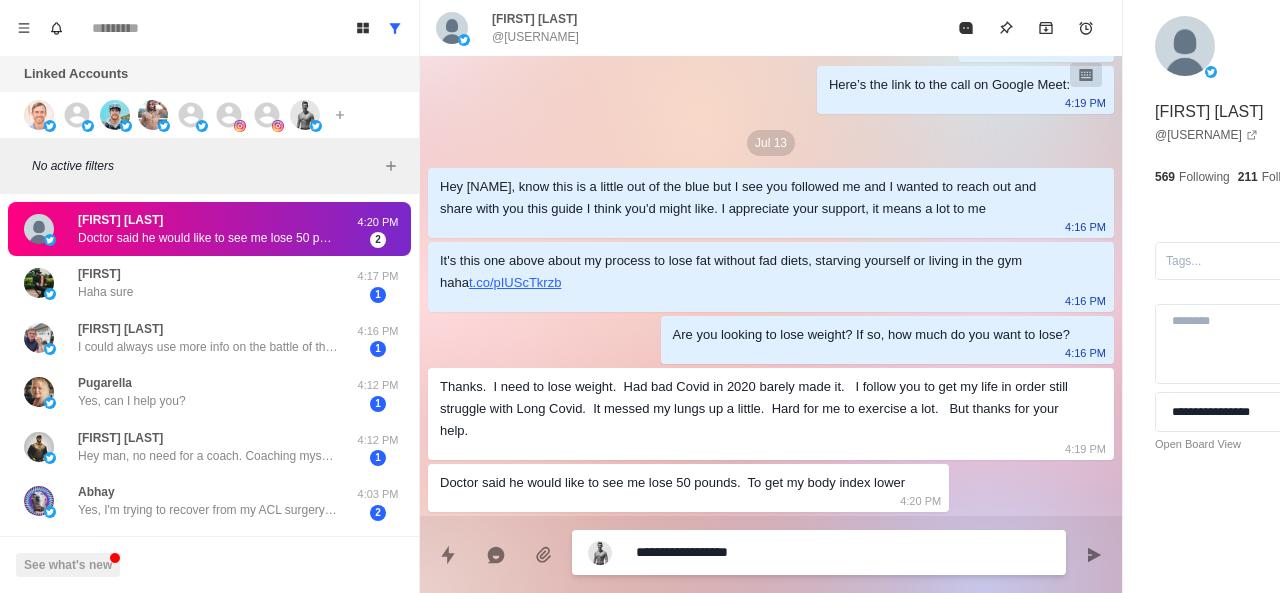 type on "*" 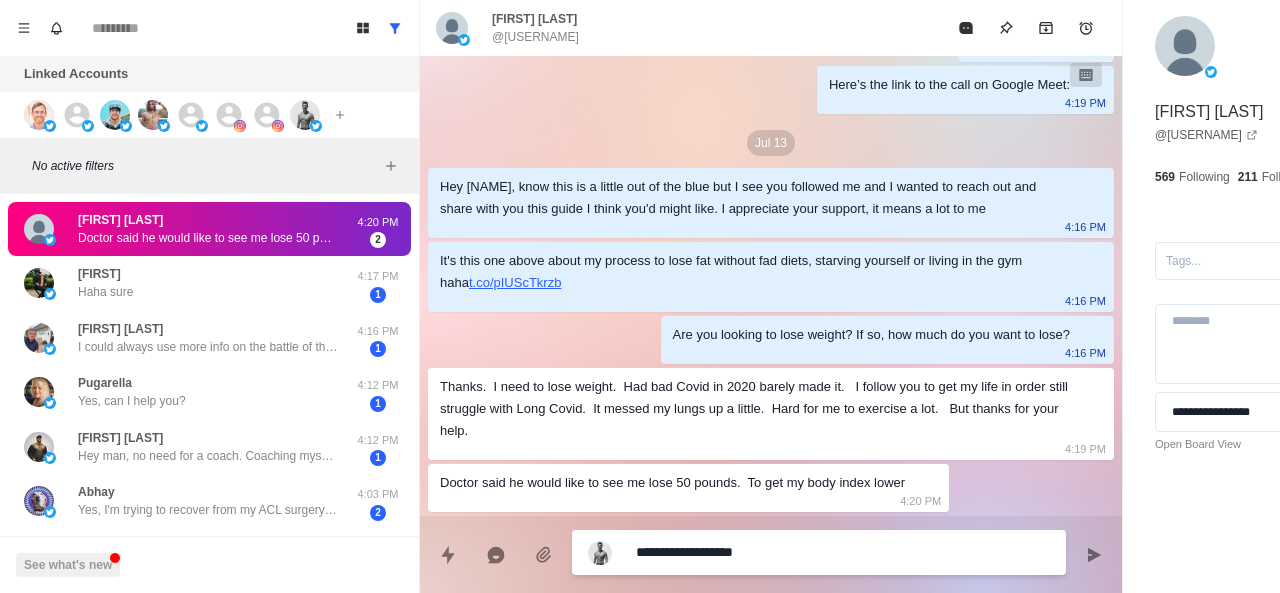 type on "*" 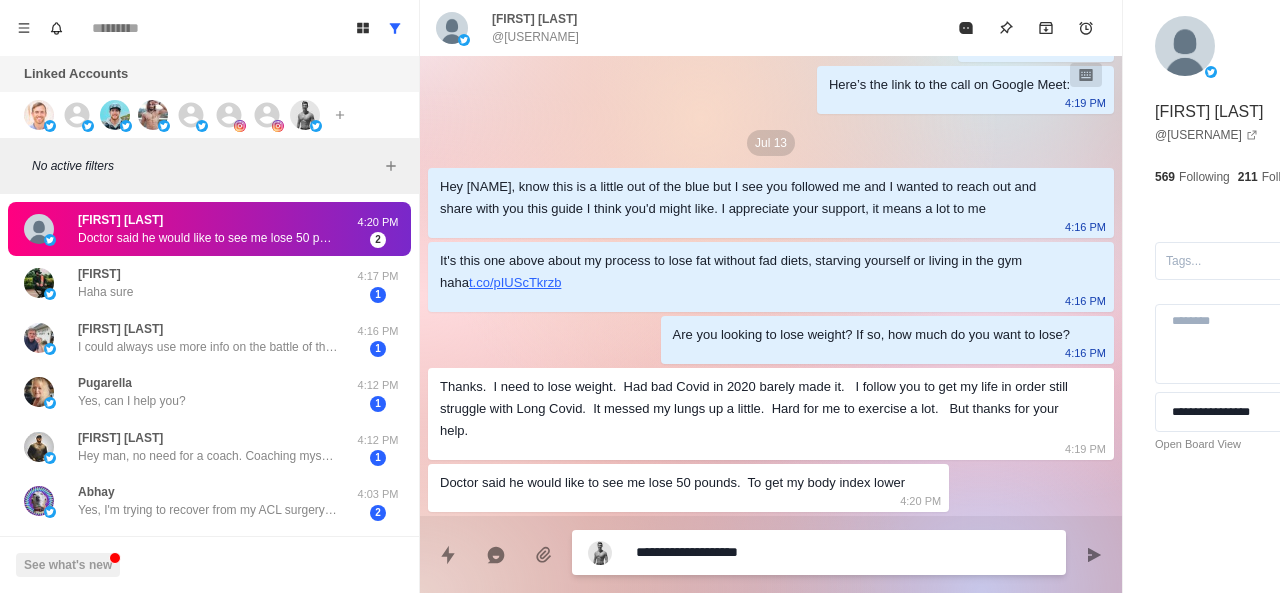 type on "*" 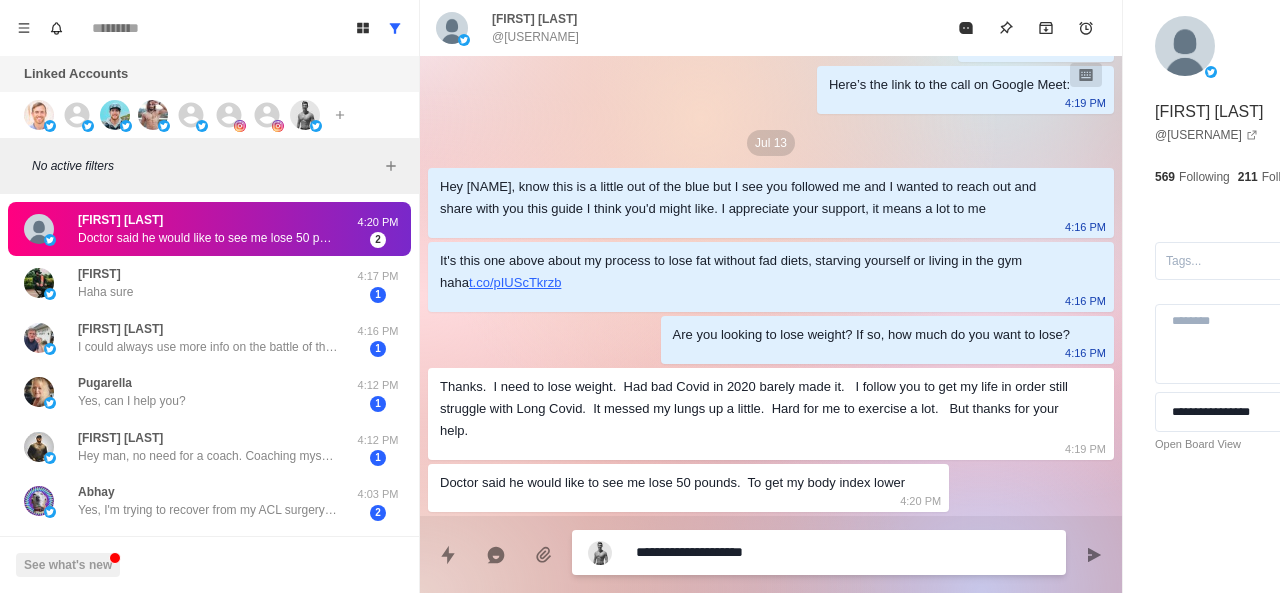 type on "*" 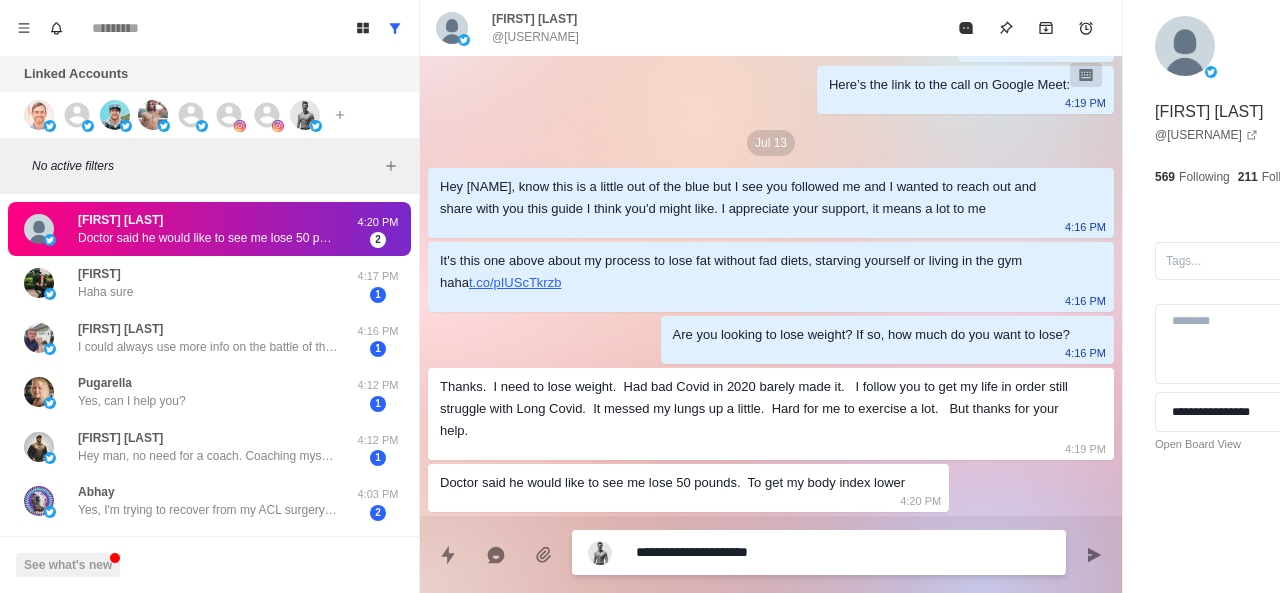type on "*" 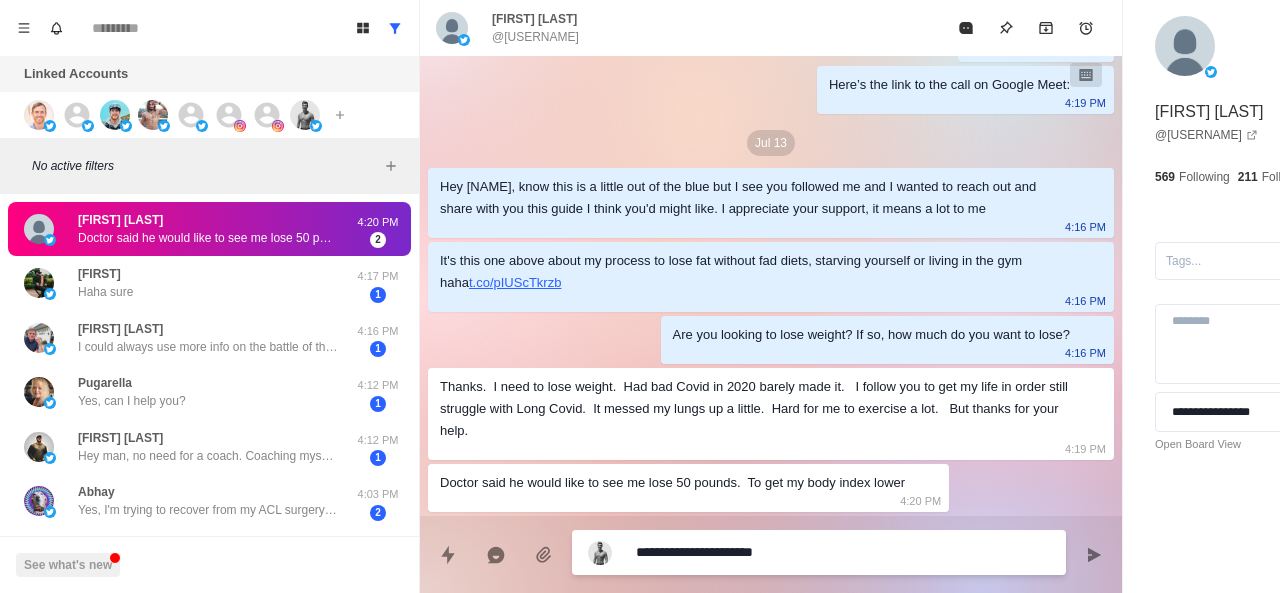 type on "*" 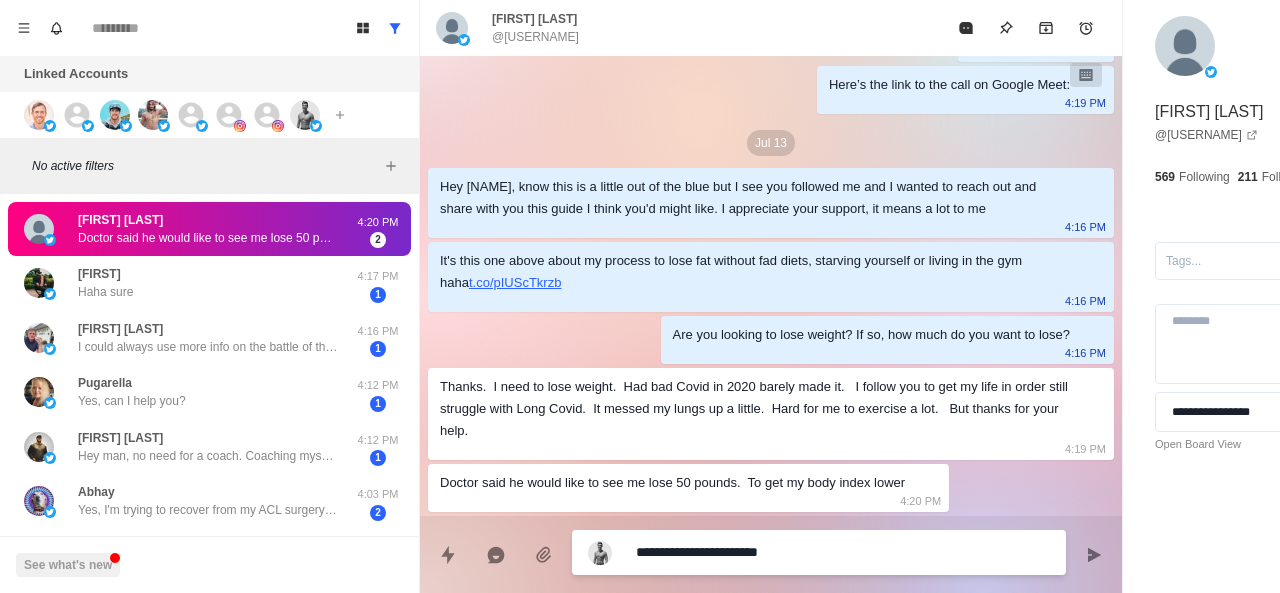 type on "*" 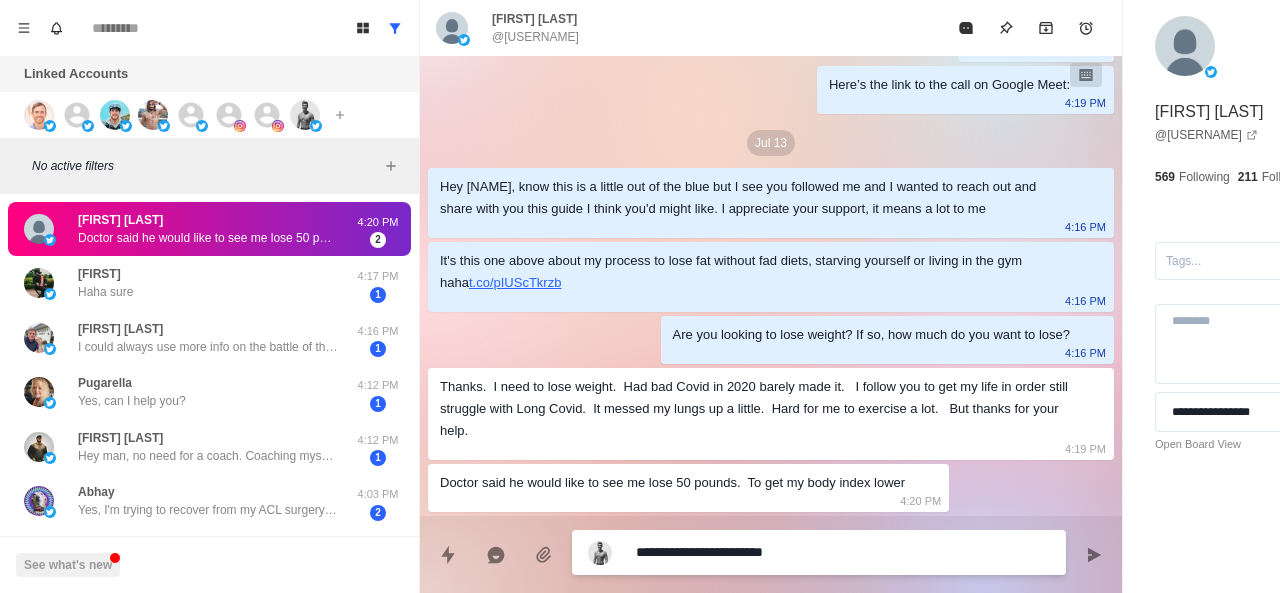 type on "*" 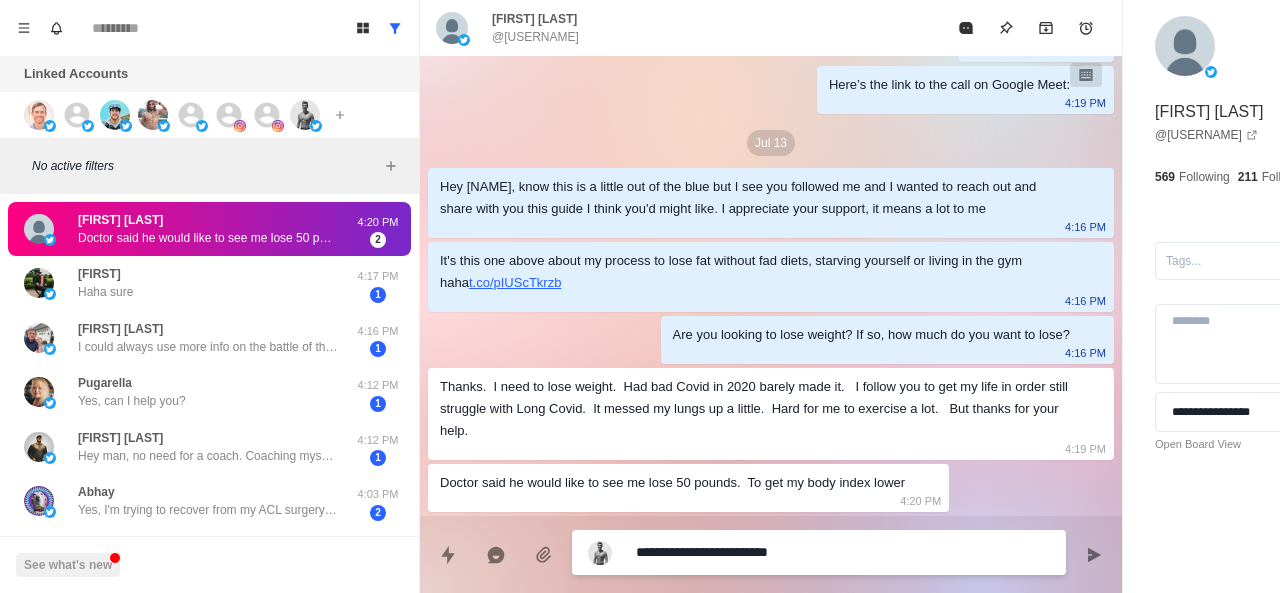 type on "*" 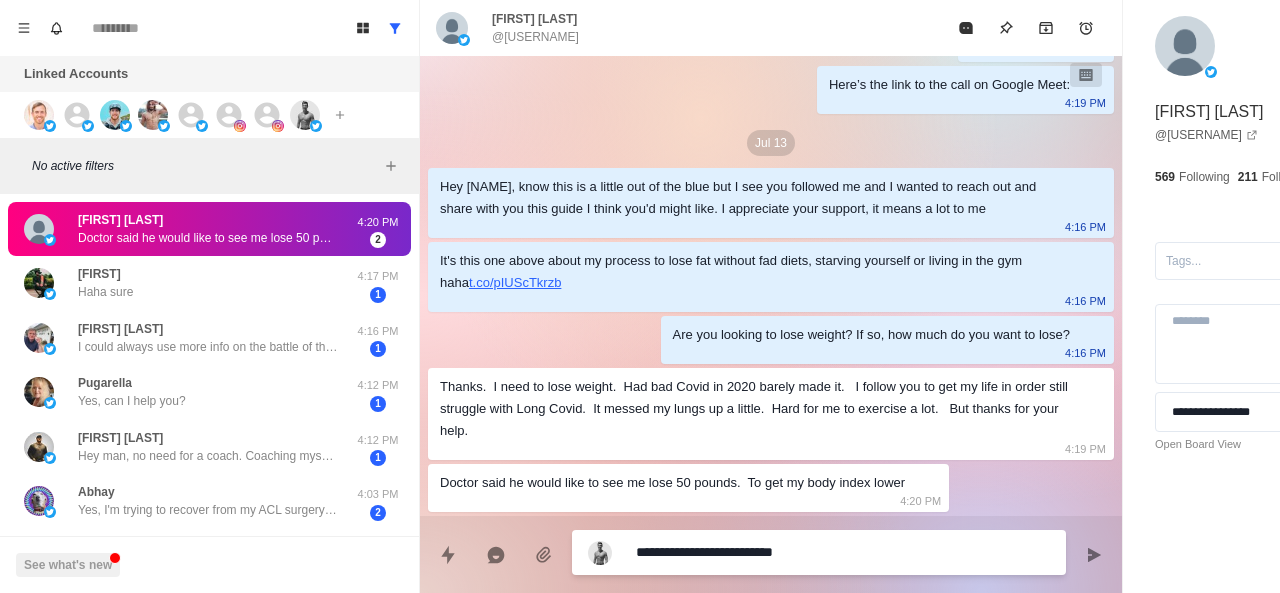 type on "*" 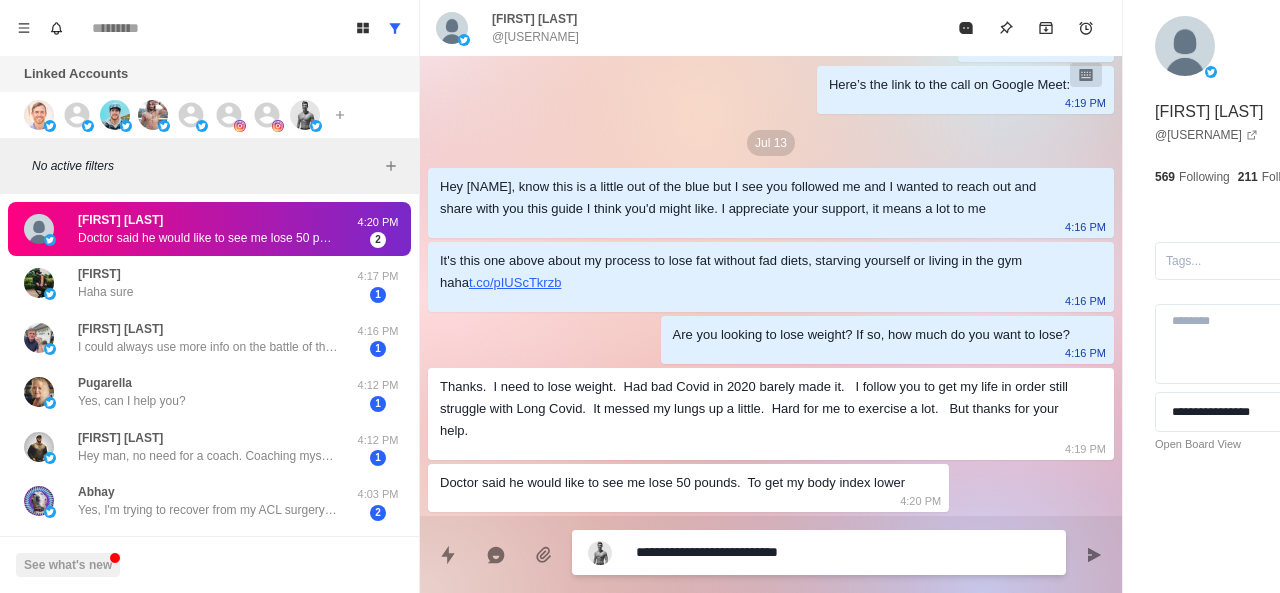 type on "*" 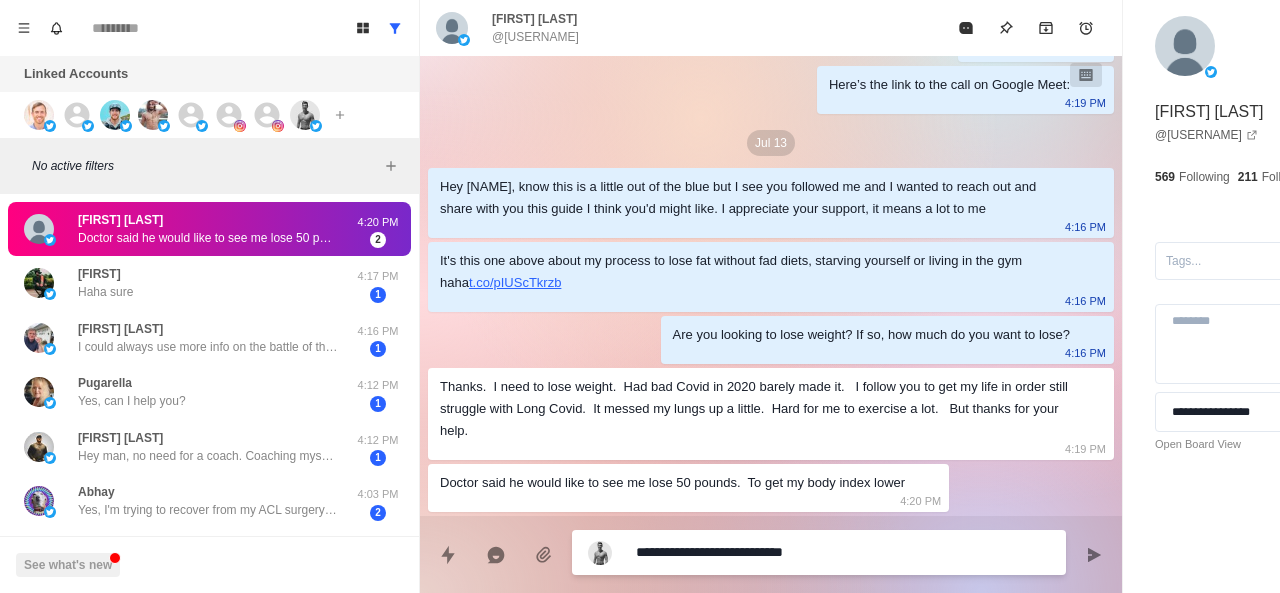 type on "*" 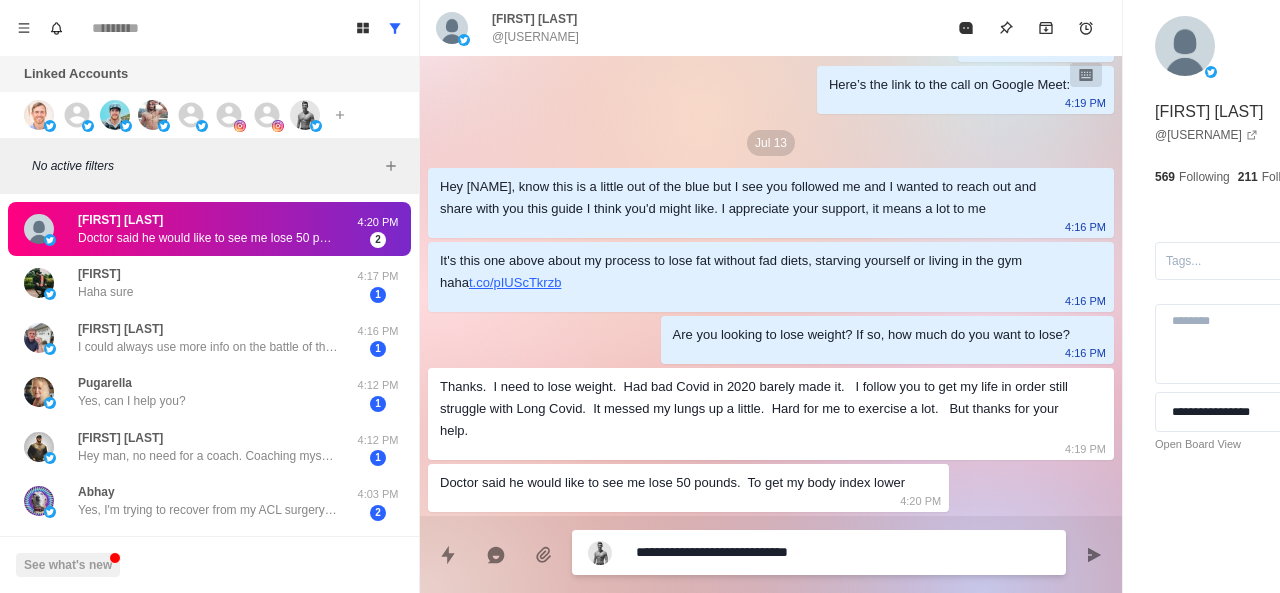 type on "*" 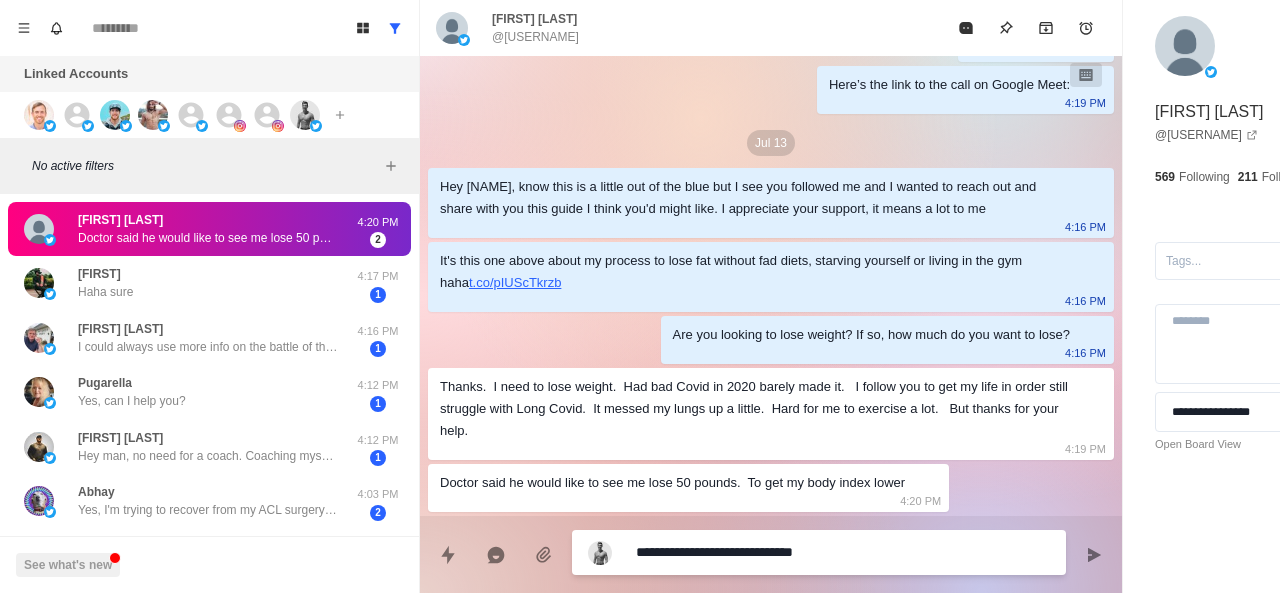 type on "*" 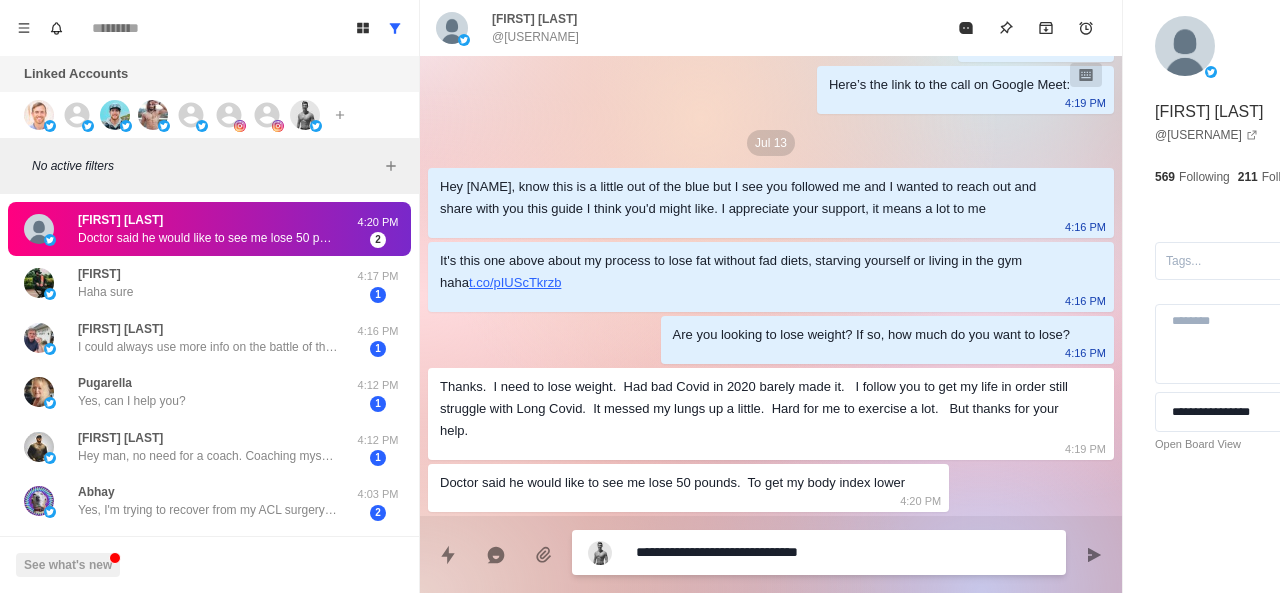 type on "*" 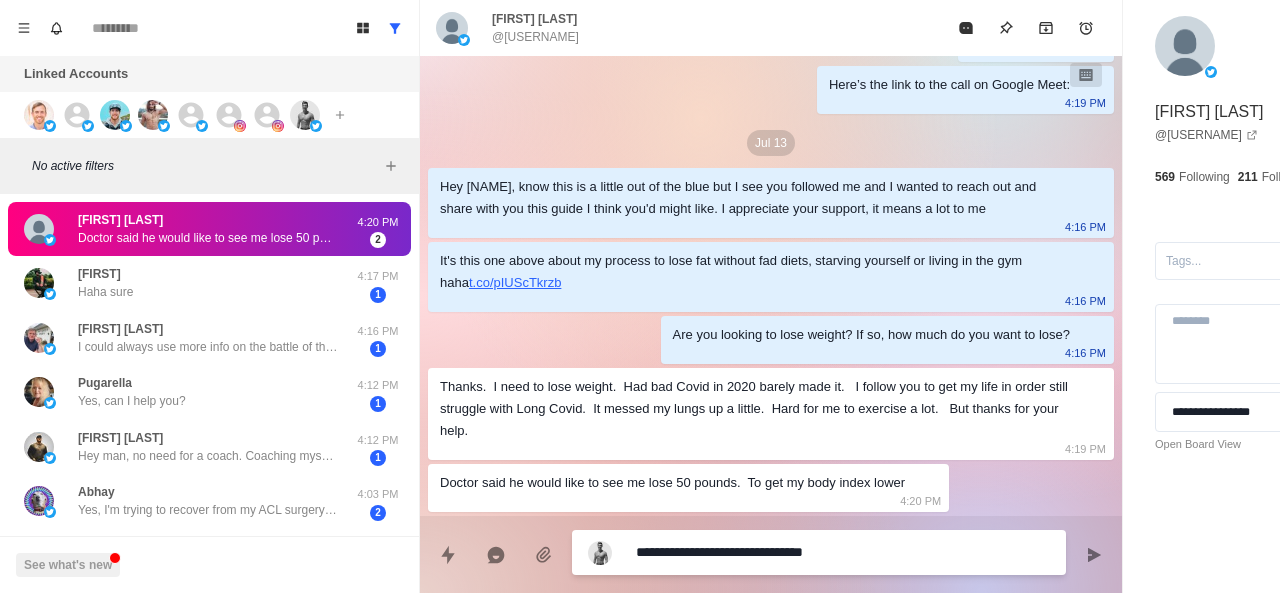 type on "*" 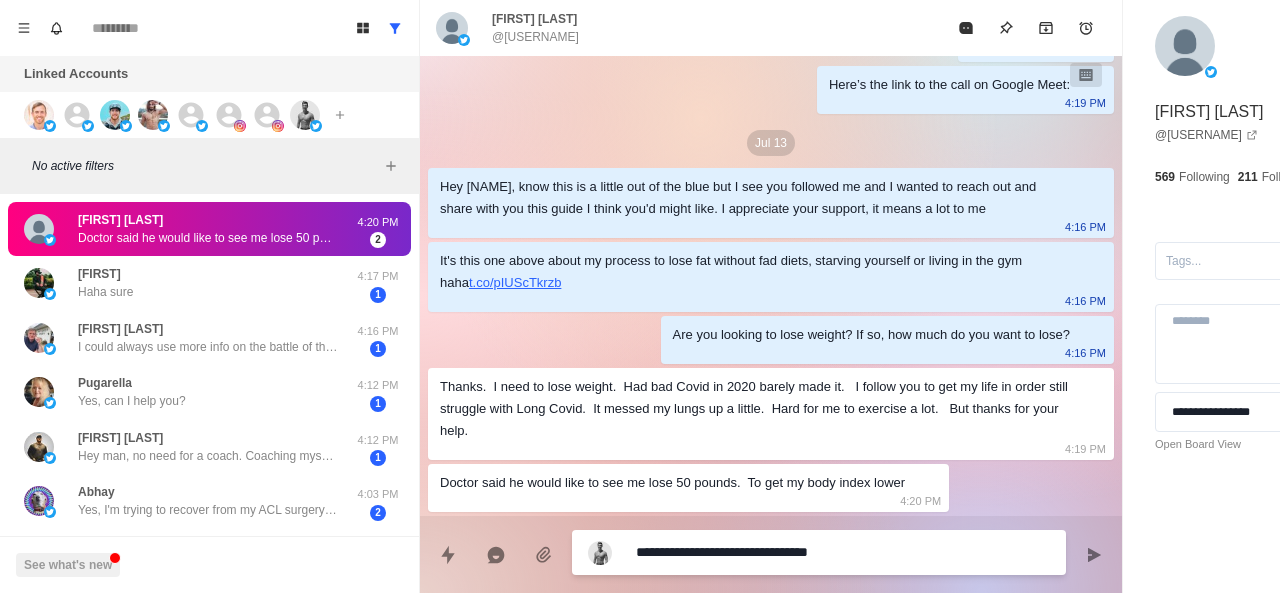type on "*" 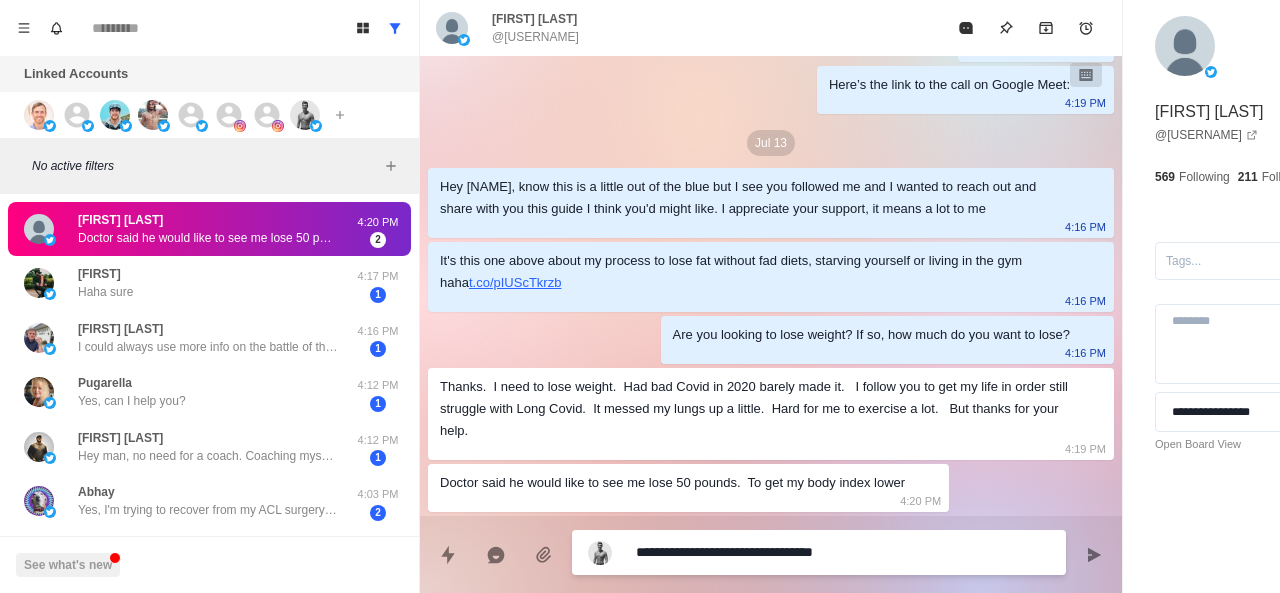 type on "*" 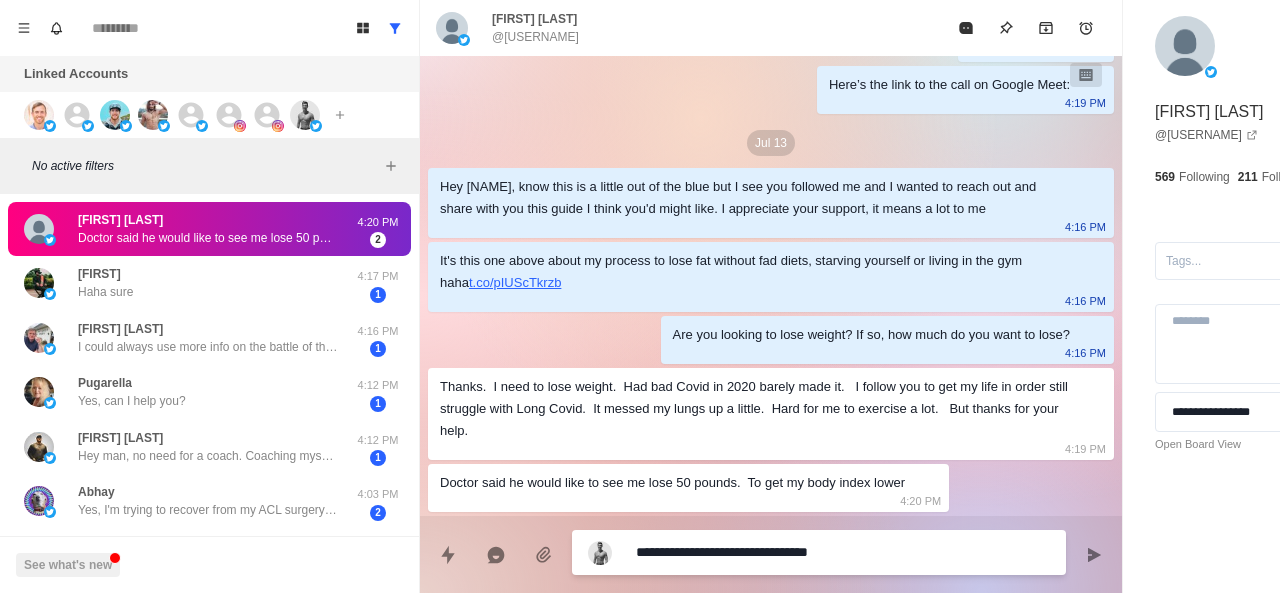 type on "*" 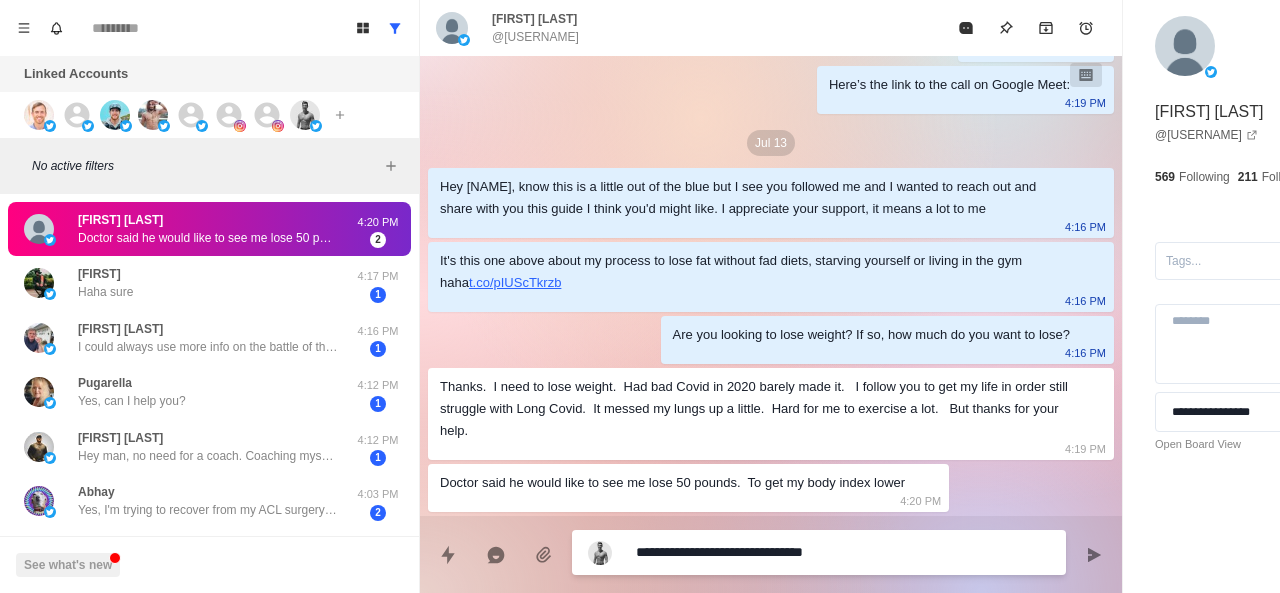 type on "*" 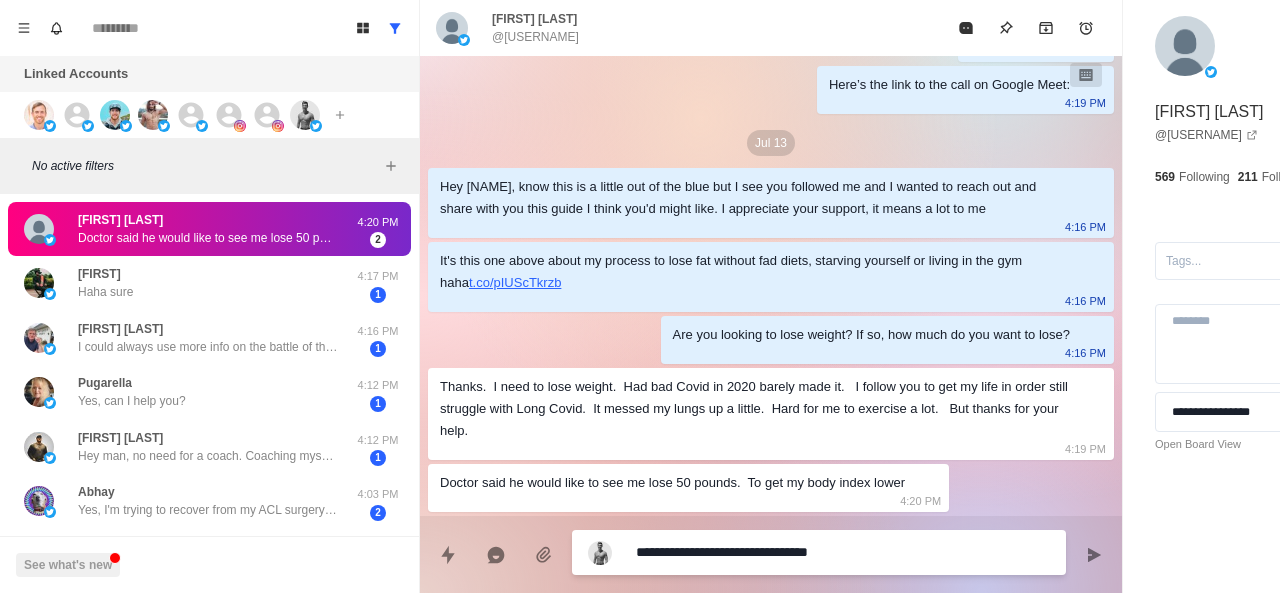 type on "*" 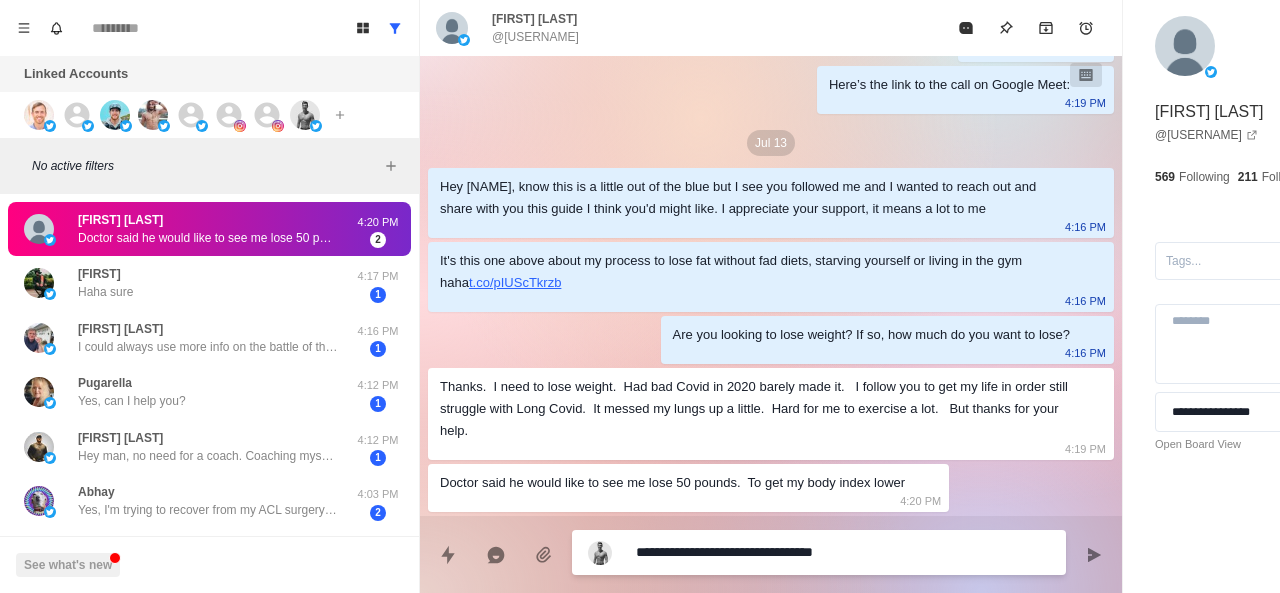 type 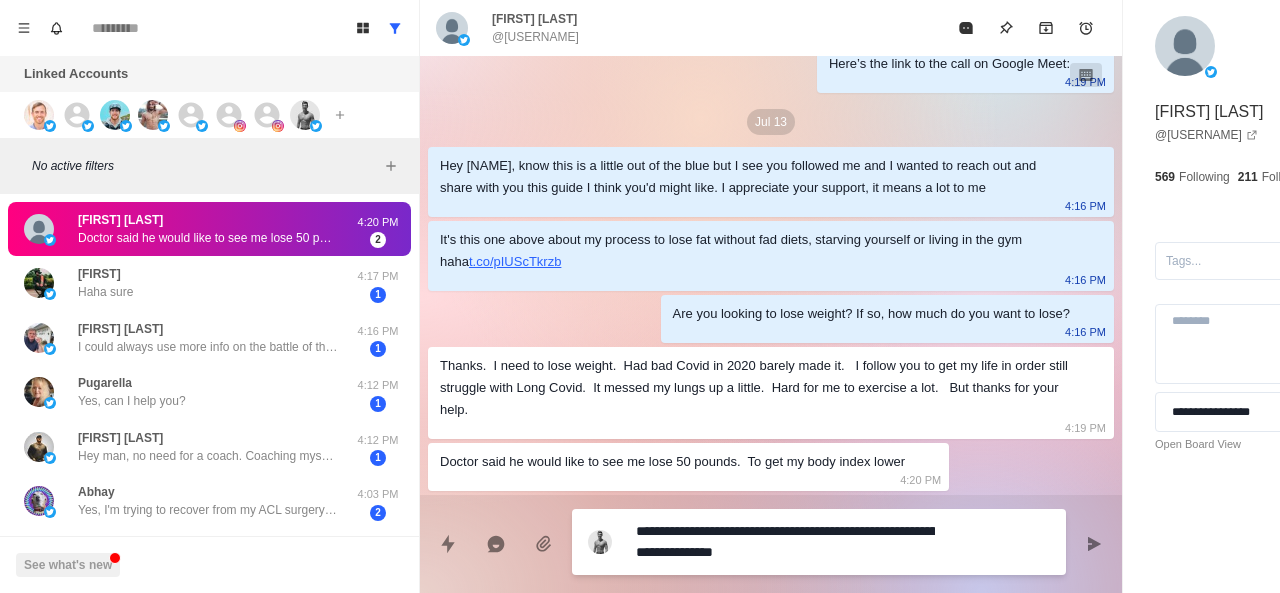 click on "**********" at bounding box center (785, 542) 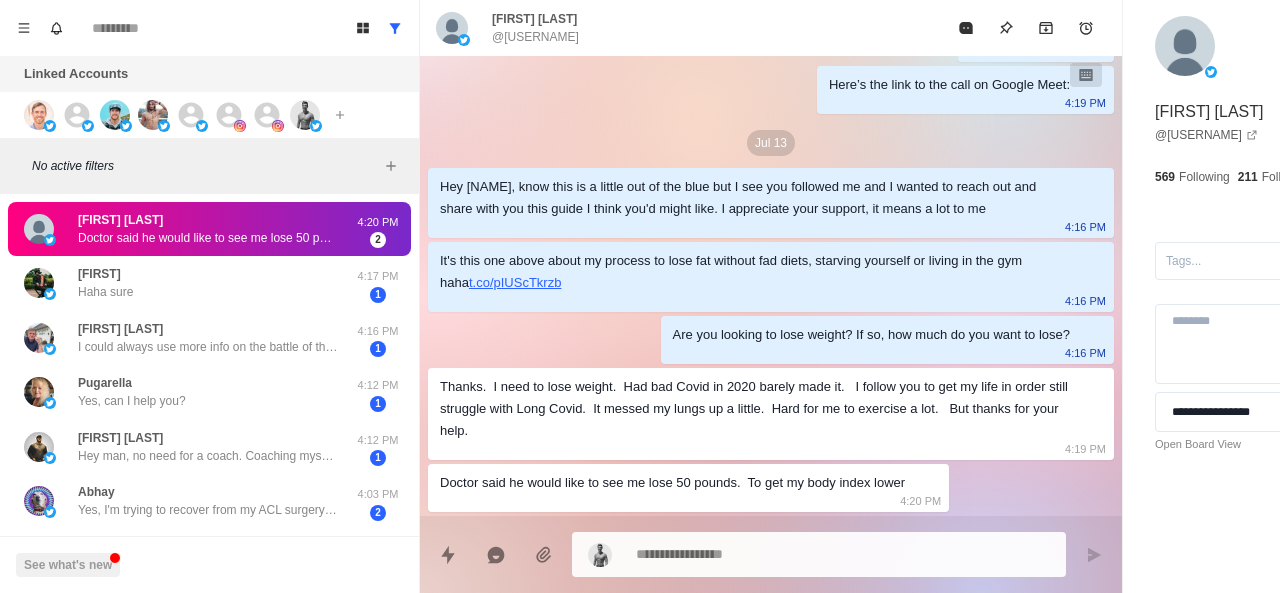 click on "[FIRST] [LAST]" at bounding box center [1209, 112] 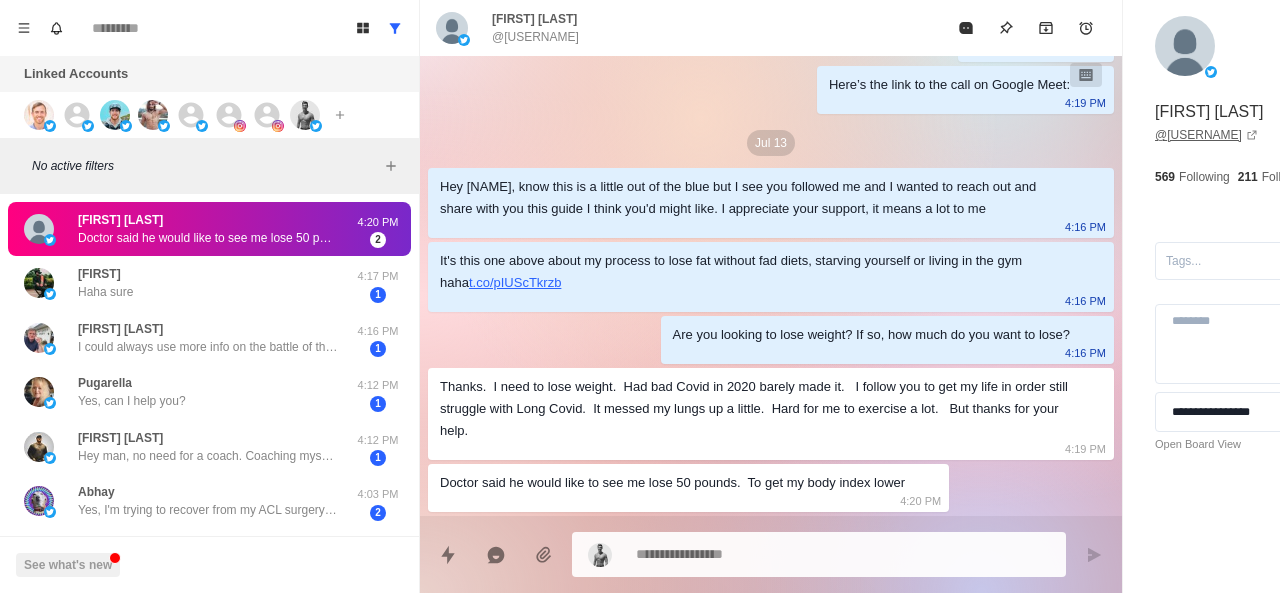 click on "@[USERNAME]" at bounding box center (1206, 135) 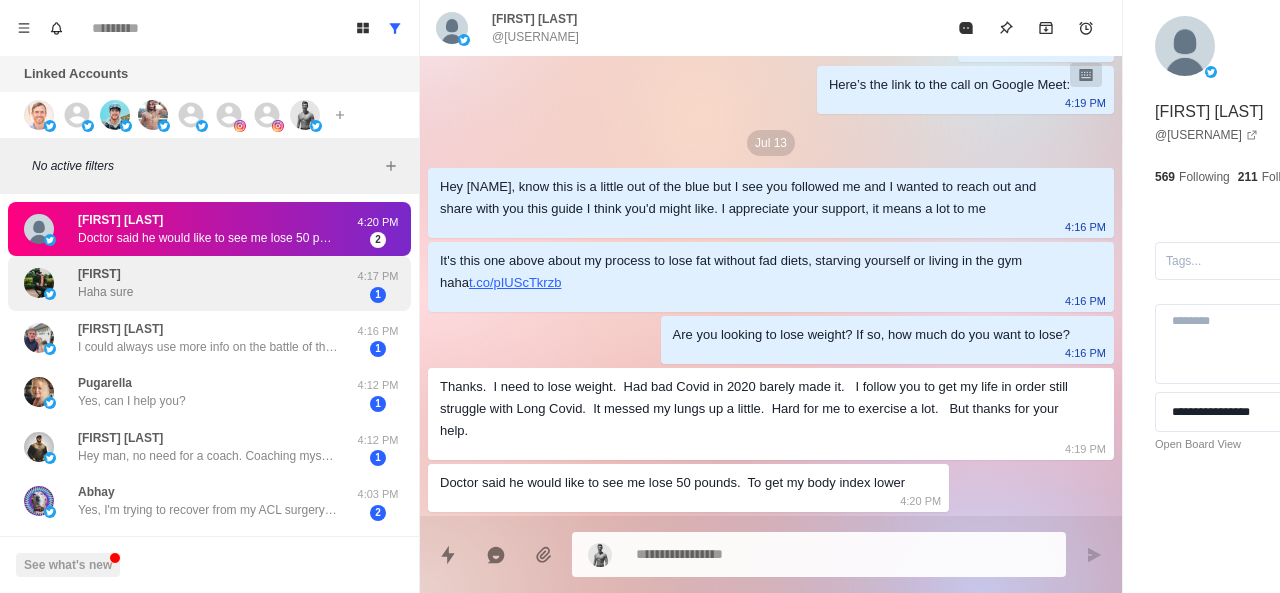 click on "[FIRST] Haha sure" at bounding box center (188, 283) 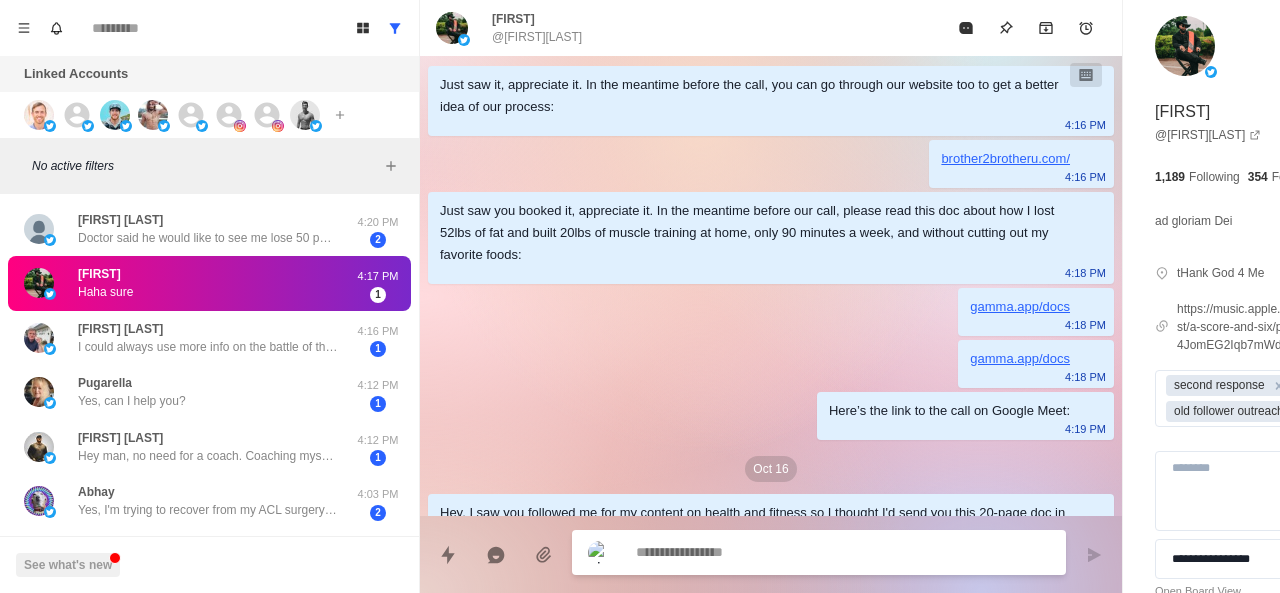 scroll, scrollTop: 1094, scrollLeft: 0, axis: vertical 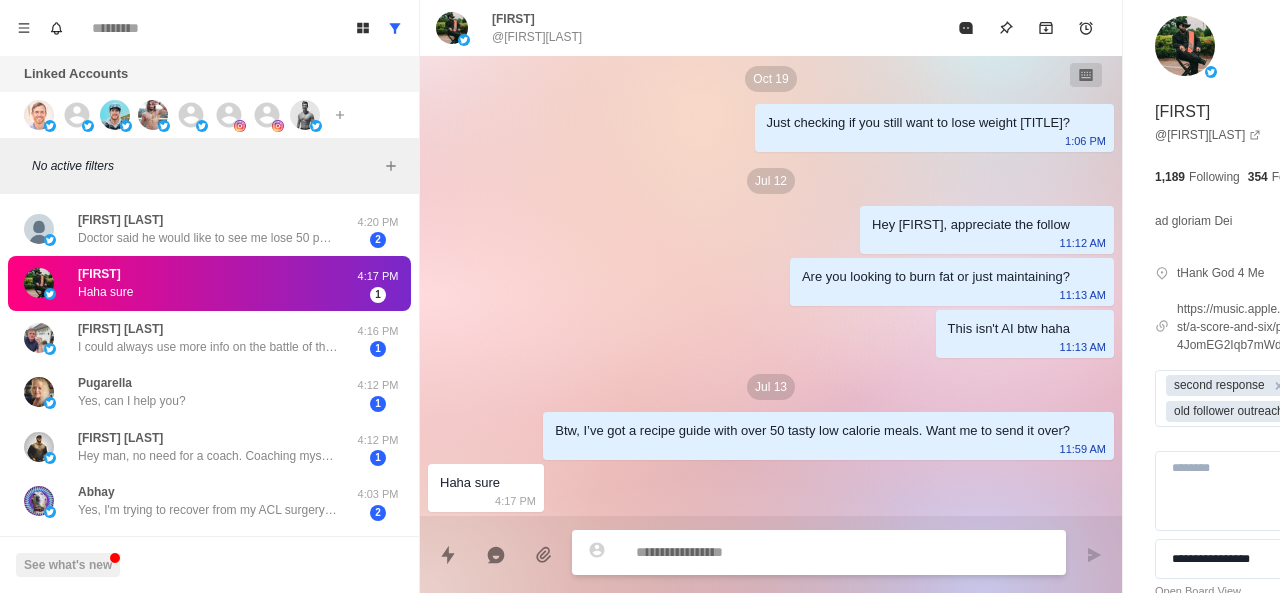 click at bounding box center [785, 552] 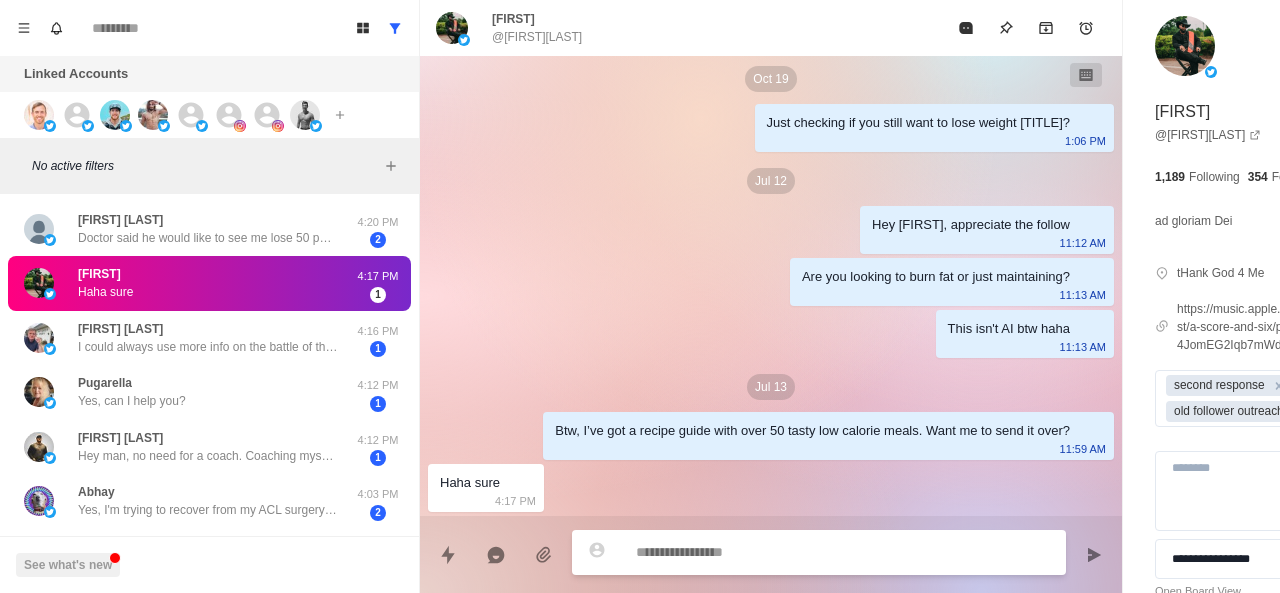 paste on "**********" 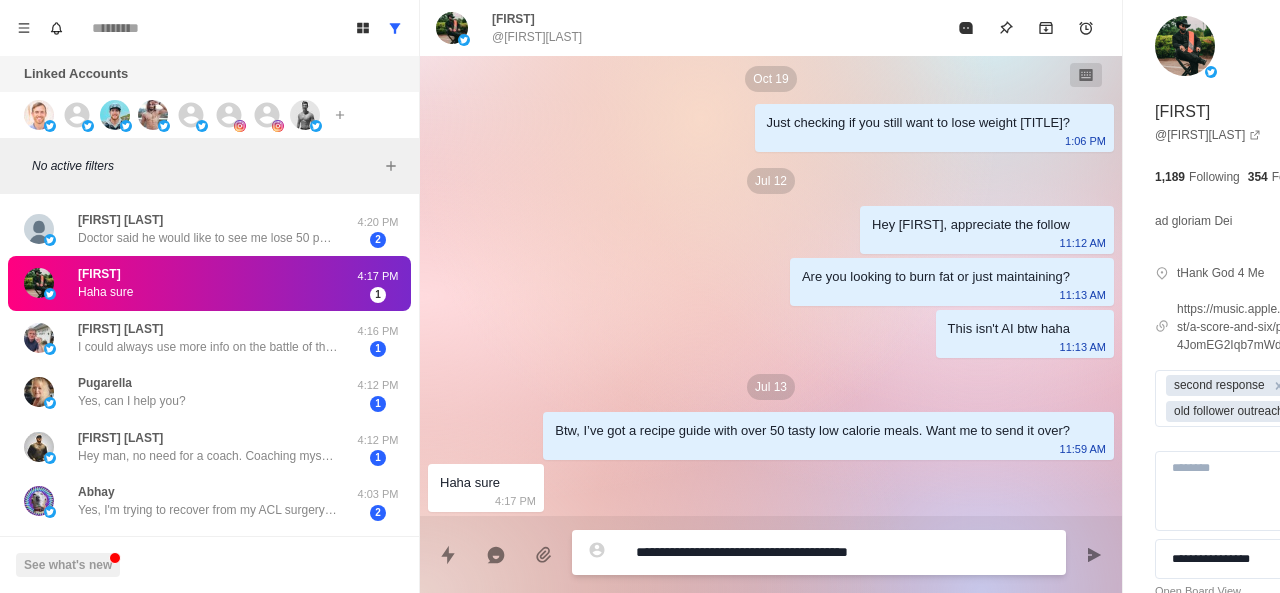 click on "**********" at bounding box center (785, 552) 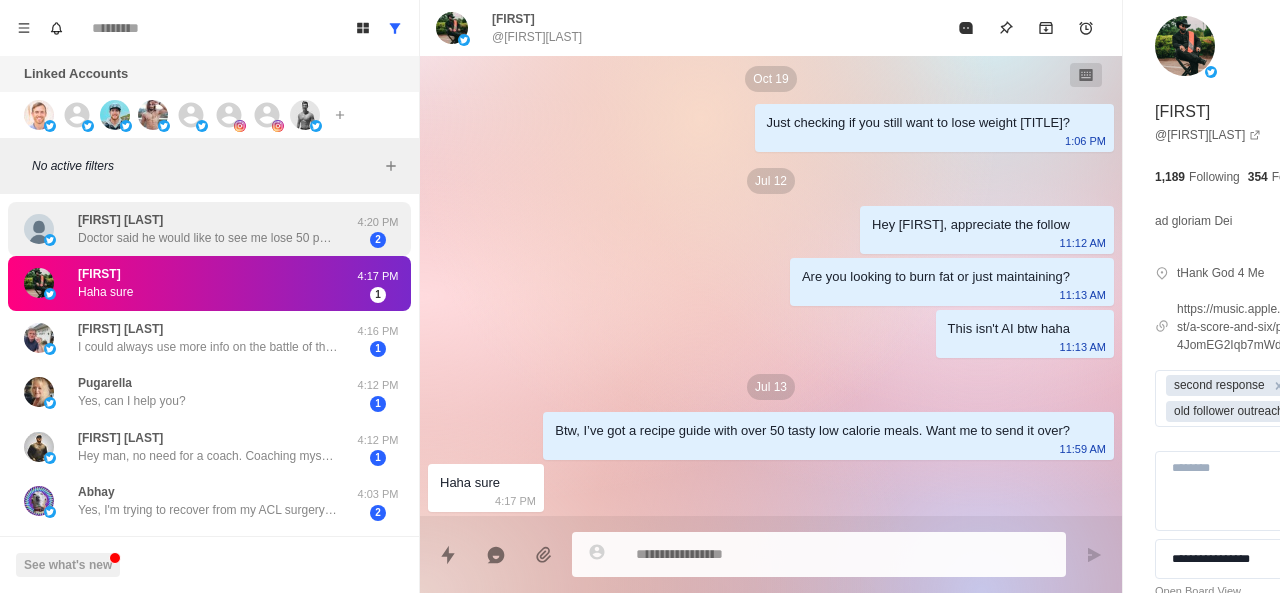 click on "[FIRST] [LAST] Doctor said he would like to see me lose 50 pounds. To get my body index lower" at bounding box center [208, 229] 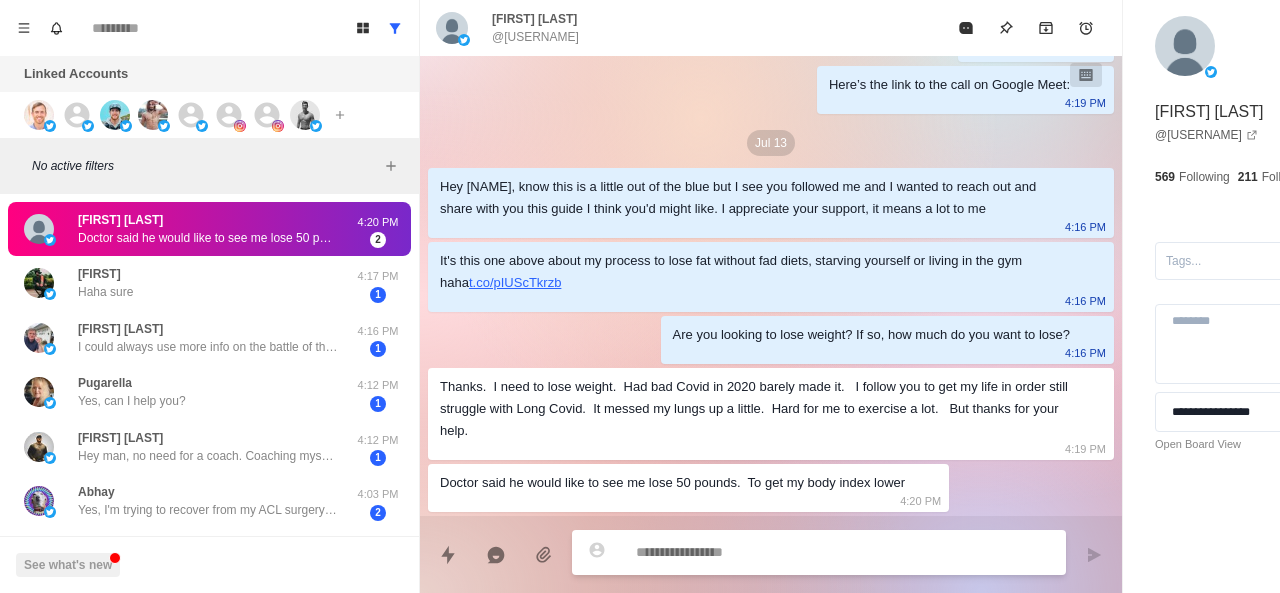 scroll, scrollTop: 354, scrollLeft: 0, axis: vertical 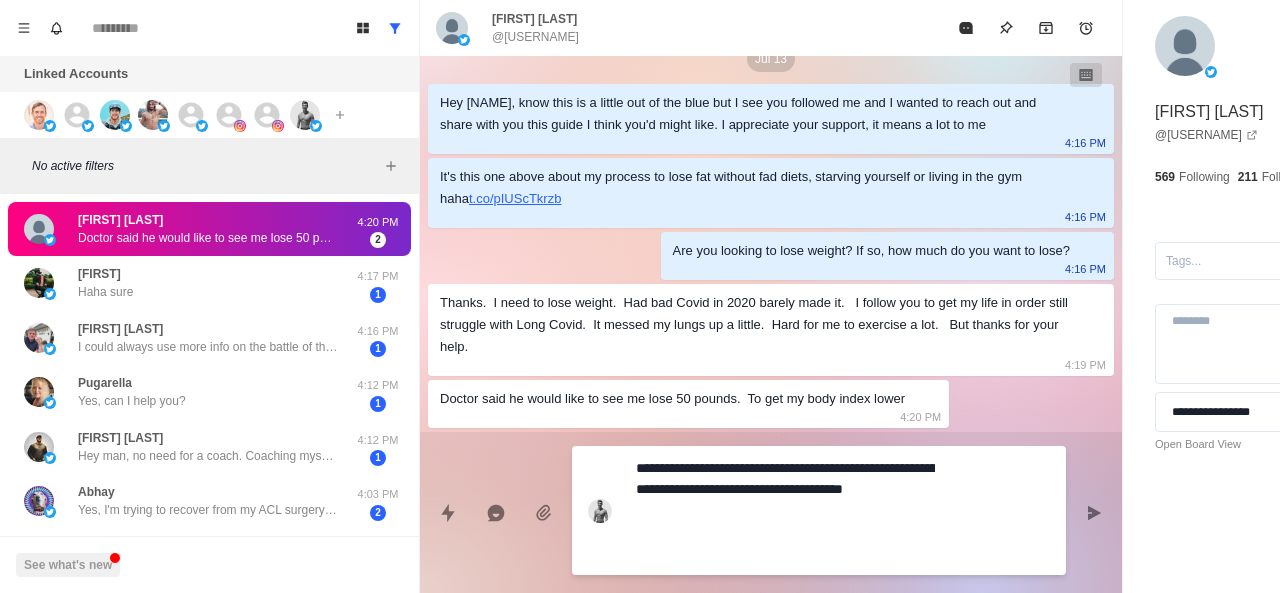 click on "**********" at bounding box center (785, 510) 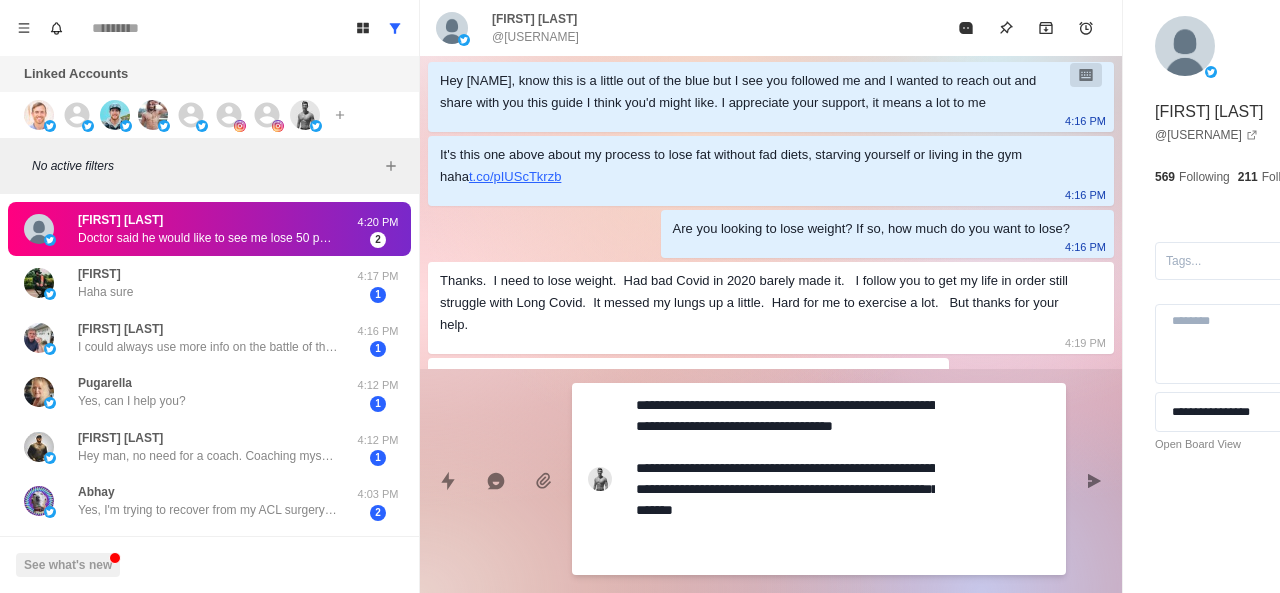 scroll, scrollTop: 500, scrollLeft: 0, axis: vertical 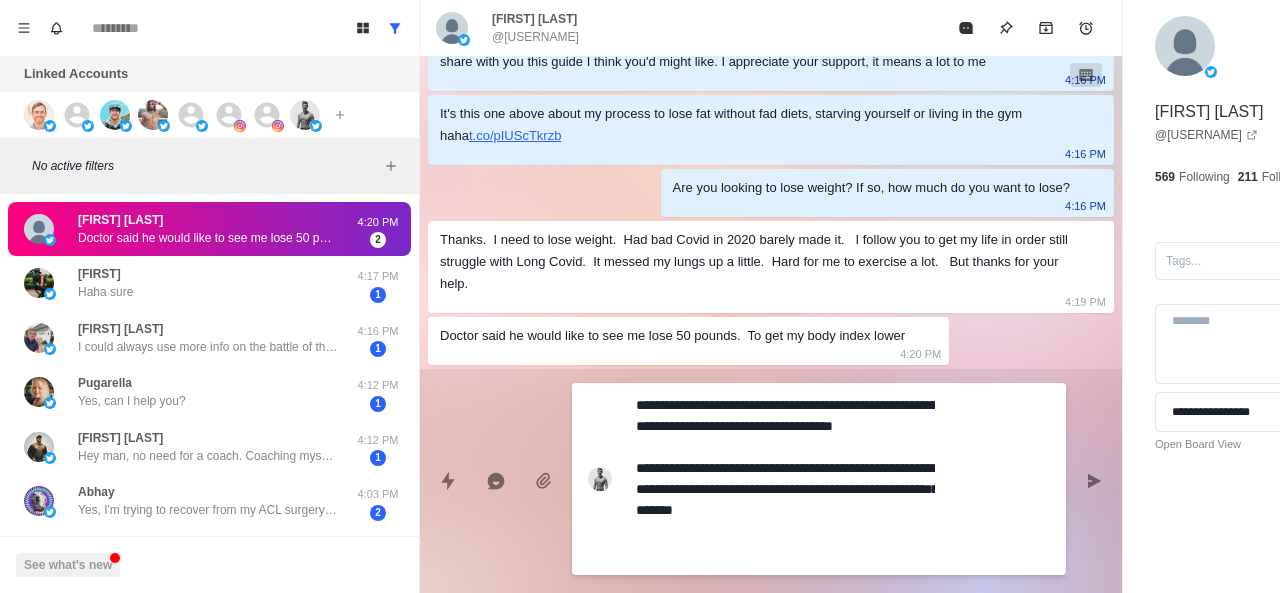 click on "**********" at bounding box center (785, 479) 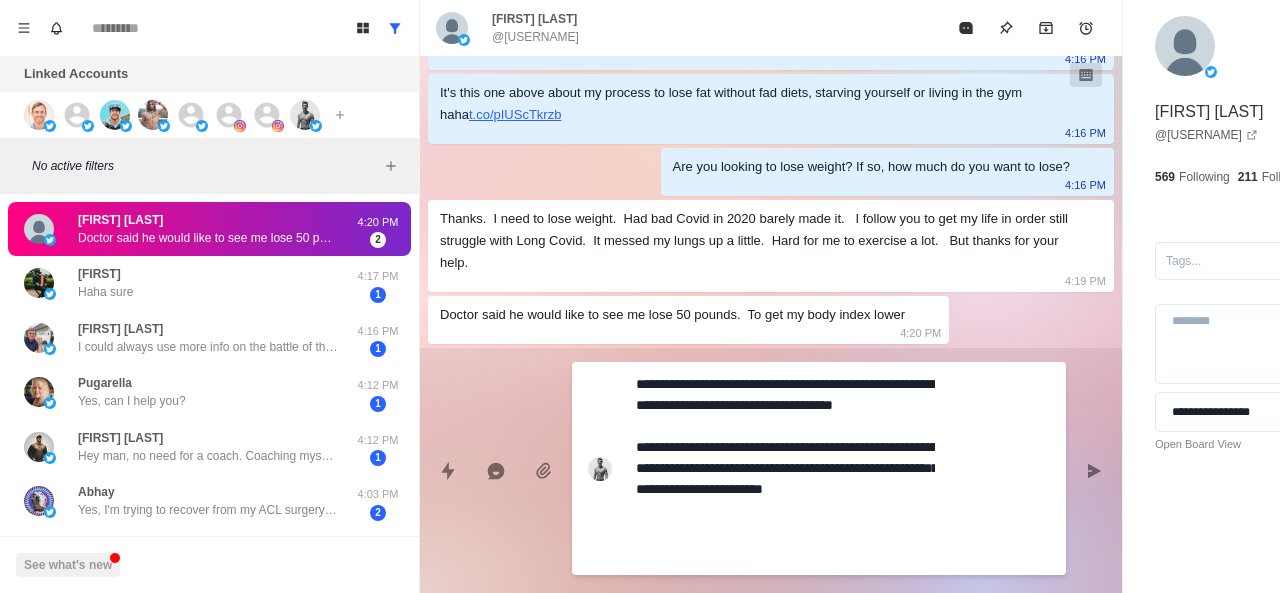 scroll, scrollTop: 522, scrollLeft: 0, axis: vertical 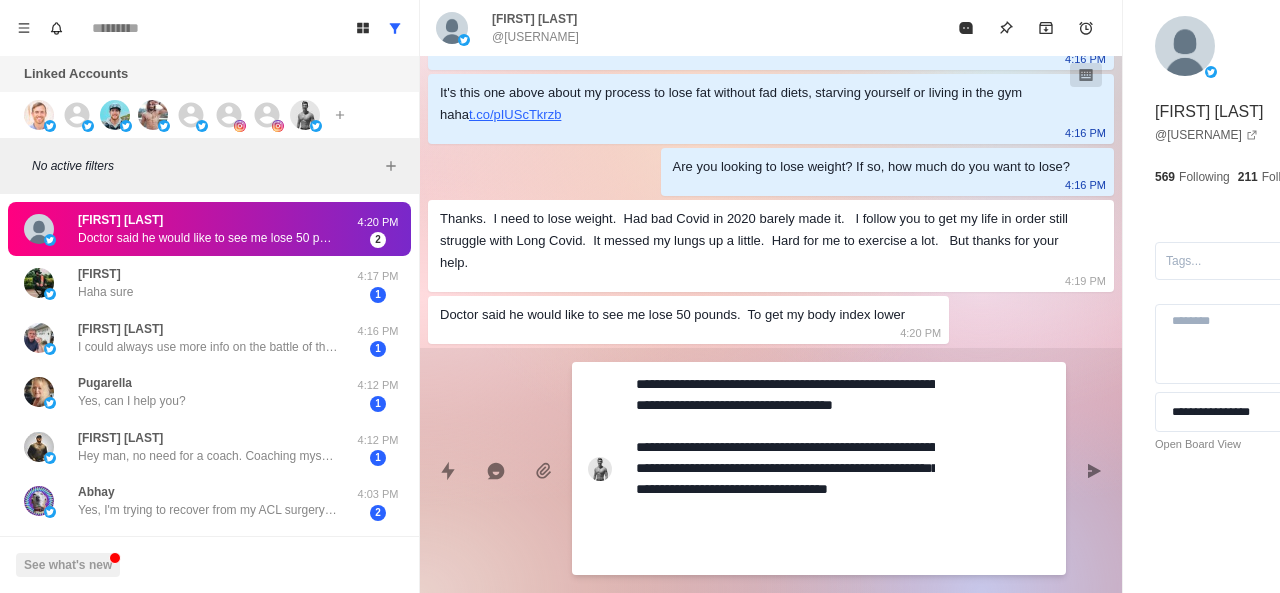 click on "**********" at bounding box center [785, 468] 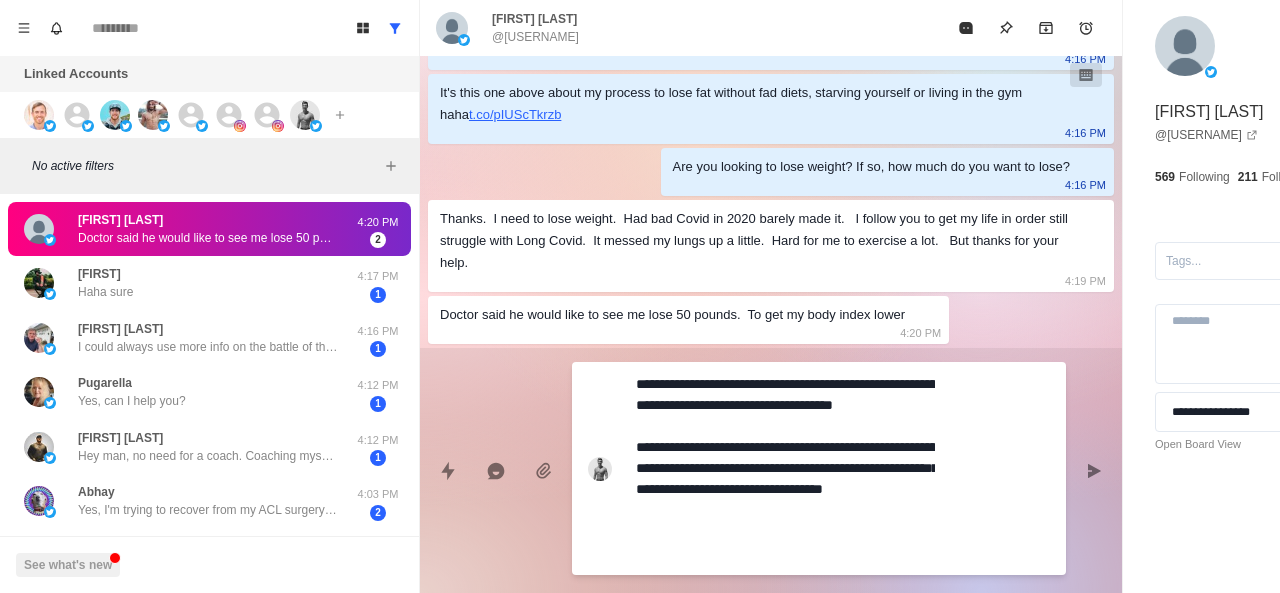 scroll, scrollTop: 500, scrollLeft: 0, axis: vertical 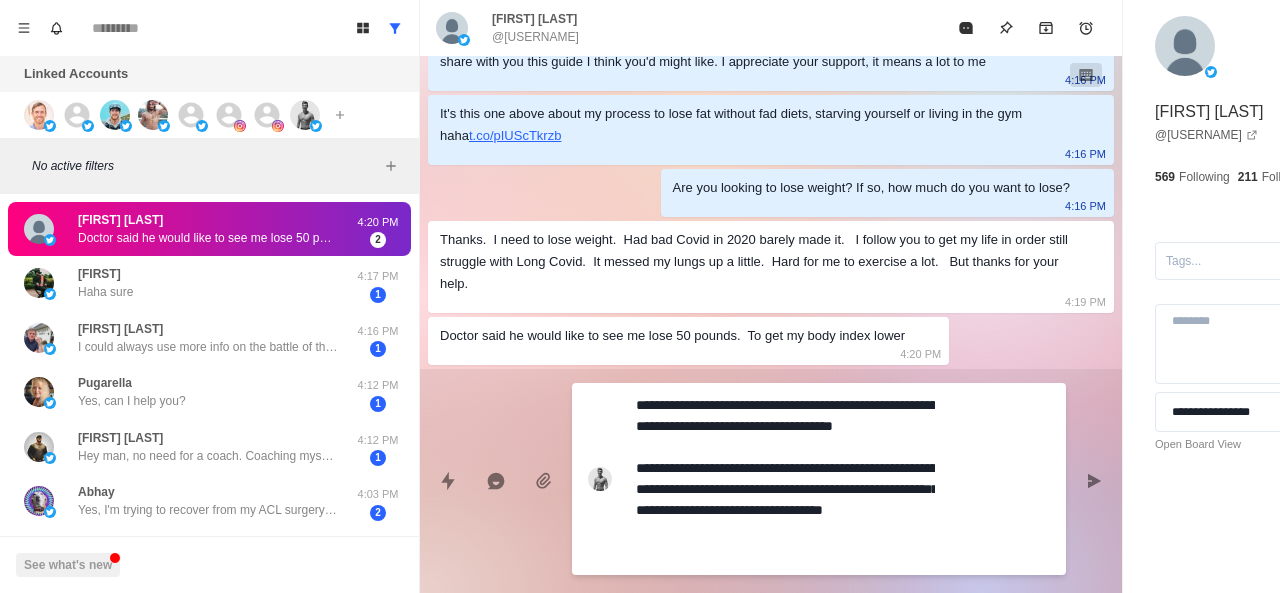 click on "**********" at bounding box center [785, 479] 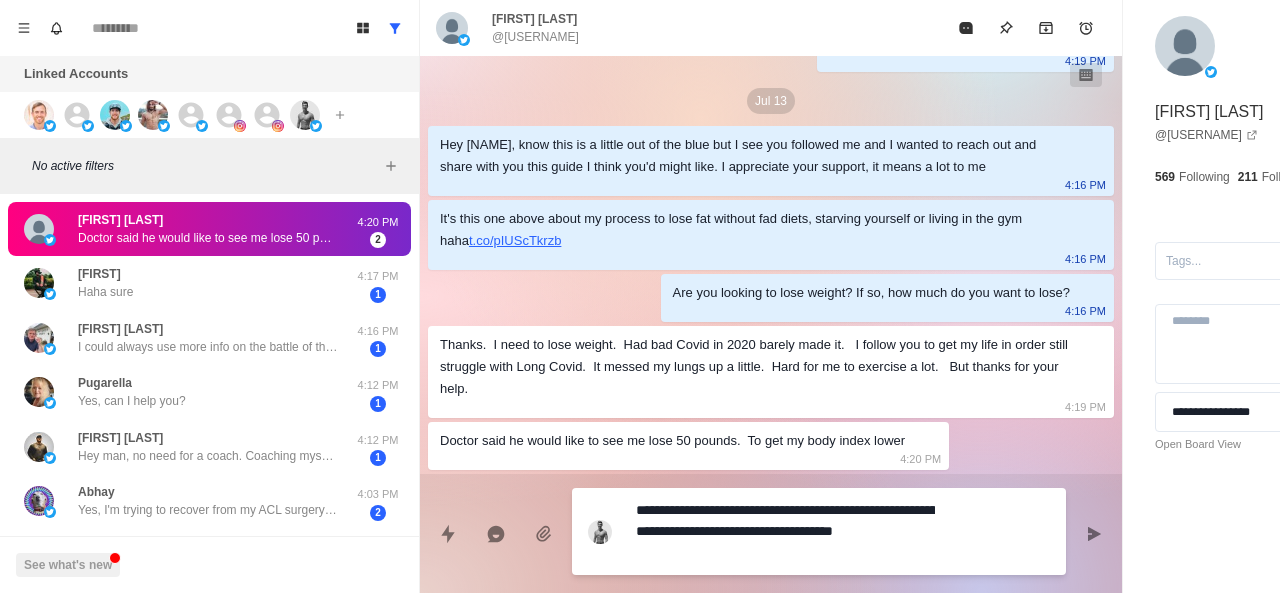 scroll, scrollTop: 396, scrollLeft: 0, axis: vertical 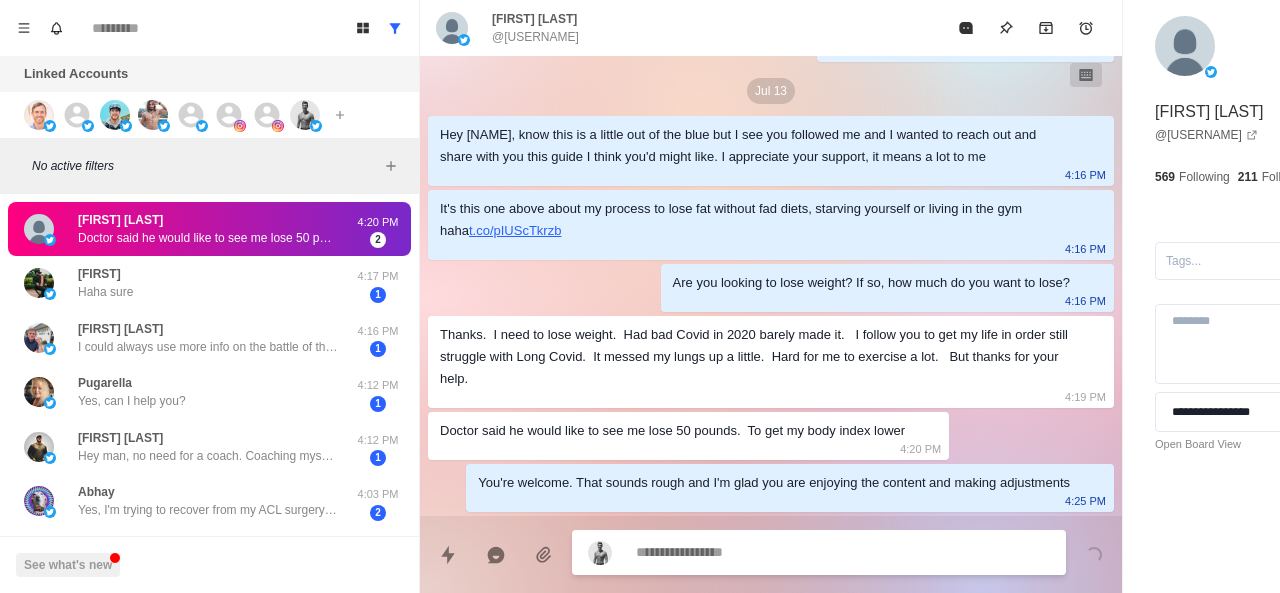 paste on "**********" 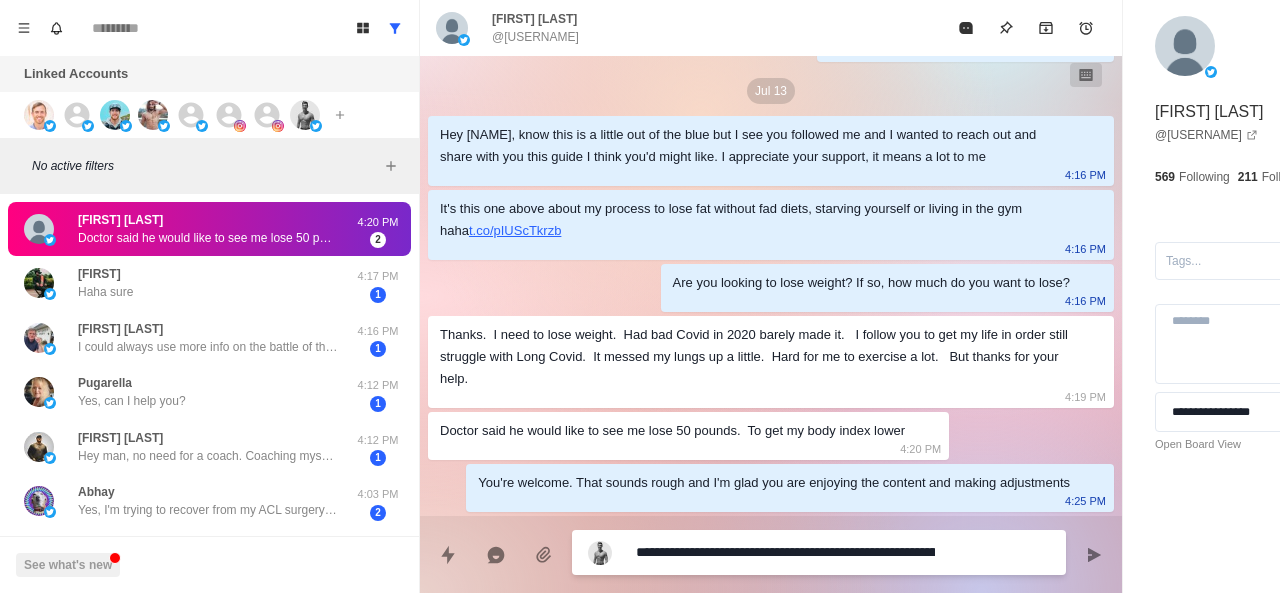 scroll, scrollTop: 490, scrollLeft: 0, axis: vertical 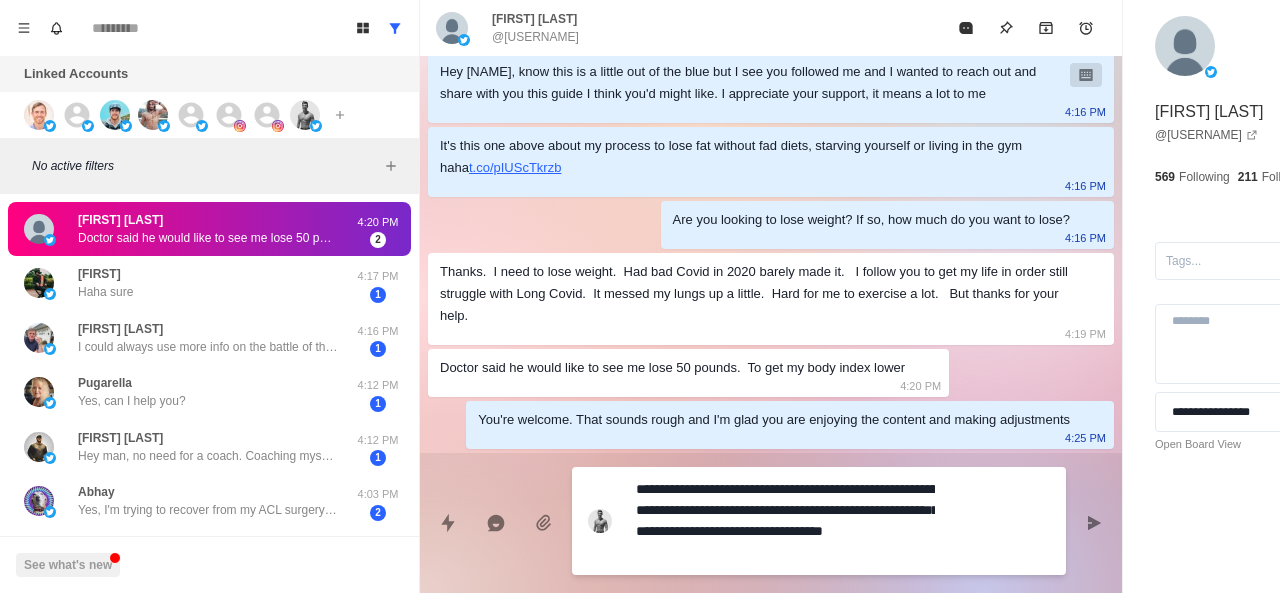 click on "**********" at bounding box center (785, 521) 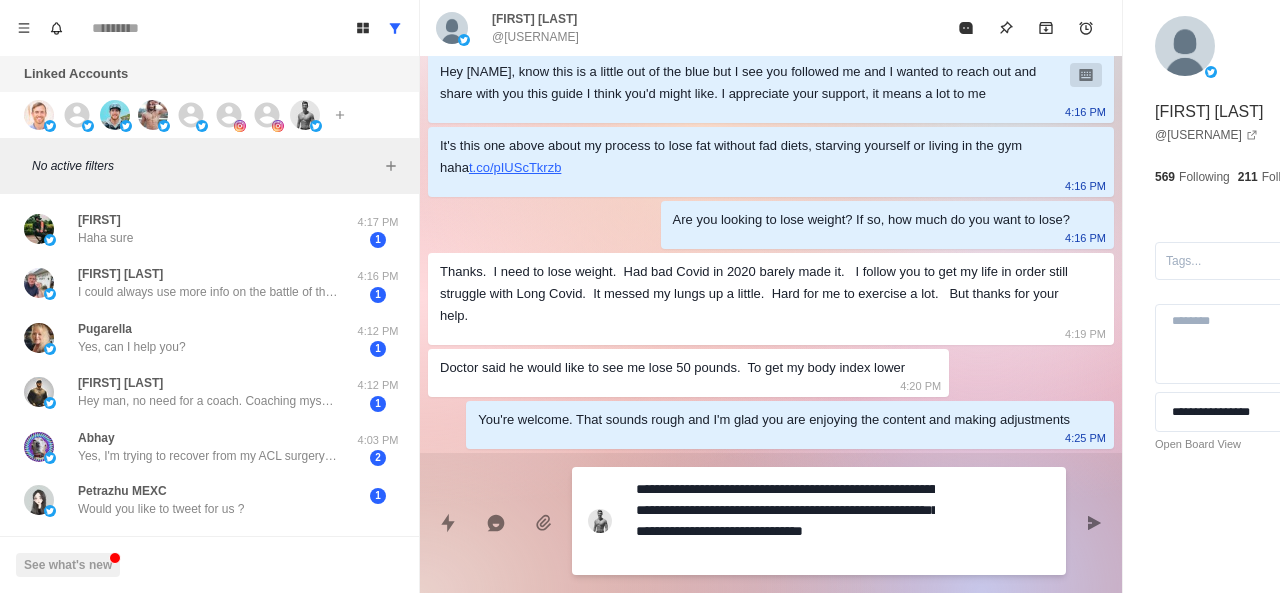 click on "**********" at bounding box center [785, 521] 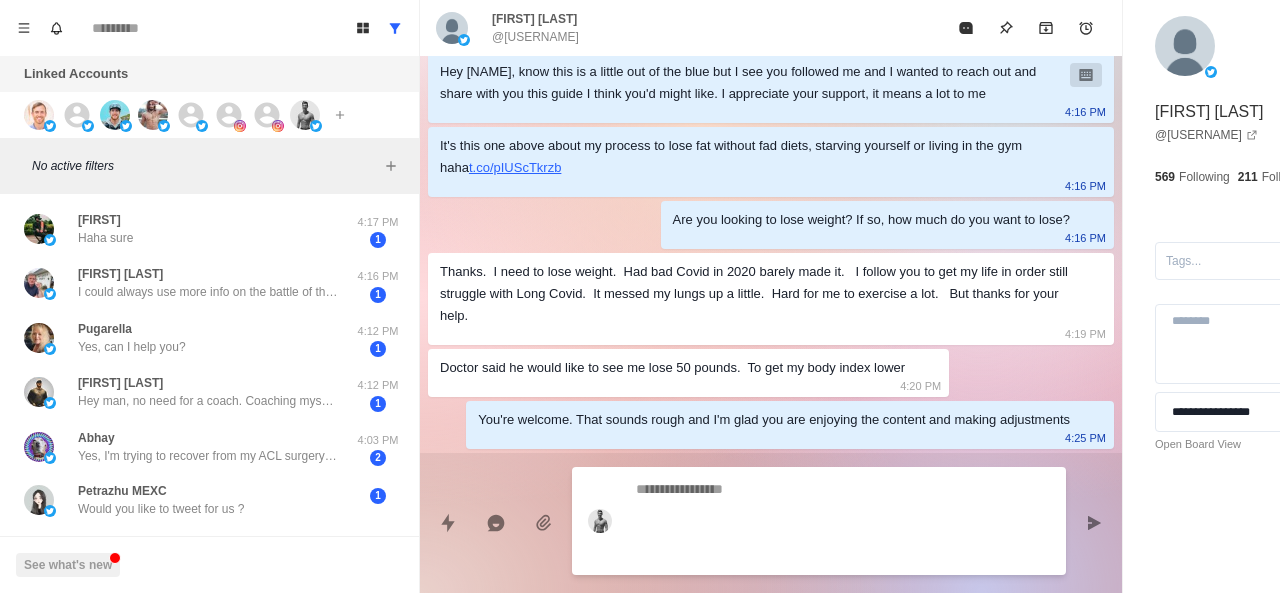 scroll, scrollTop: 502, scrollLeft: 0, axis: vertical 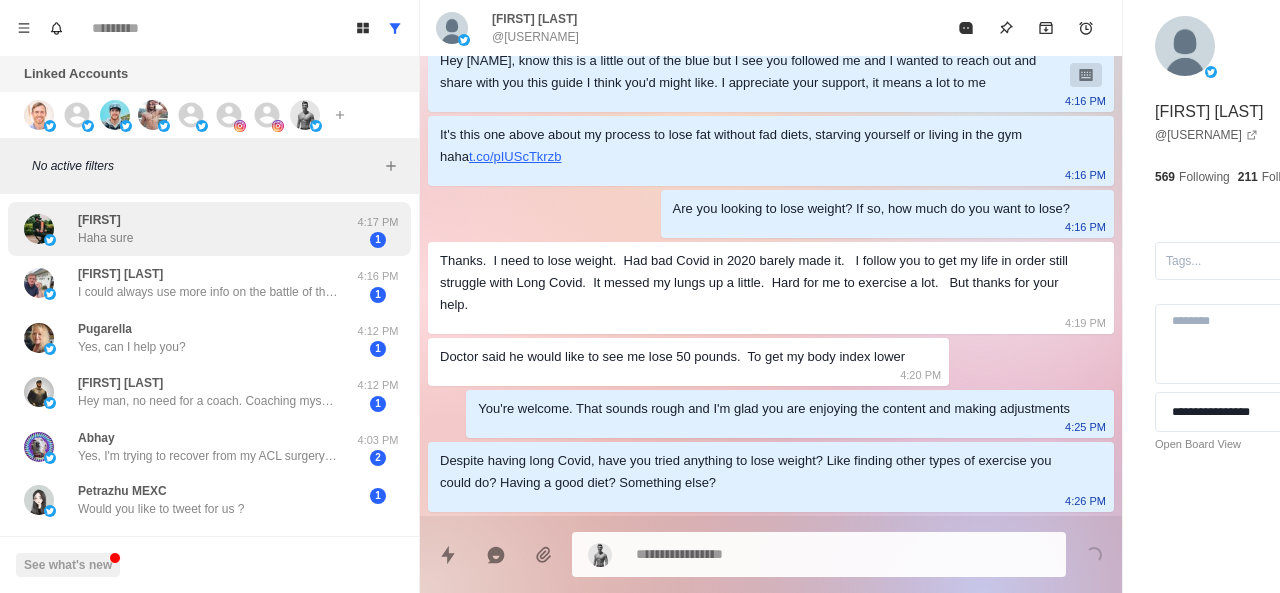 click on "[FIRST] Haha sure" at bounding box center [188, 229] 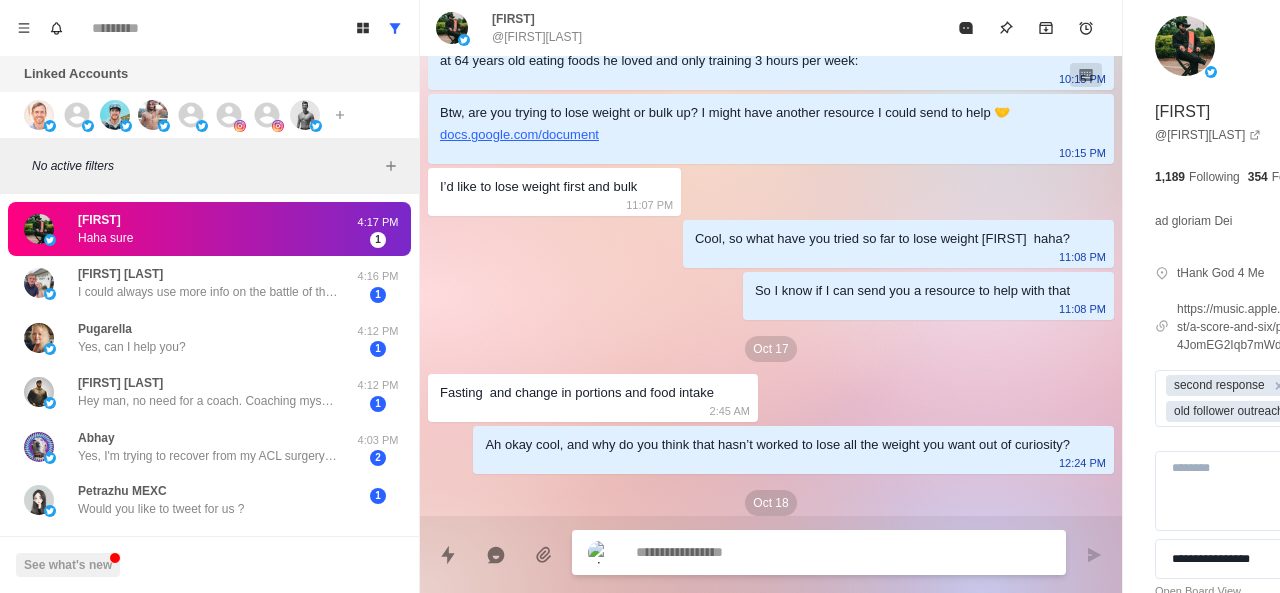 scroll, scrollTop: 1094, scrollLeft: 0, axis: vertical 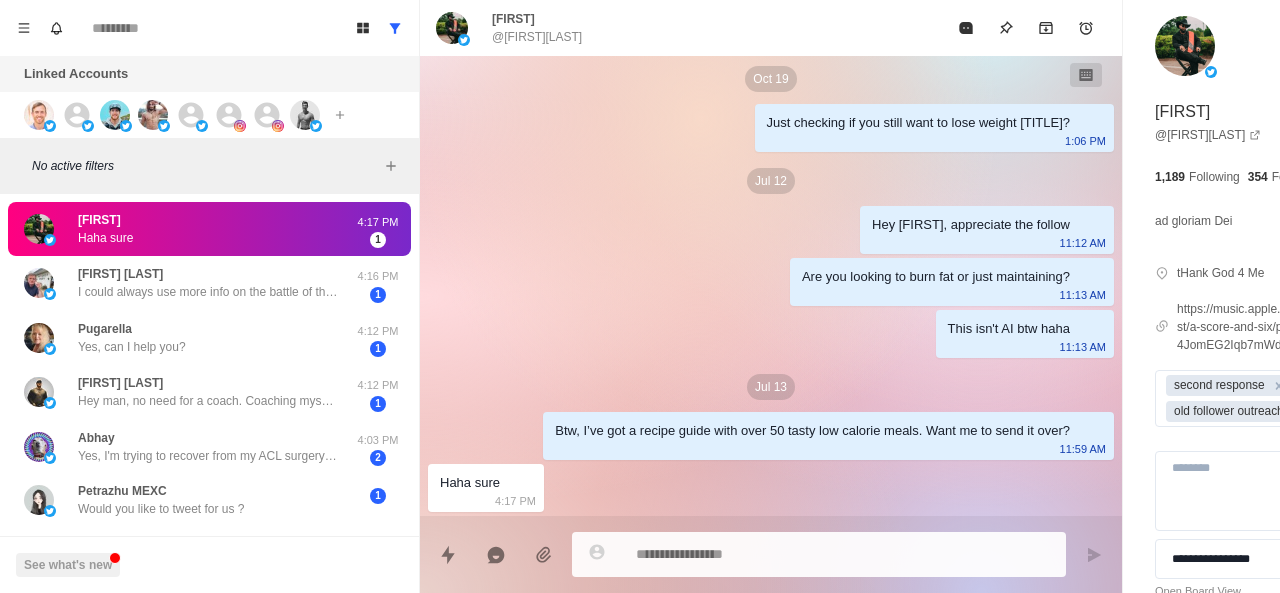 click on "**********" at bounding box center [1265, 344] 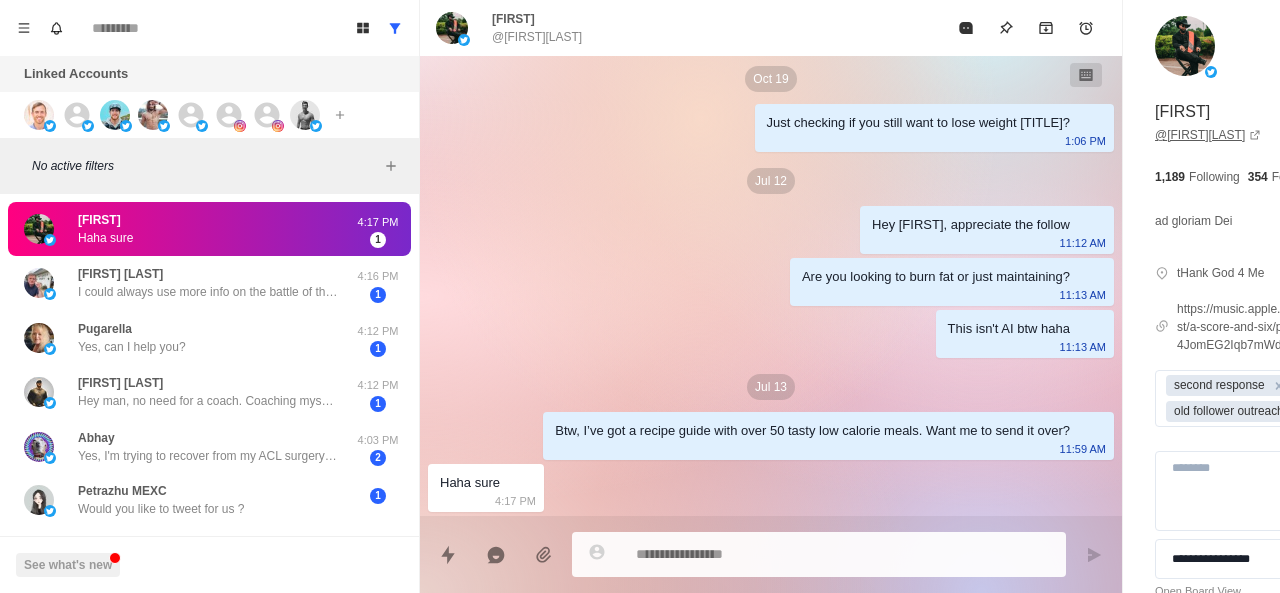 click on "**********" at bounding box center [1265, 344] 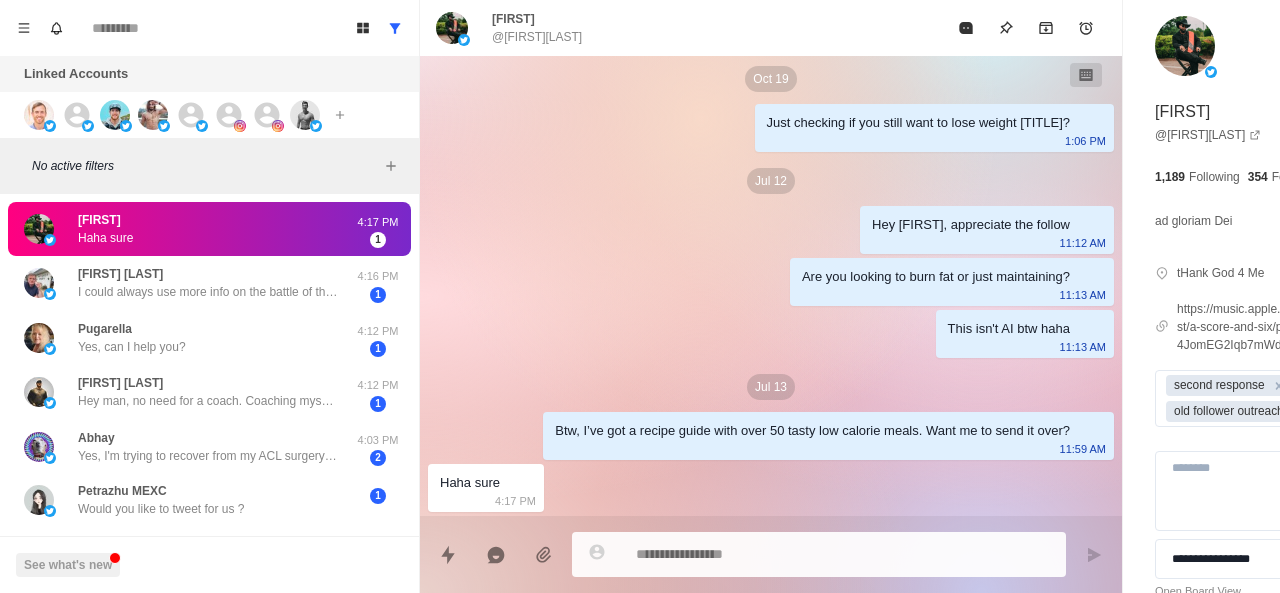 click on "**********" at bounding box center (1265, 344) 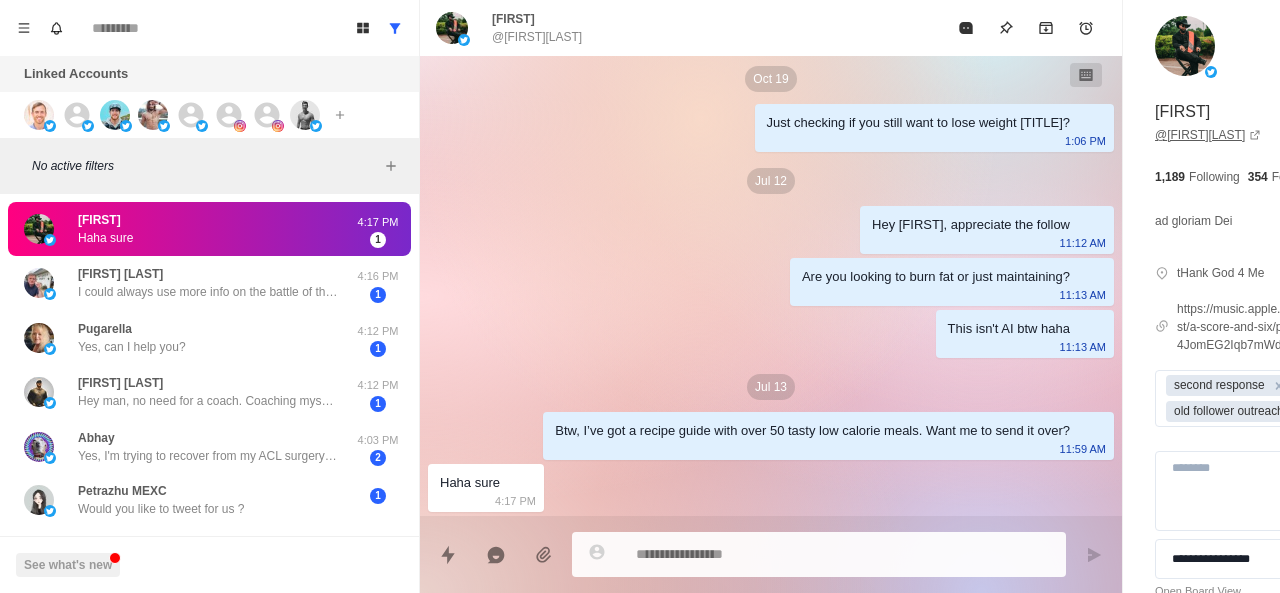 click on "[USERNAME]" at bounding box center [1208, 135] 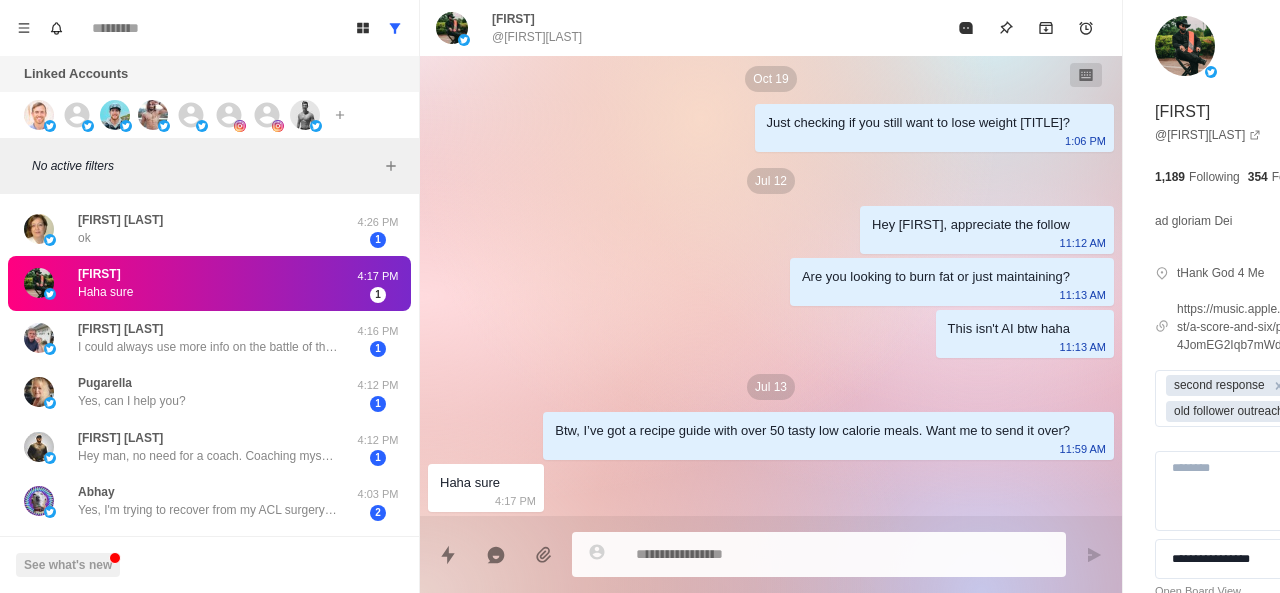 click at bounding box center [785, 554] 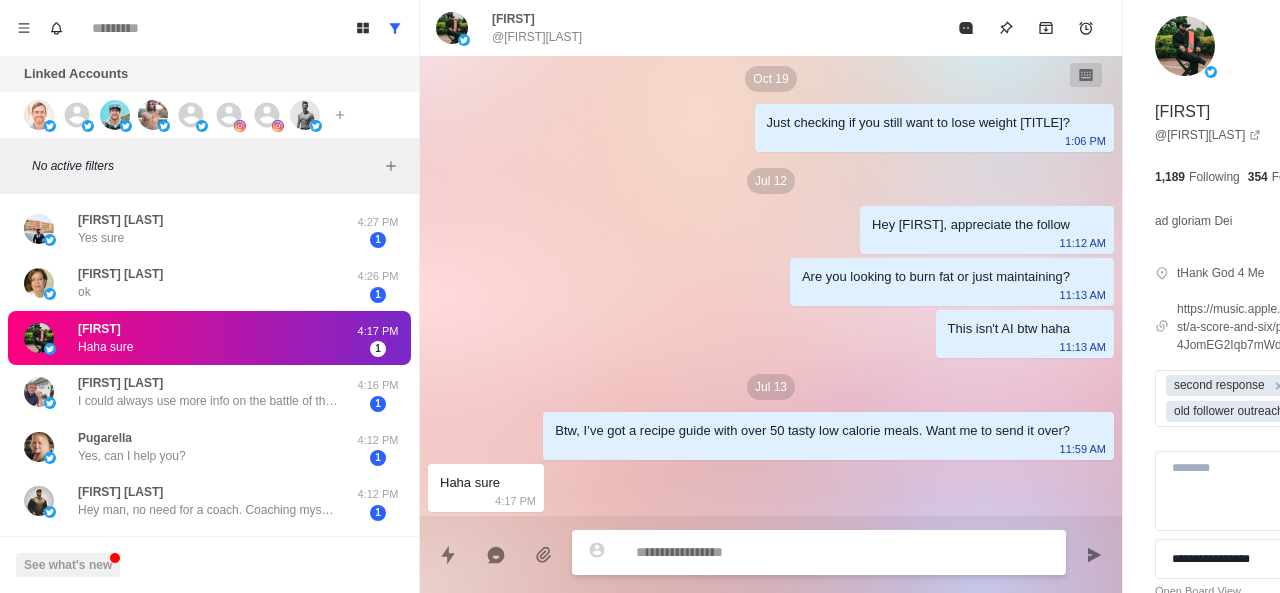 paste on "**********" 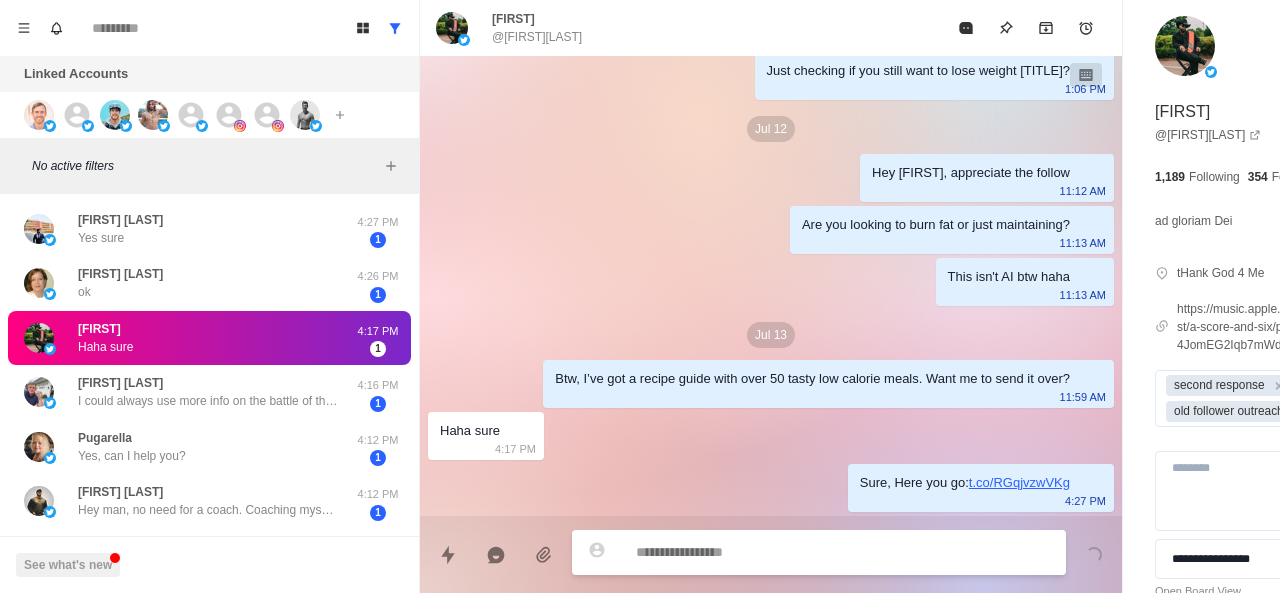 scroll, scrollTop: 1146, scrollLeft: 0, axis: vertical 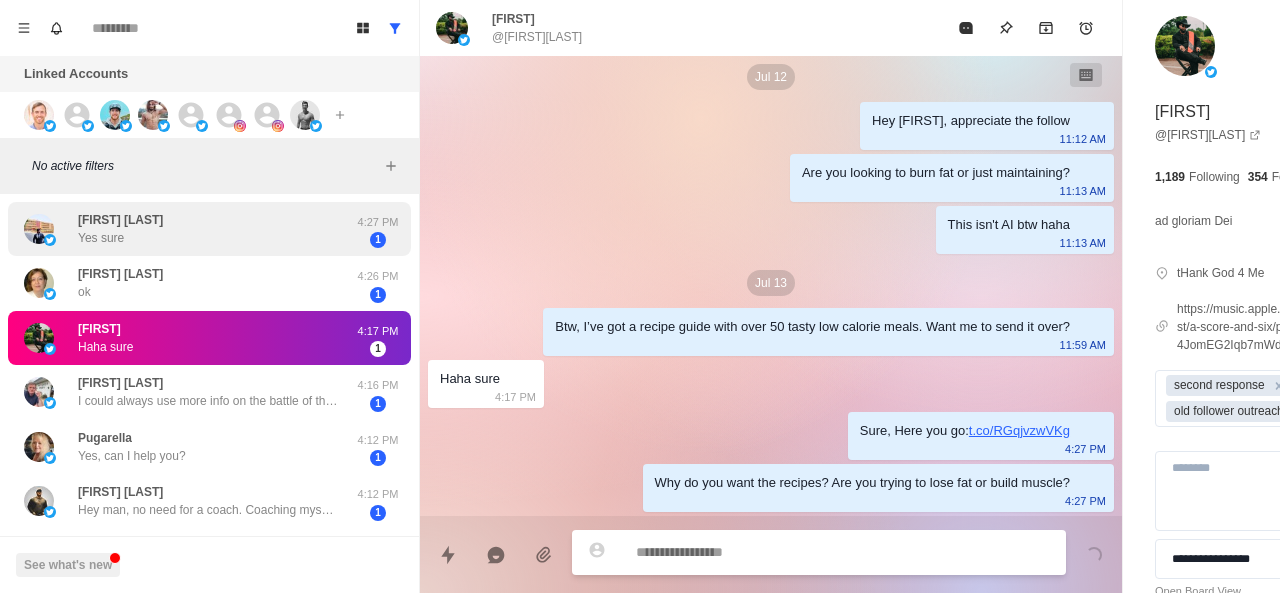 click on "[FIRST] [LAST] Yes sure 4:27 PM 1" at bounding box center (209, 229) 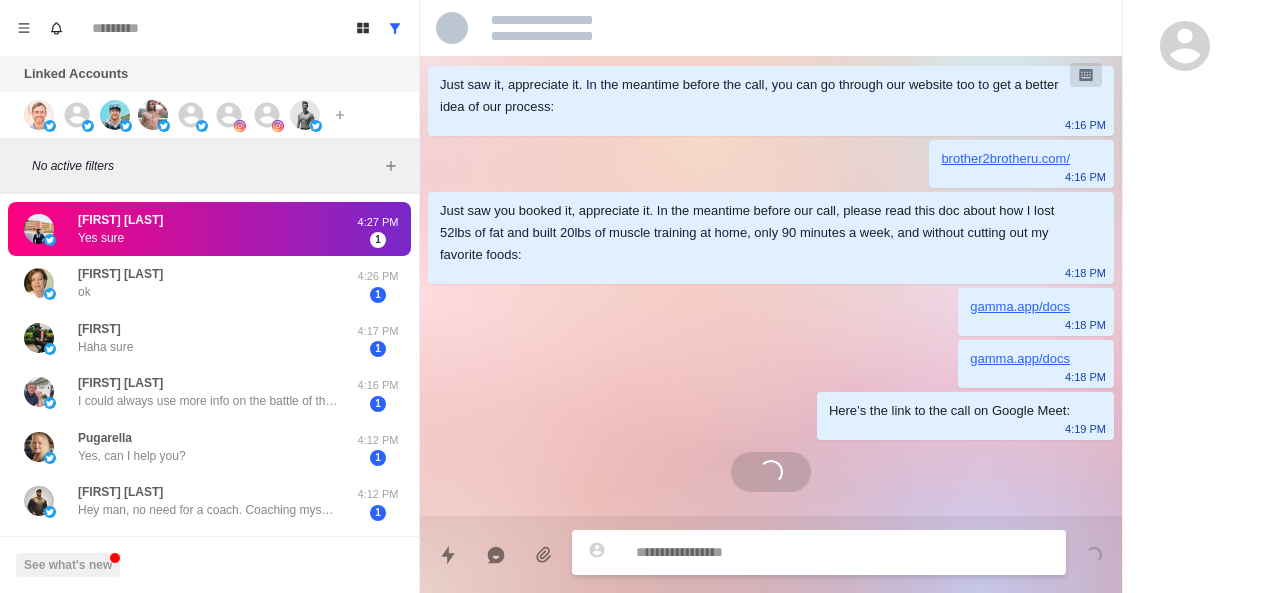 scroll, scrollTop: 6, scrollLeft: 0, axis: vertical 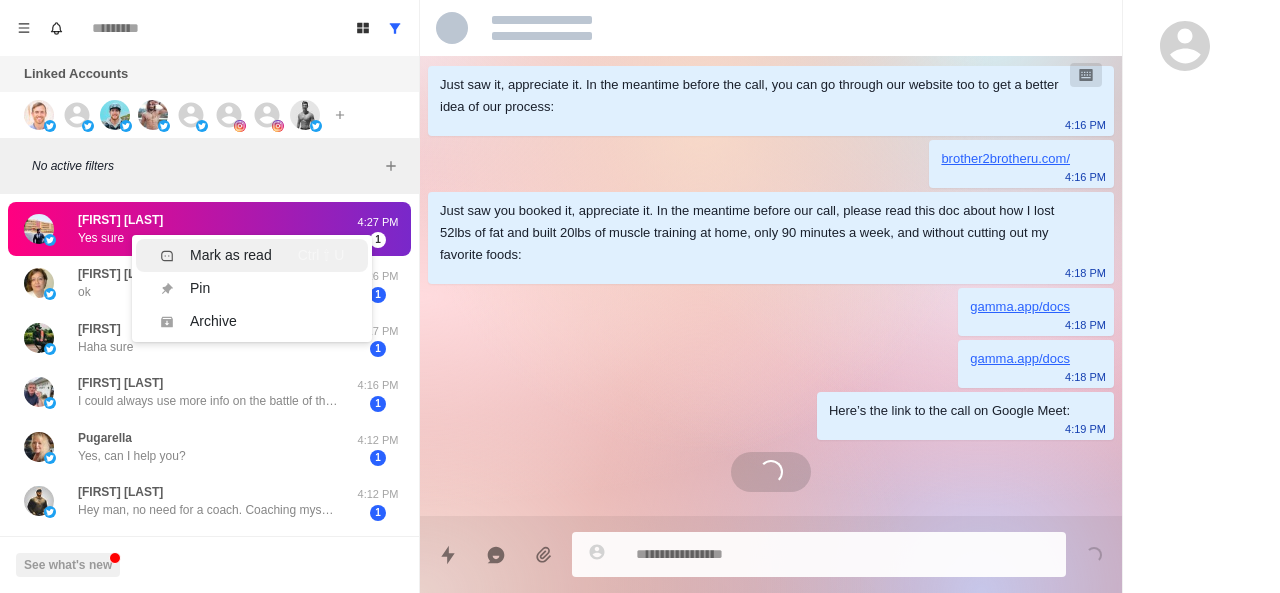 drag, startPoint x: 176, startPoint y: 252, endPoint x: 150, endPoint y: 279, distance: 37.48333 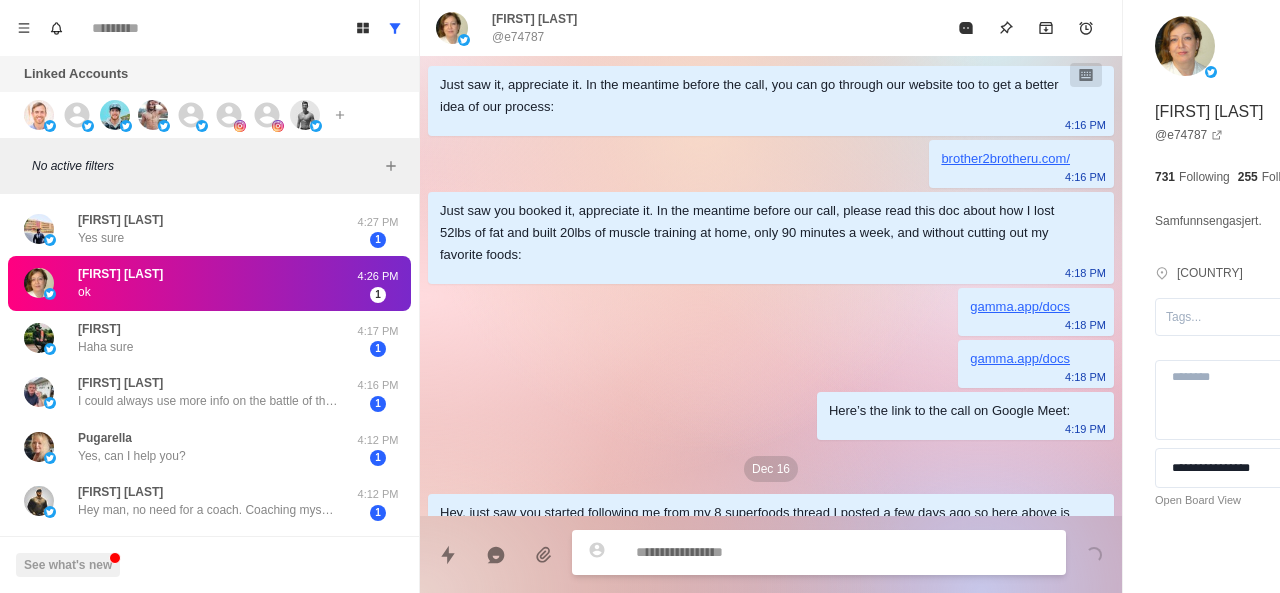 scroll, scrollTop: 1106, scrollLeft: 0, axis: vertical 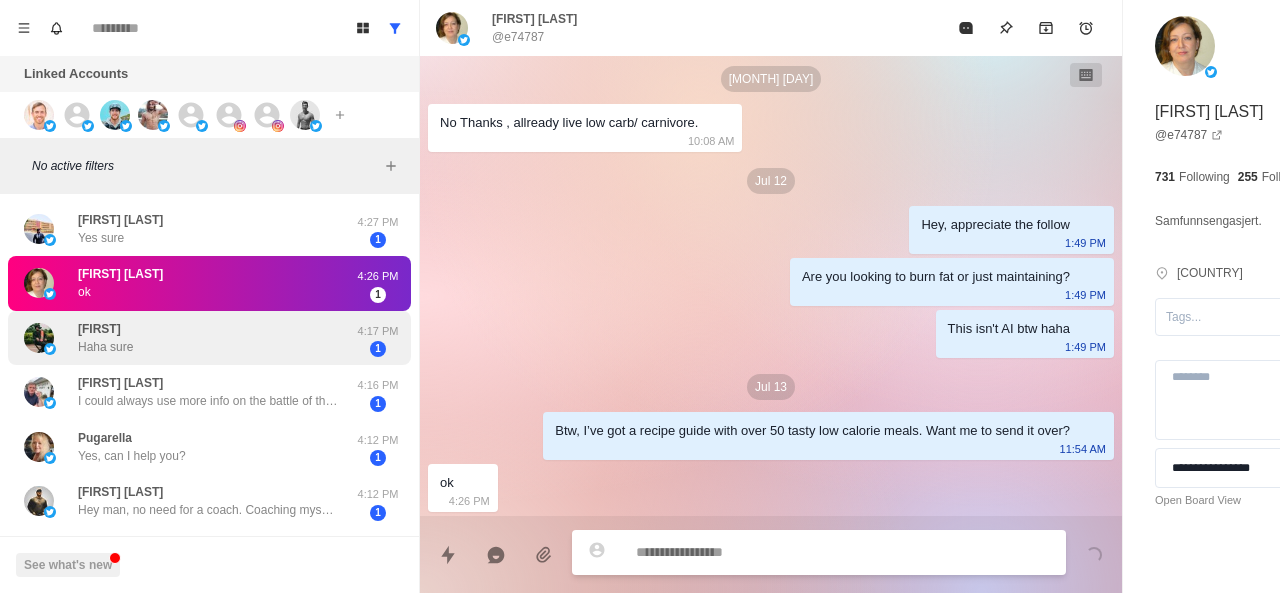 click on "[FIRST] Haha sure 4:17 PM 1" at bounding box center (209, 338) 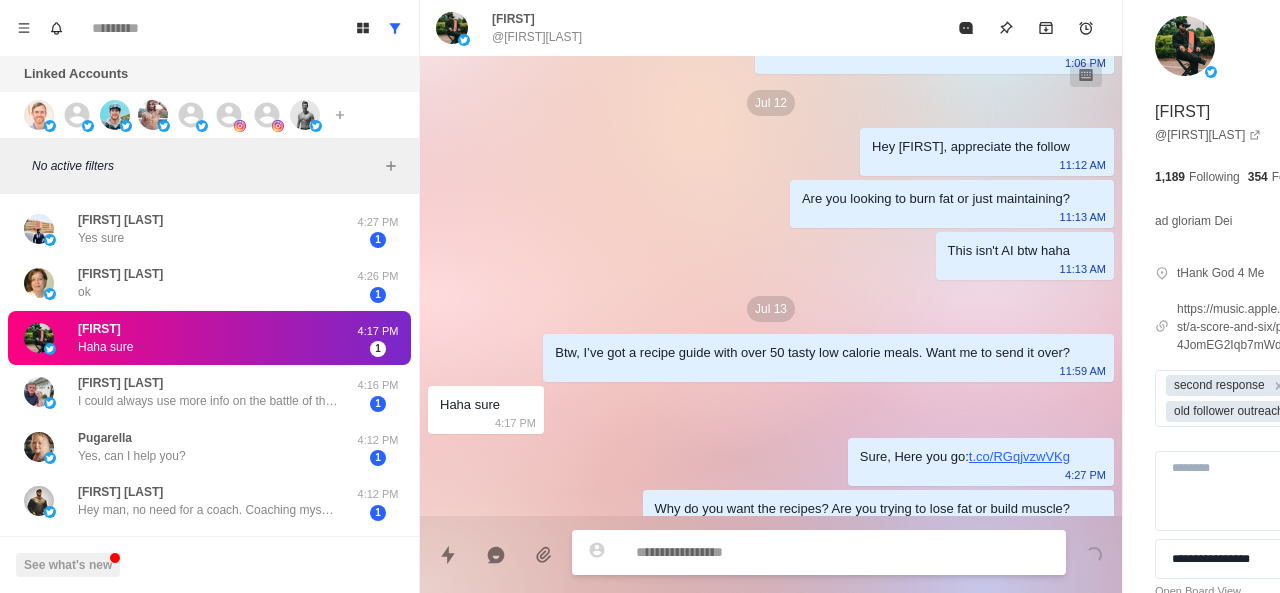 scroll, scrollTop: 1198, scrollLeft: 0, axis: vertical 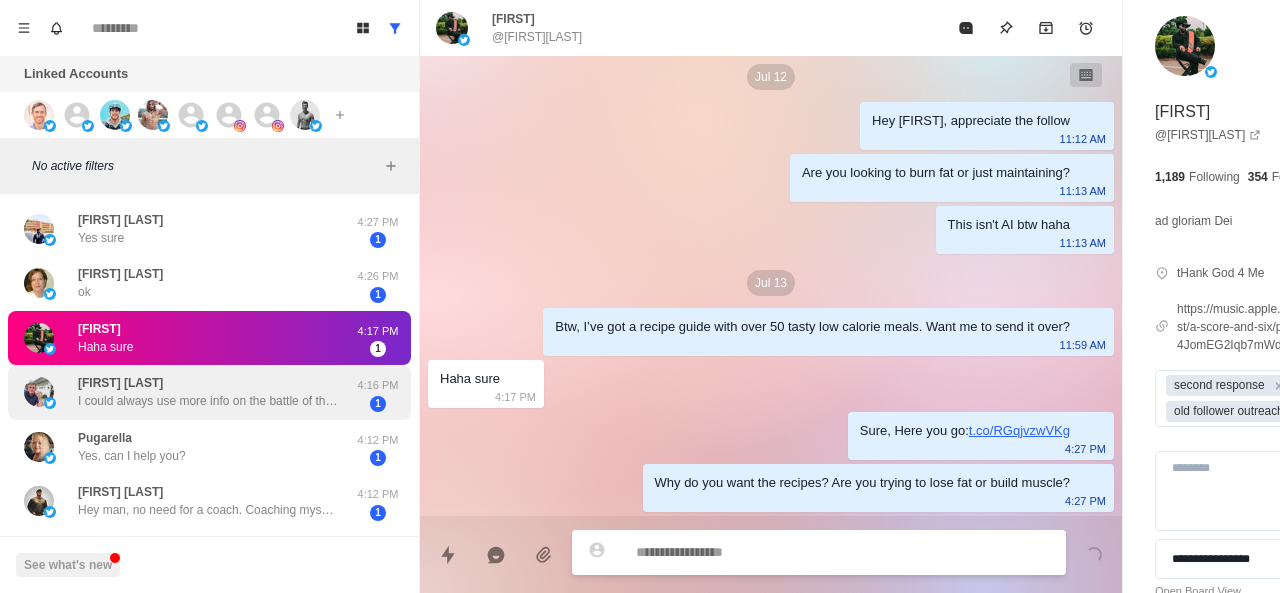 click on "[FIRST] [LAST] I could always use more info on the battle of the bulge! I still have loose skin around my wand chest." at bounding box center [208, 392] 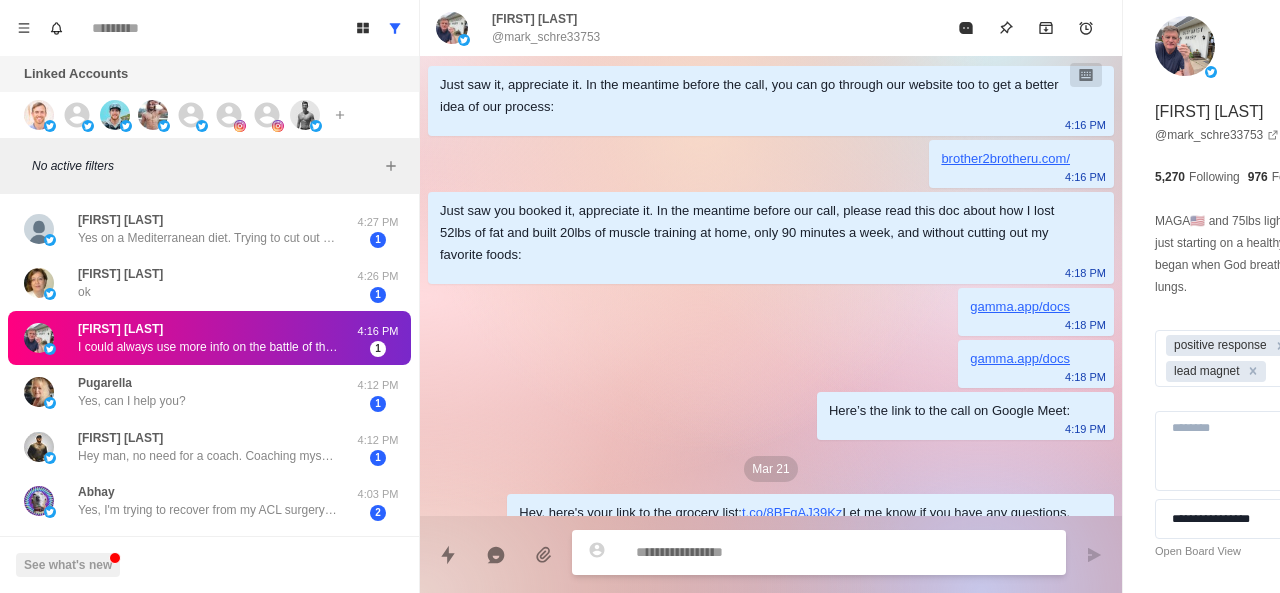 scroll, scrollTop: 1070, scrollLeft: 0, axis: vertical 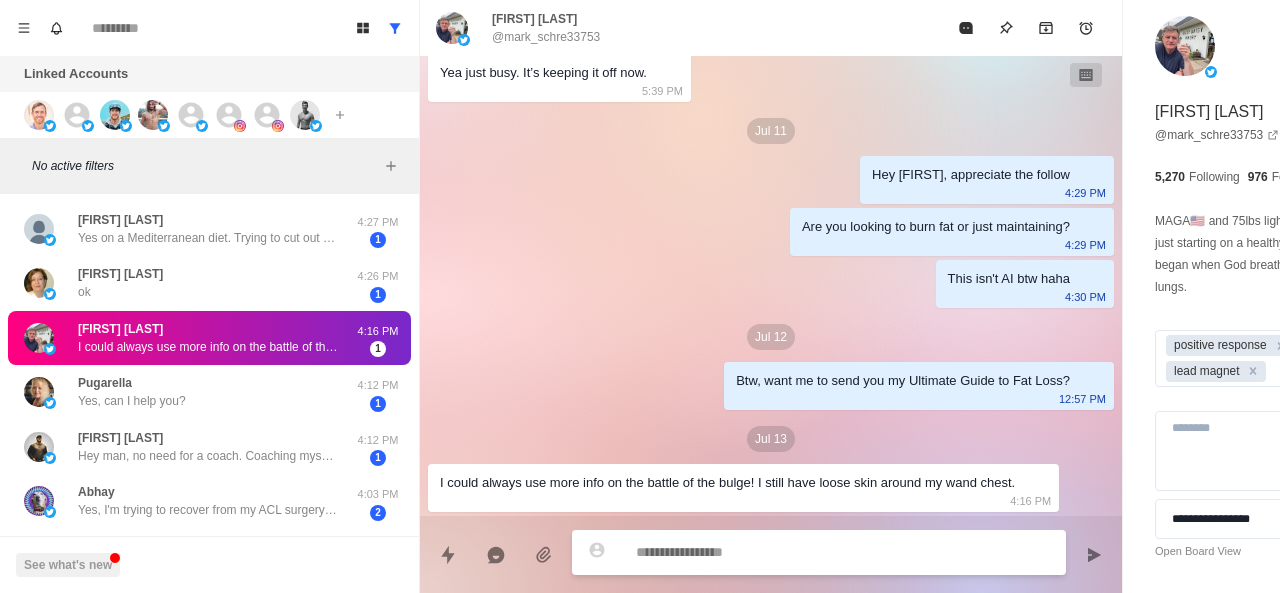 paste on "**********" 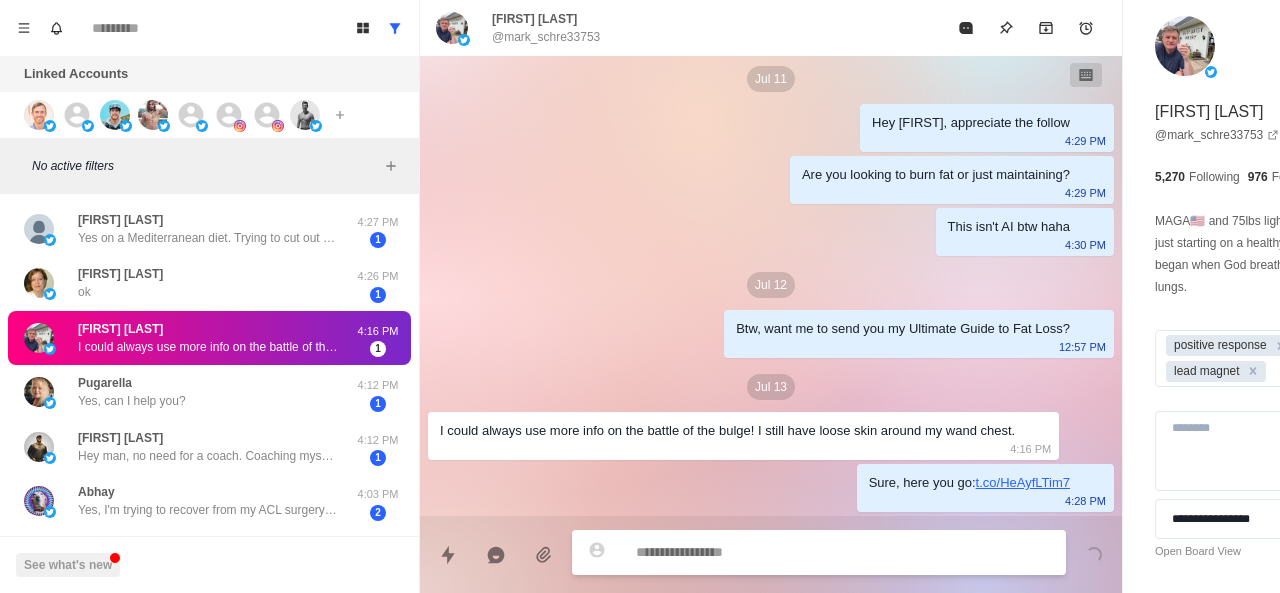 scroll, scrollTop: 1122, scrollLeft: 0, axis: vertical 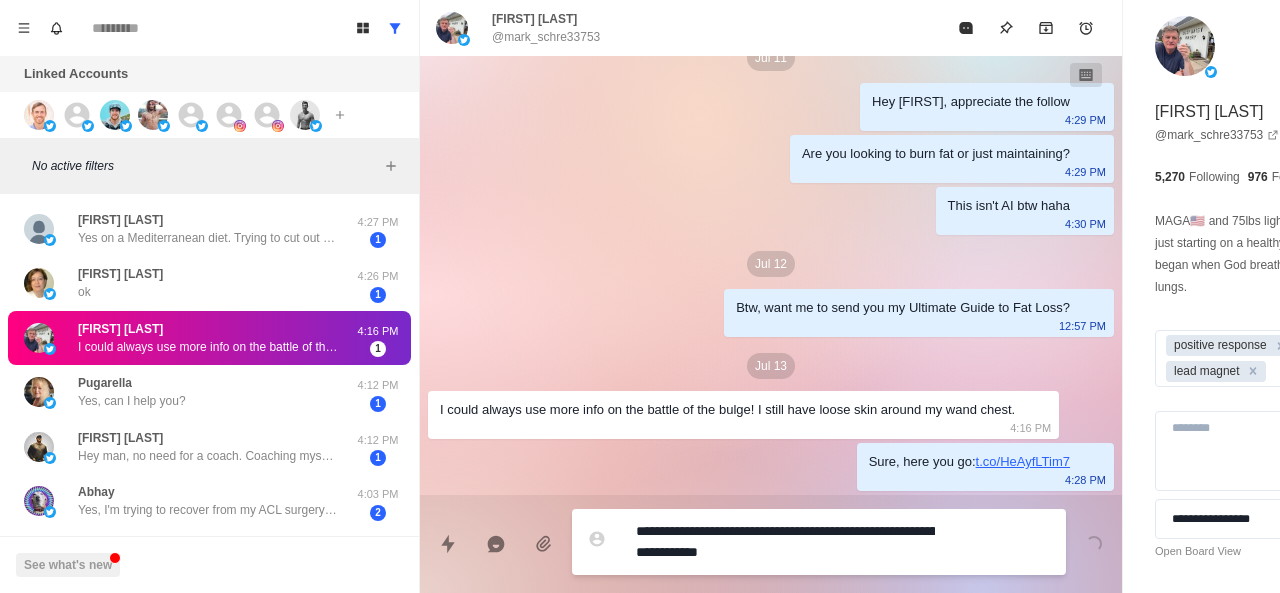 click on "**********" at bounding box center [785, 542] 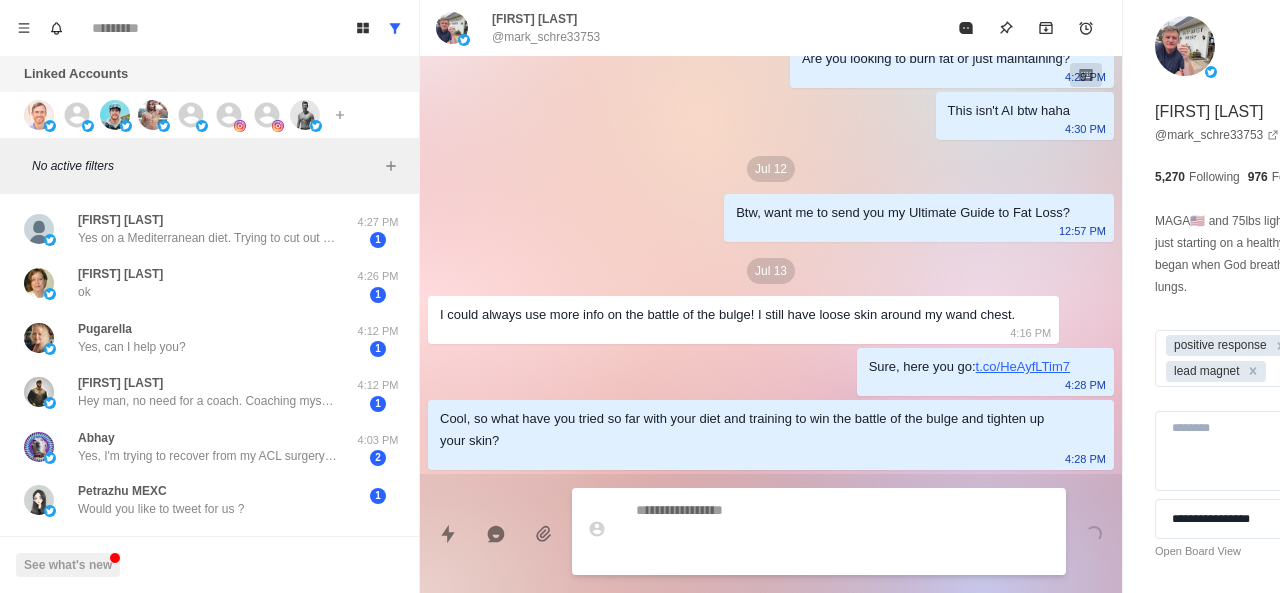 scroll, scrollTop: 1196, scrollLeft: 0, axis: vertical 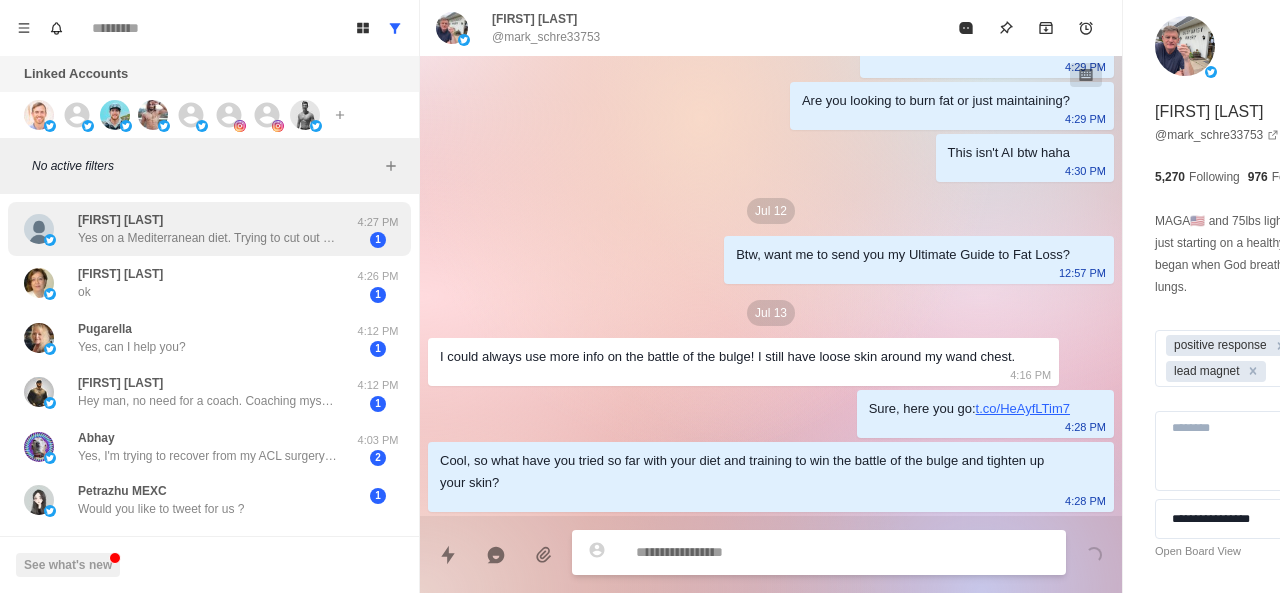 click on "Yes on a Mediterranean diet.  Trying to cut out the sugar and wheat products.      For exercise. Walking a lot to get strength in my legs back" at bounding box center (208, 238) 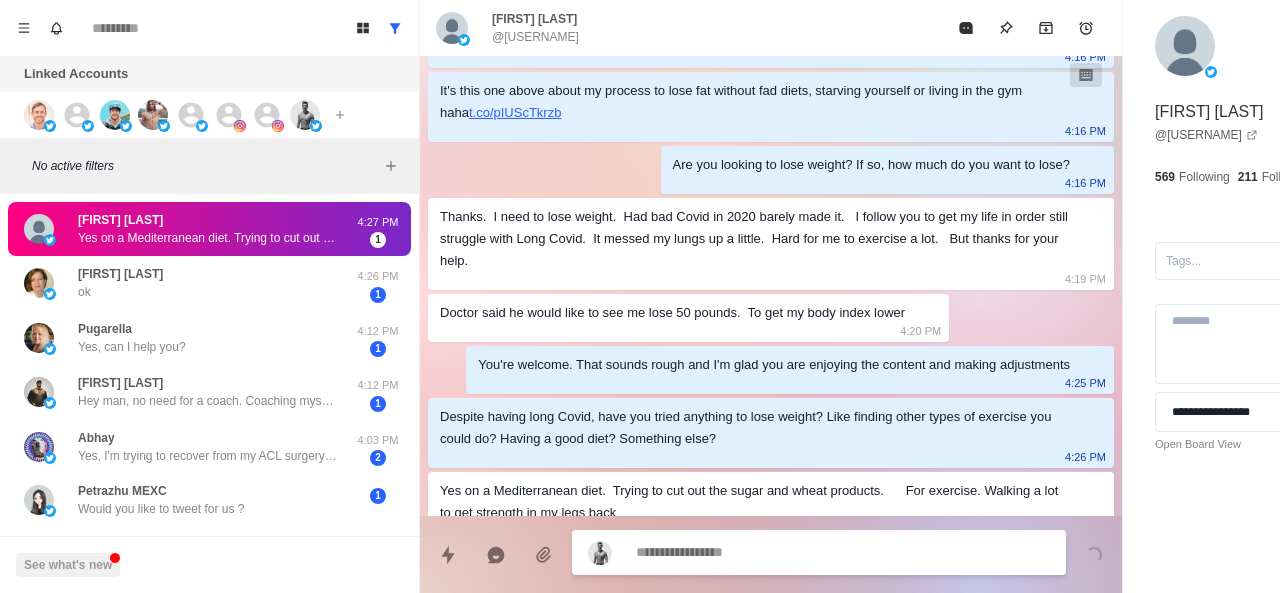 scroll, scrollTop: 576, scrollLeft: 0, axis: vertical 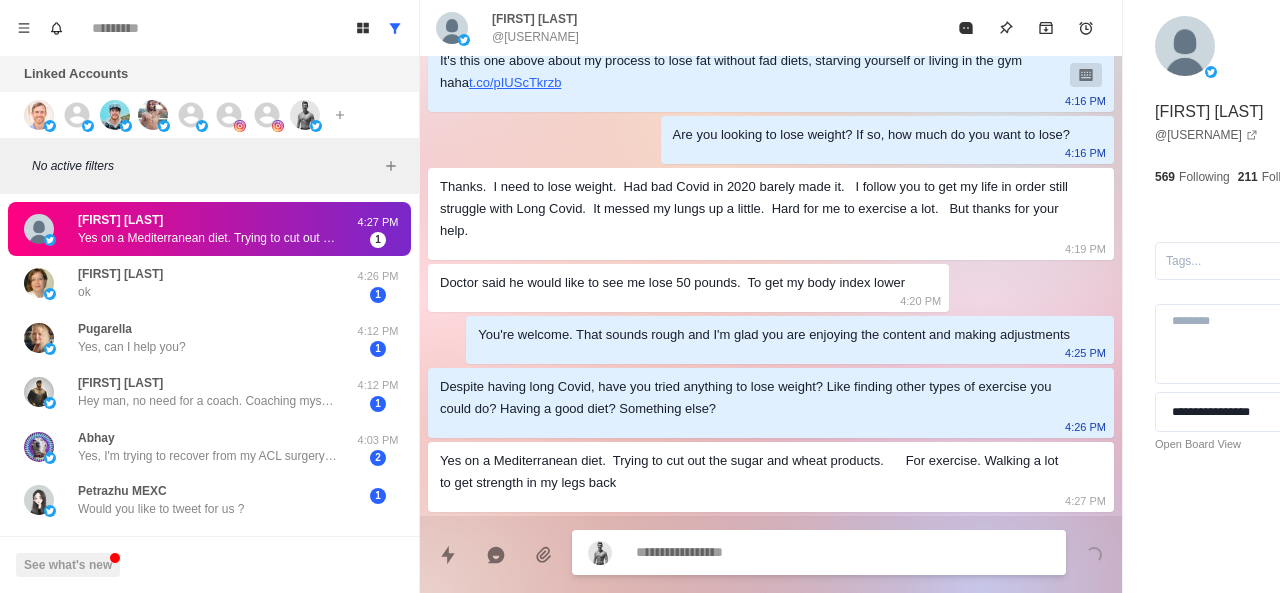click on "[FIRST] [LAST] Yes on a Mediterranean diet.  Trying to cut out the sugar and wheat products.      For exercise. Walking a lot to get strength in my legs back 4:27 PM 1" at bounding box center [209, 229] 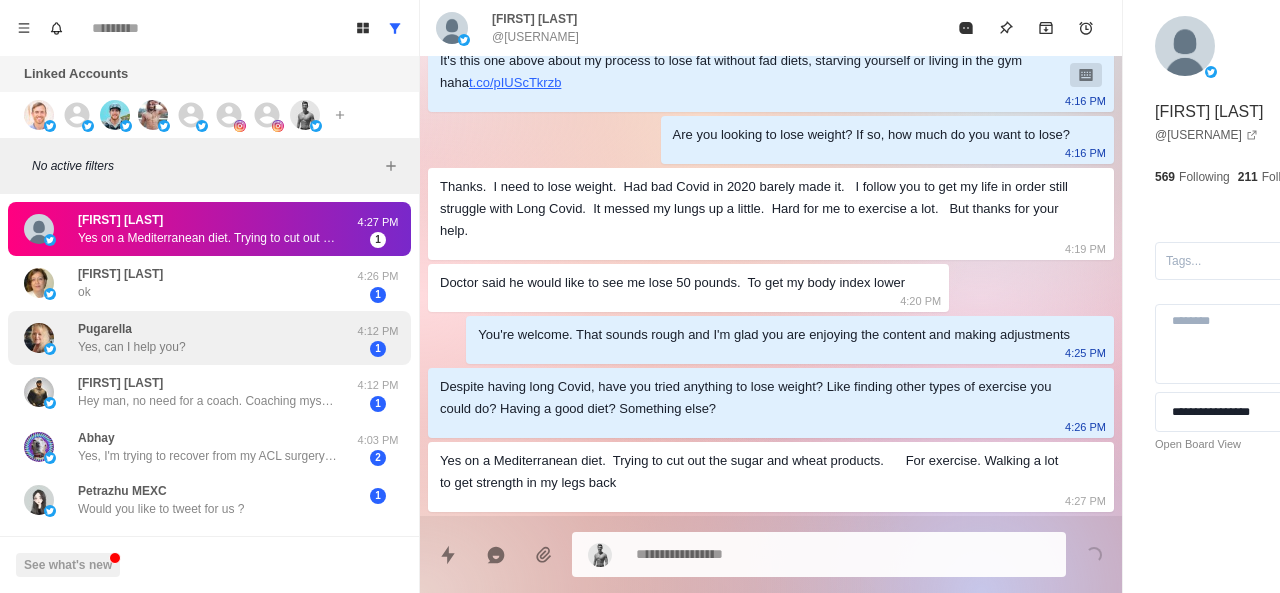 click on "Pugarella Yes, can I help you?" at bounding box center (188, 338) 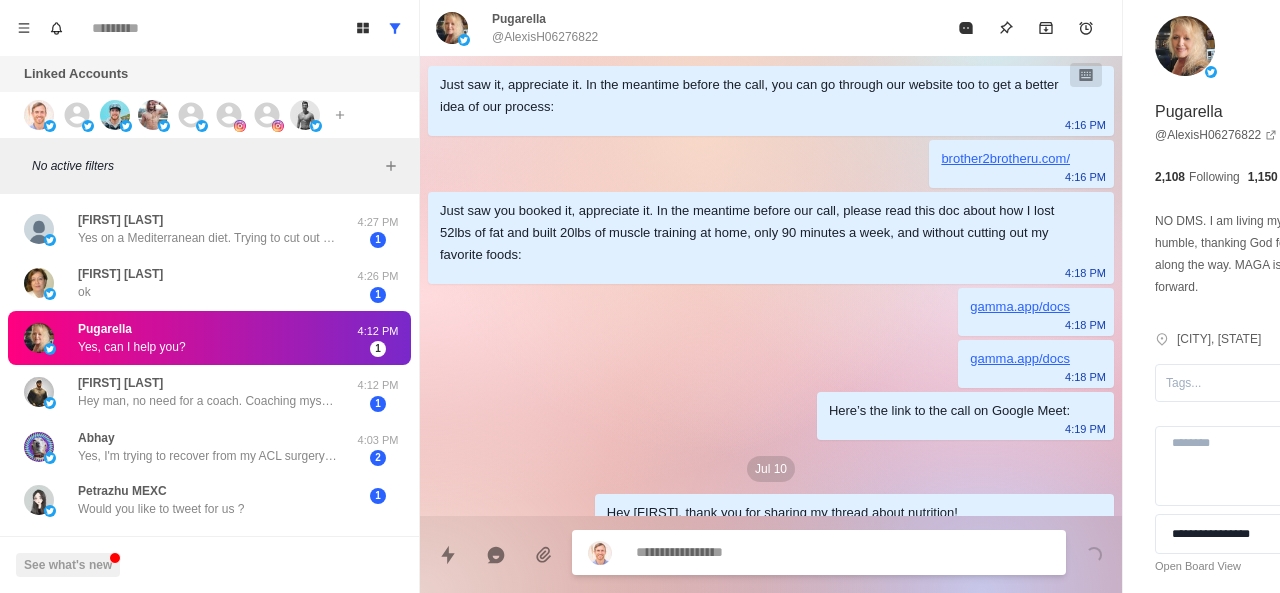 scroll, scrollTop: 234, scrollLeft: 0, axis: vertical 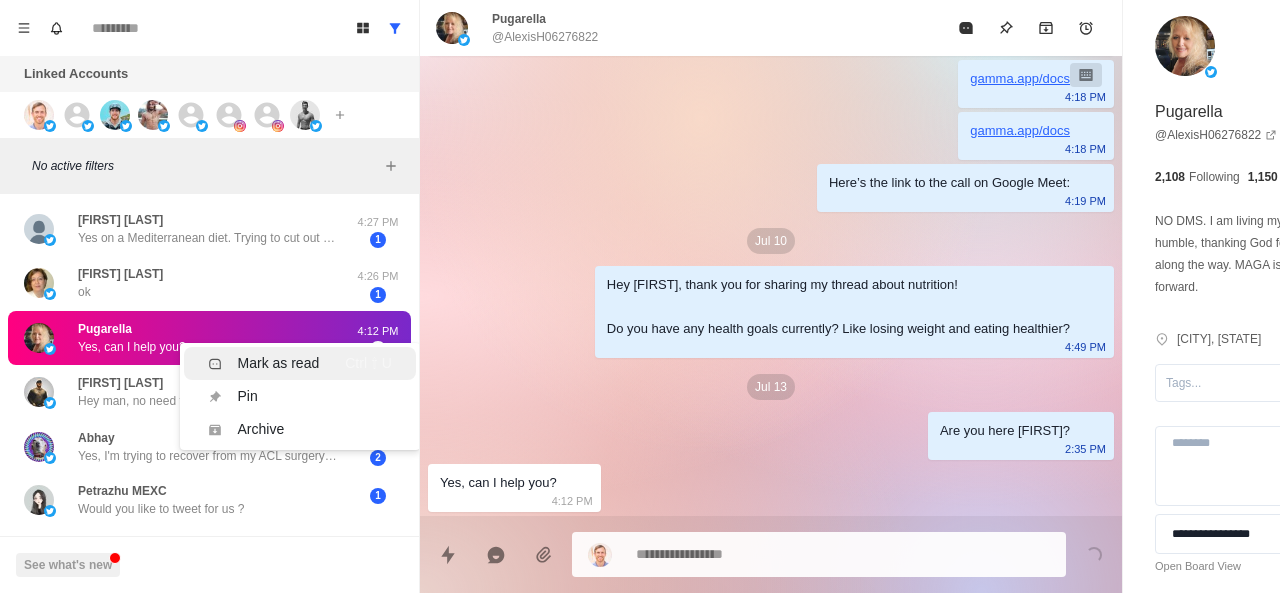 click on "Mark as read Ctrl ⇧ U" at bounding box center [300, 363] 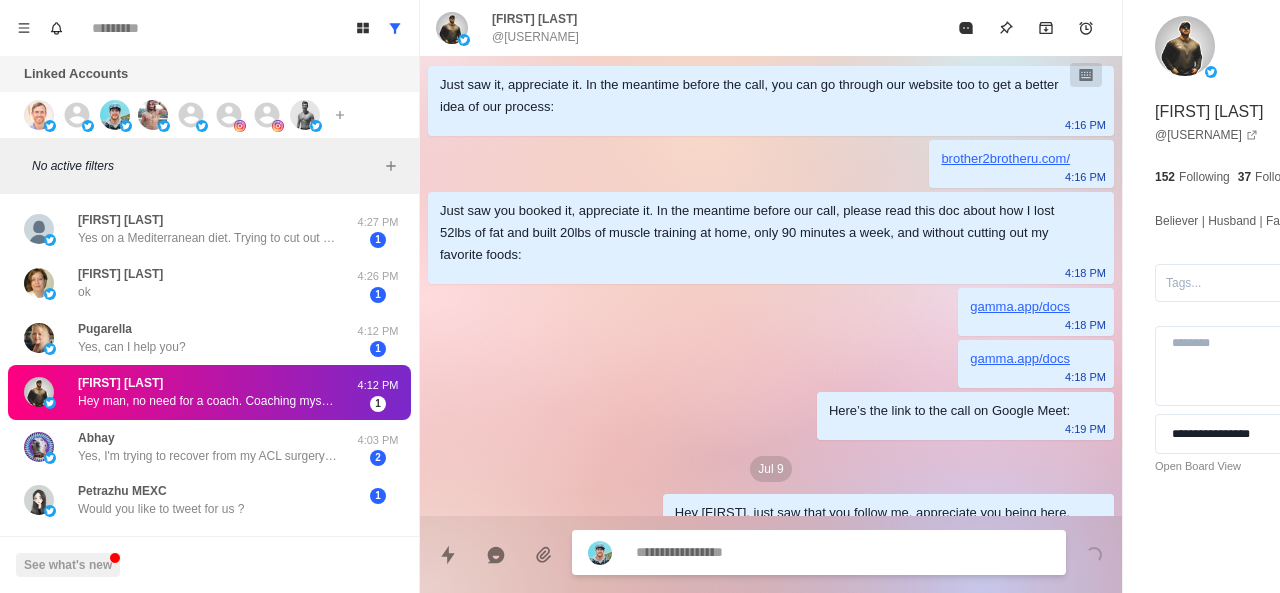 scroll, scrollTop: 490, scrollLeft: 0, axis: vertical 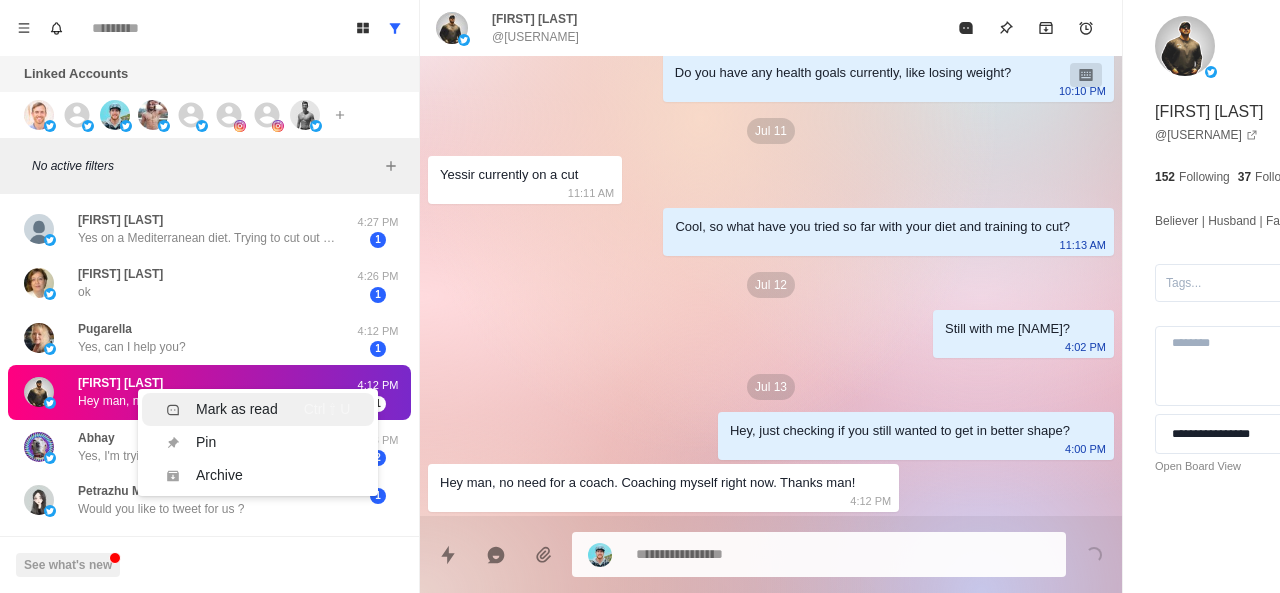 click on "Mark as read" at bounding box center (237, 409) 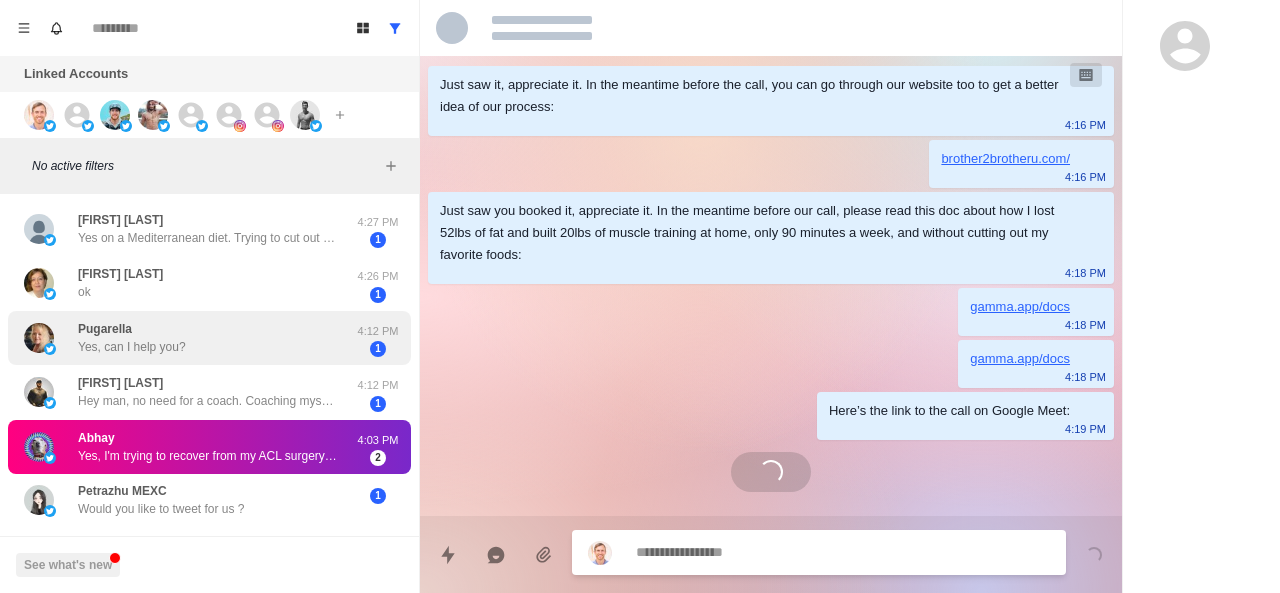 scroll, scrollTop: 6, scrollLeft: 0, axis: vertical 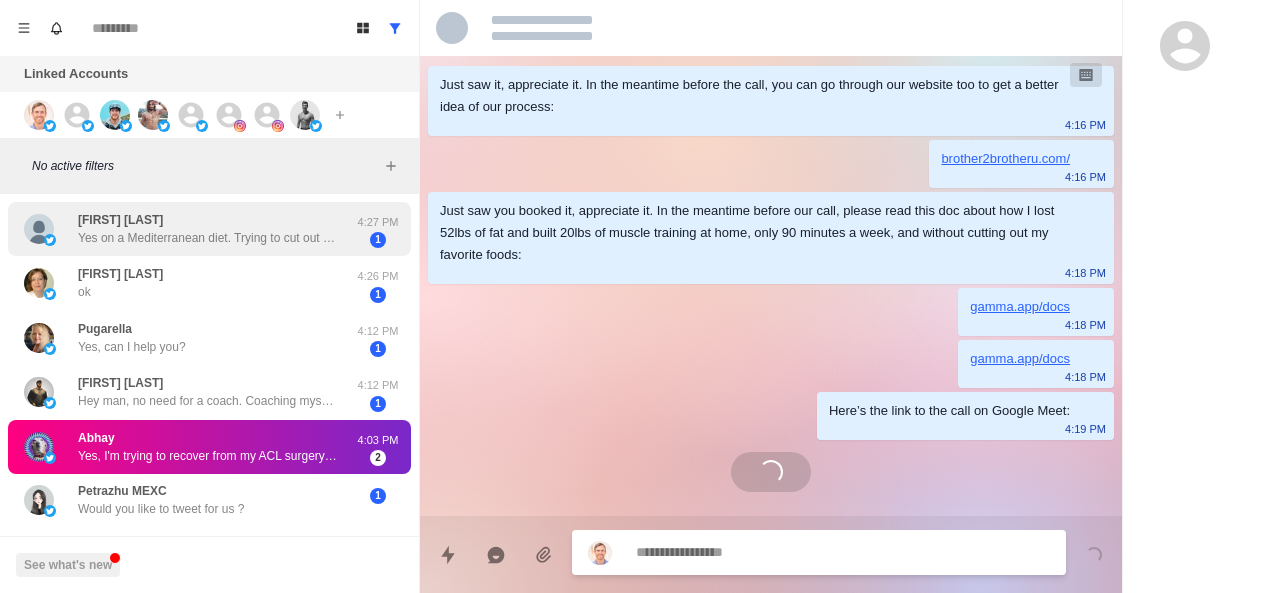 click on "Yes on a Mediterranean diet.  Trying to cut out the sugar and wheat products.      For exercise. Walking a lot to get strength in my legs back" at bounding box center (208, 238) 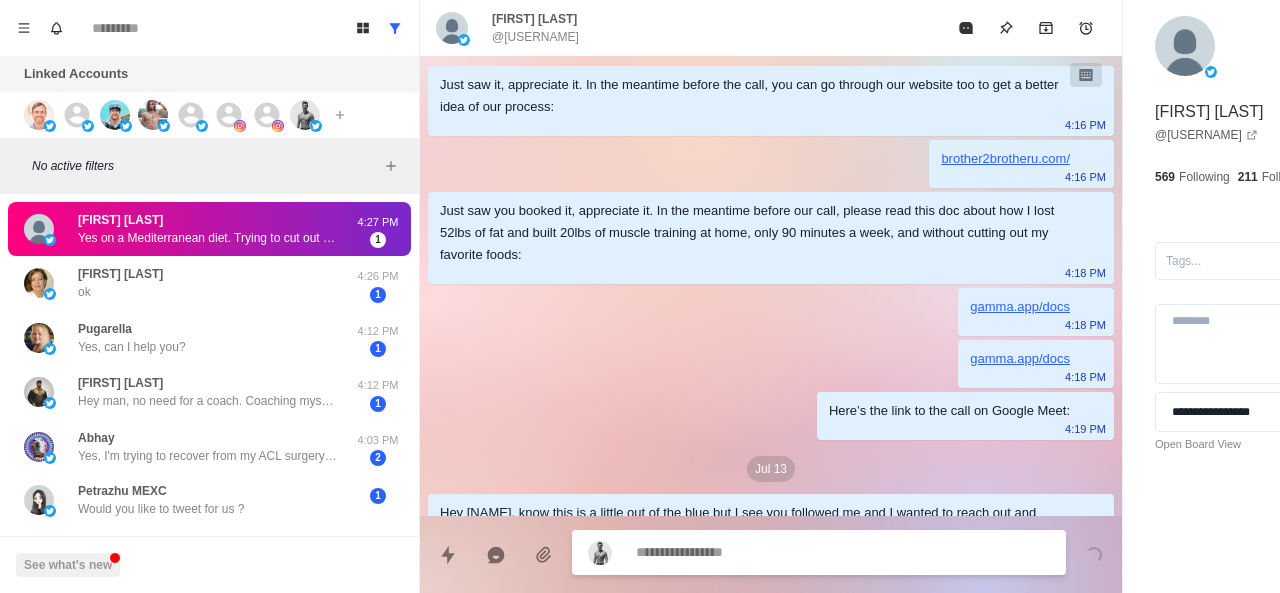 scroll, scrollTop: 576, scrollLeft: 0, axis: vertical 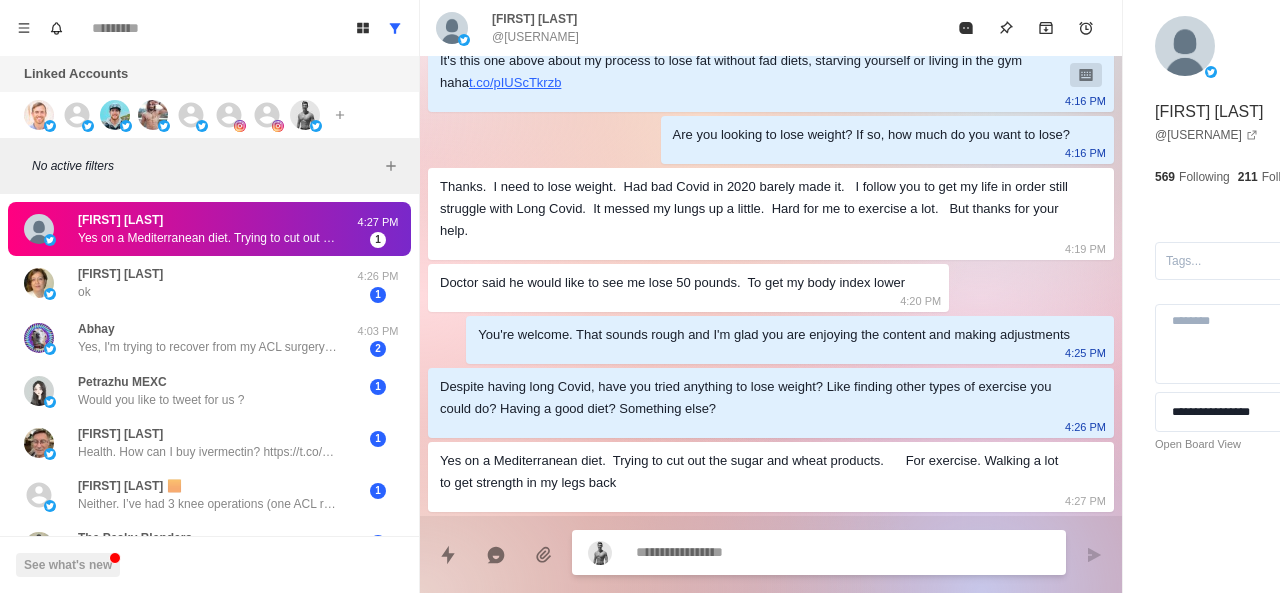 click at bounding box center (785, 552) 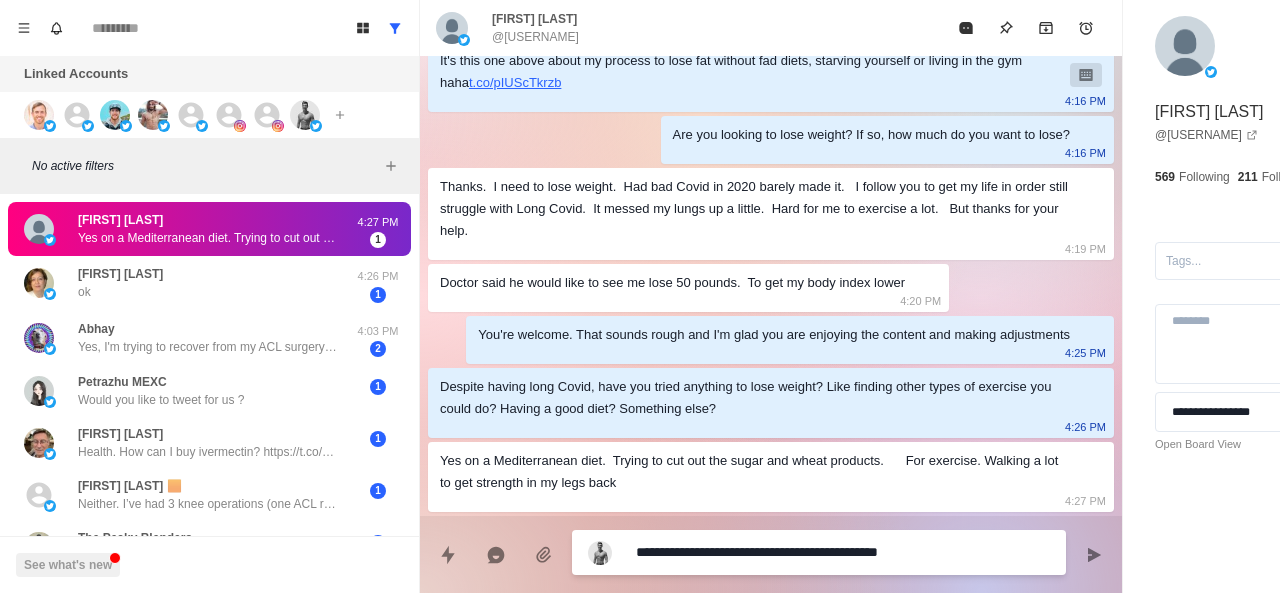 scroll, scrollTop: 596, scrollLeft: 0, axis: vertical 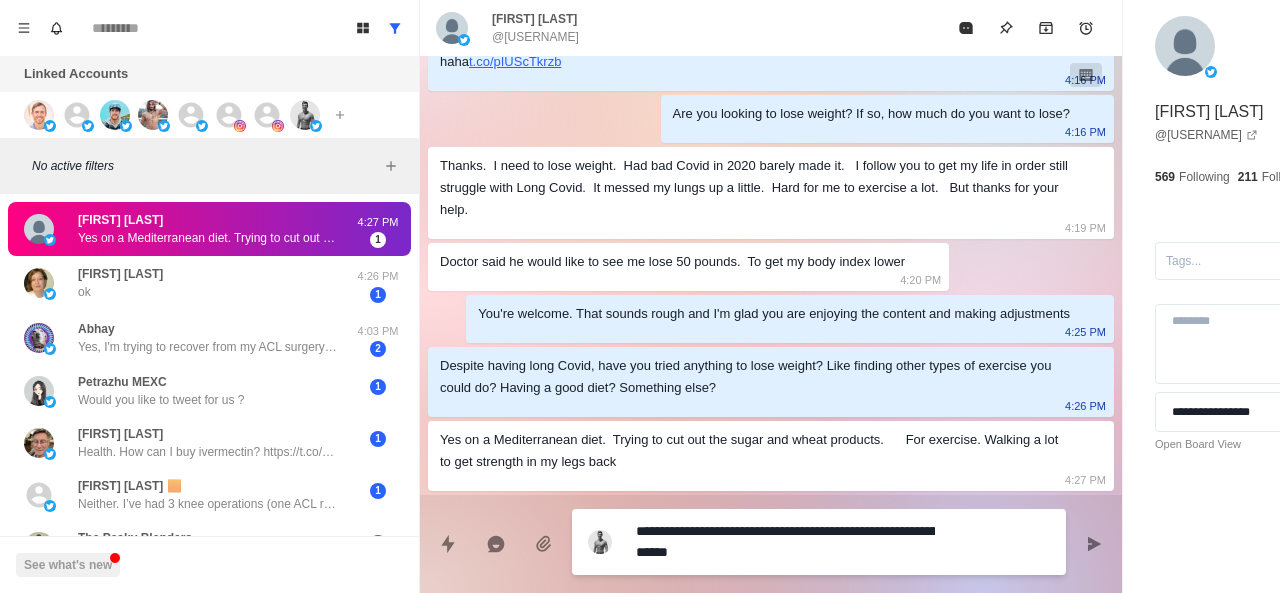 click on "**********" at bounding box center (785, 542) 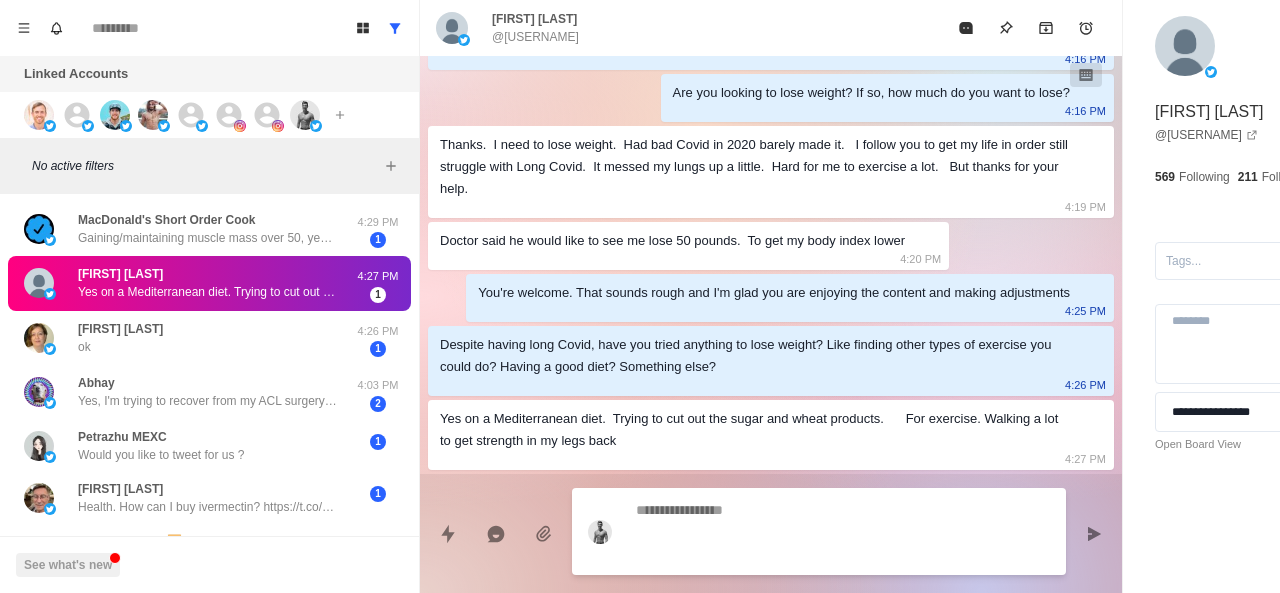 scroll, scrollTop: 650, scrollLeft: 0, axis: vertical 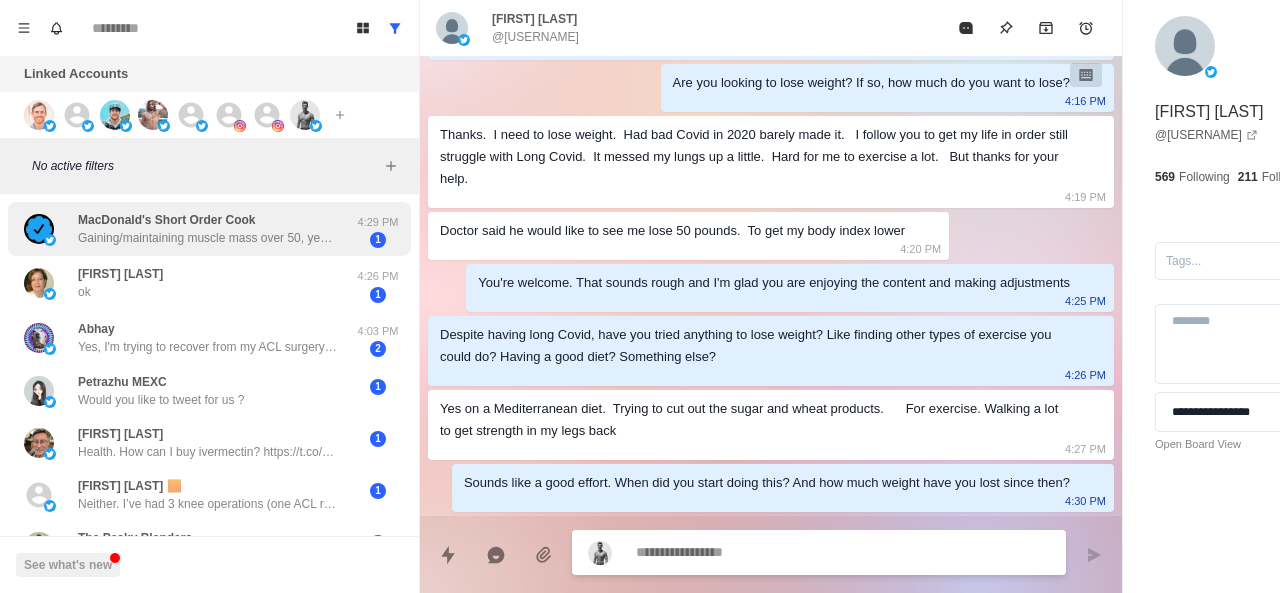 click on "Gaining/maintaining muscle mass over 50, yes losing body fat." at bounding box center [208, 238] 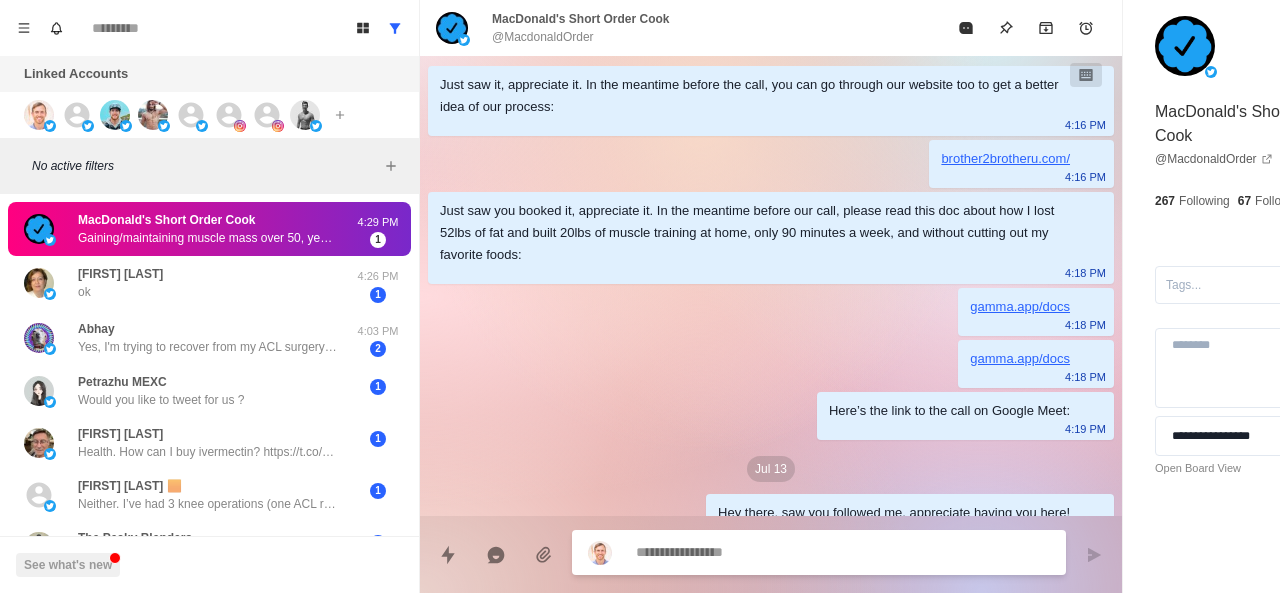 scroll, scrollTop: 132, scrollLeft: 0, axis: vertical 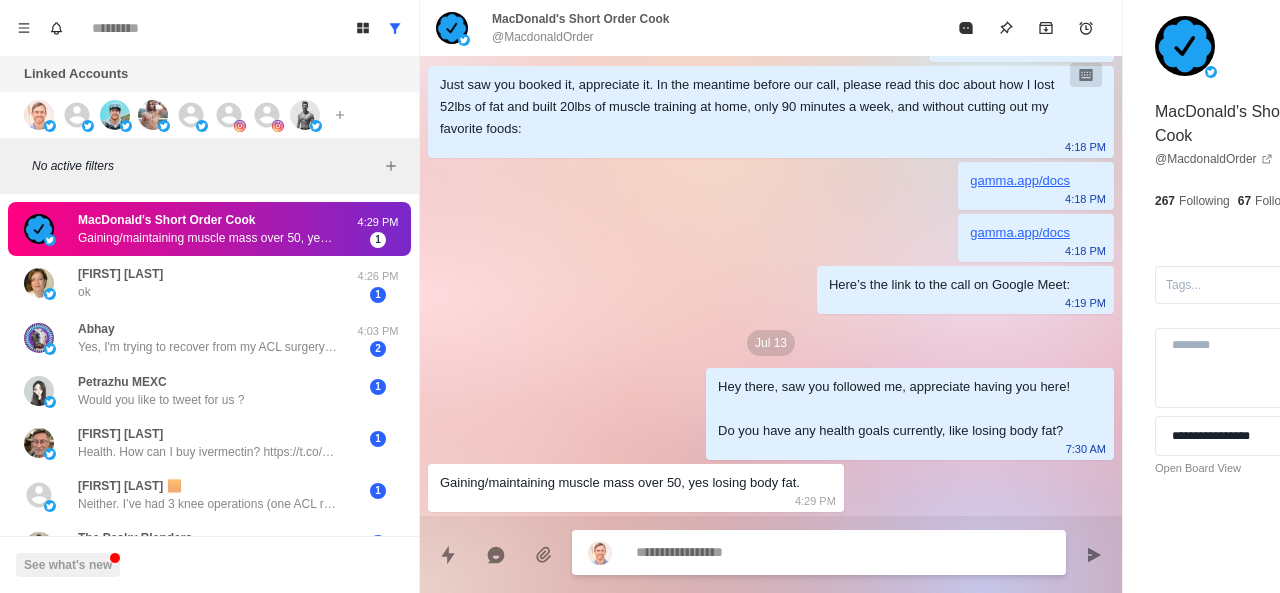 paste on "**********" 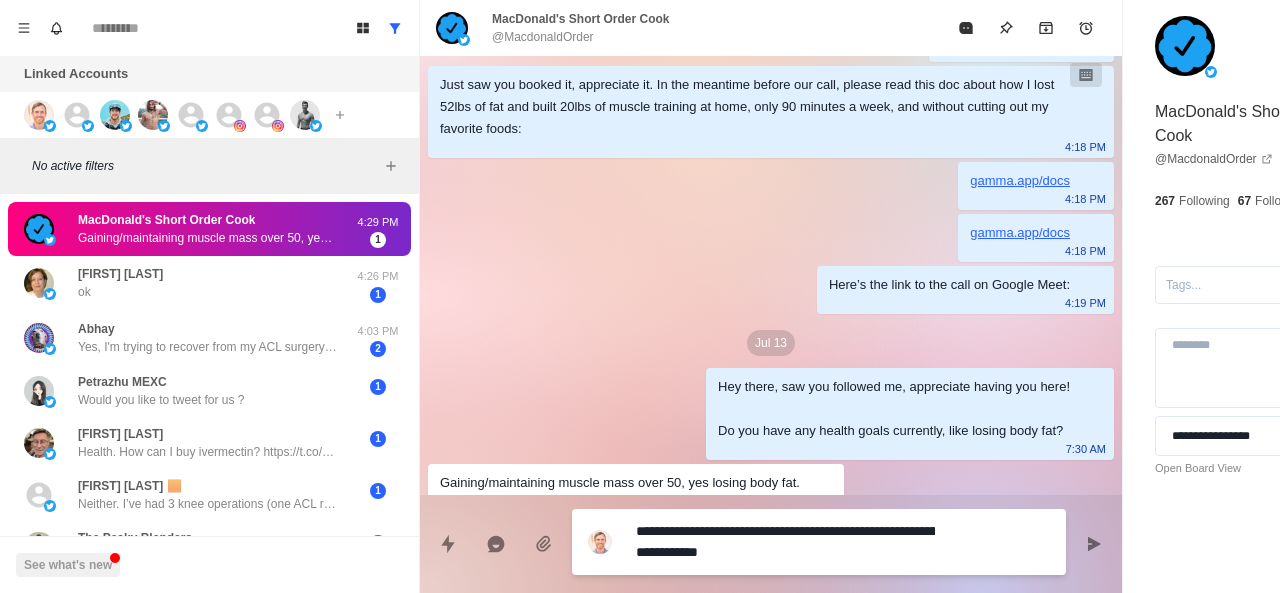 scroll, scrollTop: 152, scrollLeft: 0, axis: vertical 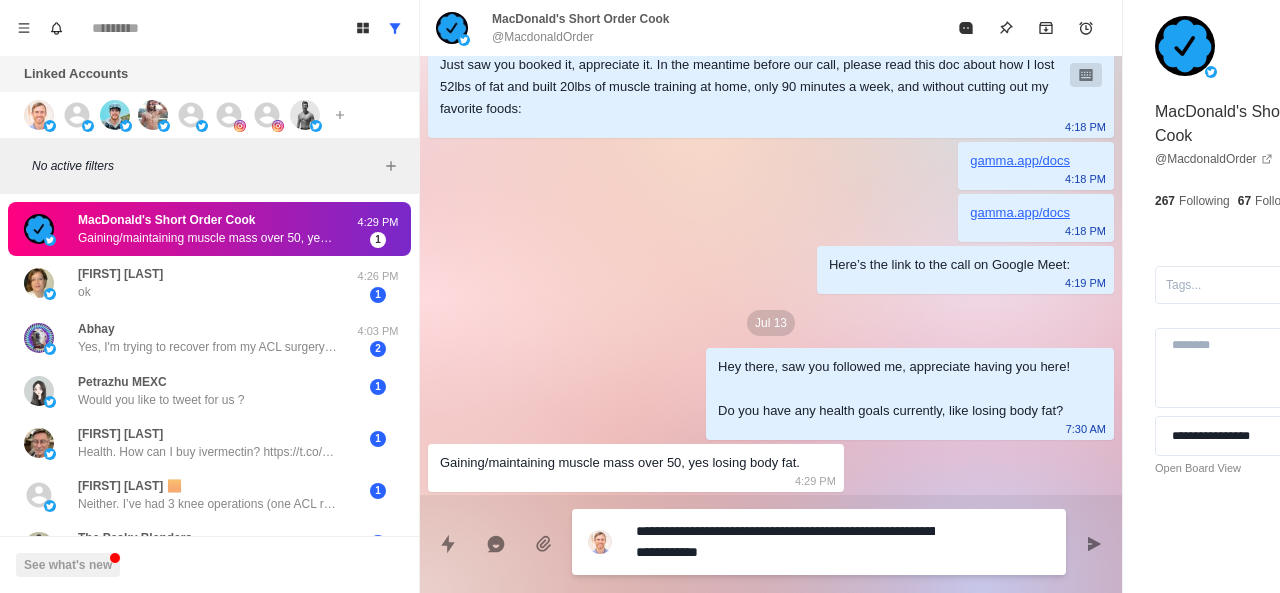 click on "**********" at bounding box center (785, 542) 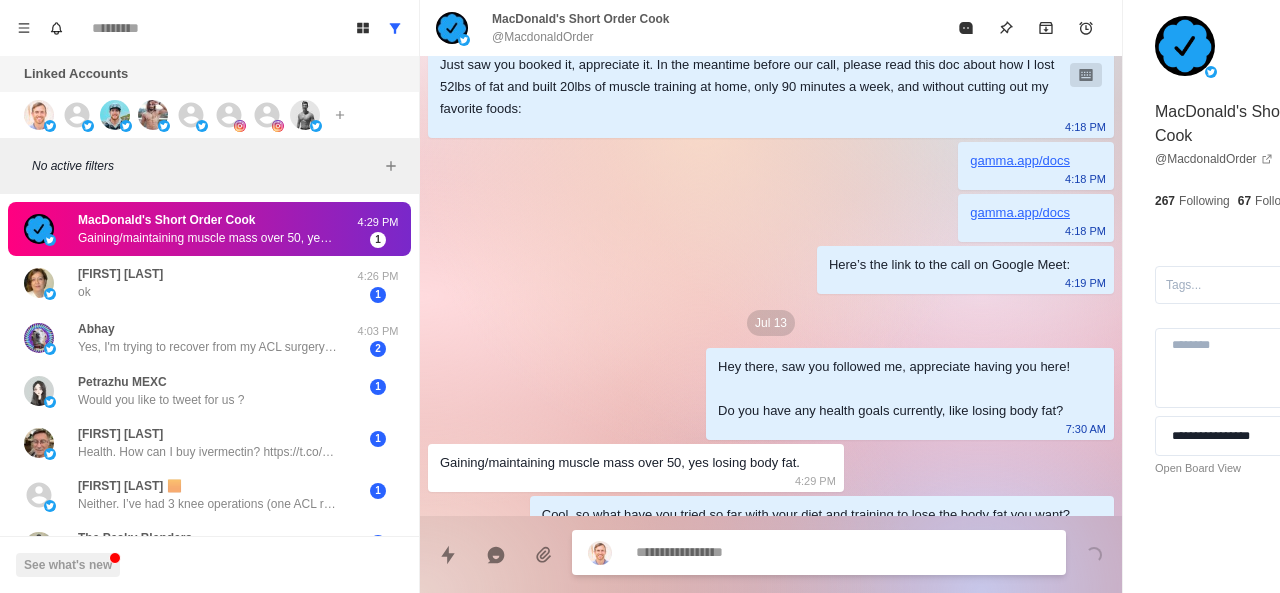 scroll, scrollTop: 206, scrollLeft: 0, axis: vertical 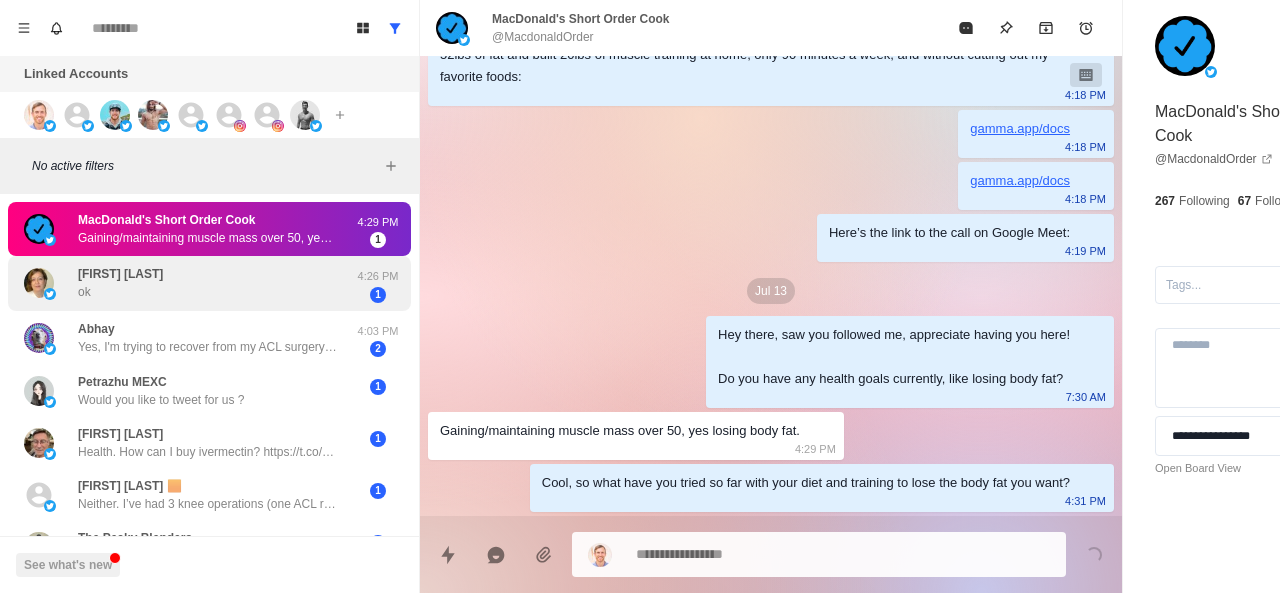 click on "[FIRST] [LAST] ok" at bounding box center [188, 283] 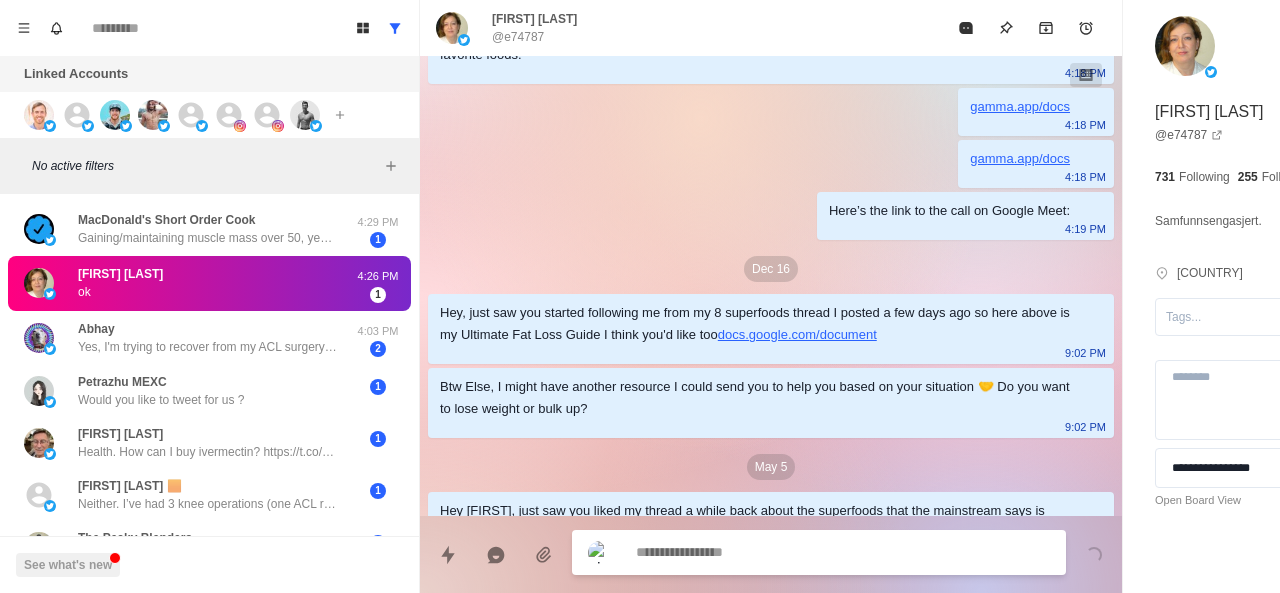 scroll, scrollTop: 1106, scrollLeft: 0, axis: vertical 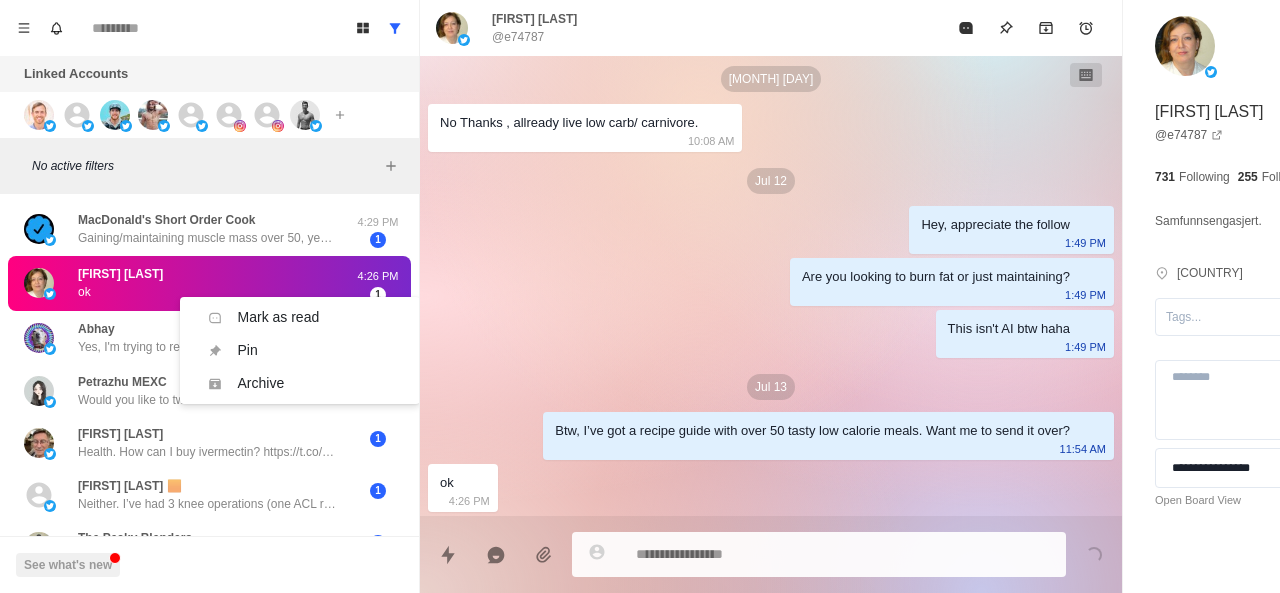 click at bounding box center [785, 554] 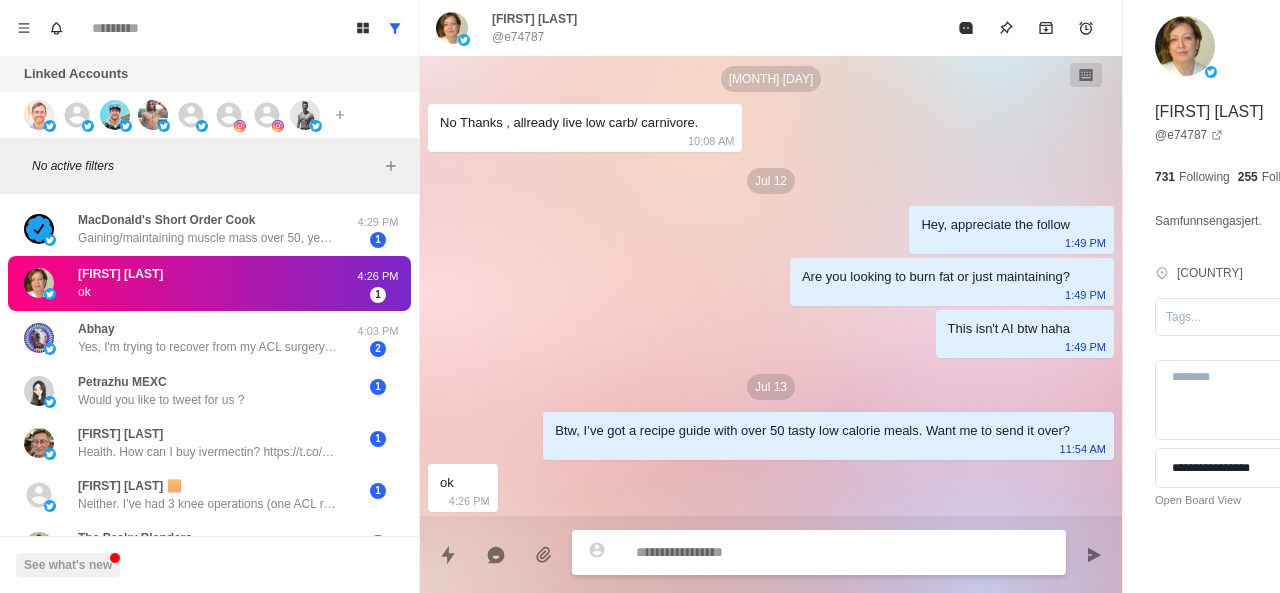 paste on "**********" 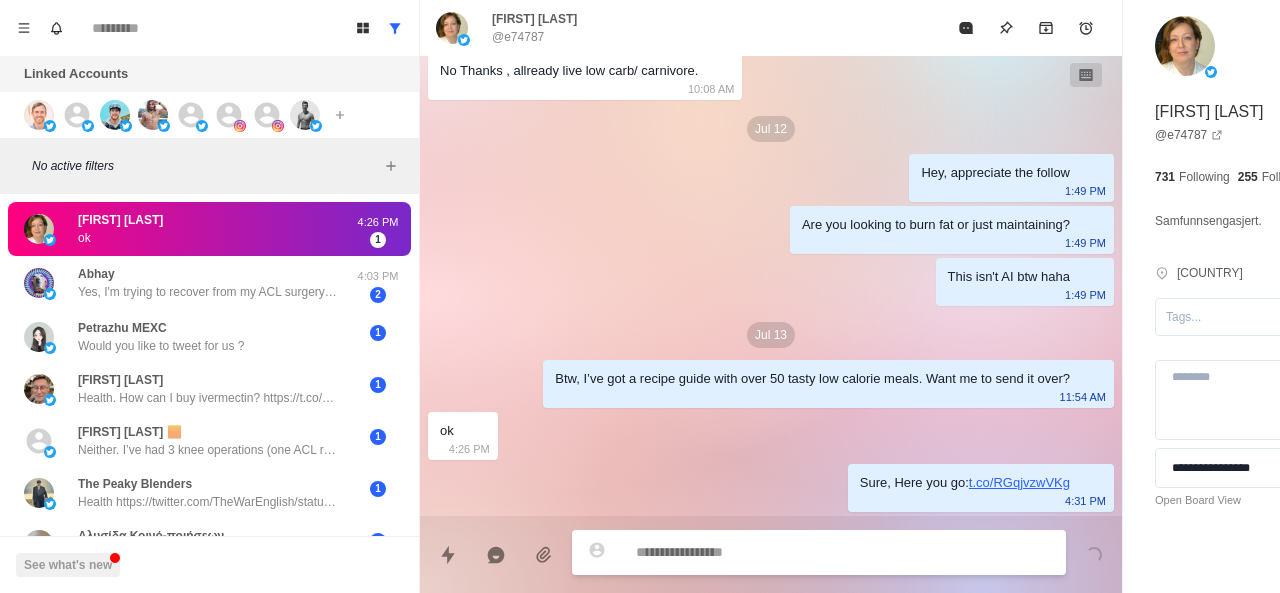 paste on "**********" 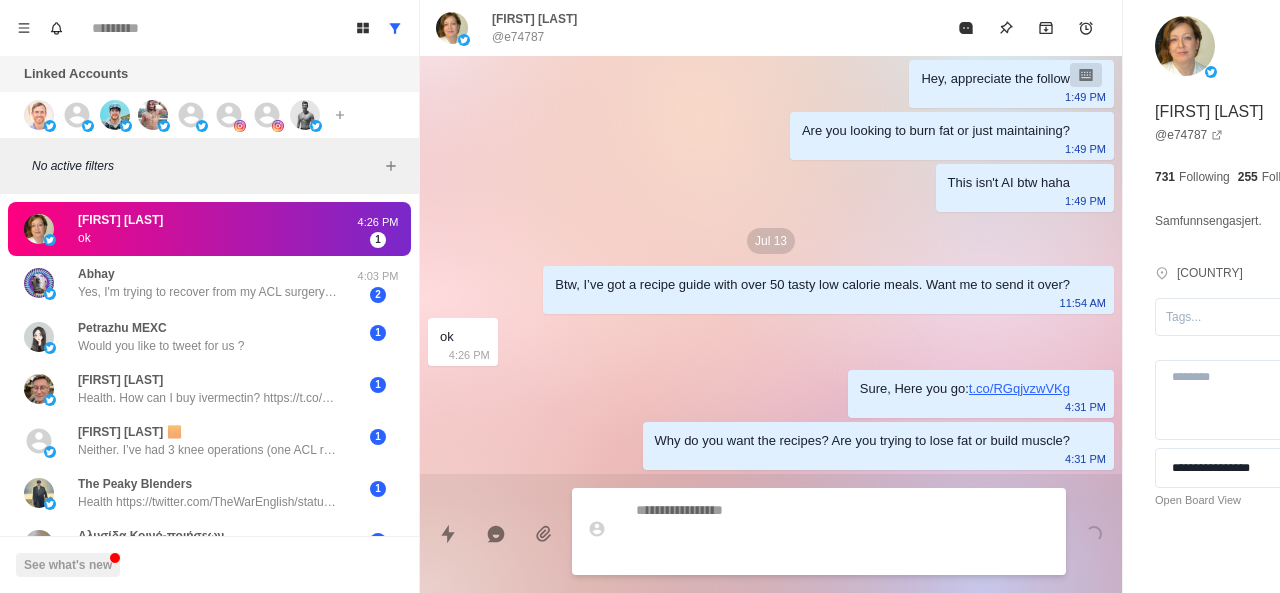 scroll, scrollTop: 1210, scrollLeft: 0, axis: vertical 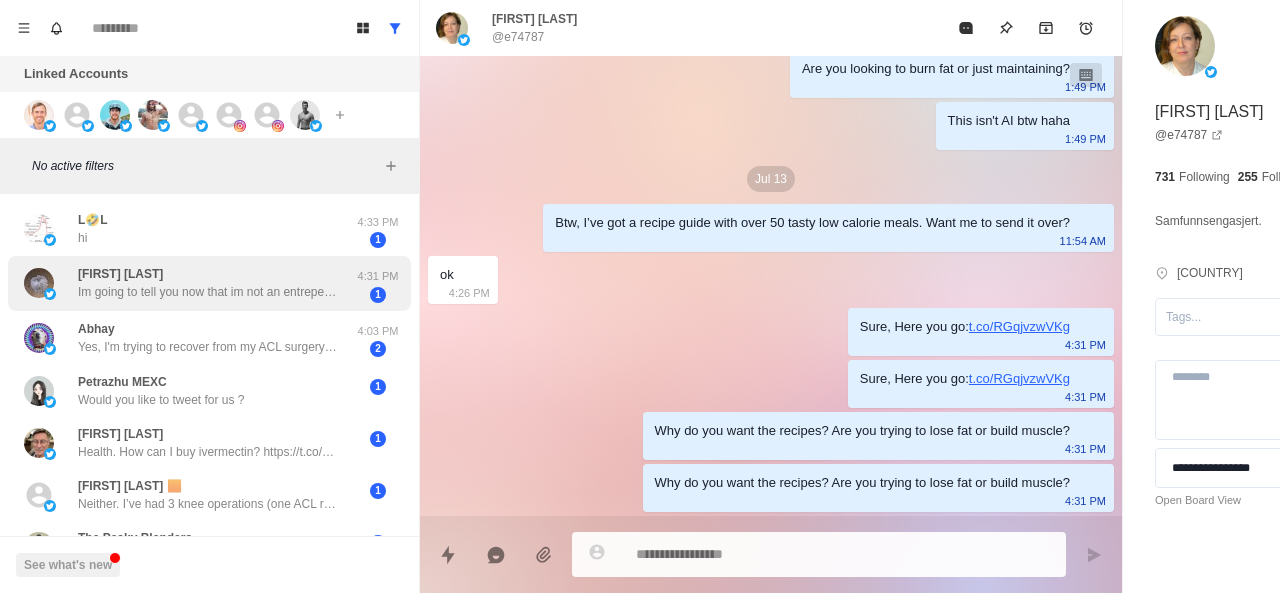 click on "Im going to tell you now that im not an entrepeneur or executive and that a gas station will not hire me because of my age i like what you sayt hough so you have my follow but i cant afford a personal trainer" at bounding box center (208, 292) 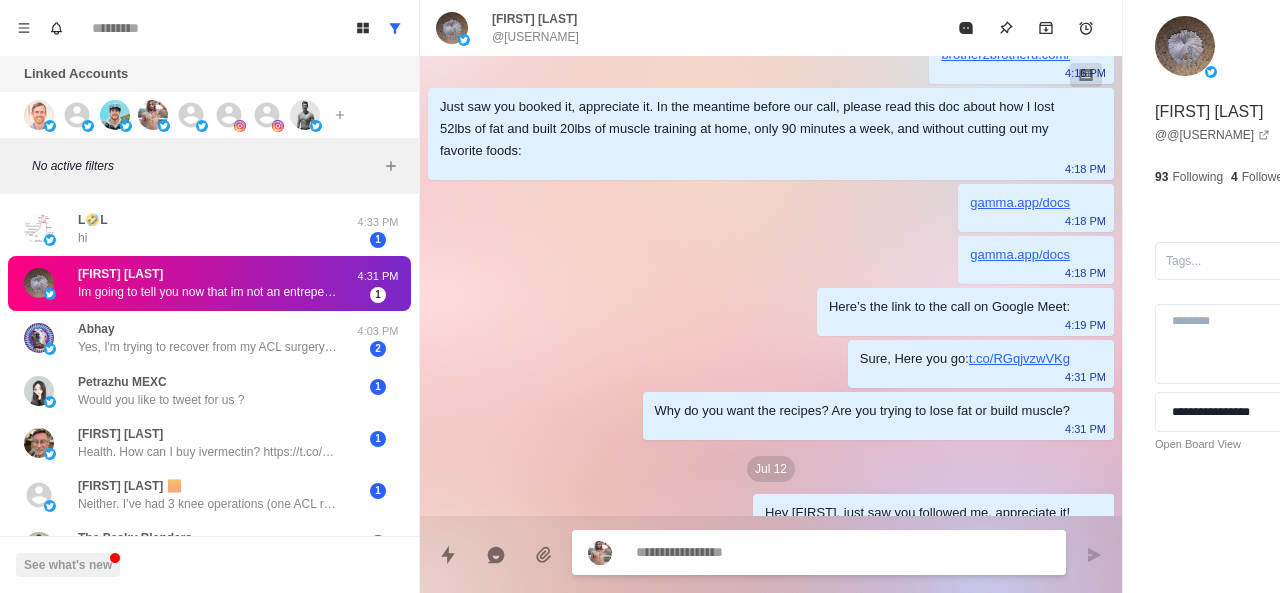 scroll, scrollTop: 456, scrollLeft: 0, axis: vertical 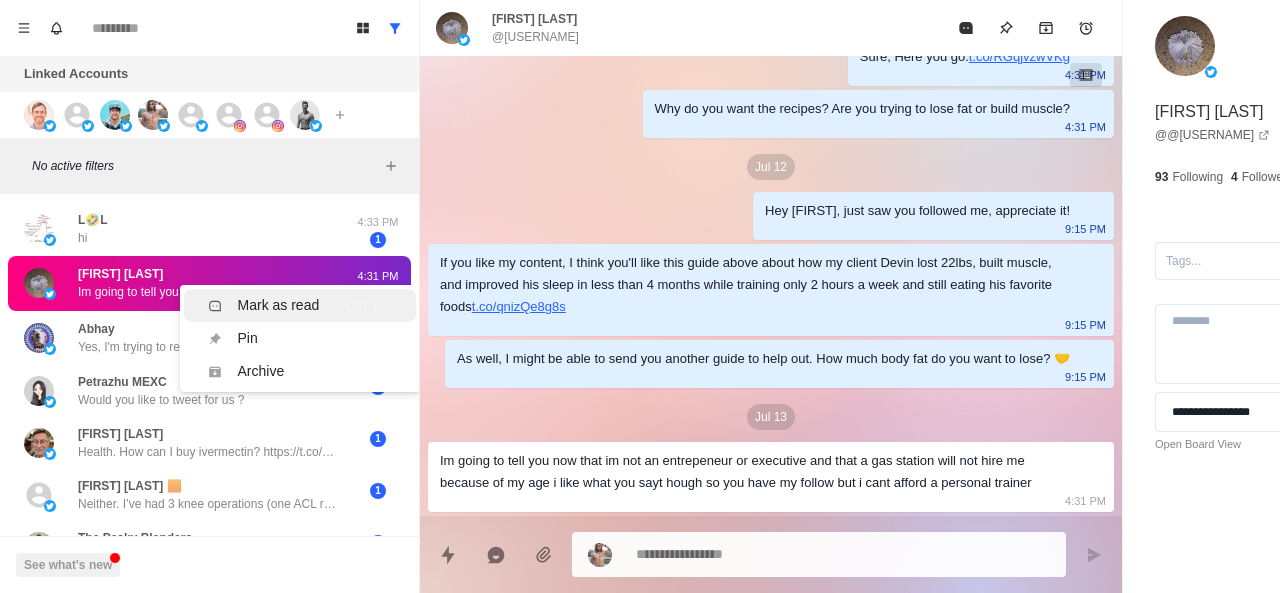 click on "Mark as read" at bounding box center (279, 305) 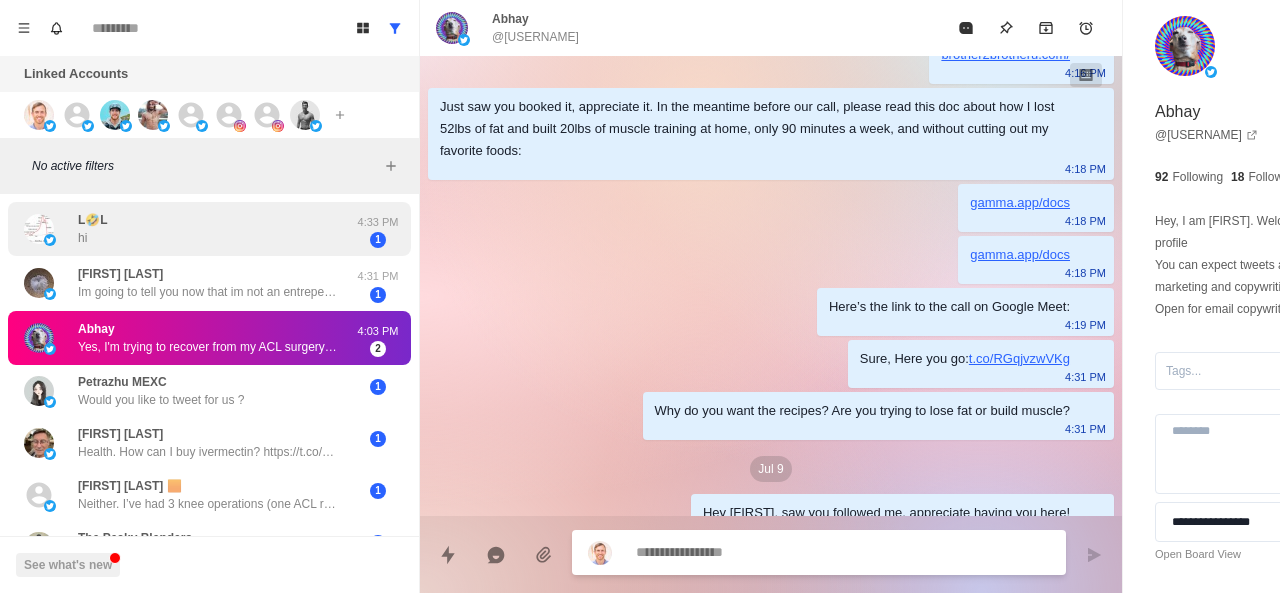 scroll, scrollTop: 440, scrollLeft: 0, axis: vertical 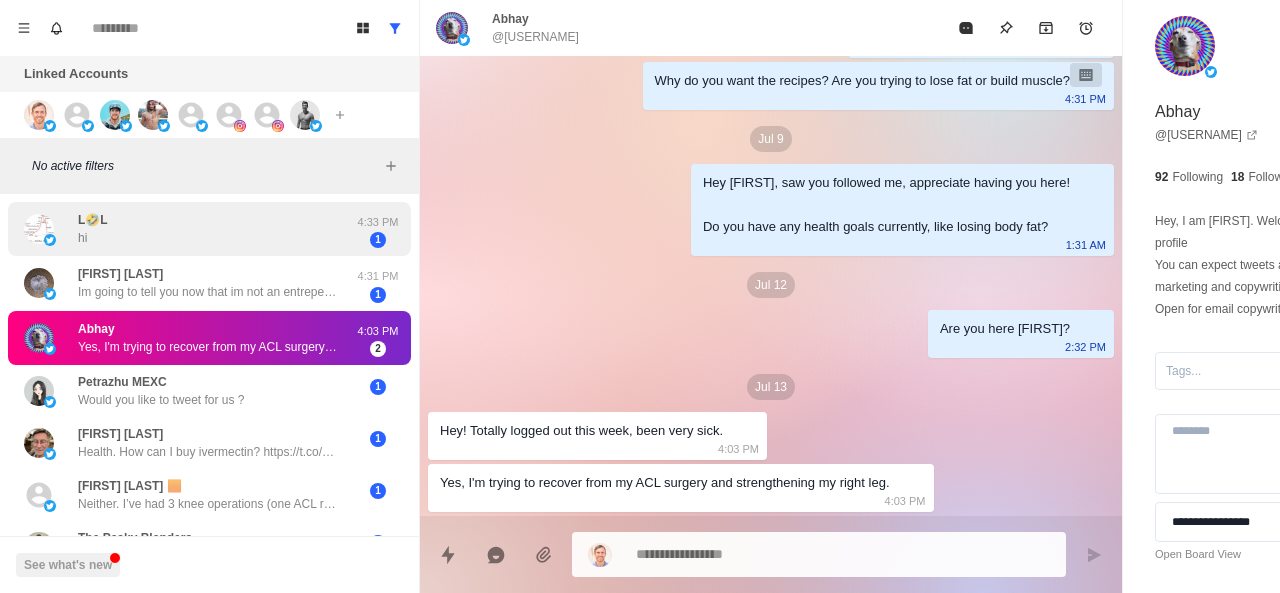 click on "L🤣L hi" at bounding box center (188, 229) 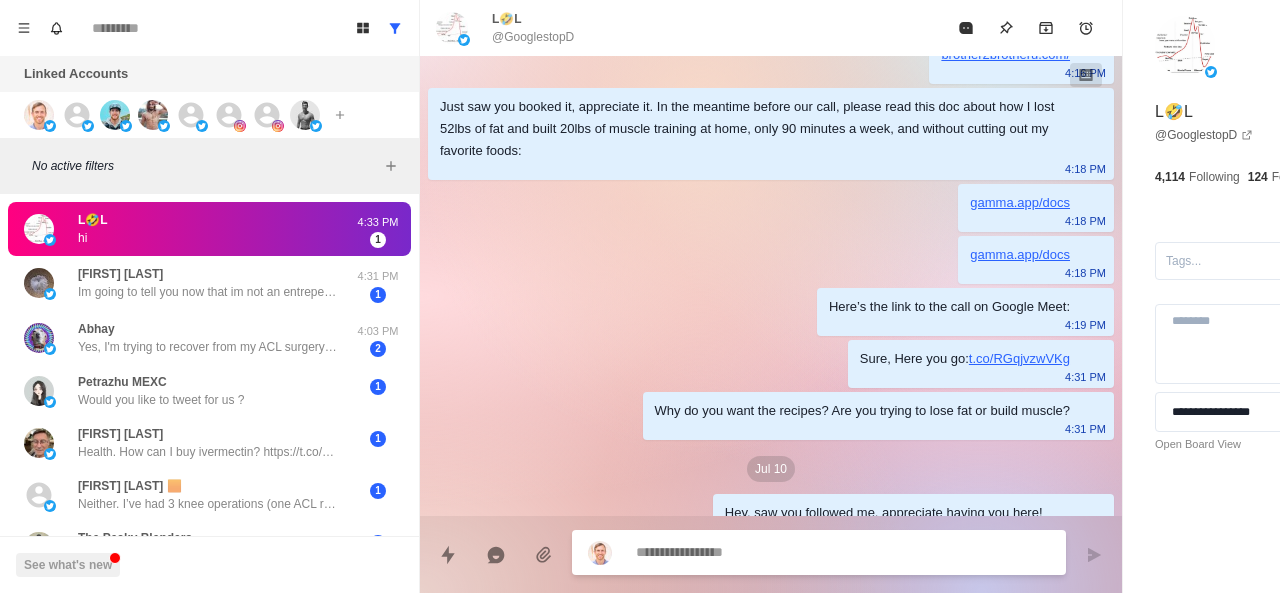 scroll, scrollTop: 338, scrollLeft: 0, axis: vertical 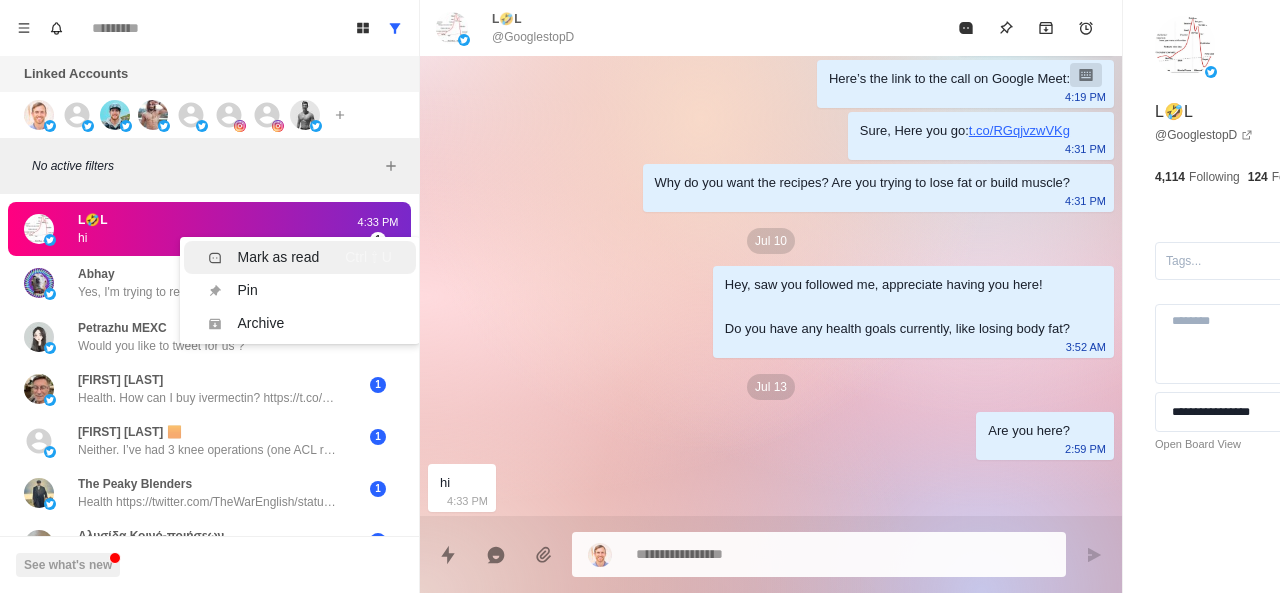 click on "Mark as read" at bounding box center (264, 257) 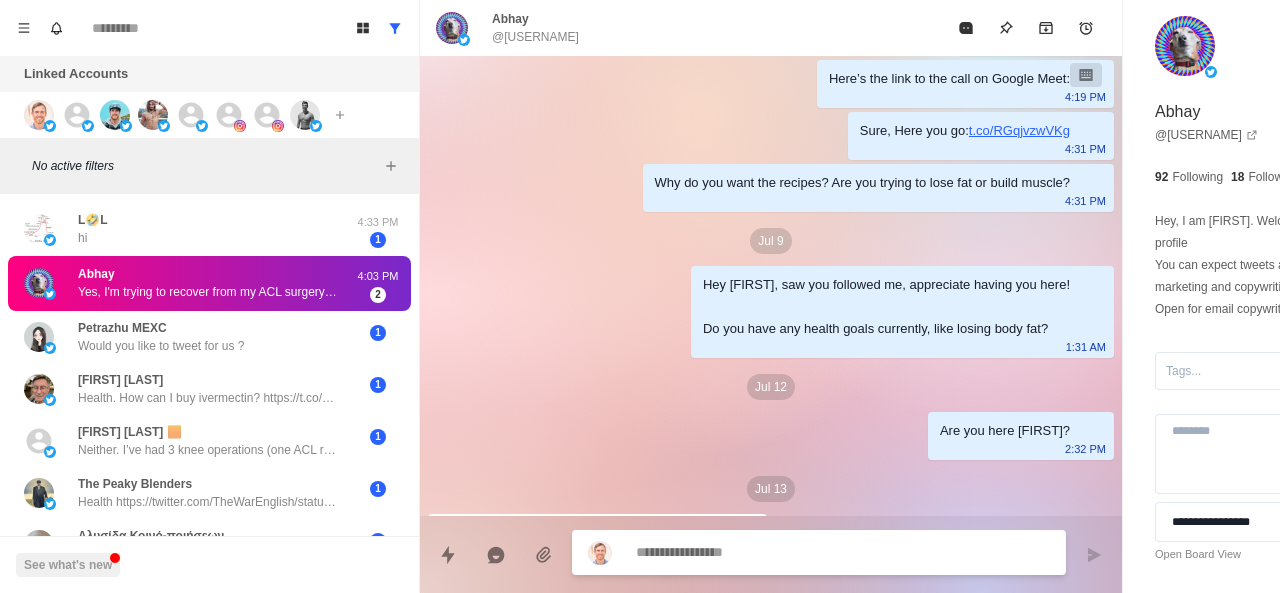 scroll, scrollTop: 440, scrollLeft: 0, axis: vertical 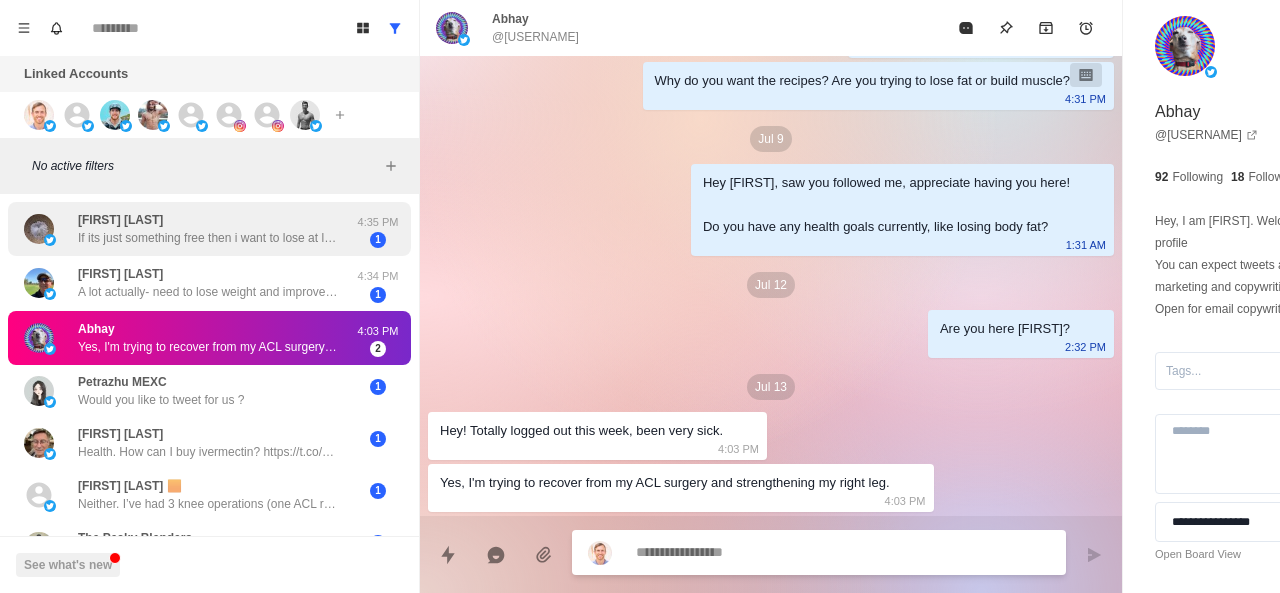 click on "If its just something free then i want to lose at least 20 pounds" at bounding box center (208, 238) 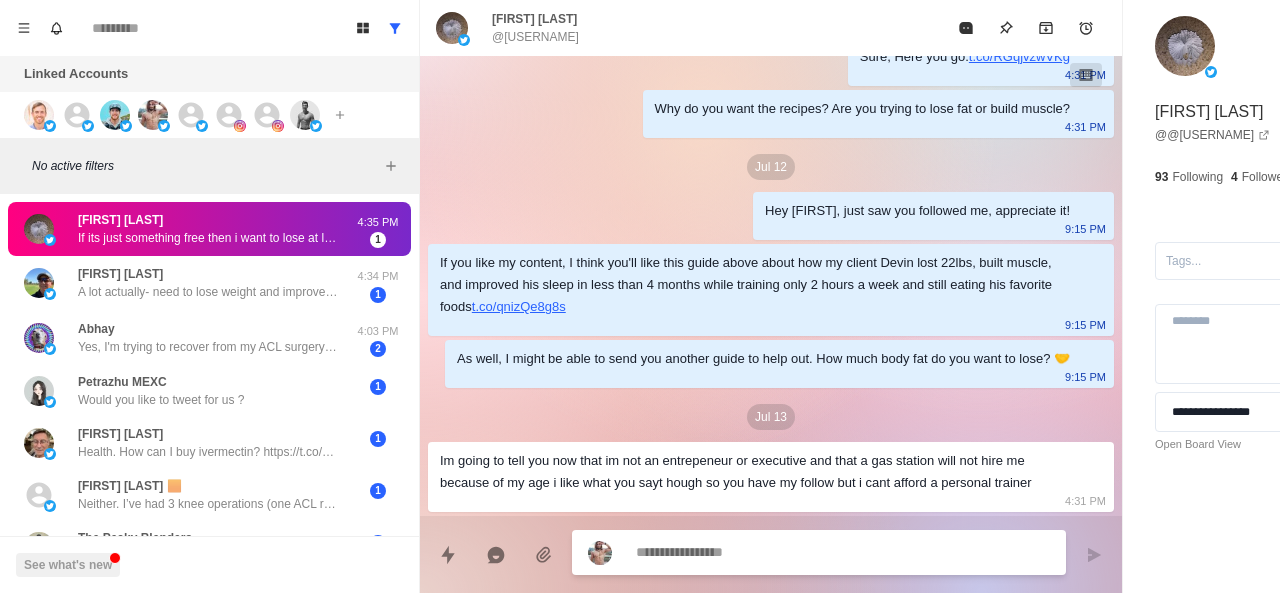 scroll, scrollTop: 456, scrollLeft: 0, axis: vertical 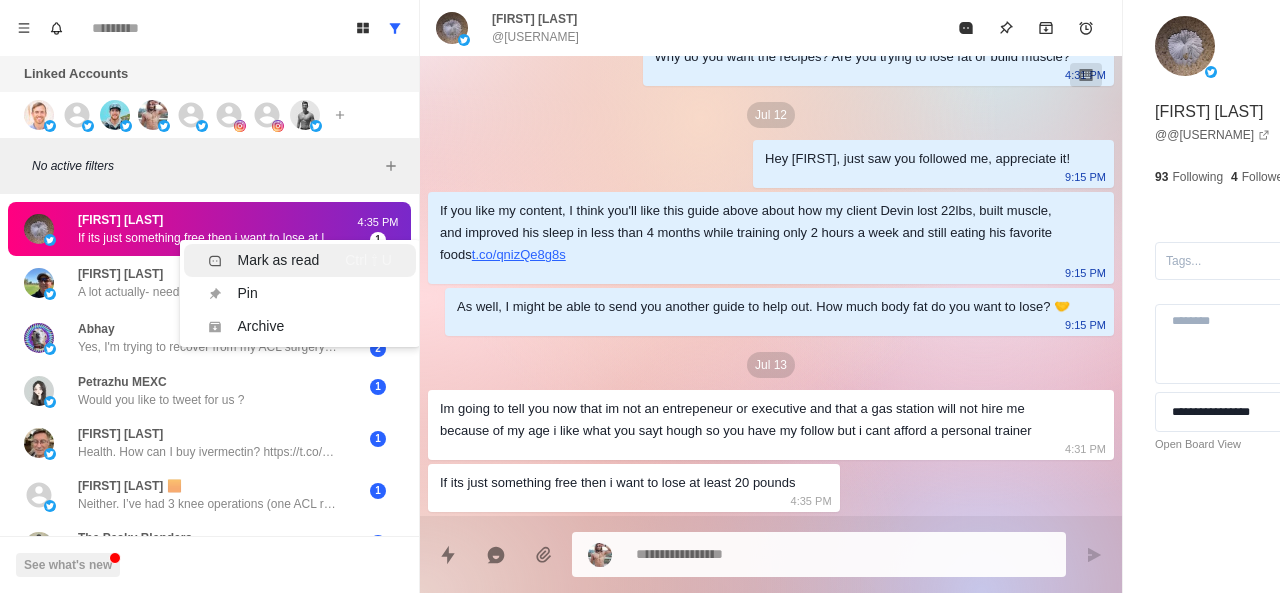 drag, startPoint x: 234, startPoint y: 251, endPoint x: 211, endPoint y: 267, distance: 28.01785 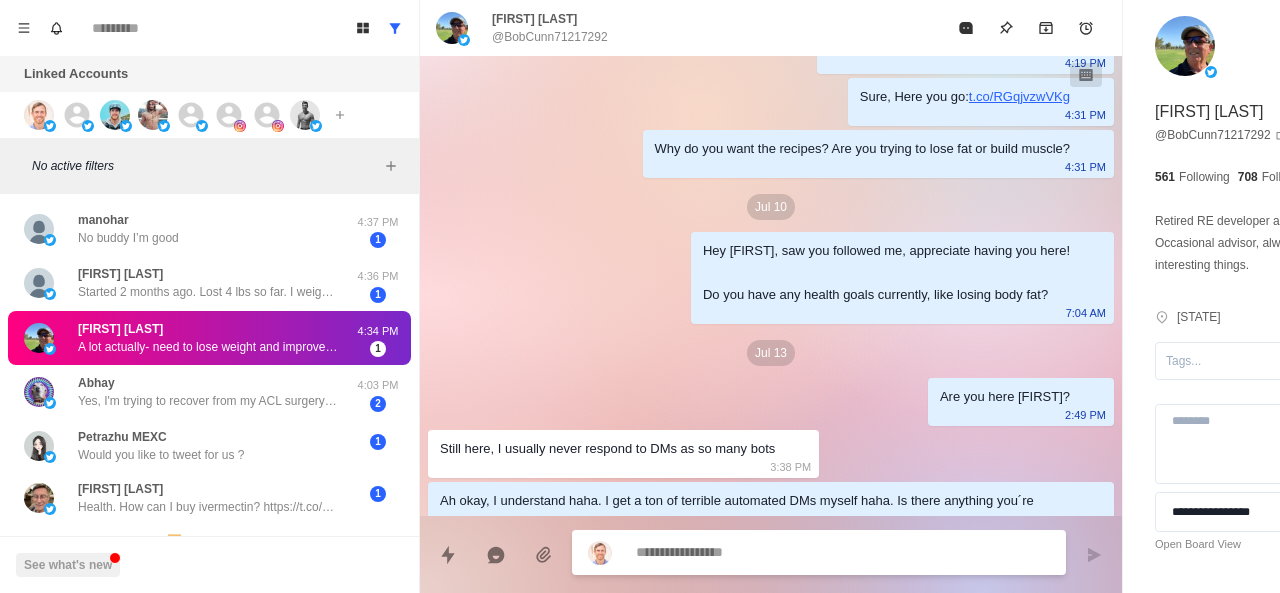 scroll, scrollTop: 354, scrollLeft: 0, axis: vertical 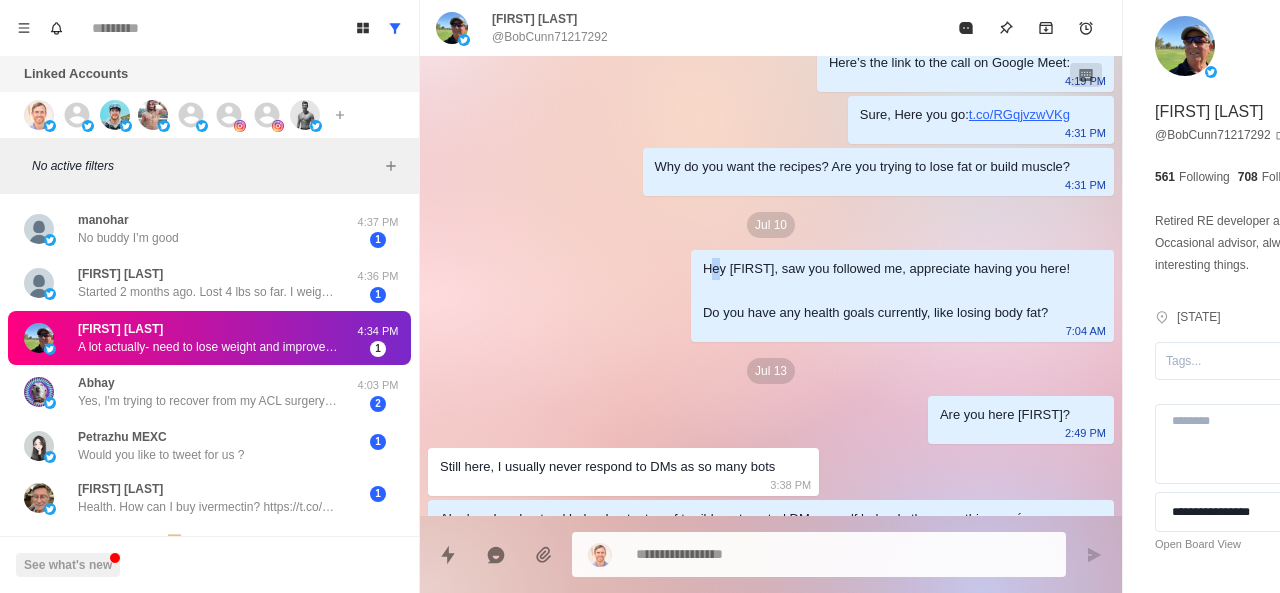 click on "Hey [FIRST], saw you followed me, appreciate having you here!
Do you have any health goals currently, like losing body fat?" at bounding box center (886, 291) 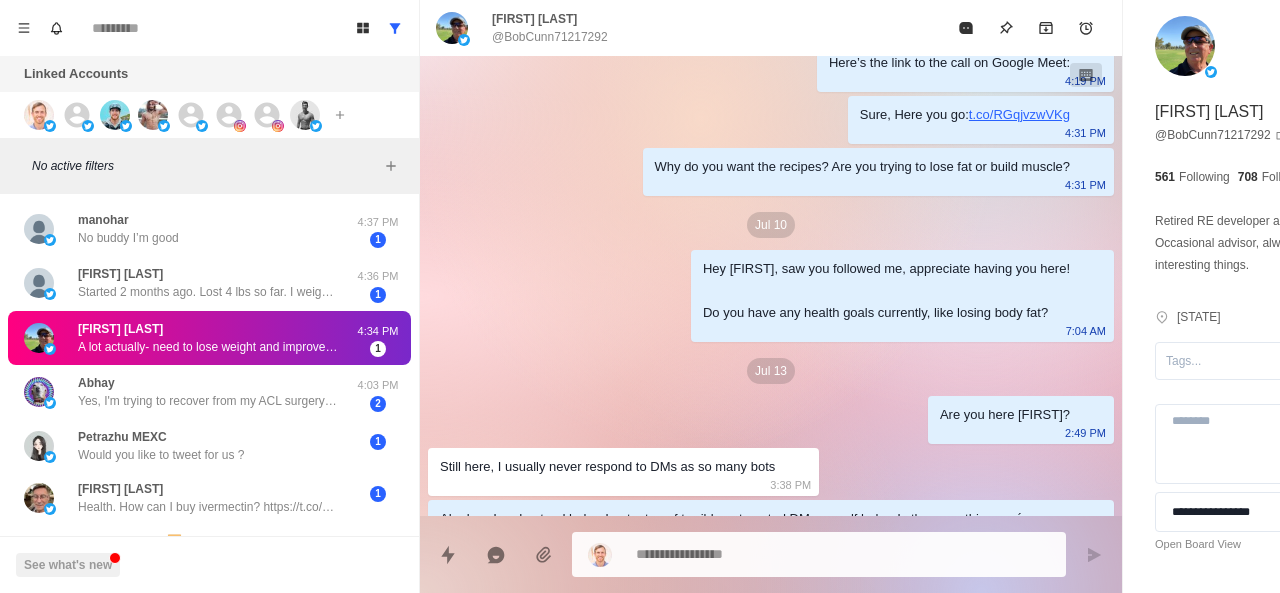 click on "Hey [FIRST], saw you followed me, appreciate having you here!
Do you have any health goals currently, like losing body fat?" at bounding box center (886, 291) 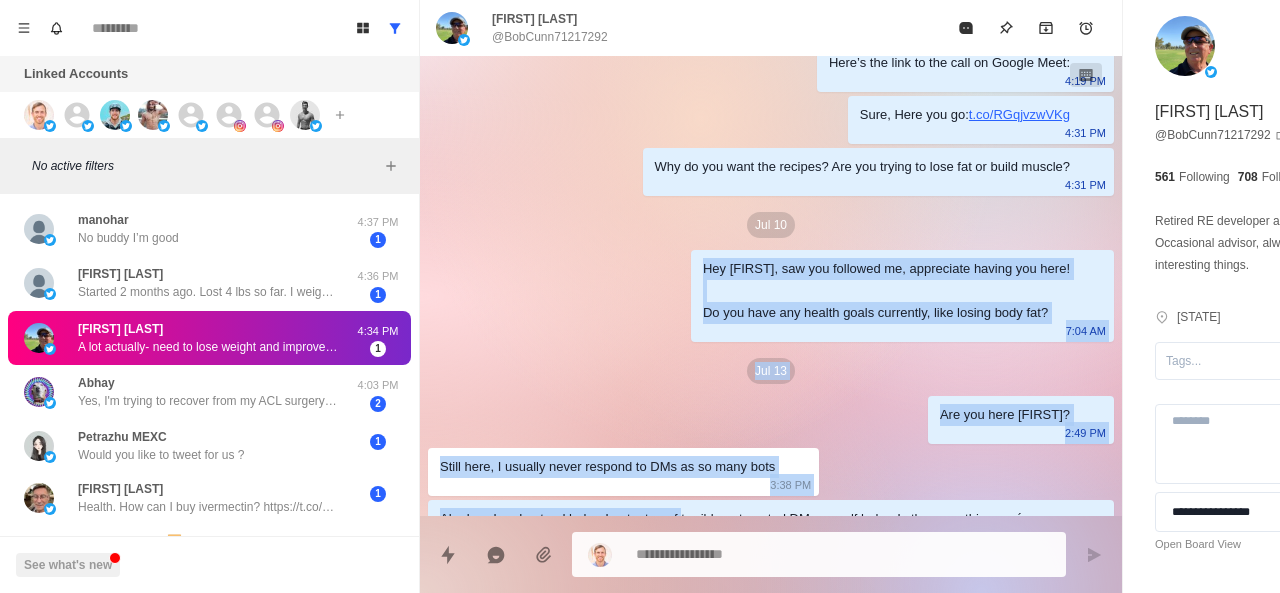 scroll, scrollTop: 508, scrollLeft: 0, axis: vertical 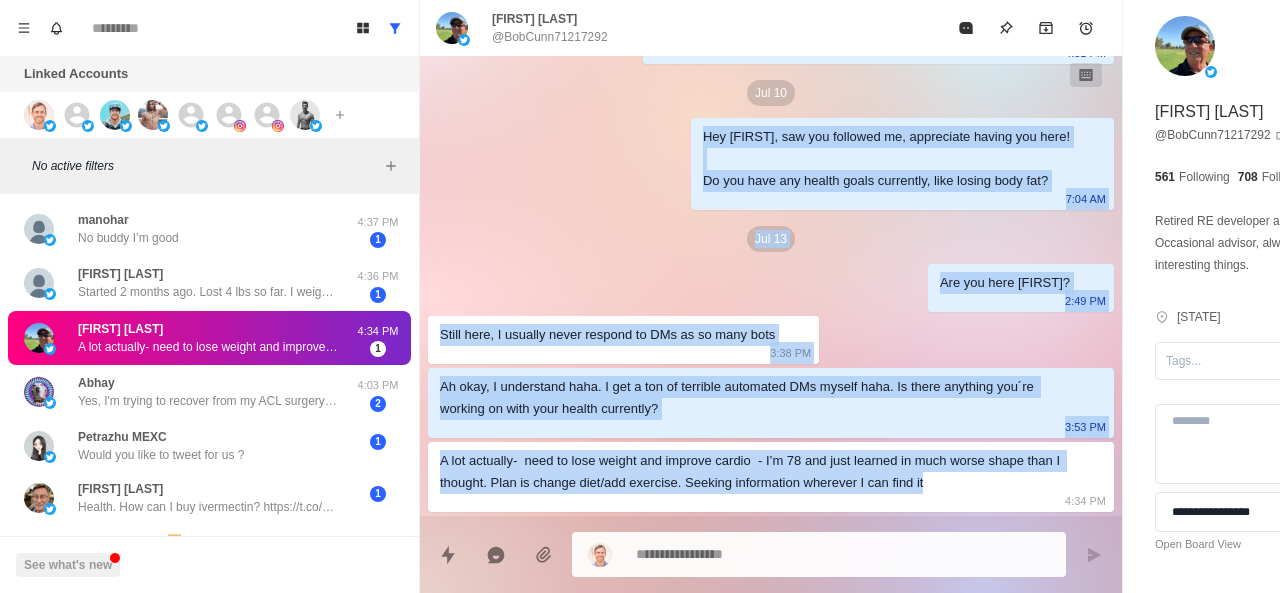drag, startPoint x: 598, startPoint y: 271, endPoint x: 868, endPoint y: 511, distance: 361.24783 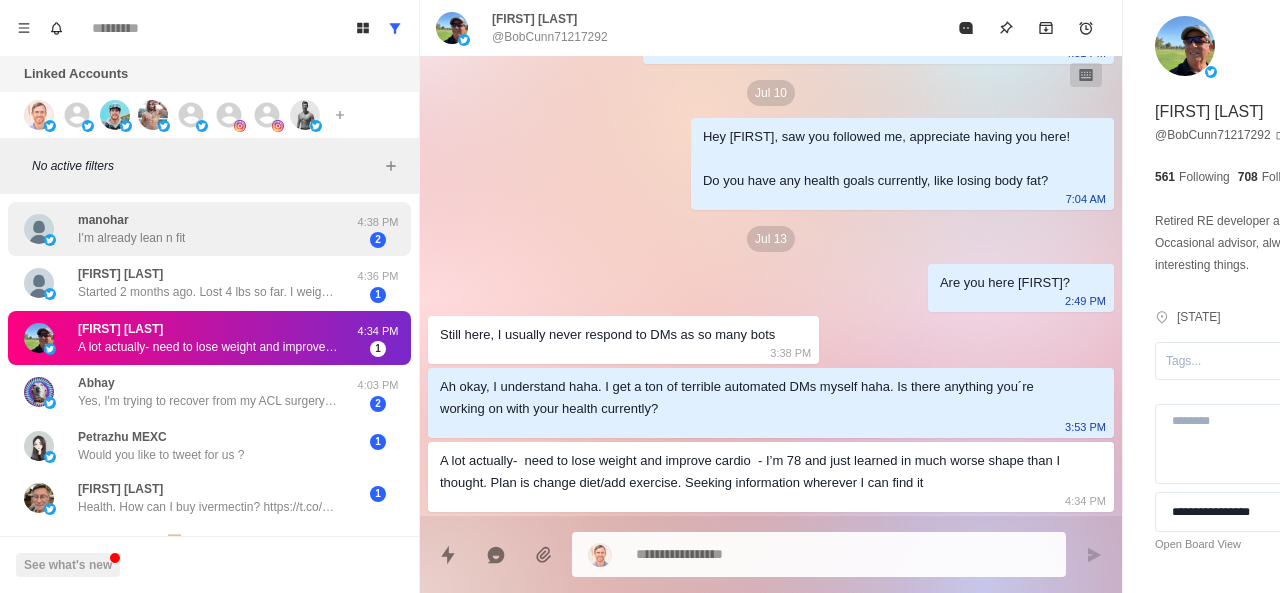 click on "[FIRST] I’m already lean n fit" at bounding box center (188, 229) 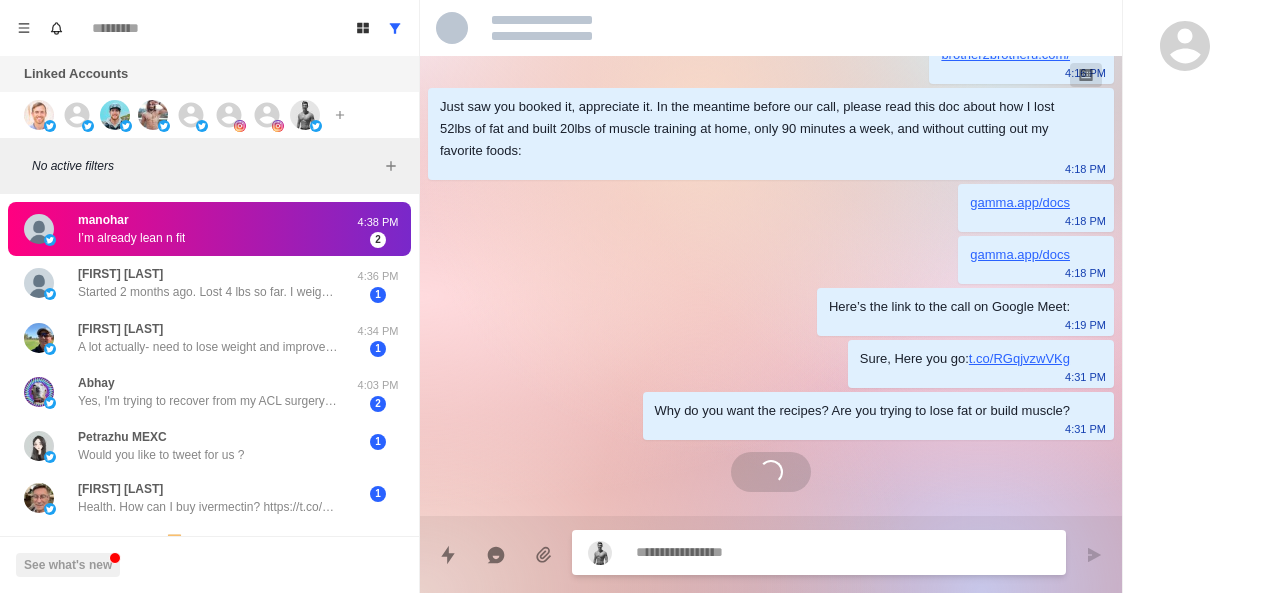 scroll, scrollTop: 110, scrollLeft: 0, axis: vertical 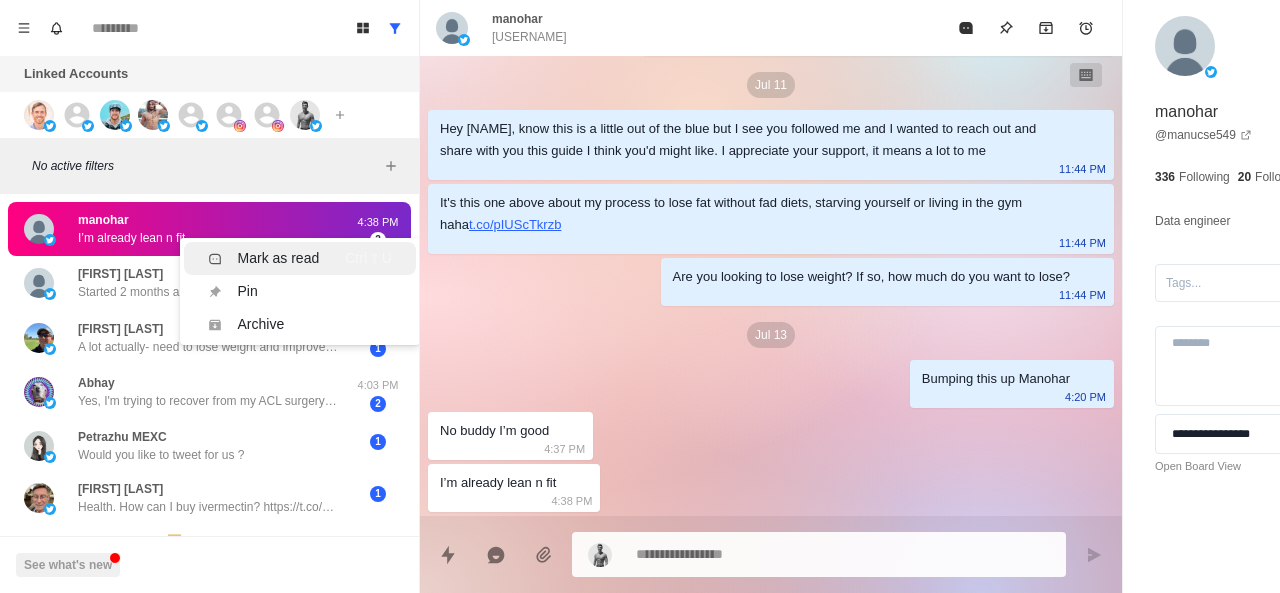 click on "Mark as read" at bounding box center [279, 258] 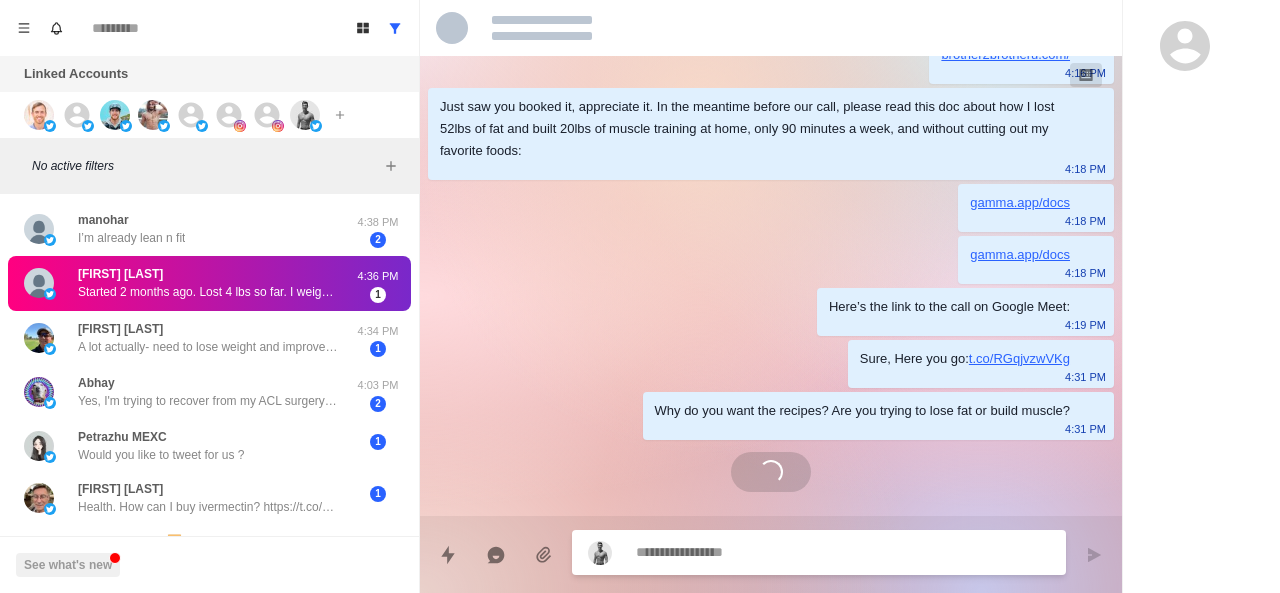 click on "[FIRST] [LAST] Started 2 months ago.   Lost 4 lbs so far.  I weight 235.  Need to get to 185" at bounding box center [208, 283] 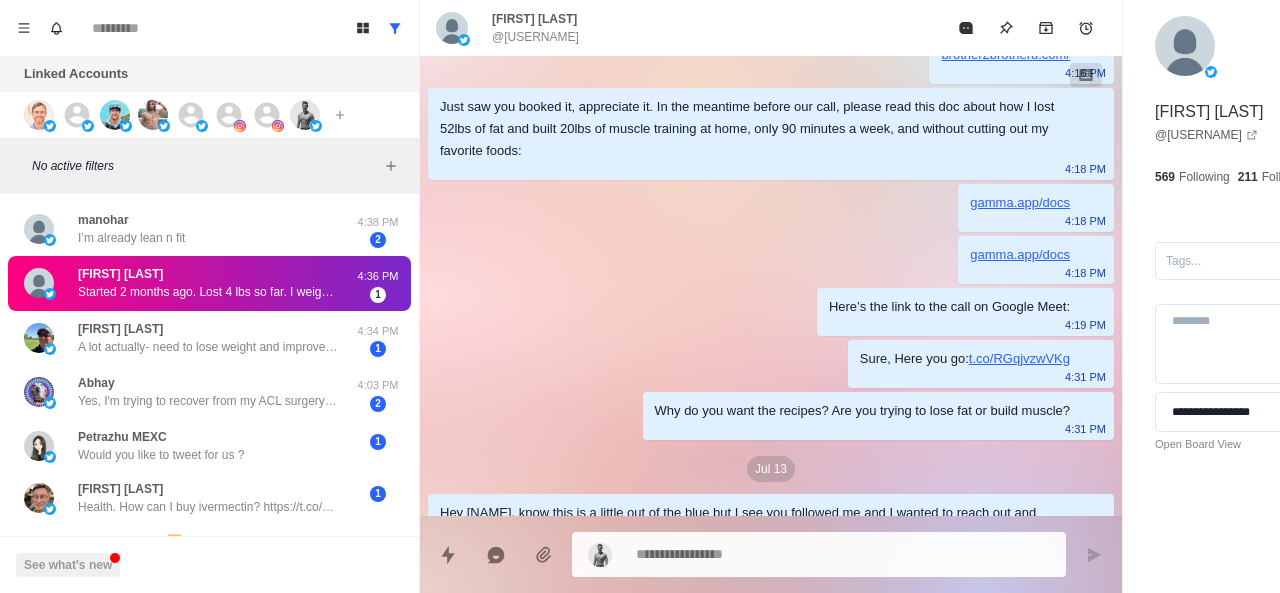 scroll, scrollTop: 806, scrollLeft: 0, axis: vertical 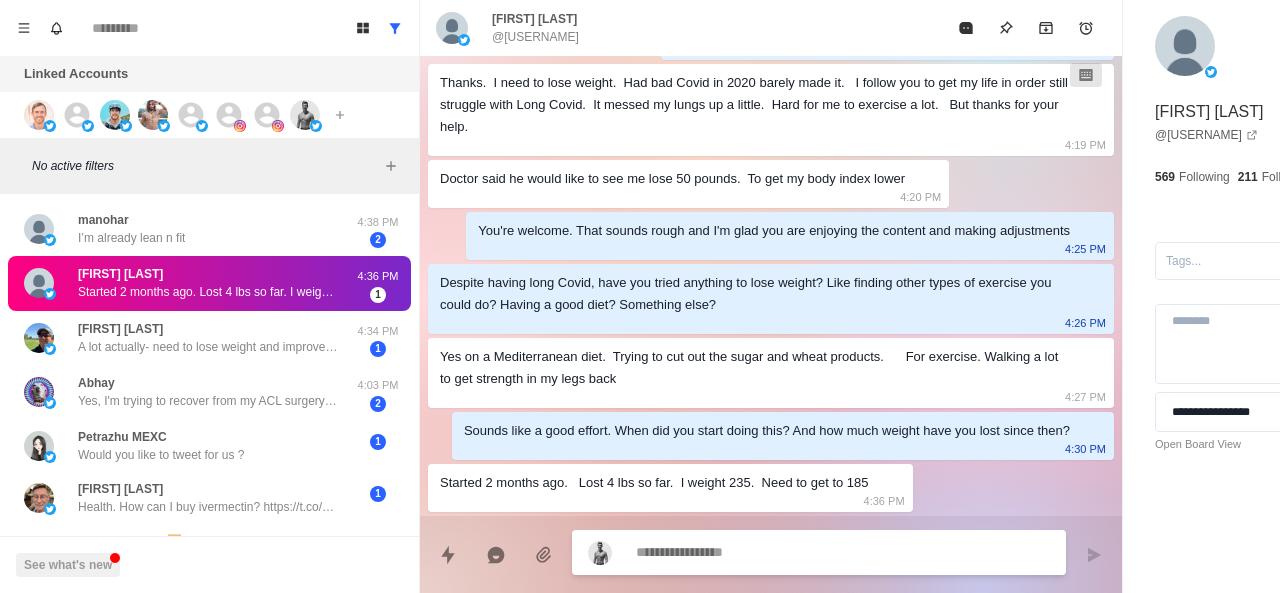 click at bounding box center (785, 552) 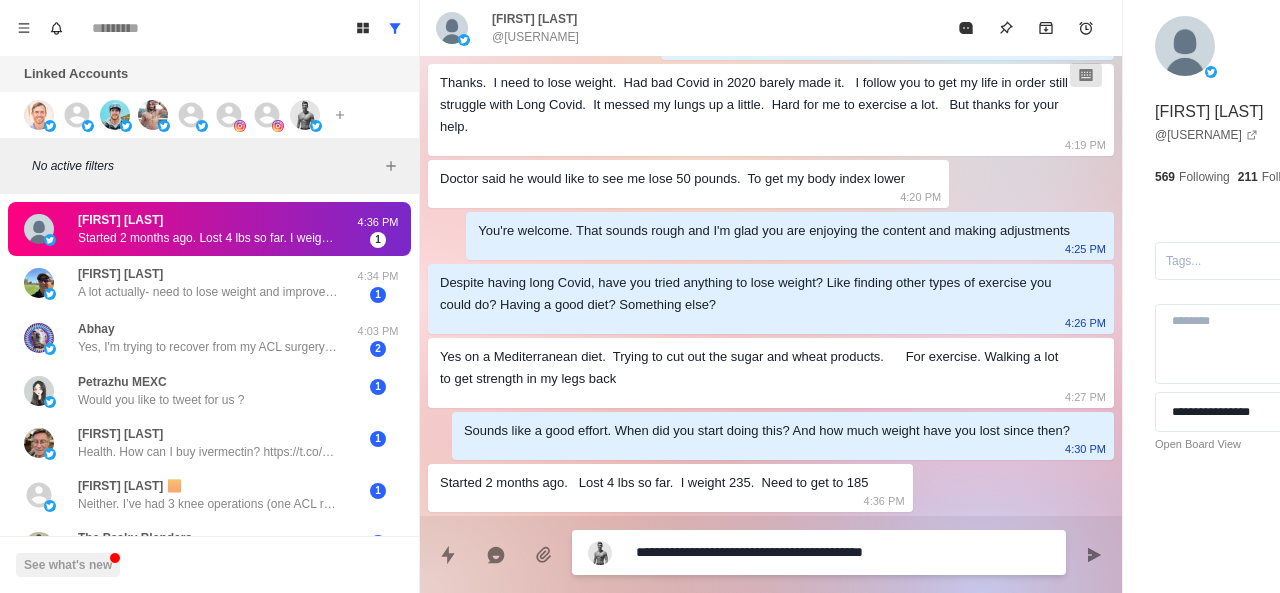 click on "**********" at bounding box center (785, 552) 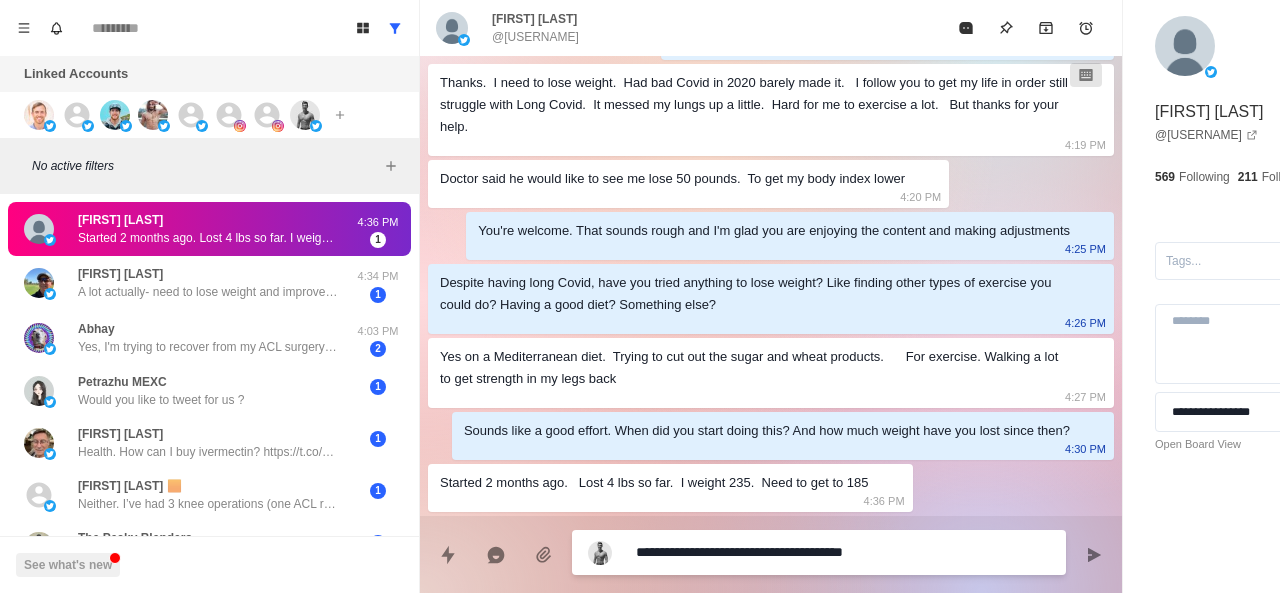 click on "**********" at bounding box center (785, 552) 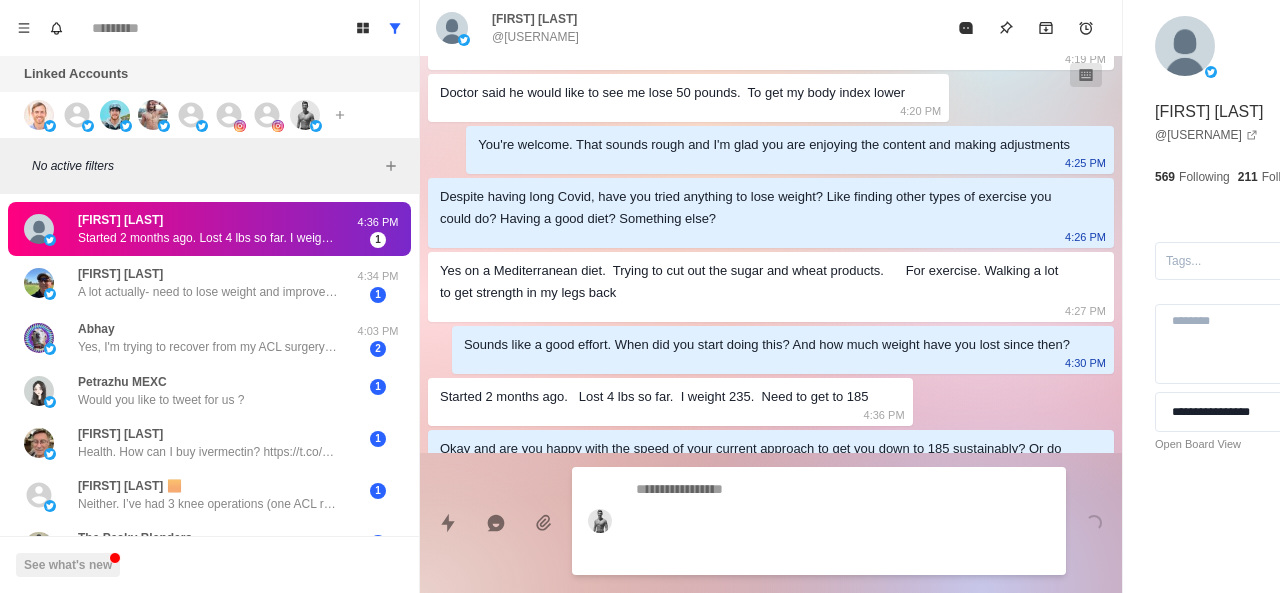 scroll, scrollTop: 880, scrollLeft: 0, axis: vertical 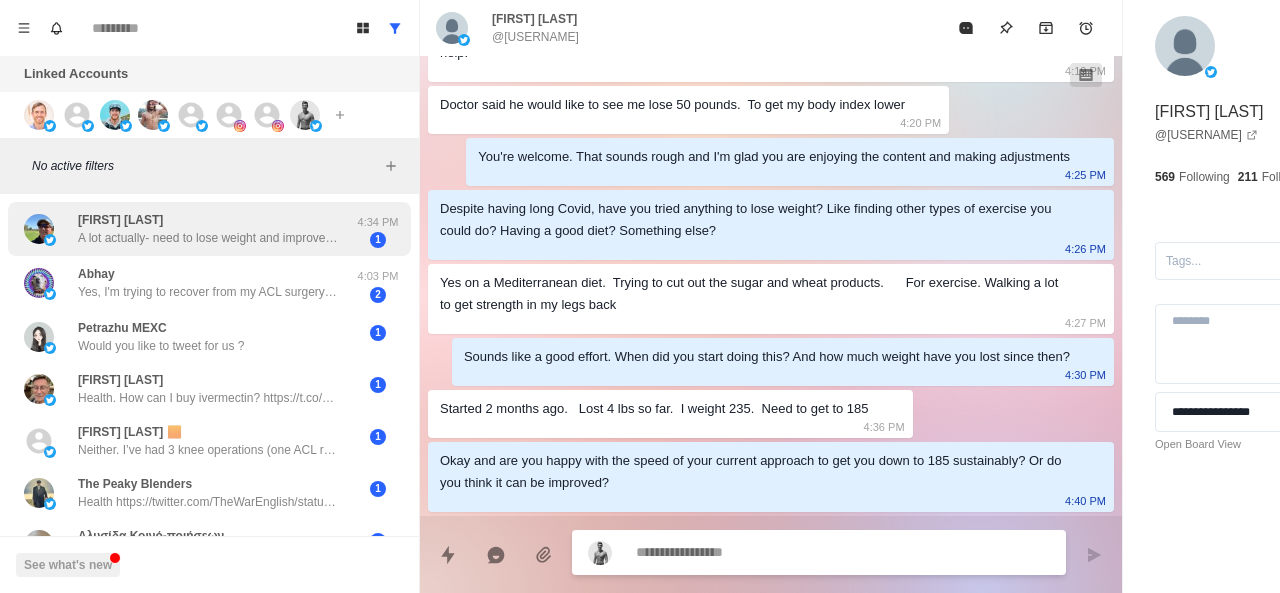 click on "A lot actually-  need to lose weight and improve cardio  - I’m 78 and just learned in much worse shape than I thought. Plan is change diet/add exercise. Seeking information wherever I can find it" at bounding box center (208, 238) 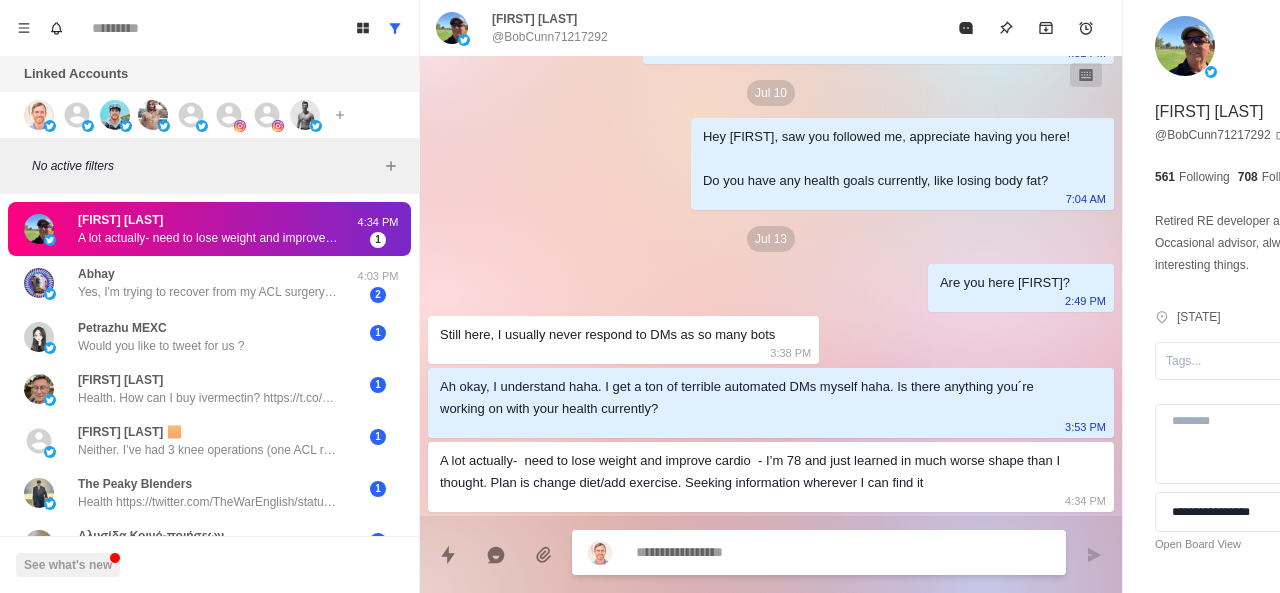scroll, scrollTop: 508, scrollLeft: 0, axis: vertical 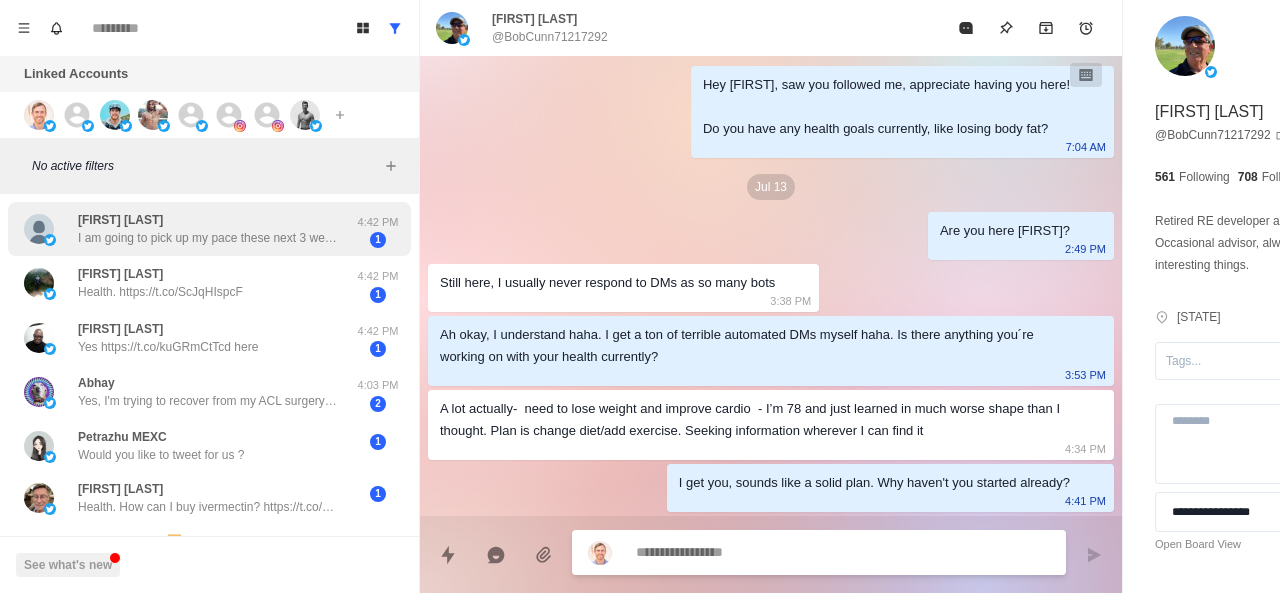 click on "I am going to pick up my pace these next 3 weeks" at bounding box center [208, 238] 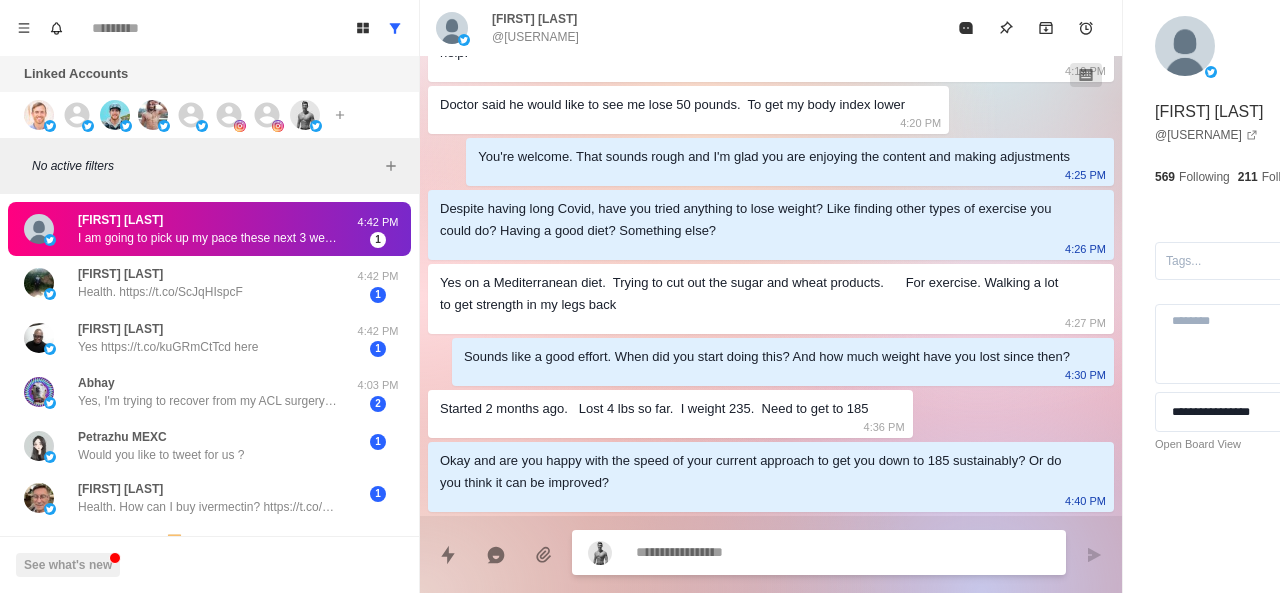 scroll, scrollTop: 932, scrollLeft: 0, axis: vertical 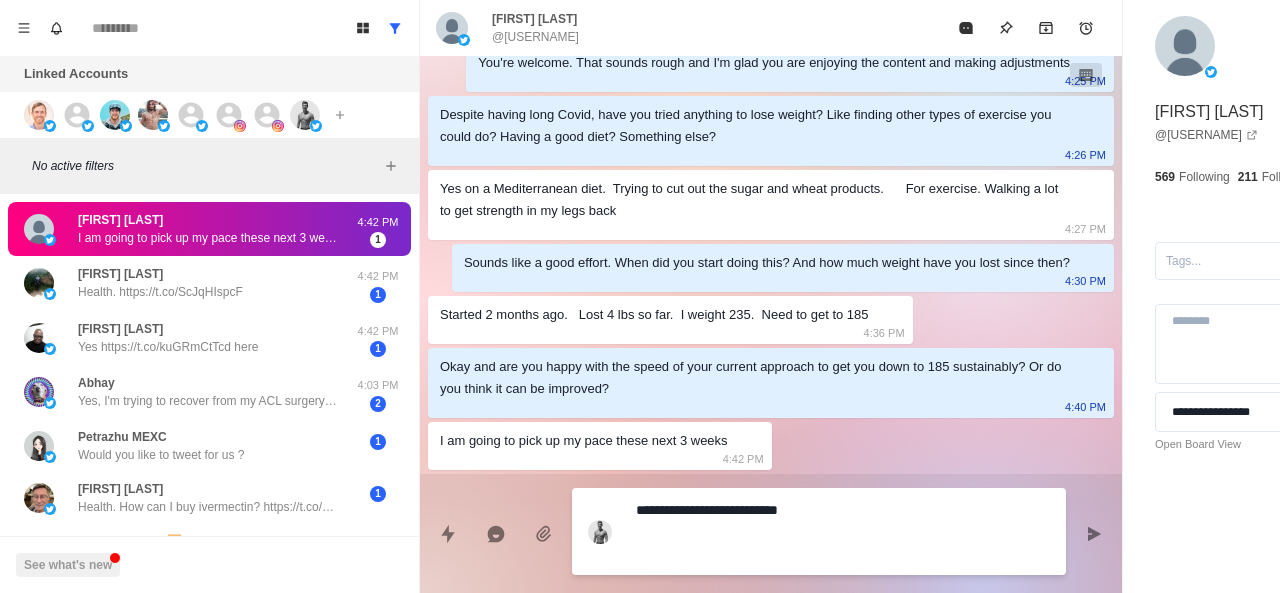 paste on "**********" 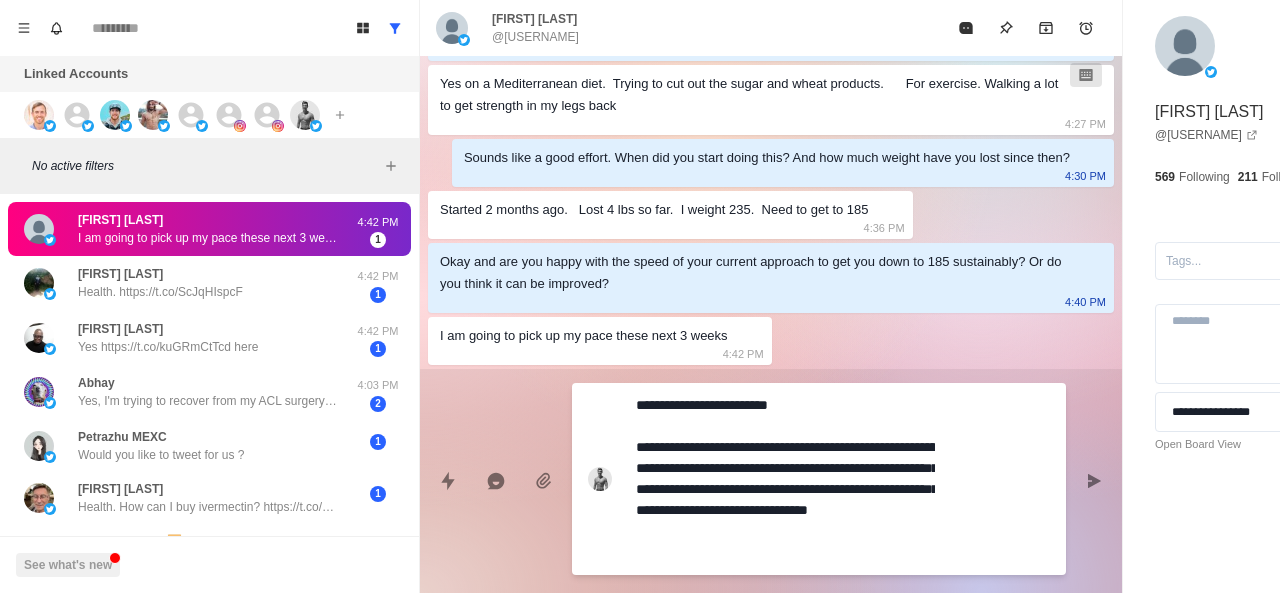 scroll, scrollTop: 1044, scrollLeft: 0, axis: vertical 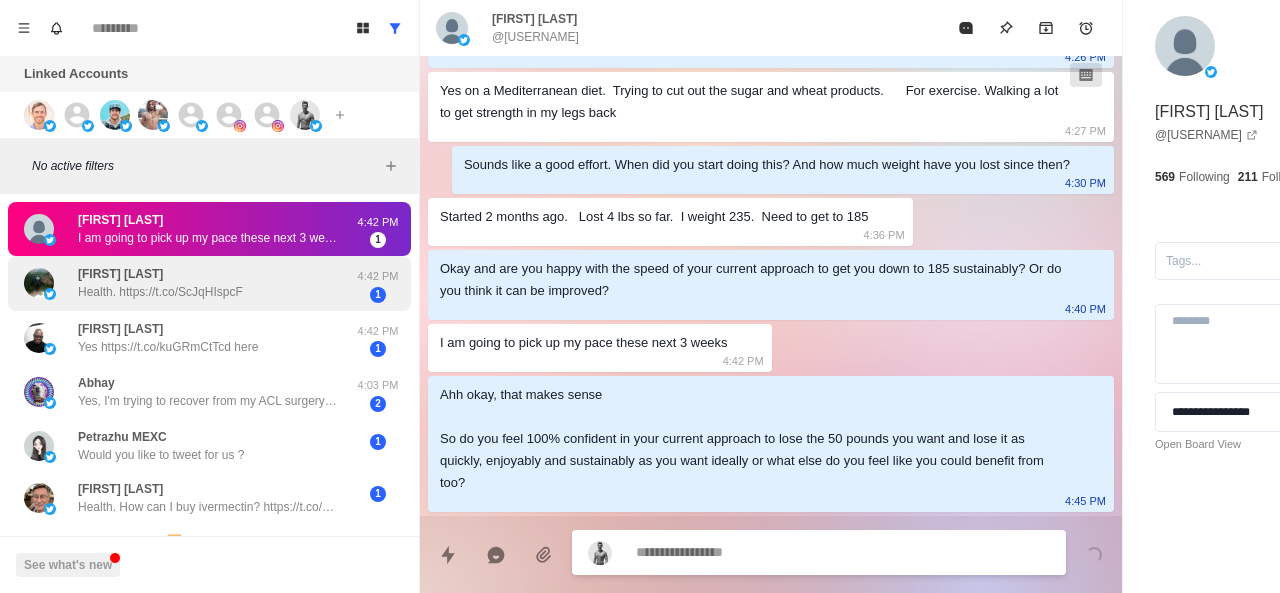 click on "[FIRST] [LAST] Health. [URL] [TIME] 1" at bounding box center [209, 283] 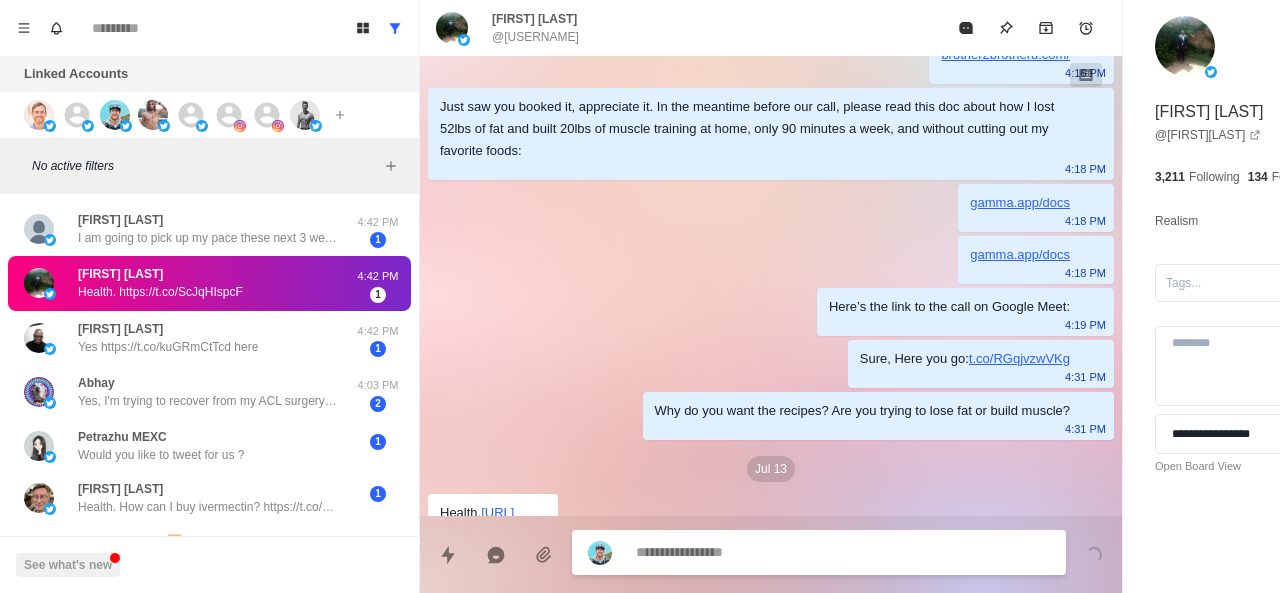 scroll, scrollTop: 140, scrollLeft: 0, axis: vertical 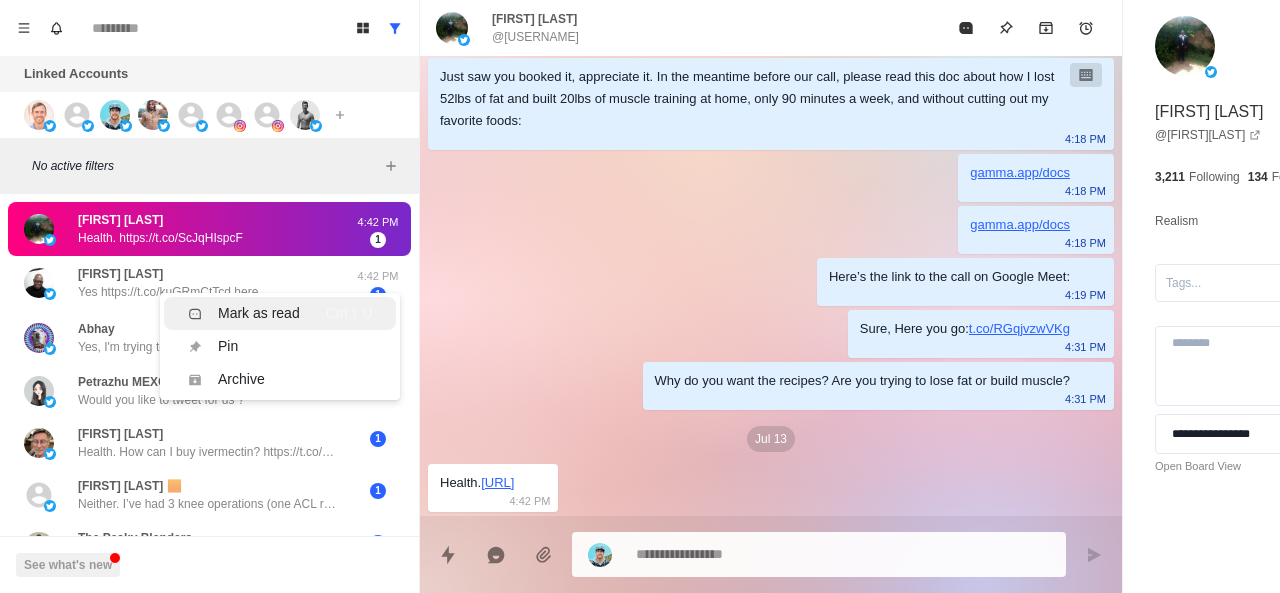 click on "Mark as read" at bounding box center [259, 313] 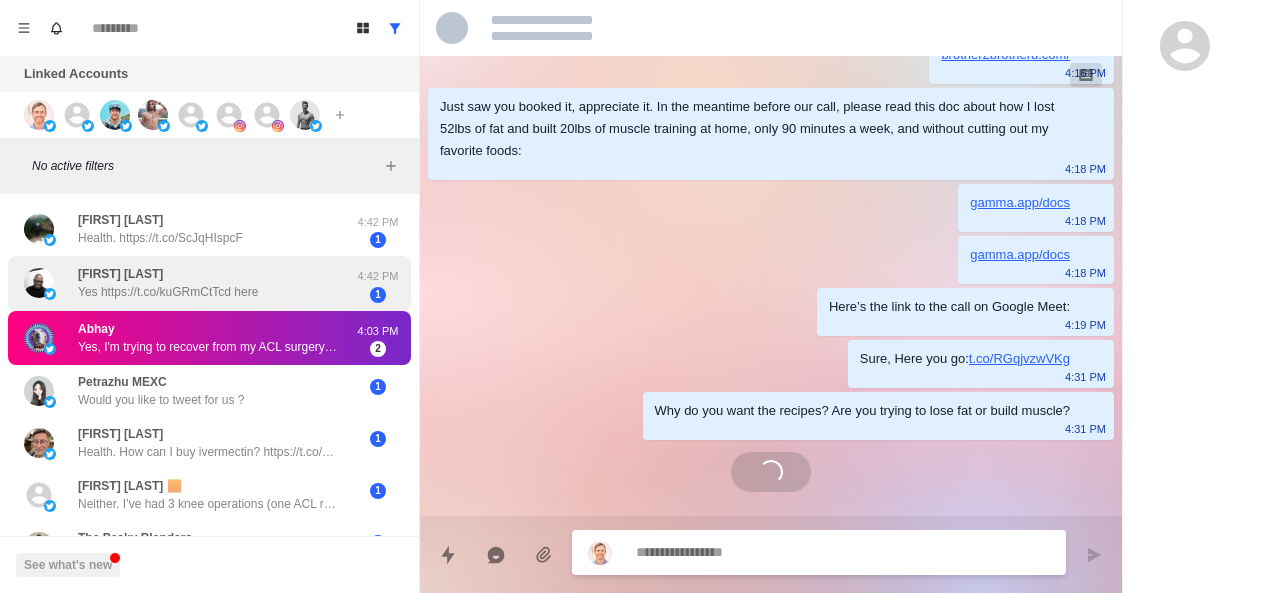 scroll, scrollTop: 110, scrollLeft: 0, axis: vertical 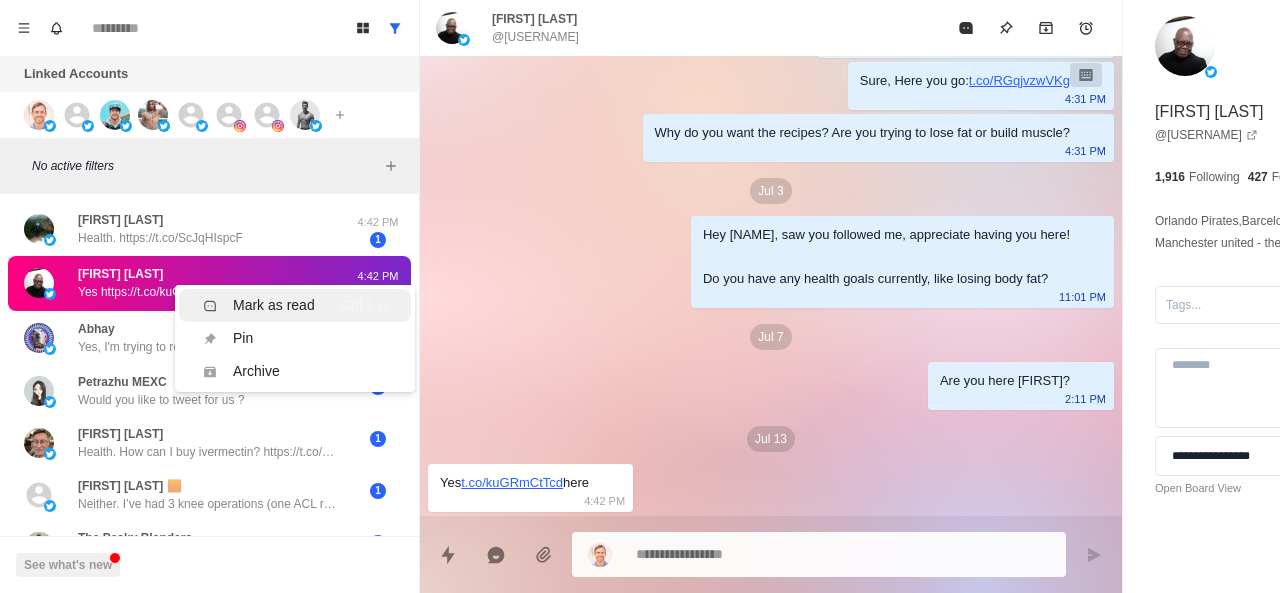 click on "Mark as read" at bounding box center [274, 305] 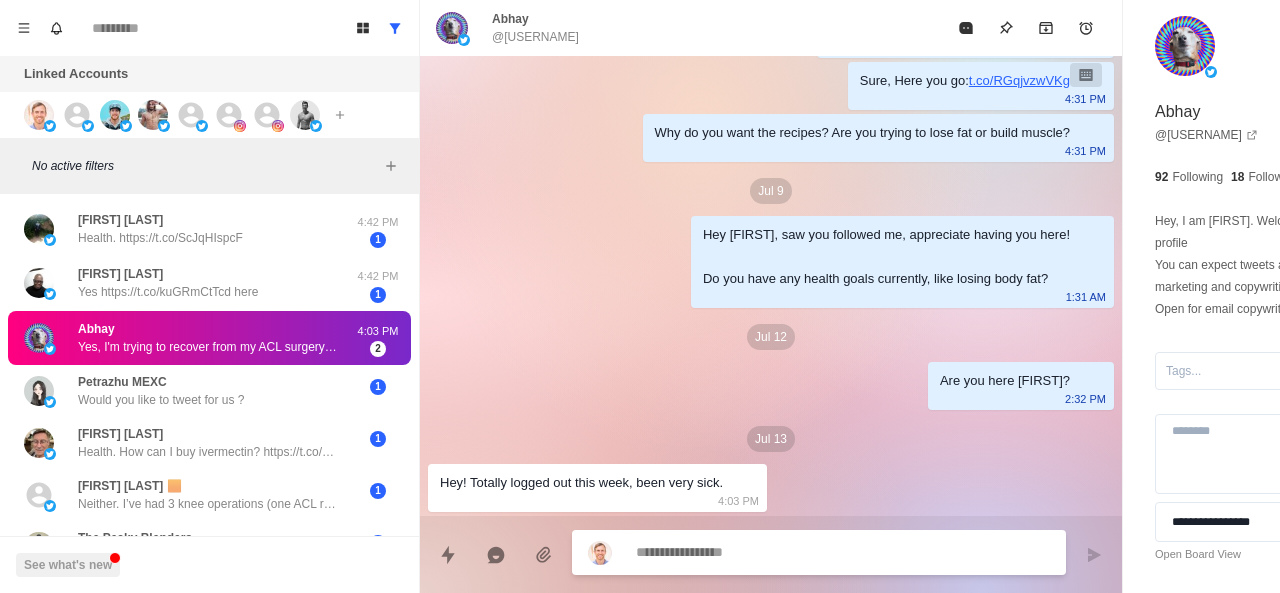 scroll, scrollTop: 440, scrollLeft: 0, axis: vertical 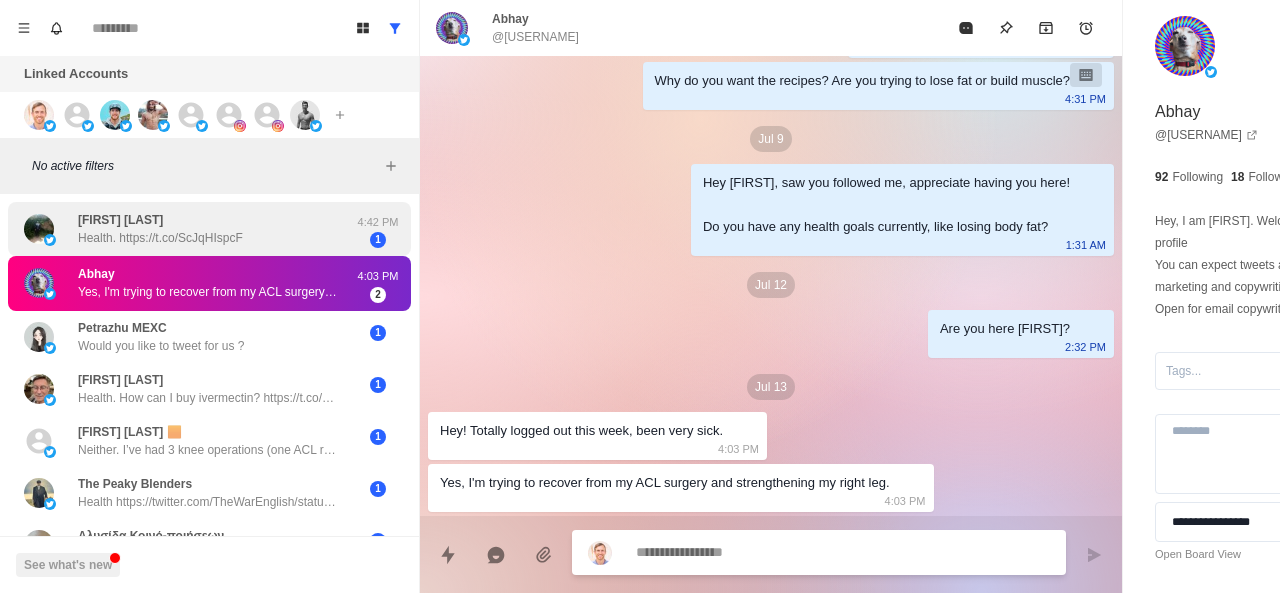 click on "Health. https://t.co/ScJqHIspcF" at bounding box center (160, 238) 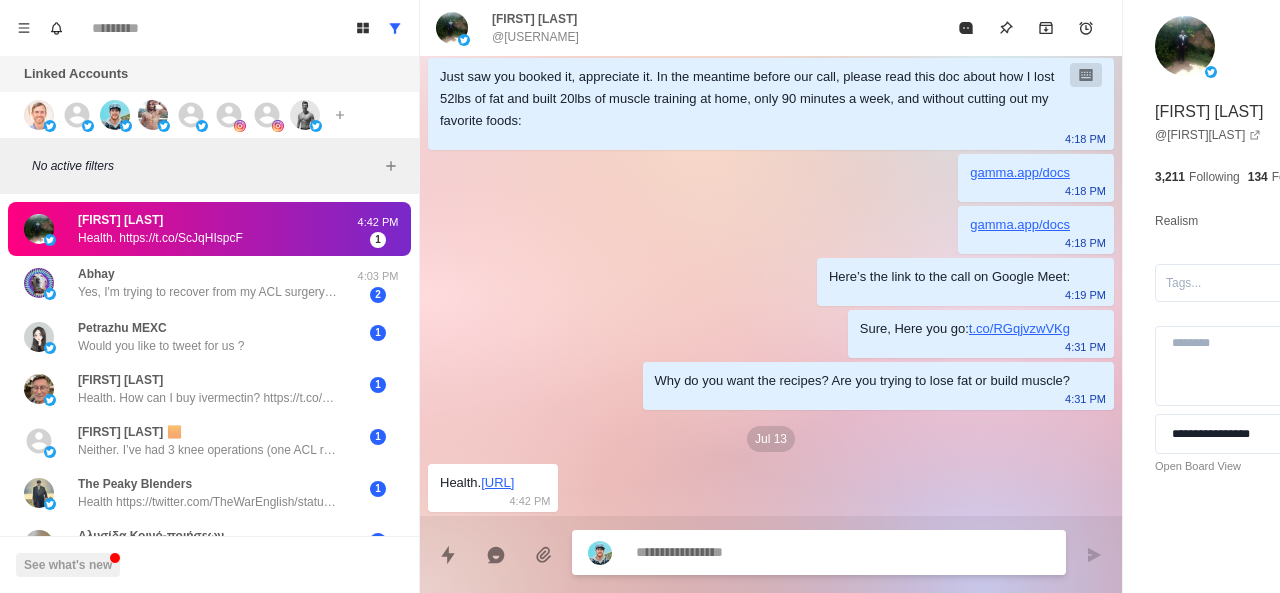 scroll, scrollTop: 140, scrollLeft: 0, axis: vertical 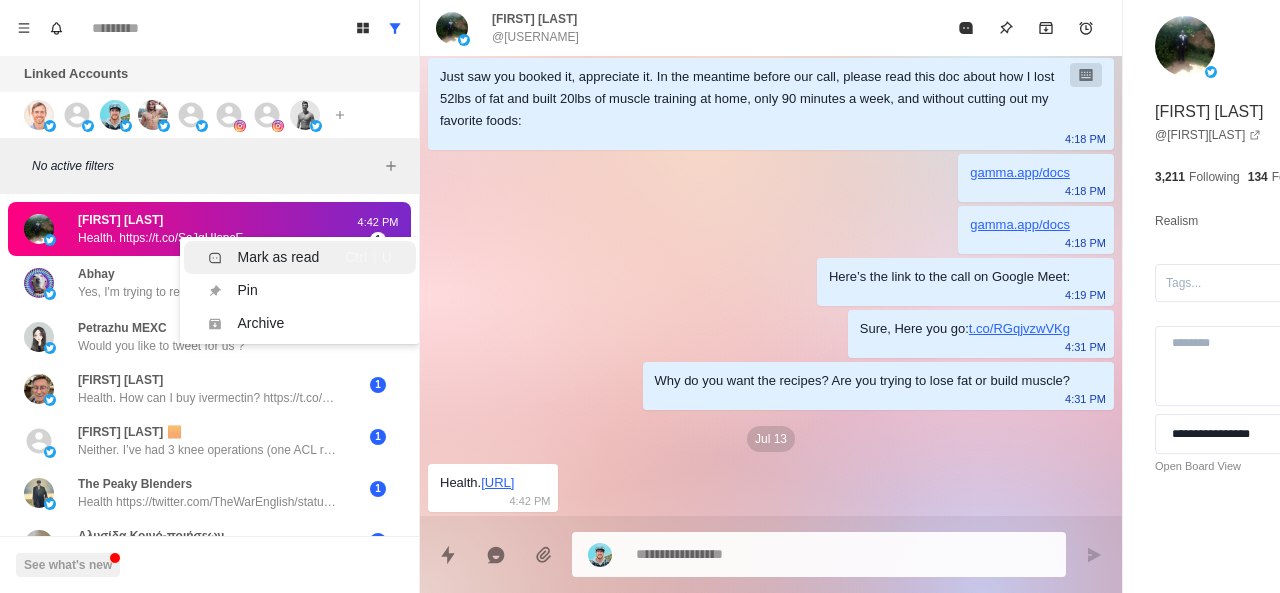 click on "Mark as read" at bounding box center (279, 257) 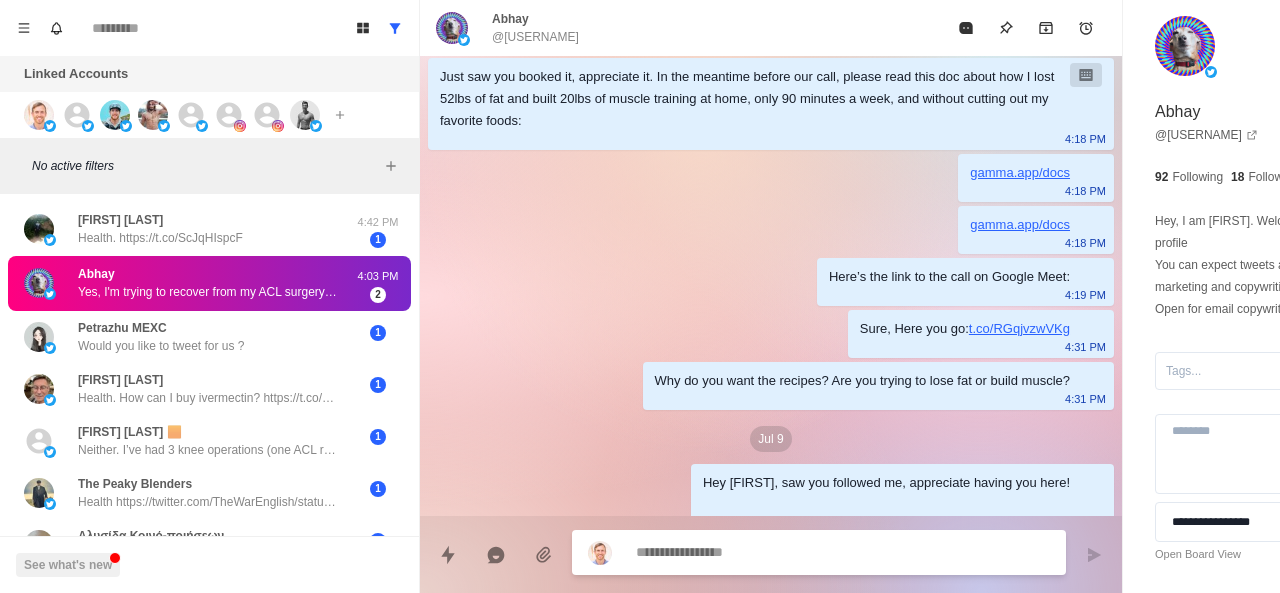 scroll, scrollTop: 440, scrollLeft: 0, axis: vertical 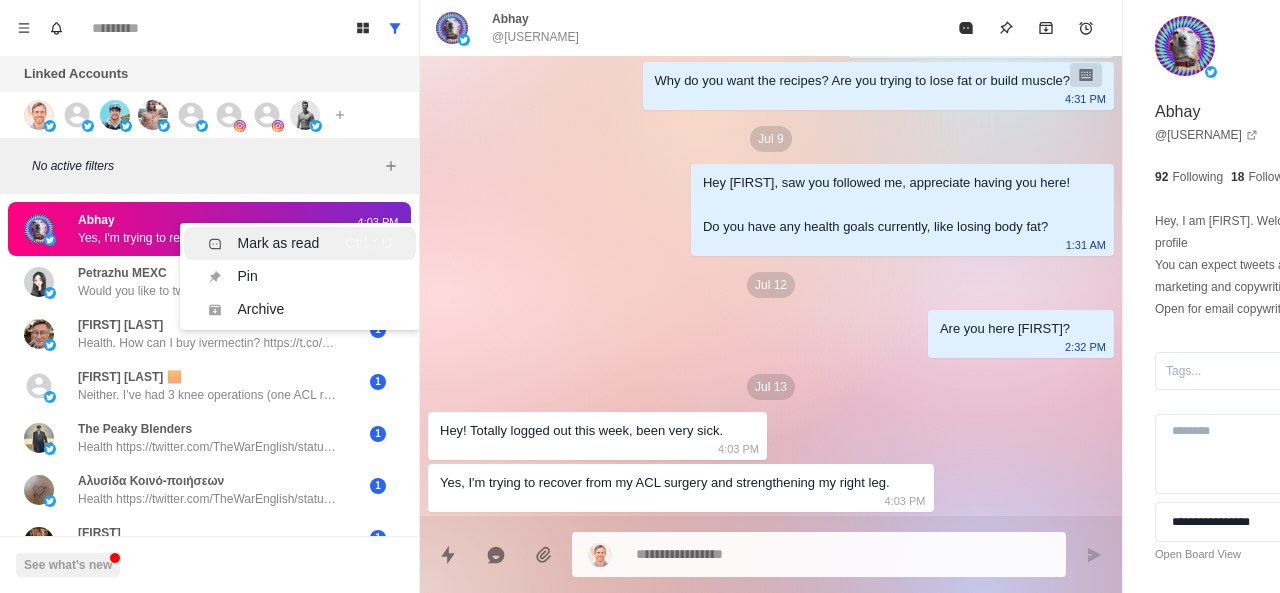 click on "Mark as read" at bounding box center [279, 243] 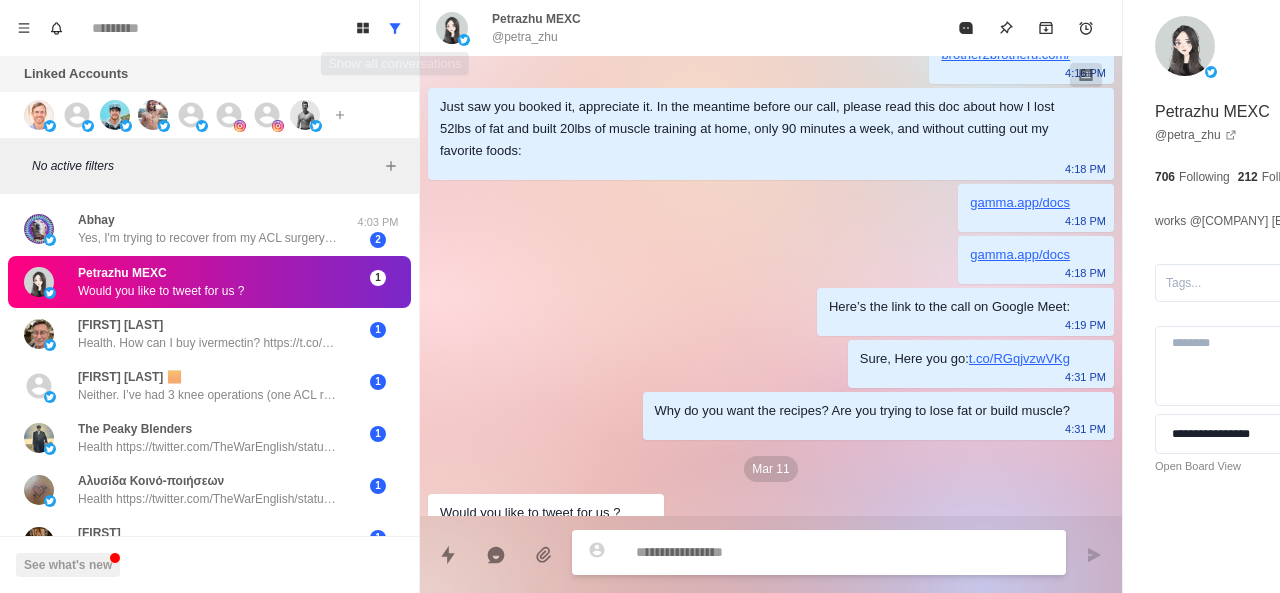 scroll, scrollTop: 140, scrollLeft: 0, axis: vertical 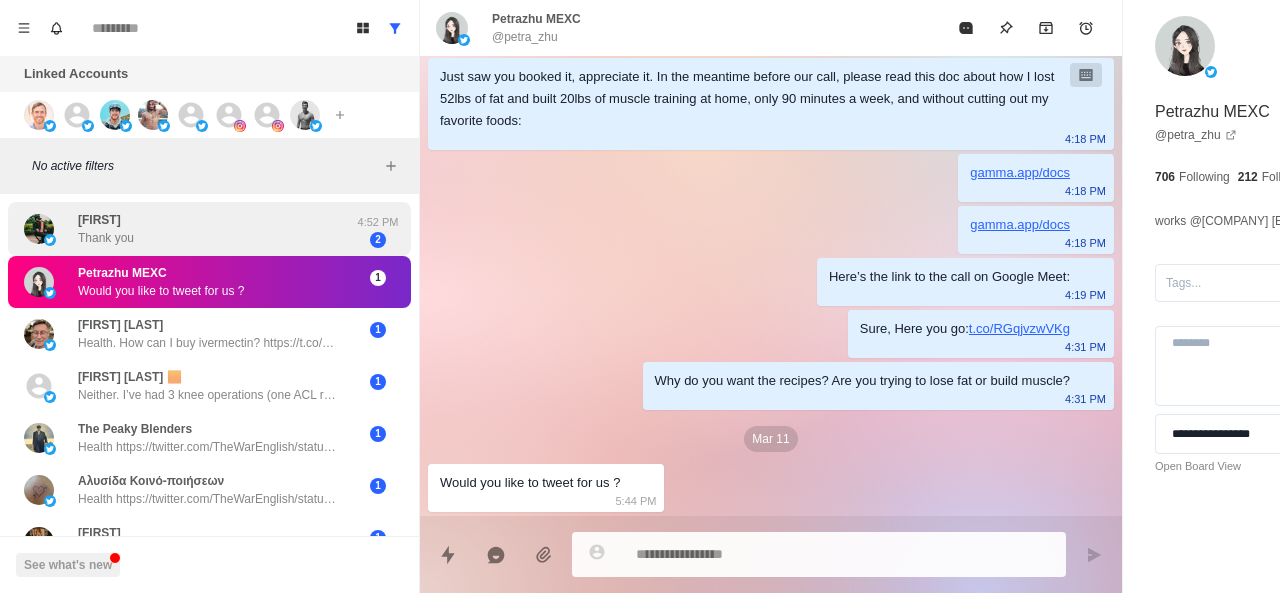 click on "[FIRST] Thank you" at bounding box center (188, 229) 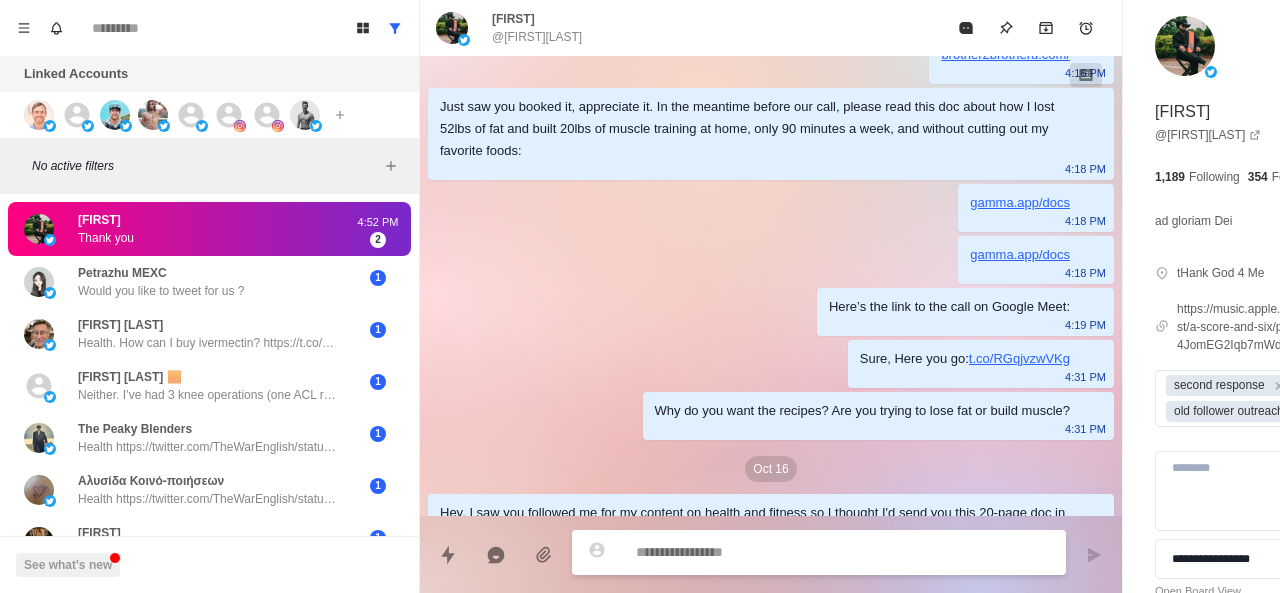 scroll, scrollTop: 1406, scrollLeft: 0, axis: vertical 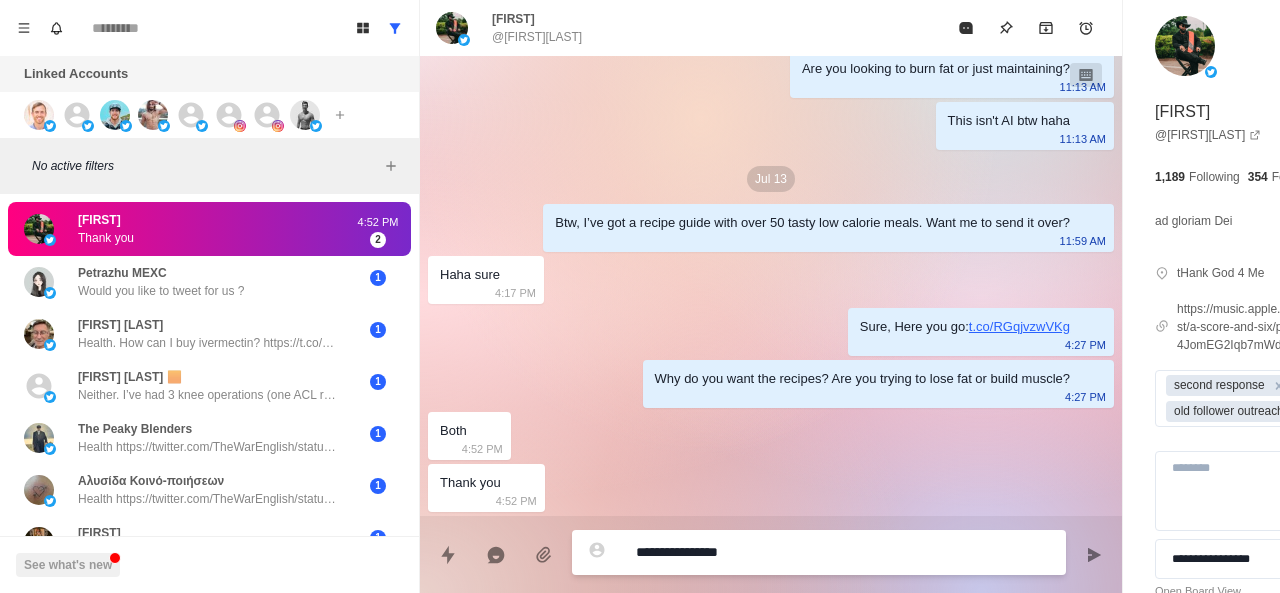 paste on "**********" 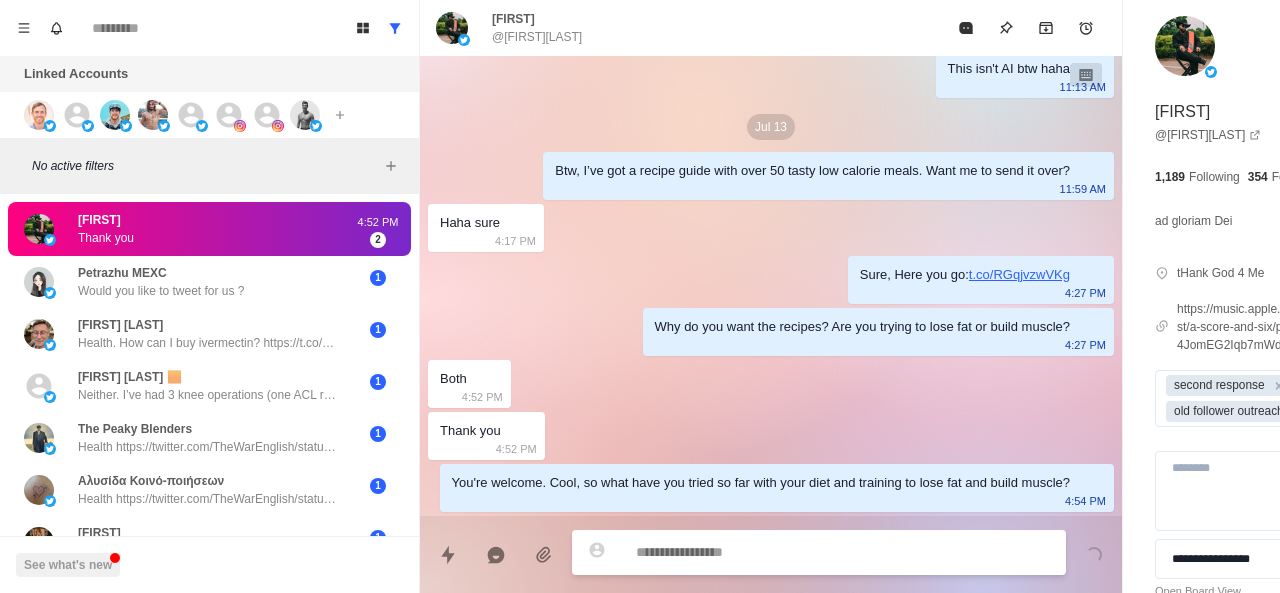 scroll, scrollTop: 1480, scrollLeft: 0, axis: vertical 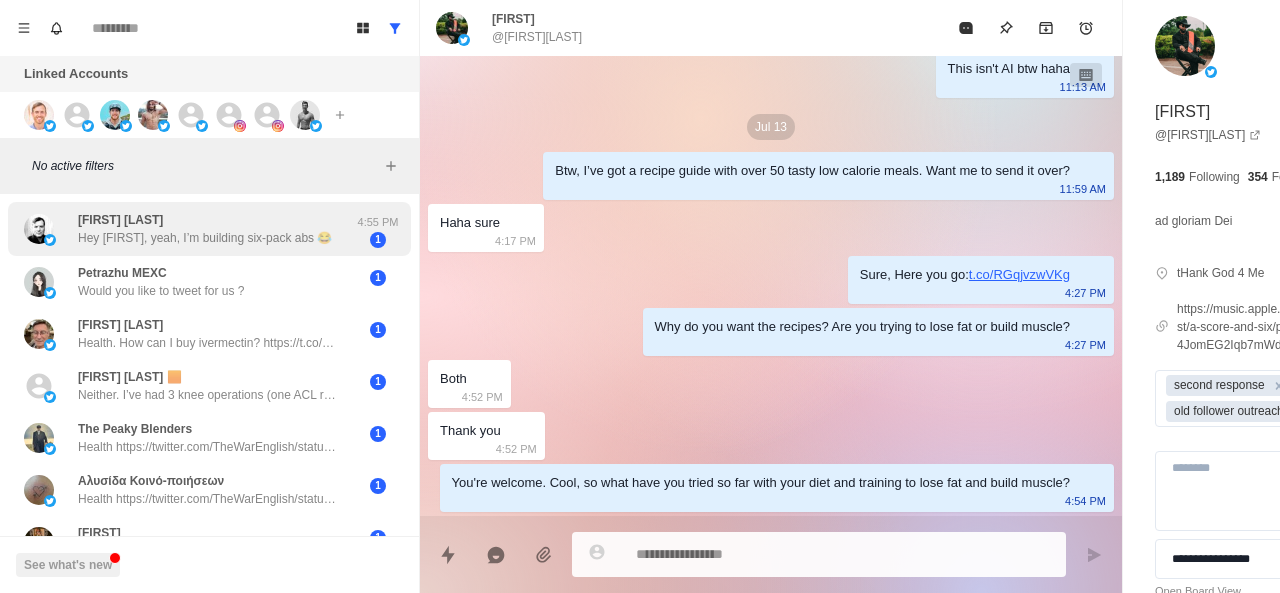 click on "Hey [FIRST], yeah, I’m building six-pack abs 😂" at bounding box center [205, 238] 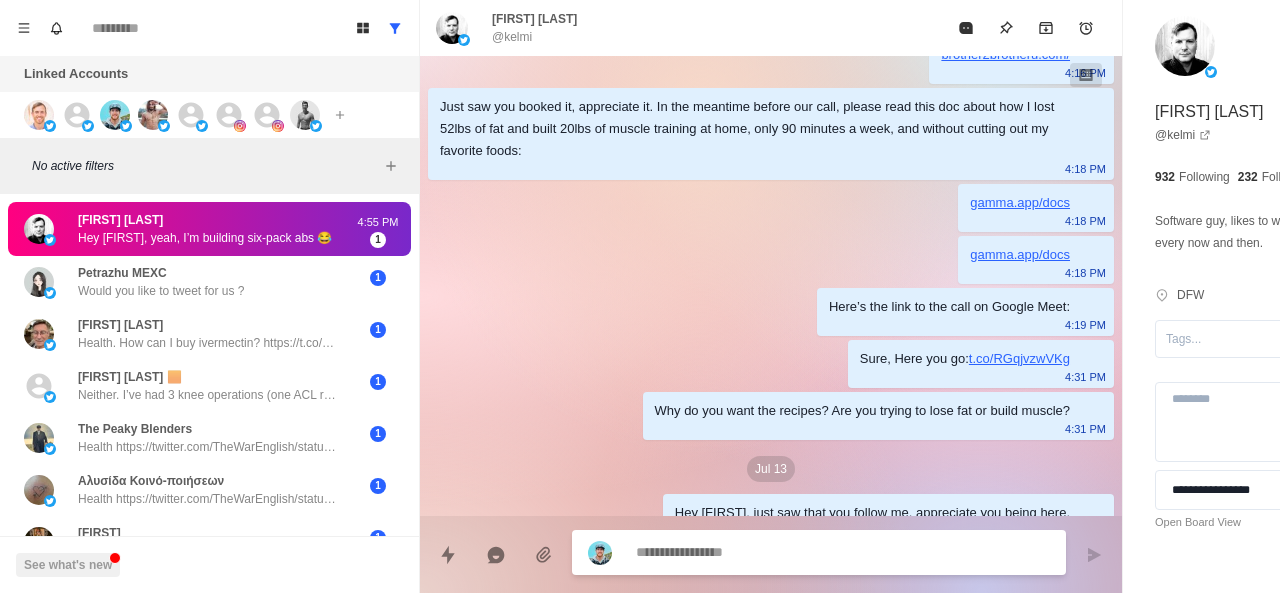 scroll, scrollTop: 236, scrollLeft: 0, axis: vertical 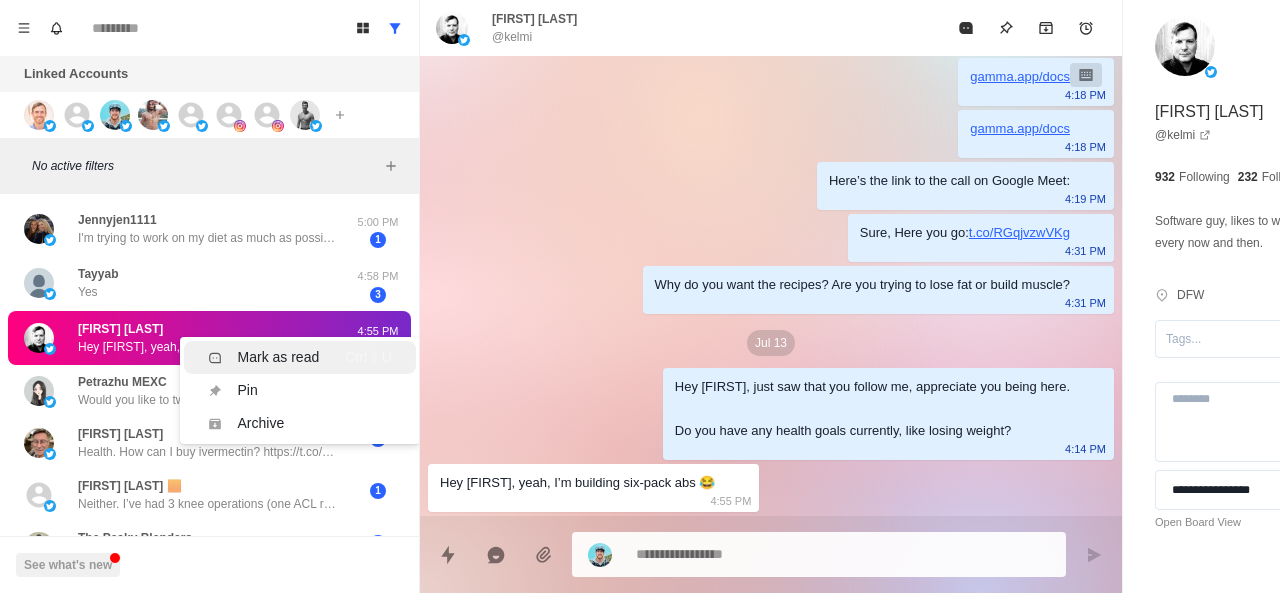click on "Mark as read" at bounding box center (279, 357) 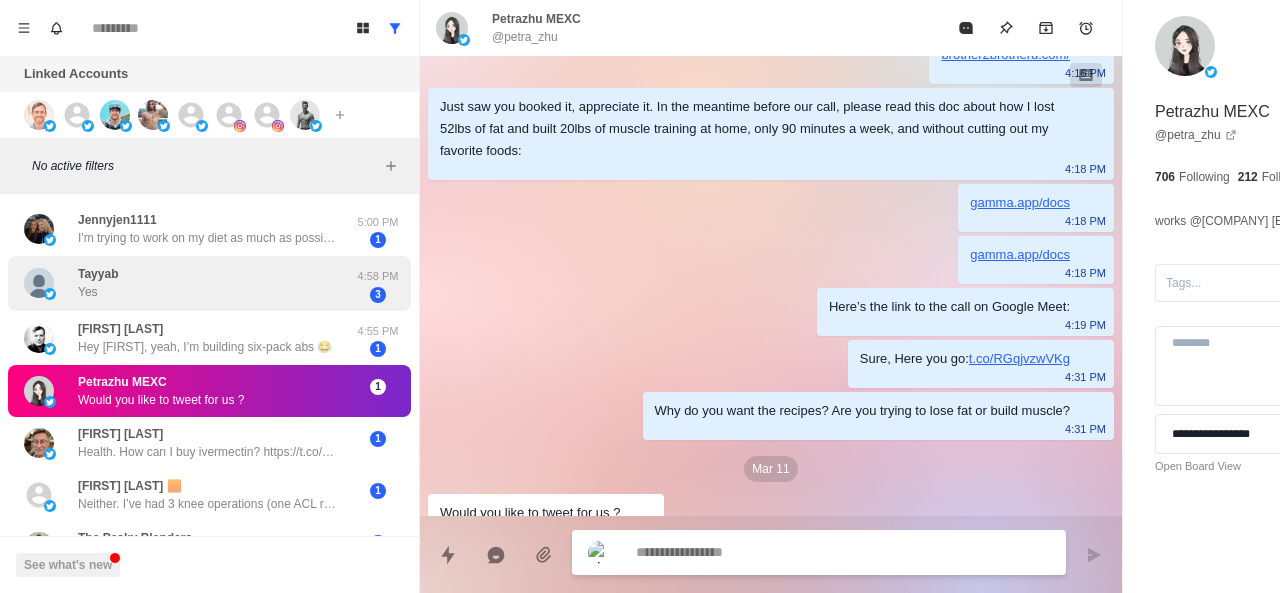 scroll, scrollTop: 140, scrollLeft: 0, axis: vertical 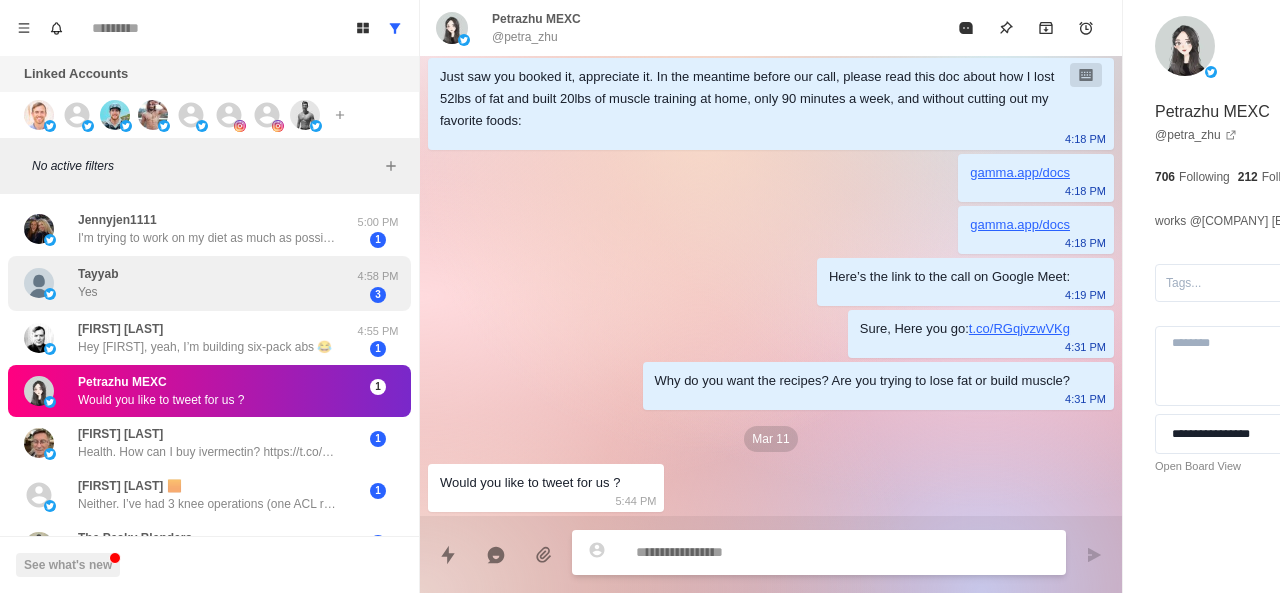 click on "[FIRST] Yes" at bounding box center [188, 283] 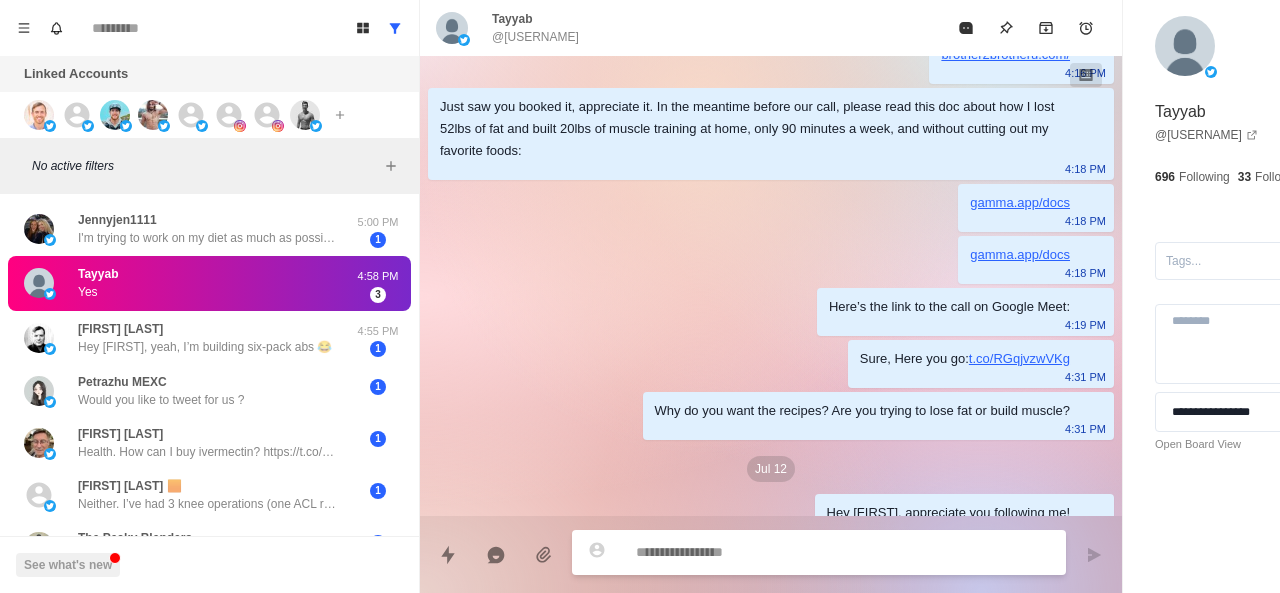 scroll, scrollTop: 516, scrollLeft: 0, axis: vertical 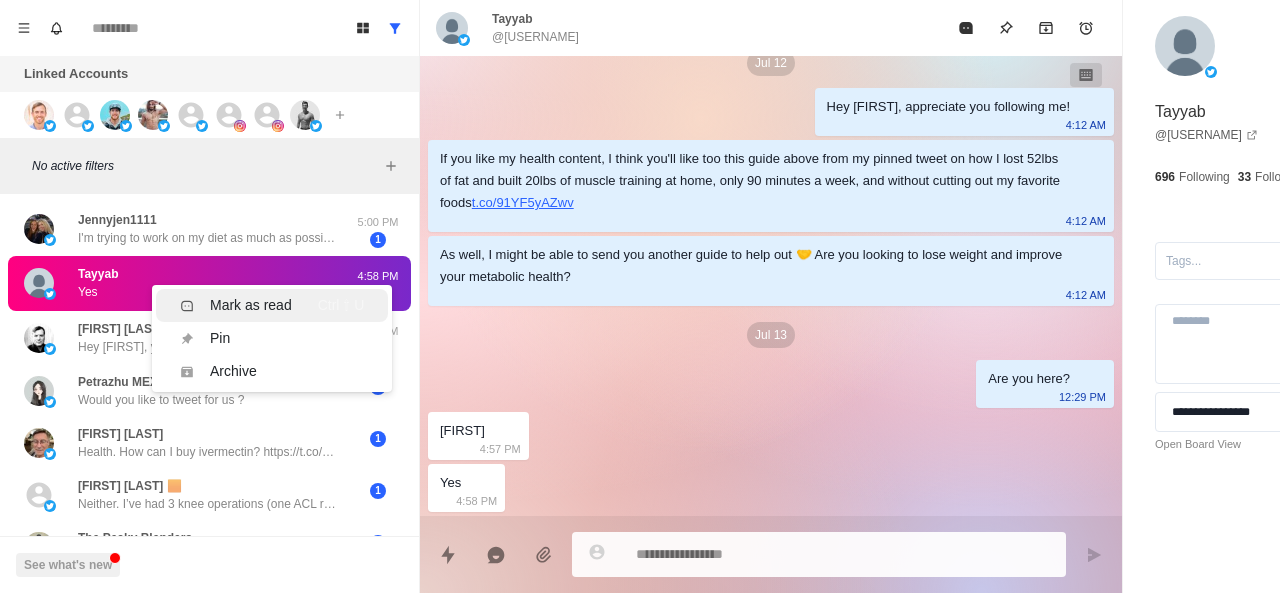 click on "Mark as read" at bounding box center (236, 305) 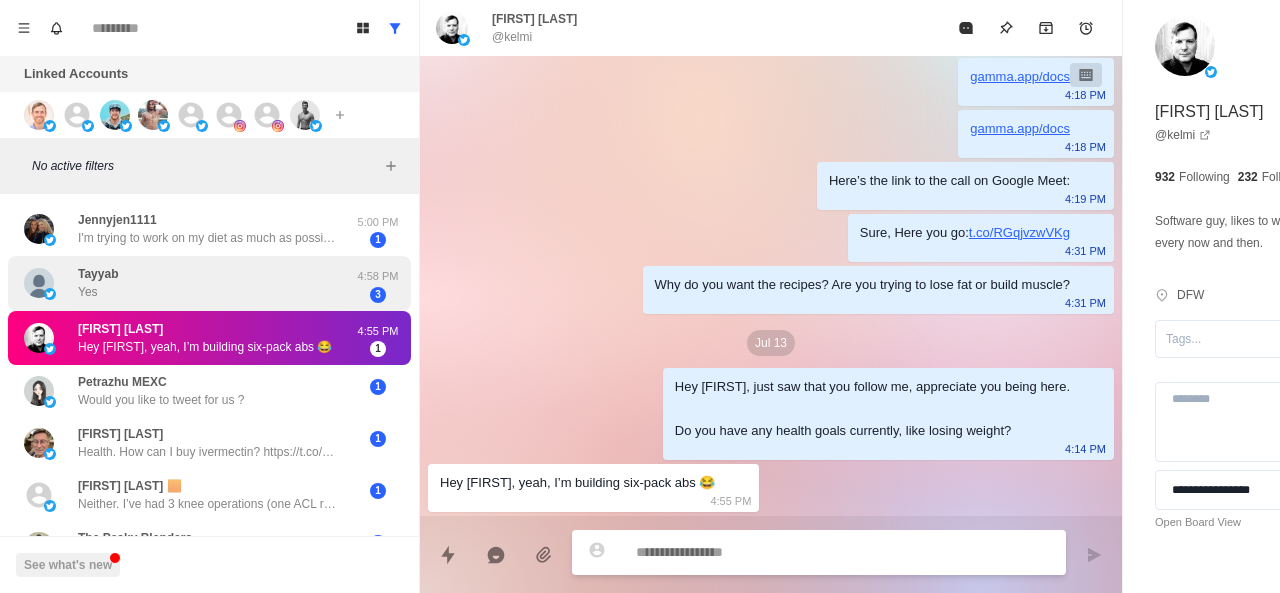 scroll, scrollTop: 236, scrollLeft: 0, axis: vertical 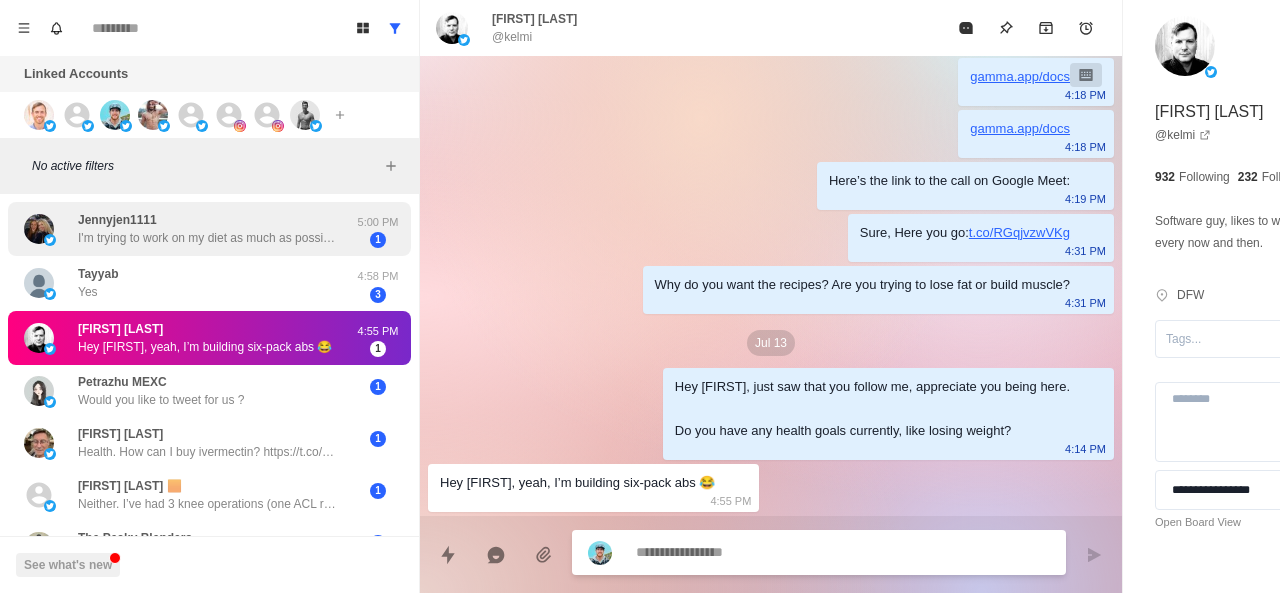 click on "I'm trying to work on my diet as much as possible.  It's been a bit more difficult with the fierce cravings for sugar.  I've not been successful at keeping up with exercising.  I know I need accountability to get me started. I have a friend moving back to the area that is looking for the same.  Since moving from NY, I have noticed it's been more difficult to find motivation and there isn't anyone that I know of locally that works out regularly.  I've always enjoyed working out and know the dedication it takes.  In my earlier years,  I was very dedicated to the gym.  Took my 111 lb self and turned it into 140 lbs at 9% body fat. Now being a mother and life changing,  the discipline is lacking along with the same abilities.  So,  jumping around isn't an option.  Haha. I'm figuring resistance bands will be a good beginning.  I'm limited currently with being at the peak of frozen shoulder. So,  it's been diet and trying to prepare my mind for the physical success in hoping to start achieving.  😄" at bounding box center (208, 238) 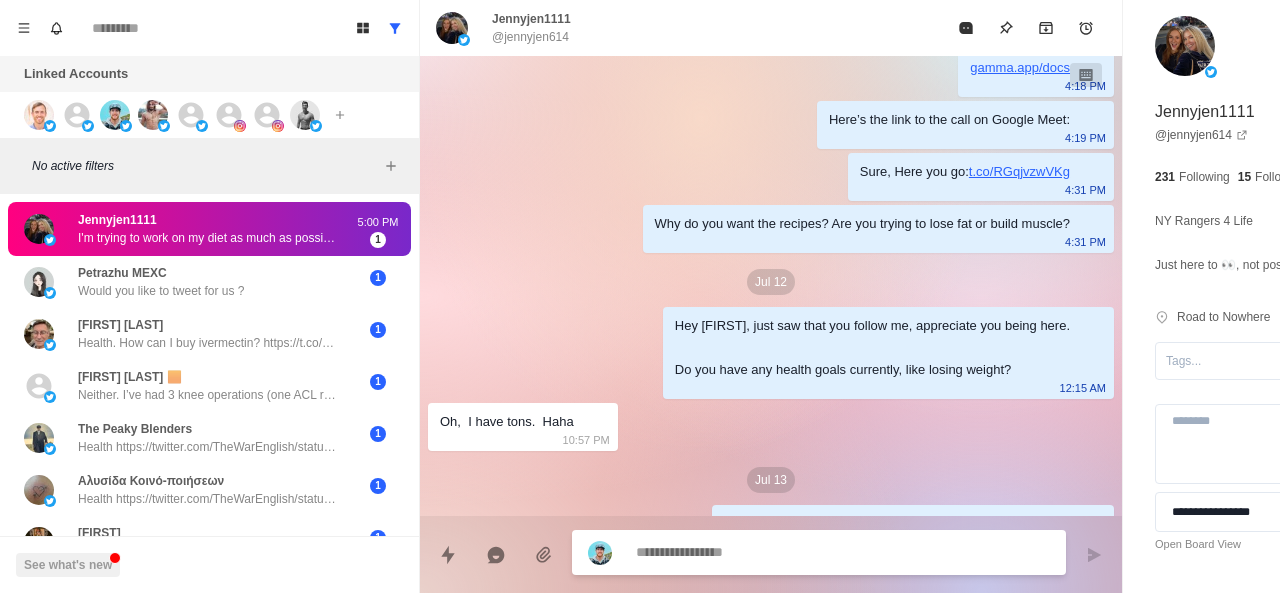 scroll, scrollTop: 341, scrollLeft: 0, axis: vertical 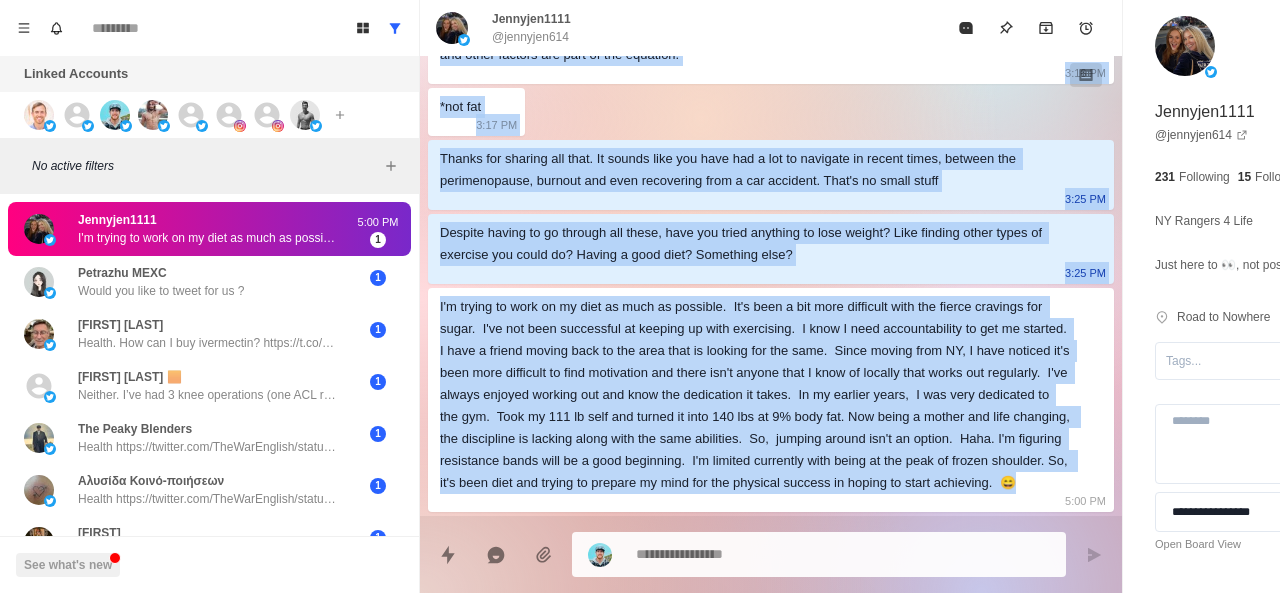 drag, startPoint x: 556, startPoint y: 283, endPoint x: 796, endPoint y: 501, distance: 324.2283 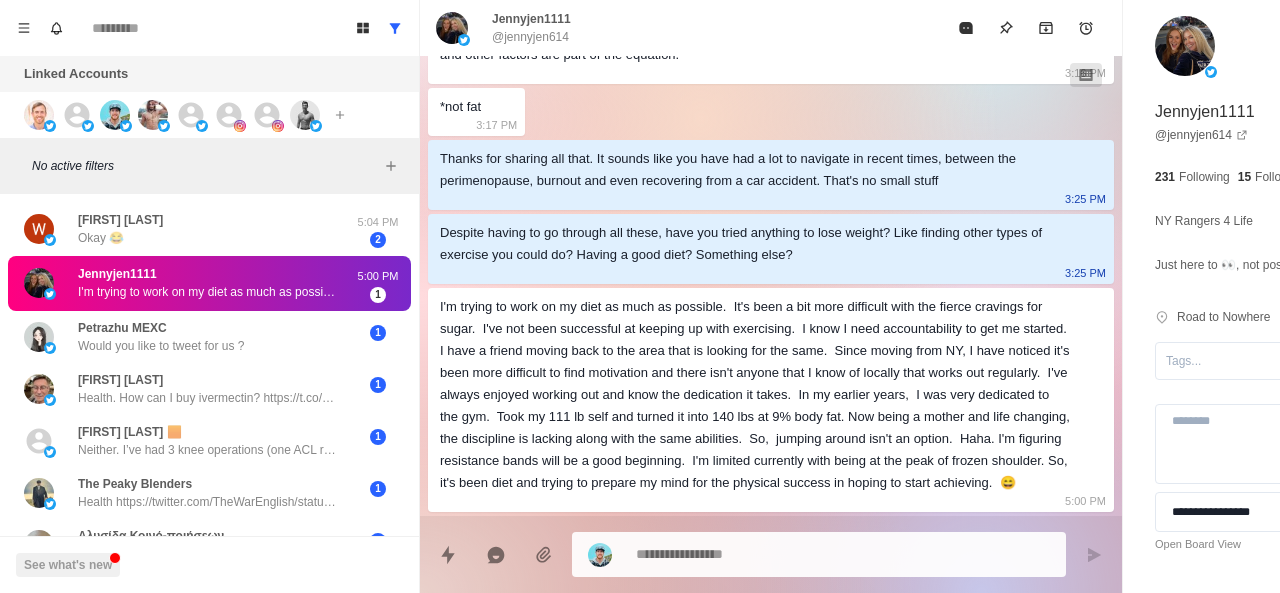 click on "I'm trying to work on my diet as much as possible.  It's been a bit more difficult with the fierce cravings for sugar.  I've not been successful at keeping up with exercising.  I know I need accountability to get me started. I have a friend moving back to the area that is looking for the same.  Since moving from NY, I have noticed it's been more difficult to find motivation and there isn't anyone that I know of locally that works out regularly.  I've always enjoyed working out and know the dedication it takes.  In my earlier years,  I was very dedicated to the gym.  Took my 111 lb self and turned it into 140 lbs at 9% body fat. Now being a mother and life changing,  the discipline is lacking along with the same abilities.  So,  jumping around isn't an option.  Haha. I'm figuring resistance bands will be a good beginning.  I'm limited currently with being at the peak of frozen shoulder. So,  it's been diet and trying to prepare my mind for the physical success in hoping to start achieving.  😄" at bounding box center [208, 292] 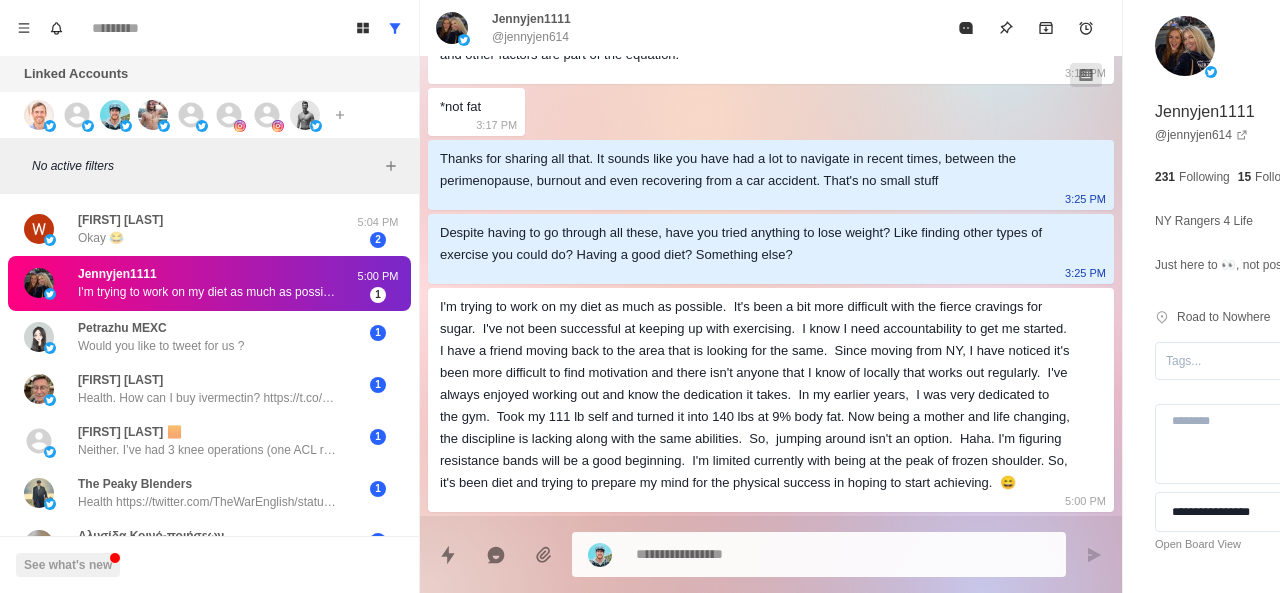scroll, scrollTop: 995, scrollLeft: 0, axis: vertical 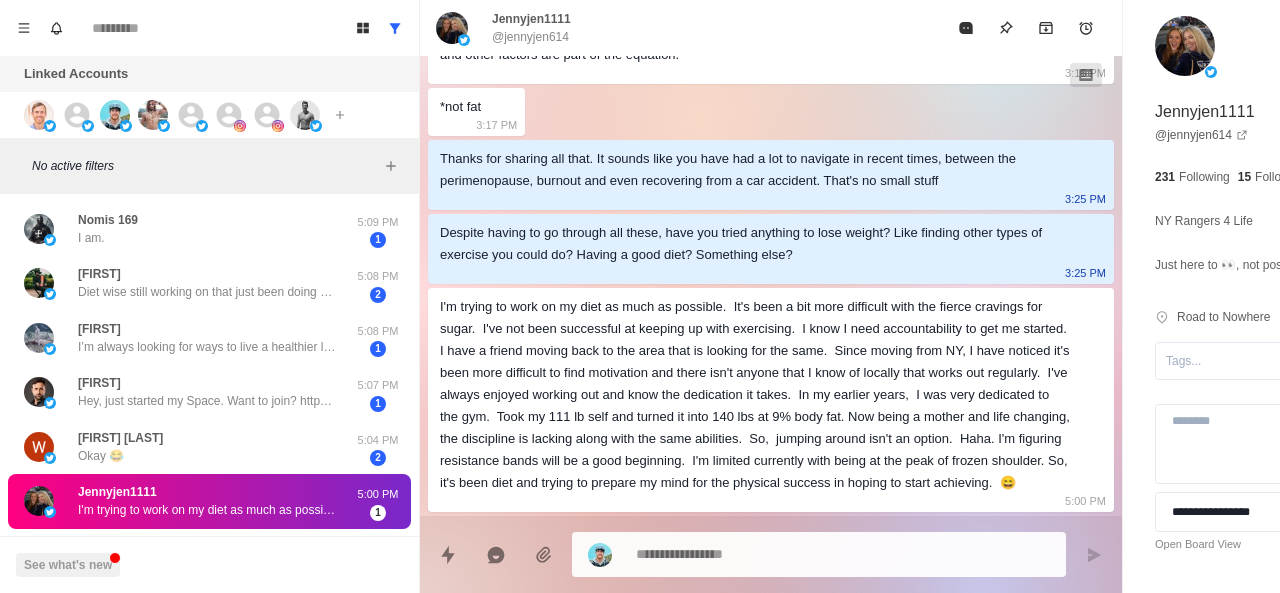 click at bounding box center [785, 554] 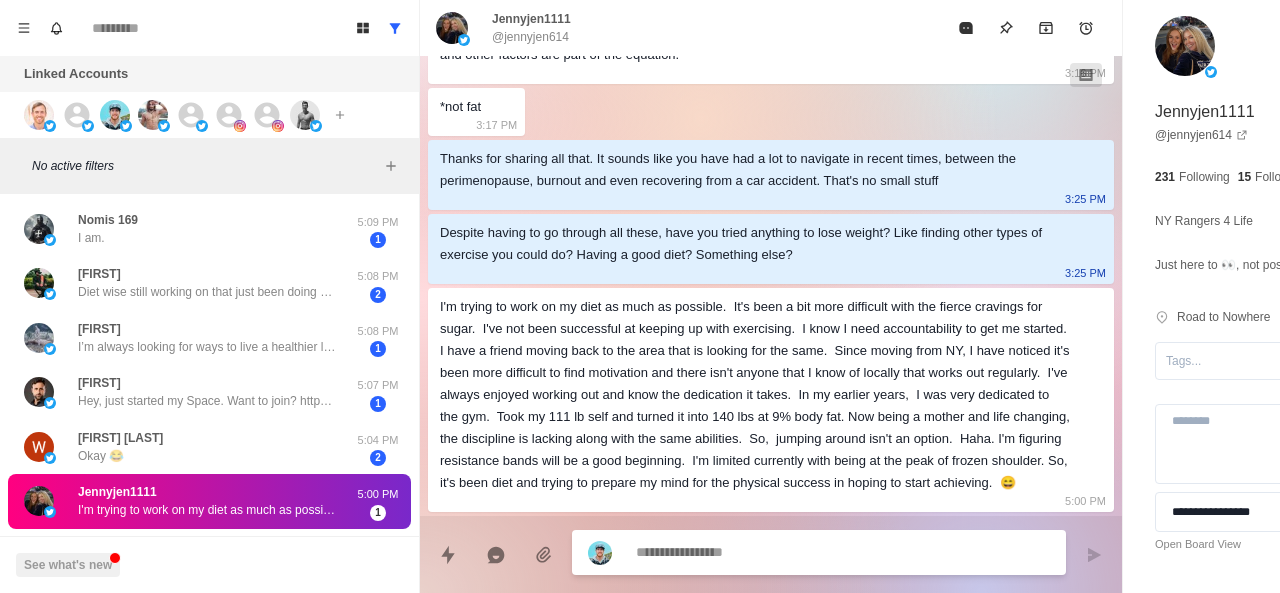 paste on "**********" 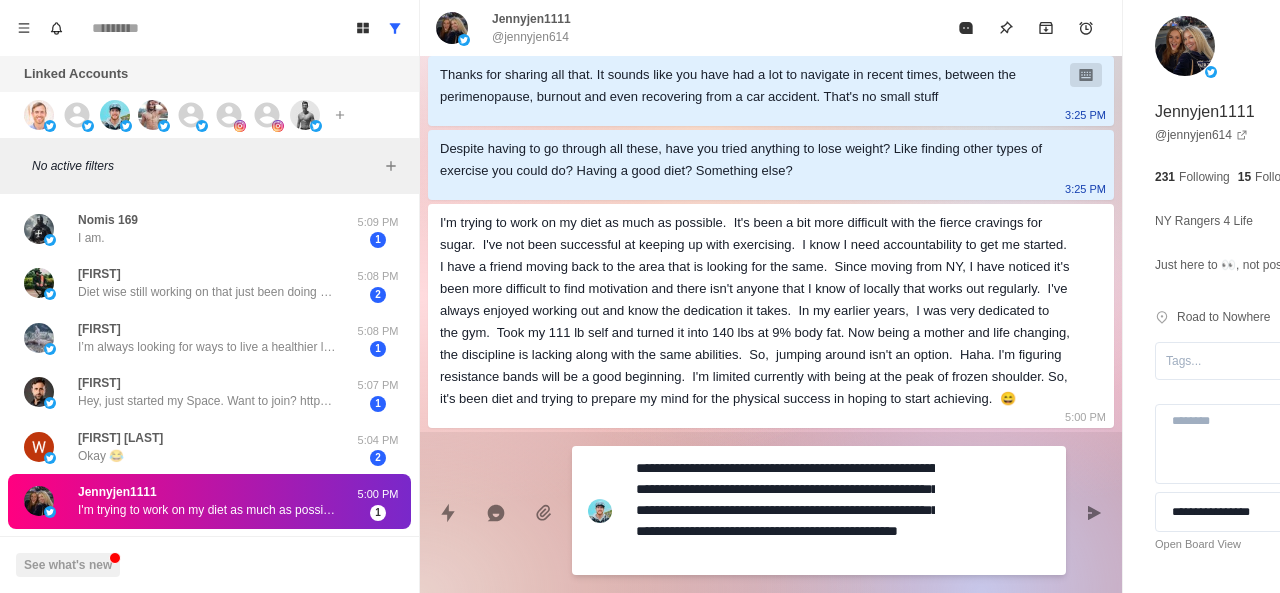 scroll, scrollTop: 20, scrollLeft: 0, axis: vertical 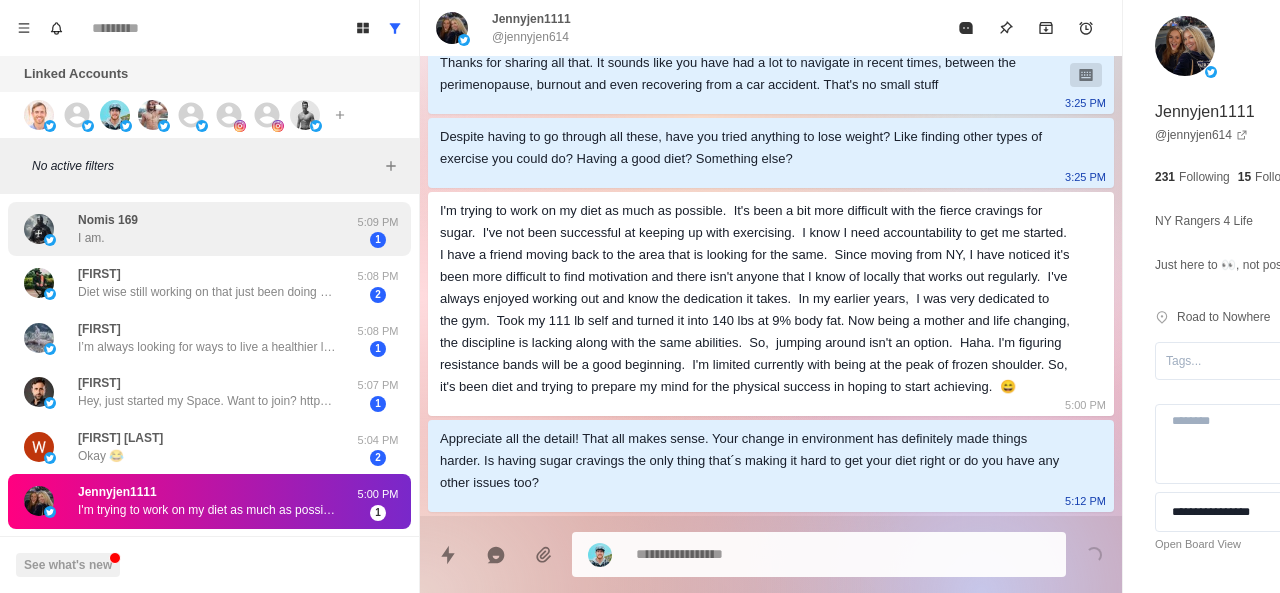 click on "[USERNAME] I am." at bounding box center [188, 229] 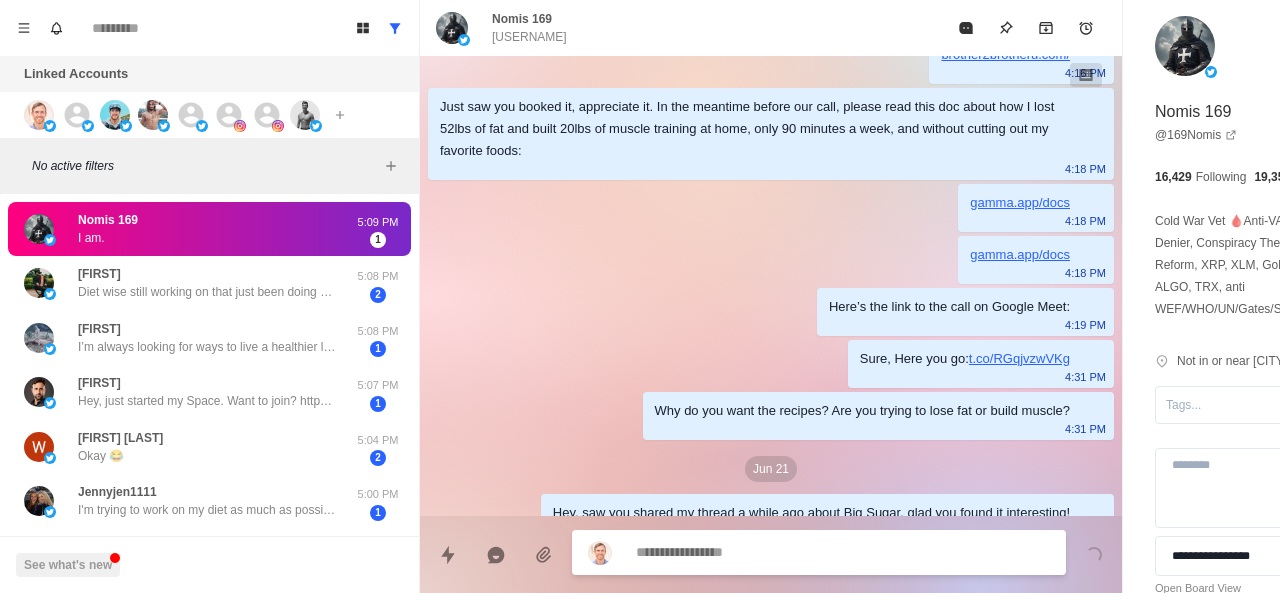 scroll, scrollTop: 410, scrollLeft: 0, axis: vertical 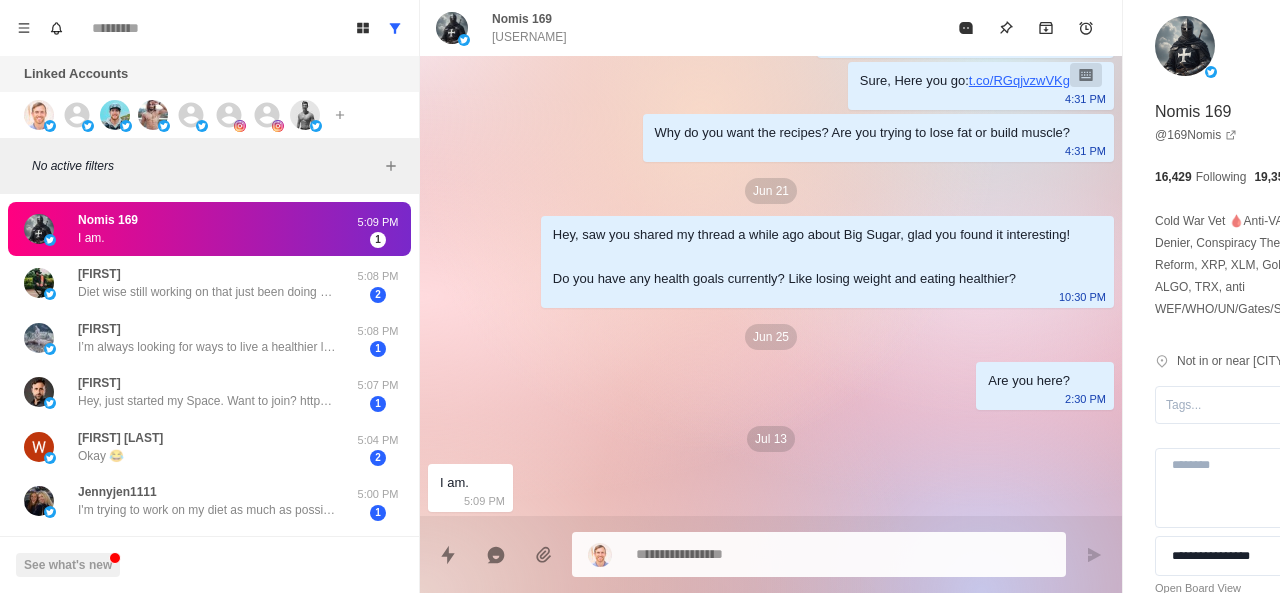 click on "[USERNAME] I am. 5:09 PM 1" at bounding box center [209, 229] 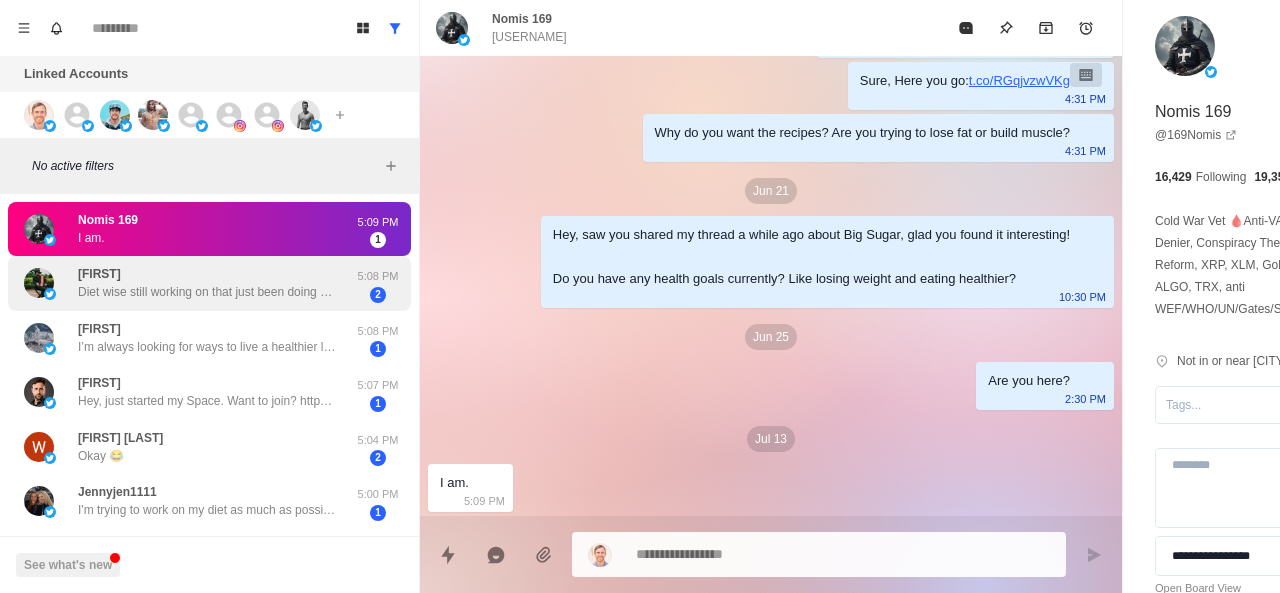 click on "[FIRST] Diet wise still working on that just been doing whatever honestly nothing fast food. But home cooked and fresh pressed" at bounding box center [208, 283] 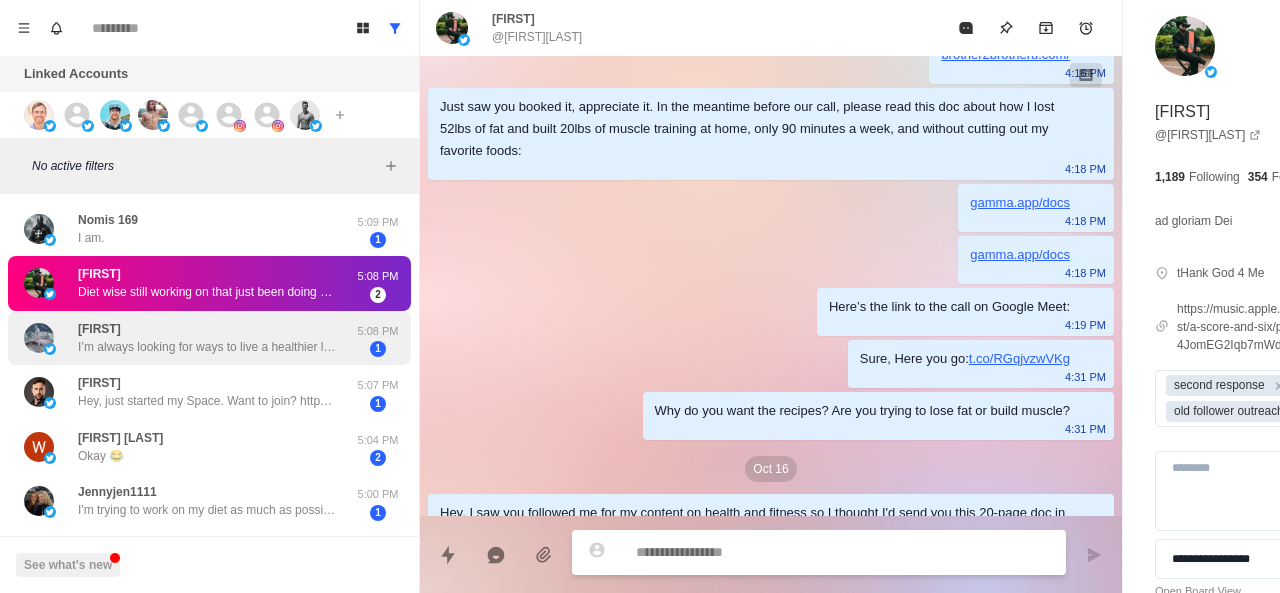 scroll, scrollTop: 1628, scrollLeft: 0, axis: vertical 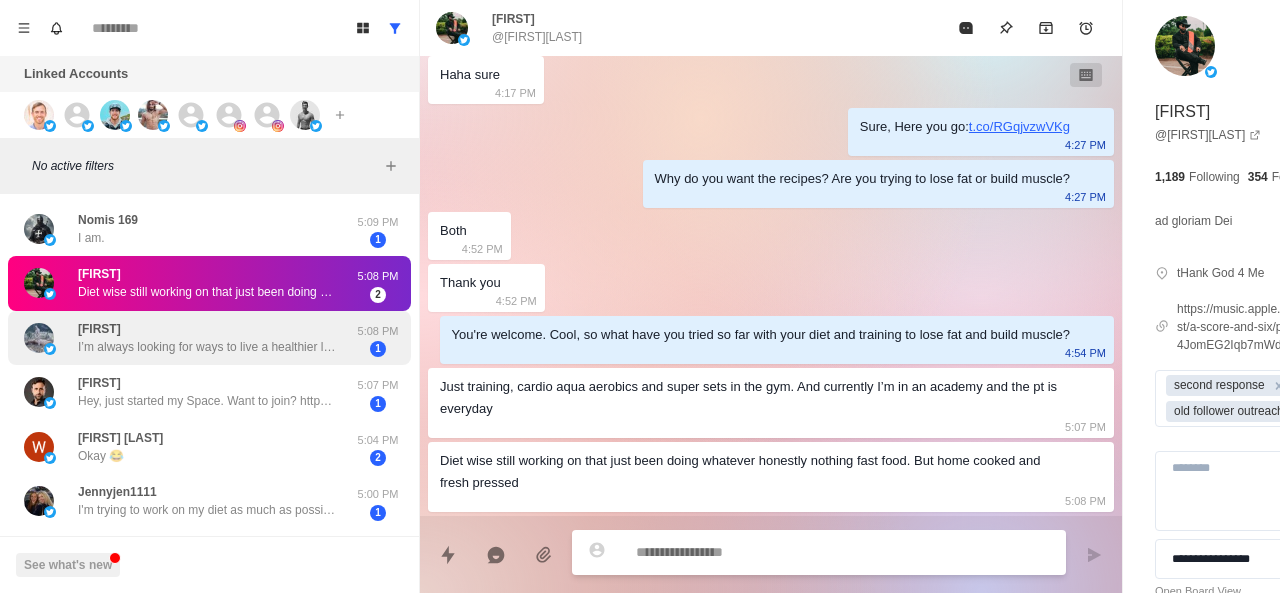 click on "I’m always looking for ways to live a healthier life and show my kids how they should live their lives as well" at bounding box center (208, 347) 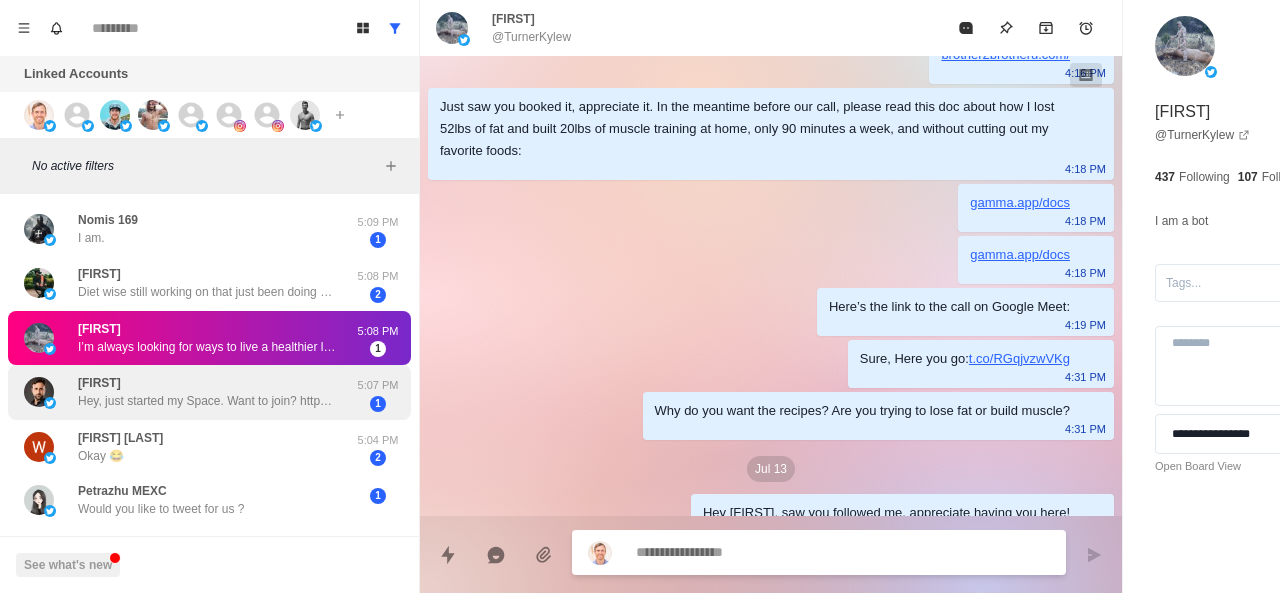scroll, scrollTop: 258, scrollLeft: 0, axis: vertical 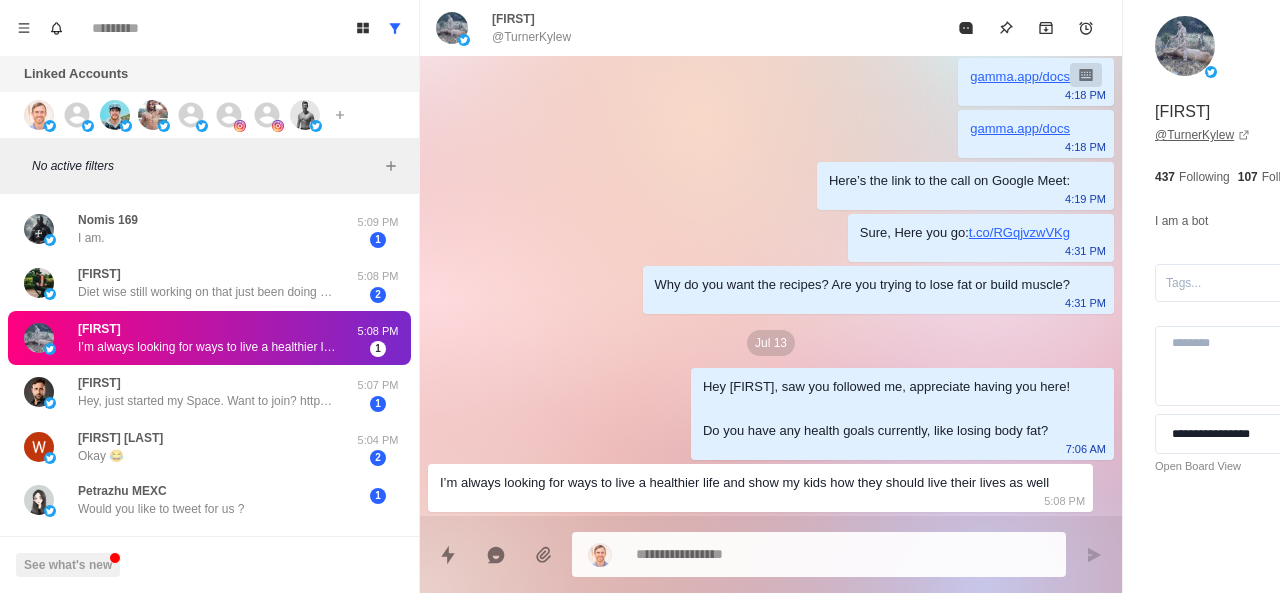 drag, startPoint x: 1066, startPoint y: 124, endPoint x: 1083, endPoint y: 134, distance: 19.723083 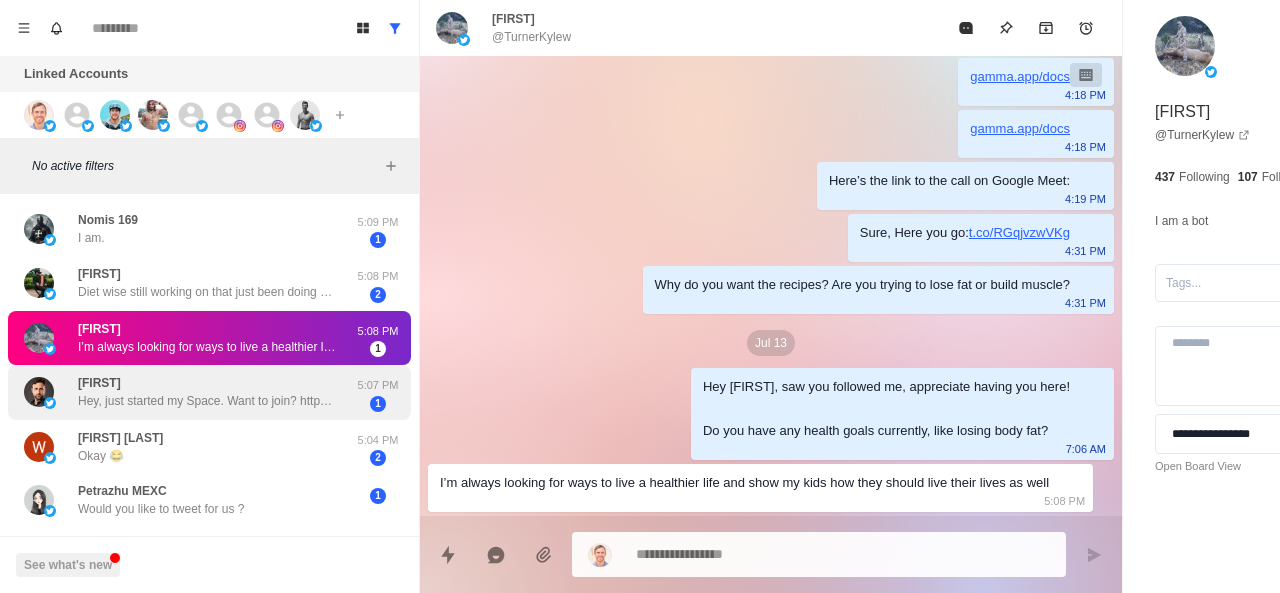 click on "Hey, just started my Space. Want to join? https://t.co/As59tqVZJ7" at bounding box center [208, 401] 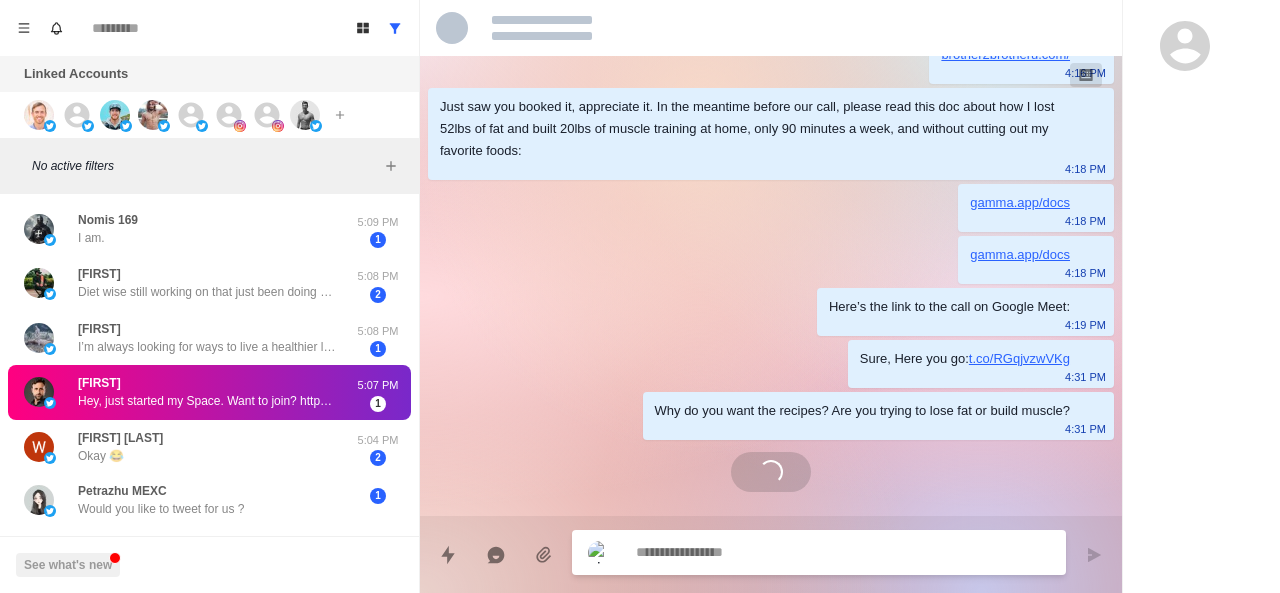 scroll, scrollTop: 110, scrollLeft: 0, axis: vertical 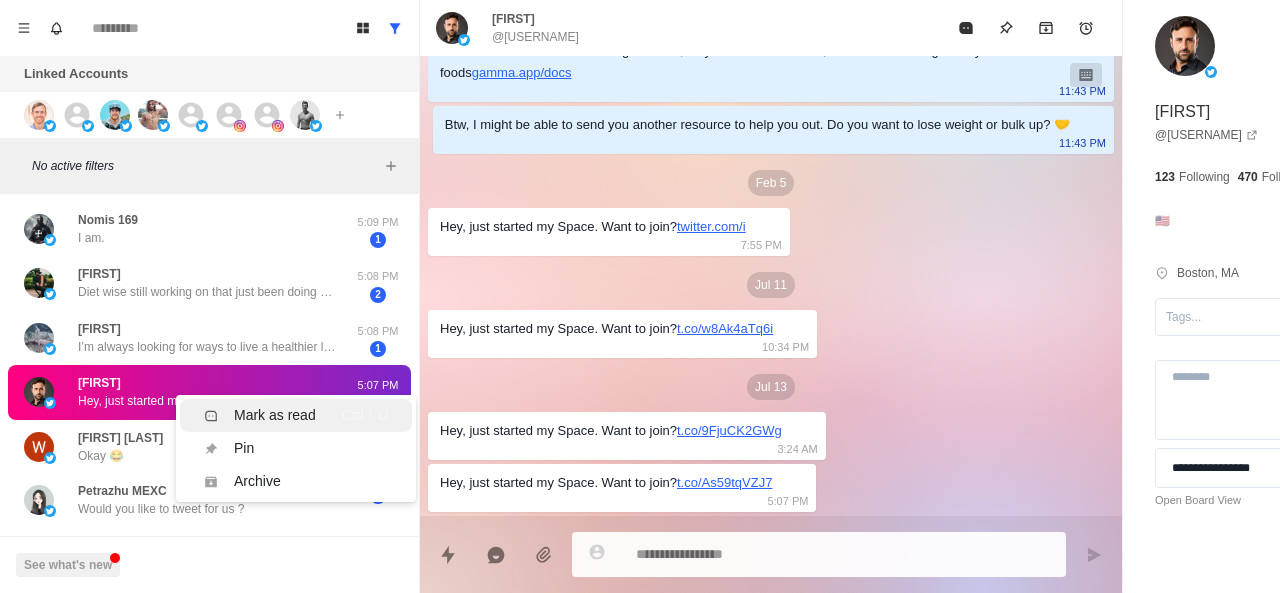 click on "Mark as read" at bounding box center [260, 415] 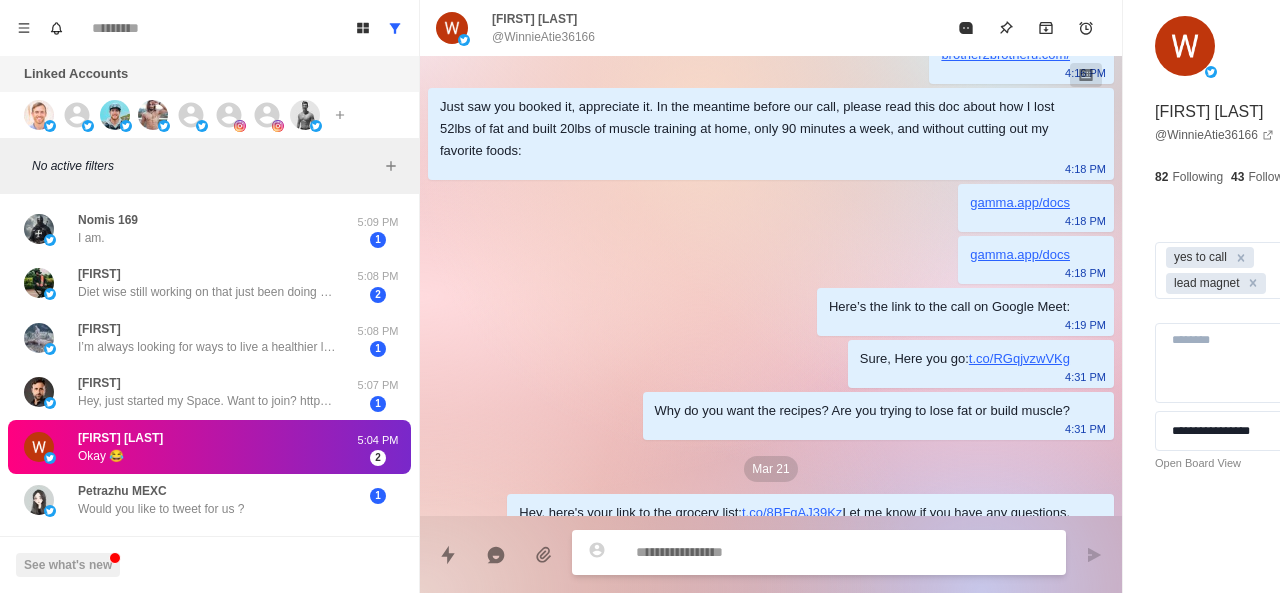scroll, scrollTop: 3358, scrollLeft: 0, axis: vertical 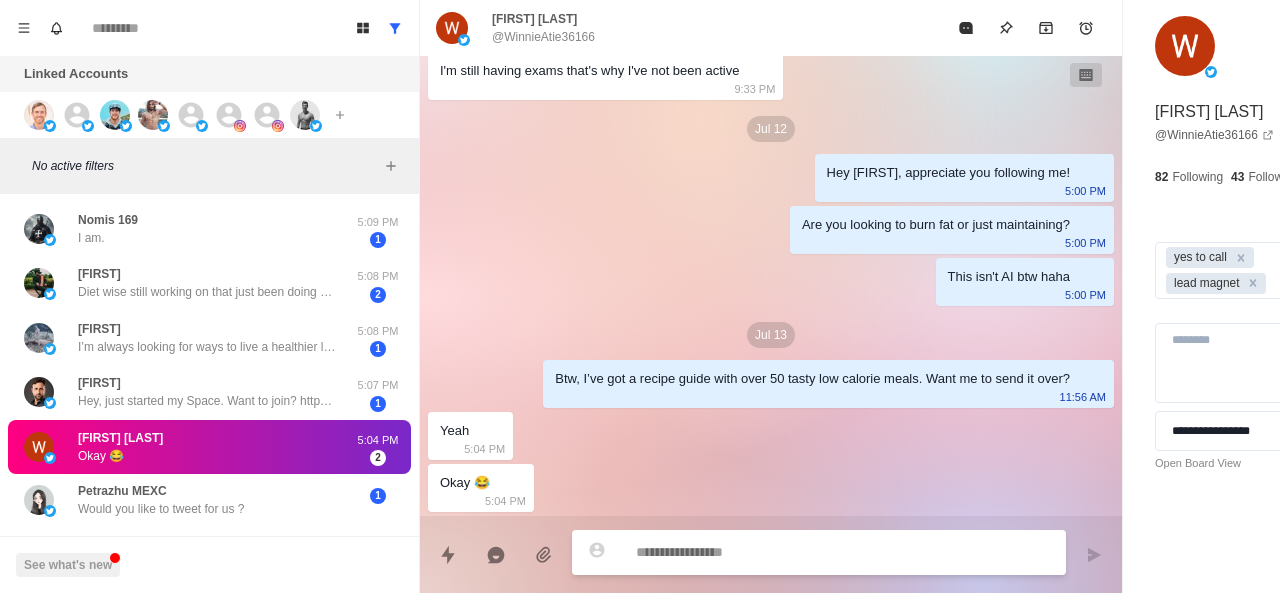 click on "[FIRST] [LAST]" at bounding box center (120, 438) 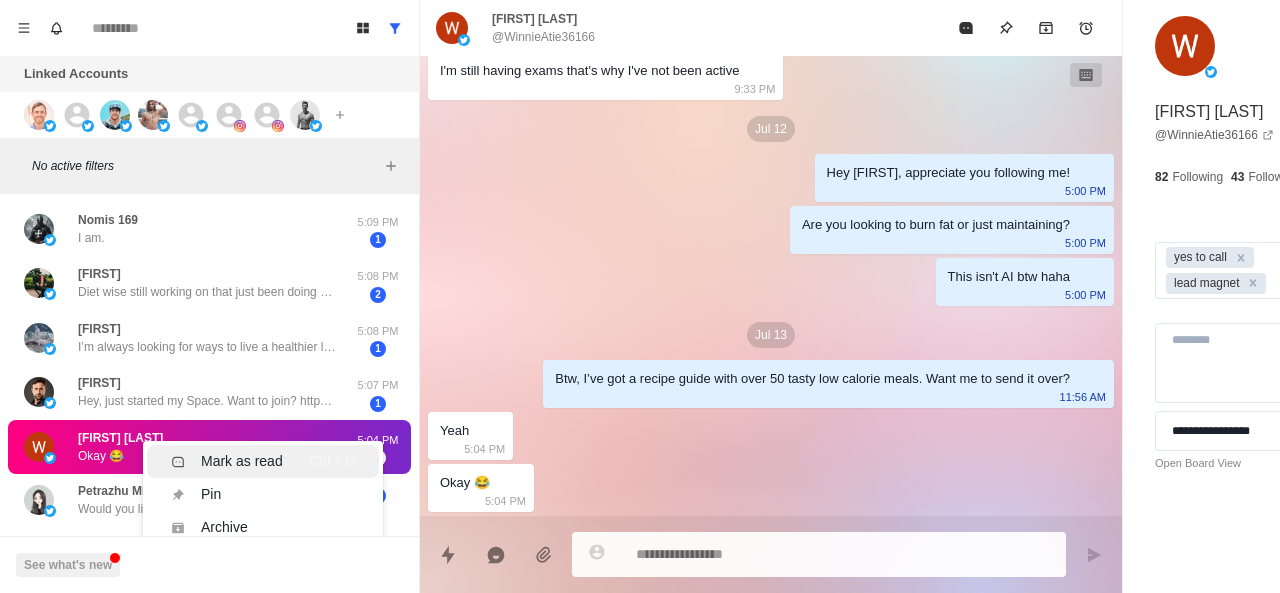 click on "Mark as read" at bounding box center (227, 461) 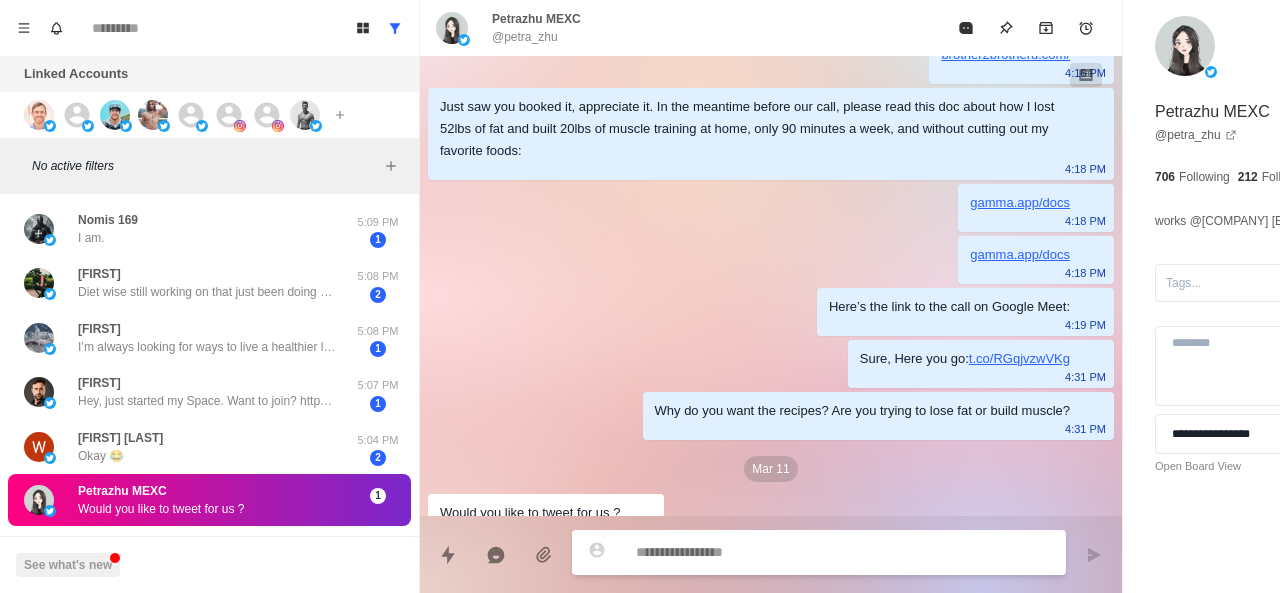 scroll, scrollTop: 140, scrollLeft: 0, axis: vertical 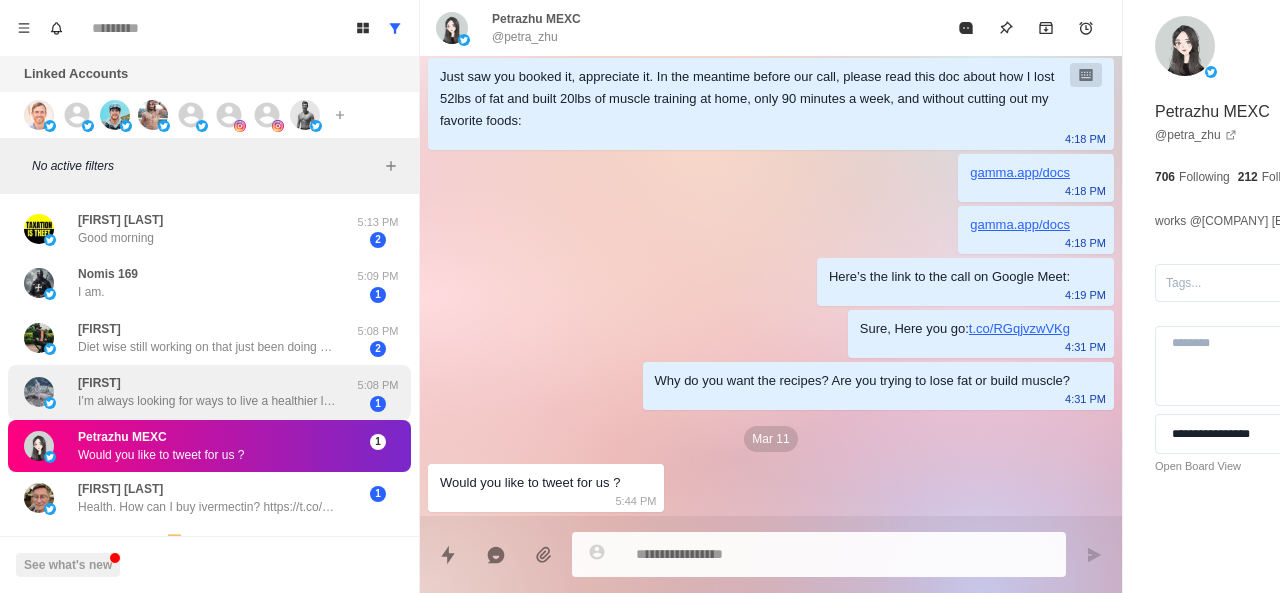 click on "[FIRST] I’m always looking for ways to live a healthier life and show my kids how they should live their lives as well" at bounding box center (208, 392) 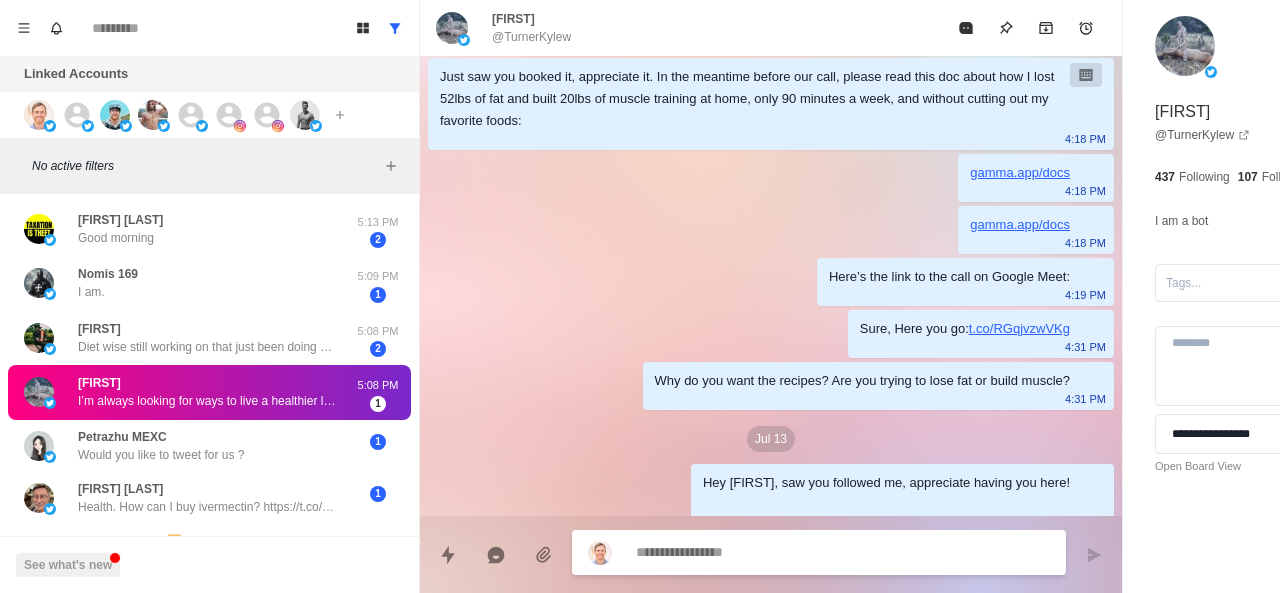 scroll, scrollTop: 258, scrollLeft: 0, axis: vertical 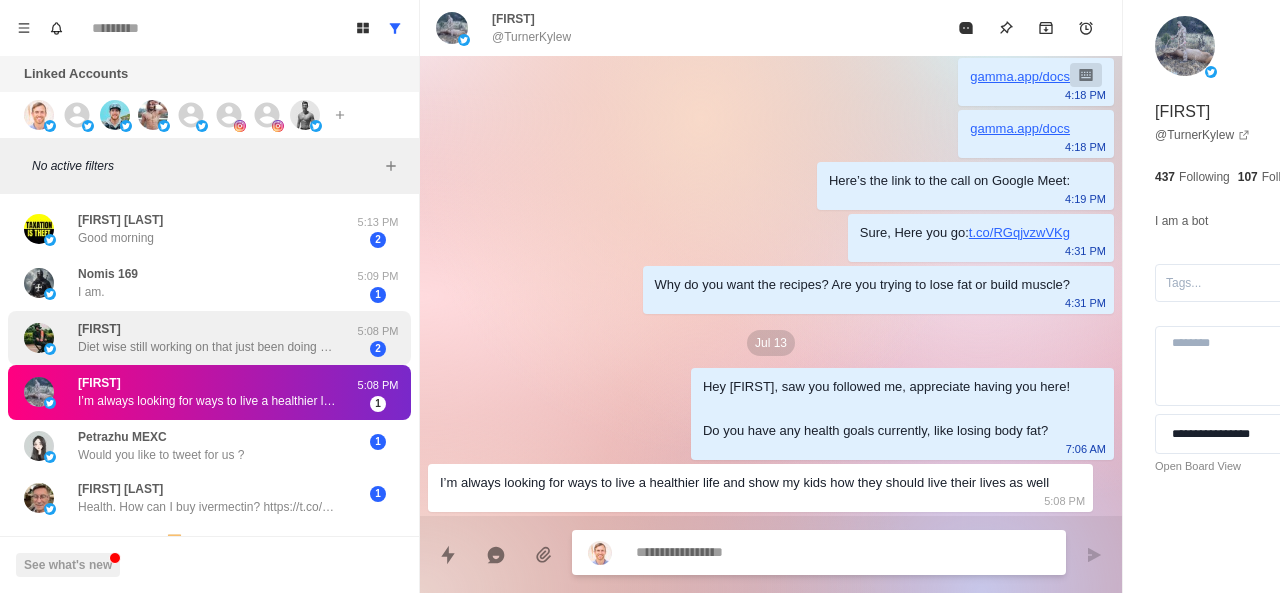click on "Diet wise still working on that just been doing whatever honestly nothing fast food. But home cooked and fresh pressed" at bounding box center (208, 347) 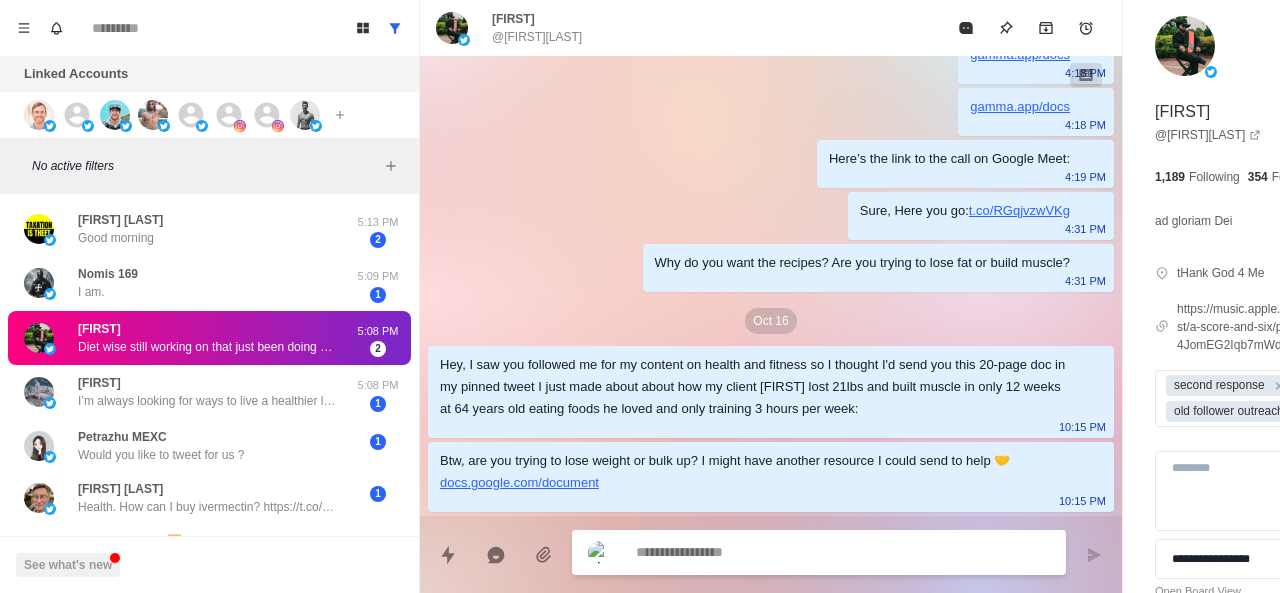 scroll, scrollTop: 1628, scrollLeft: 0, axis: vertical 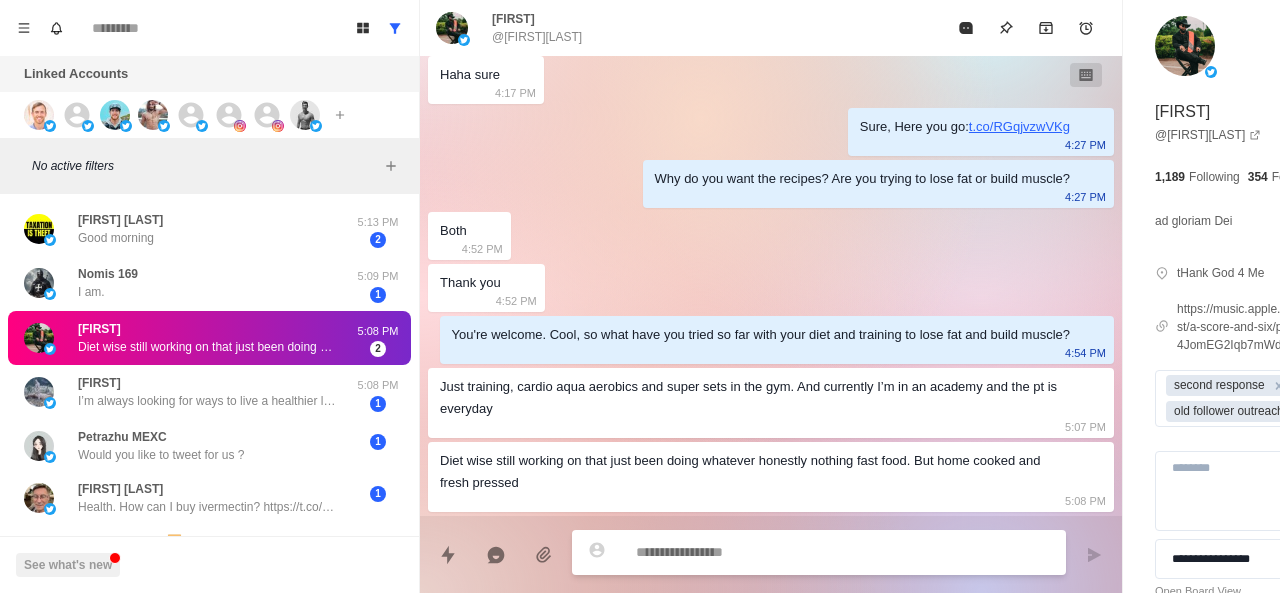 click 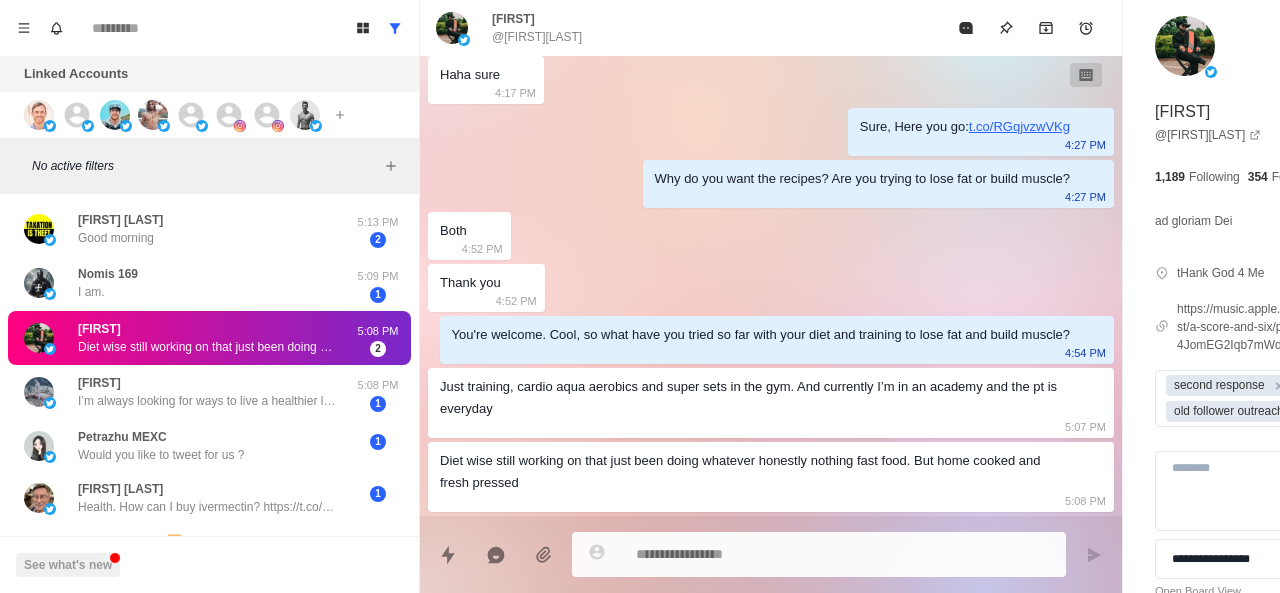 click at bounding box center (785, 554) 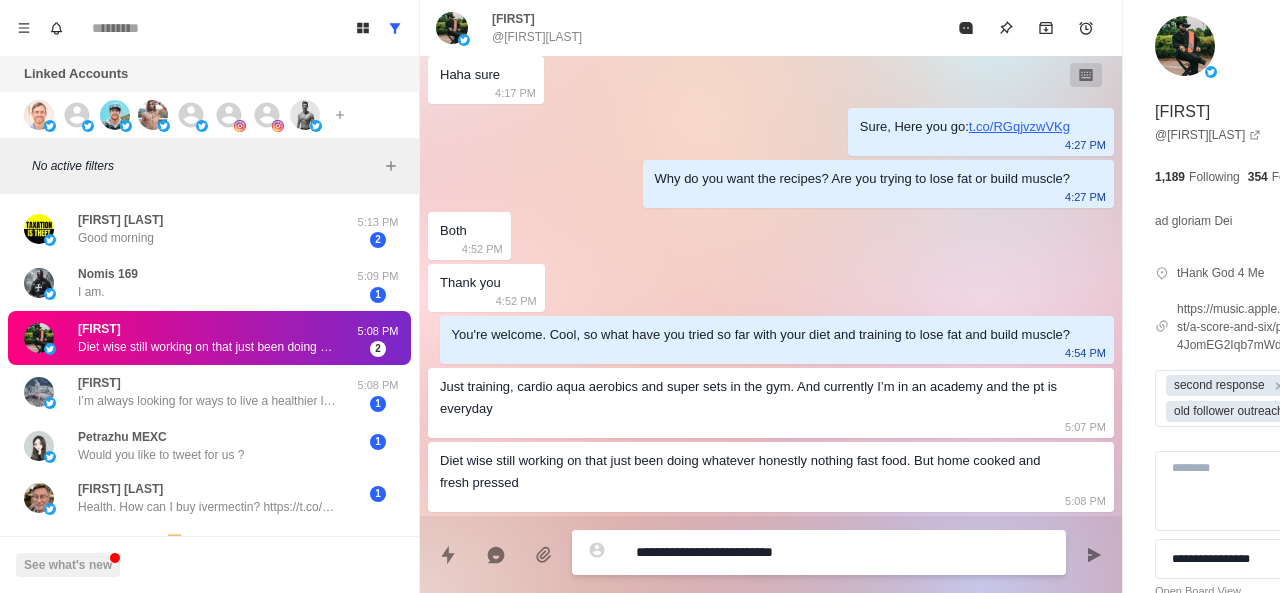 click on "**********" at bounding box center (785, 552) 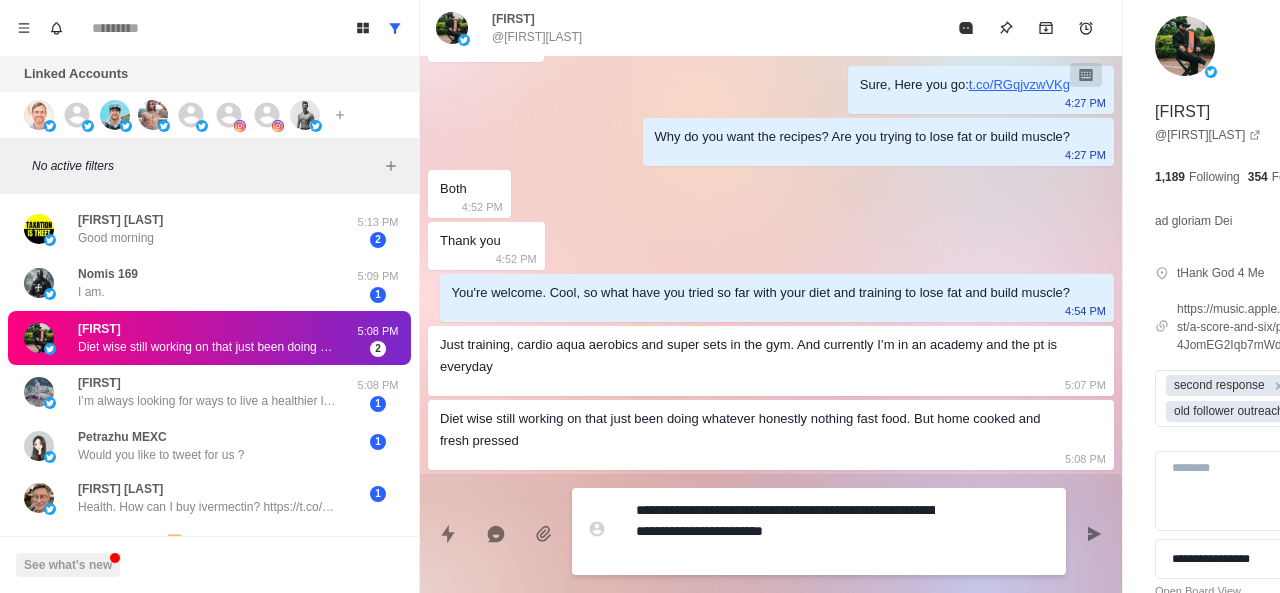 scroll, scrollTop: 1690, scrollLeft: 0, axis: vertical 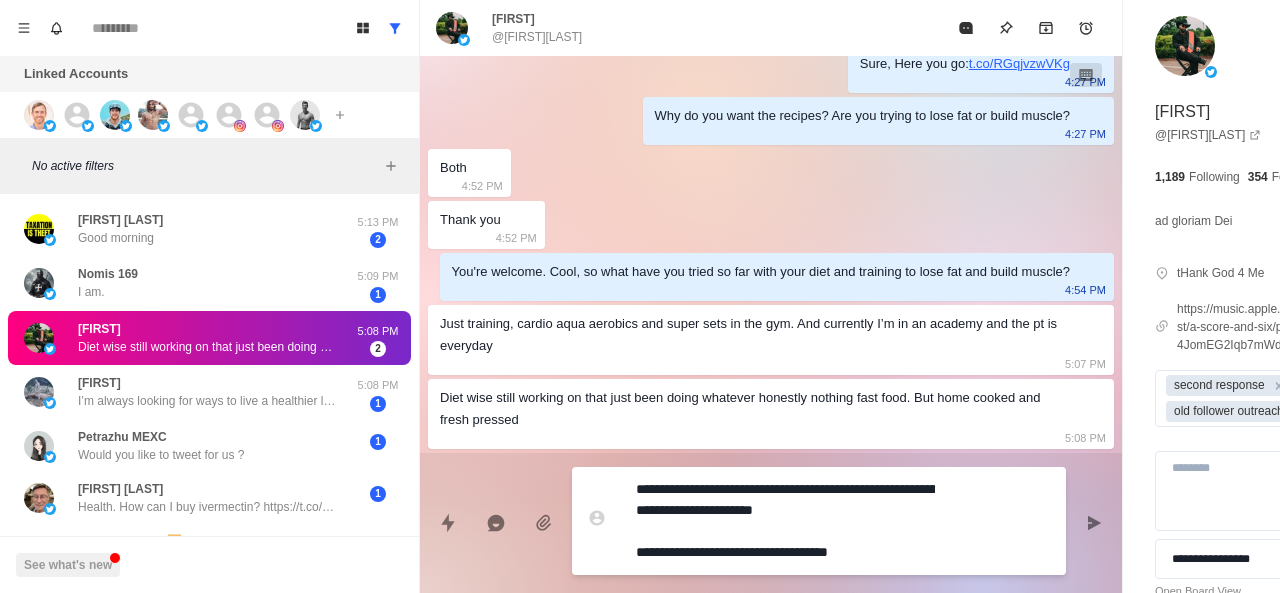 click on "**********" at bounding box center (785, 521) 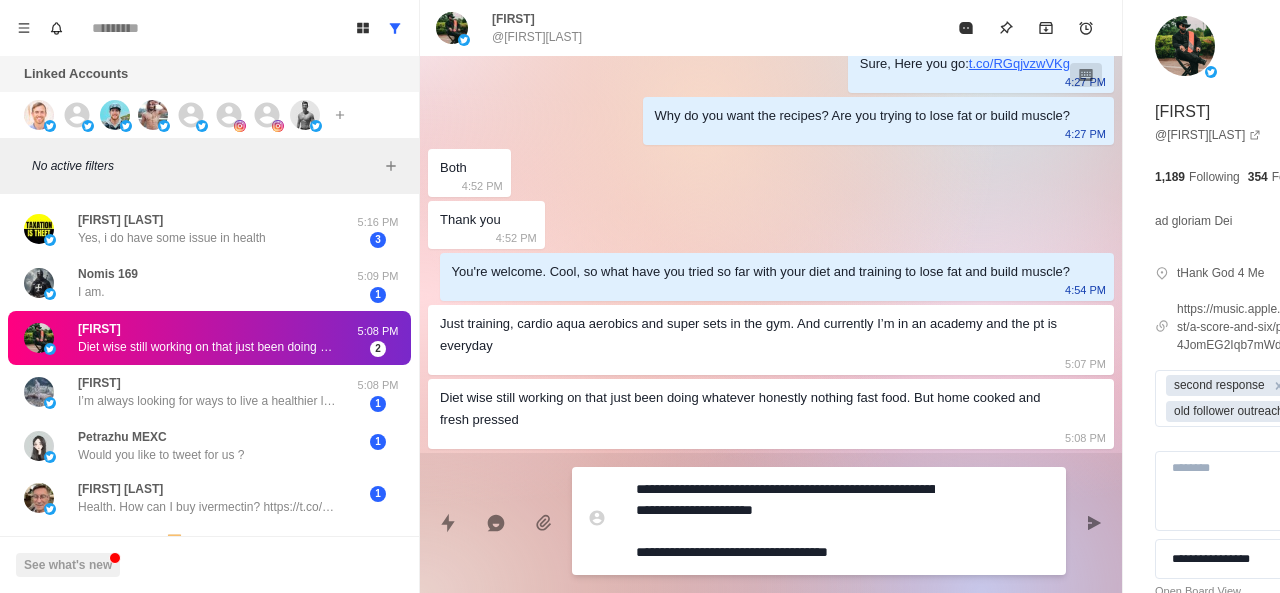 click on "**********" at bounding box center (785, 521) 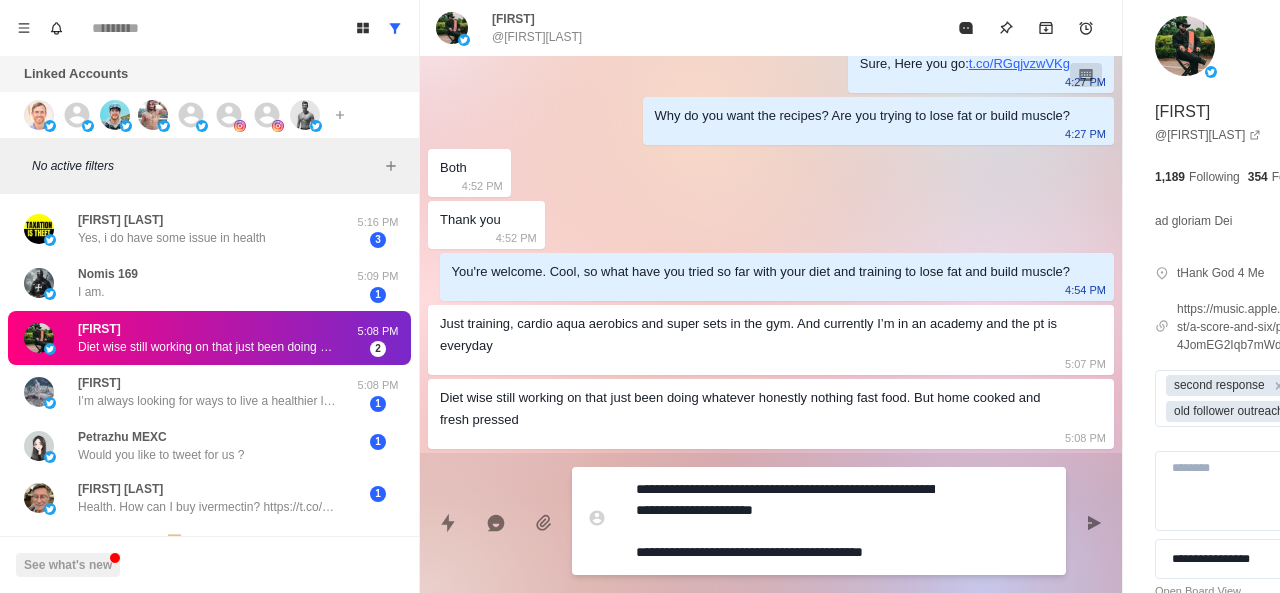 scroll, scrollTop: 1712, scrollLeft: 0, axis: vertical 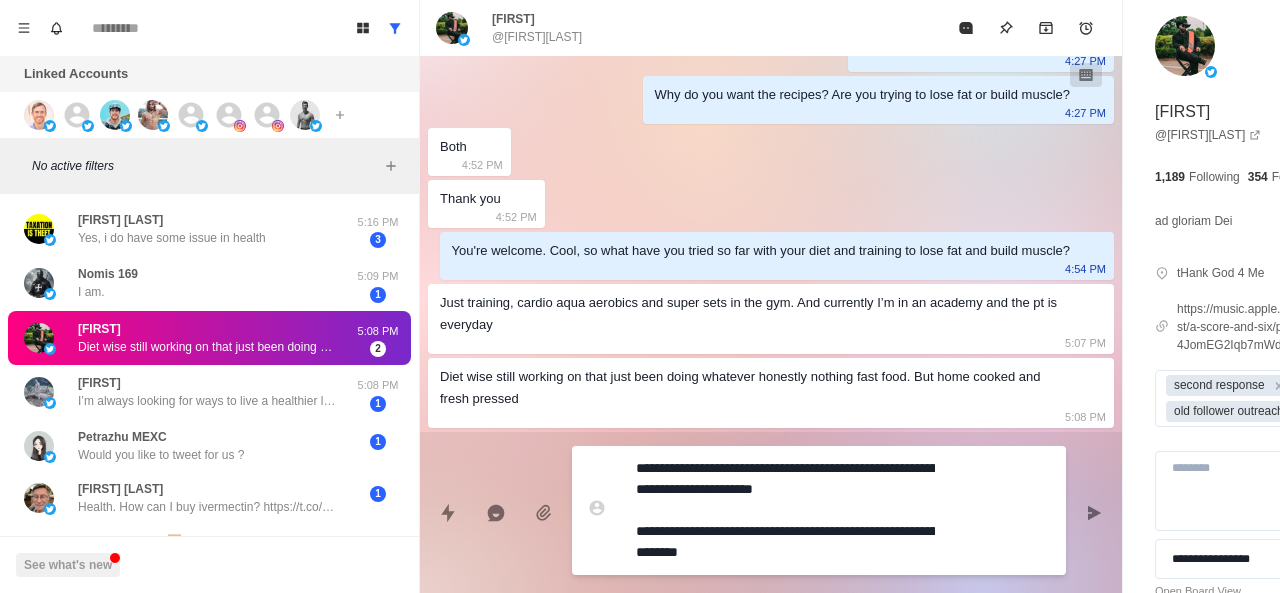 click on "**********" at bounding box center (785, 510) 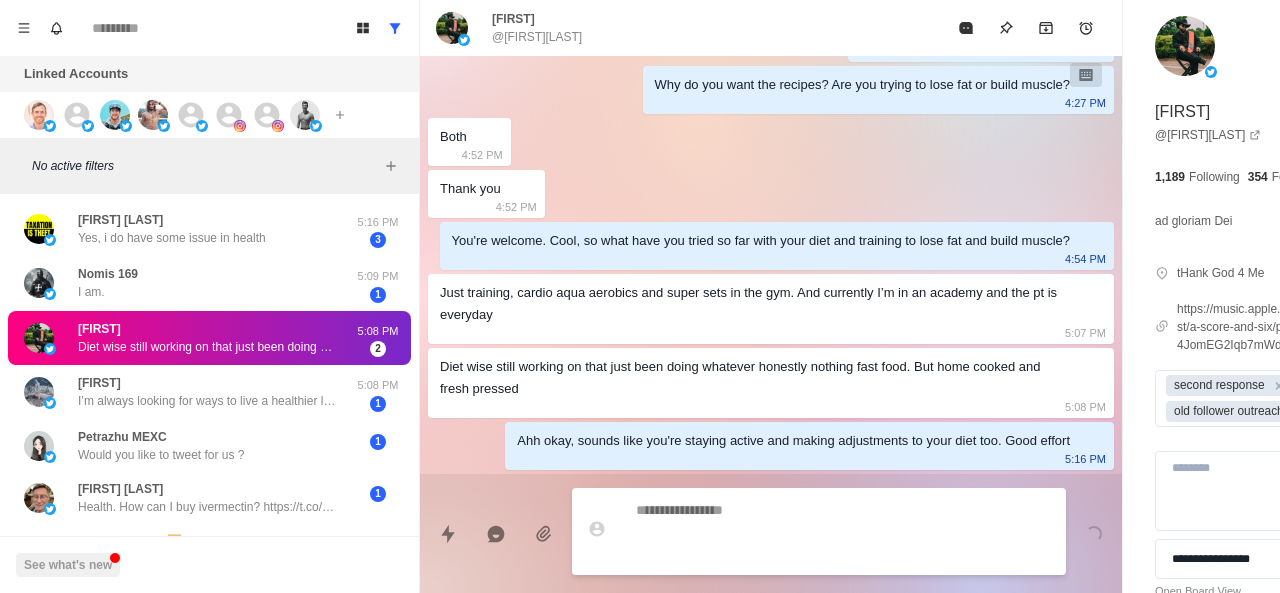 scroll, scrollTop: 1702, scrollLeft: 0, axis: vertical 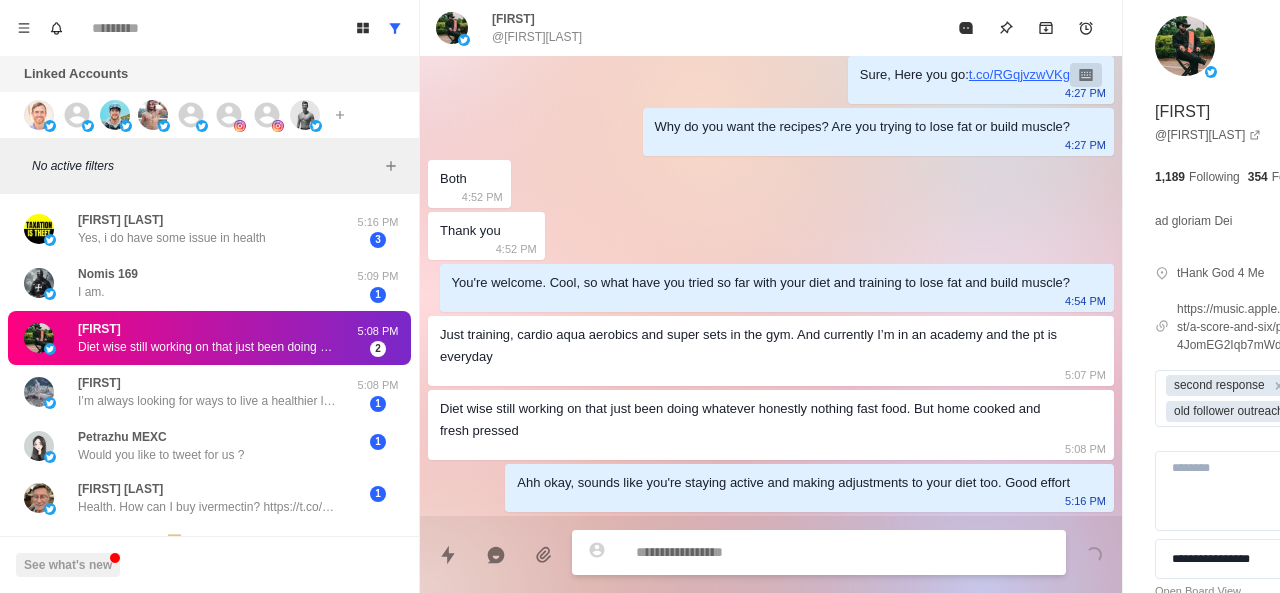paste on "**********" 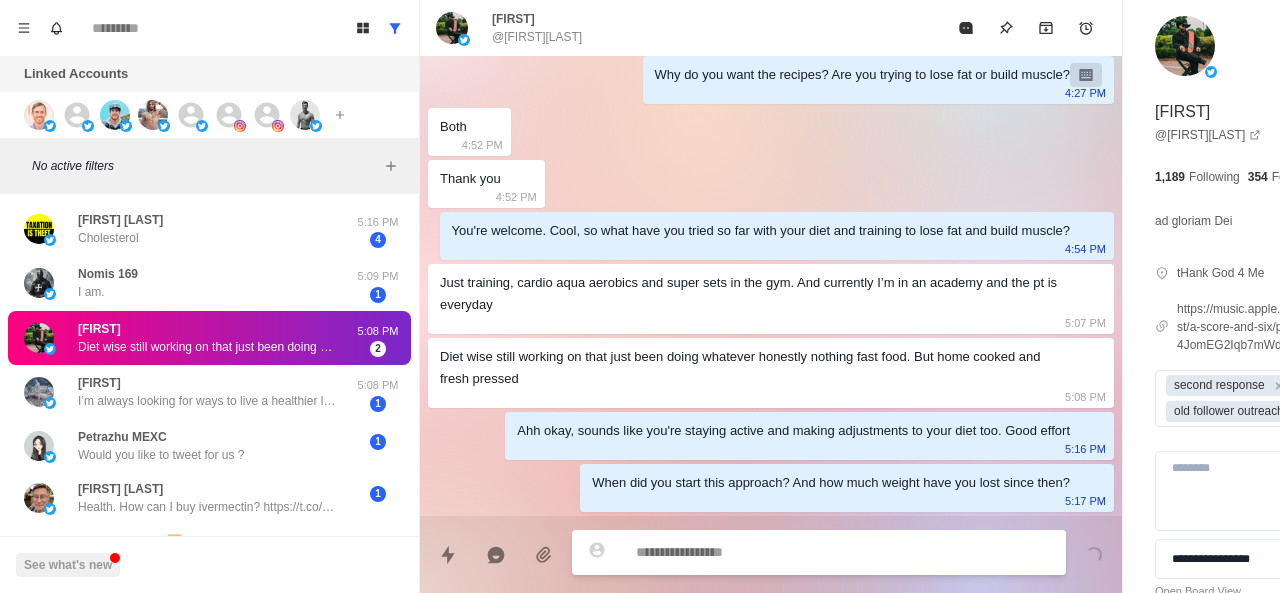 scroll, scrollTop: 1754, scrollLeft: 0, axis: vertical 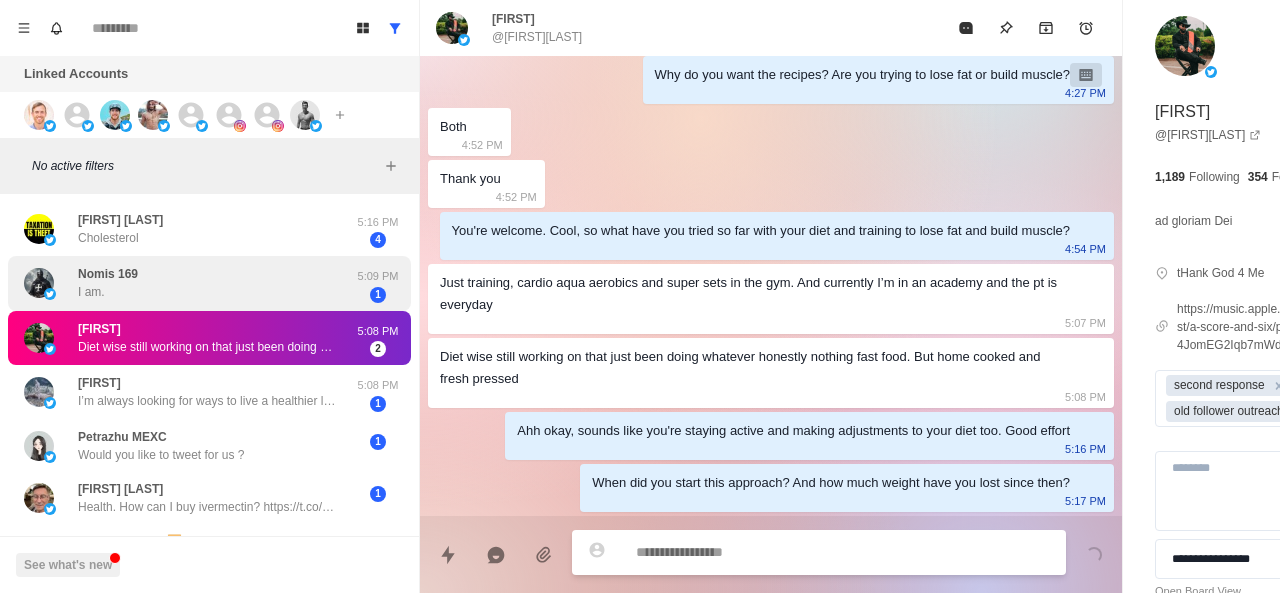 click on "[USERNAME] I am." at bounding box center (188, 283) 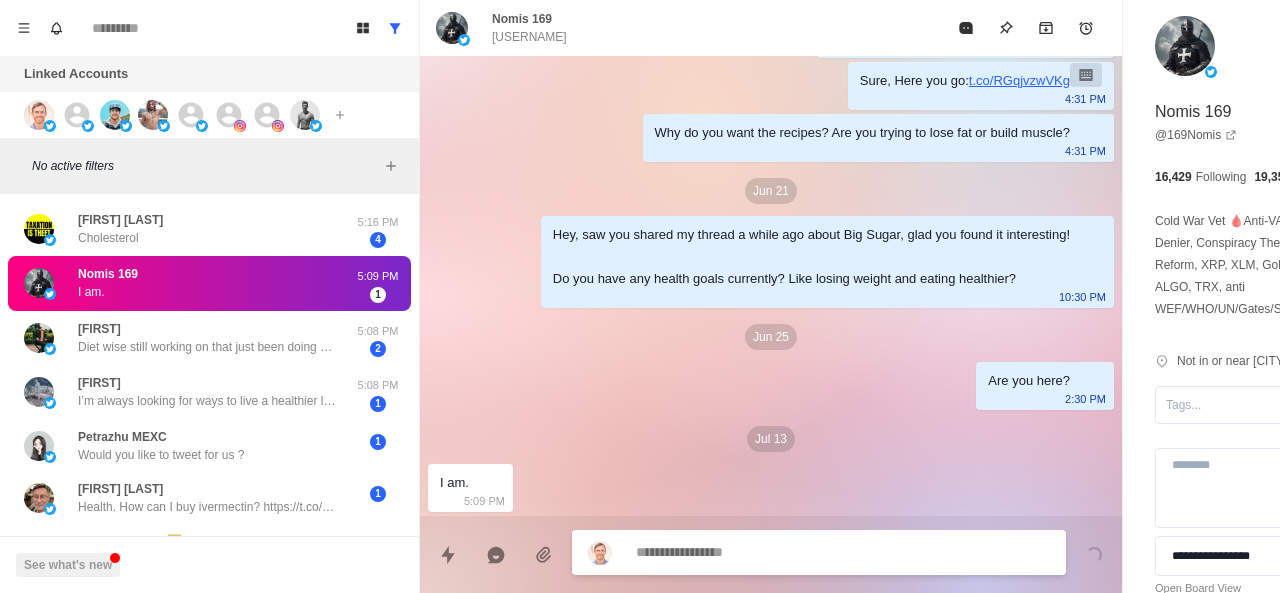 scroll, scrollTop: 410, scrollLeft: 0, axis: vertical 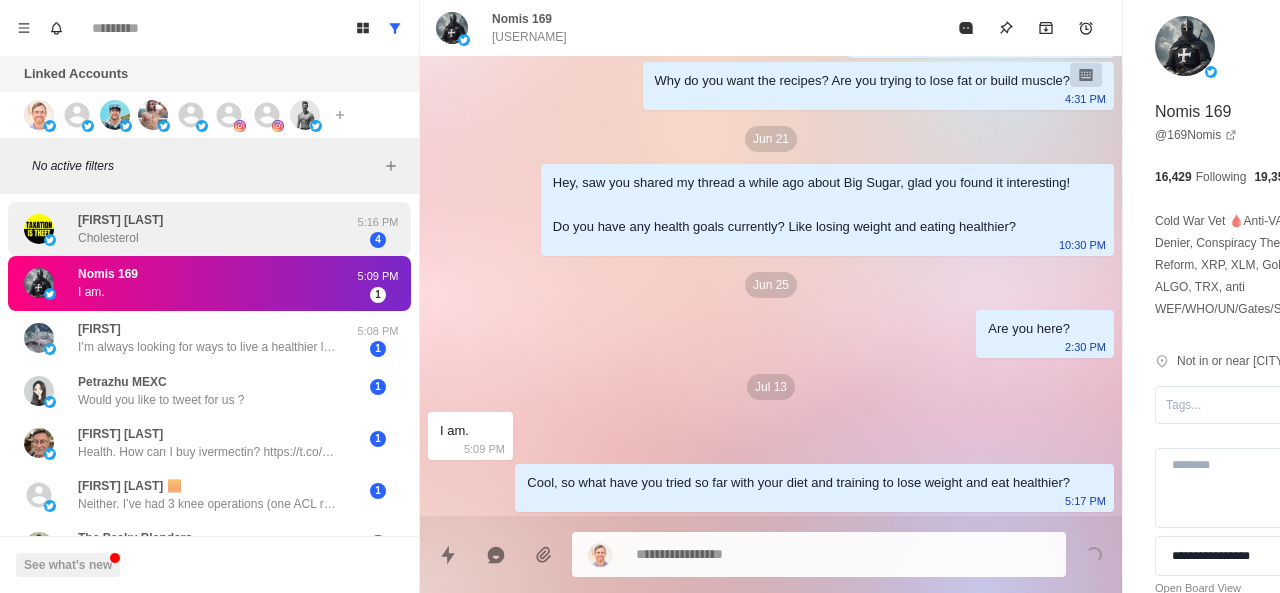 click on "[FIRST] Cholesterol" at bounding box center [188, 229] 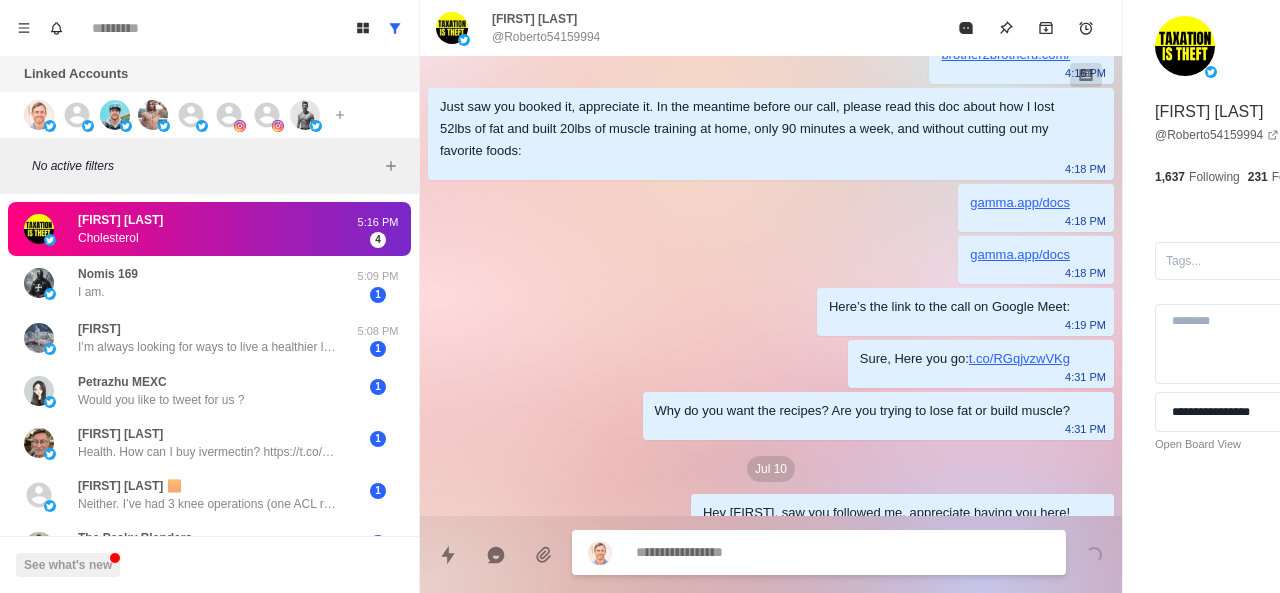 scroll, scrollTop: 546, scrollLeft: 0, axis: vertical 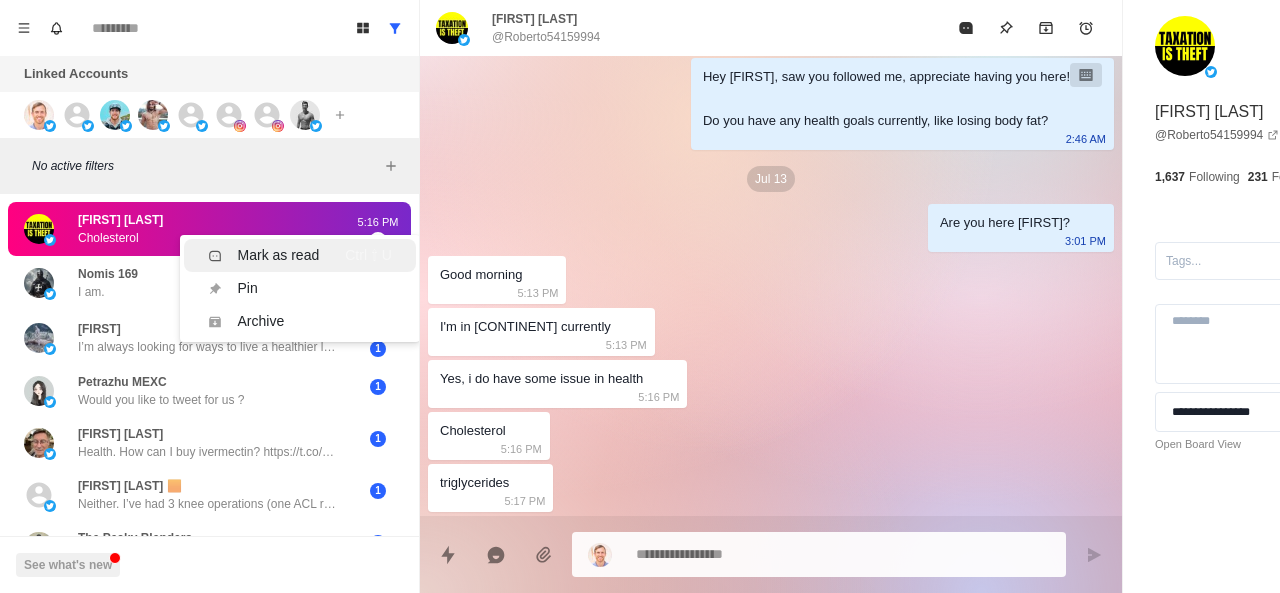 click on "Mark as read" at bounding box center [264, 255] 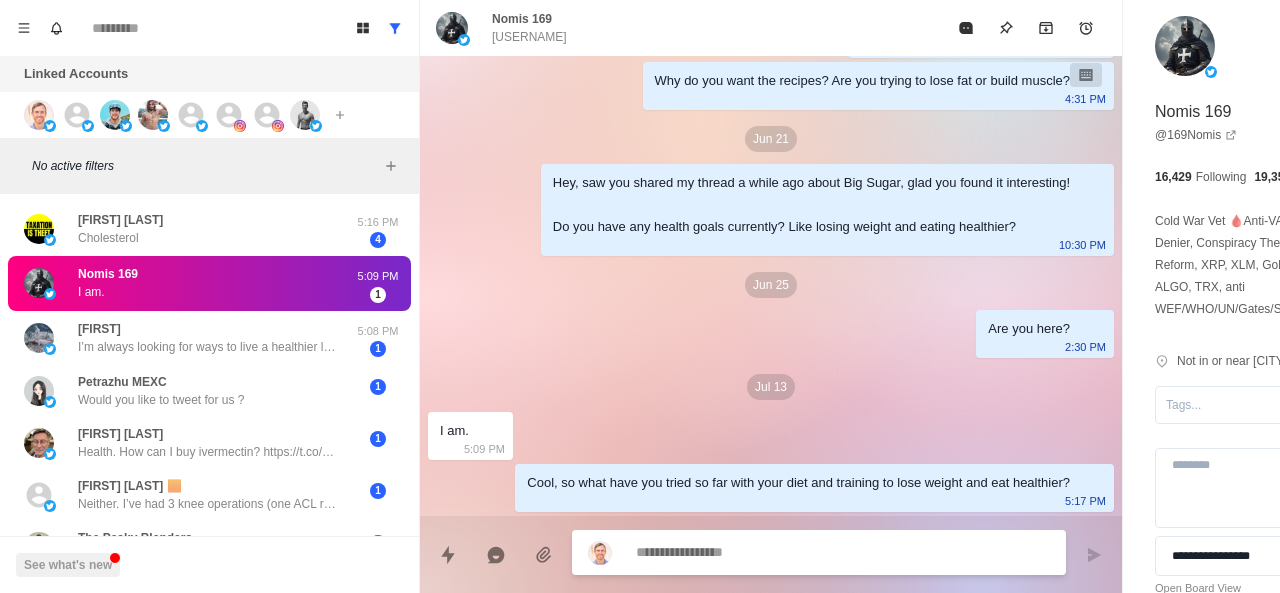 scroll, scrollTop: 484, scrollLeft: 0, axis: vertical 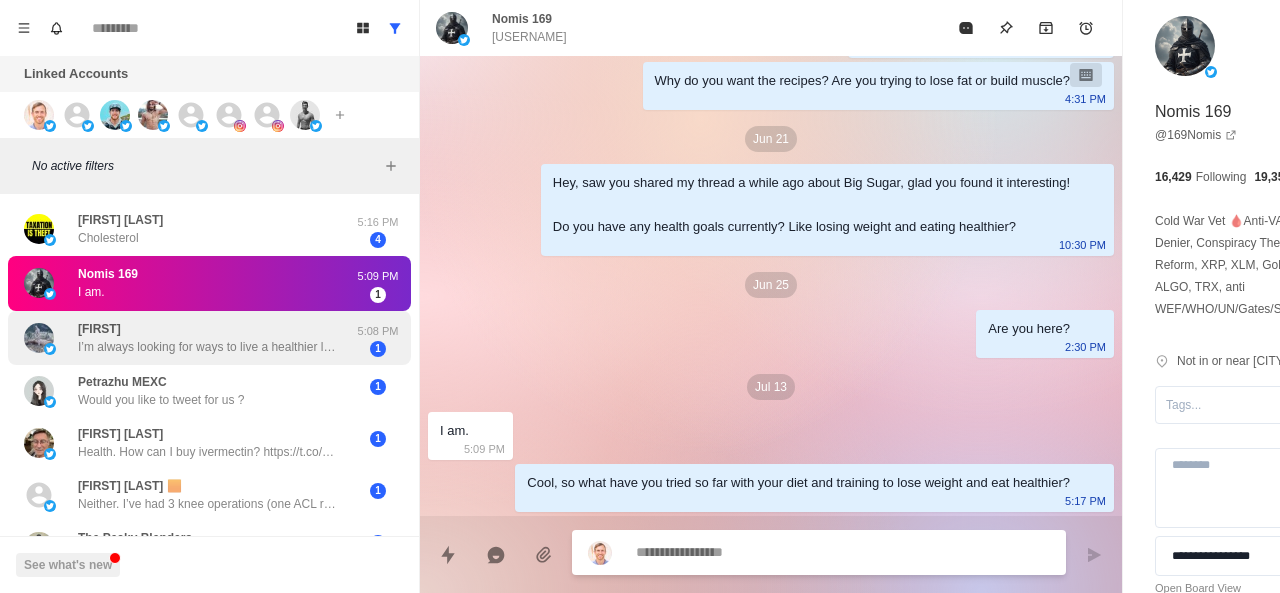 click on "[FIRST] I’m always looking for ways to live a healthier life and show my kids how they should live their lives as well" at bounding box center (208, 338) 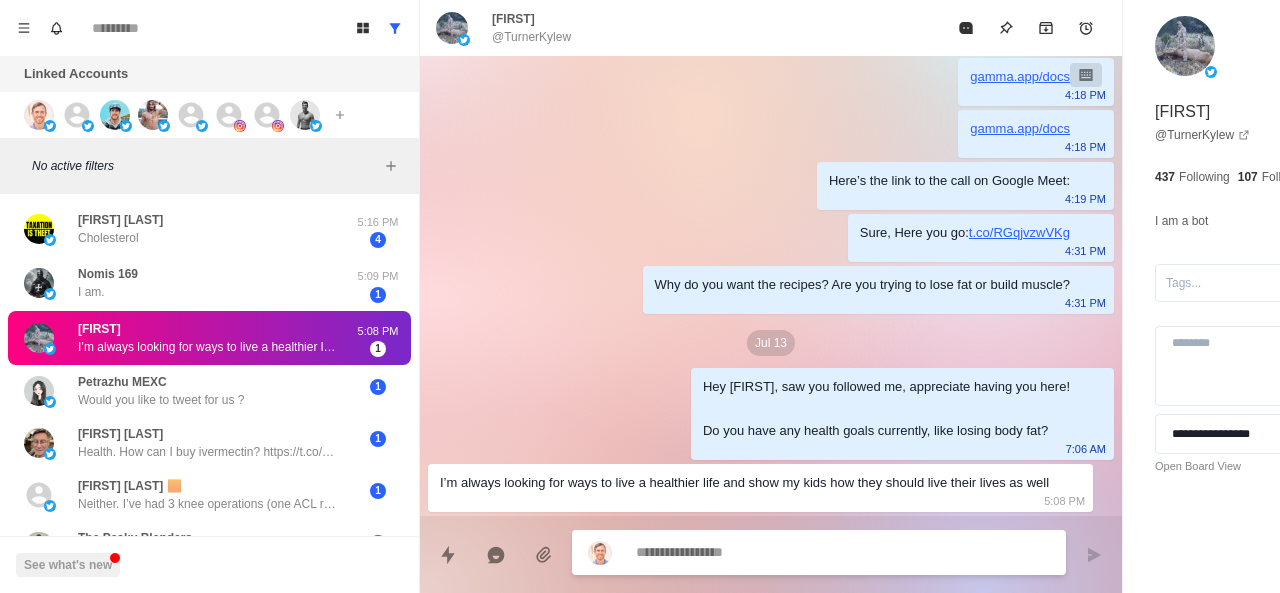 scroll, scrollTop: 258, scrollLeft: 0, axis: vertical 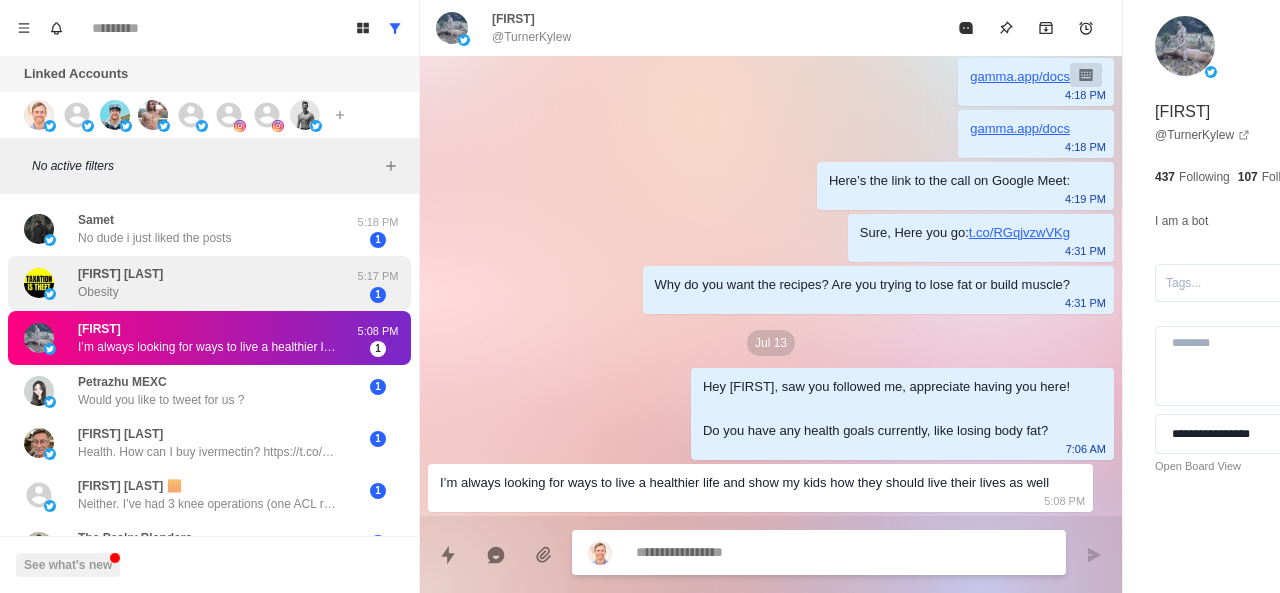 click on "[FIRST] Obesity" at bounding box center (188, 283) 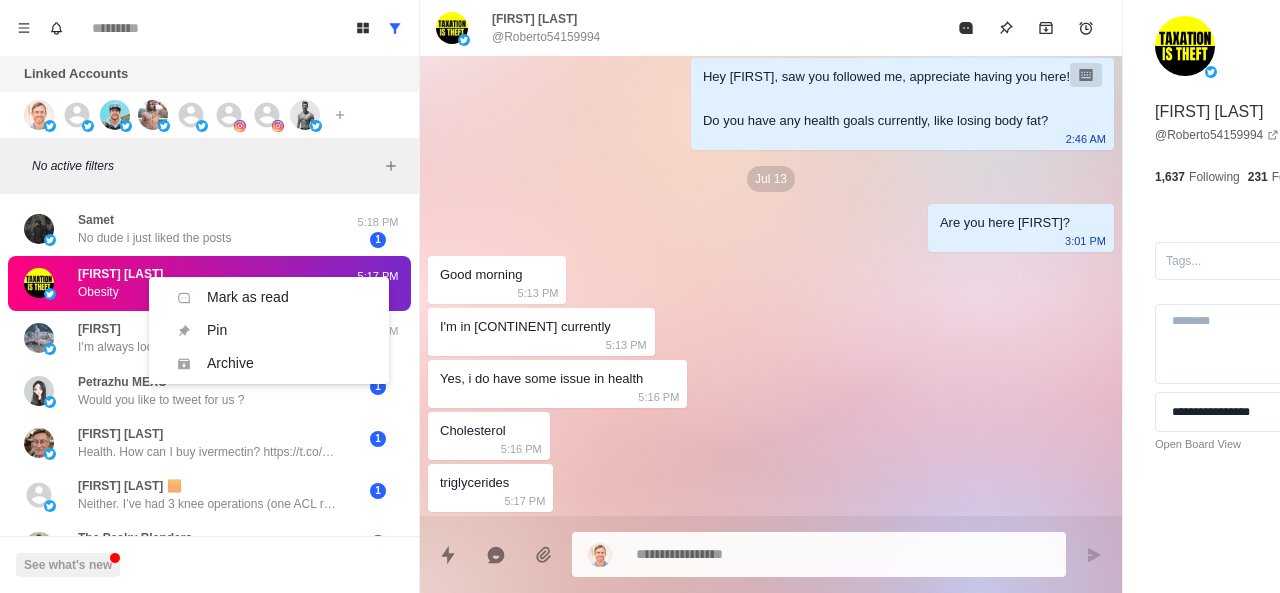scroll, scrollTop: 598, scrollLeft: 0, axis: vertical 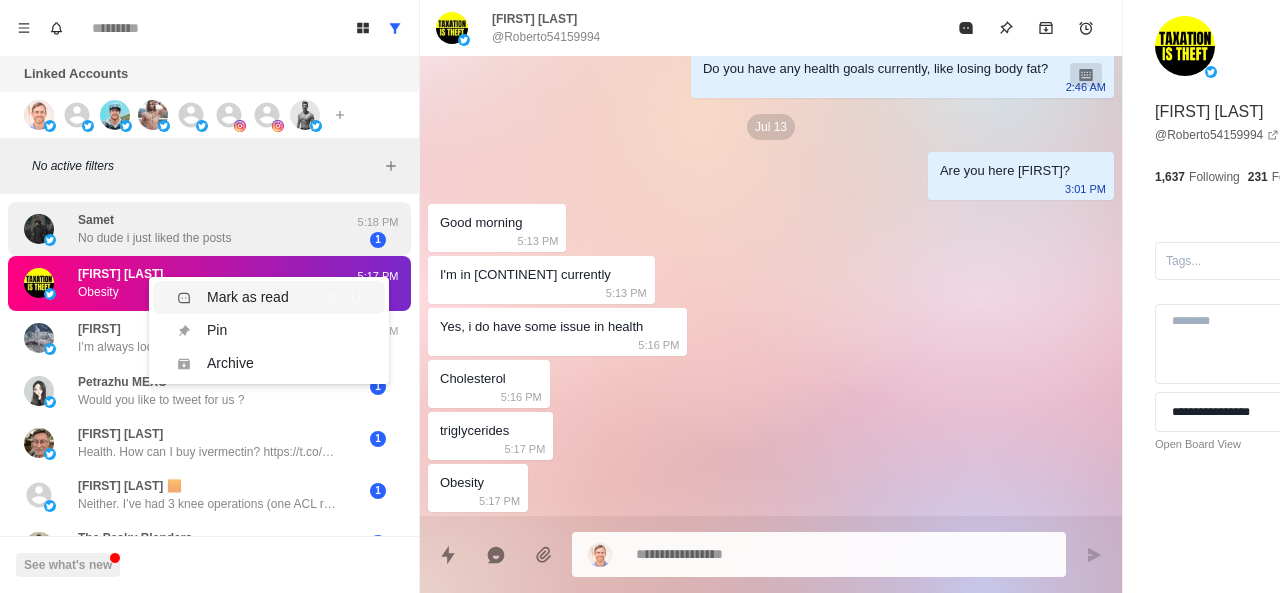 drag, startPoint x: 254, startPoint y: 301, endPoint x: 220, endPoint y: 254, distance: 58.00862 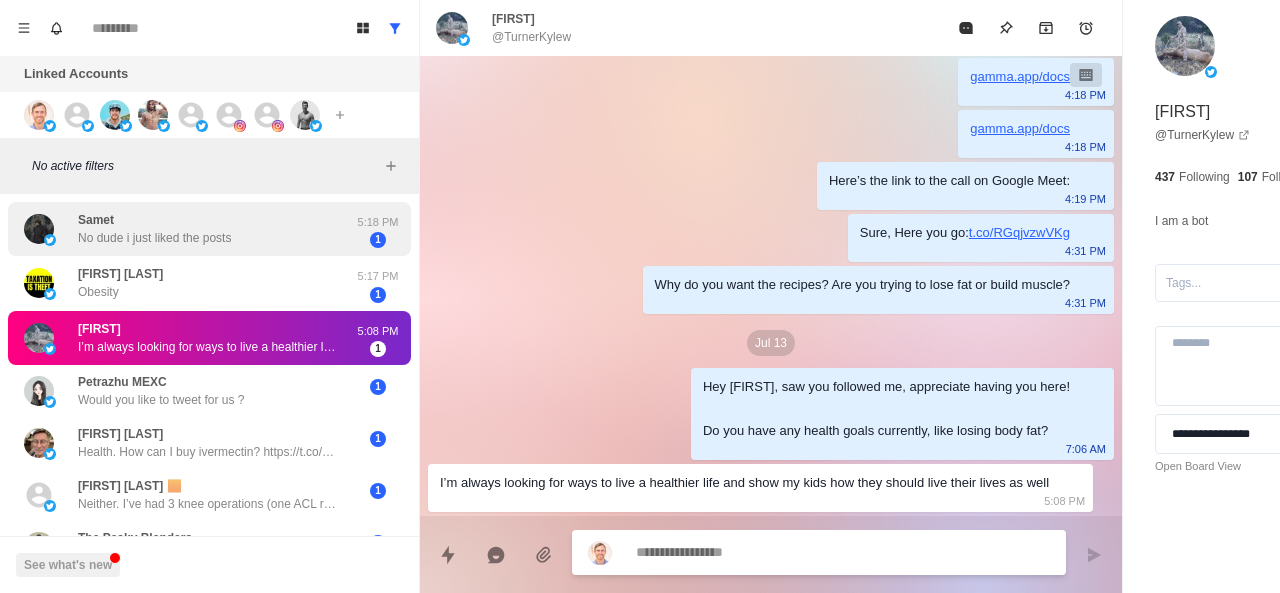 click on "No dude i just liked the posts" at bounding box center (154, 238) 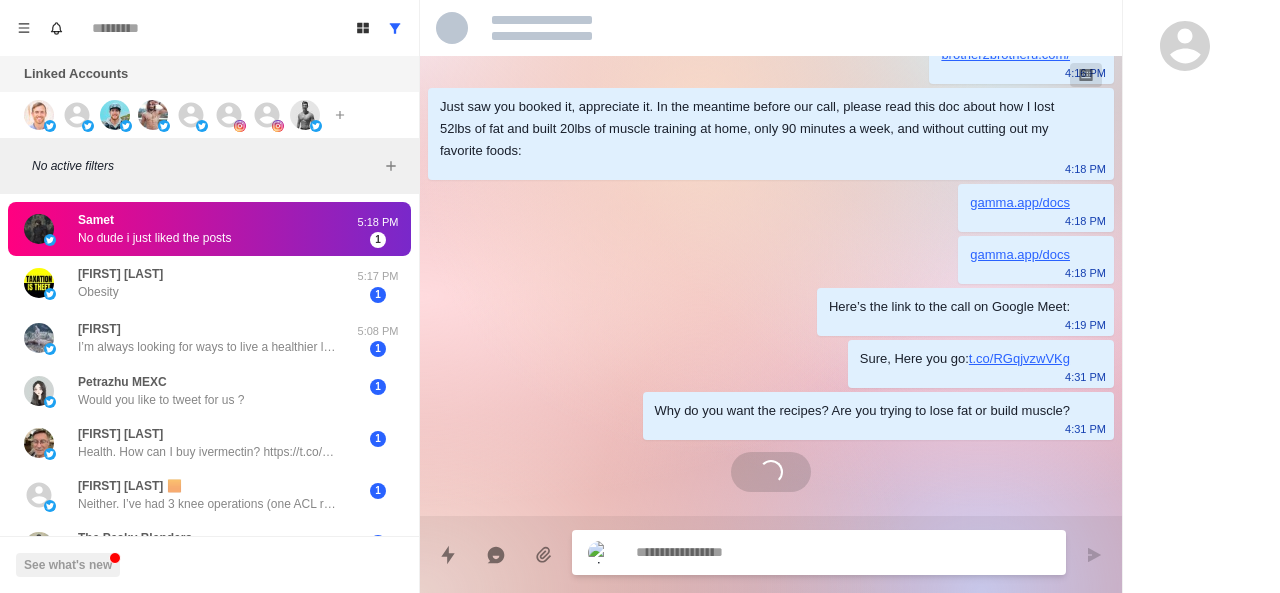 scroll, scrollTop: 110, scrollLeft: 0, axis: vertical 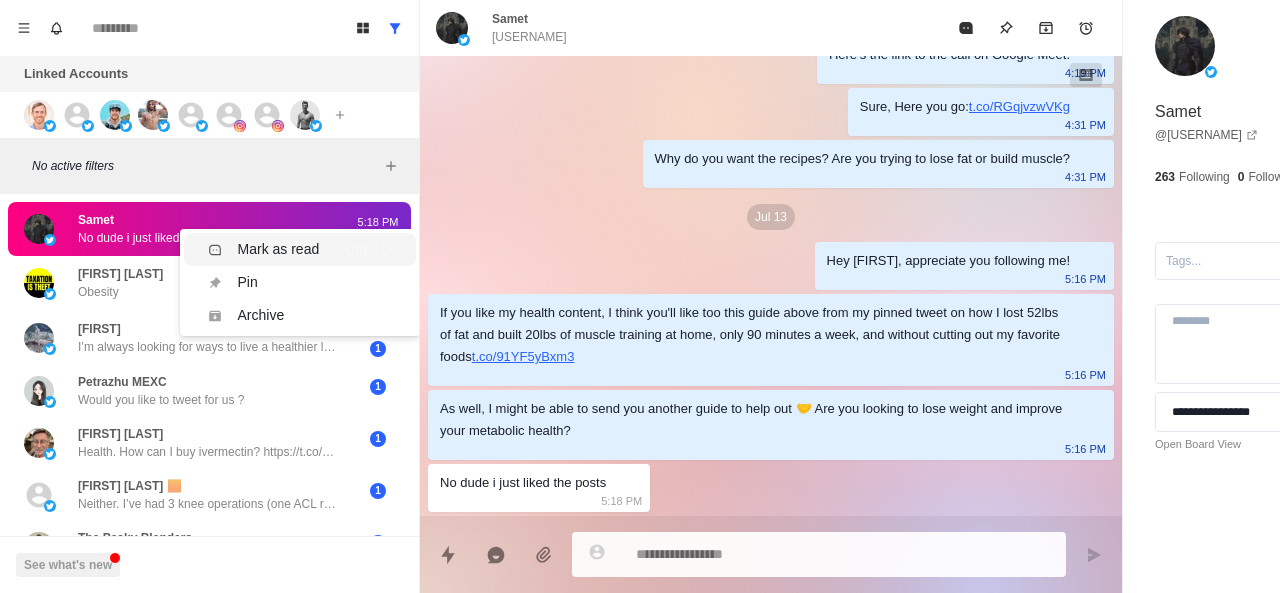 click on "Mark as read" at bounding box center [264, 249] 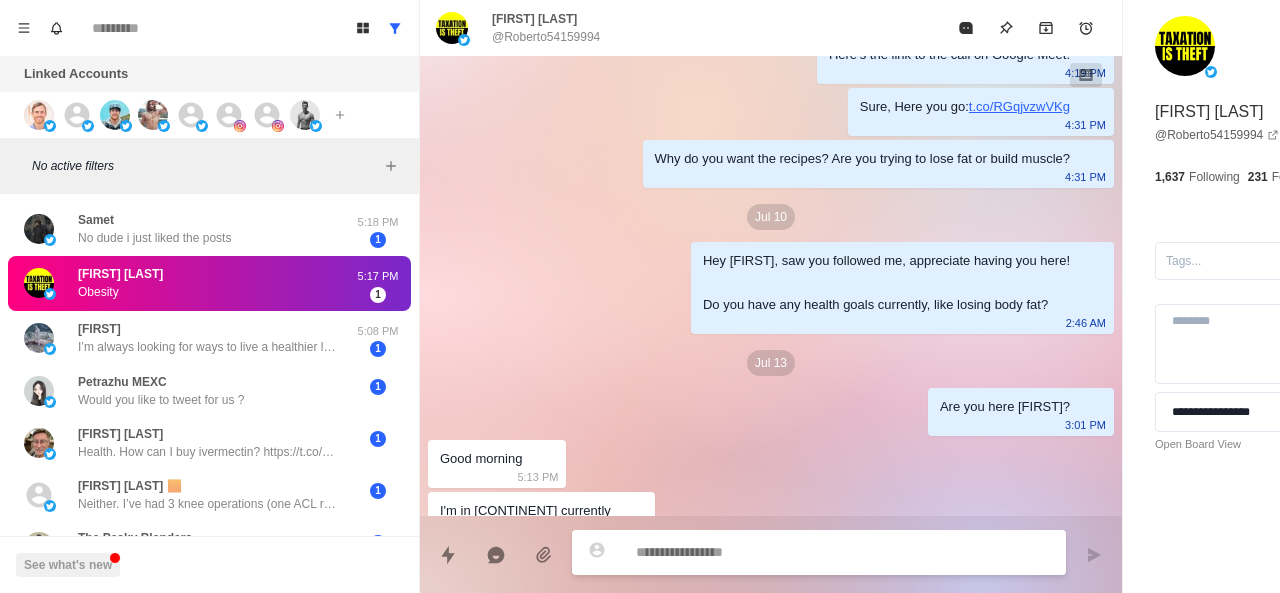 scroll, scrollTop: 598, scrollLeft: 0, axis: vertical 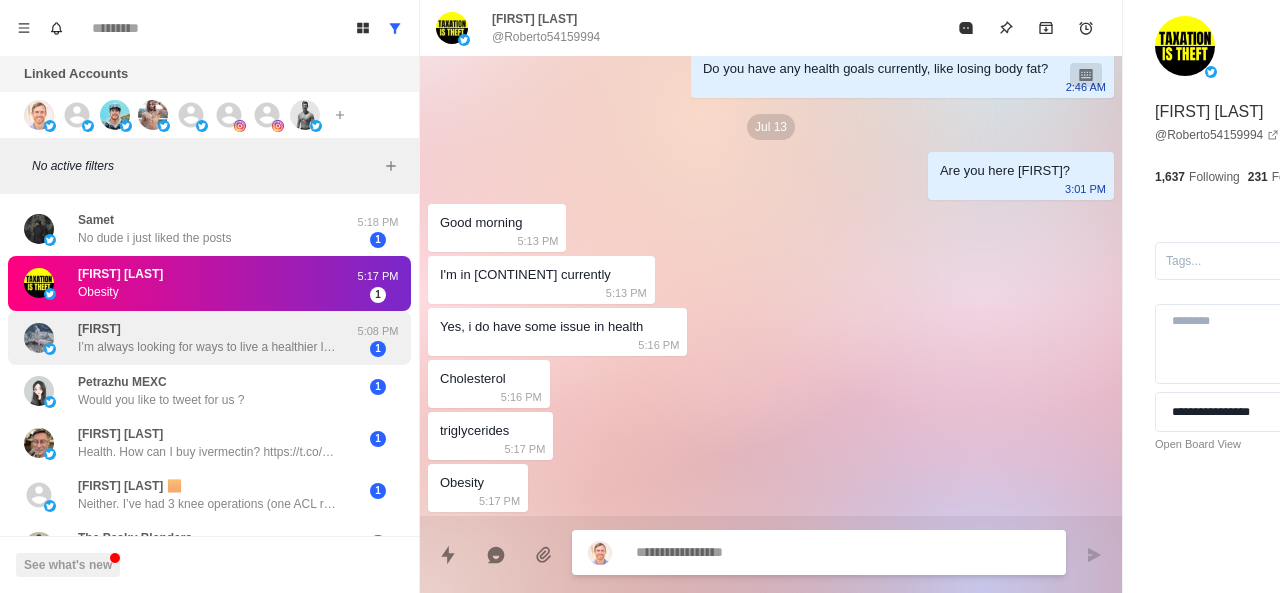 click on "[FIRST] I’m always looking for ways to live a healthier life and show my kids how they should live their lives as well" at bounding box center [208, 338] 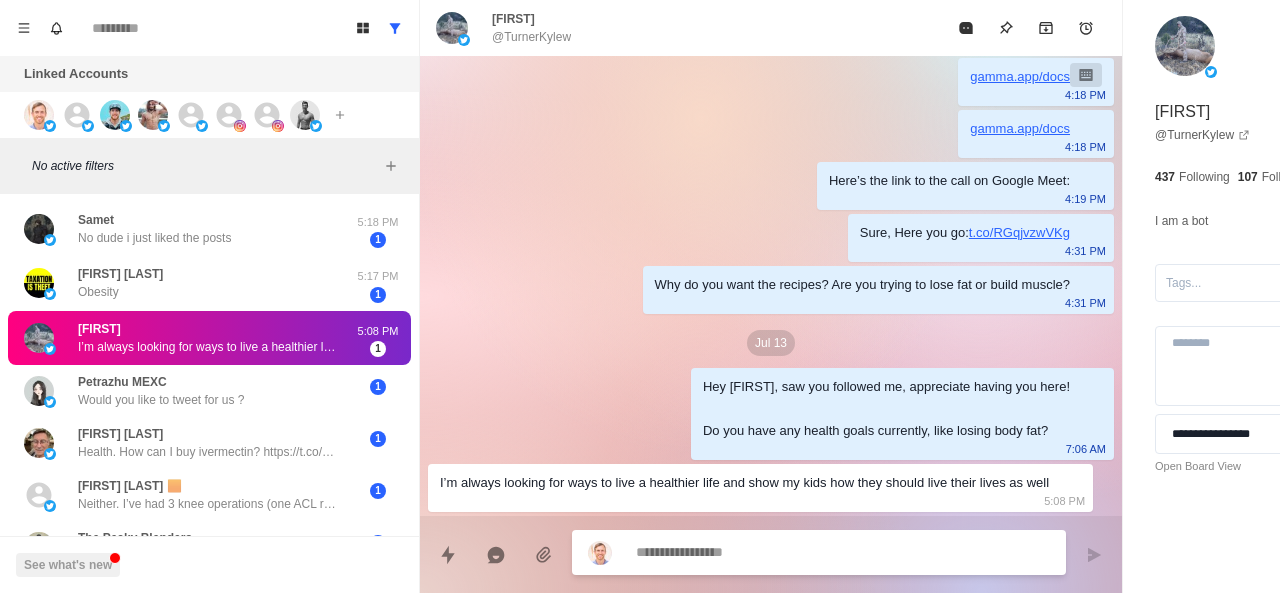 scroll, scrollTop: 258, scrollLeft: 0, axis: vertical 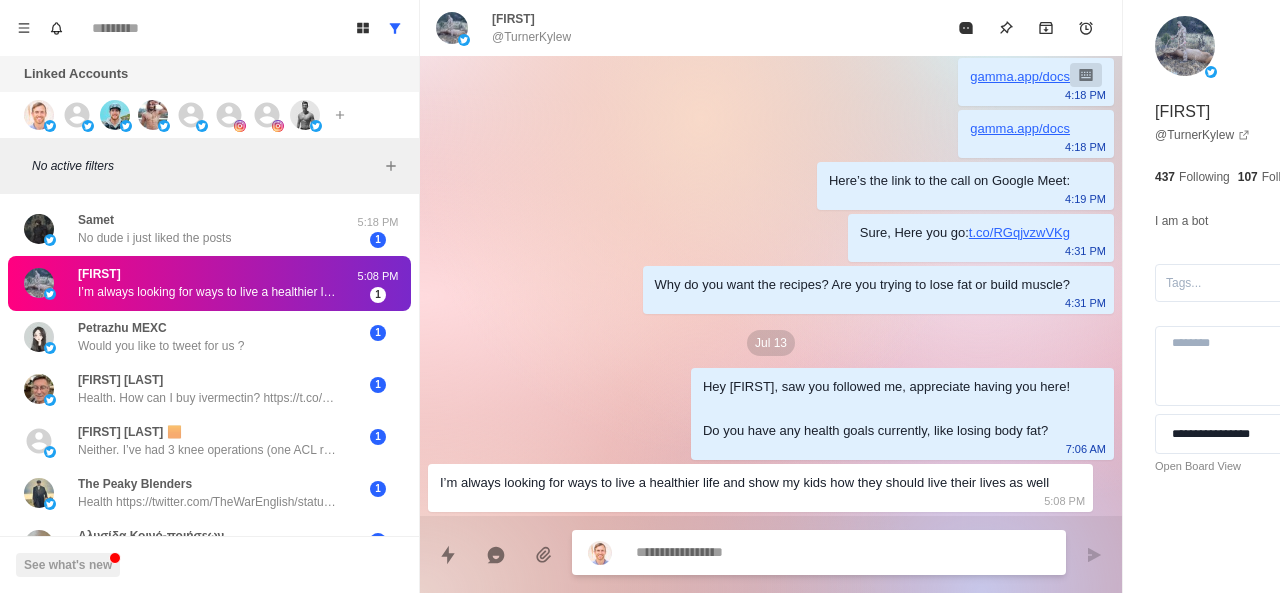 click at bounding box center [785, 552] 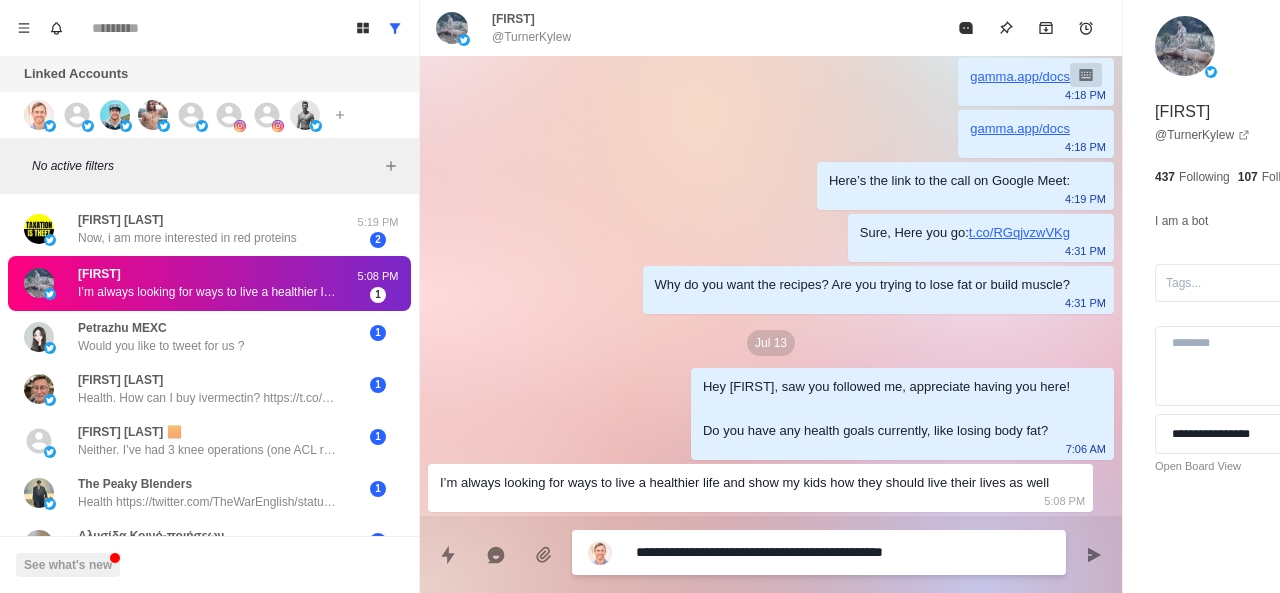 scroll, scrollTop: 278, scrollLeft: 0, axis: vertical 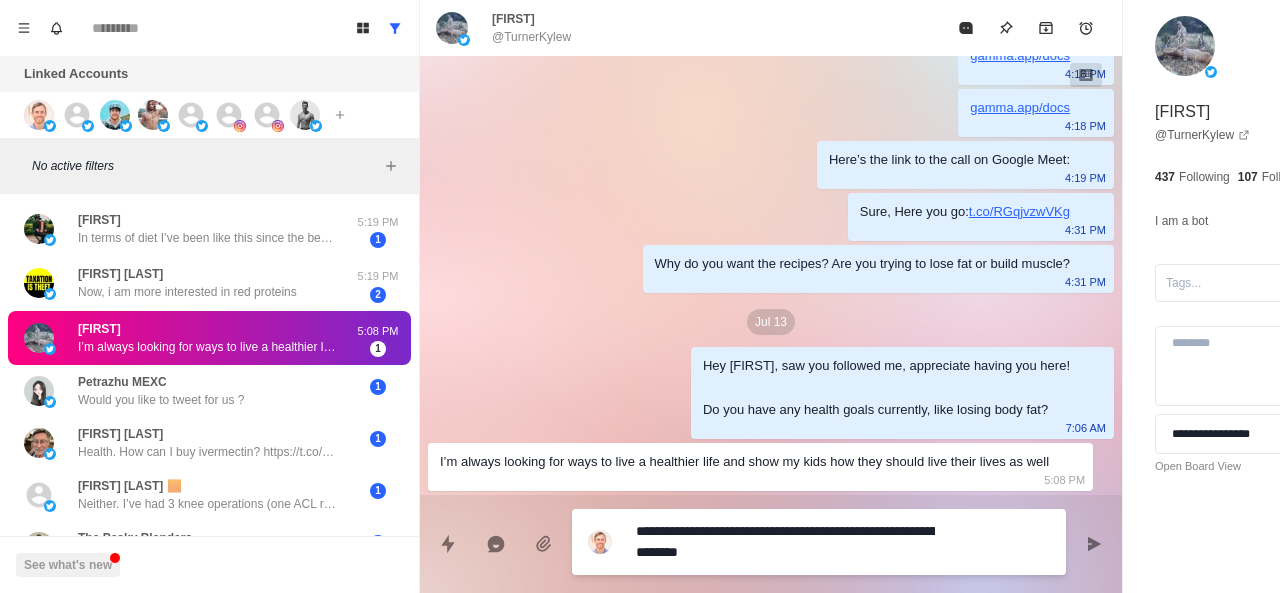 click on "**********" at bounding box center (785, 542) 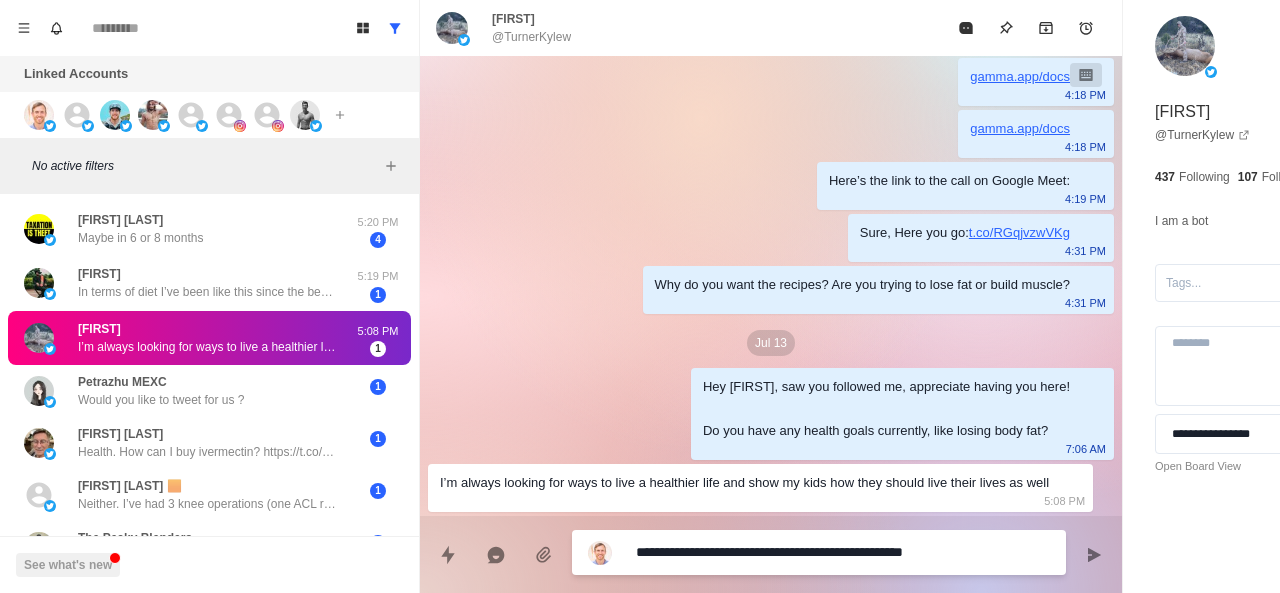 scroll, scrollTop: 278, scrollLeft: 0, axis: vertical 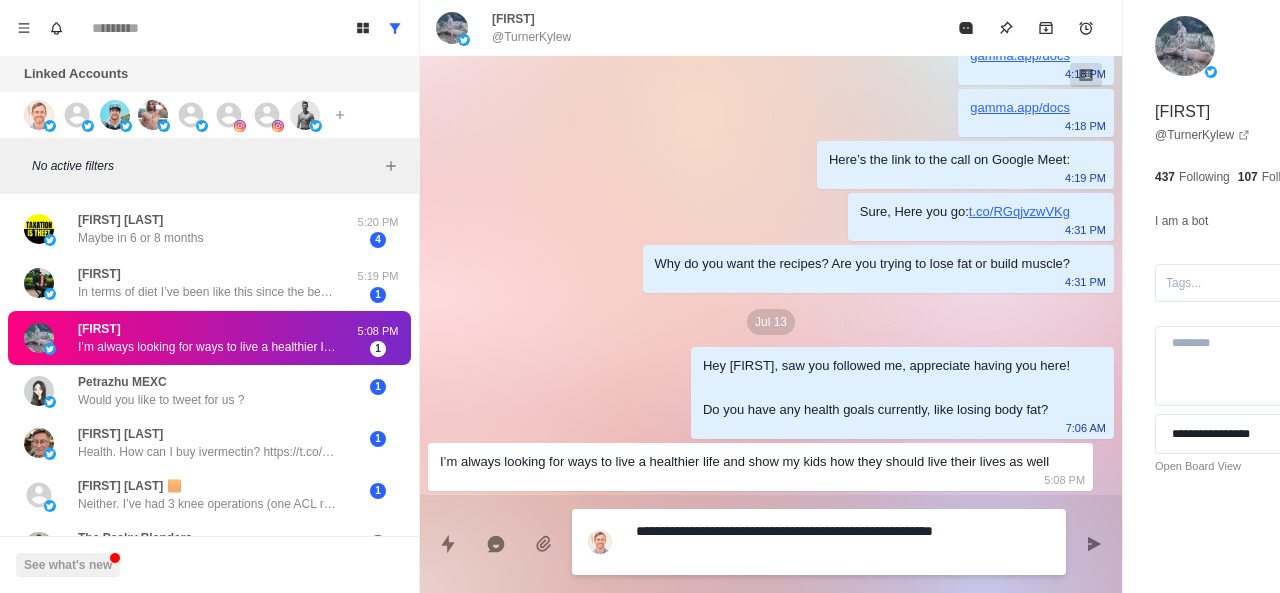 click on "**********" at bounding box center [785, 542] 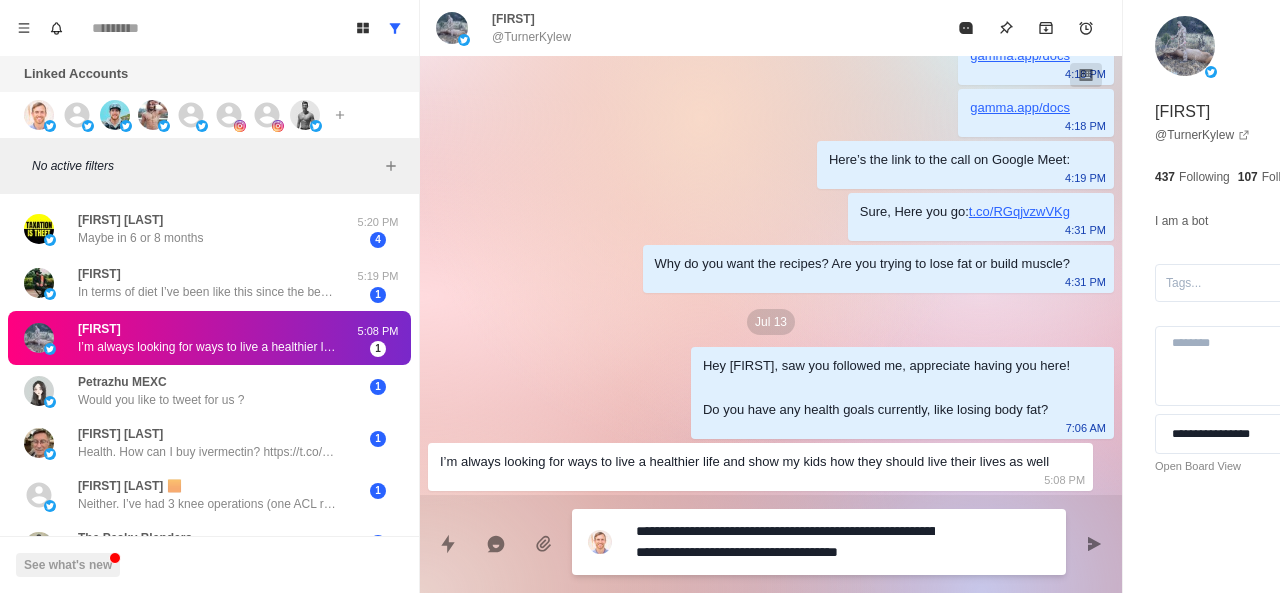 scroll, scrollTop: 300, scrollLeft: 0, axis: vertical 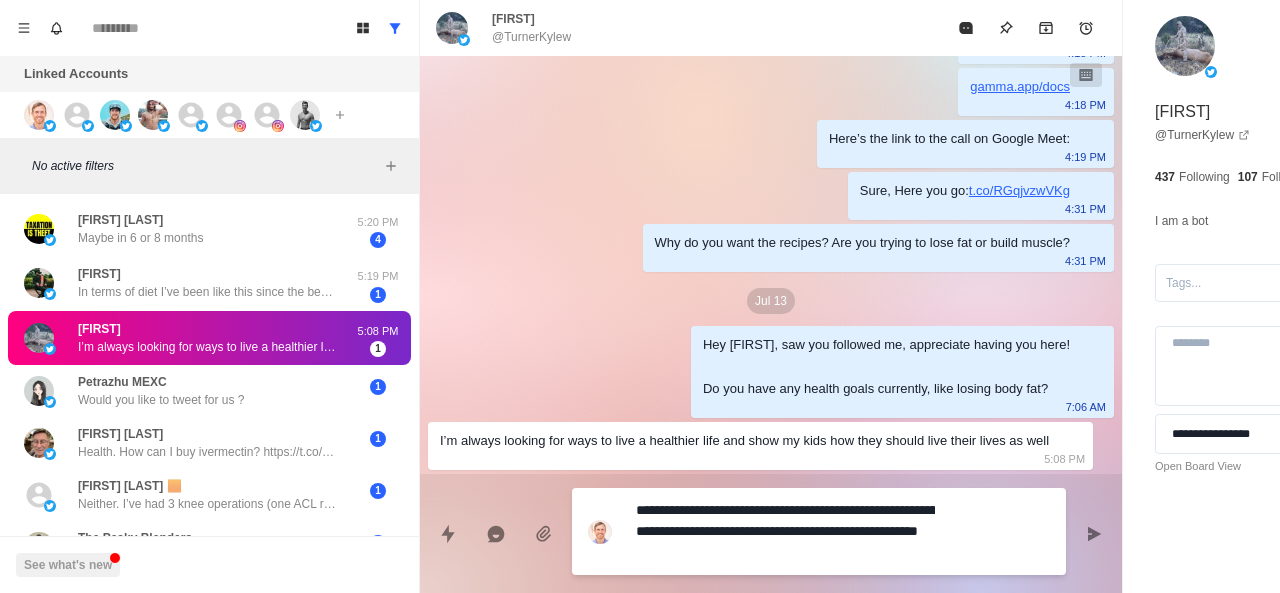 click on "**********" at bounding box center (785, 531) 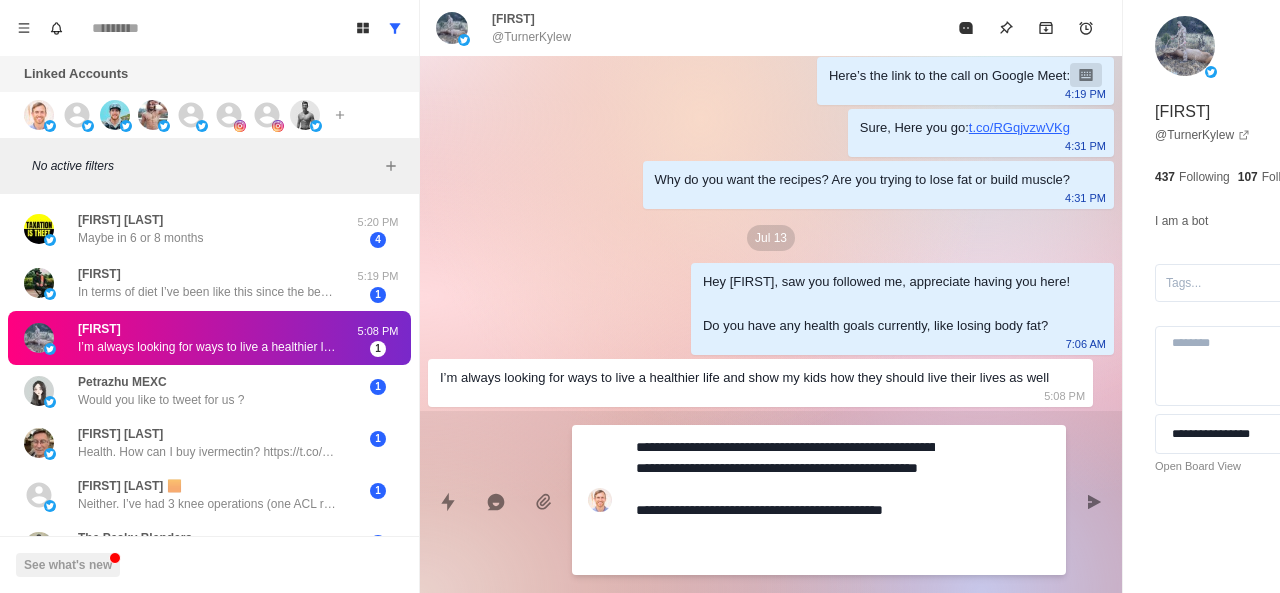 scroll, scrollTop: 362, scrollLeft: 0, axis: vertical 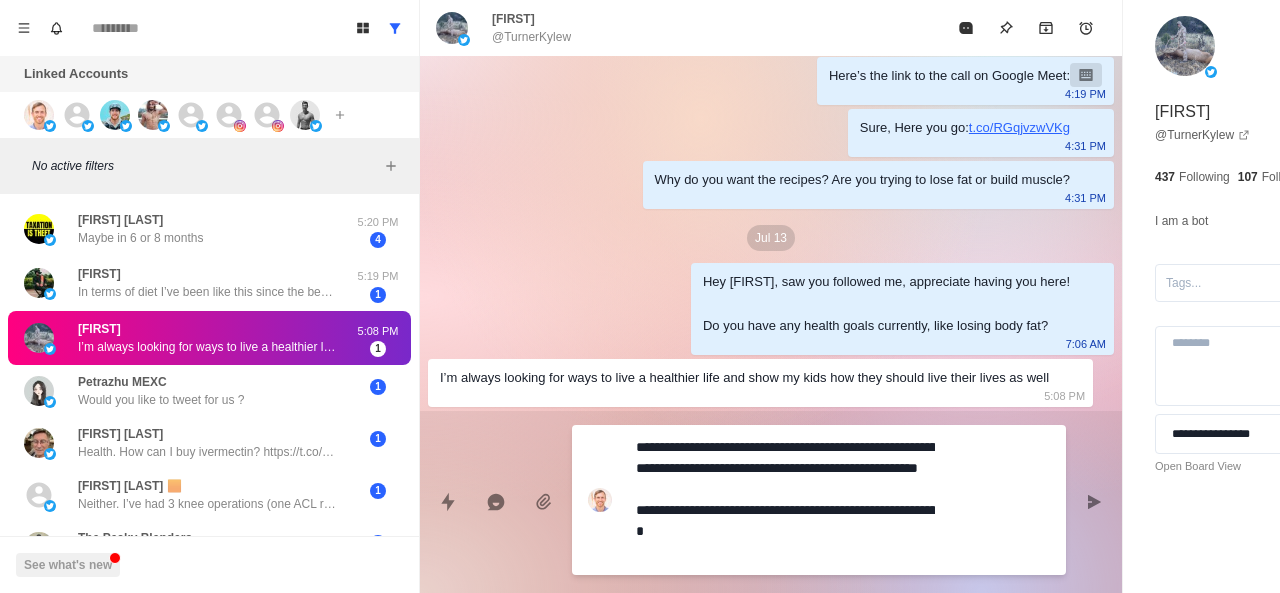 click on "**********" at bounding box center [785, 500] 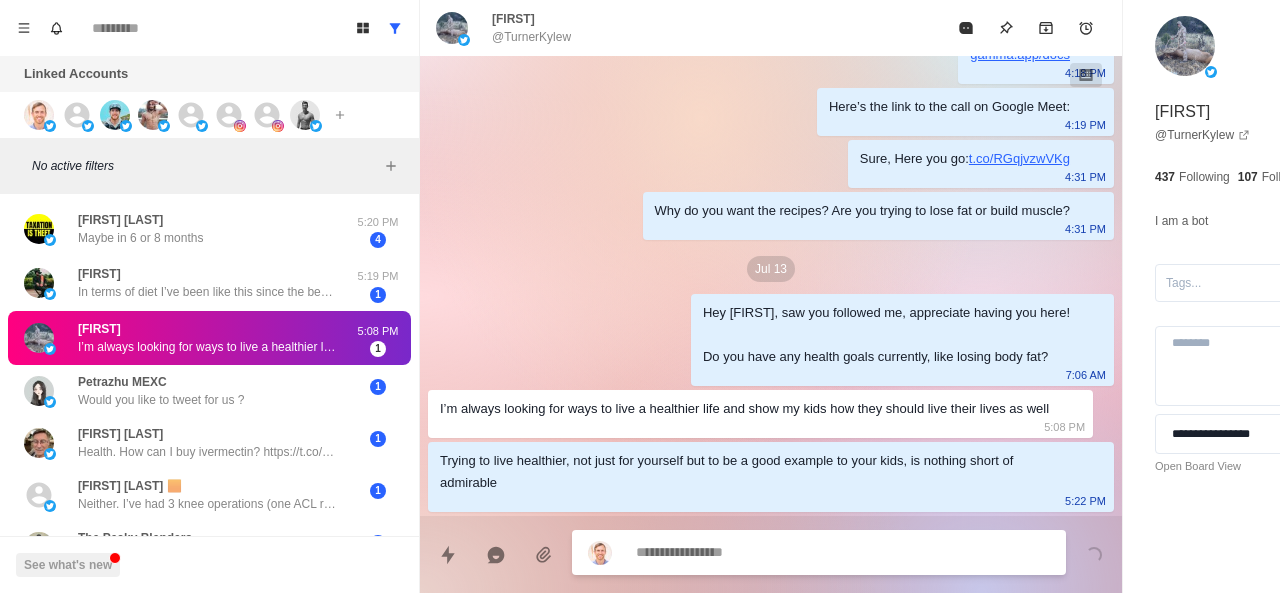 paste on "**********" 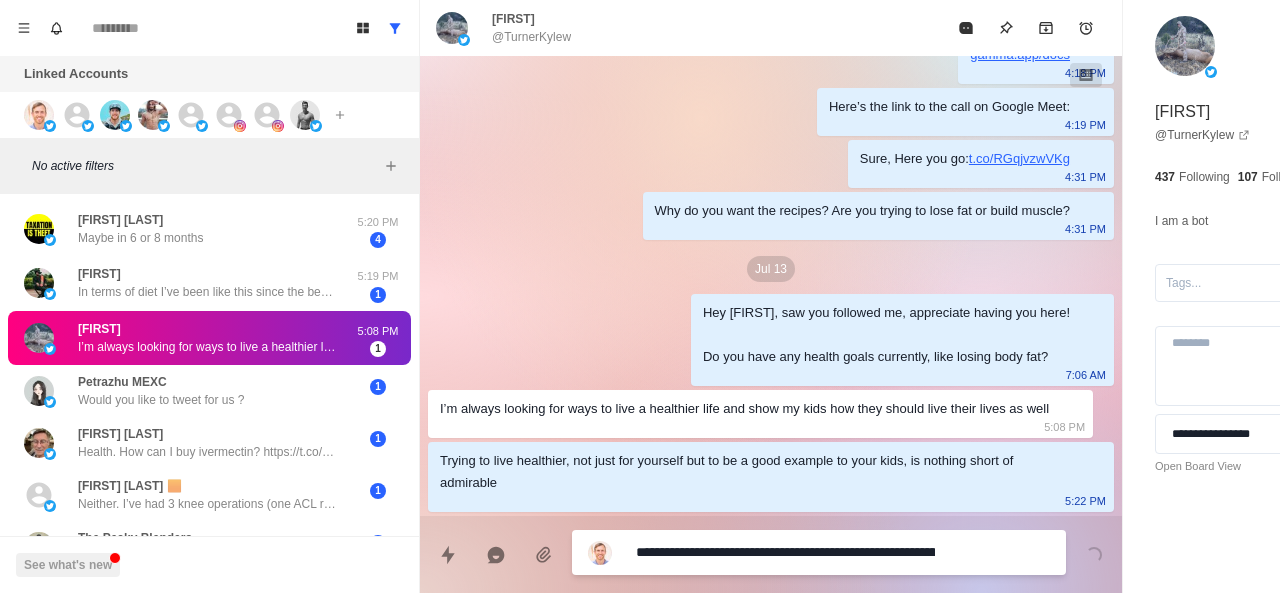 scroll, scrollTop: 352, scrollLeft: 0, axis: vertical 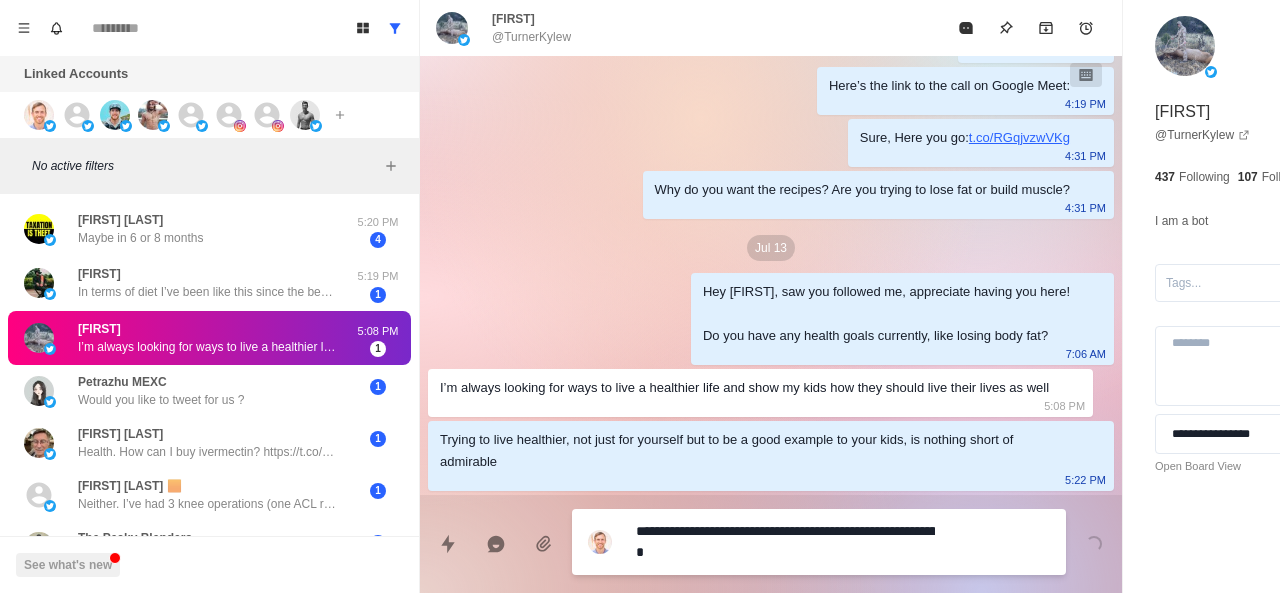 click on "**********" at bounding box center [785, 542] 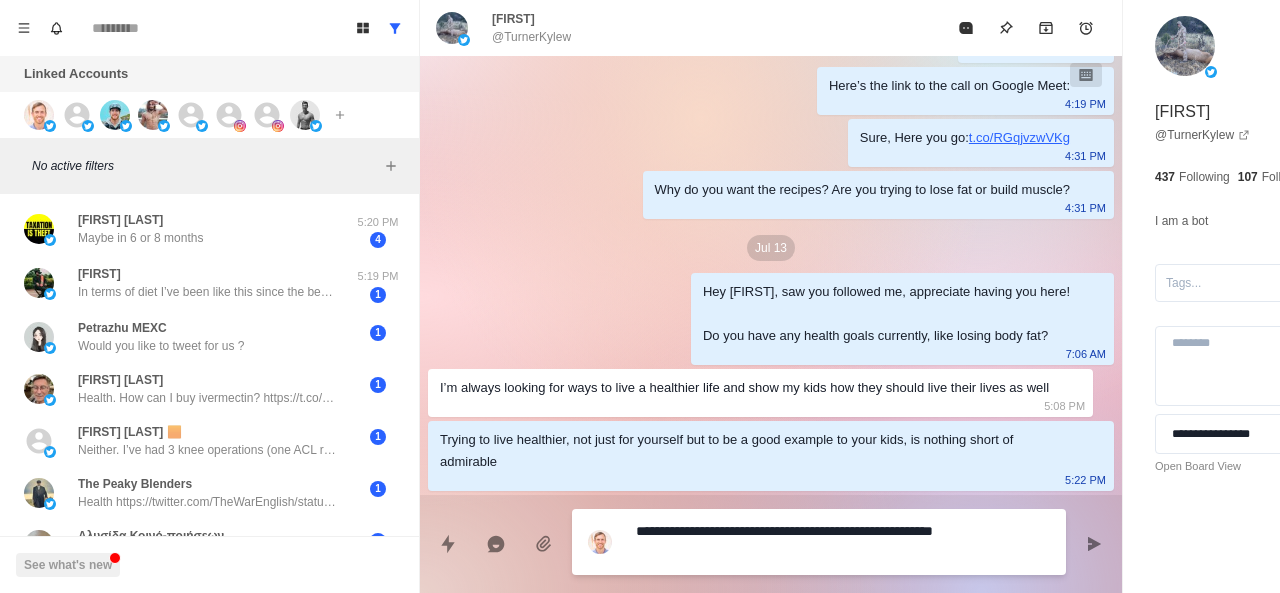 click on "**********" at bounding box center (785, 542) 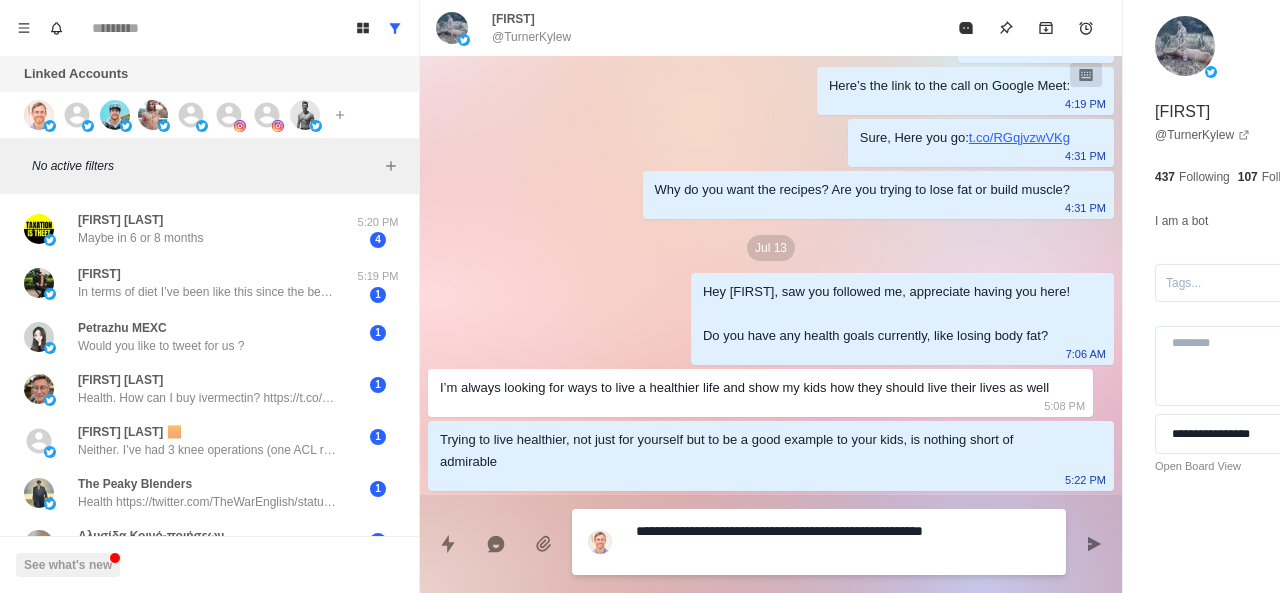 click on "**********" at bounding box center [785, 542] 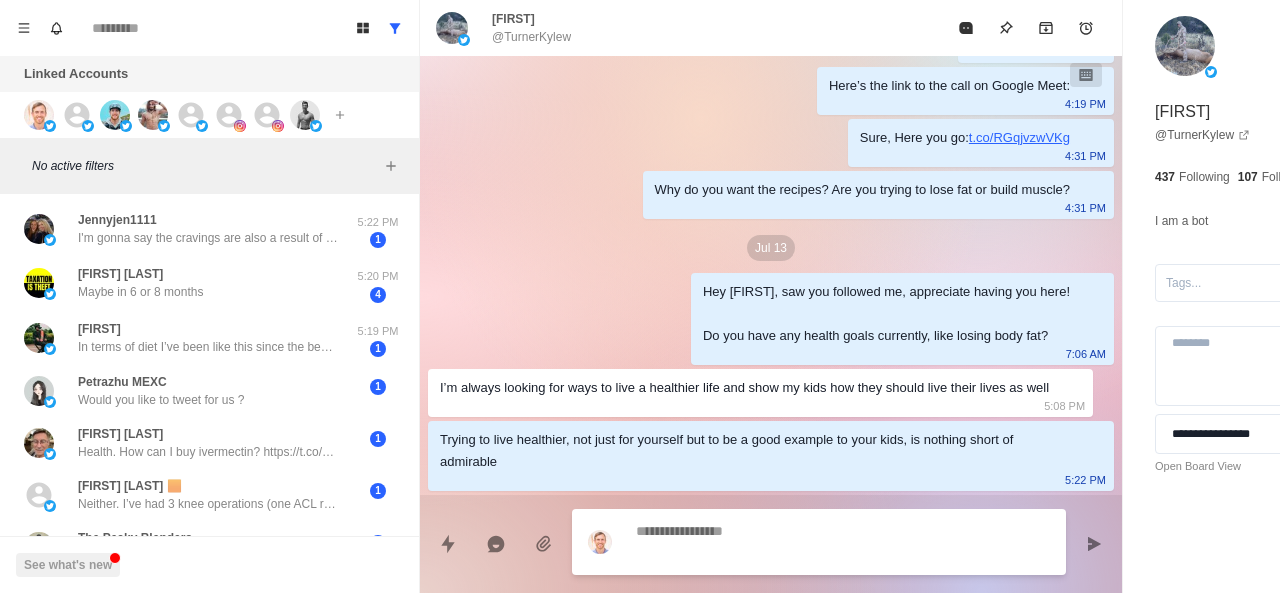scroll, scrollTop: 384, scrollLeft: 0, axis: vertical 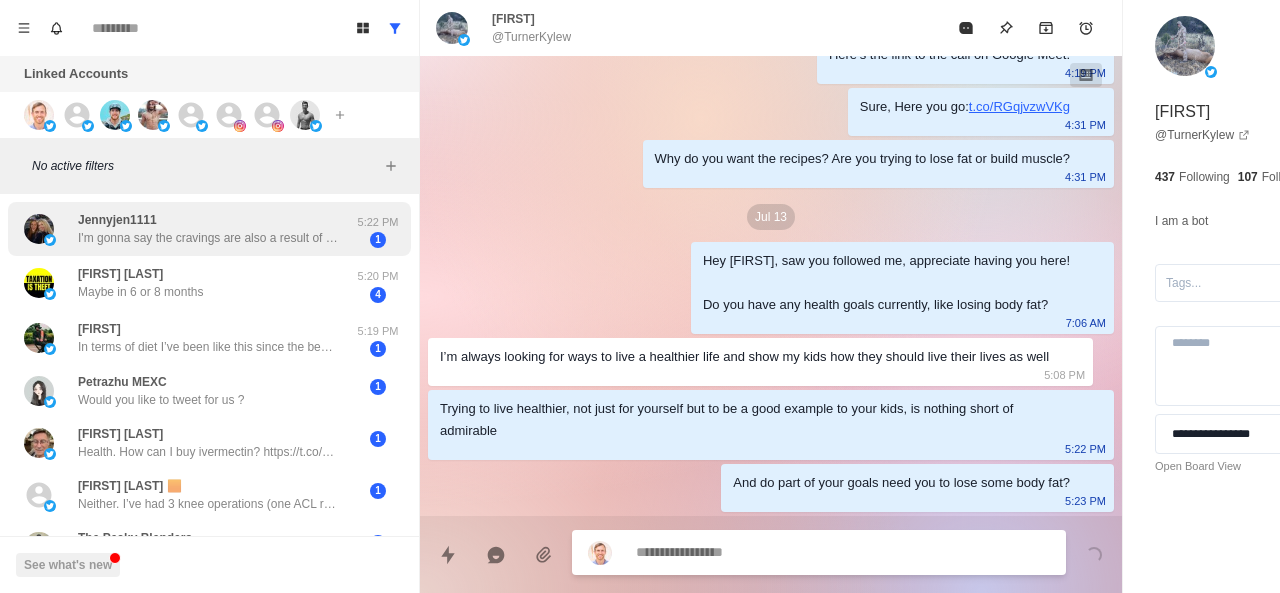 click on "I'm gonna say the cravings are also a result of a few different things. Just not really feeling motivated to cook. LOL. I have the ambition to eat healthy,  but,  lack the enthusiasm to prep.  So,  I'm avoiding the healthy carbs that would curb the cravings.  With the perimenopause,  I've noticed an increase in tiredness and feeling drained.  So, again,  the motivation to prepare food and the increase in looking for quick energy sparks that urge to shove whatever sweetness I can into my face.  Haha. I try to limit the junk food in the house.  If I do have sweets here,  I try to at least find cleaner ingredients such as USDA organic,  Non GMO, seed oil free, etc" at bounding box center [208, 238] 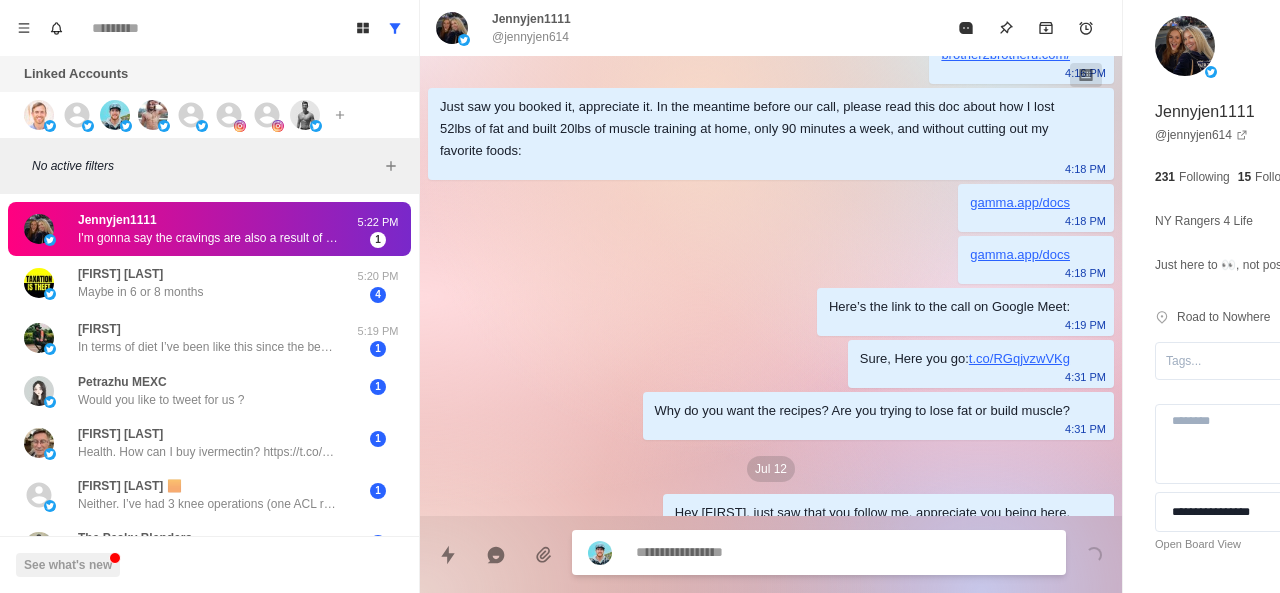 scroll, scrollTop: 1318, scrollLeft: 0, axis: vertical 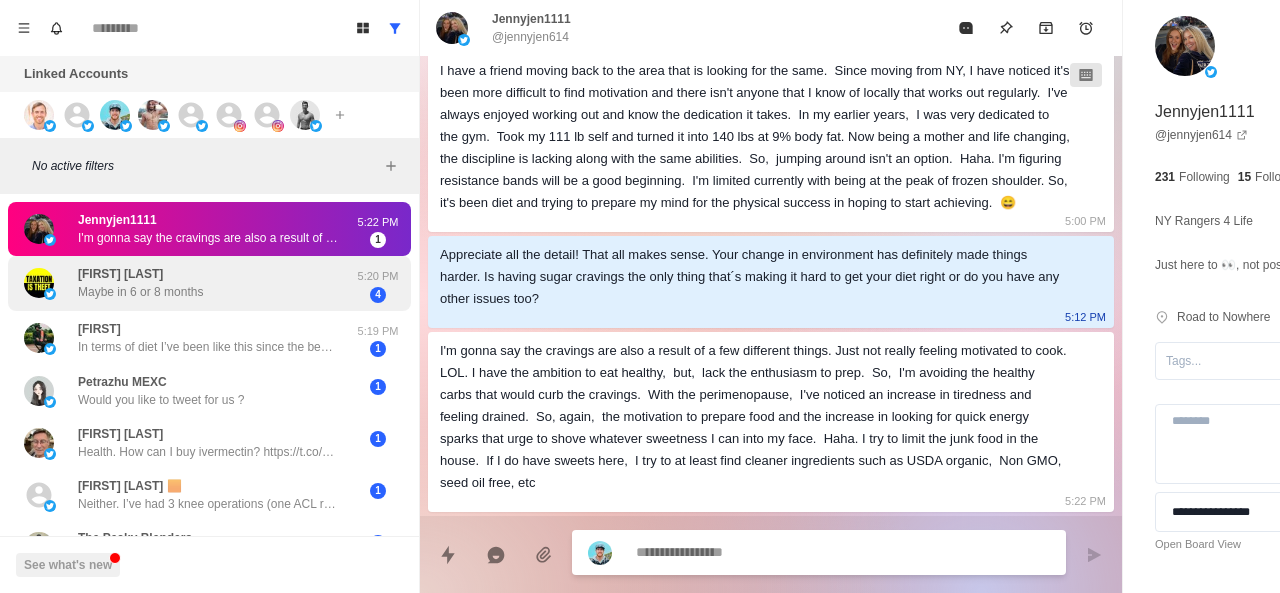 click on "Maybe in 6 or 8 months" at bounding box center (140, 292) 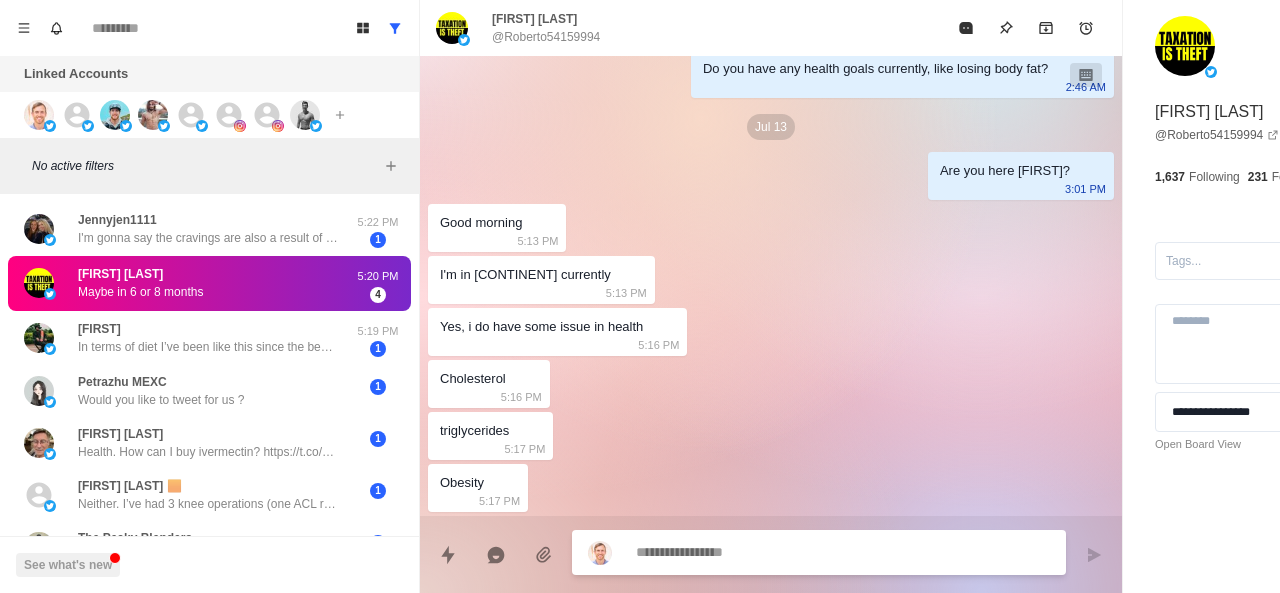scroll, scrollTop: 598, scrollLeft: 0, axis: vertical 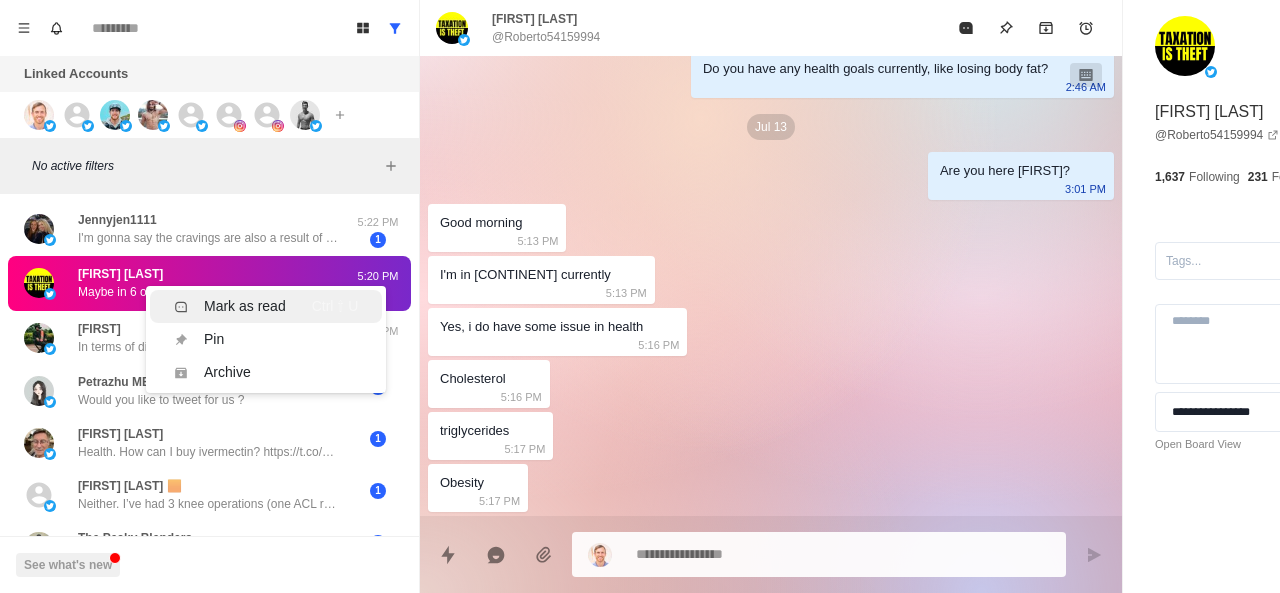 click on "Mark as read" at bounding box center [245, 306] 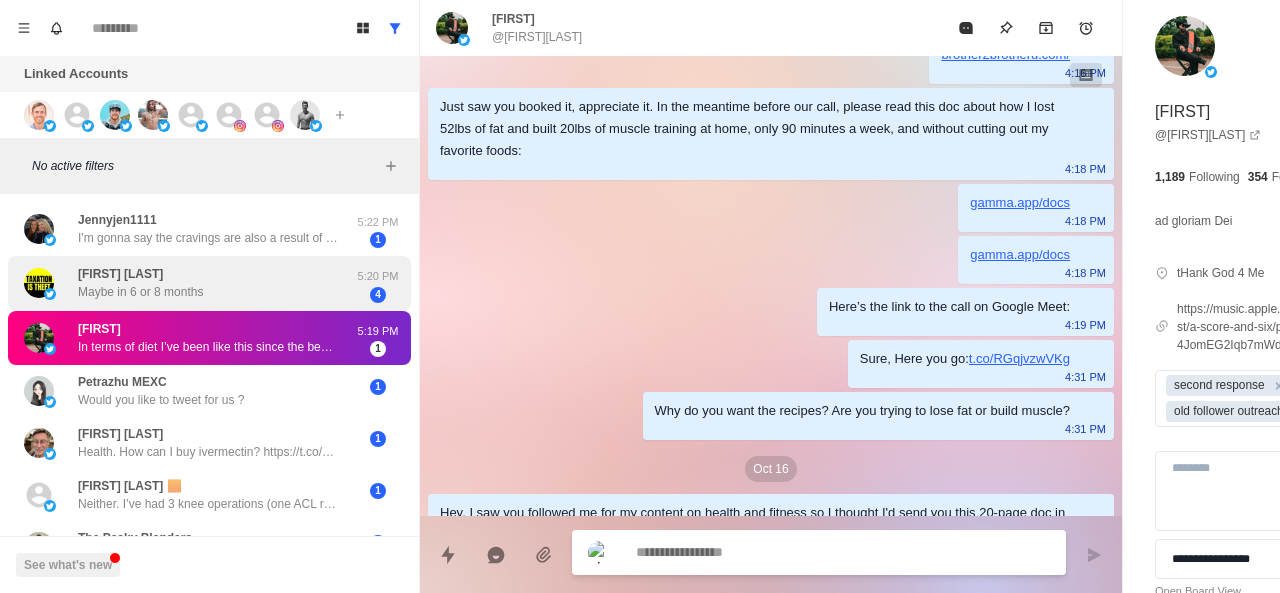 scroll, scrollTop: 1894, scrollLeft: 0, axis: vertical 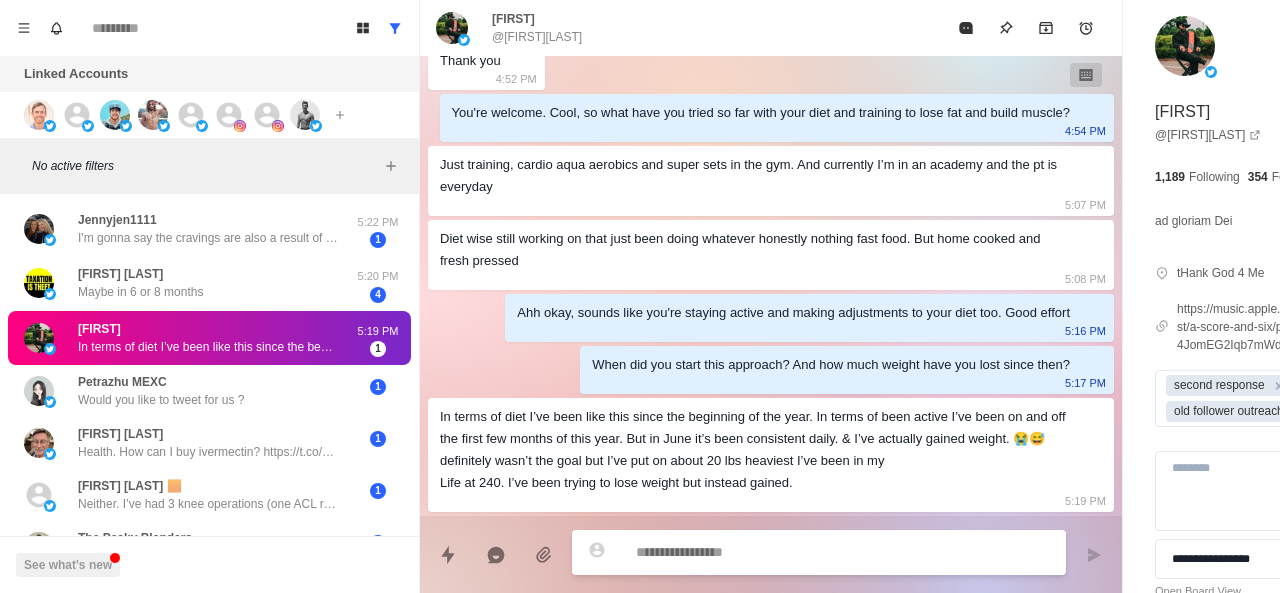click on "In terms of diet I’ve been like this since the beginning of the year. In terms of been active I’ve been on and off the first few months of this year. But in June it’s been consistent daily. &amp; I’ve actually gained weight. 😭😅 definitely wasn’t the goal but I’ve put on about 20 lbs heaviest I’ve been in my
Life at 240. I’ve been trying to lose weight but instead gained." at bounding box center [208, 347] 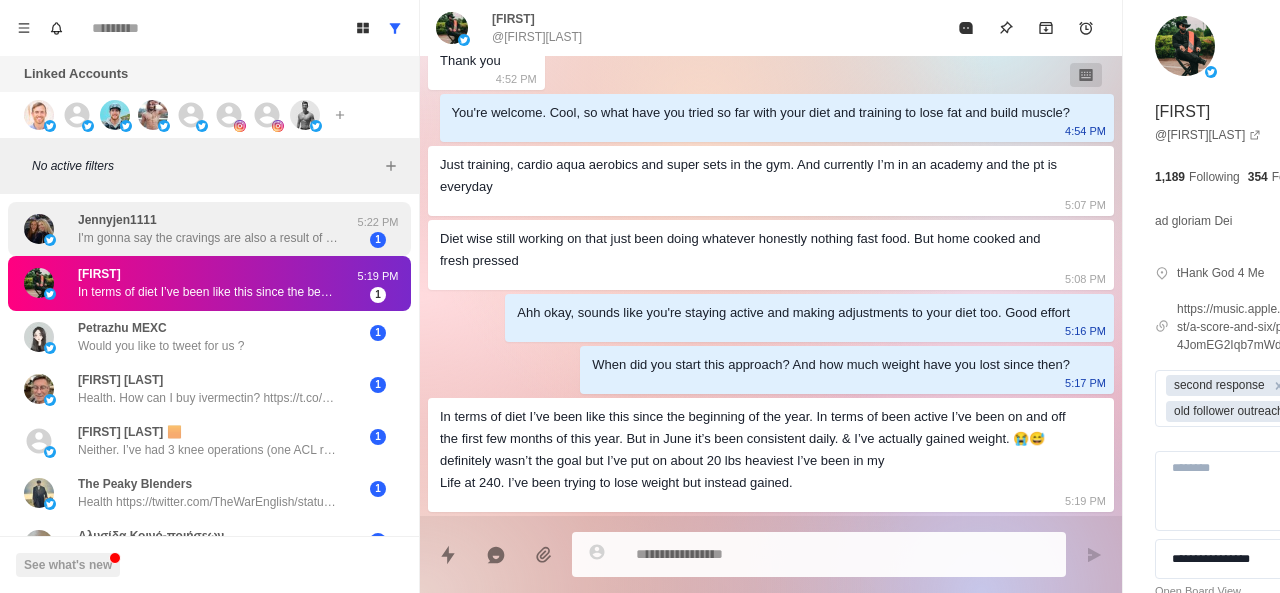 click on "[FIRST] [LAST] I'm gonna say the cravings are also a result of a few different things. Just not really feeling motivated to cook. LOL. I have the ambition to eat healthy,  but,  lack the enthusiasm to prep.  So,  I'm avoiding the healthy carbs that would curb the cravings.  With the perimenopause,  I've noticed an increase in tiredness and feeling drained.  So, again,  the motivation to prepare food and the increase in looking for quick energy sparks that urge to shove whatever sweetness I can into my face.  Haha. I try to limit the junk food in the house.  If I do have sweets here,  I try to at least find cleaner ingredients such as USDA organic,  Non GMO, seed oil free, etc [TIME] 1" at bounding box center [209, 229] 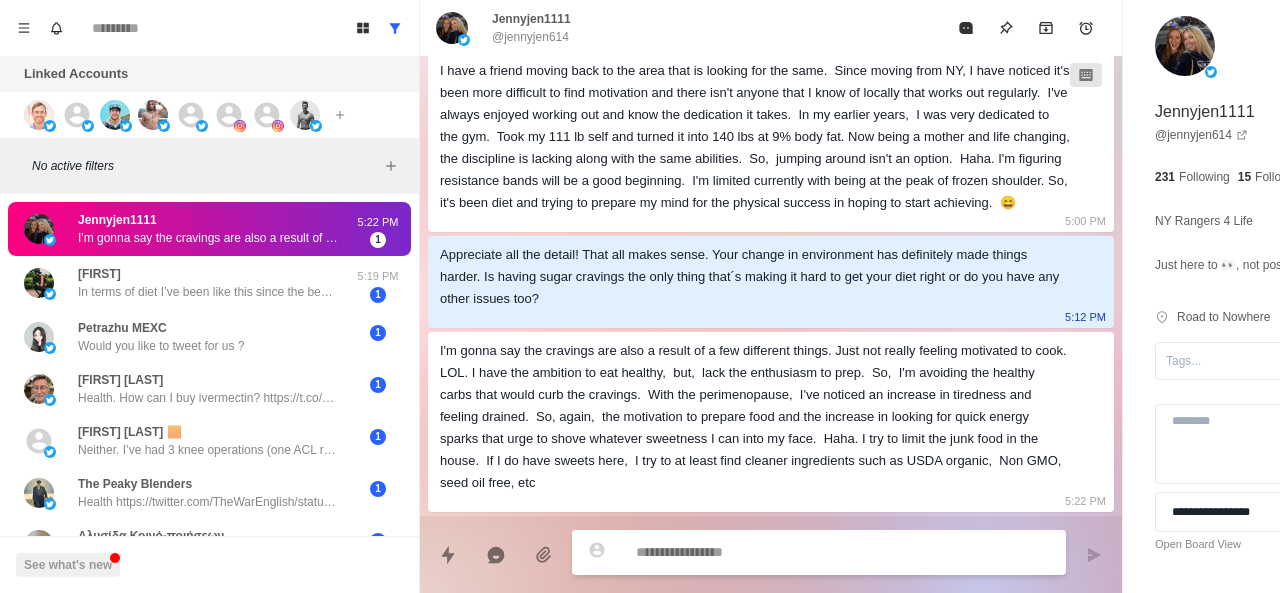 scroll, scrollTop: 1318, scrollLeft: 0, axis: vertical 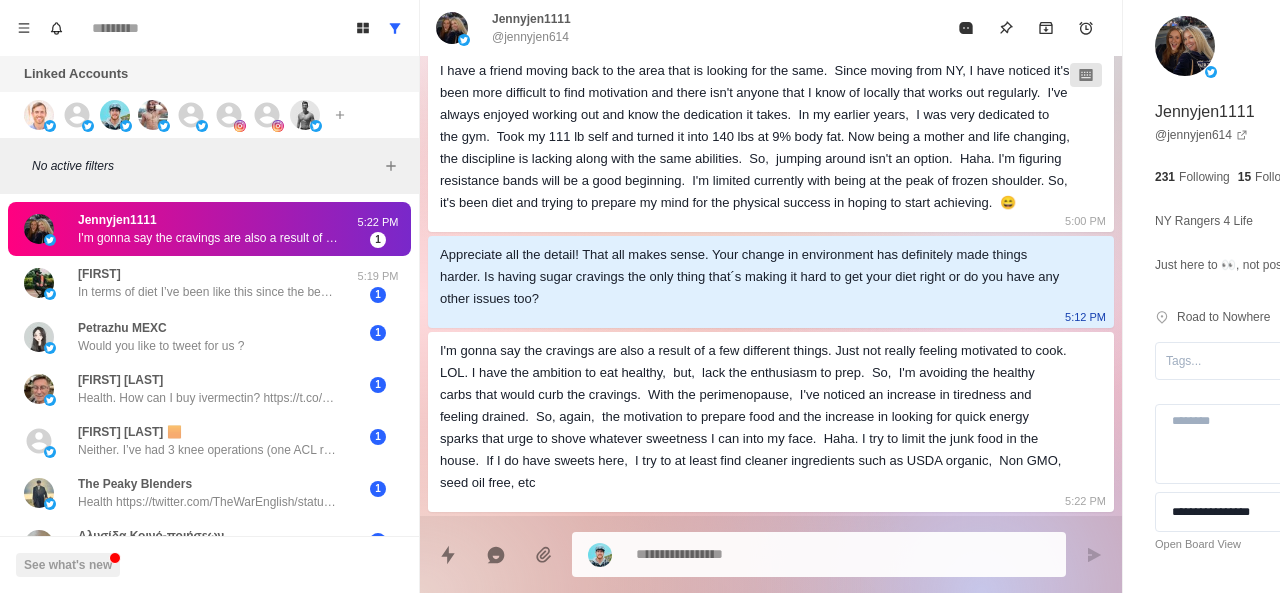click on "I'm gonna say the cravings are also a result of a few different things. Just not really feeling motivated to cook. LOL. I have the ambition to eat healthy,  but,  lack the enthusiasm to prep.  So,  I'm avoiding the healthy carbs that would curb the cravings.  With the perimenopause,  I've noticed an increase in tiredness and feeling drained.  So, again,  the motivation to prepare food and the increase in looking for quick energy sparks that urge to shove whatever sweetness I can into my face.  Haha. I try to limit the junk food in the house.  If I do have sweets here,  I try to at least find cleaner ingredients such as USDA organic,  Non GMO, seed oil free, etc" at bounding box center [755, 417] 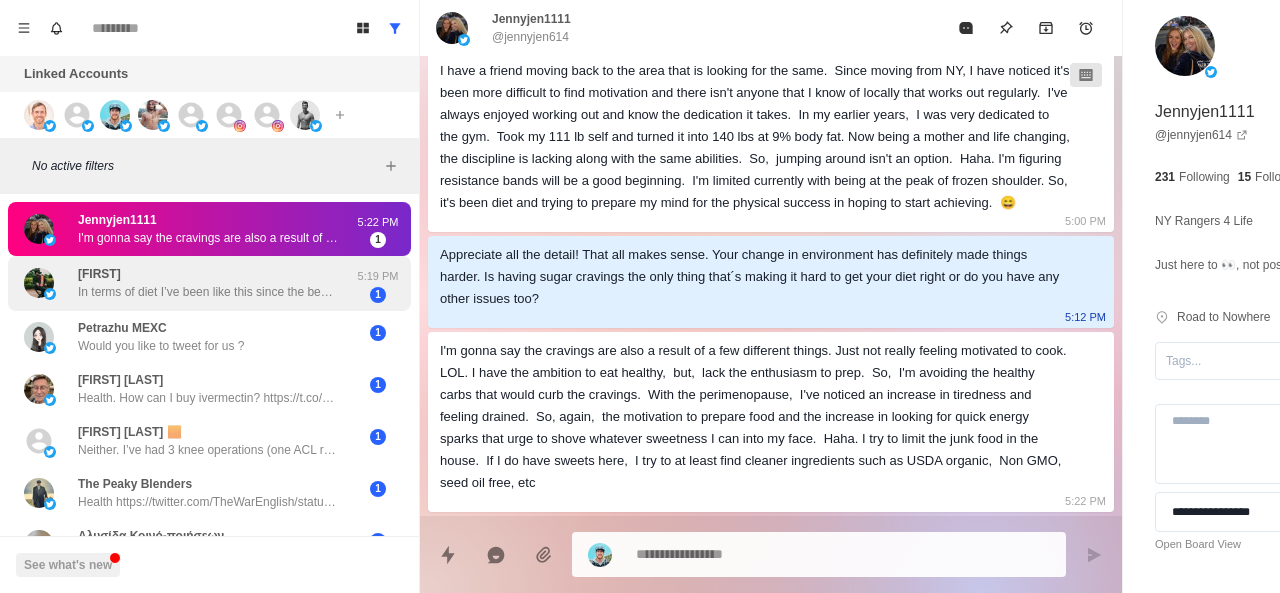 click on "In terms of diet I’ve been like this since the beginning of the year. In terms of been active I’ve been on and off the first few months of this year. But in June it’s been consistent daily. &amp; I’ve actually gained weight. 😭😅 definitely wasn’t the goal but I’ve put on about 20 lbs heaviest I’ve been in my
Life at 240. I’ve been trying to lose weight but instead gained." at bounding box center (208, 292) 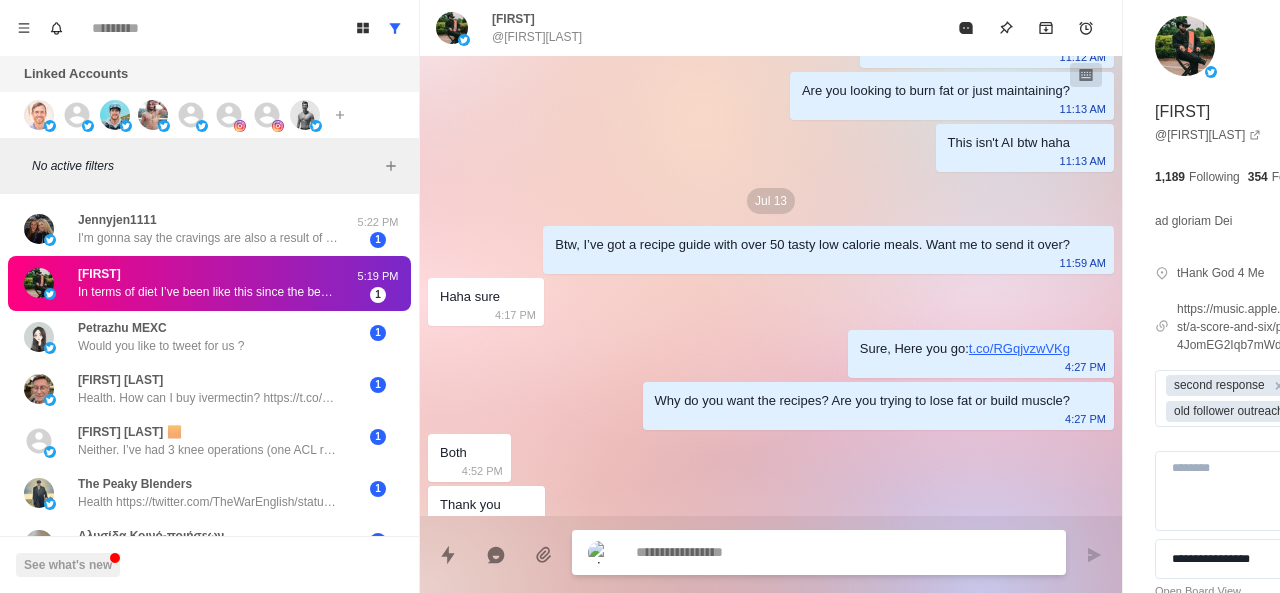 scroll, scrollTop: 1894, scrollLeft: 0, axis: vertical 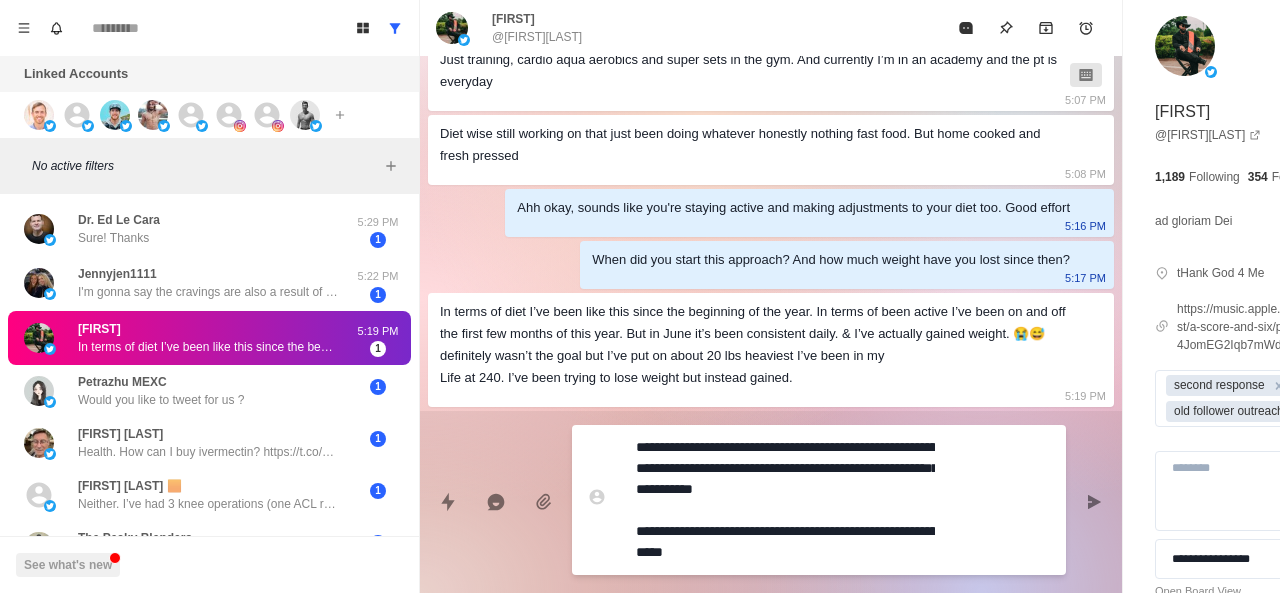 click on "**********" at bounding box center [785, 500] 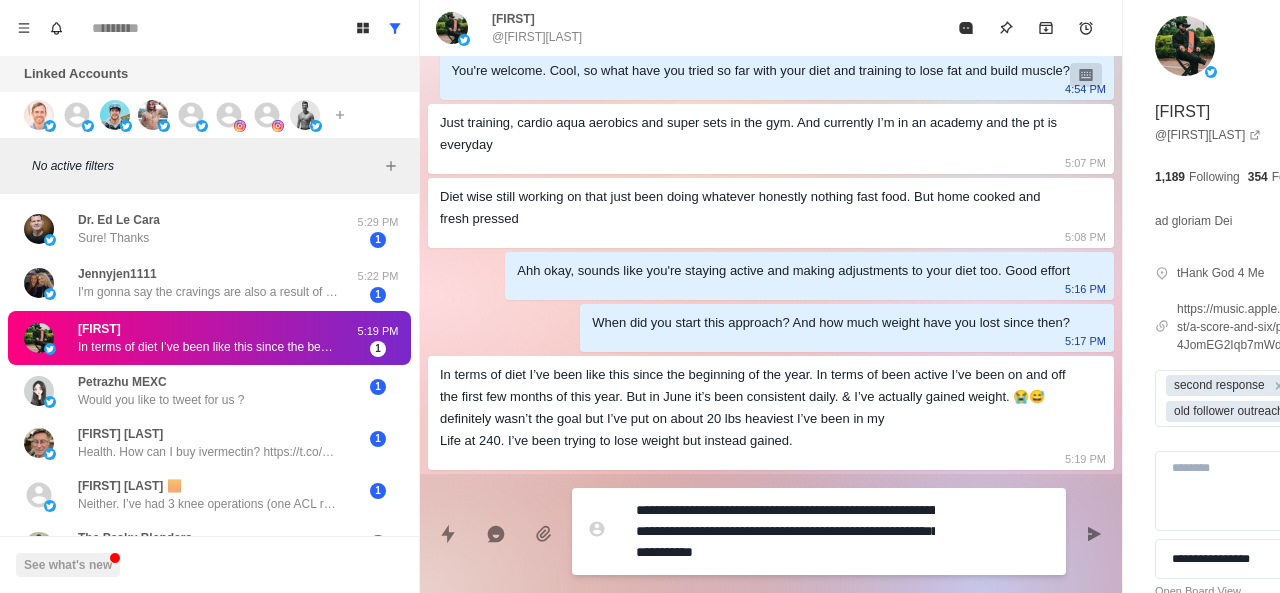 scroll, scrollTop: 1936, scrollLeft: 0, axis: vertical 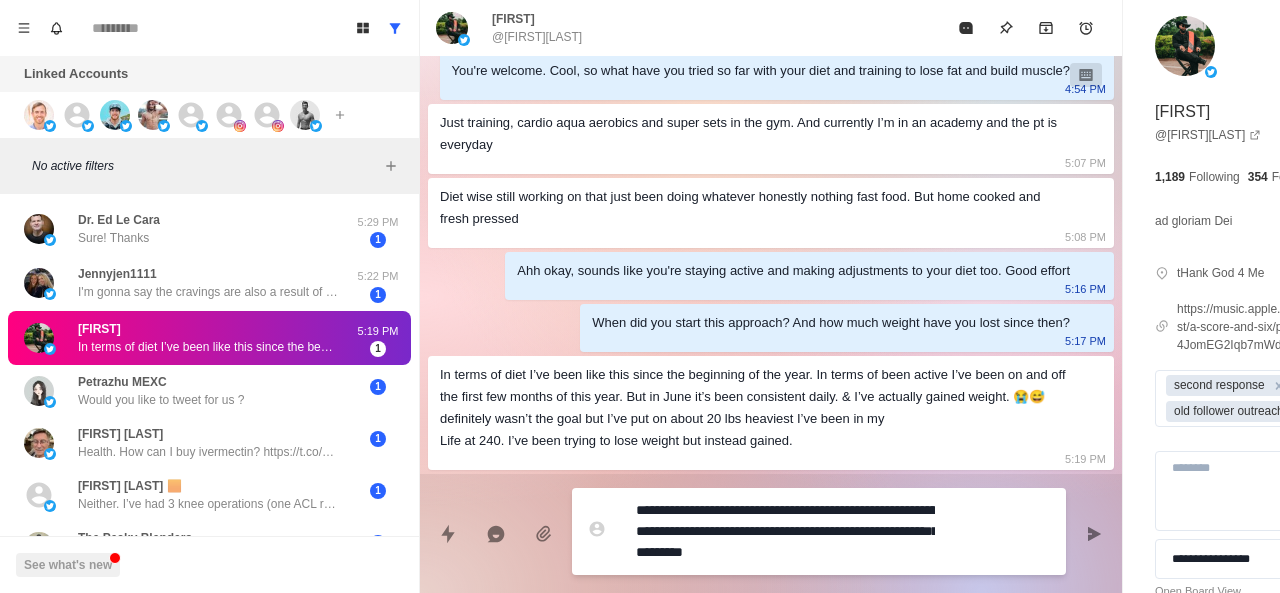 click on "**********" at bounding box center [785, 531] 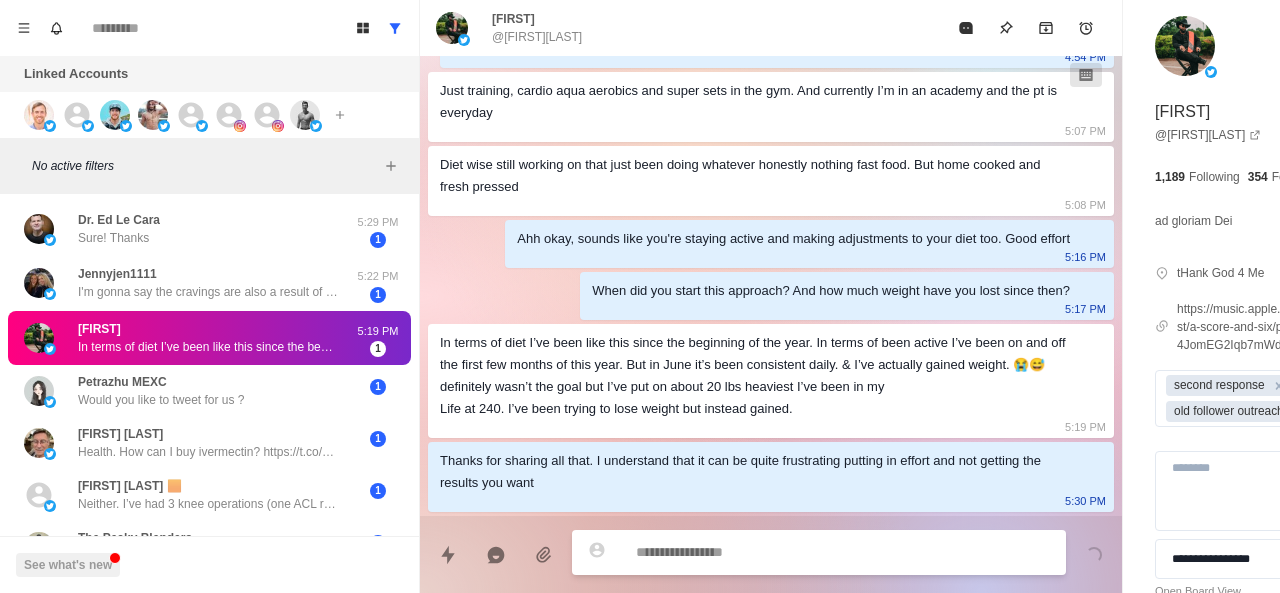 paste on "**********" 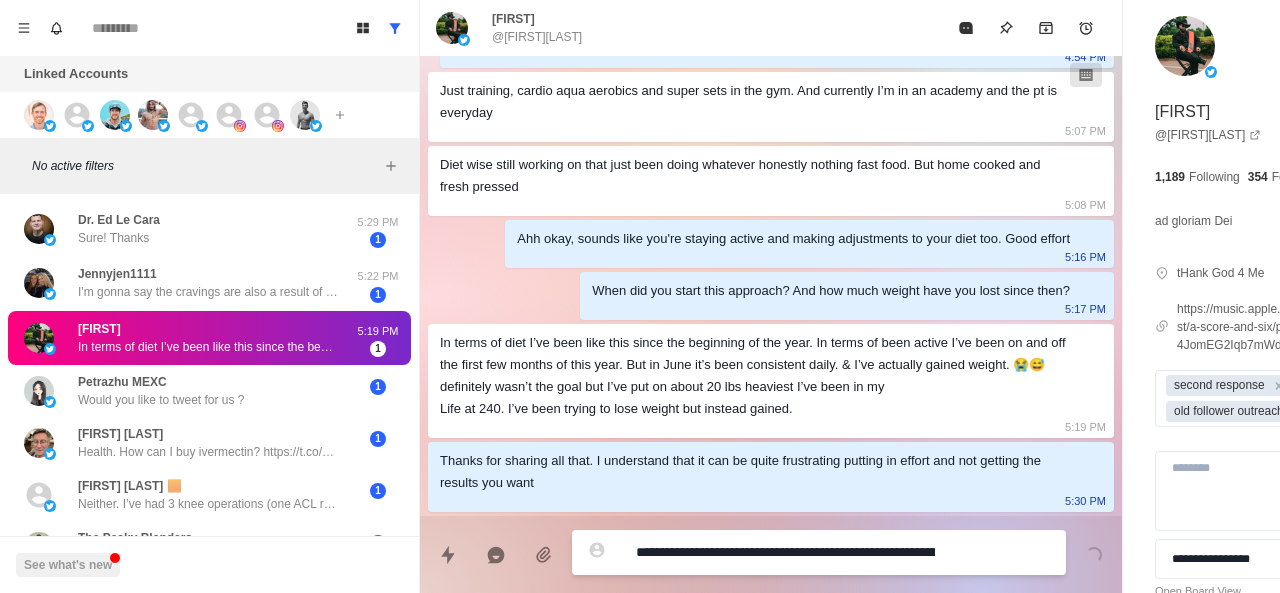 scroll, scrollTop: 1978, scrollLeft: 0, axis: vertical 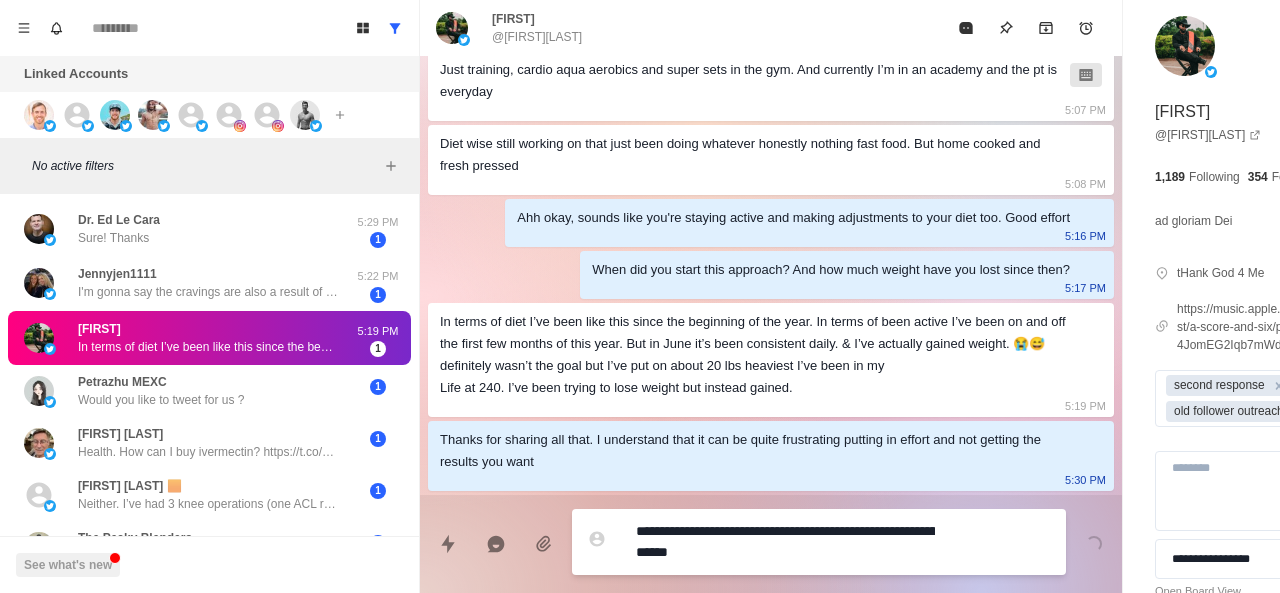 click on "**********" at bounding box center [785, 542] 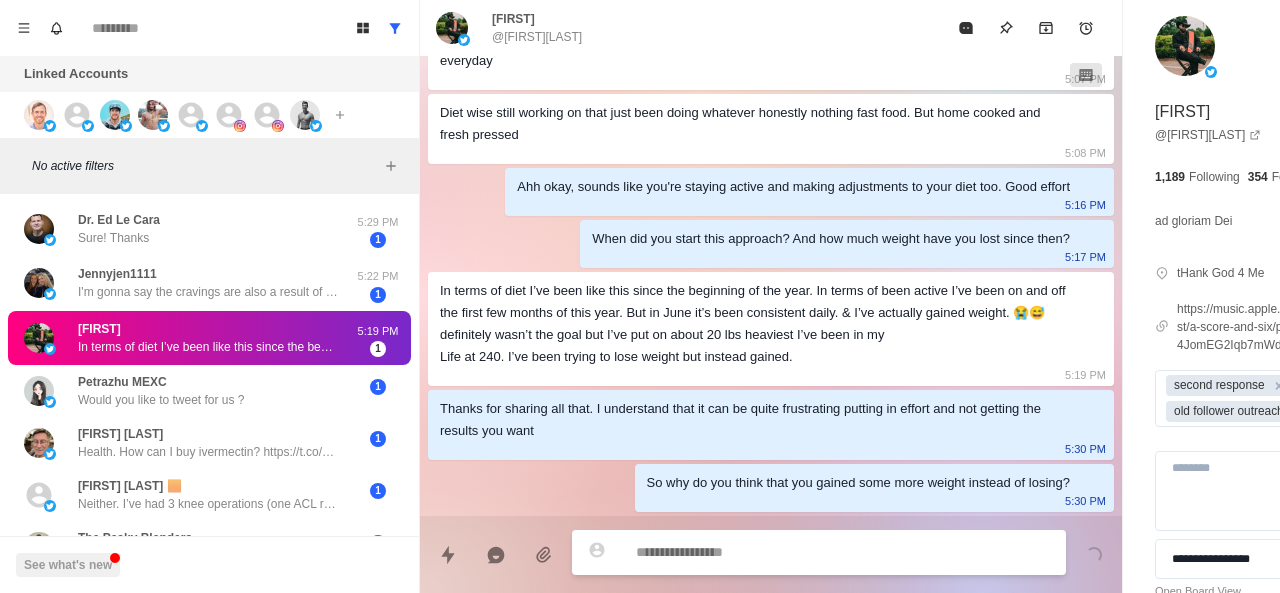 scroll, scrollTop: 2020, scrollLeft: 0, axis: vertical 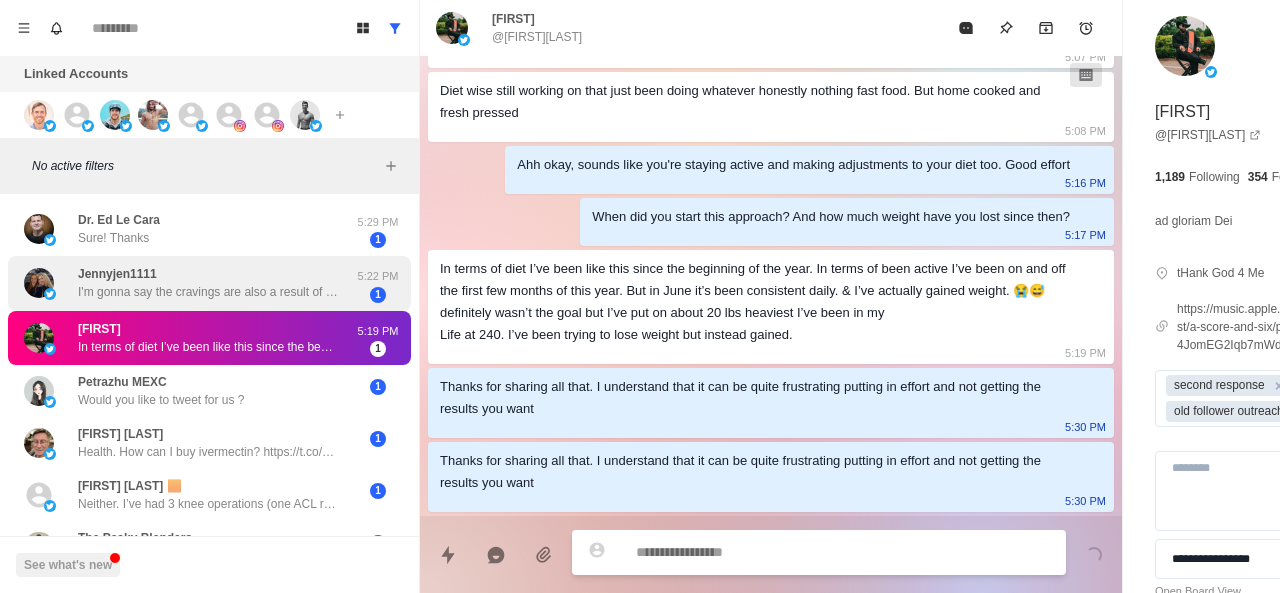 click on "[FIRST] I'm gonna say the cravings are also a result of a few different things. Just not really feeling motivated to cook. LOL. I have the ambition to eat healthy,  but,  lack the enthusiasm to prep.  So,  I'm avoiding the healthy carbs that would curb the cravings.  With the perimenopause,  I've noticed an increase in tiredness and feeling drained.  So, again,  the motivation to prepare food and the increase in looking for quick energy sparks that urge to shove whatever sweetness I can into my face.  Haha. I try to limit the junk food in the house.  If I do have sweets here,  I try to at least find cleaner ingredients such as USDA organic,  Non GMO, seed oil free, etc" at bounding box center (208, 283) 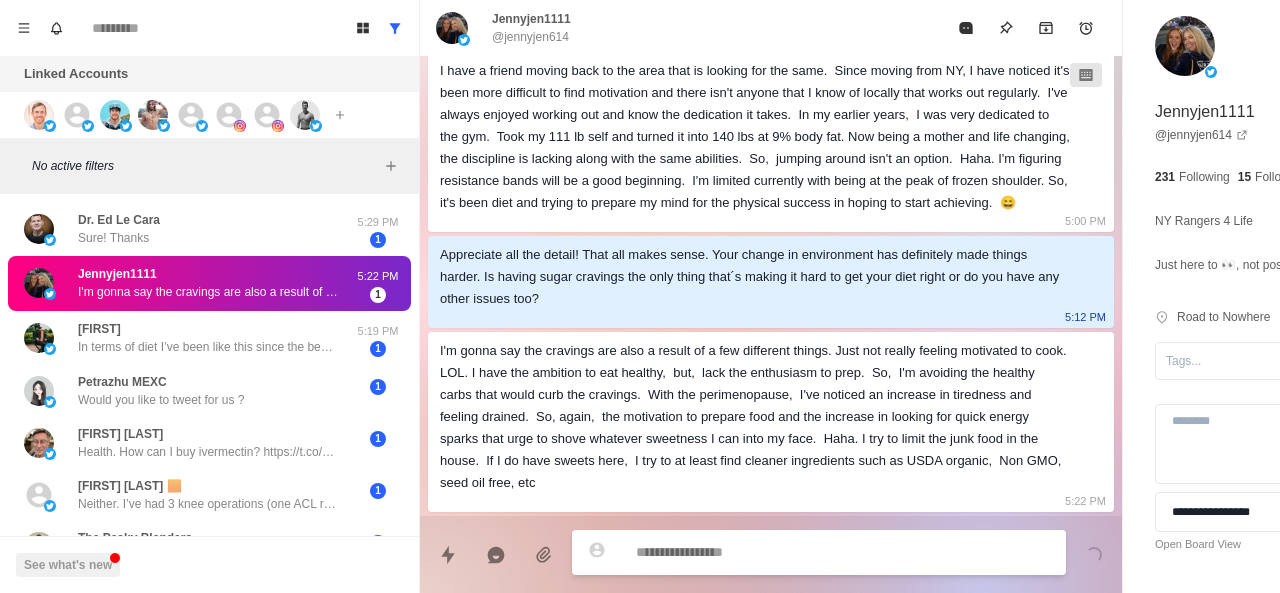 scroll, scrollTop: 1392, scrollLeft: 0, axis: vertical 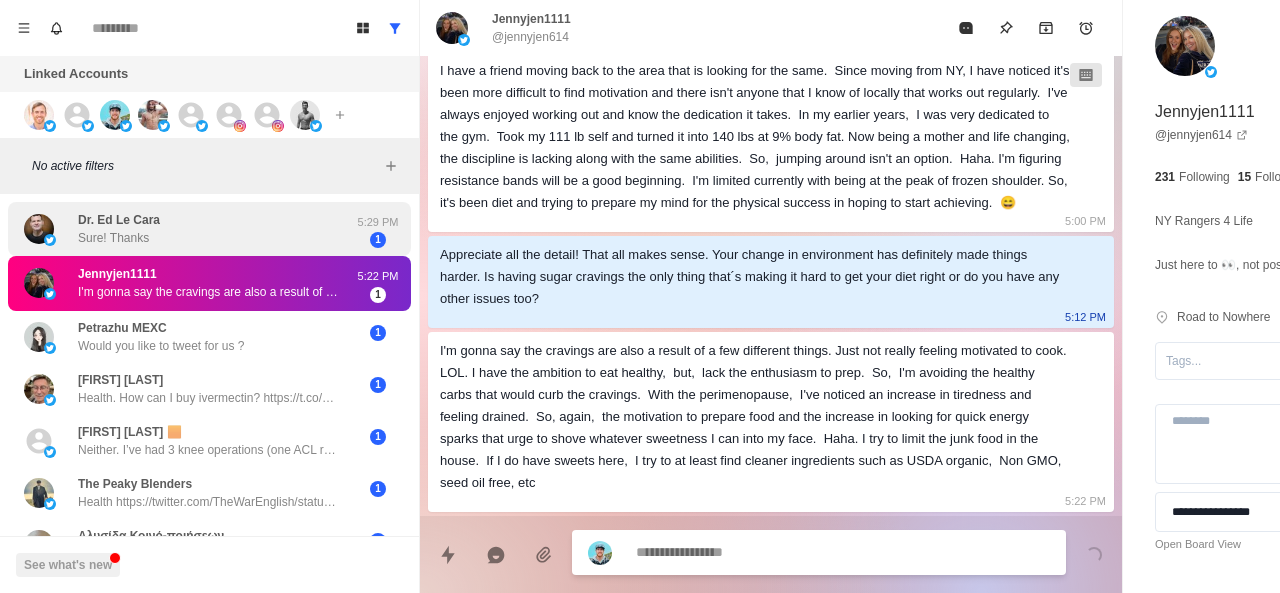 click on "[TITLE] [FIRST] [LAST] Sure!  Thanks" at bounding box center (188, 229) 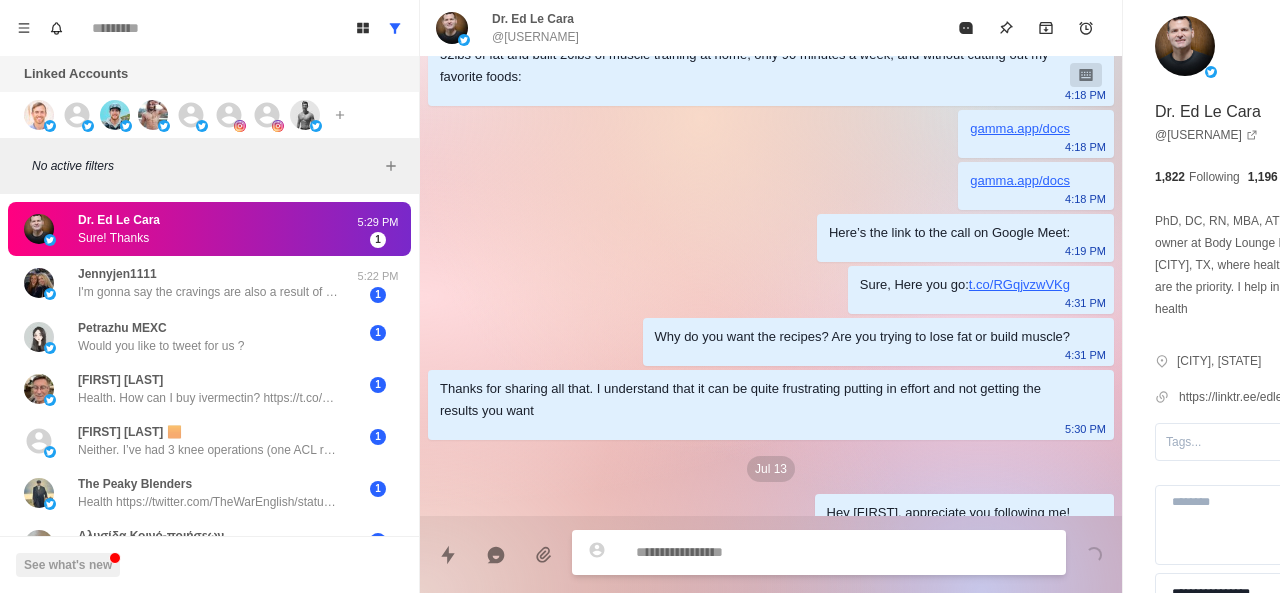 scroll, scrollTop: 436, scrollLeft: 0, axis: vertical 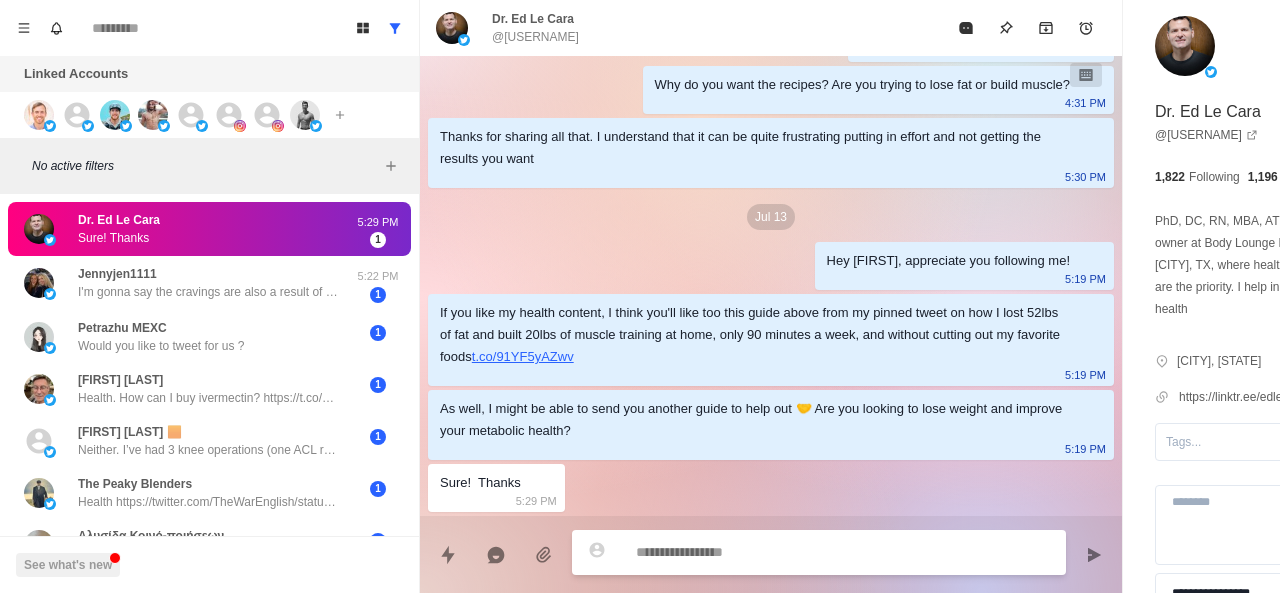 paste on "**********" 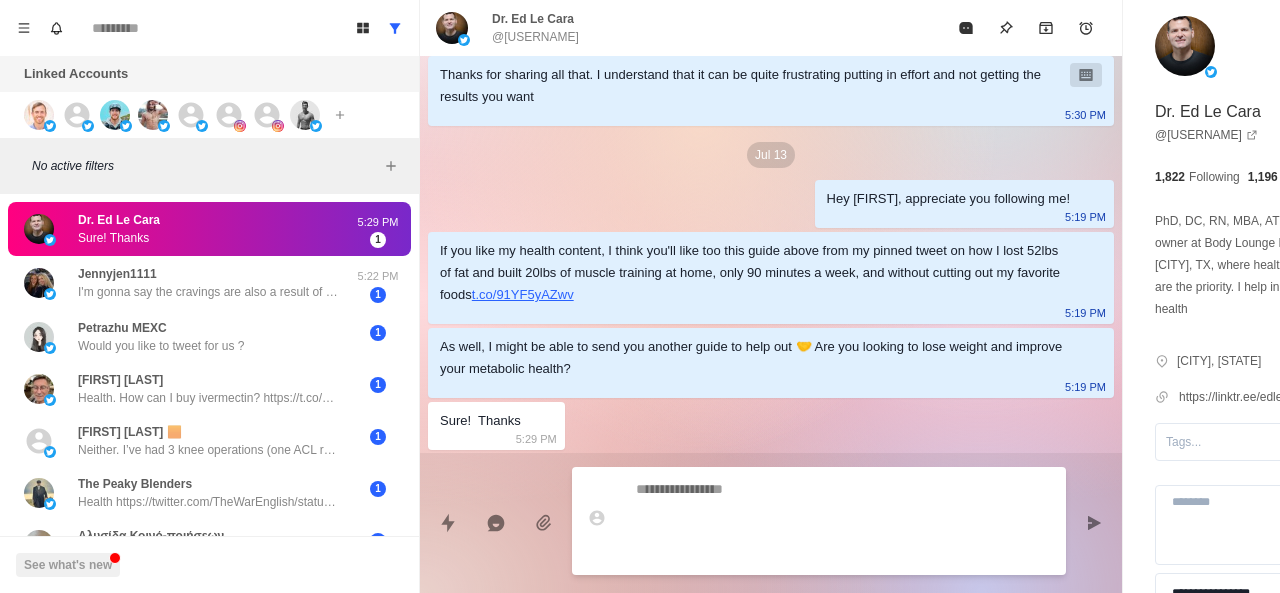 scroll, scrollTop: 488, scrollLeft: 0, axis: vertical 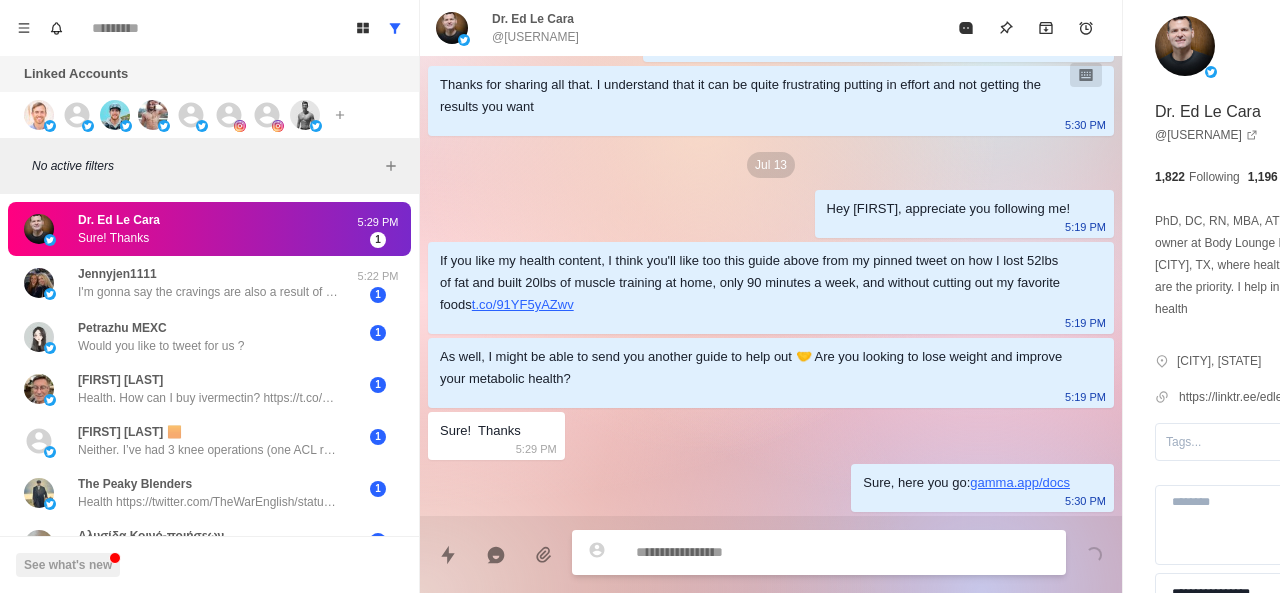 paste on "**********" 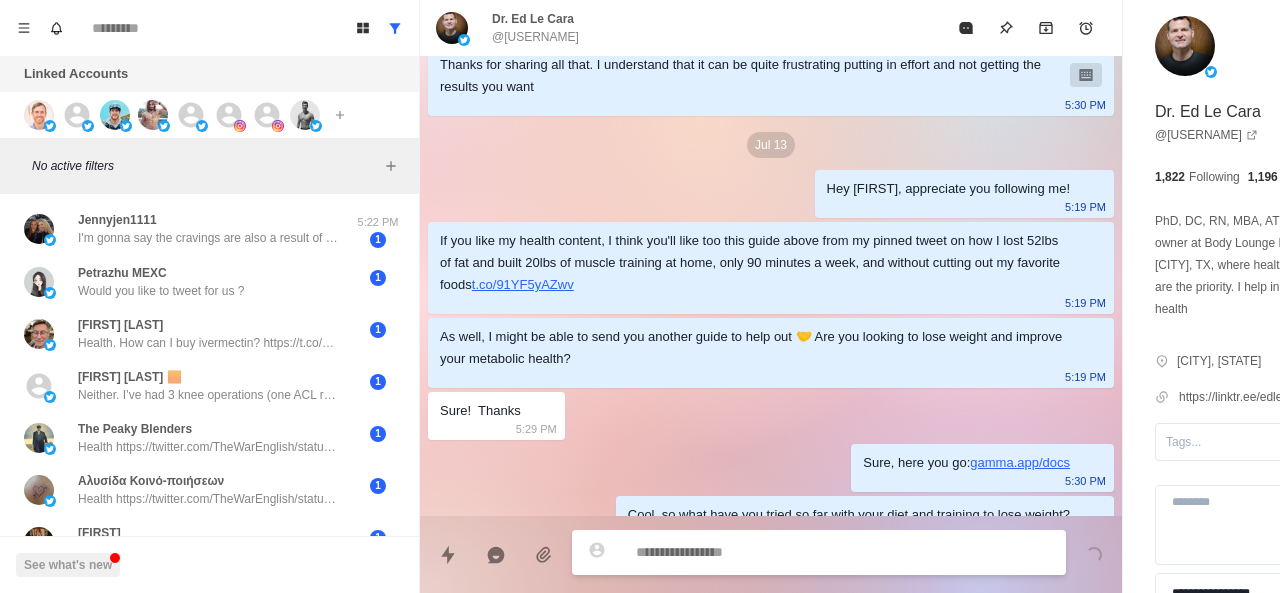scroll, scrollTop: 540, scrollLeft: 0, axis: vertical 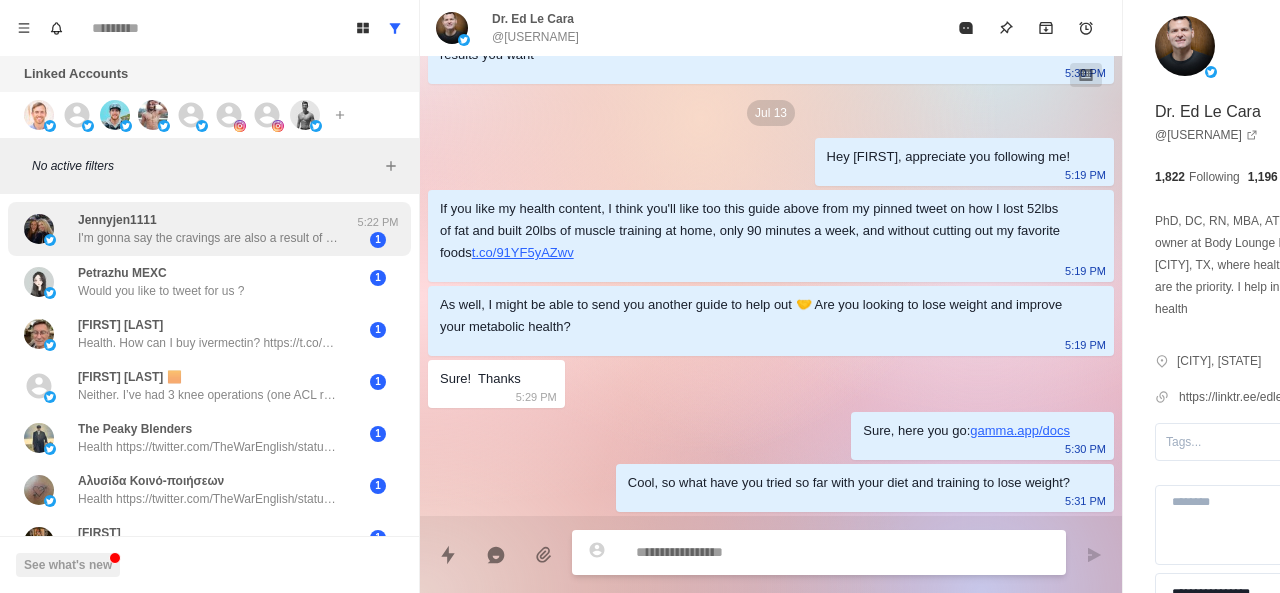 click on "I'm gonna say the cravings are also a result of a few different things. Just not really feeling motivated to cook. LOL. I have the ambition to eat healthy,  but,  lack the enthusiasm to prep.  So,  I'm avoiding the healthy carbs that would curb the cravings.  With the perimenopause,  I've noticed an increase in tiredness and feeling drained.  So, again,  the motivation to prepare food and the increase in looking for quick energy sparks that urge to shove whatever sweetness I can into my face.  Haha. I try to limit the junk food in the house.  If I do have sweets here,  I try to at least find cleaner ingredients such as USDA organic,  Non GMO, seed oil free, etc" at bounding box center [208, 238] 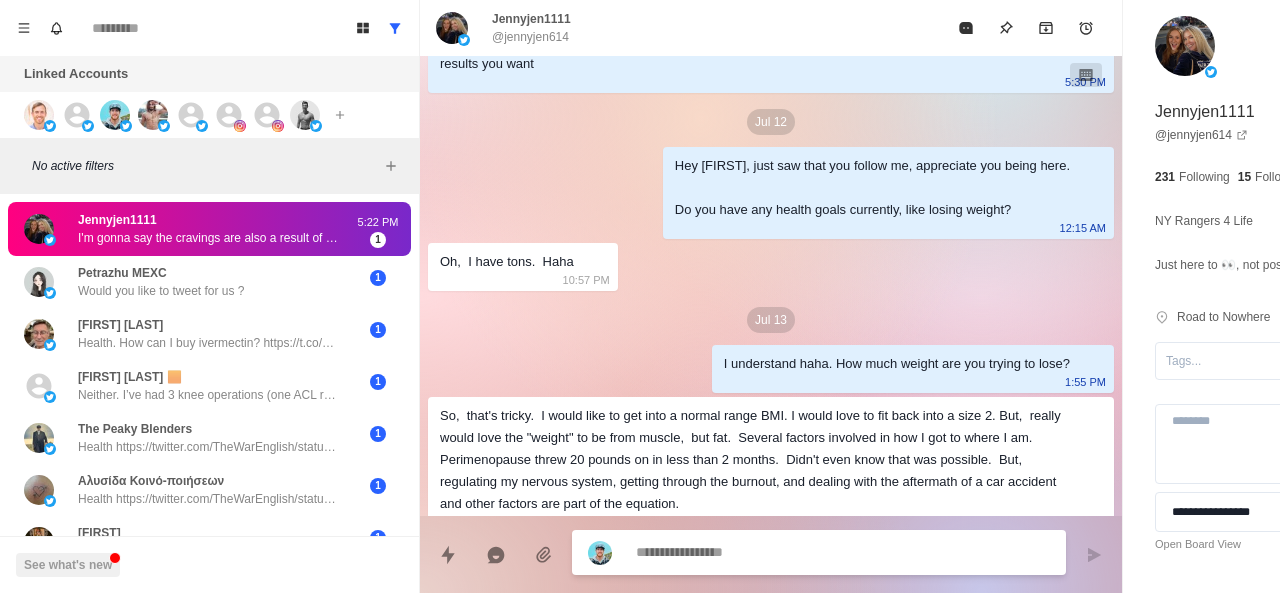 scroll, scrollTop: 506, scrollLeft: 0, axis: vertical 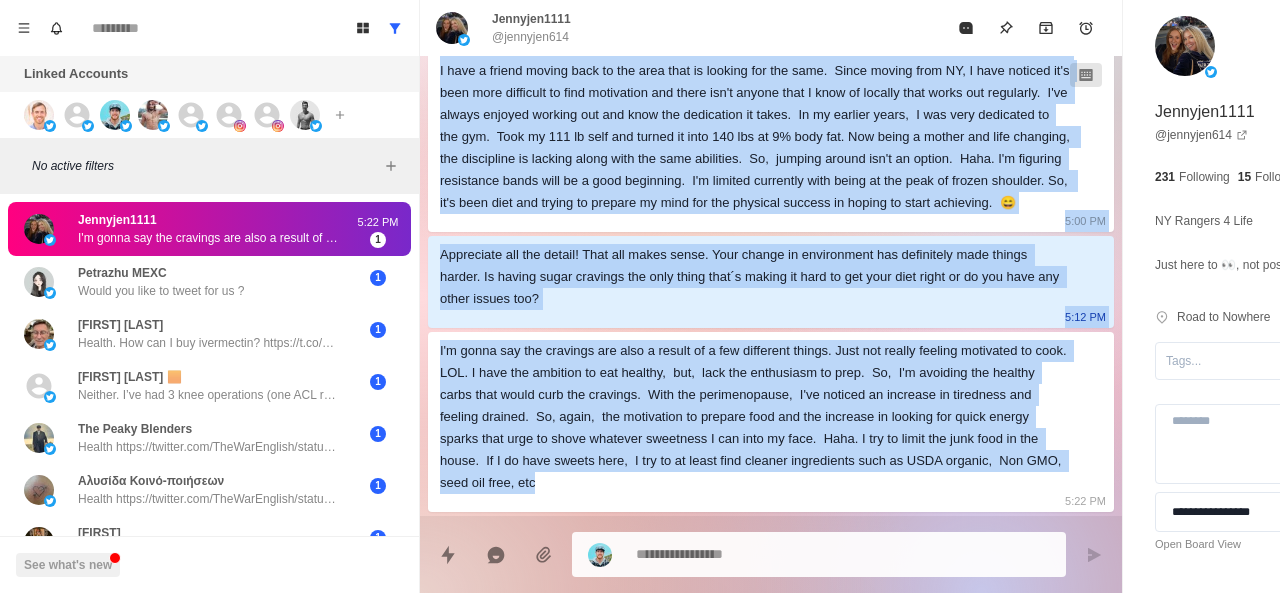 drag, startPoint x: 556, startPoint y: 192, endPoint x: 852, endPoint y: 505, distance: 430.79578 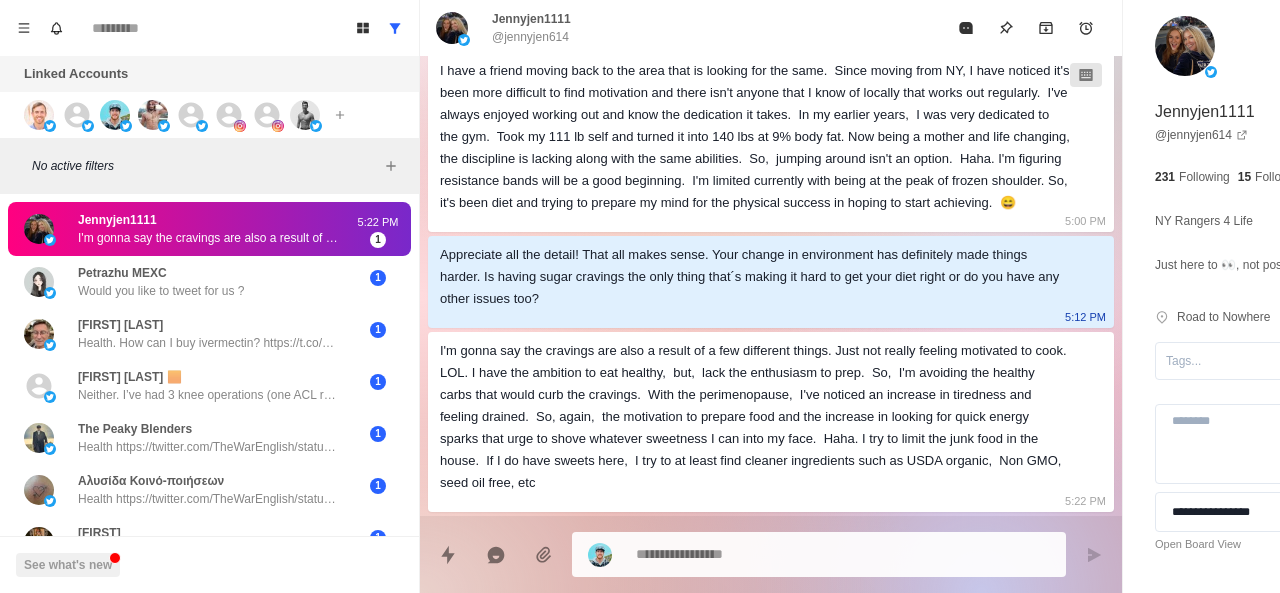 click at bounding box center (785, 554) 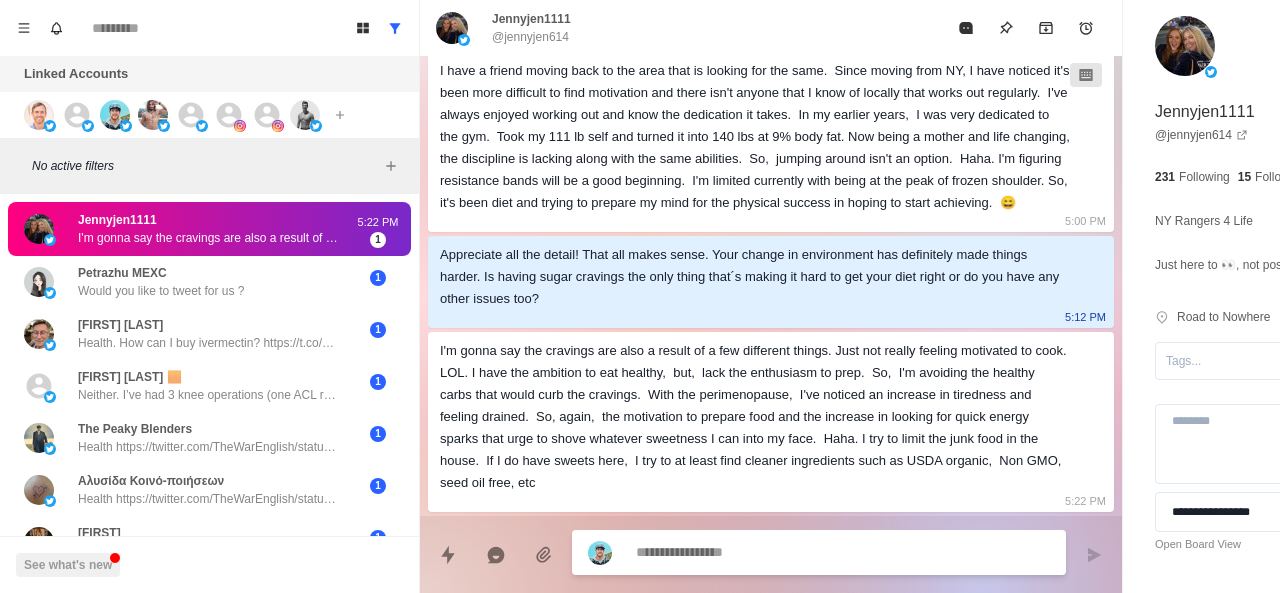 paste on "**********" 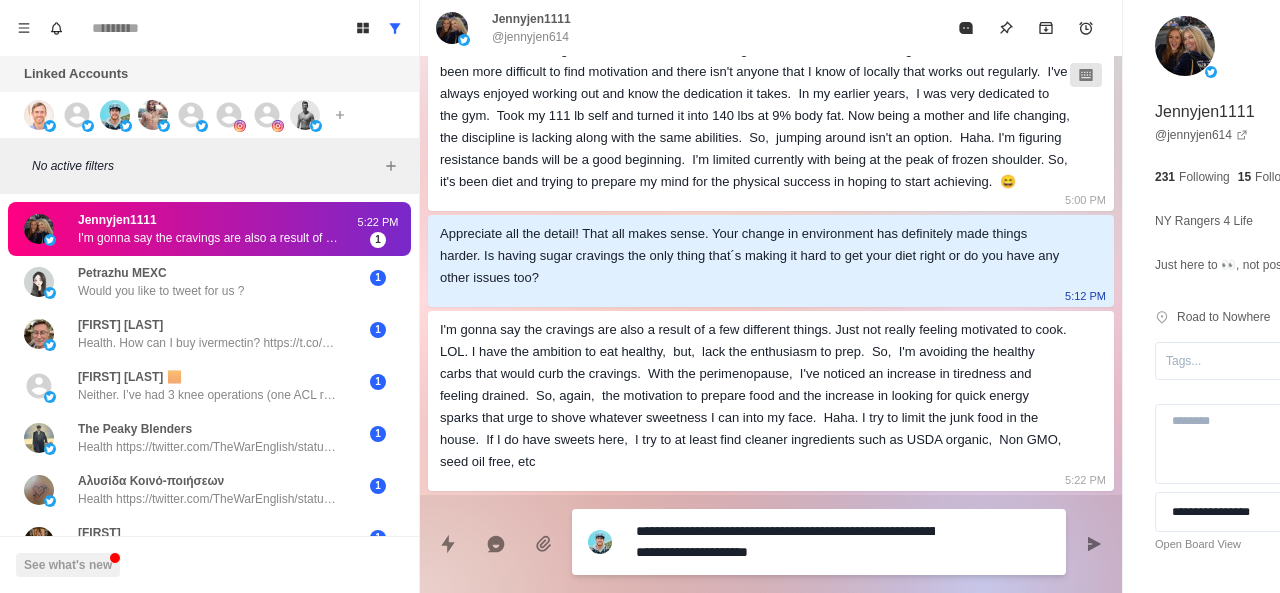 click on "**********" at bounding box center [785, 542] 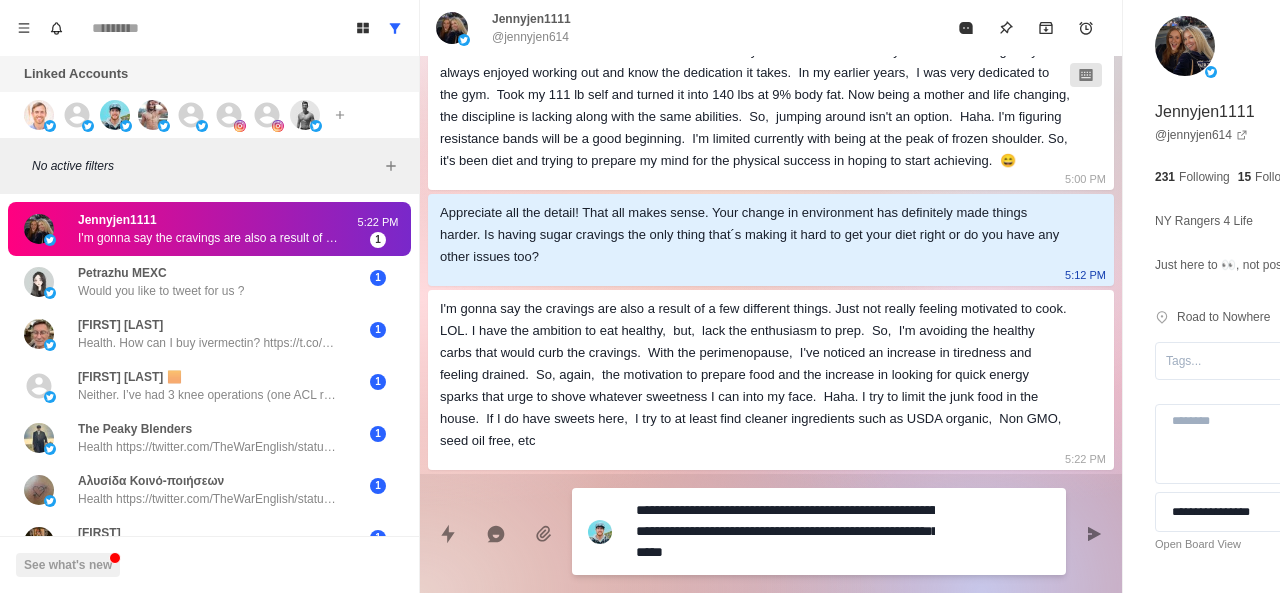click on "**********" at bounding box center (785, 531) 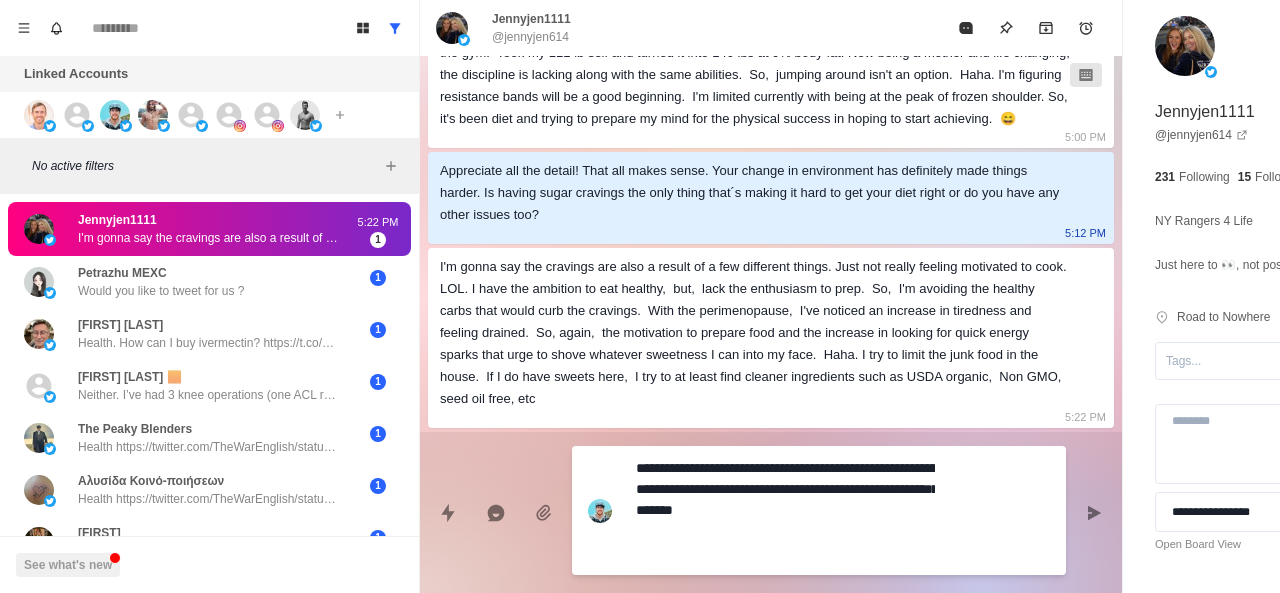 paste on "**********" 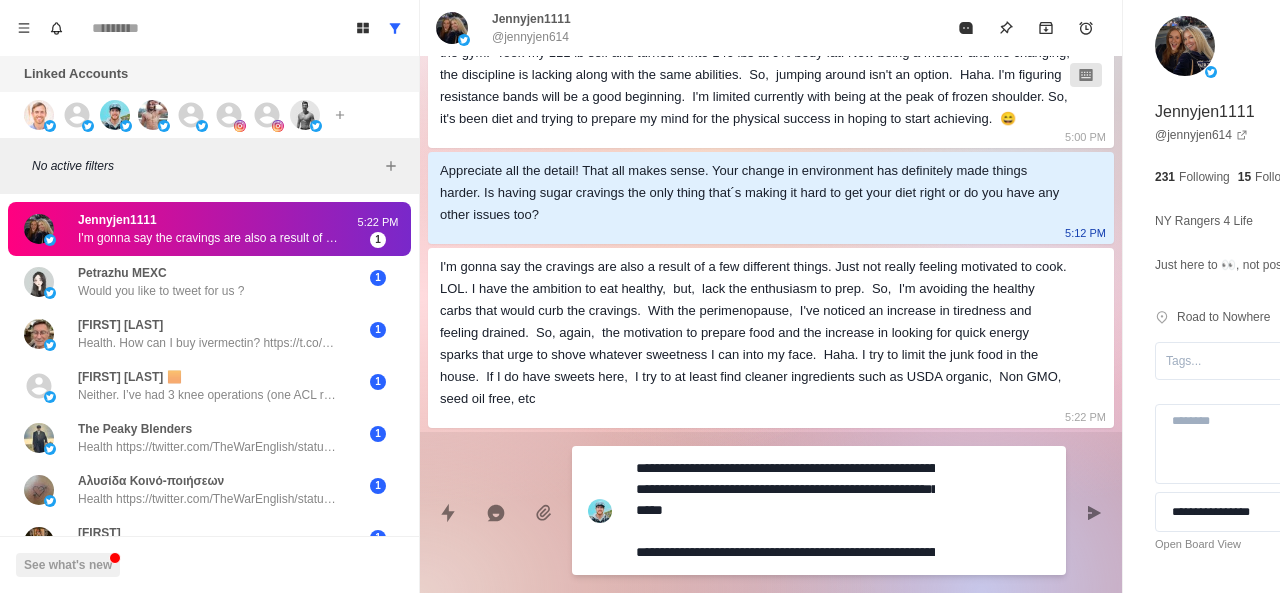 scroll, scrollTop: 16, scrollLeft: 0, axis: vertical 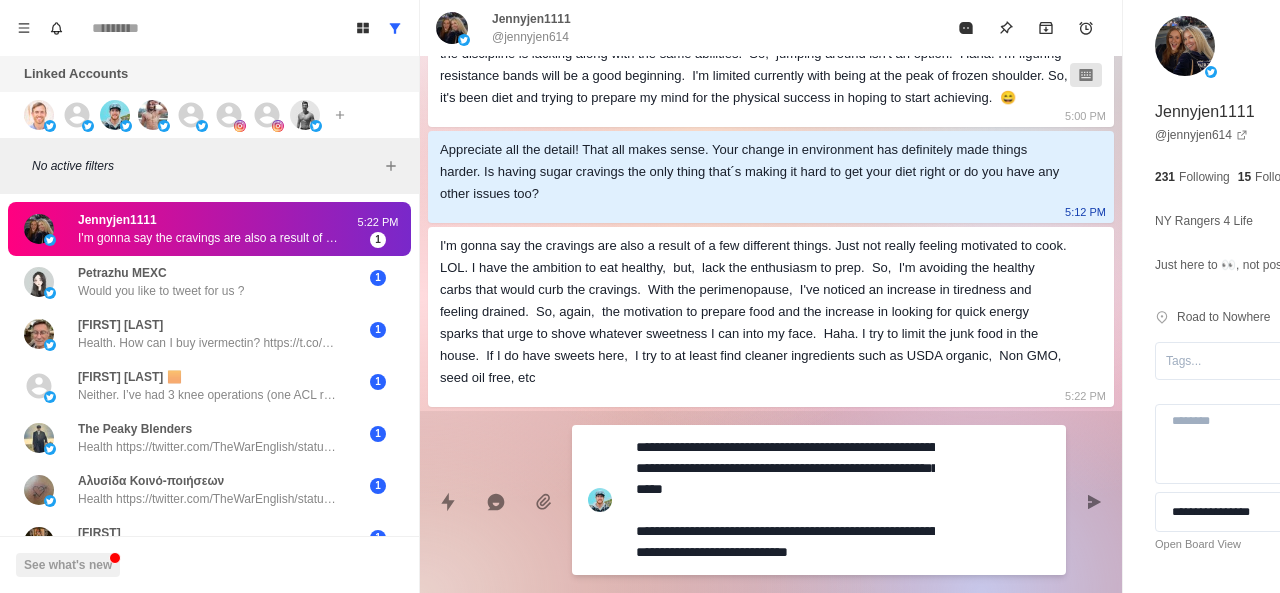 drag, startPoint x: 826, startPoint y: 519, endPoint x: 616, endPoint y: 514, distance: 210.05951 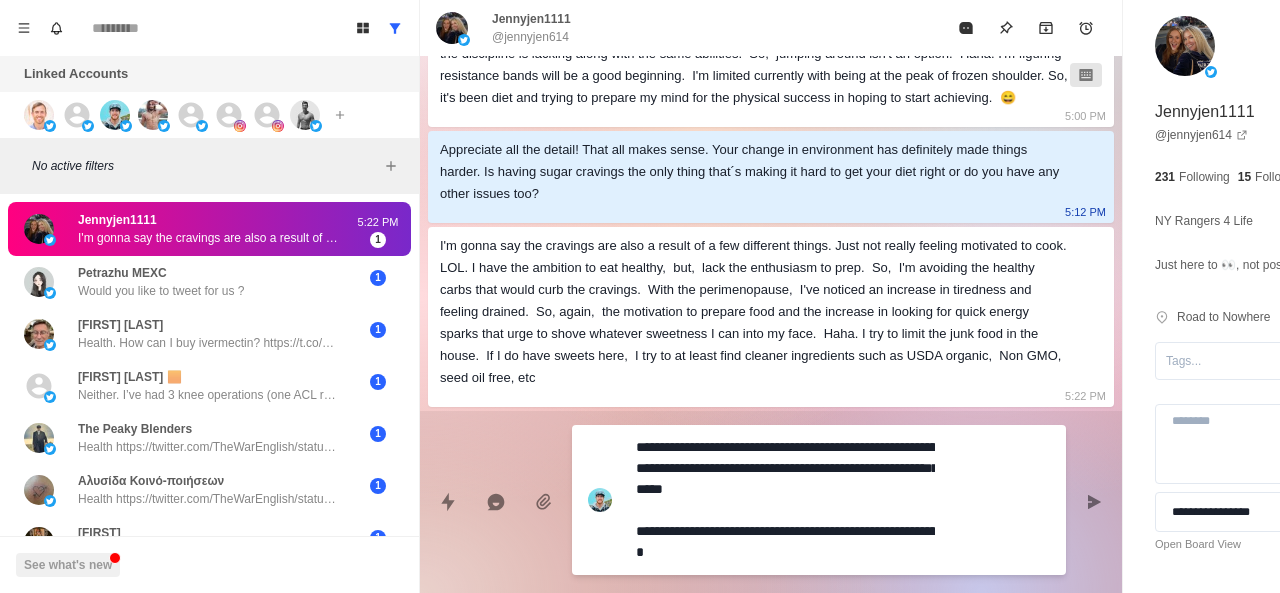 scroll, scrollTop: 0, scrollLeft: 0, axis: both 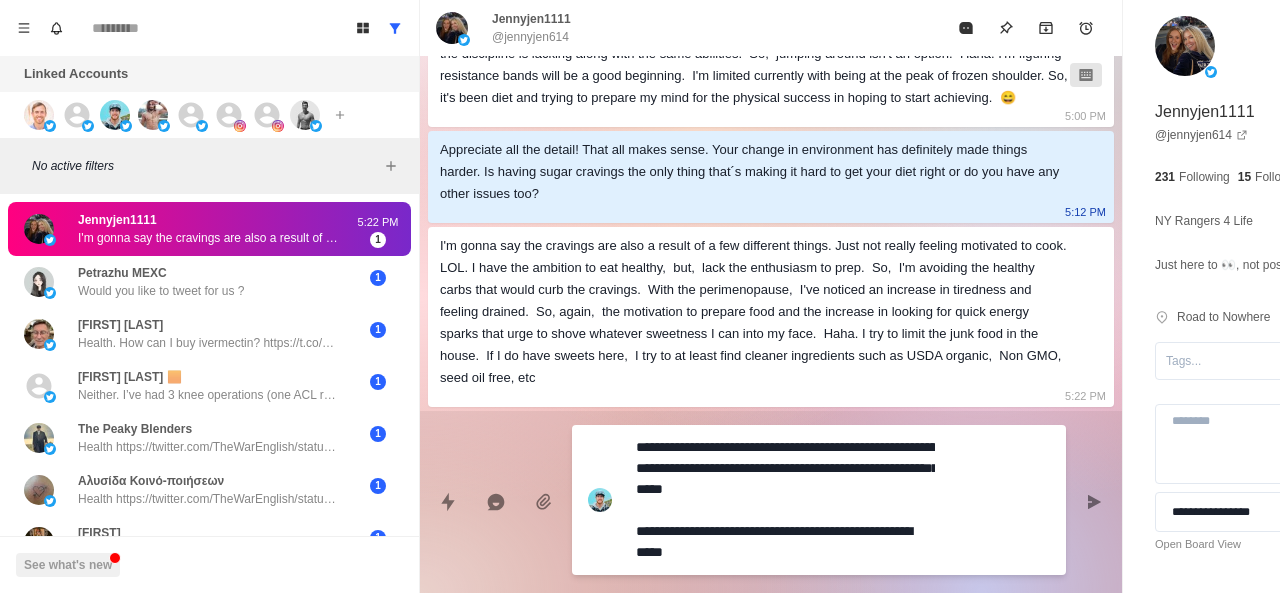 drag, startPoint x: 669, startPoint y: 447, endPoint x: 622, endPoint y: 442, distance: 47.26521 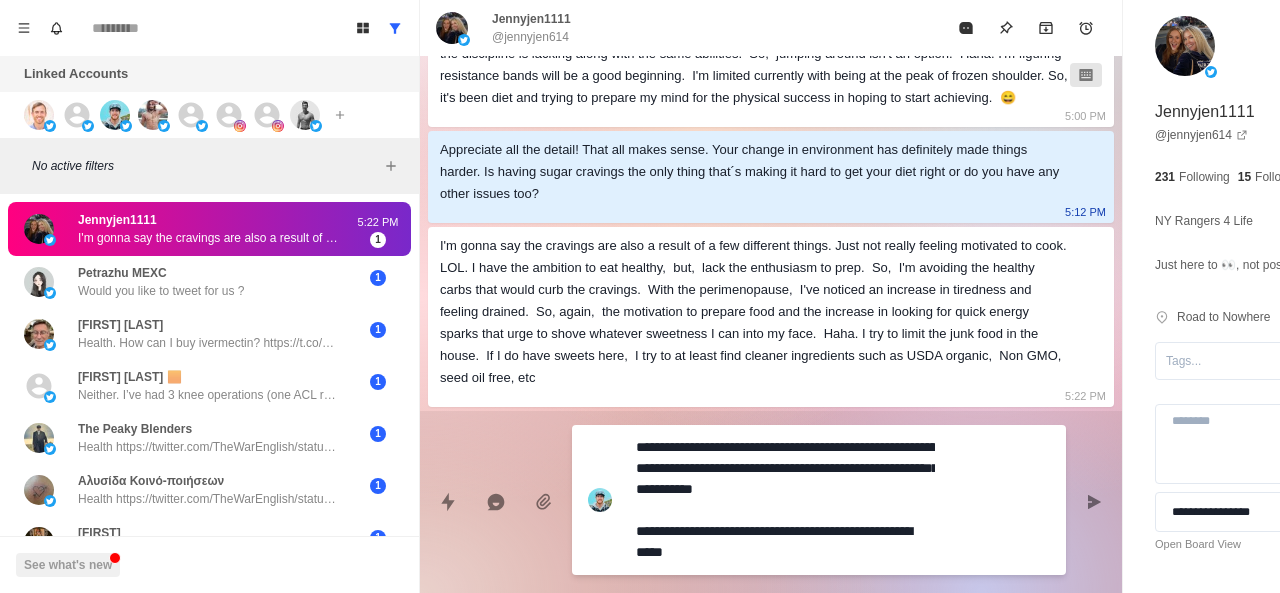 click on "**********" at bounding box center [785, 500] 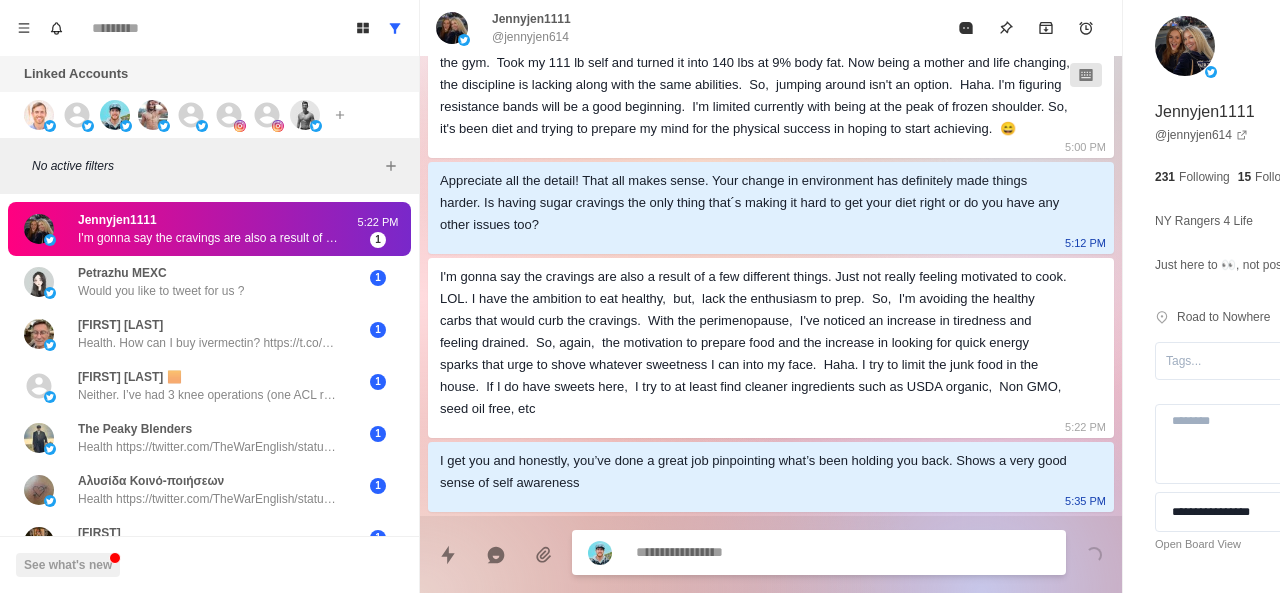 scroll, scrollTop: 1466, scrollLeft: 0, axis: vertical 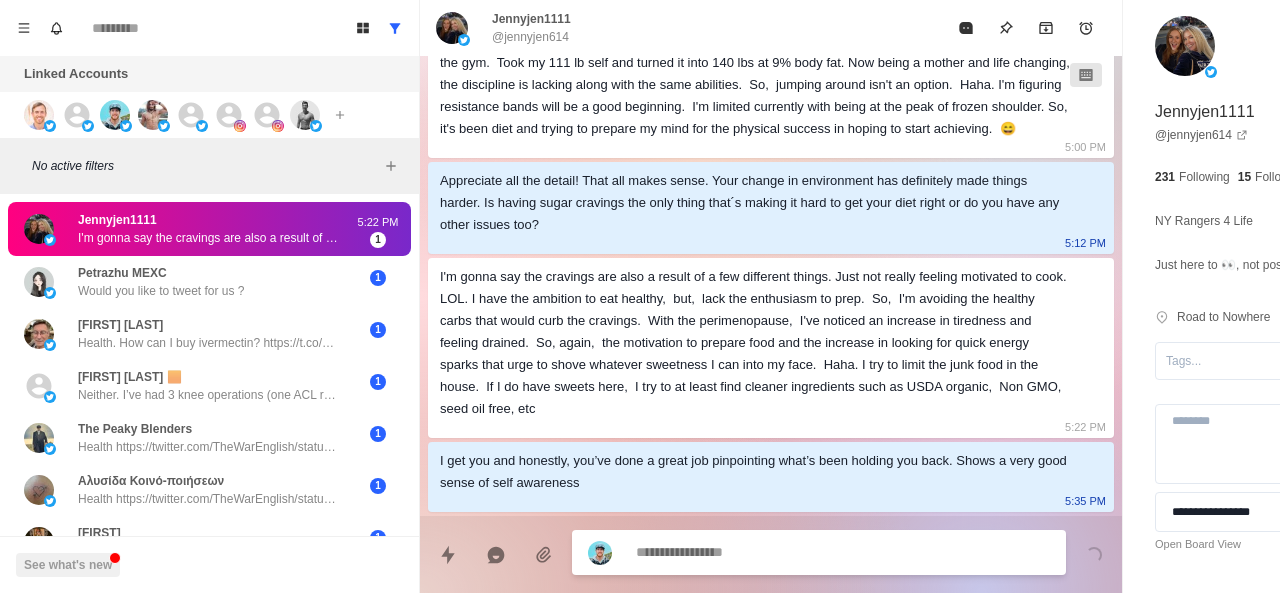 paste on "**********" 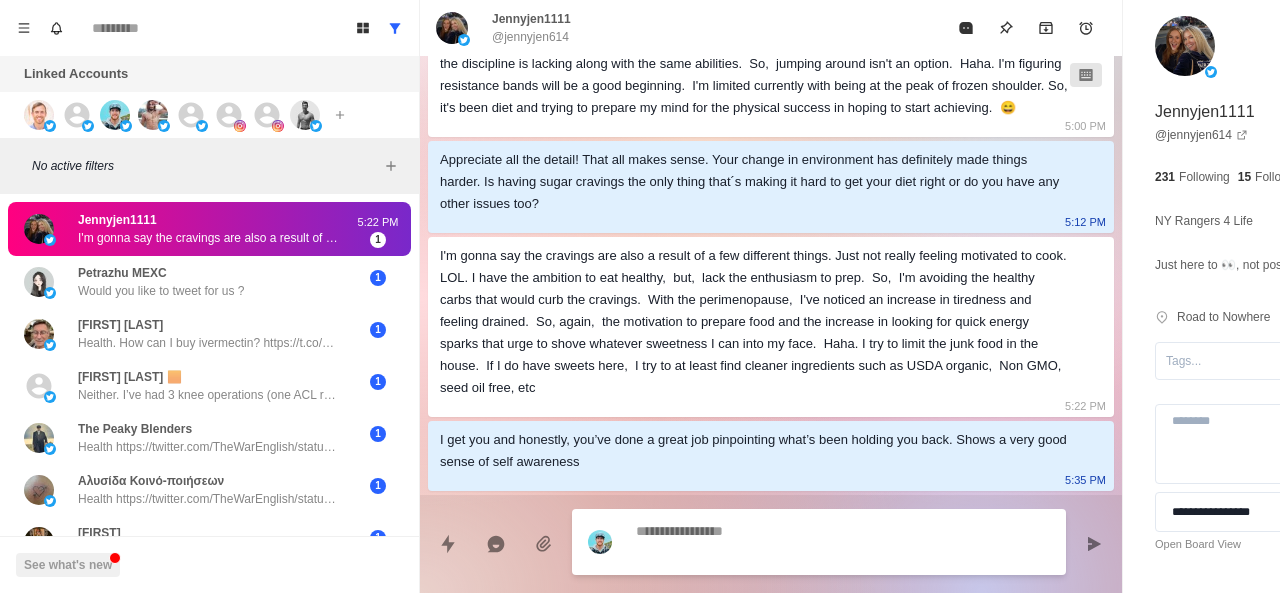 scroll, scrollTop: 1518, scrollLeft: 0, axis: vertical 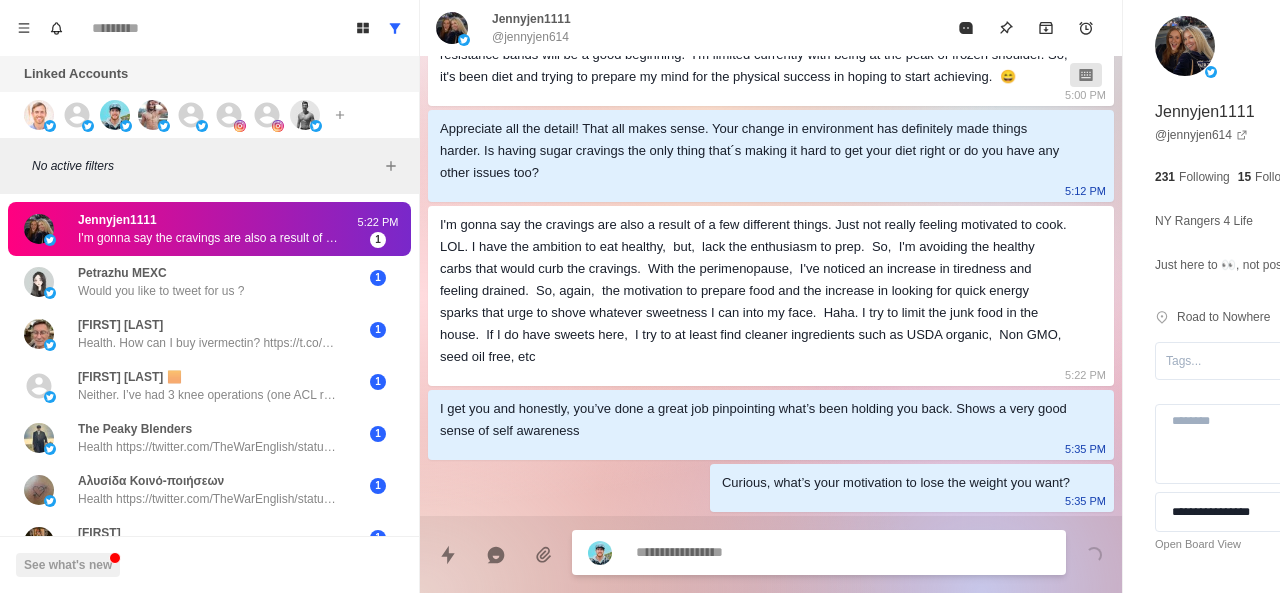 paste on "**********" 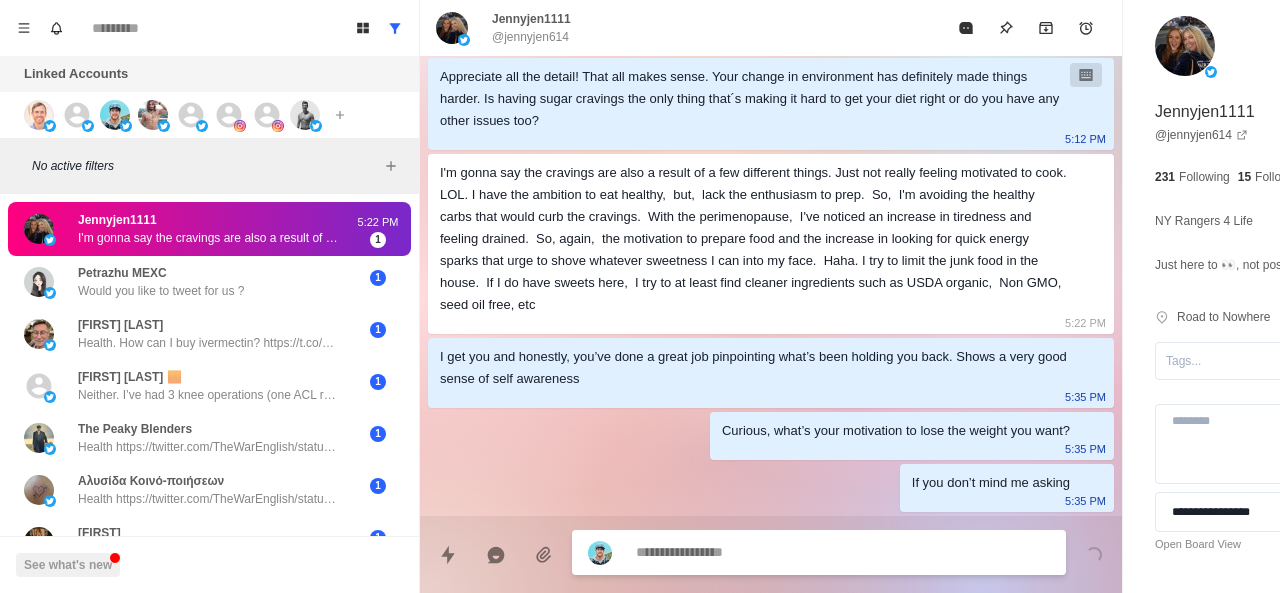 scroll, scrollTop: 1570, scrollLeft: 0, axis: vertical 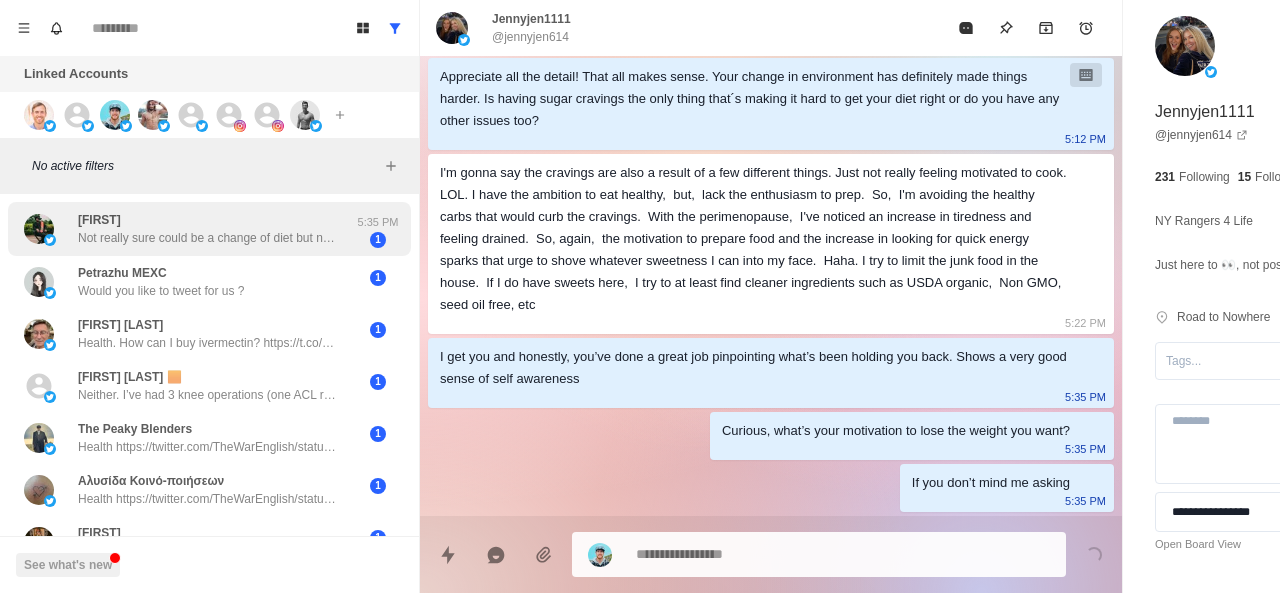 click on "Not really sure could be a change of diet but no adjustment to my calorie intake,
Possible stress eating from time. Not really sure to be honest" at bounding box center [208, 238] 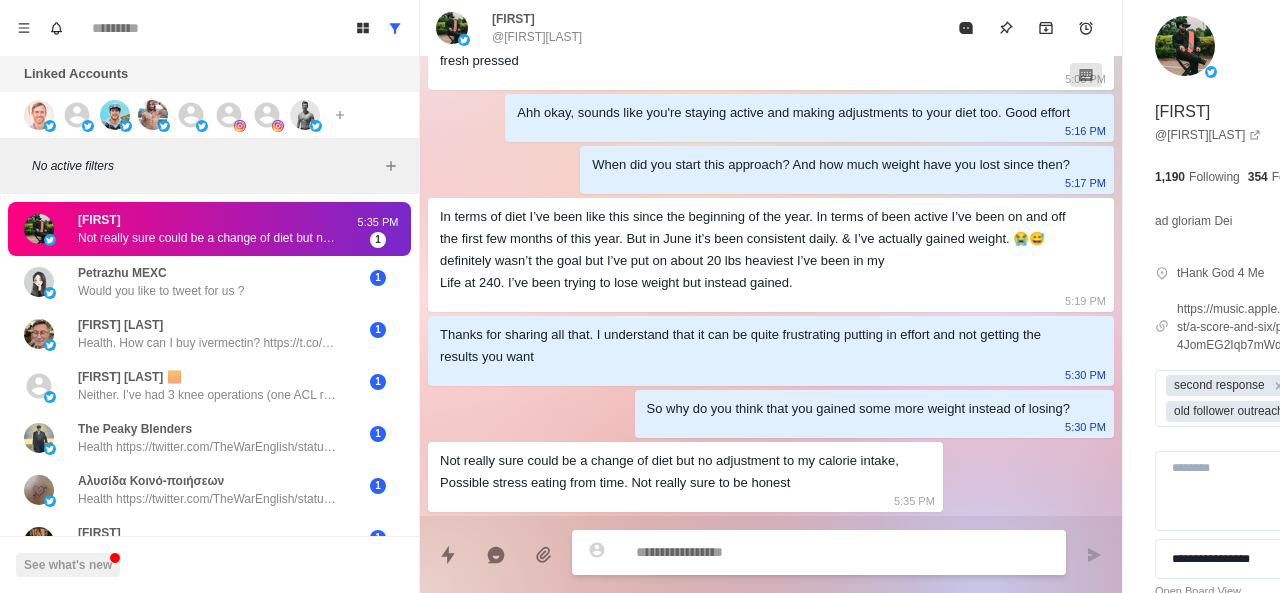 scroll, scrollTop: 2168, scrollLeft: 0, axis: vertical 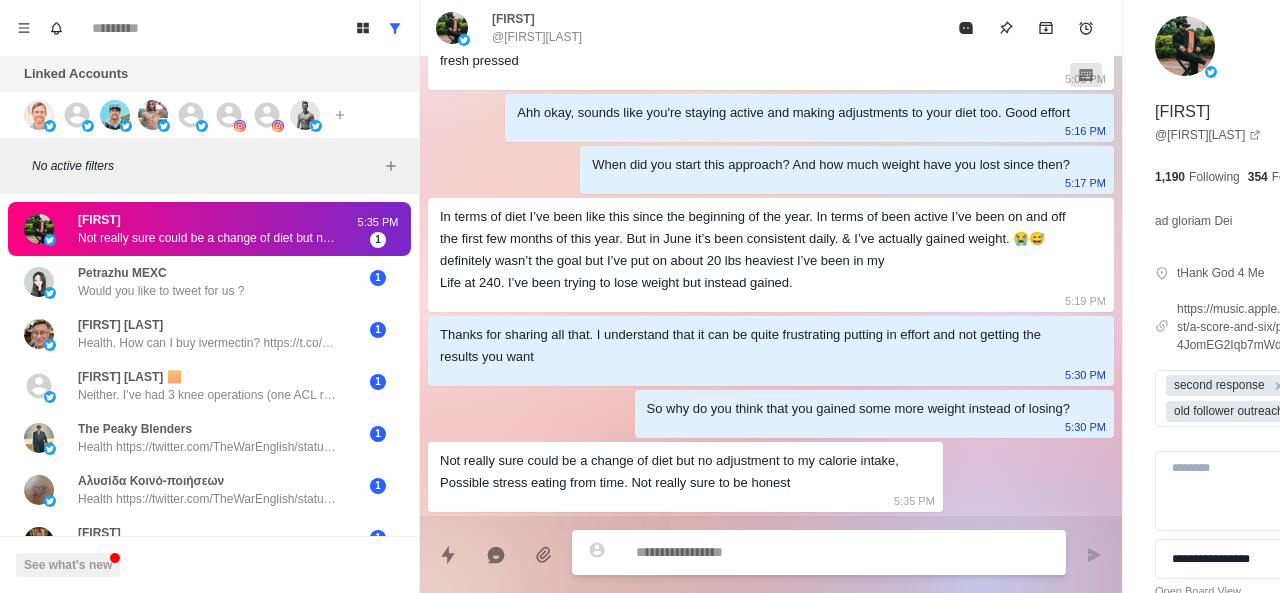 paste on "**********" 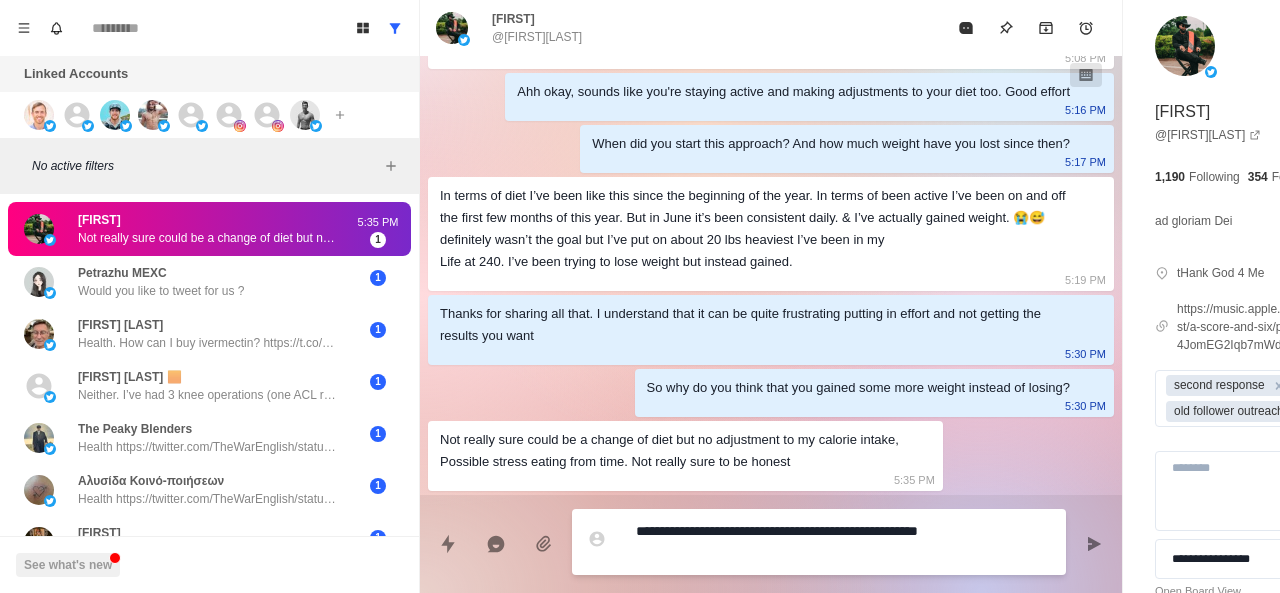 scroll, scrollTop: 2188, scrollLeft: 0, axis: vertical 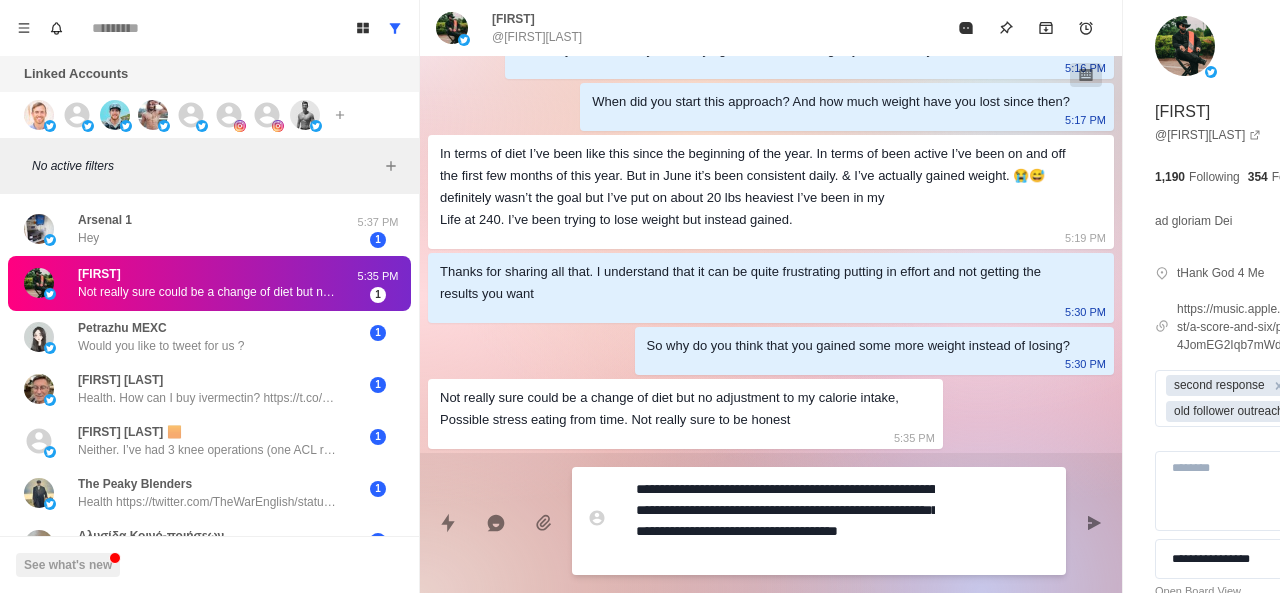 click on "**********" at bounding box center [785, 521] 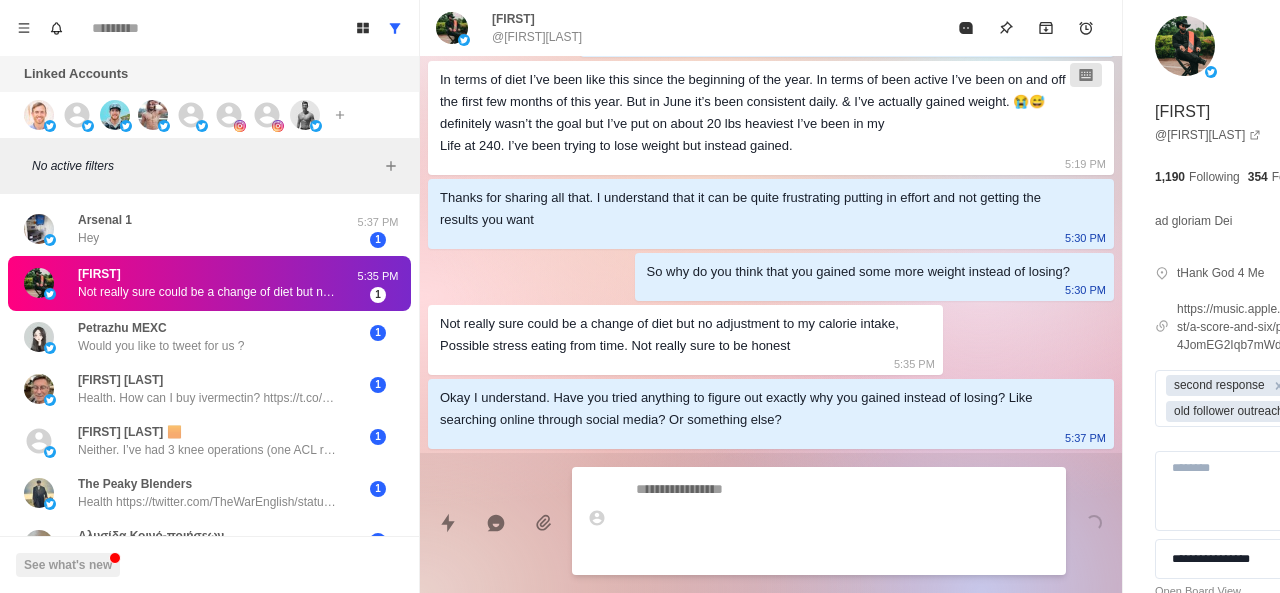 scroll, scrollTop: 2242, scrollLeft: 0, axis: vertical 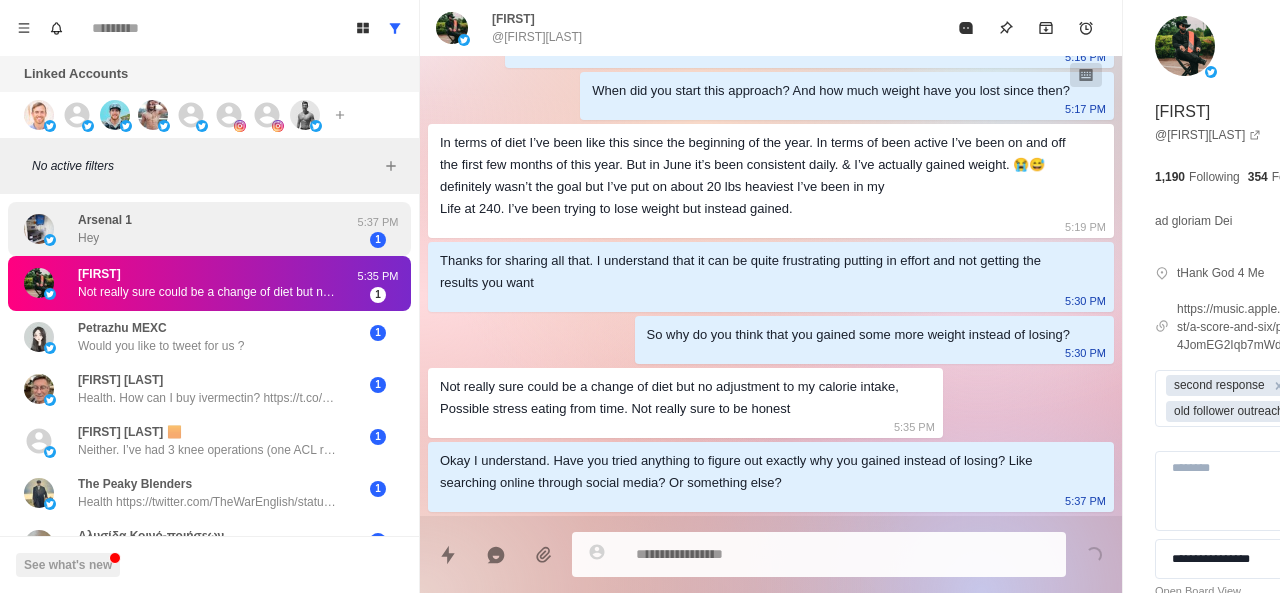 click on "Arsenal 1 Hey" at bounding box center (188, 229) 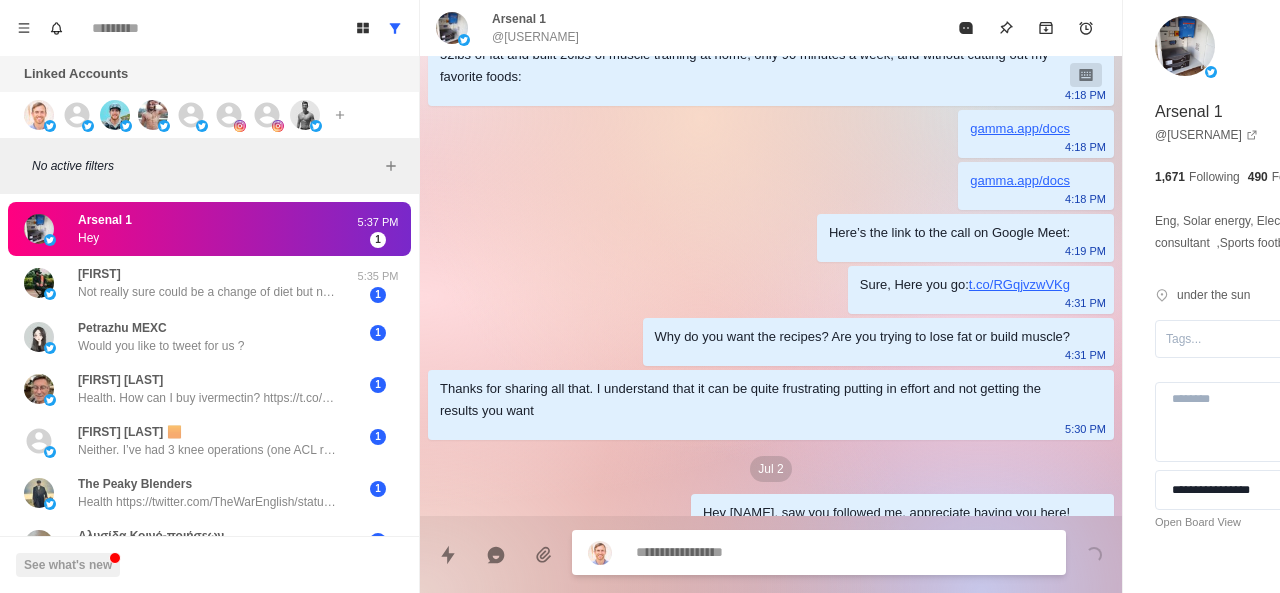 scroll, scrollTop: 462, scrollLeft: 0, axis: vertical 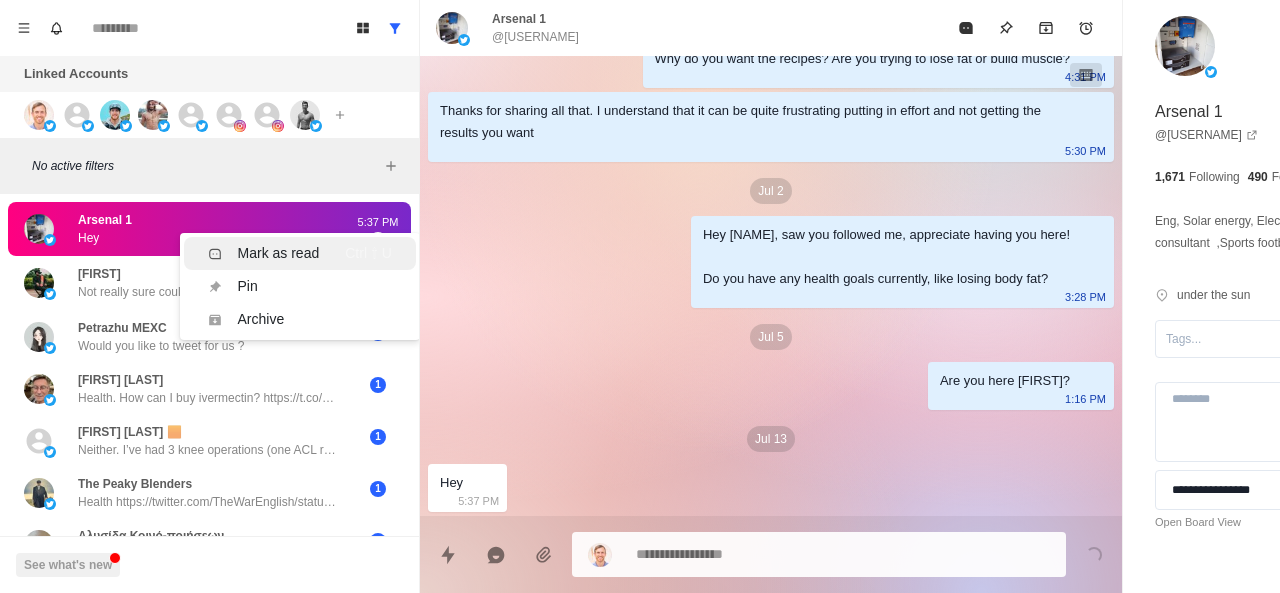 click on "Mark as read Ctrl ⇧ U" at bounding box center [300, 253] 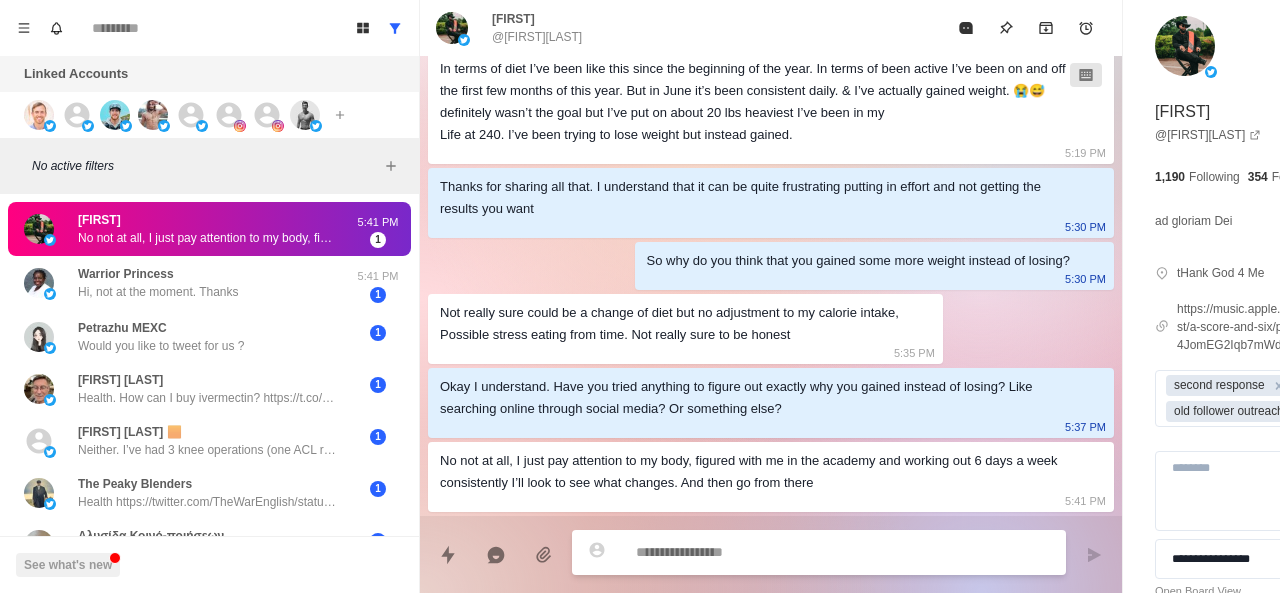 scroll, scrollTop: 2338, scrollLeft: 0, axis: vertical 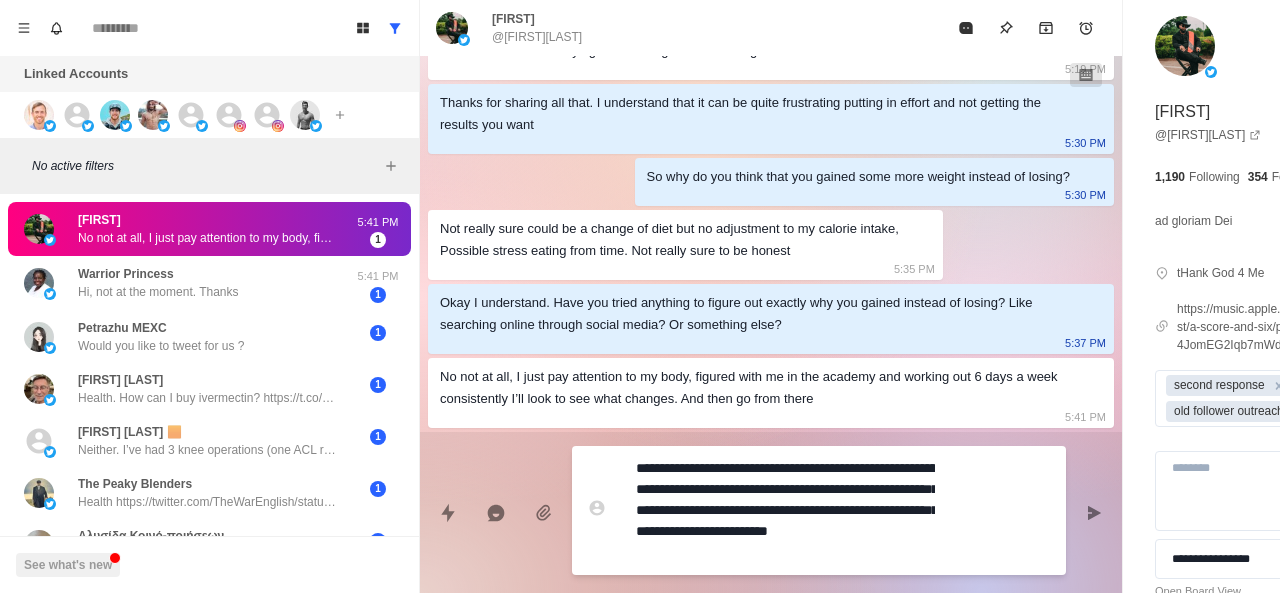 click on "**********" at bounding box center (785, 510) 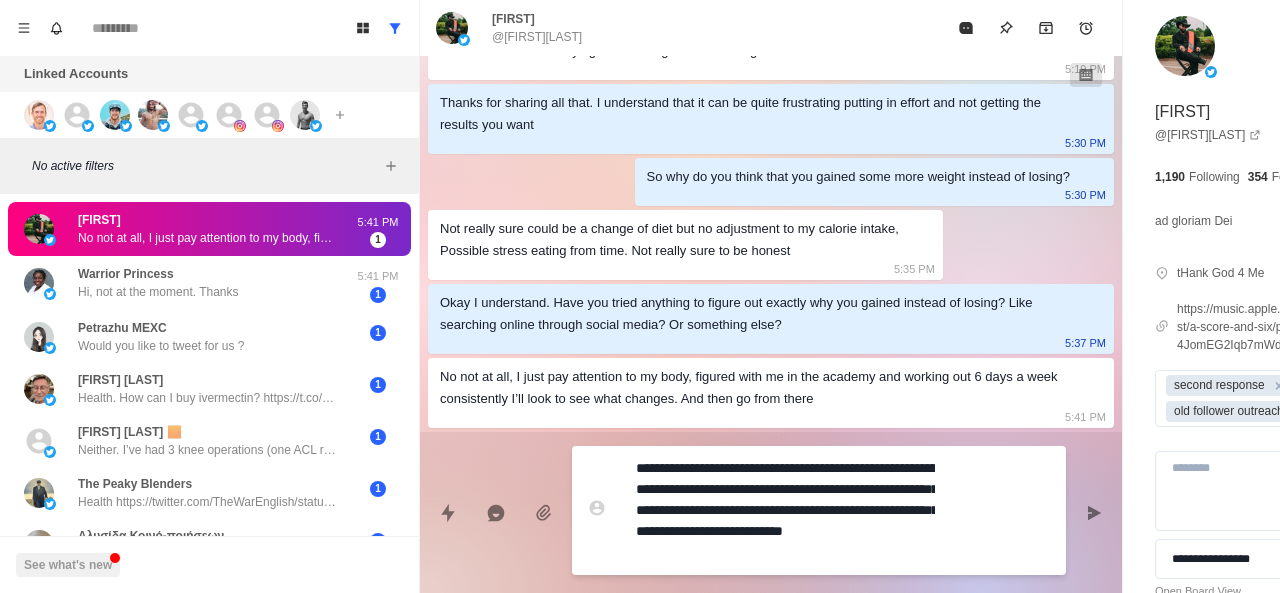 scroll, scrollTop: 2422, scrollLeft: 0, axis: vertical 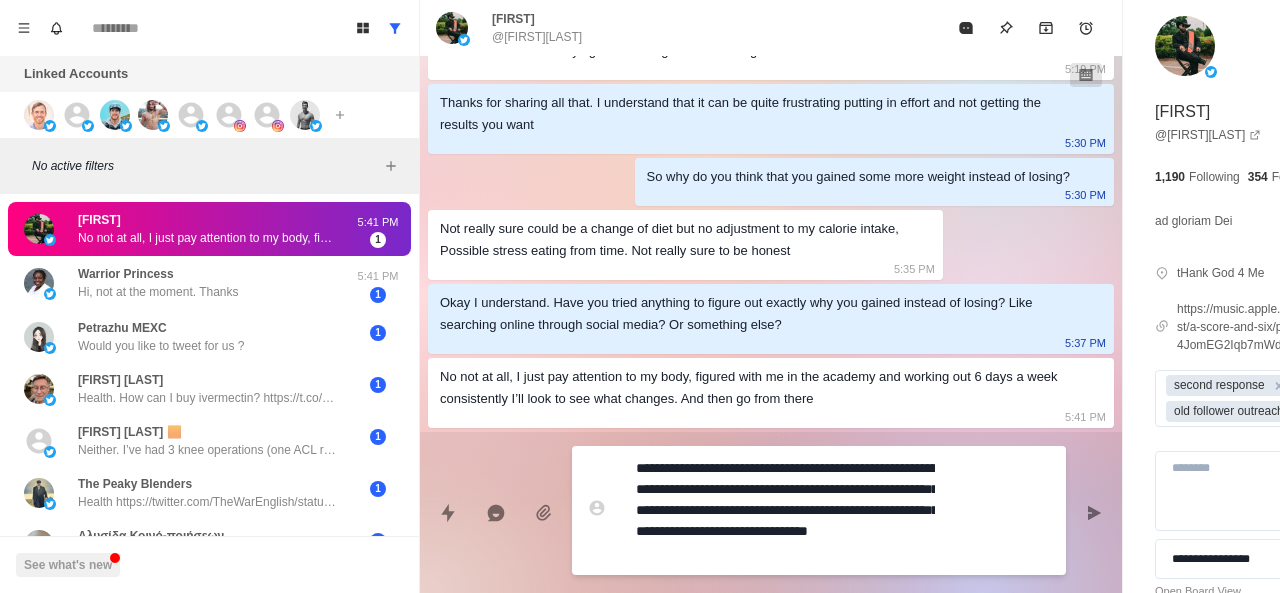 click on "**********" at bounding box center (785, 510) 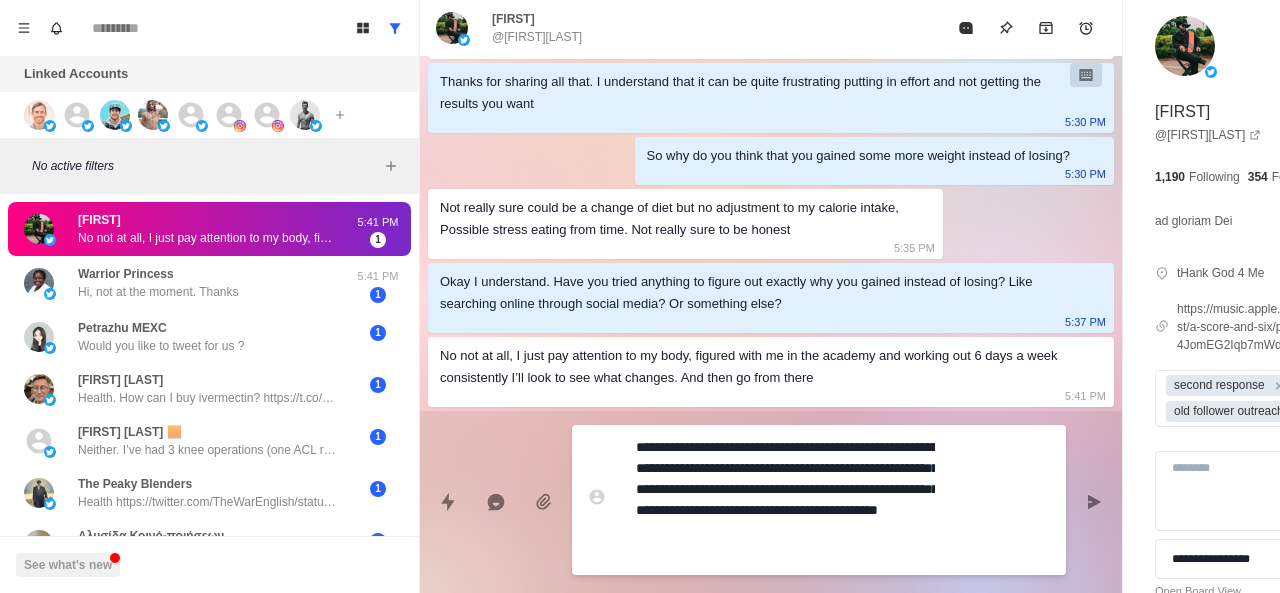 scroll, scrollTop: 2368, scrollLeft: 0, axis: vertical 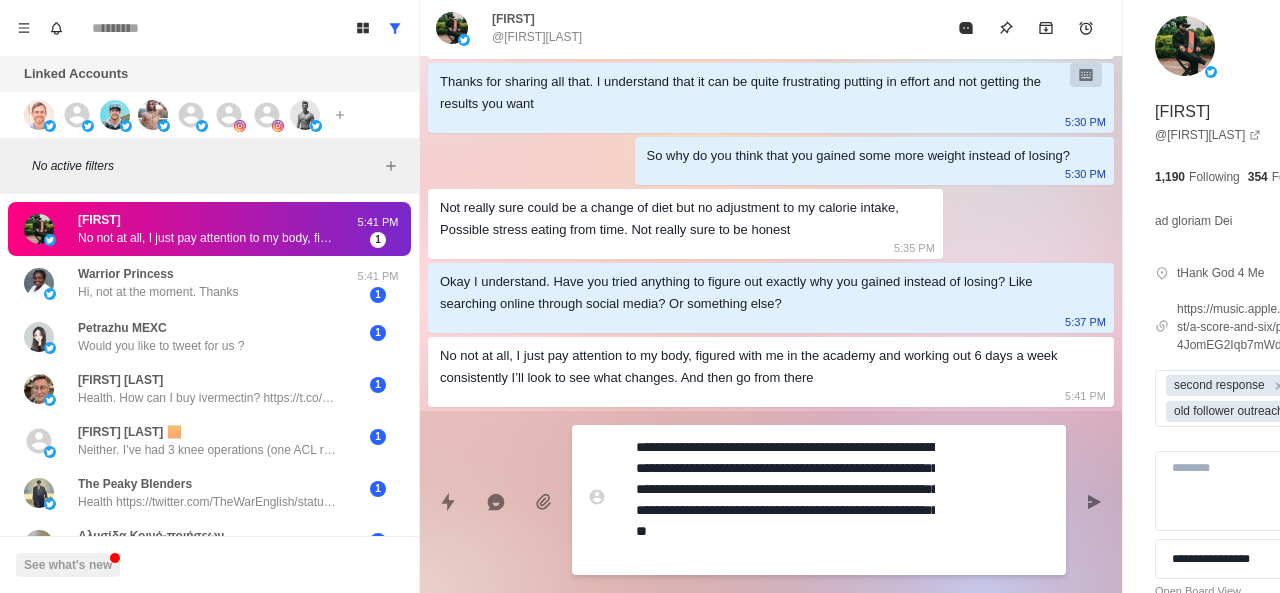 click on "**********" at bounding box center [785, 500] 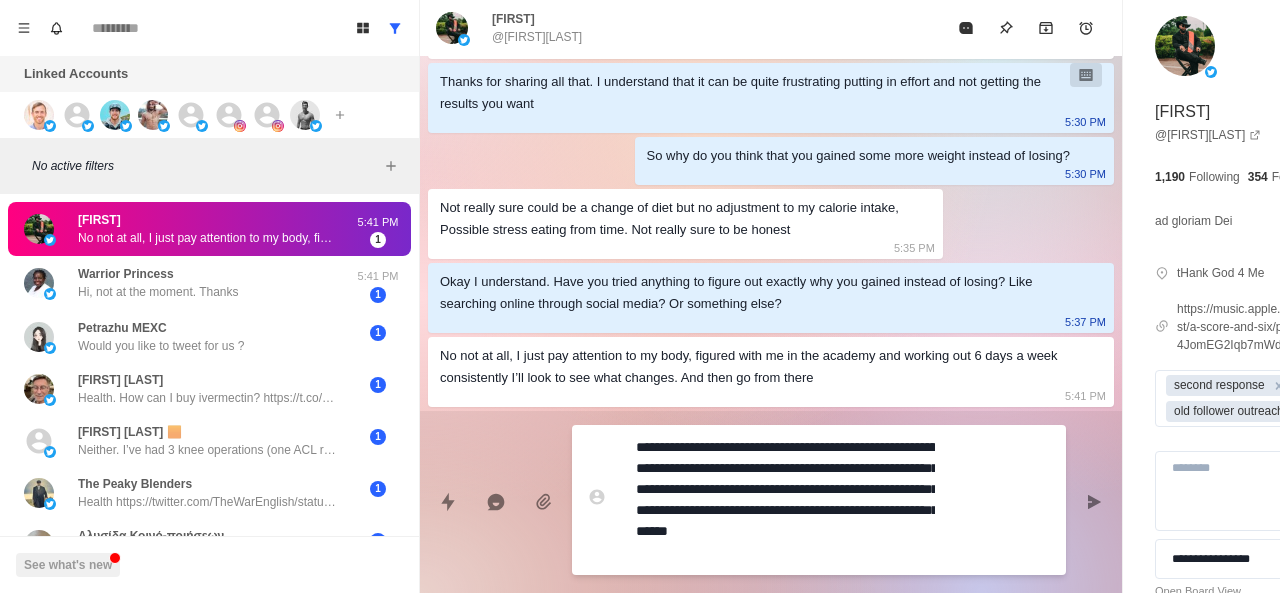 click on "**********" at bounding box center [785, 500] 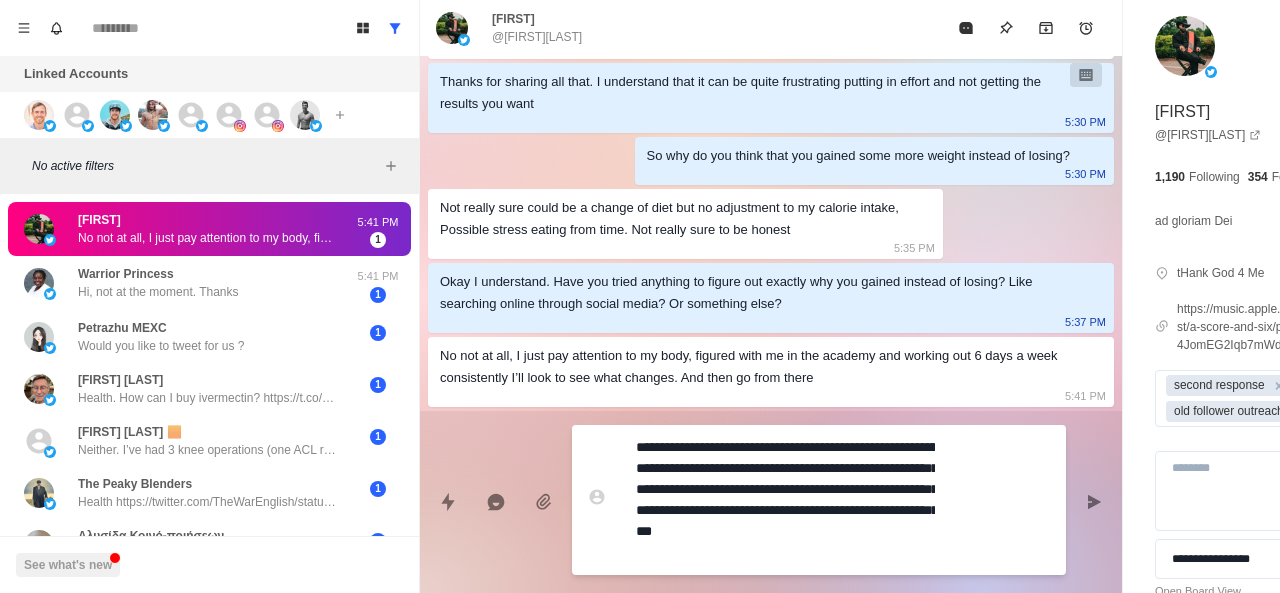 click on "**********" at bounding box center (785, 500) 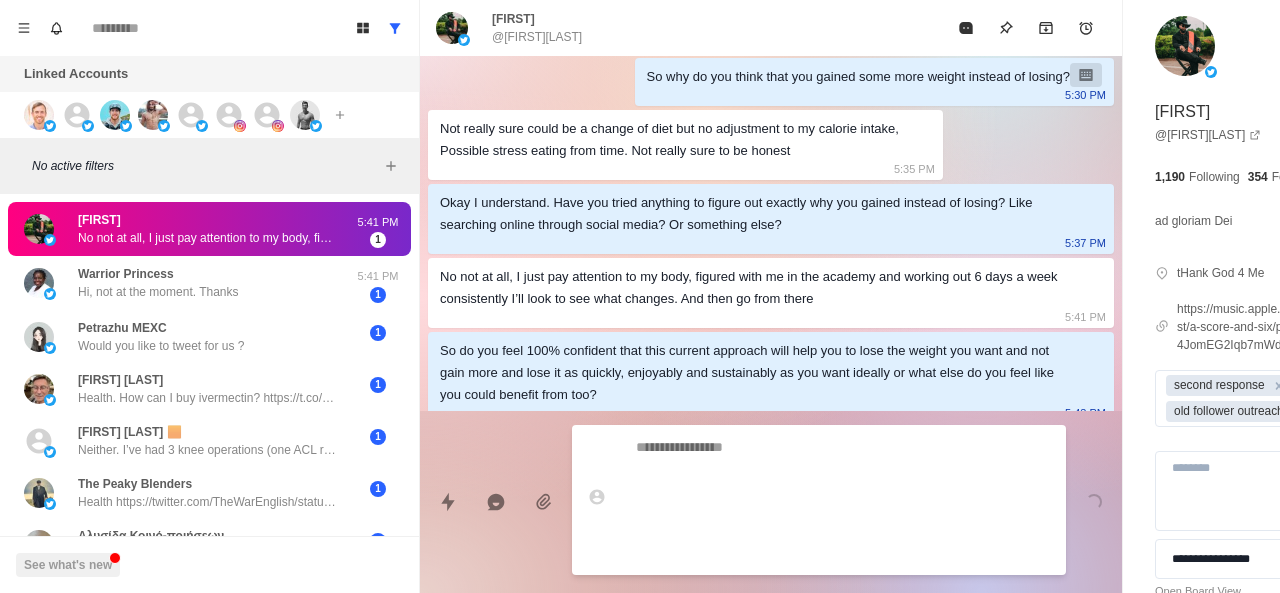 scroll, scrollTop: 2434, scrollLeft: 0, axis: vertical 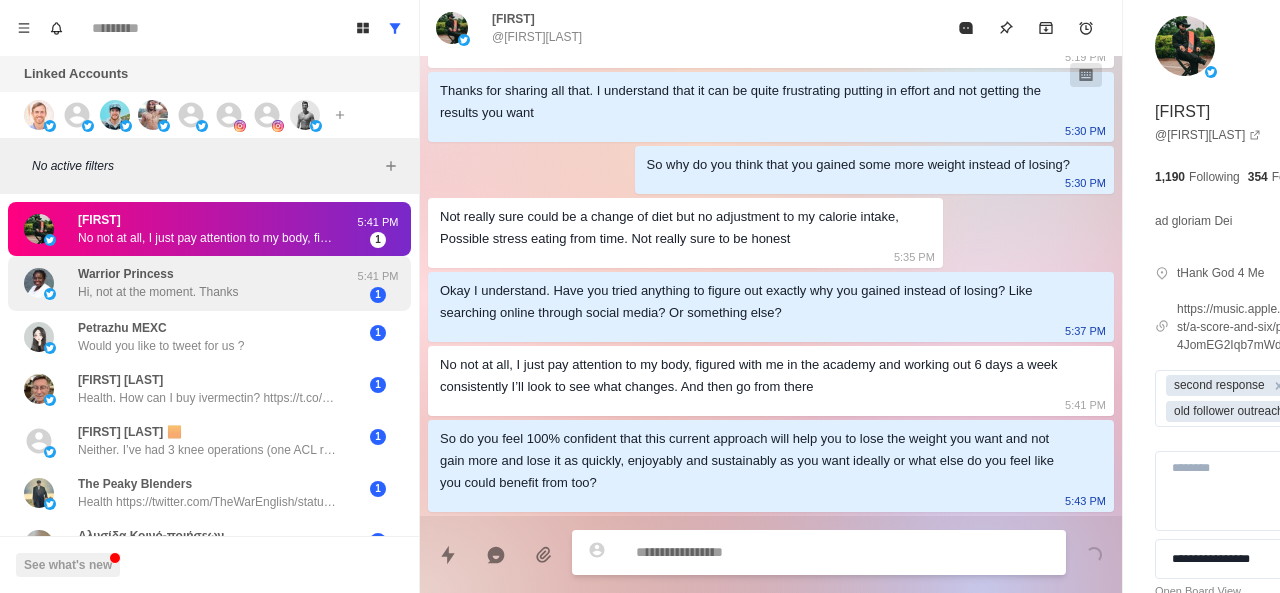 click on "[USERNAME] Hi, not at the moment. Thanks" at bounding box center [188, 283] 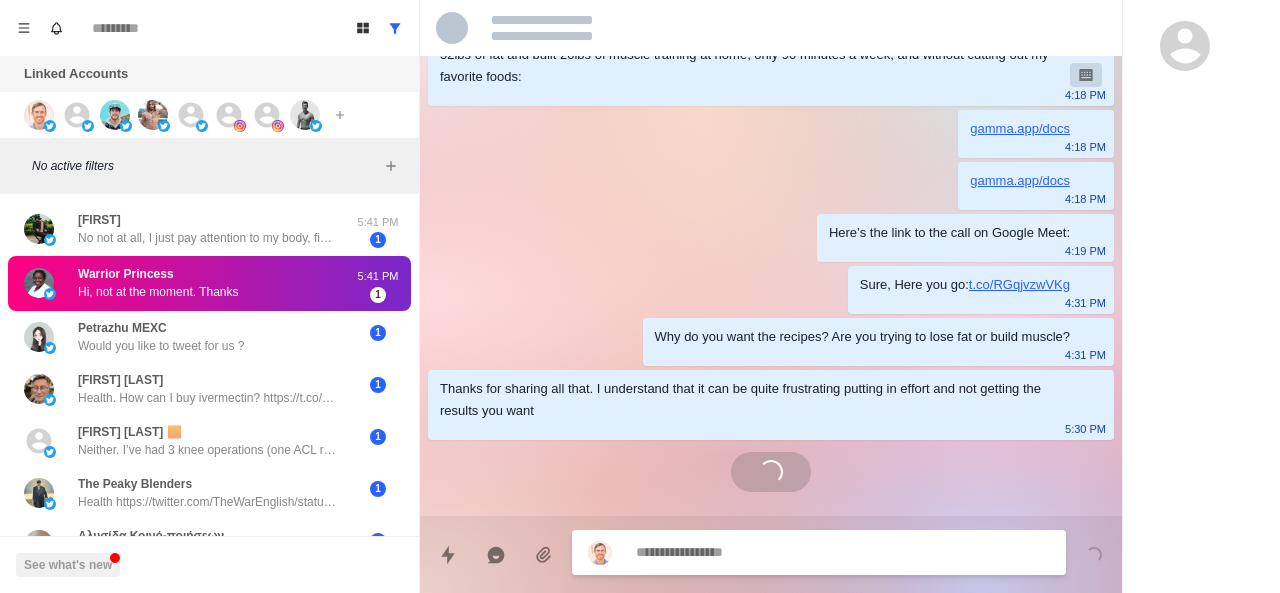 scroll, scrollTop: 184, scrollLeft: 0, axis: vertical 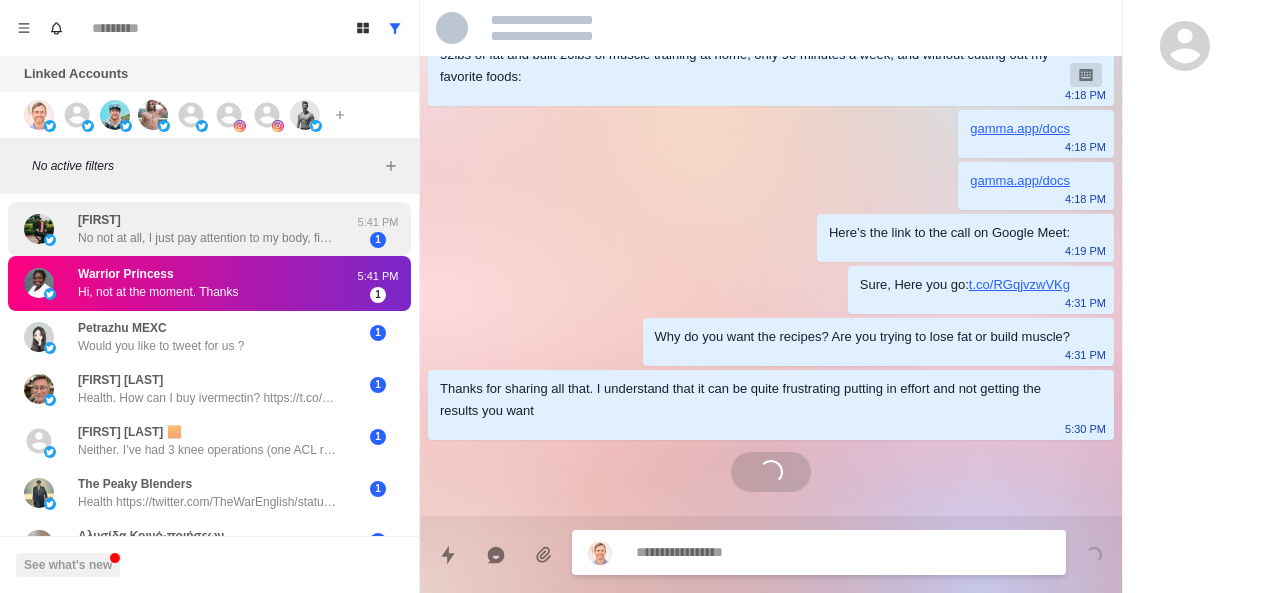 click on "[USERNAME] Hi, not at the moment. Thanks" at bounding box center (158, 283) 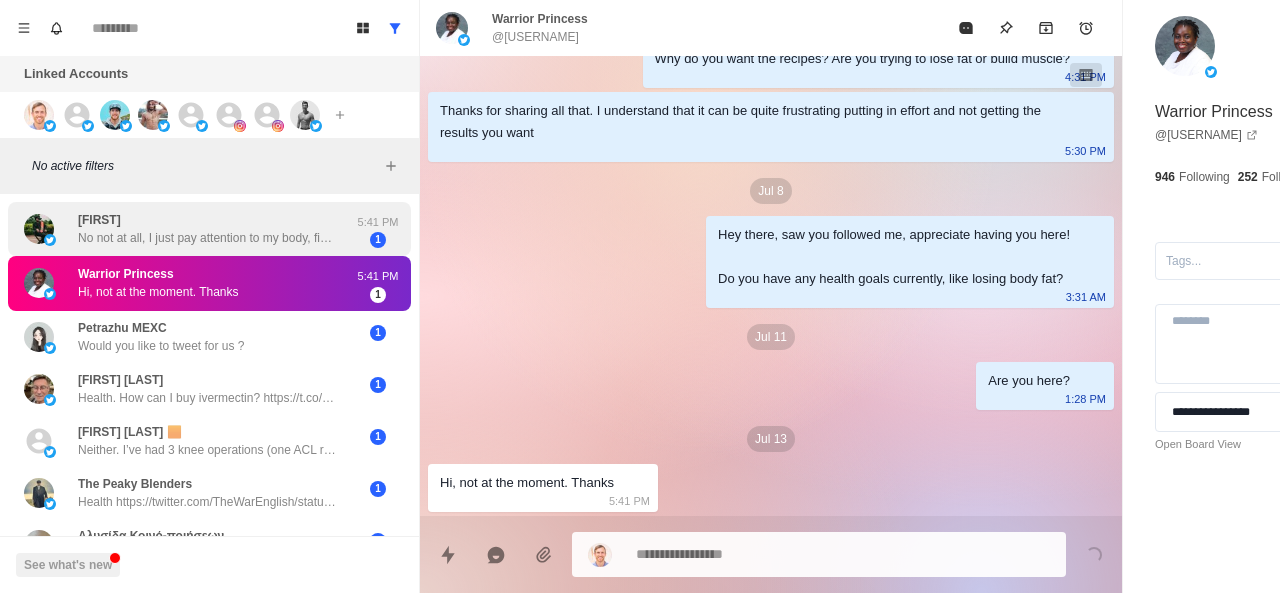 click on "No not at all, I just pay attention to my body, figured with me in the academy and working out 6 days a week consistently I’ll look to see what changes. And then go from there" at bounding box center [208, 238] 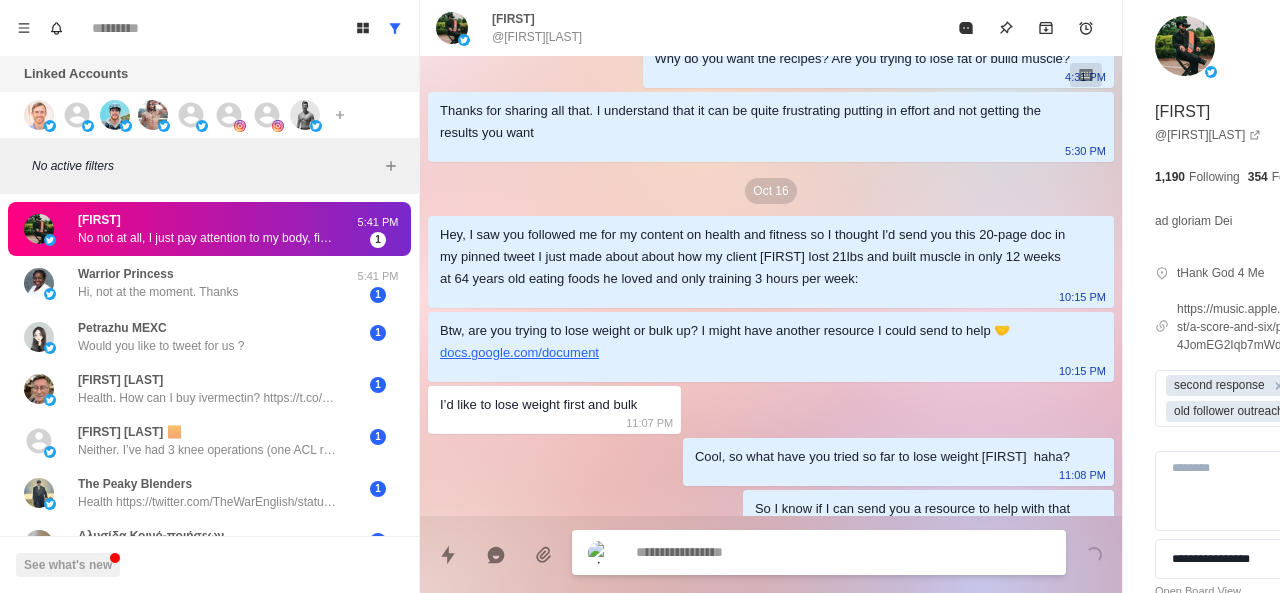 scroll, scrollTop: 2434, scrollLeft: 0, axis: vertical 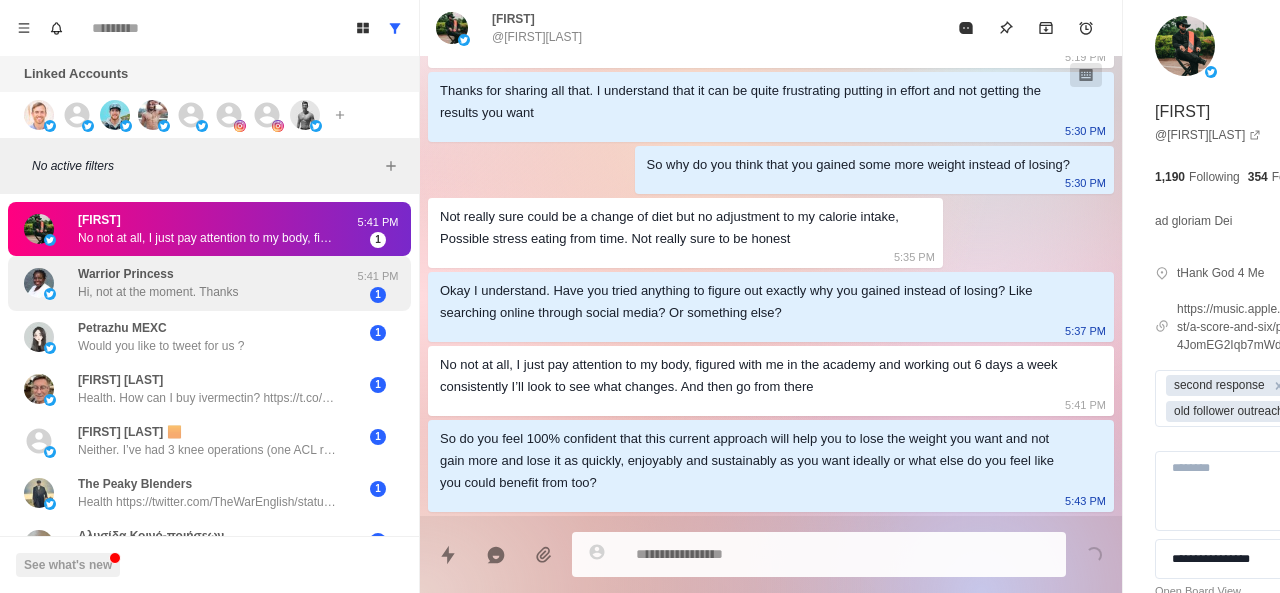 click on "Hi, not at the moment. Thanks" at bounding box center (158, 292) 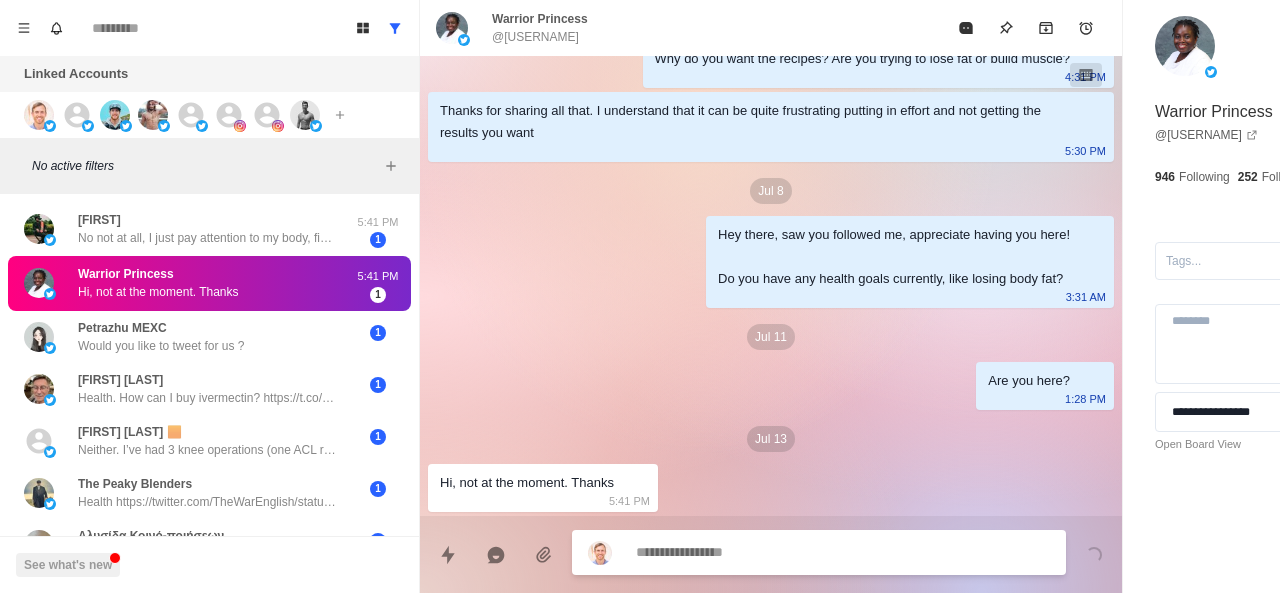 scroll, scrollTop: 462, scrollLeft: 0, axis: vertical 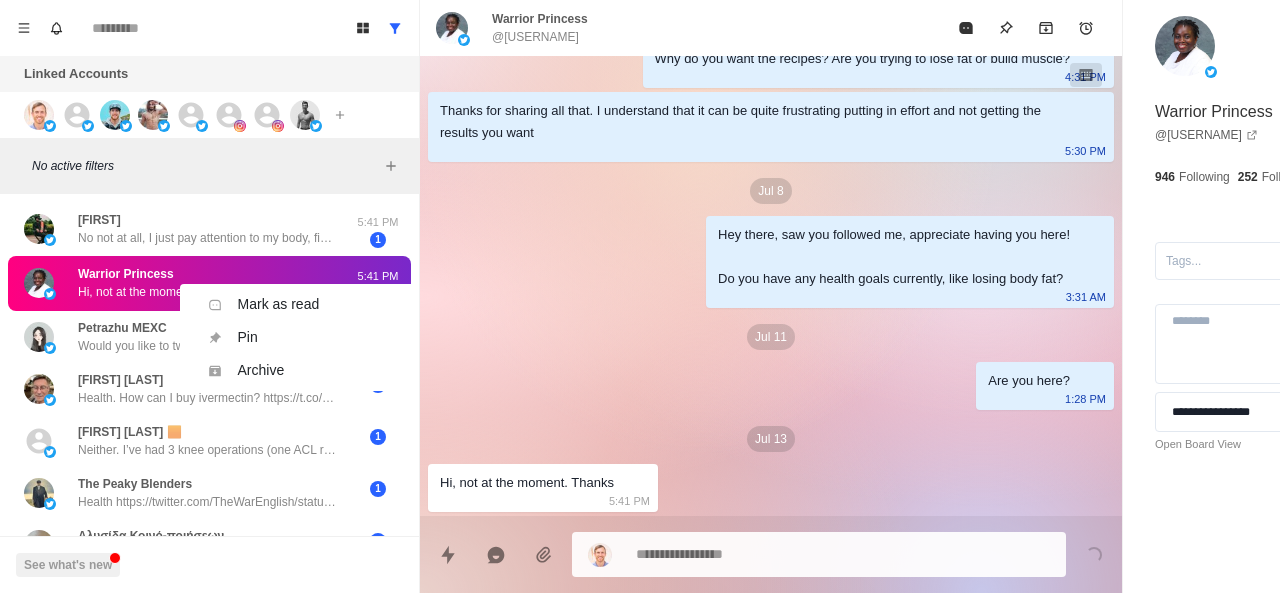 click on "Mark as read Ctrl ⇧ U Pin Ctrl ⇧ P Archive Ctrl ⇧ A" at bounding box center [300, 337] 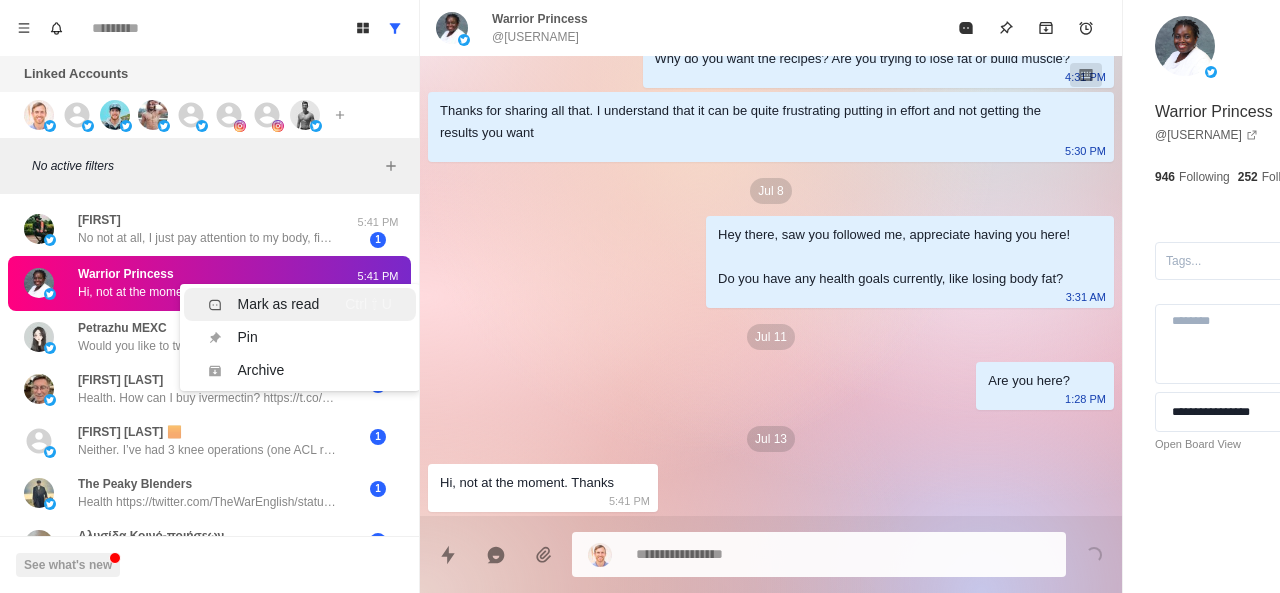 click on "Mark as read" at bounding box center [264, 304] 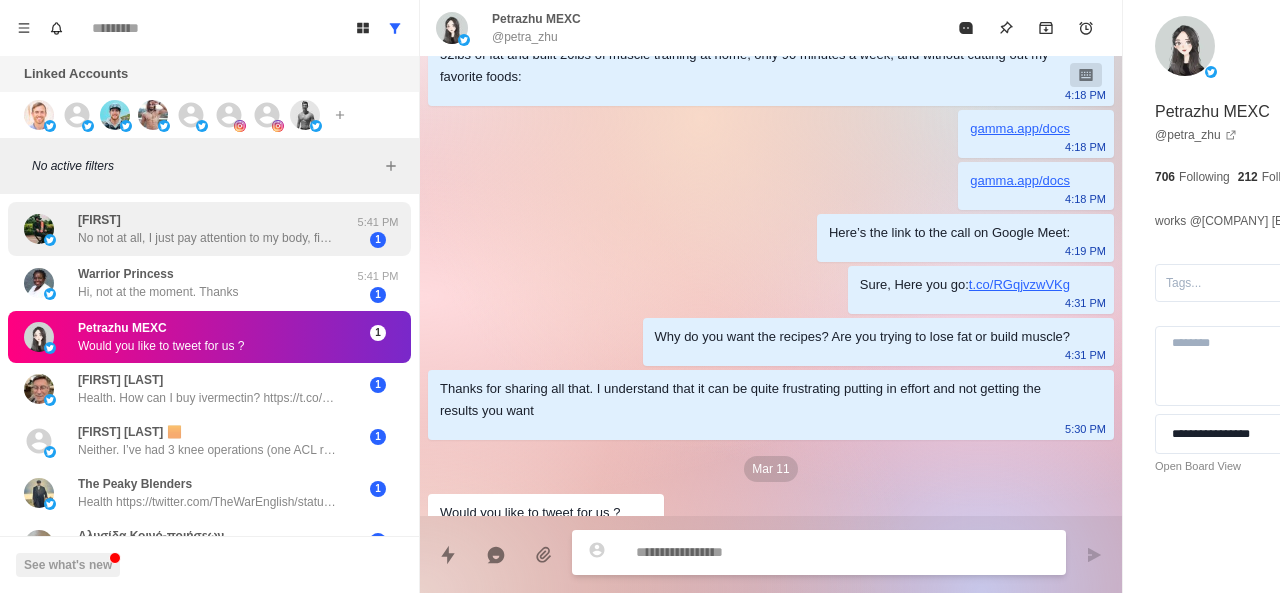 scroll, scrollTop: 214, scrollLeft: 0, axis: vertical 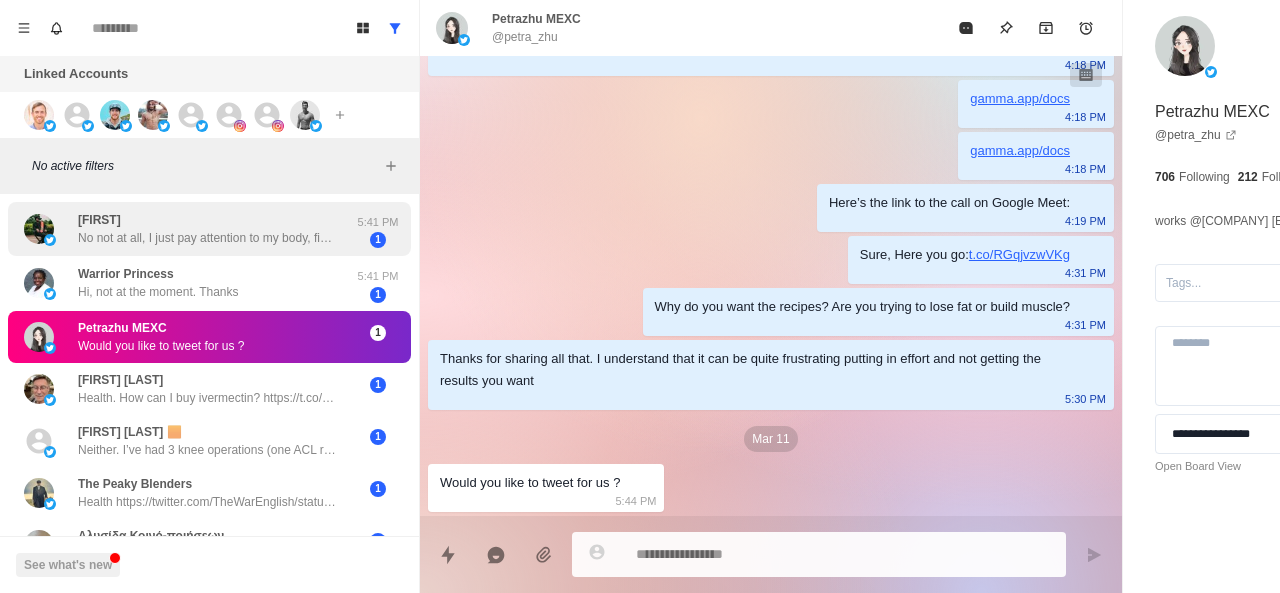 click on "[FIRST] No not at all, I just pay attention to my body, figured with me in the academy and working out 6 days a week consistently I’ll look to see what changes. And then go from there" at bounding box center (208, 229) 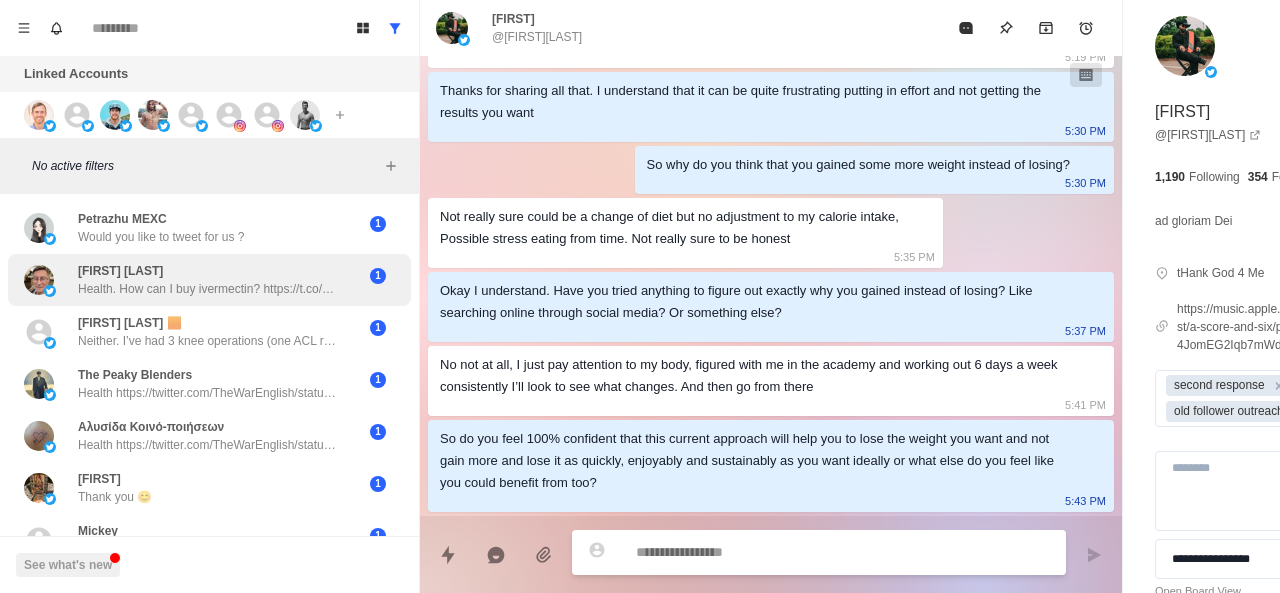 scroll, scrollTop: 2434, scrollLeft: 0, axis: vertical 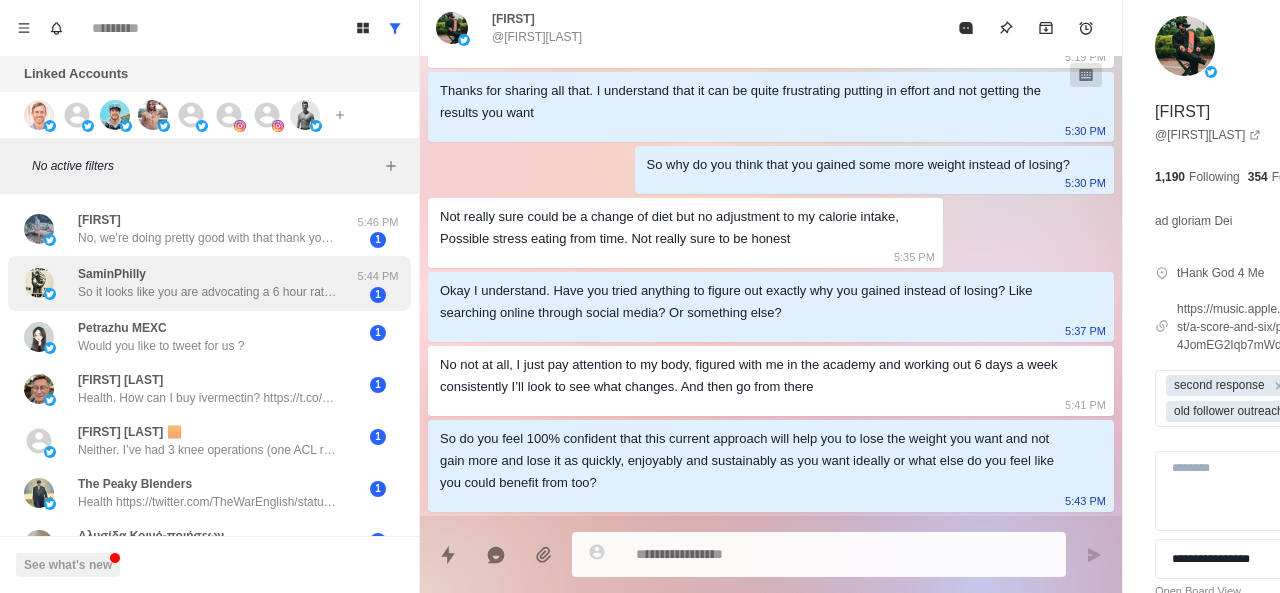 click on "No, we’re doing pretty good with that thank you though" at bounding box center (208, 238) 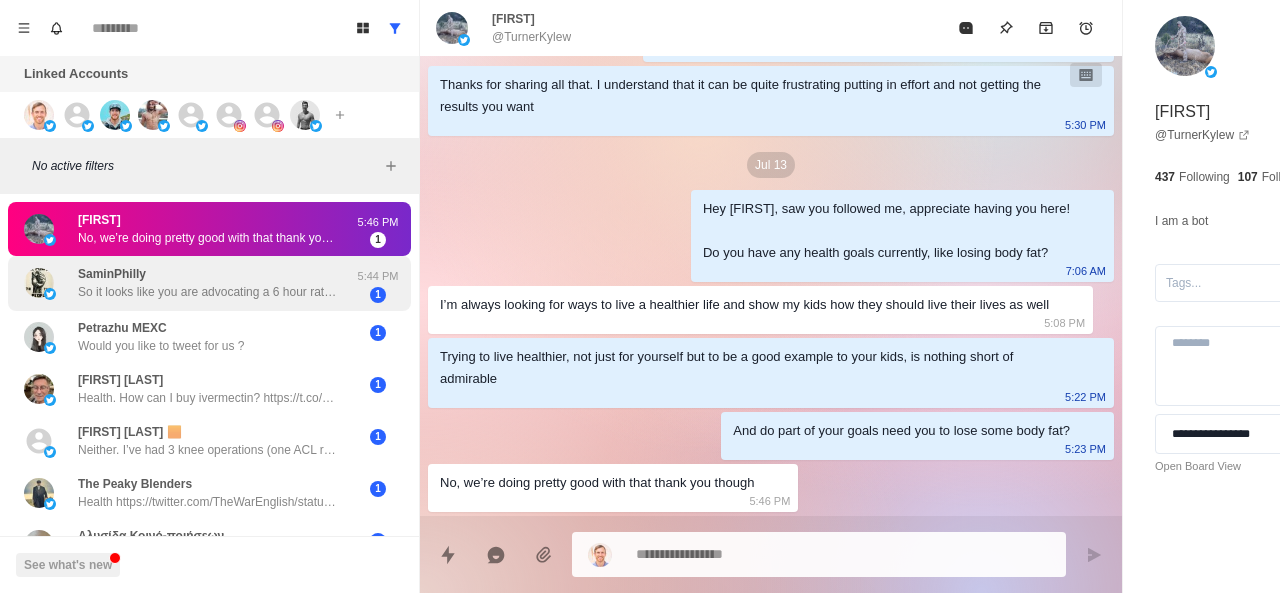 click on "So it looks like you are advocating a 6 hour rating window?" at bounding box center (208, 292) 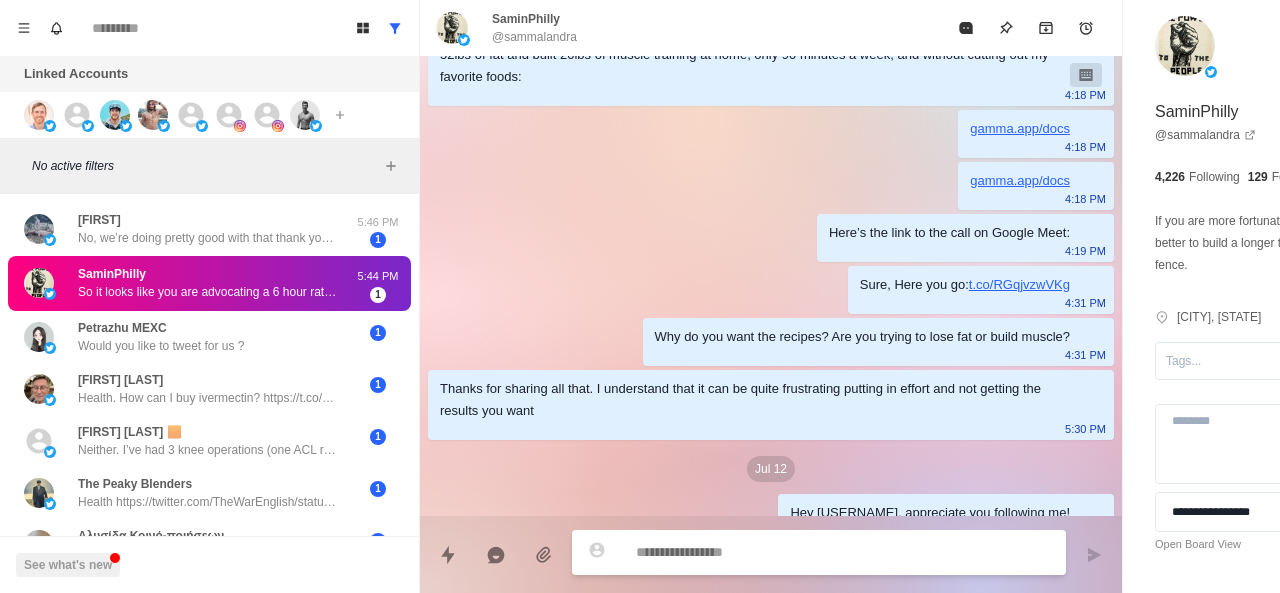 scroll, scrollTop: 2552, scrollLeft: 0, axis: vertical 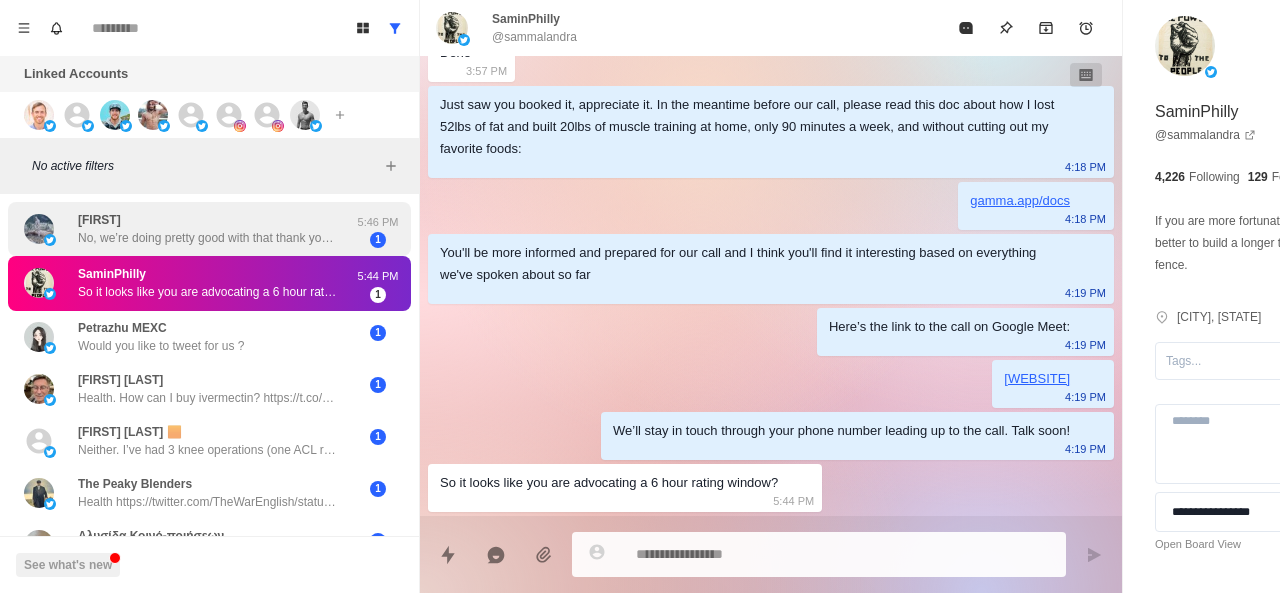 click on "No, we’re doing pretty good with that thank you though" at bounding box center (208, 238) 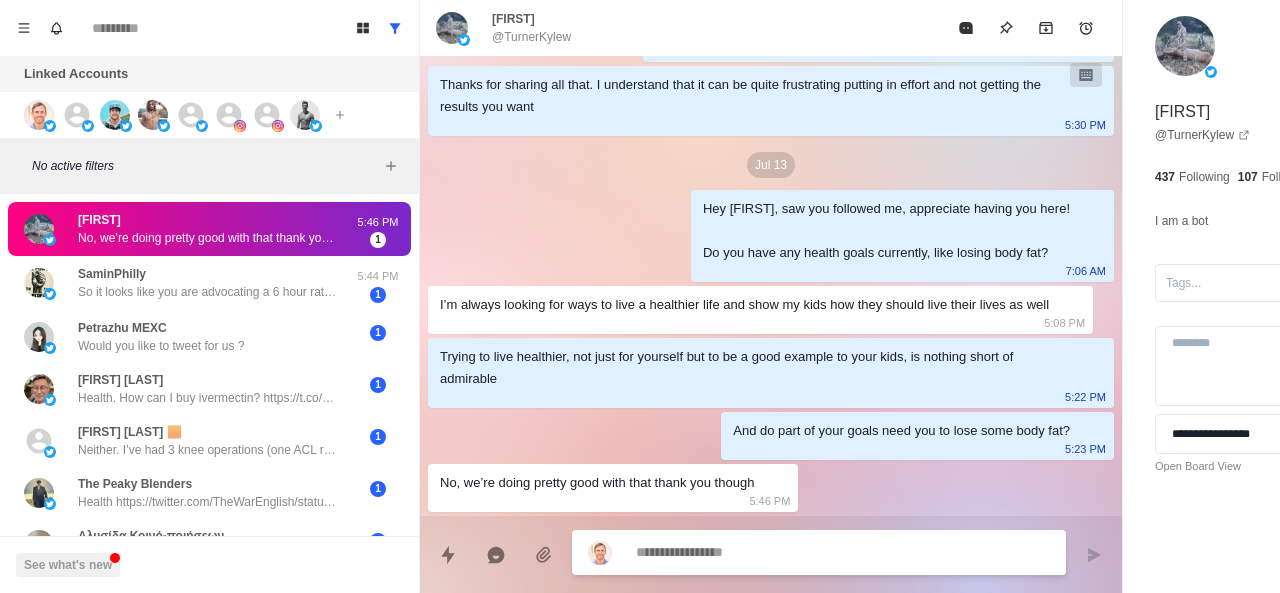 scroll, scrollTop: 510, scrollLeft: 0, axis: vertical 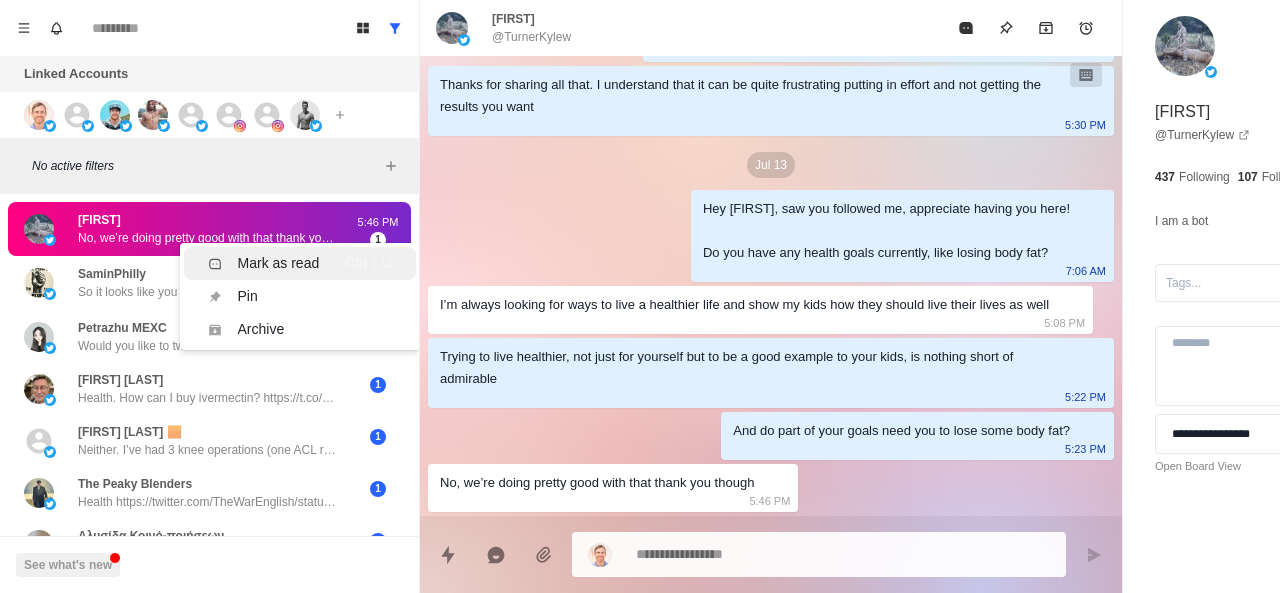 click on "Mark as read" at bounding box center [279, 263] 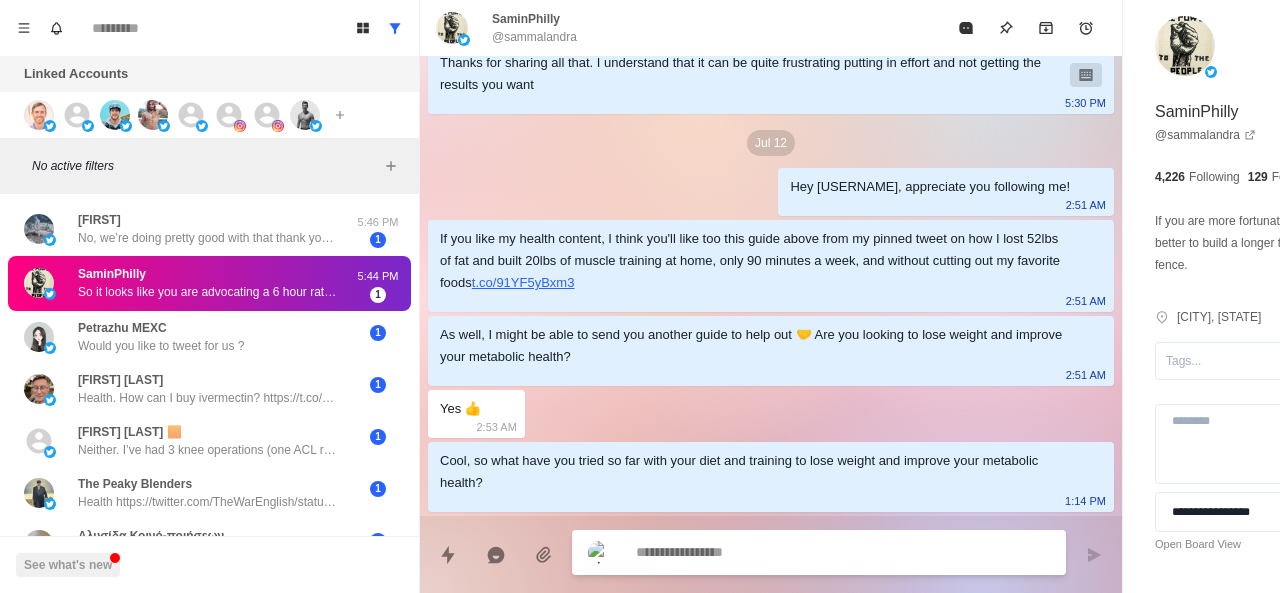 scroll, scrollTop: 2552, scrollLeft: 0, axis: vertical 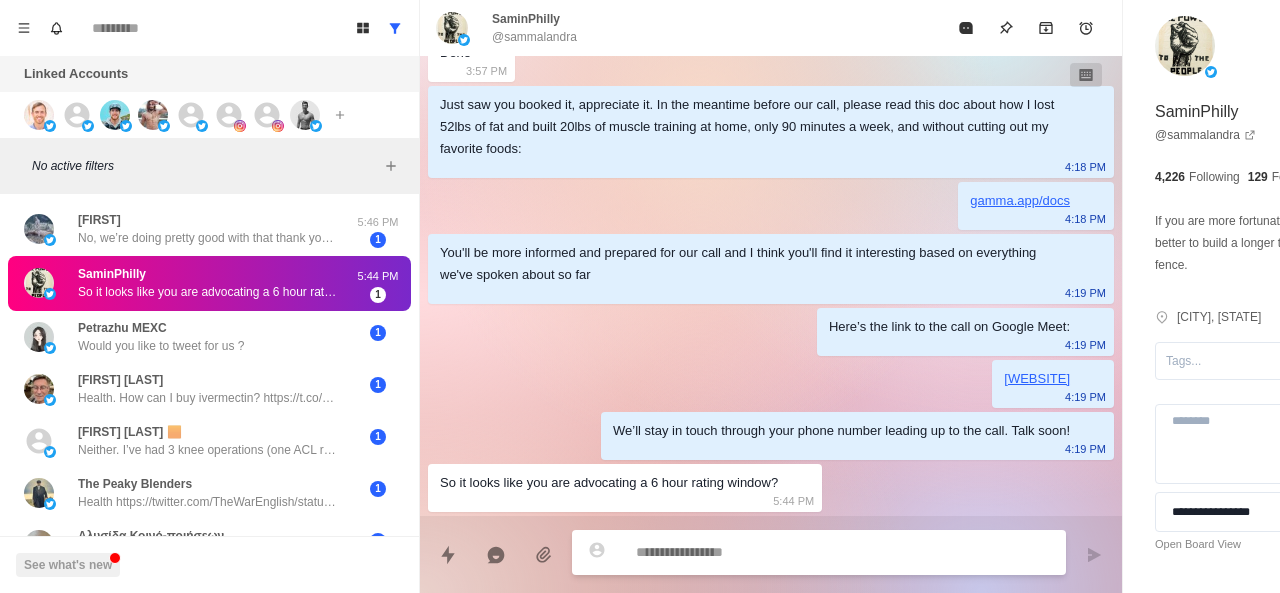 click on "So it looks like you are advocating a 6 hour rating window?" at bounding box center (208, 292) 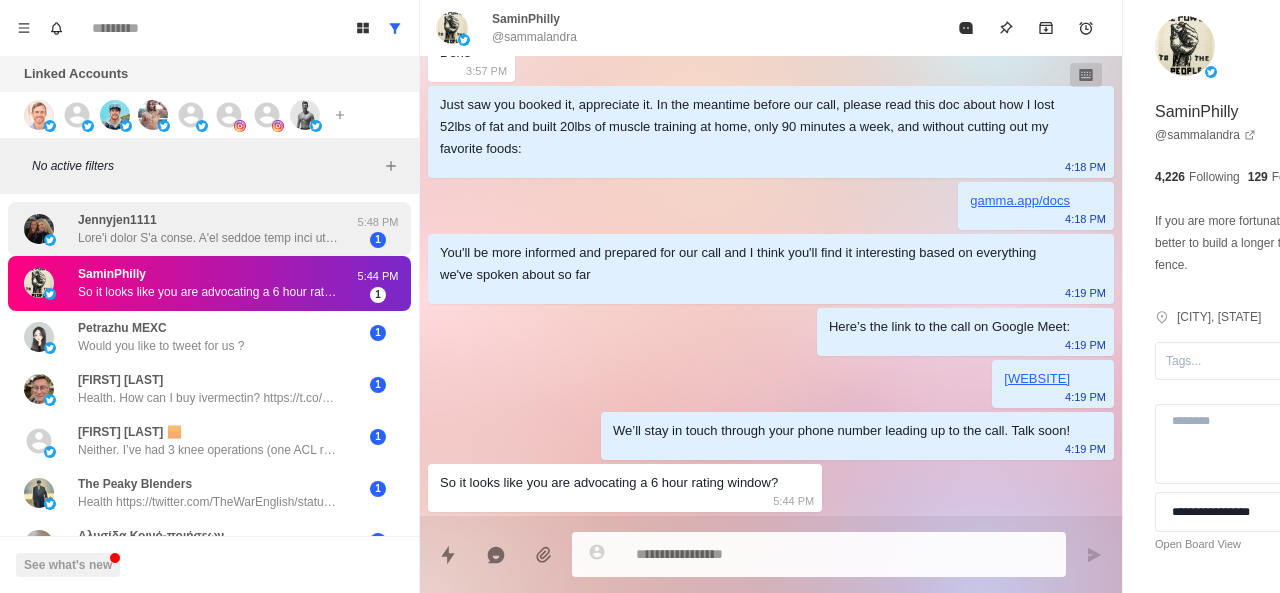 click at bounding box center (208, 238) 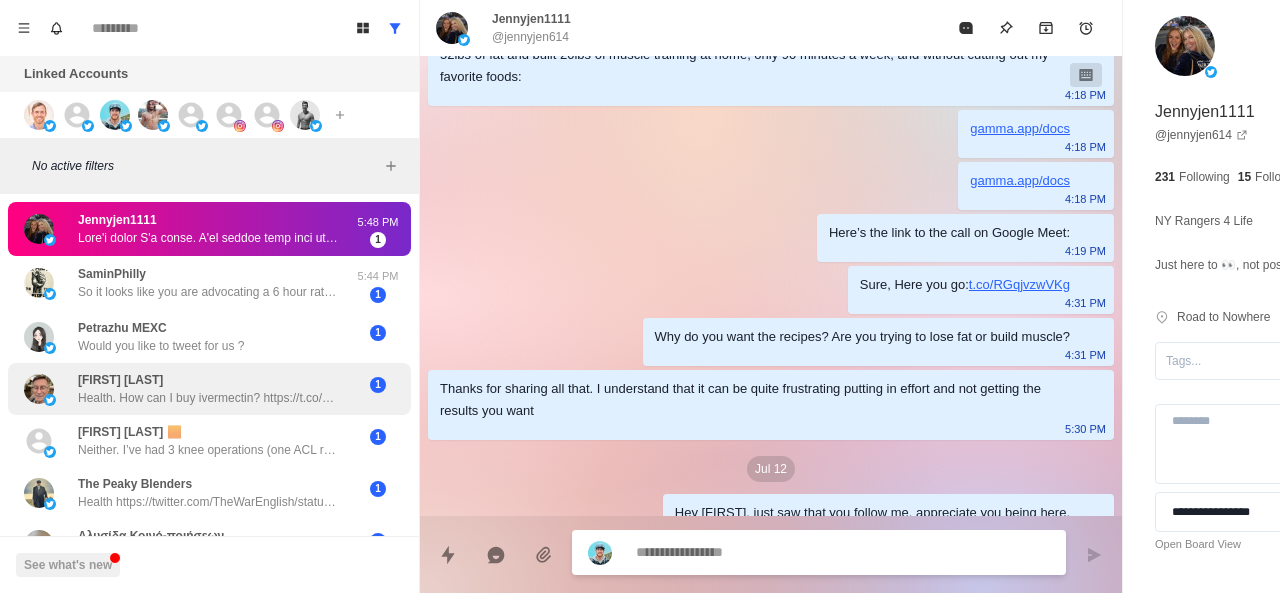 scroll, scrollTop: 1886, scrollLeft: 0, axis: vertical 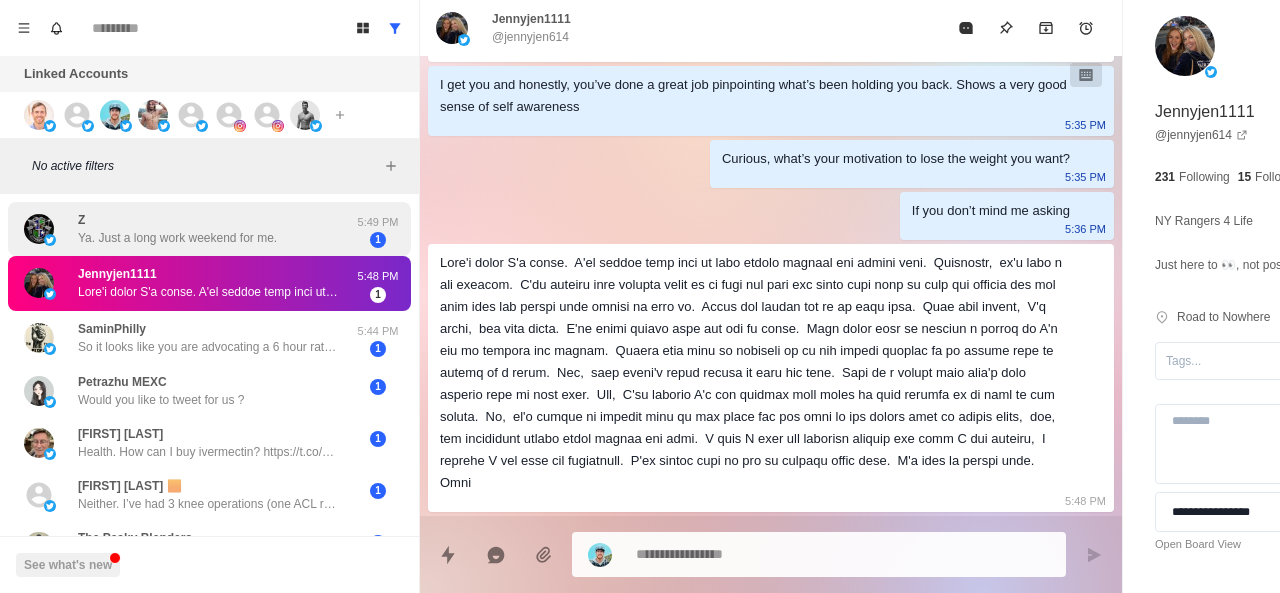 click on "Ya. Just a long work weekend for me." at bounding box center (177, 238) 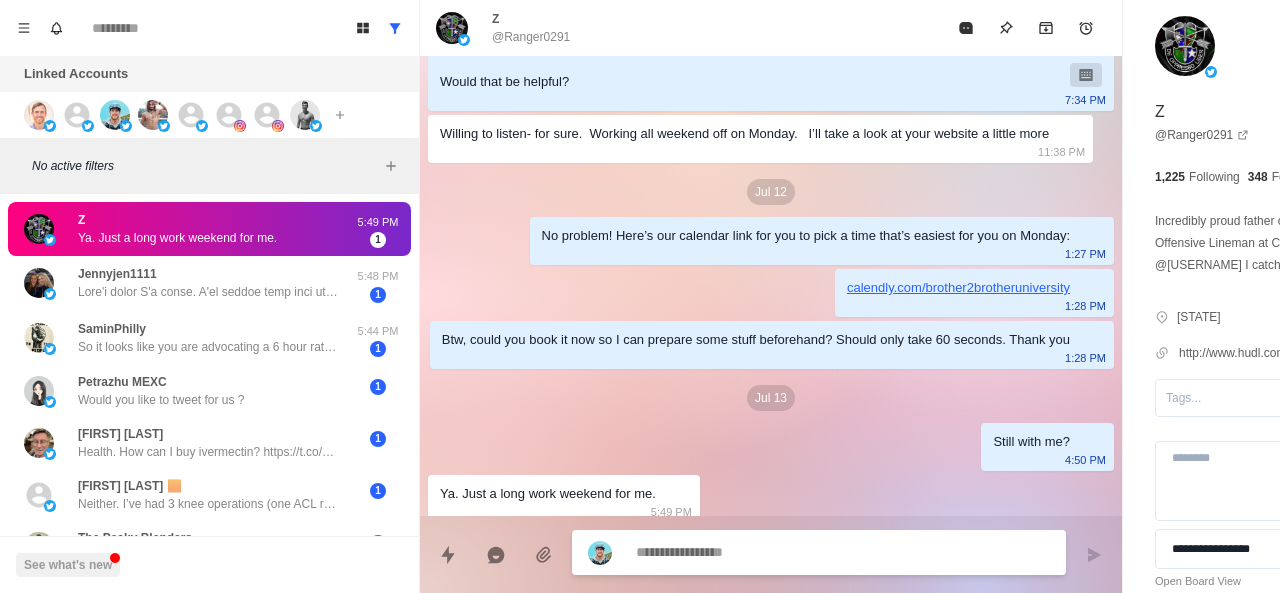 scroll, scrollTop: 1978, scrollLeft: 0, axis: vertical 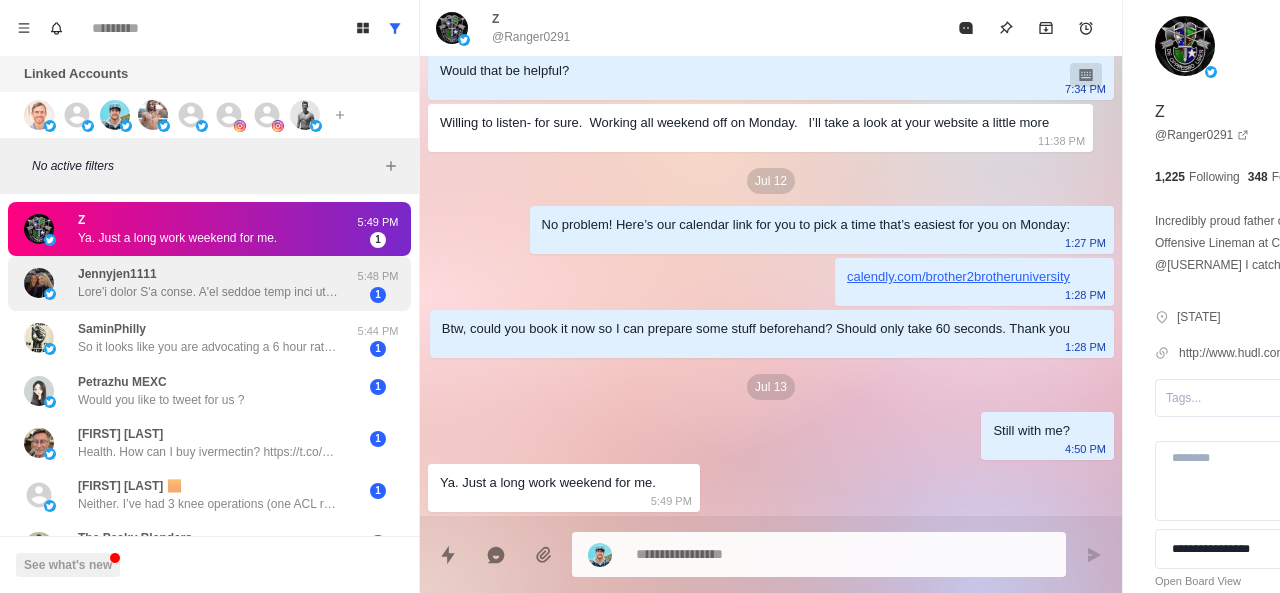 click at bounding box center (208, 292) 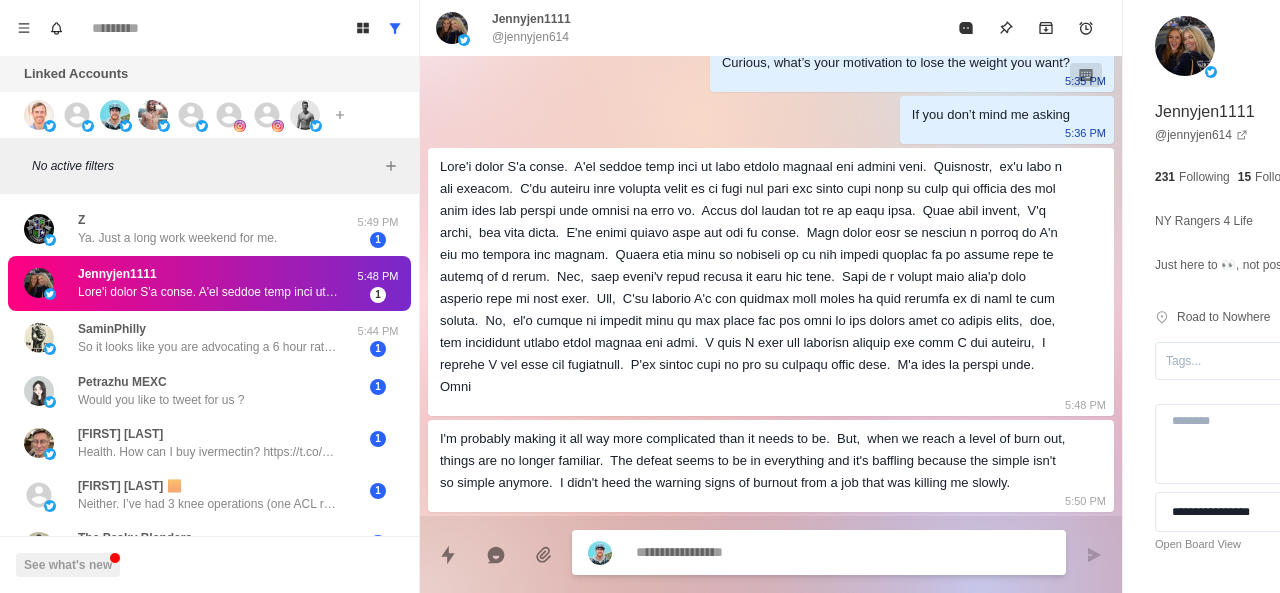 scroll, scrollTop: 2004, scrollLeft: 0, axis: vertical 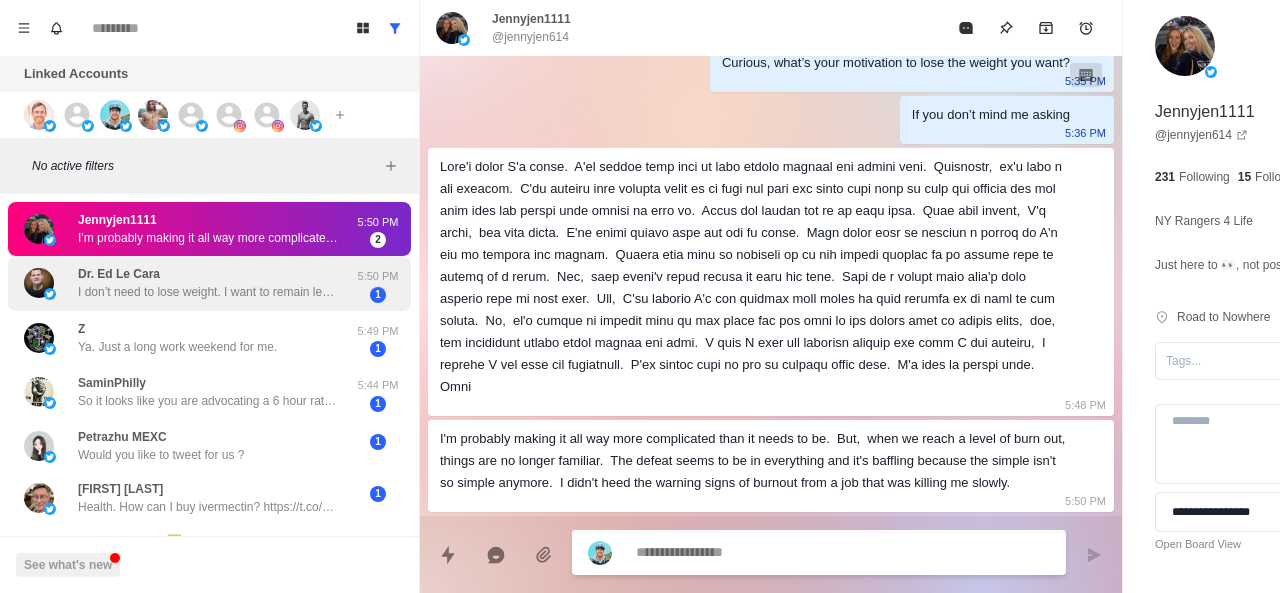 click on "[TITLE] [FIRST] [LAST] I don’t need to lose weight.  I want to remain lean and put on some muscle" at bounding box center (208, 283) 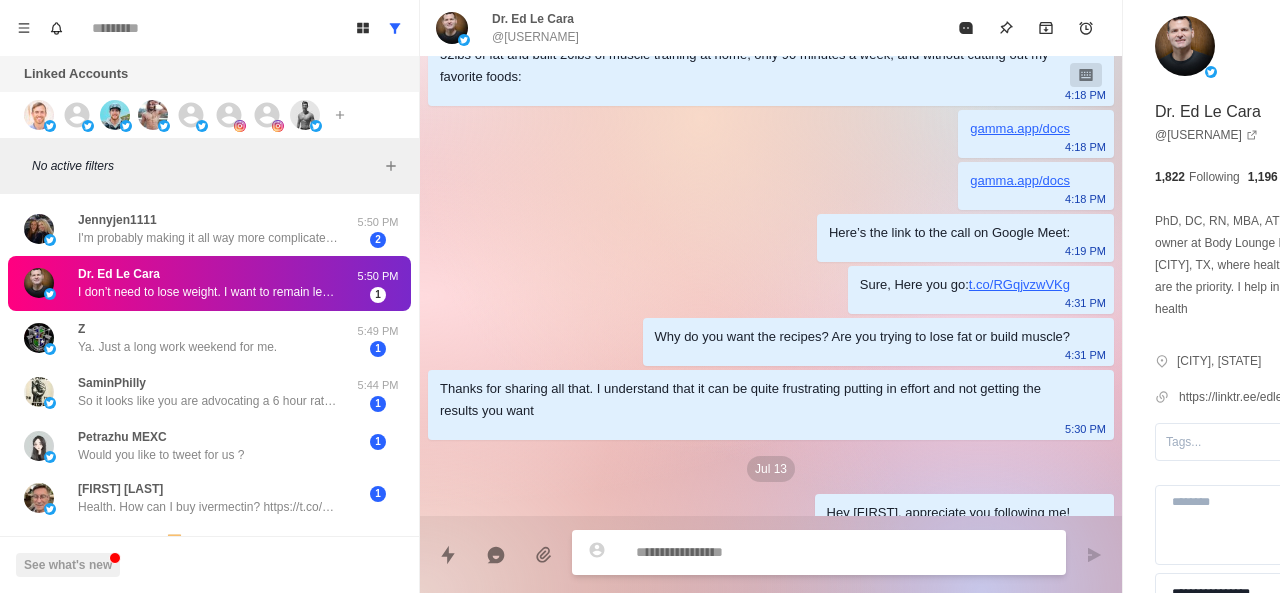 scroll, scrollTop: 592, scrollLeft: 0, axis: vertical 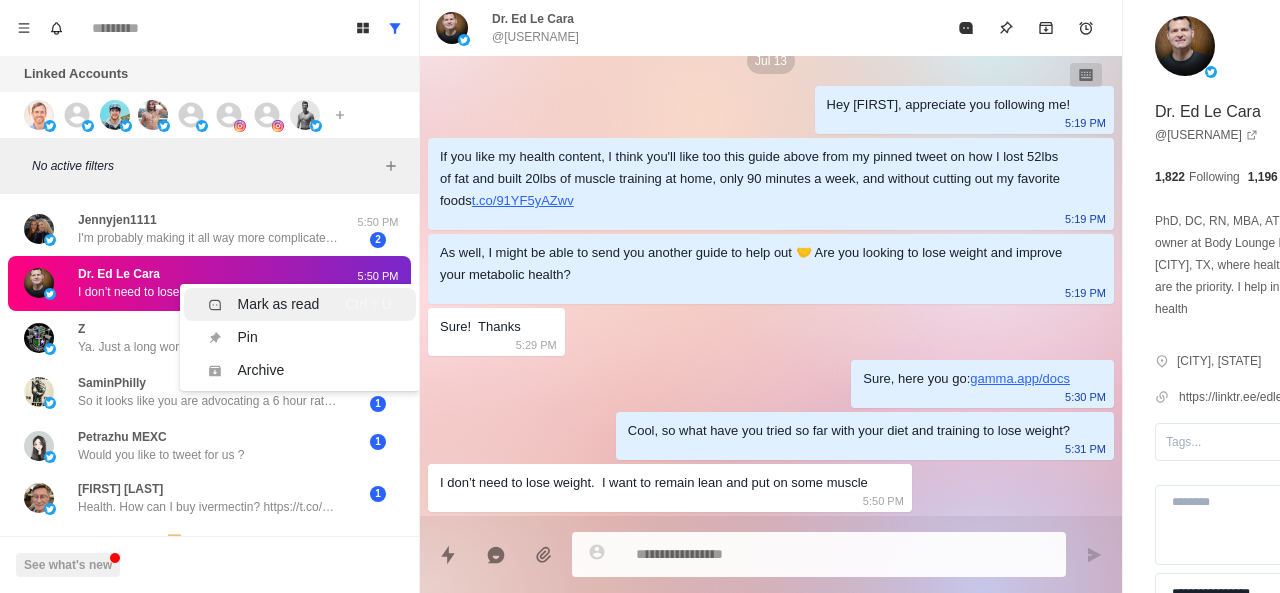 click on "Mark as read" at bounding box center (279, 304) 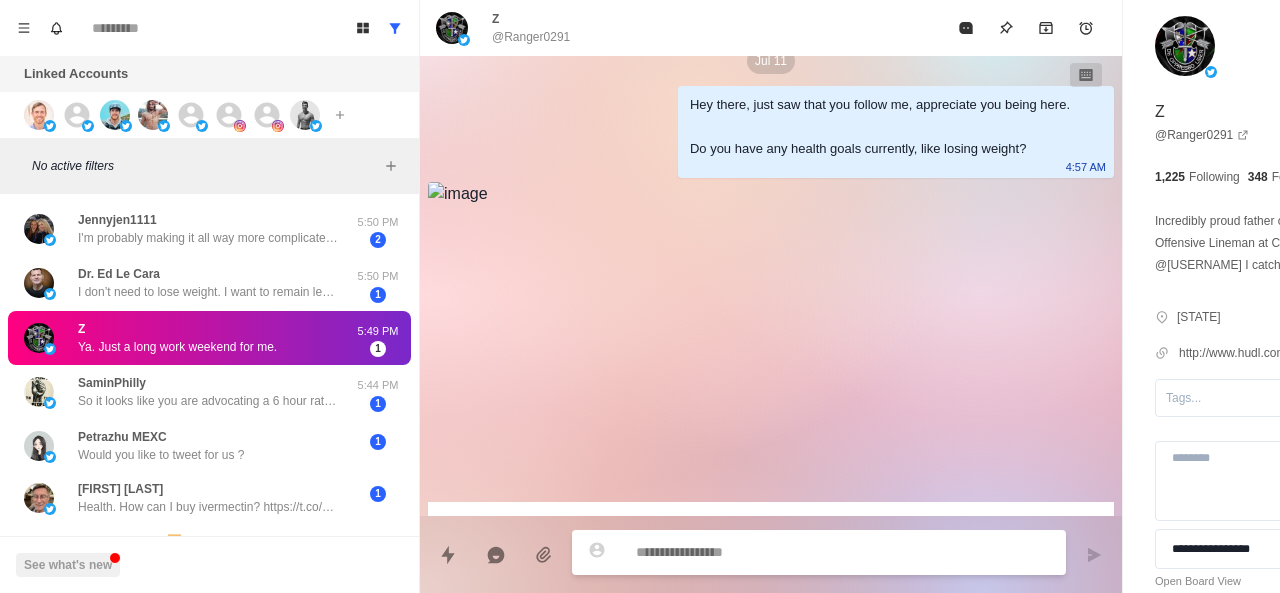 scroll, scrollTop: 1978, scrollLeft: 0, axis: vertical 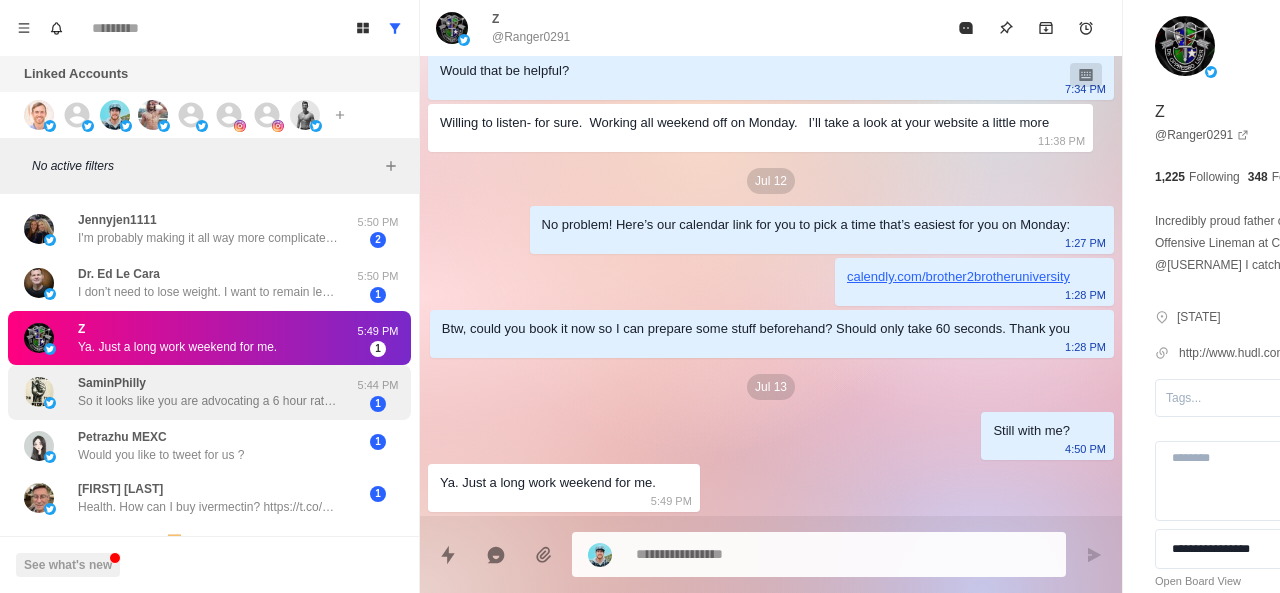 click on "[USERNAME] So it looks like you are advocating a 6 hour rating window?" at bounding box center [208, 392] 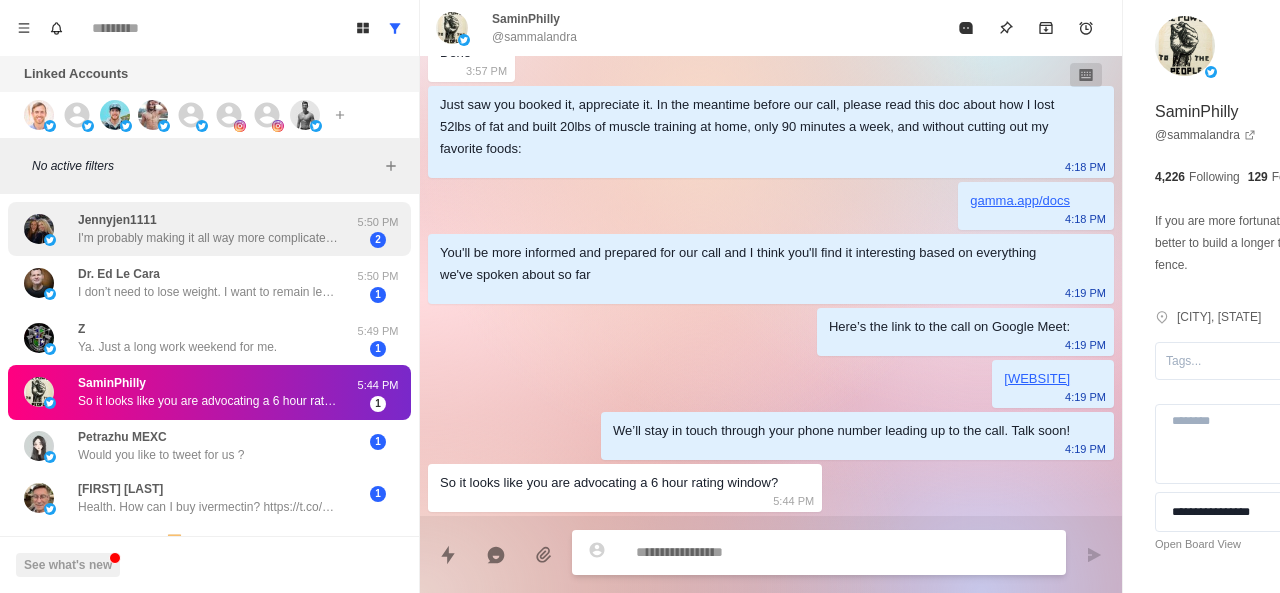 click on "[FIRST] [LAST] I'm probably making it all way more complicated than it needs to be.  But,  when we reach a level of burn out,  things are no longer familiar.  The defeat seems to be in everything and it's baffling because the simple isn't so simple anymore.  I didn't heed the warning signs of burnout from a job that was killing me slowly." at bounding box center (208, 229) 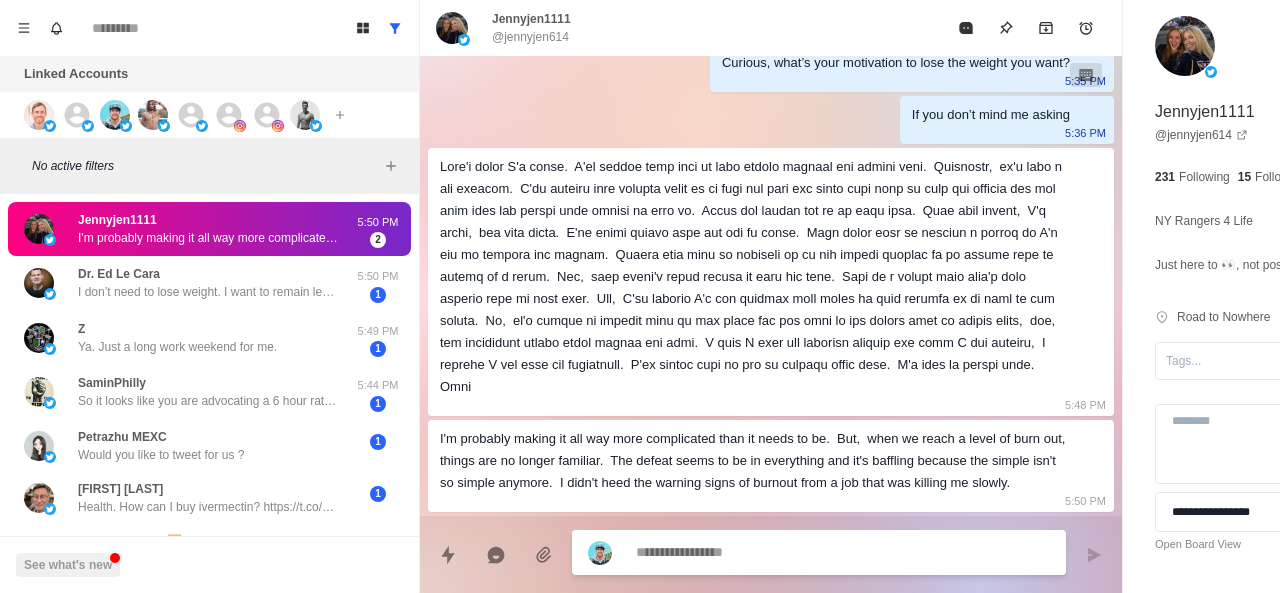 scroll, scrollTop: 2004, scrollLeft: 0, axis: vertical 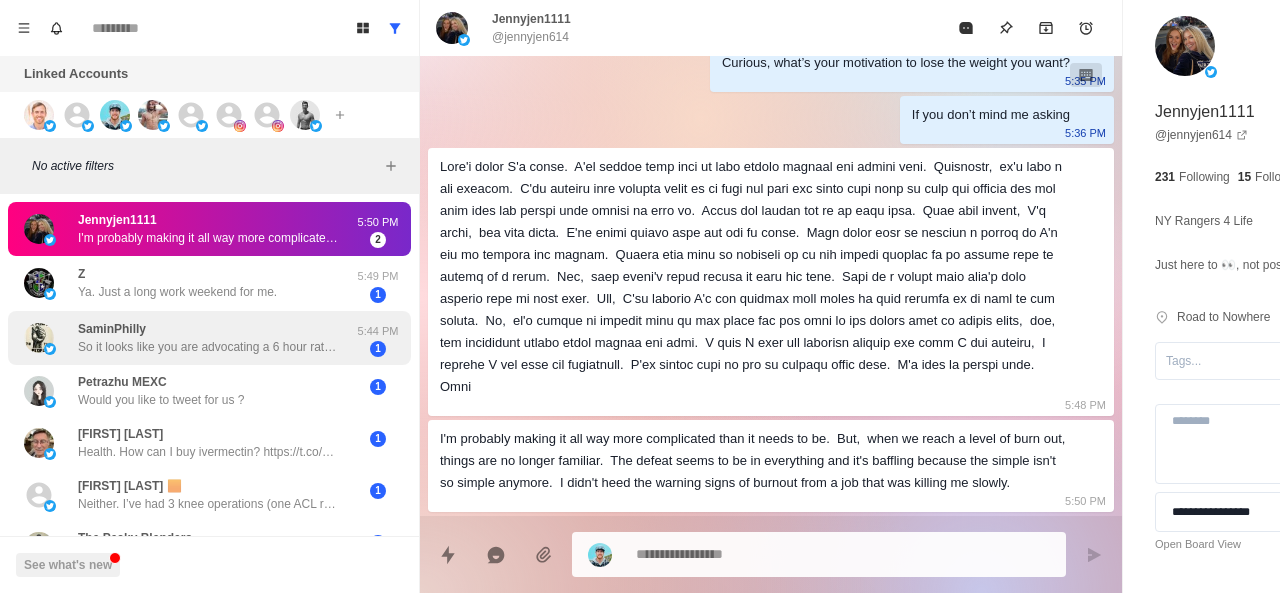 click on "So it looks like you are advocating a 6 hour rating window?" at bounding box center [208, 347] 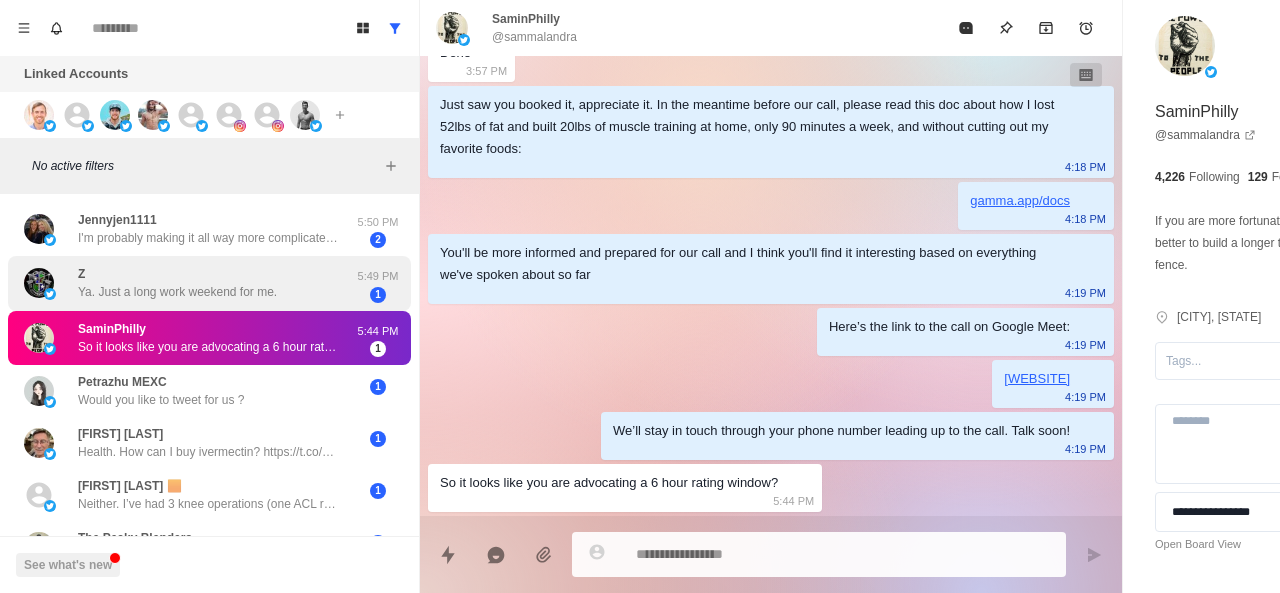 click on "Z Ya. Just a long work weekend for me." at bounding box center (188, 283) 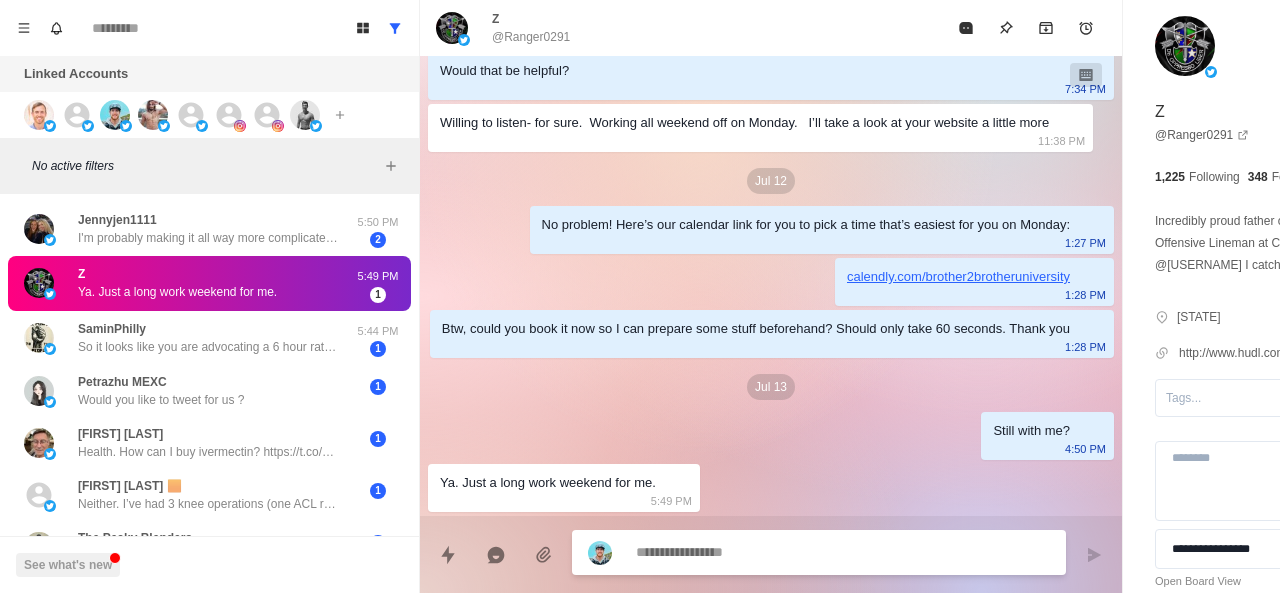 scroll, scrollTop: 1978, scrollLeft: 0, axis: vertical 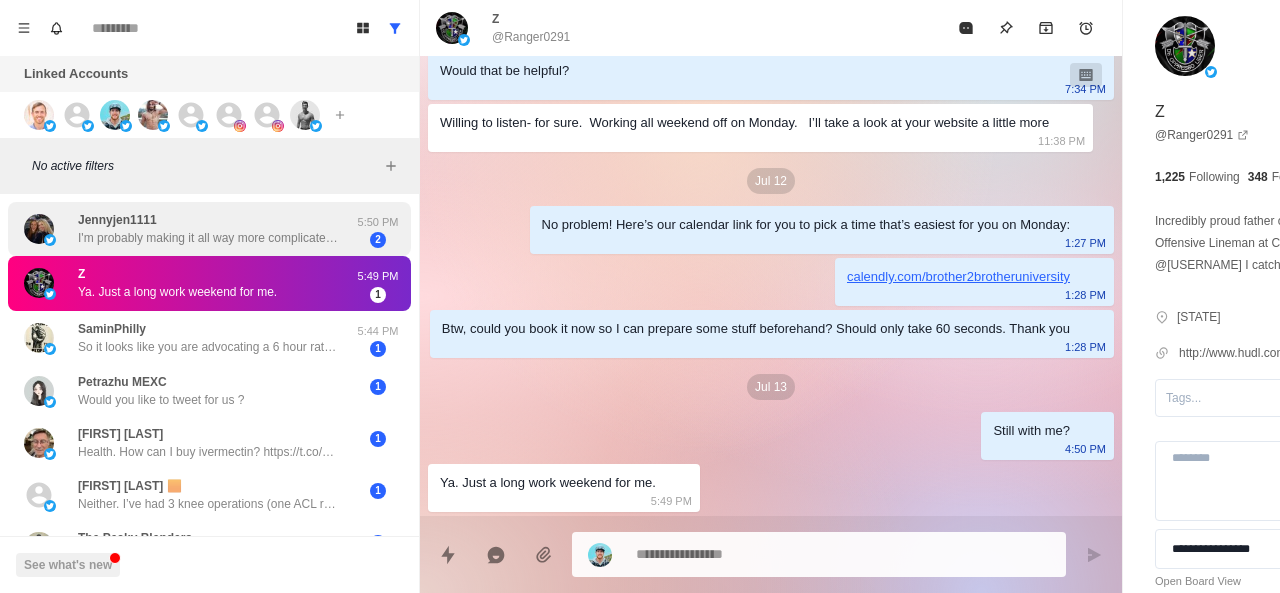 click on "I'm probably making it all way more complicated than it needs to be.  But,  when we reach a level of burn out,  things are no longer familiar.  The defeat seems to be in everything and it's baffling because the simple isn't so simple anymore.  I didn't heed the warning signs of burnout from a job that was killing me slowly." at bounding box center (208, 238) 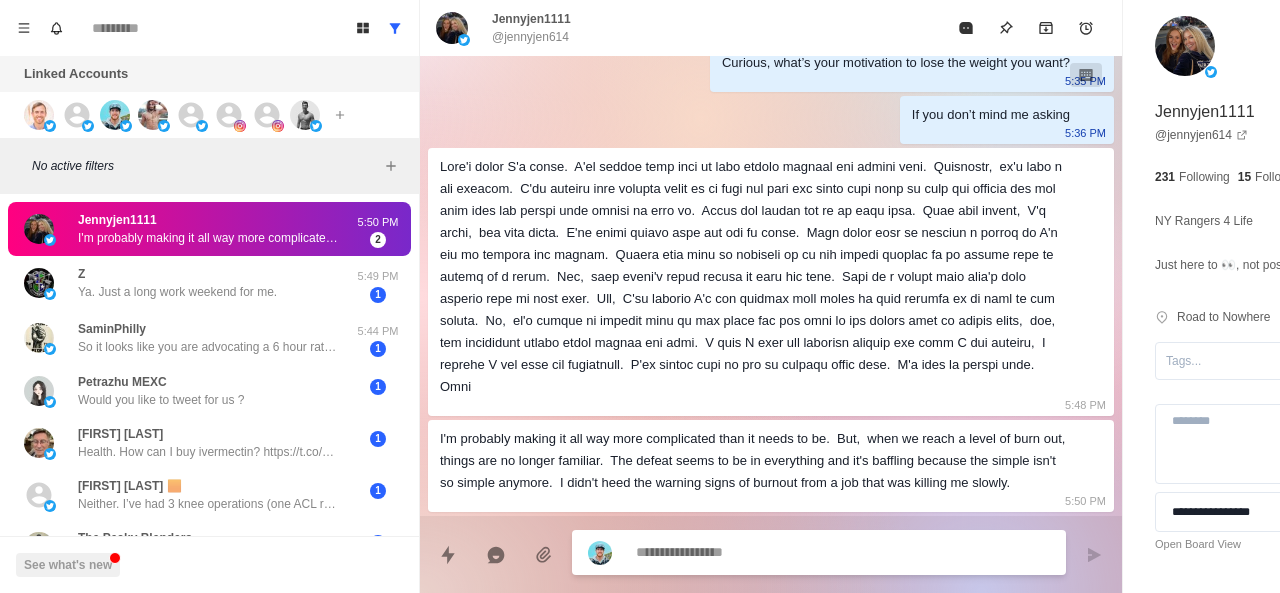 scroll, scrollTop: 2004, scrollLeft: 0, axis: vertical 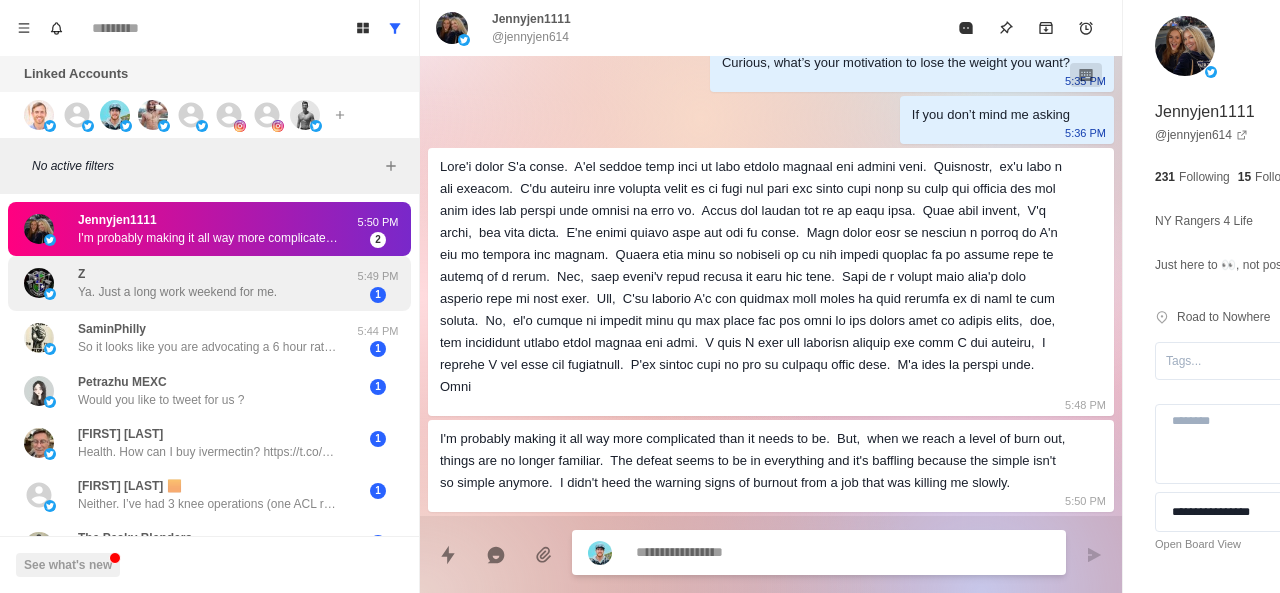 click on "Z Ya. Just a long work weekend for me." at bounding box center (177, 283) 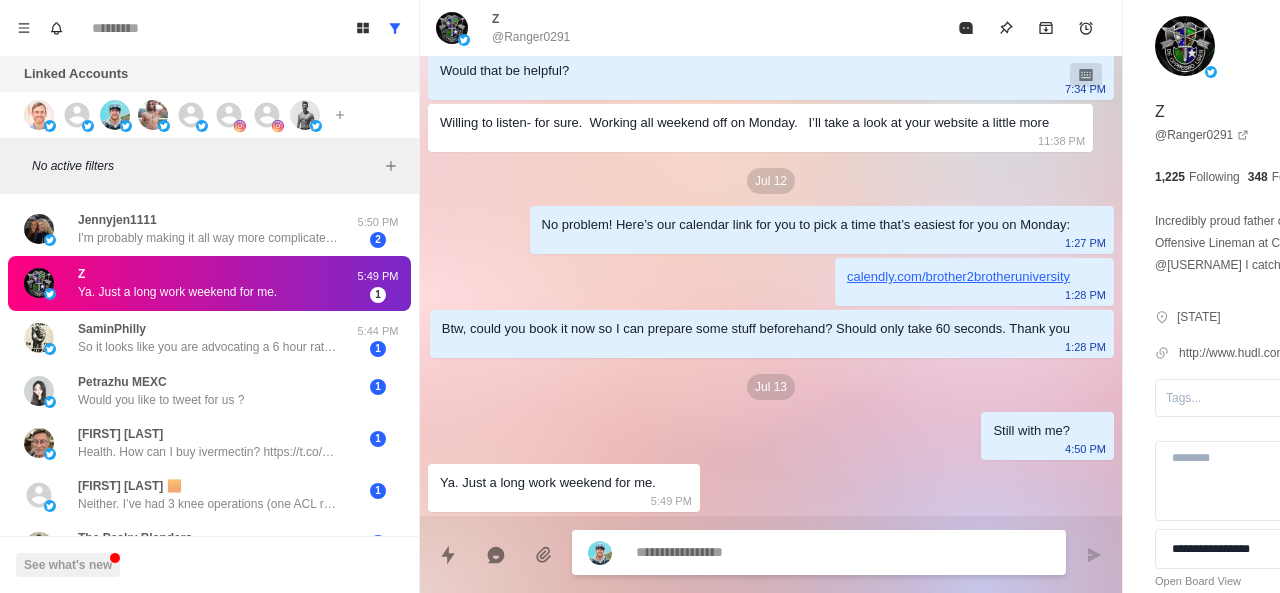 scroll, scrollTop: 1978, scrollLeft: 0, axis: vertical 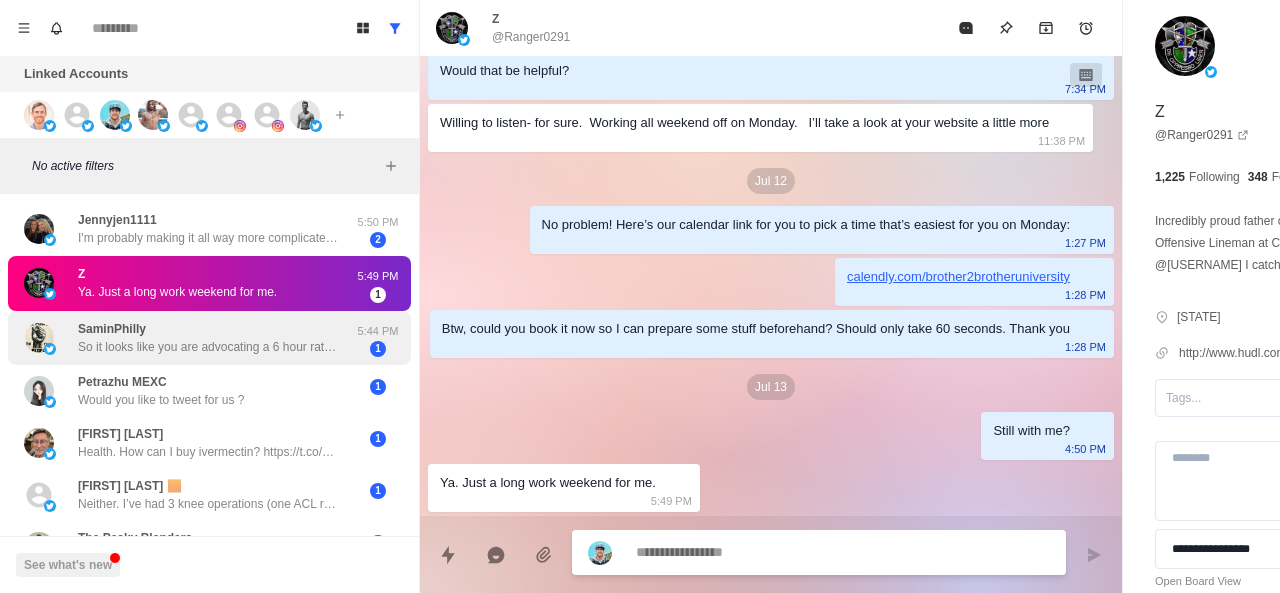 click on "So it looks like you are advocating a 6 hour rating window?" at bounding box center [208, 347] 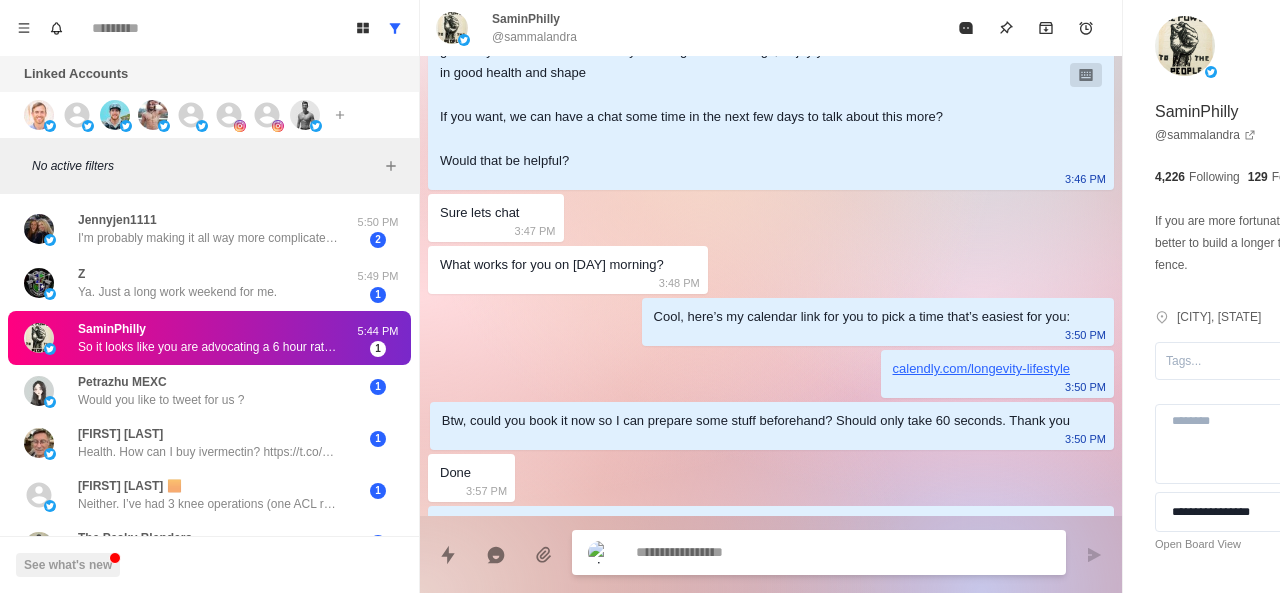 scroll, scrollTop: 2552, scrollLeft: 0, axis: vertical 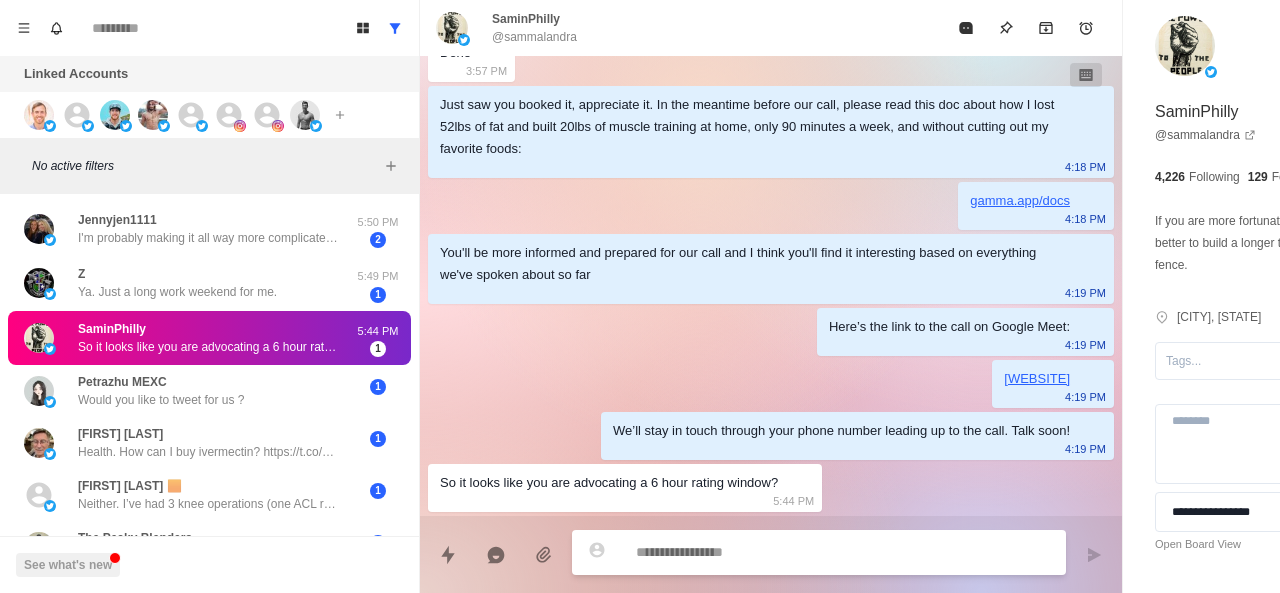 paste on "**********" 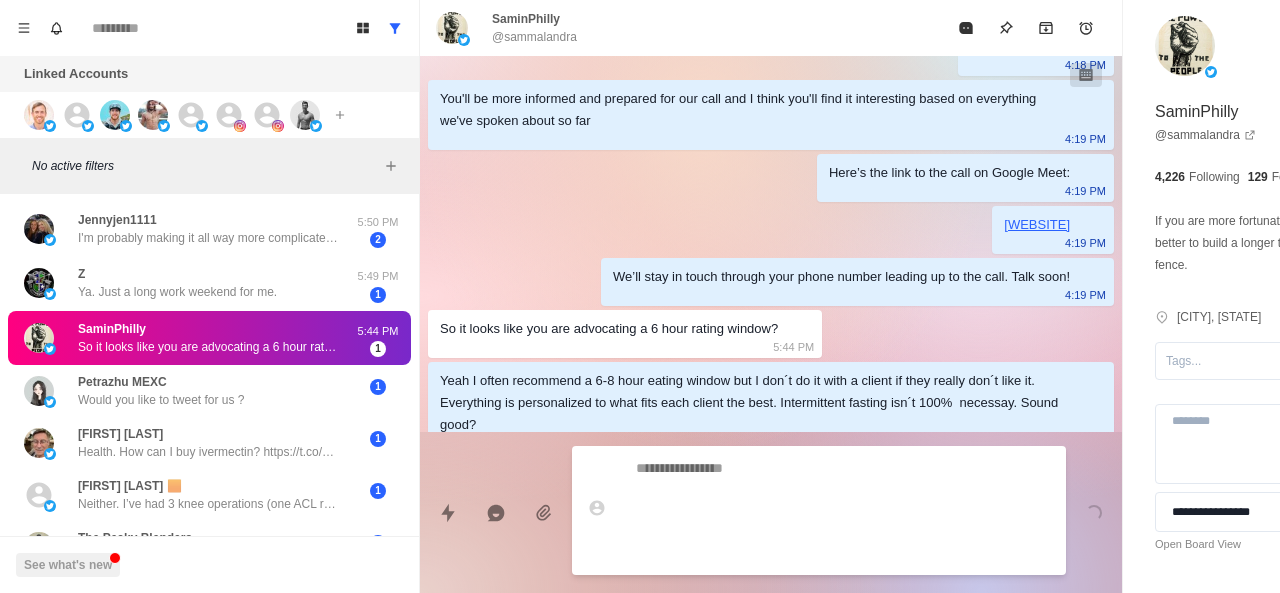 scroll, scrollTop: 2648, scrollLeft: 0, axis: vertical 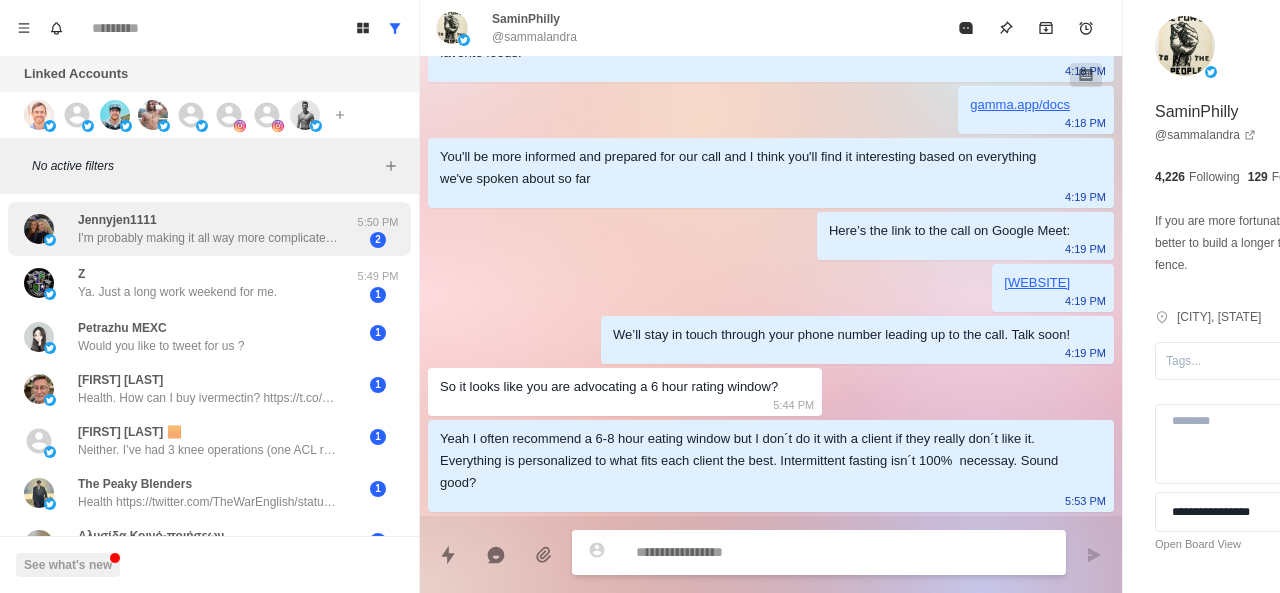 click on "I'm probably making it all way more complicated than it needs to be.  But,  when we reach a level of burn out,  things are no longer familiar.  The defeat seems to be in everything and it's baffling because the simple isn't so simple anymore.  I didn't heed the warning signs of burnout from a job that was killing me slowly." at bounding box center (208, 238) 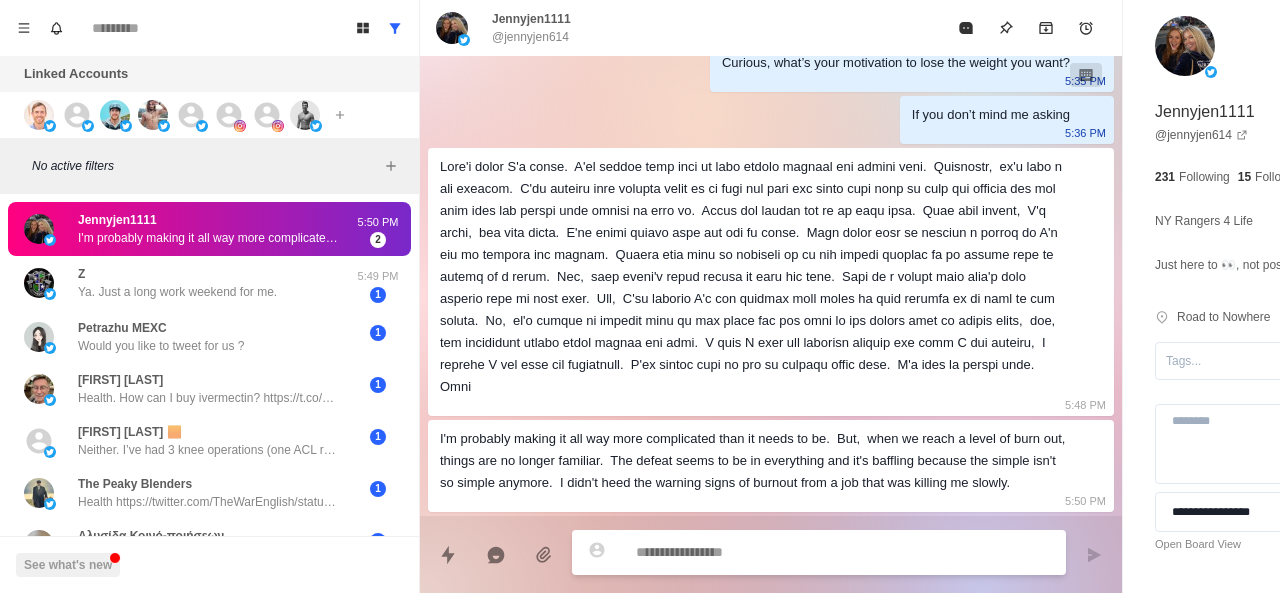 scroll, scrollTop: 2004, scrollLeft: 0, axis: vertical 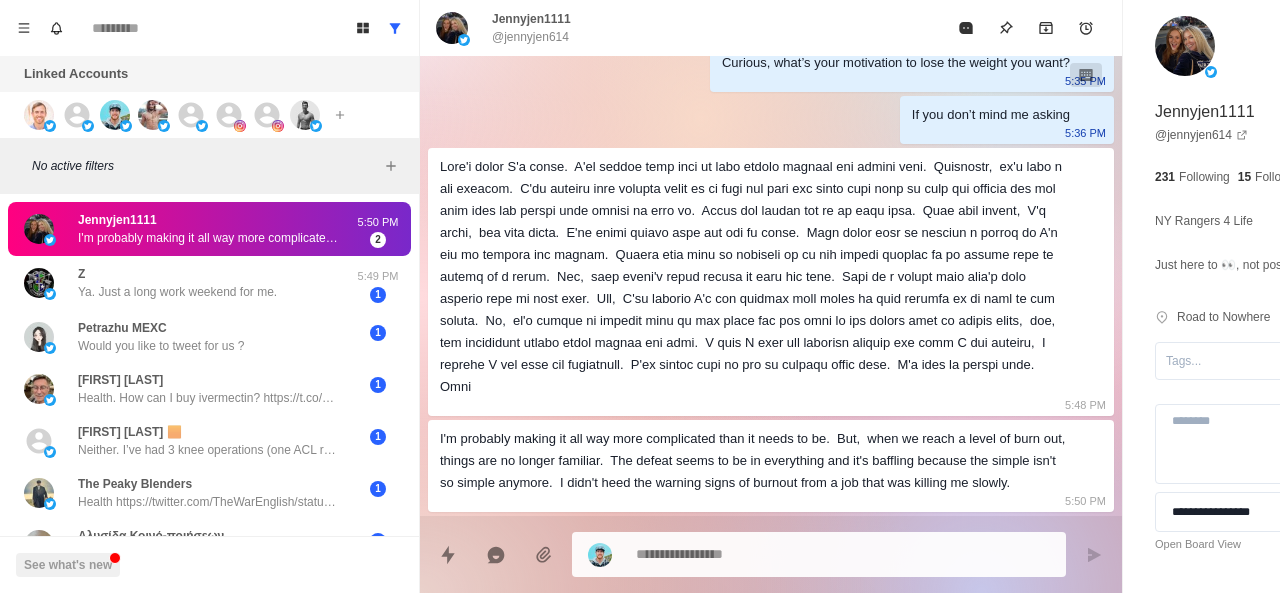 drag, startPoint x: 836, startPoint y: 488, endPoint x: 608, endPoint y: 129, distance: 425.28226 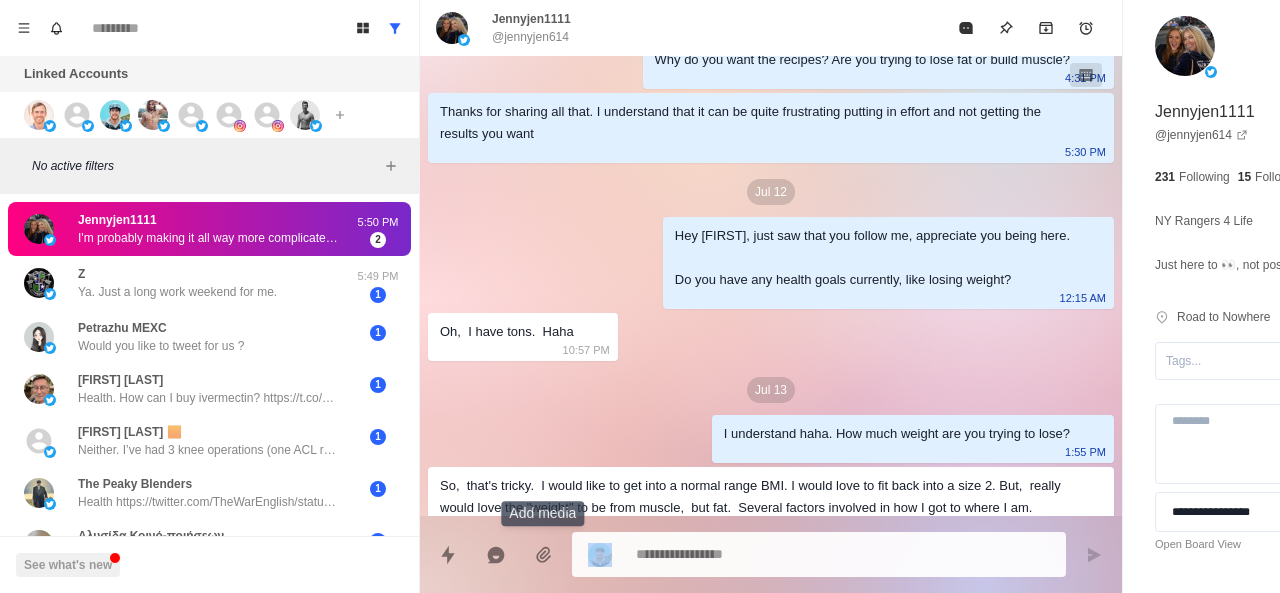 scroll, scrollTop: 508, scrollLeft: 0, axis: vertical 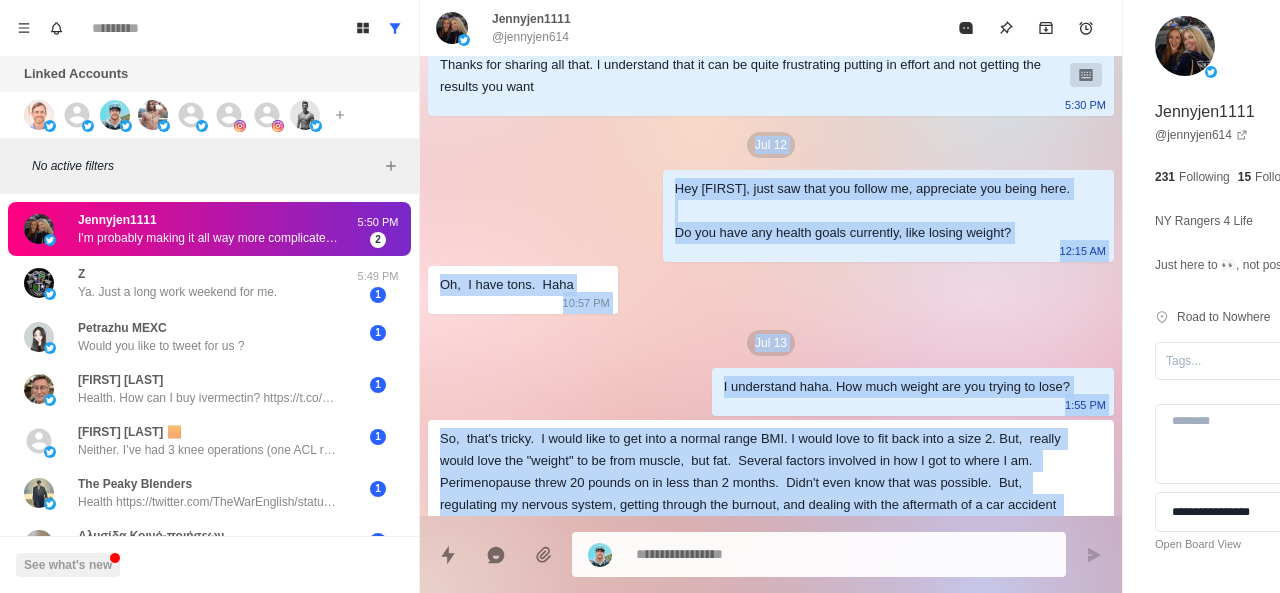 drag, startPoint x: 830, startPoint y: 495, endPoint x: 479, endPoint y: 169, distance: 479.03757 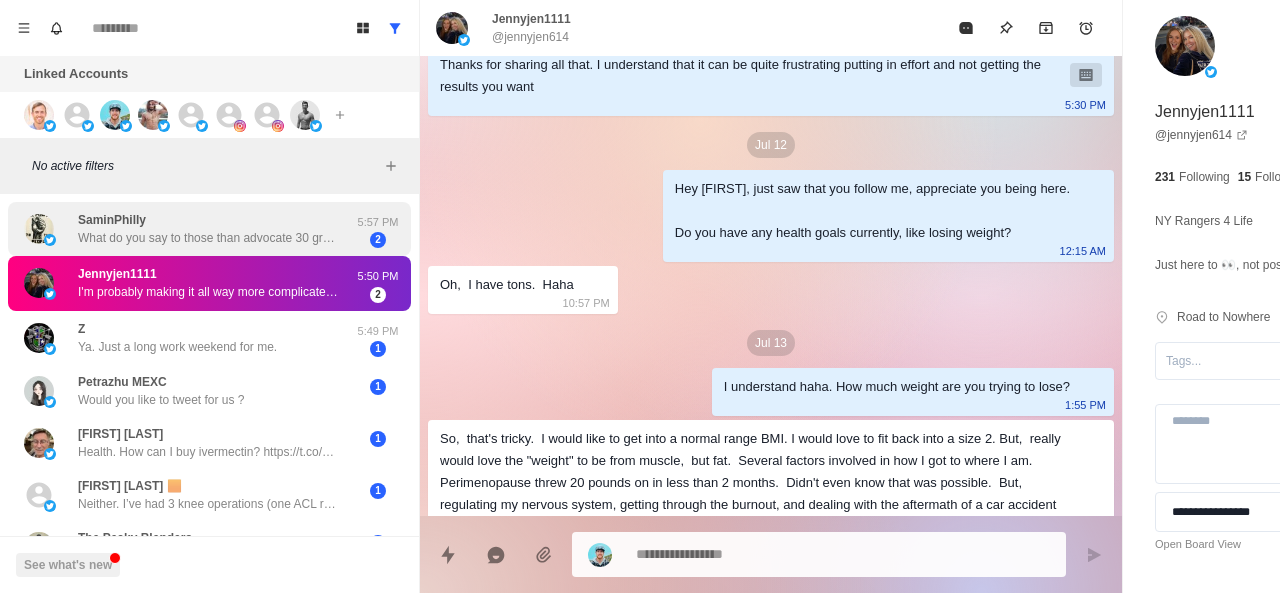 click on "[FIRST] What do you say to those than advocate 30 grams of protein 30 minutes from the time you wake up?" at bounding box center (208, 229) 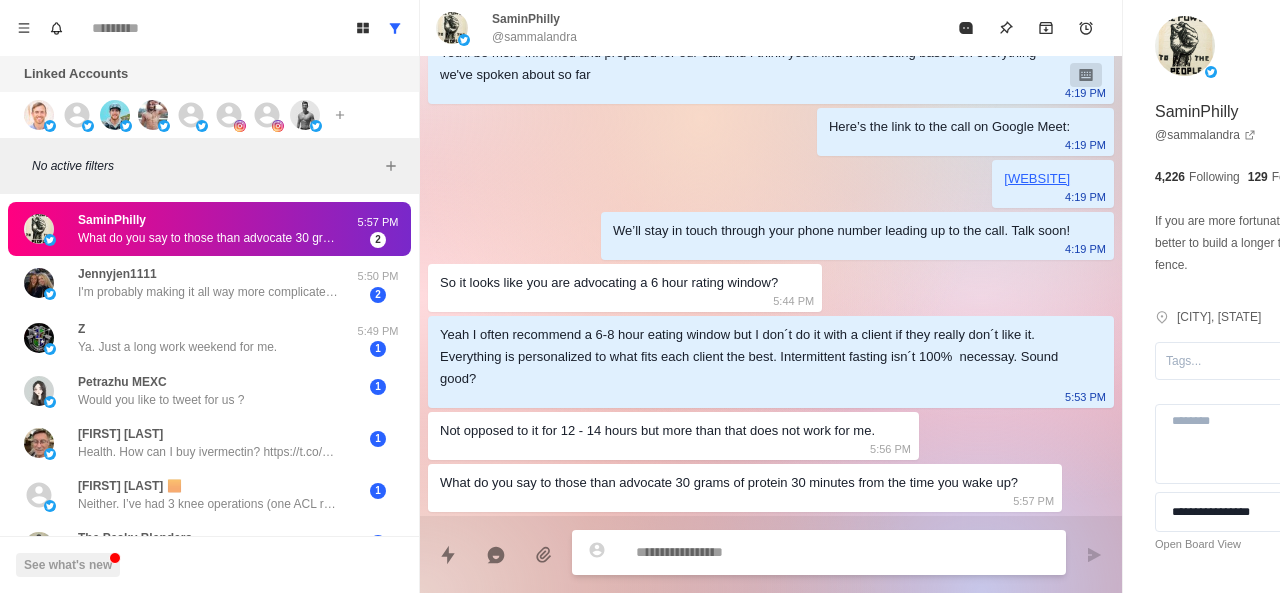 scroll, scrollTop: 2774, scrollLeft: 0, axis: vertical 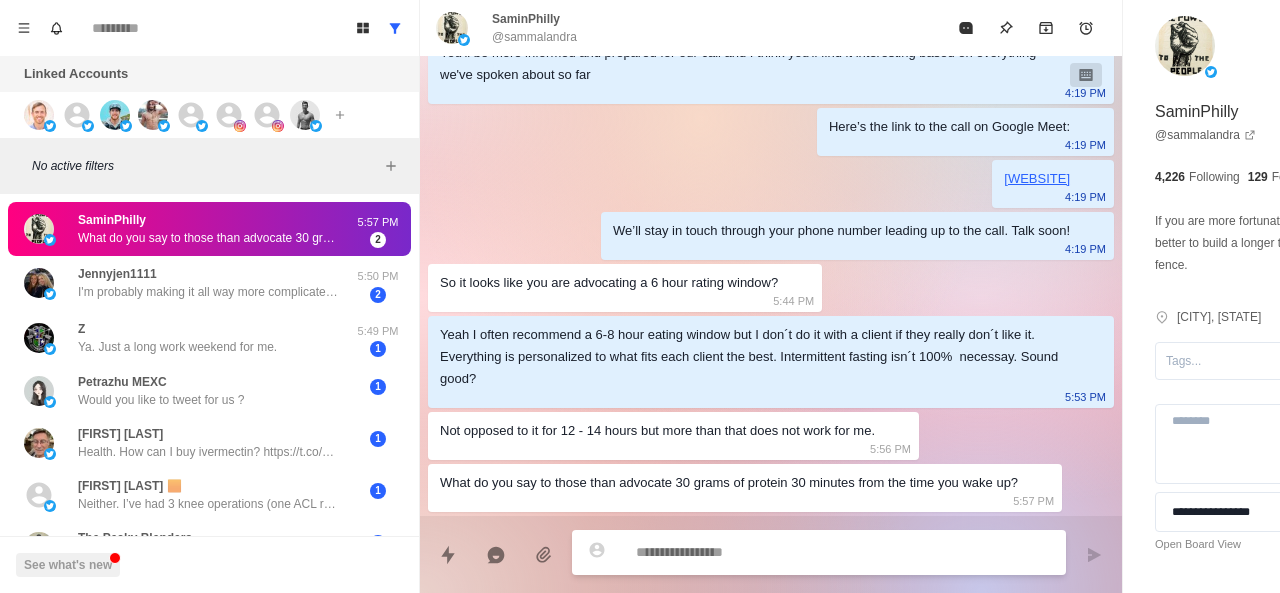 click at bounding box center (785, 552) 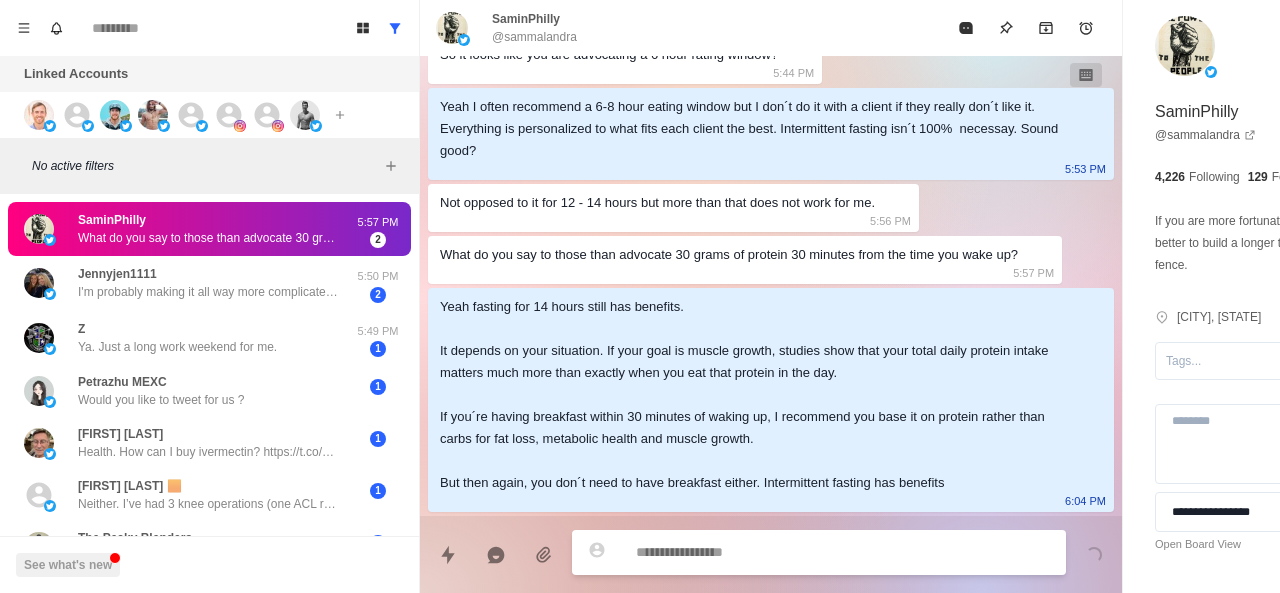 scroll, scrollTop: 3046, scrollLeft: 0, axis: vertical 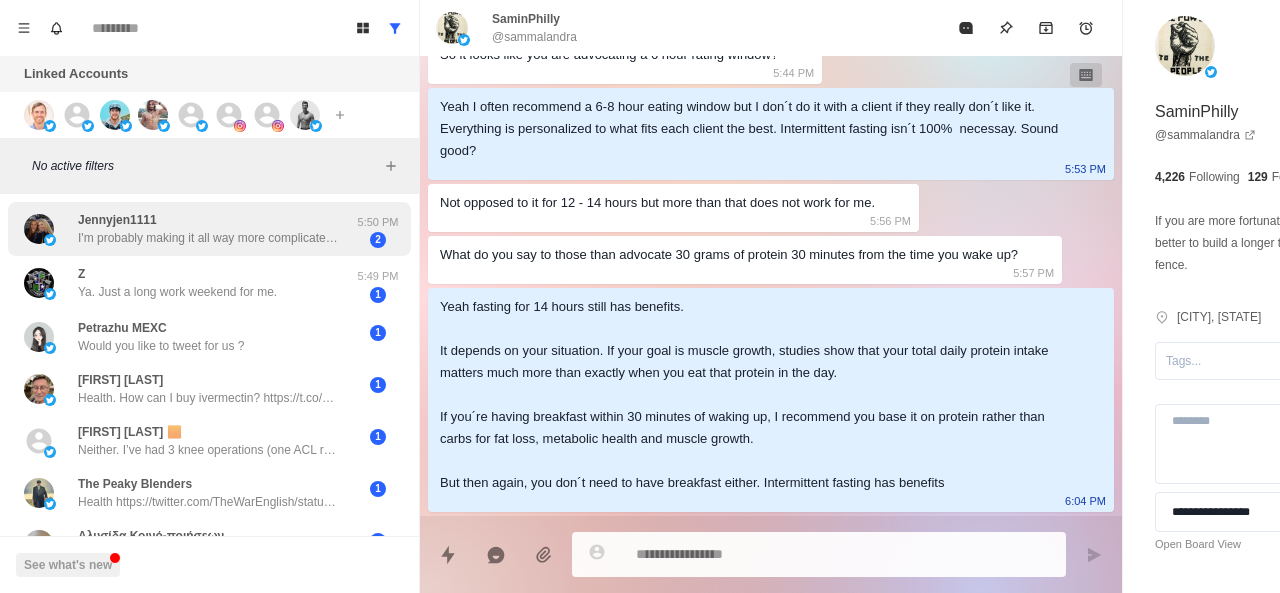click on "I'm probably making it all way more complicated than it needs to be.  But,  when we reach a level of burn out,  things are no longer familiar.  The defeat seems to be in everything and it's baffling because the simple isn't so simple anymore.  I didn't heed the warning signs of burnout from a job that was killing me slowly." at bounding box center [208, 238] 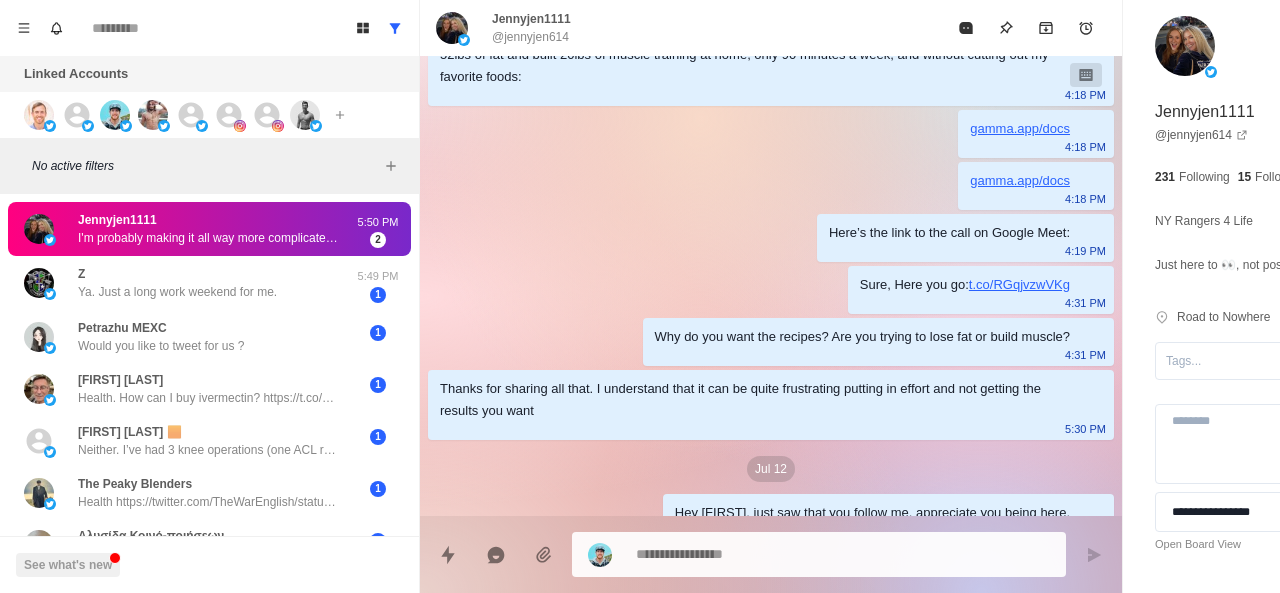 scroll, scrollTop: 2004, scrollLeft: 0, axis: vertical 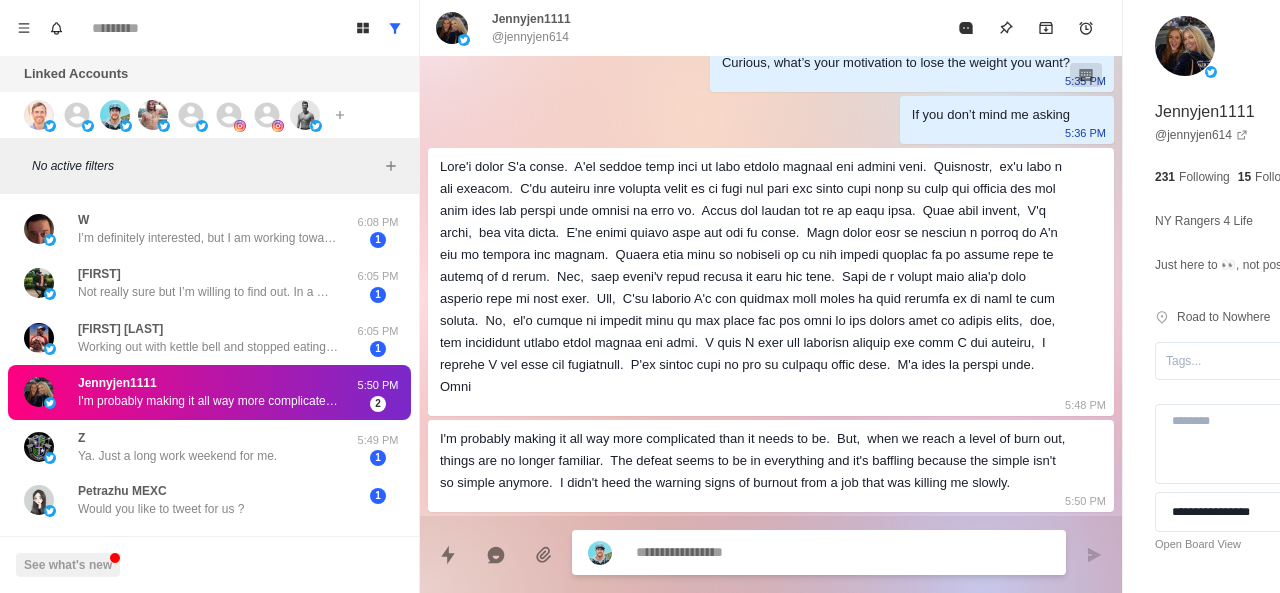 click at bounding box center [785, 552] 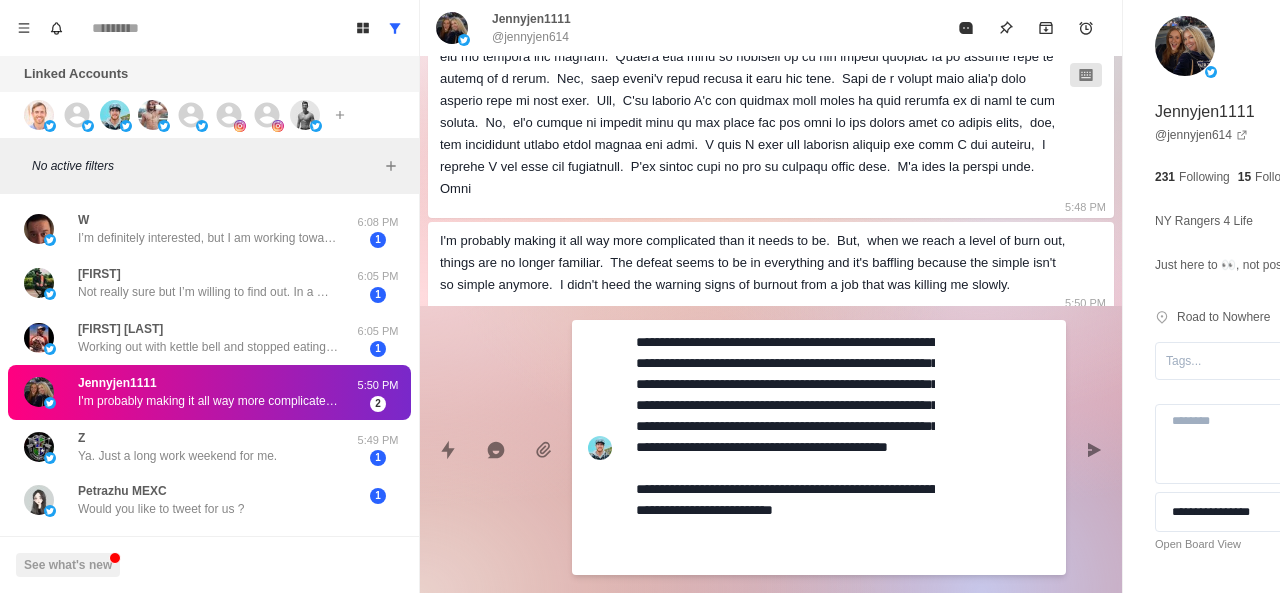 scroll, scrollTop: 16, scrollLeft: 0, axis: vertical 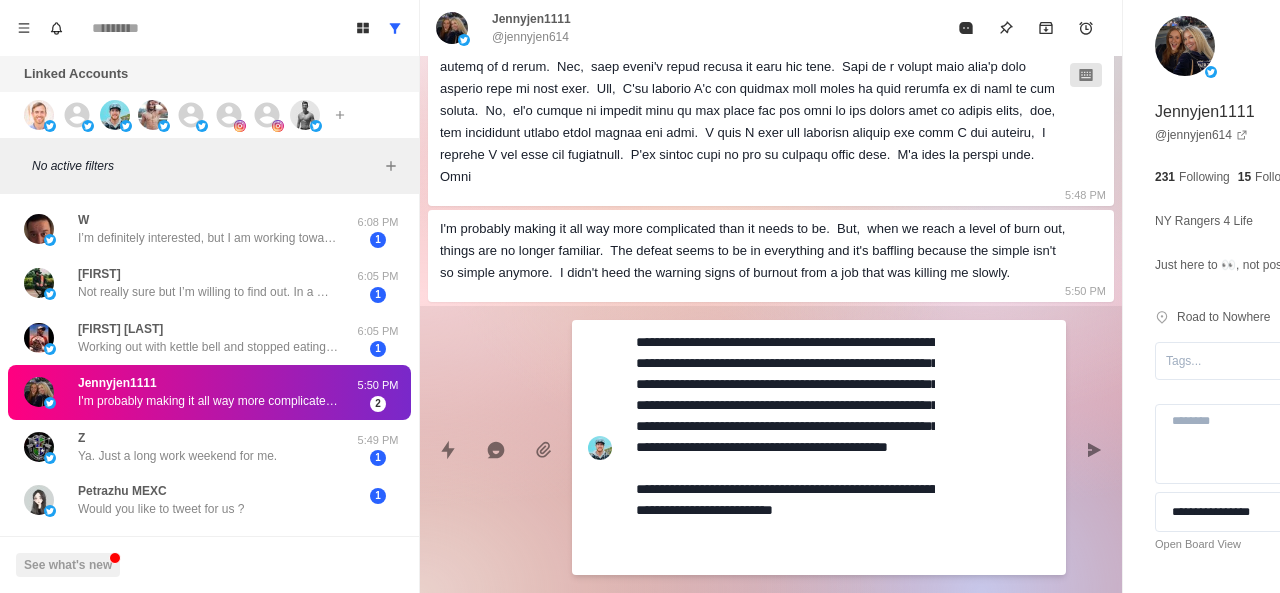 click on "**********" at bounding box center (785, 447) 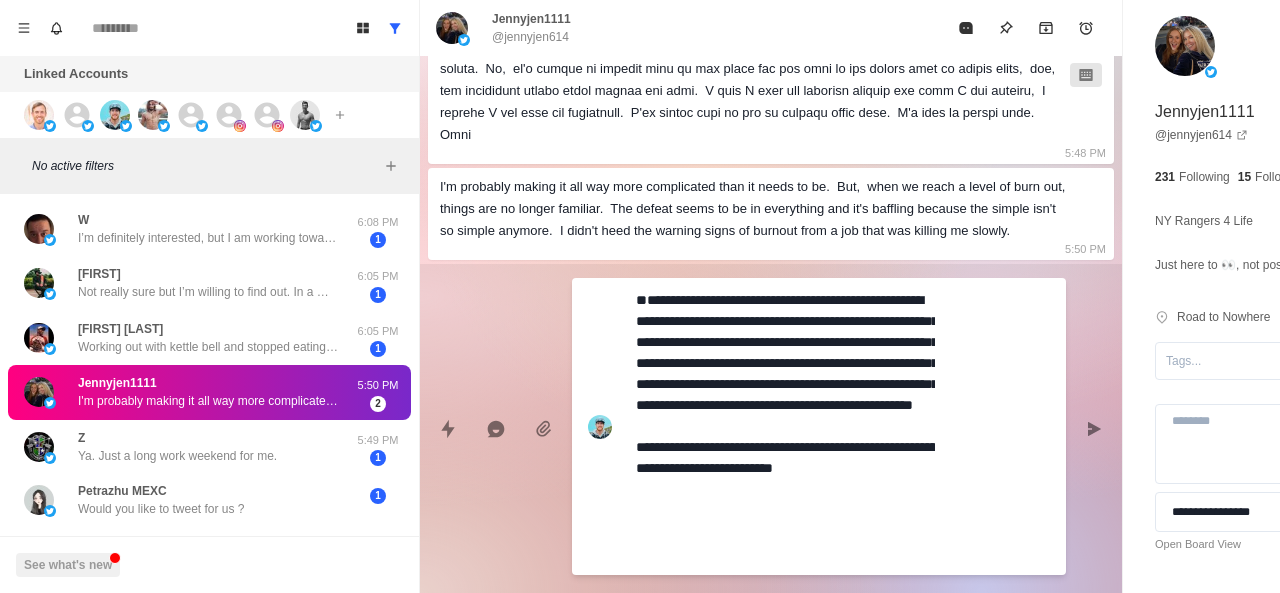 scroll, scrollTop: 2256, scrollLeft: 0, axis: vertical 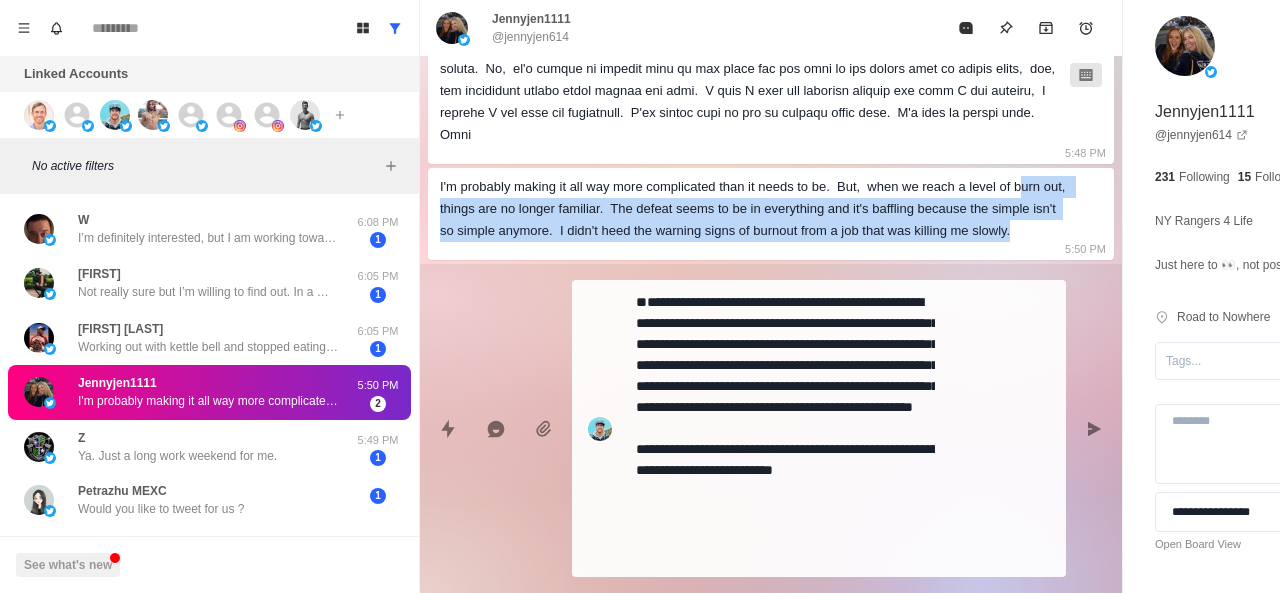 drag, startPoint x: 835, startPoint y: 235, endPoint x: 540, endPoint y: 190, distance: 298.41248 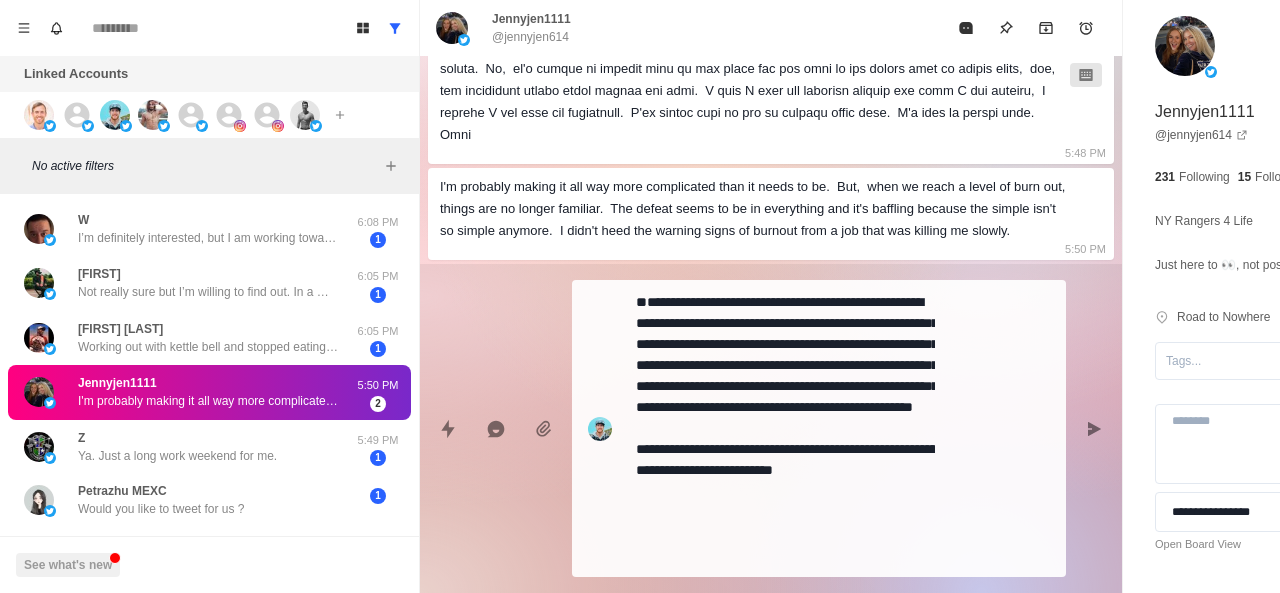 click on "**********" at bounding box center [771, 420] 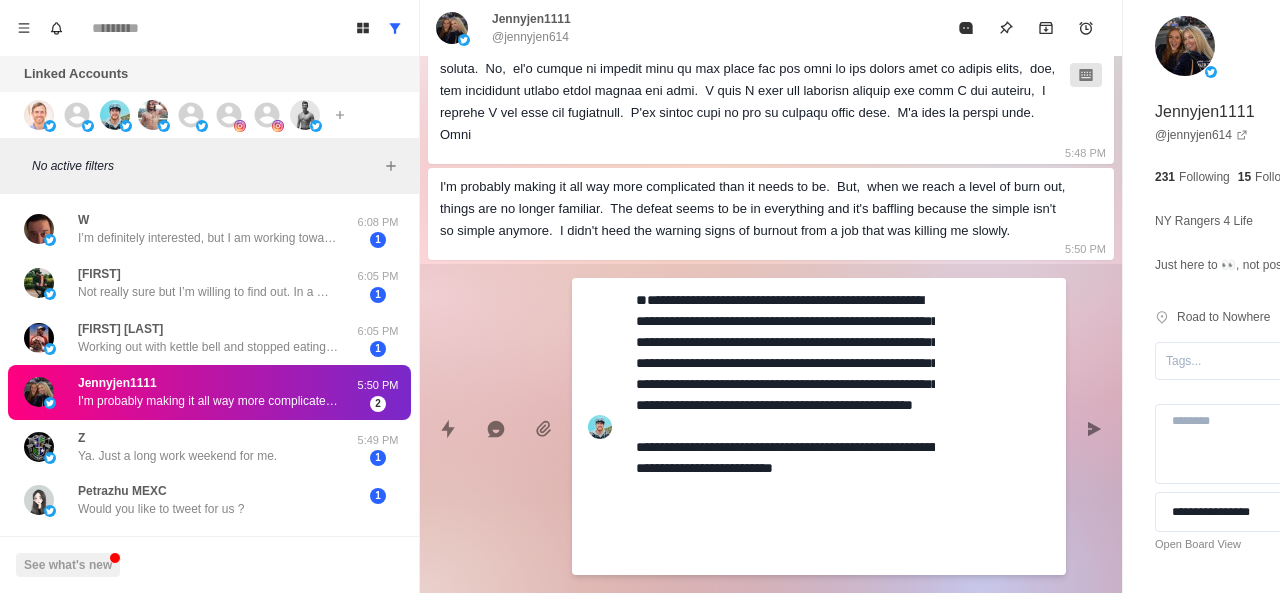 click on "**********" at bounding box center (785, 426) 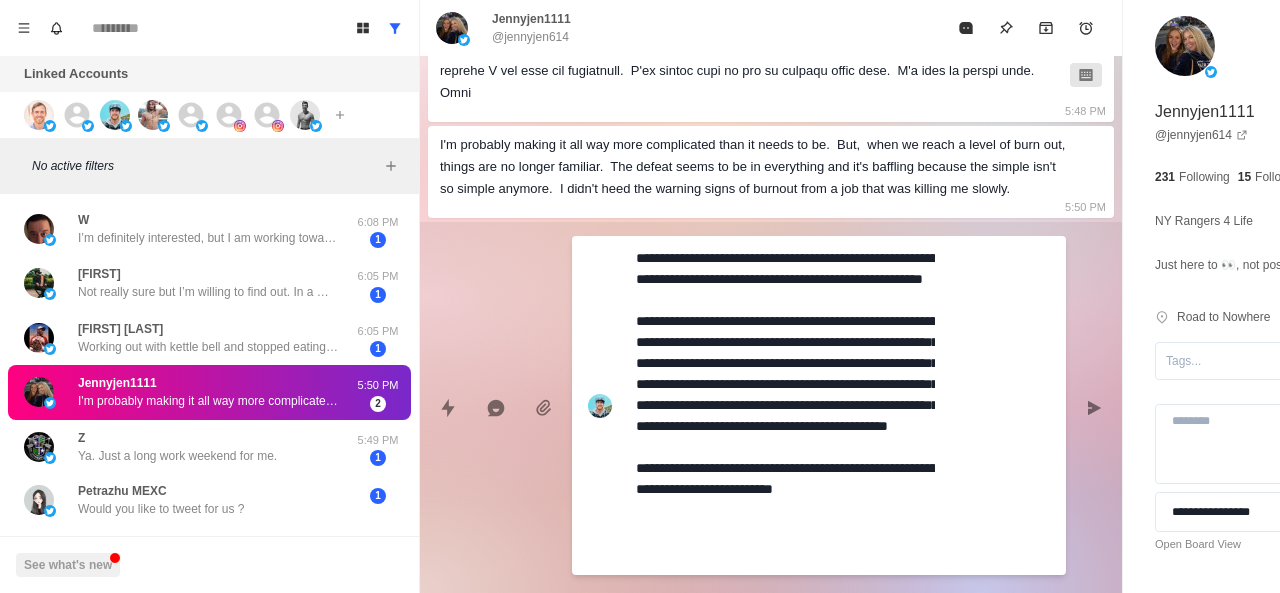 click on "**********" at bounding box center [785, 405] 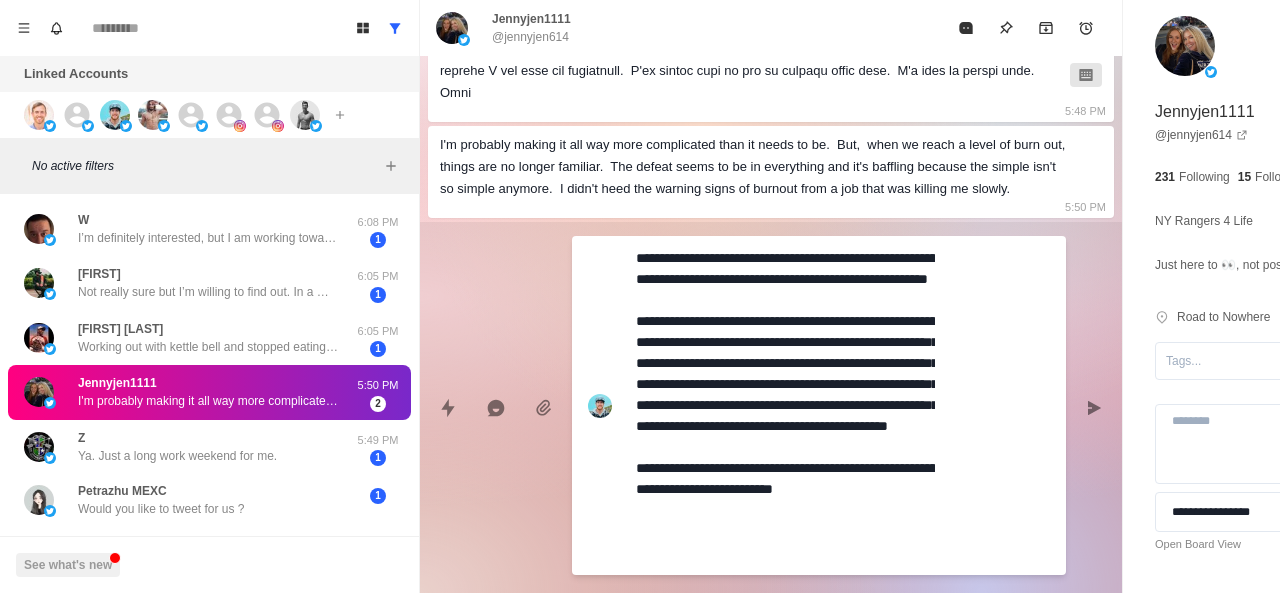 scroll, scrollTop: 20, scrollLeft: 0, axis: vertical 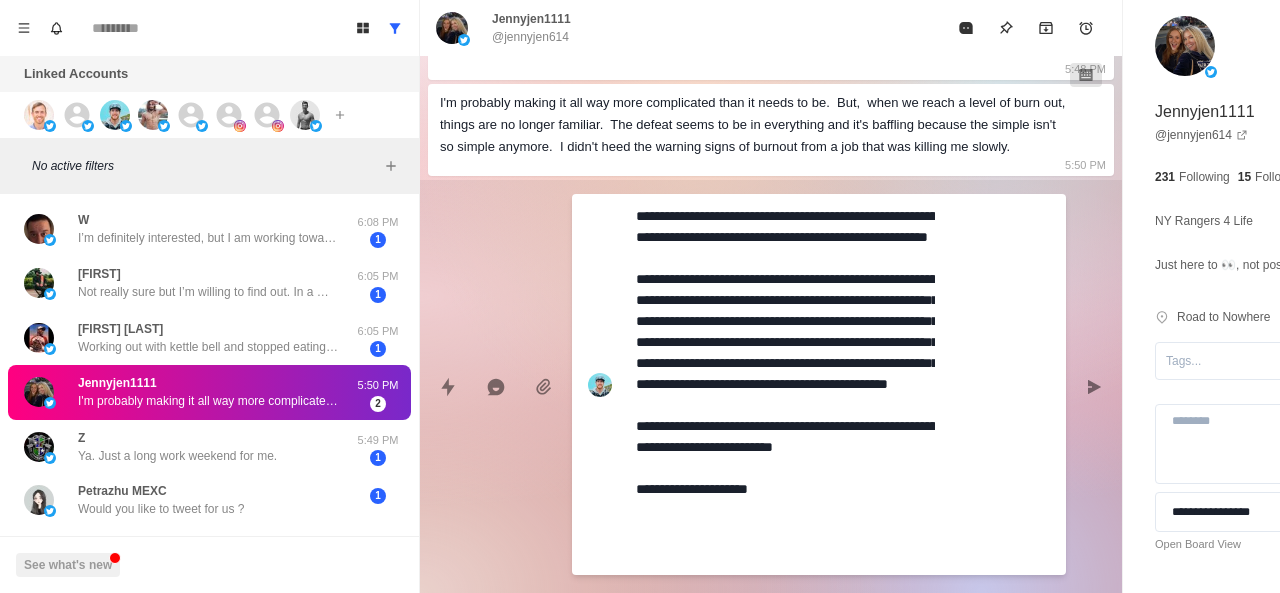 click on "**********" at bounding box center (785, 384) 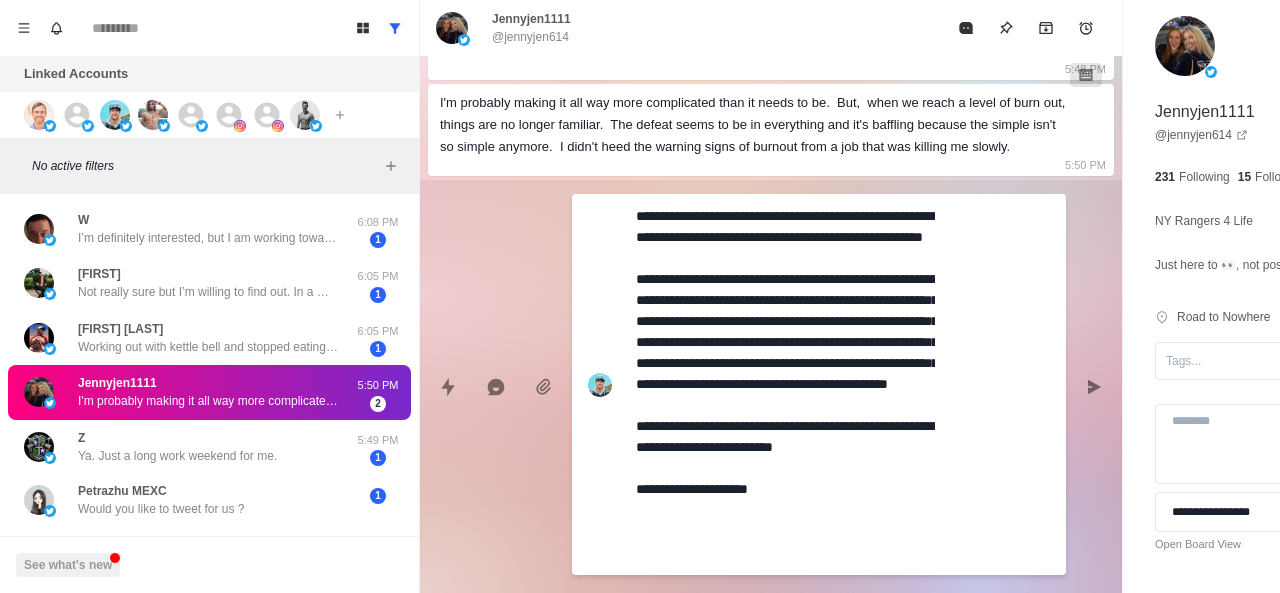 click on "**********" at bounding box center (785, 384) 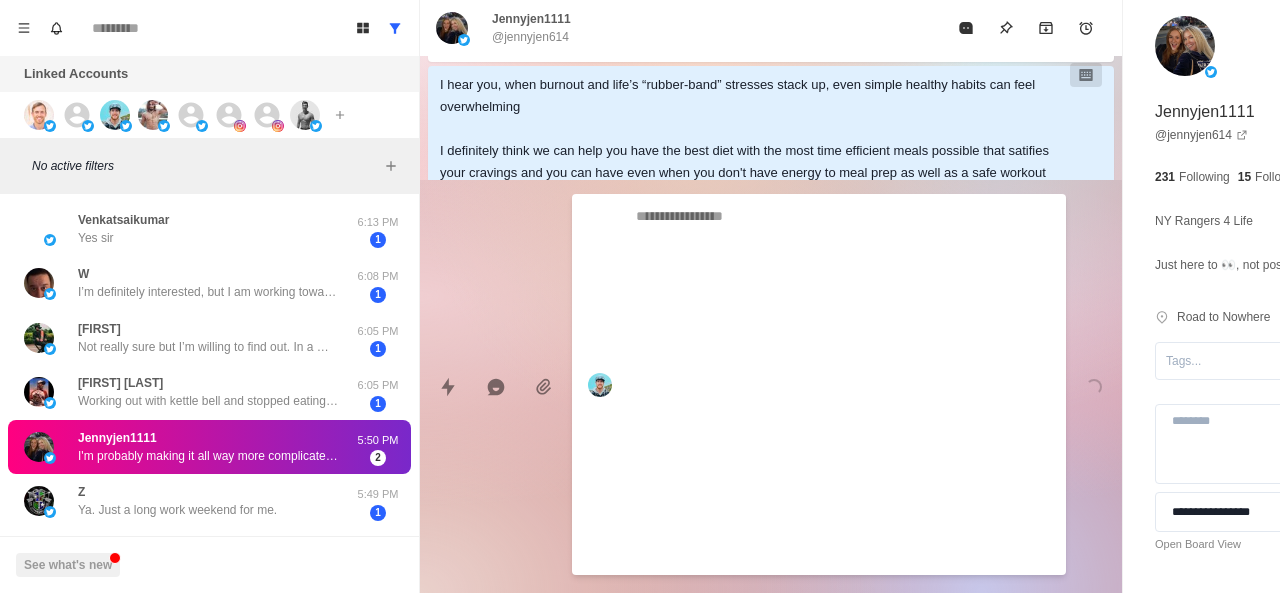 scroll, scrollTop: 2320, scrollLeft: 0, axis: vertical 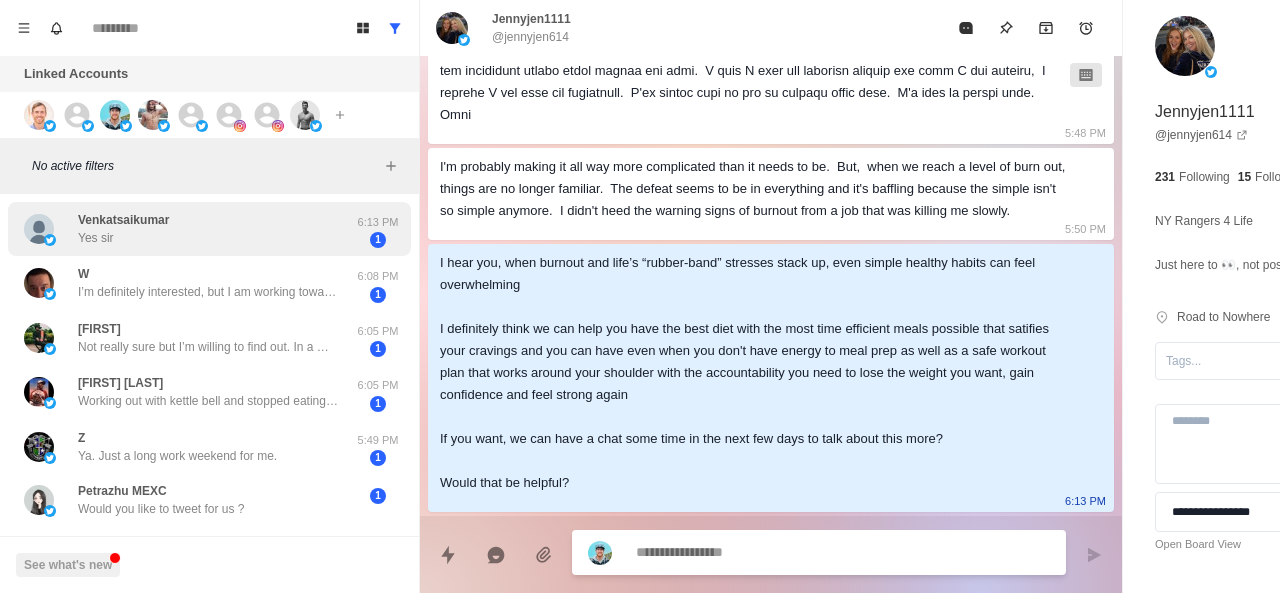 click on "[FIRST] Yes sir" at bounding box center [188, 229] 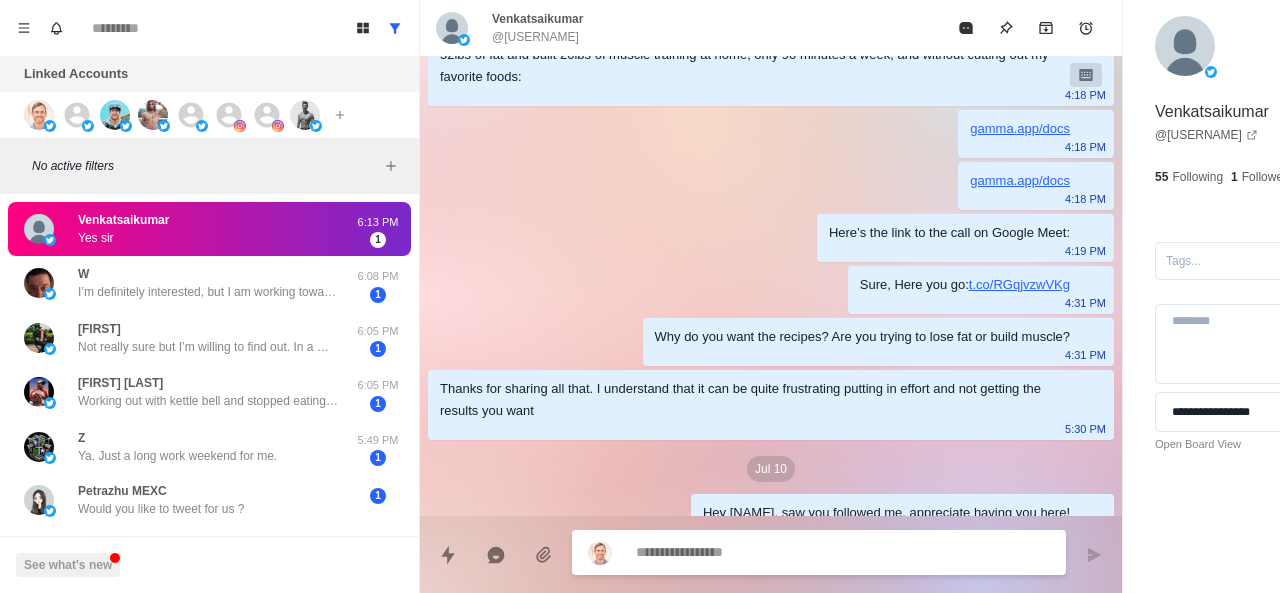 scroll, scrollTop: 412, scrollLeft: 0, axis: vertical 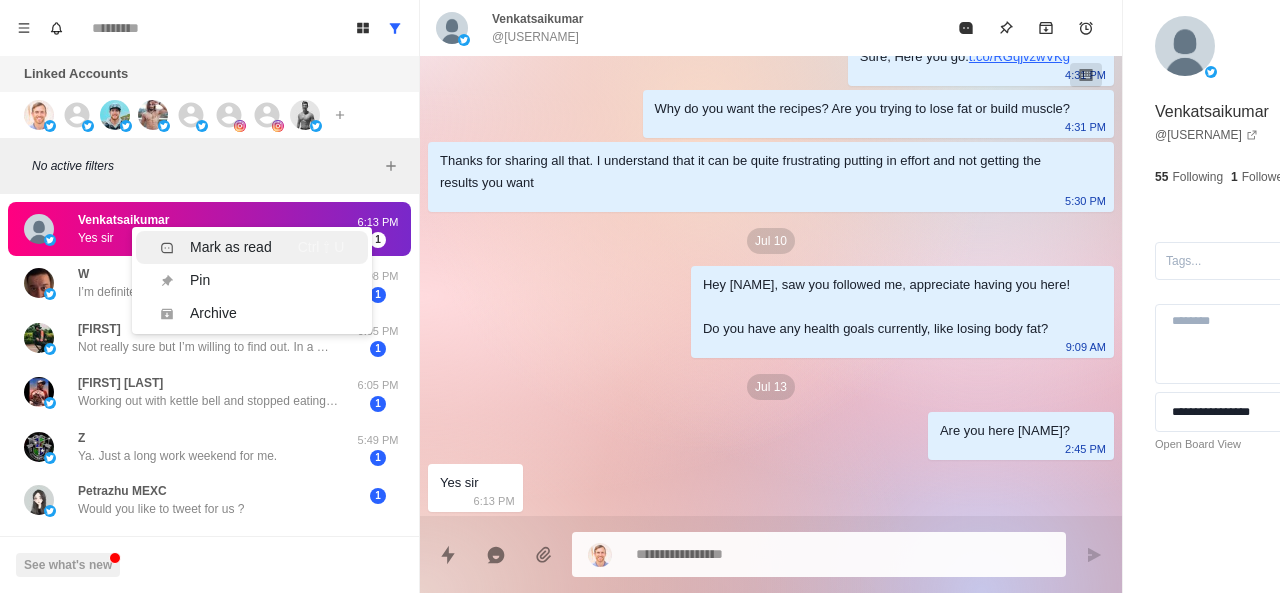 click on "Mark as read" at bounding box center [216, 247] 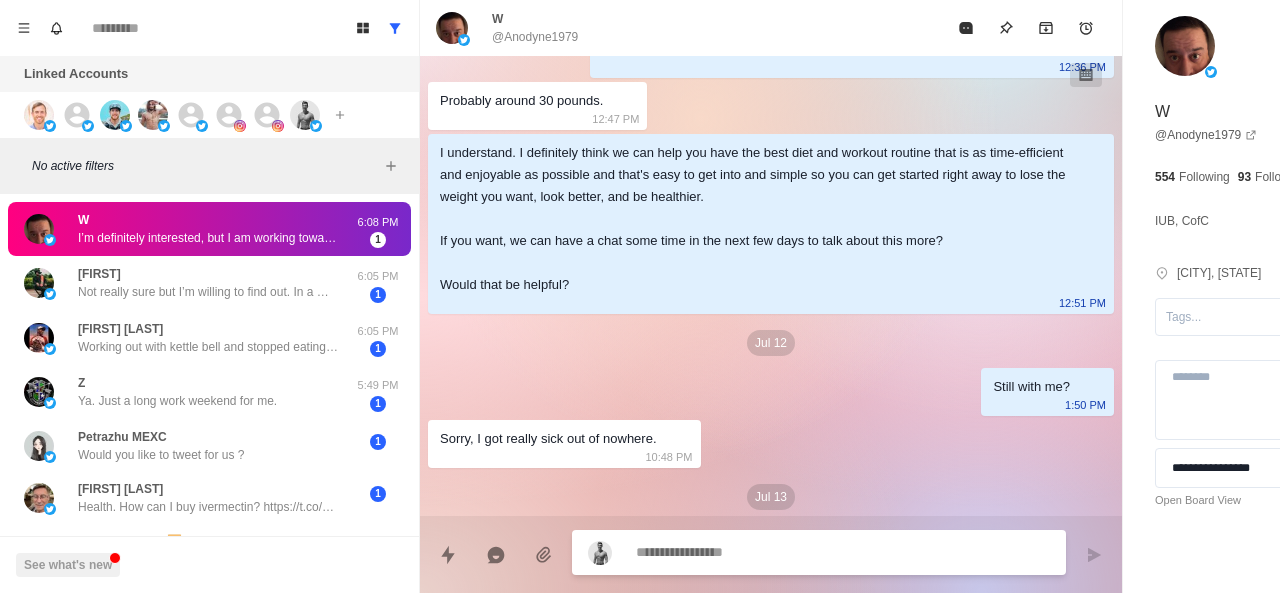 scroll, scrollTop: 1828, scrollLeft: 0, axis: vertical 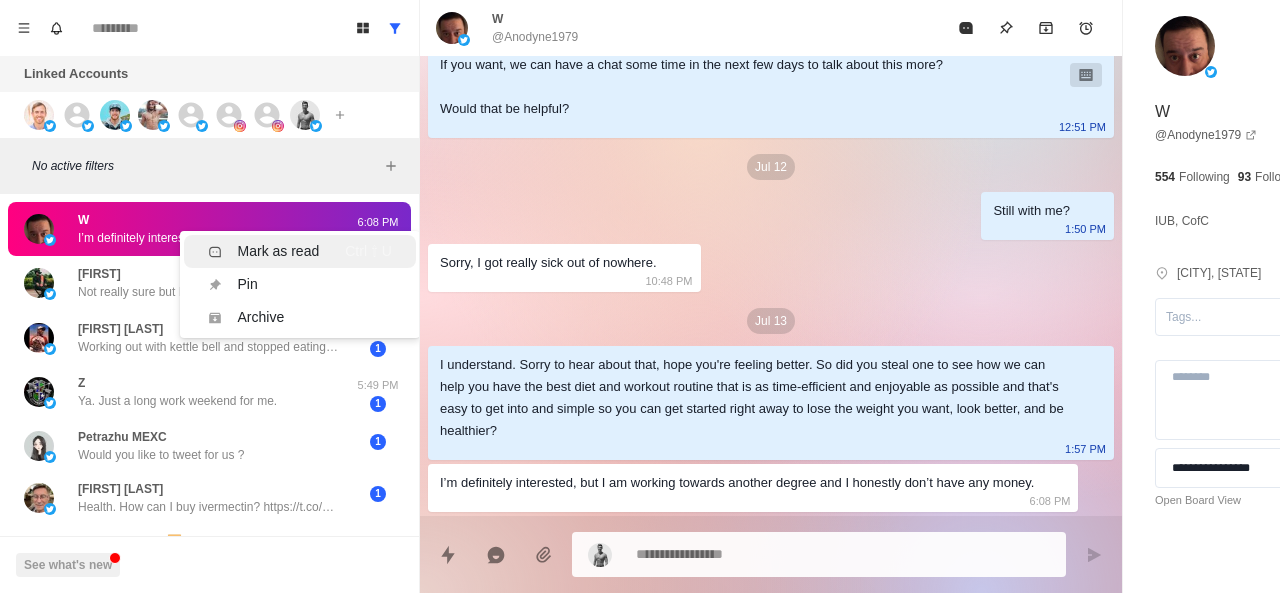 click 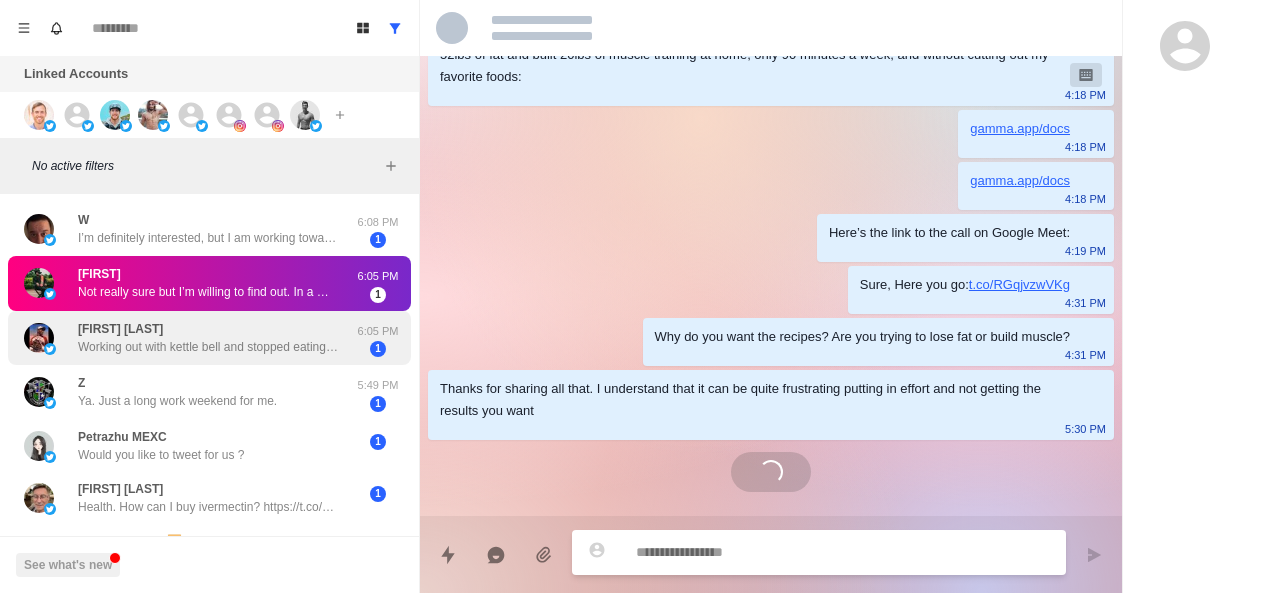 scroll, scrollTop: 2530, scrollLeft: 0, axis: vertical 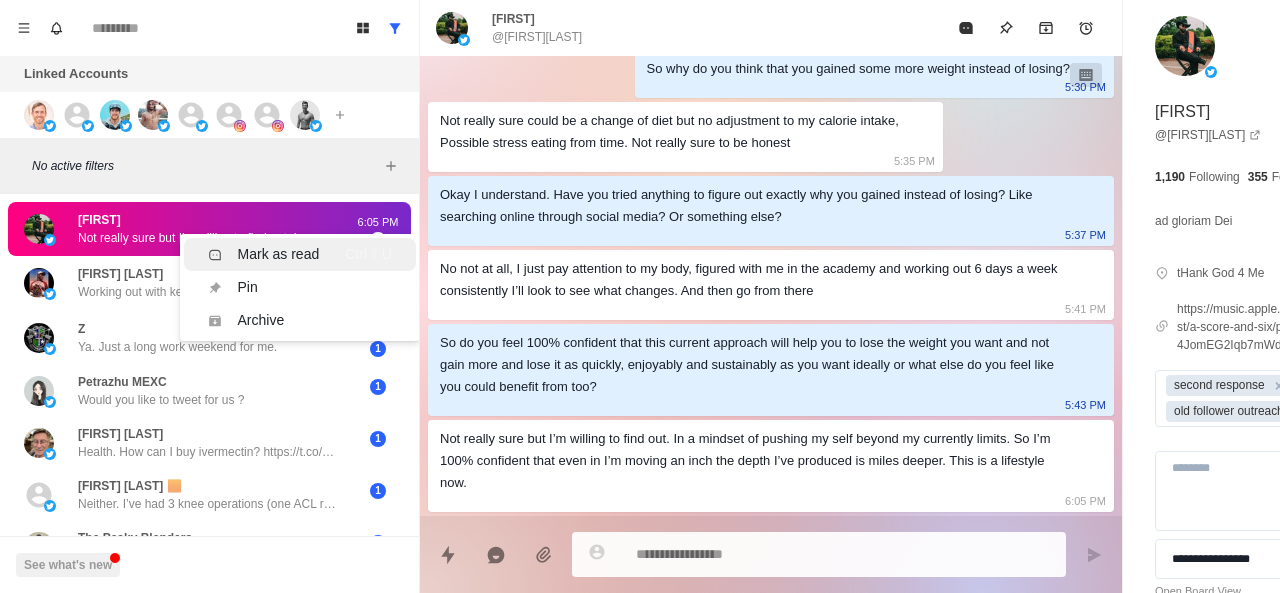 click 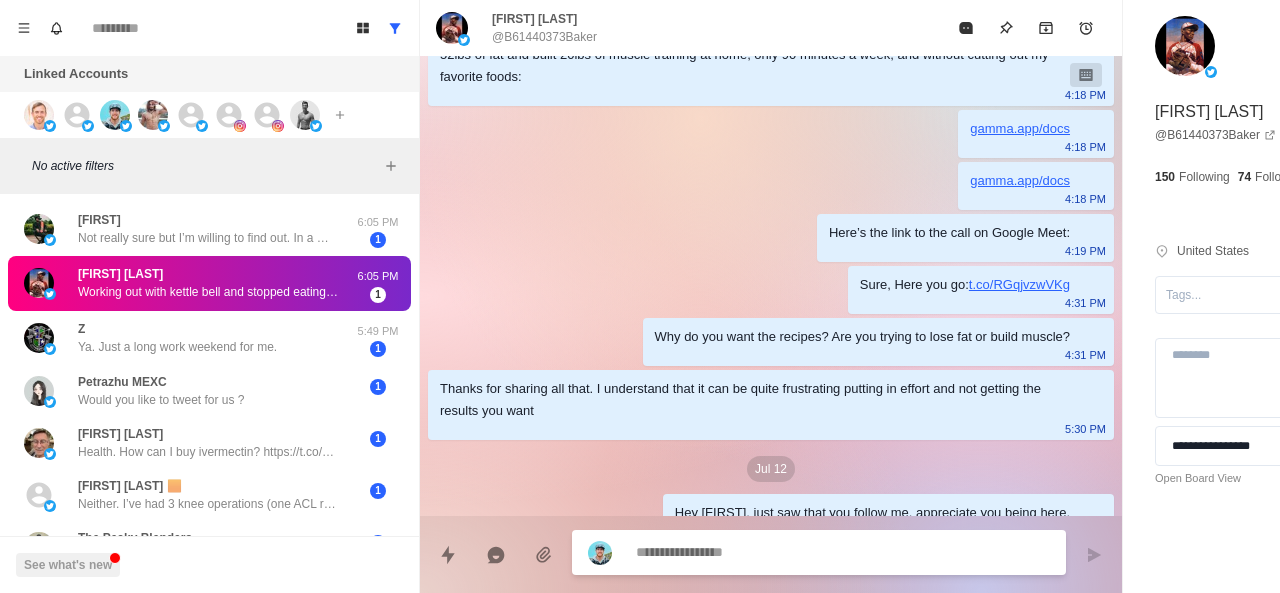 scroll, scrollTop: 560, scrollLeft: 0, axis: vertical 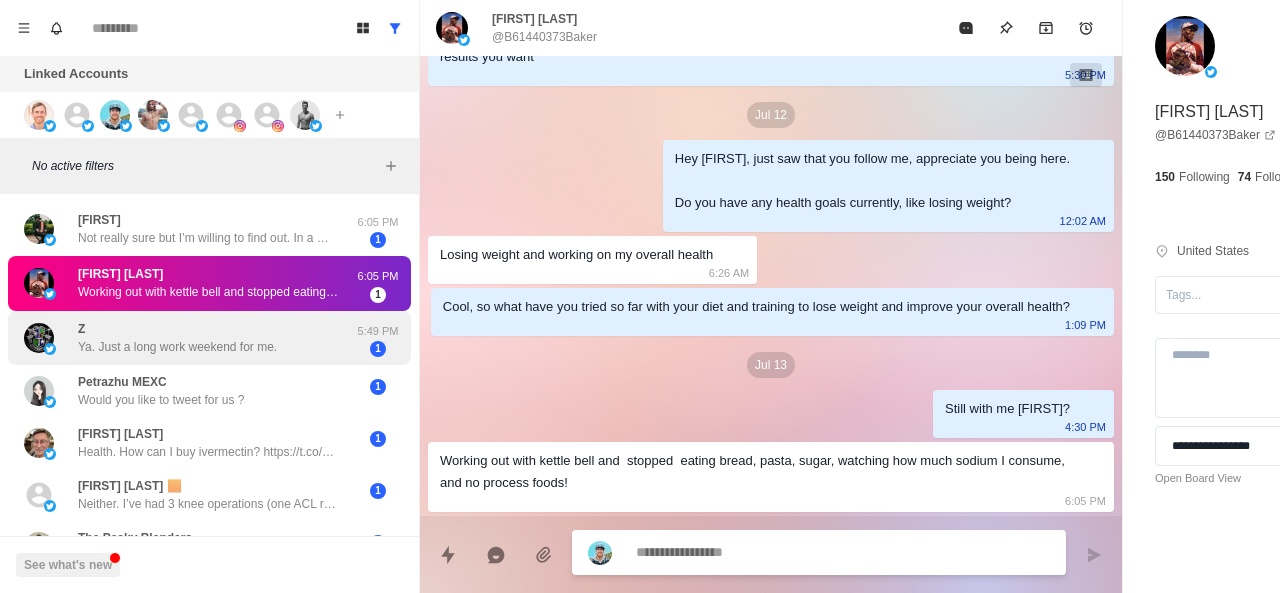 click on "Ya. Just a long work weekend for me." at bounding box center (177, 347) 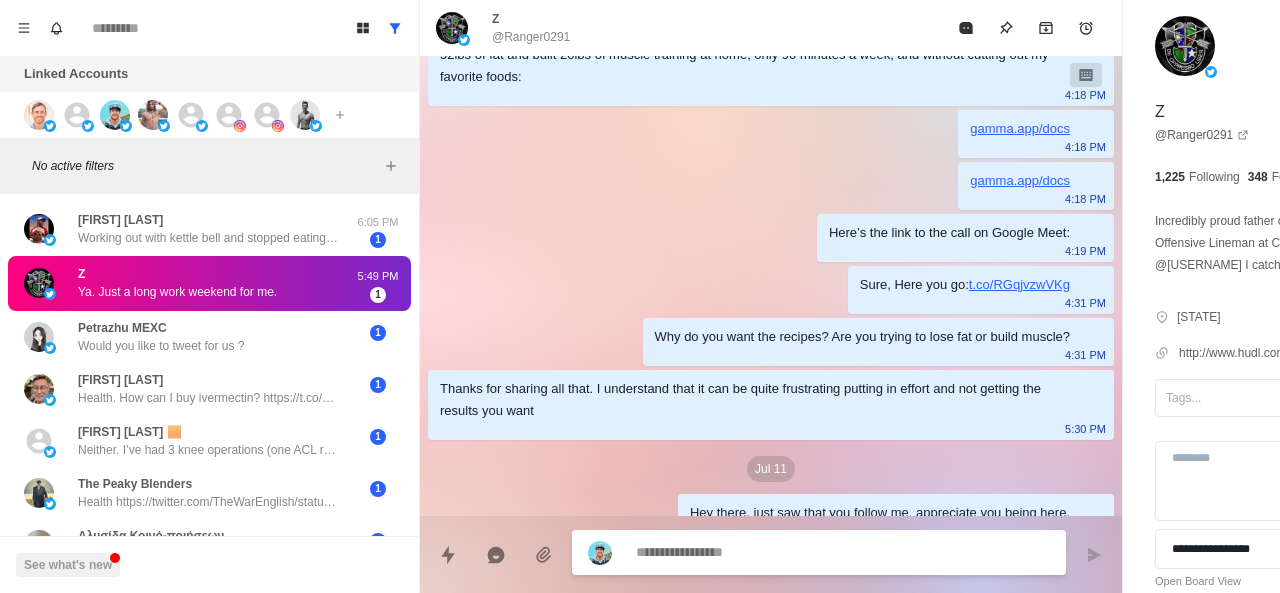 scroll, scrollTop: 1978, scrollLeft: 0, axis: vertical 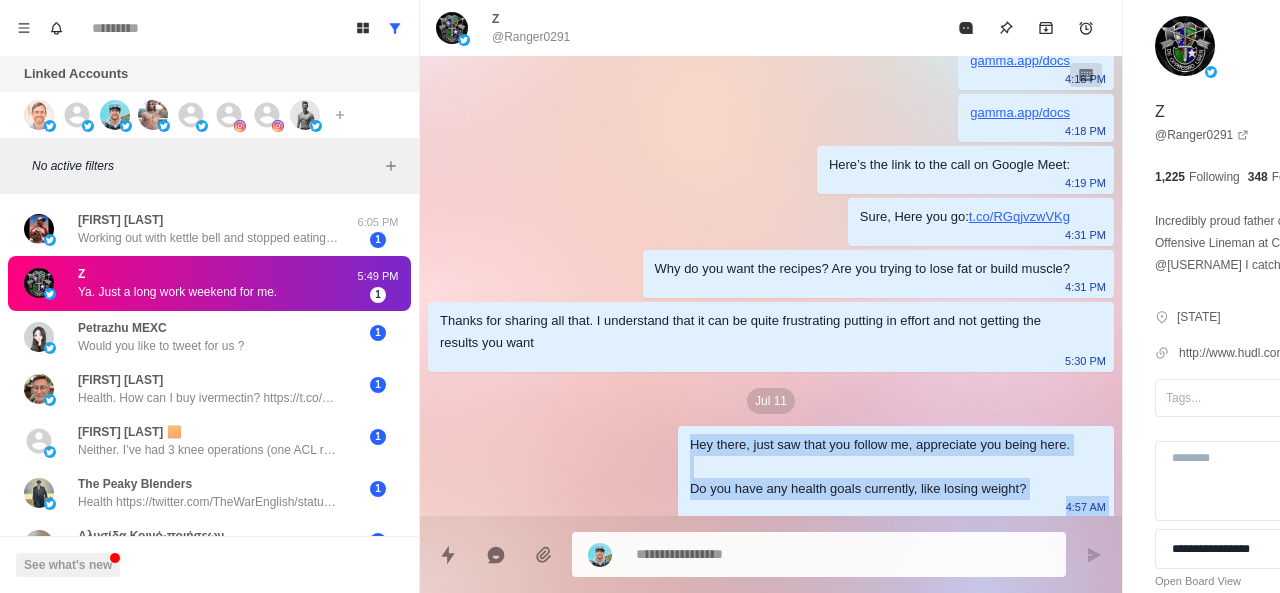 drag, startPoint x: 666, startPoint y: 498, endPoint x: 514, endPoint y: 452, distance: 158.80806 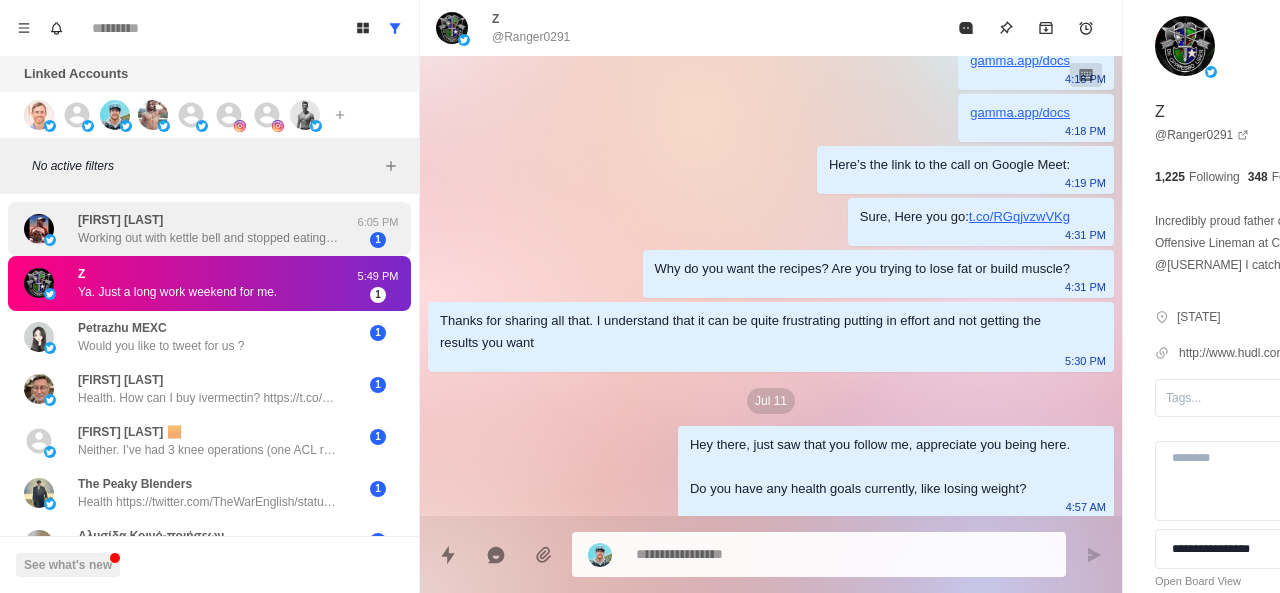 click on "Working out with kettle bell and  stopped  eating bread, pasta, sugar, watching how much sodium I consume, and no process foods!" at bounding box center [208, 238] 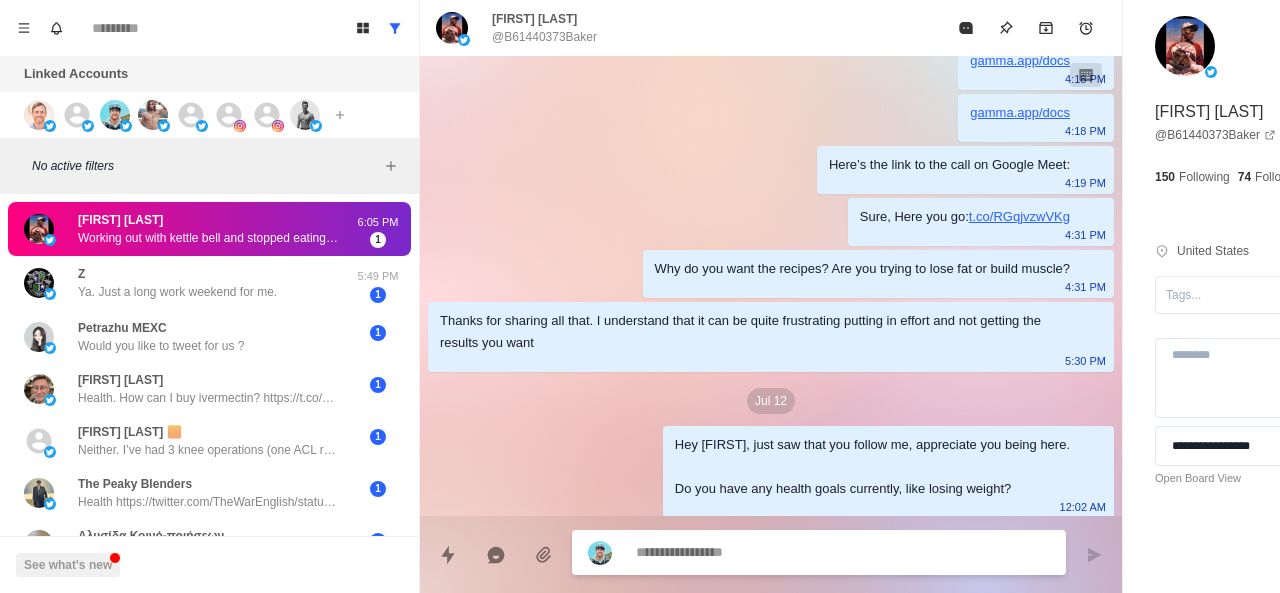 scroll, scrollTop: 560, scrollLeft: 0, axis: vertical 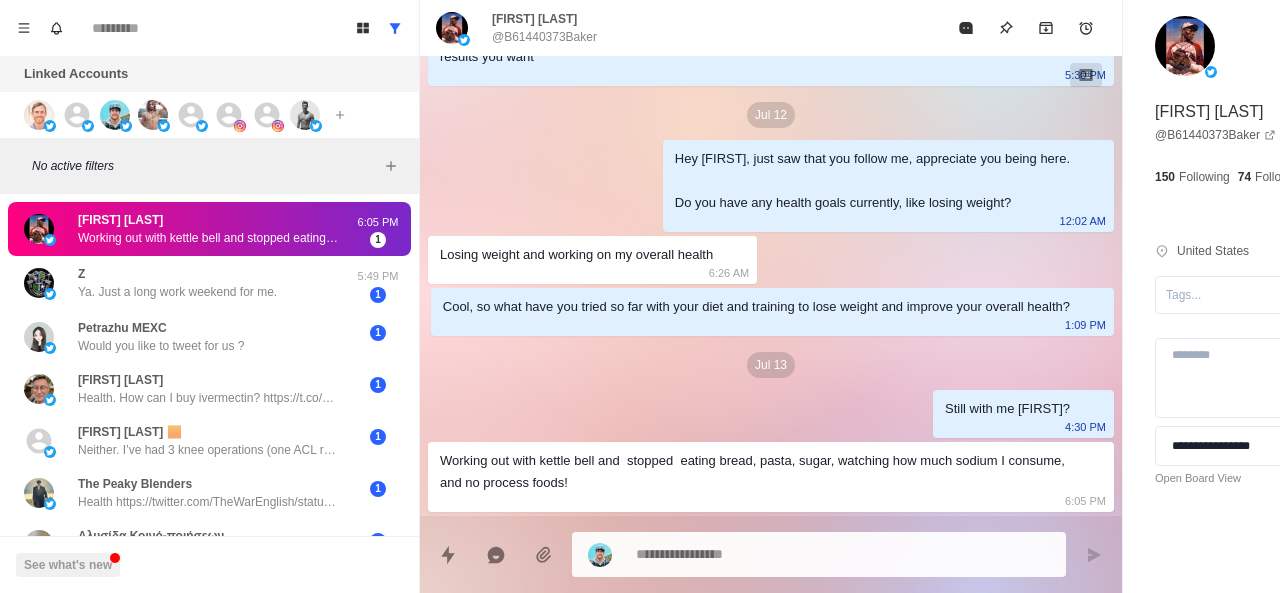 click at bounding box center (819, 554) 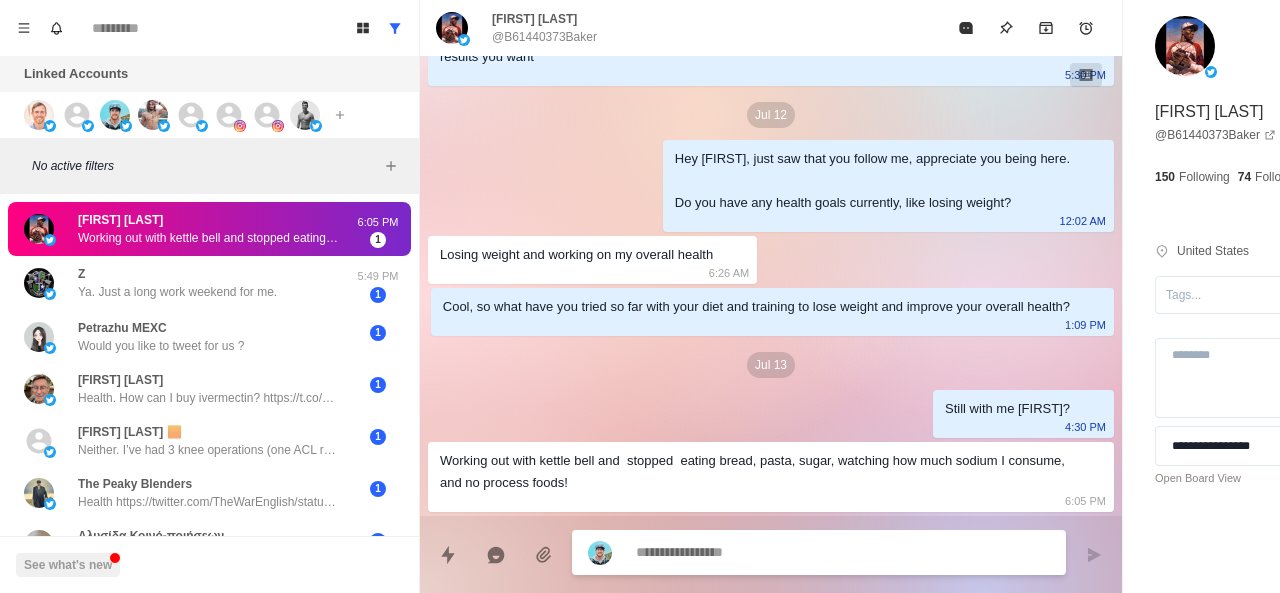 click at bounding box center (785, 552) 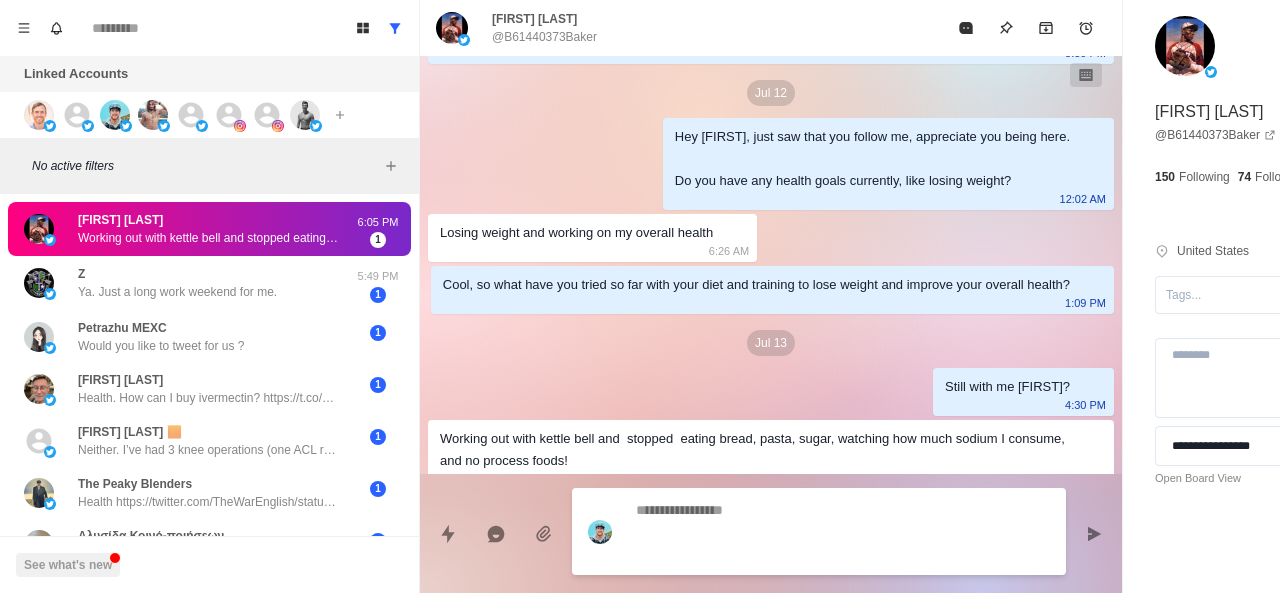 scroll, scrollTop: 634, scrollLeft: 0, axis: vertical 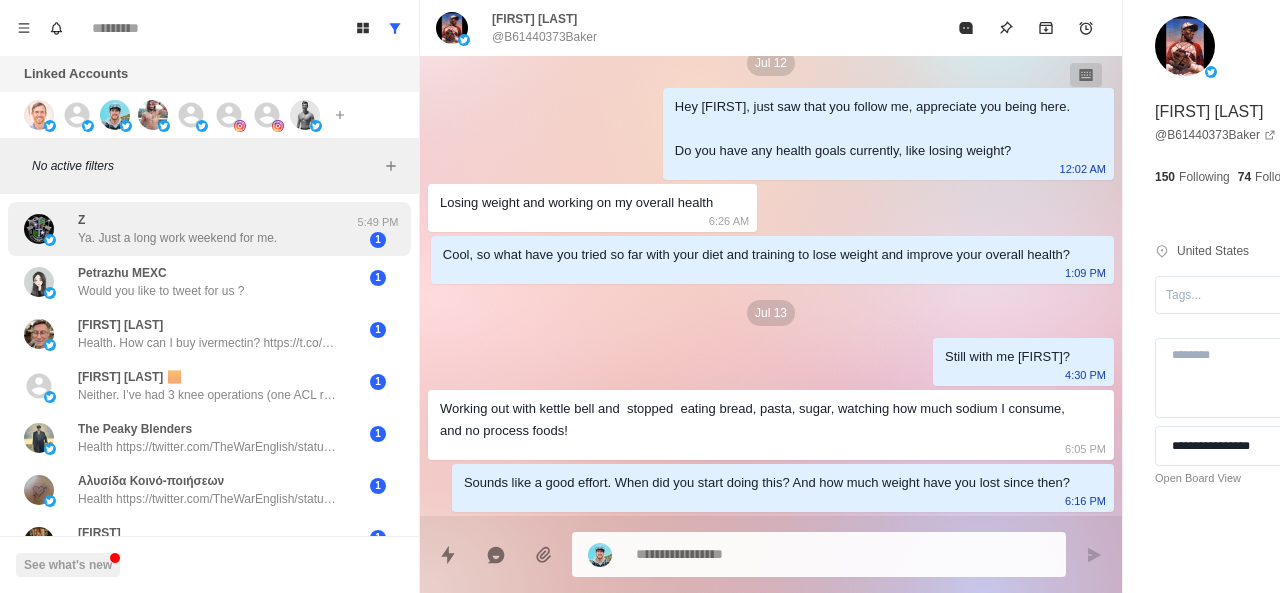 click on "Z Ya. Just a long work weekend for me." at bounding box center (177, 229) 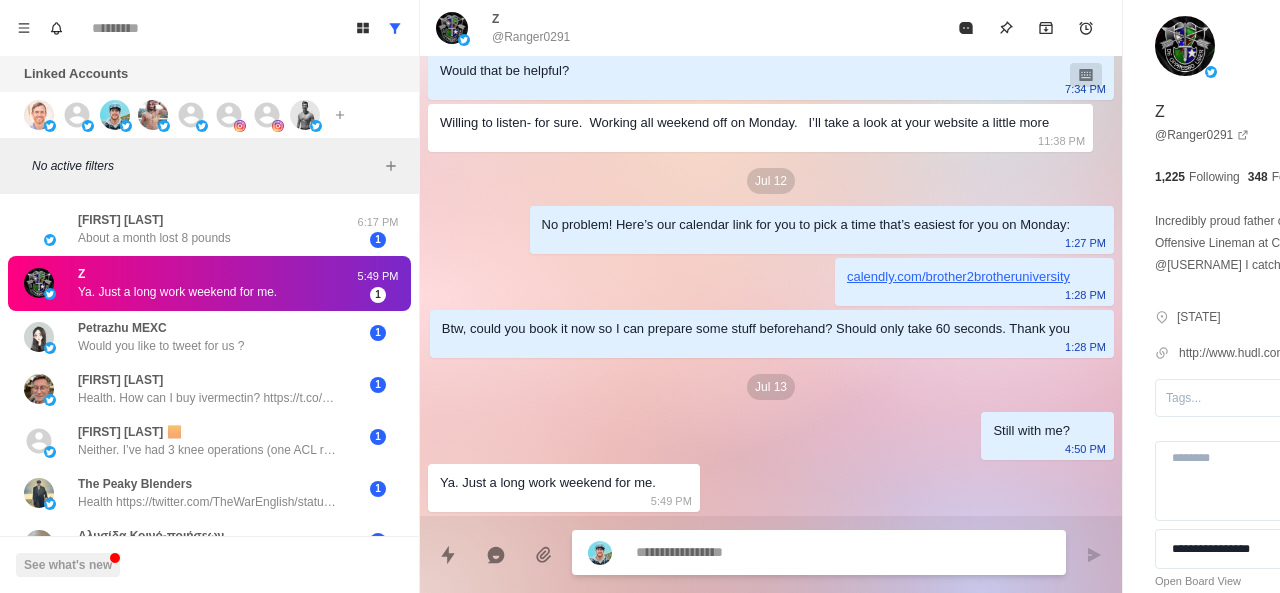 scroll, scrollTop: 1978, scrollLeft: 0, axis: vertical 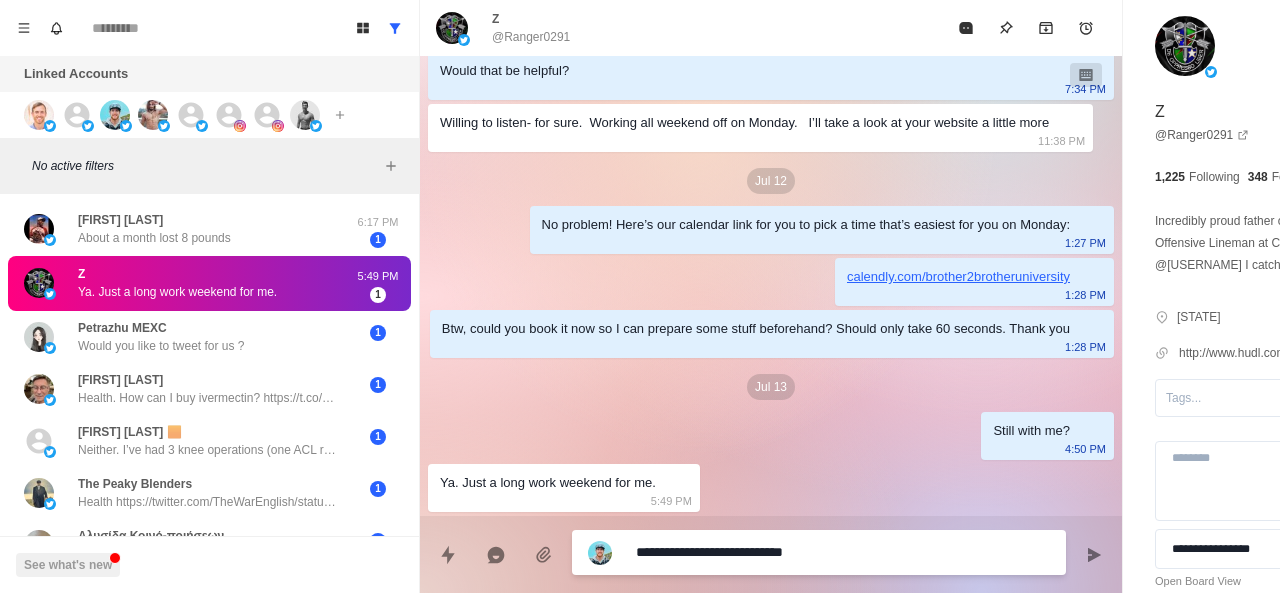 paste on "**********" 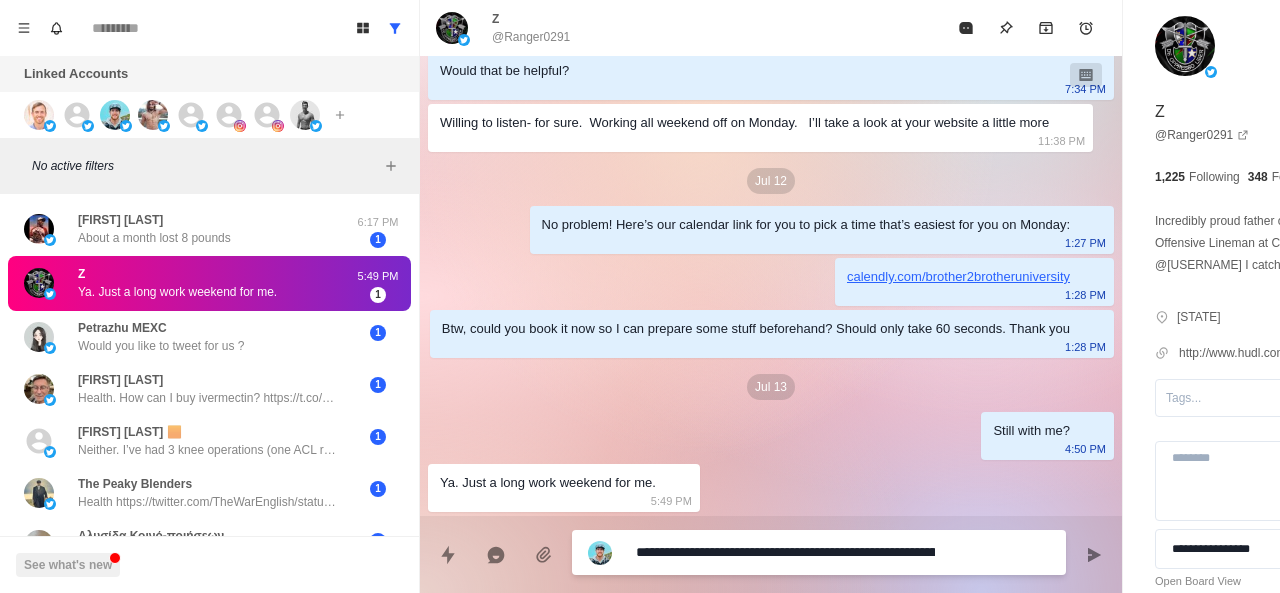 scroll, scrollTop: 16, scrollLeft: 0, axis: vertical 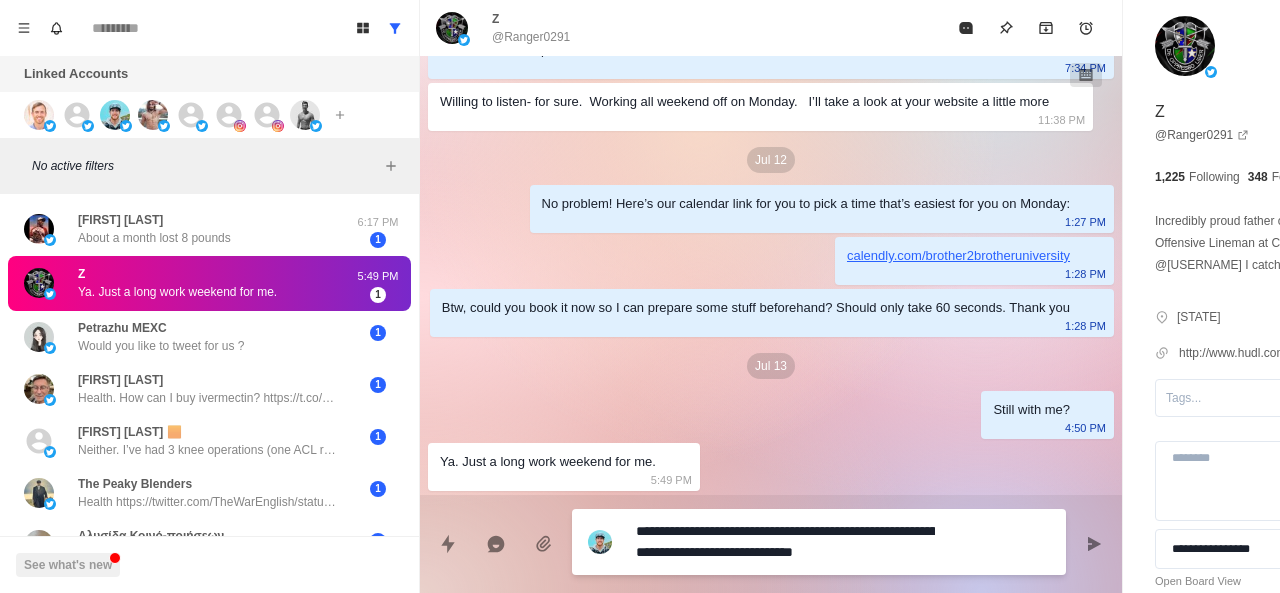 click on "**********" at bounding box center [785, 542] 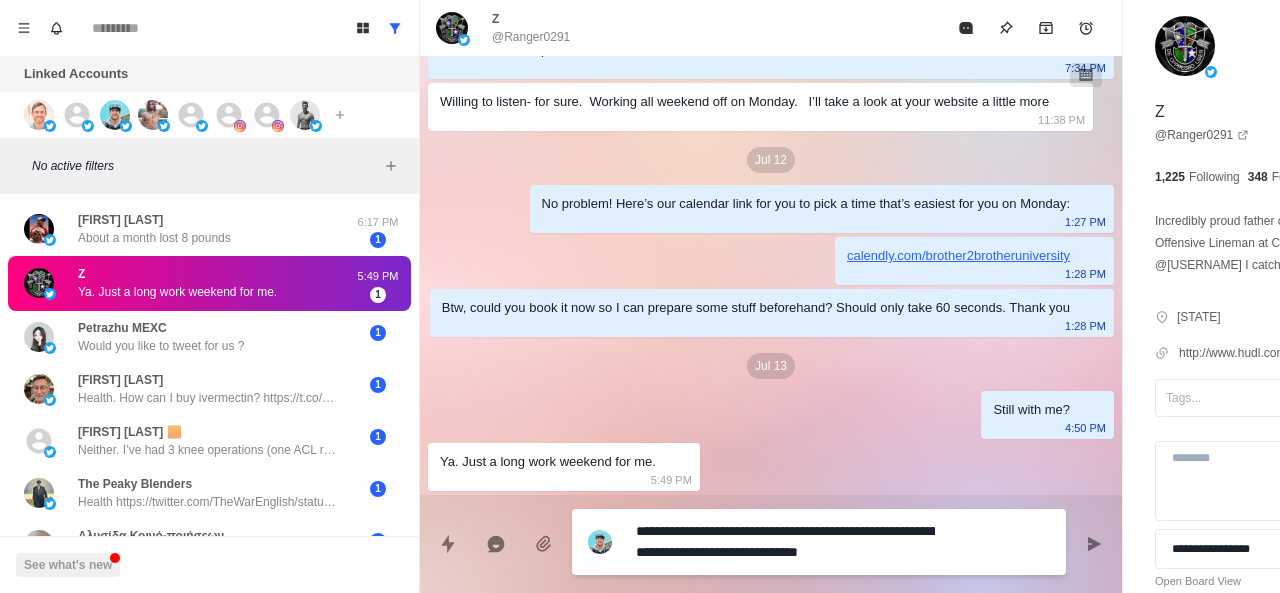 scroll, scrollTop: 20, scrollLeft: 0, axis: vertical 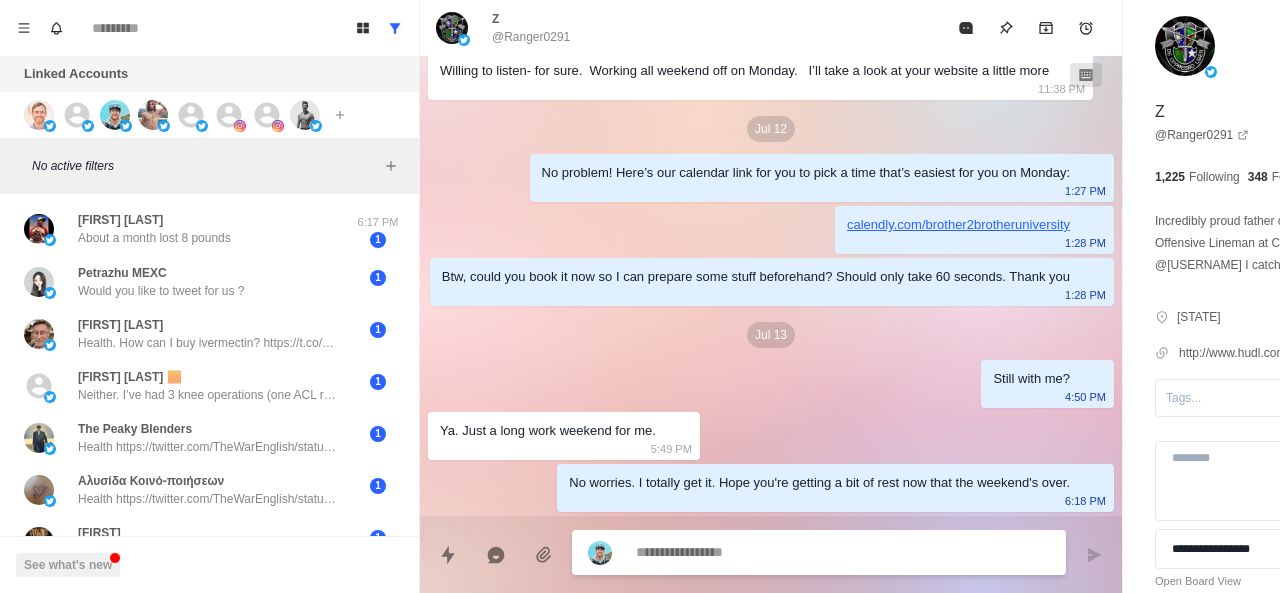 paste on "**********" 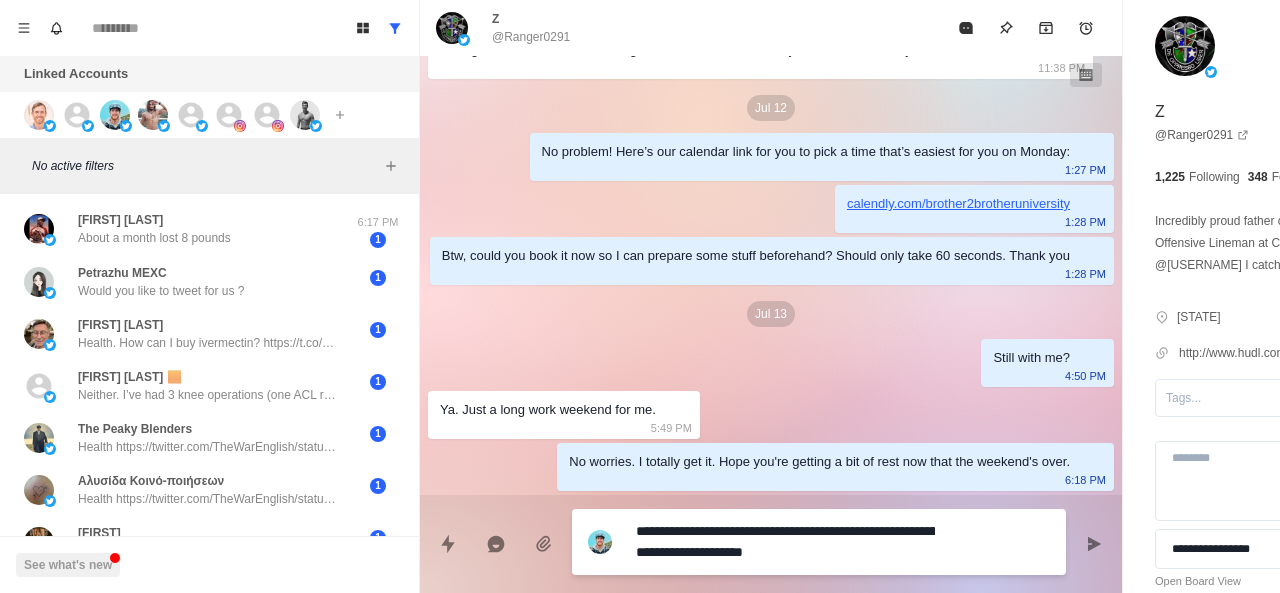 scroll, scrollTop: 2072, scrollLeft: 0, axis: vertical 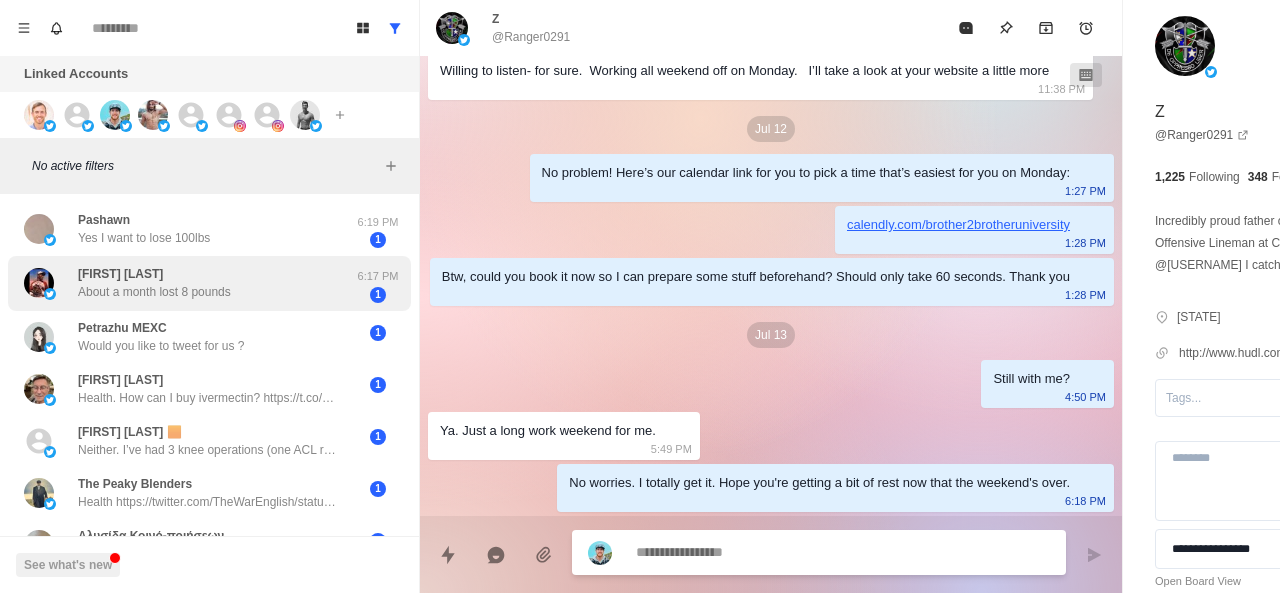 click on "[FIRST] Yes I want to lose 100lbs" at bounding box center (144, 229) 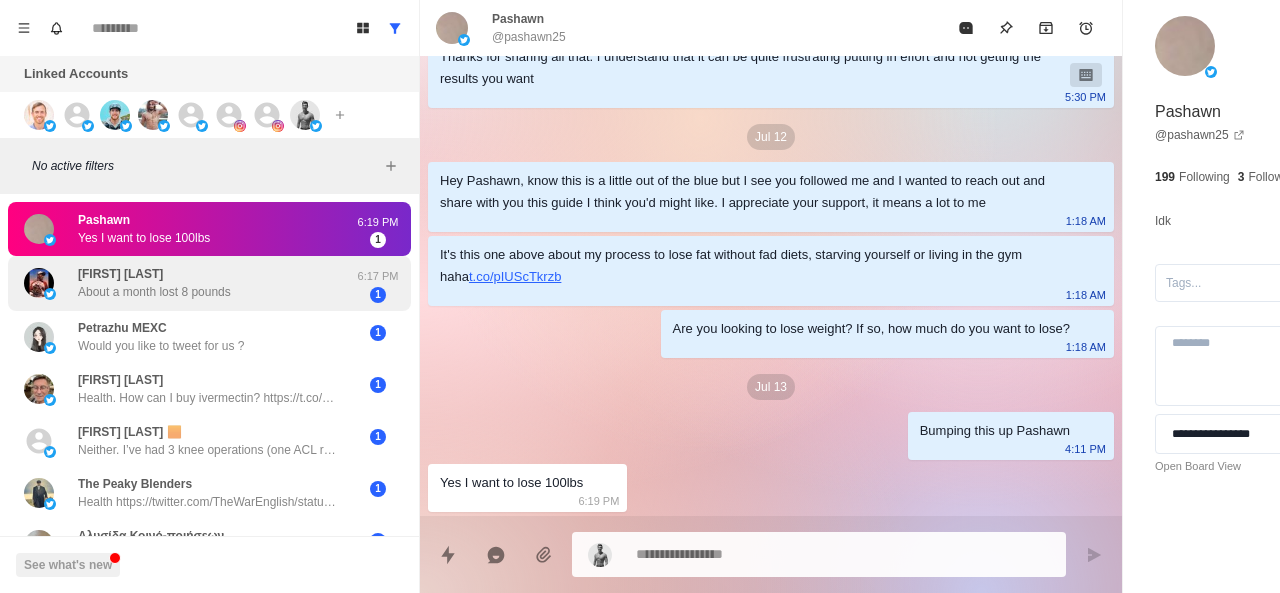 click on "[FIRST] [LAST] About a month lost  8 pounds" at bounding box center (154, 283) 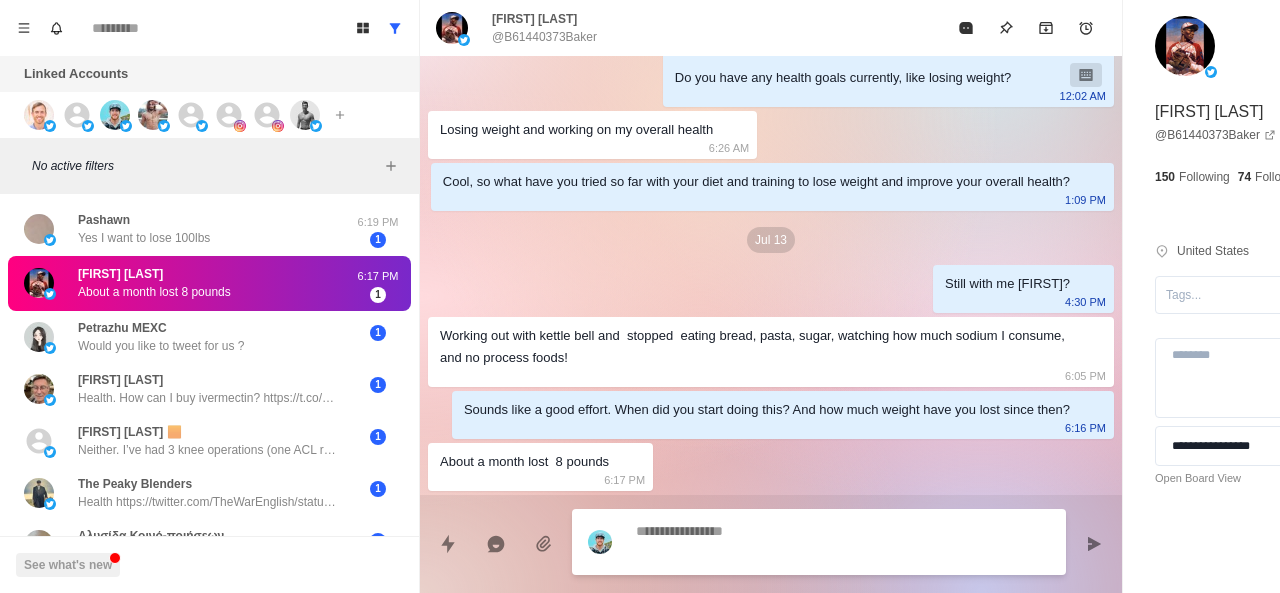scroll, scrollTop: 738, scrollLeft: 0, axis: vertical 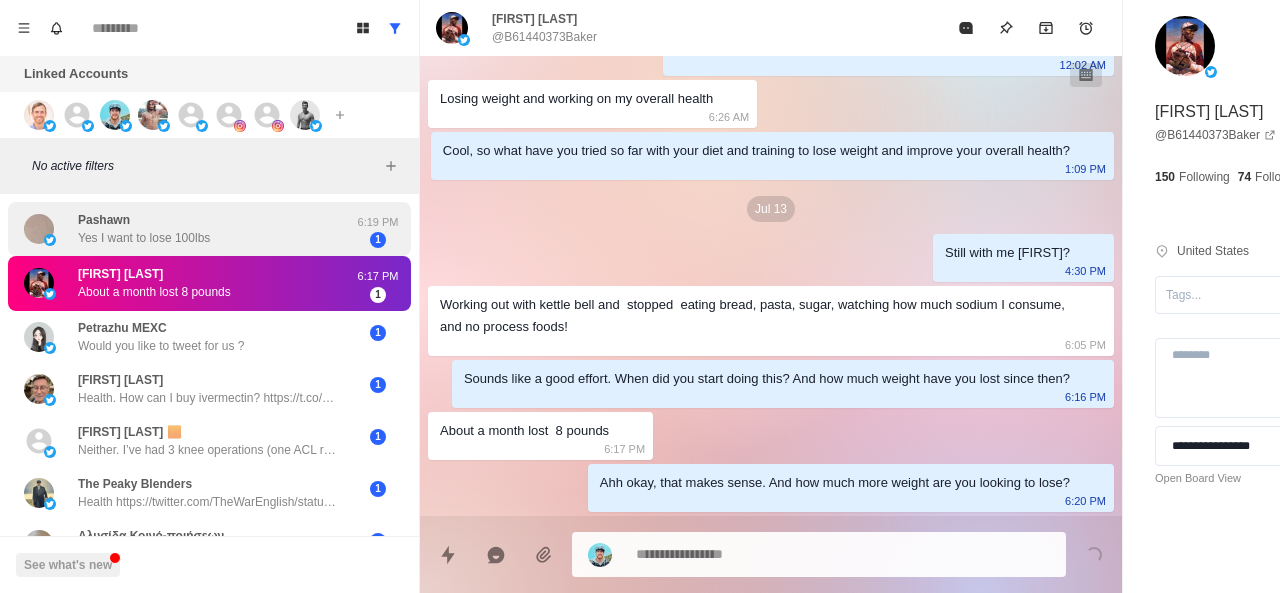 click on "[FIRST] Yes I want to lose 100lbs" at bounding box center [188, 229] 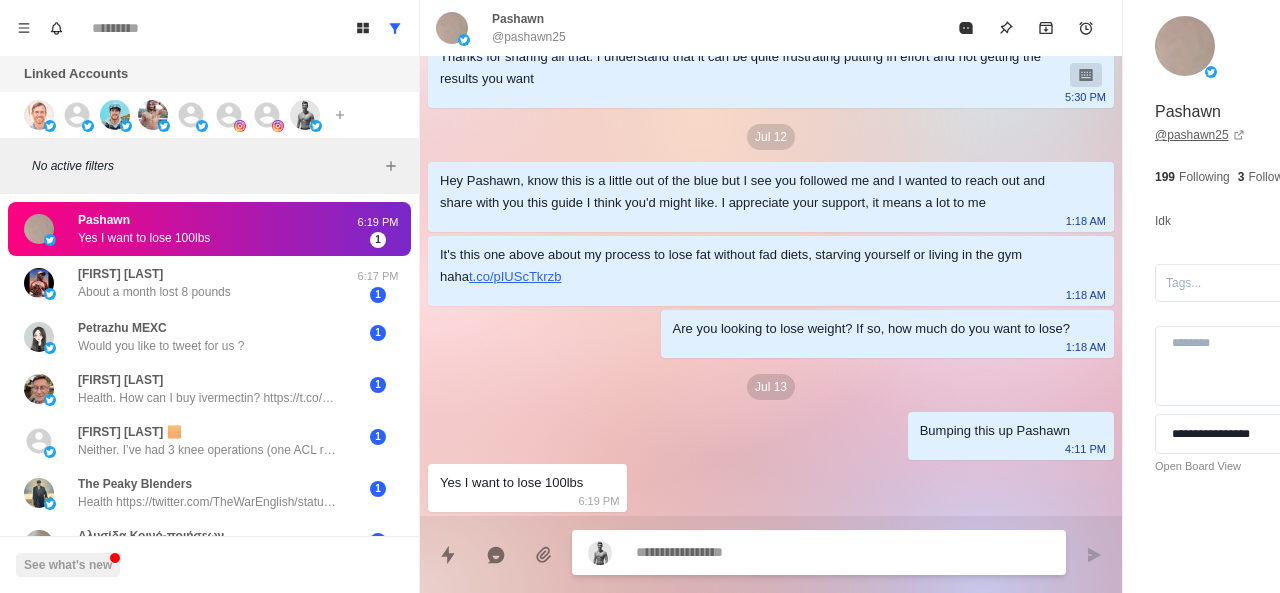 click on "@[USERNAME]" at bounding box center [1200, 135] 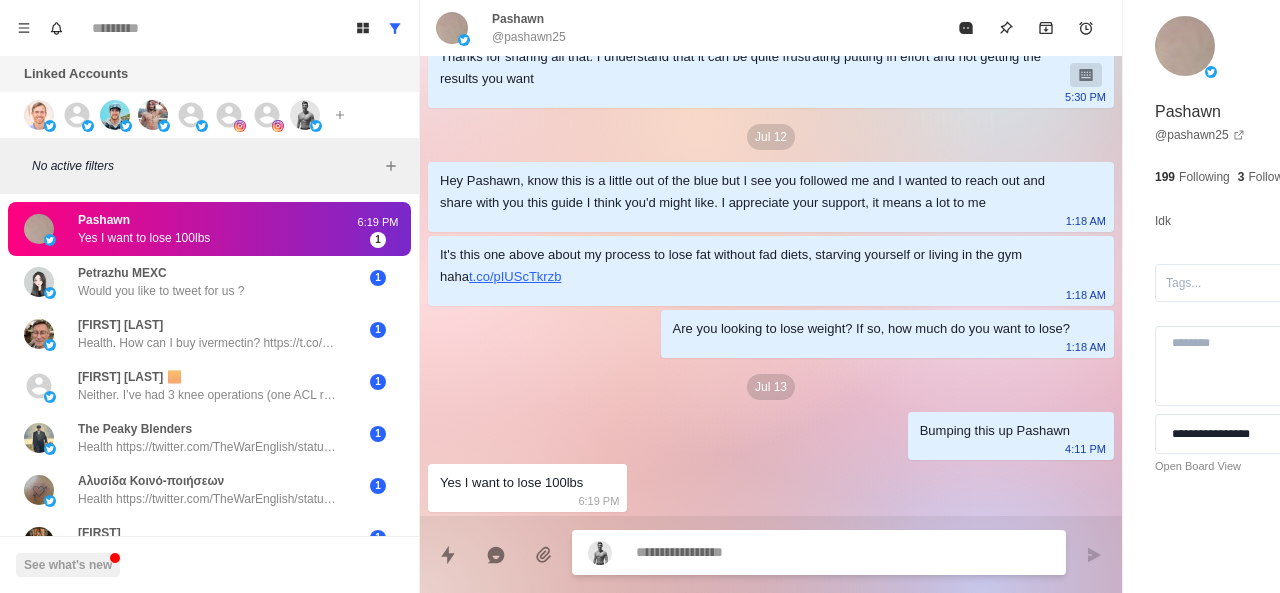 click at bounding box center [785, 552] 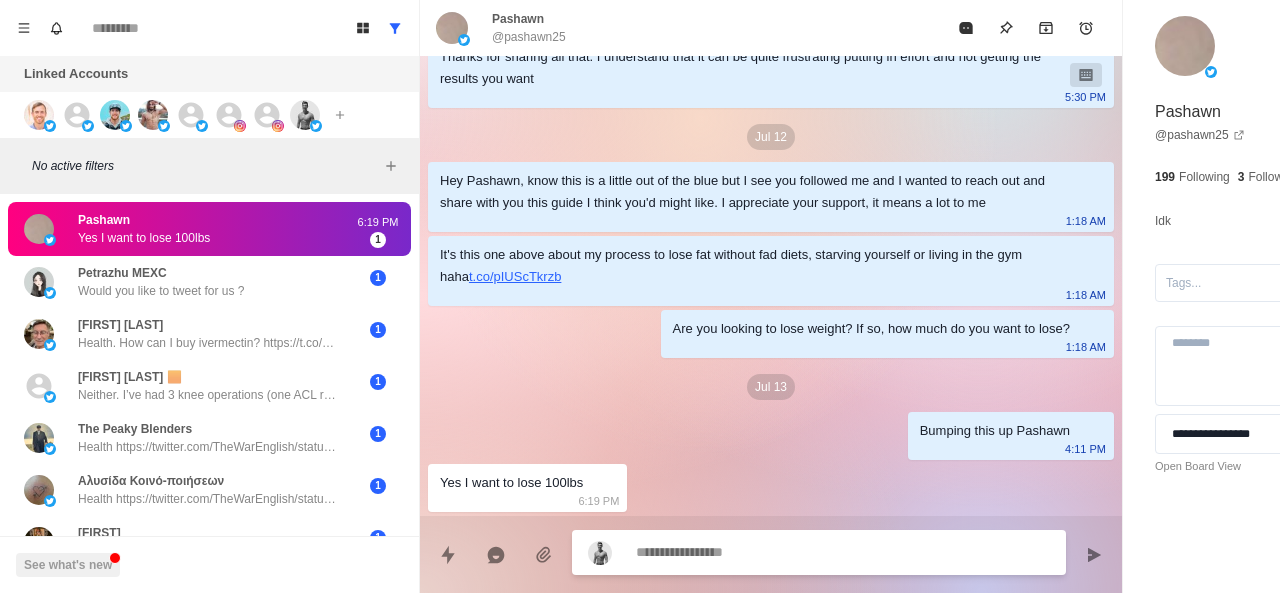 paste on "**********" 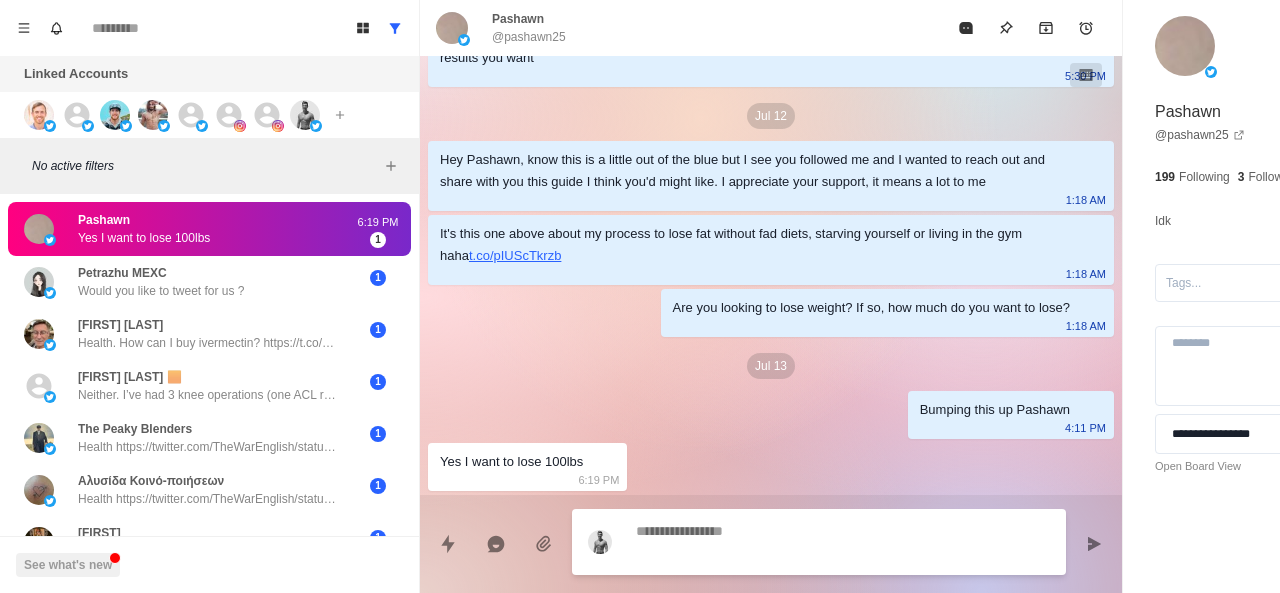scroll, scrollTop: 590, scrollLeft: 0, axis: vertical 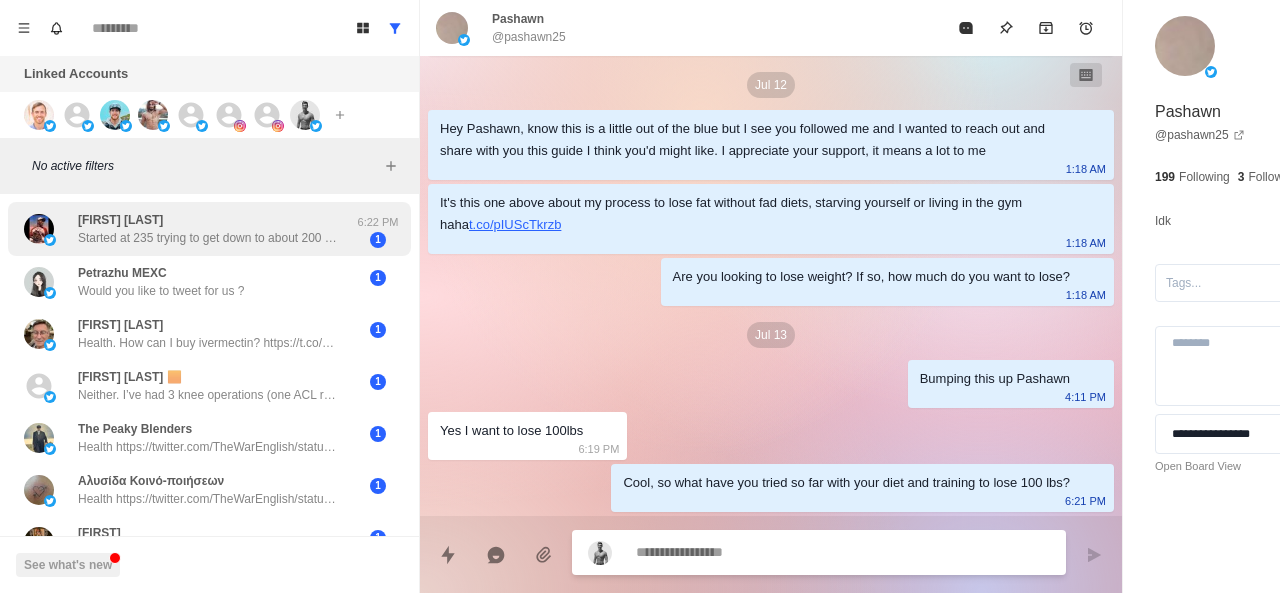 click on "Started at 235 trying to get down to about 200 lbs" at bounding box center [208, 238] 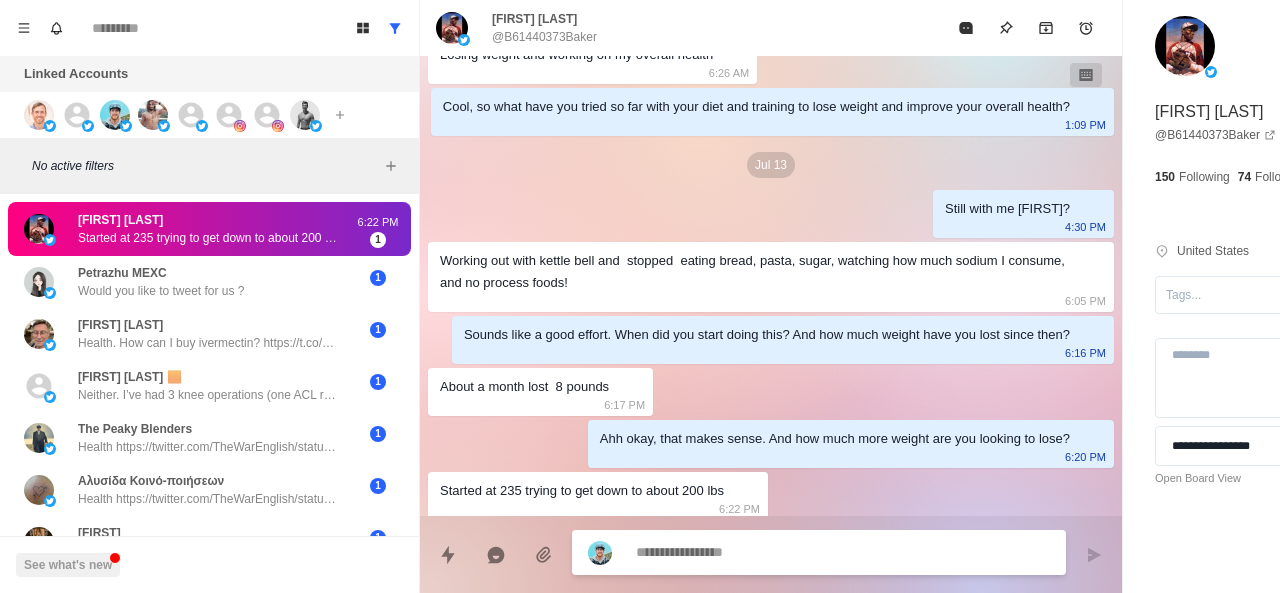 scroll, scrollTop: 790, scrollLeft: 0, axis: vertical 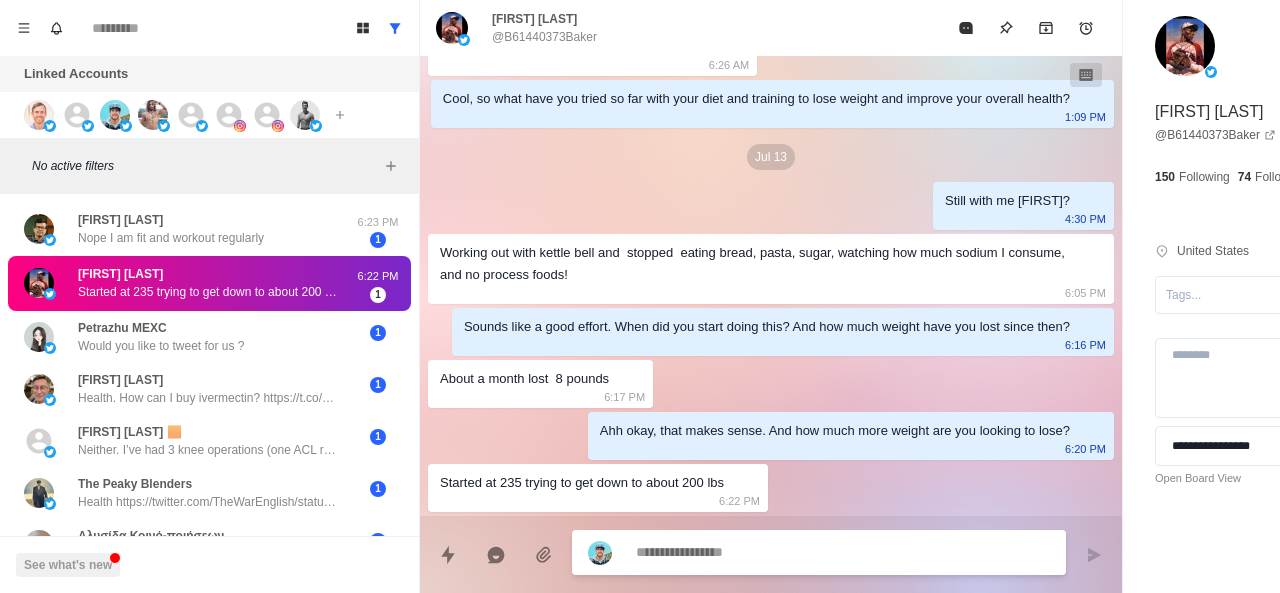 click at bounding box center [785, 552] 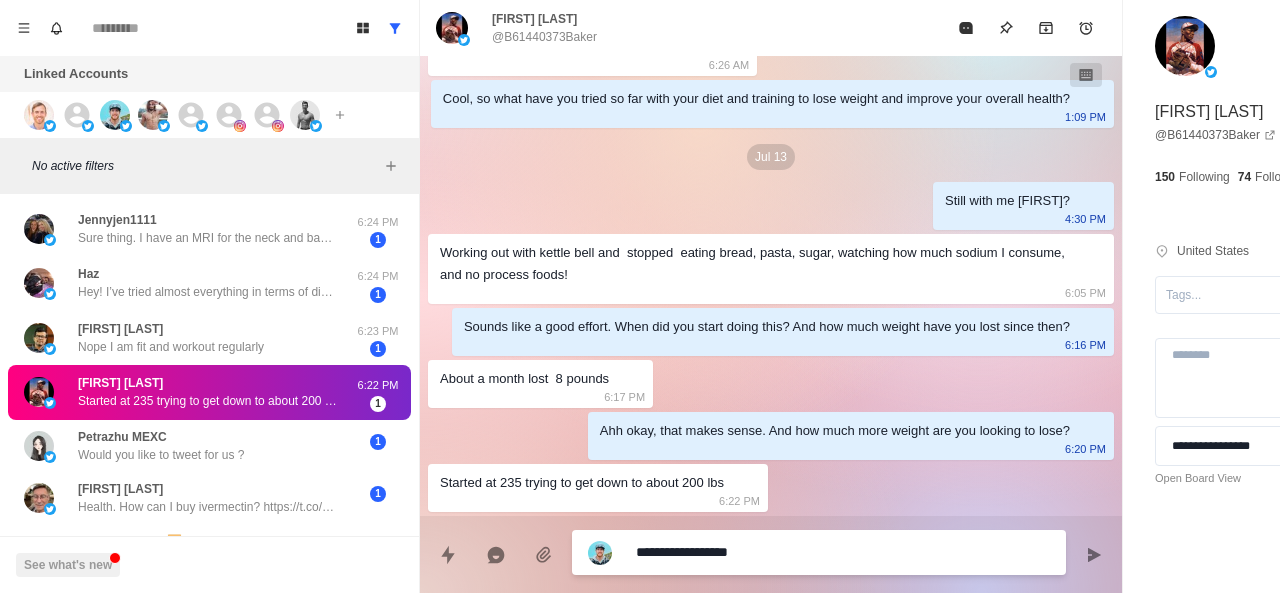 paste on "**********" 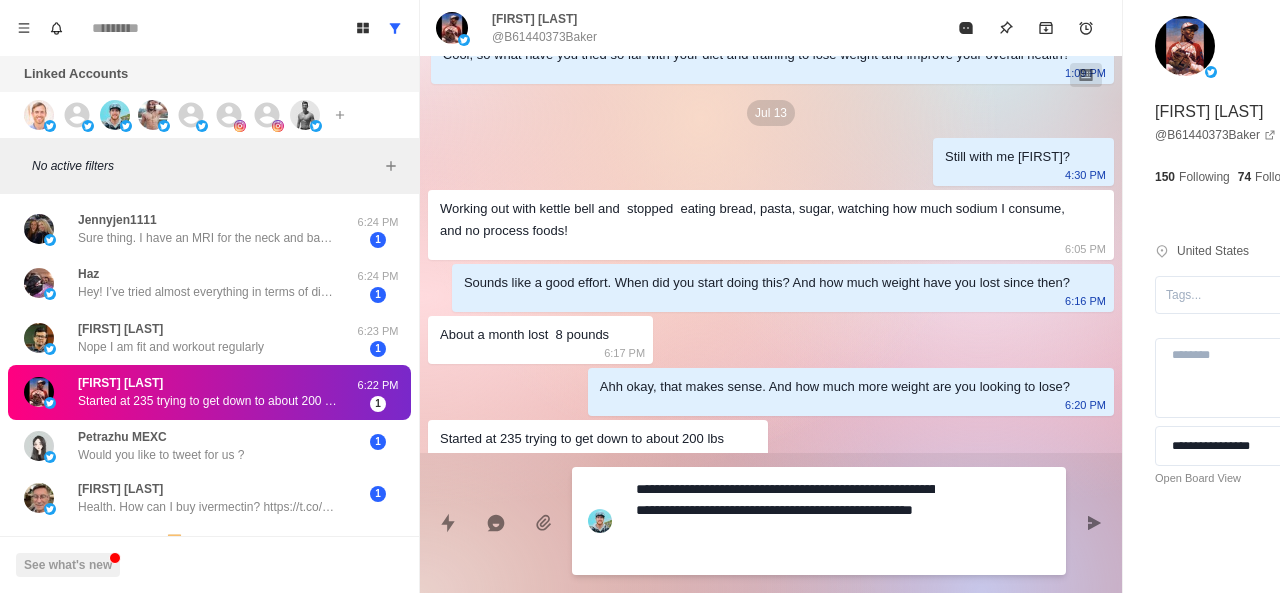 click on "**********" at bounding box center (785, 521) 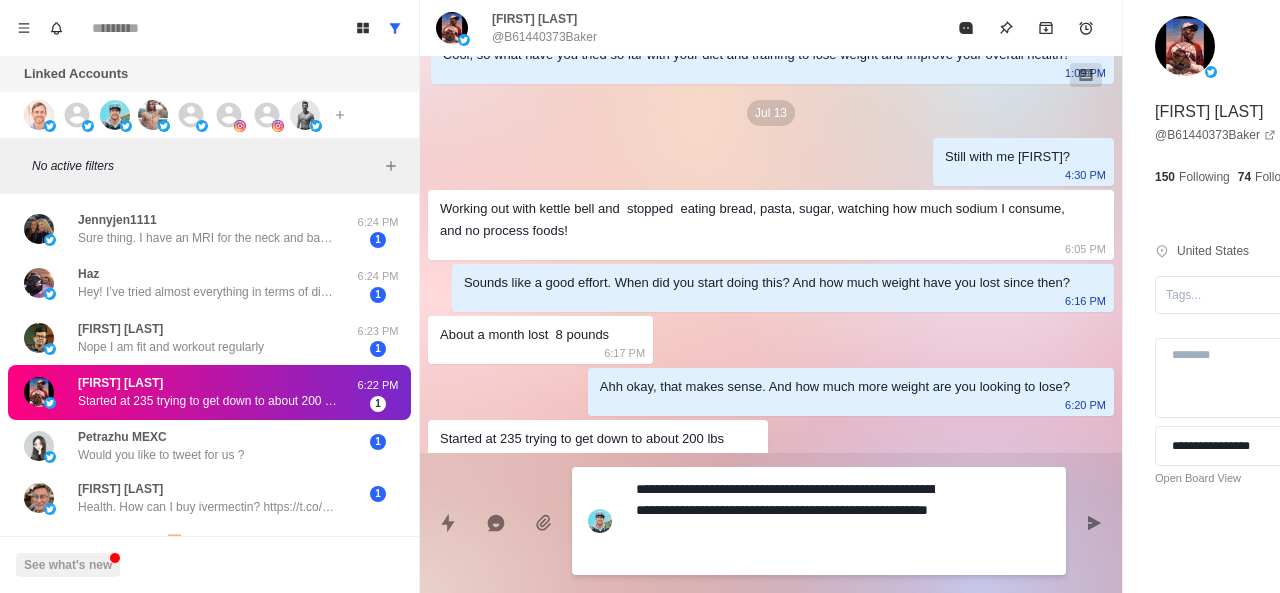 click on "**********" at bounding box center (785, 521) 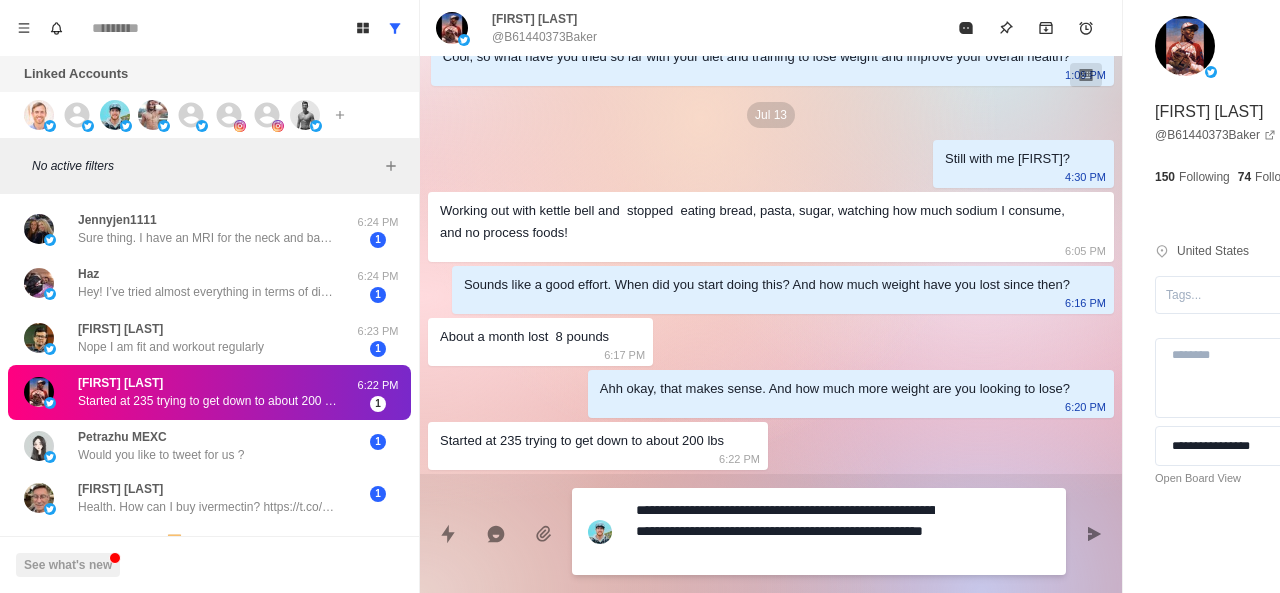 click on "**********" at bounding box center [785, 531] 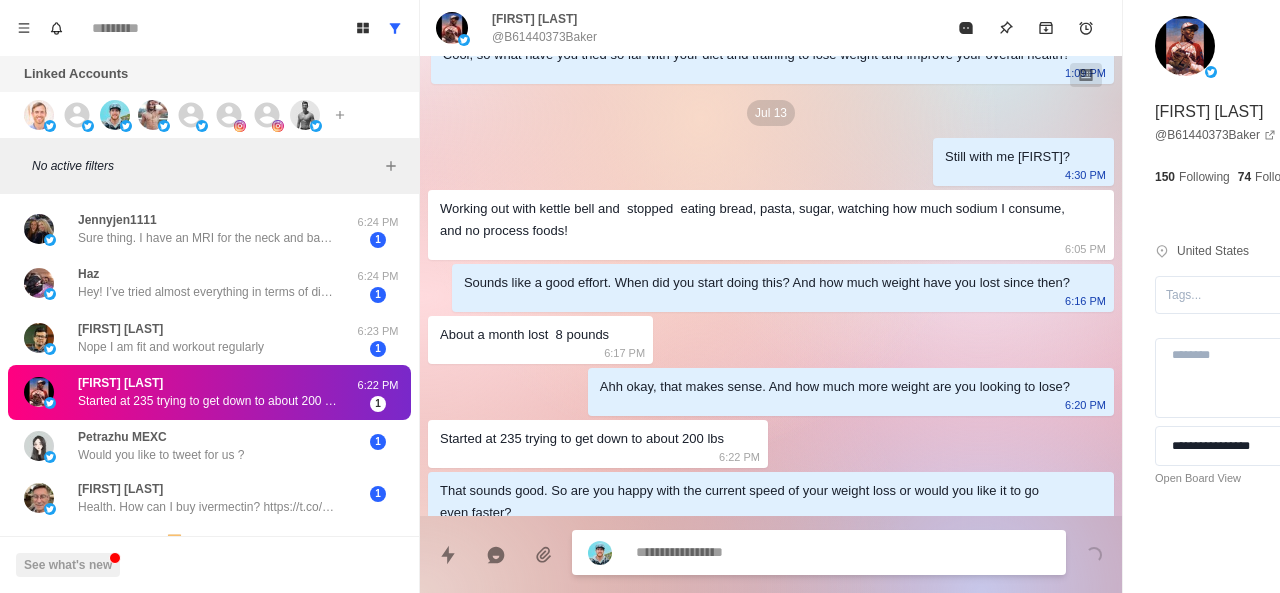 scroll, scrollTop: 864, scrollLeft: 0, axis: vertical 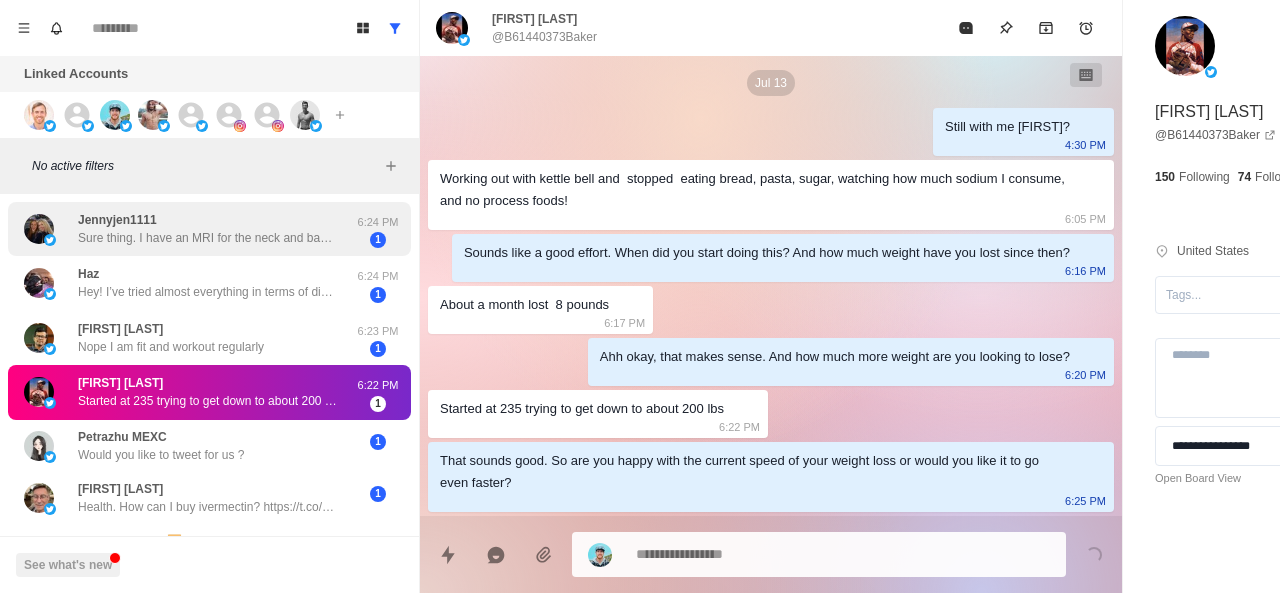 click on "[FIRST][LAST] Sure thing. I have an MRI for the neck and back this week. Hopefully, that will yield some answers about issues from the car accident that have lingering pain and mobility restrictions. That along with the Frozen shoulder are going to alter workouts for a little bit. But, it is what it is. The mental aspect will be the real hurdle. Haha. Thank you for reaching out. Hope you have a good rest of your weekend." at bounding box center (208, 229) 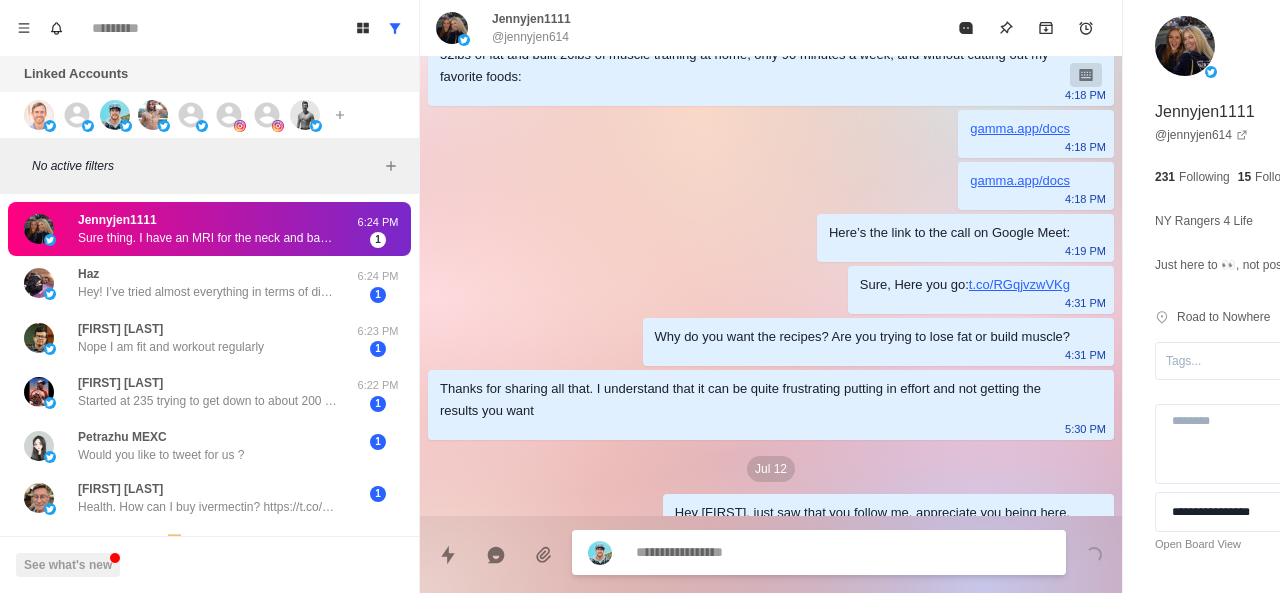 scroll, scrollTop: 2460, scrollLeft: 0, axis: vertical 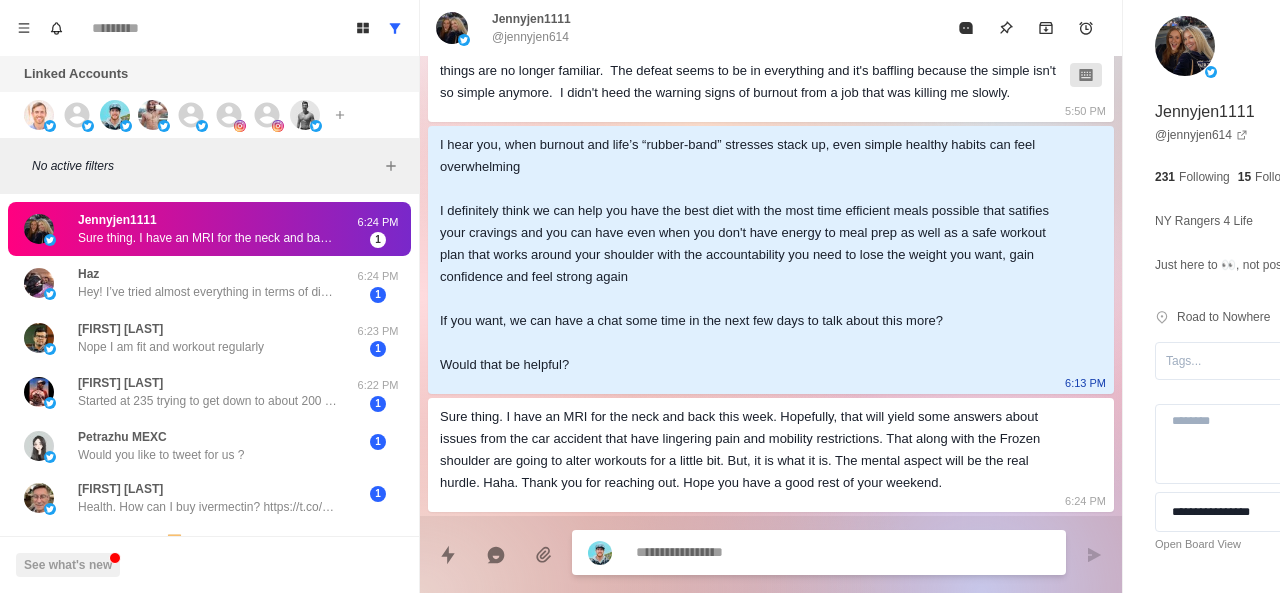click at bounding box center (785, 552) 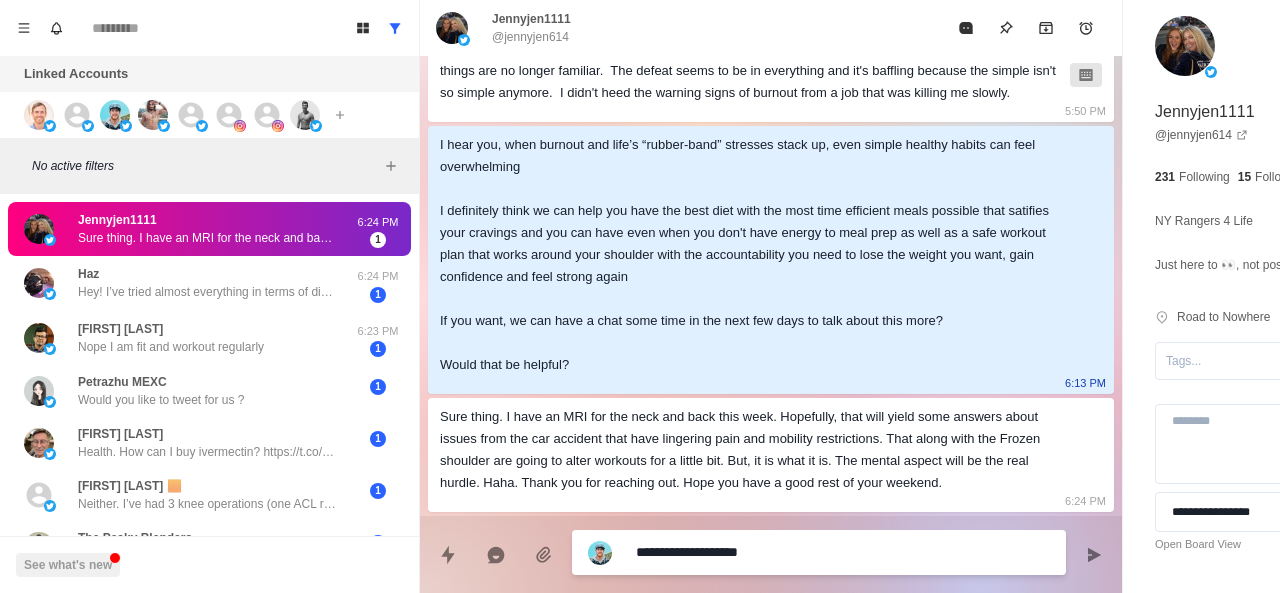 paste on "**********" 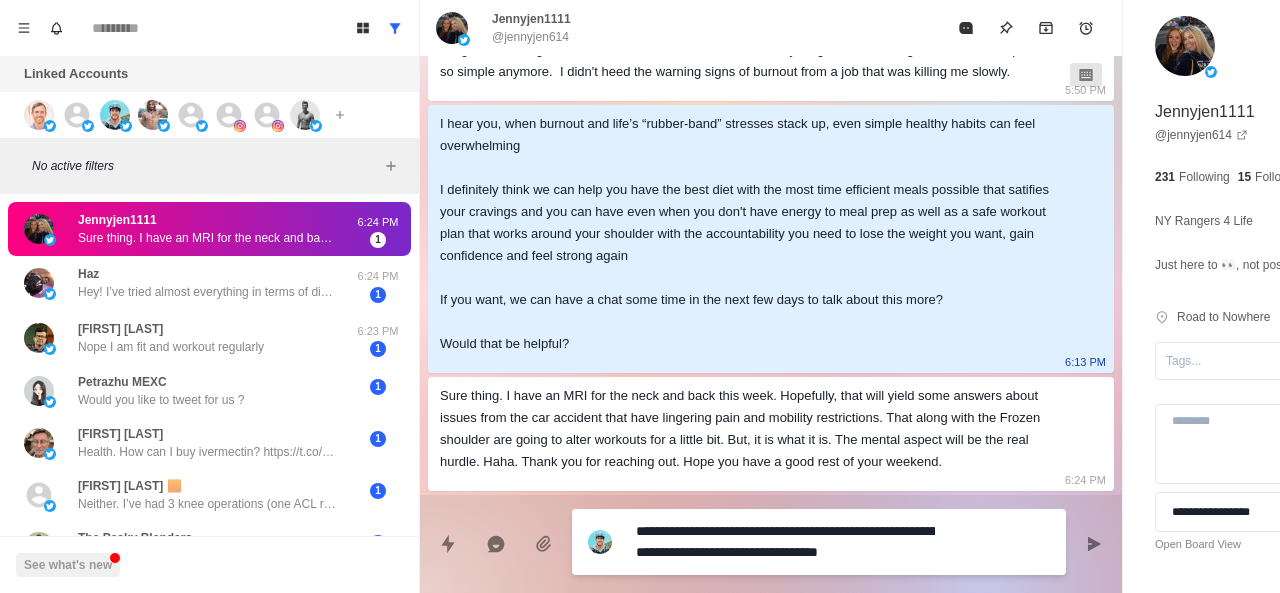 scroll, scrollTop: 0, scrollLeft: 0, axis: both 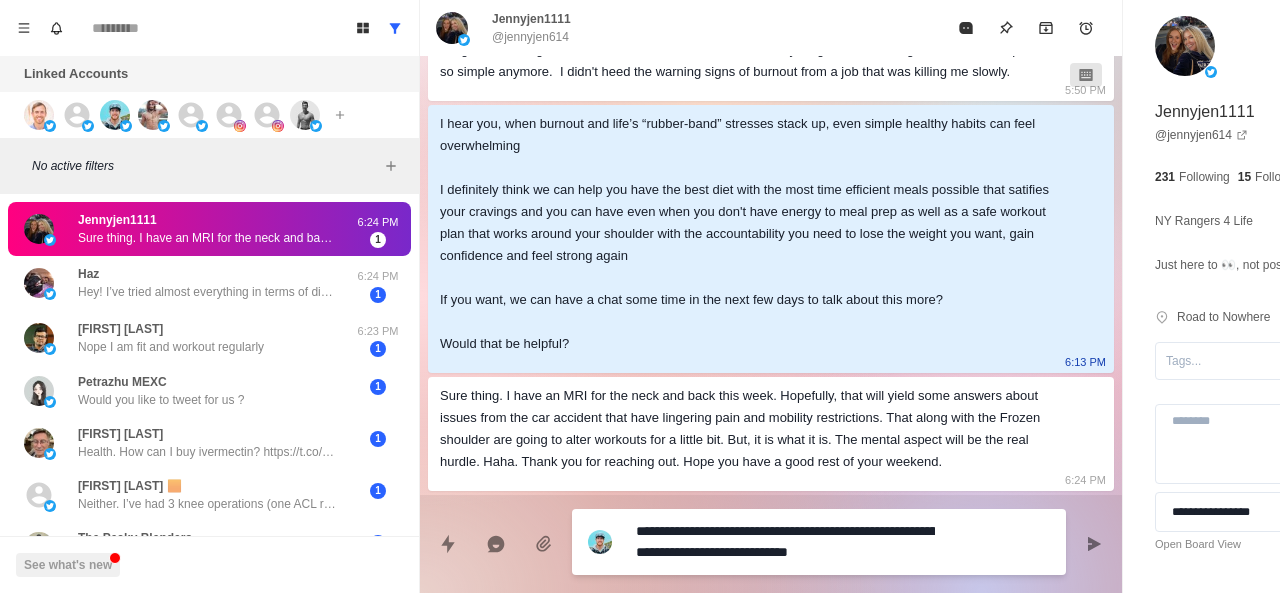 click on "**********" at bounding box center [785, 542] 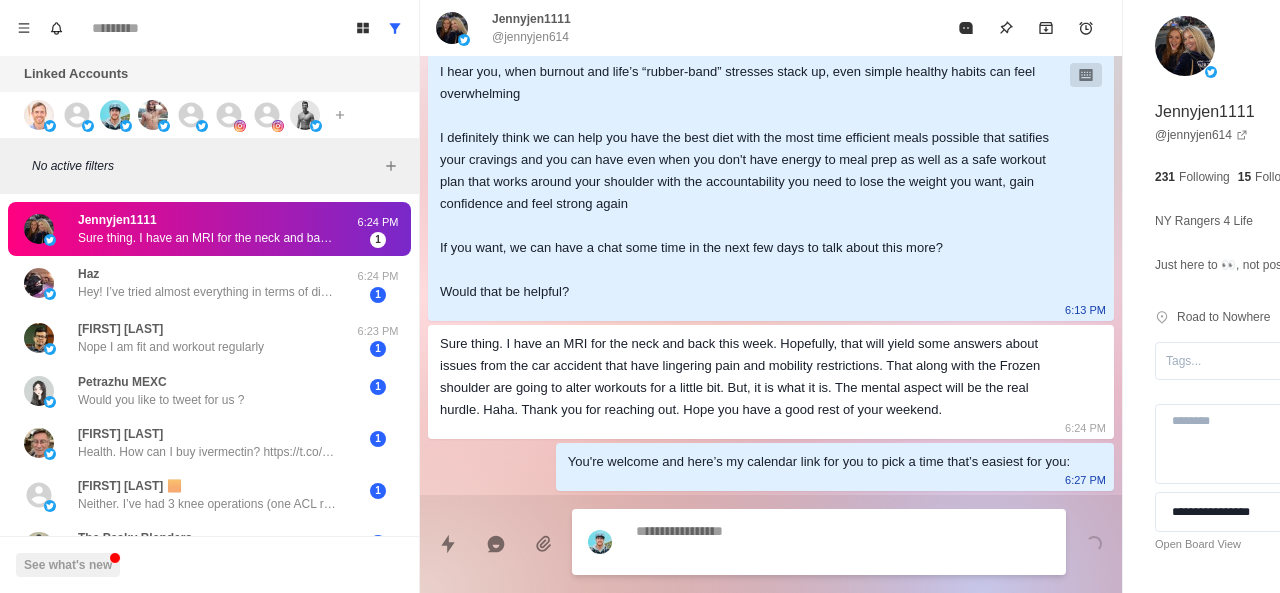 scroll, scrollTop: 2534, scrollLeft: 0, axis: vertical 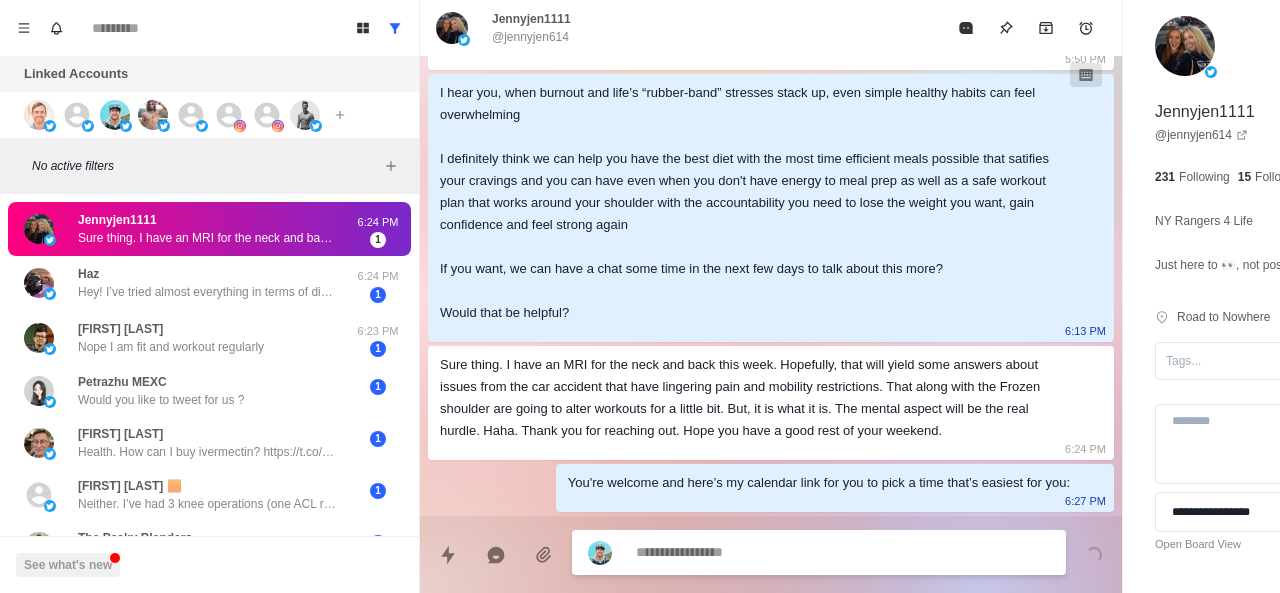 paste on "**********" 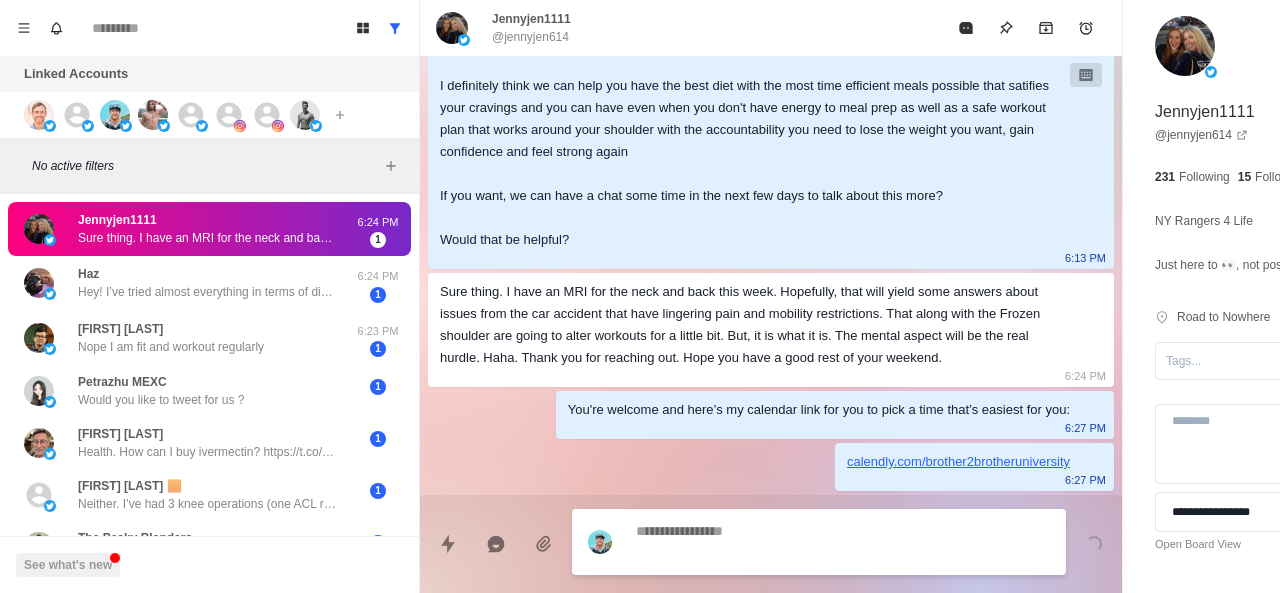 scroll, scrollTop: 2586, scrollLeft: 0, axis: vertical 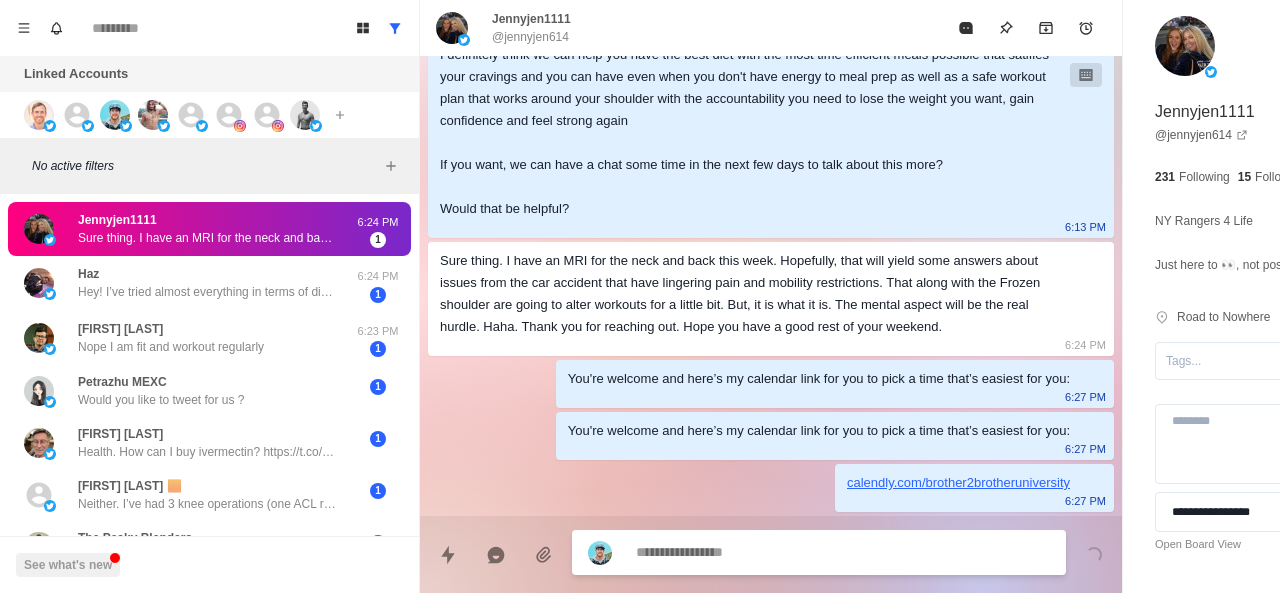 paste on "**********" 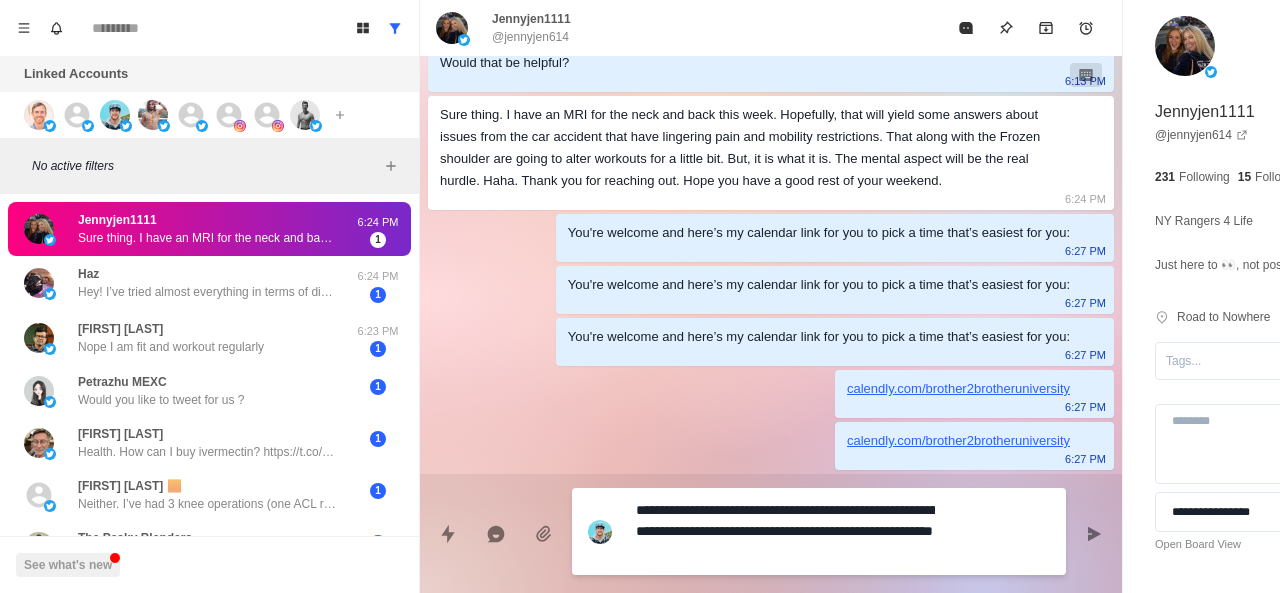 scroll, scrollTop: 2828, scrollLeft: 0, axis: vertical 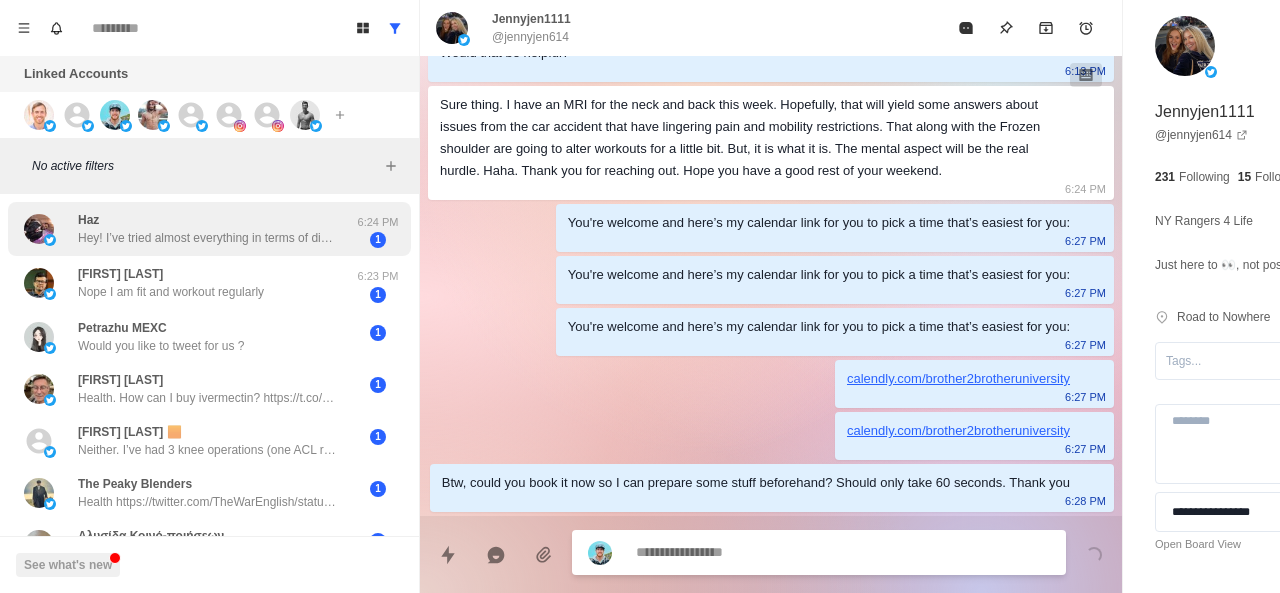 click on "Hey [FIRST], just saw that you follow me, appreciate you being here.
Do you have any health goals currently, like losing weight? 6:24 PM 1" at bounding box center [209, 229] 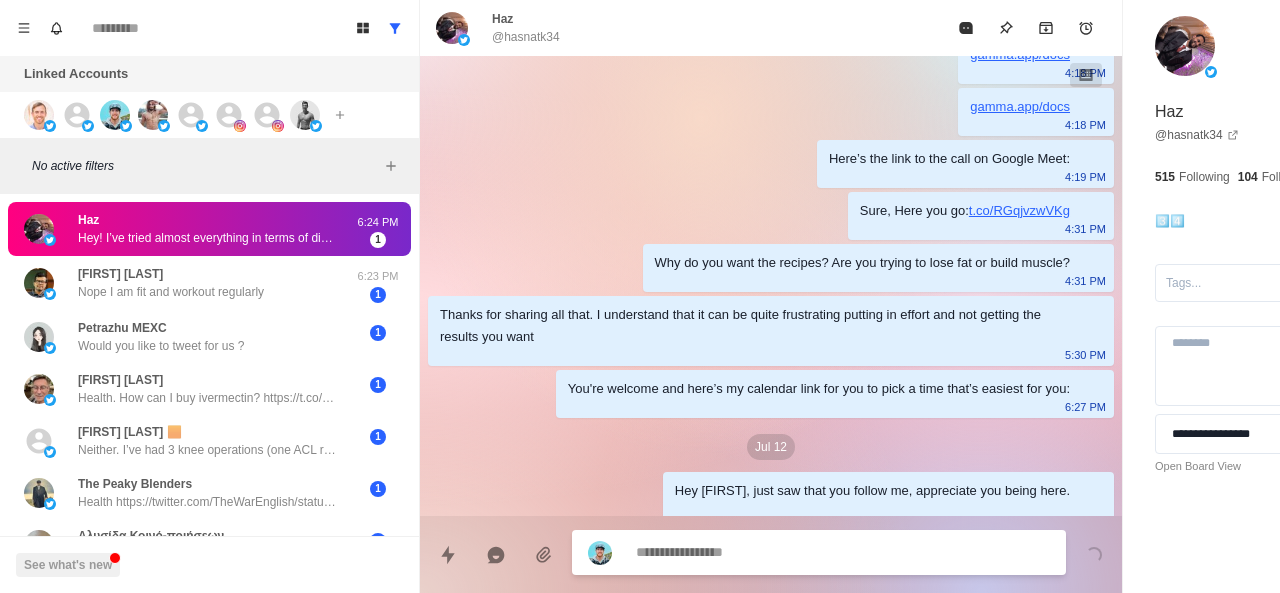 scroll, scrollTop: 700, scrollLeft: 0, axis: vertical 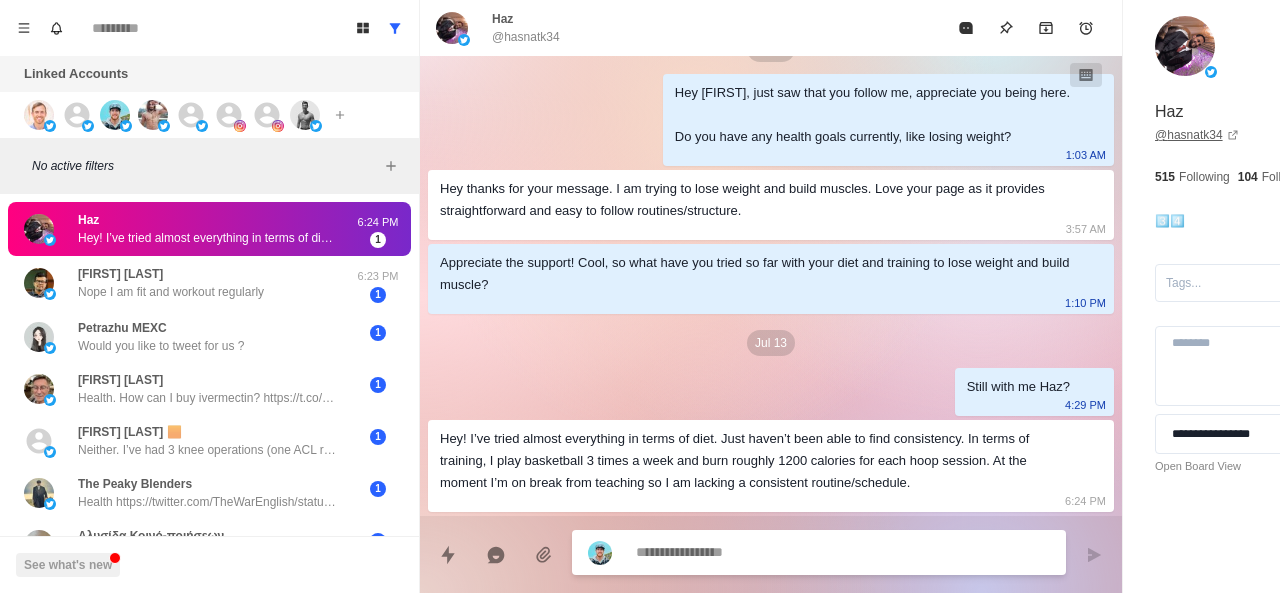 click on "@[USERNAME]" at bounding box center (1197, 135) 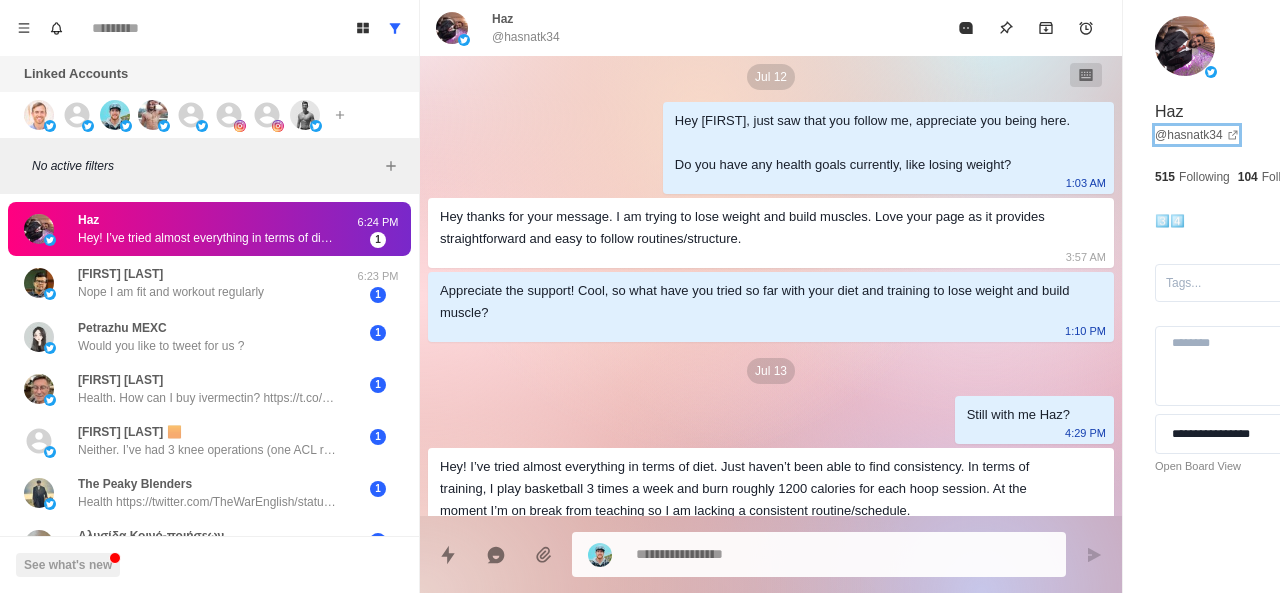scroll, scrollTop: 700, scrollLeft: 0, axis: vertical 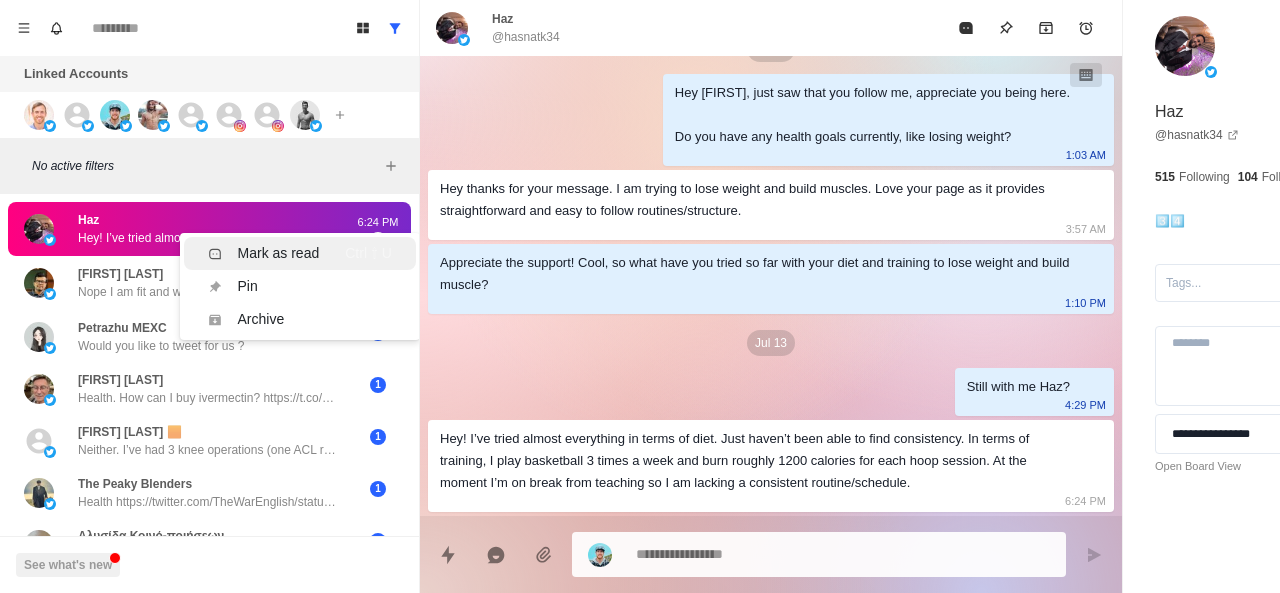 click on "Mark as read" at bounding box center (279, 253) 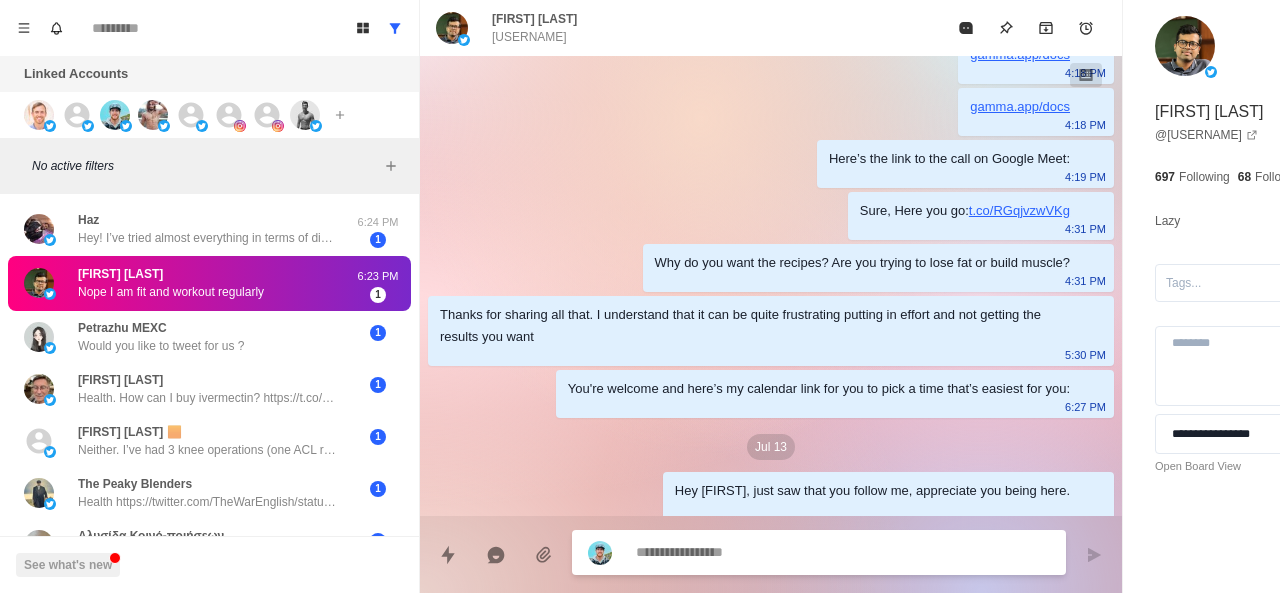 scroll, scrollTop: 384, scrollLeft: 0, axis: vertical 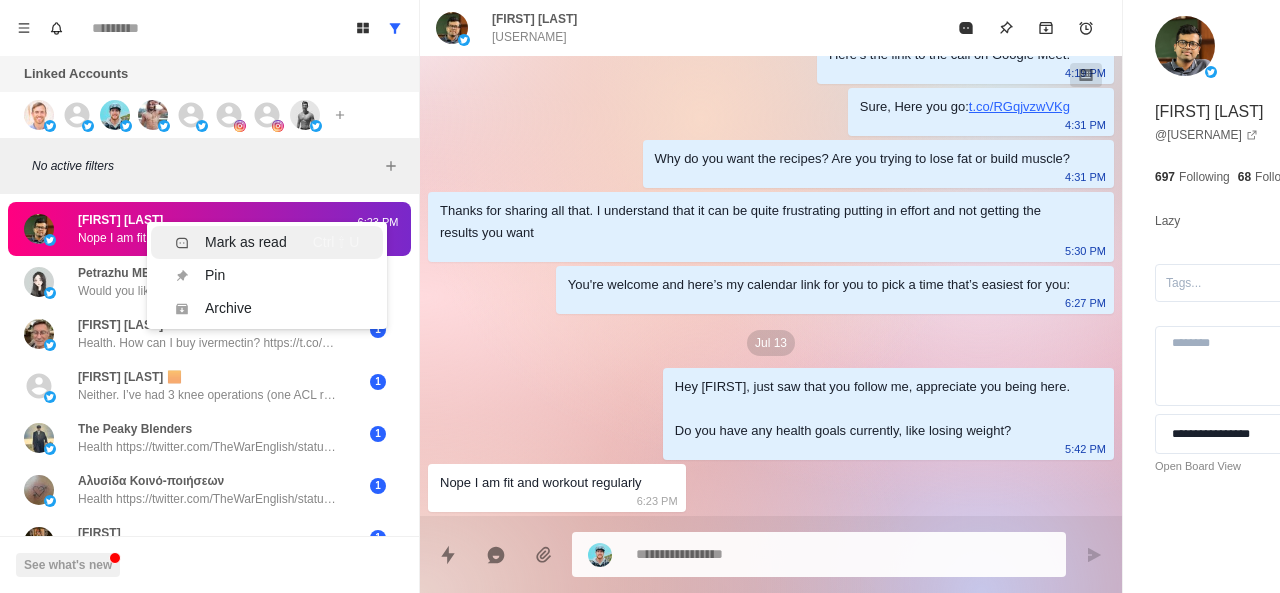click on "Mark as read" at bounding box center [246, 242] 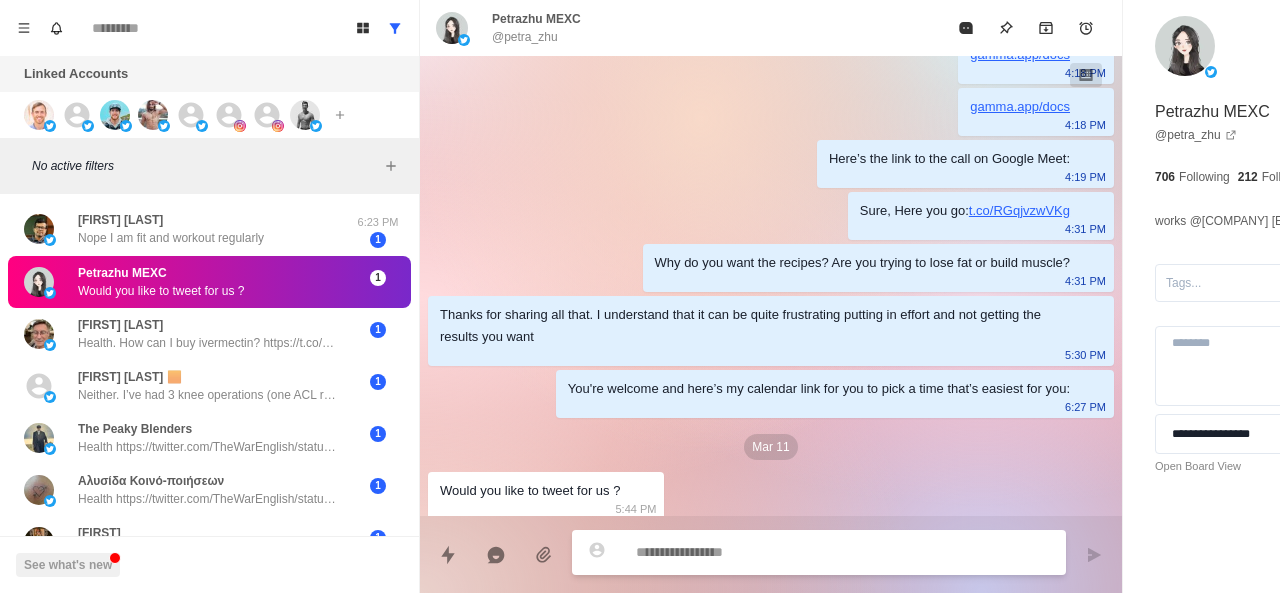 scroll, scrollTop: 288, scrollLeft: 0, axis: vertical 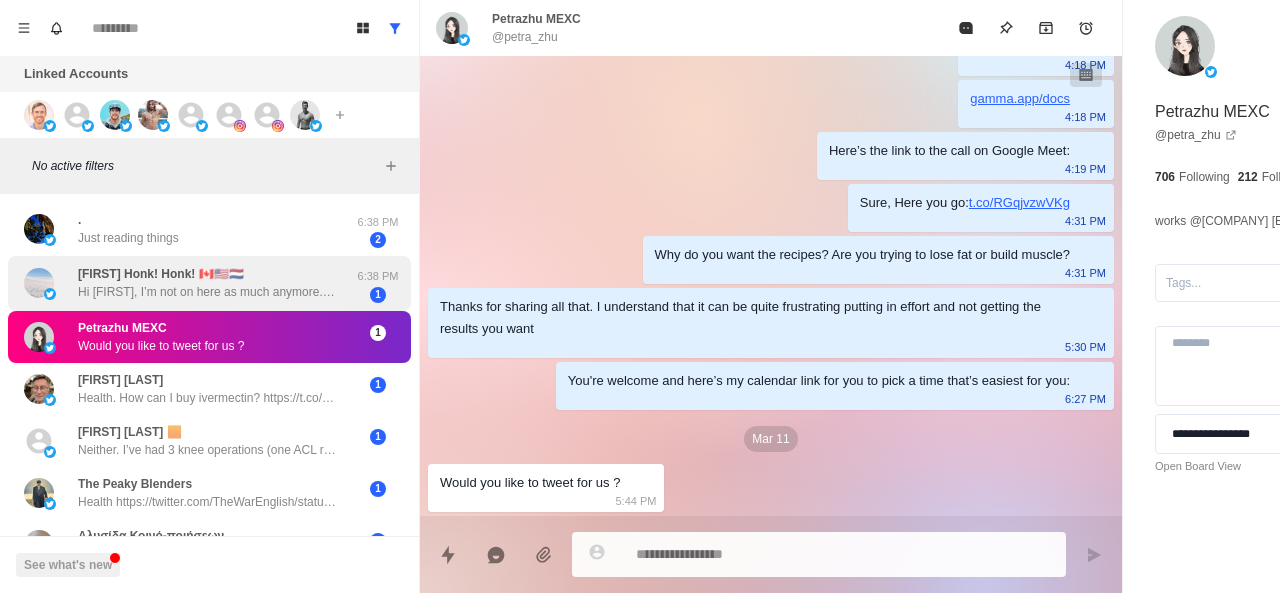 click on "[FIRST] [LAST]! Honk! Honk! 🇨🇦🇺🇸🇳🇱 Hi [NAME],
I’m not on here as much anymore.
I quit sugar and processed food last year so losing weight slowly. [TIME] 1" at bounding box center (209, 283) 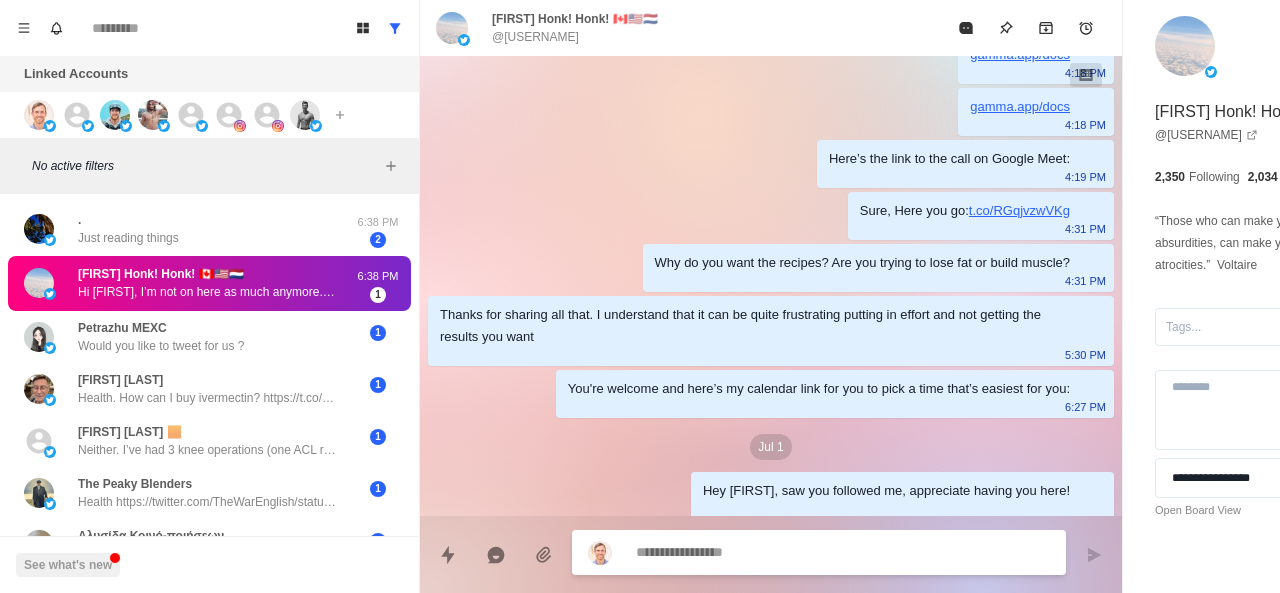 scroll, scrollTop: 624, scrollLeft: 0, axis: vertical 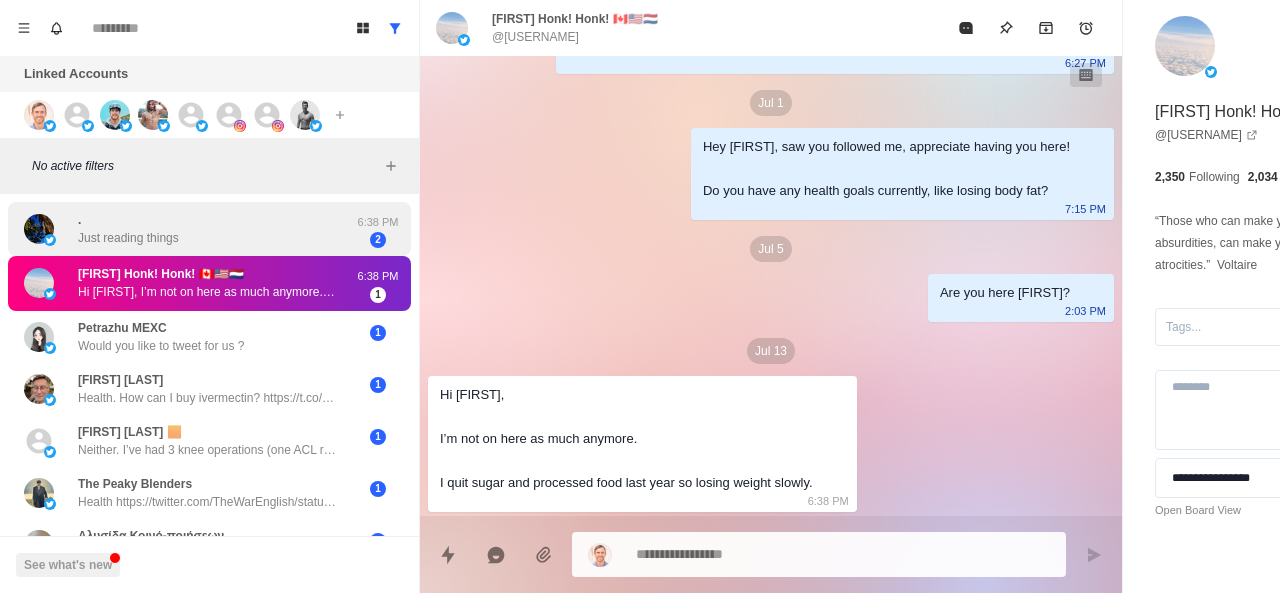 click on ". Just reading things" at bounding box center [188, 229] 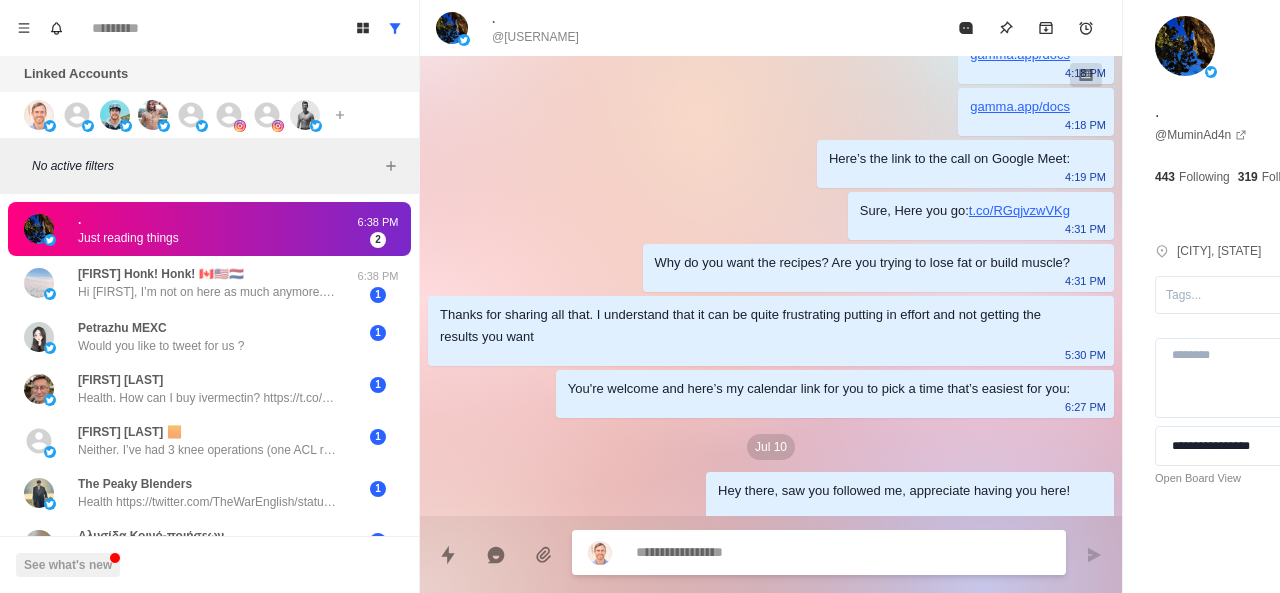 scroll, scrollTop: 538, scrollLeft: 0, axis: vertical 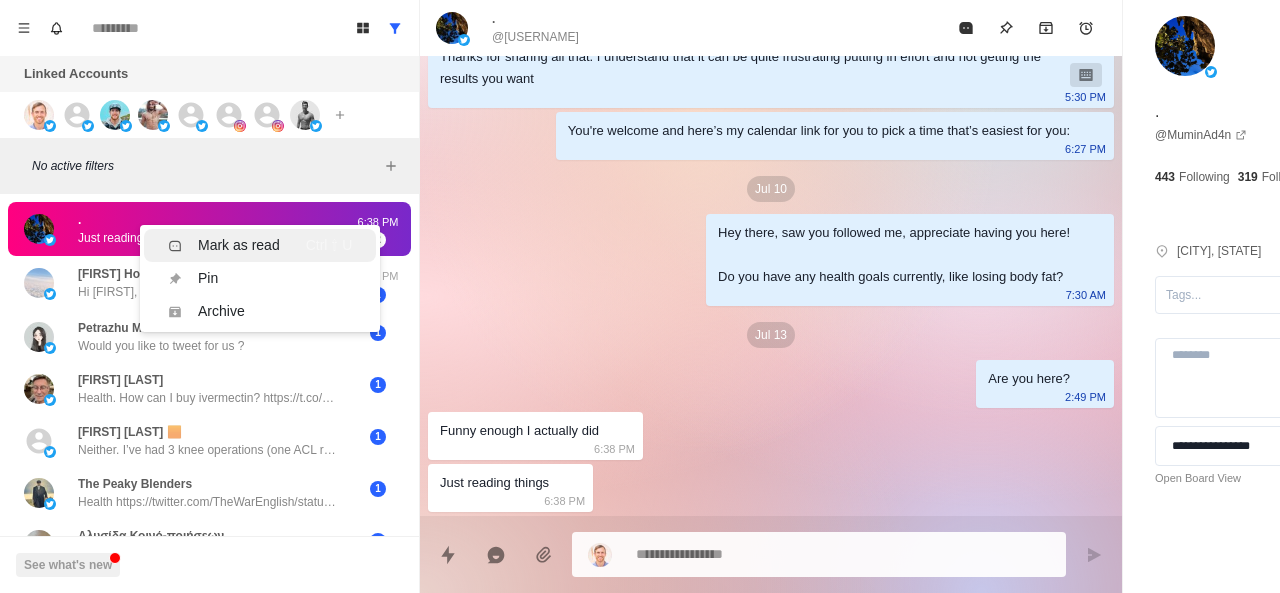 click on "Mark as read" at bounding box center (239, 245) 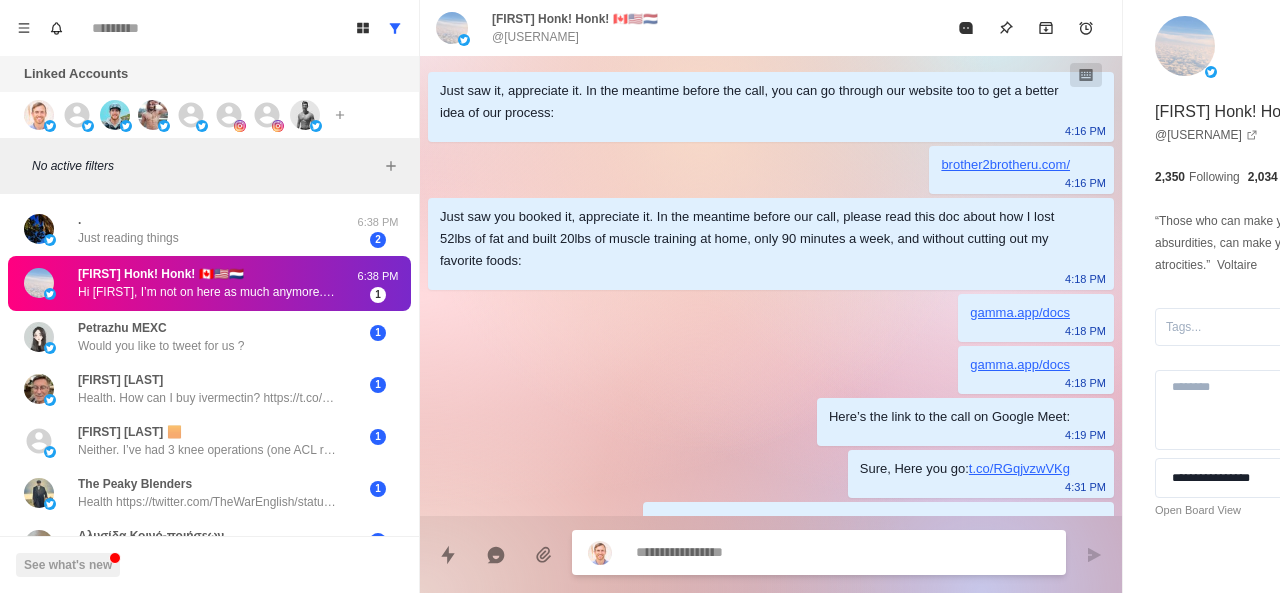 scroll, scrollTop: 624, scrollLeft: 0, axis: vertical 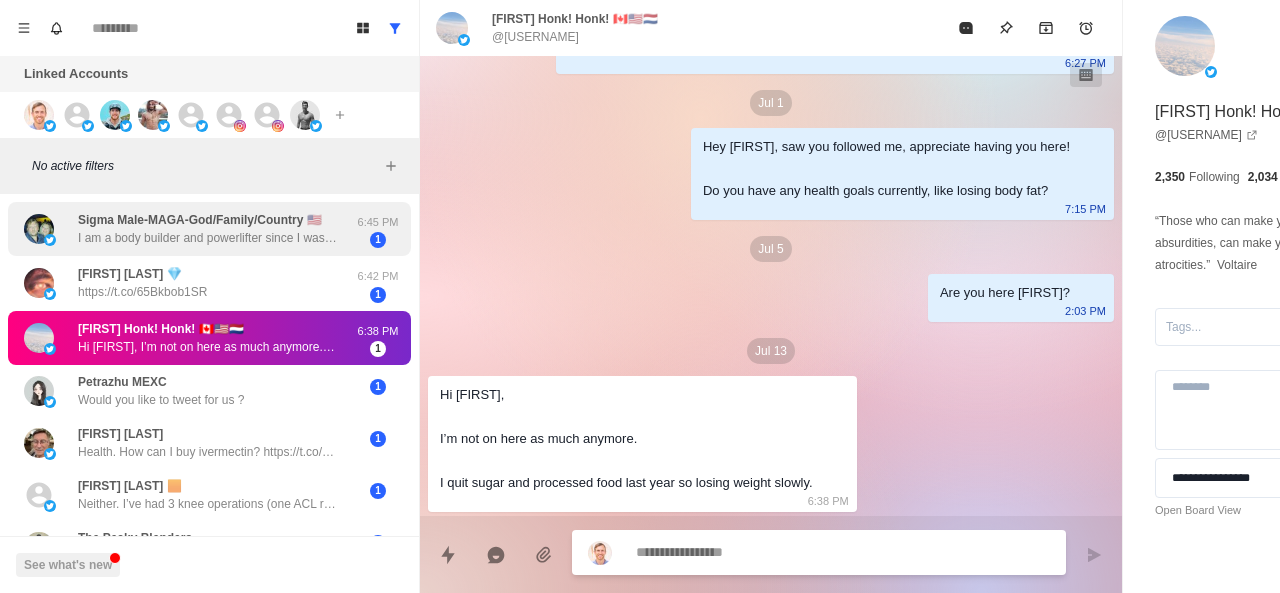 click on "I am a body builder and powerlifter since I was 17. I am 64. I do not need any "inspirational" motivation or fitness and nutritional help. My bio says no DM's." at bounding box center [208, 238] 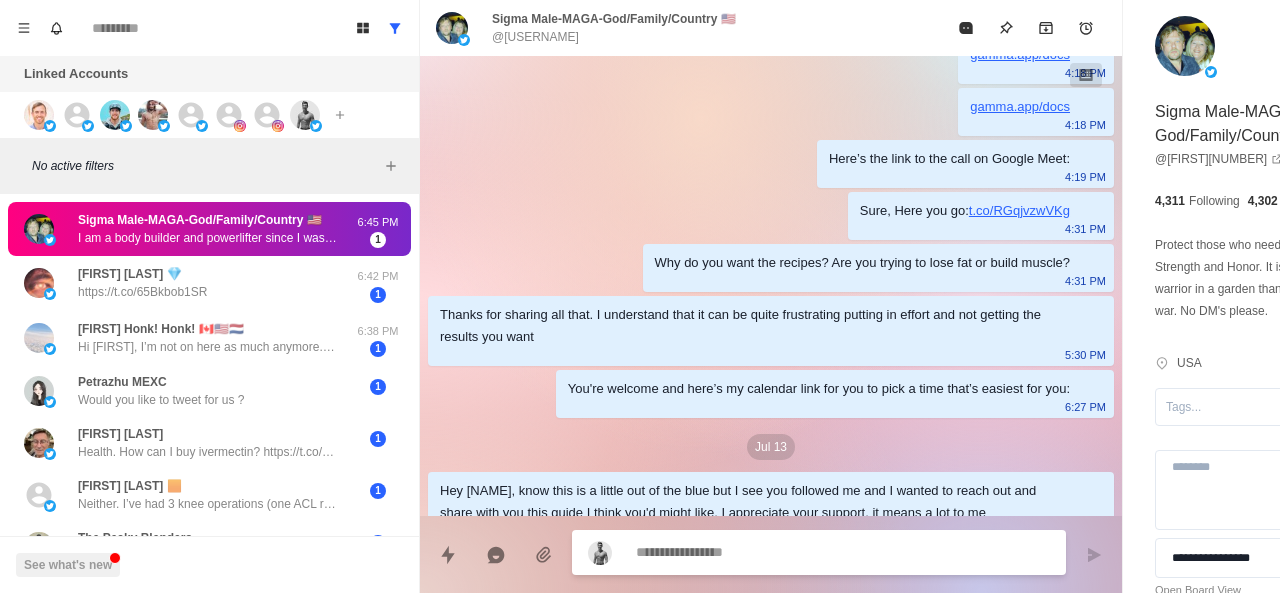 scroll, scrollTop: 532, scrollLeft: 0, axis: vertical 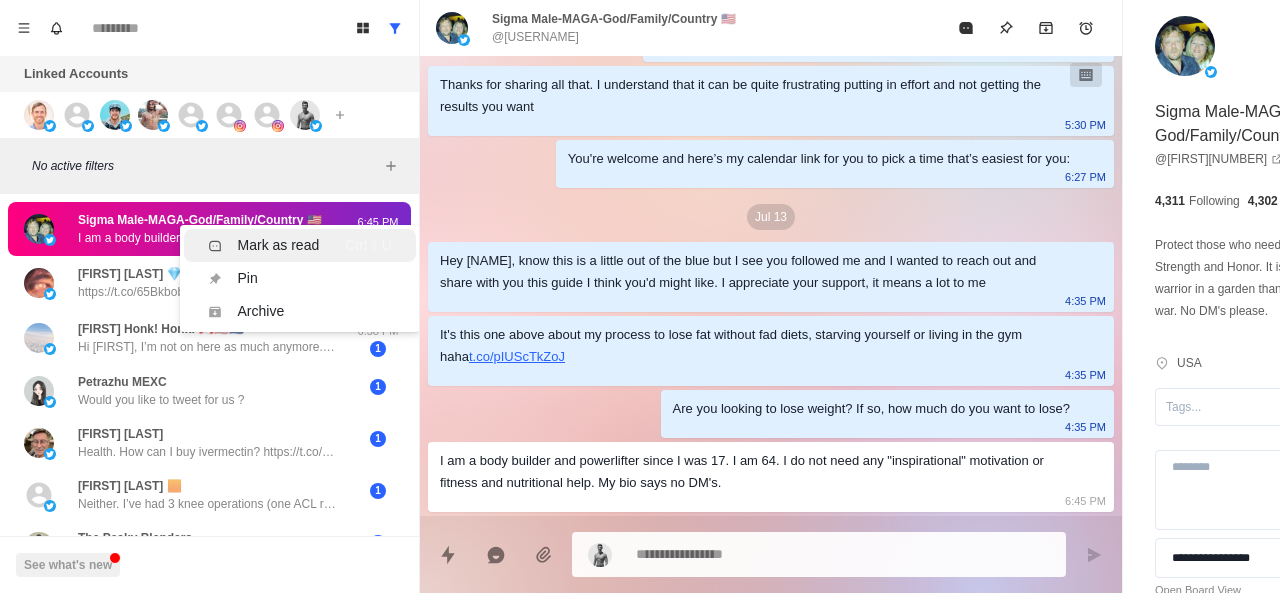 click on "Mark as read" at bounding box center (279, 245) 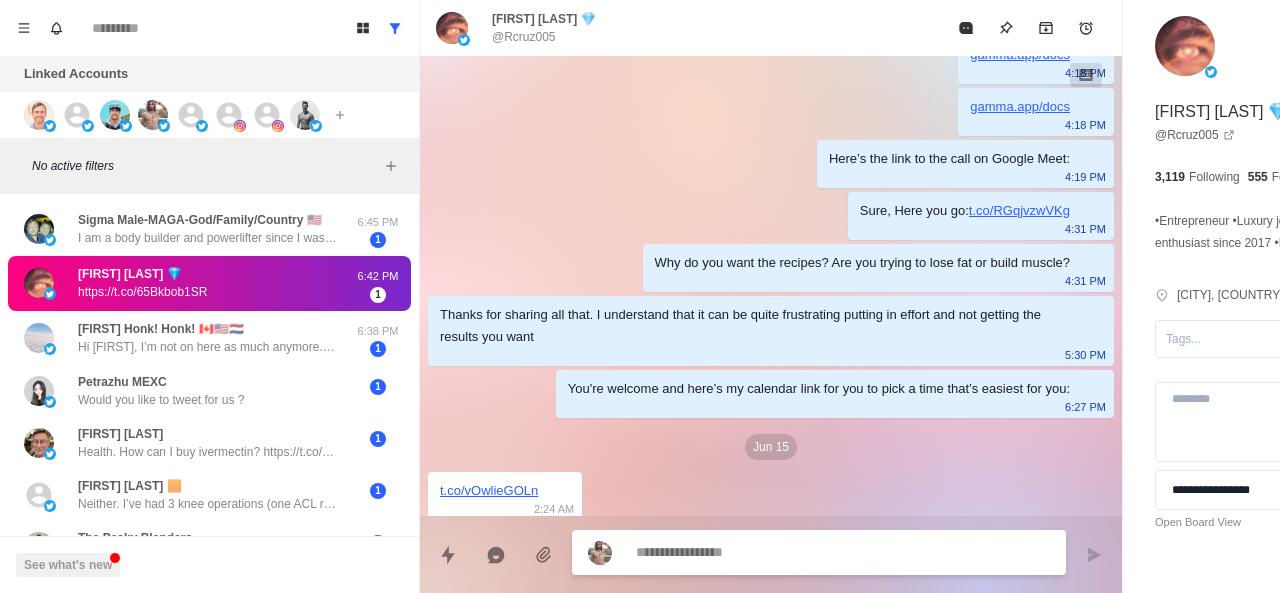 scroll, scrollTop: 3936, scrollLeft: 0, axis: vertical 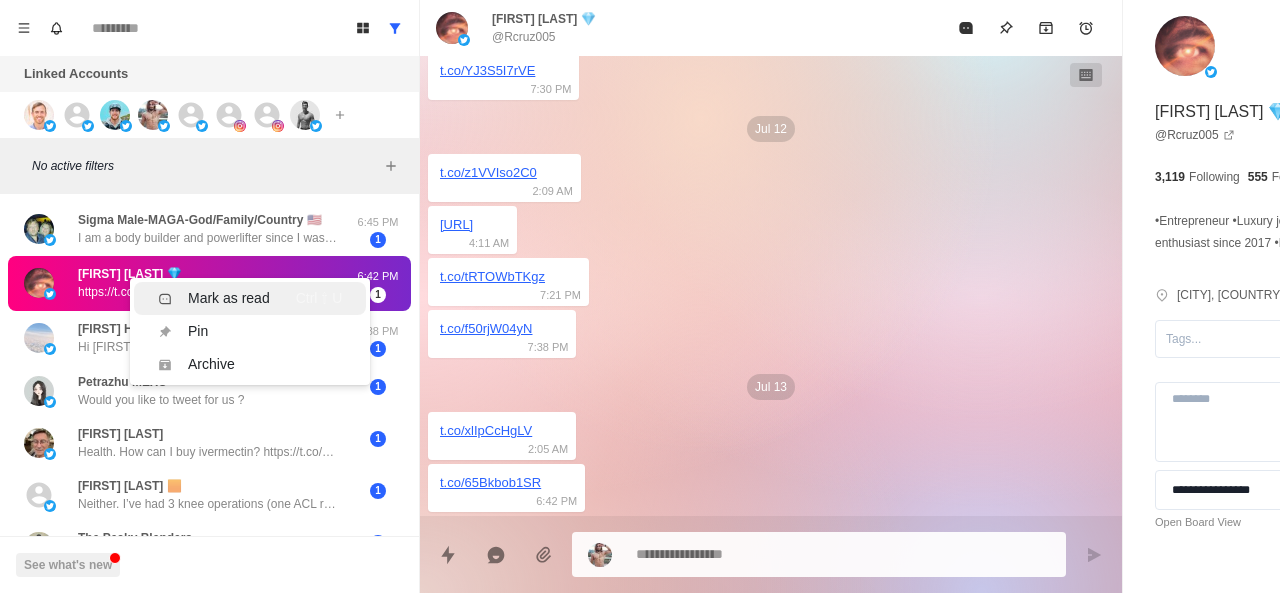 click on "Mark as read Ctrl ⇧ U" at bounding box center (250, 298) 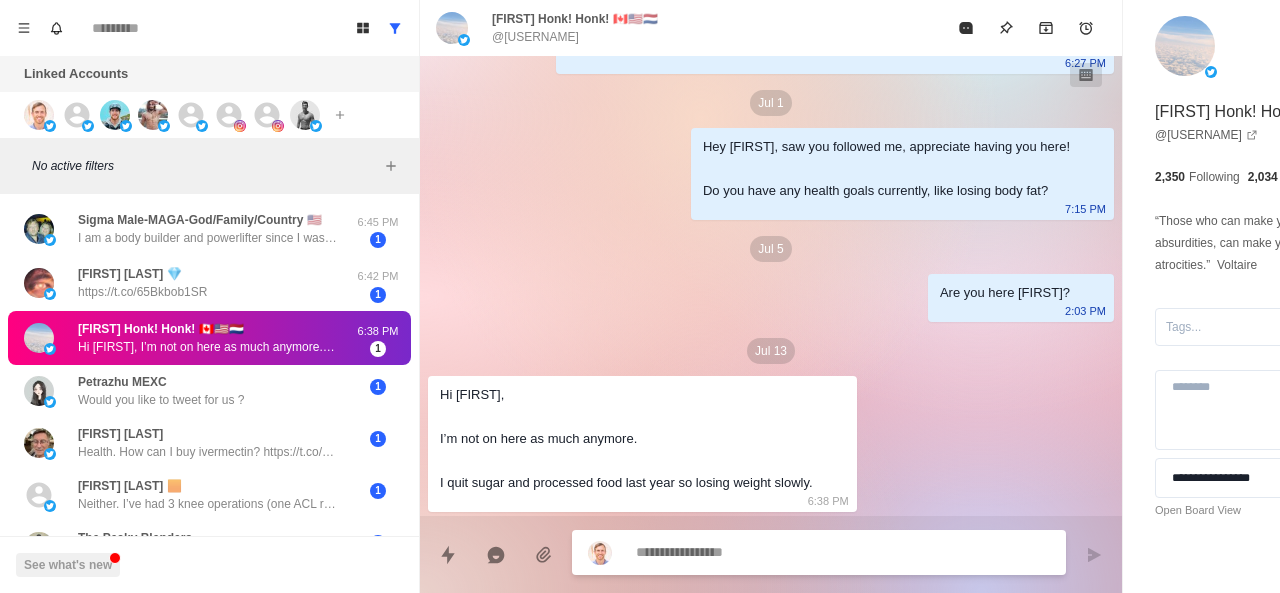 scroll, scrollTop: 624, scrollLeft: 0, axis: vertical 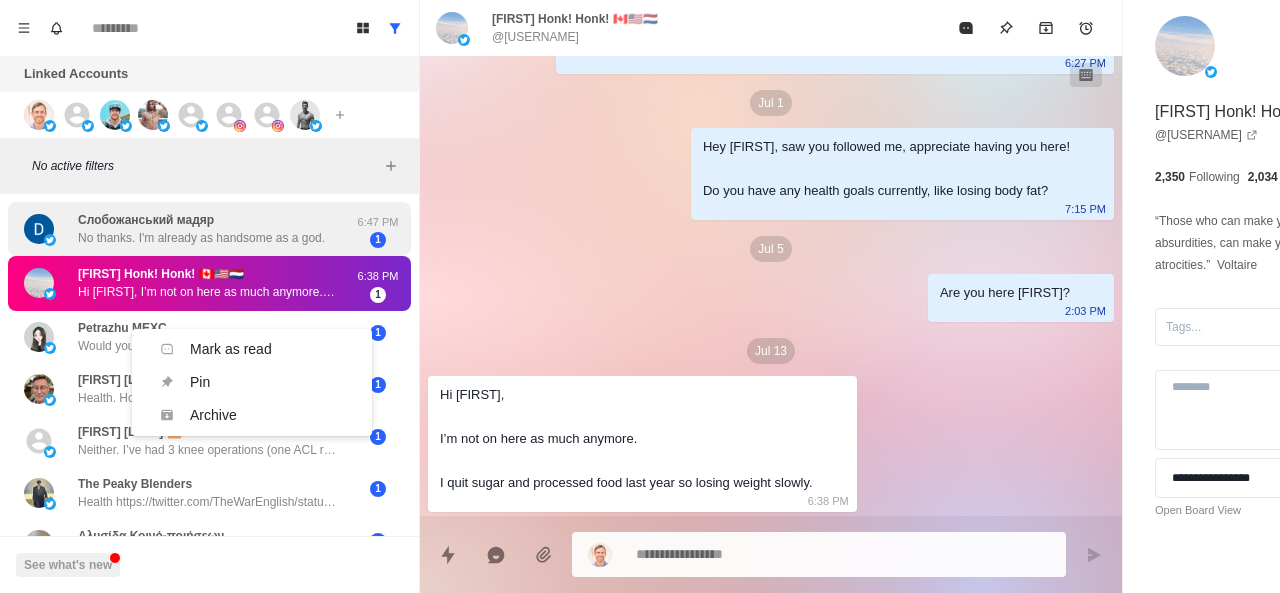 click on "No thanks. I'm already as handsome as a god." at bounding box center [201, 238] 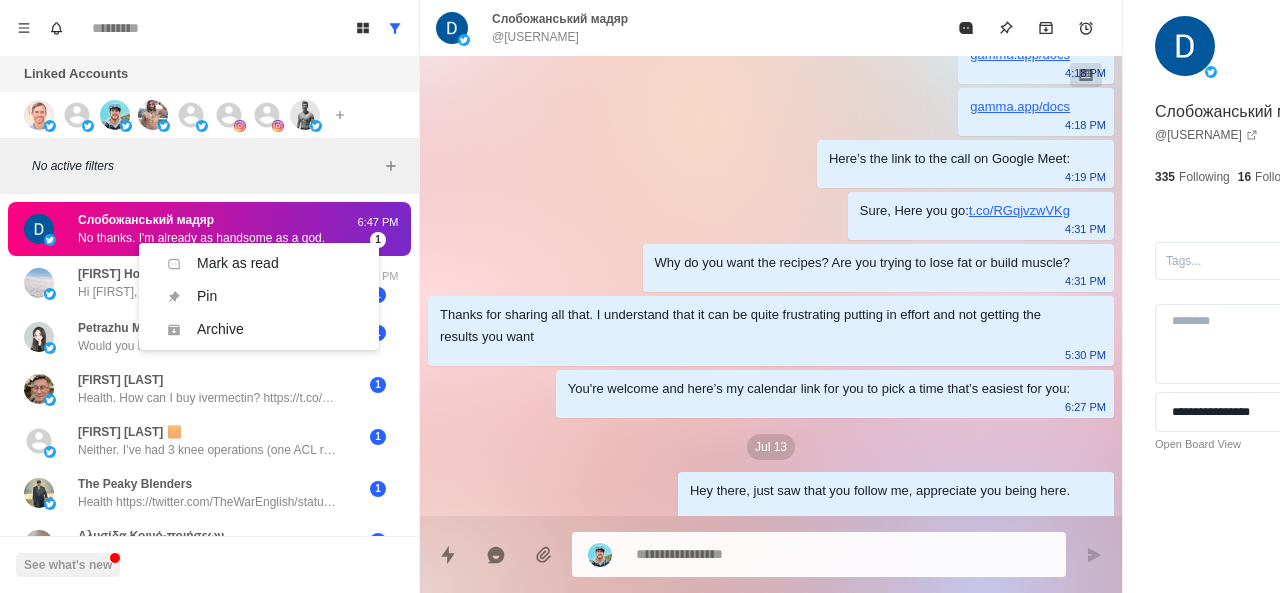 scroll, scrollTop: 384, scrollLeft: 0, axis: vertical 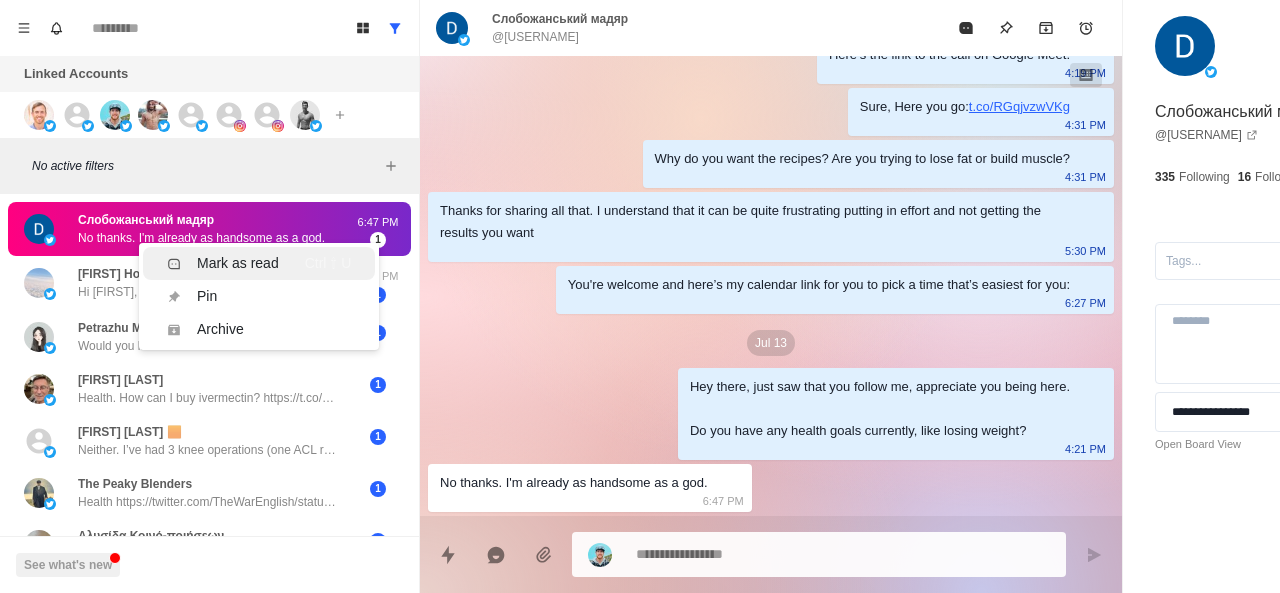 click on "Mark as read" at bounding box center [238, 263] 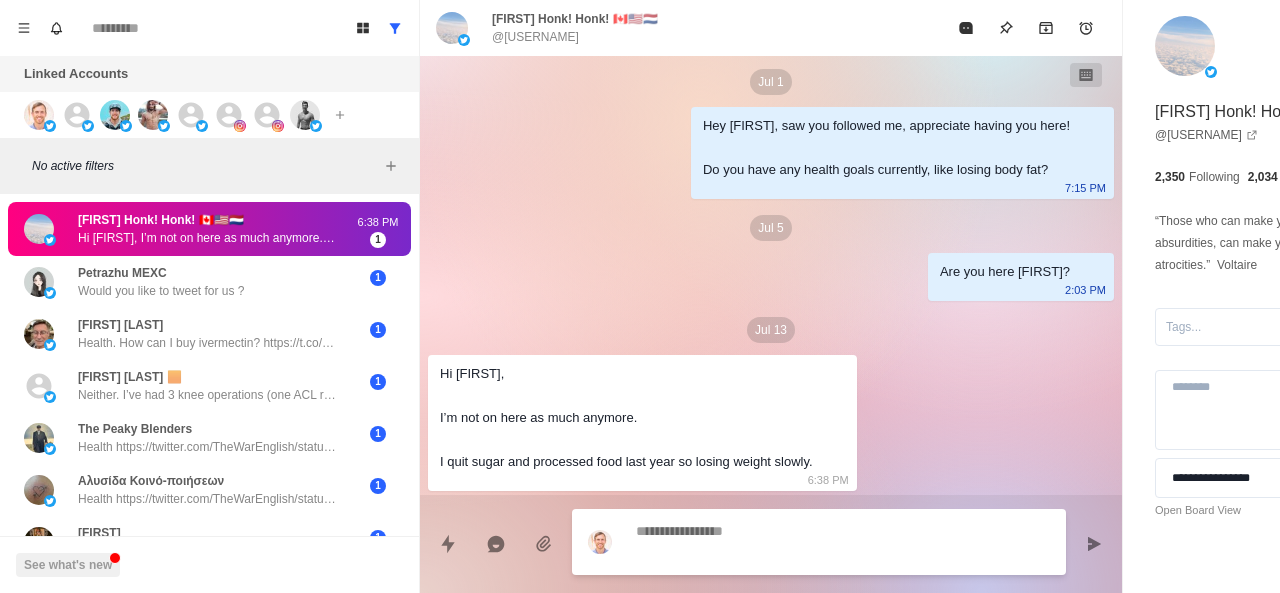 scroll, scrollTop: 676, scrollLeft: 0, axis: vertical 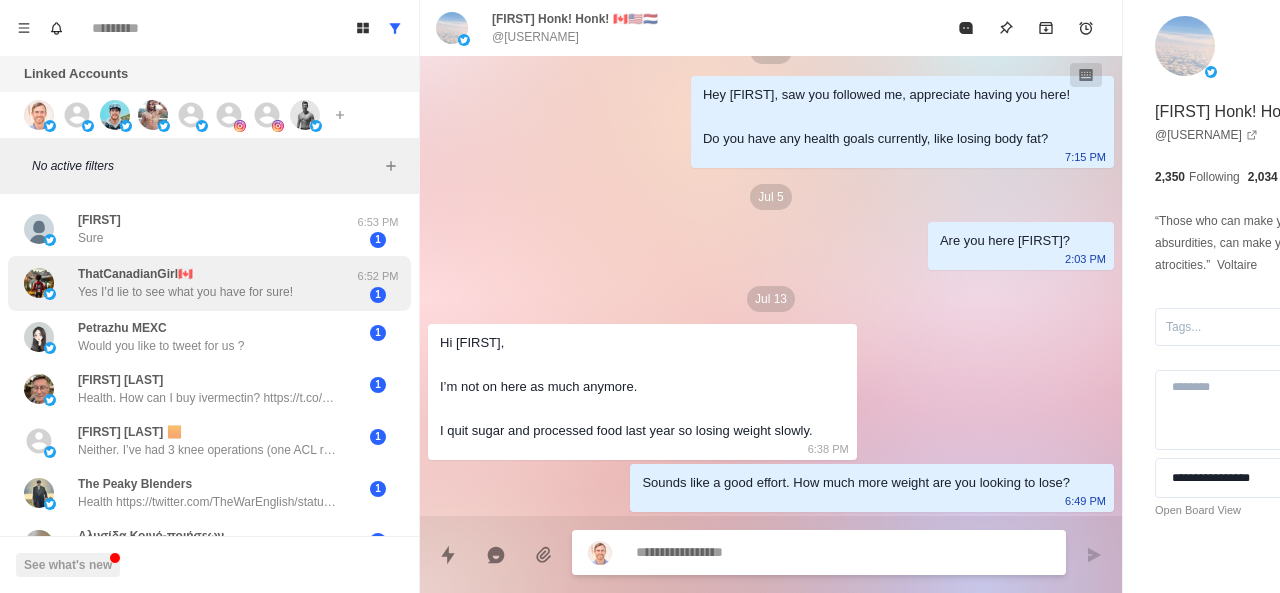 click on "[USERNAME] Yes I’d lie to see what you have for sure!" at bounding box center (185, 283) 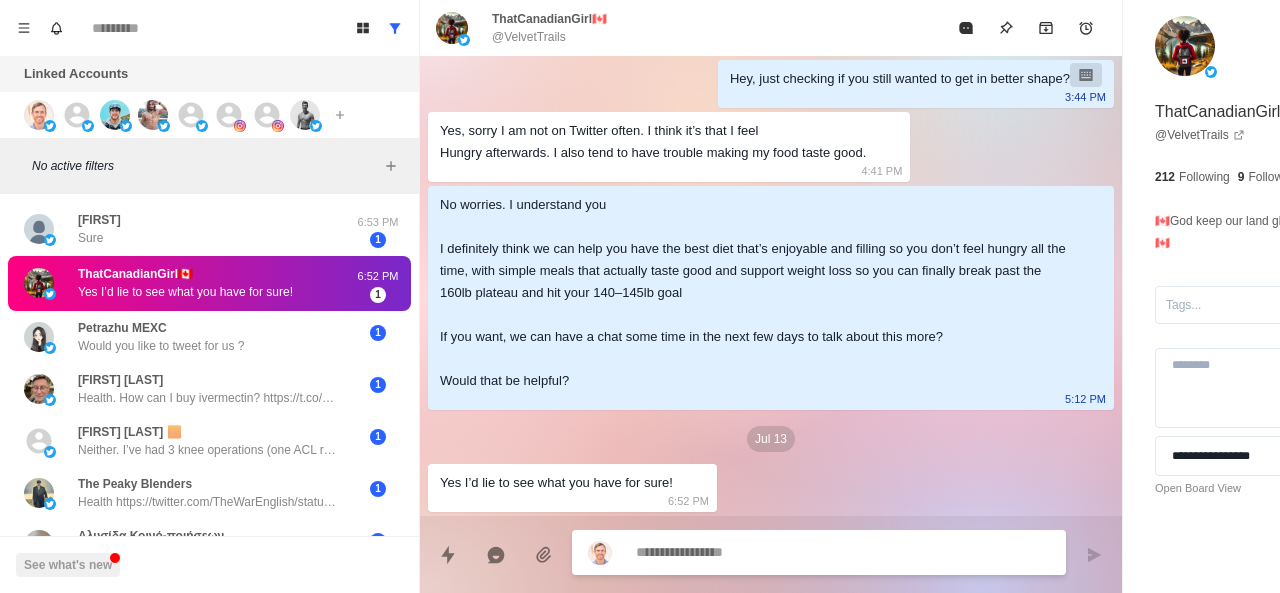 scroll, scrollTop: 1520, scrollLeft: 0, axis: vertical 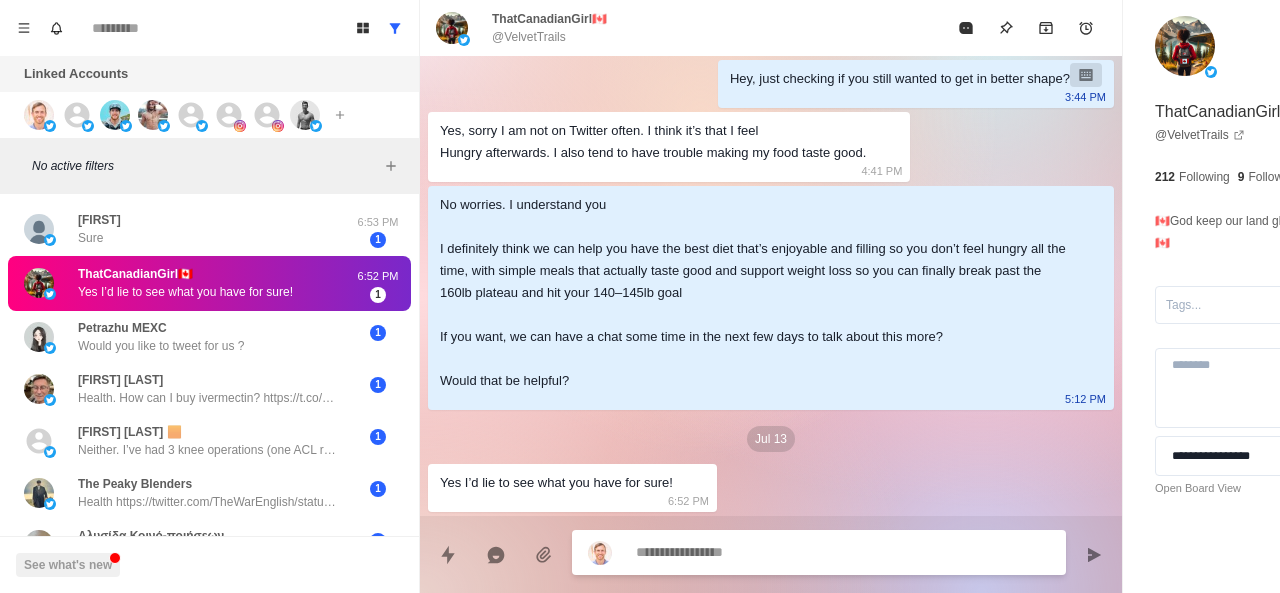 paste on "**********" 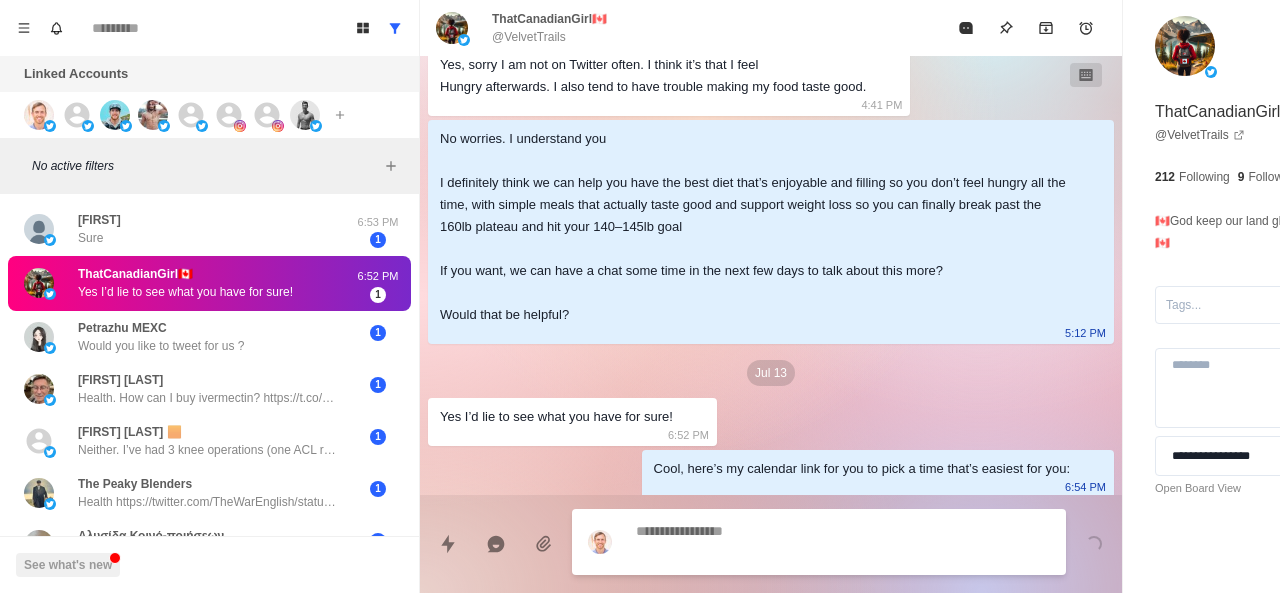scroll, scrollTop: 1572, scrollLeft: 0, axis: vertical 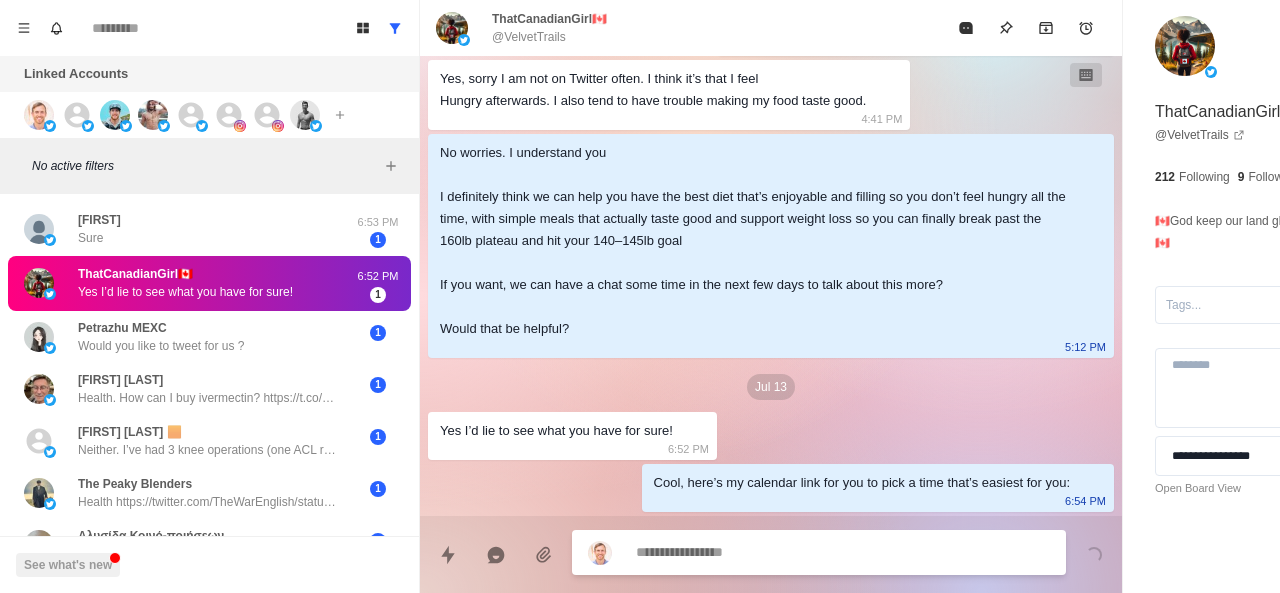 paste on "**********" 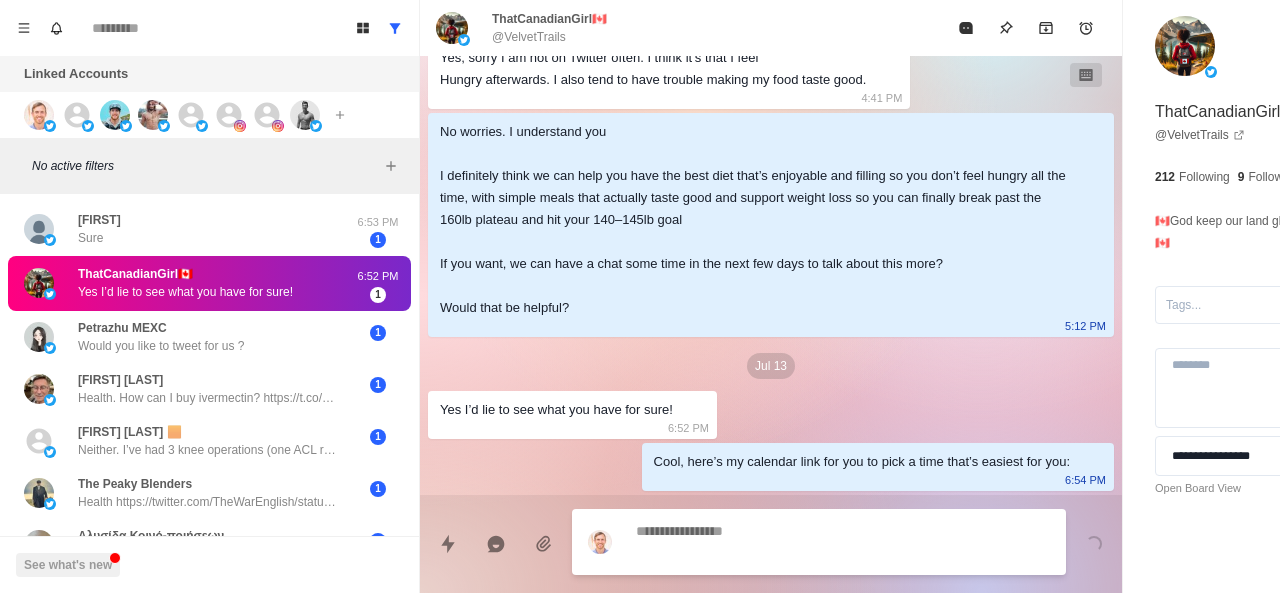 scroll, scrollTop: 1624, scrollLeft: 0, axis: vertical 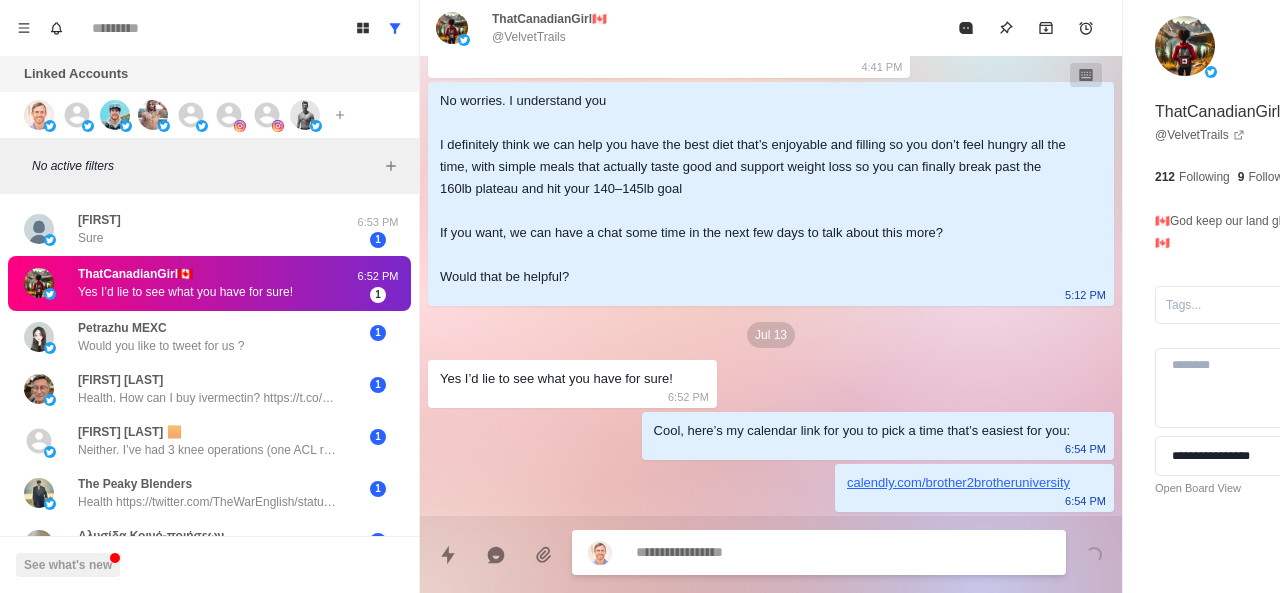 paste on "**********" 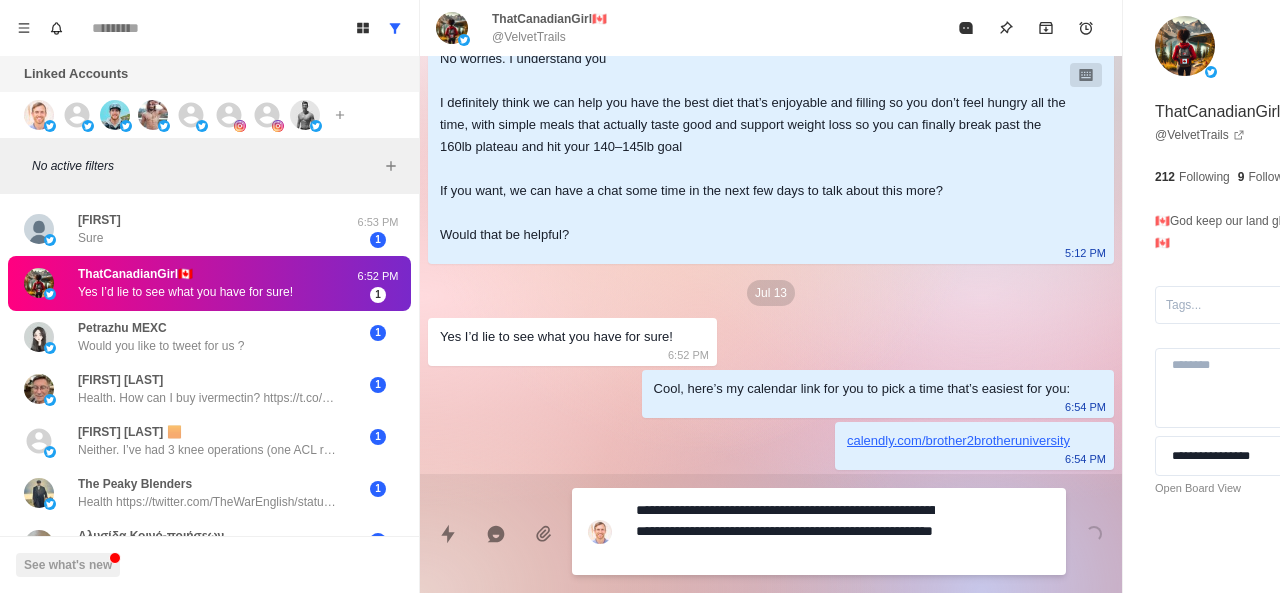 click on "**********" at bounding box center (785, 531) 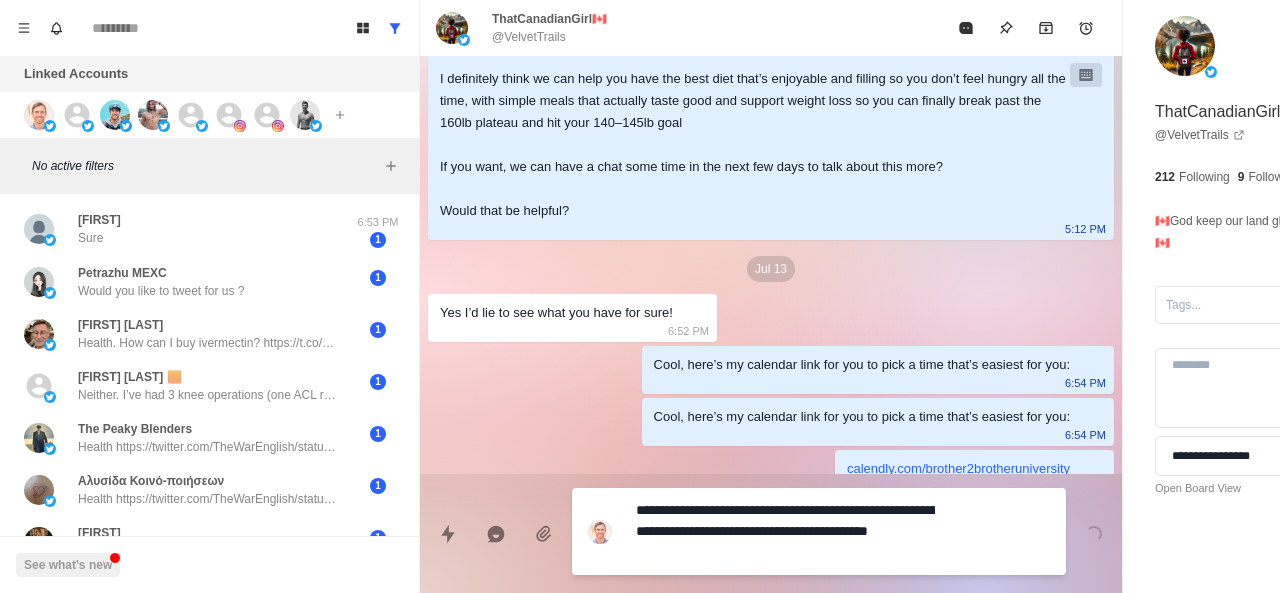 click on "**********" at bounding box center (785, 531) 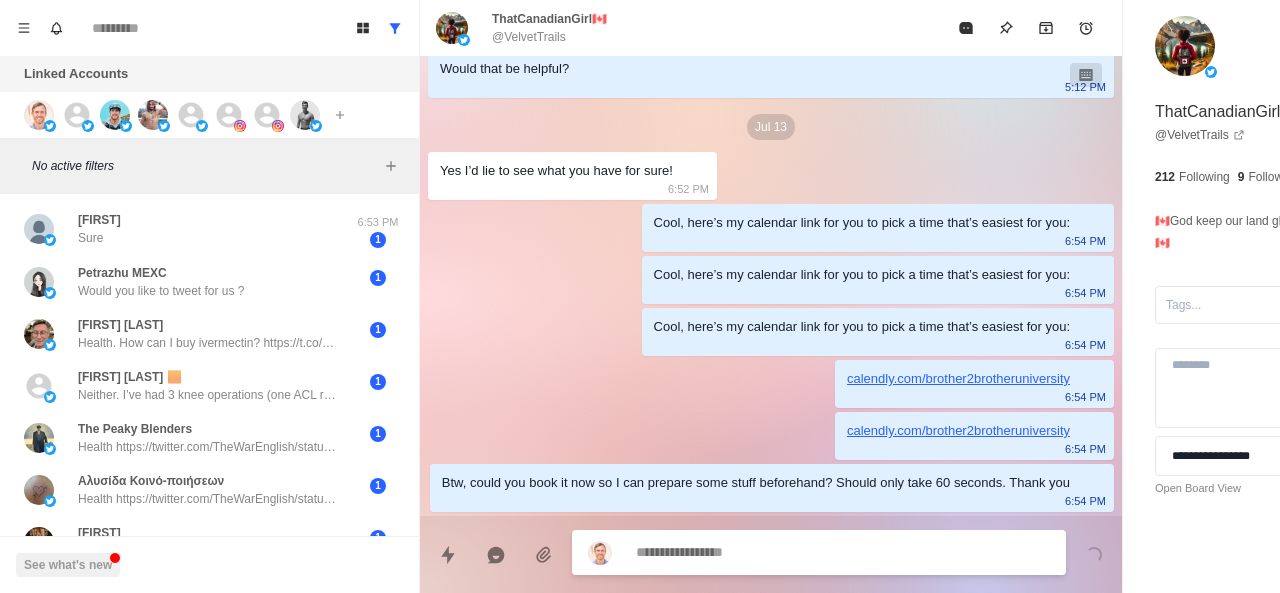 scroll, scrollTop: 1854, scrollLeft: 0, axis: vertical 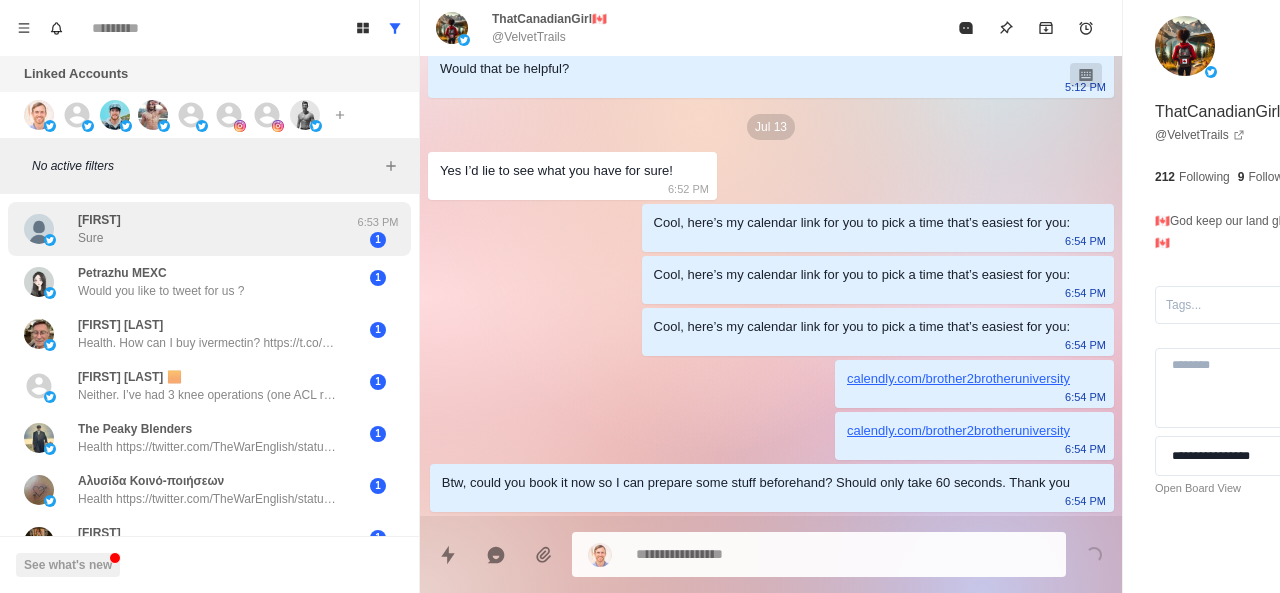 click on "[FIRST] Sure [TIME] 1" at bounding box center [209, 229] 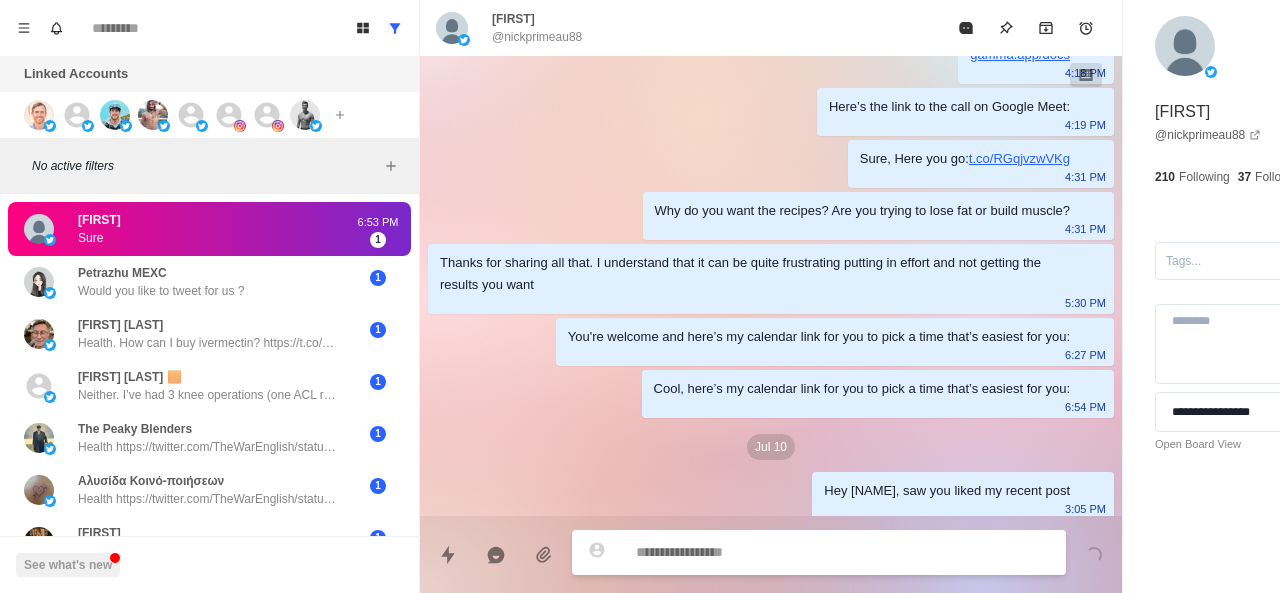 scroll, scrollTop: 648, scrollLeft: 0, axis: vertical 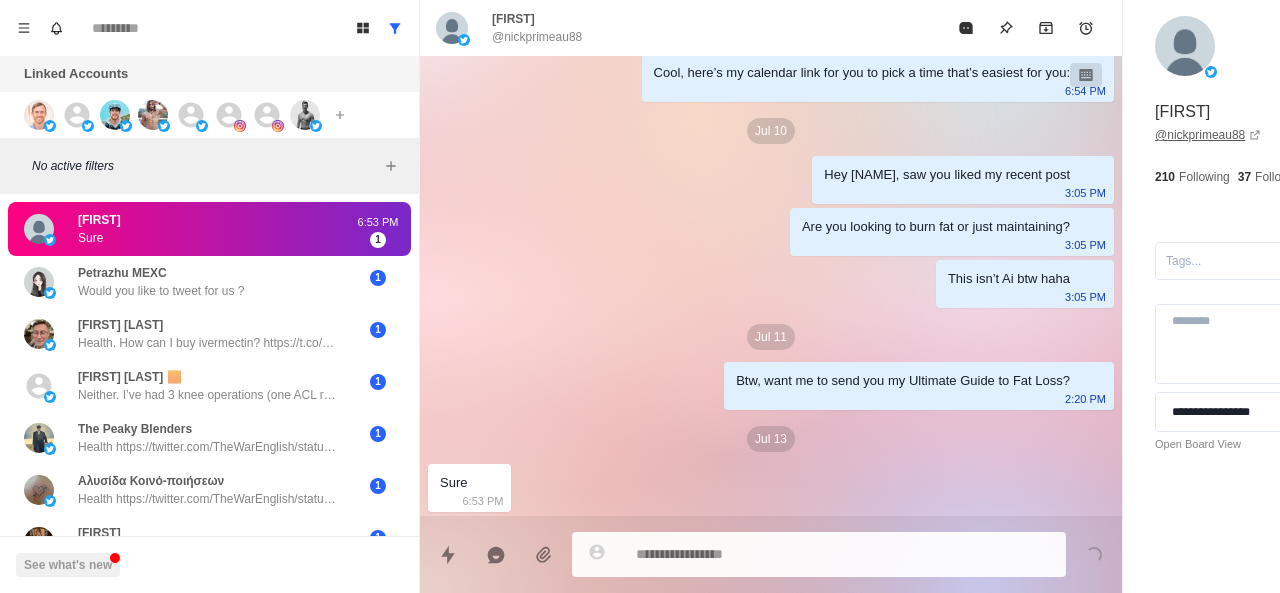 click on "@[USERNAME]" at bounding box center (1208, 135) 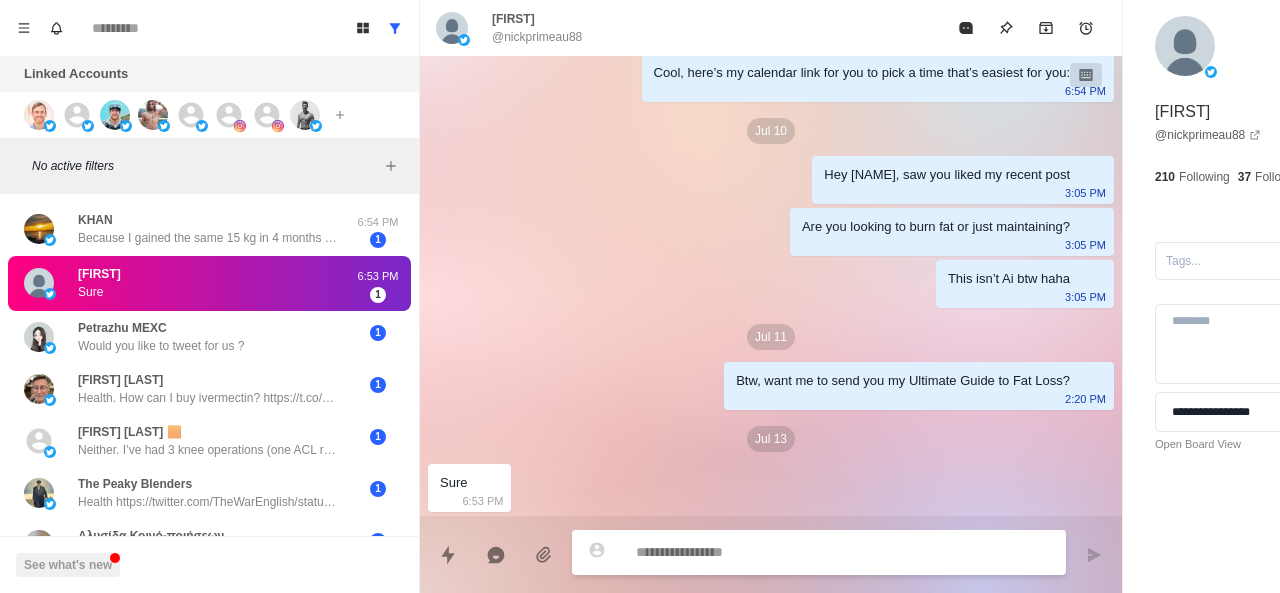 click at bounding box center (785, 552) 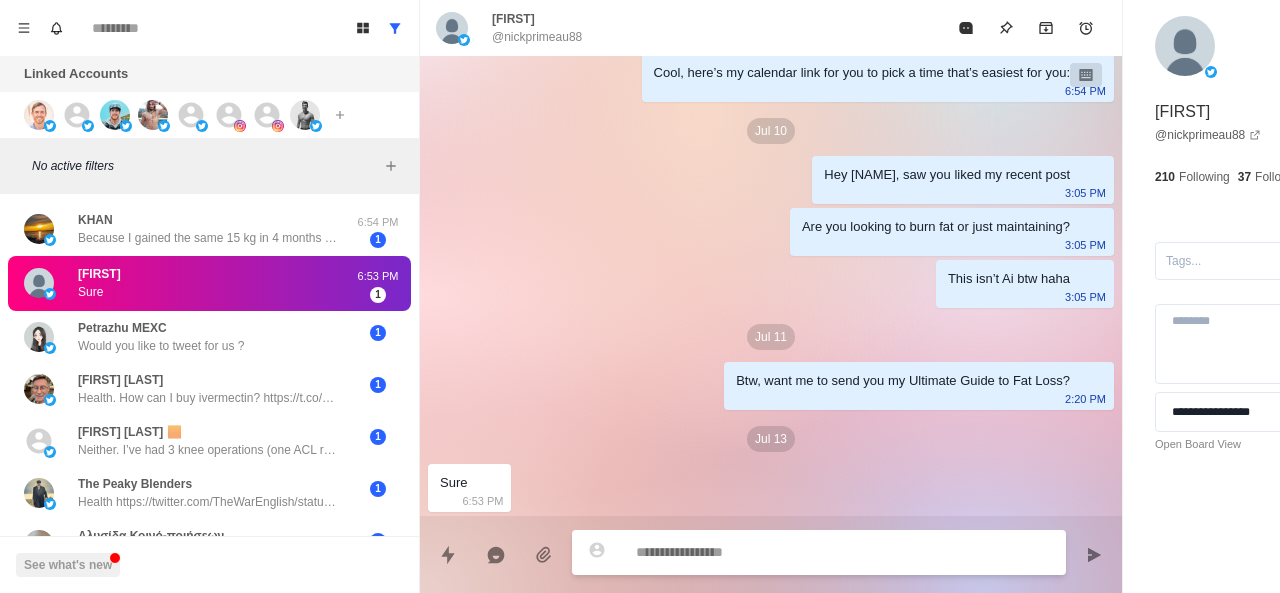 paste on "**********" 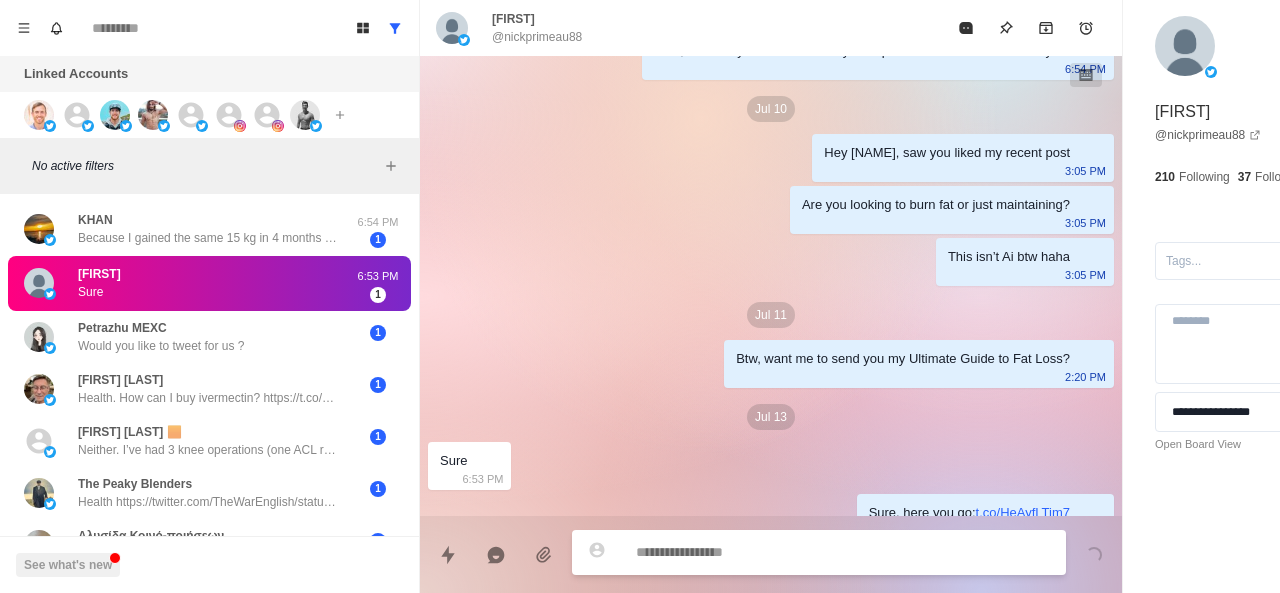 scroll, scrollTop: 700, scrollLeft: 0, axis: vertical 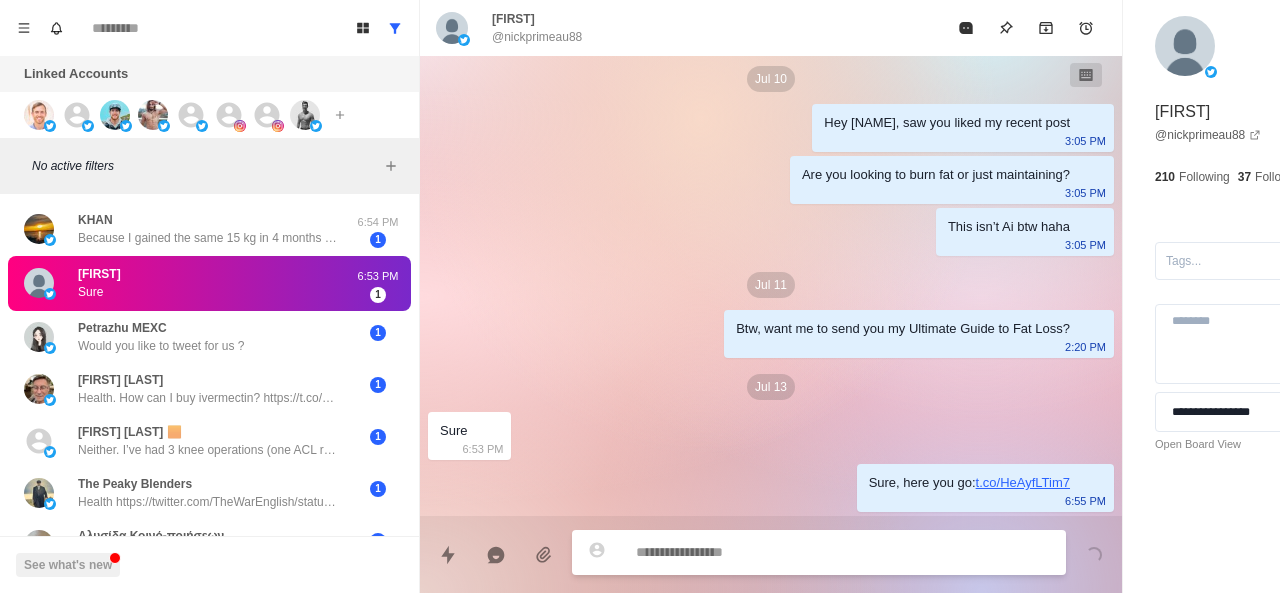 paste on "**********" 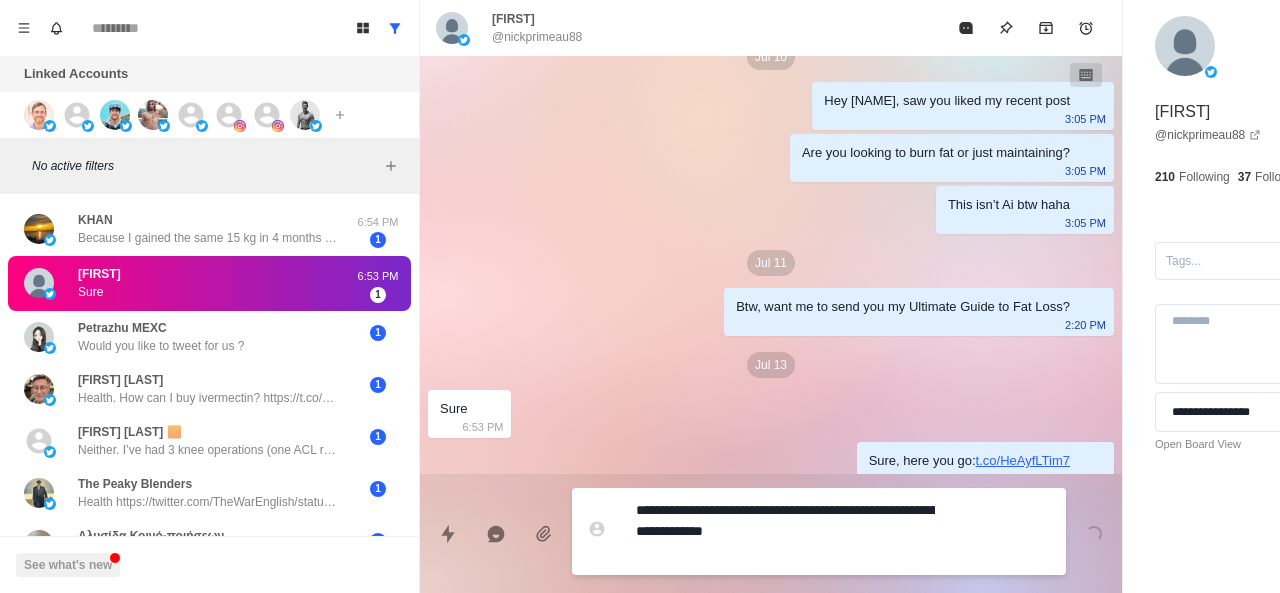 click on "**********" at bounding box center [785, 531] 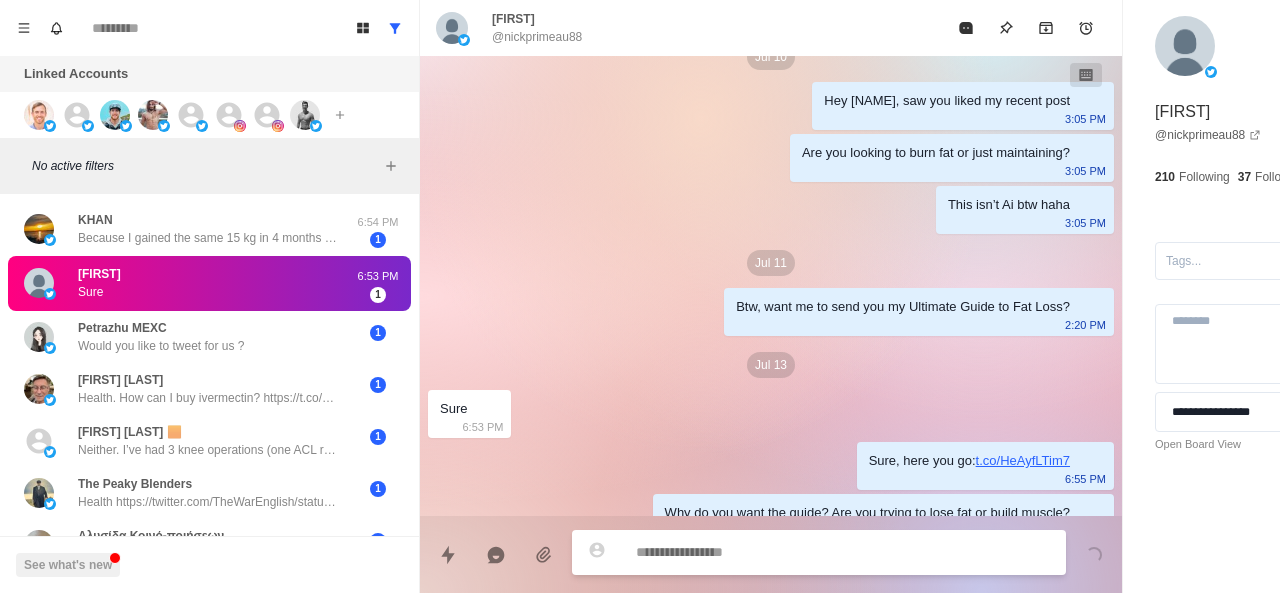 scroll, scrollTop: 752, scrollLeft: 0, axis: vertical 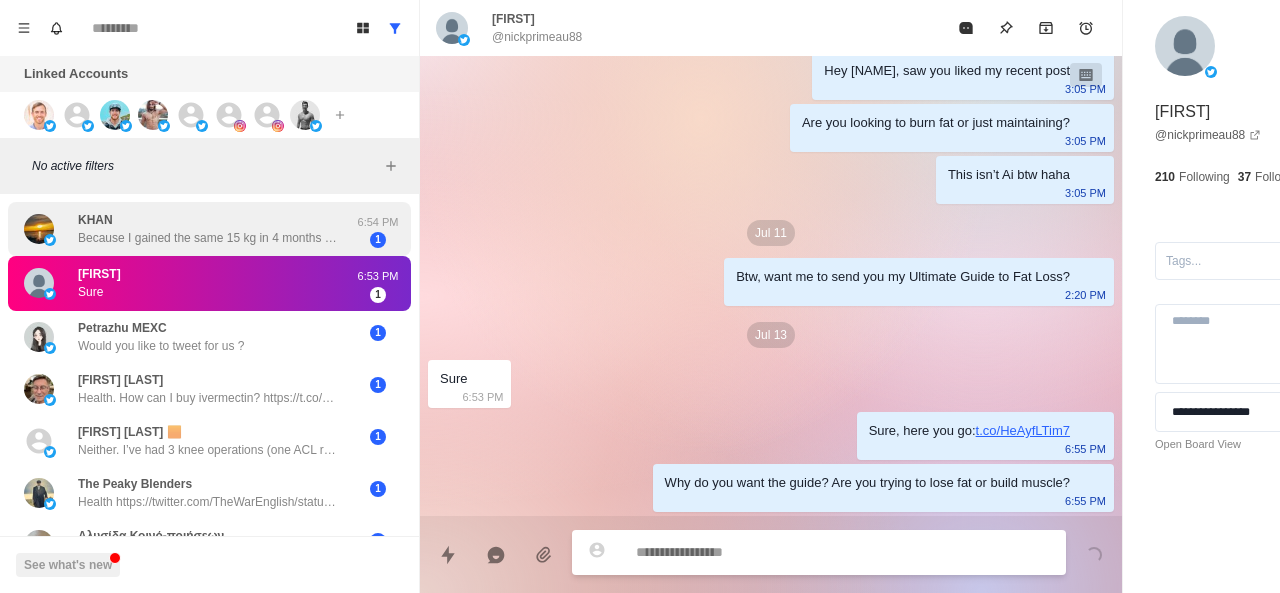 click on "Because I gained the same 15 kg in 4 months again" at bounding box center [208, 238] 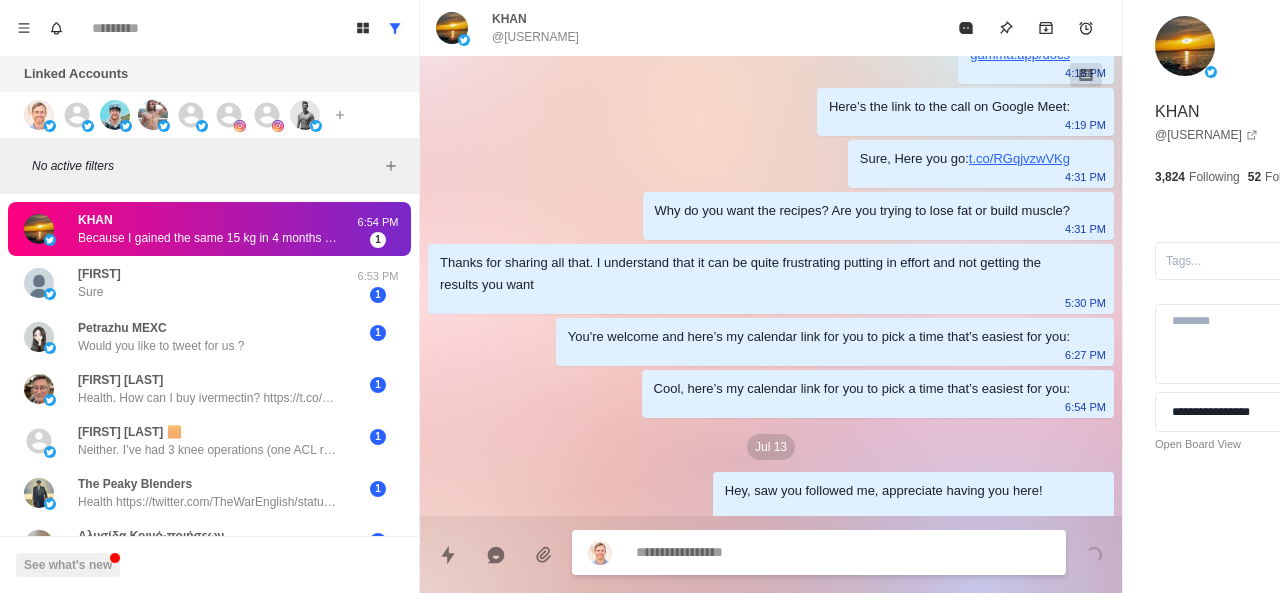 scroll, scrollTop: 666, scrollLeft: 0, axis: vertical 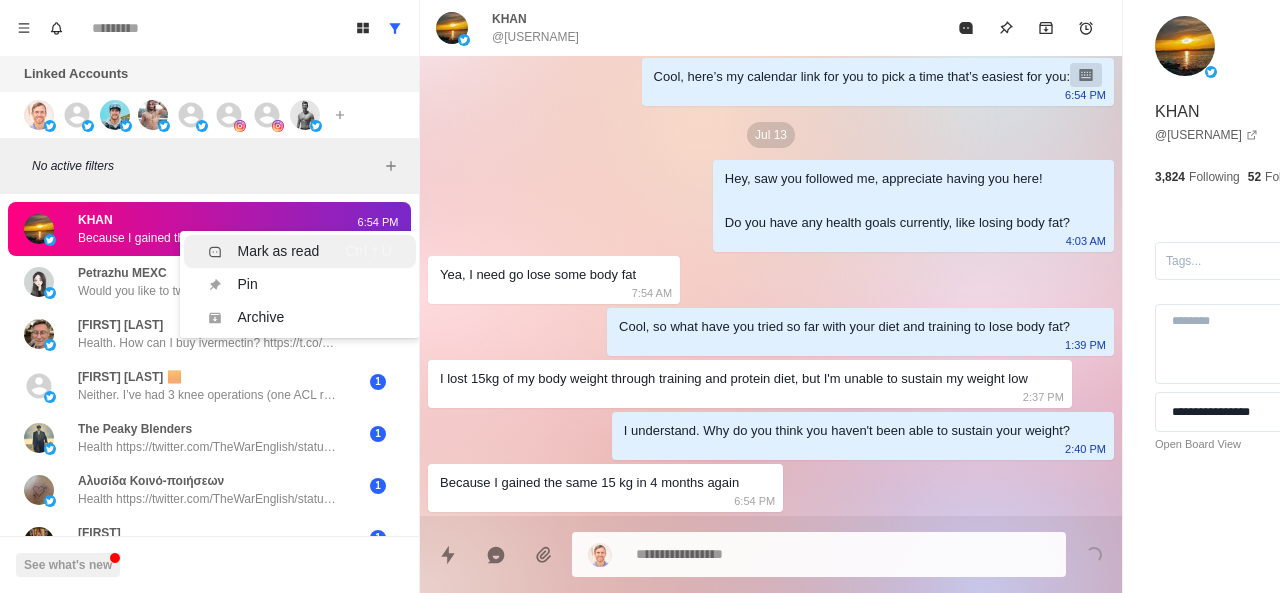click on "Mark as read" at bounding box center (264, 251) 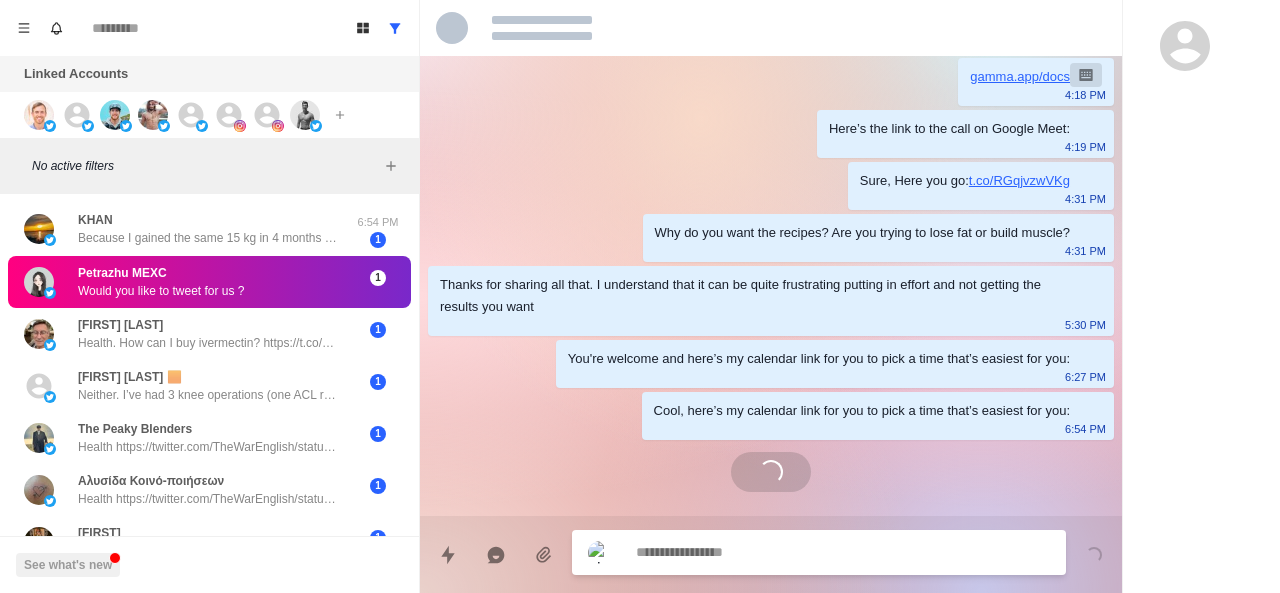 scroll, scrollTop: 310, scrollLeft: 0, axis: vertical 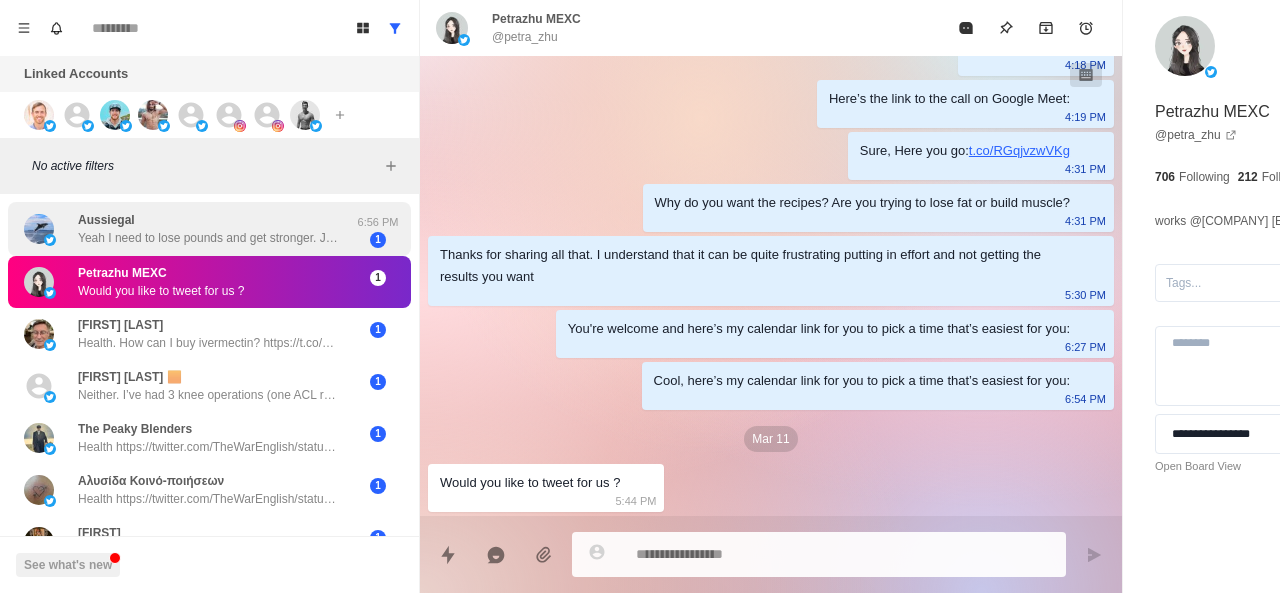 click on "[USERNAME] Yeah I need to lose pounds and get stronger. Just have to get started. Right now all I do is walk the dog daily and plan to start with some body weight and band work and profess from there. Need to work on portion sizes as I mostly eat healthy except for chip snacking and chocolate. 6:56 PM 1" at bounding box center [209, 229] 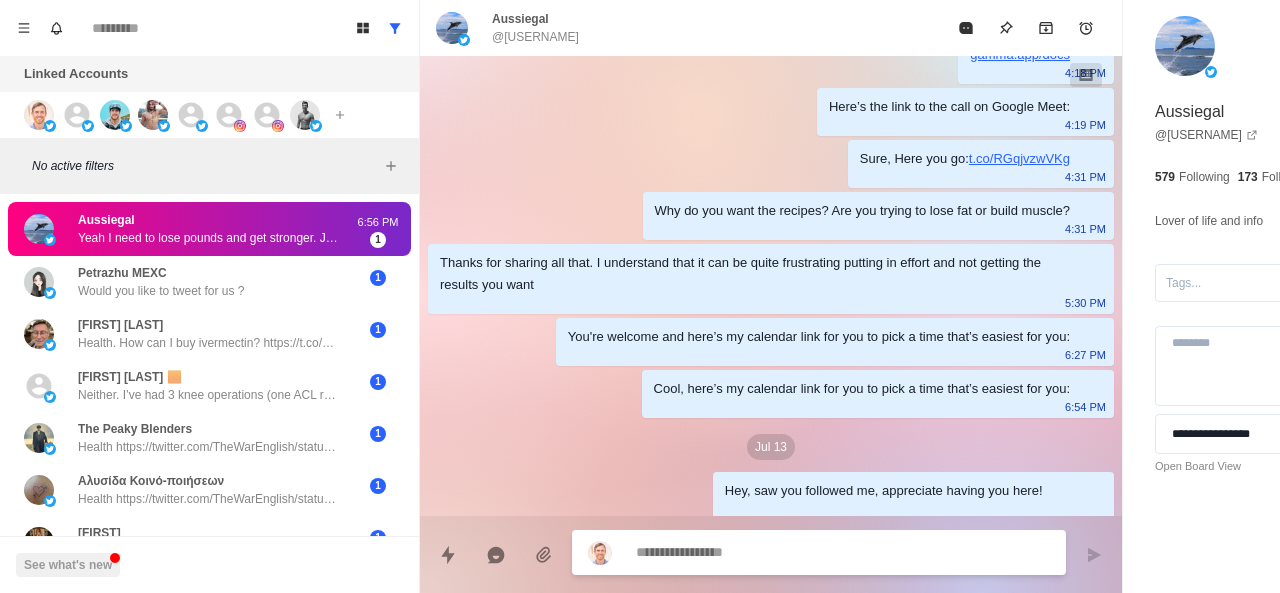 scroll, scrollTop: 502, scrollLeft: 0, axis: vertical 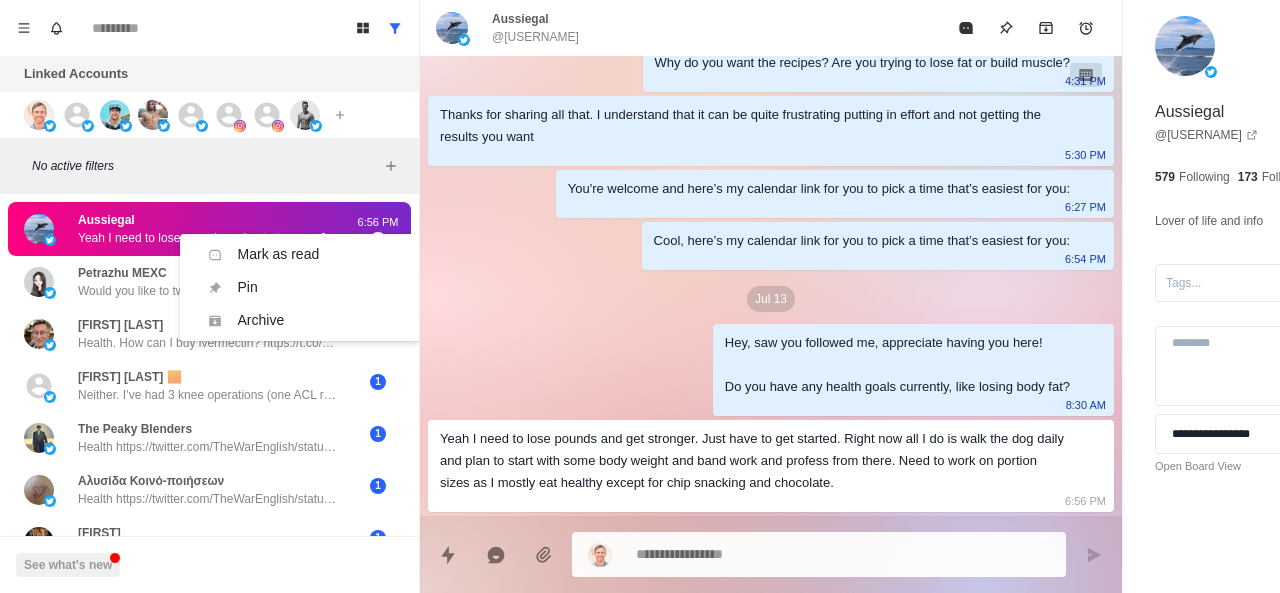 click on "Just saw it, appreciate it. In the meantime before the call, you can go through our website too to get a better idea of our process: [TIME] [WEBSITE] [TIME] Just saw you booked it, appreciate it. In the meantime before our call, please read this doc about how I lost 52lbs of fat and built 20lbs of muscle training at home, only 90 minutes a week, and without cutting out my favorite foods:  [TIME] [WEBSITE] [TIME] [WEBSITE] [TIME] Here’s the link to the call on Google Meet: [TIME] Sure, Here you go:  [URL] [TIME] Why do you want the recipes? Are you trying to lose fat or build muscle?
[TIME] [MONTH] [DAY] Hey [NAME], just saw that you follow me, appreciate you being here.
Do you have any health goals currently, like losing weight? [TIME] Oh,  I have tons.  Haha [TIME] [MONTH] [DAY] I understand haha. How much weight are you trying to lose?  [TIME] [TIME] [TIME] [TIME]" at bounding box center (771, 57) 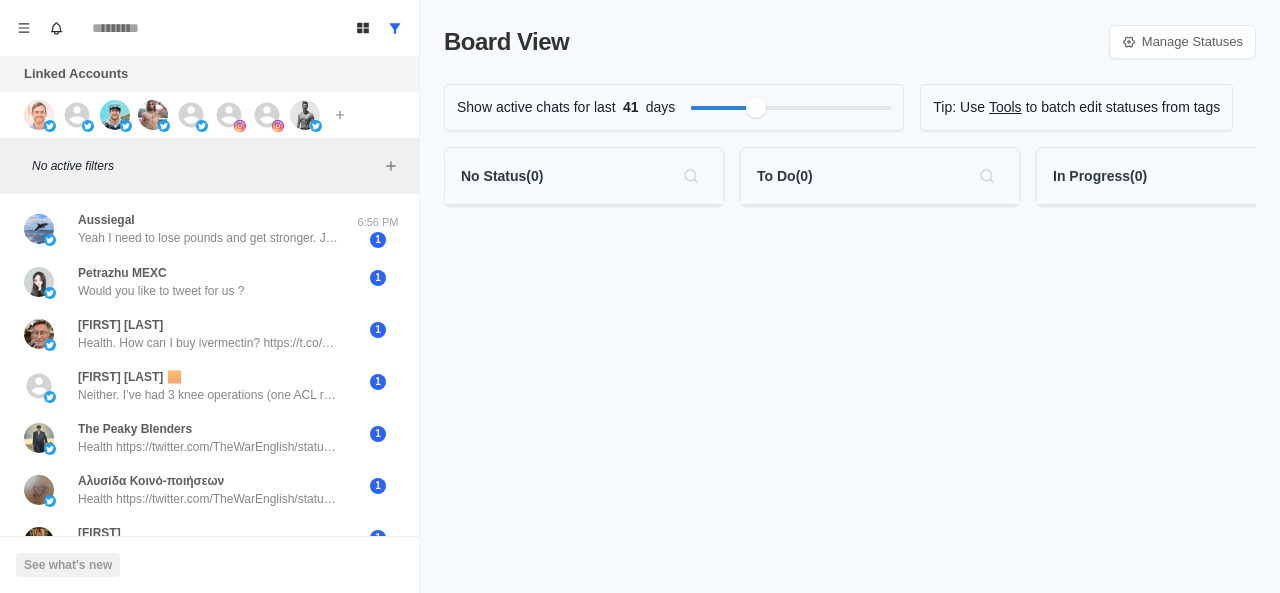 scroll, scrollTop: 0, scrollLeft: 0, axis: both 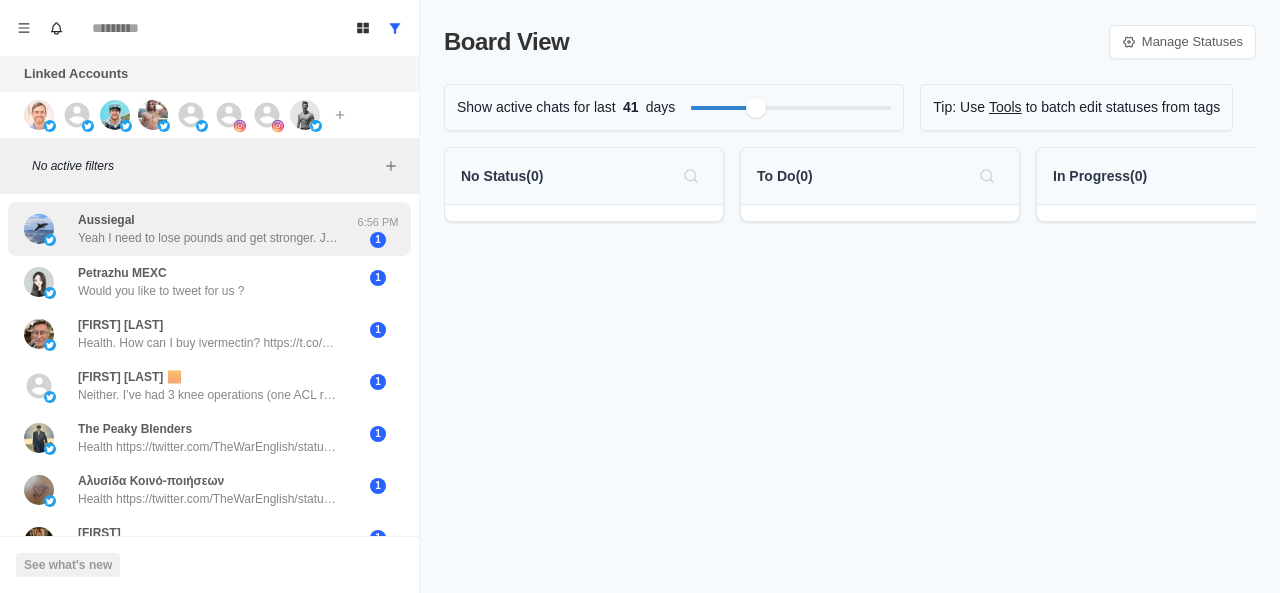 click on "[FIRST] Yeah I need to lose pounds and get stronger. Just have to get started. Right now all I do is walk the dog daily and plan to start with some body weight and band work and profess from there. Need to work on portion sizes as I mostly eat healthy except for chip snacking and chocolate." at bounding box center [208, 229] 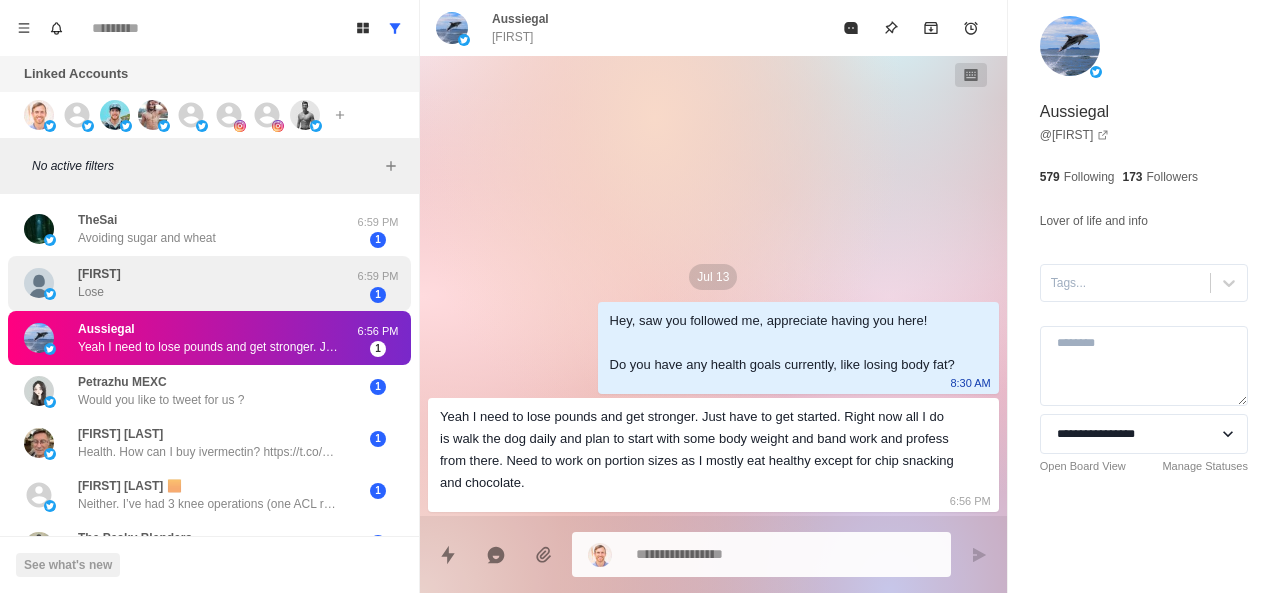 click on "nick Lose" at bounding box center (188, 283) 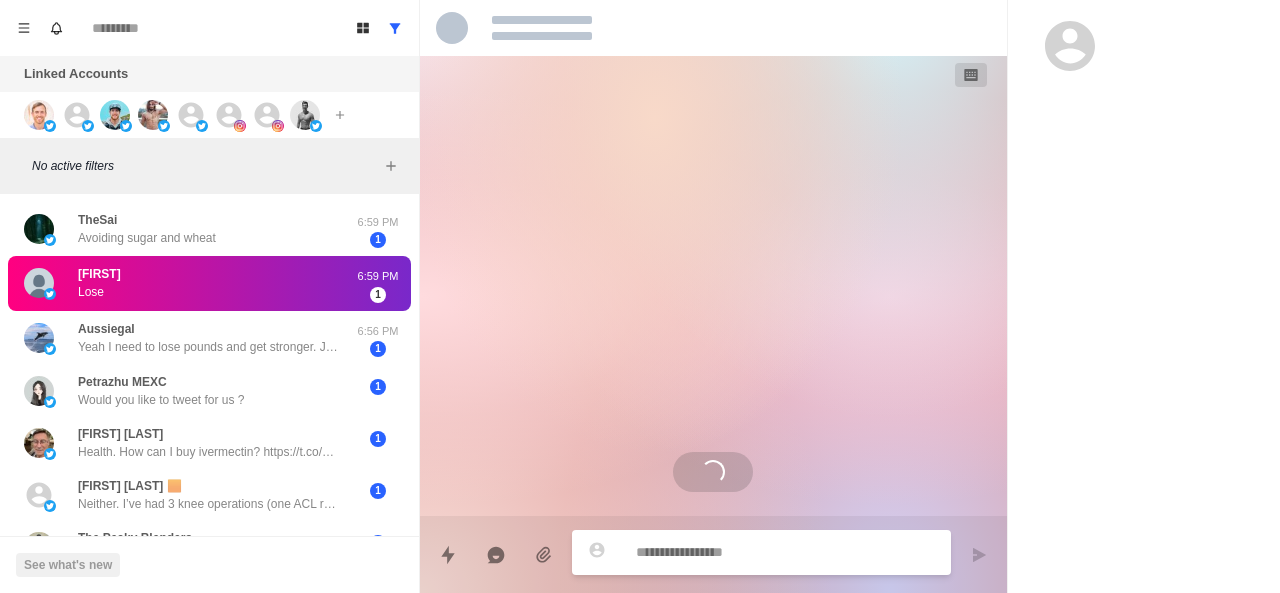 scroll, scrollTop: 122, scrollLeft: 0, axis: vertical 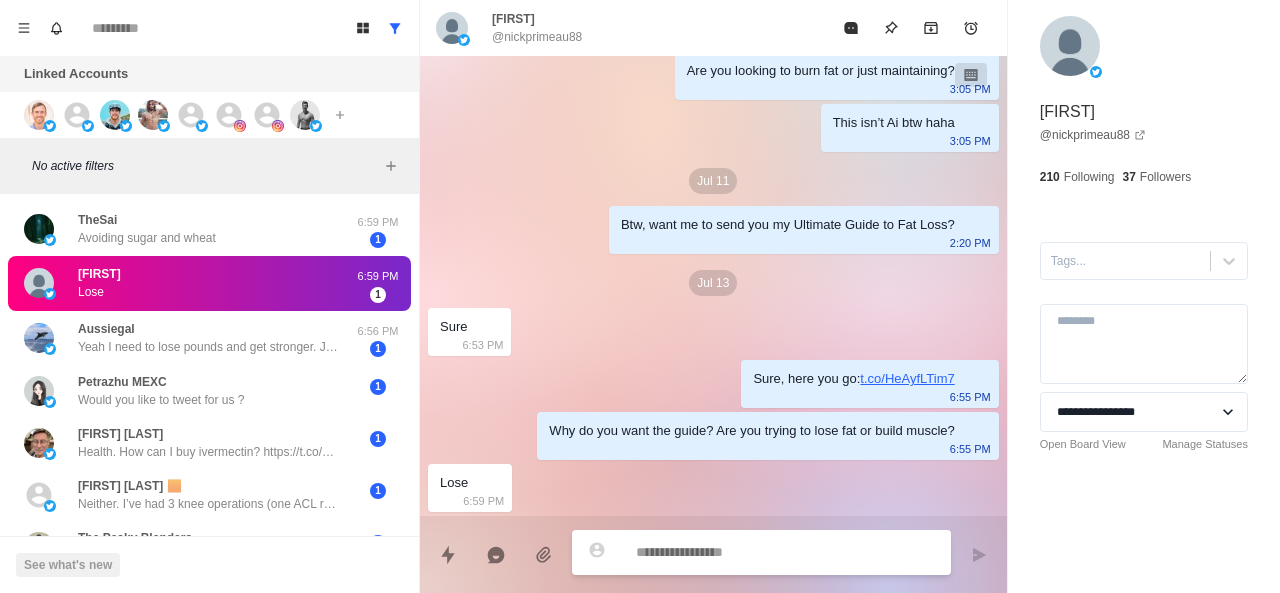 click at bounding box center (785, 552) 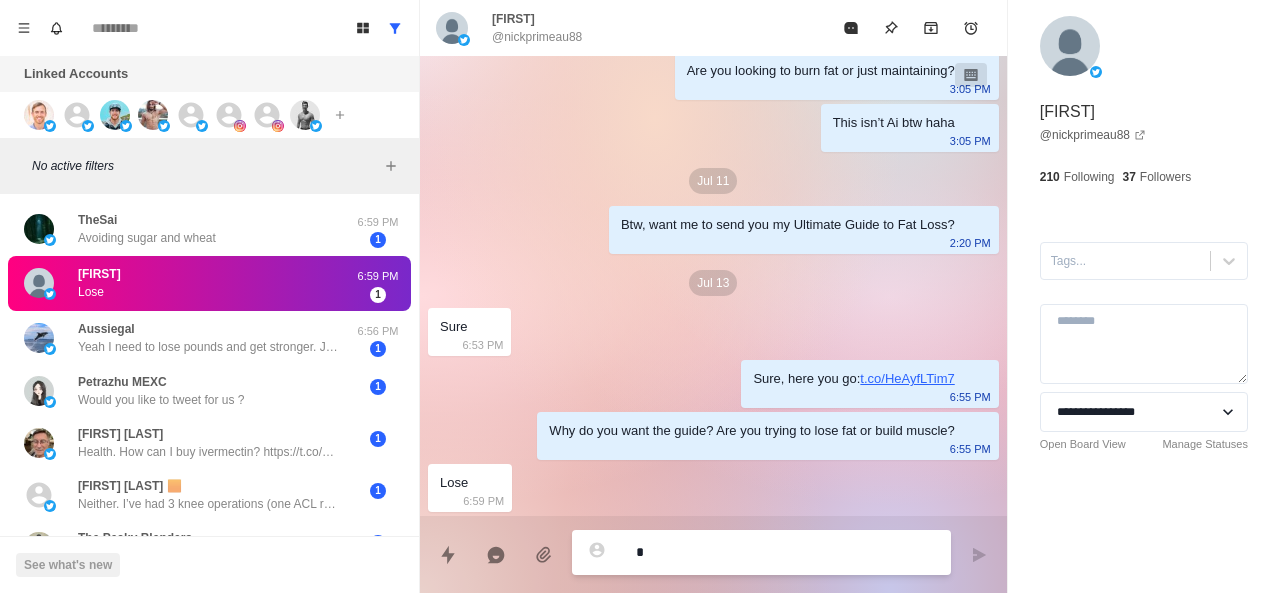 type on "*" 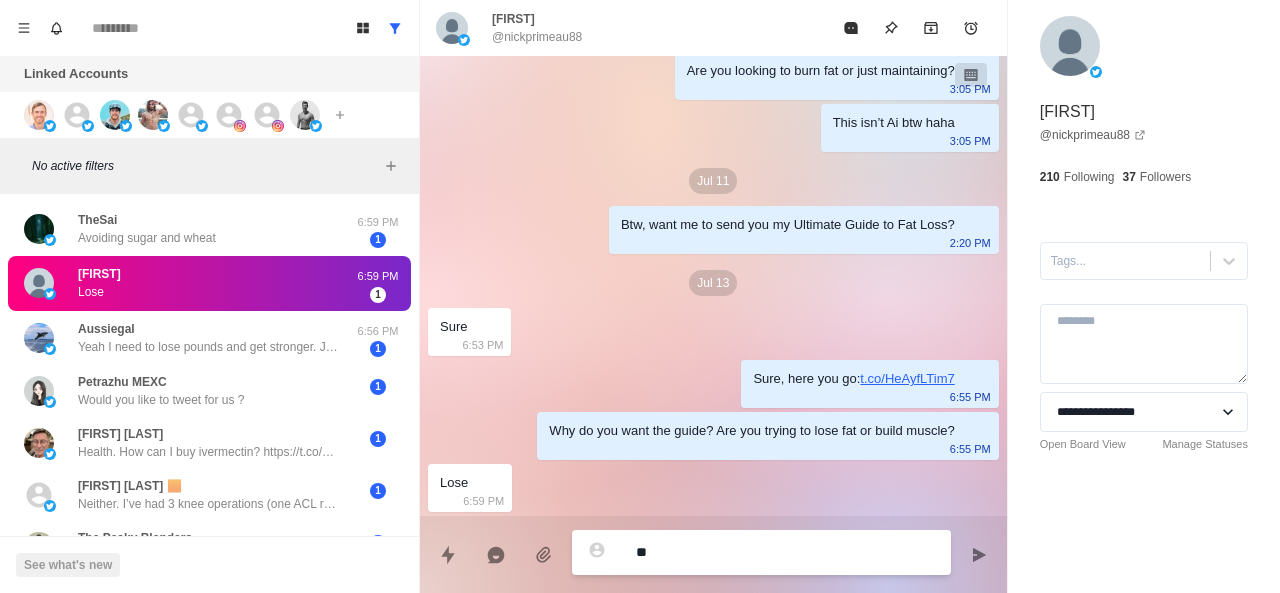 type on "*" 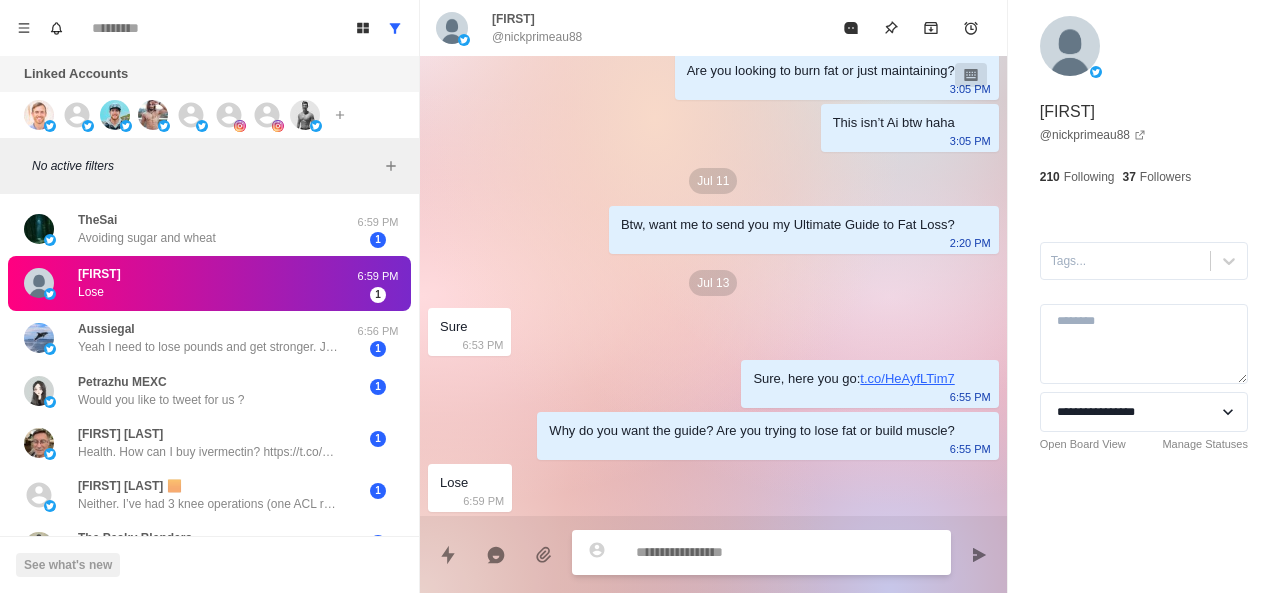 paste on "**********" 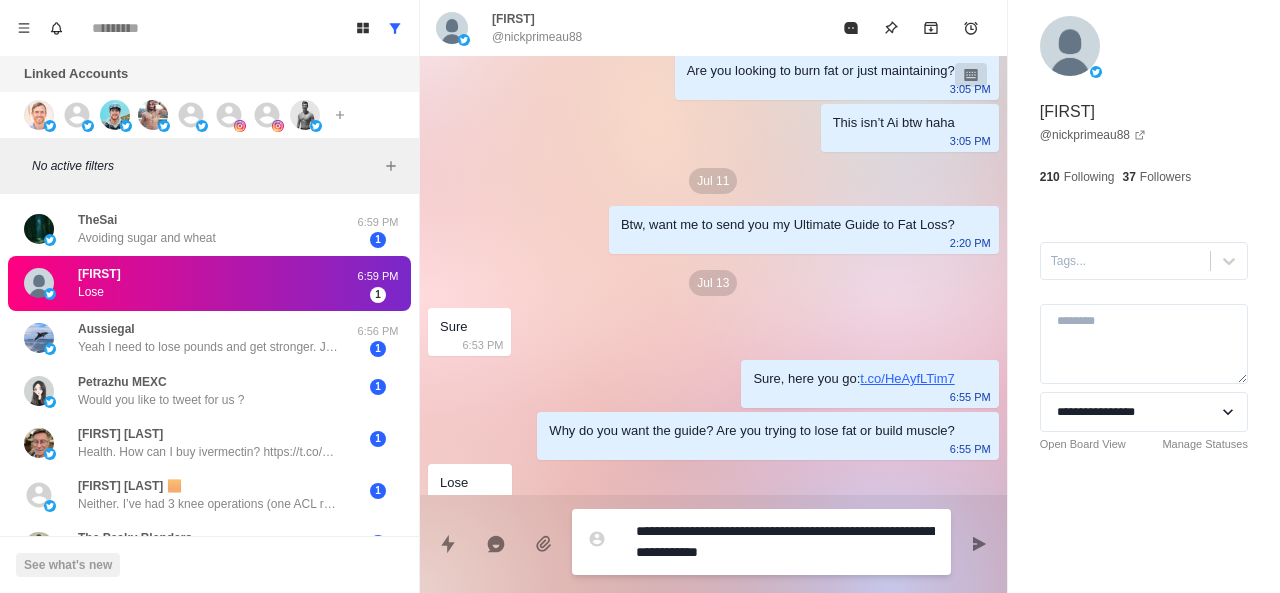 type on "*" 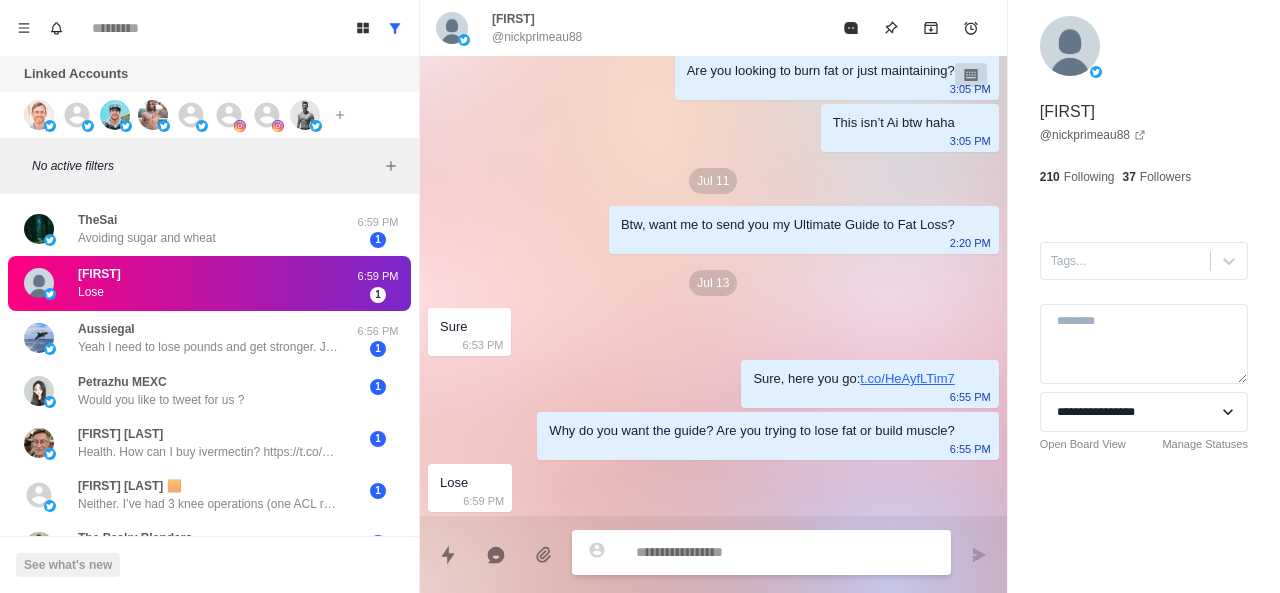 click on "@nickprimeau88" at bounding box center [537, 37] 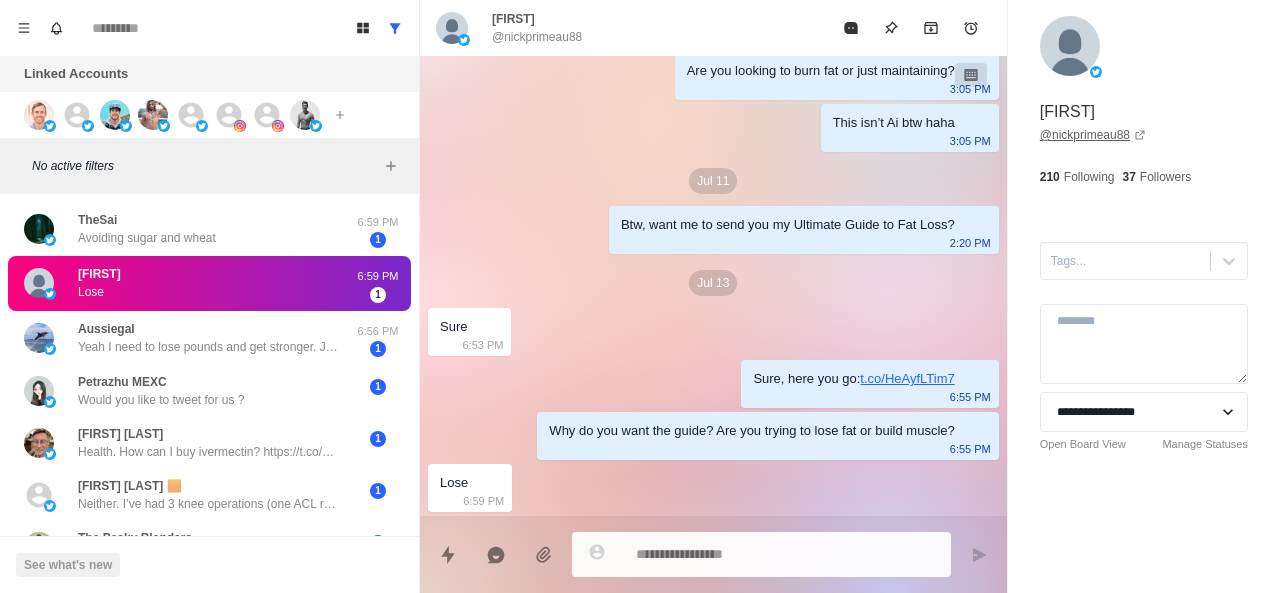 click on "@[USERNAME]" at bounding box center (1093, 135) 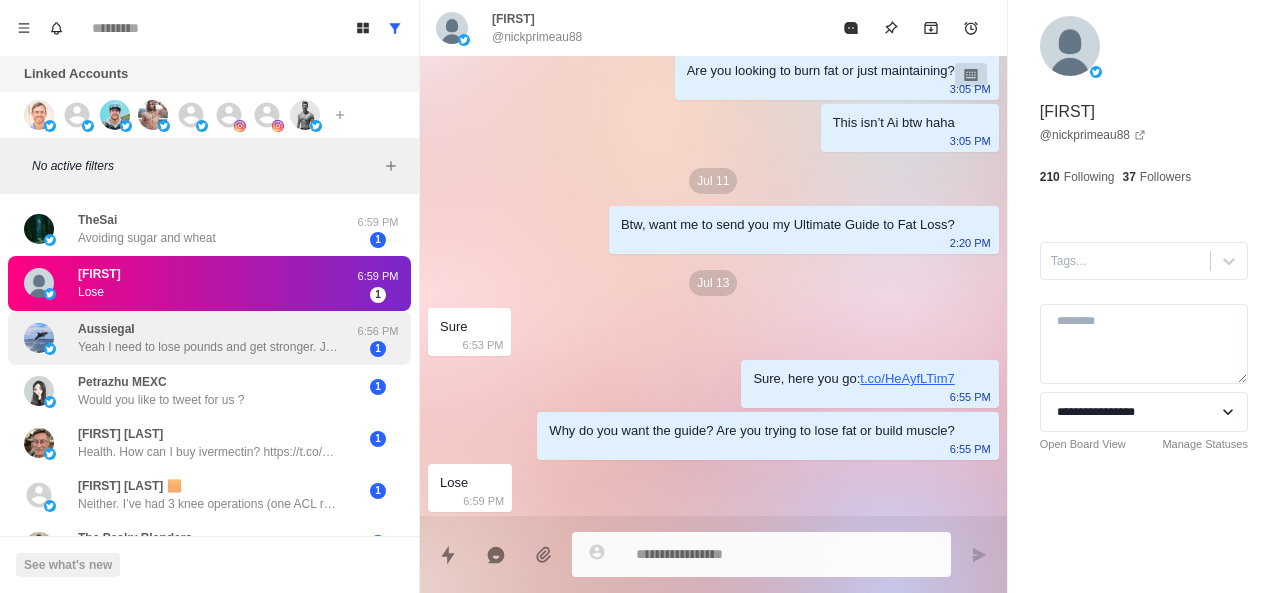 click on "Aussiegal Yeah I need to lose pounds and get stronger. Just have to get started. Right now all I do is walk the dog daily and plan to start with some body weight and band work and profess from there. Need to work on portion sizes as I mostly eat healthy except for chip snacking and chocolate." at bounding box center [208, 338] 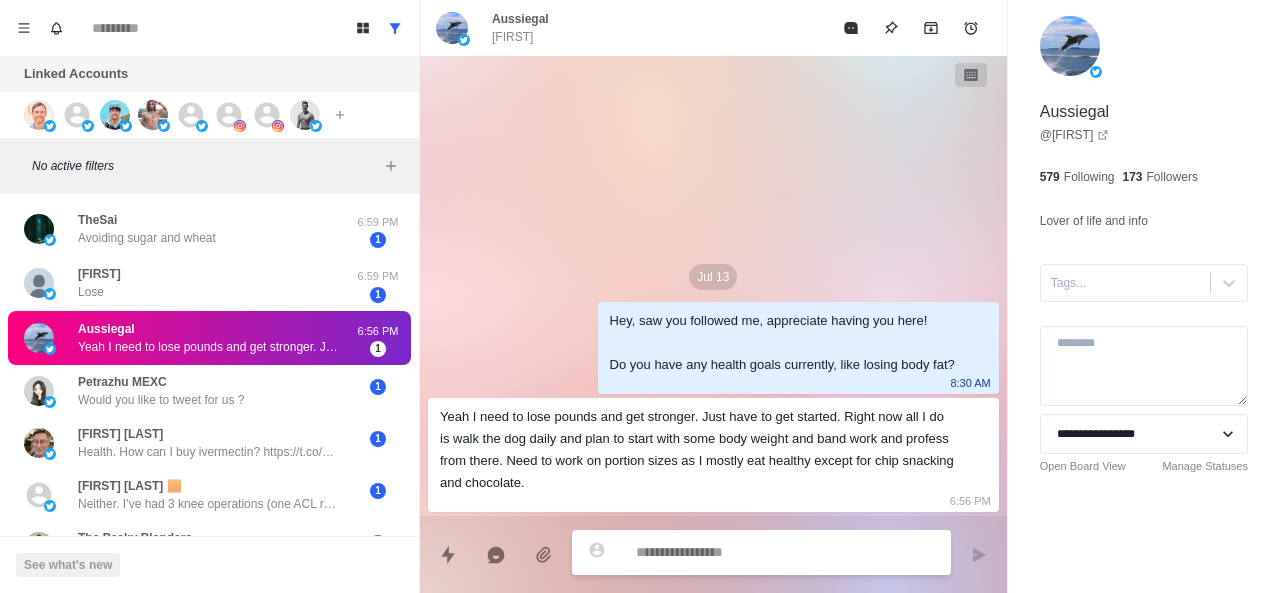 scroll, scrollTop: 0, scrollLeft: 0, axis: both 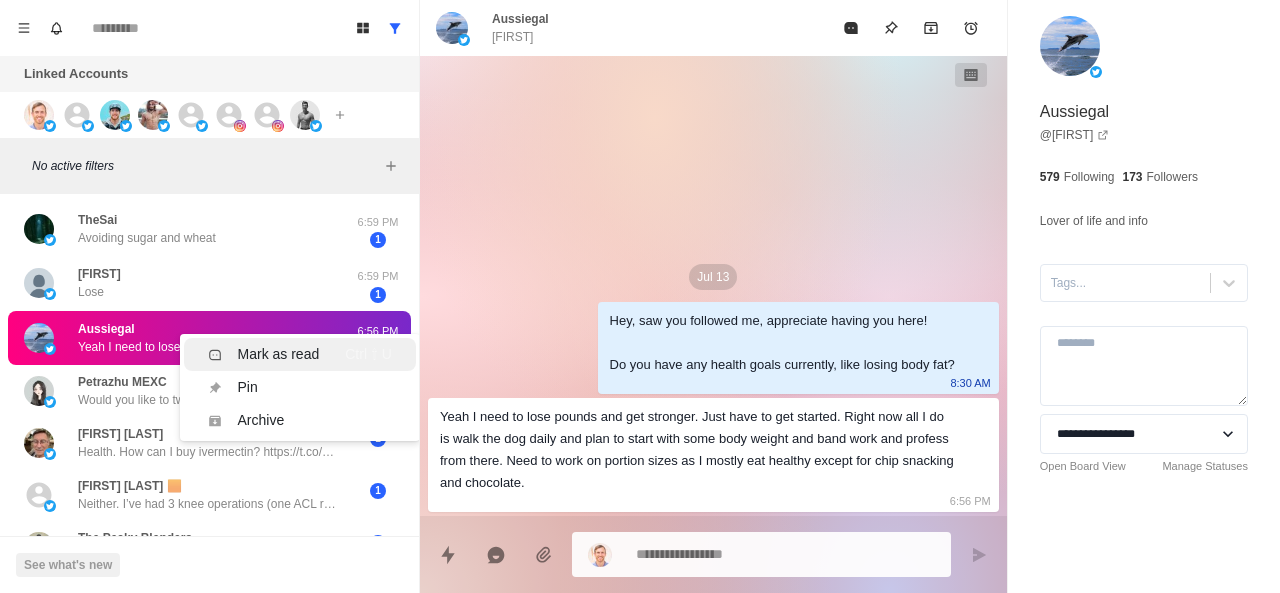 click on "Mark as read" at bounding box center (279, 354) 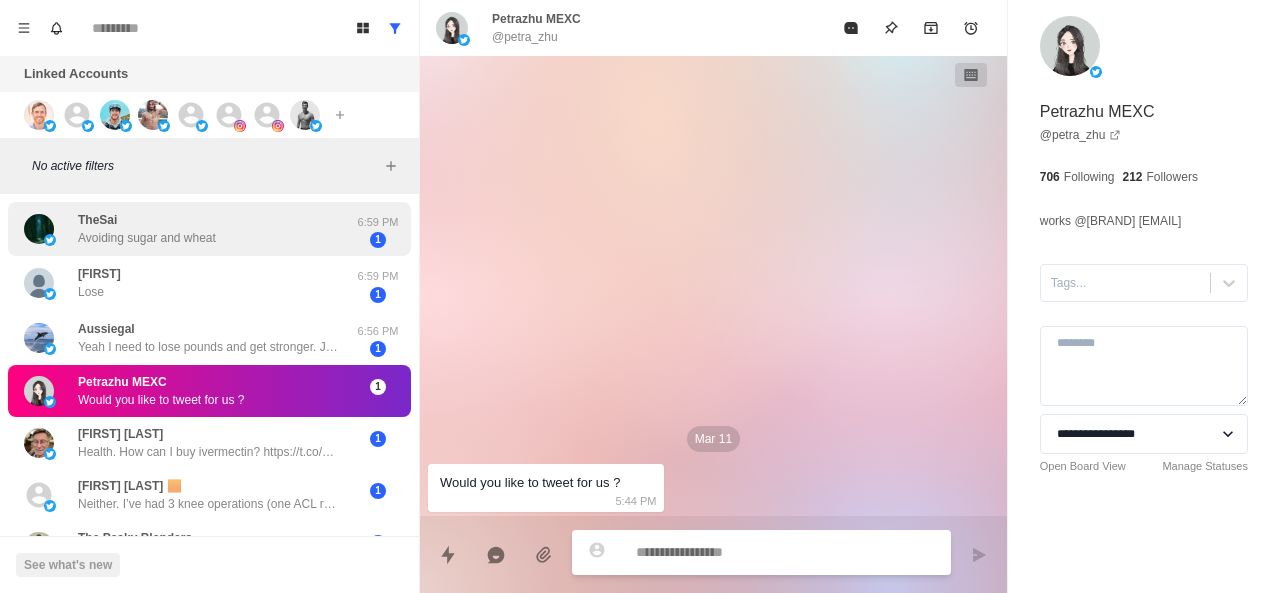 click on "Avoiding sugar and wheat" at bounding box center [147, 238] 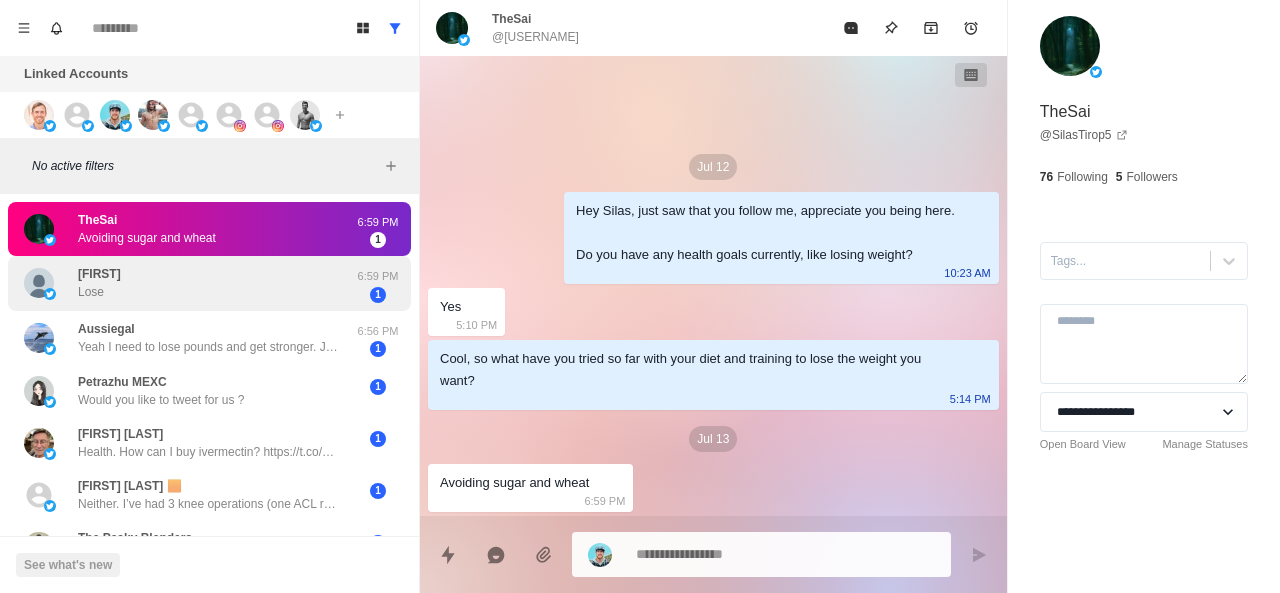 click on "nick Lose" at bounding box center [188, 283] 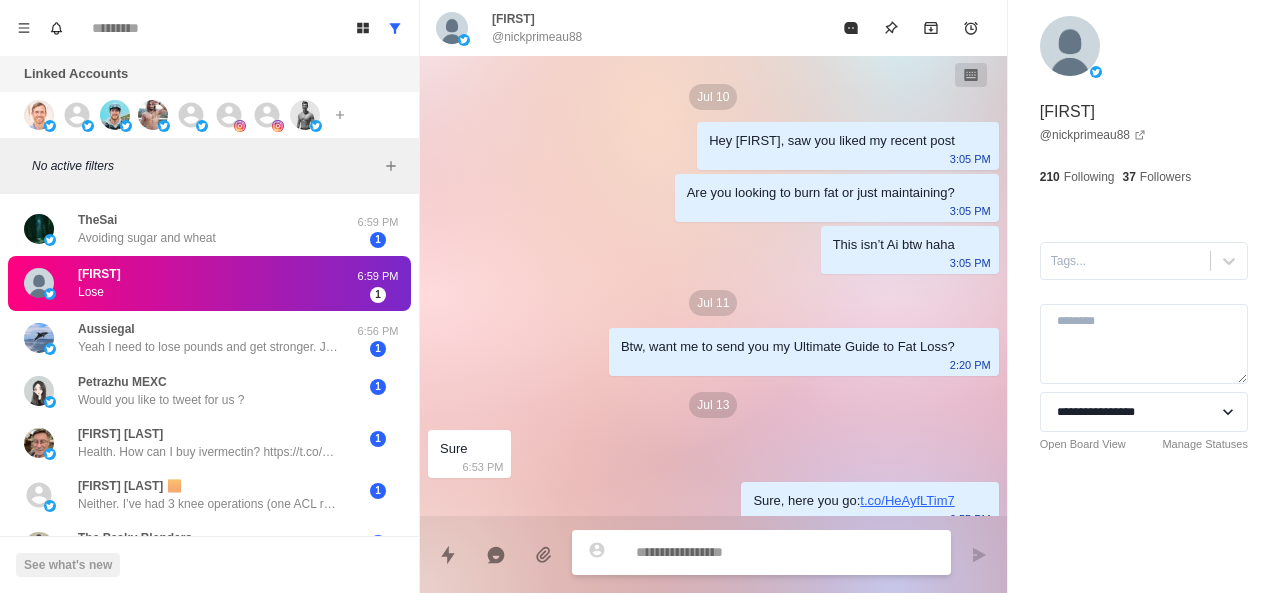 scroll, scrollTop: 122, scrollLeft: 0, axis: vertical 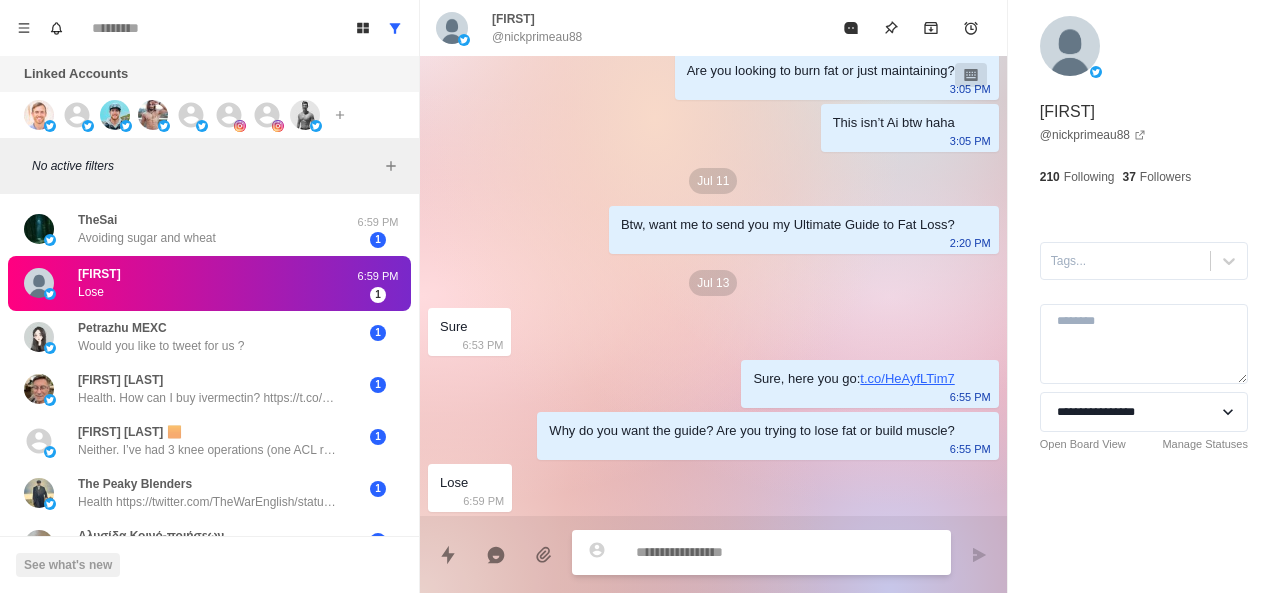 type on "*" 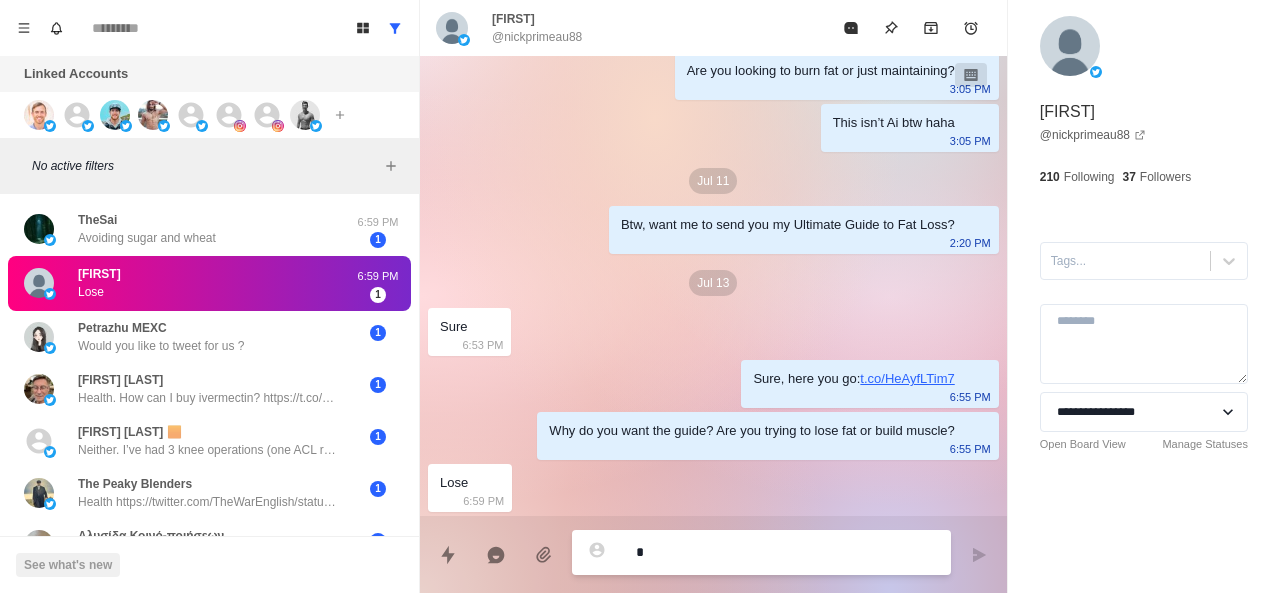 type on "*" 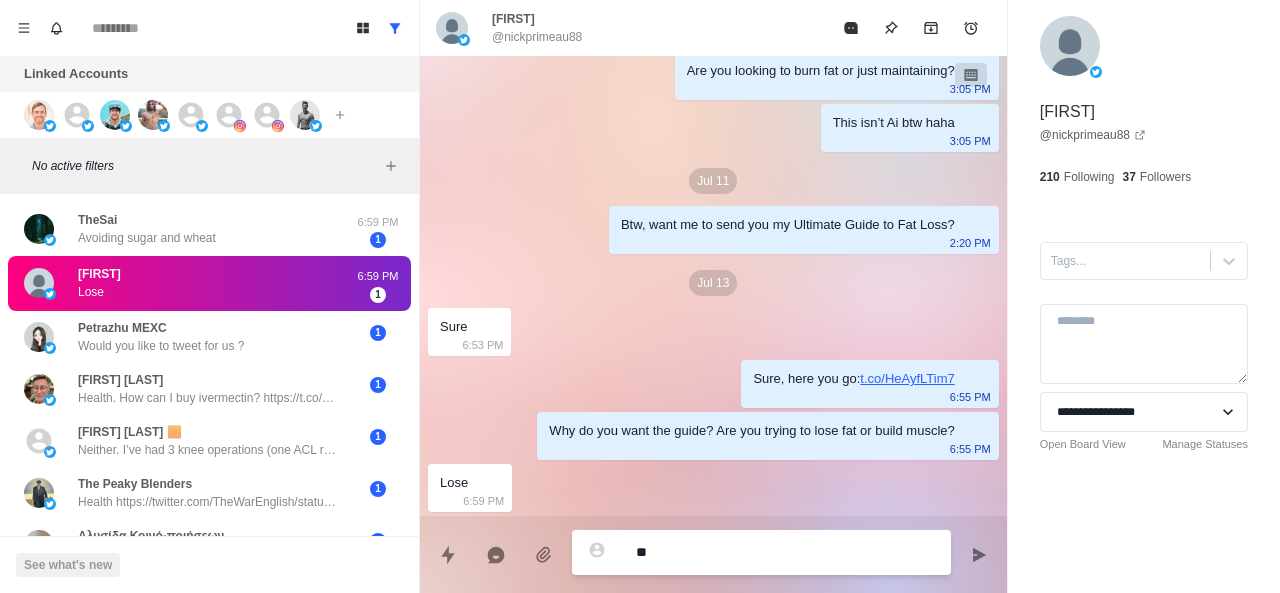 type on "*" 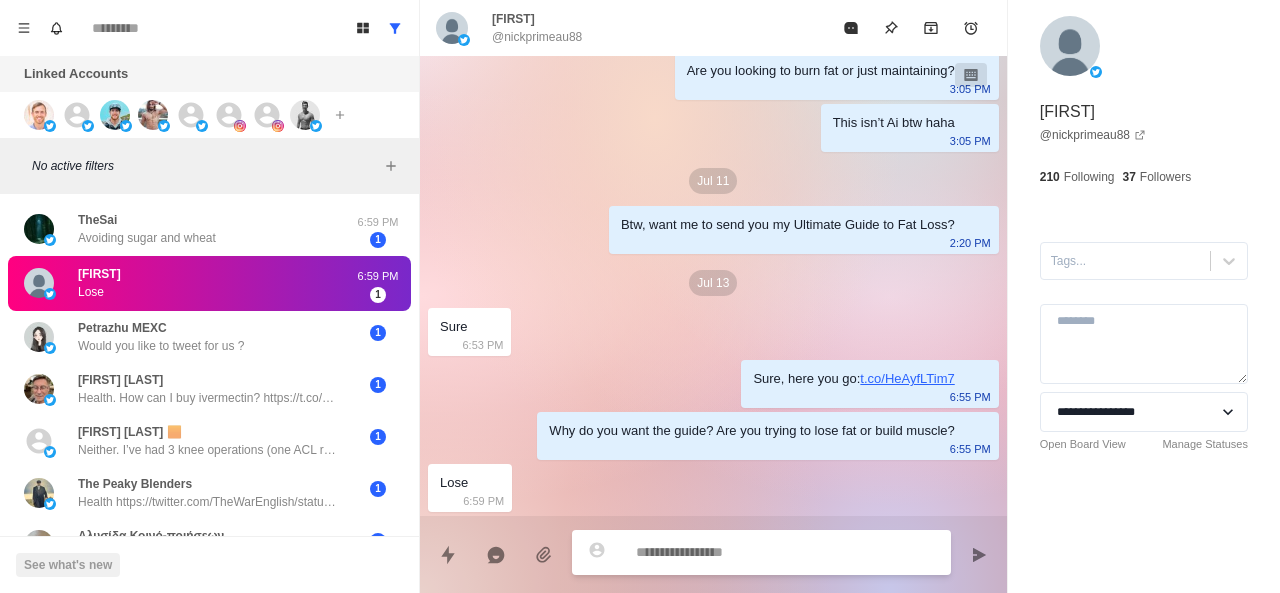 paste on "**********" 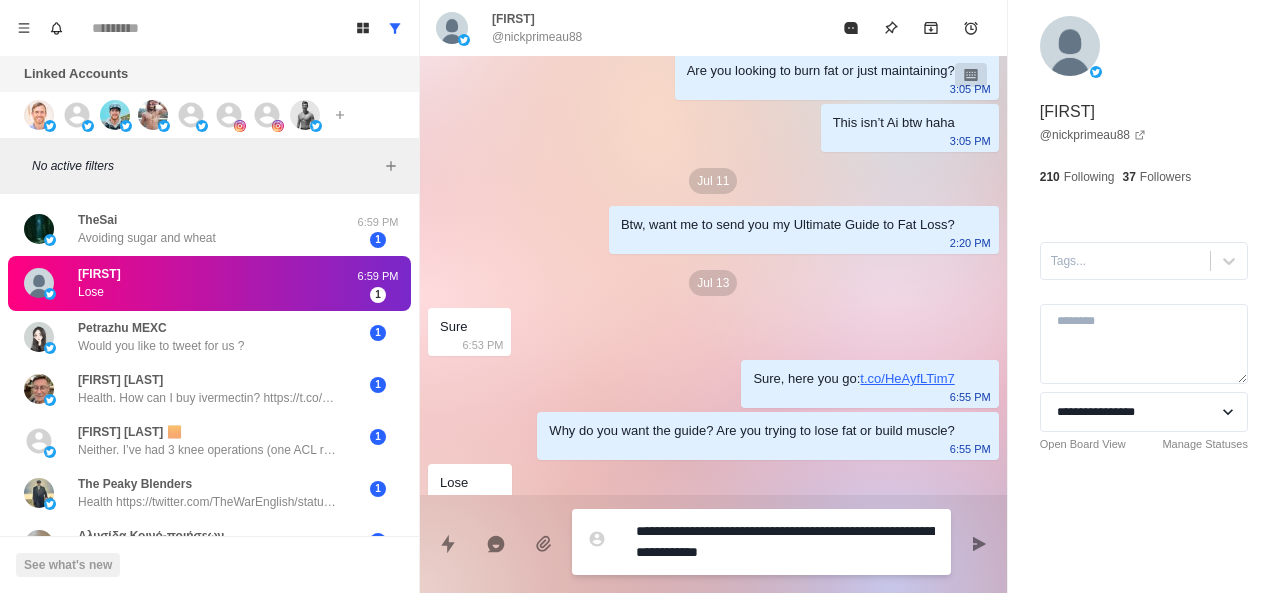 type on "*" 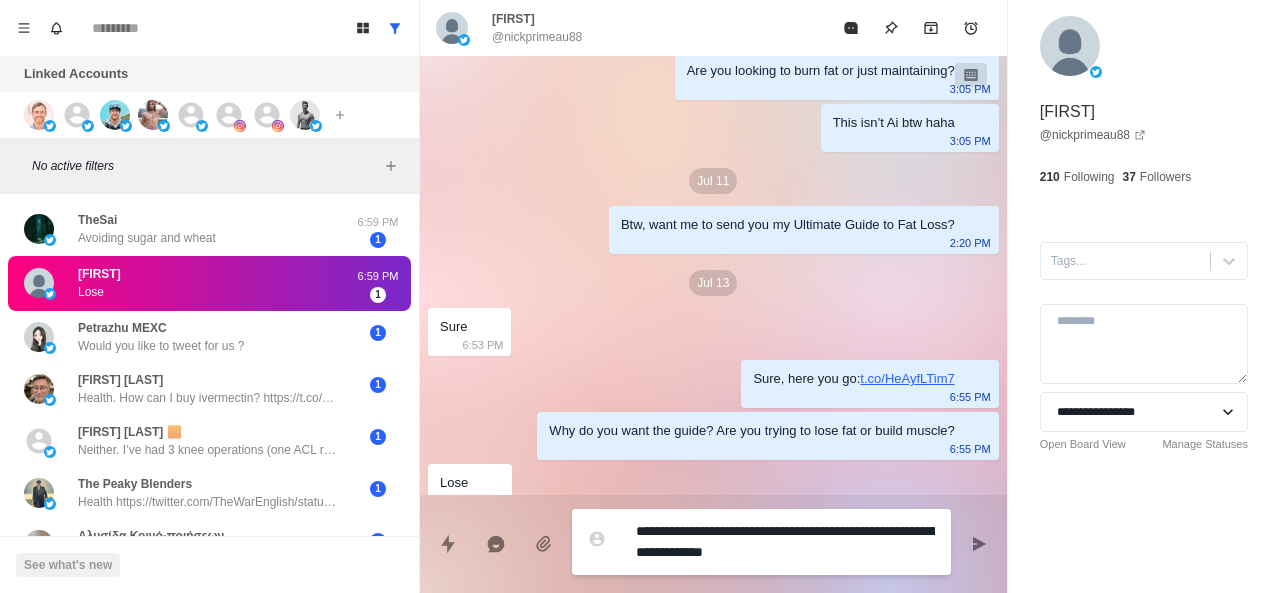 type on "*" 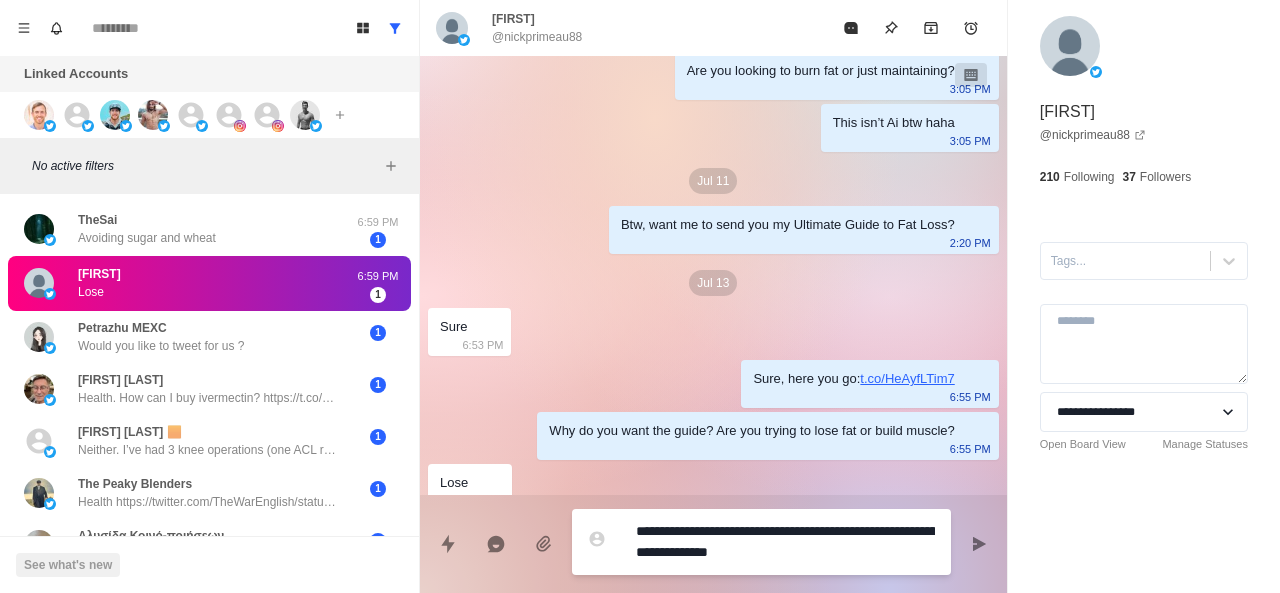 type on "**********" 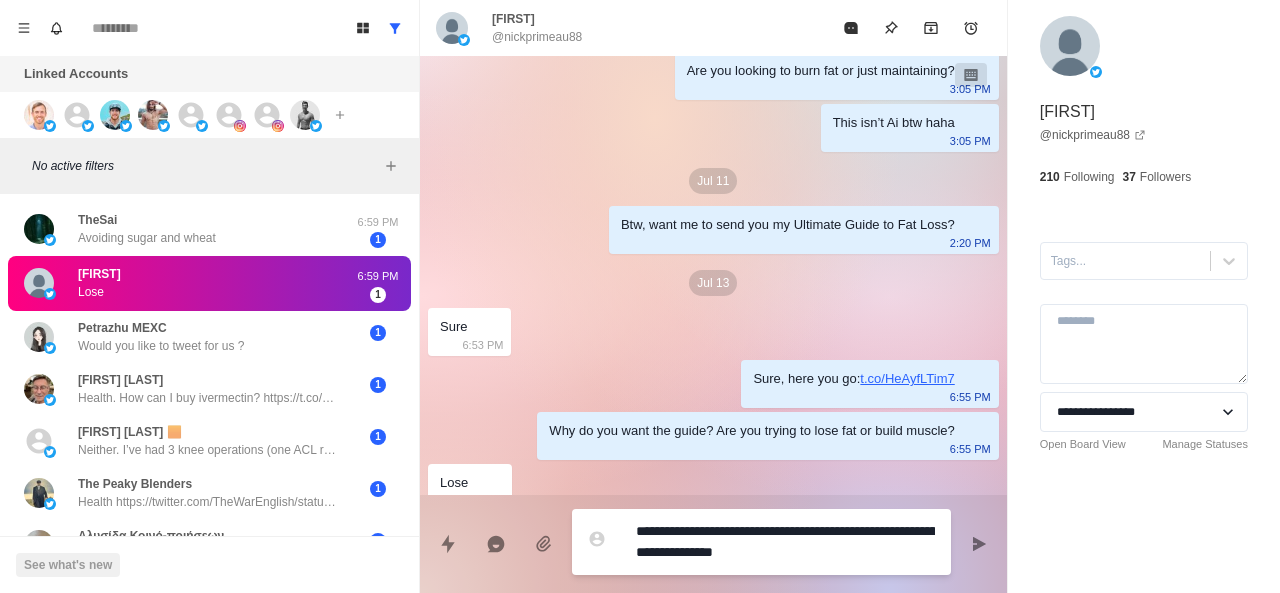type on "*" 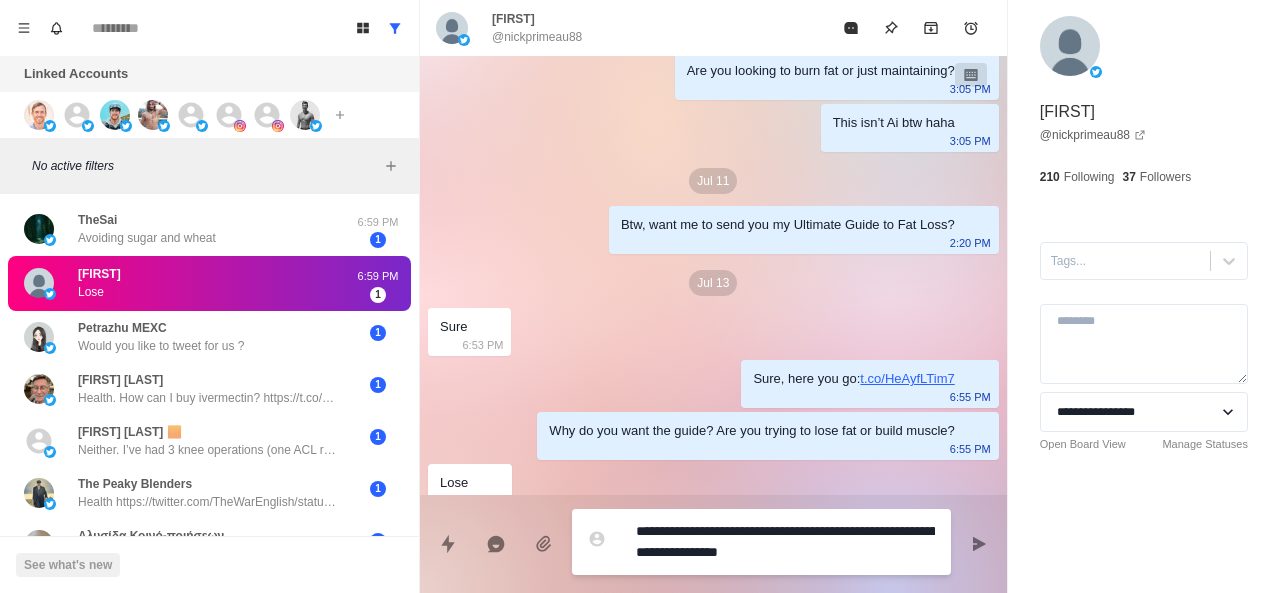 type on "*" 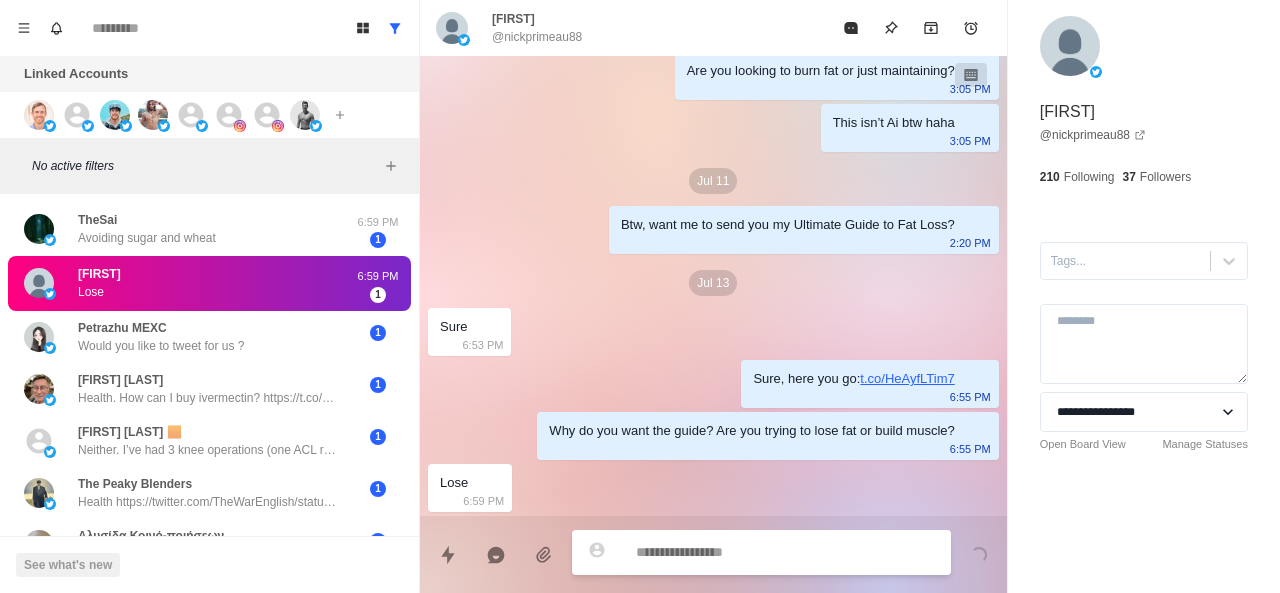 scroll, scrollTop: 174, scrollLeft: 0, axis: vertical 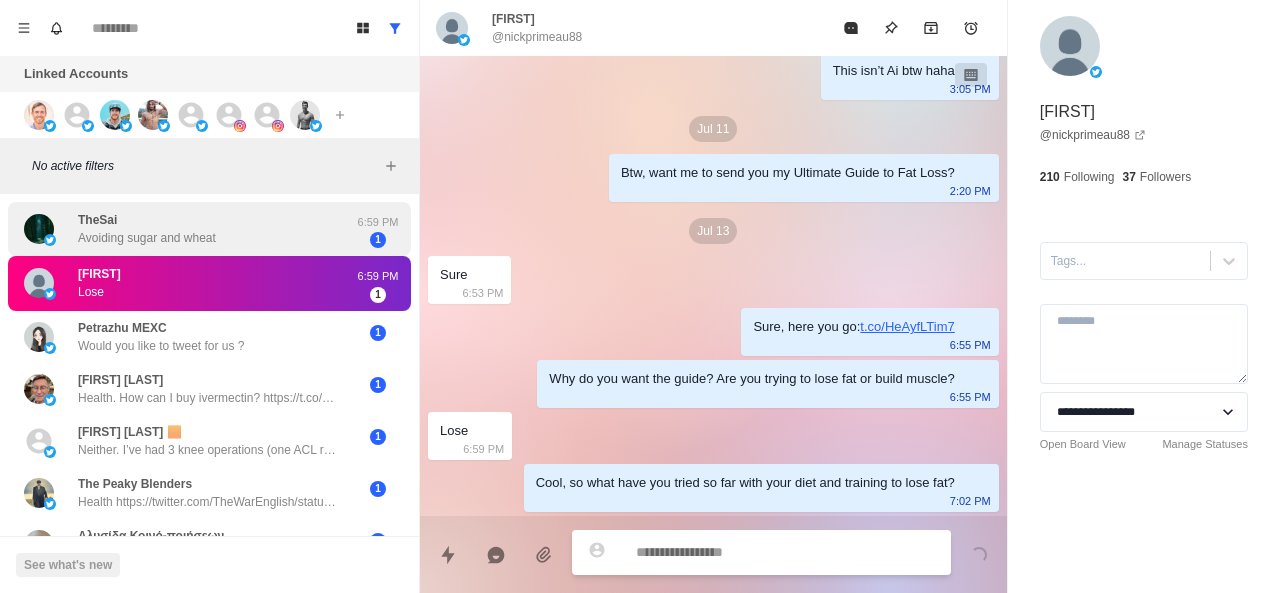 click on "TheSai Avoiding sugar and wheat 6:59 PM 1" at bounding box center (209, 229) 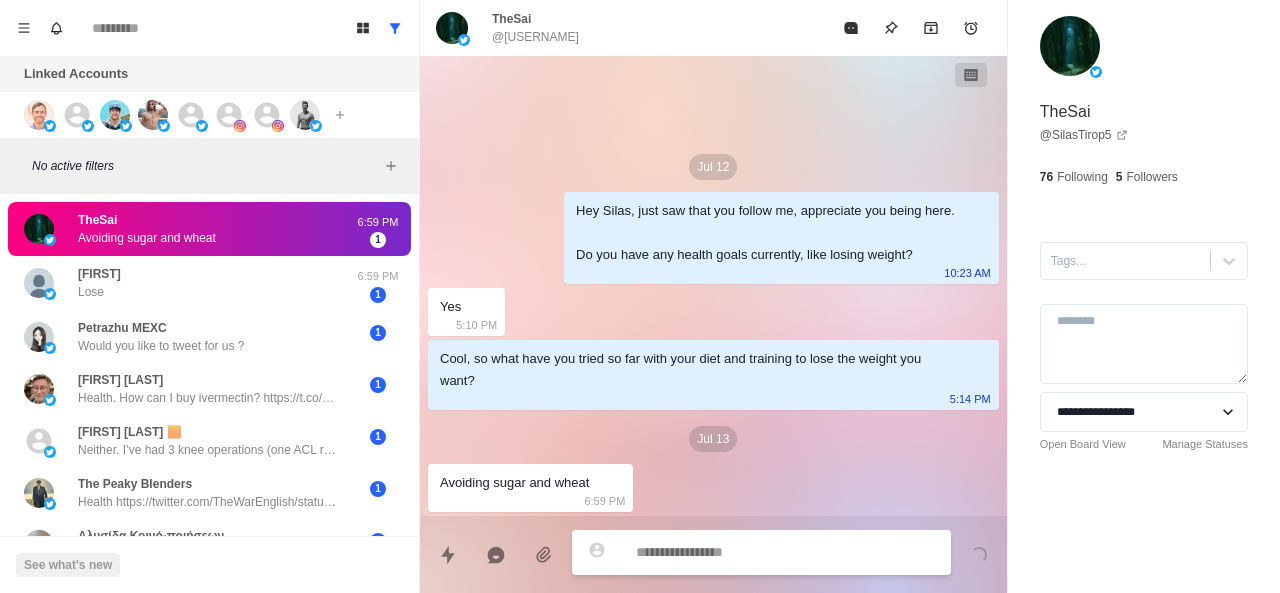 scroll, scrollTop: 0, scrollLeft: 0, axis: both 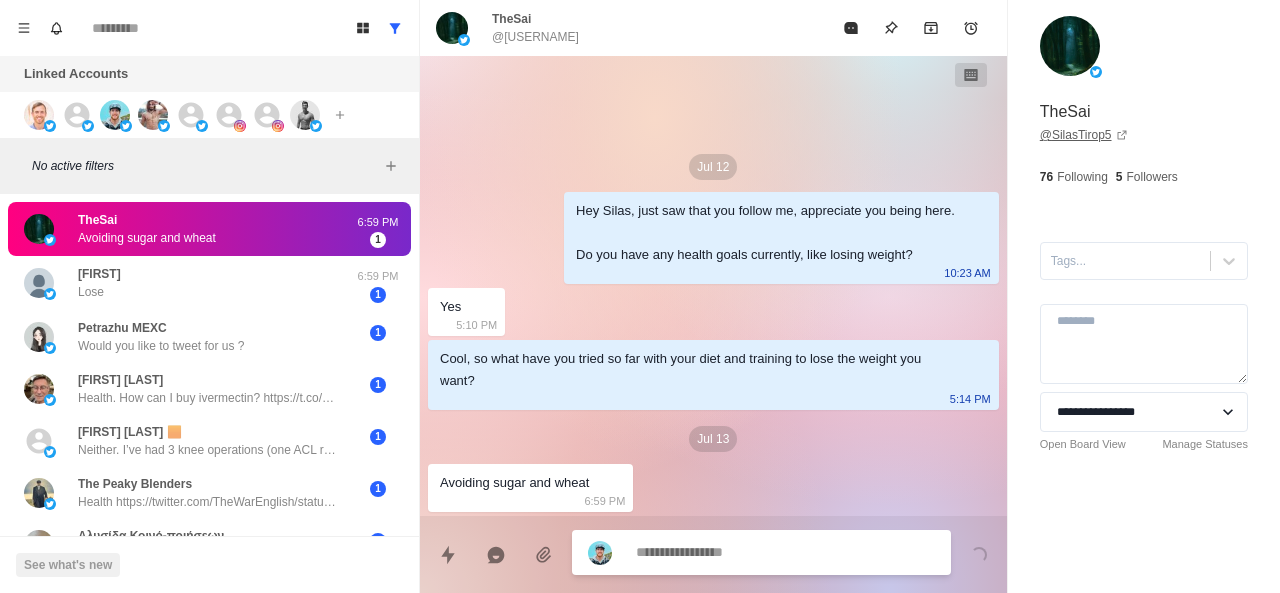 click on "@ SilasTirop5" at bounding box center [1084, 135] 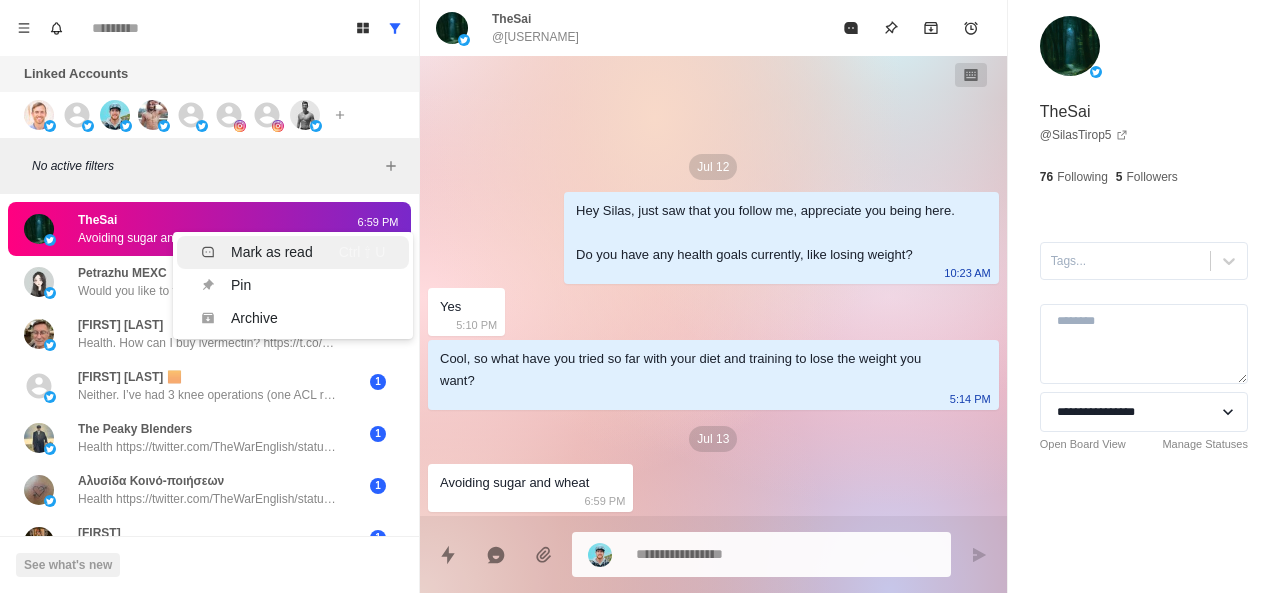 click on "Mark as read Ctrl ⇧ U" at bounding box center [293, 252] 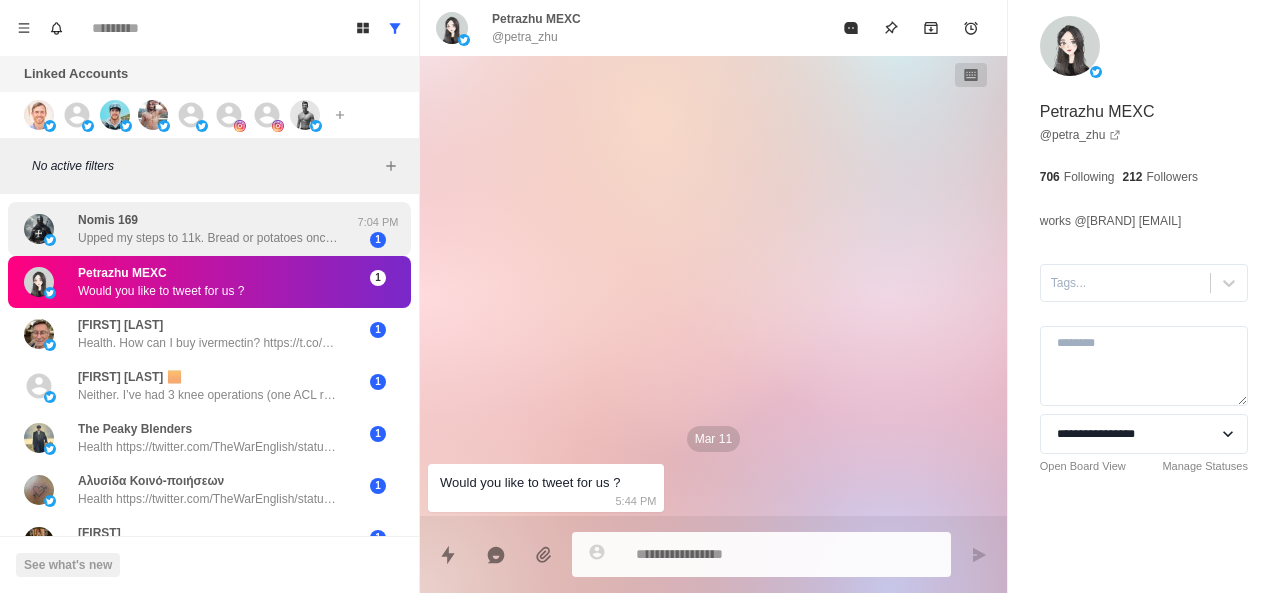 click on "Nomis 169 Upped my steps to 11k. Bread or potatoes once a week. Max  beef &amp; eggs. Down from 106kg to 87. Over 9 months. Aiming for 85" at bounding box center (208, 229) 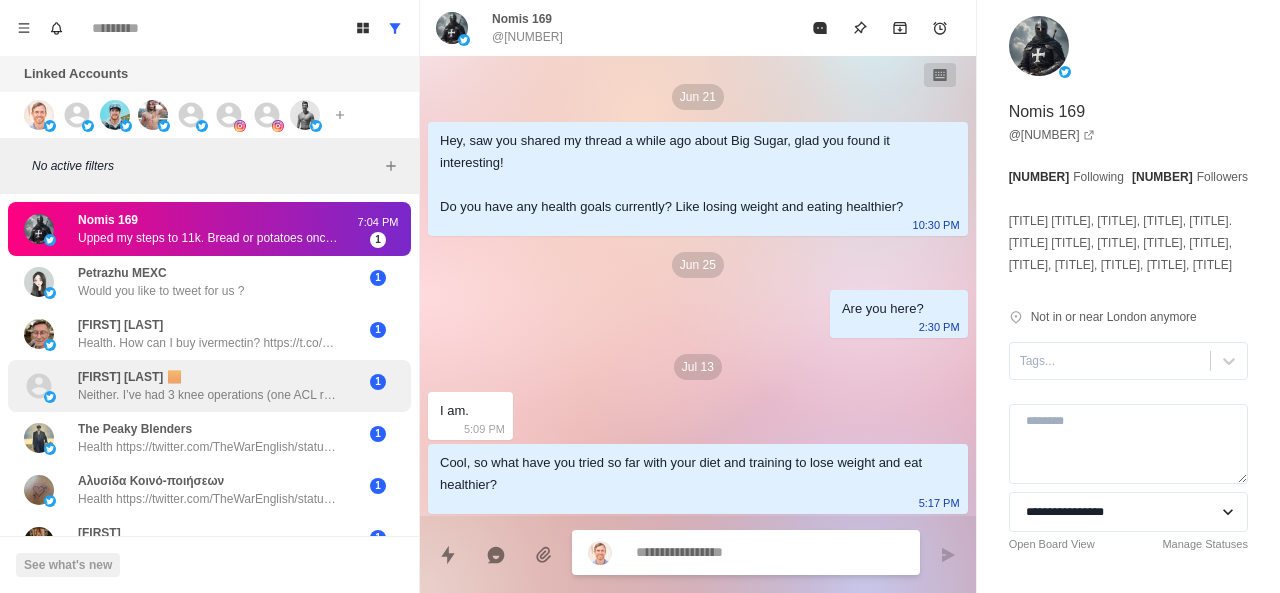 scroll, scrollTop: 76, scrollLeft: 0, axis: vertical 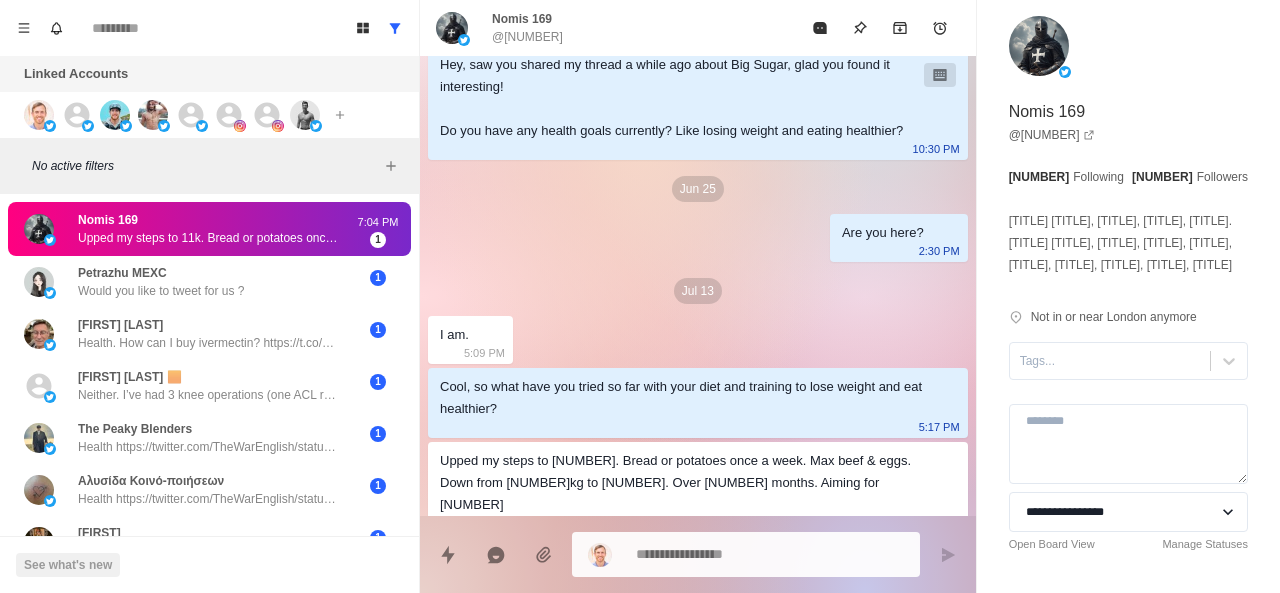 click on "Upped my steps to 11k. Bread or potatoes once a week. Max  beef &amp; eggs. Down from 106kg to 87. Over 9 months. Aiming for 85" at bounding box center [208, 238] 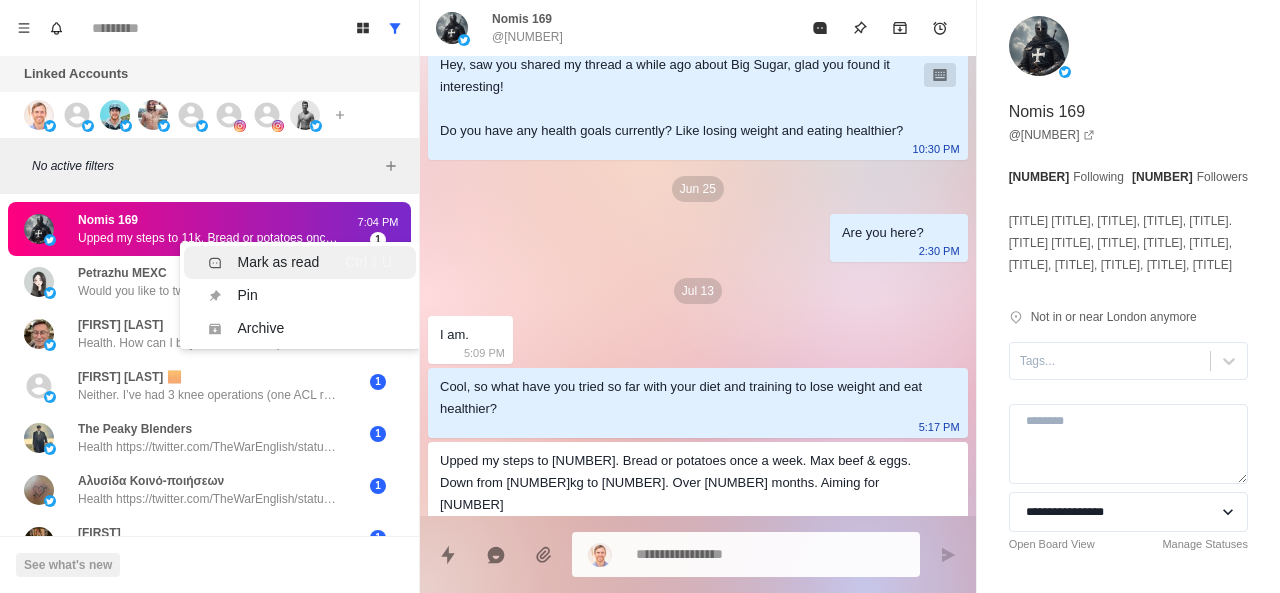 click on "Mark as read" at bounding box center [279, 262] 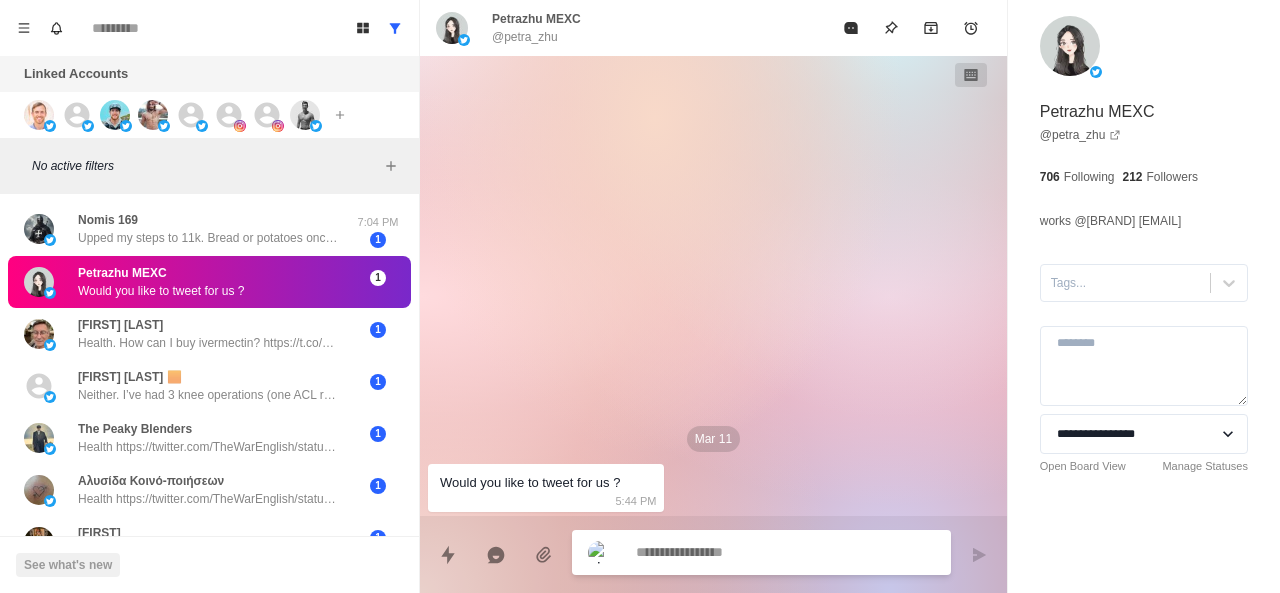 scroll, scrollTop: 0, scrollLeft: 0, axis: both 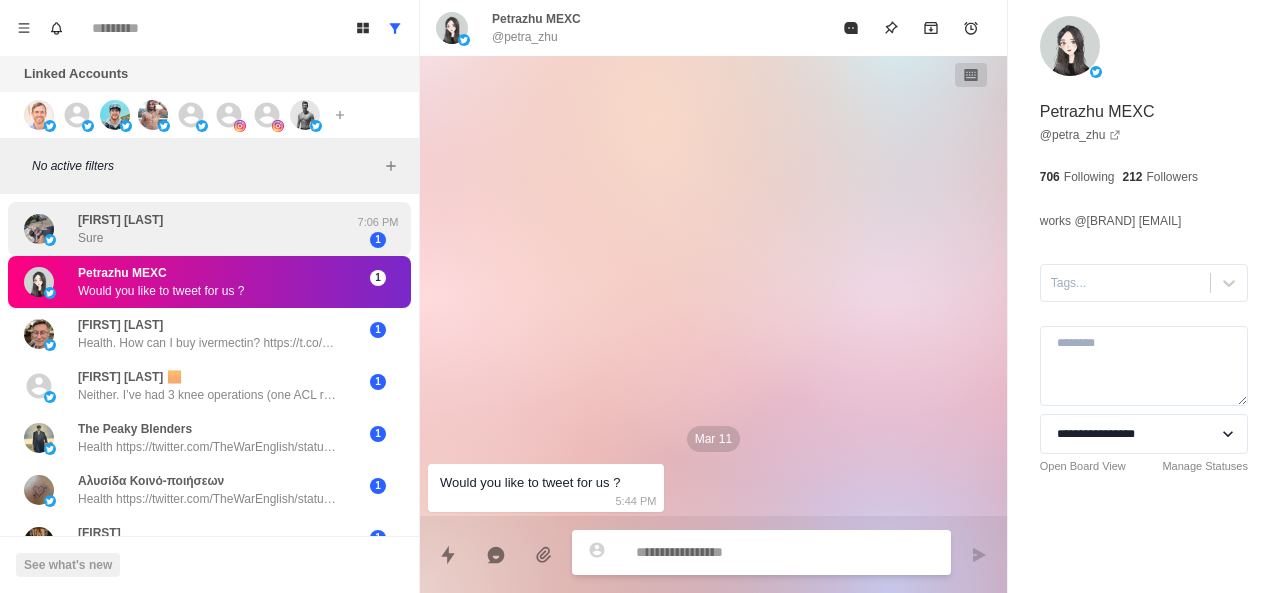 click on "Patrick Reynolds" at bounding box center [120, 220] 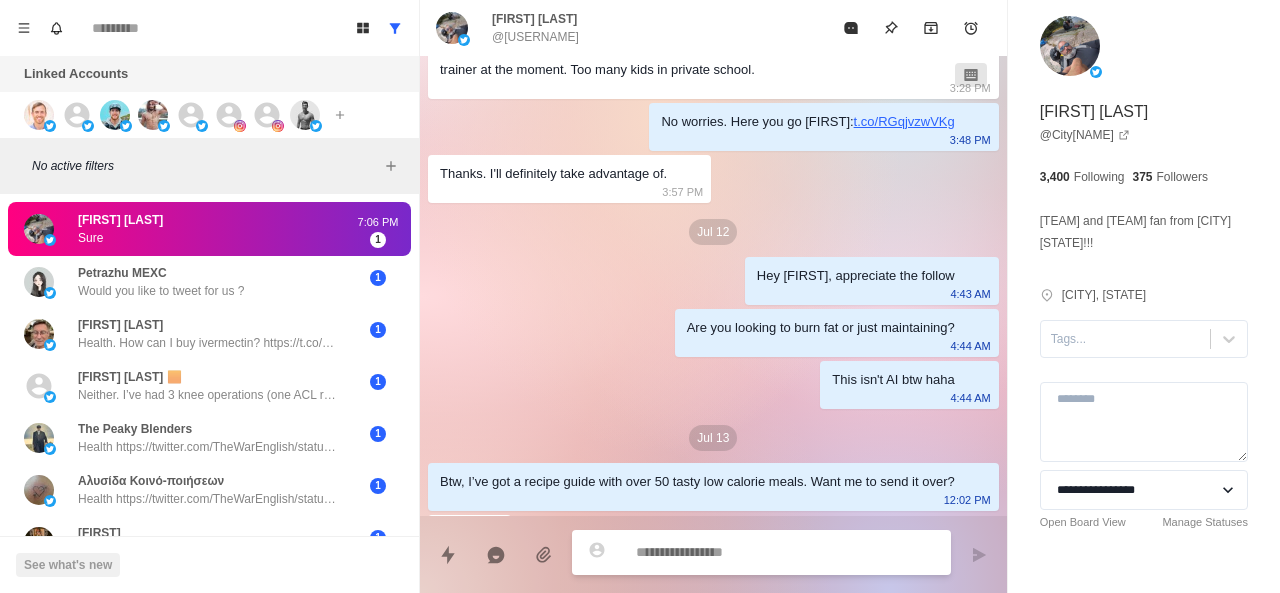 scroll, scrollTop: 482, scrollLeft: 0, axis: vertical 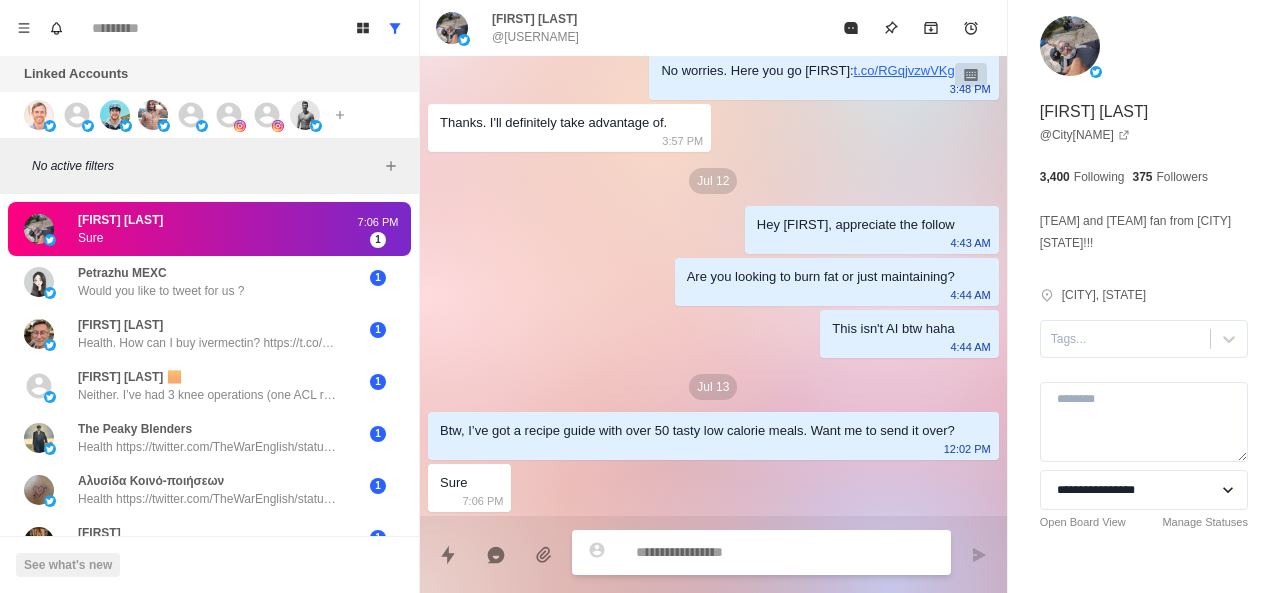 type on "*" 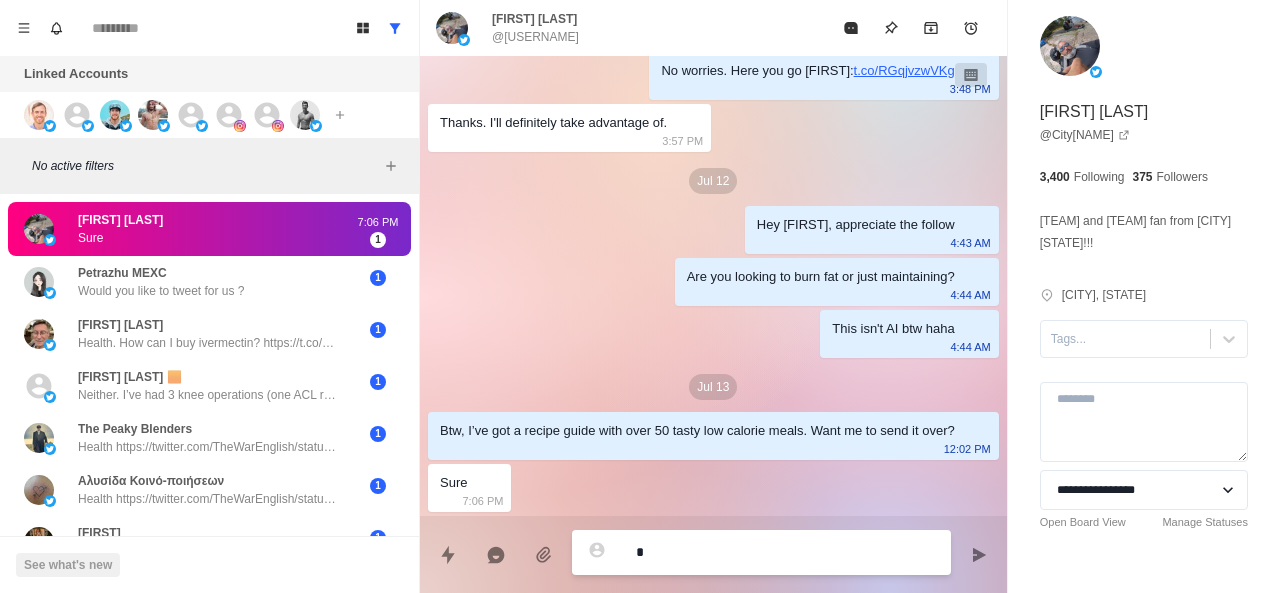 type on "*" 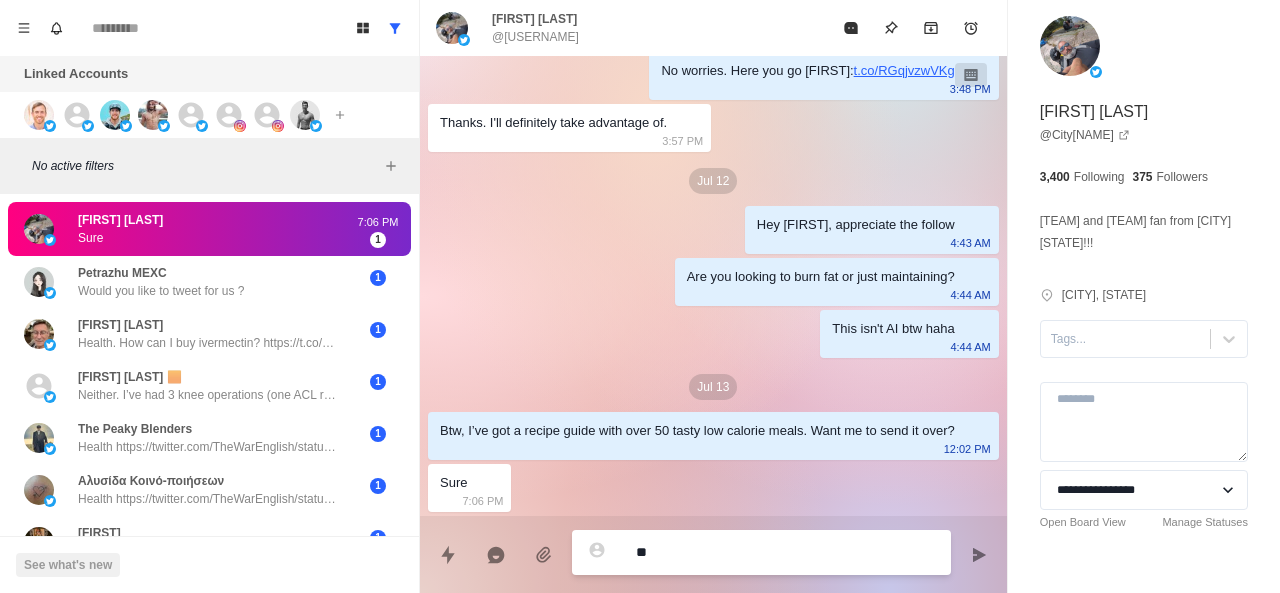 type on "*" 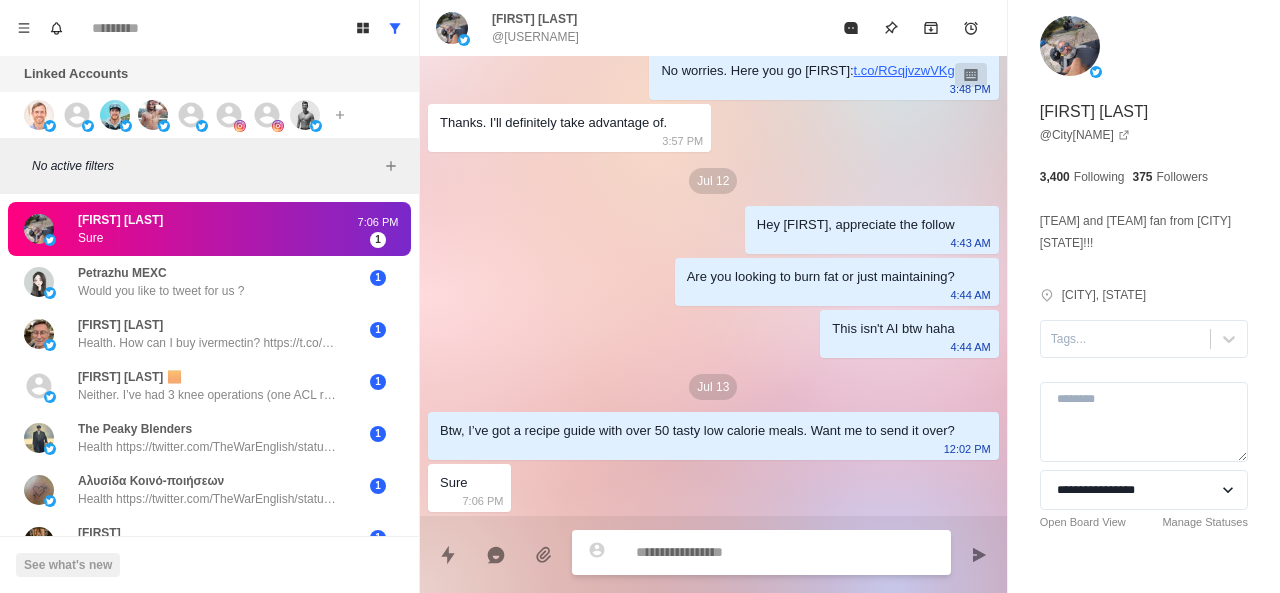 paste on "**********" 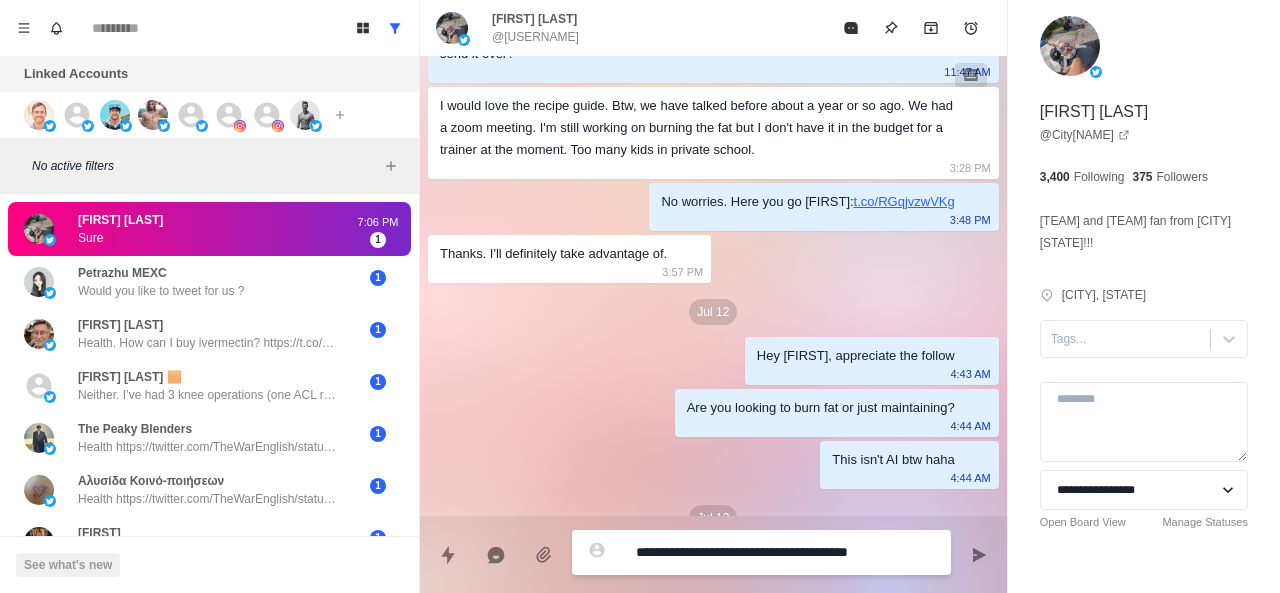 scroll, scrollTop: 482, scrollLeft: 0, axis: vertical 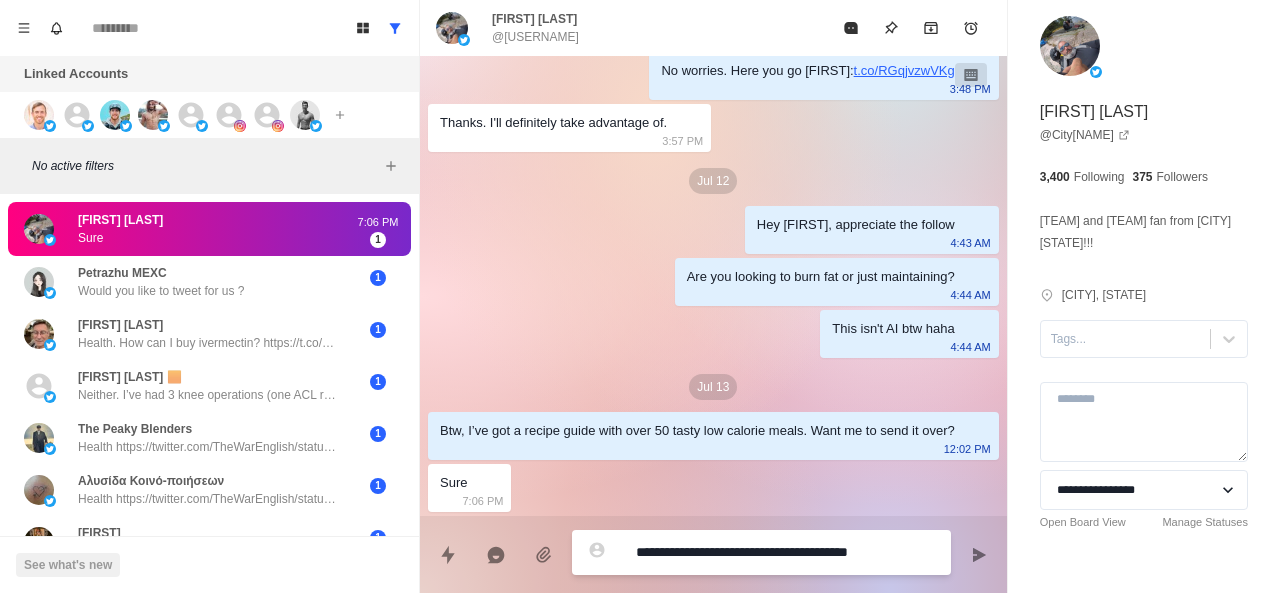 type on "*" 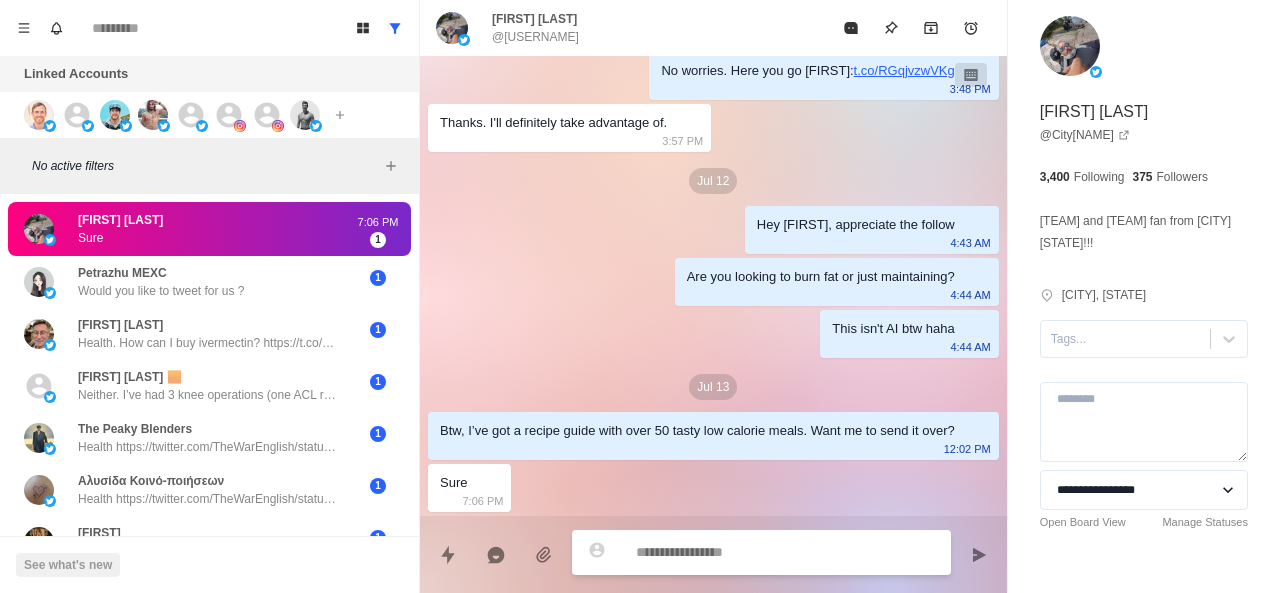 scroll, scrollTop: 534, scrollLeft: 0, axis: vertical 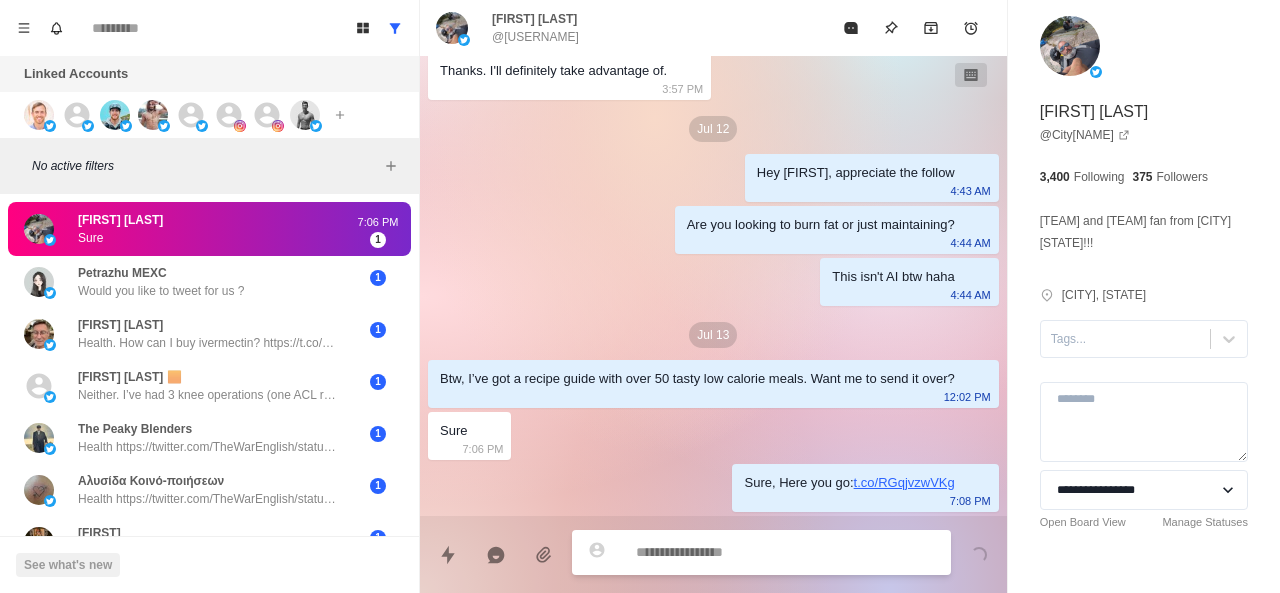 type on "*" 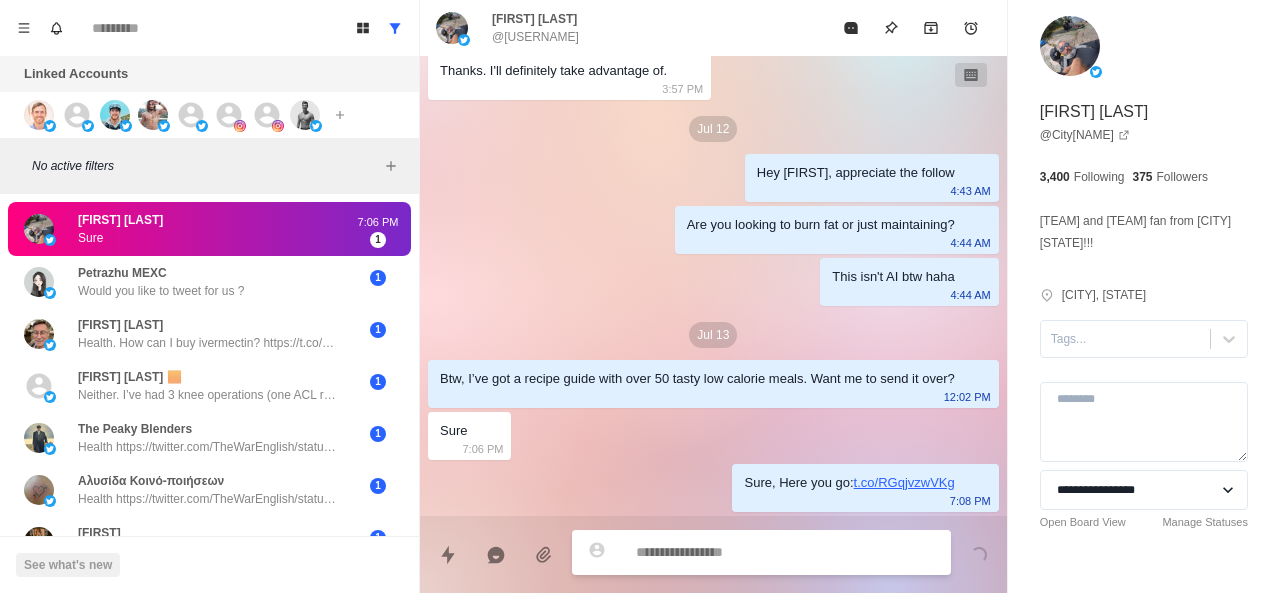 type on "*" 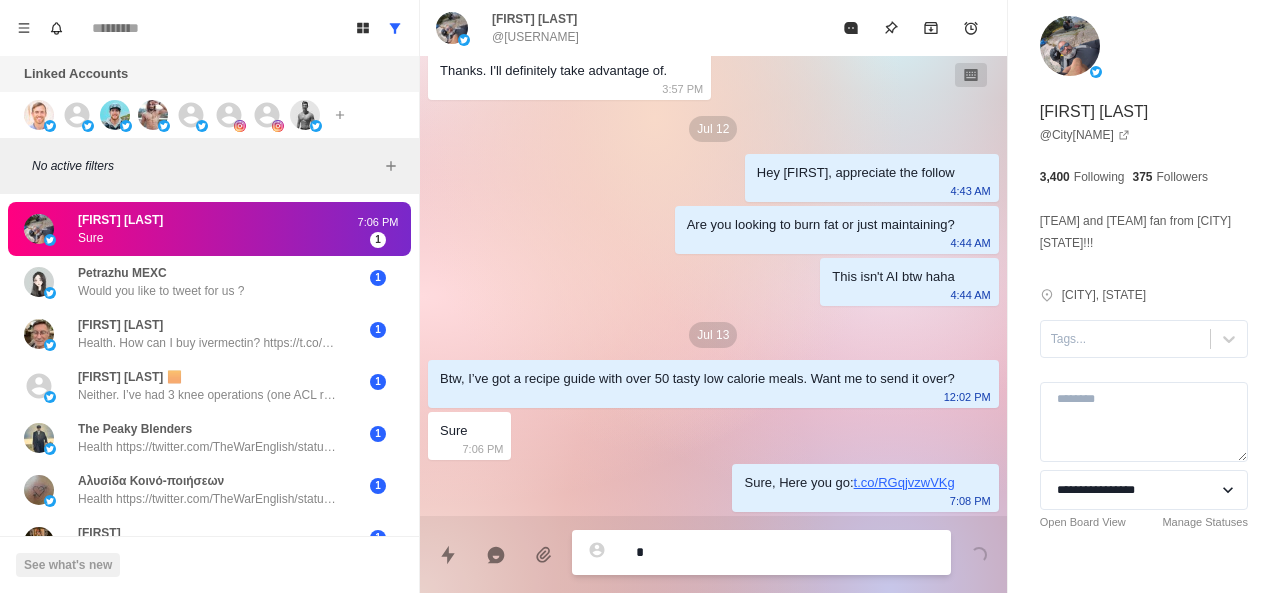type on "*" 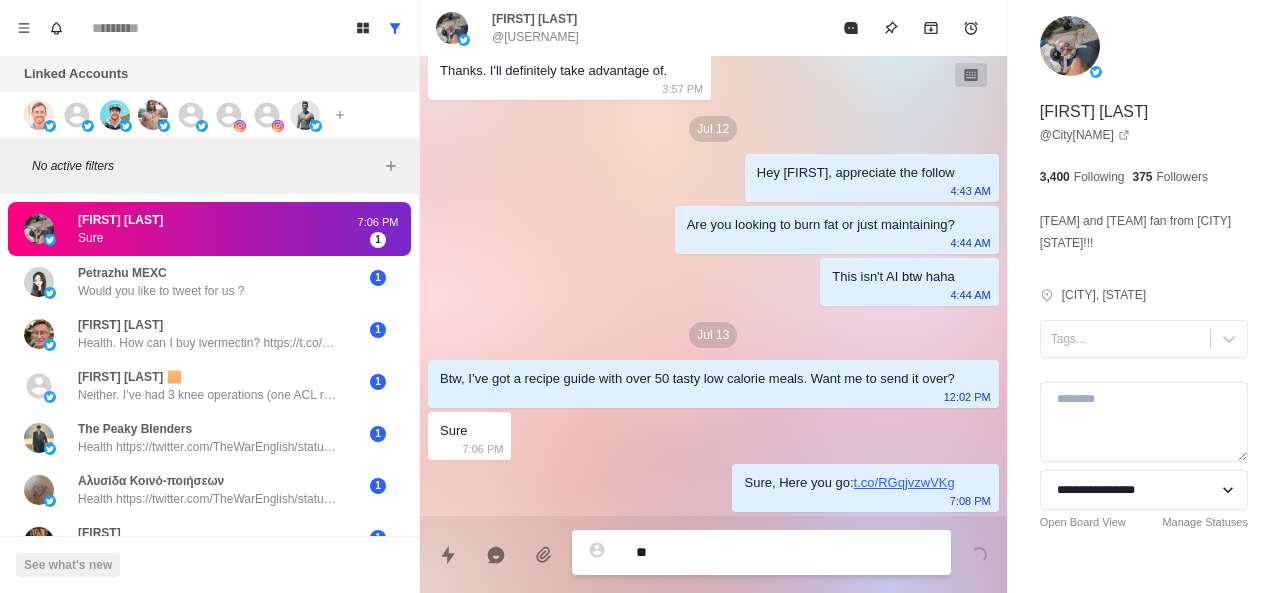 type on "*" 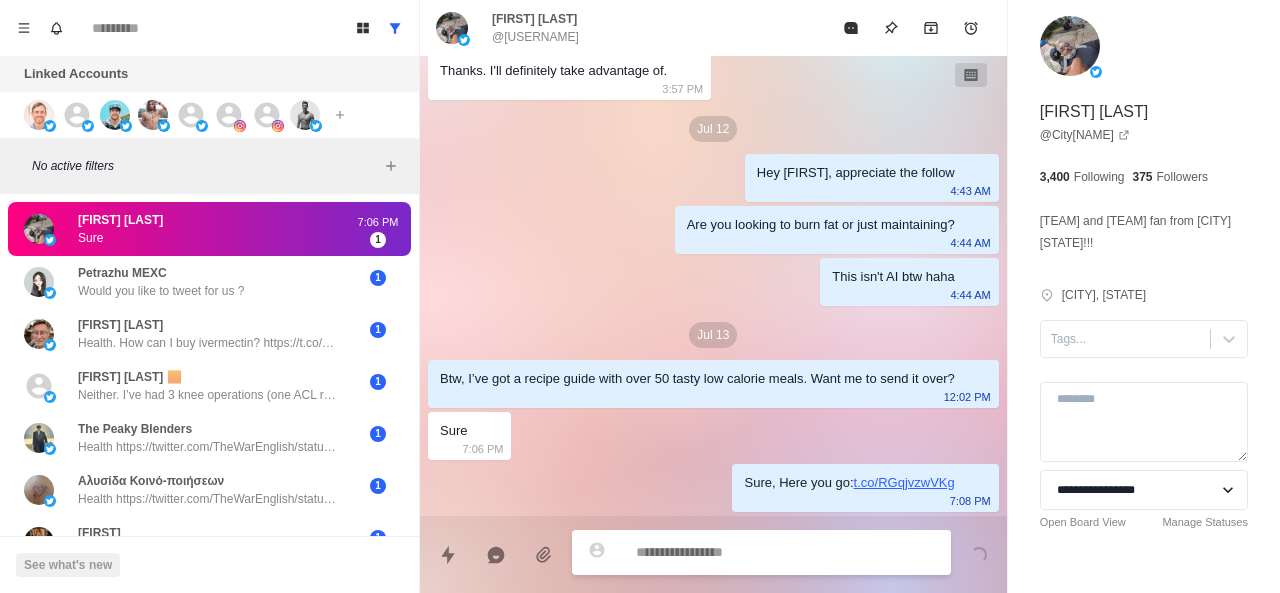 paste on "**********" 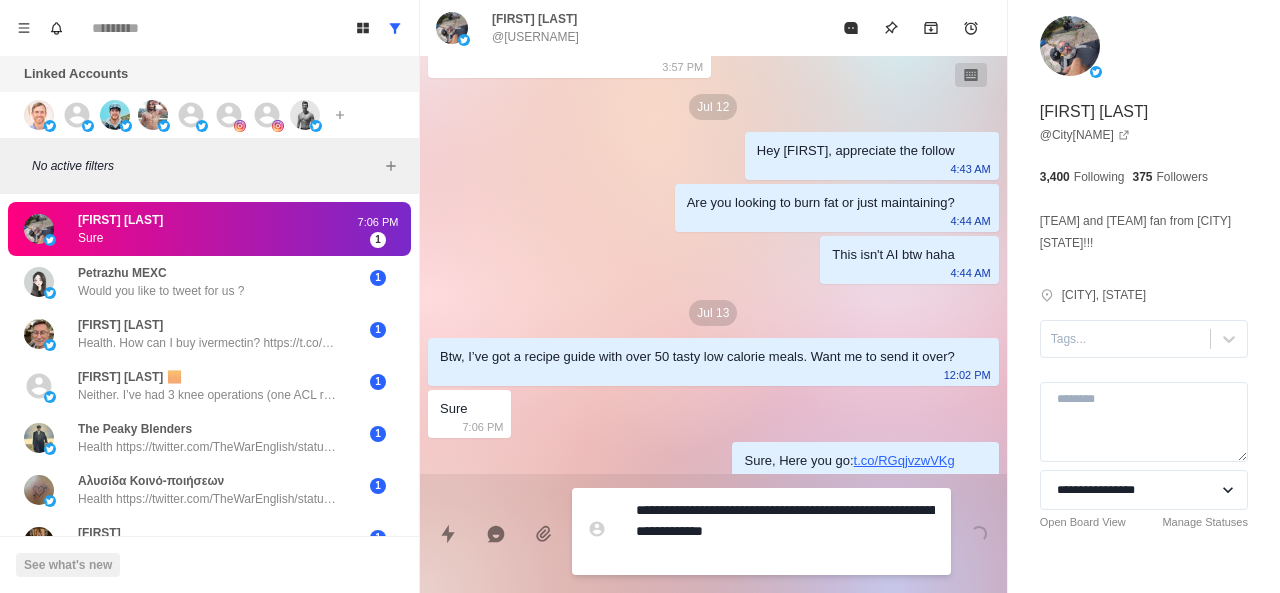 type on "*" 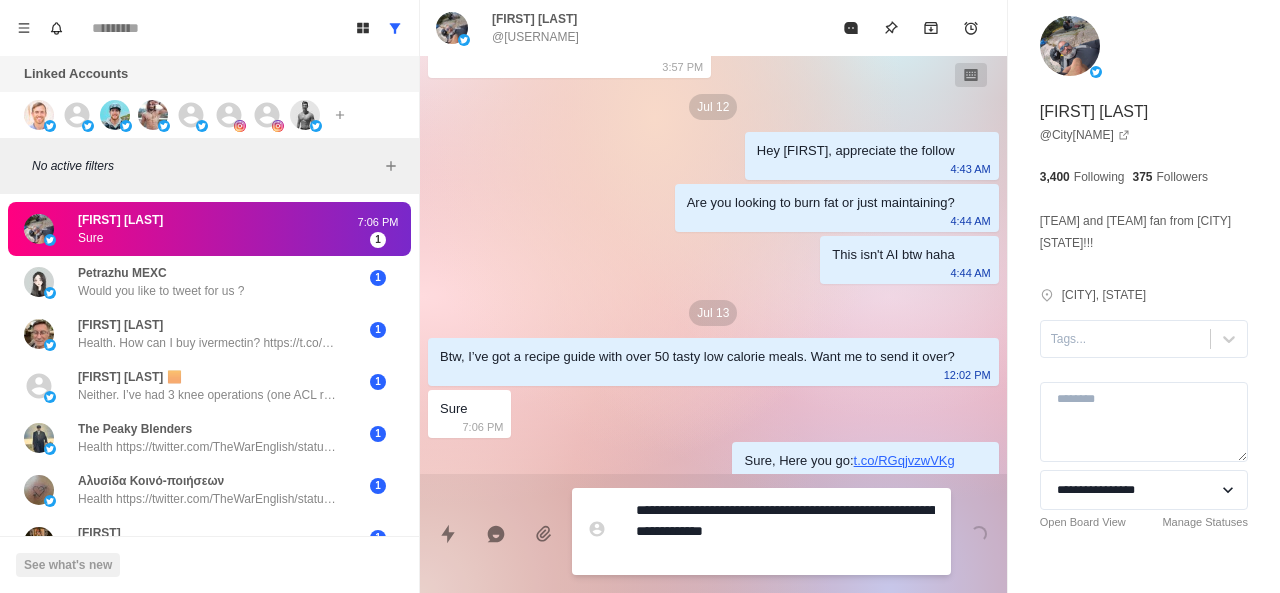 type on "**********" 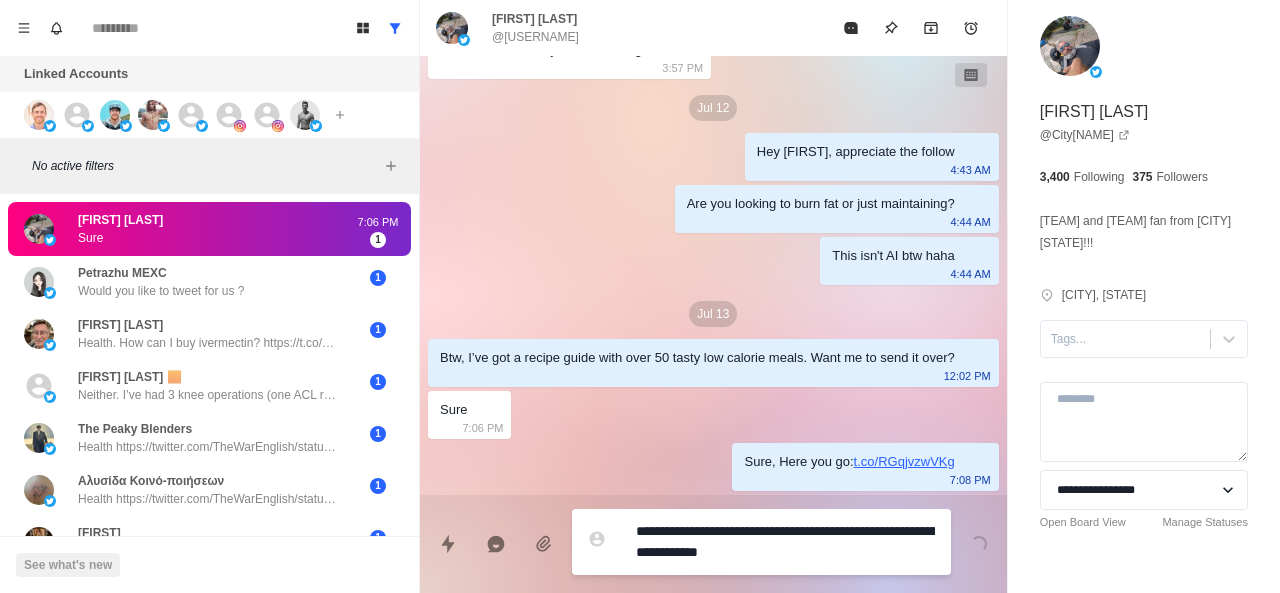 type on "*" 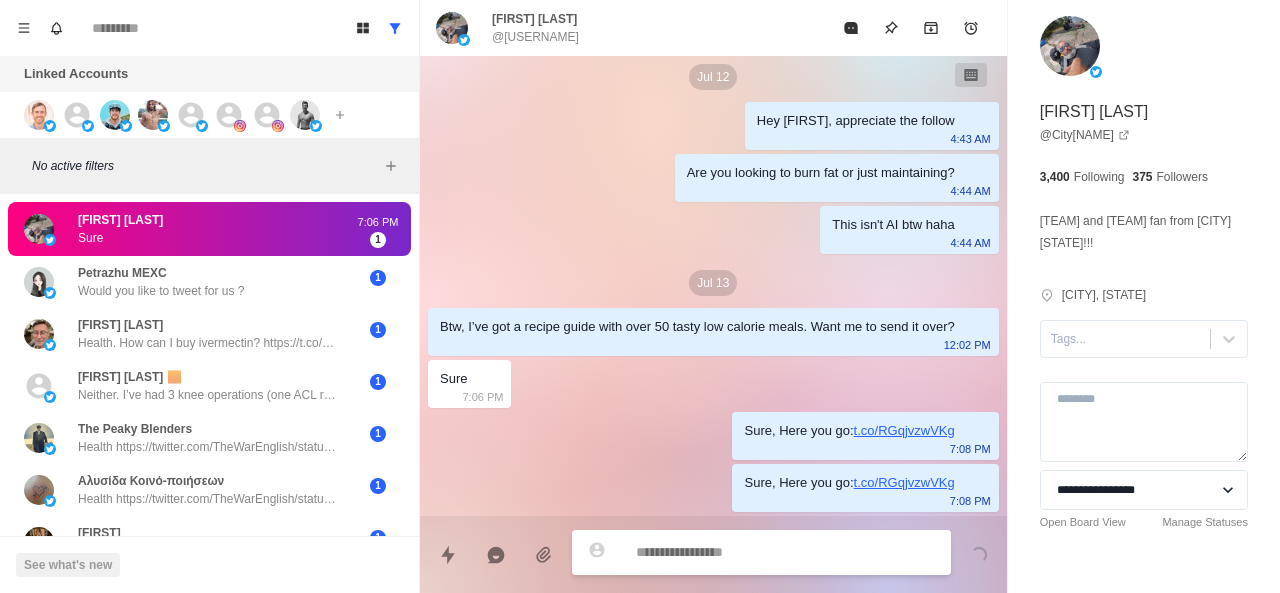 scroll, scrollTop: 638, scrollLeft: 0, axis: vertical 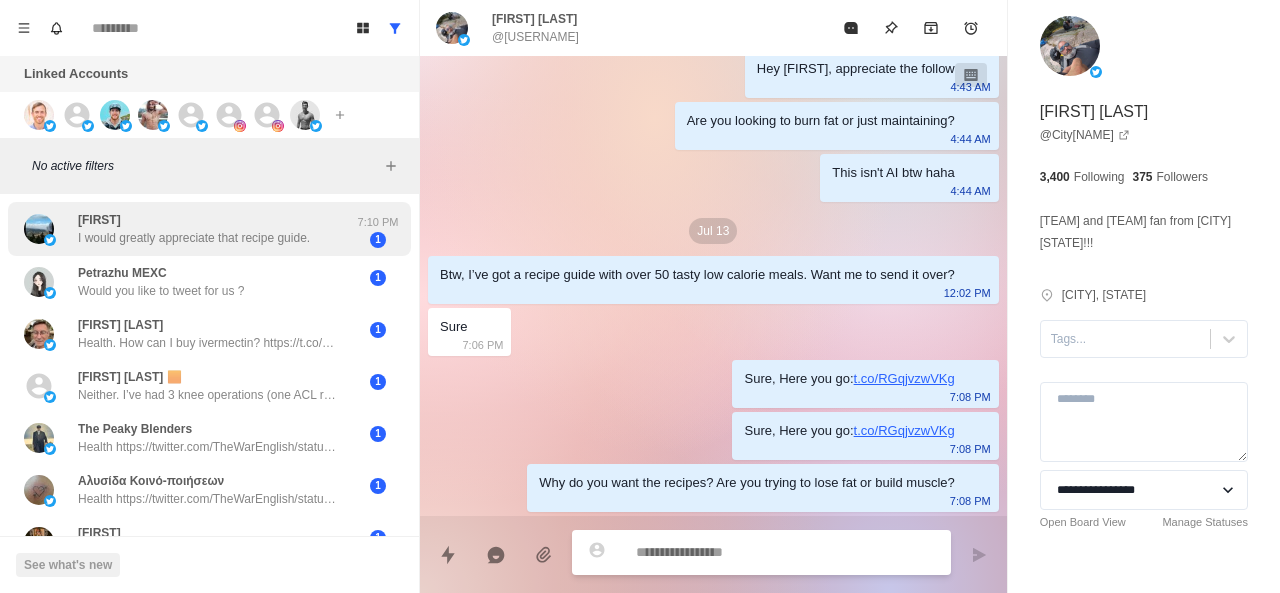 click on "I would greatly appreciate that recipe guide." at bounding box center (194, 238) 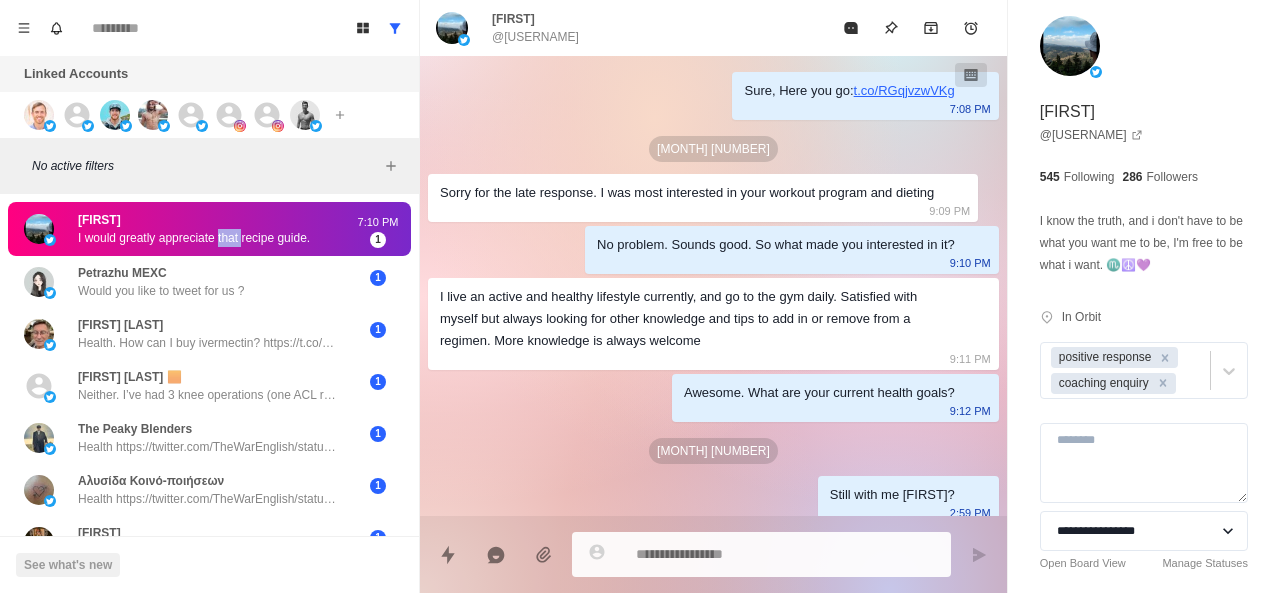 scroll, scrollTop: 598, scrollLeft: 0, axis: vertical 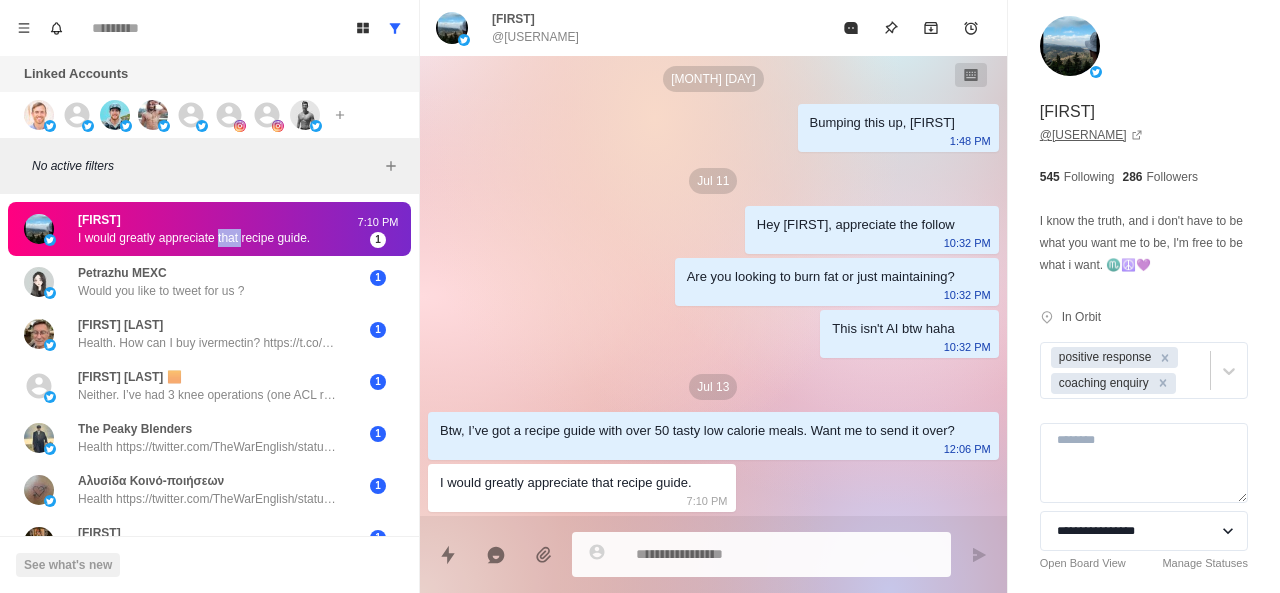 click on "@ RastaJosh_" at bounding box center [1091, 135] 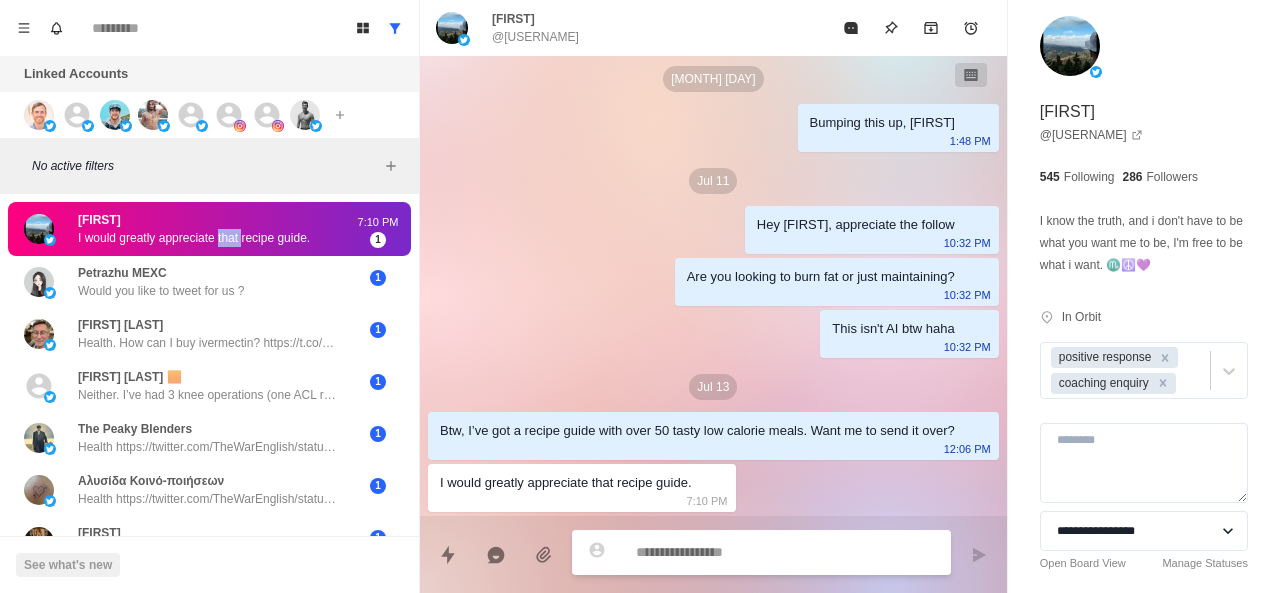 click at bounding box center [785, 552] 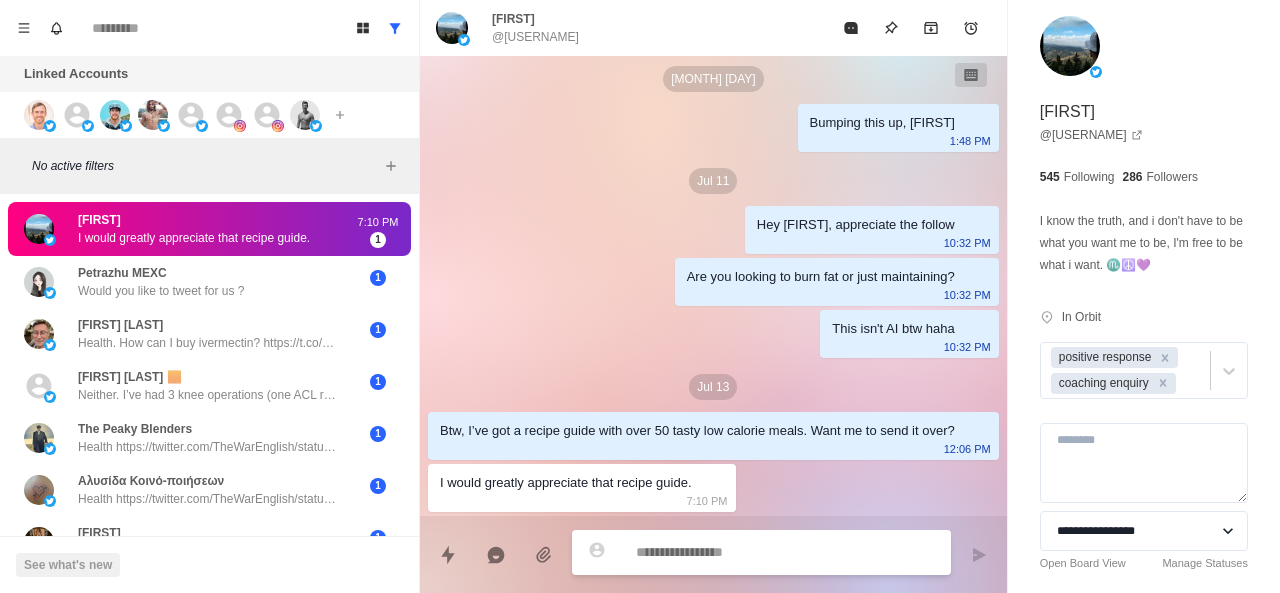click at bounding box center [785, 552] 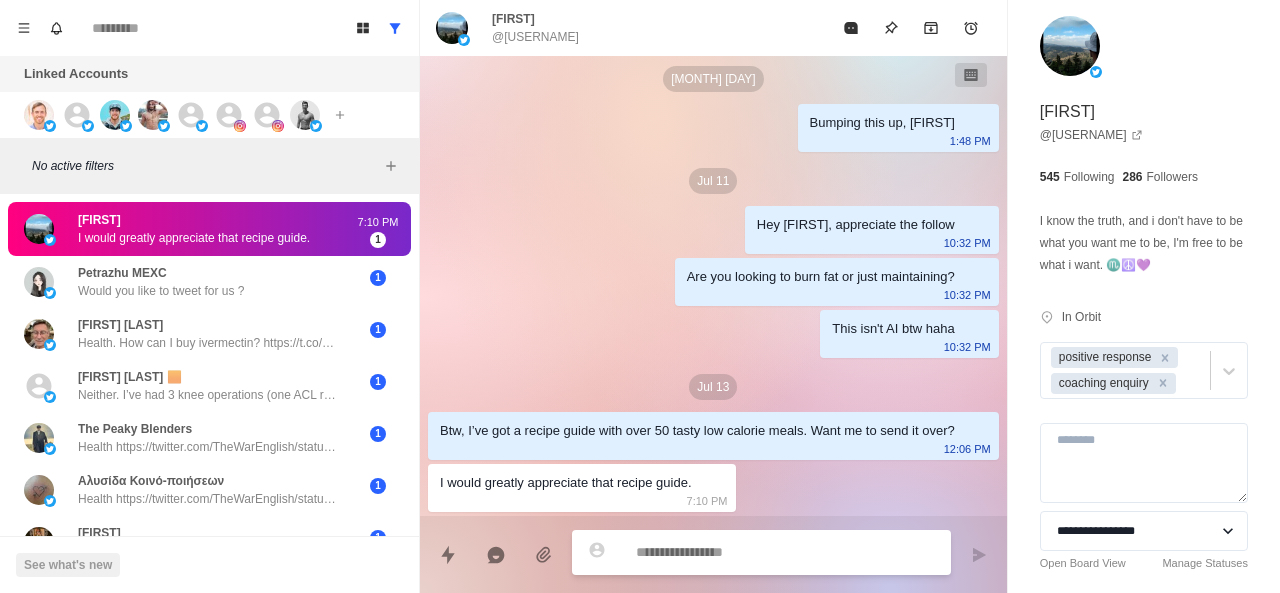 type on "*" 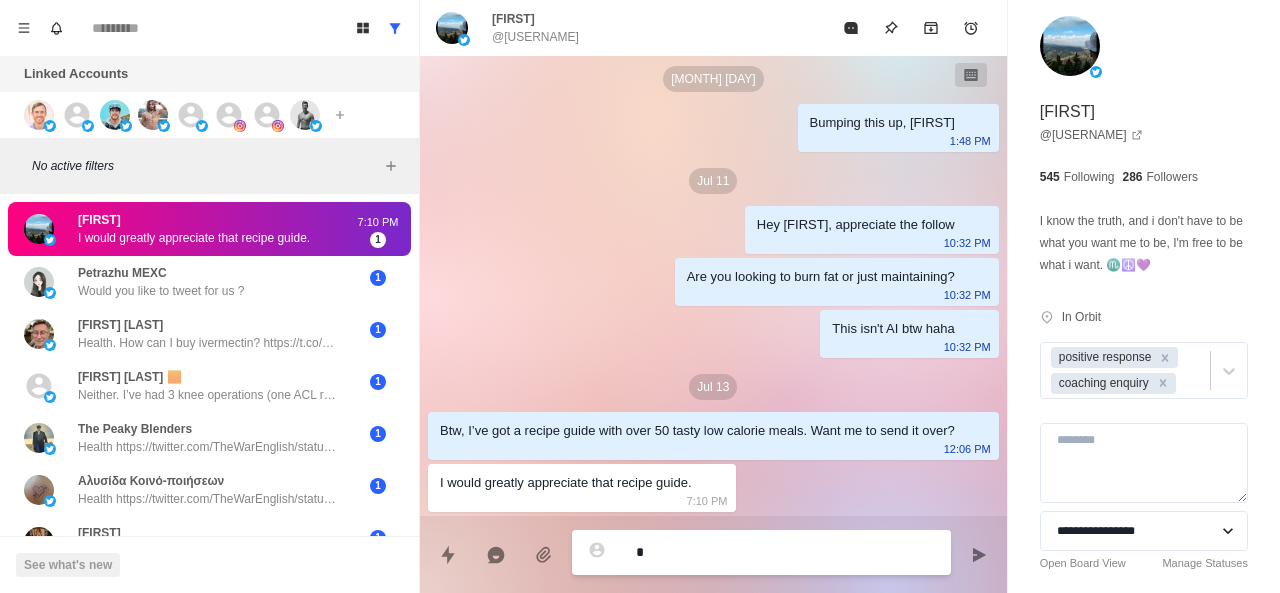 type on "*" 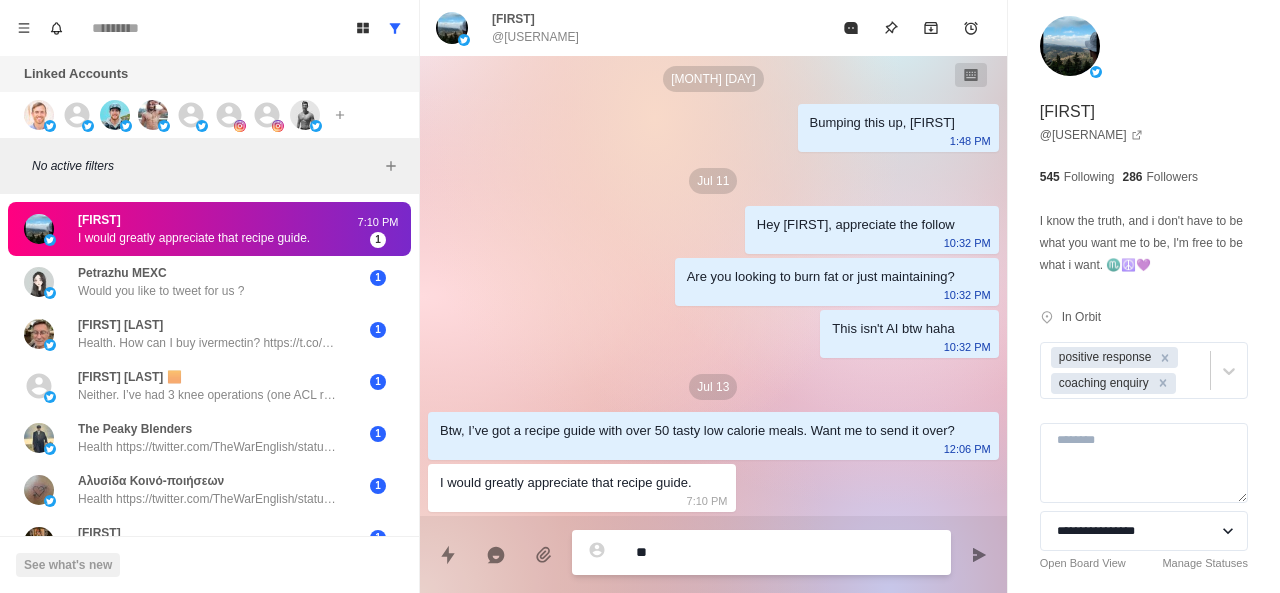 type on "*" 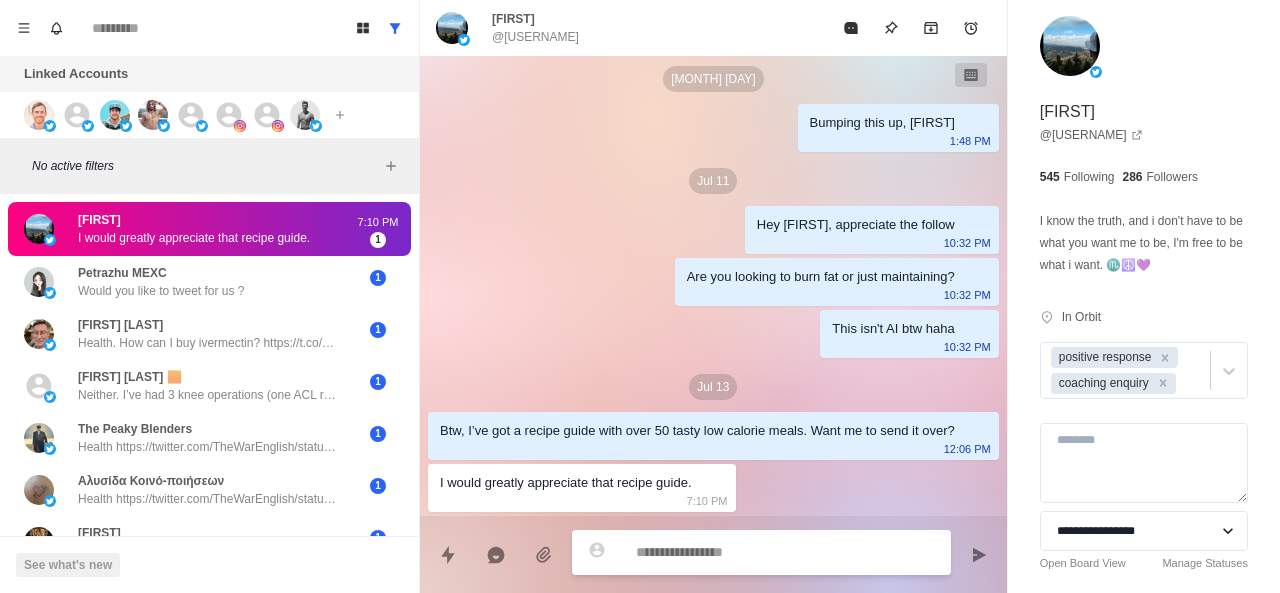 paste on "**********" 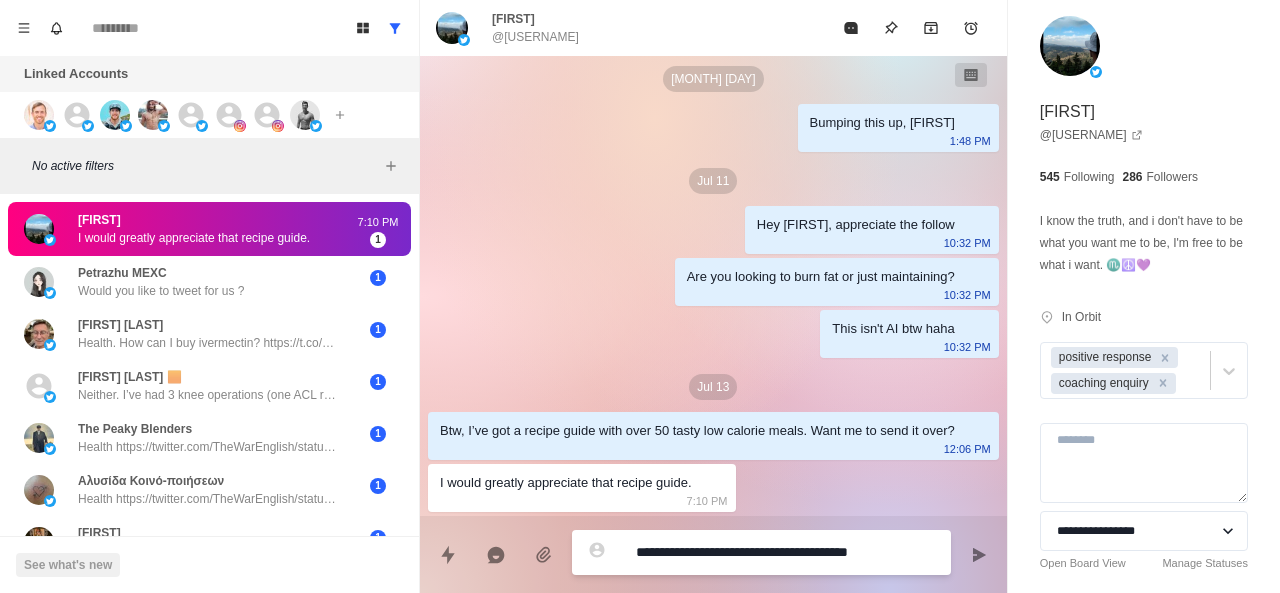 type on "*" 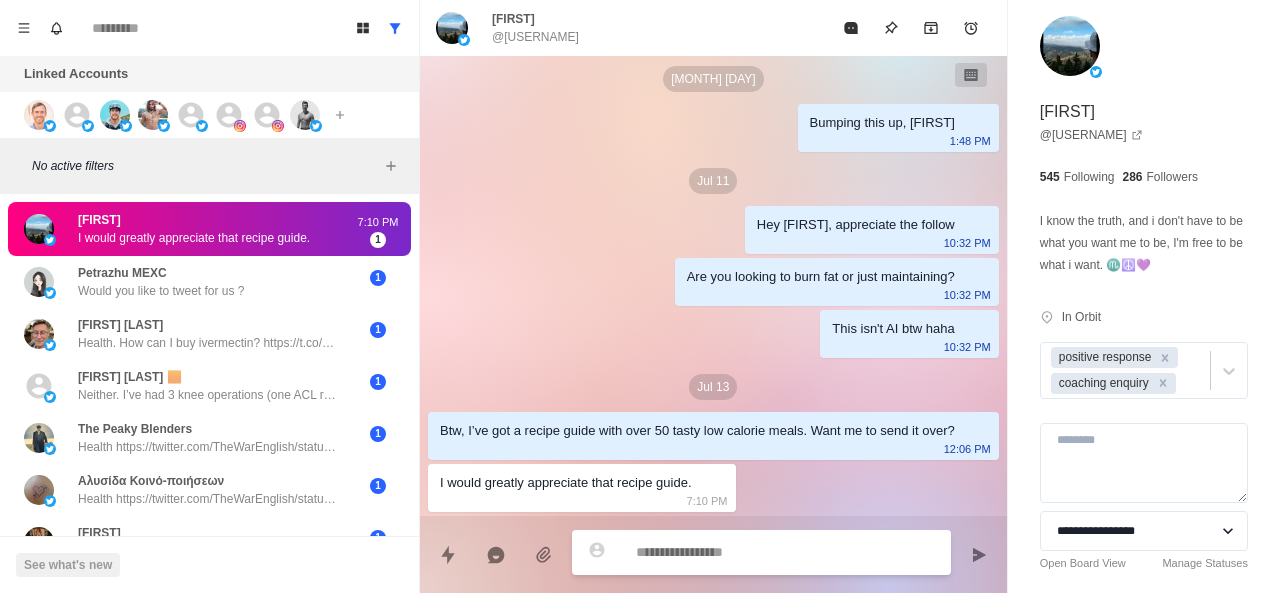 scroll, scrollTop: 650, scrollLeft: 0, axis: vertical 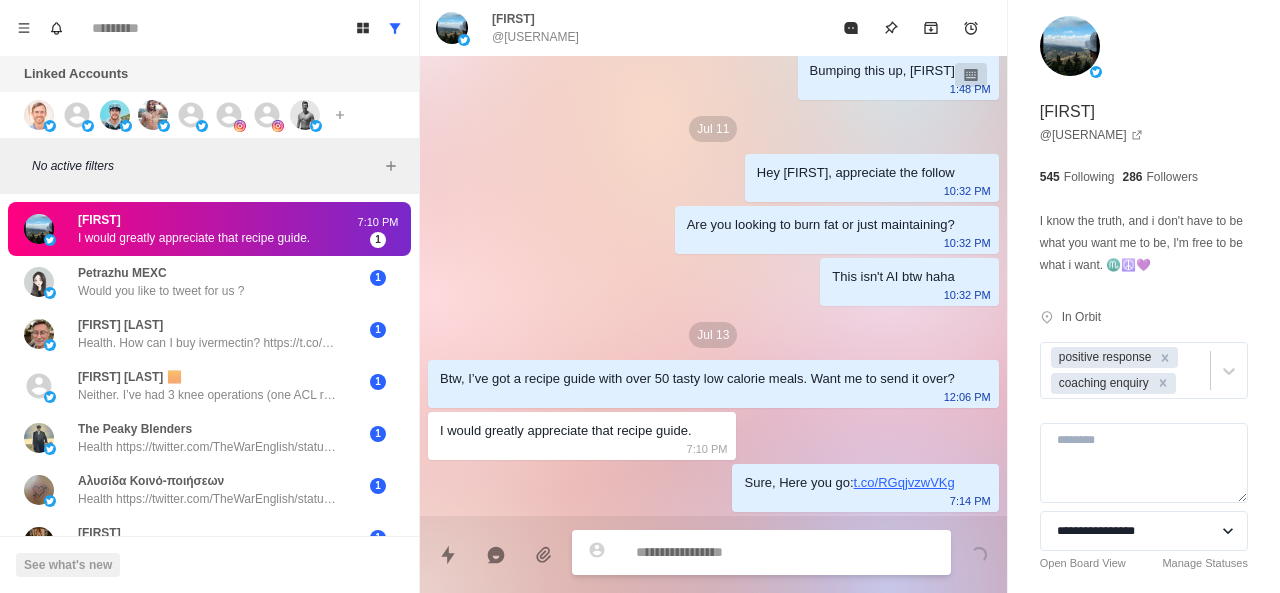 type on "*" 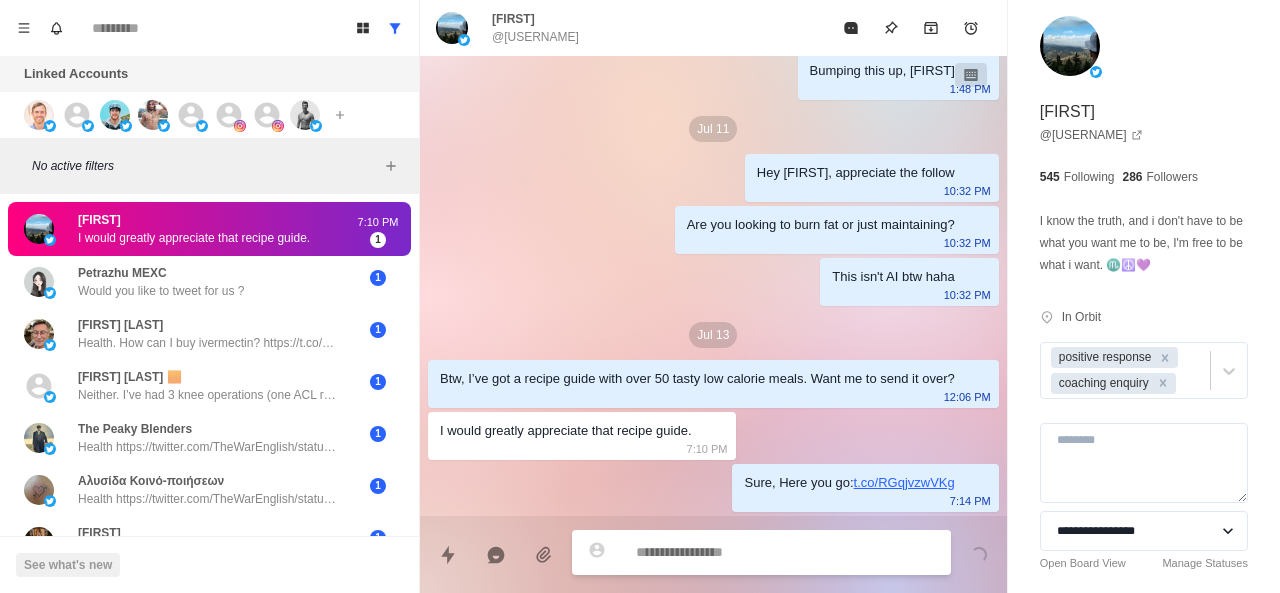 type on "*" 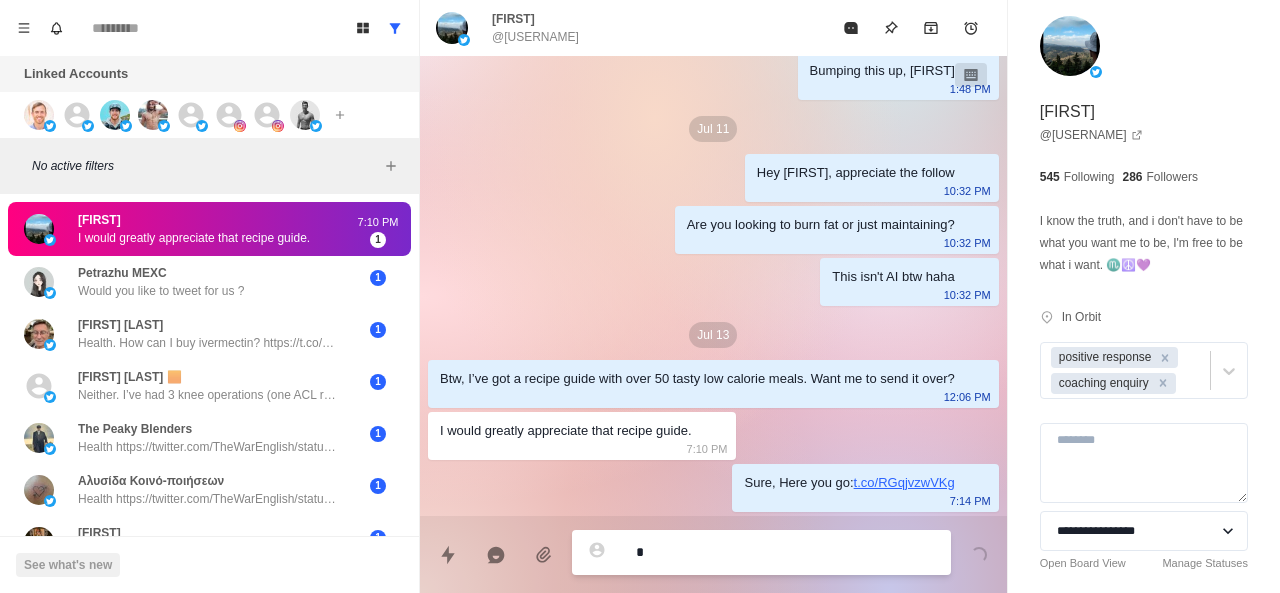 type on "*" 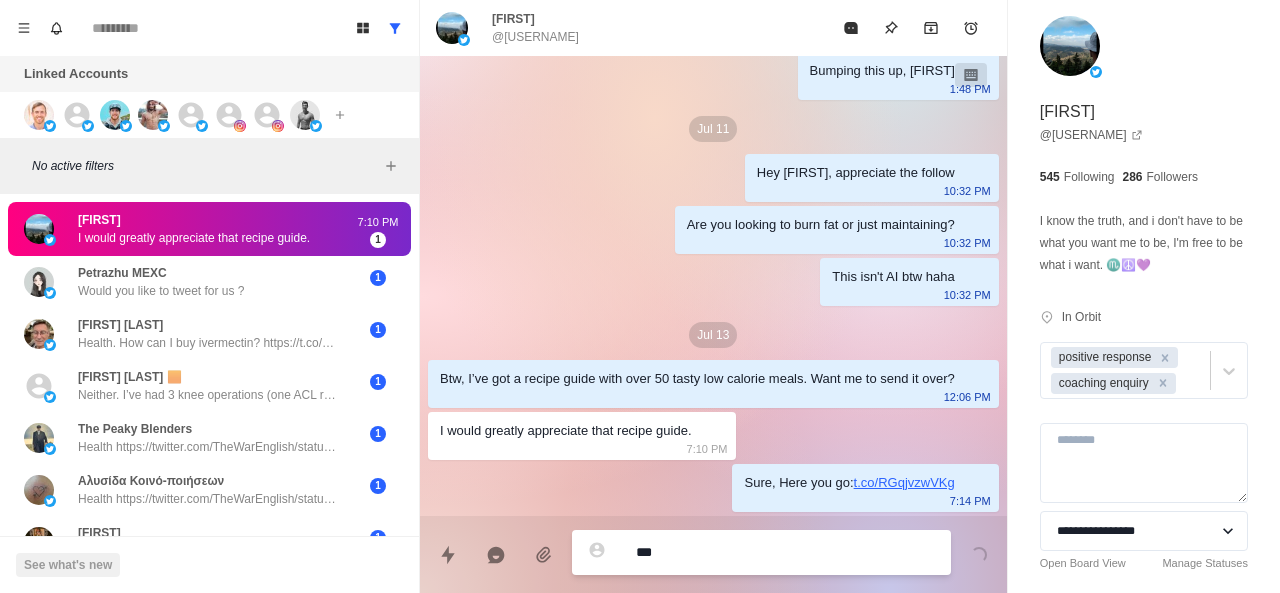 type on "**" 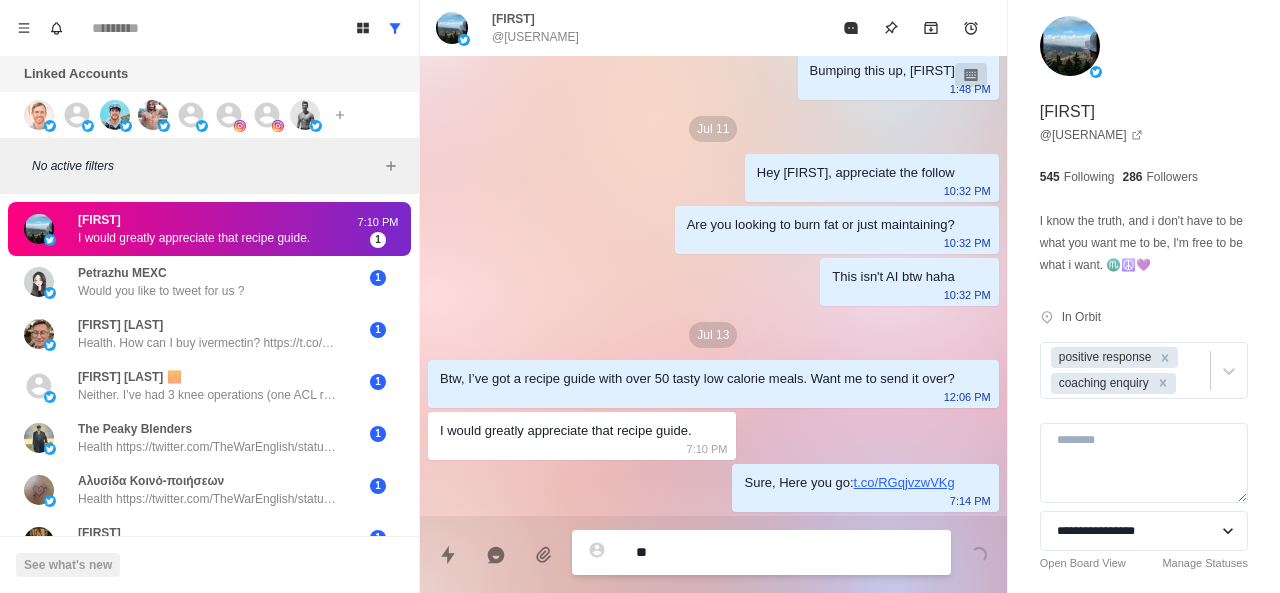 type on "*" 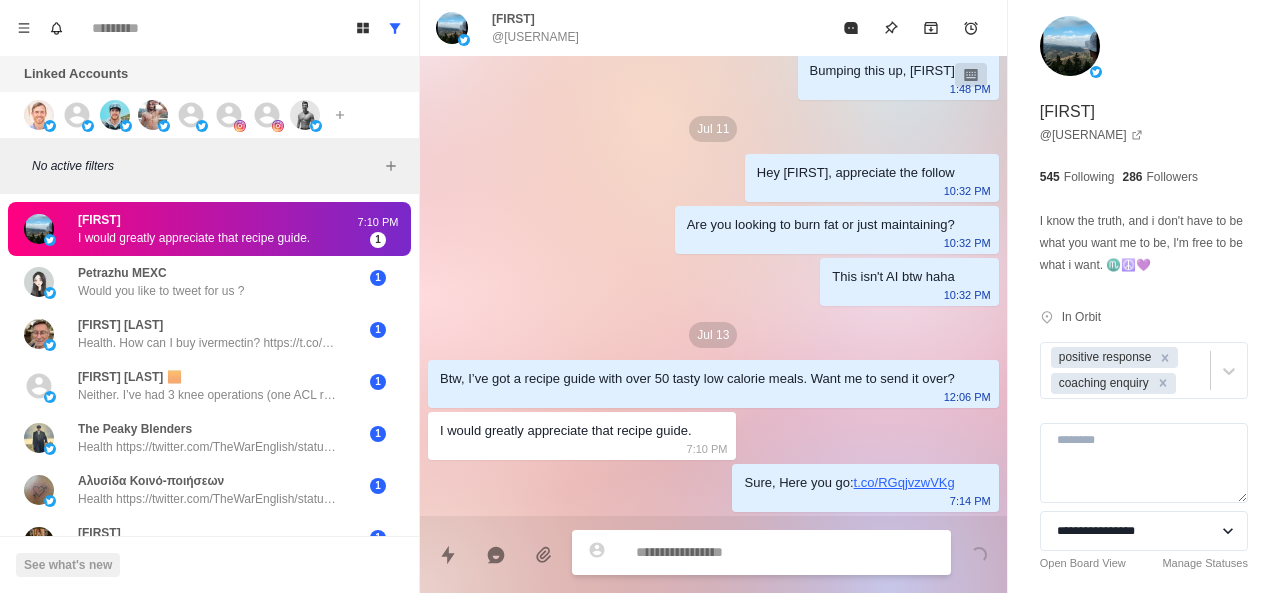 paste on "**********" 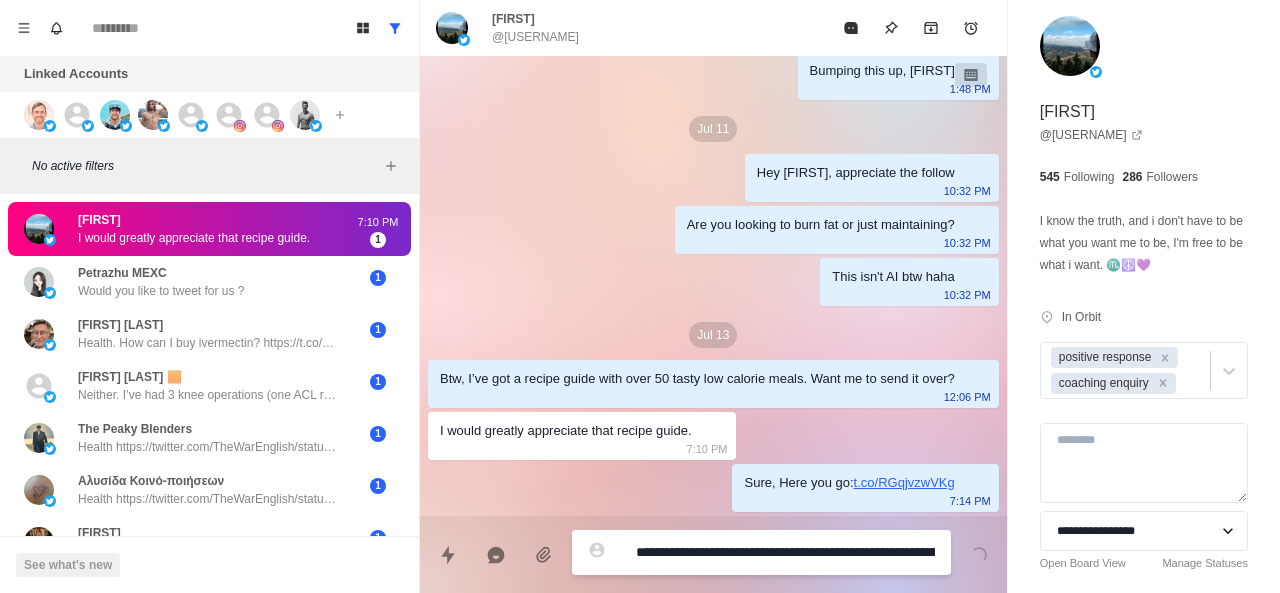 type on "*" 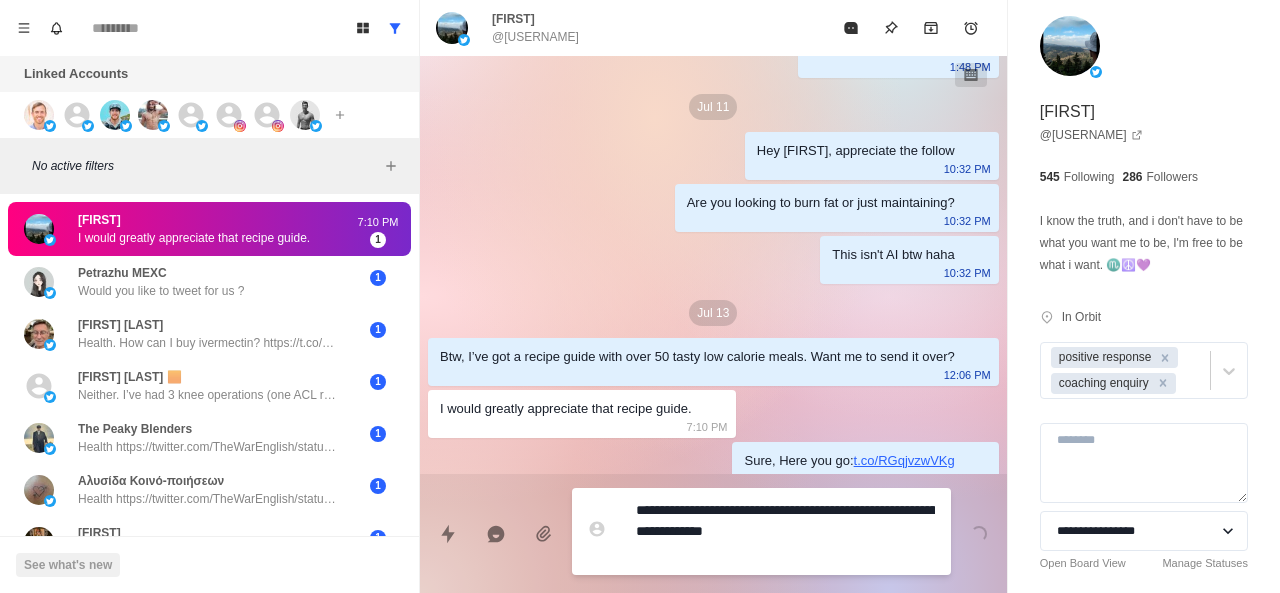 type 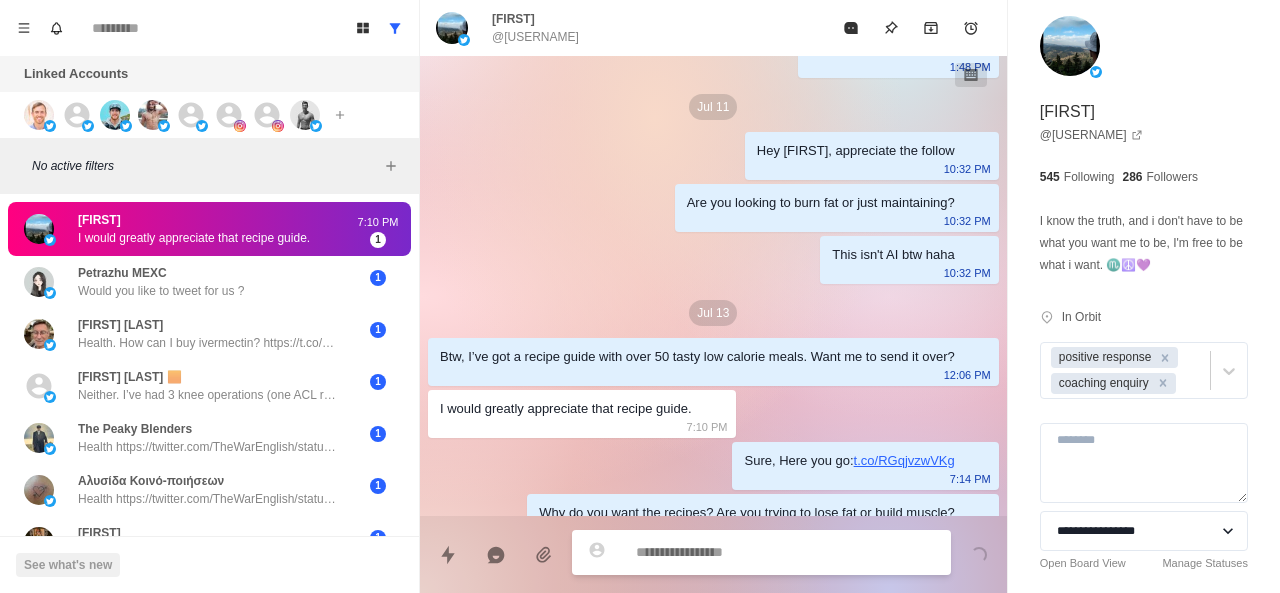 scroll, scrollTop: 702, scrollLeft: 0, axis: vertical 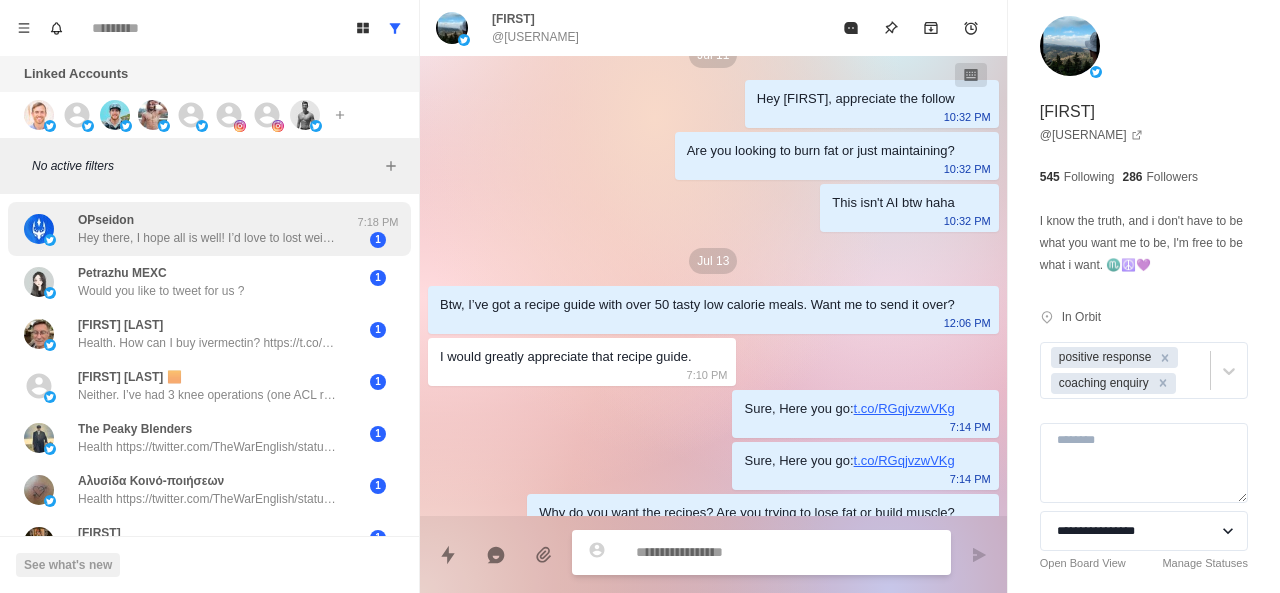 click on "OPseidon Hey there, I hope all is well! I’d love to lost weight I’m like 230 right now (I think) thanks for the guide, I’ll take a look at it after work!" at bounding box center [208, 229] 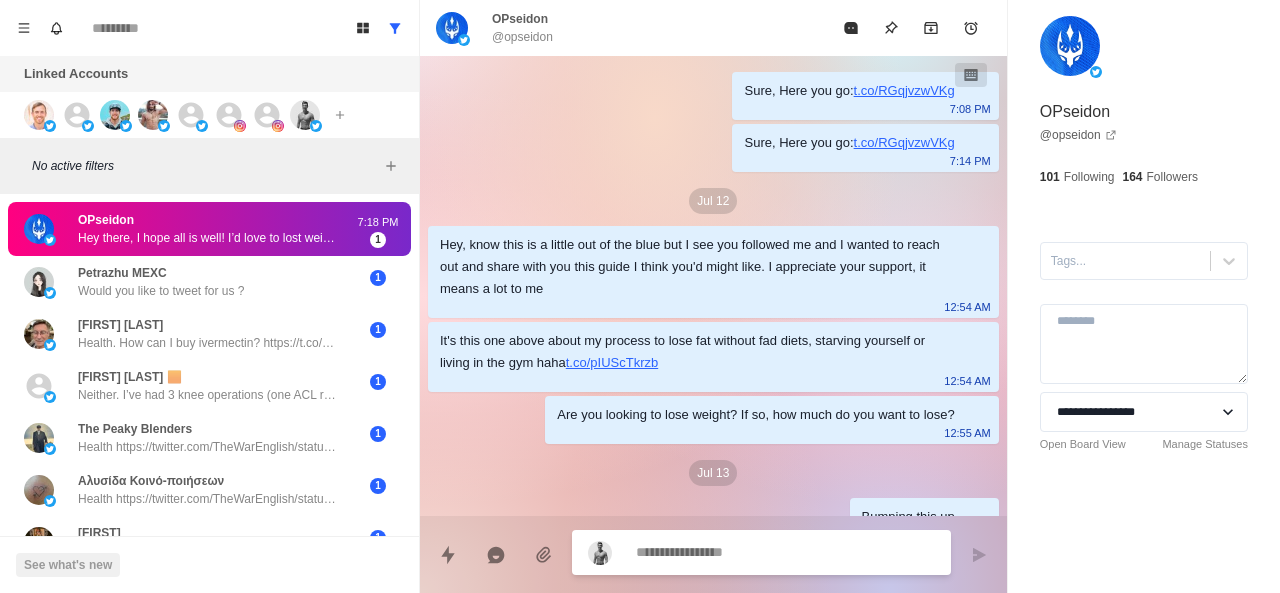 scroll, scrollTop: 108, scrollLeft: 0, axis: vertical 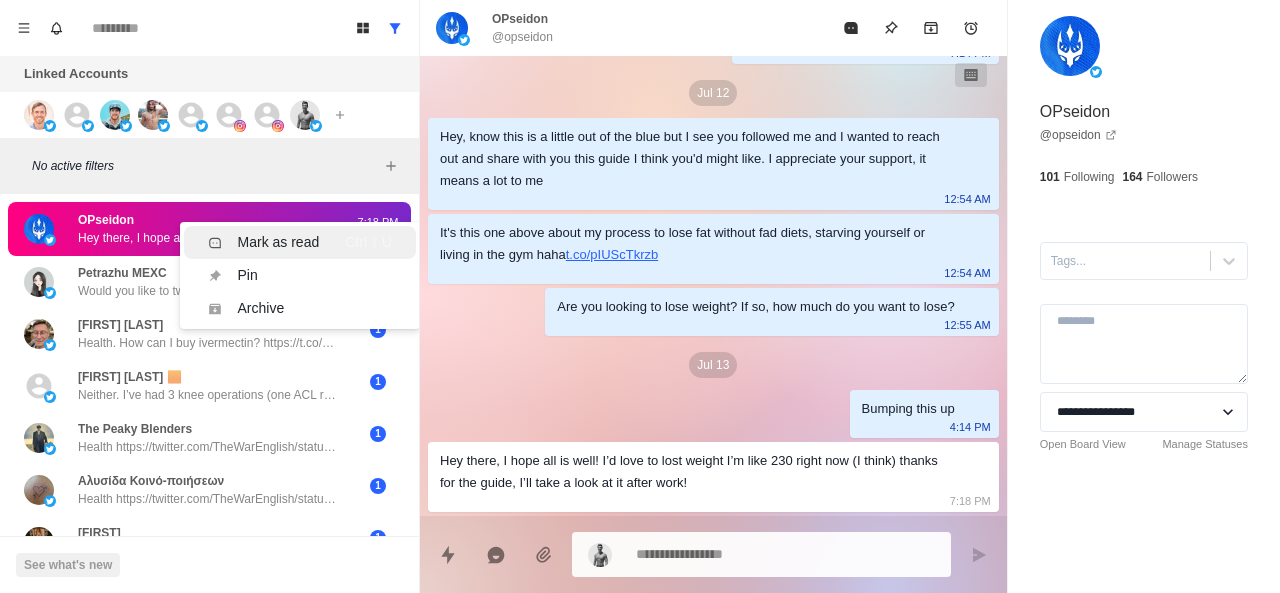 click on "Mark as read" at bounding box center (279, 242) 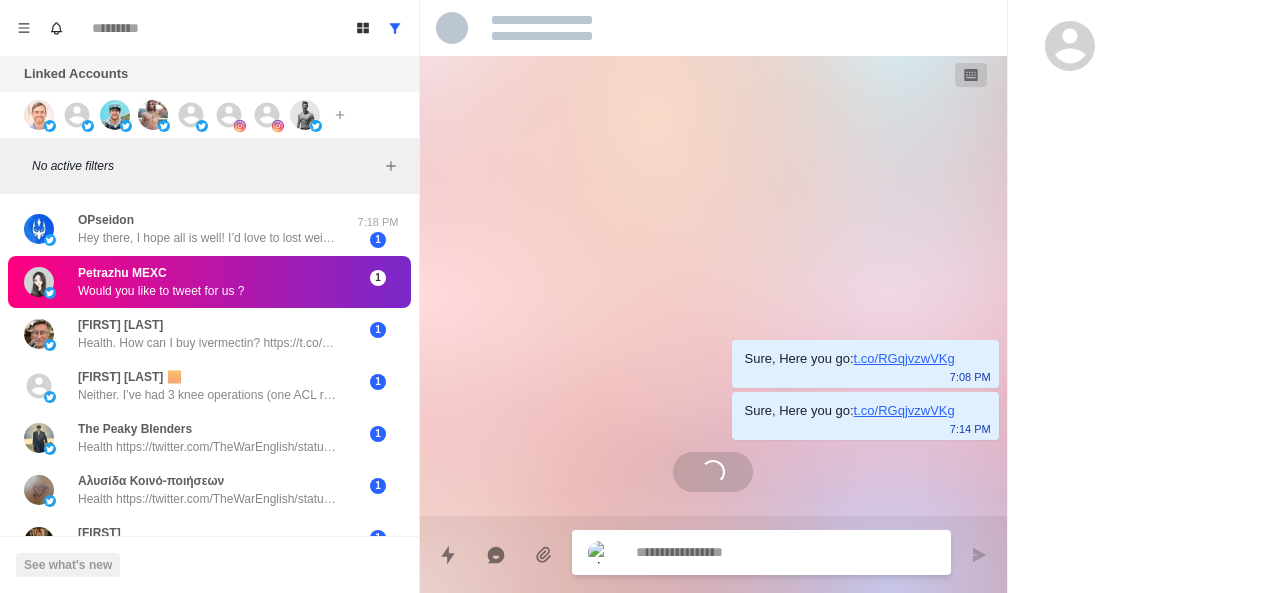scroll, scrollTop: 0, scrollLeft: 0, axis: both 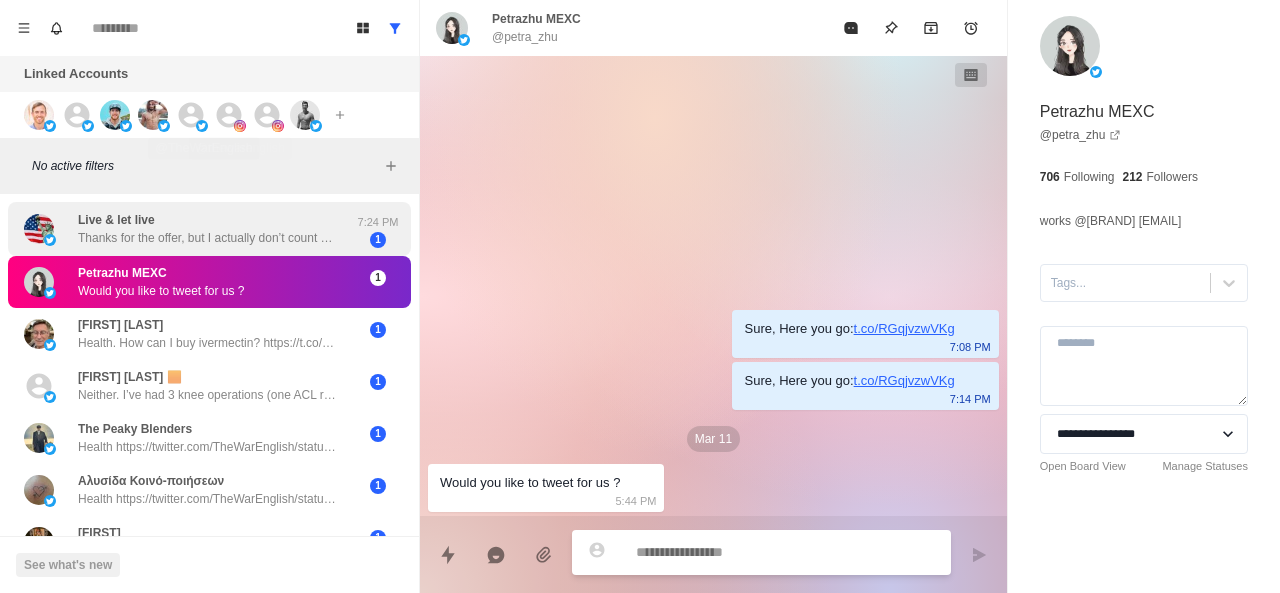 click on "Live & let live Thanks for the offer, but I actually don’t count my calories. I stay fit since I eat light and healthy to begin with, and I exercise every day." at bounding box center (208, 229) 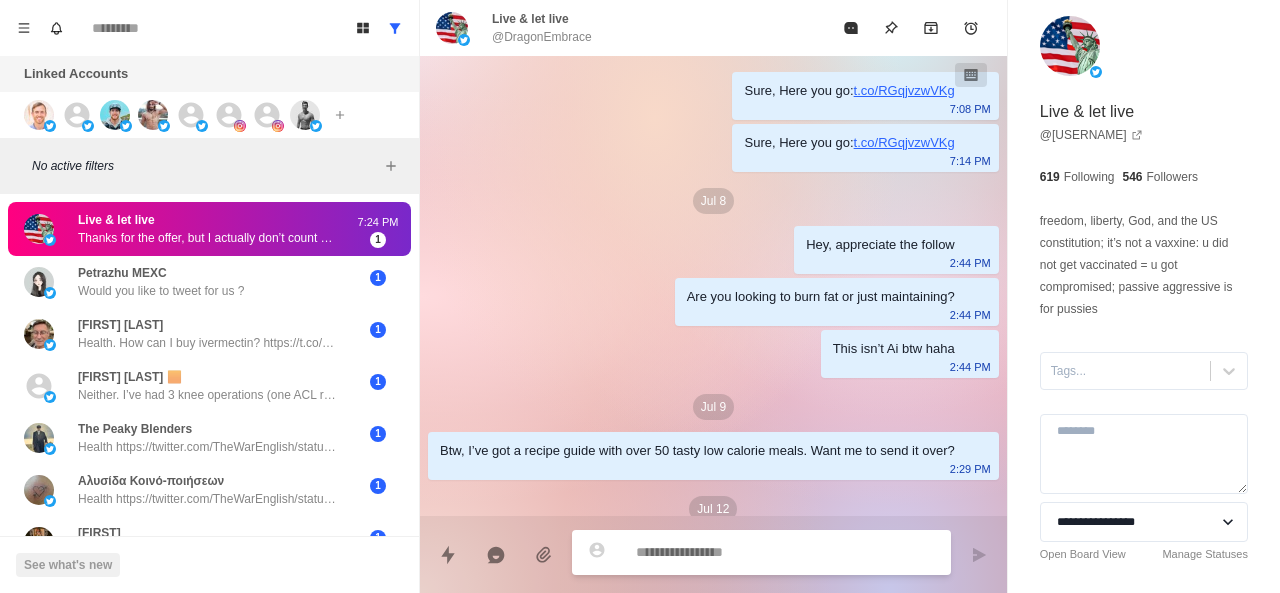 scroll, scrollTop: 238, scrollLeft: 0, axis: vertical 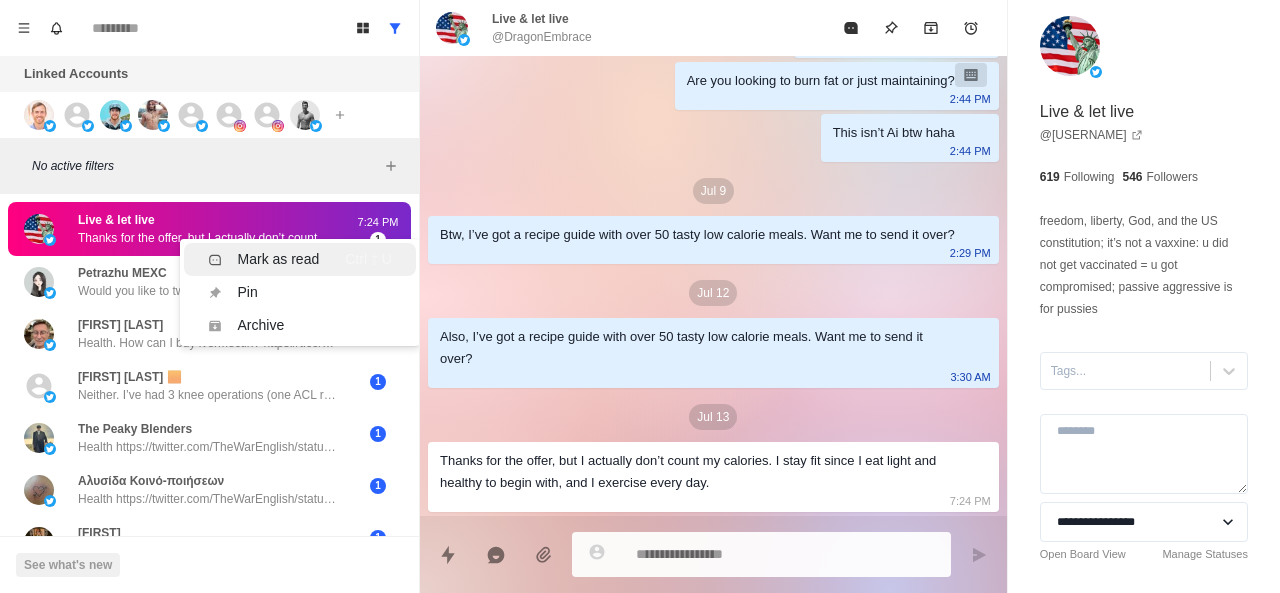 click on "Mark as read Ctrl ⇧ U" at bounding box center (300, 259) 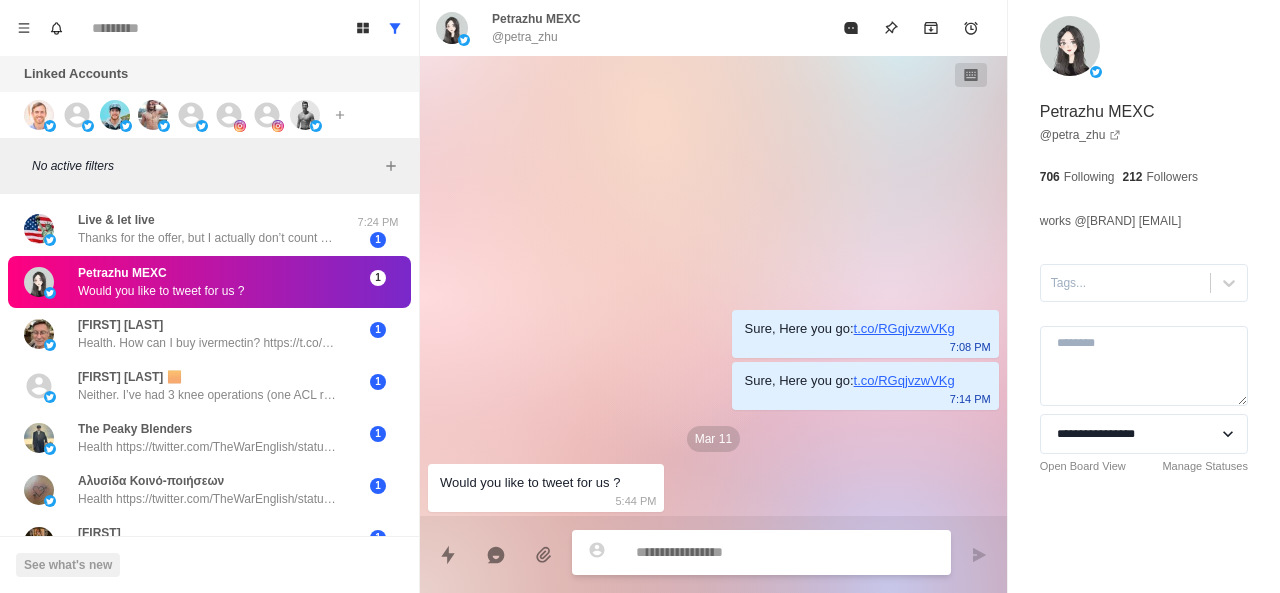 scroll, scrollTop: 0, scrollLeft: 0, axis: both 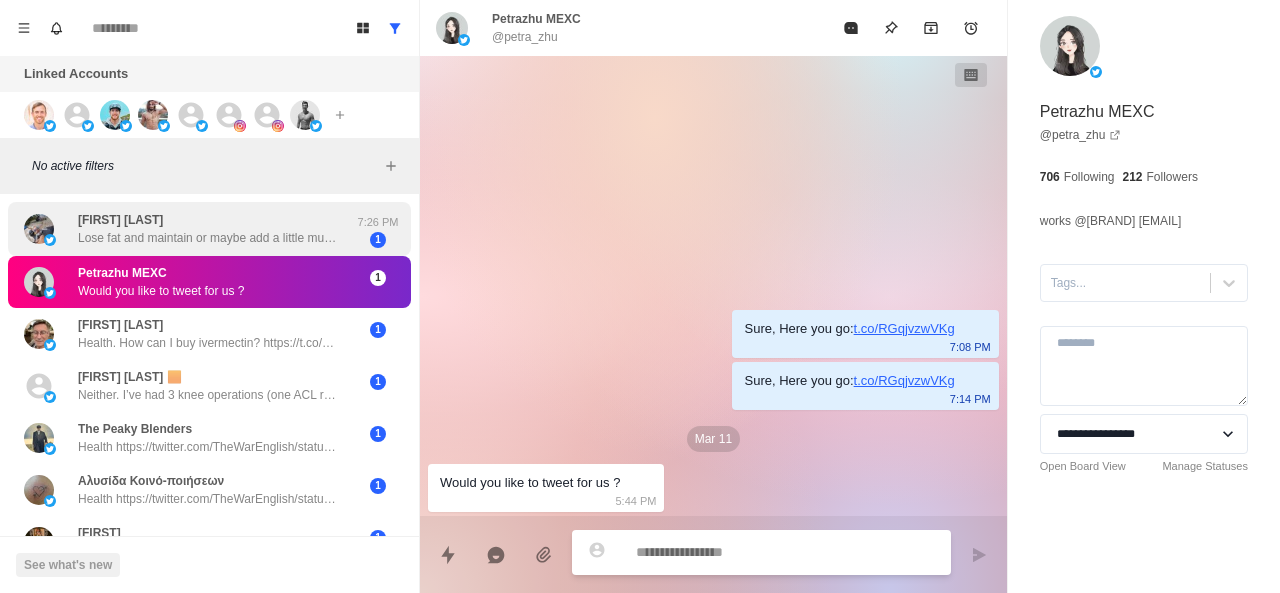 click on "Patrick Reynolds Lose fat and maintain or maybe add a little muscle to my frame.  Recovering from a torn shoulder so I'm trying to really dial in my nutrition. 7:26 PM 1" at bounding box center [209, 229] 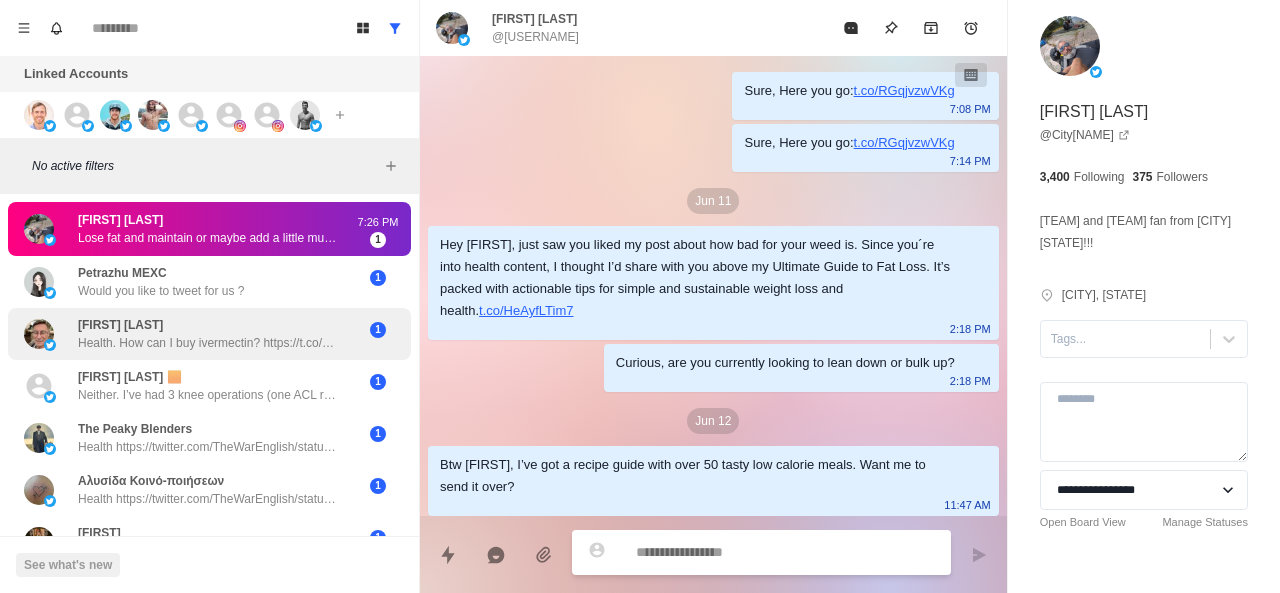 scroll, scrollTop: 764, scrollLeft: 0, axis: vertical 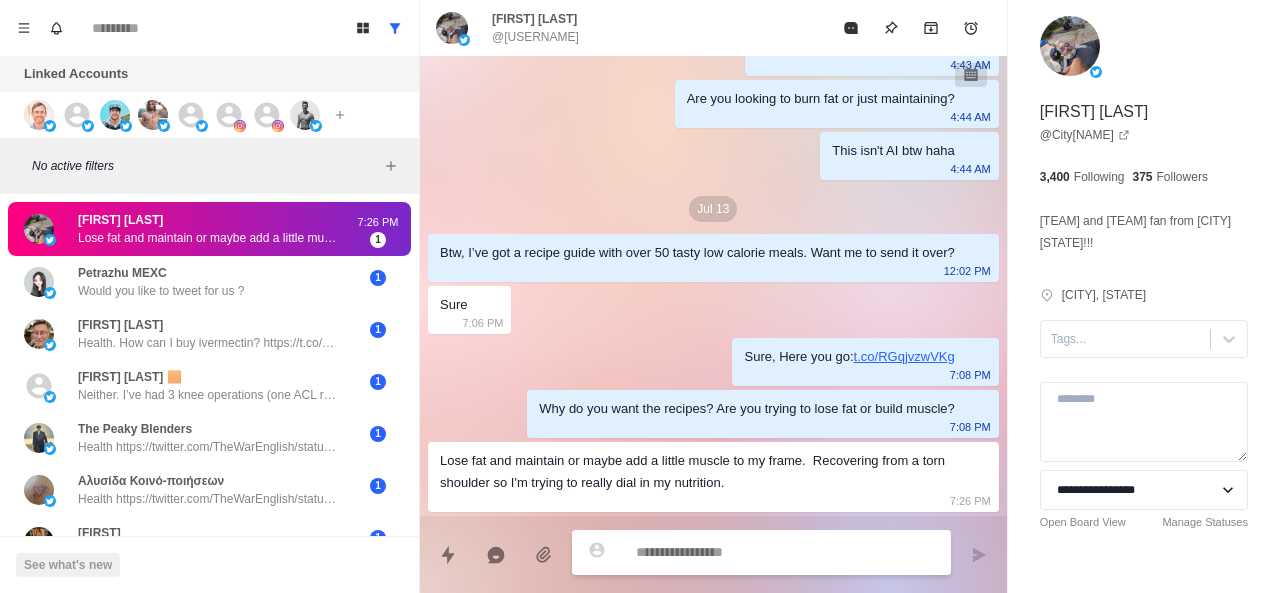 click at bounding box center (785, 552) 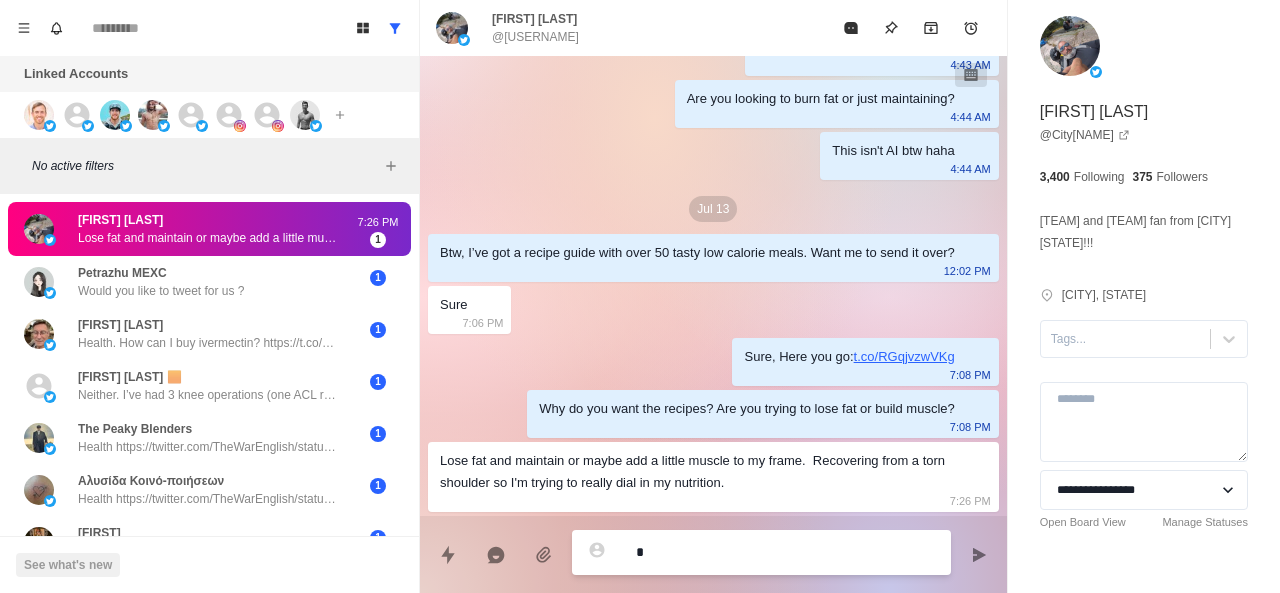type on "*" 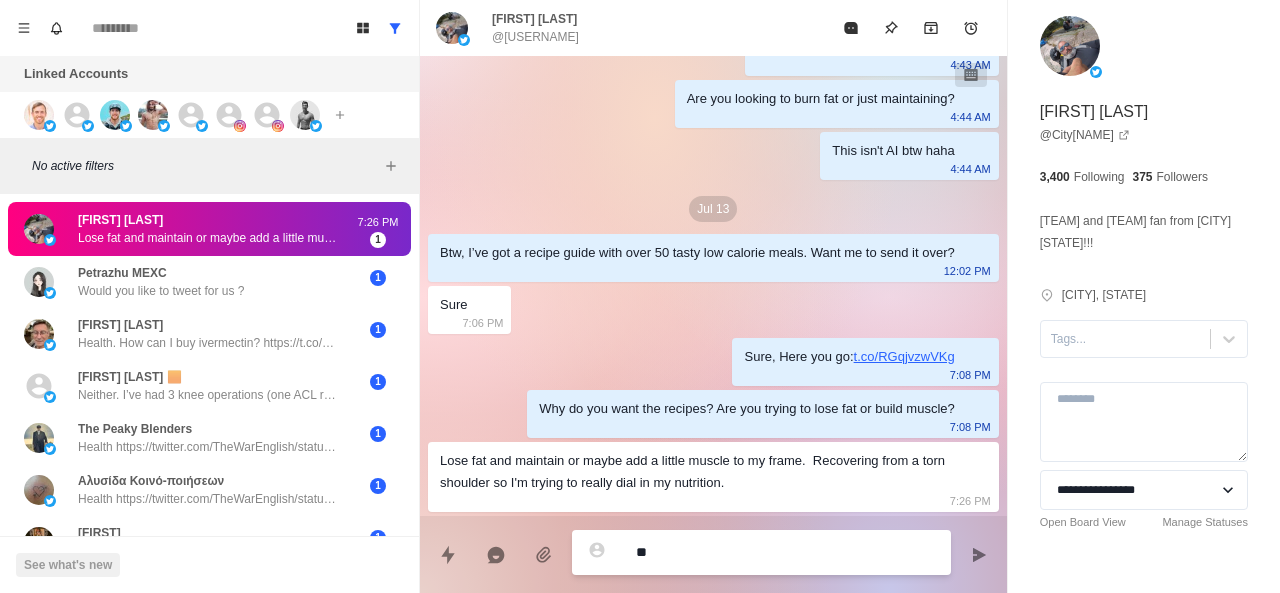 type on "***" 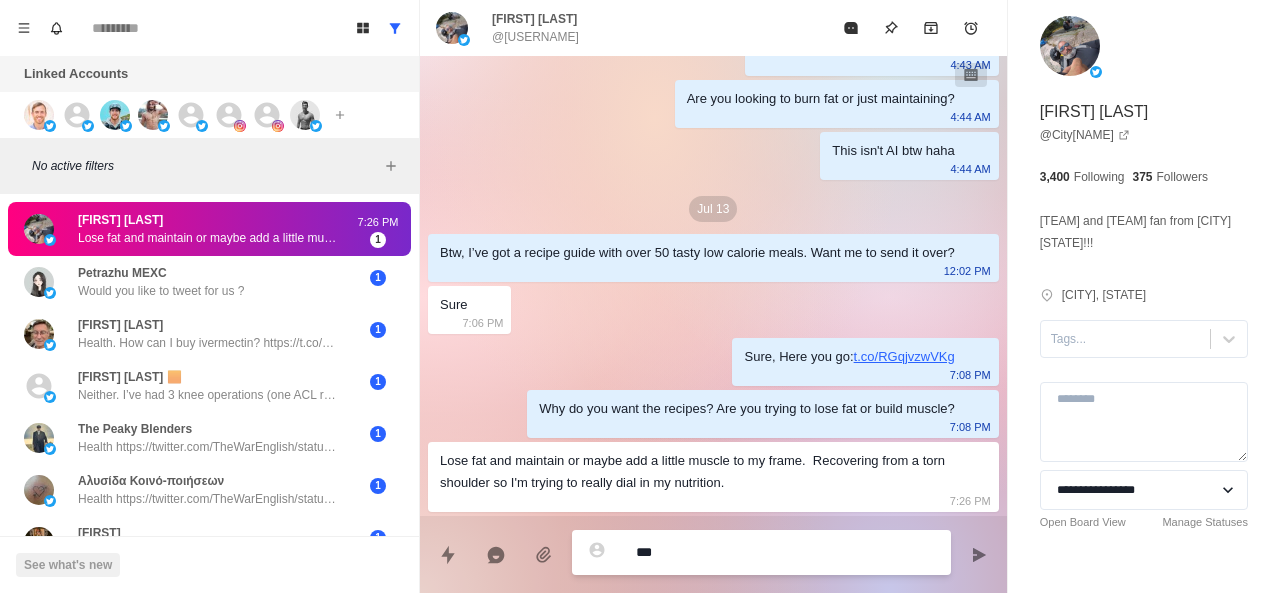 type on "*" 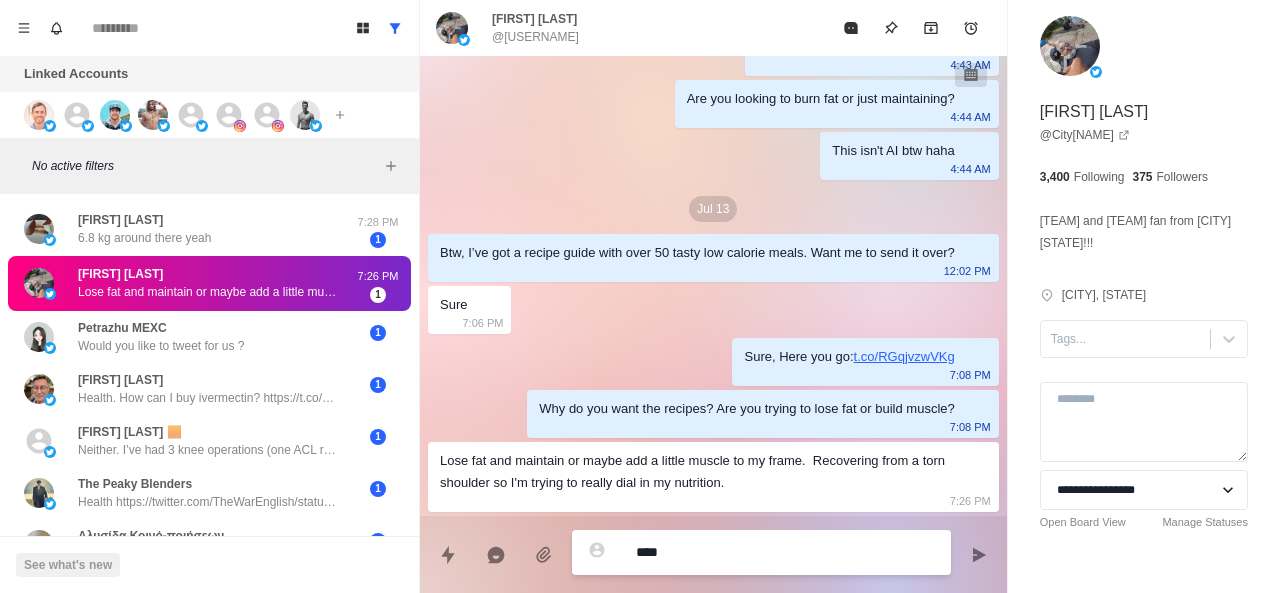 type on "*" 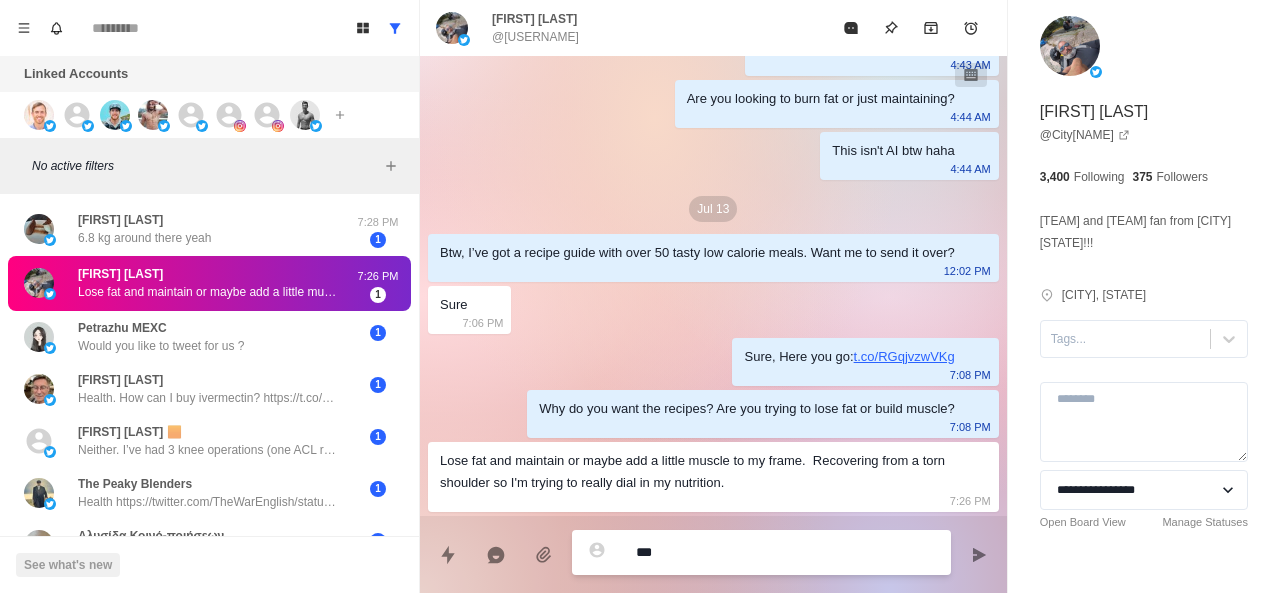 type on "*" 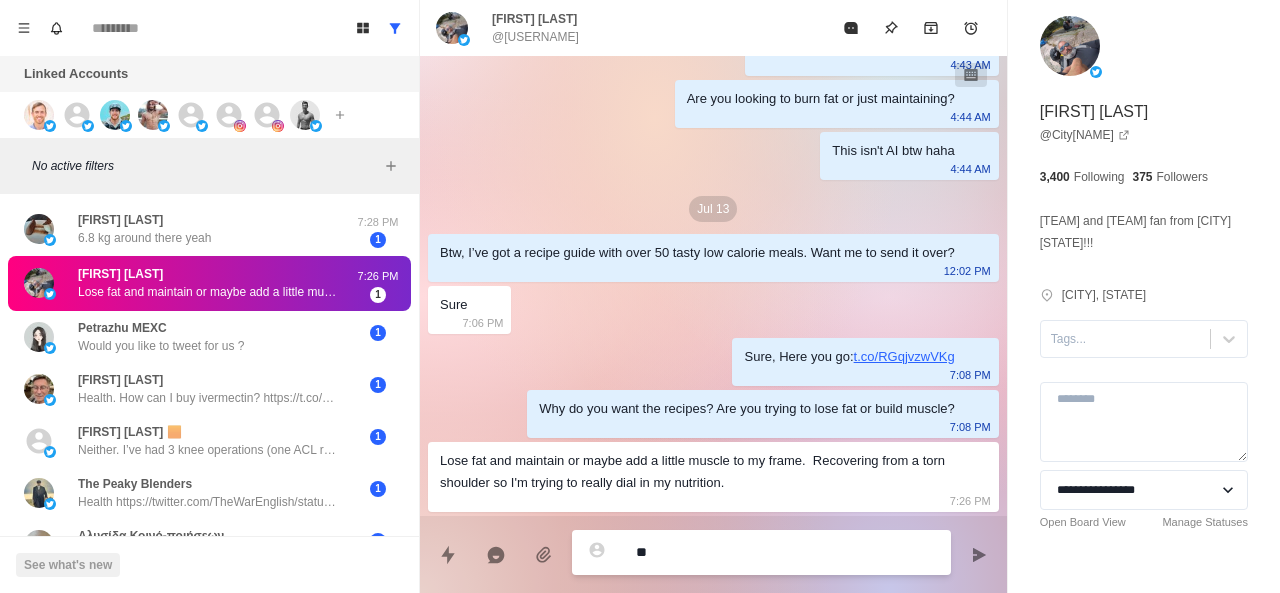 type on "*" 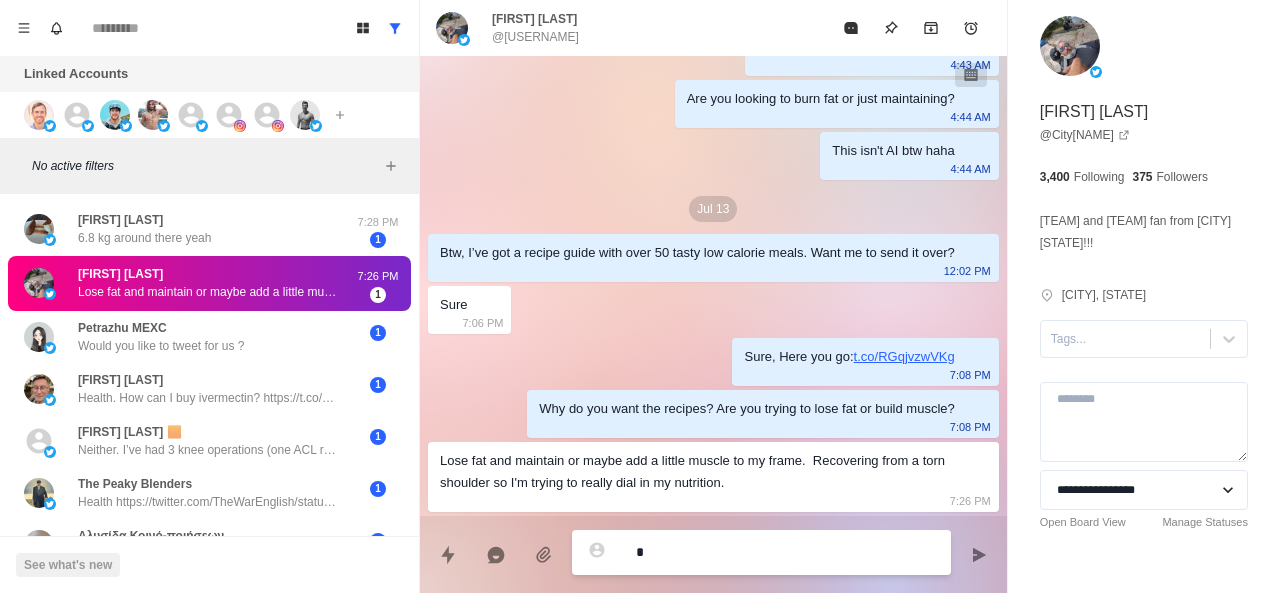 type on "*" 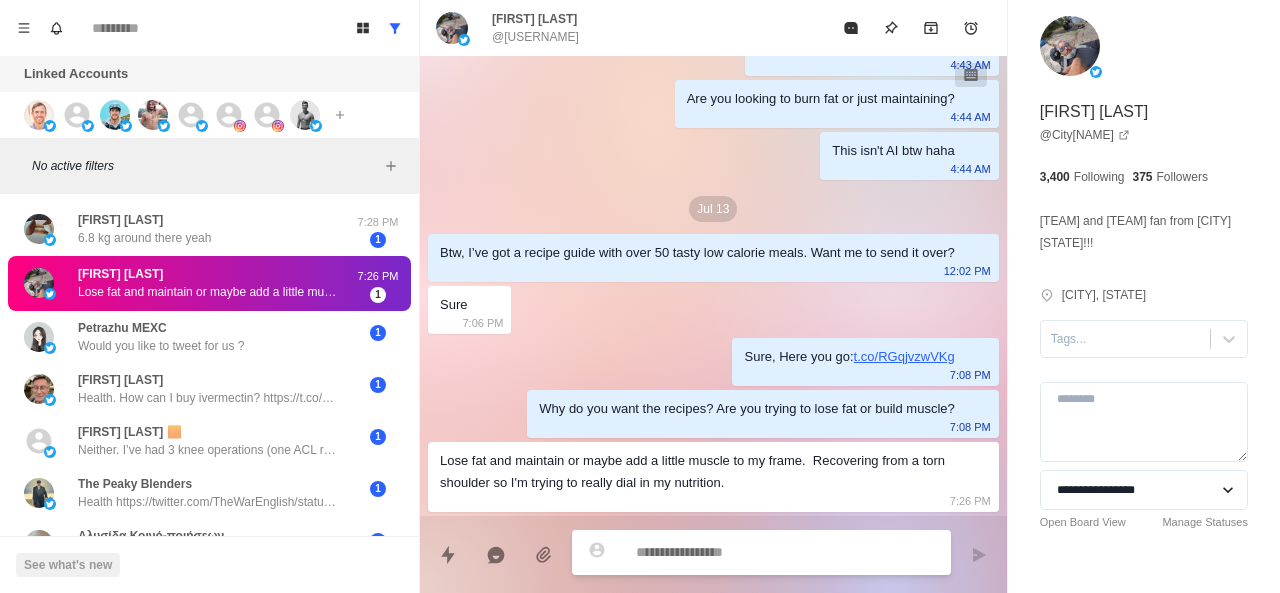 type on "*" 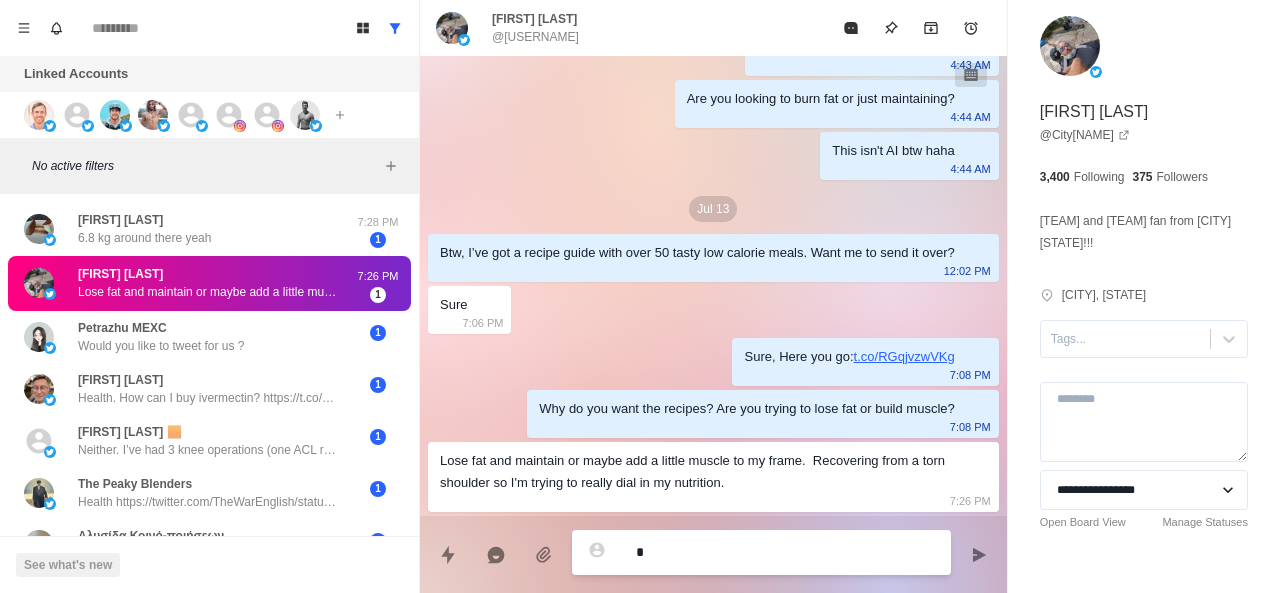 type on "*" 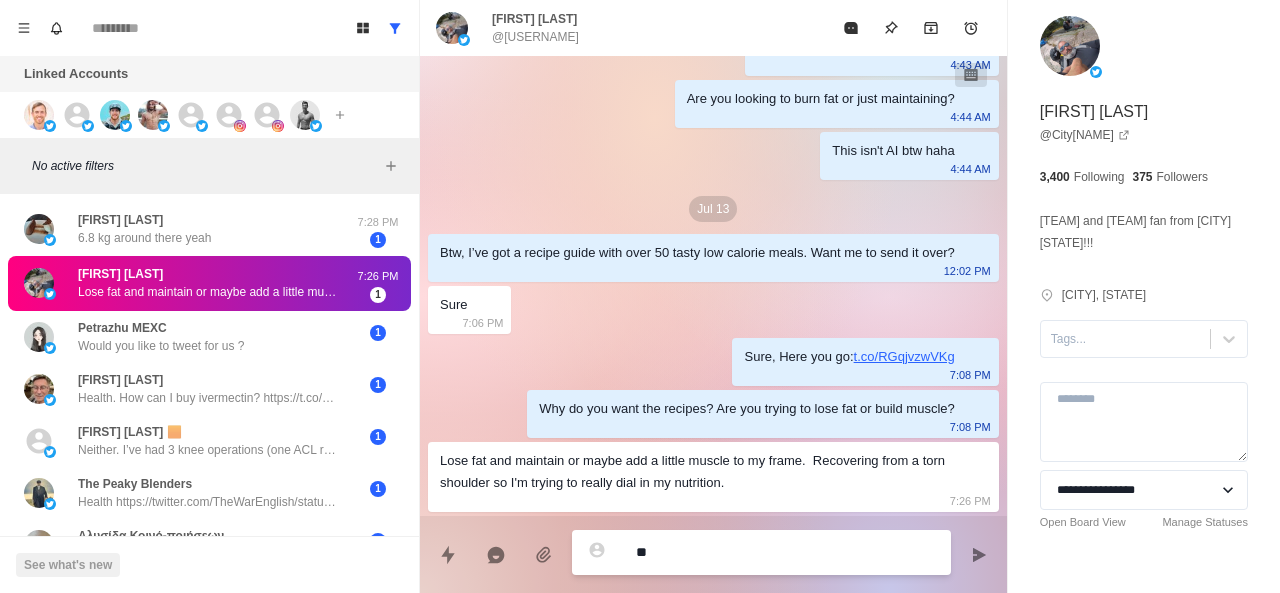 type on "*" 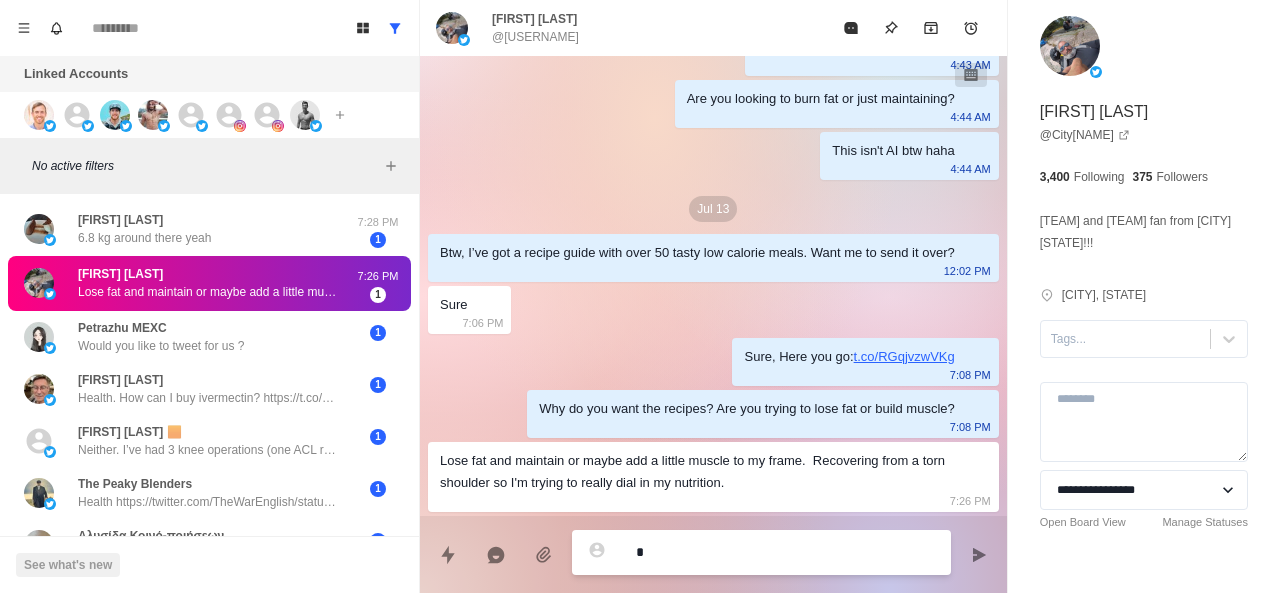 type on "*" 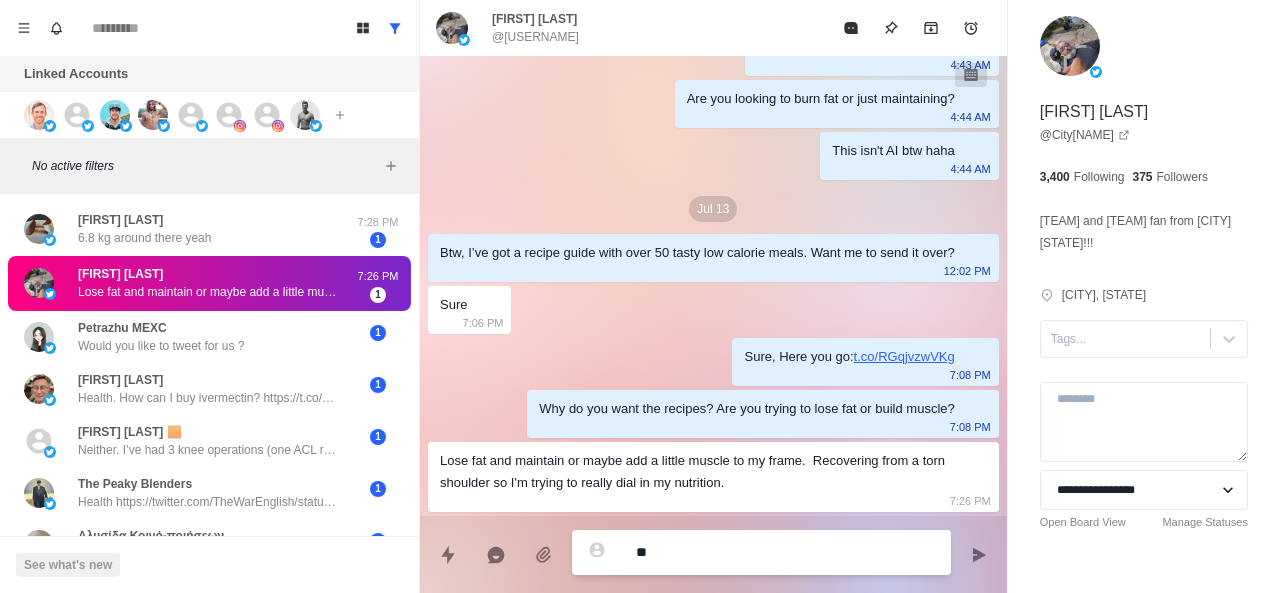 type on "*" 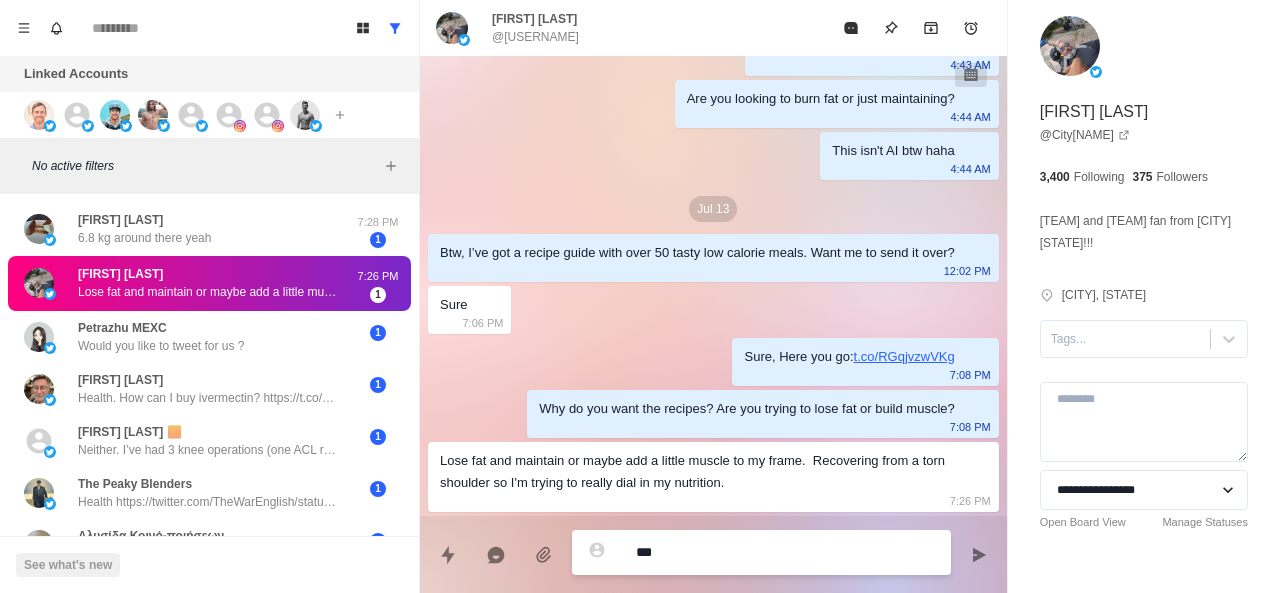 type on "*" 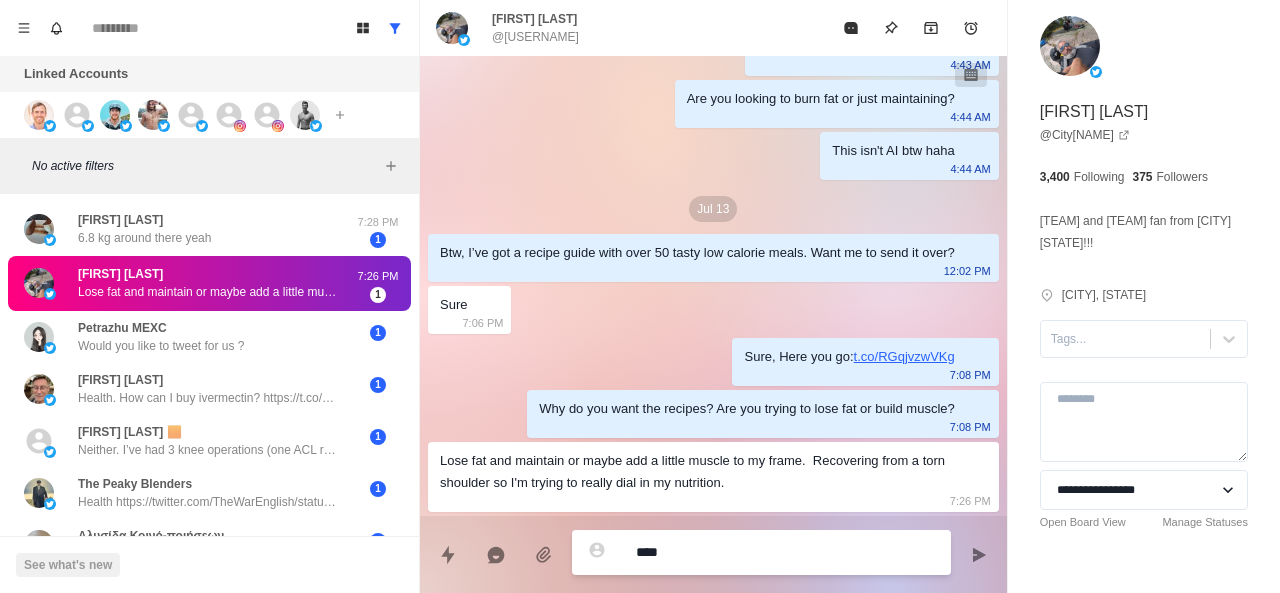 type on "*" 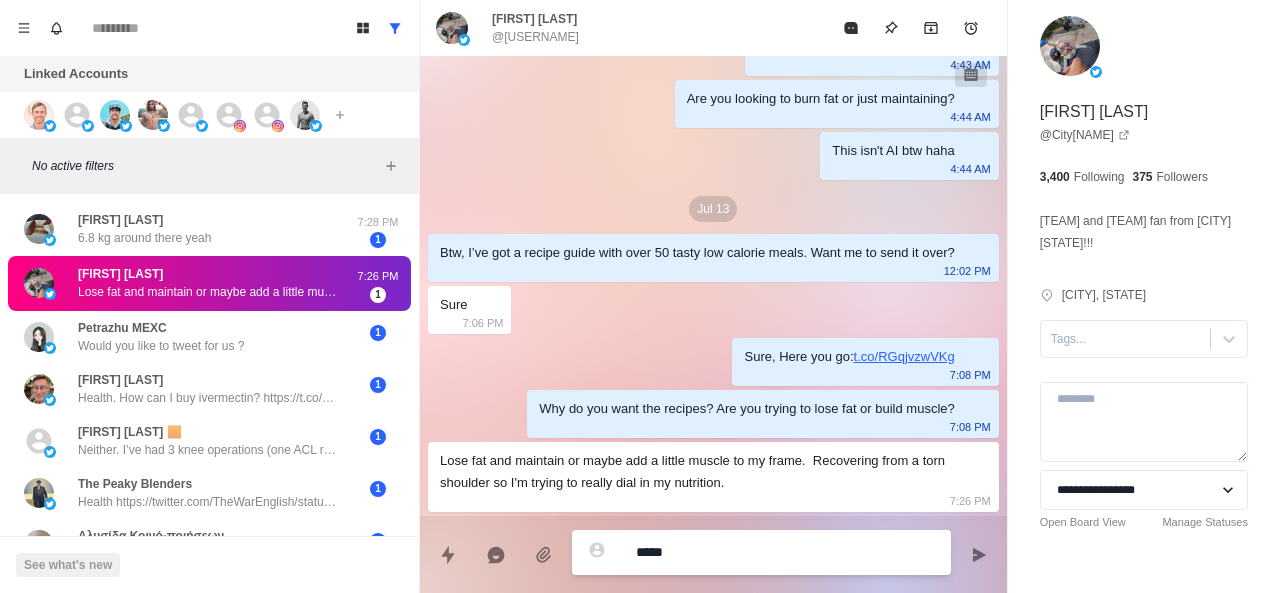 type on "*" 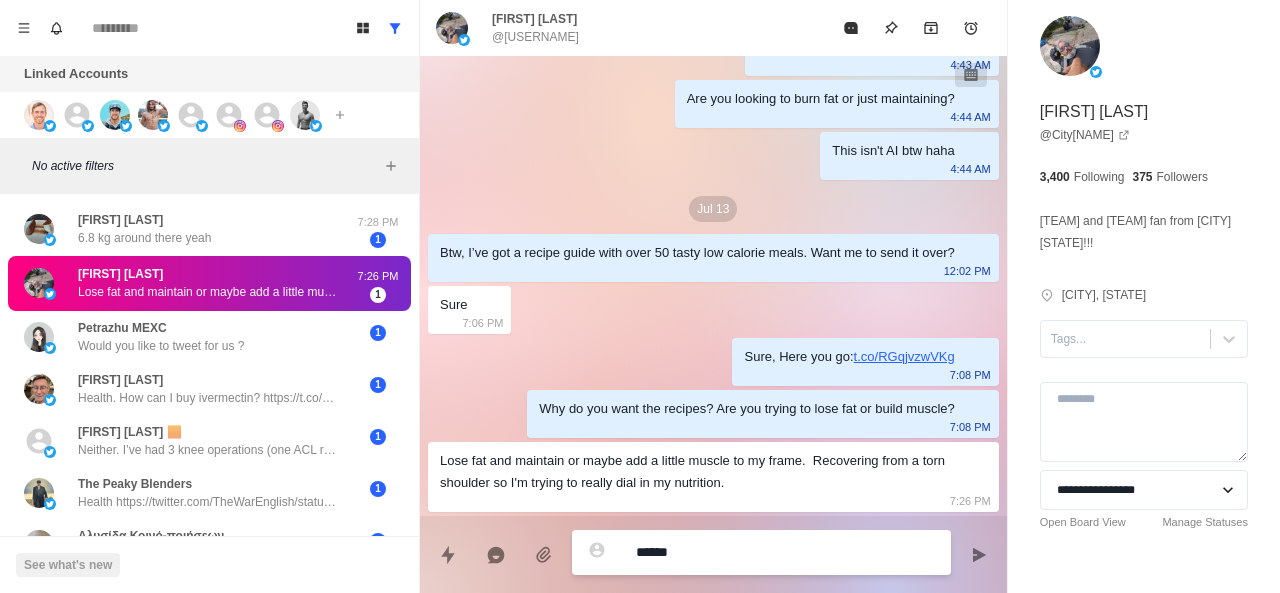 type on "*" 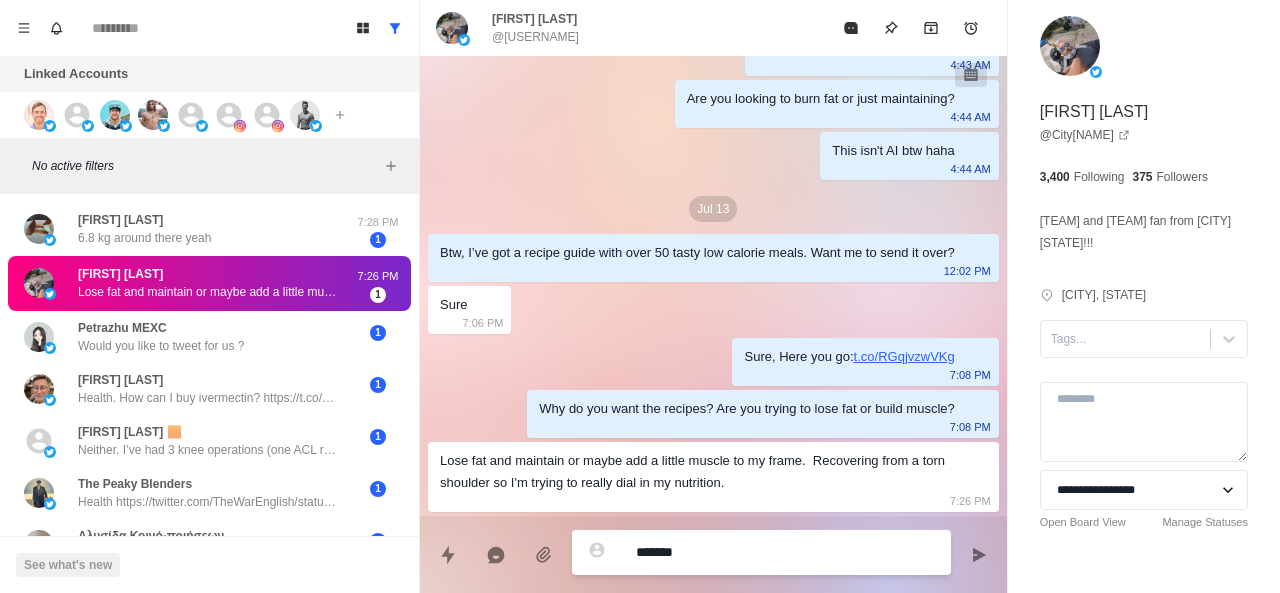 type on "*" 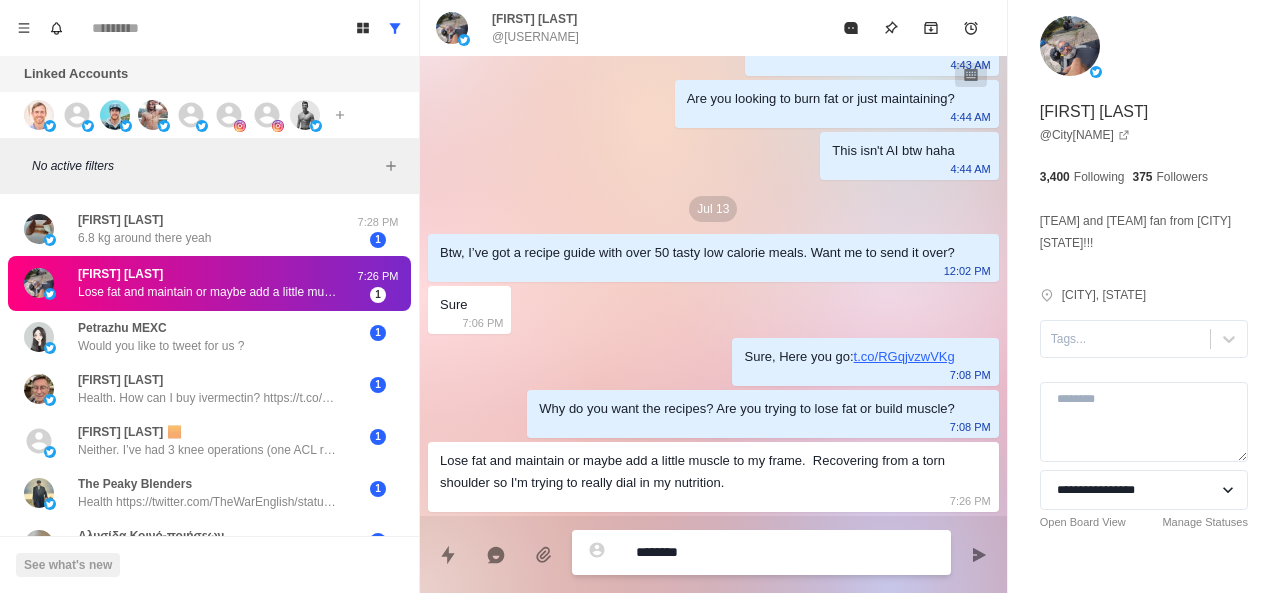 type on "*" 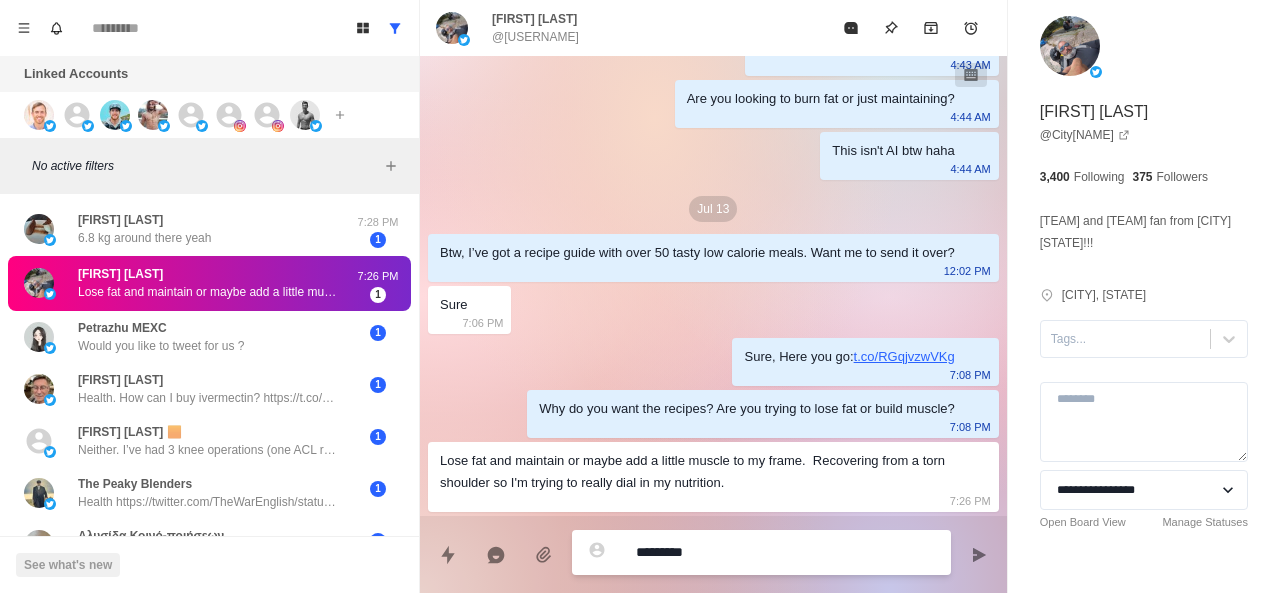 type on "*" 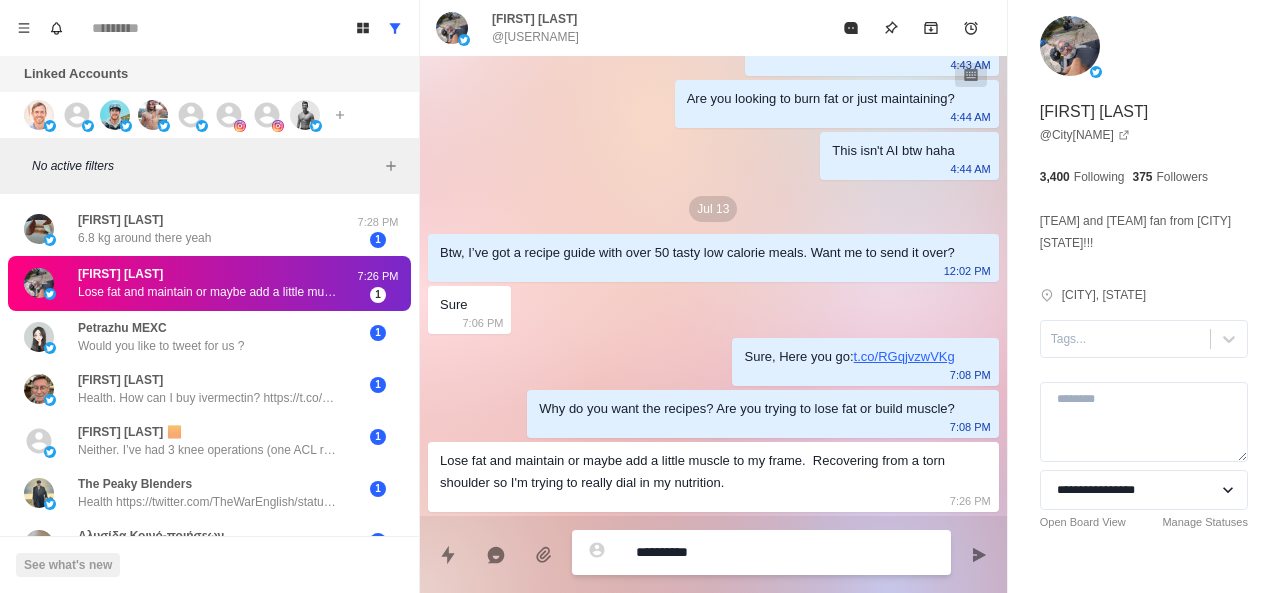 type on "*" 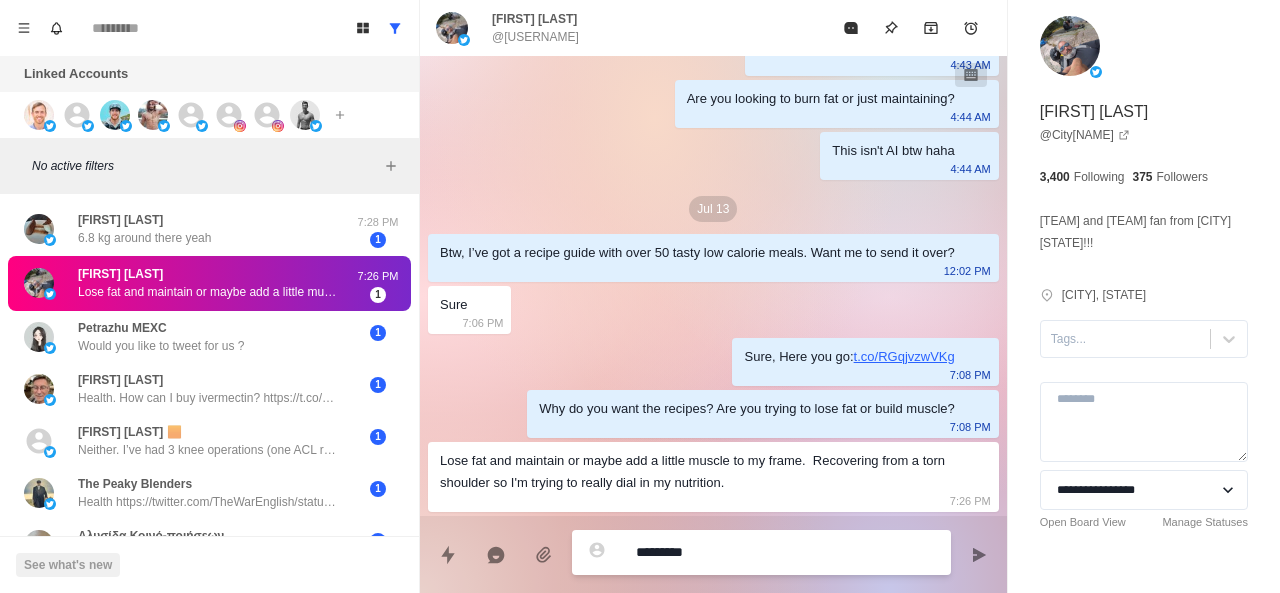 type on "*" 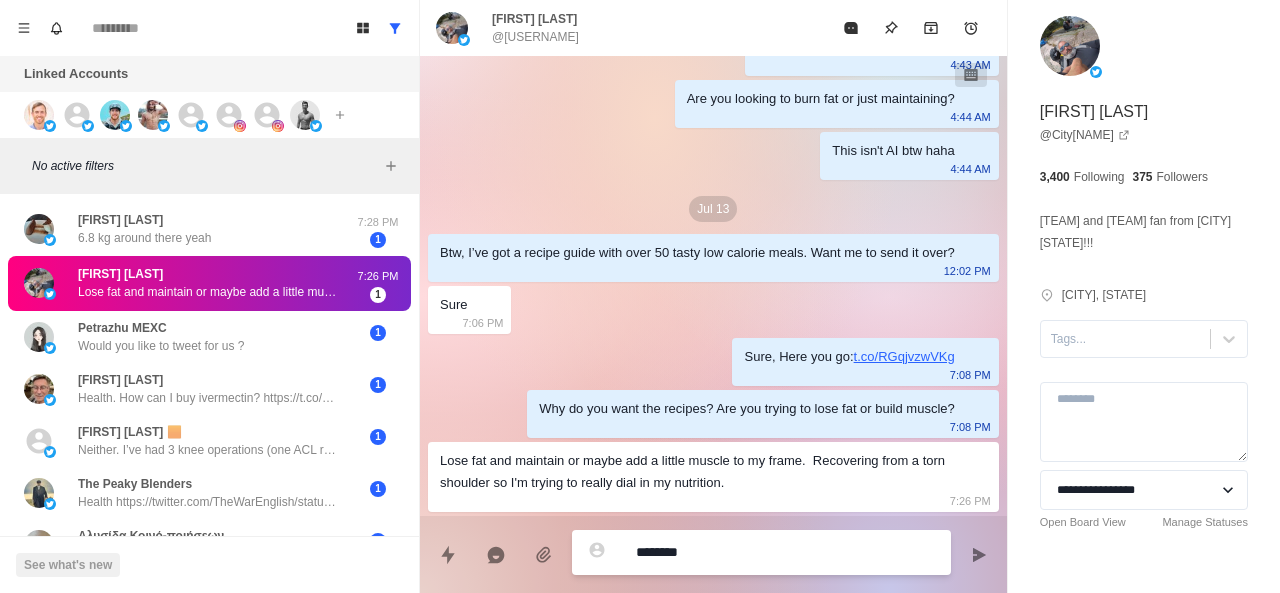 type on "*" 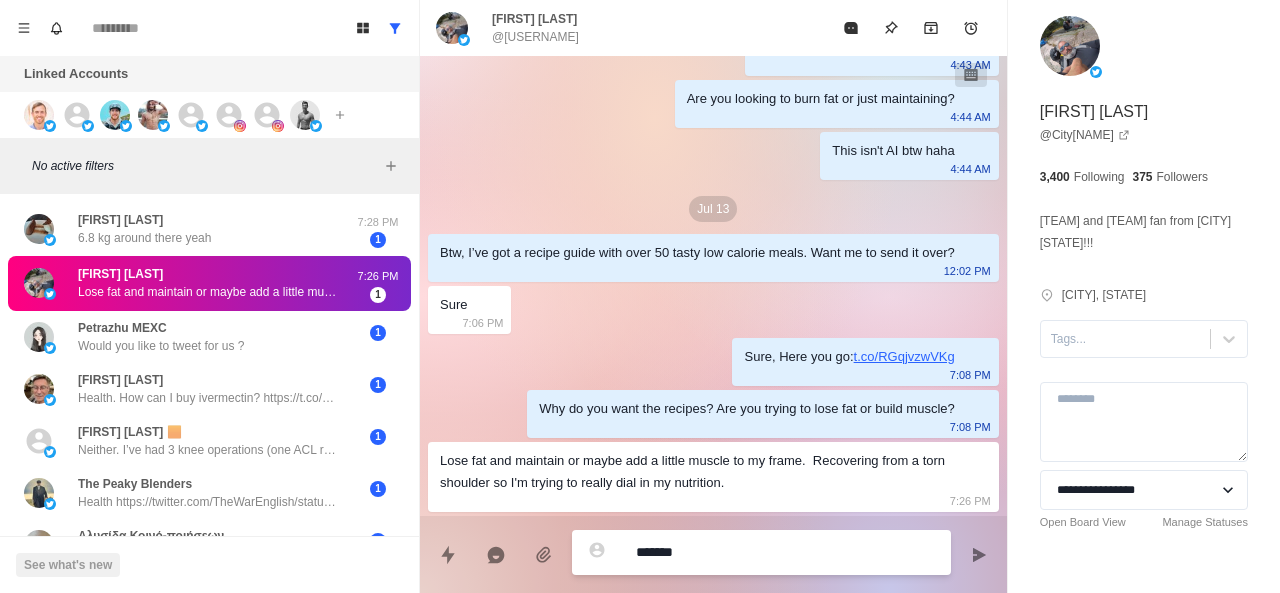 type on "*" 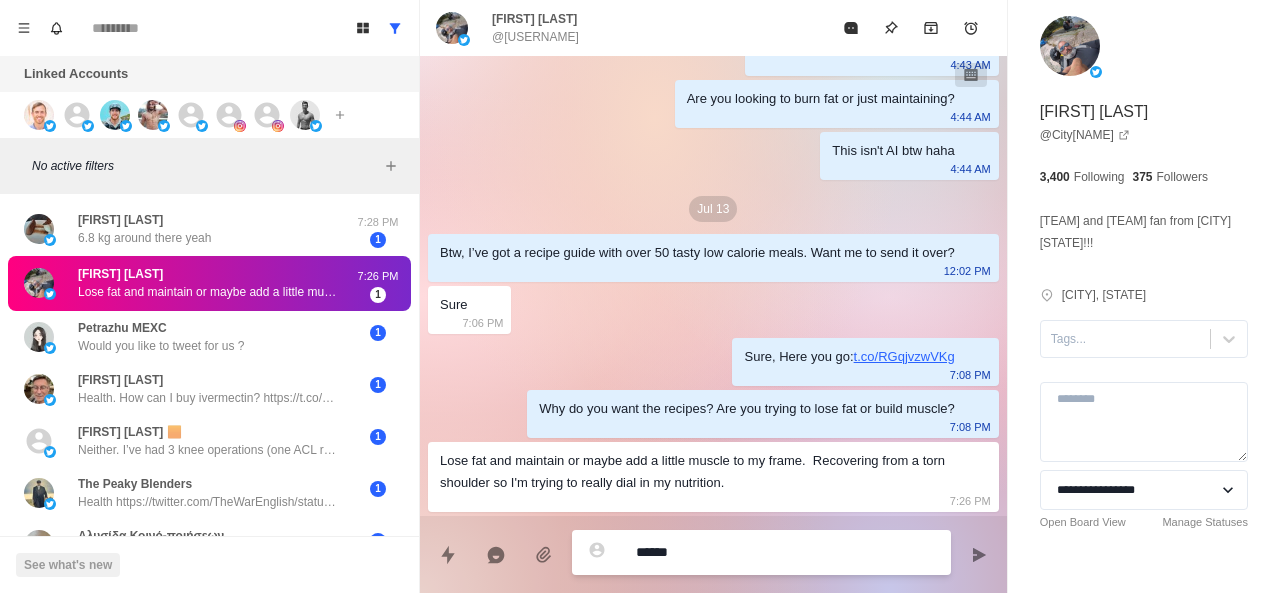 type on "*" 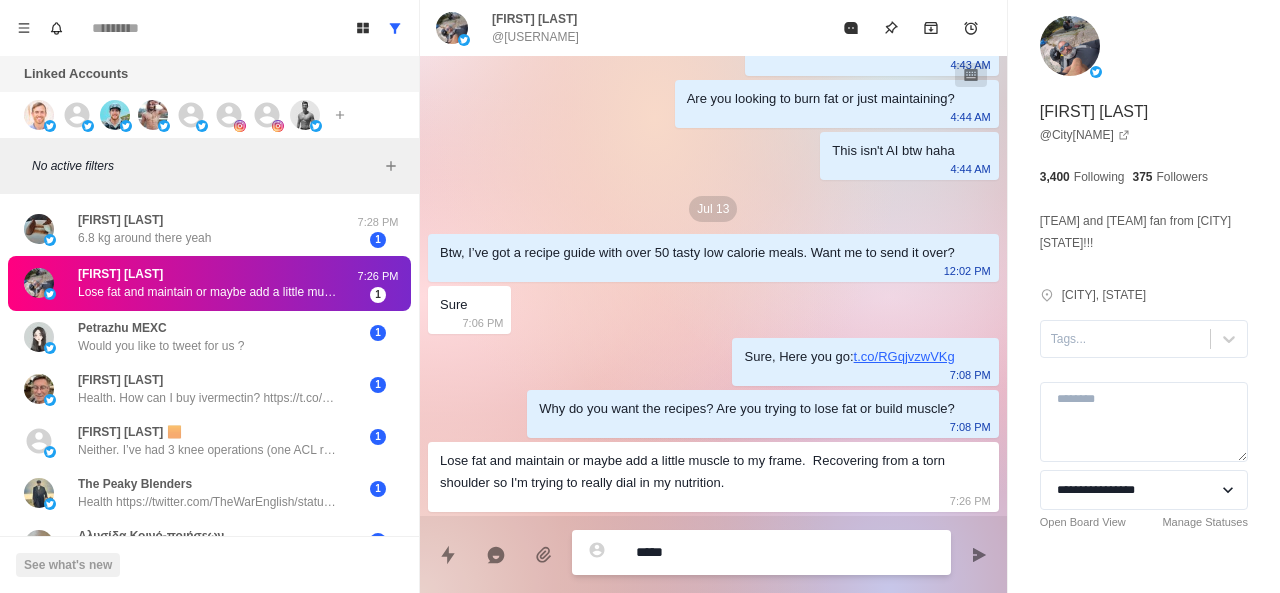 type on "*" 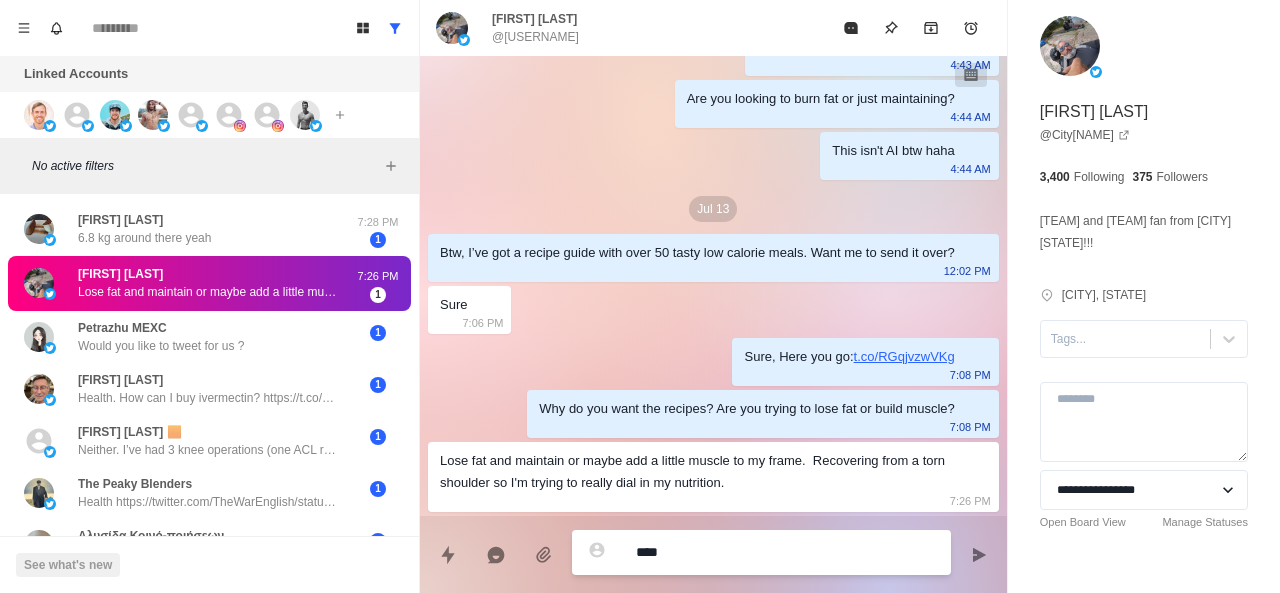 type on "*****" 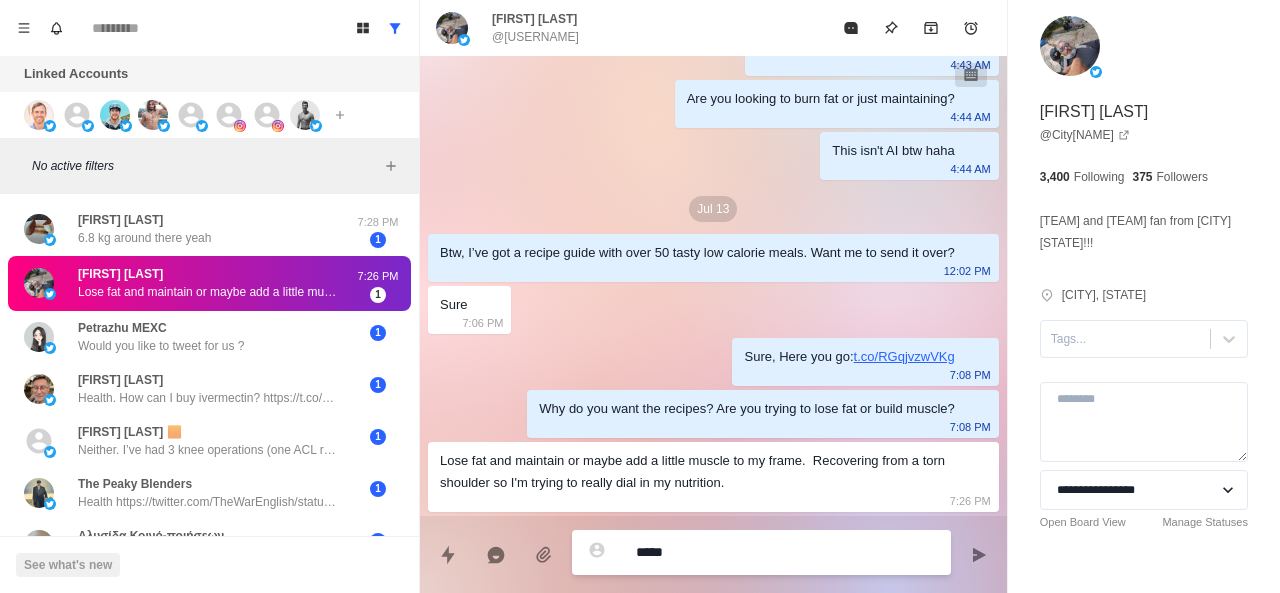 type on "*" 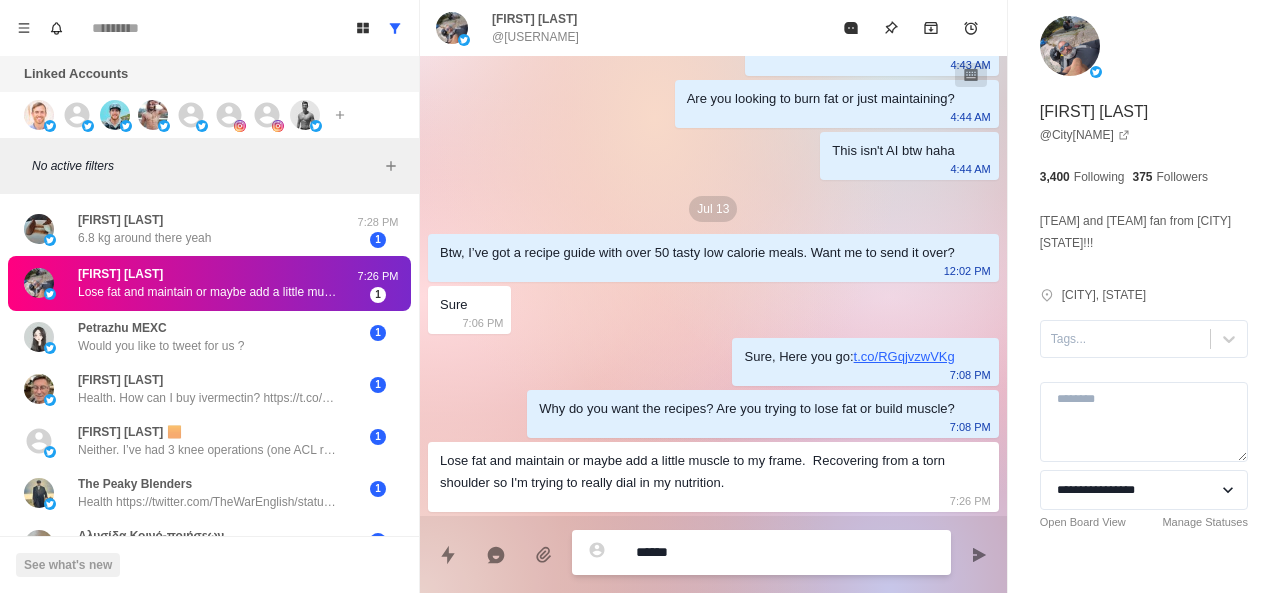 type on "*" 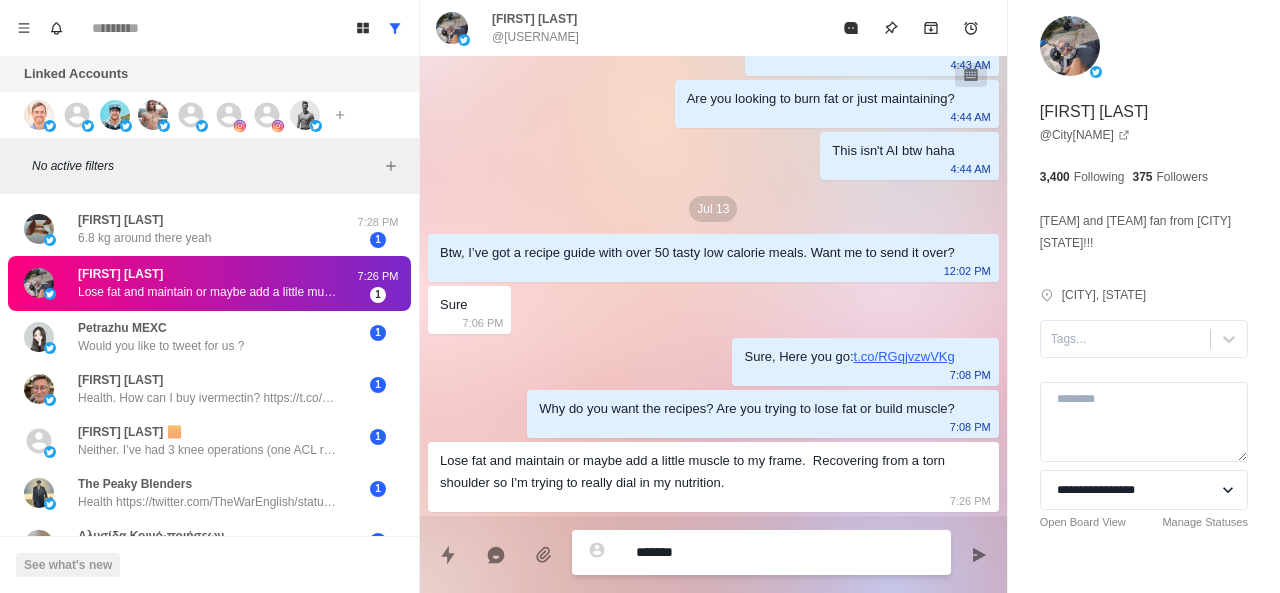 type on "*" 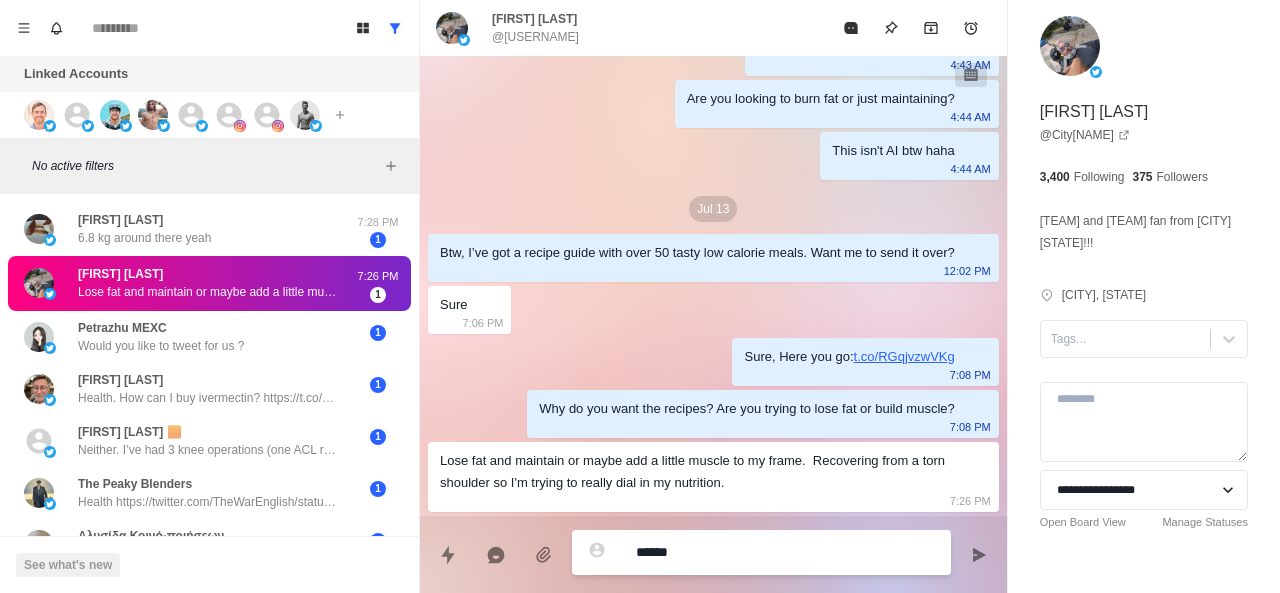 type on "*" 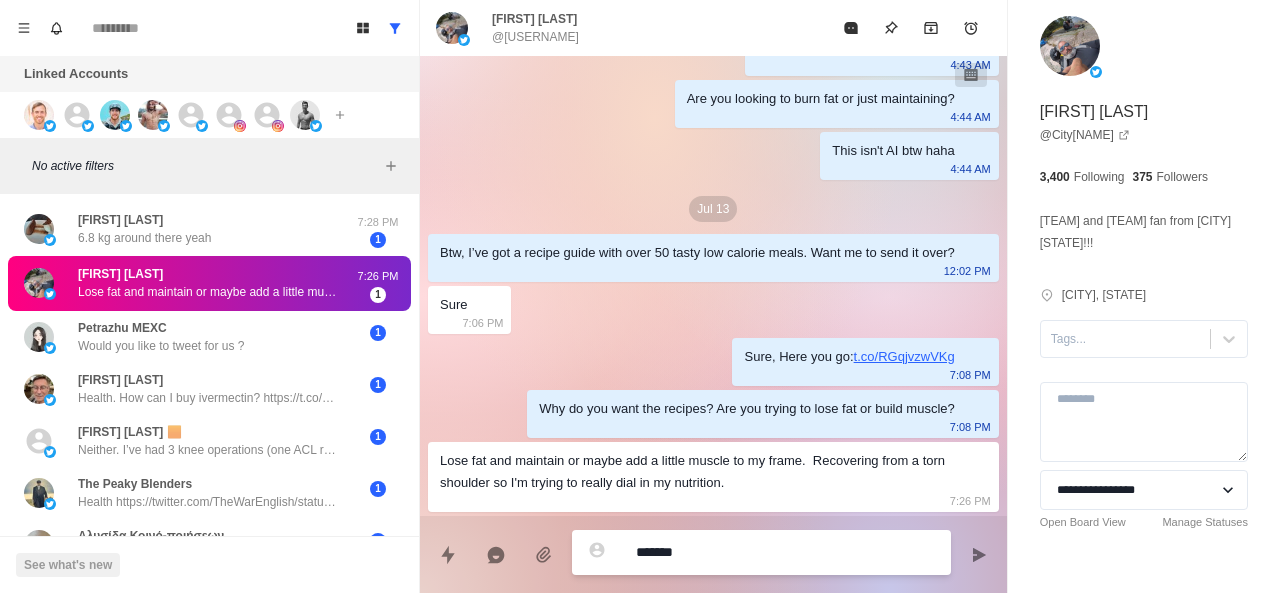 type on "*" 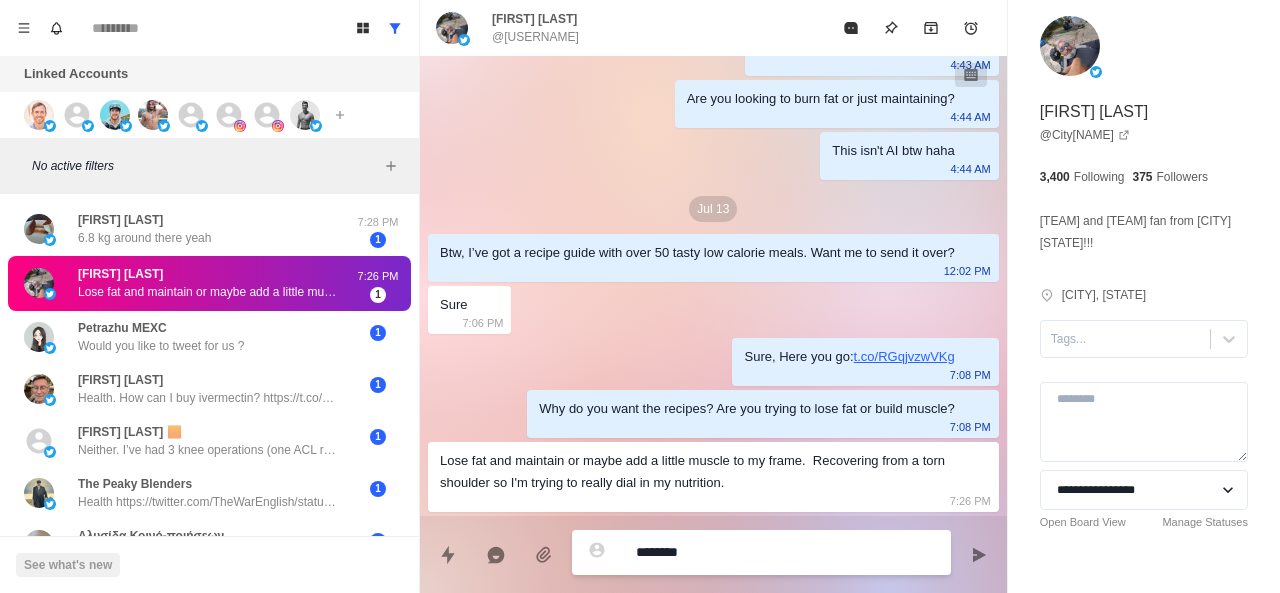 type on "*" 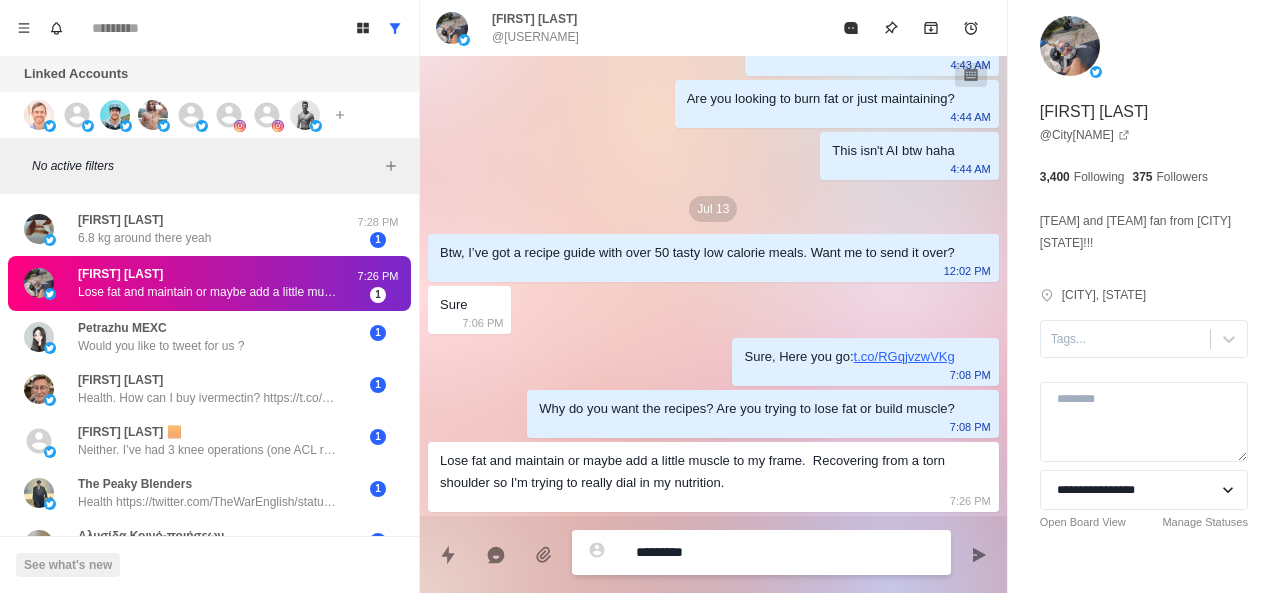 type on "*" 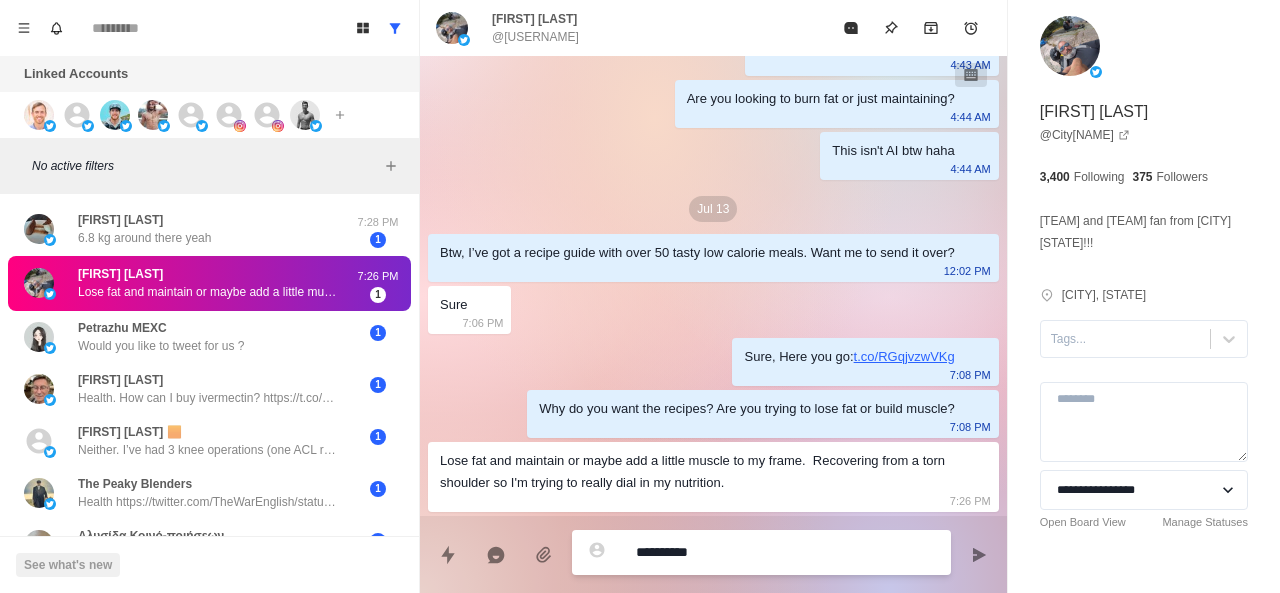 type on "**********" 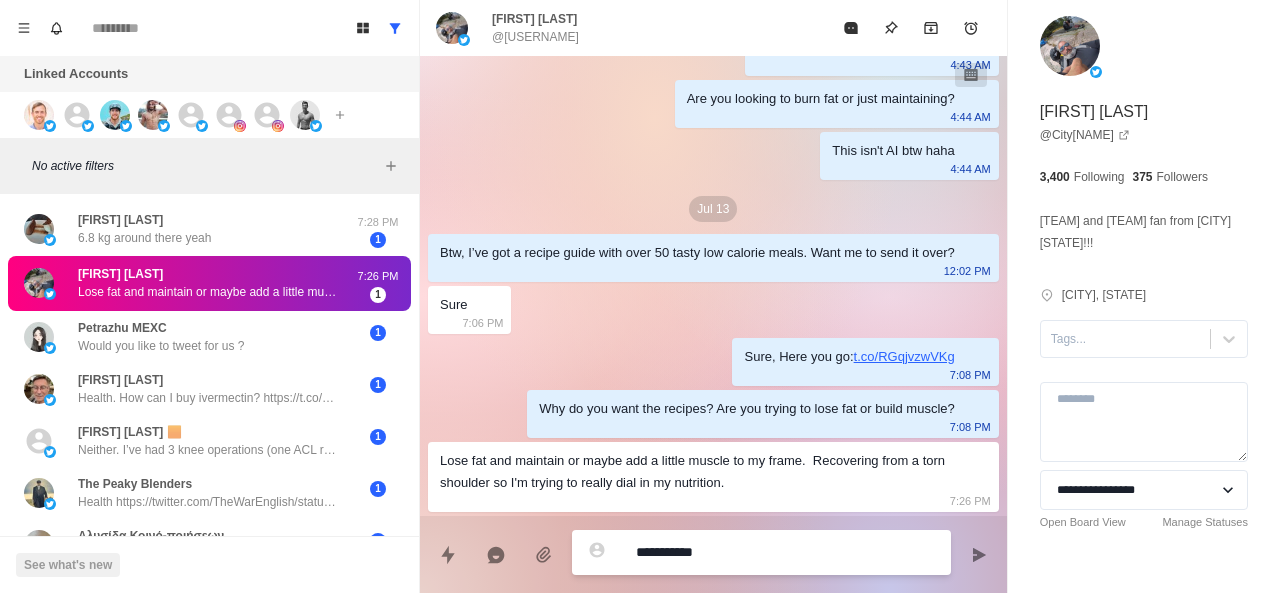 type on "*" 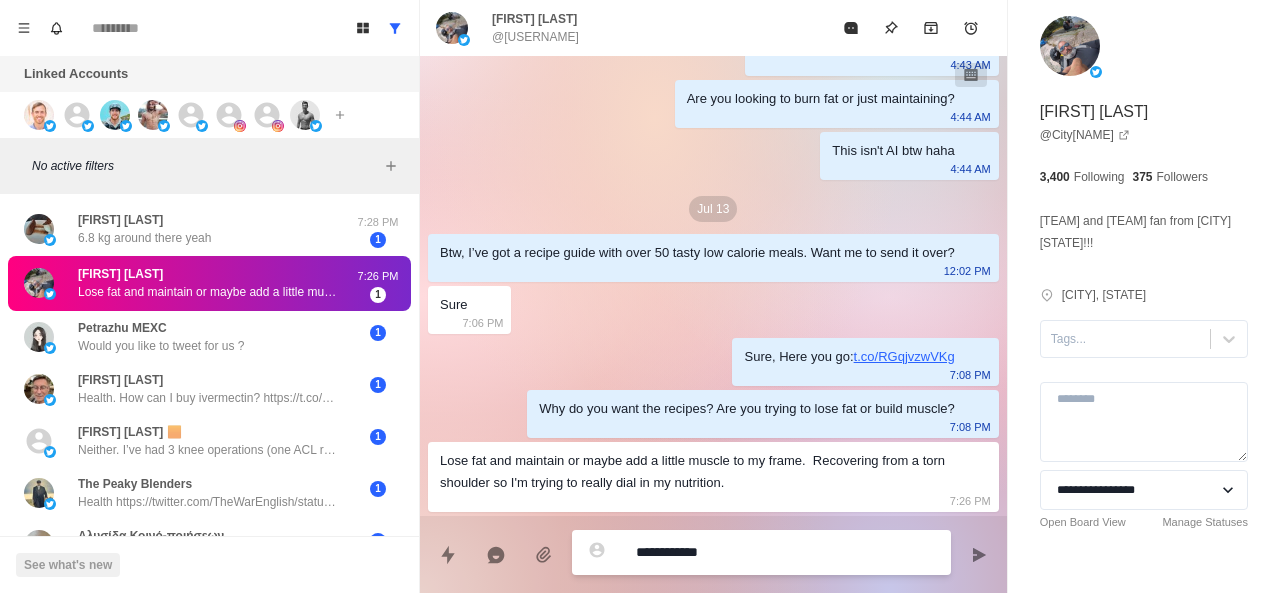 type on "*" 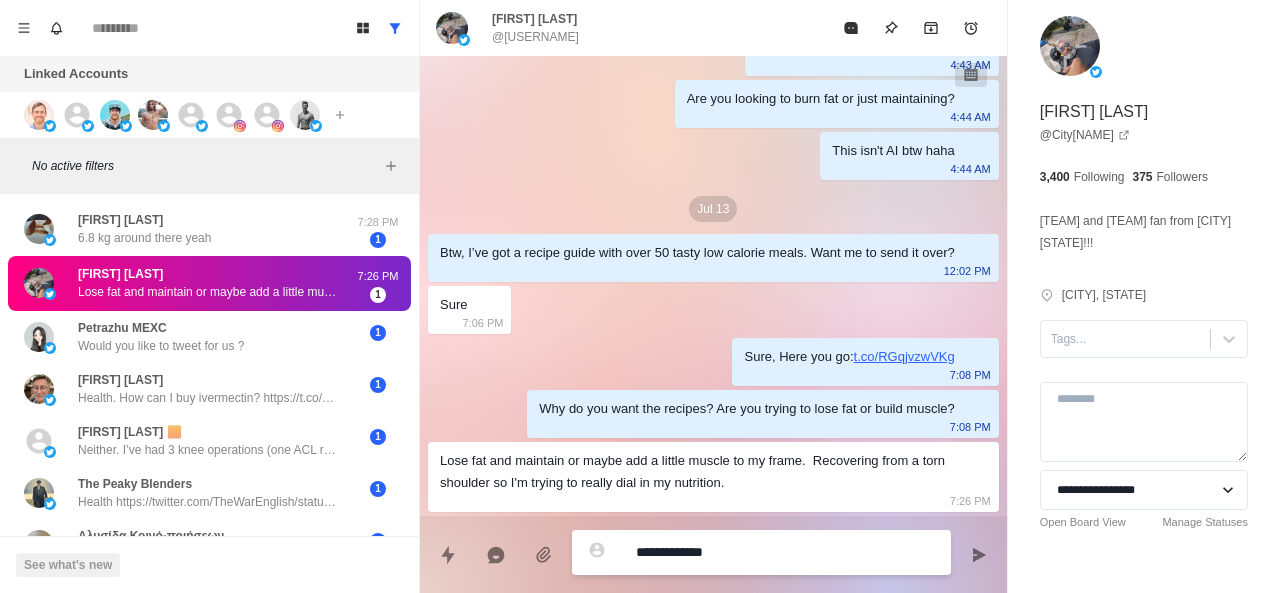 type on "*" 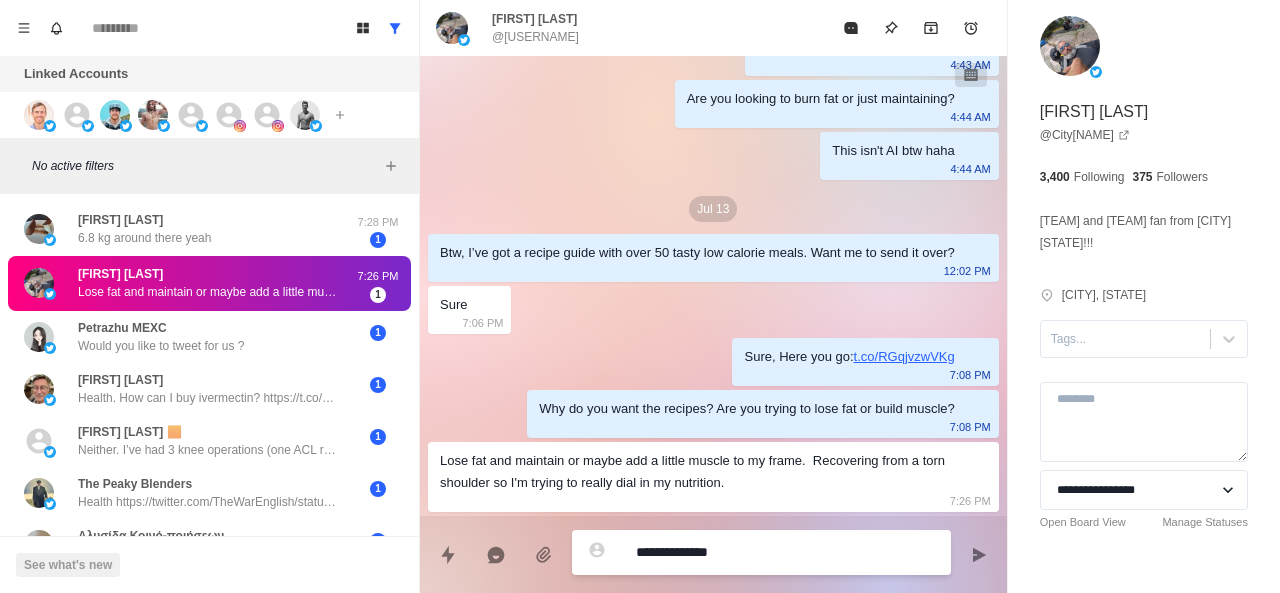 type on "*" 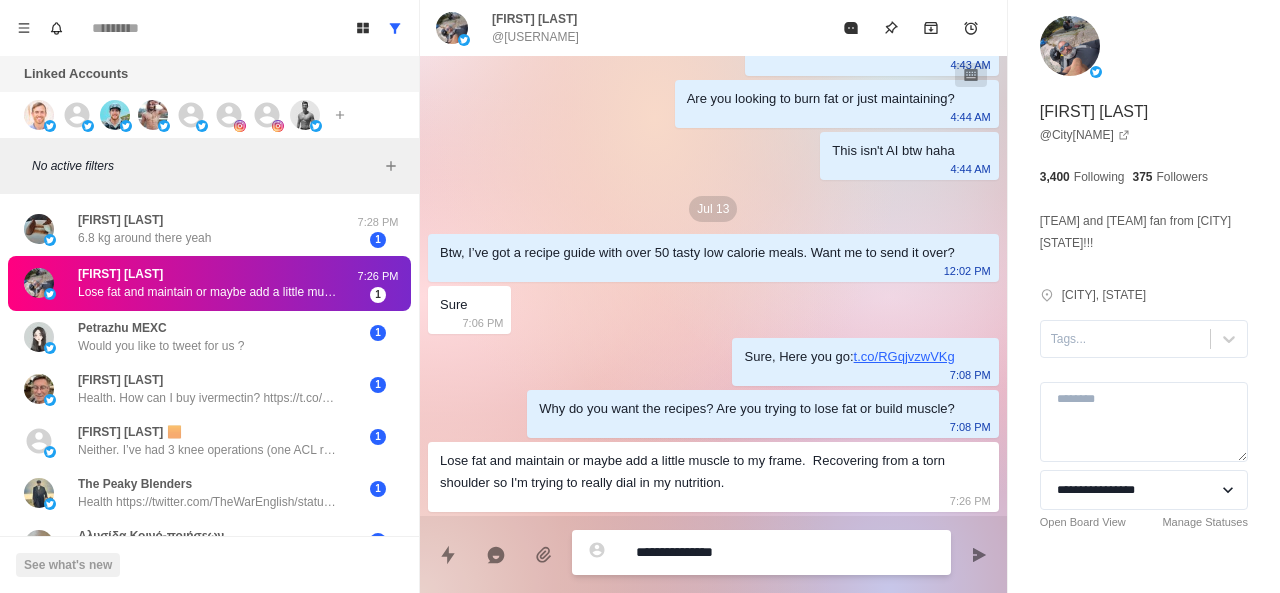 type on "*" 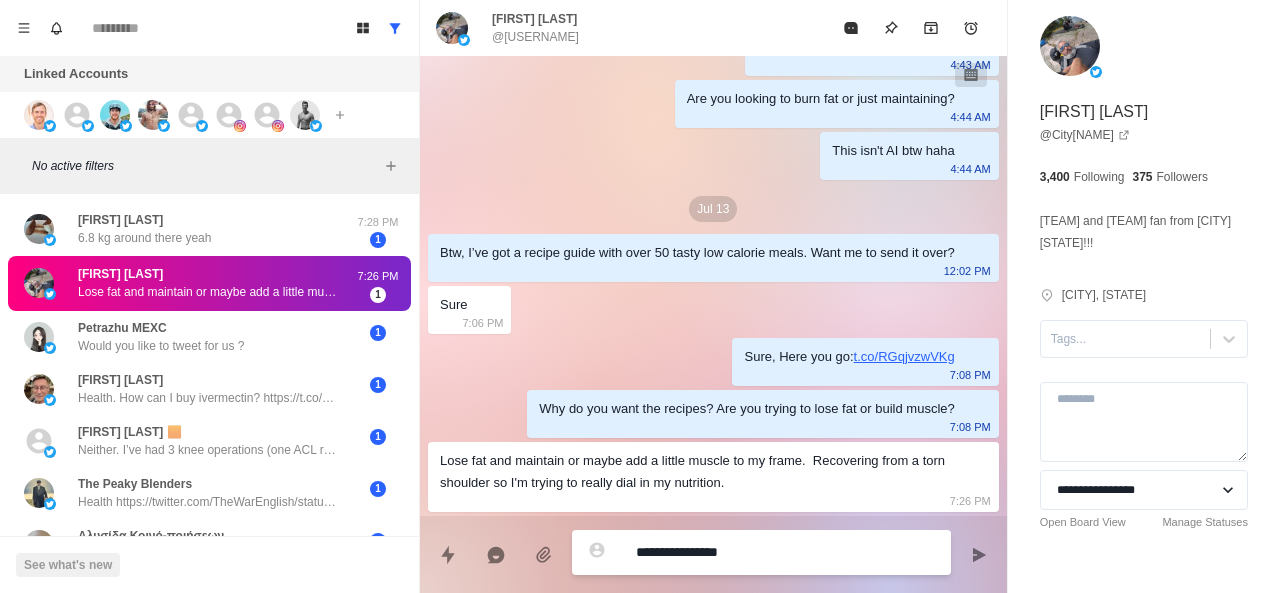 type on "*" 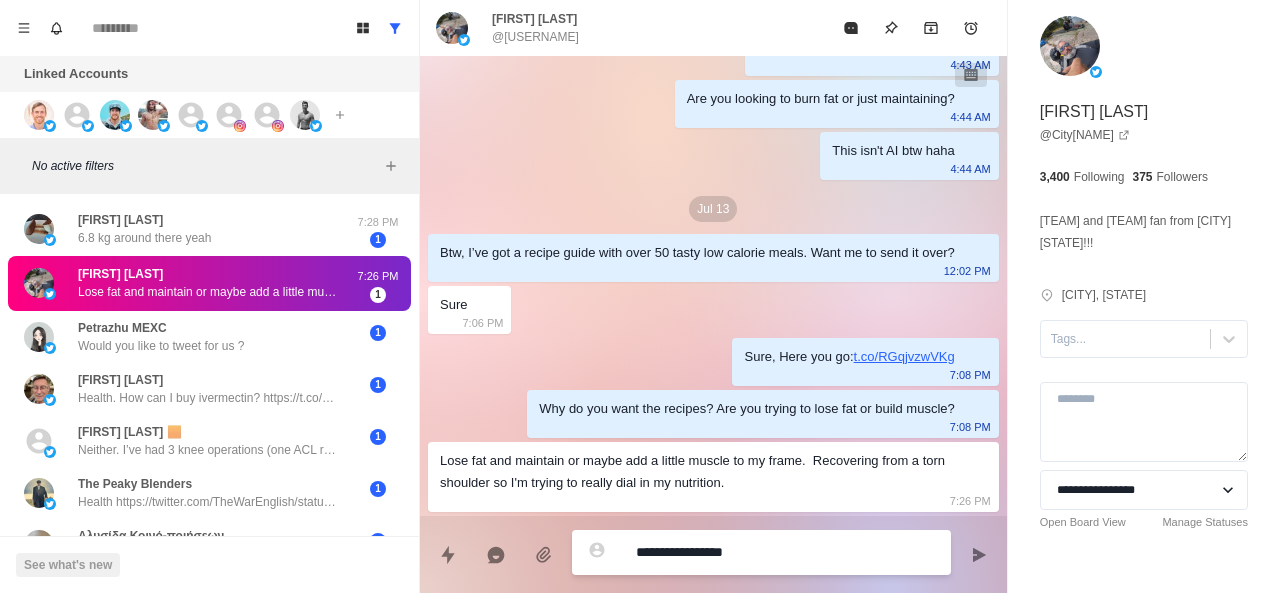 type on "*" 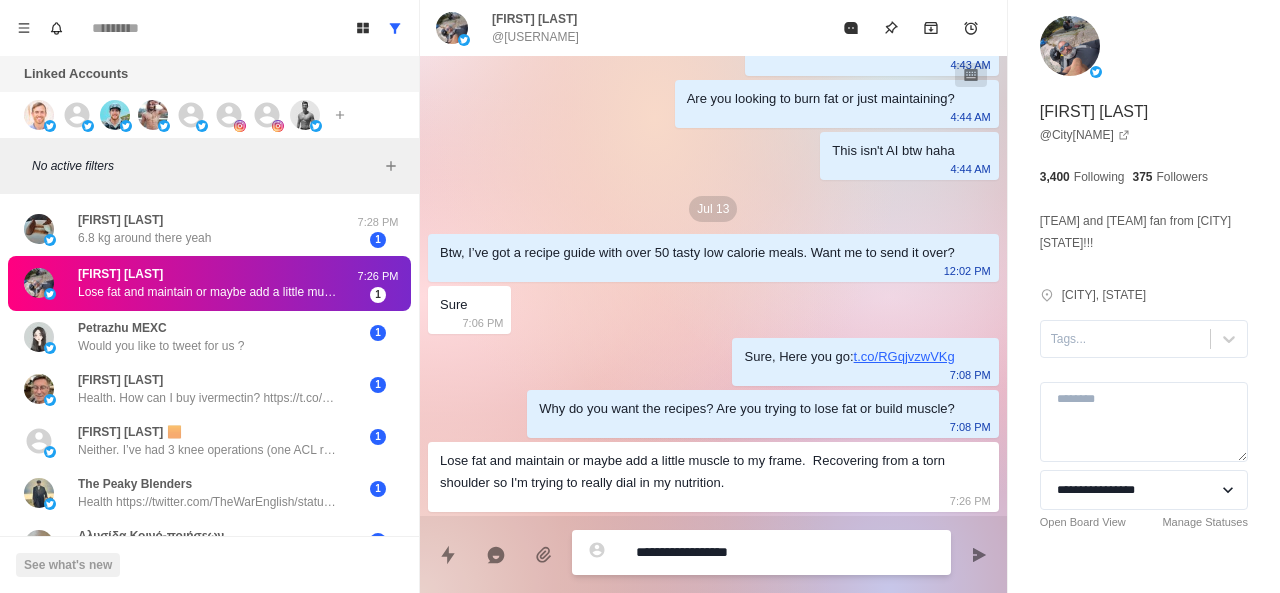 type on "*" 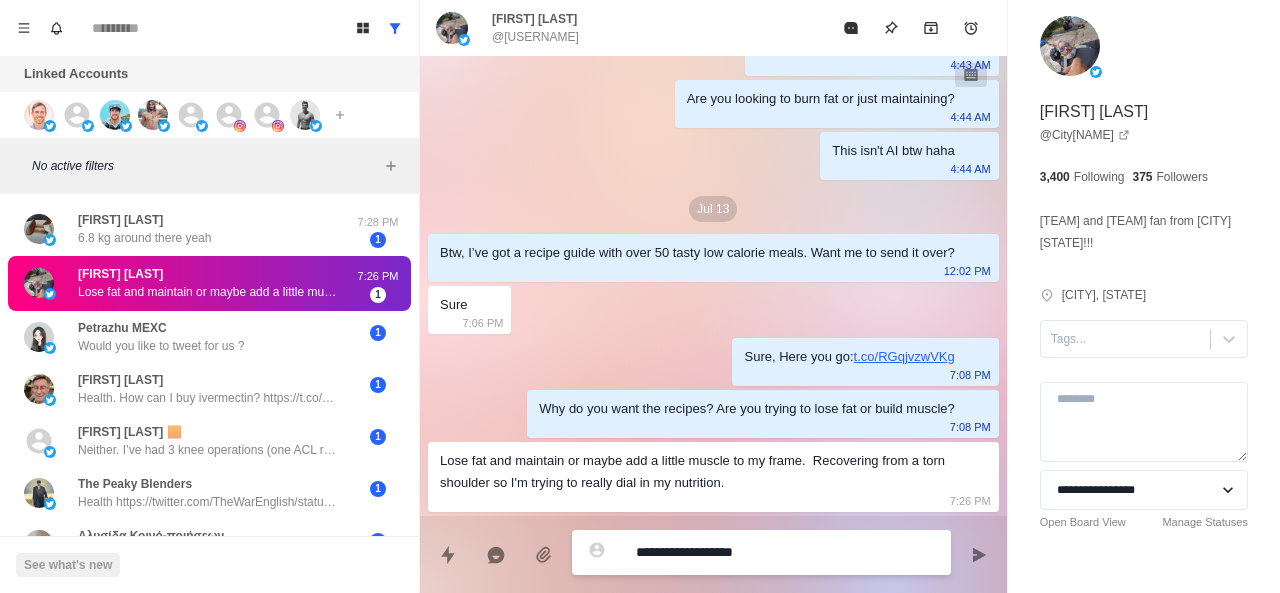 type on "*" 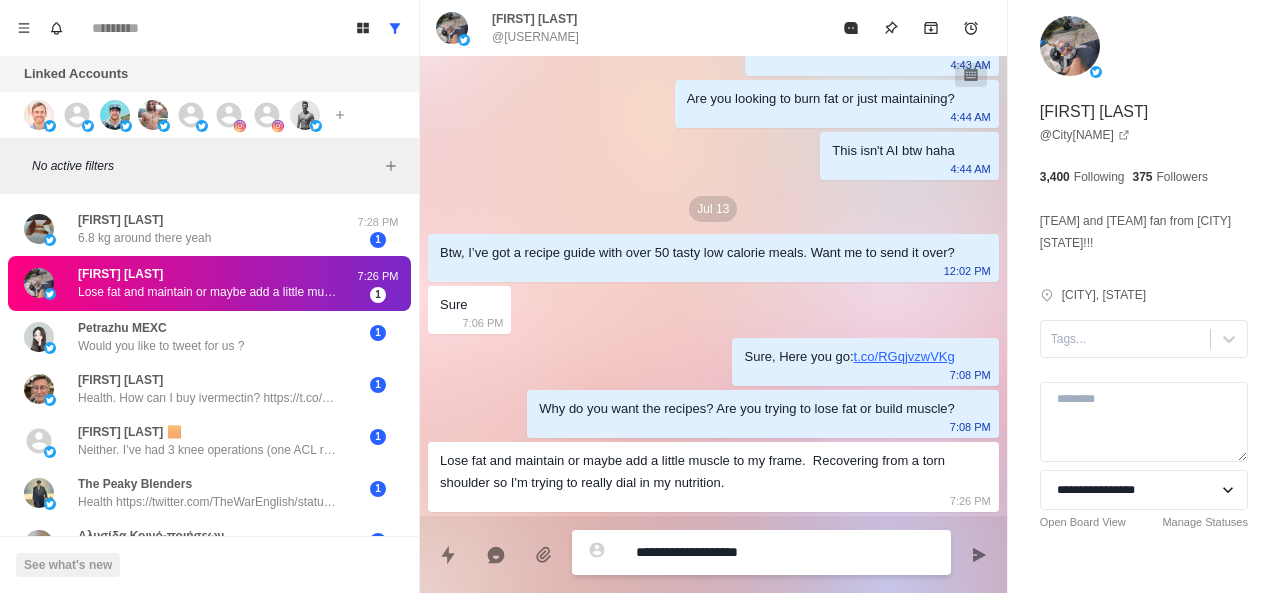type on "**********" 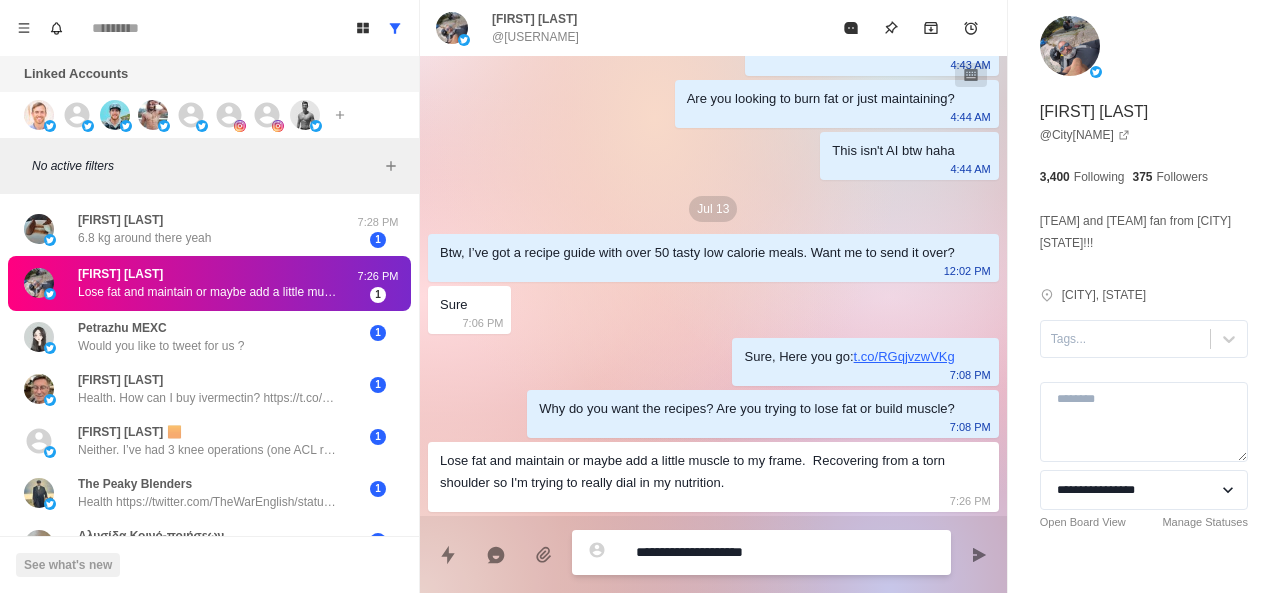 type on "*" 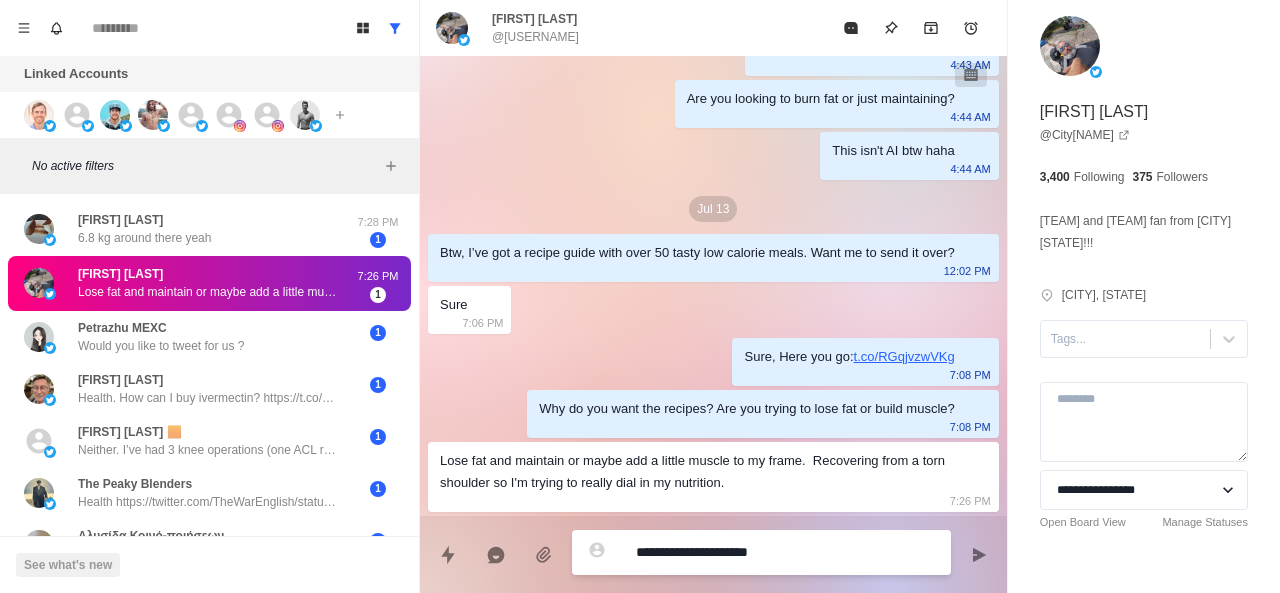 type on "*" 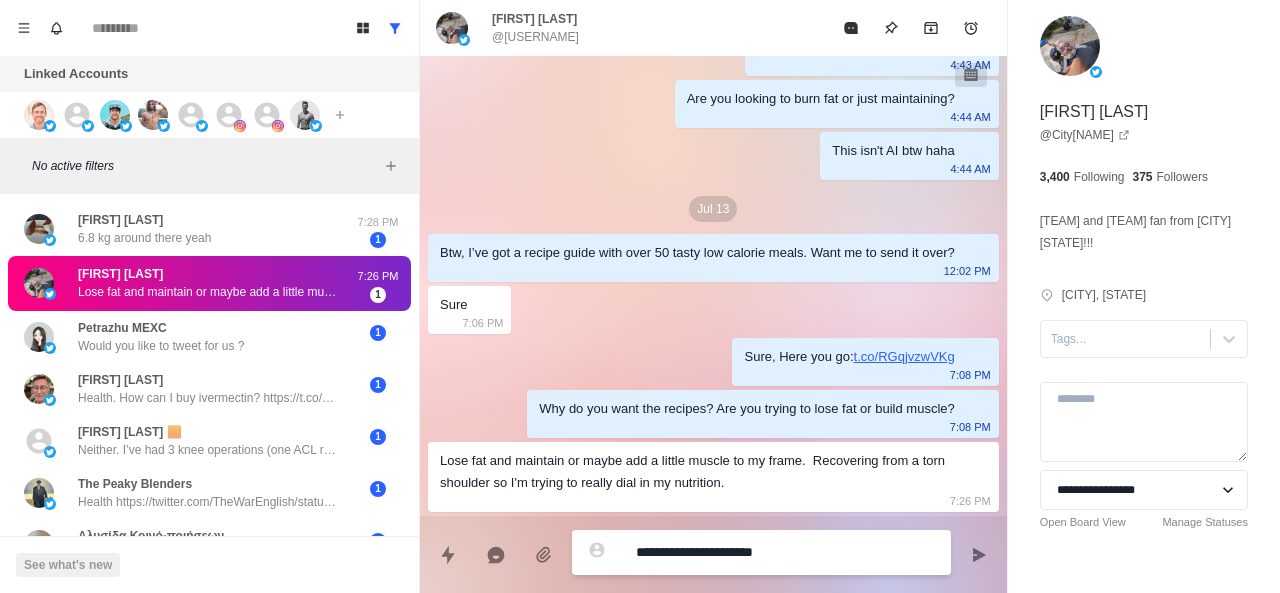 type on "*" 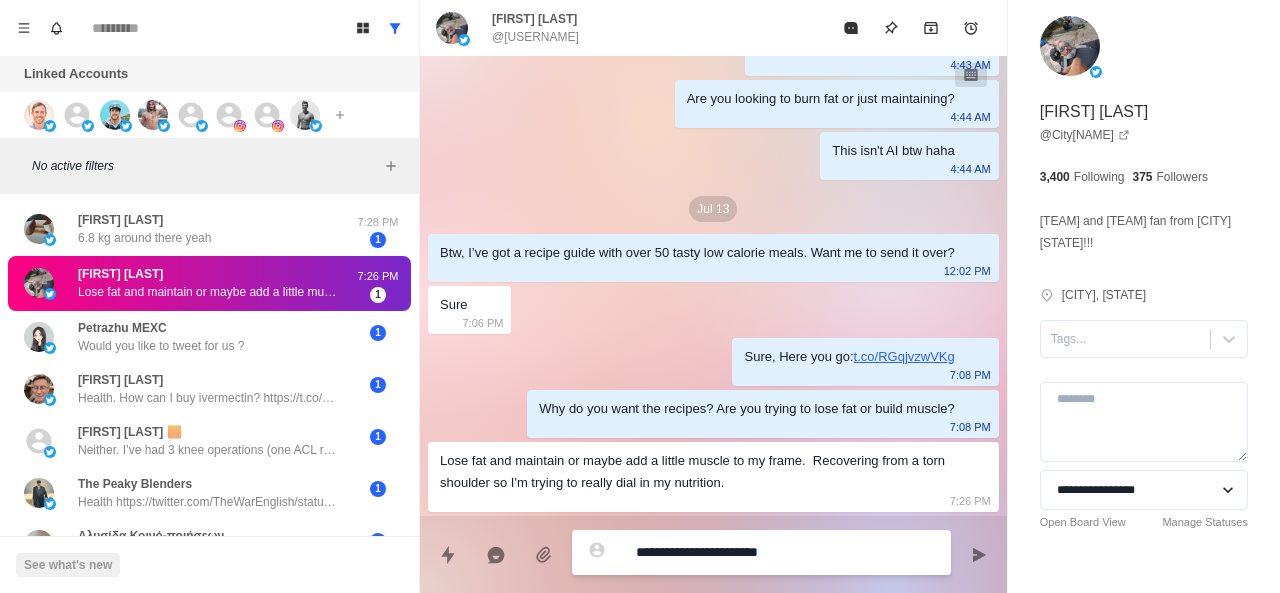 type on "*" 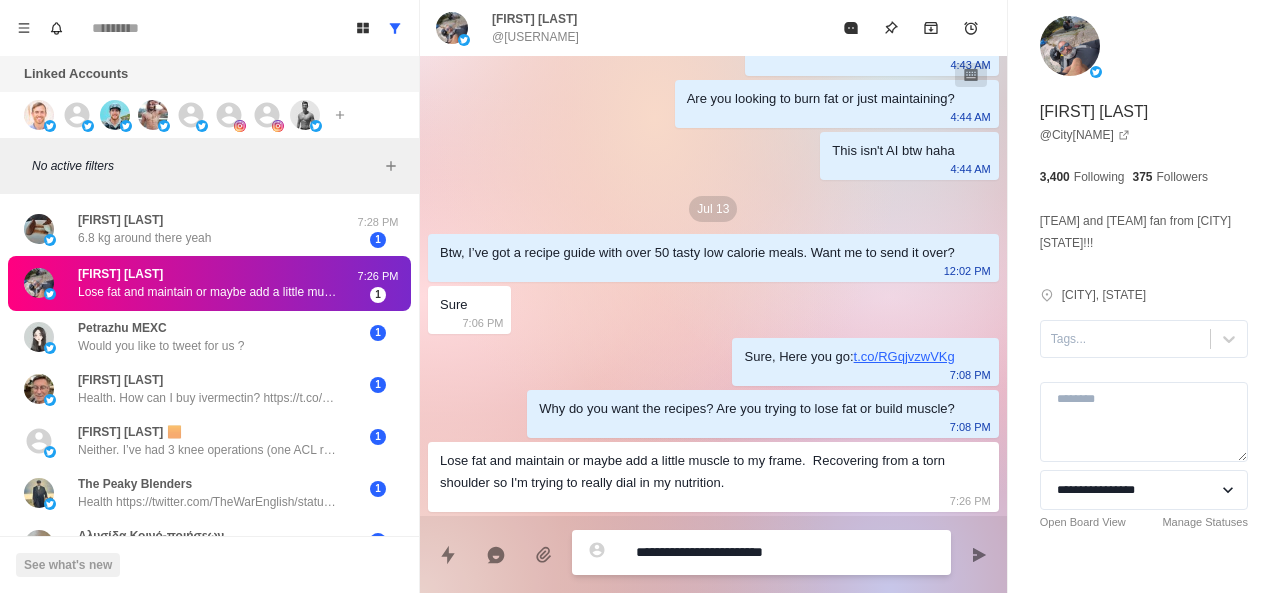 type on "**********" 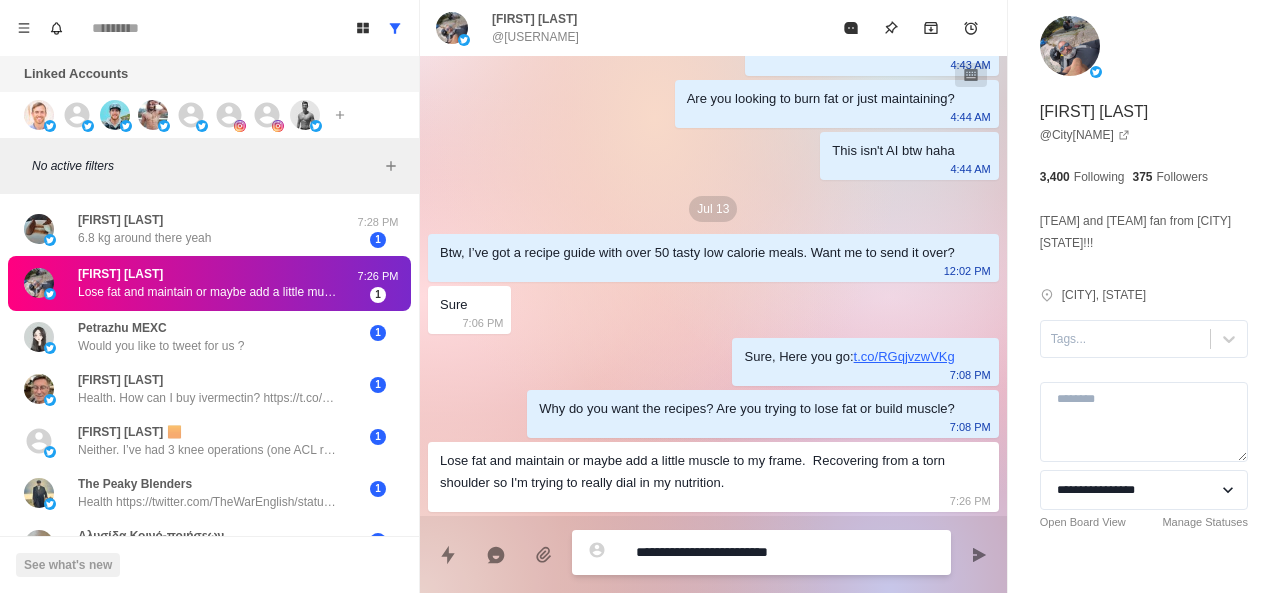 type on "*" 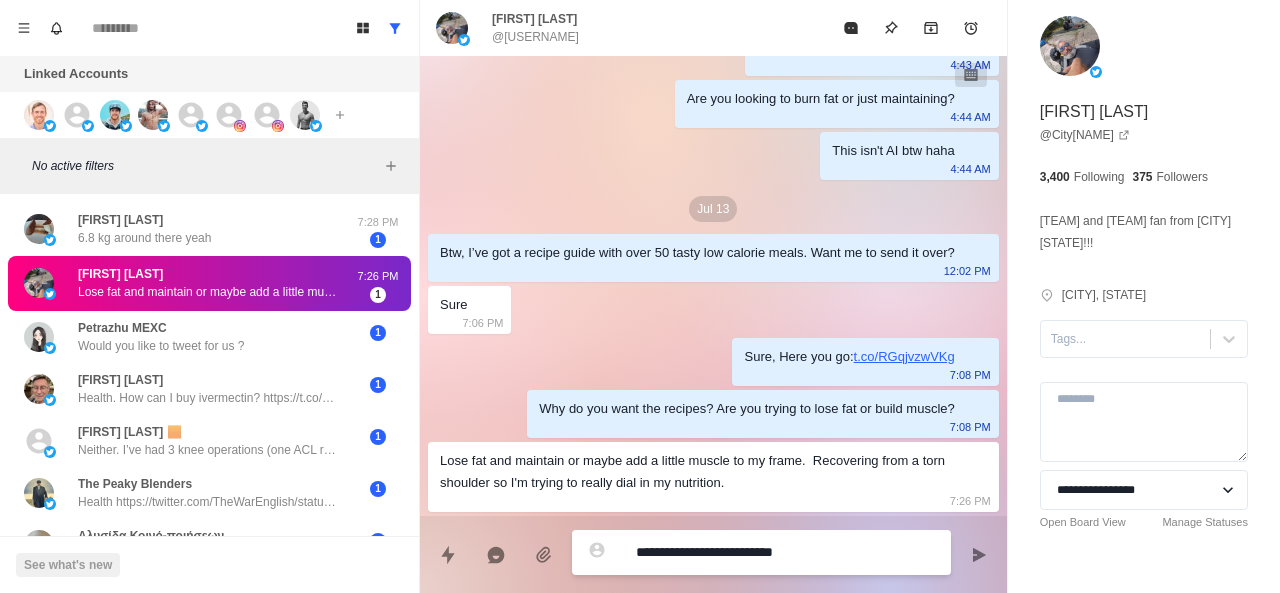 type on "*" 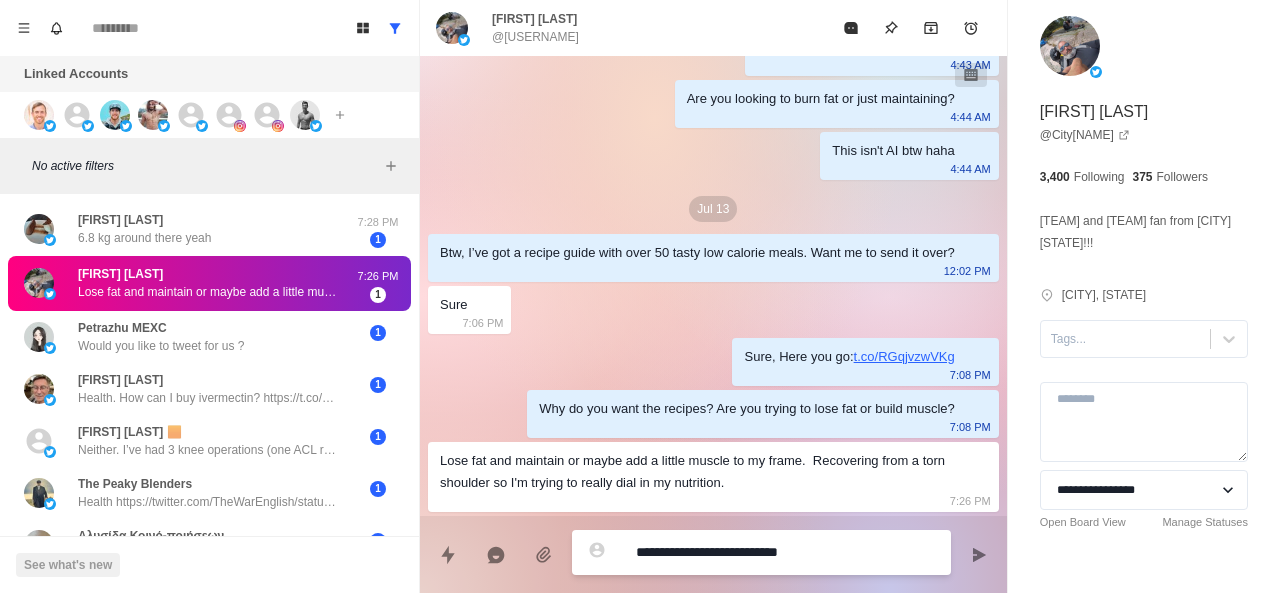 type on "*" 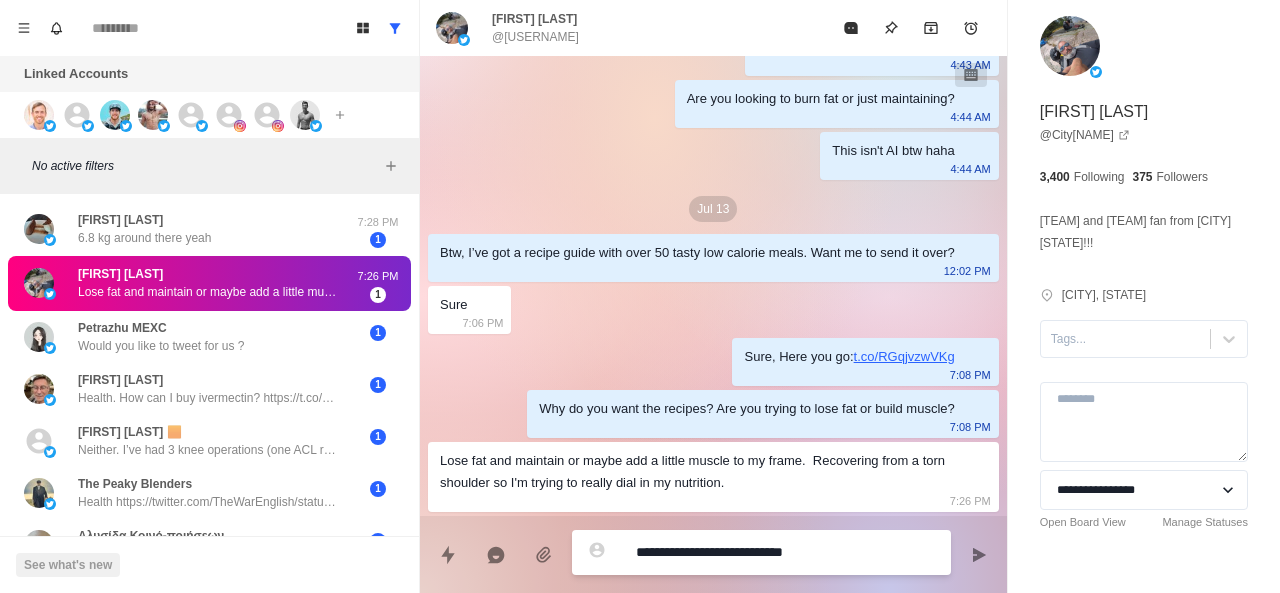 type on "*" 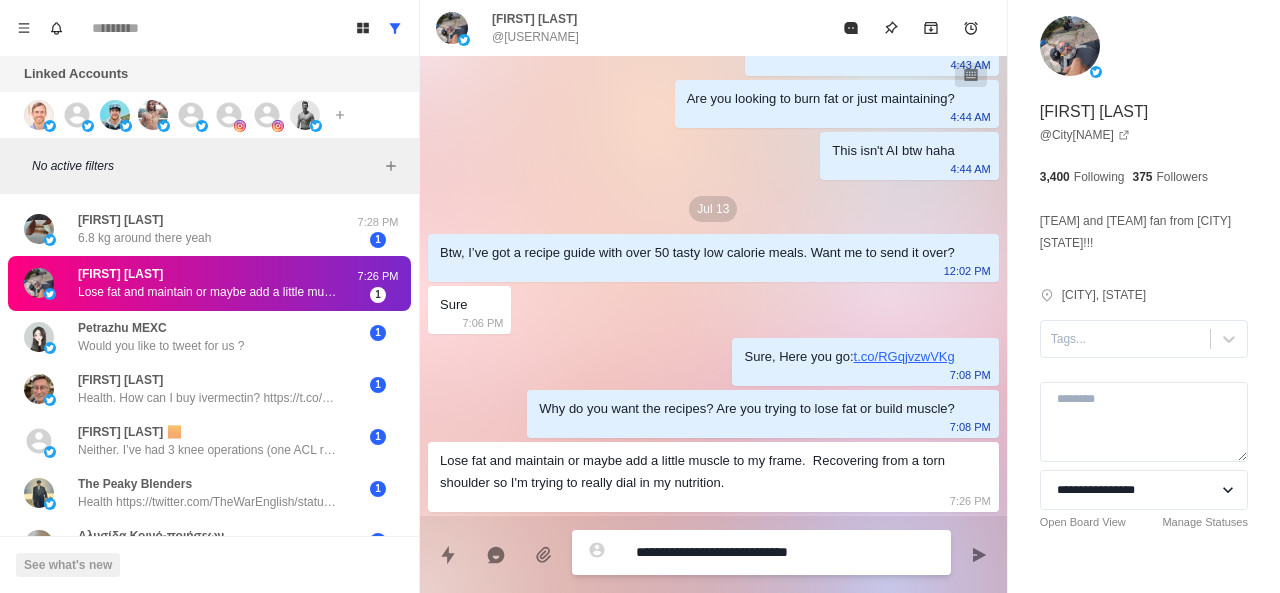 type on "*" 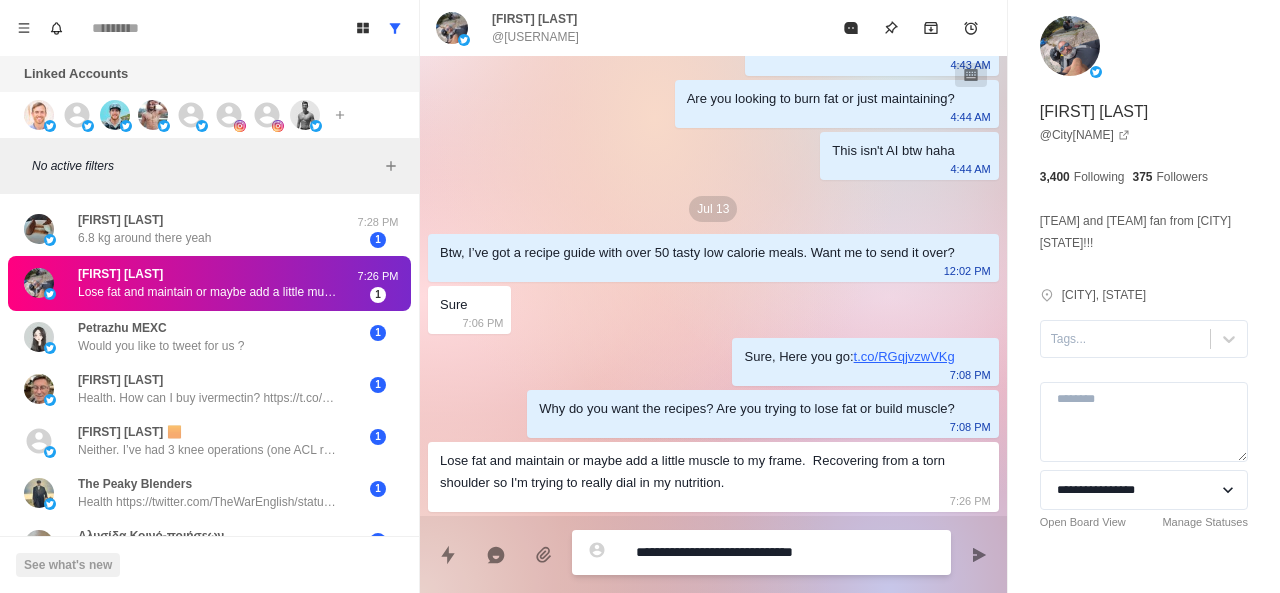 type on "*" 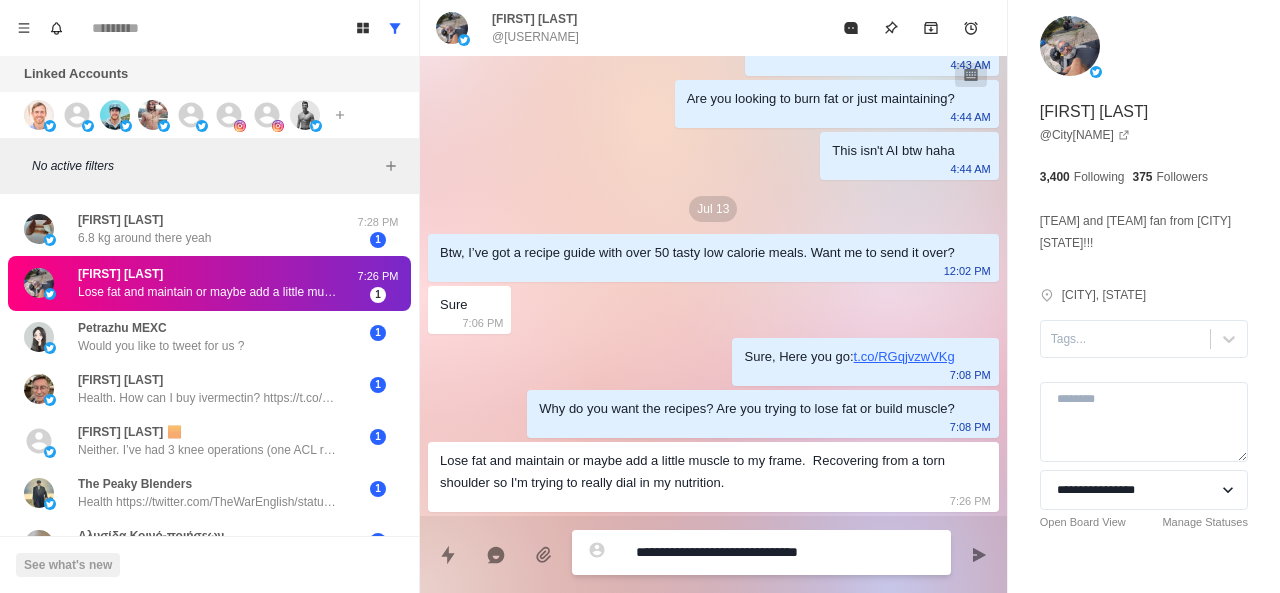 type on "*" 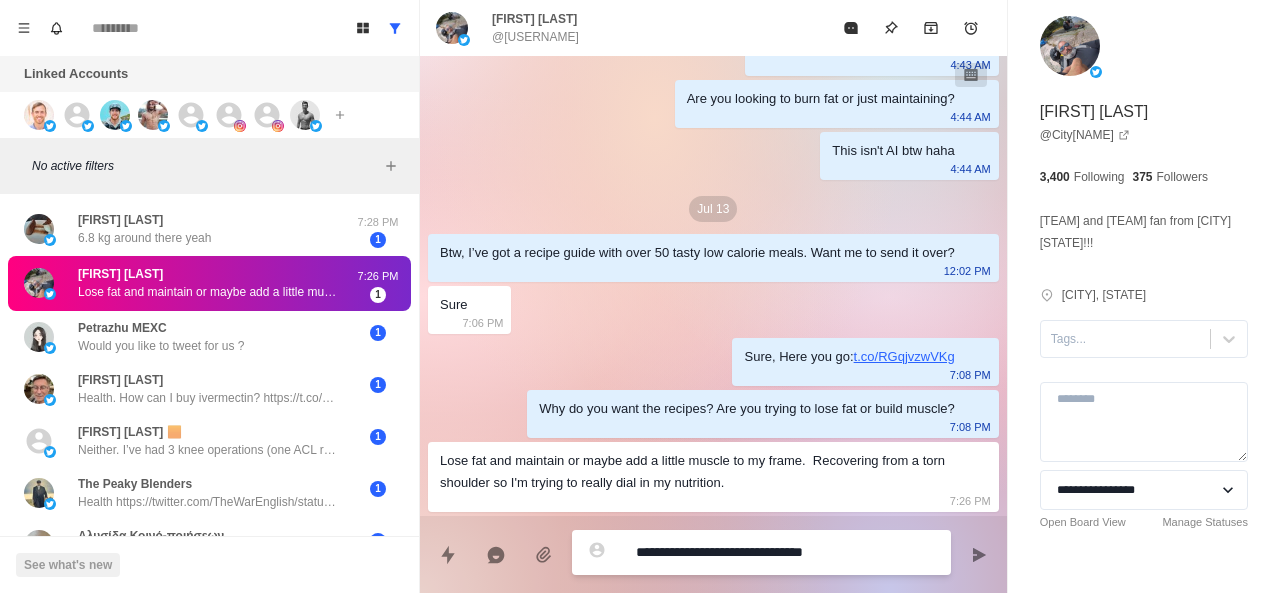 type on "*" 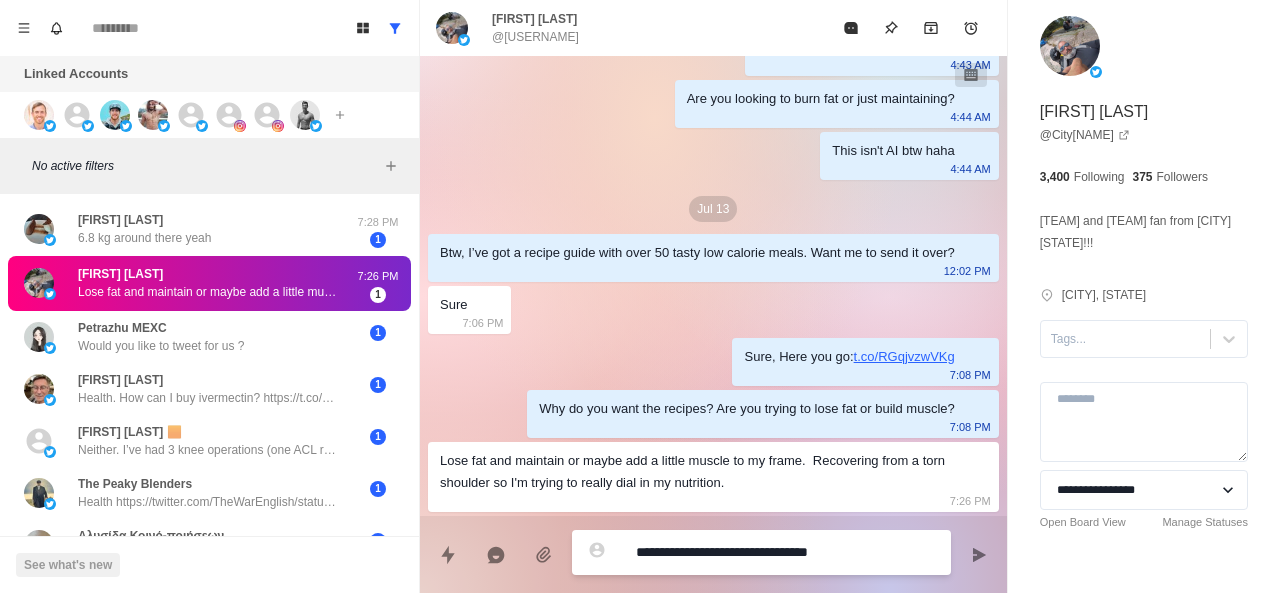 type on "*" 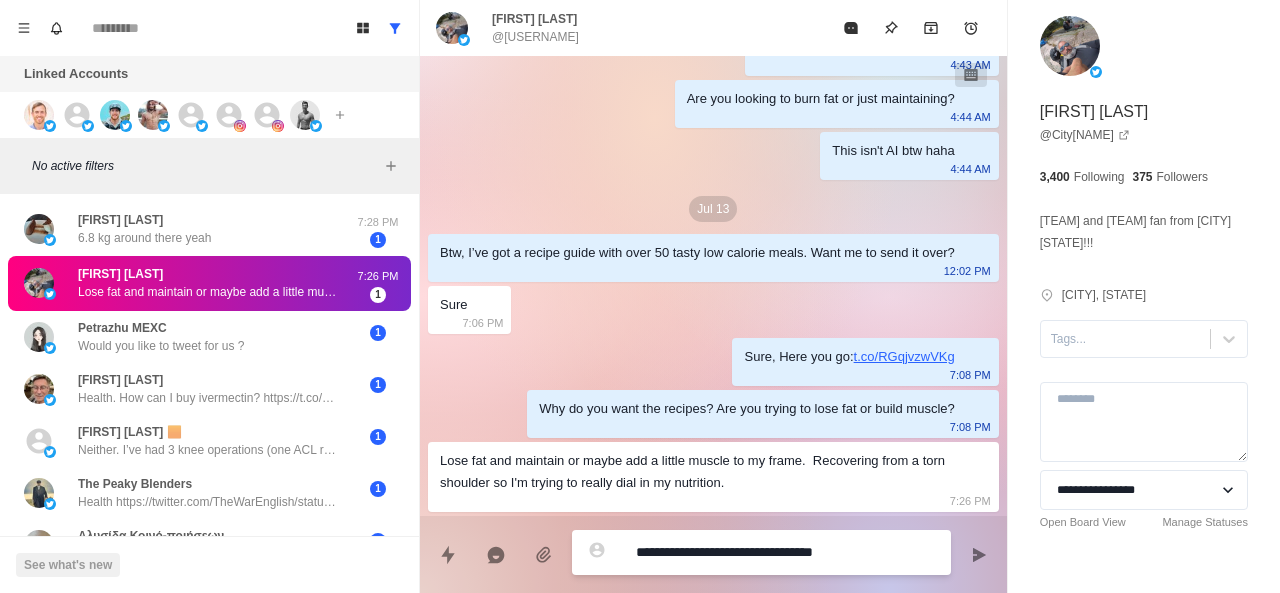 type on "*" 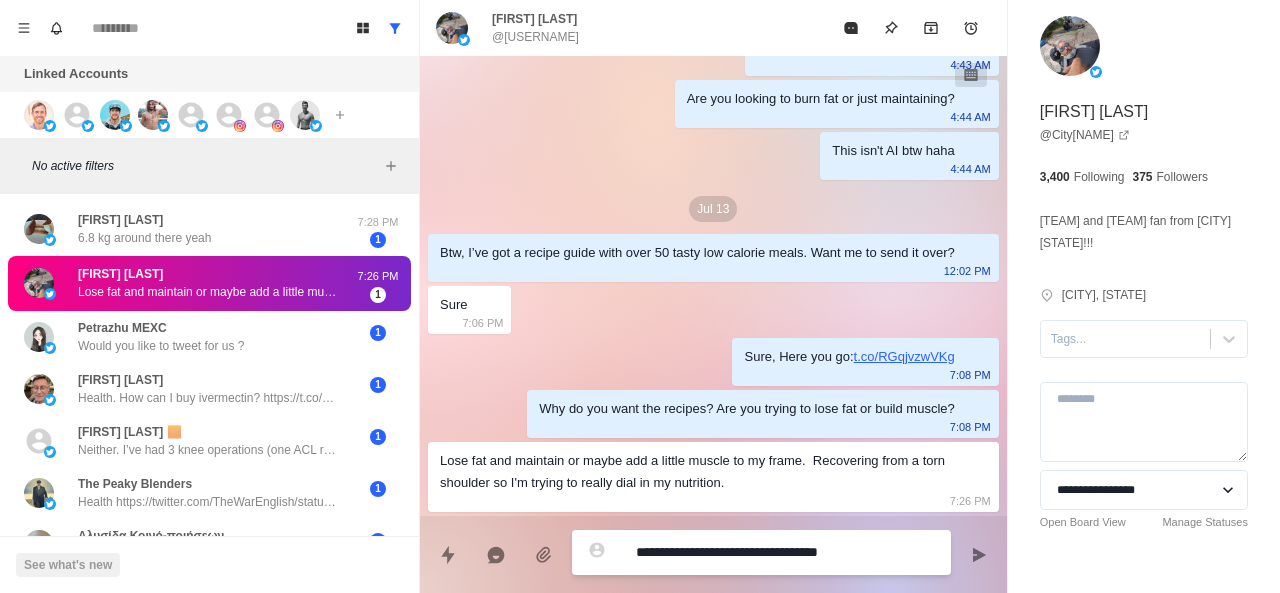 type on "*" 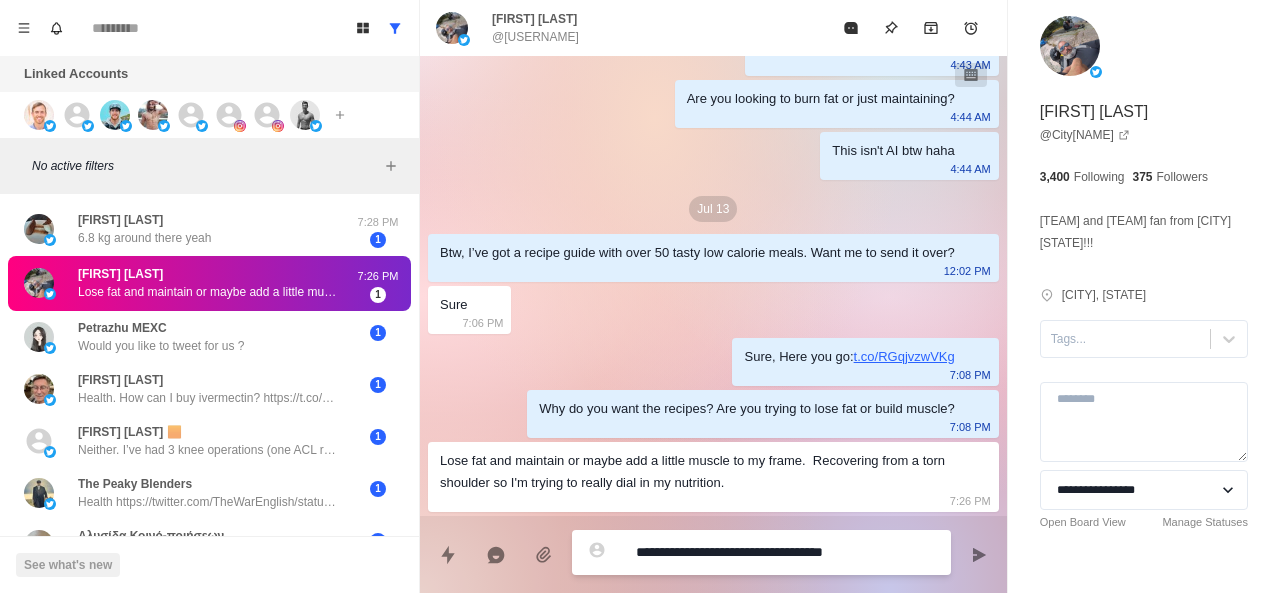 type on "**********" 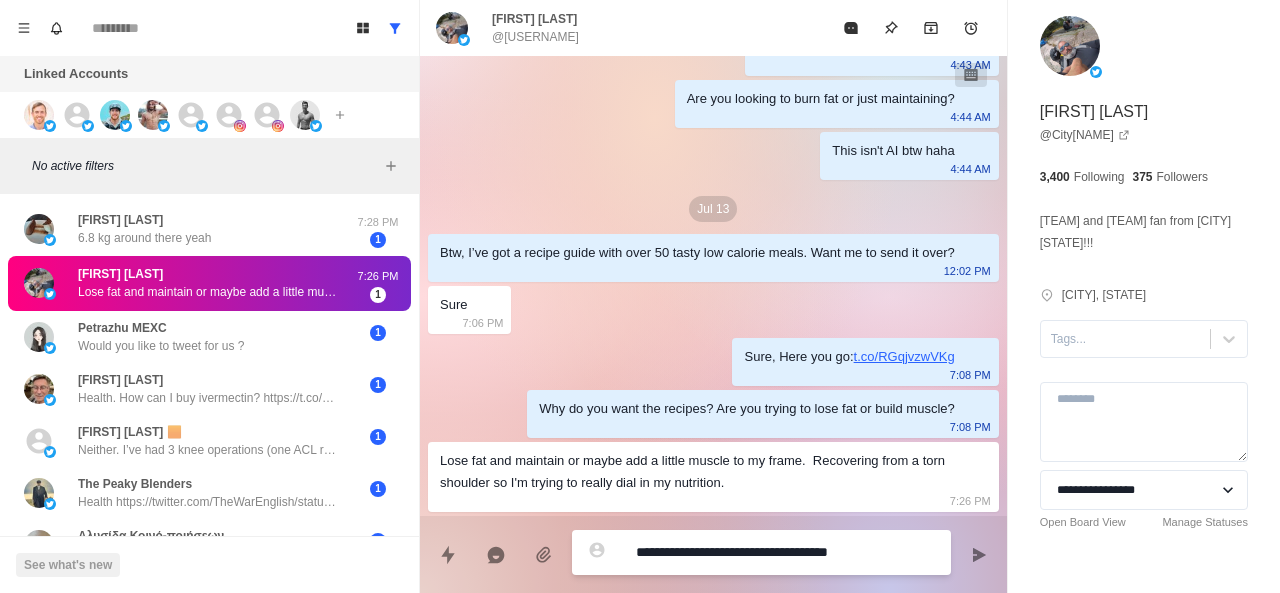 type on "*" 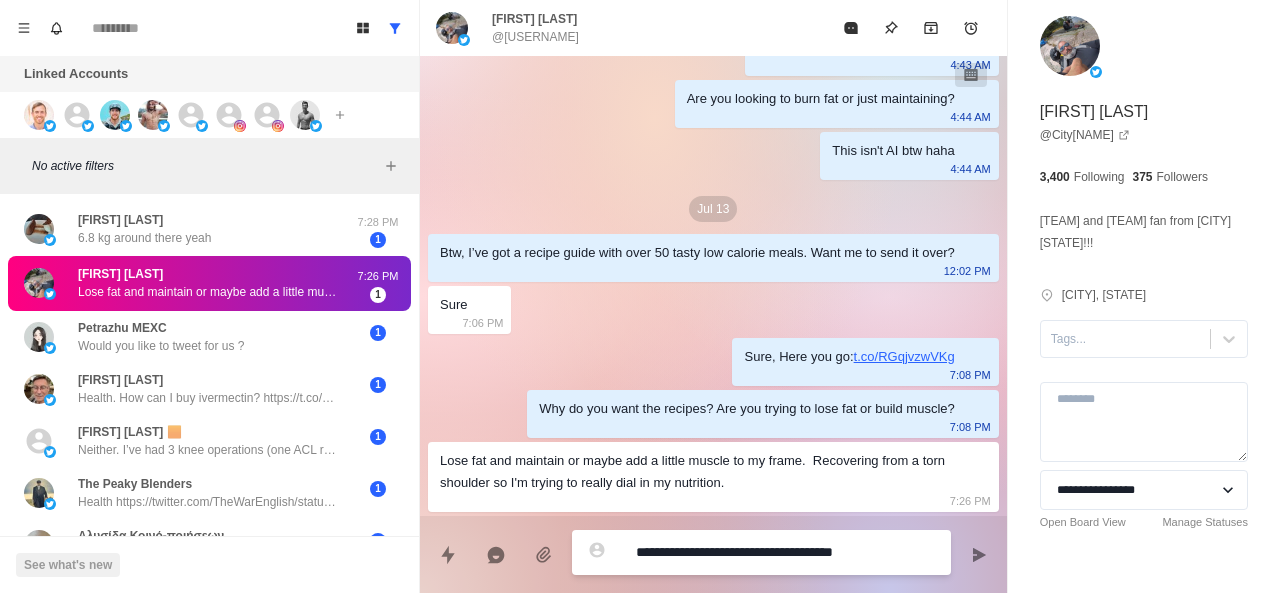type on "*" 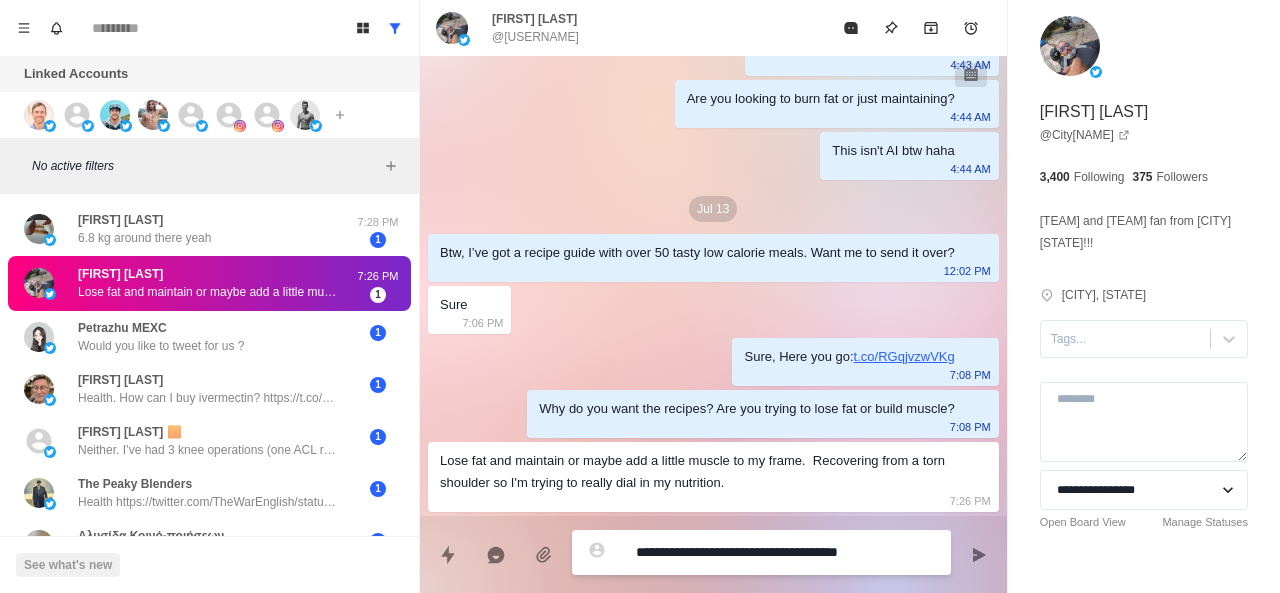 type on "*" 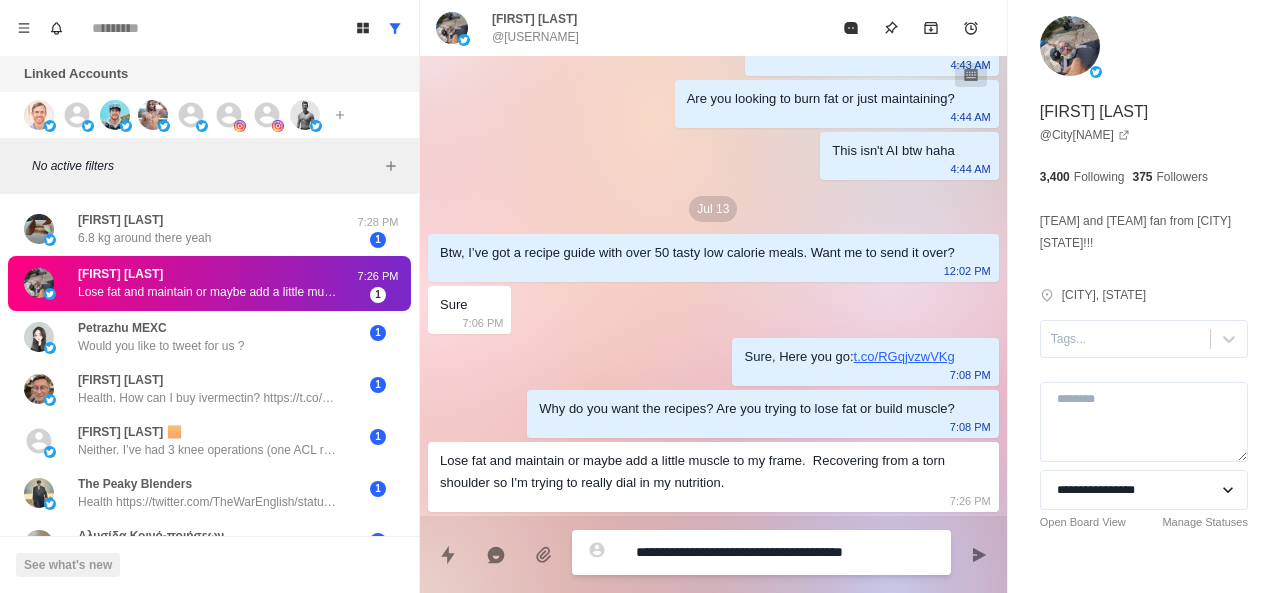 type on "*" 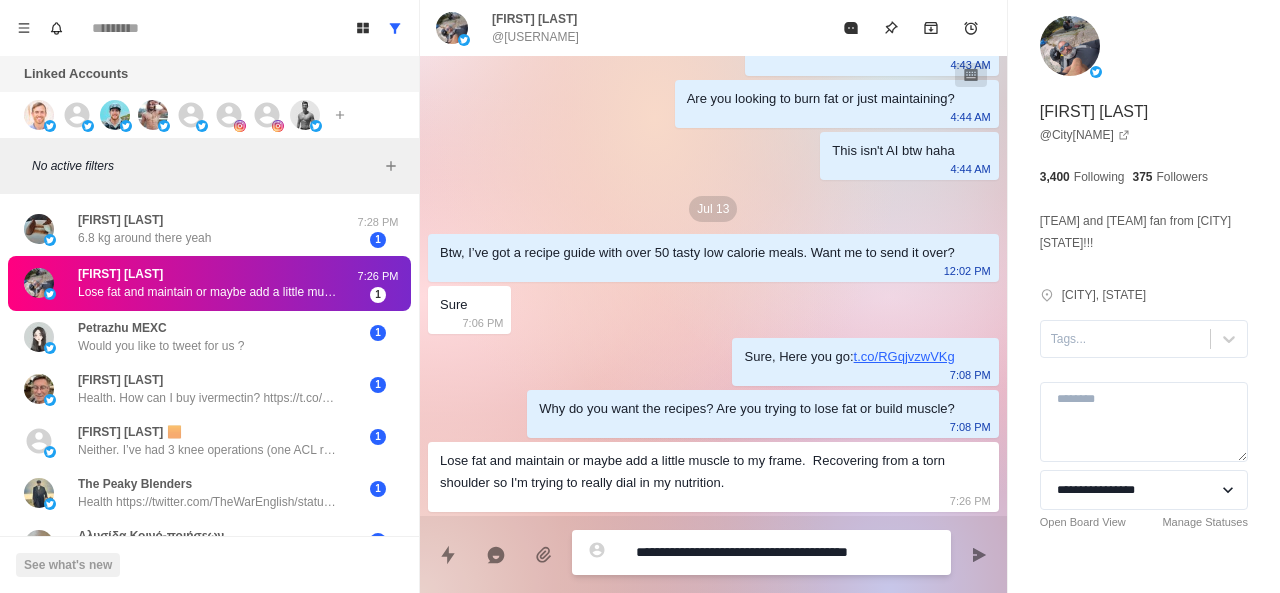 type on "*" 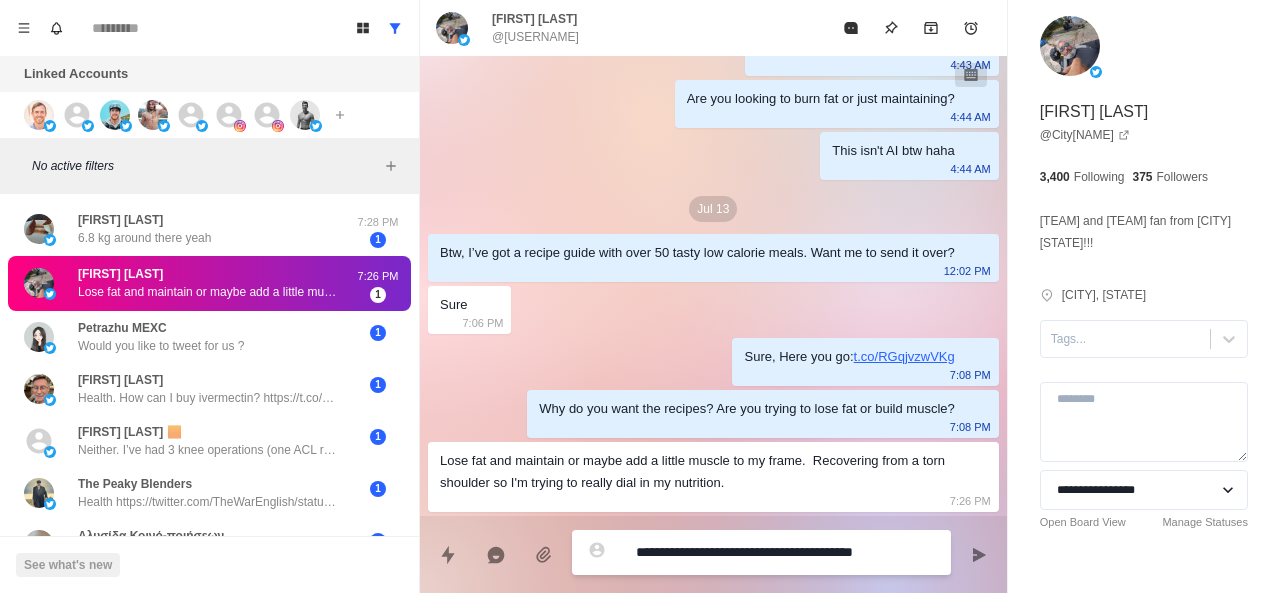 type on "*" 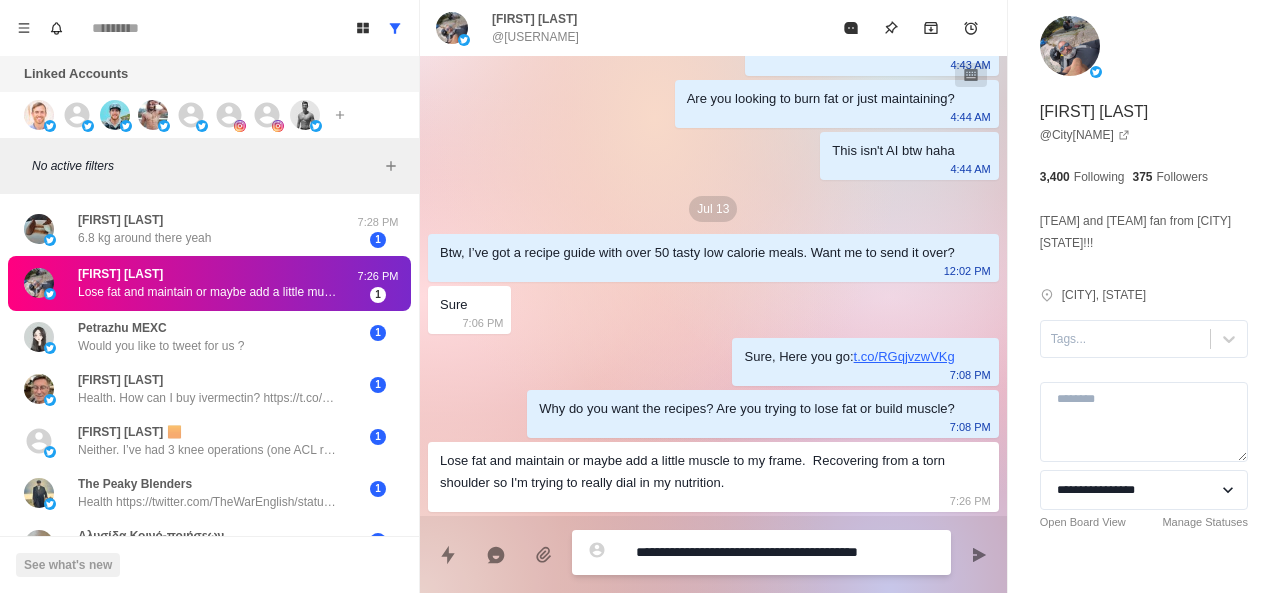 type on "*" 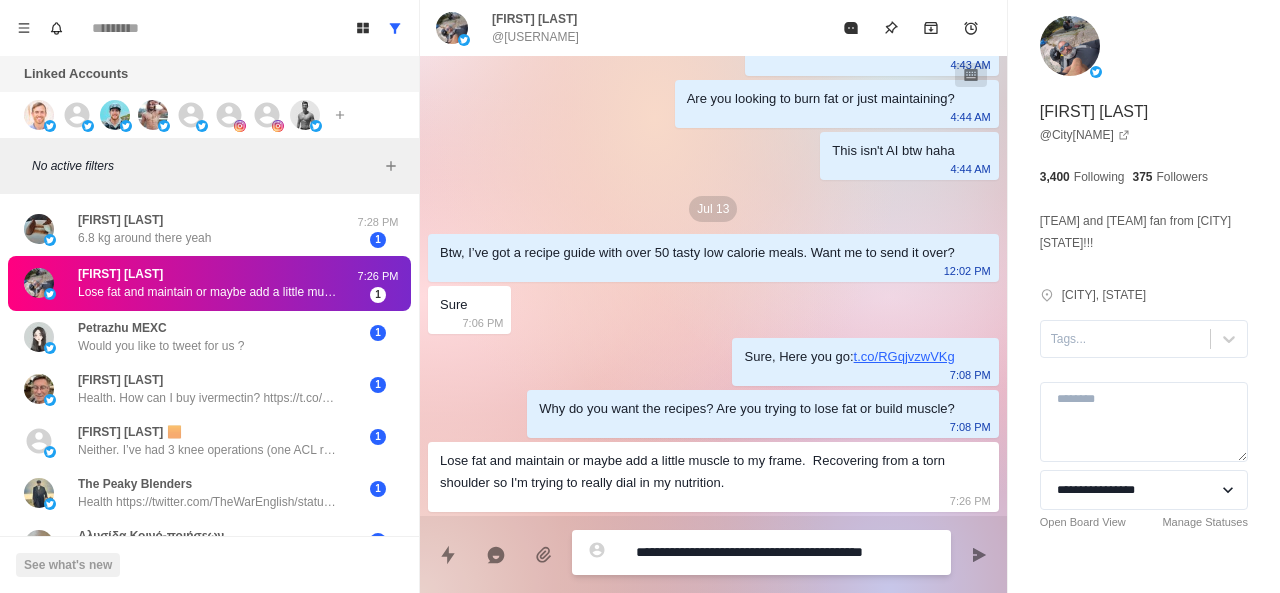 type on "*" 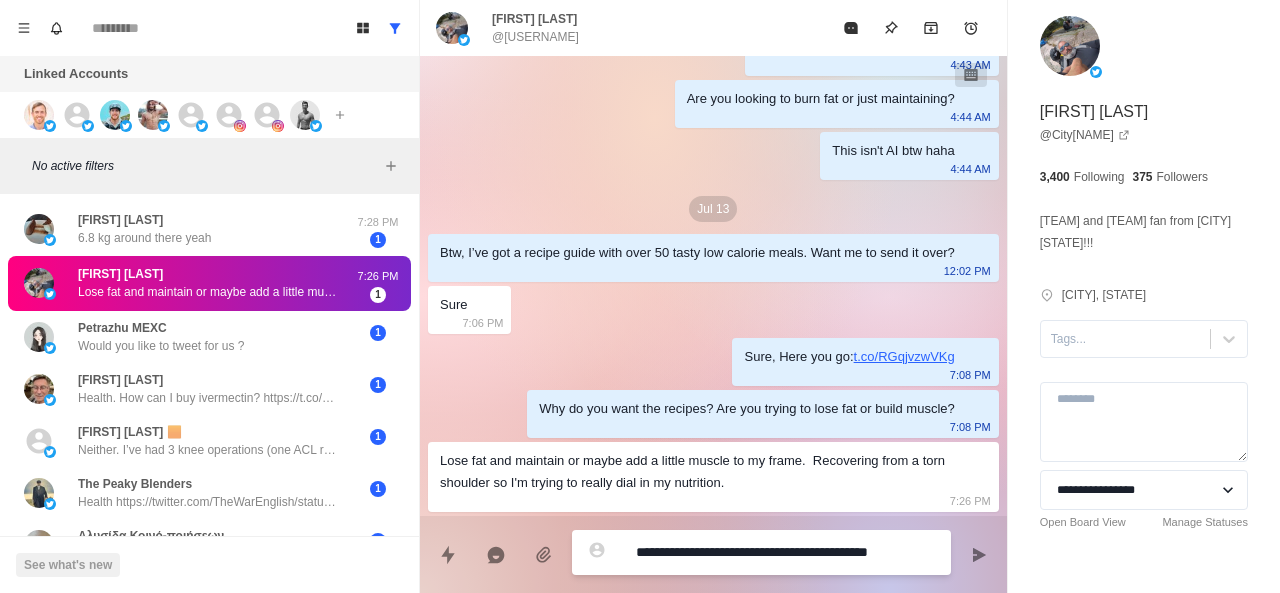 type on "*" 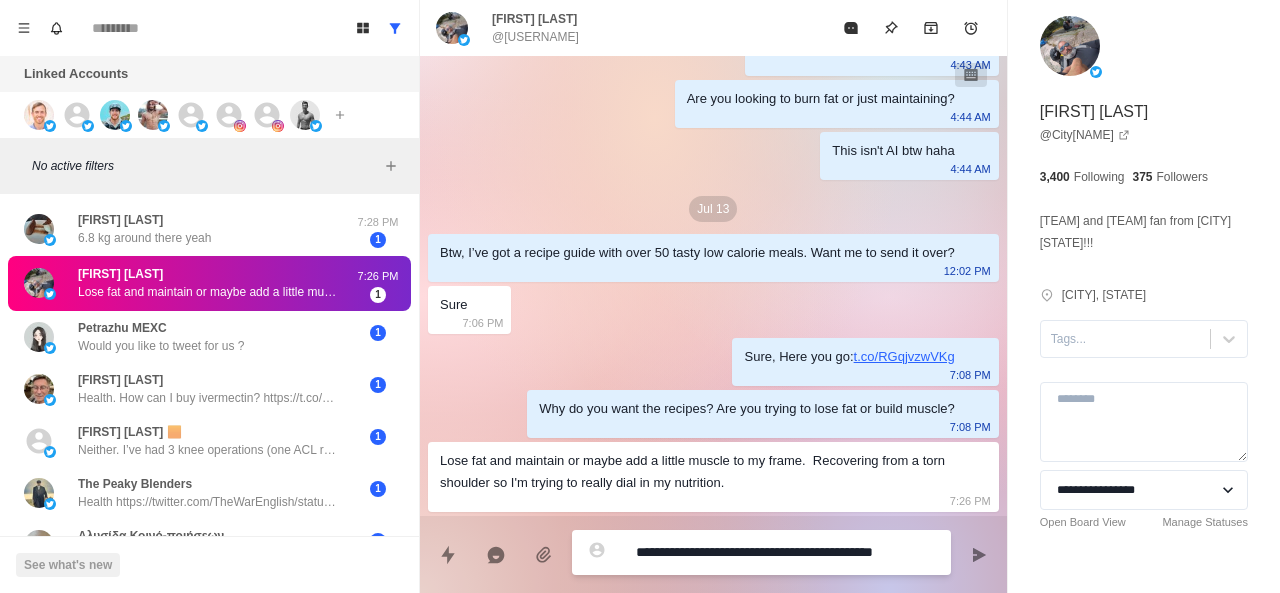 type on "*" 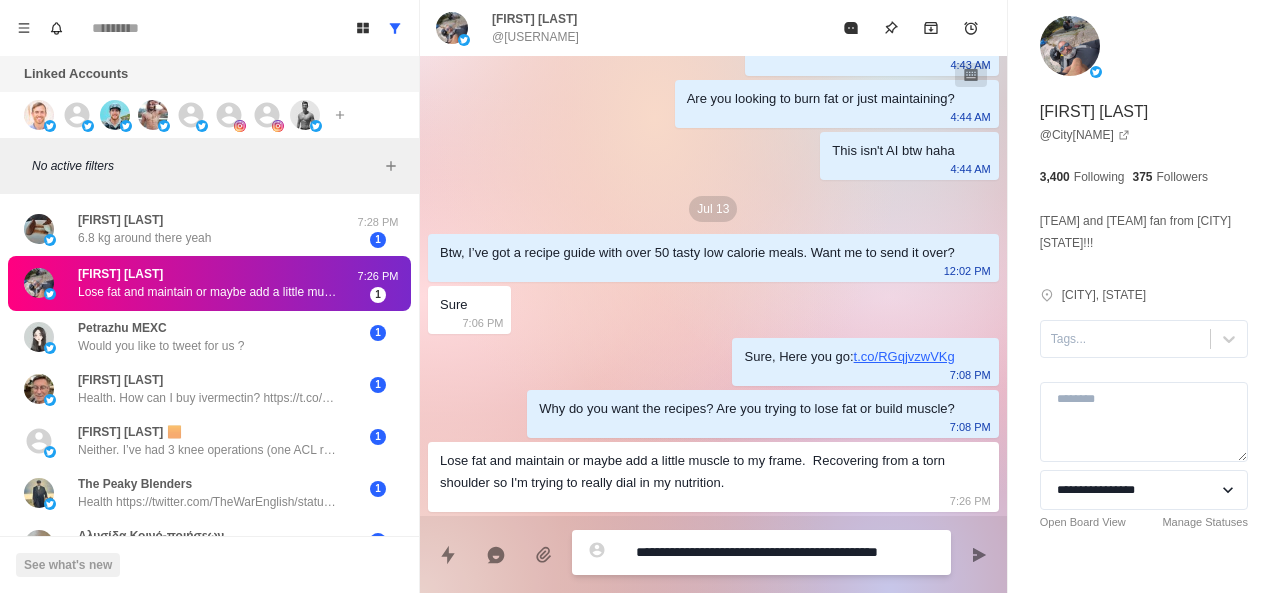 type on "*" 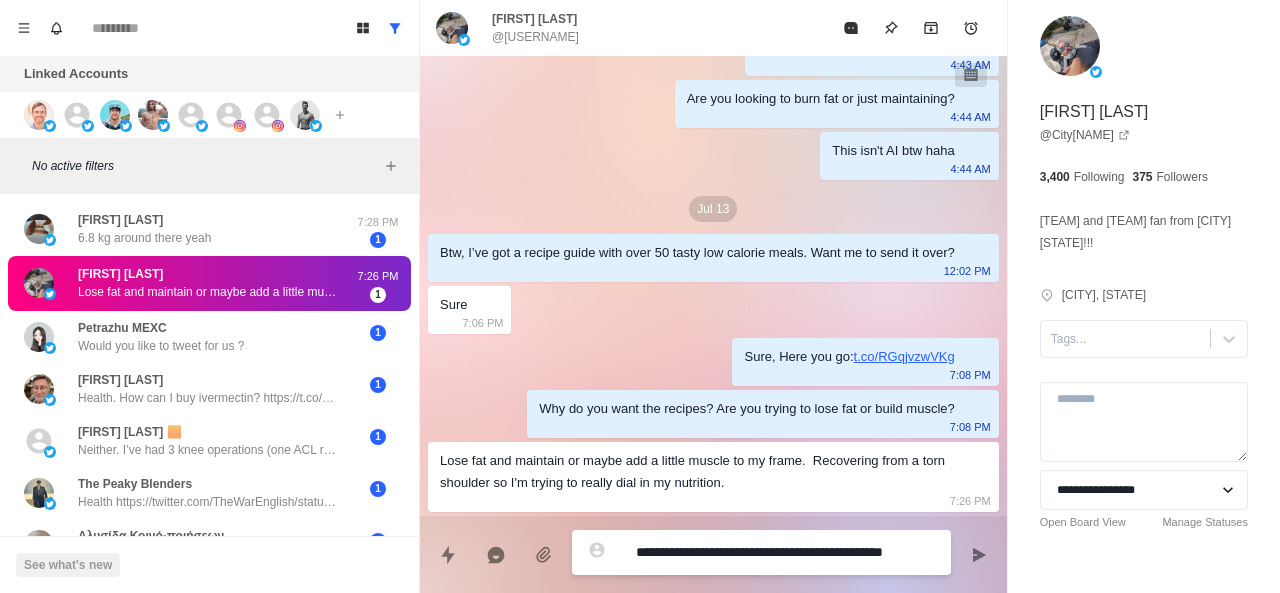 type on "*" 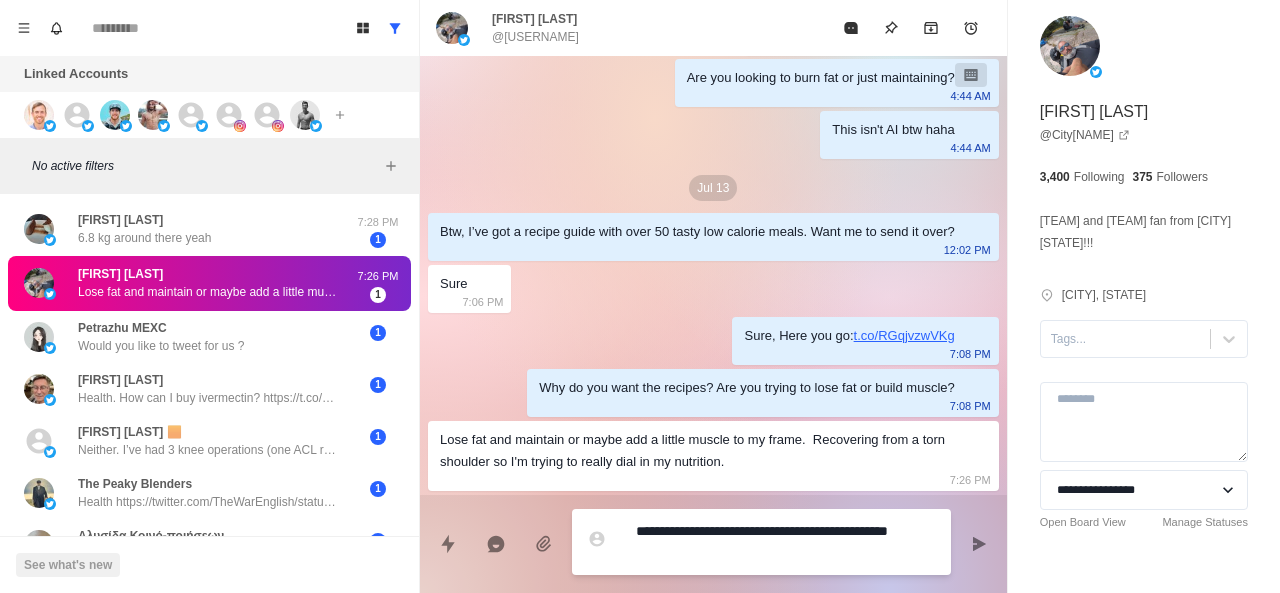 type on "*" 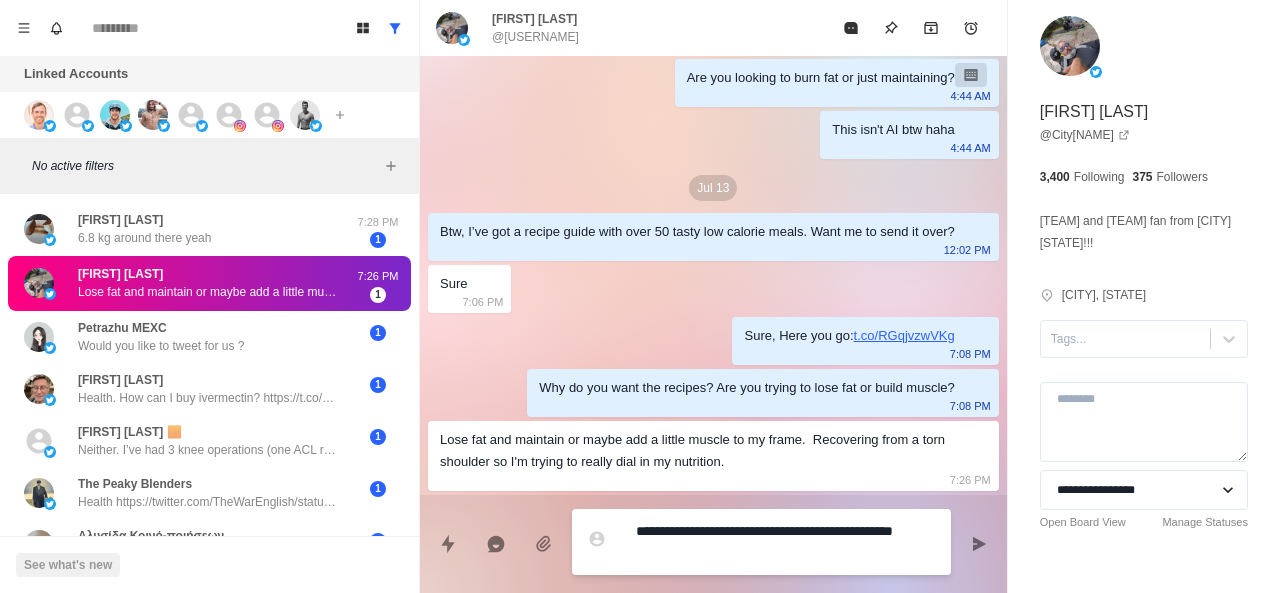 type on "*" 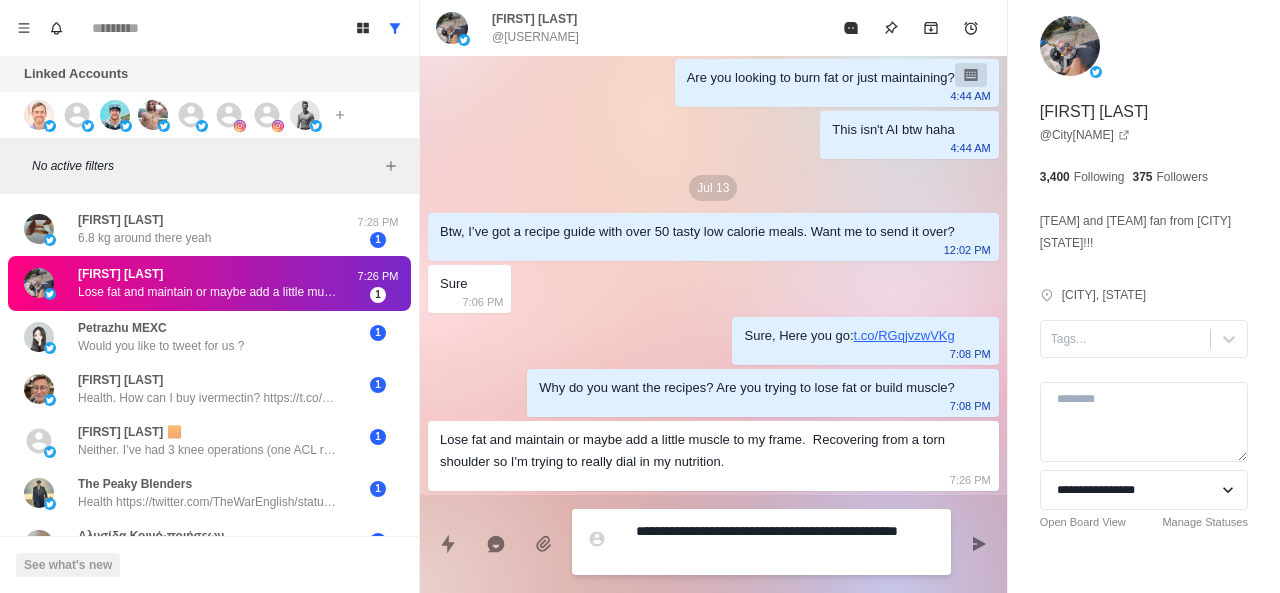 type on "*" 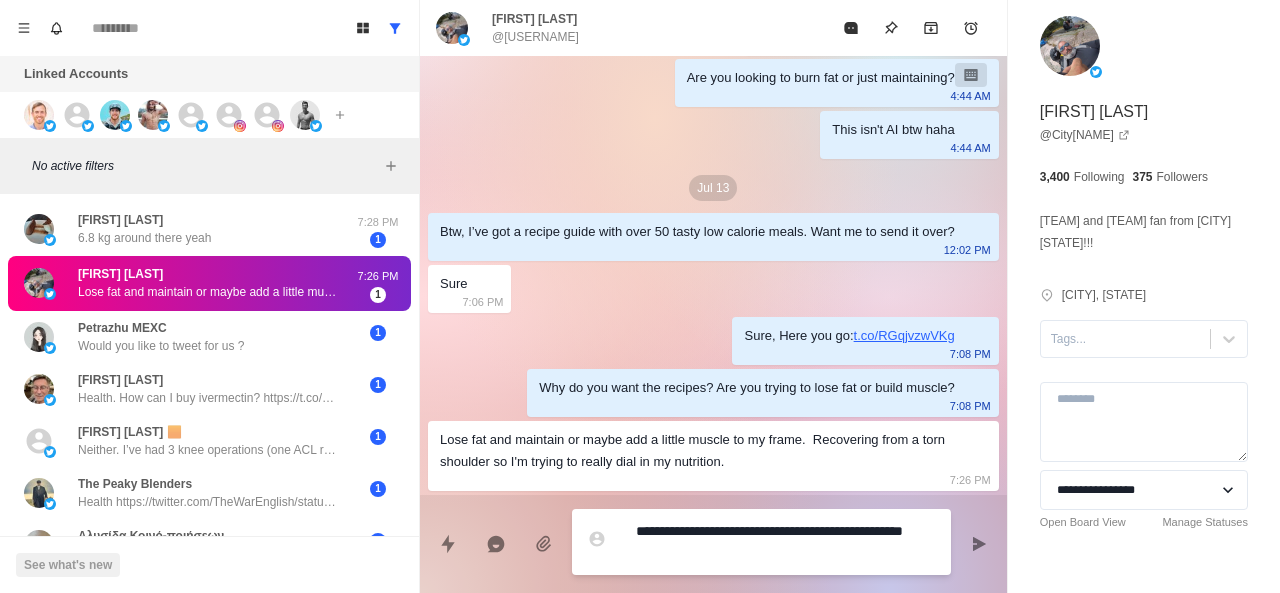 type on "*" 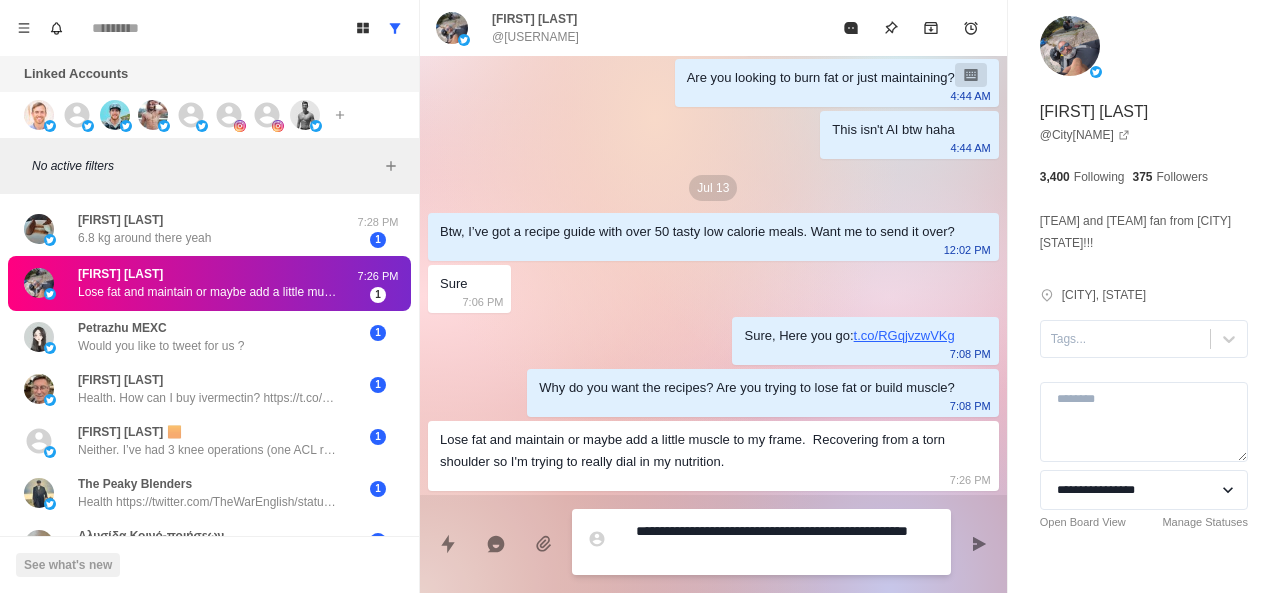 type on "*" 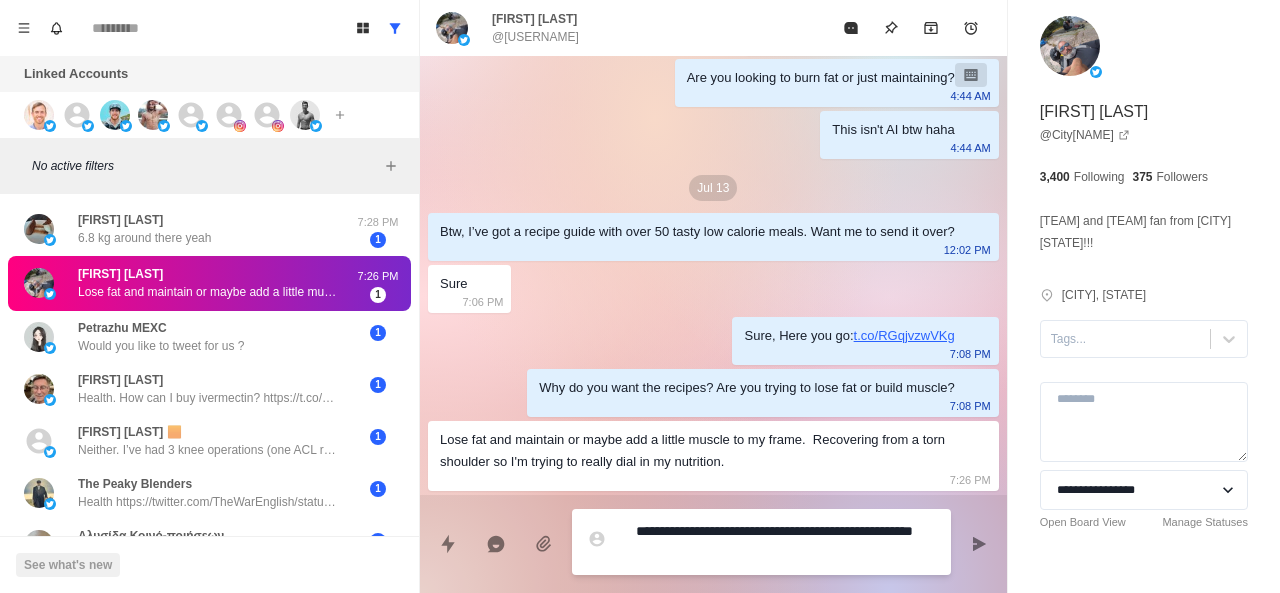 type on "*" 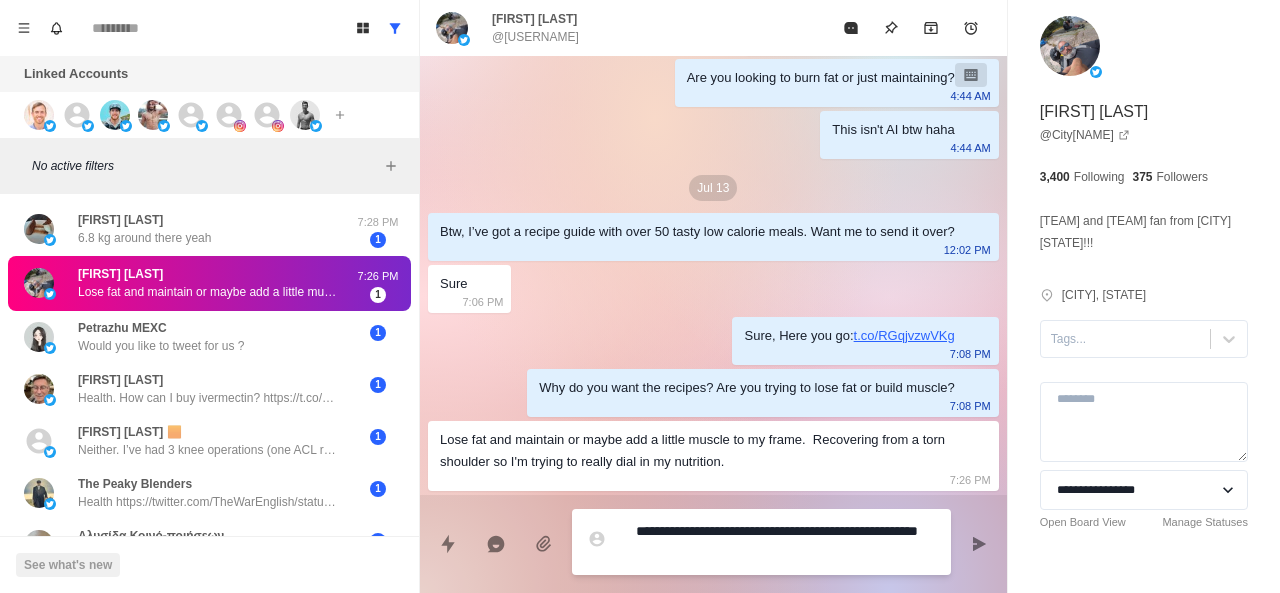 type 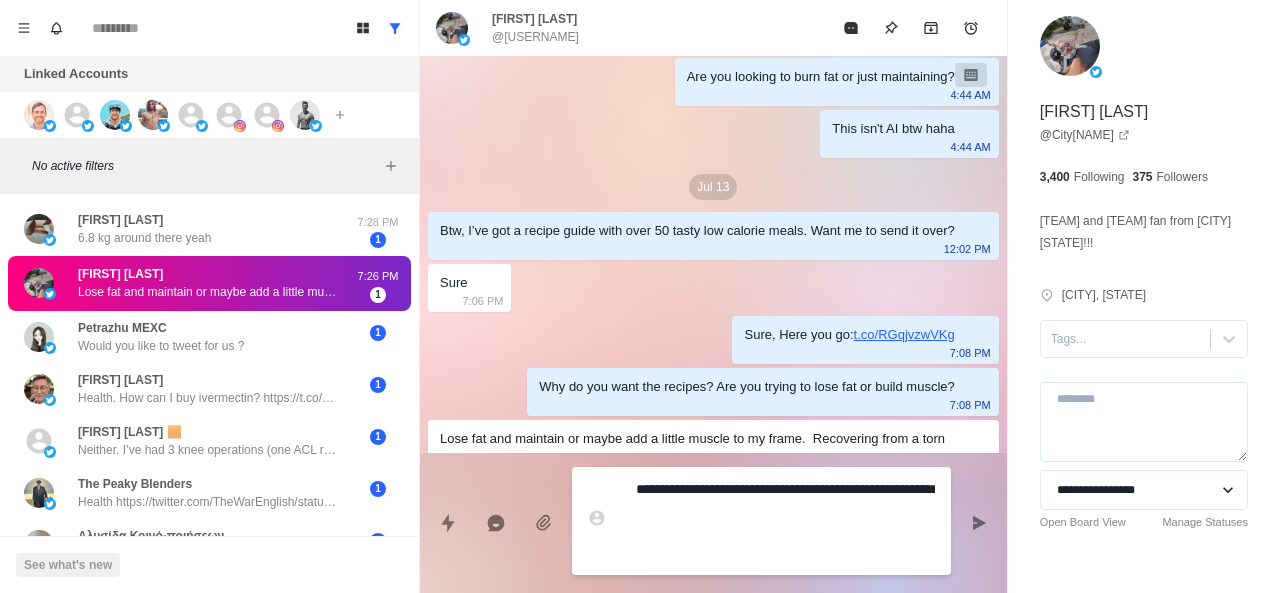 paste on "**********" 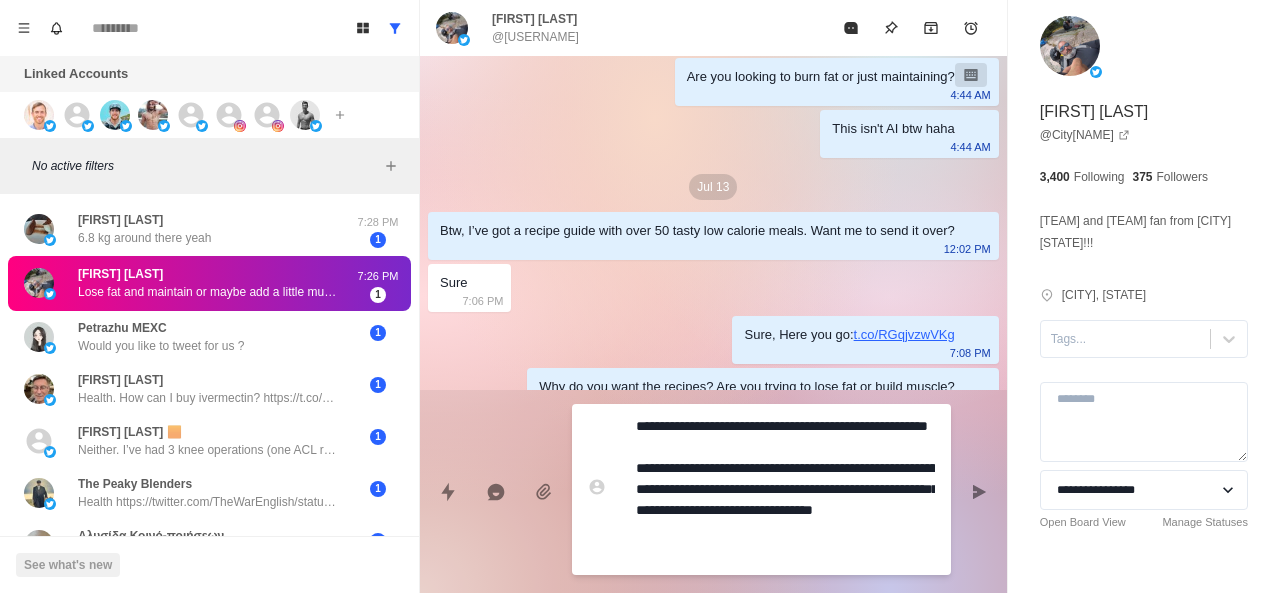 click on "**********" at bounding box center (785, 489) 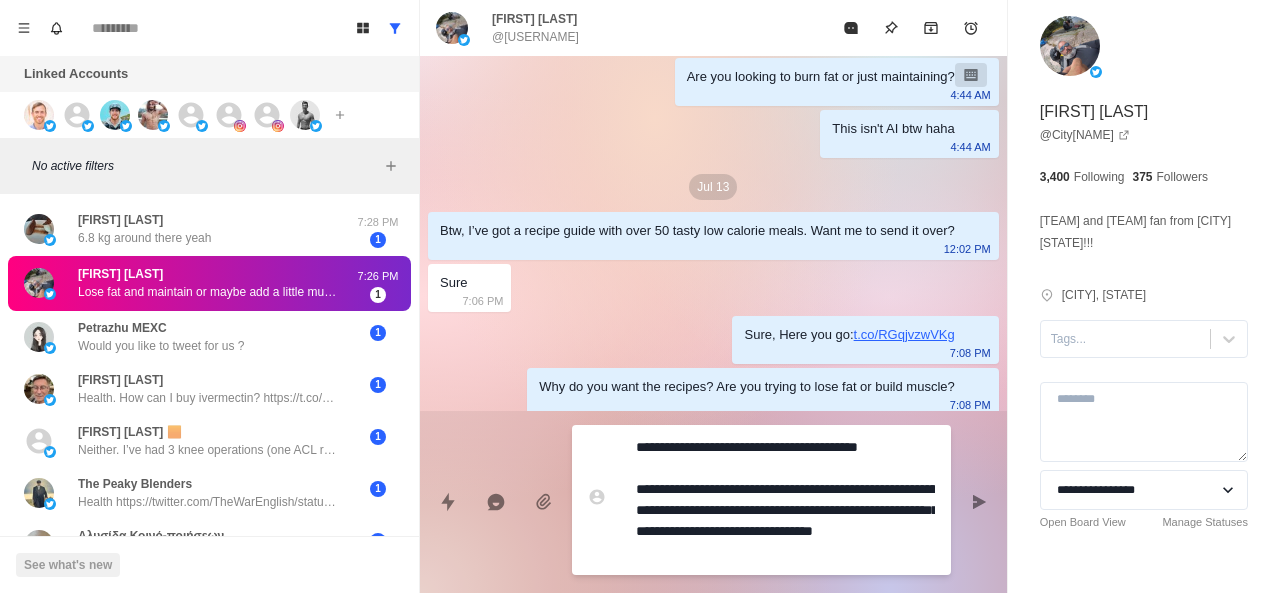drag, startPoint x: 818, startPoint y: 487, endPoint x: 640, endPoint y: 493, distance: 178.10109 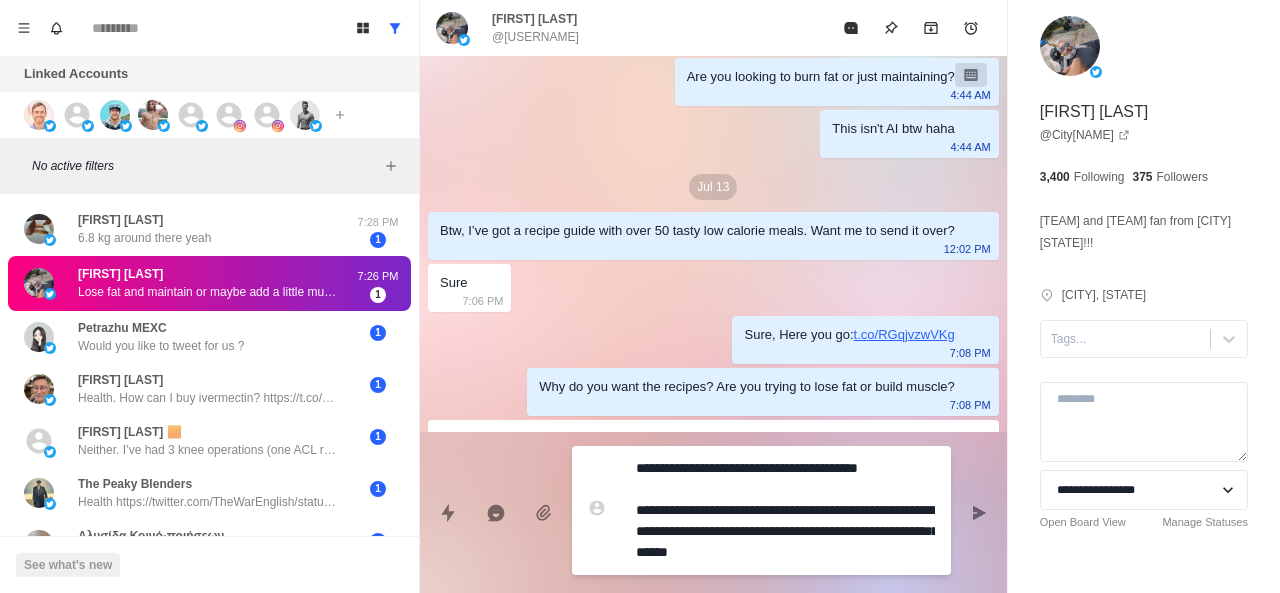 click on "**********" at bounding box center [785, 510] 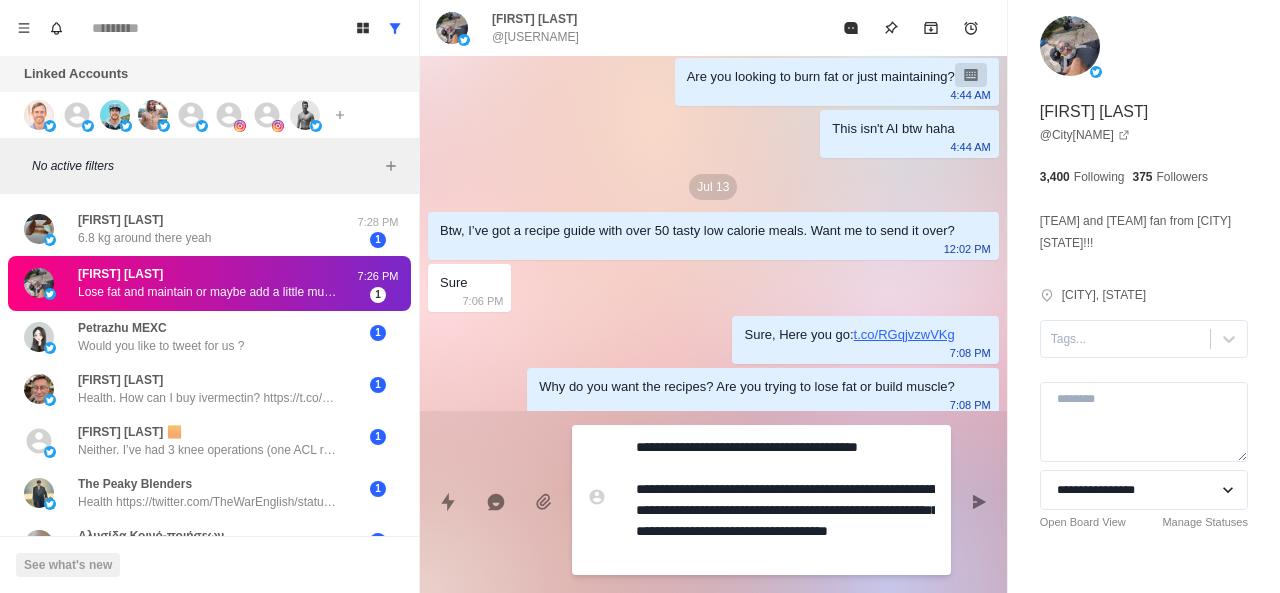 click on "**********" at bounding box center (785, 500) 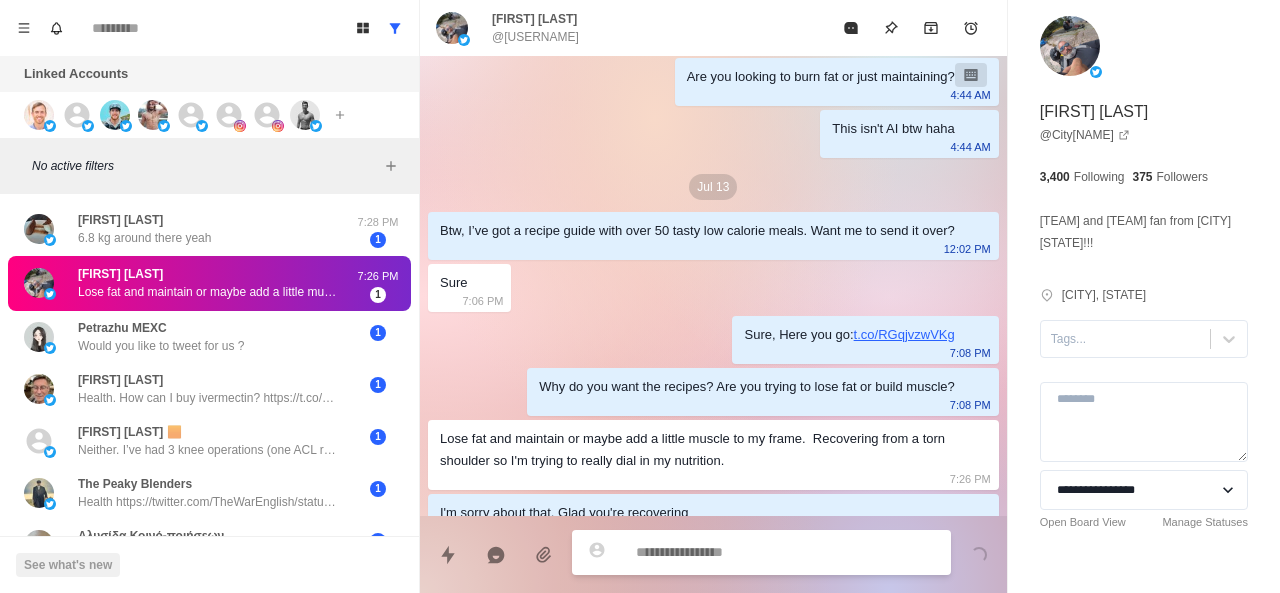 scroll, scrollTop: 882, scrollLeft: 0, axis: vertical 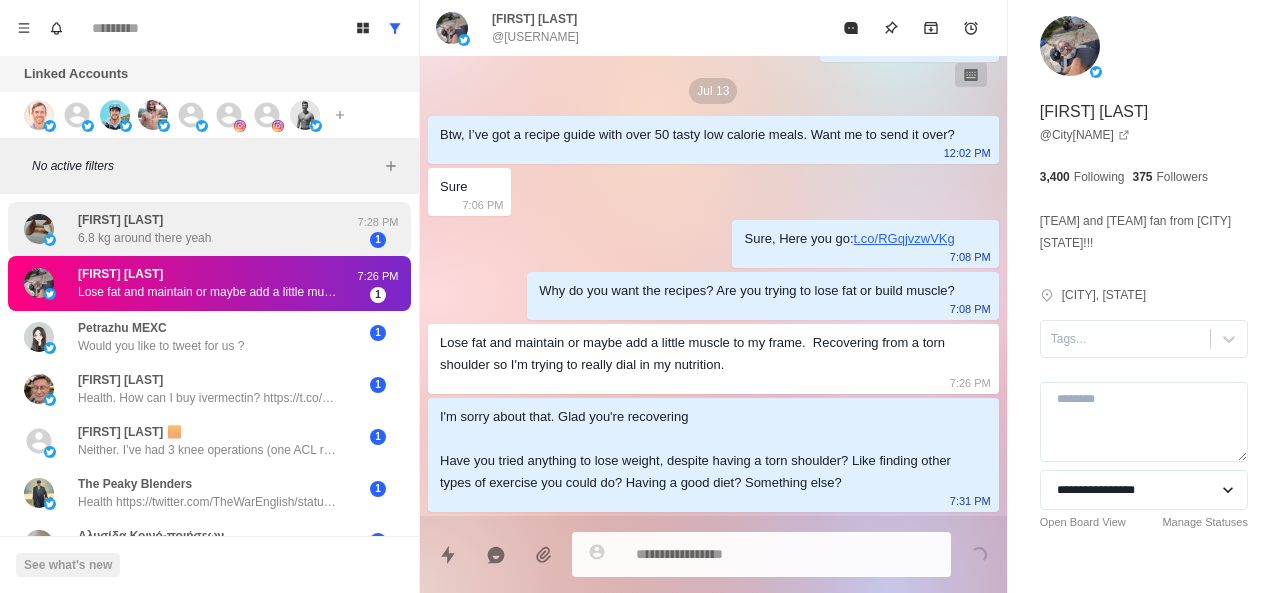 click on "Oommen Thomas 6.8 kg around there yeah" at bounding box center (188, 229) 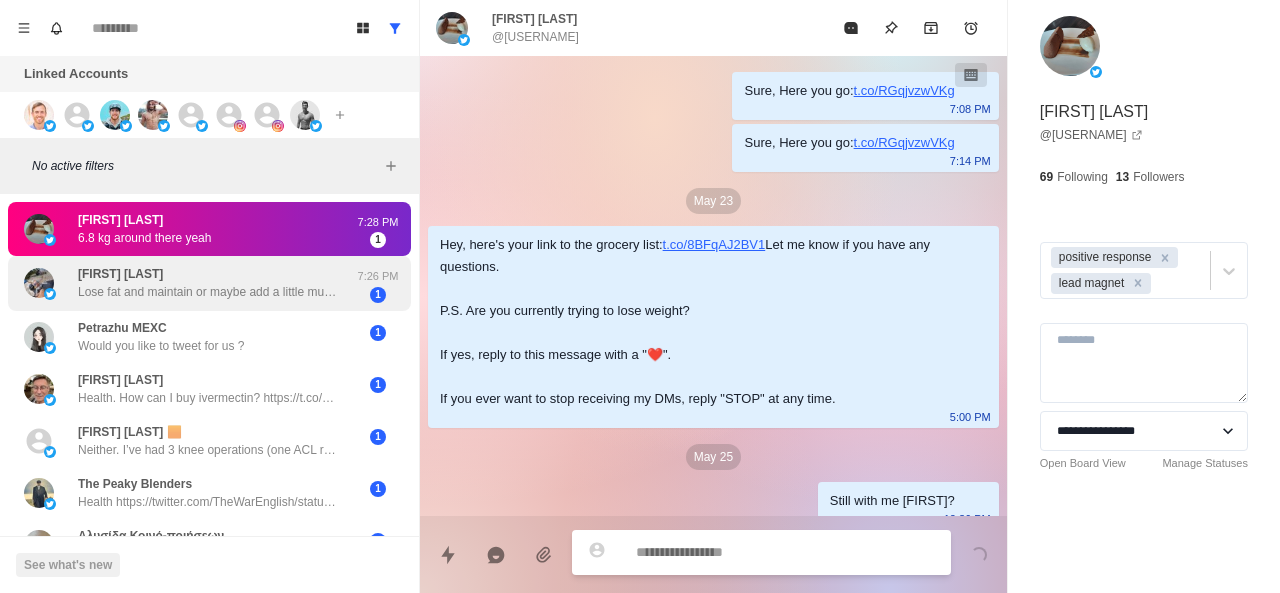 scroll, scrollTop: 900, scrollLeft: 0, axis: vertical 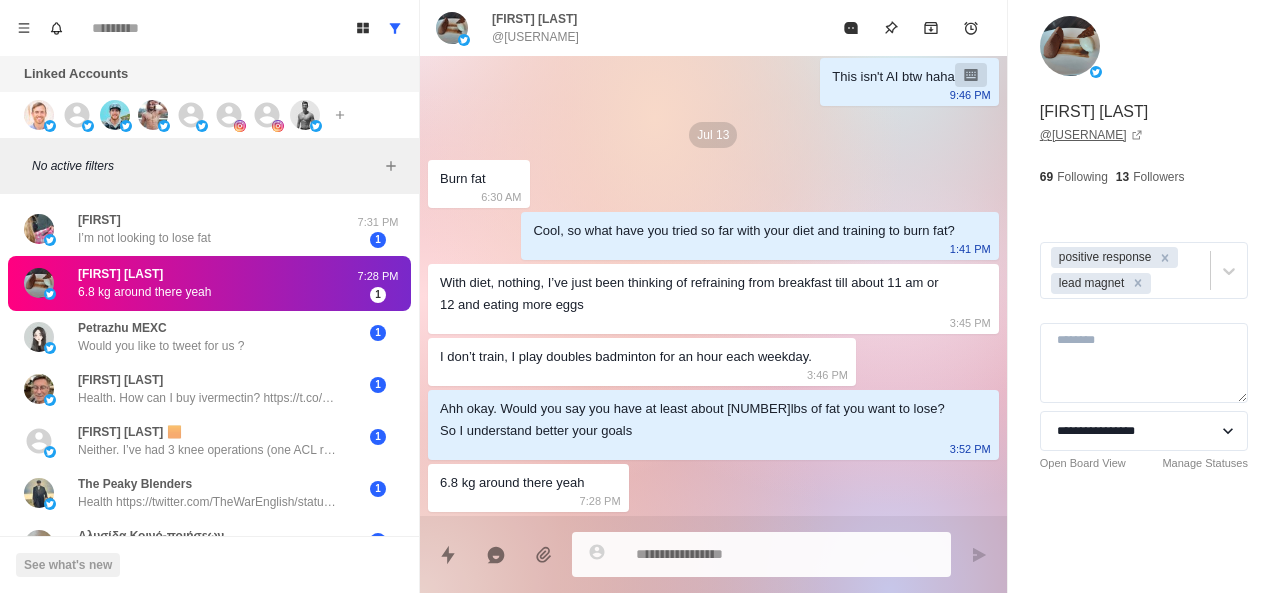 click on "@ OmenThoms" at bounding box center [1091, 135] 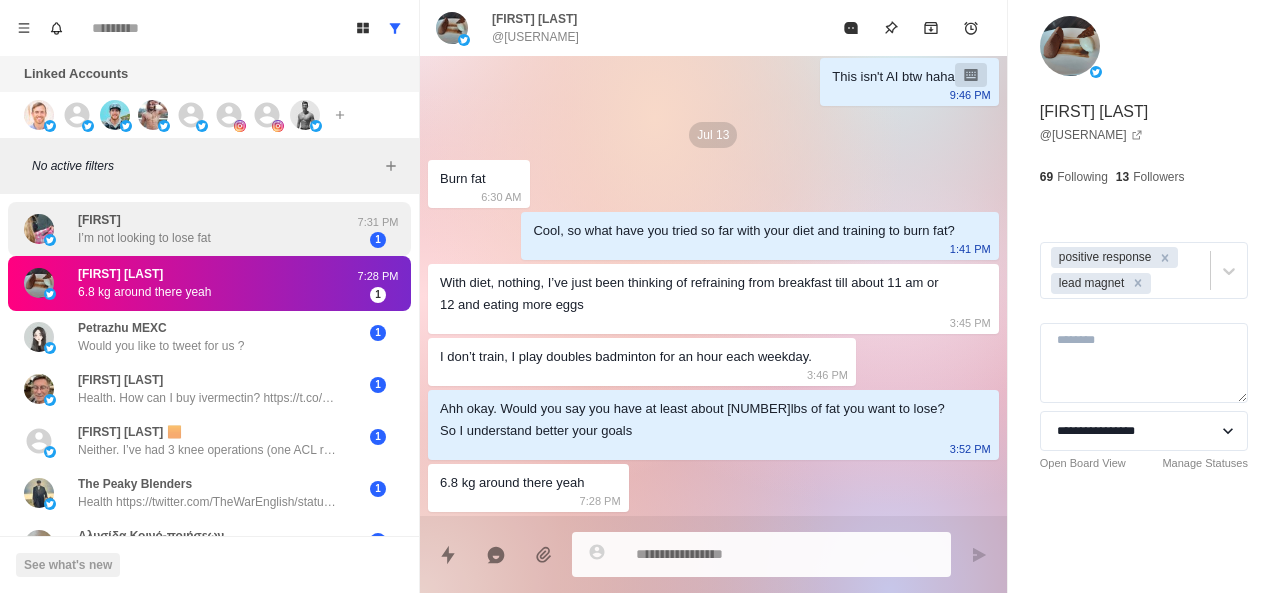 click on "I’m not looking to lose fat" at bounding box center (144, 238) 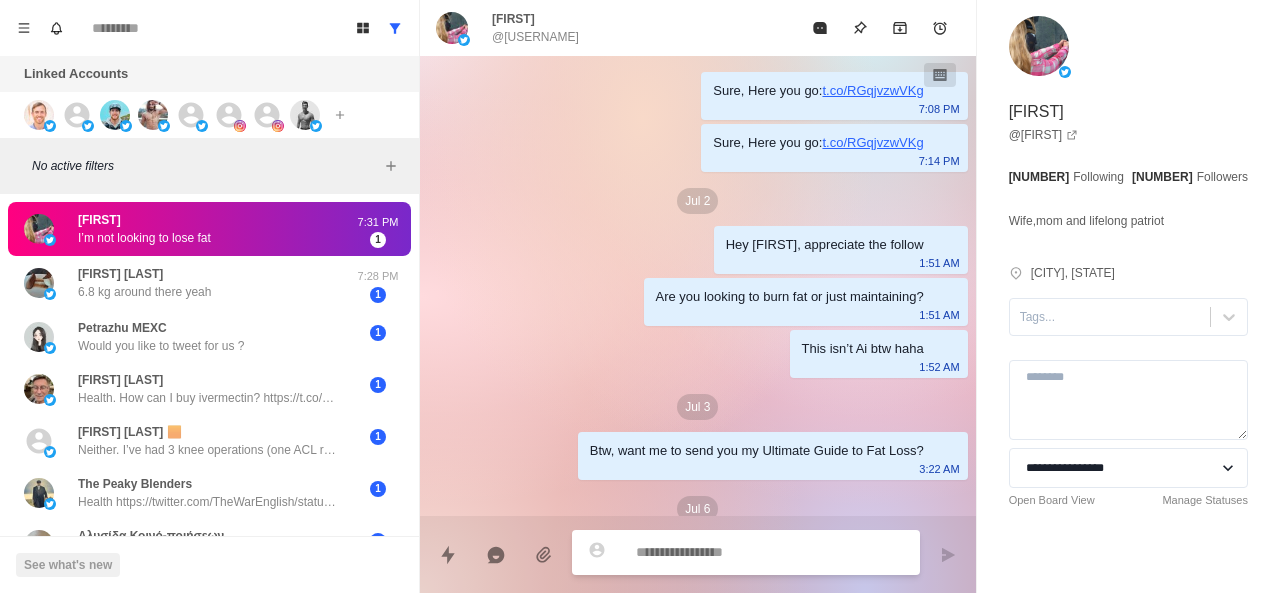 scroll, scrollTop: 502, scrollLeft: 0, axis: vertical 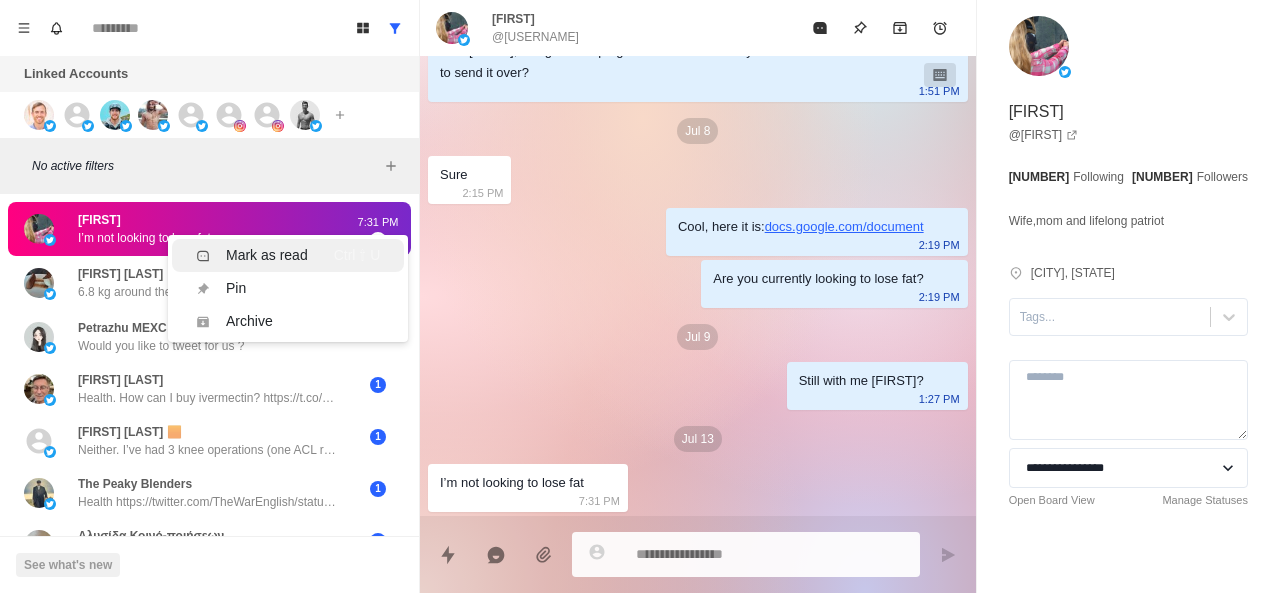click on "Mark as read Ctrl ⇧ U" at bounding box center (288, 255) 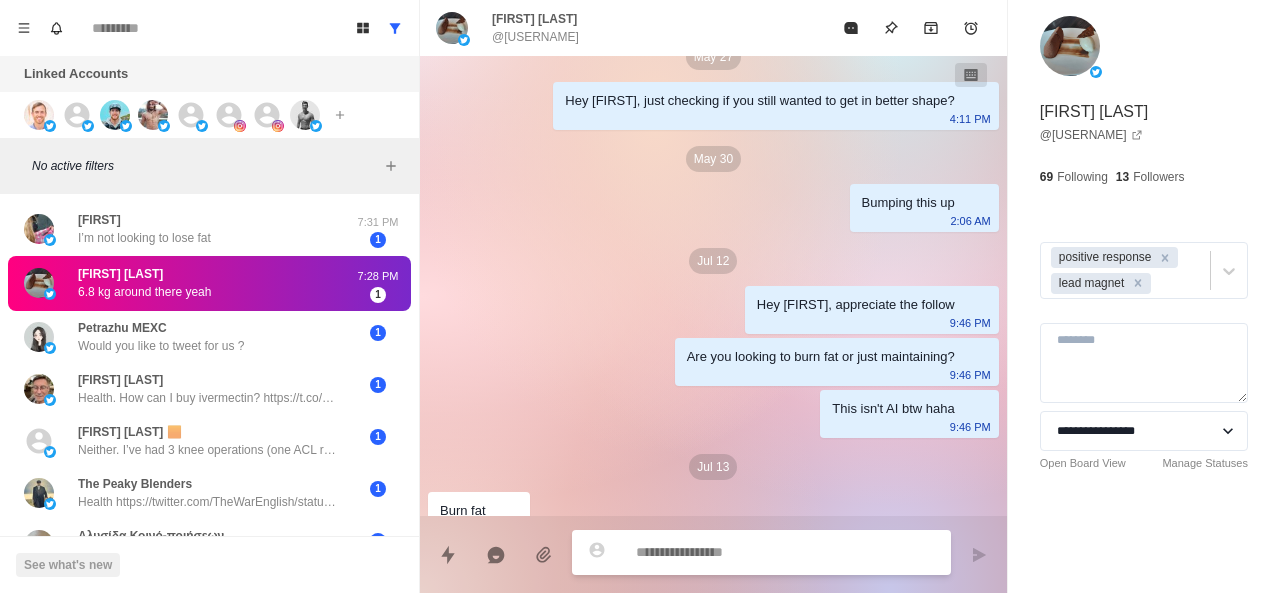 scroll, scrollTop: 900, scrollLeft: 0, axis: vertical 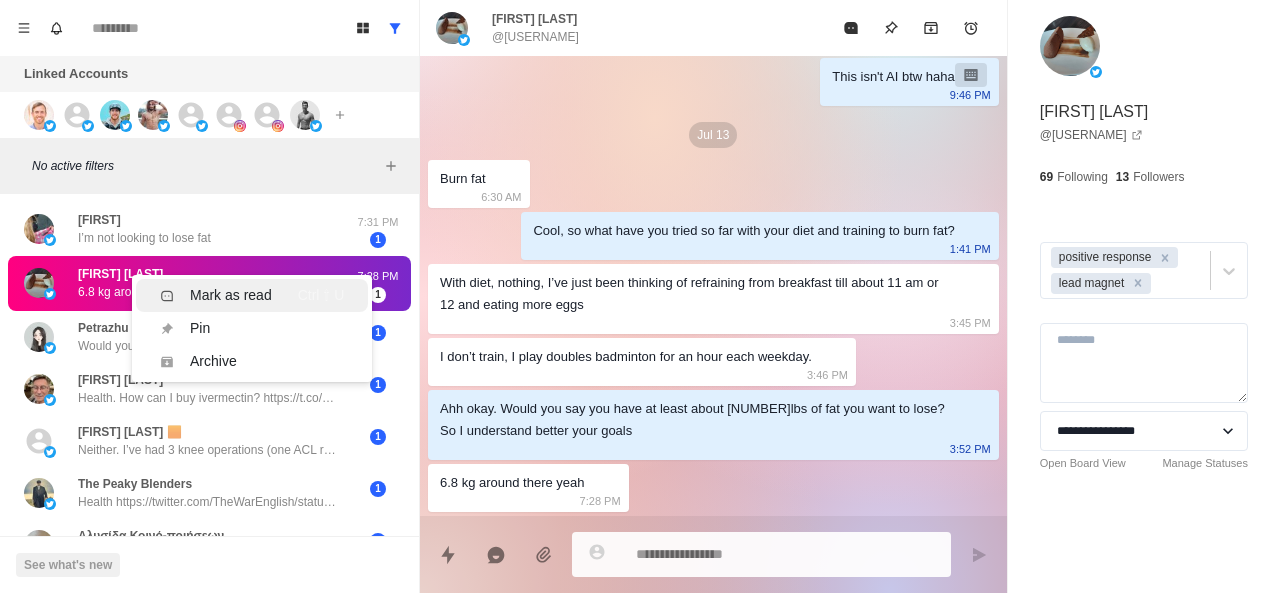 click on "Mark as read" at bounding box center [231, 295] 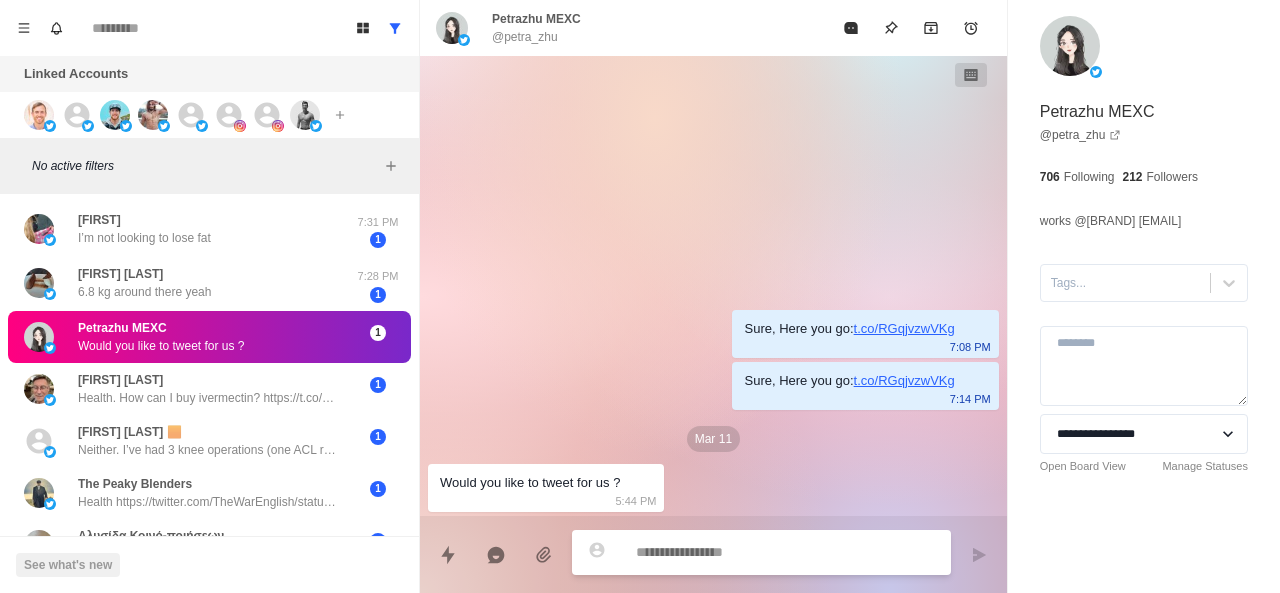 scroll, scrollTop: 0, scrollLeft: 0, axis: both 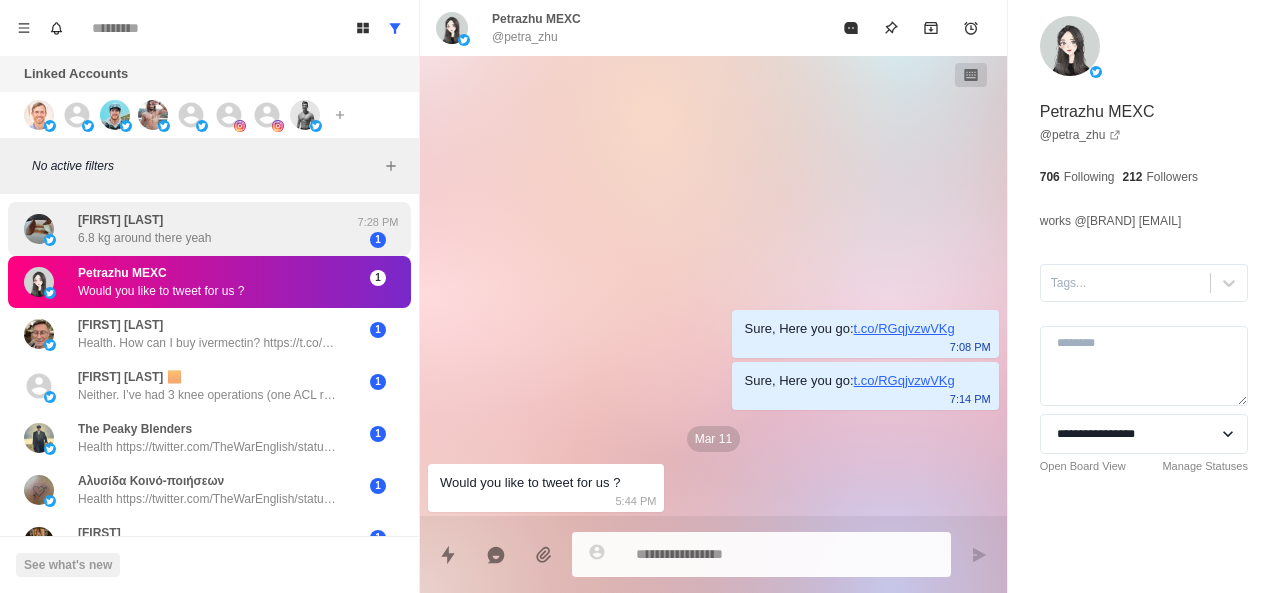 click on "Oommen Thomas 6.8 kg around there yeah 7:28 PM 1" at bounding box center (209, 229) 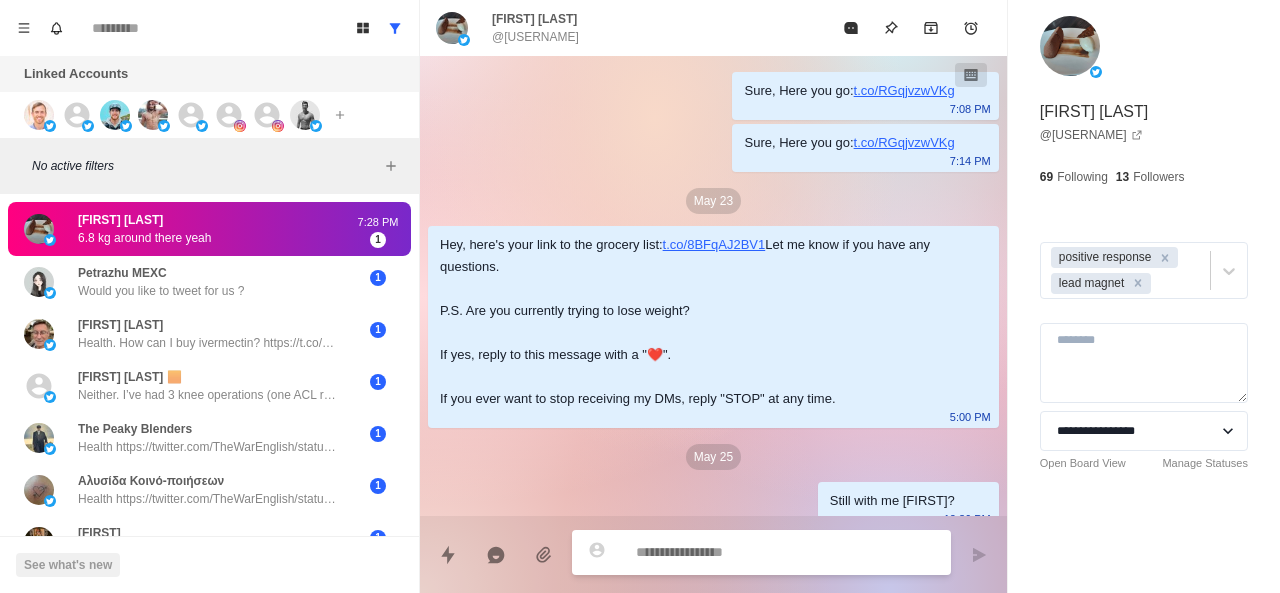 scroll, scrollTop: 900, scrollLeft: 0, axis: vertical 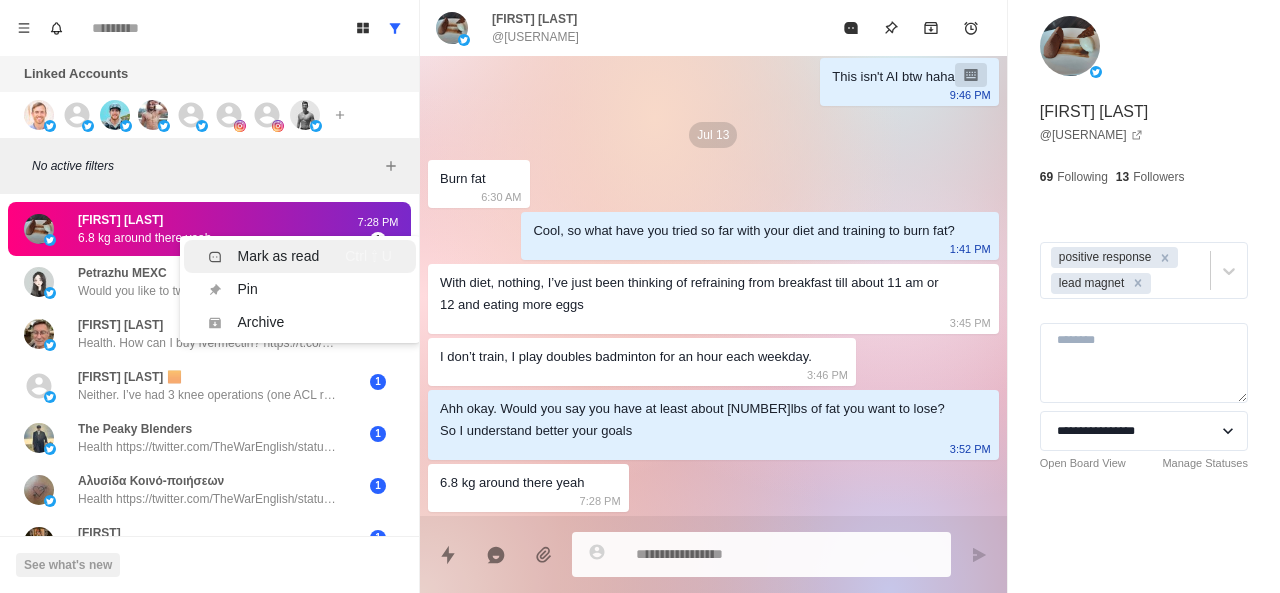 click on "Mark as read" at bounding box center [279, 256] 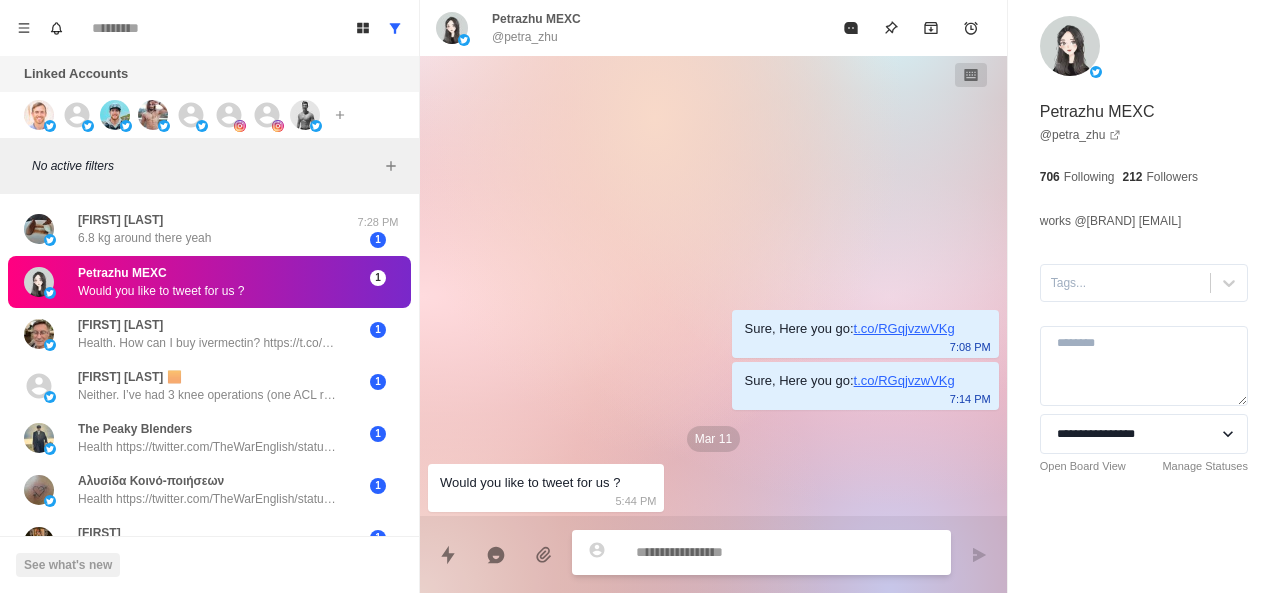 scroll, scrollTop: 0, scrollLeft: 0, axis: both 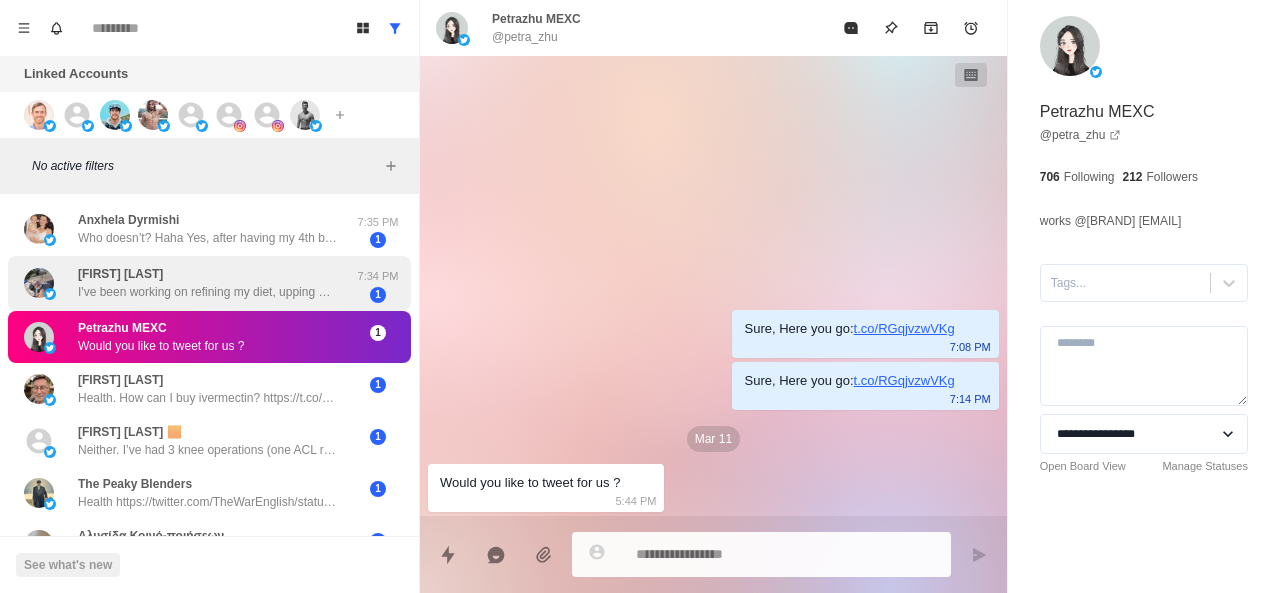 click on "Patrick Reynolds I've been working on refining my diet,  upping my movement with more walking and working on body weight compound movements.  We spoke once before about a year or so ago about working with you but it wouldn't fit my budget.  I appreciate you taking an interest in my journey." at bounding box center (208, 283) 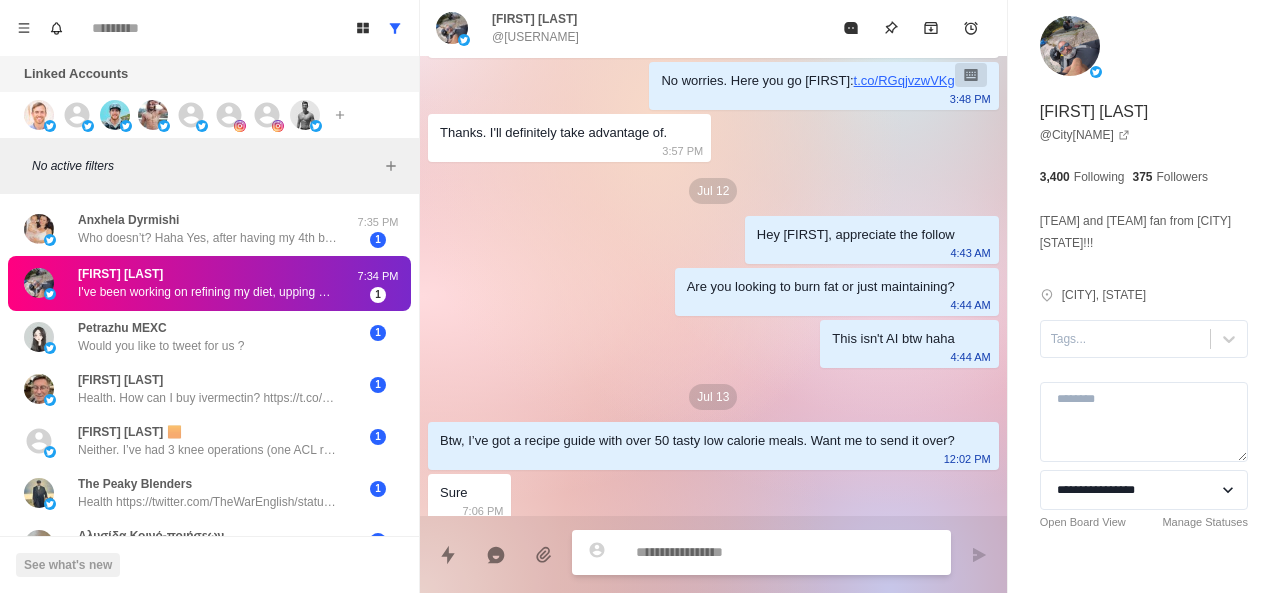 scroll, scrollTop: 1000, scrollLeft: 0, axis: vertical 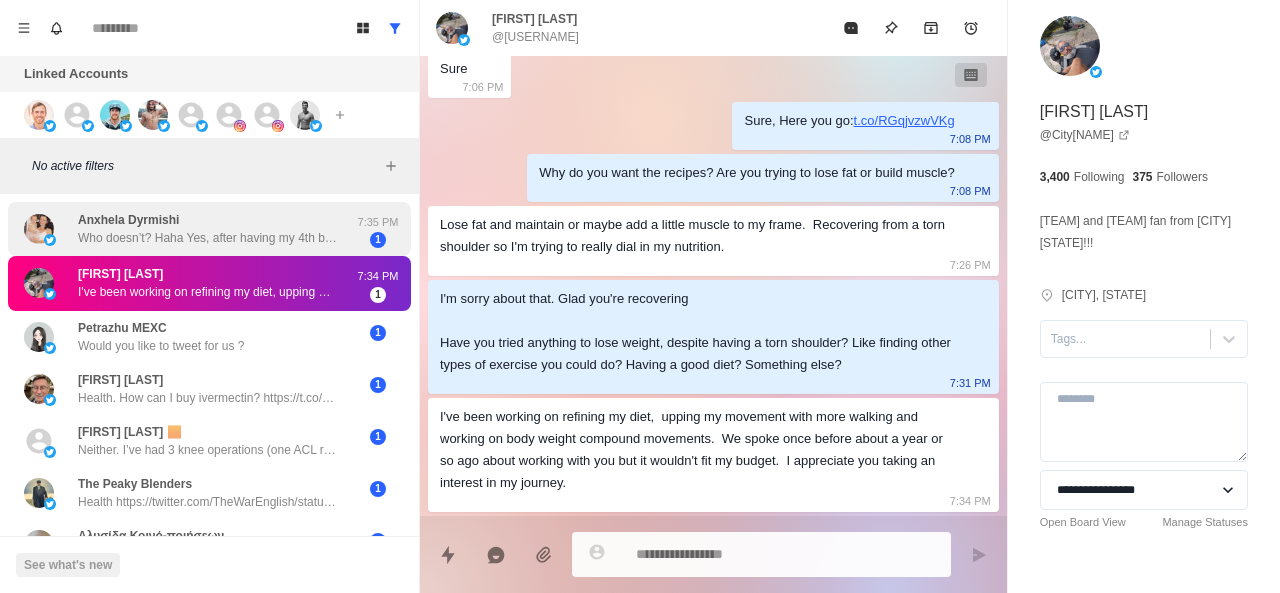 click on "Who doesn’t? Haha
Yes, after having my 4th baby I have been following a program on Beachbody app. So far it’s going well!" at bounding box center (208, 238) 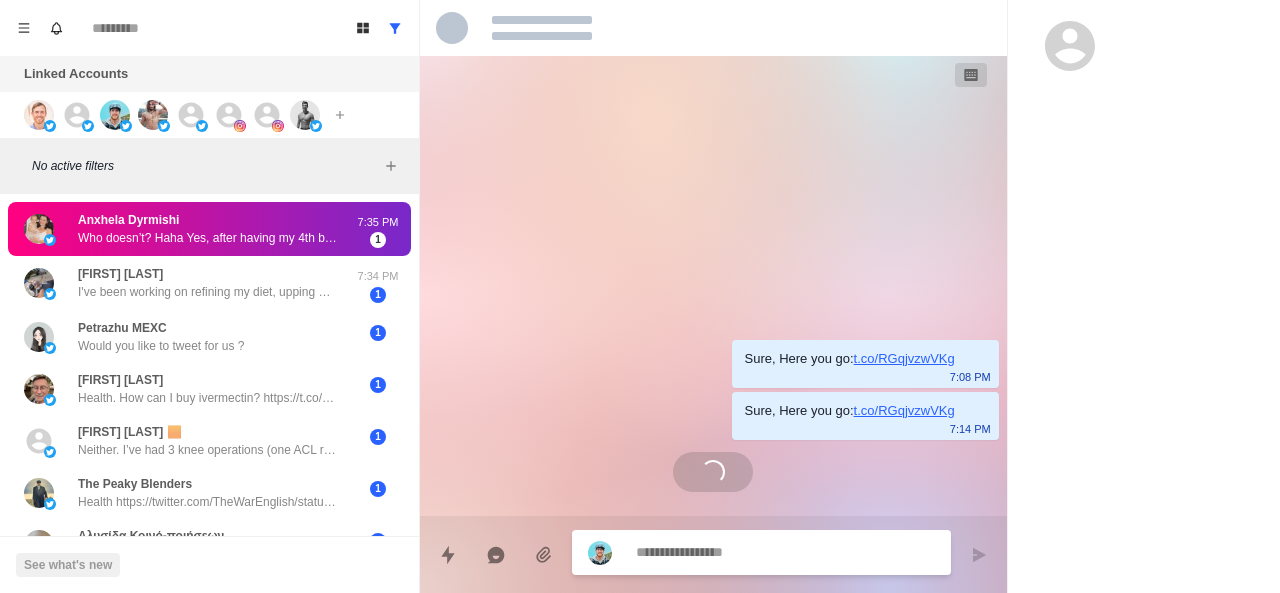 scroll, scrollTop: 0, scrollLeft: 0, axis: both 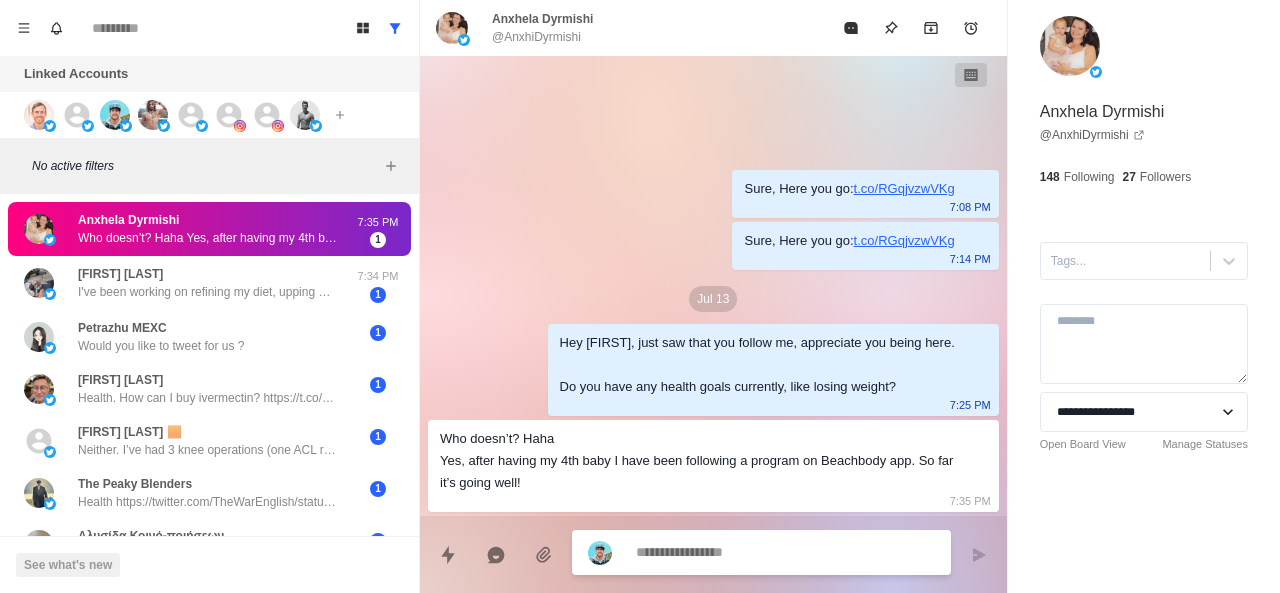 click on "@AnxhiDyrmishi" at bounding box center (536, 37) 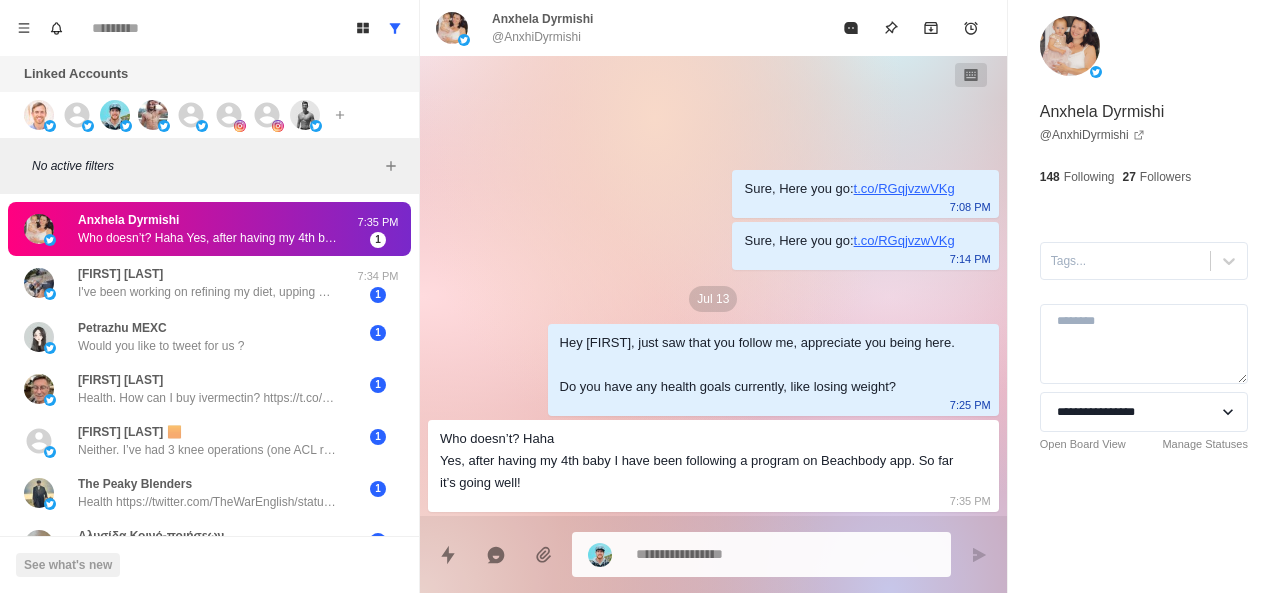 click on "@AnxhiDyrmishi" at bounding box center [536, 37] 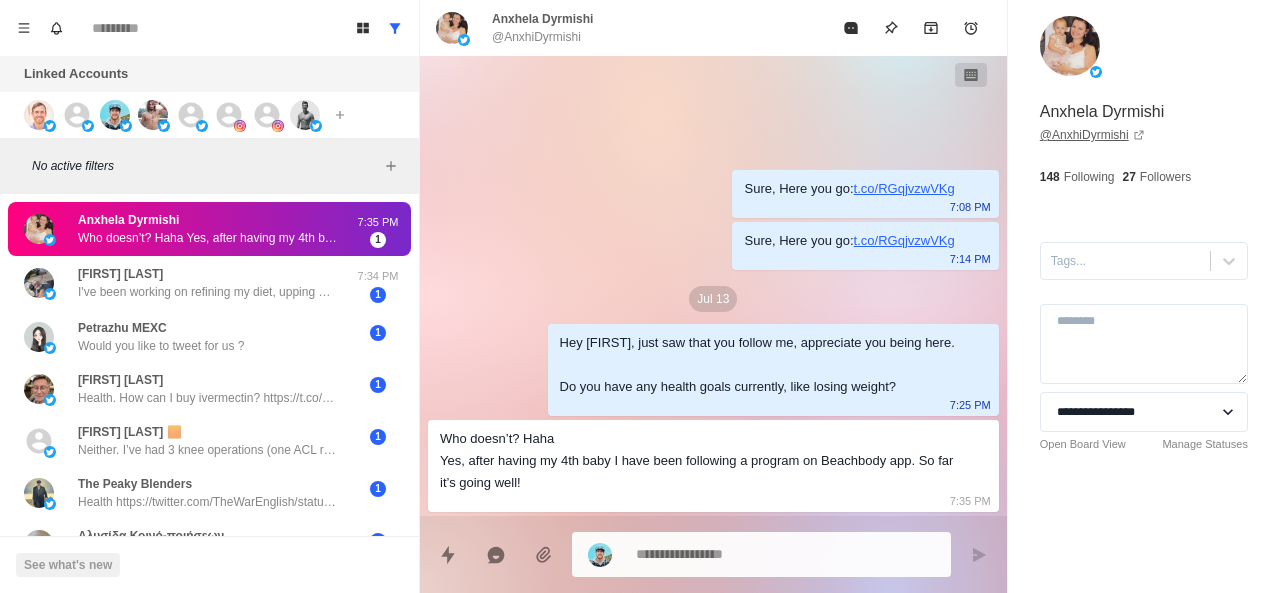 click on "@ AnxhiDyrmishi" at bounding box center (1092, 135) 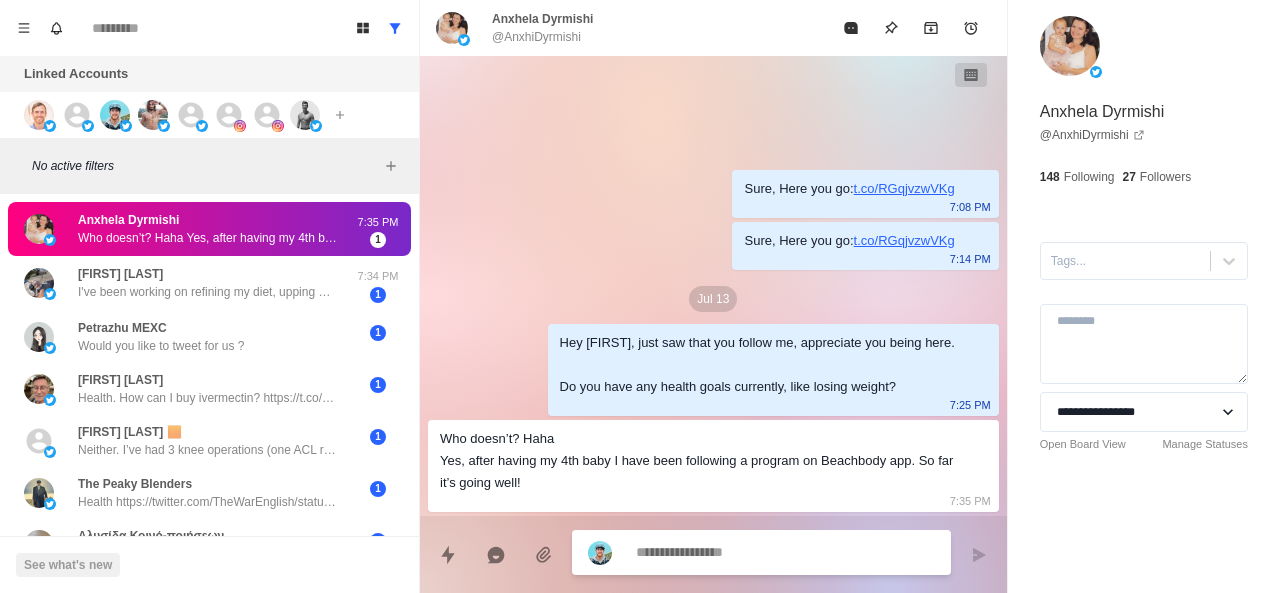 click at bounding box center (785, 552) 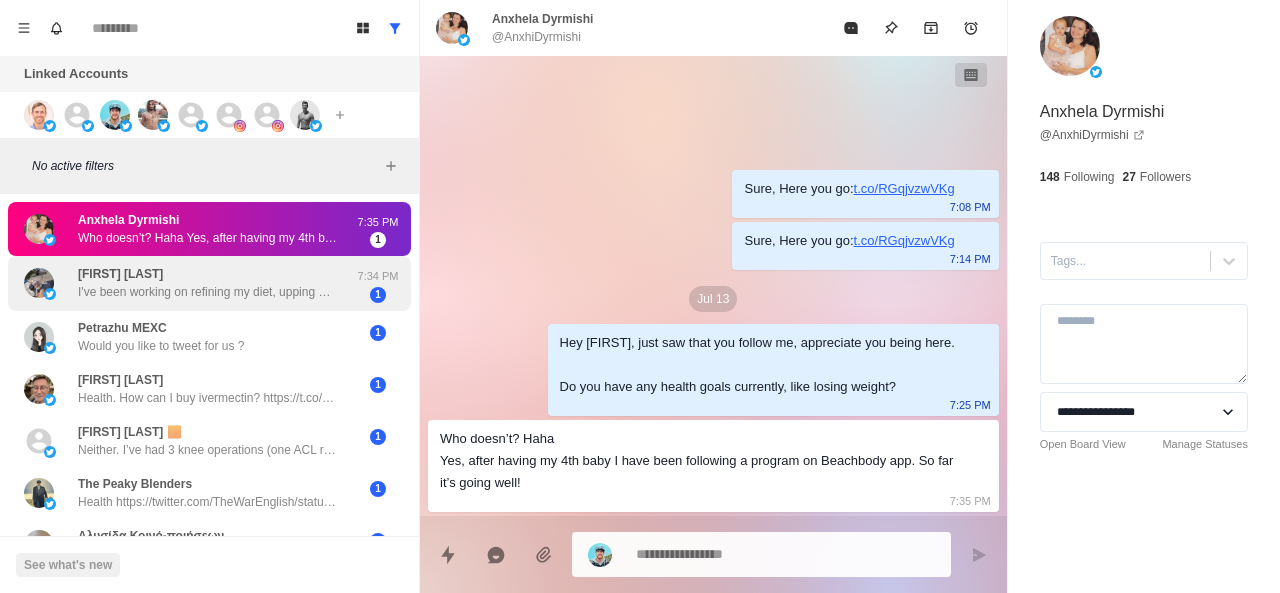 click on "I've been working on refining my diet,  upping my movement with more walking and working on body weight compound movements.  We spoke once before about a year or so ago about working with you but it wouldn't fit my budget.  I appreciate you taking an interest in my journey." at bounding box center [208, 292] 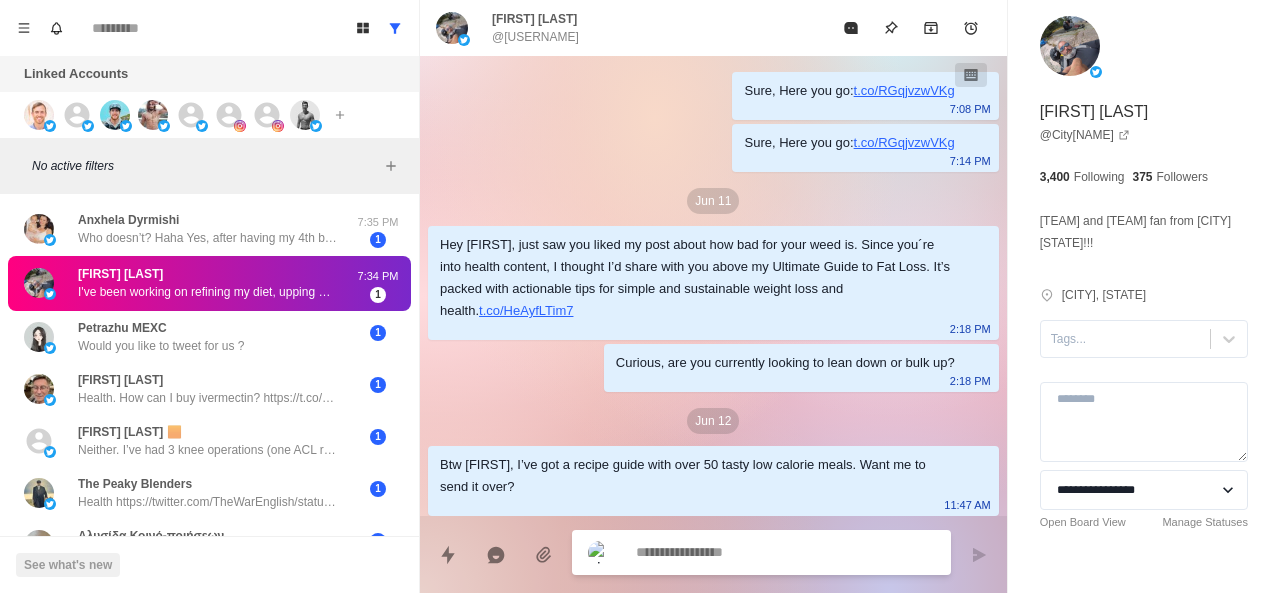 scroll, scrollTop: 1000, scrollLeft: 0, axis: vertical 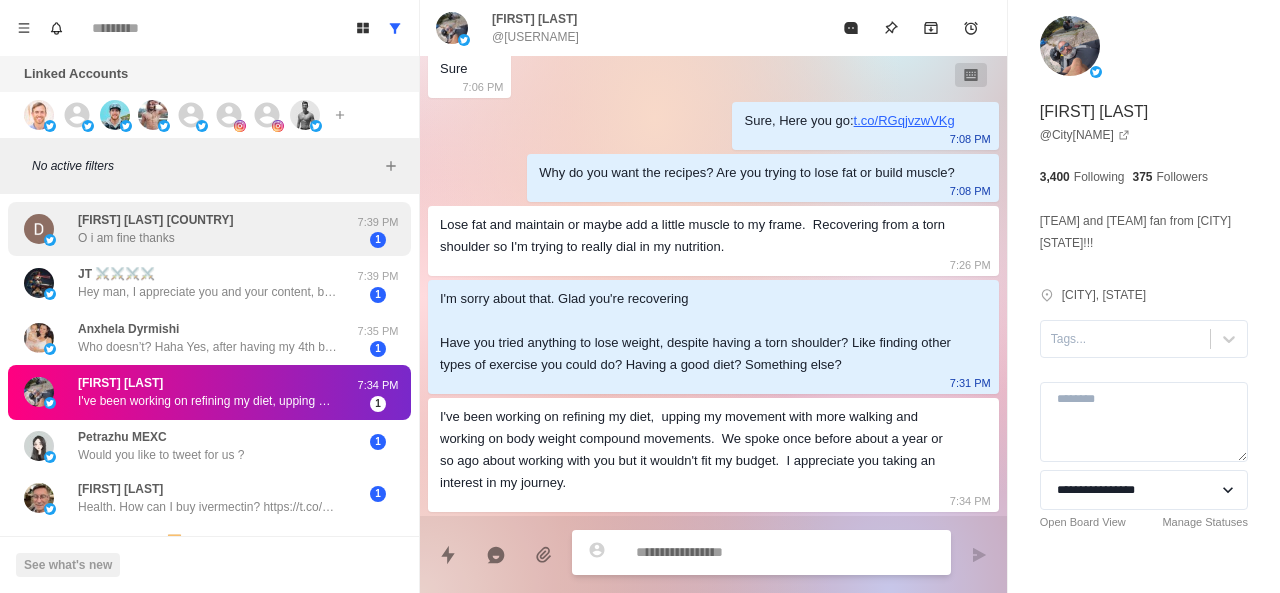 click on "Duane Schumacher Argentina O i am fine thanks 7:39 PM 1" at bounding box center [209, 229] 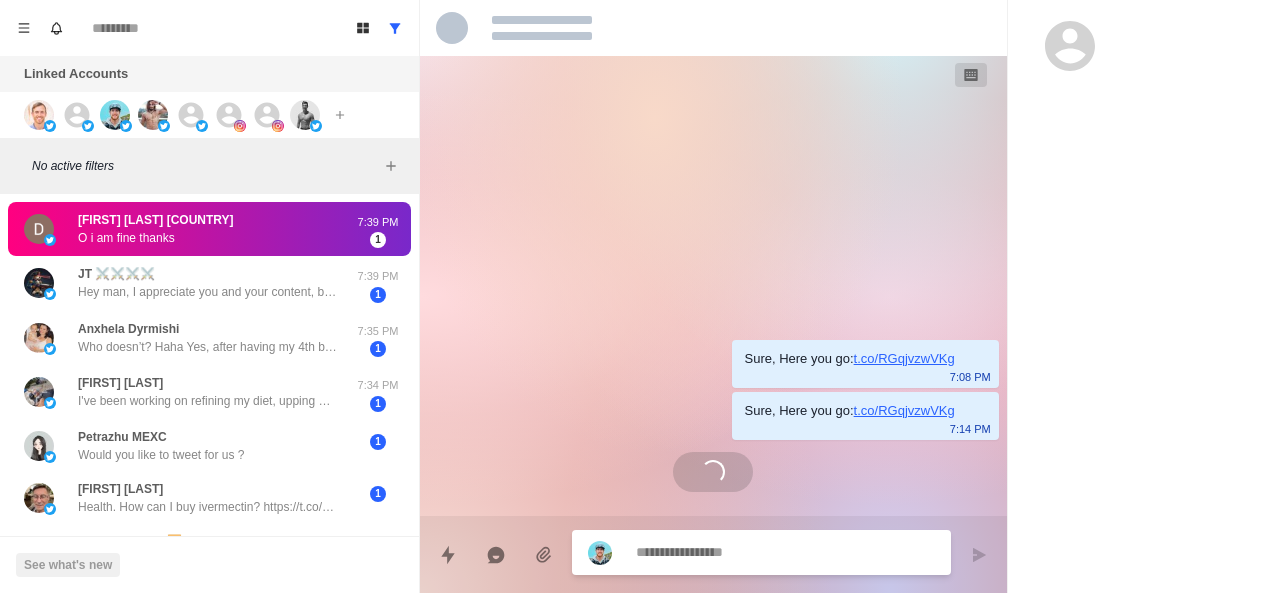 scroll, scrollTop: 0, scrollLeft: 0, axis: both 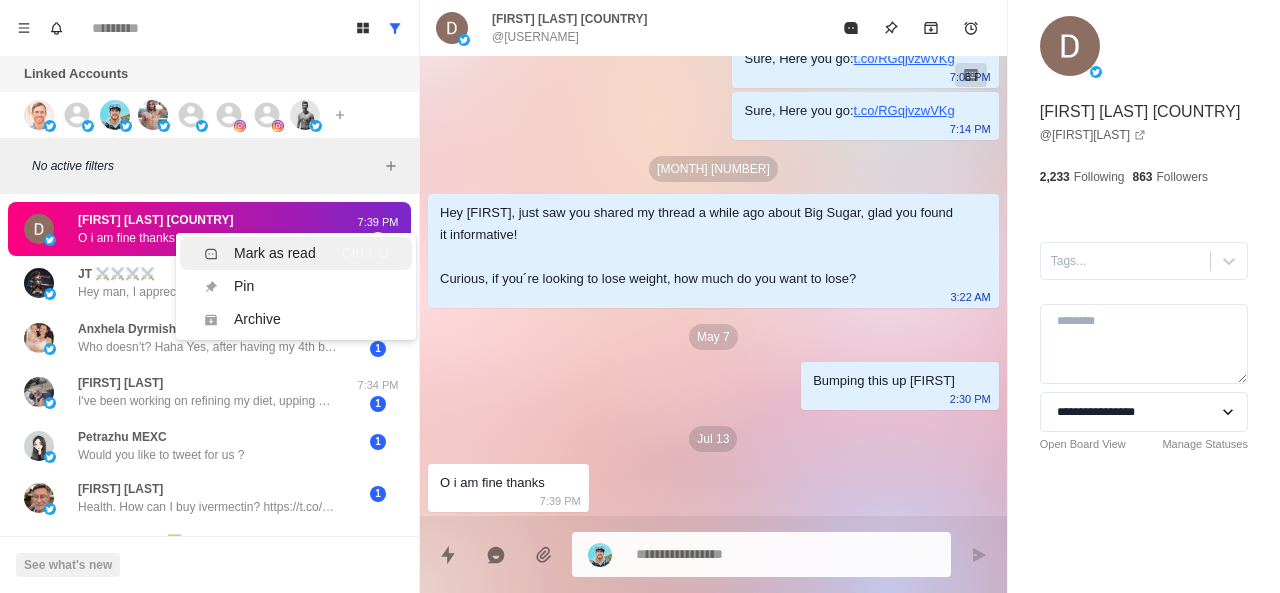 click on "Mark as read" at bounding box center (275, 253) 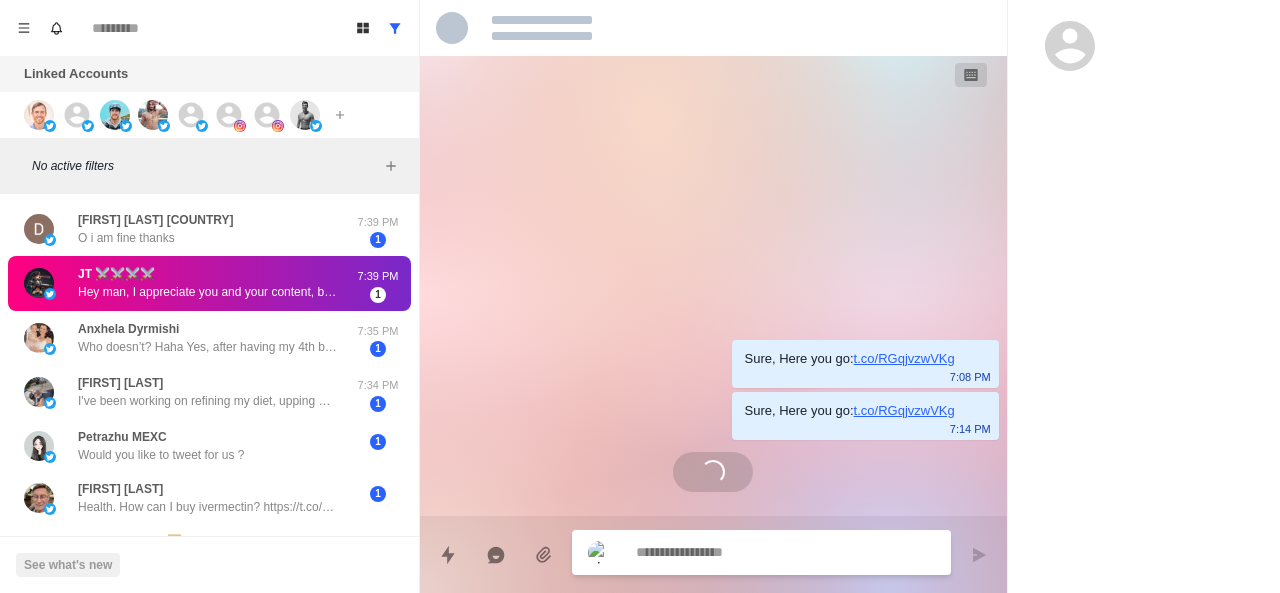 scroll, scrollTop: 0, scrollLeft: 0, axis: both 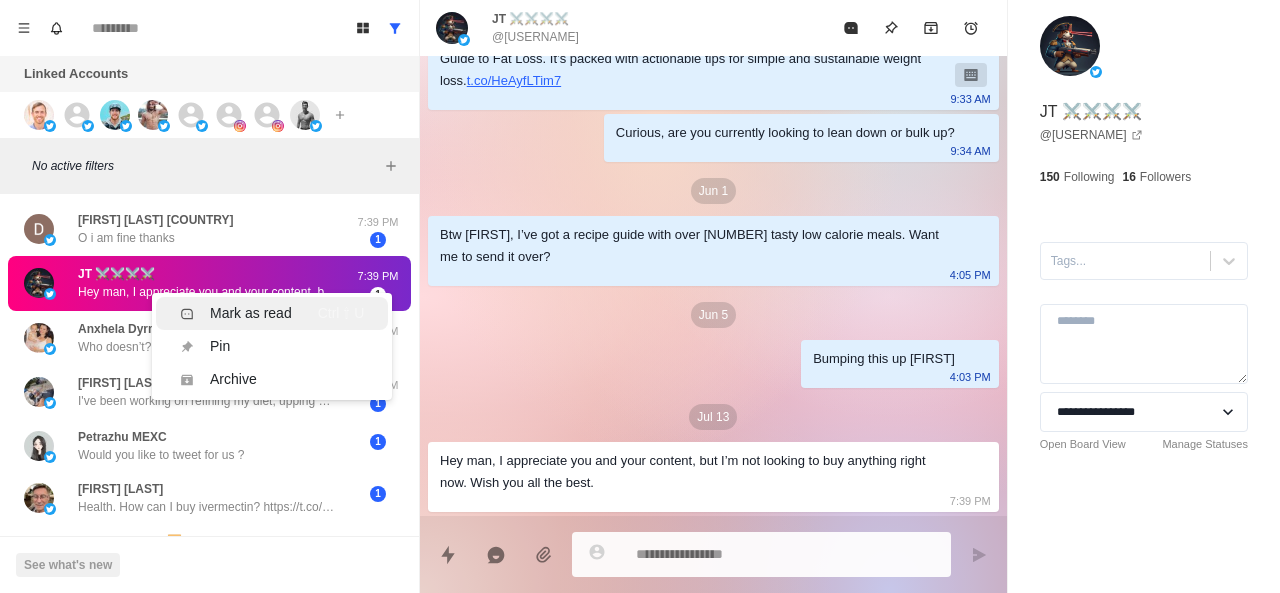 click on "Mark as read Ctrl ⇧ U" at bounding box center (272, 313) 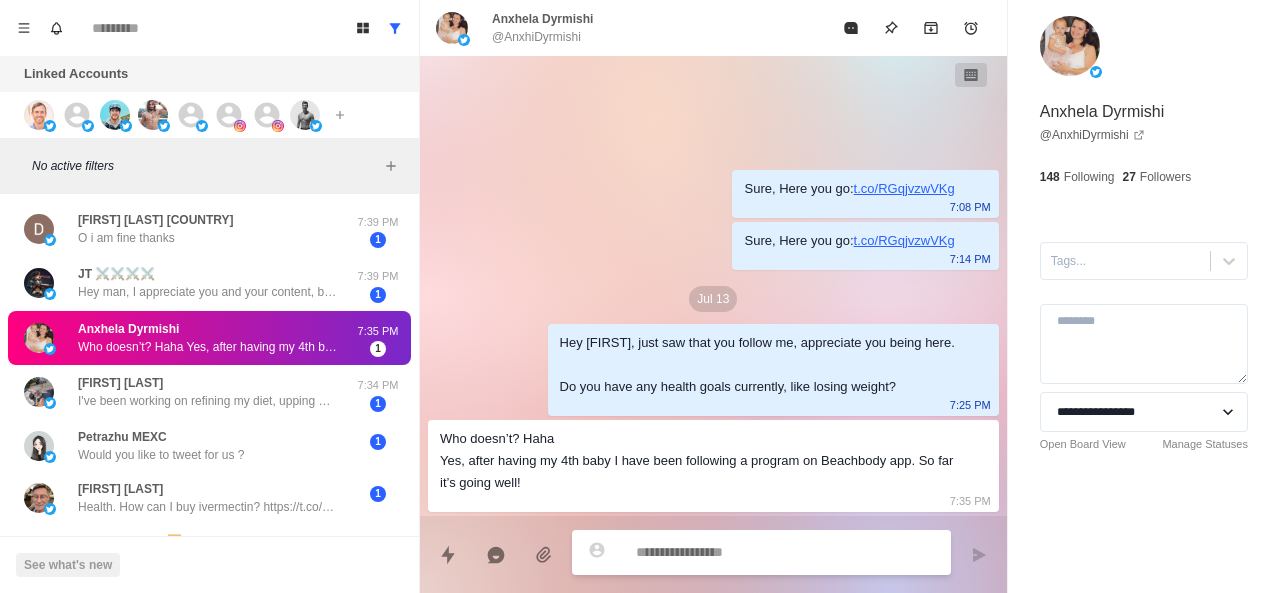 scroll, scrollTop: 0, scrollLeft: 0, axis: both 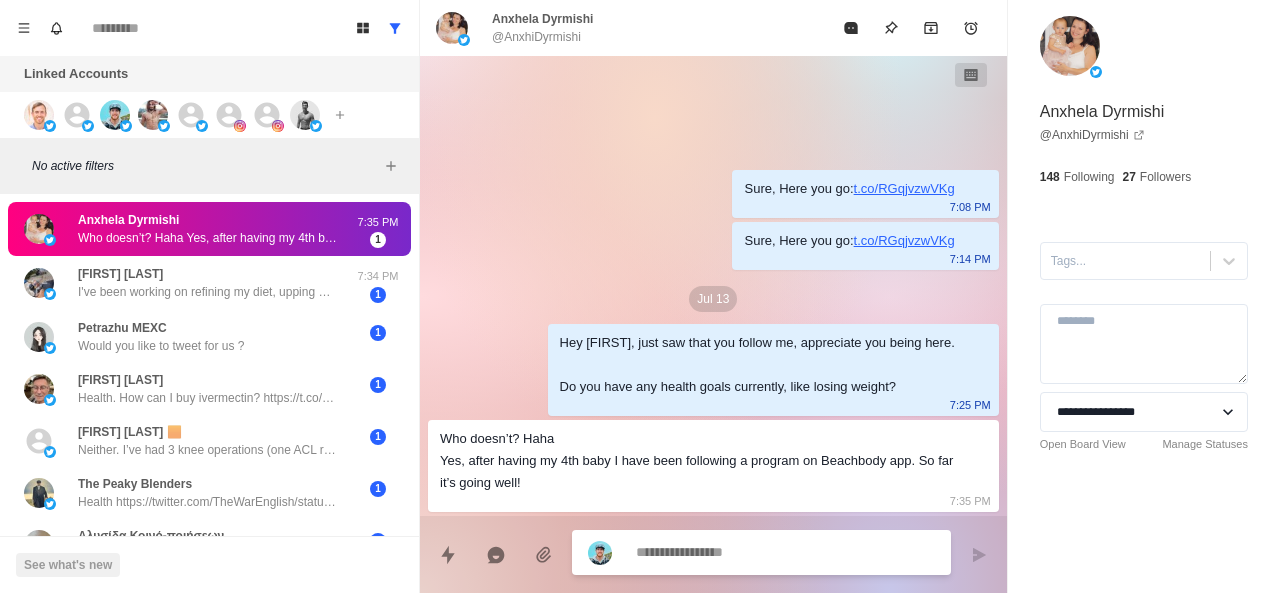 click at bounding box center (785, 552) 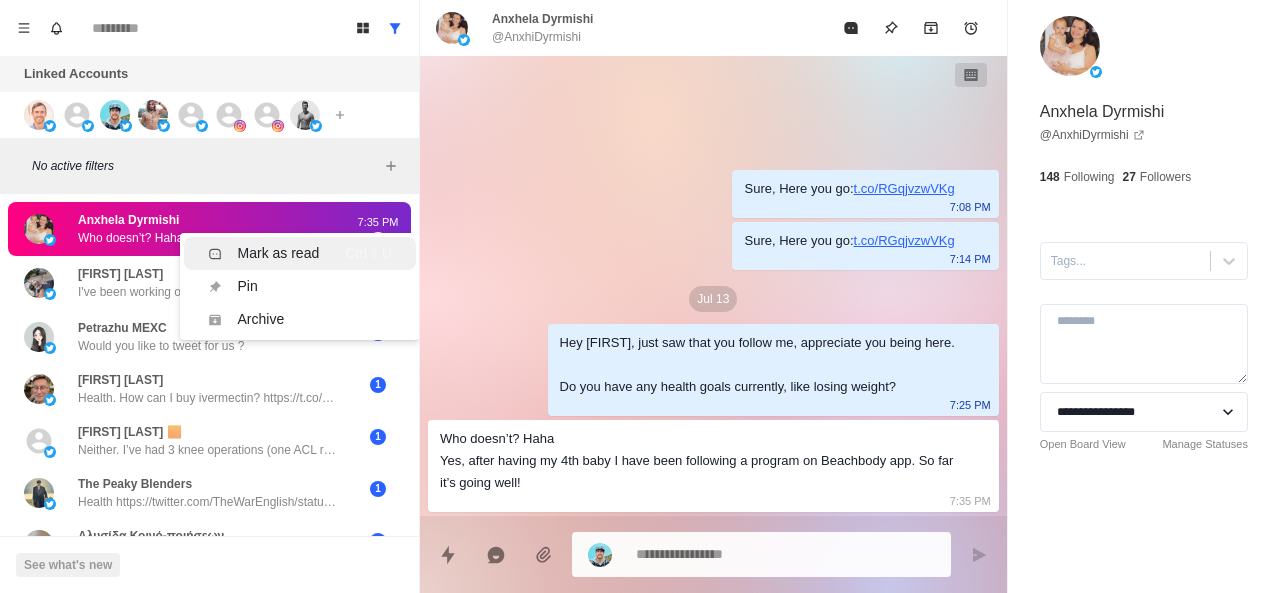 click on "Mark as read Ctrl ⇧ U" at bounding box center [300, 253] 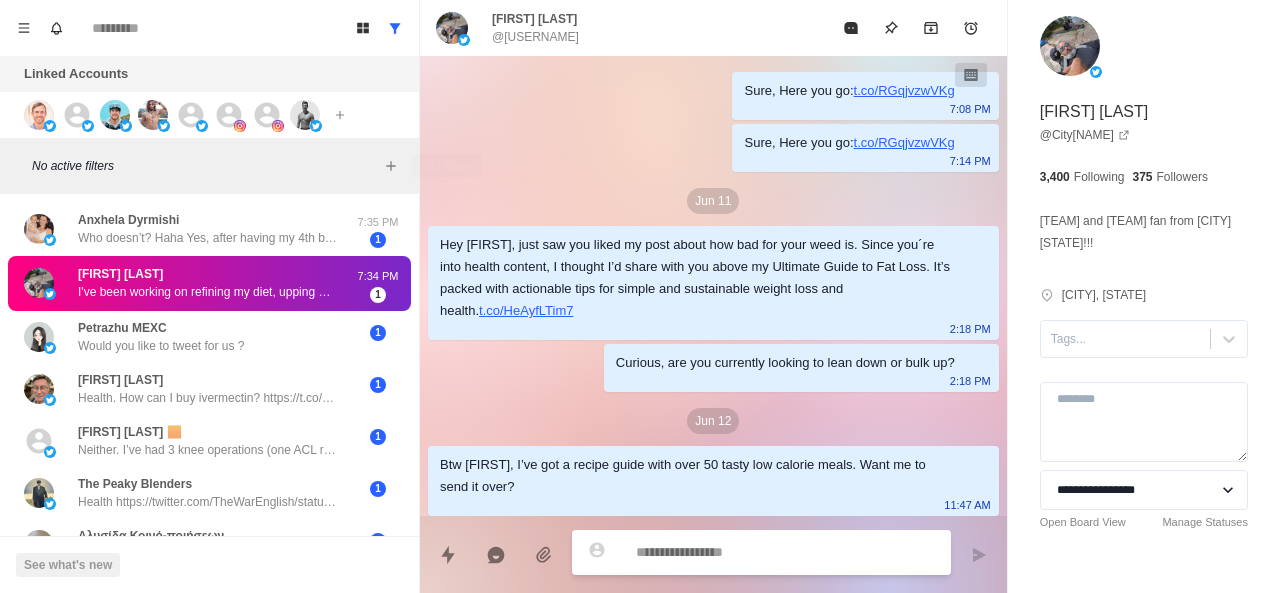scroll, scrollTop: 1000, scrollLeft: 0, axis: vertical 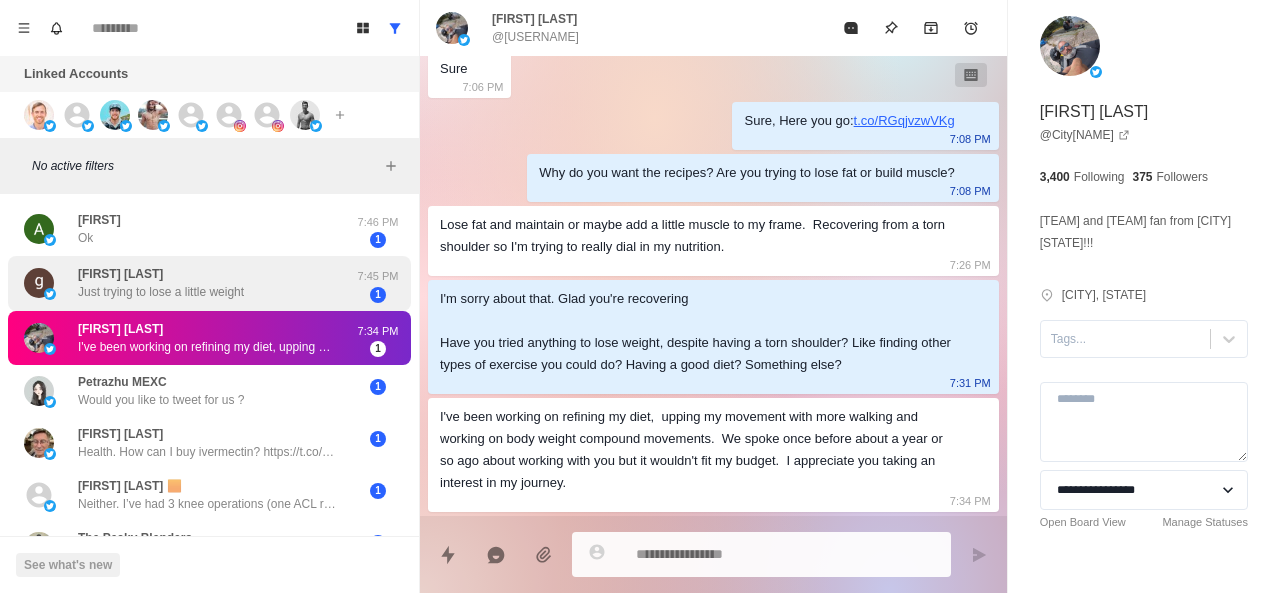 click on "Just trying to lose a little weight" at bounding box center [161, 292] 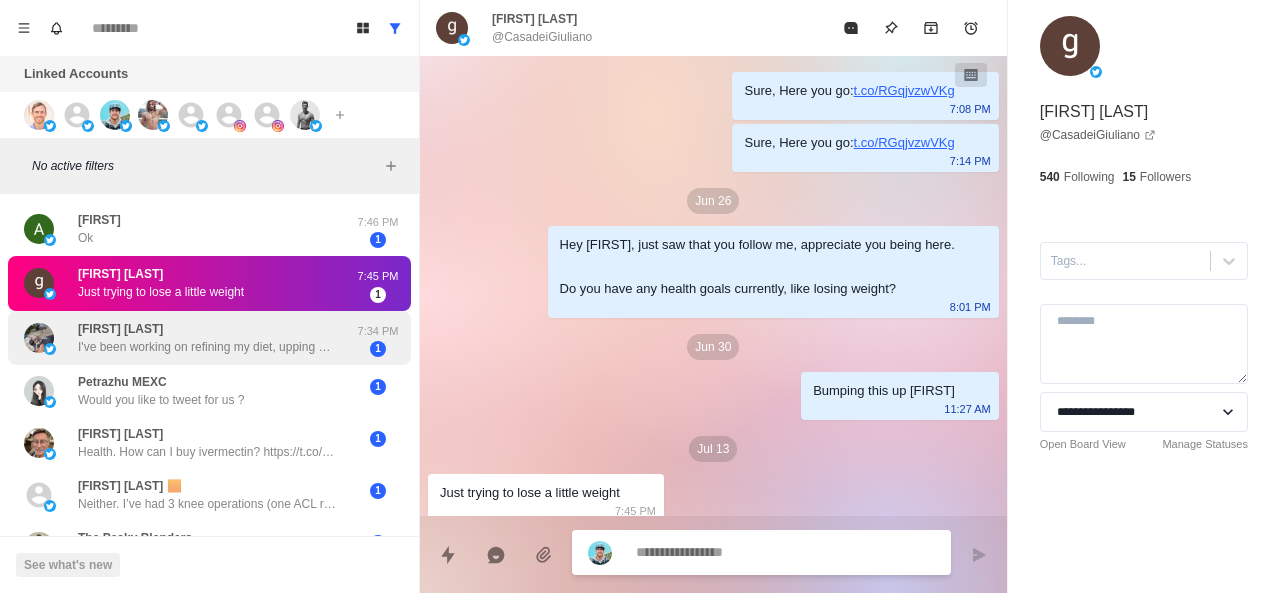 scroll, scrollTop: 10, scrollLeft: 0, axis: vertical 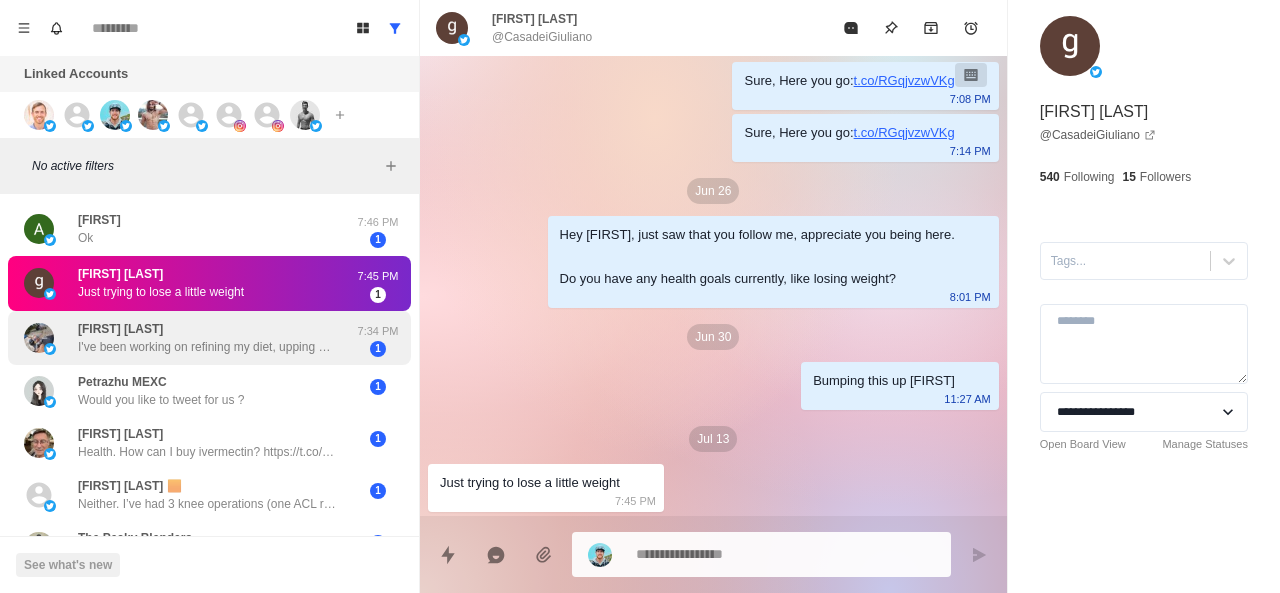 click on "Patrick Reynolds I've been working on refining my diet,  upping my movement with more walking and working on body weight compound movements.  We spoke once before about a year or so ago about working with you but it wouldn't fit my budget.  I appreciate you taking an interest in my journey." at bounding box center (208, 338) 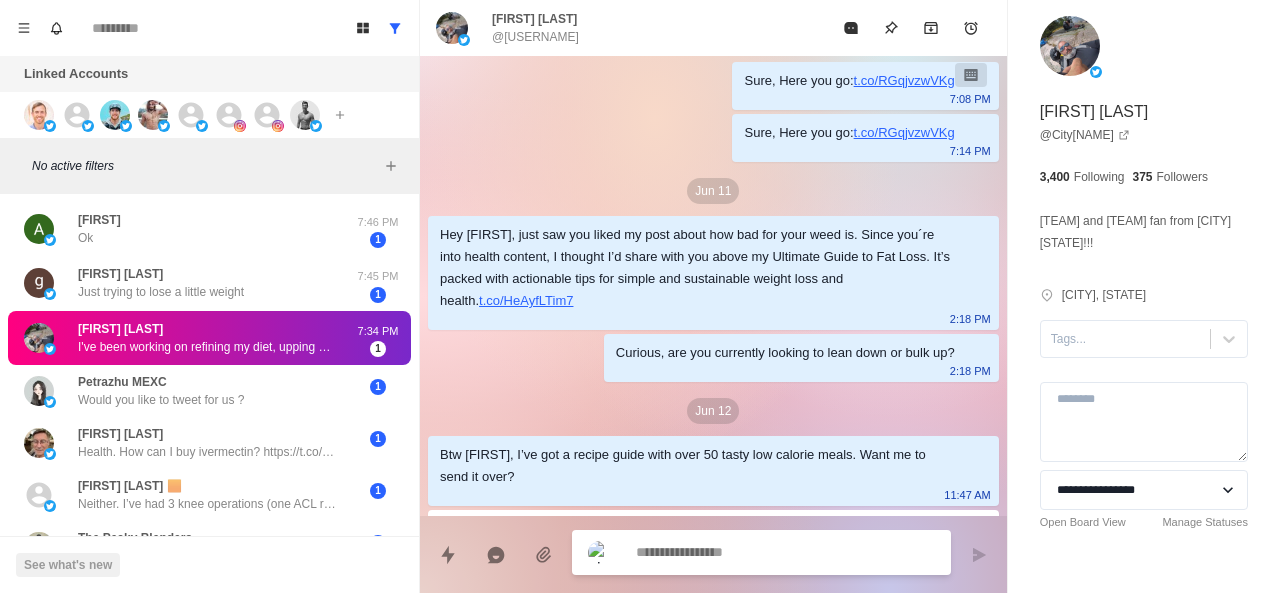 scroll, scrollTop: 1000, scrollLeft: 0, axis: vertical 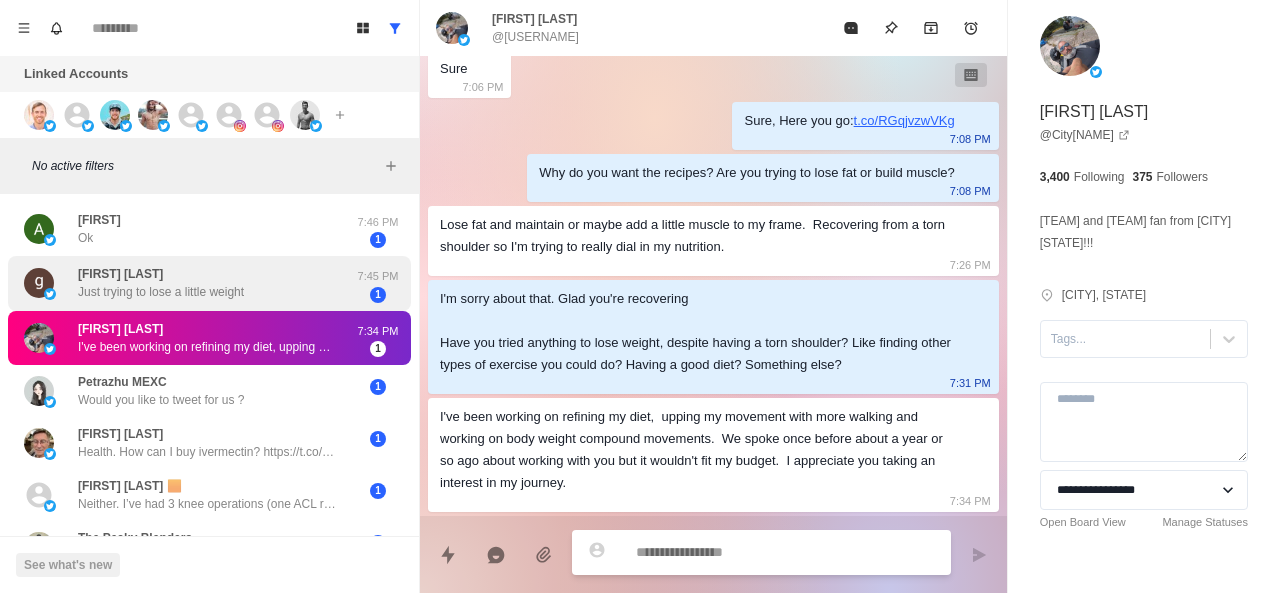 click on "Just trying to lose a little weight" at bounding box center (161, 292) 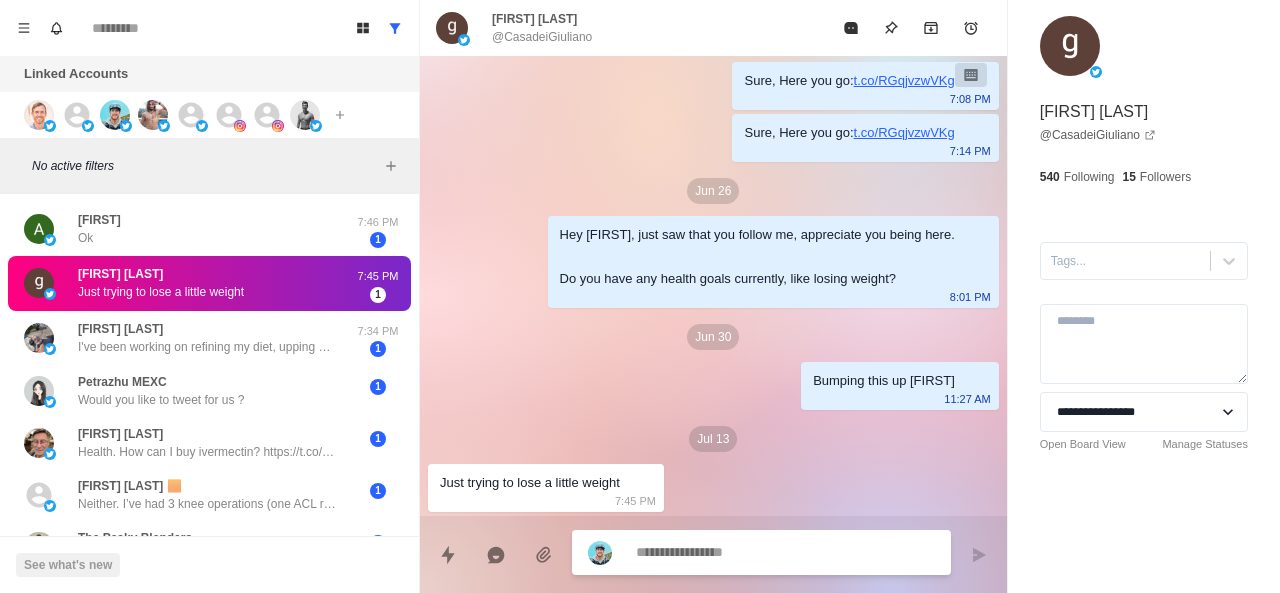 scroll, scrollTop: 10, scrollLeft: 0, axis: vertical 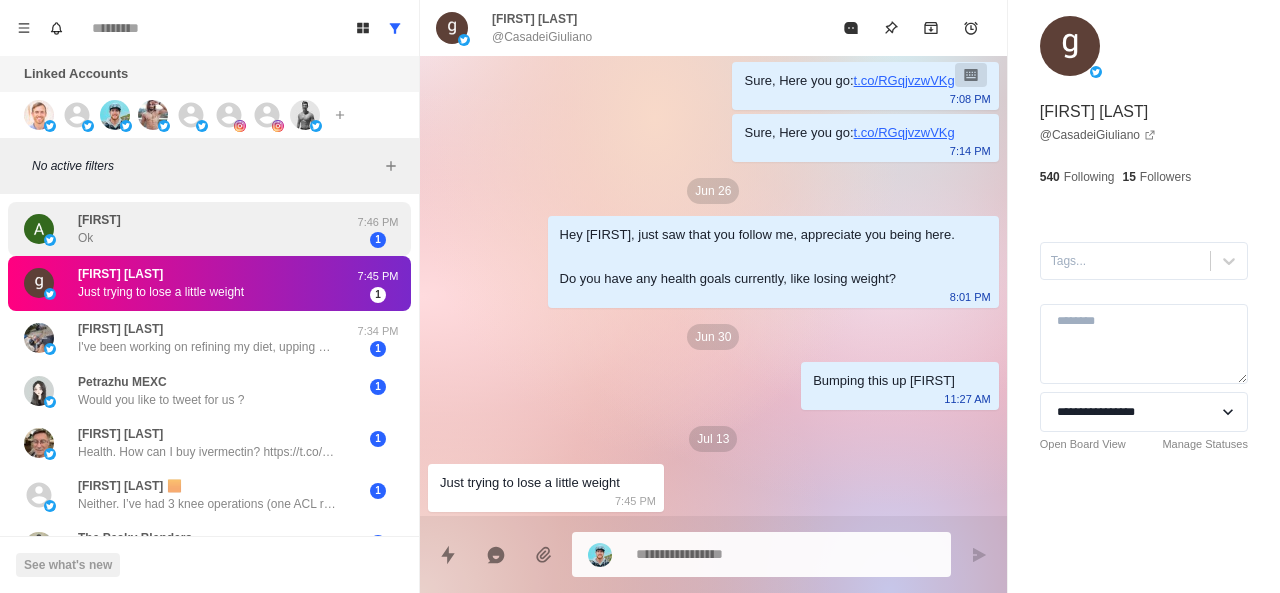 click on "Ok" at bounding box center [85, 238] 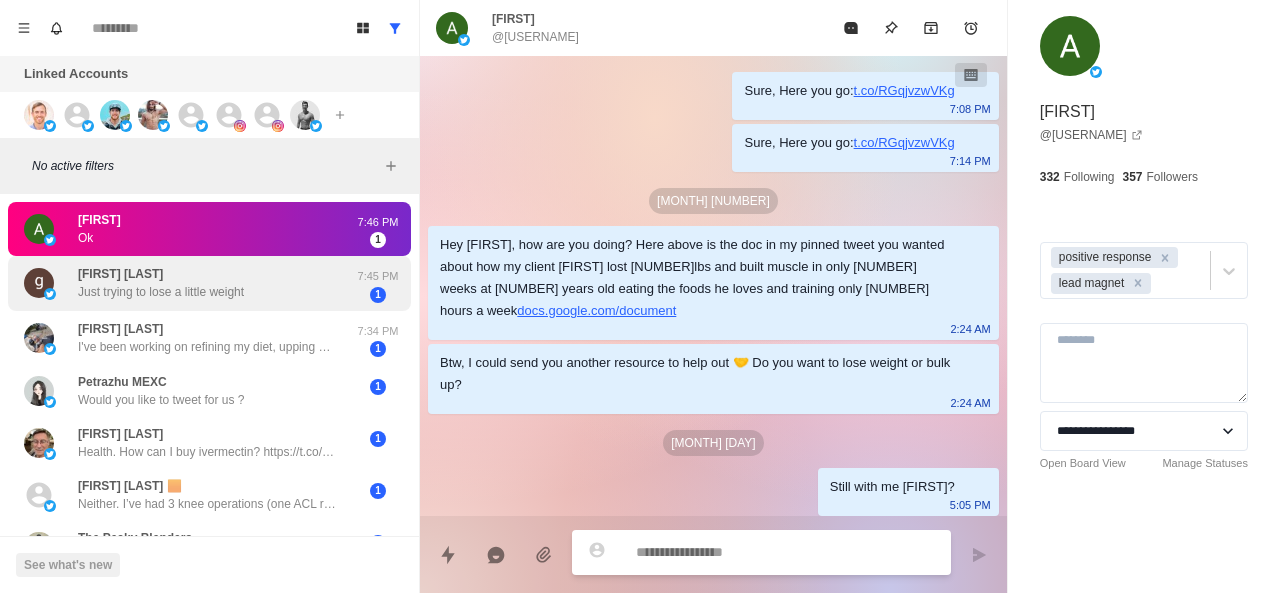 scroll, scrollTop: 540, scrollLeft: 0, axis: vertical 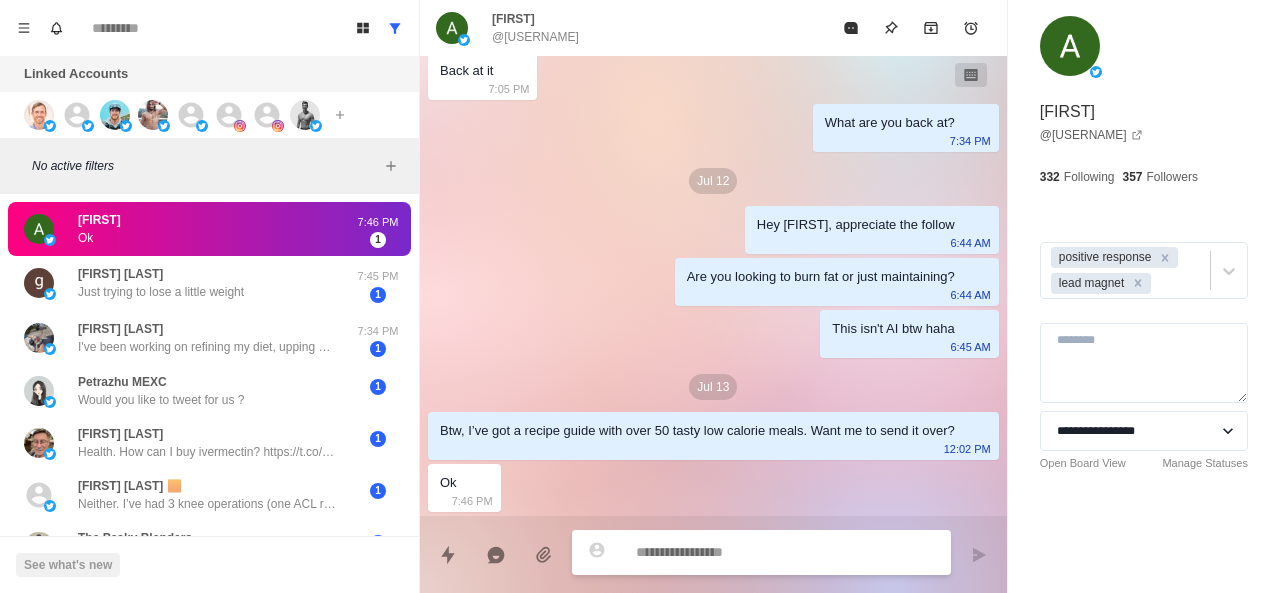 click on "Adam Ok" at bounding box center (188, 229) 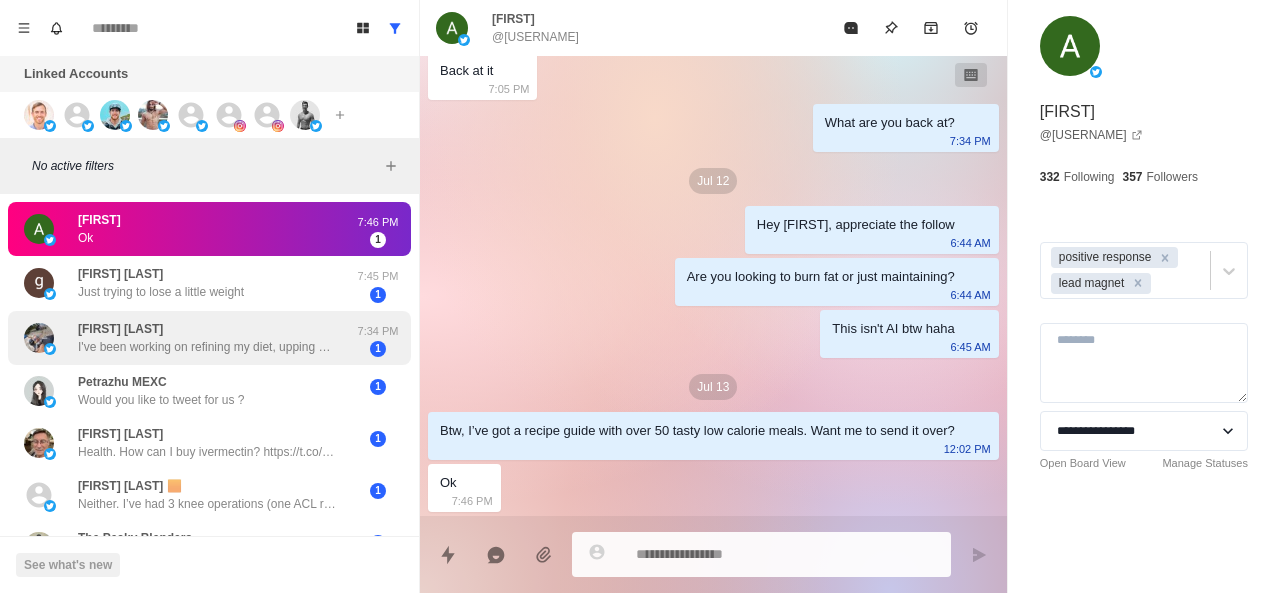 click on "Patrick Reynolds I've been working on refining my diet,  upping my movement with more walking and working on body weight compound movements.  We spoke once before about a year or so ago about working with you but it wouldn't fit my budget.  I appreciate you taking an interest in my journey." at bounding box center (208, 338) 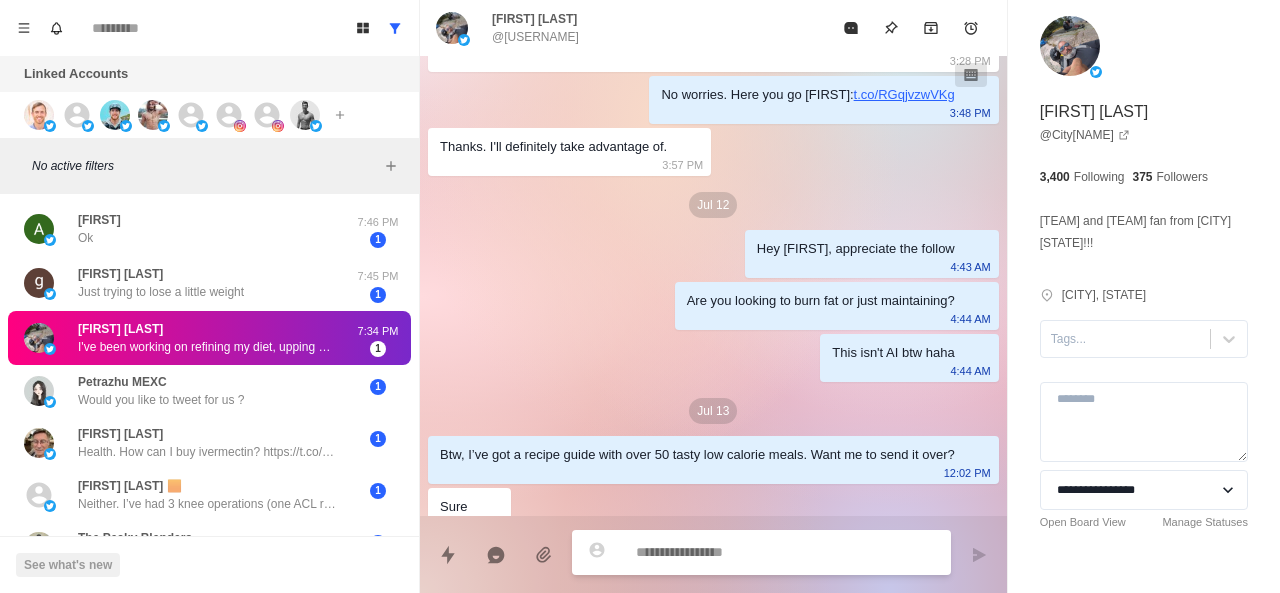 scroll, scrollTop: 1000, scrollLeft: 0, axis: vertical 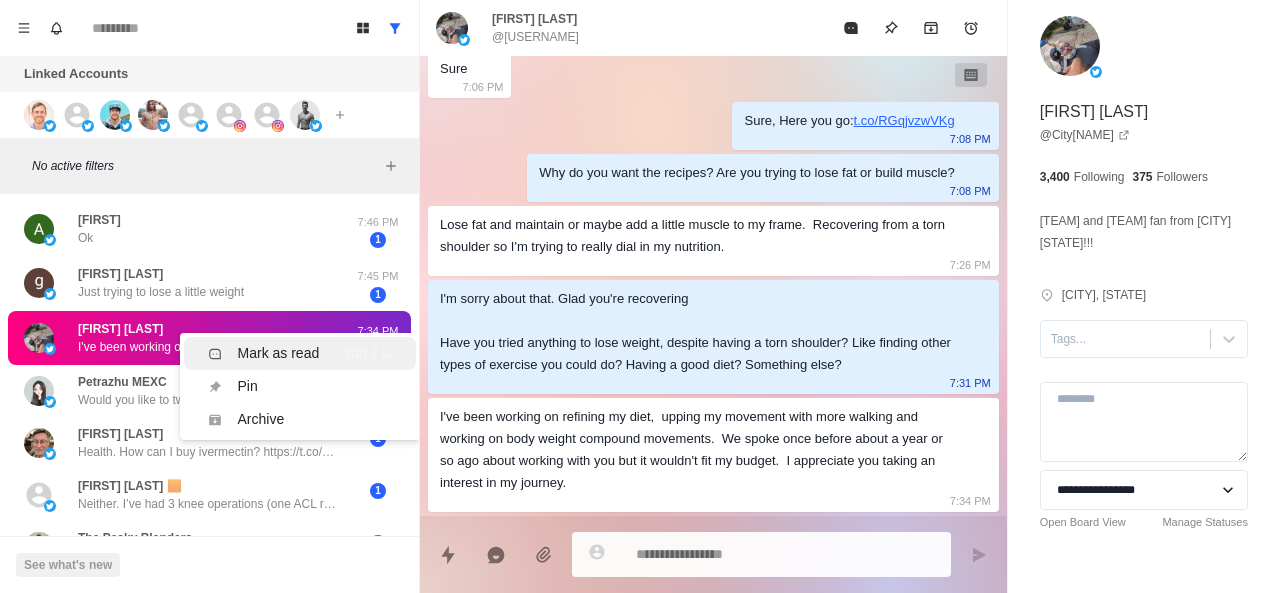 click on "Mark as read" at bounding box center (279, 353) 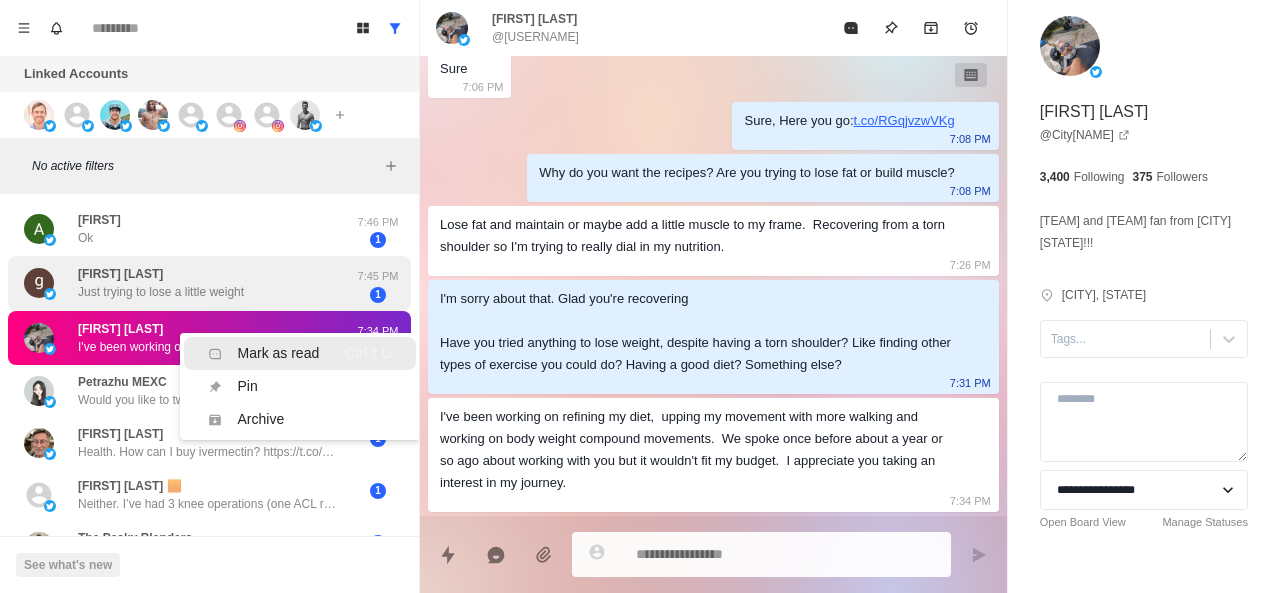 click on "giuliano casadei Just trying to lose a little weight" at bounding box center [188, 283] 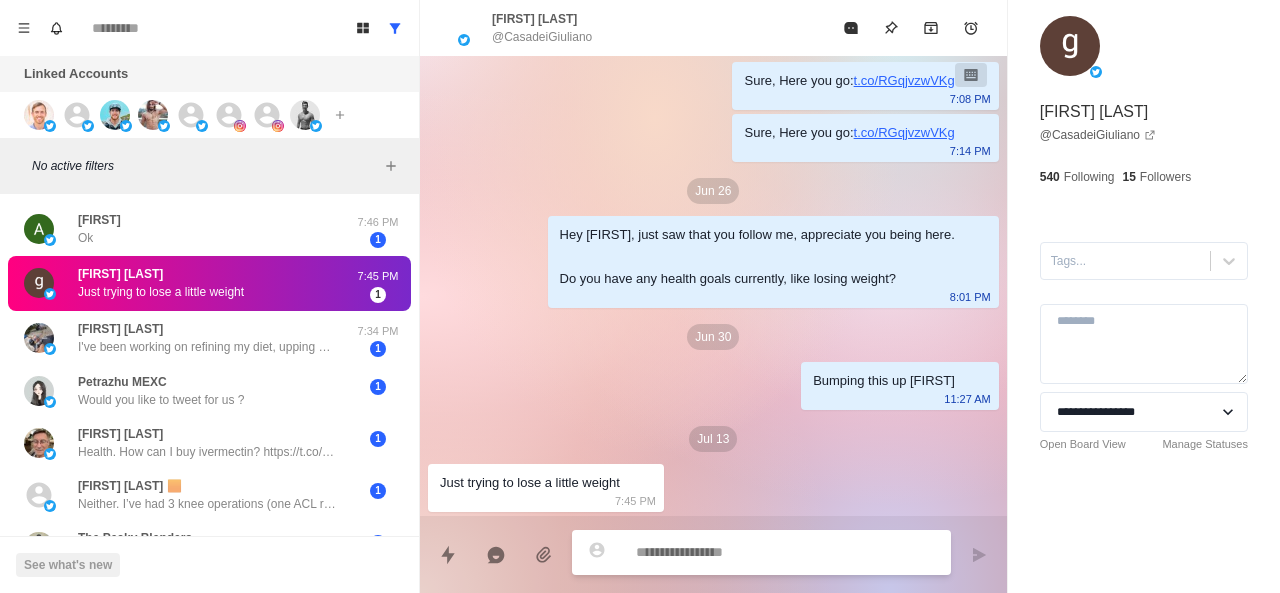 scroll, scrollTop: 10, scrollLeft: 0, axis: vertical 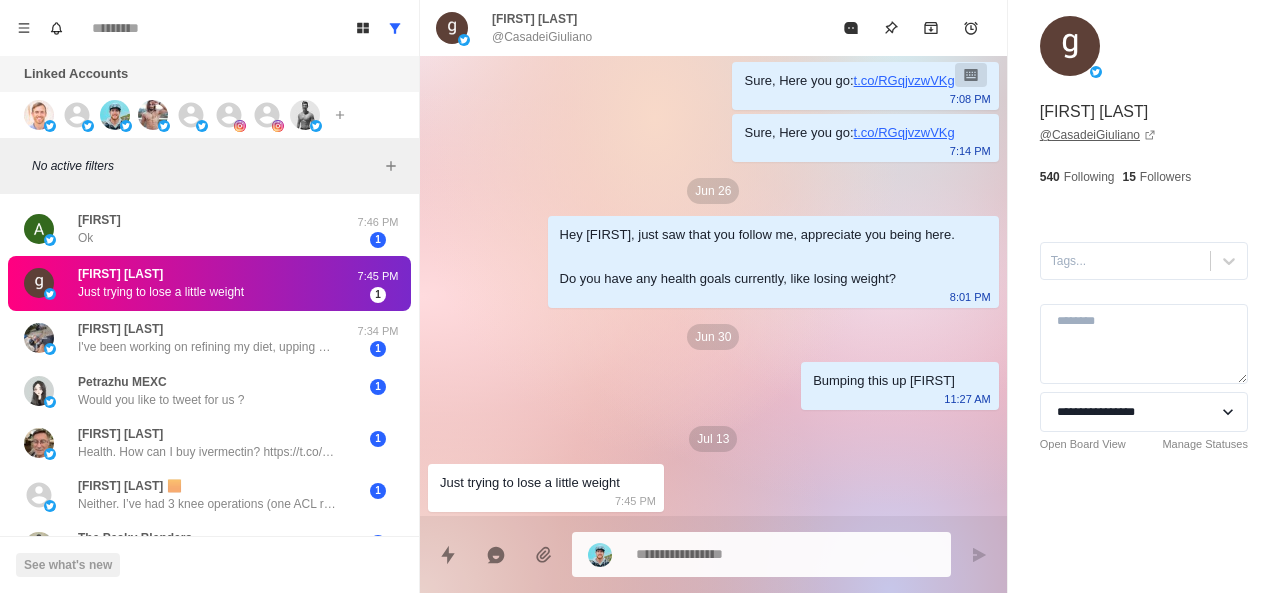 click on "@ CasadeiGiuliano" at bounding box center (1098, 135) 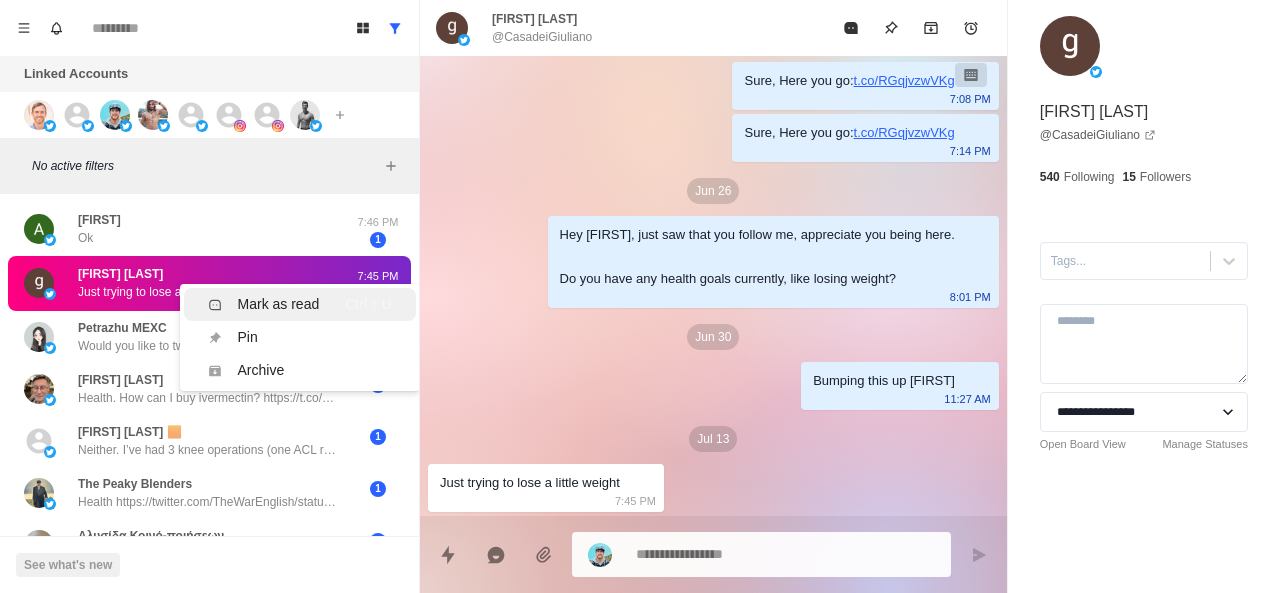 click on "Mark as read" at bounding box center [279, 304] 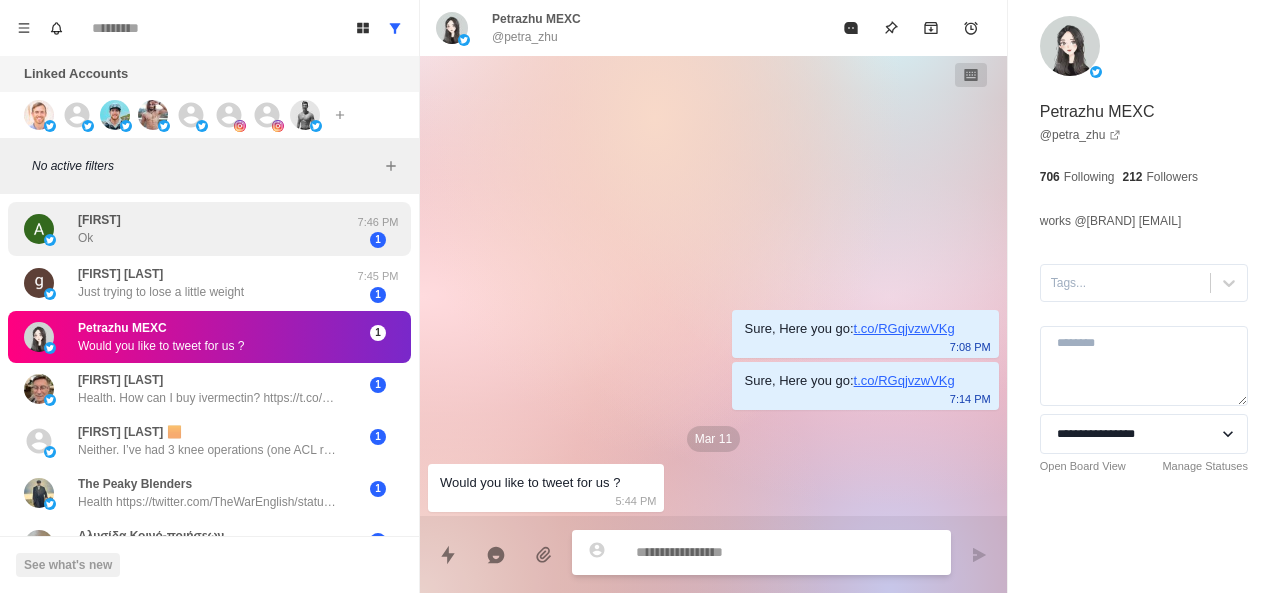 scroll, scrollTop: 0, scrollLeft: 0, axis: both 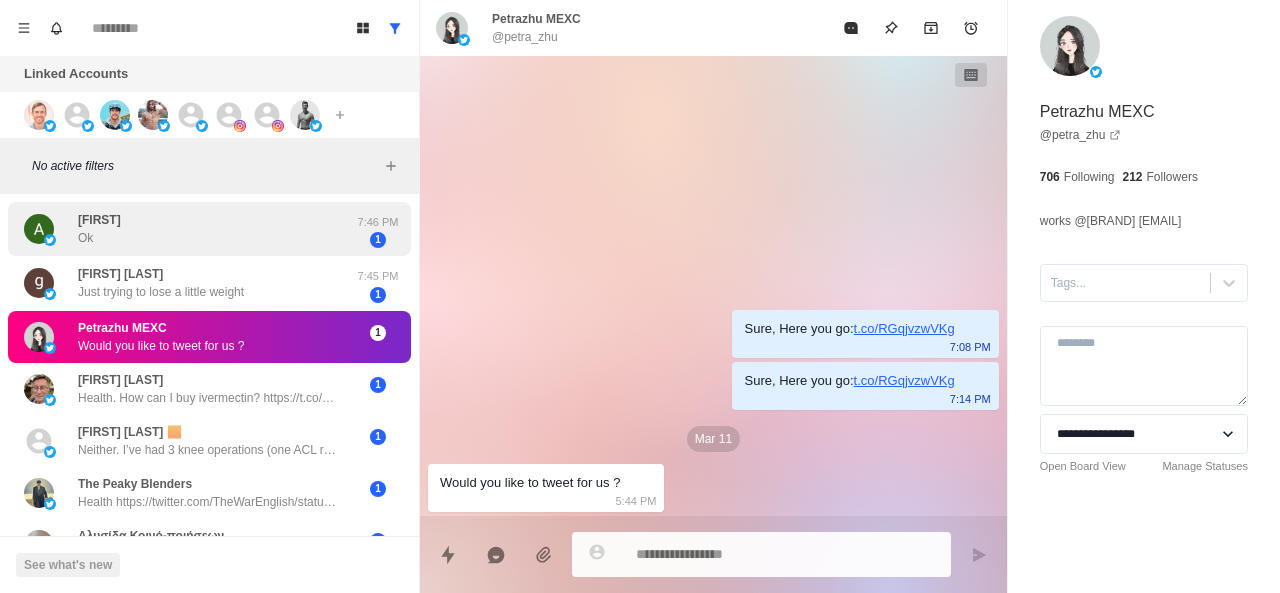 click on "Adam Ok" at bounding box center (188, 229) 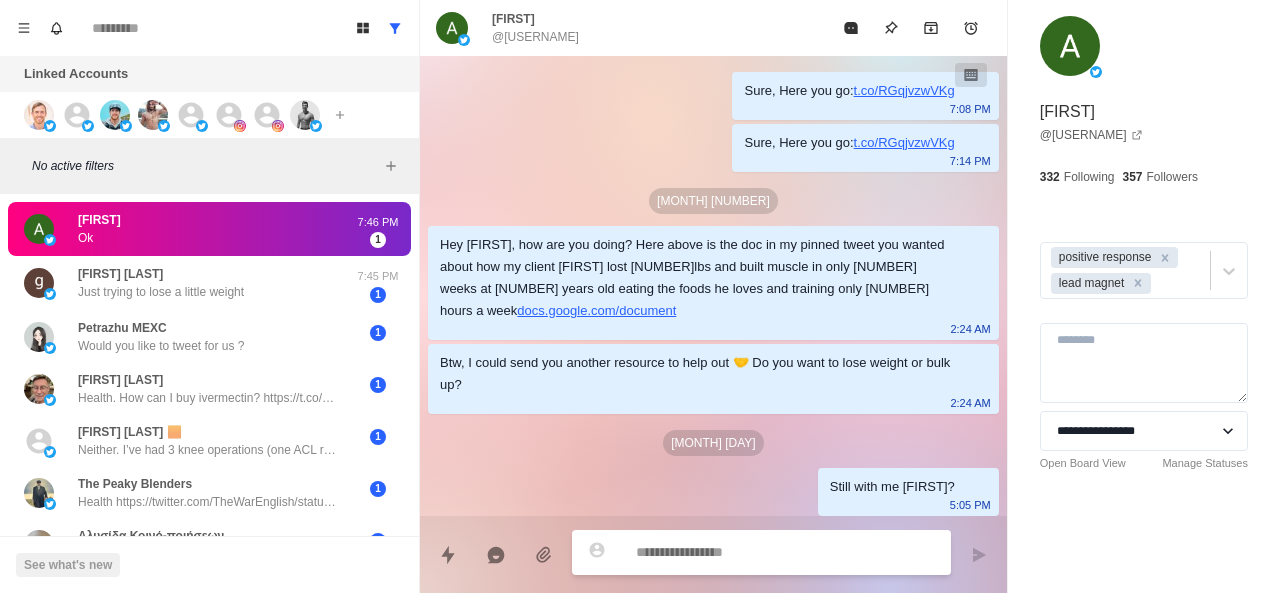 scroll, scrollTop: 540, scrollLeft: 0, axis: vertical 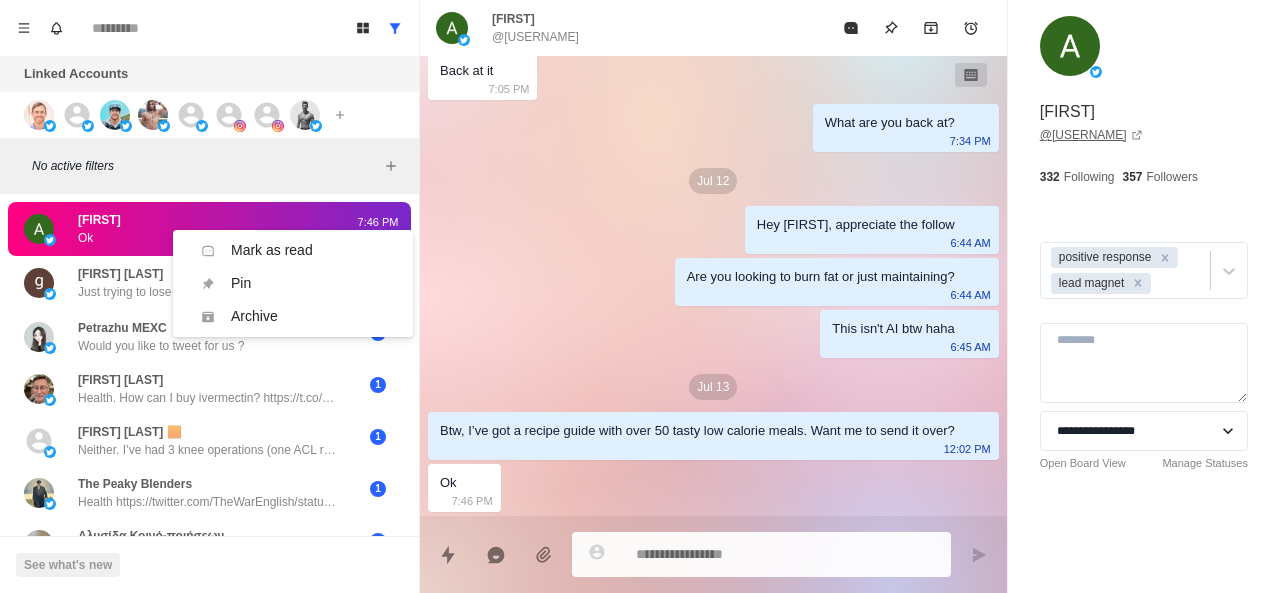click on "@ lyfeglove" at bounding box center [1091, 135] 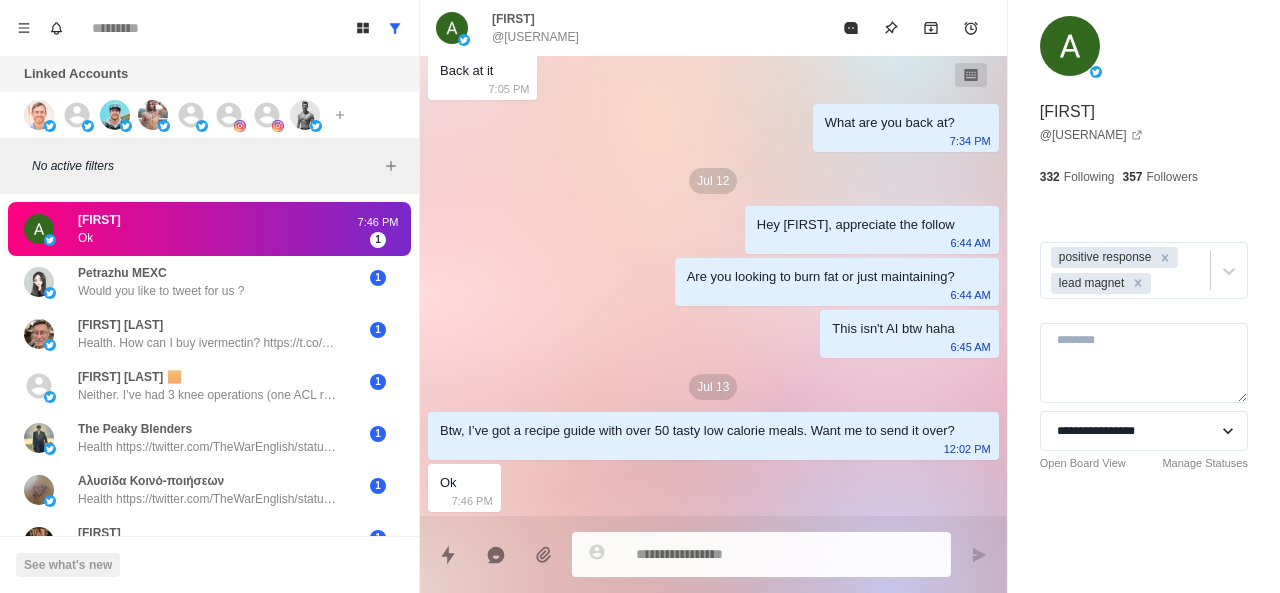 click at bounding box center (785, 554) 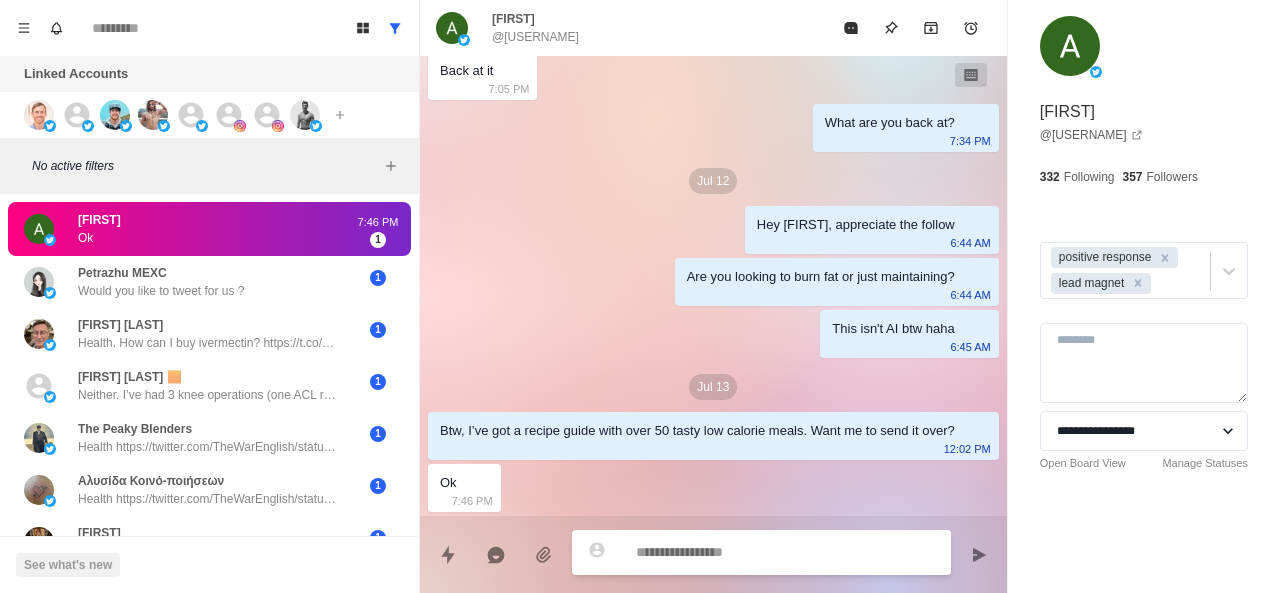 paste on "**********" 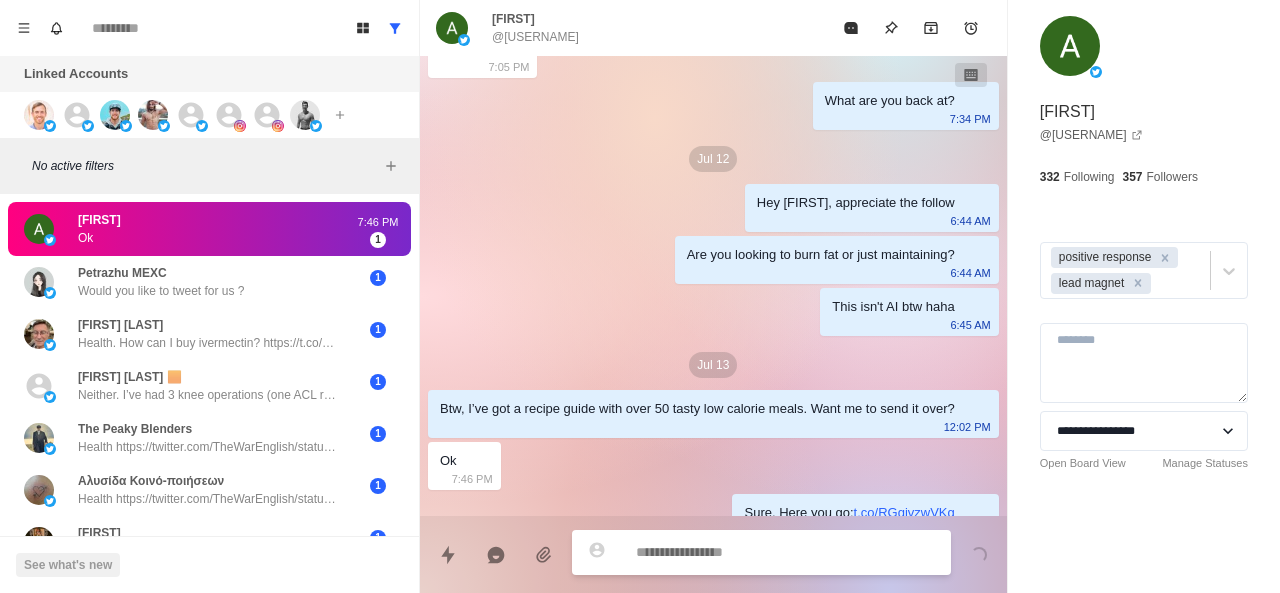 scroll, scrollTop: 592, scrollLeft: 0, axis: vertical 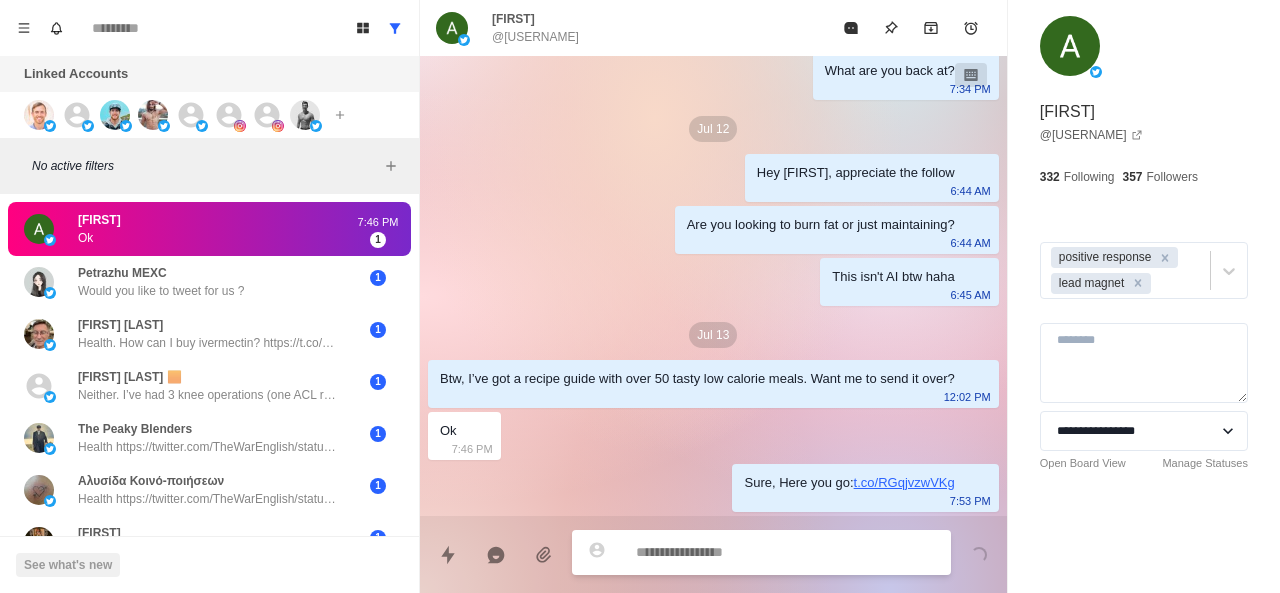 paste on "**********" 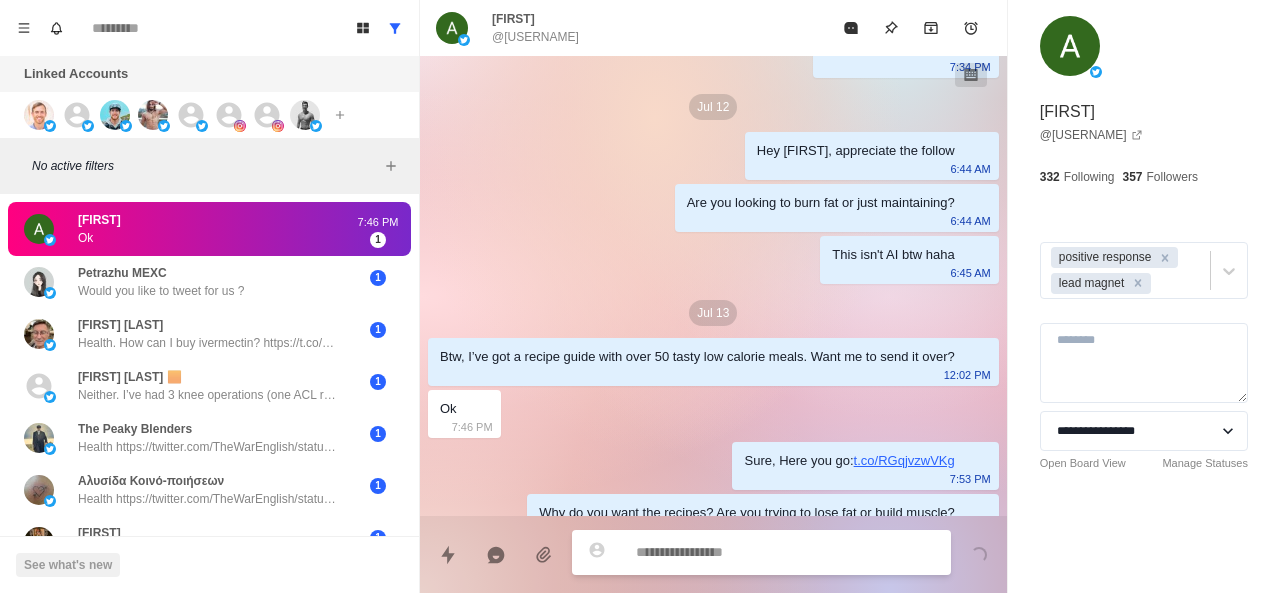 scroll, scrollTop: 644, scrollLeft: 0, axis: vertical 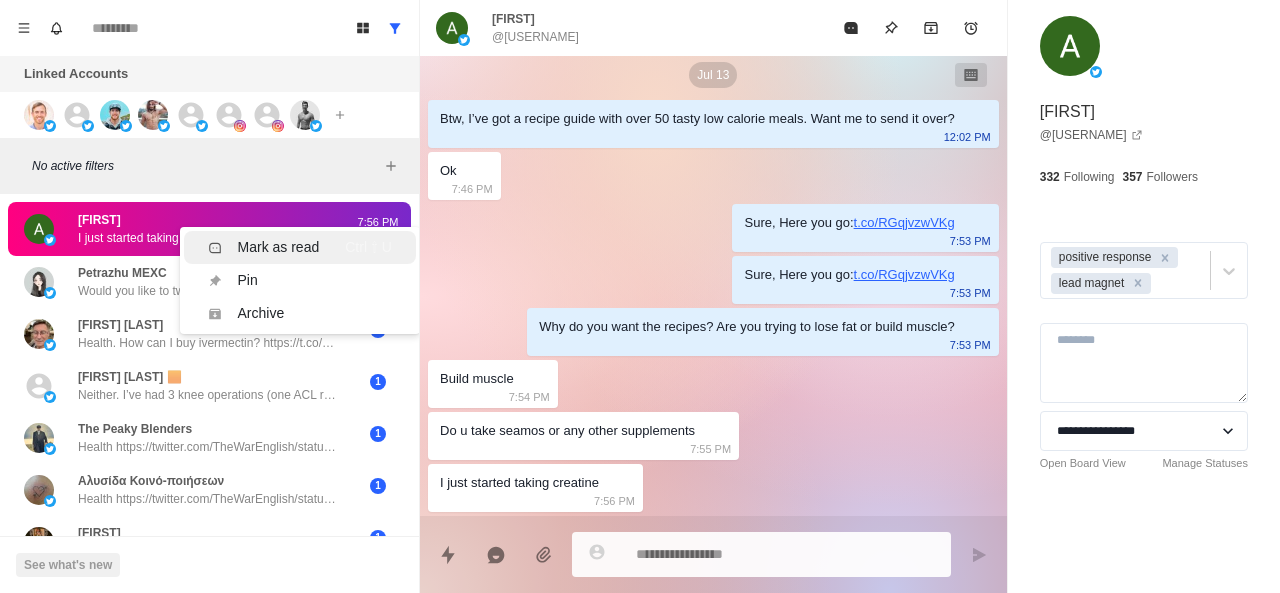 click on "Mark as read" at bounding box center [279, 247] 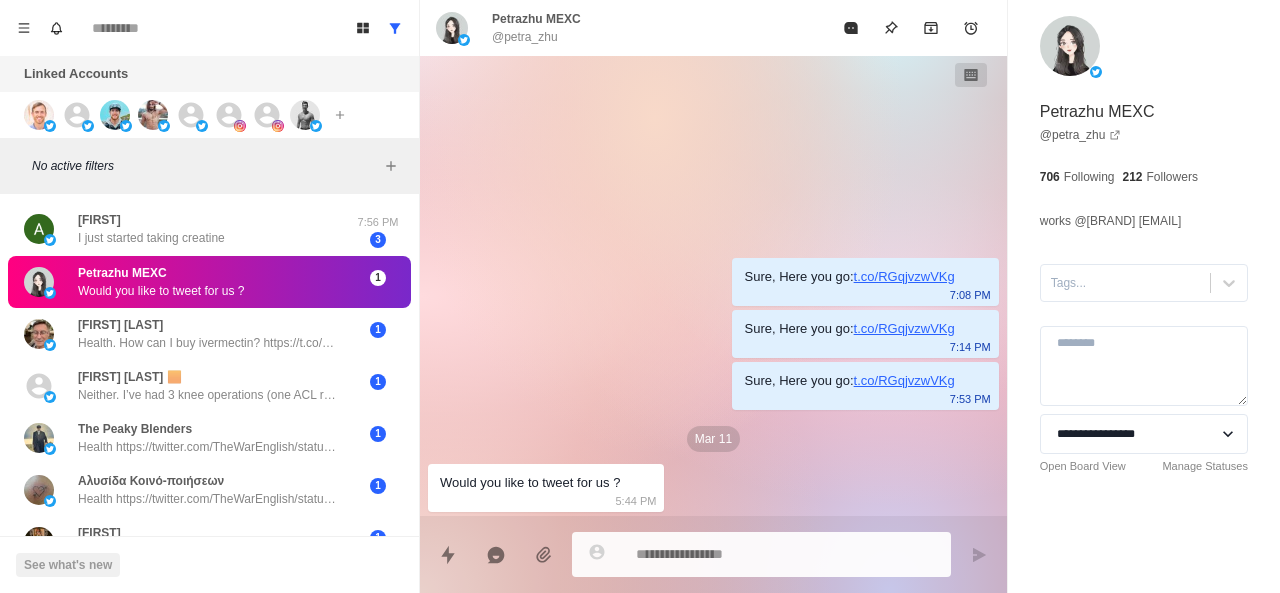 scroll, scrollTop: 0, scrollLeft: 0, axis: both 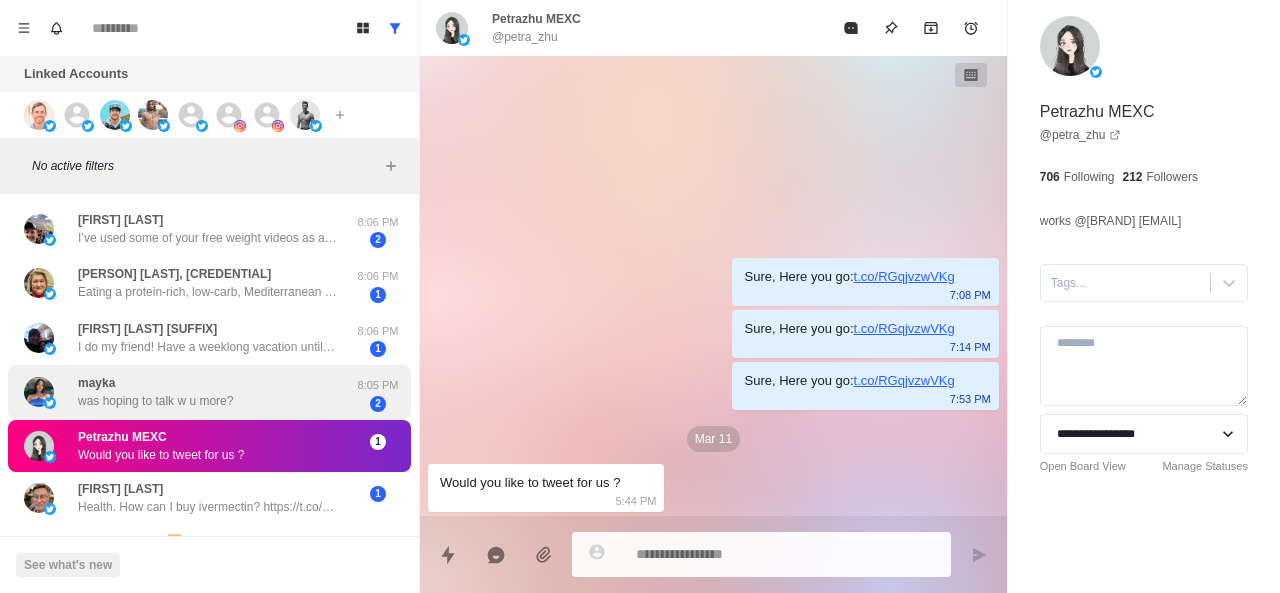 click on "mayka was hoping to talk w u more? 8:05 PM 2" at bounding box center (209, 392) 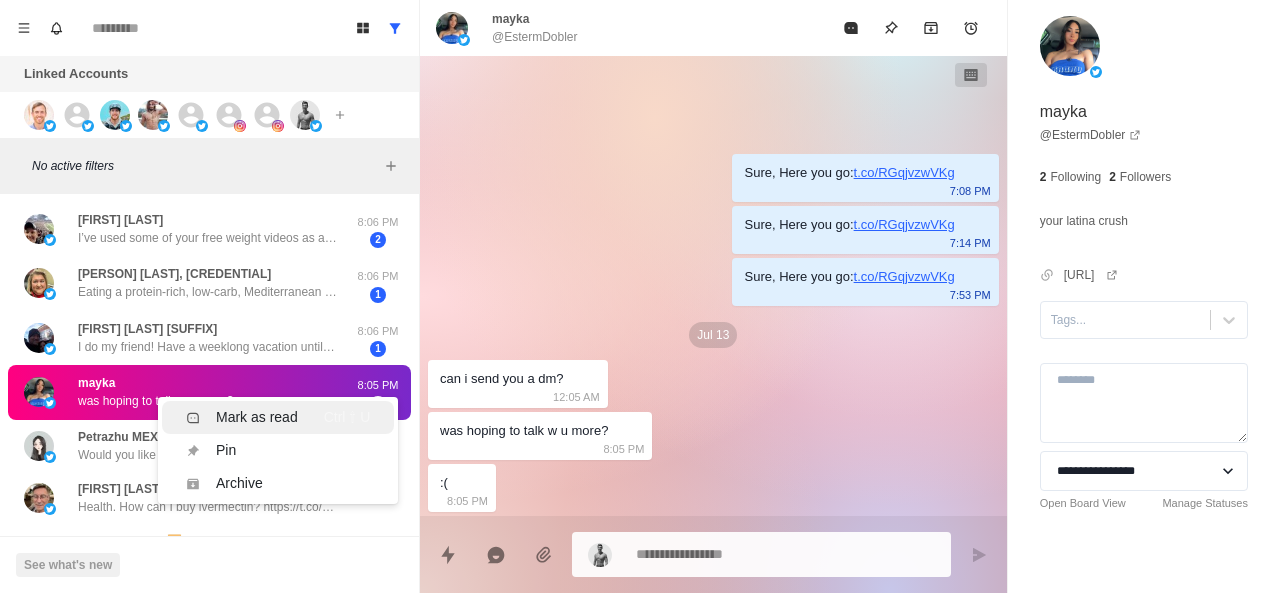 click on "Mark as read" at bounding box center (257, 417) 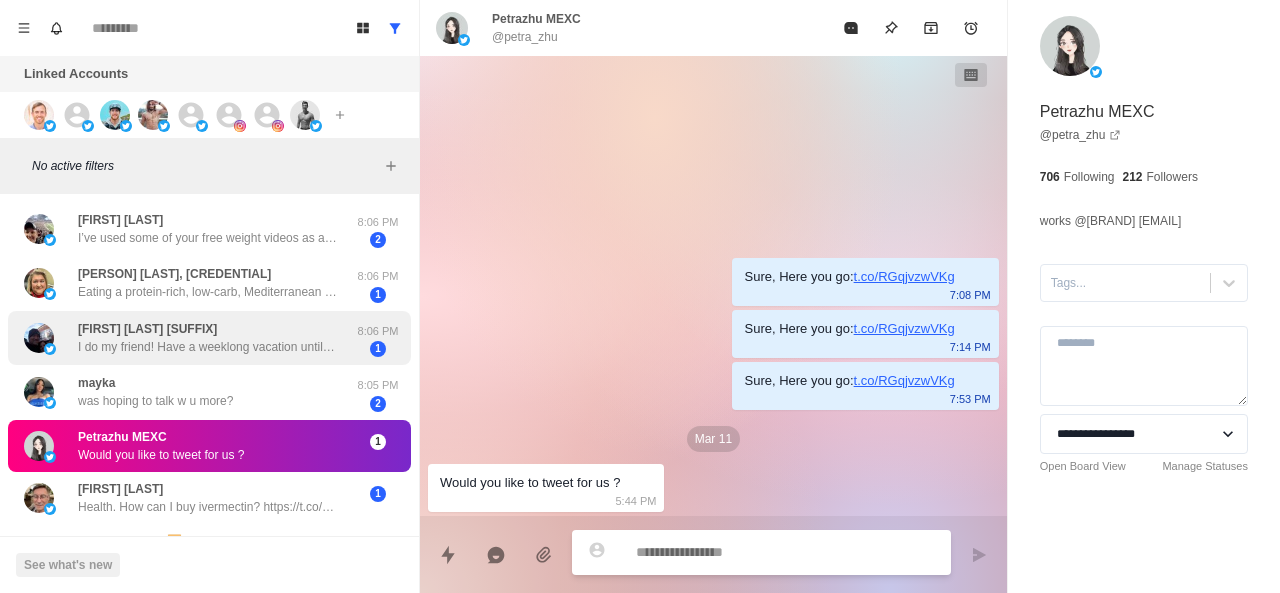click on "I do my friend! Have a weeklong vacation until the 23rd, and after that I’d like to fully work with you and start getting after it to lose some weight and gain some muscle!" at bounding box center (208, 347) 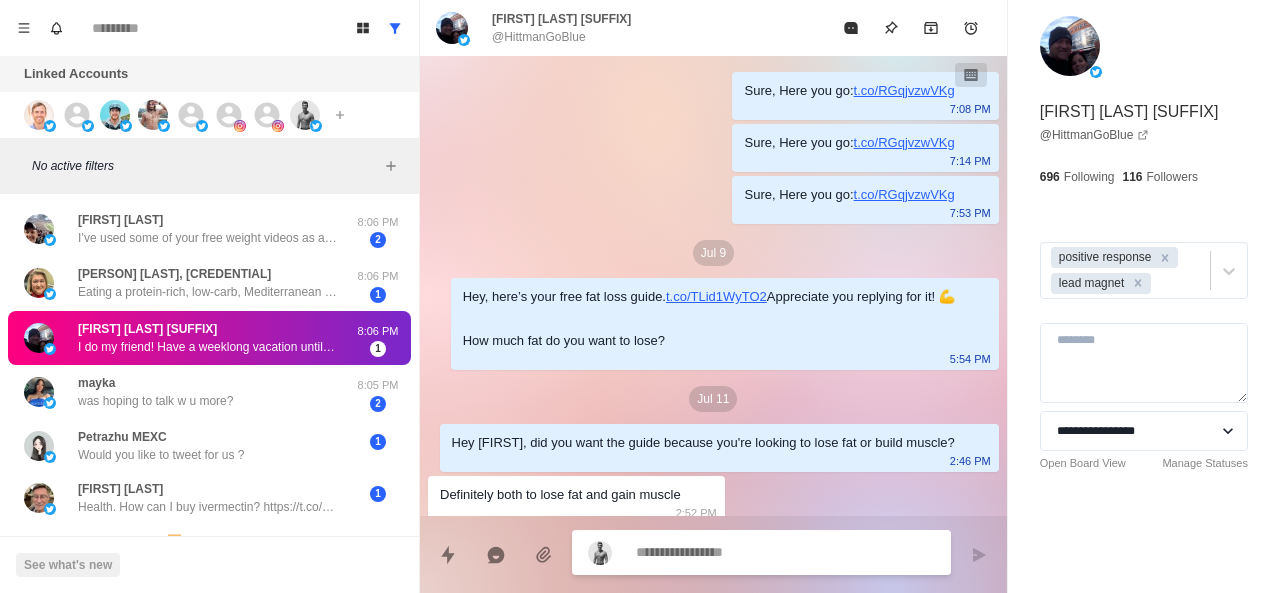 scroll, scrollTop: 452, scrollLeft: 0, axis: vertical 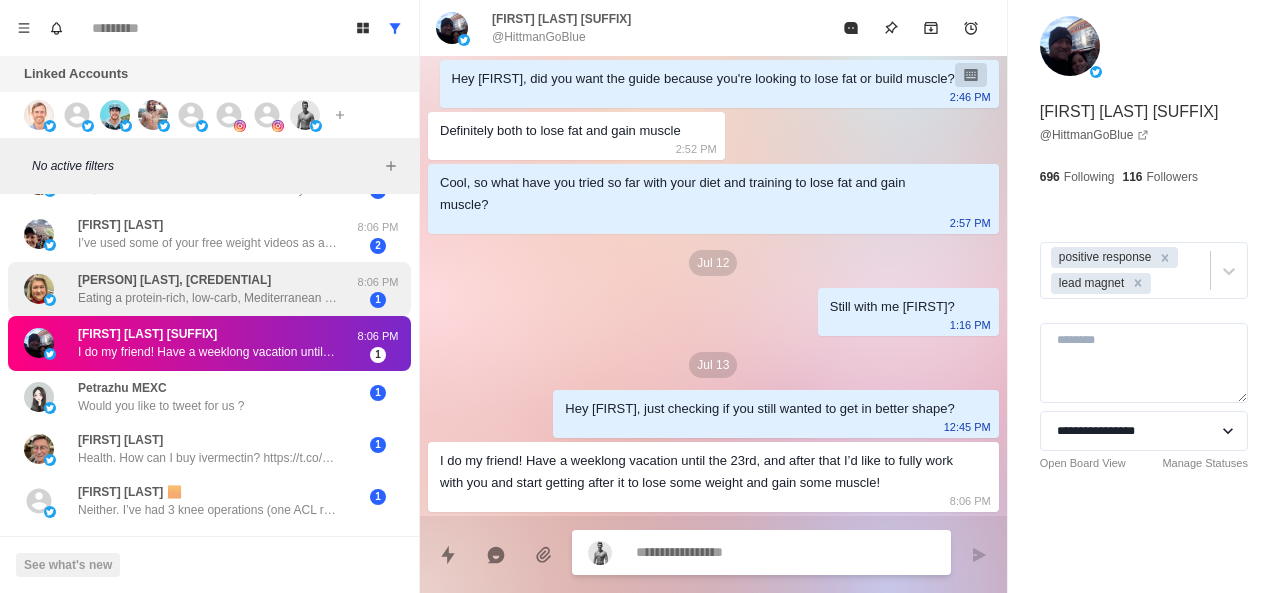 click on "Eating a protein-rich, low-carb, Mediterranean type diet seems to work best. Anything that reduces inflammation and has a good glycemic index is helpful. Walking or swimming work best for me so far." at bounding box center (208, 298) 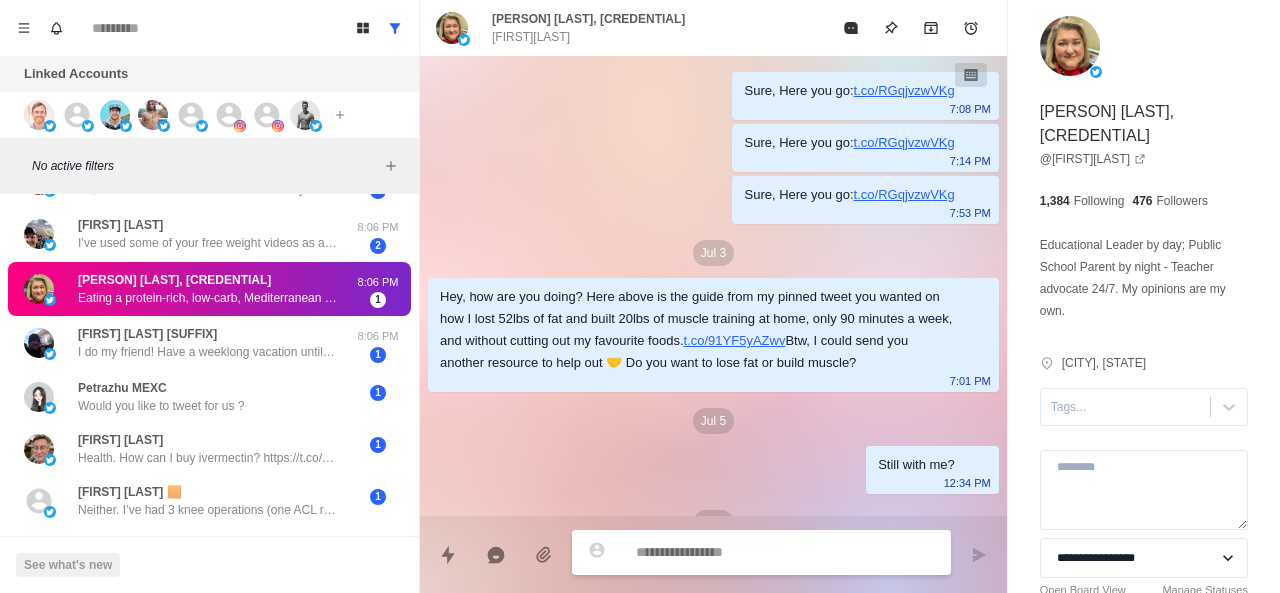 scroll, scrollTop: 612, scrollLeft: 0, axis: vertical 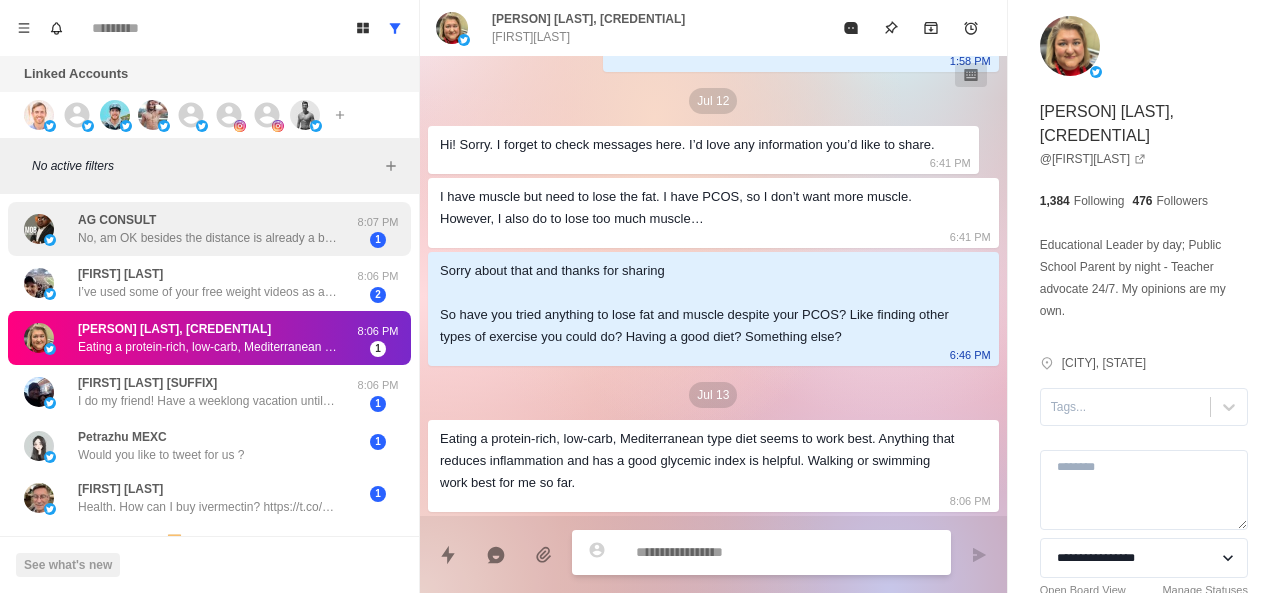 click on "No, am OK besides the distance is already a barrier. Thank you" at bounding box center [208, 238] 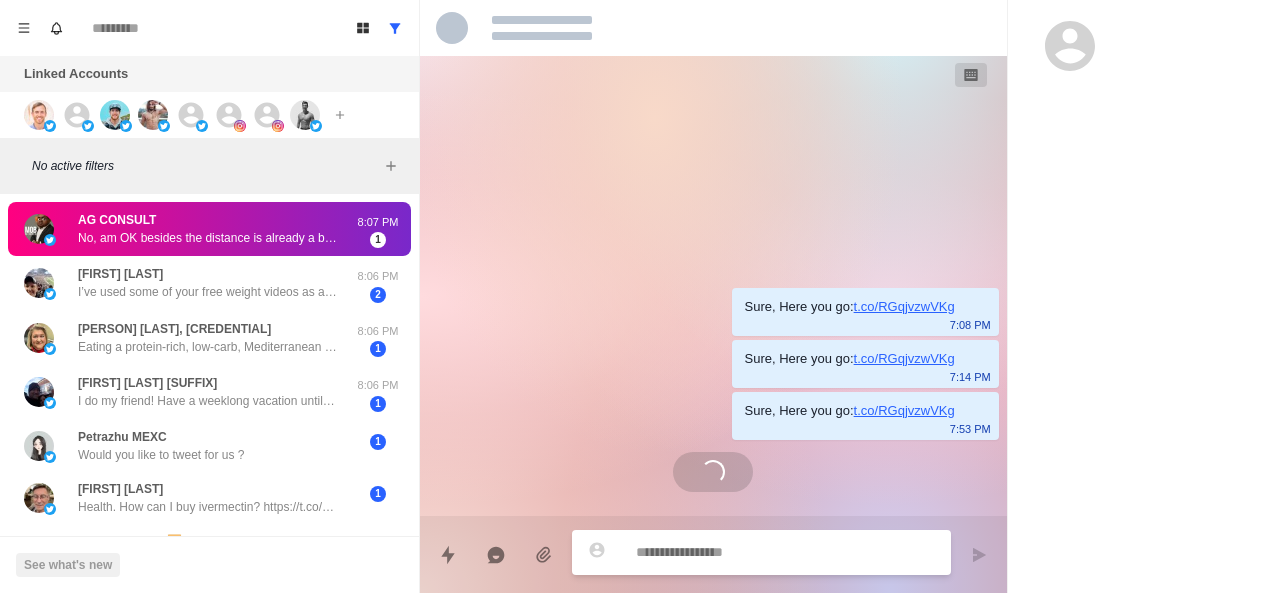 scroll, scrollTop: 0, scrollLeft: 0, axis: both 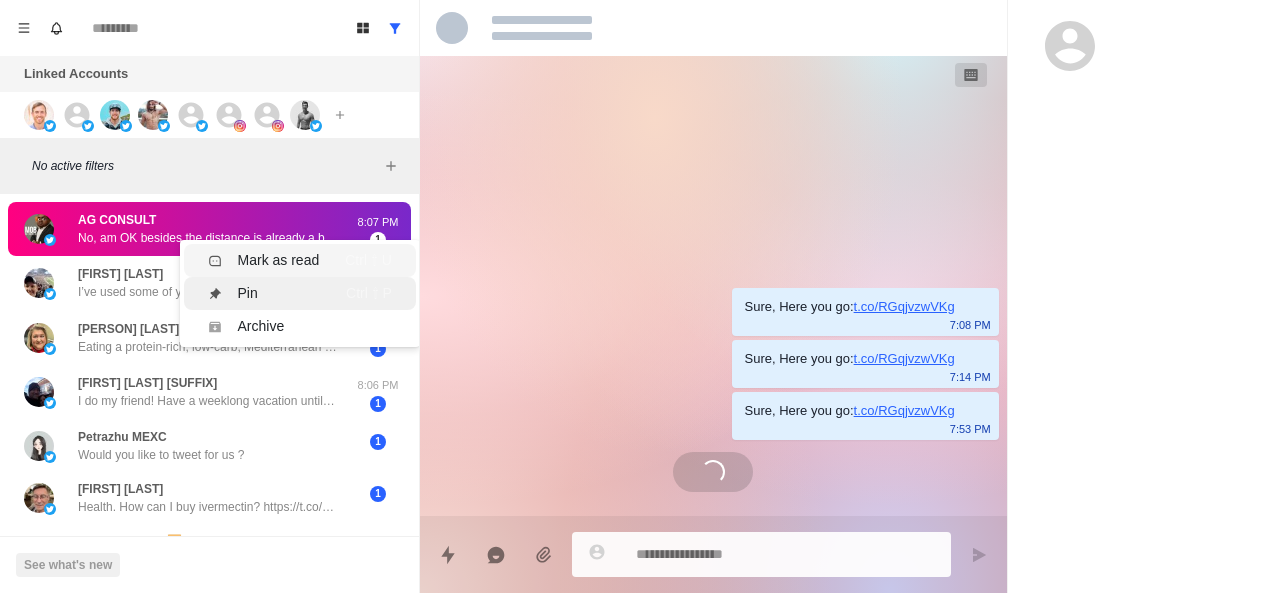 click on "Mark as read" at bounding box center (279, 260) 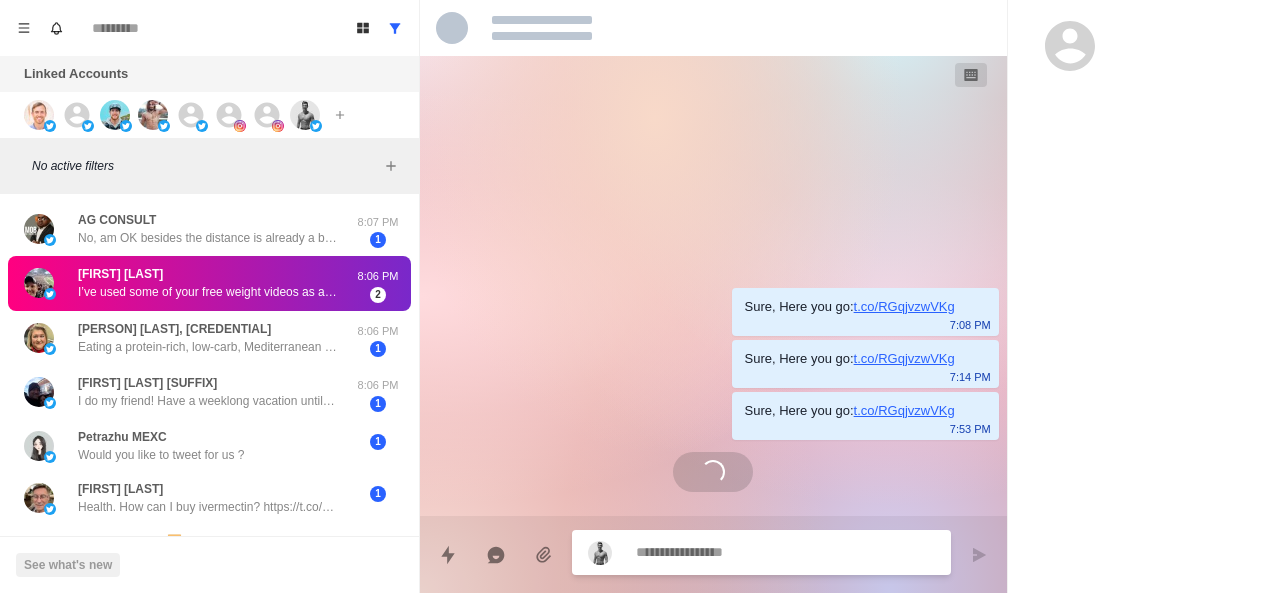 scroll, scrollTop: 0, scrollLeft: 0, axis: both 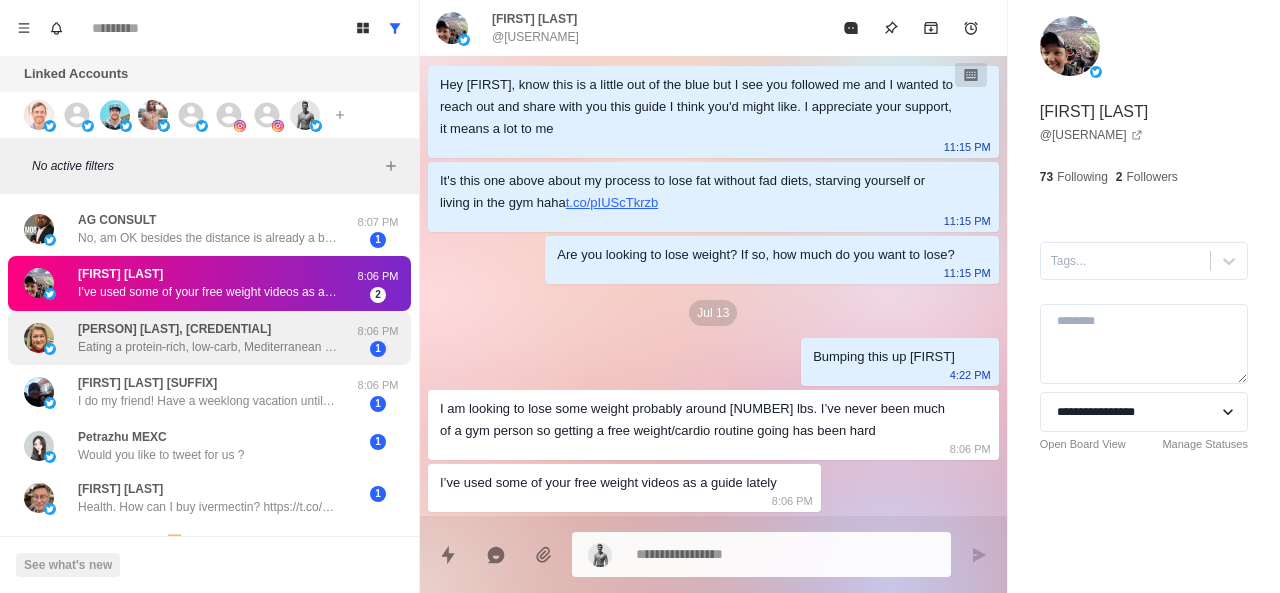 click on "Dr. Jennifer Chandler, NBCT Eating a protein-rich, low-carb, Mediterranean type diet seems to work best. Anything that reduces inflammation and has a good glycemic index is helpful. Walking or swimming work best for me so far. 8:06 PM 1" at bounding box center [209, 338] 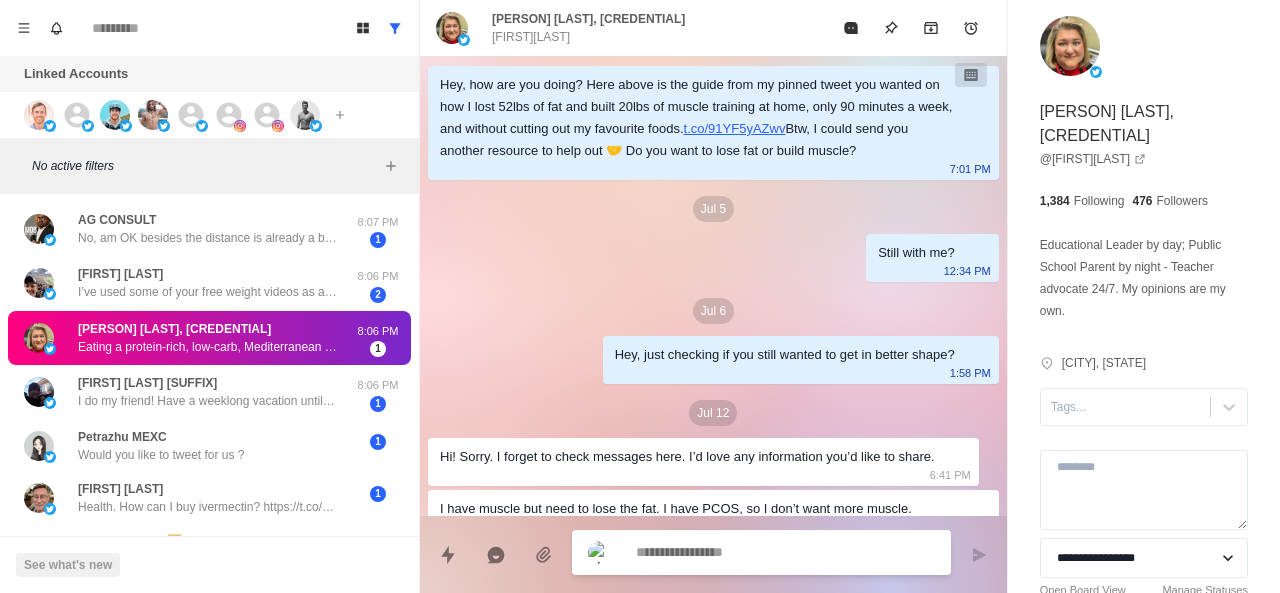scroll, scrollTop: 612, scrollLeft: 0, axis: vertical 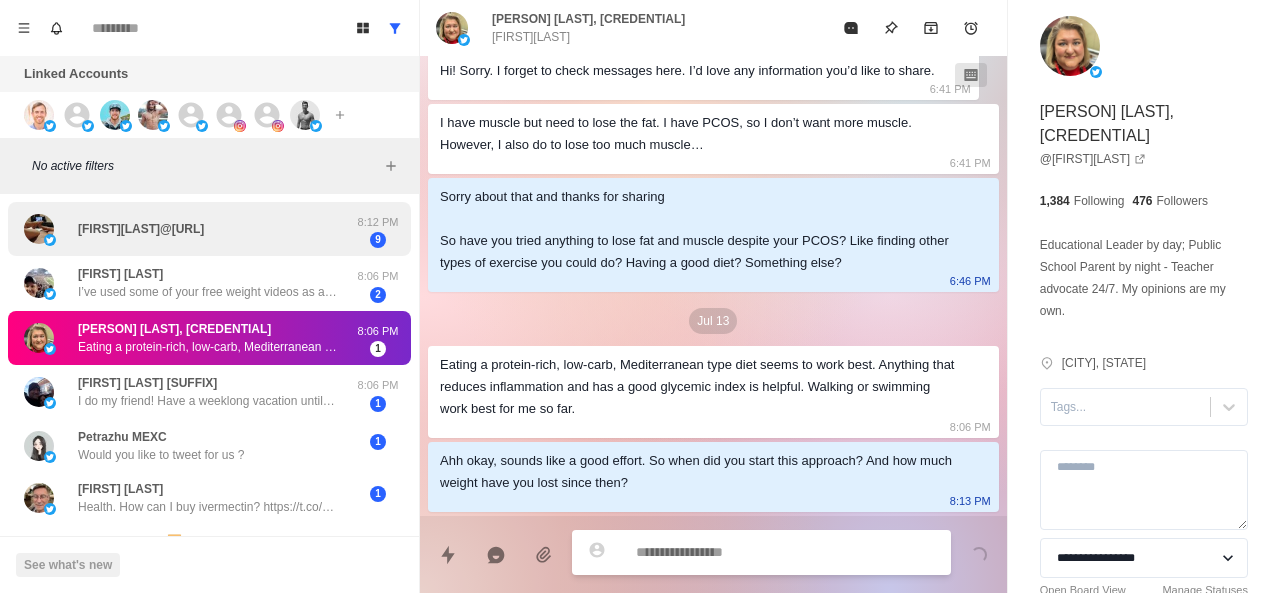 click on "GydGuitarBlair@gyd.guitars" at bounding box center (141, 229) 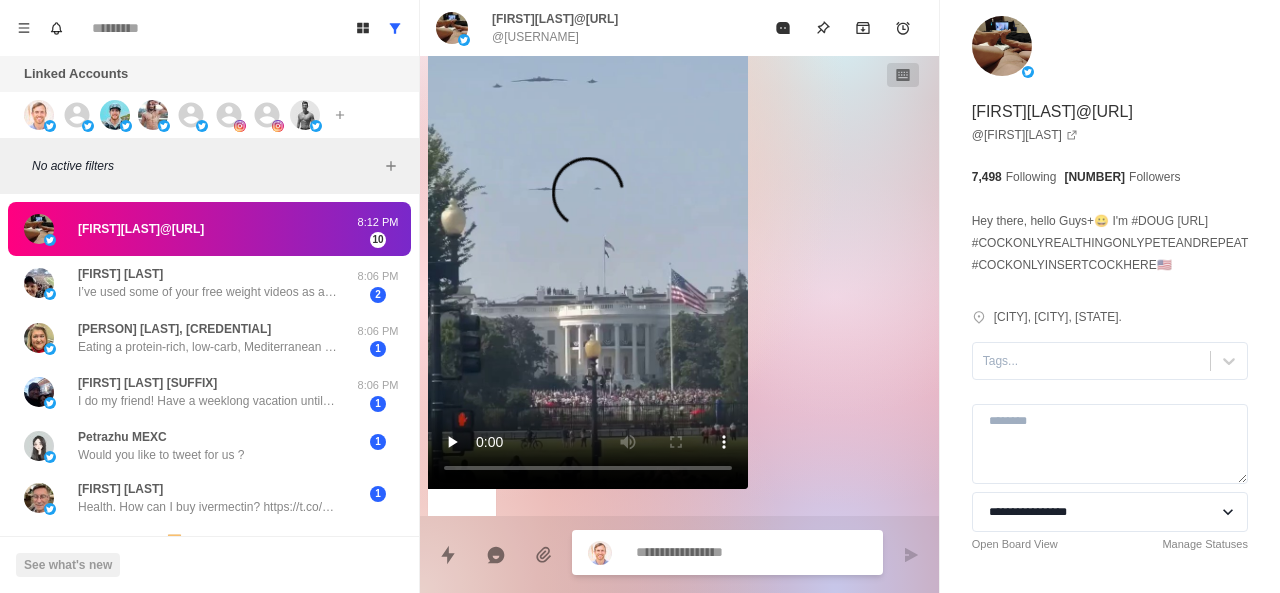 scroll, scrollTop: 3585, scrollLeft: 0, axis: vertical 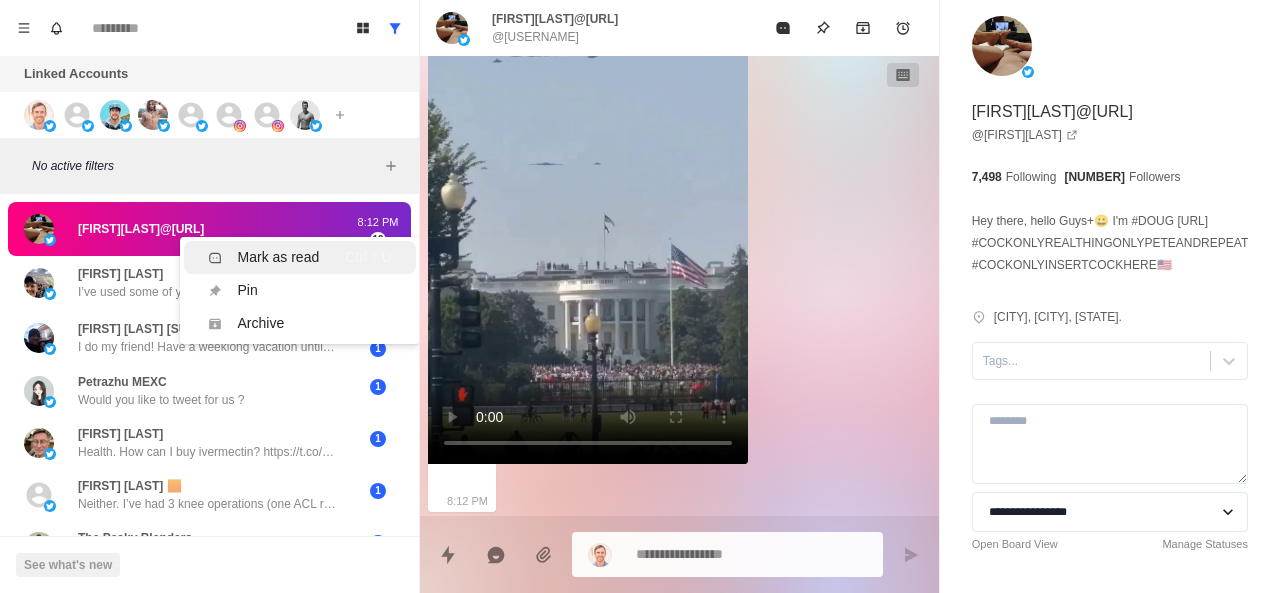 click on "Mark as read Ctrl ⇧ U" at bounding box center [300, 257] 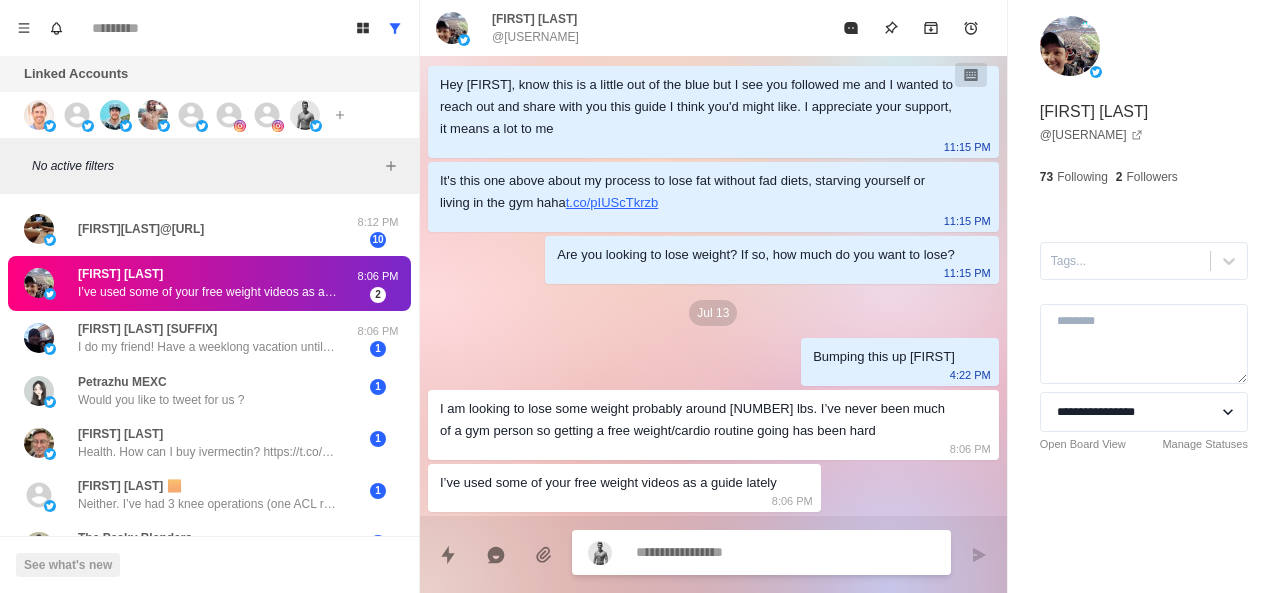 scroll, scrollTop: 212, scrollLeft: 0, axis: vertical 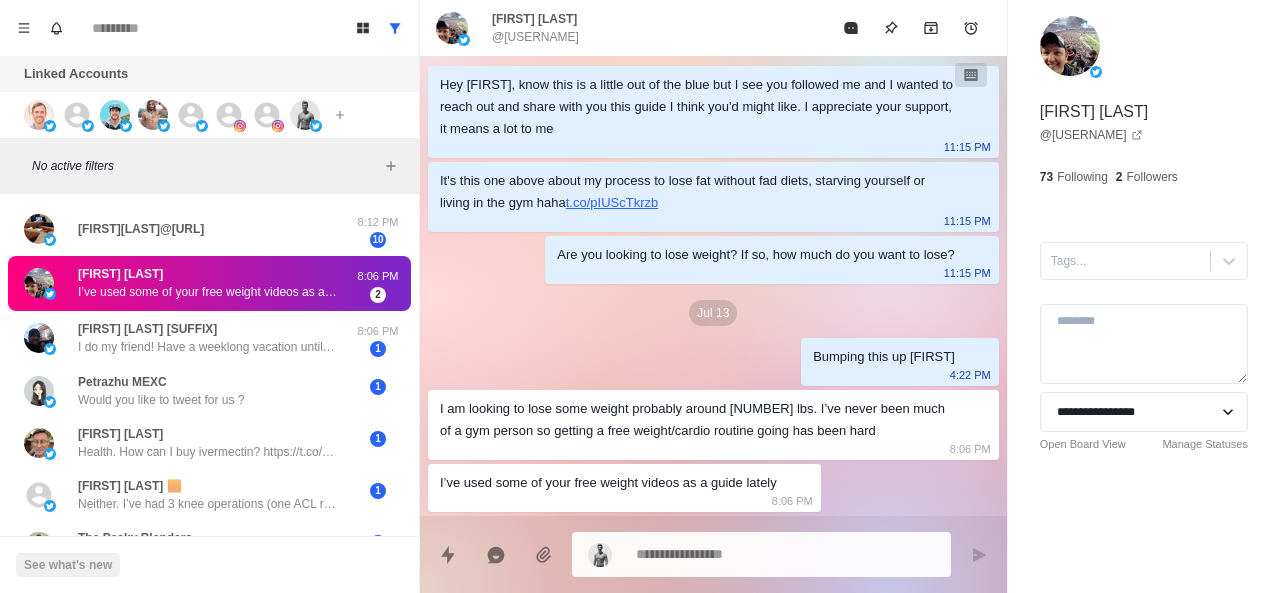click on "I’ve used some of your free weight videos as a guide lately" at bounding box center [208, 292] 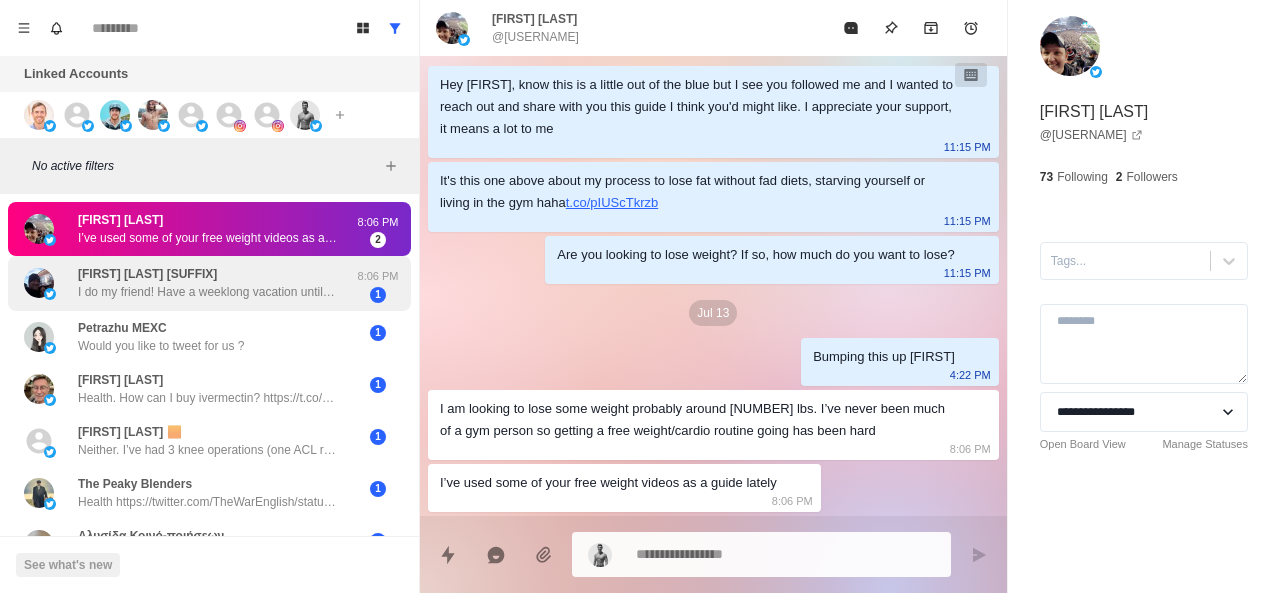 click on "I do my friend! Have a weeklong vacation until the 23rd, and after that I’d like to fully work with you and start getting after it to lose some weight and gain some muscle!" at bounding box center (208, 292) 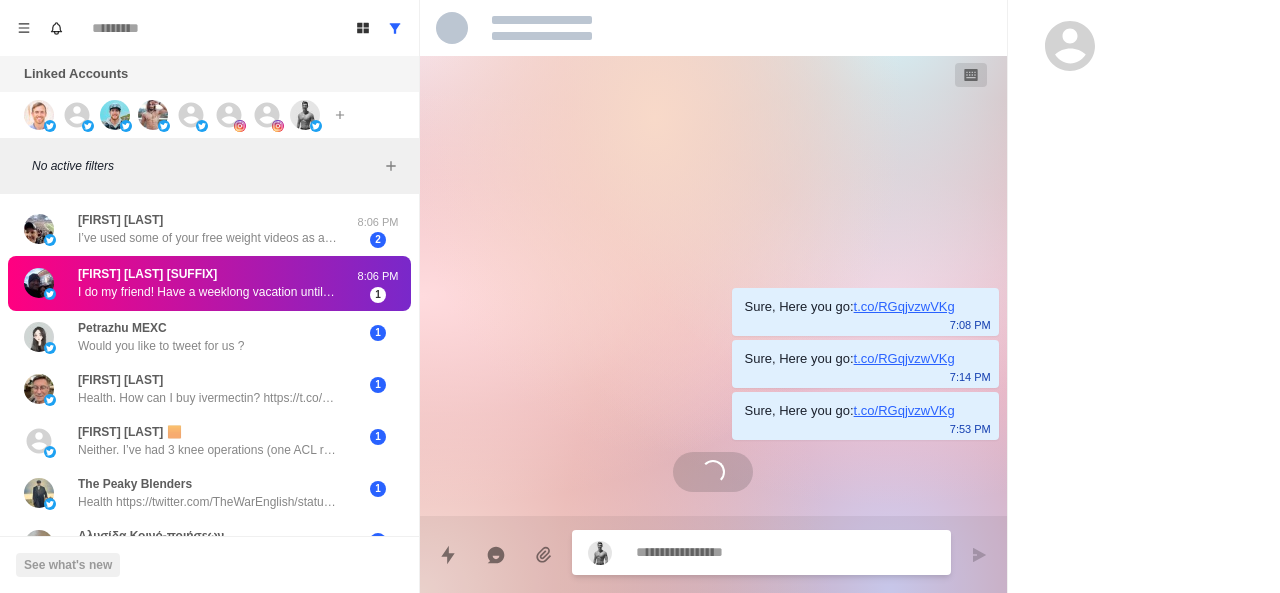scroll, scrollTop: 0, scrollLeft: 0, axis: both 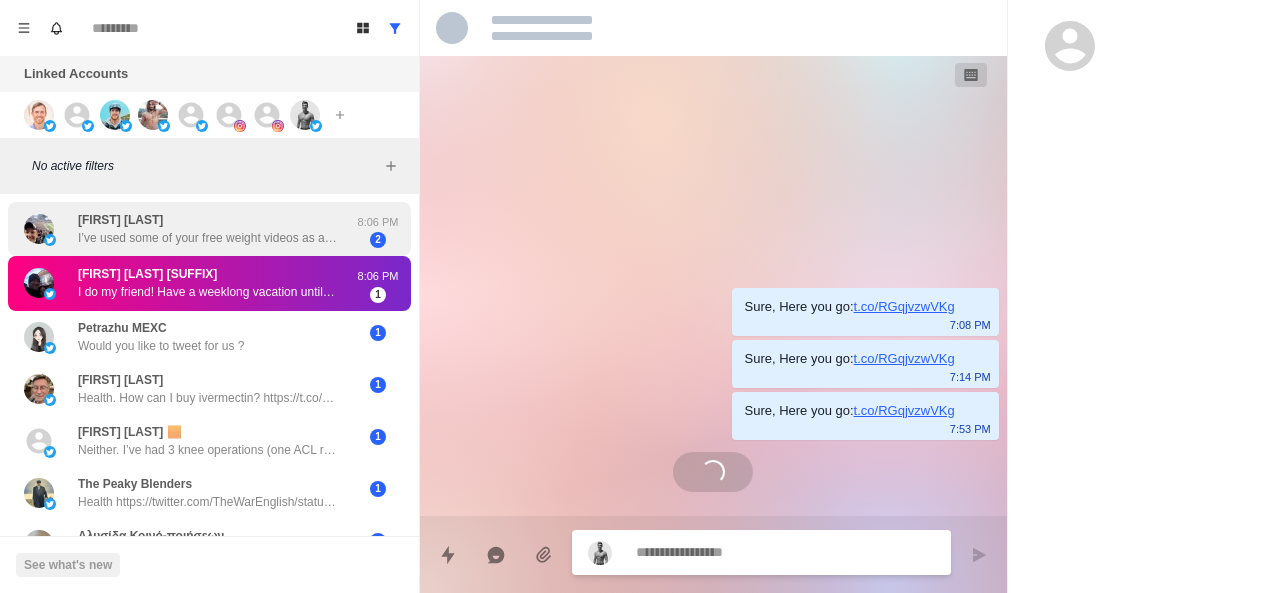 click on "I’ve used some of your free weight videos as a guide lately" at bounding box center [208, 238] 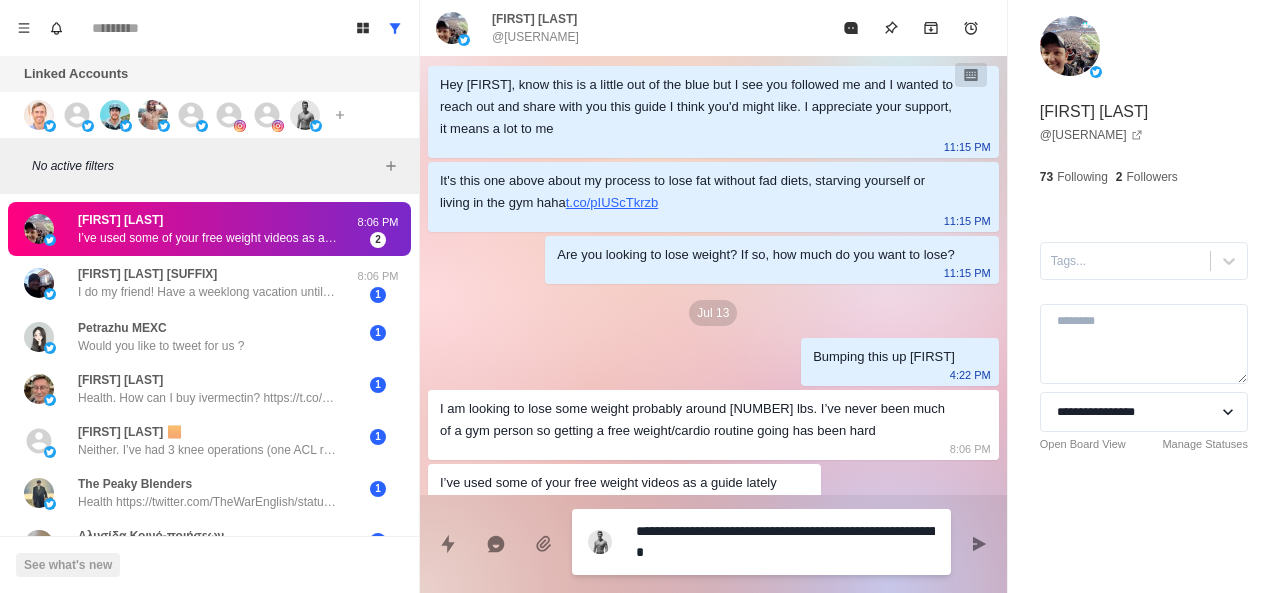 scroll, scrollTop: 232, scrollLeft: 0, axis: vertical 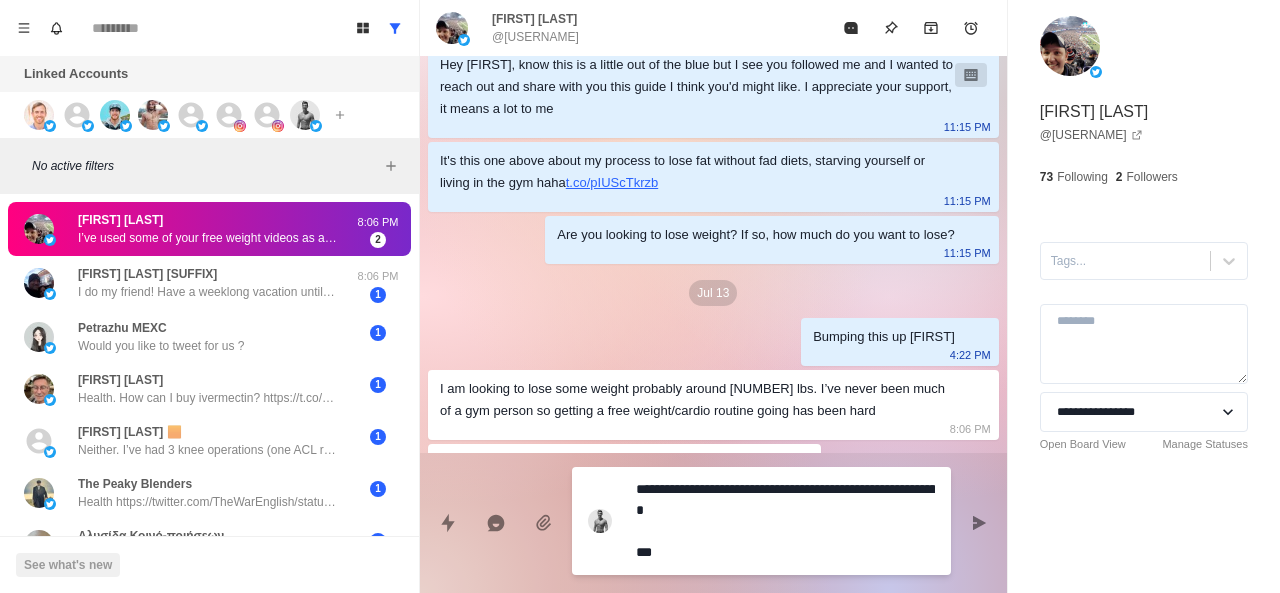 paste on "**********" 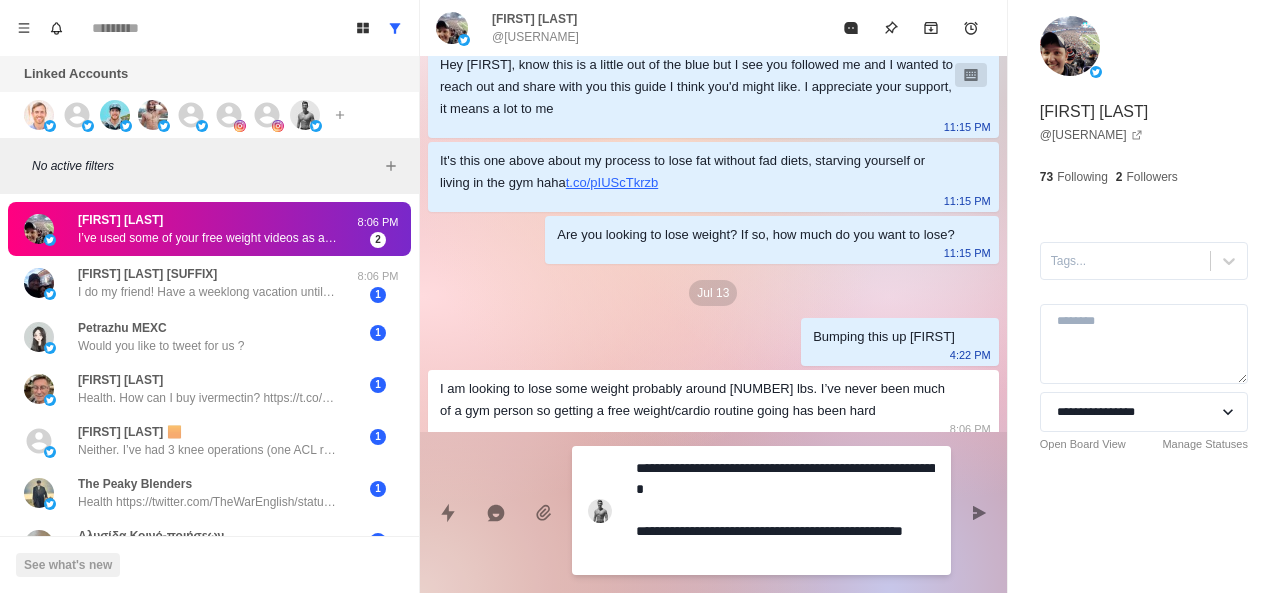 click on "**********" at bounding box center (785, 510) 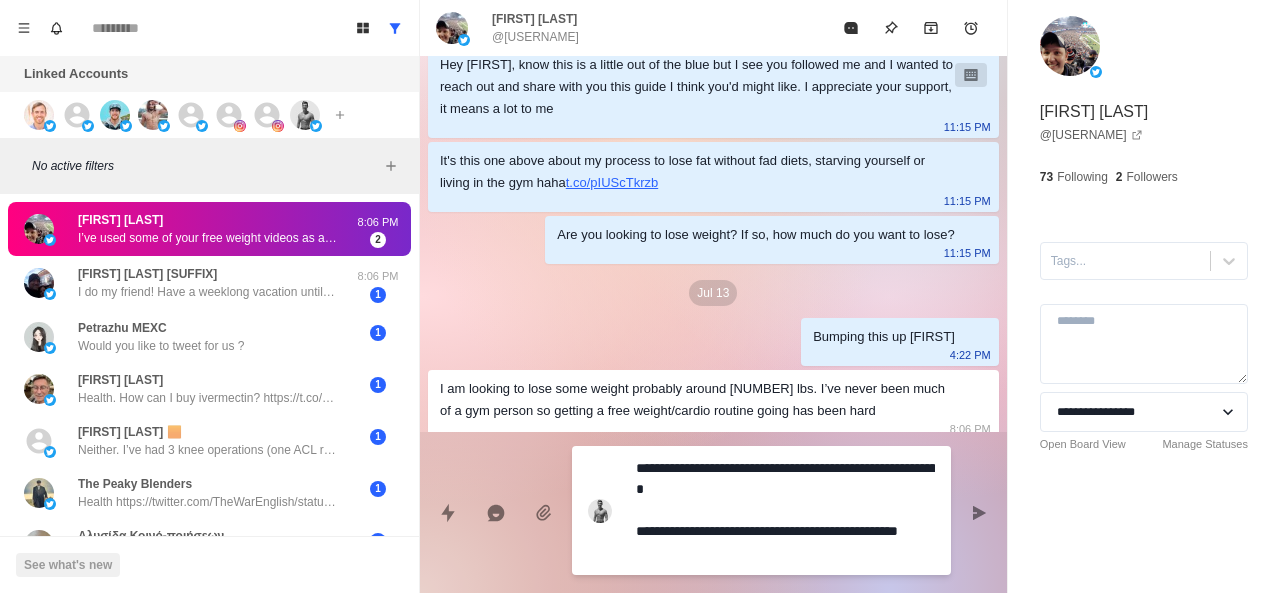 click on "**********" at bounding box center [785, 510] 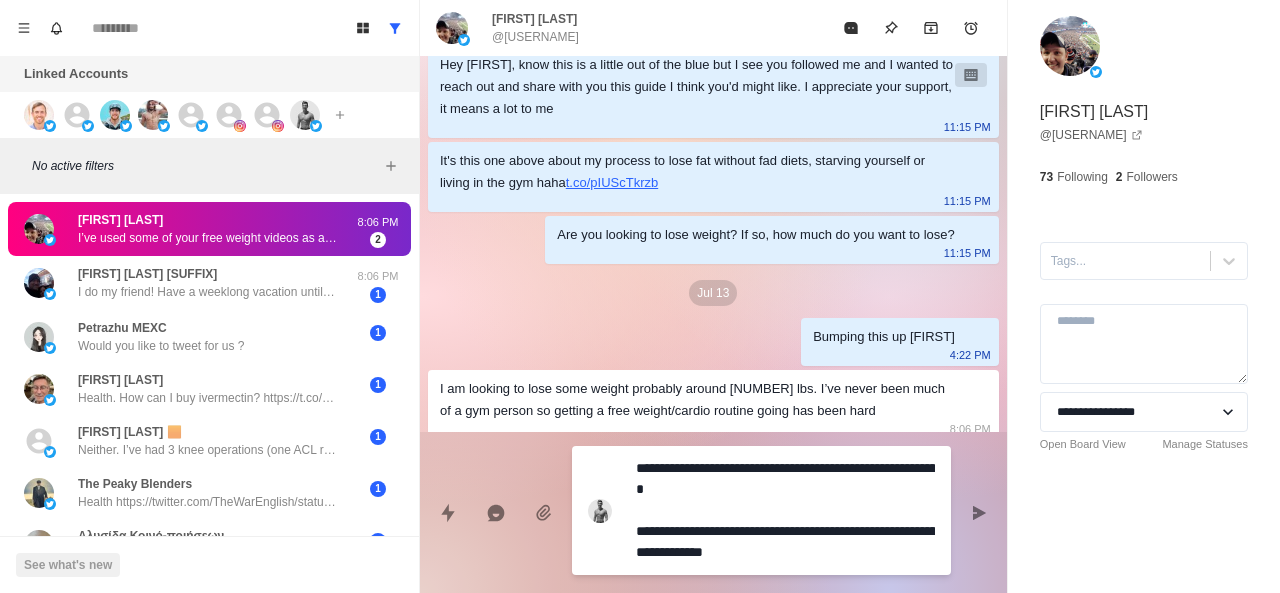 paste on "**********" 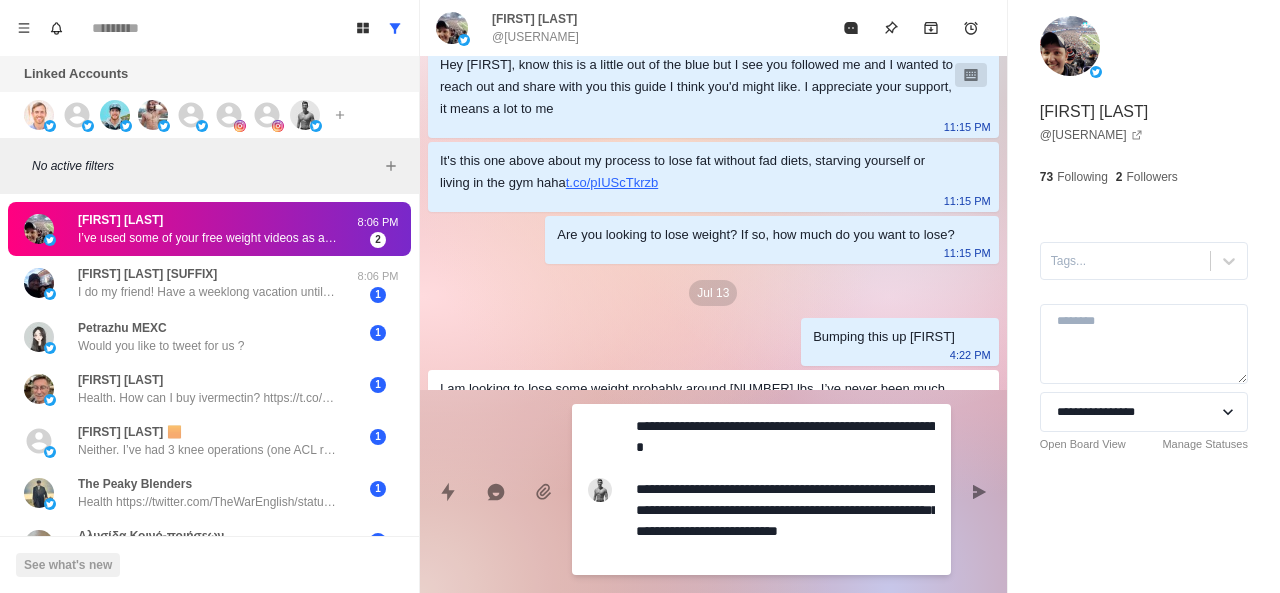 click on "**********" at bounding box center [785, 489] 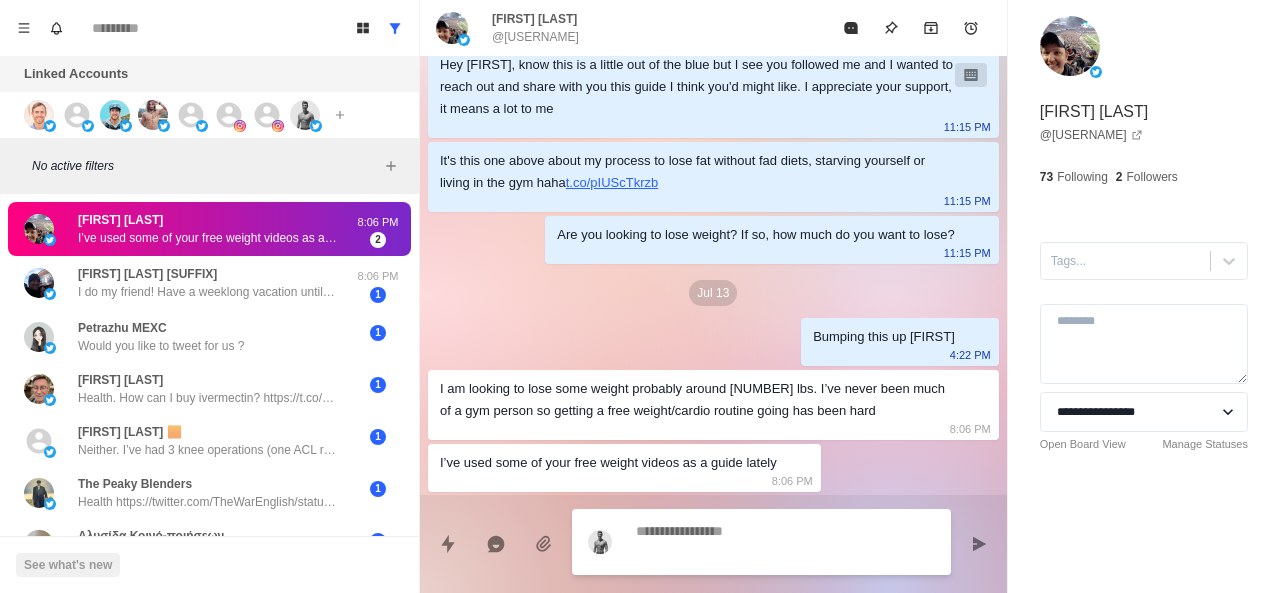 scroll, scrollTop: 264, scrollLeft: 0, axis: vertical 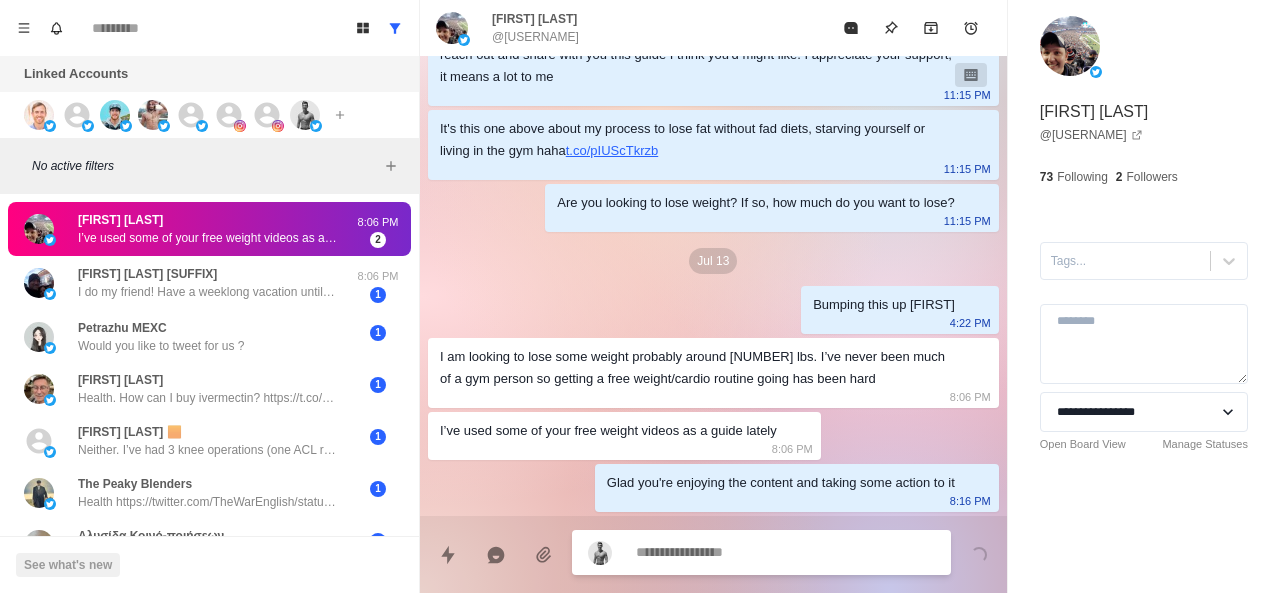 paste on "**********" 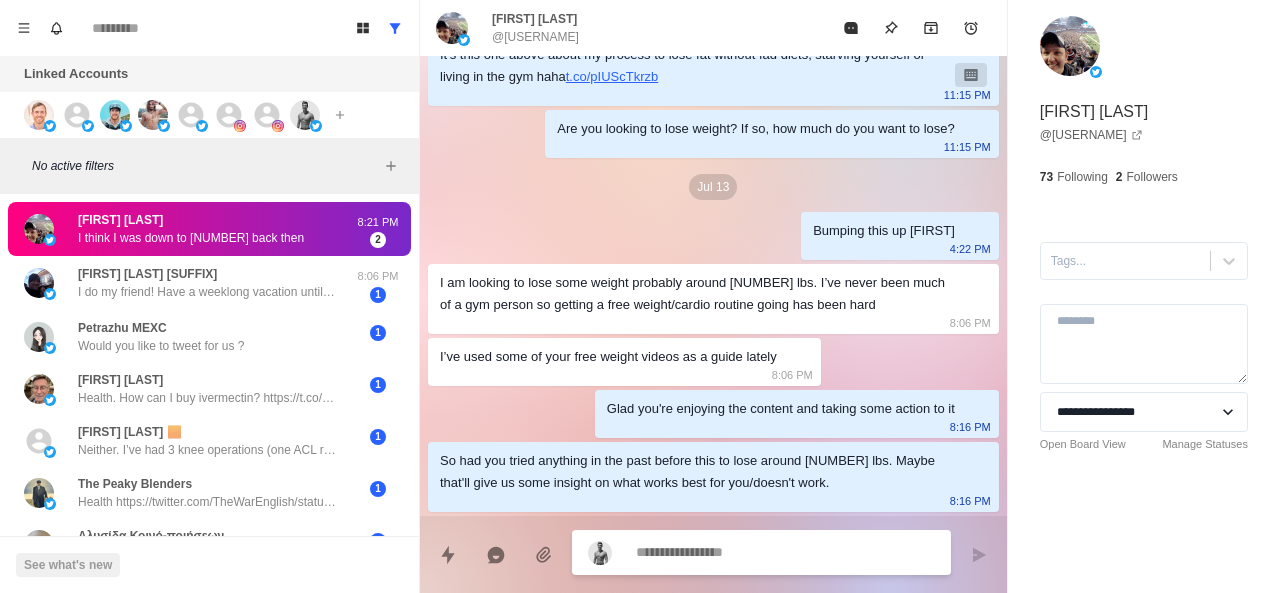 scroll, scrollTop: 464, scrollLeft: 0, axis: vertical 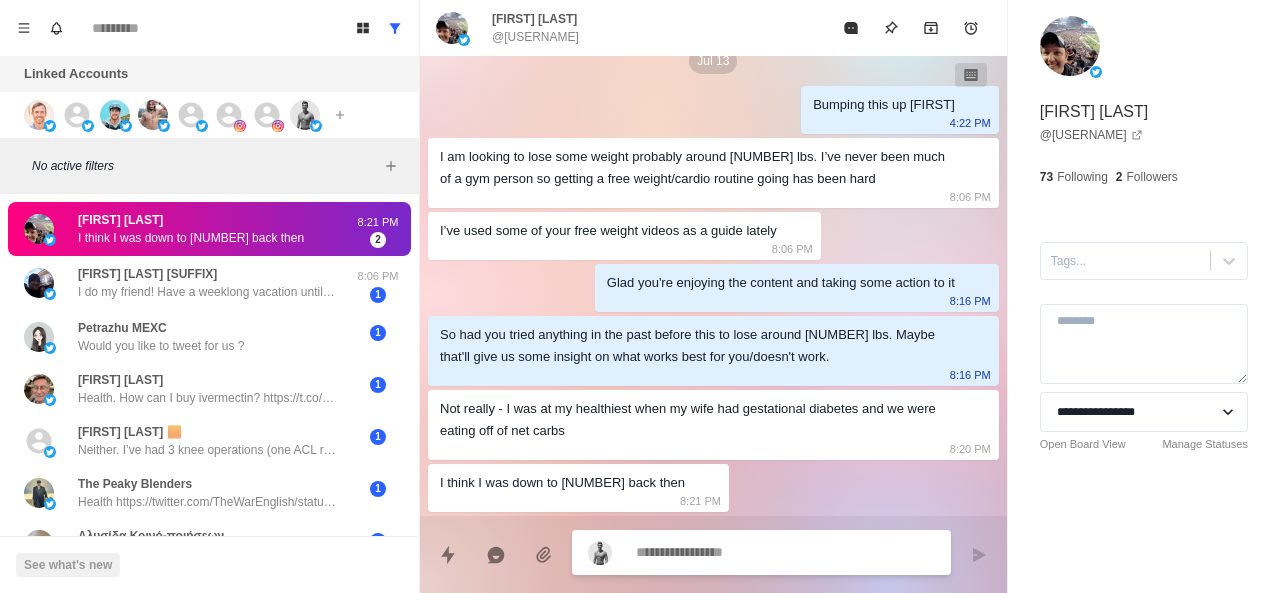 click on "Not really - I was at my healthiest when my wife had gestational diabetes and we were eating off of net carbs" at bounding box center [697, 420] 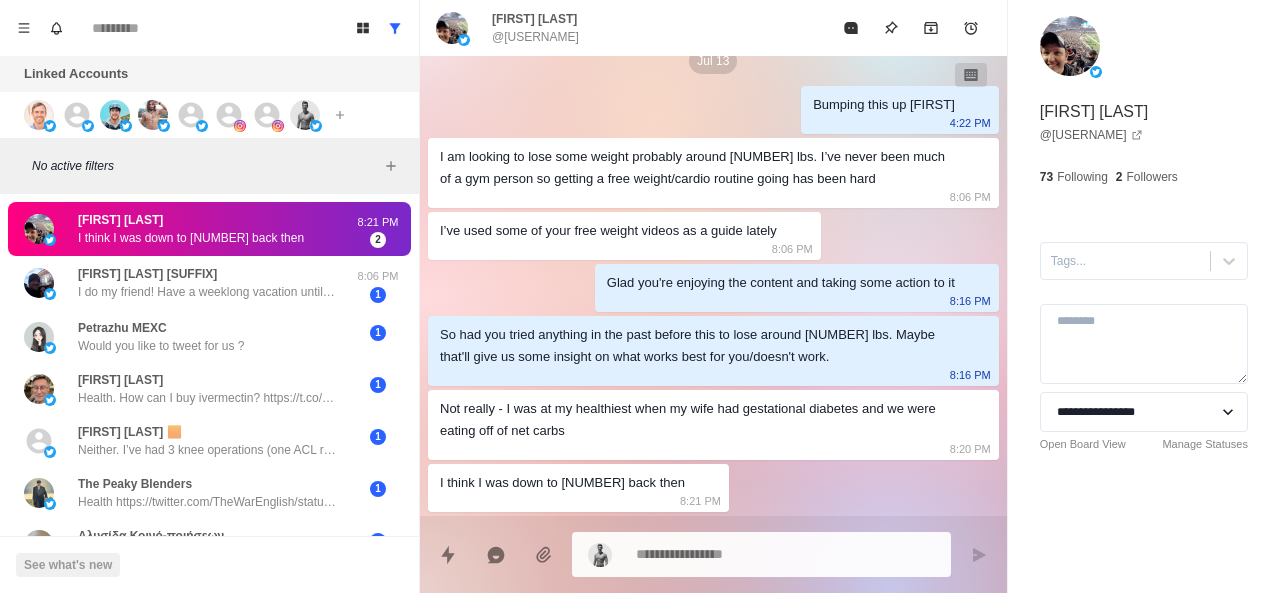 click on "Not really - I was at my healthiest when my wife had gestational diabetes and we were eating off of net carbs" at bounding box center [697, 420] 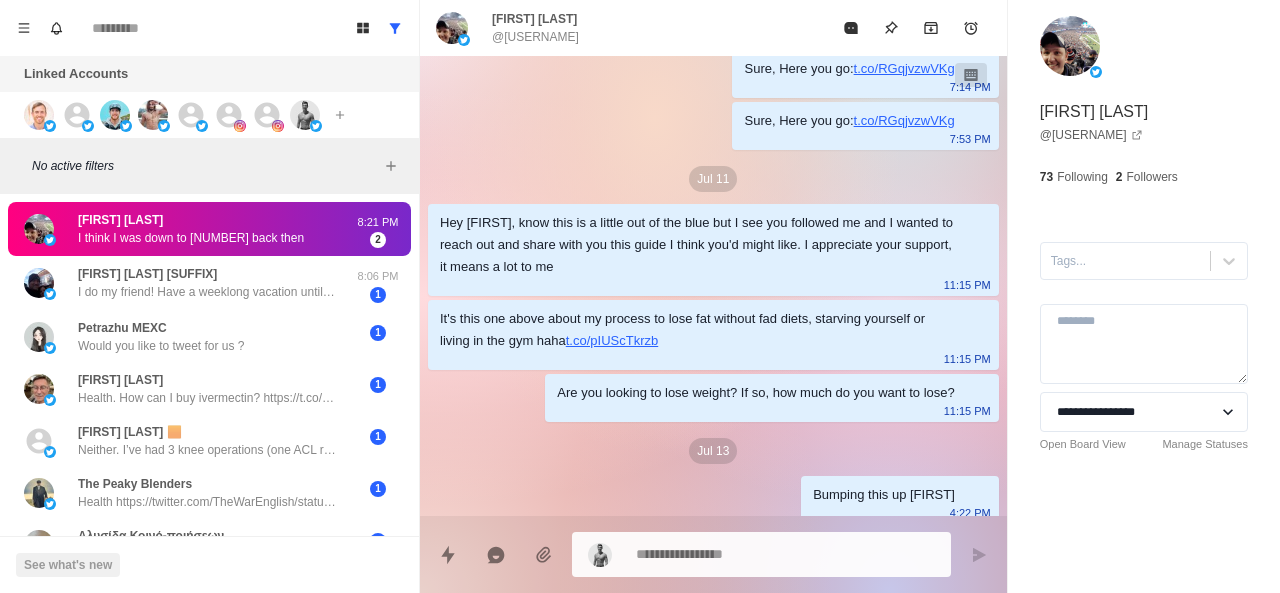 scroll, scrollTop: 75, scrollLeft: 0, axis: vertical 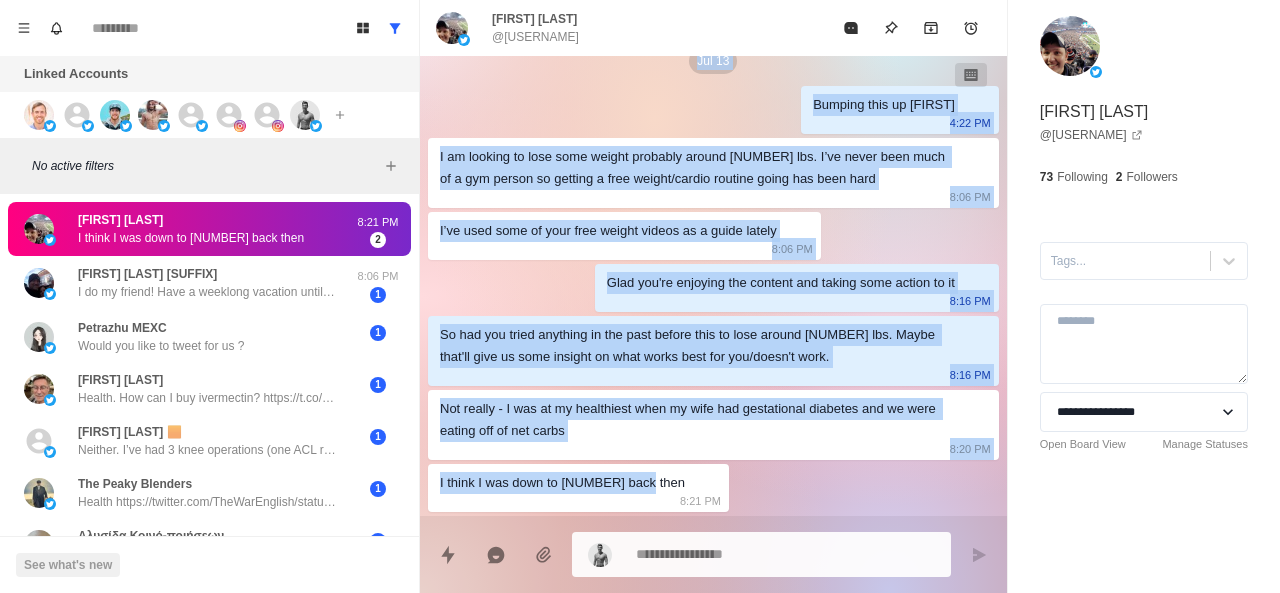 drag, startPoint x: 433, startPoint y: 219, endPoint x: 659, endPoint y: 479, distance: 344.49384 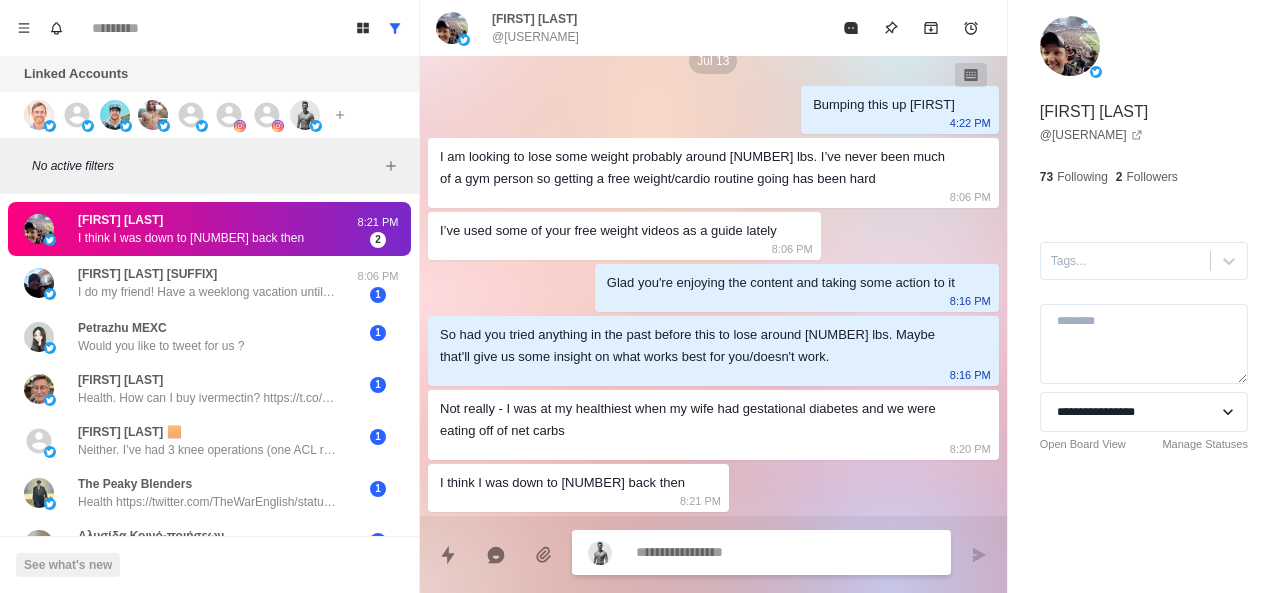 click at bounding box center (785, 552) 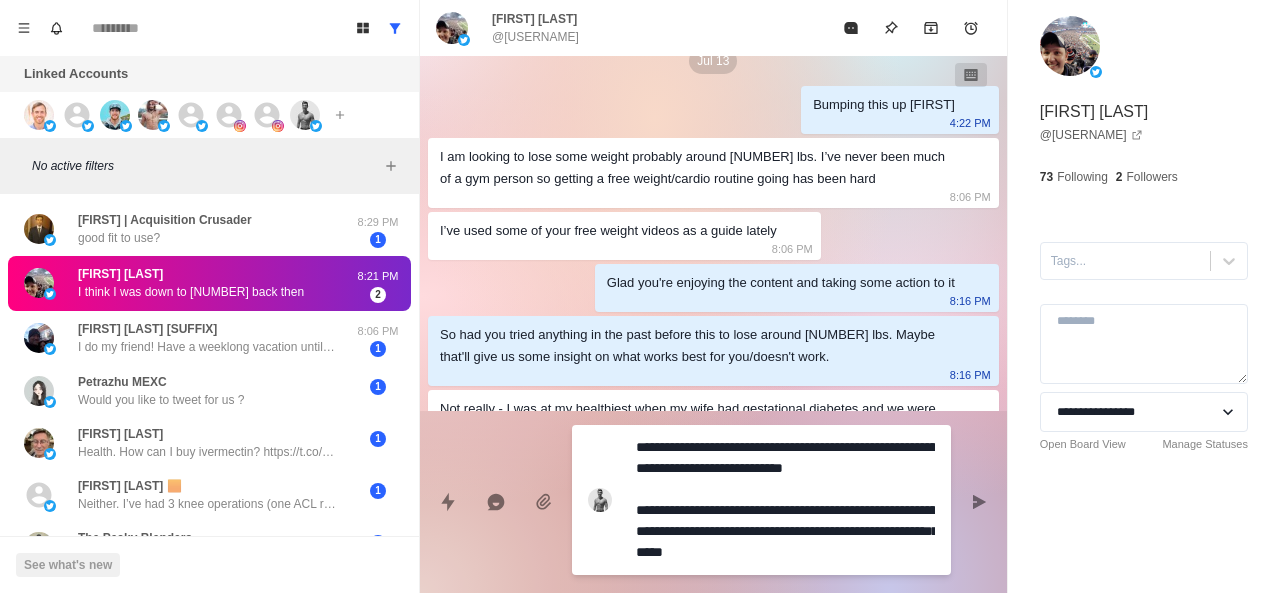 click on "**********" at bounding box center (785, 500) 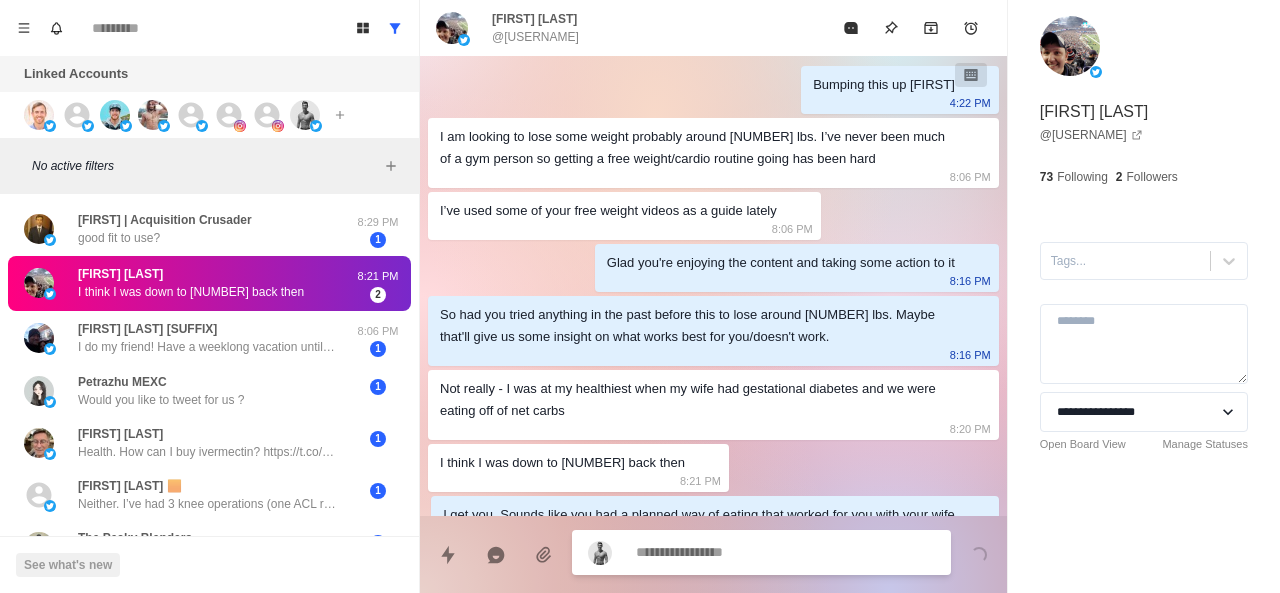 scroll, scrollTop: 538, scrollLeft: 0, axis: vertical 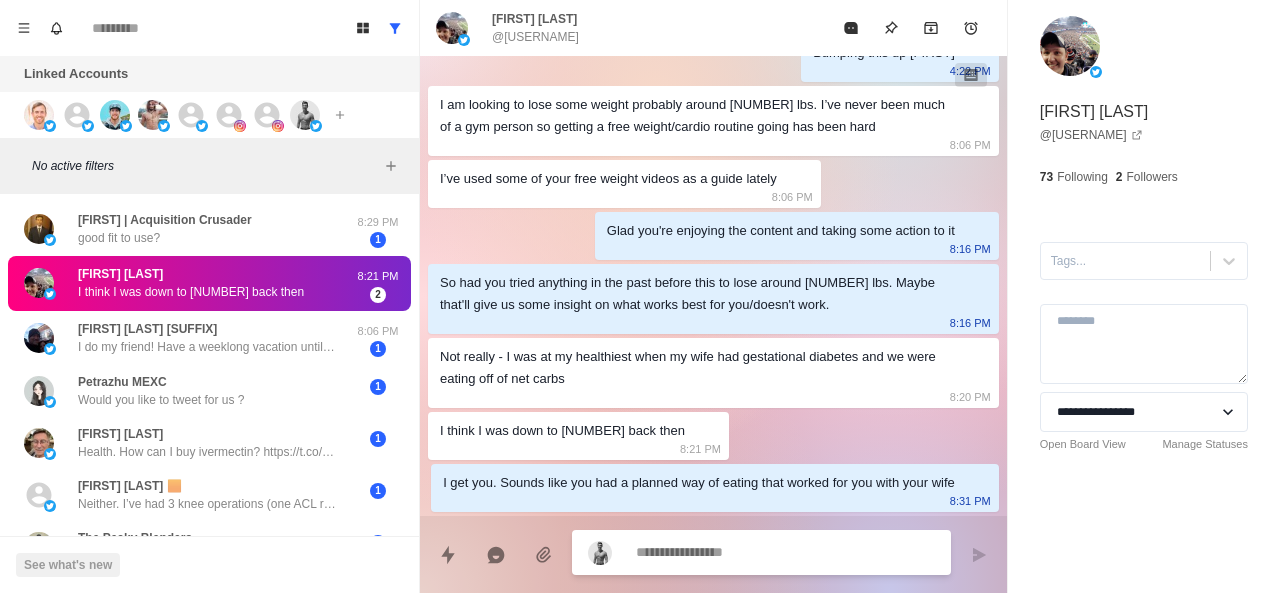 paste on "**********" 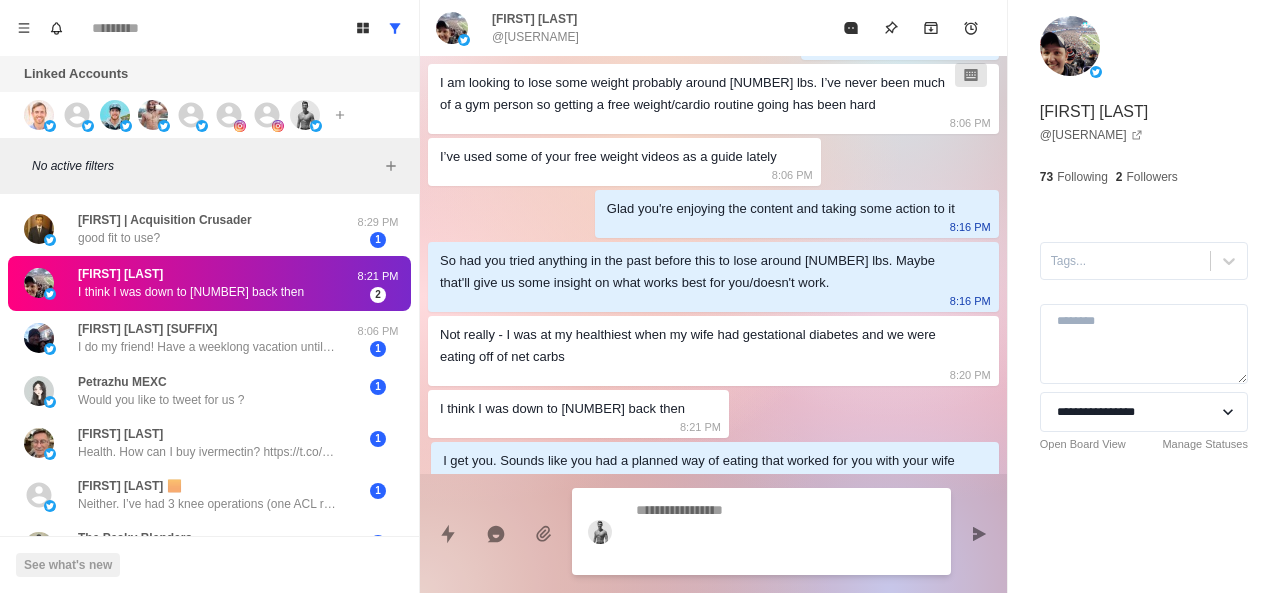scroll, scrollTop: 612, scrollLeft: 0, axis: vertical 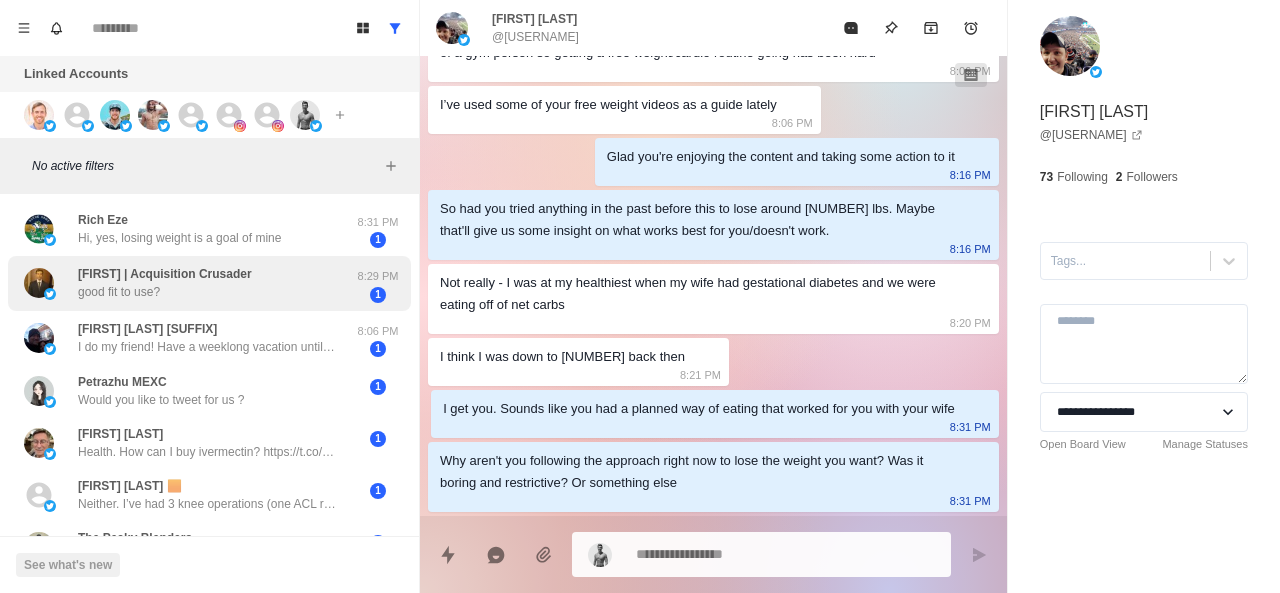 click on "Kamil | Acquisition Crusader" at bounding box center (165, 274) 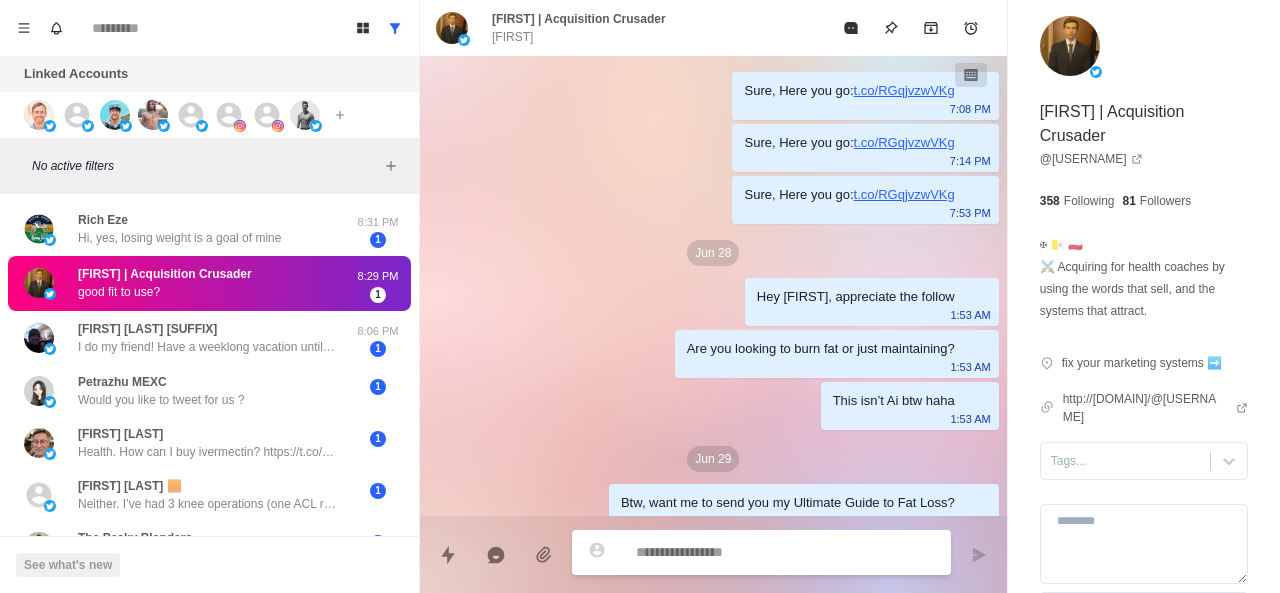 scroll, scrollTop: 436, scrollLeft: 0, axis: vertical 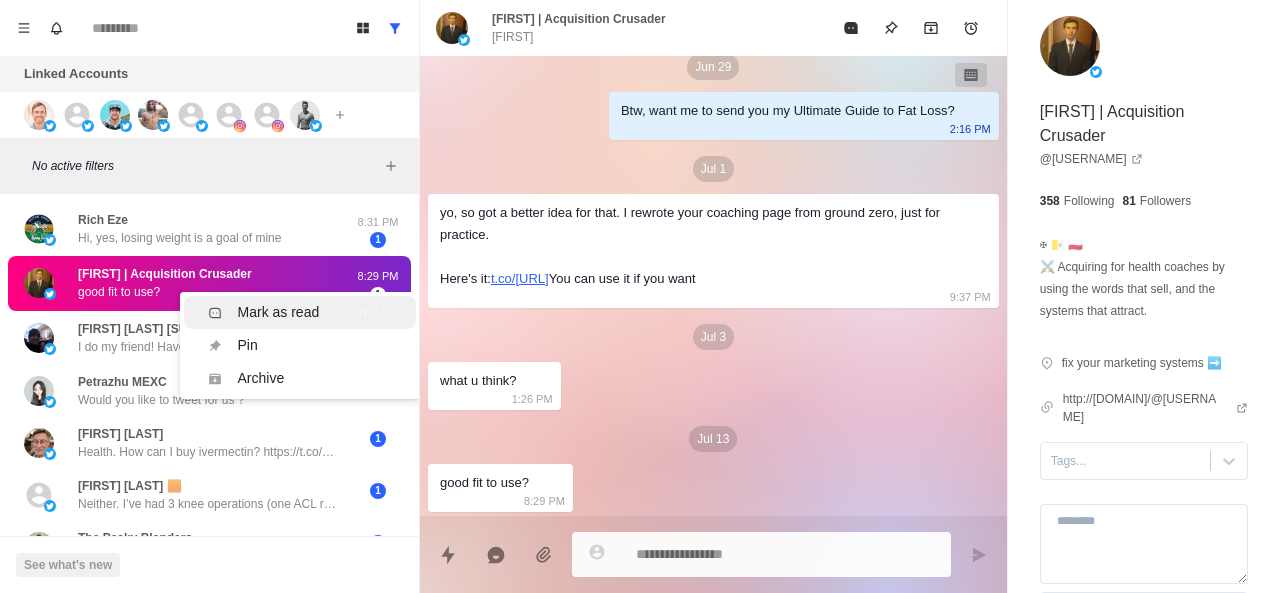 click on "Mark as read Ctrl ⇧ U" at bounding box center (300, 312) 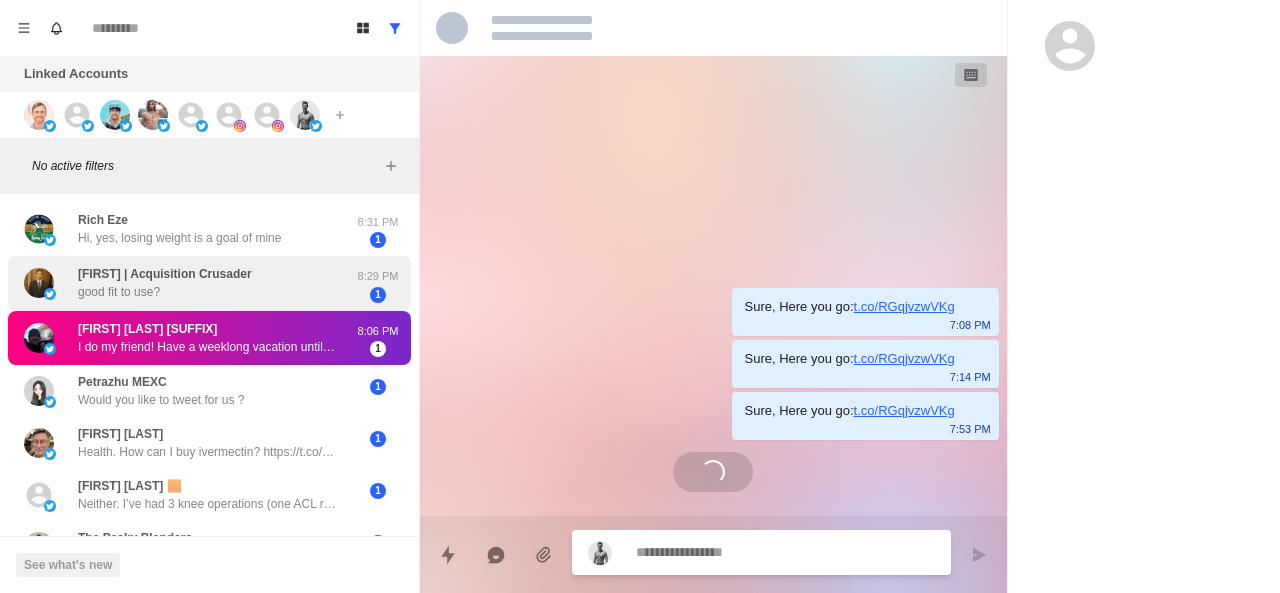 scroll, scrollTop: 0, scrollLeft: 0, axis: both 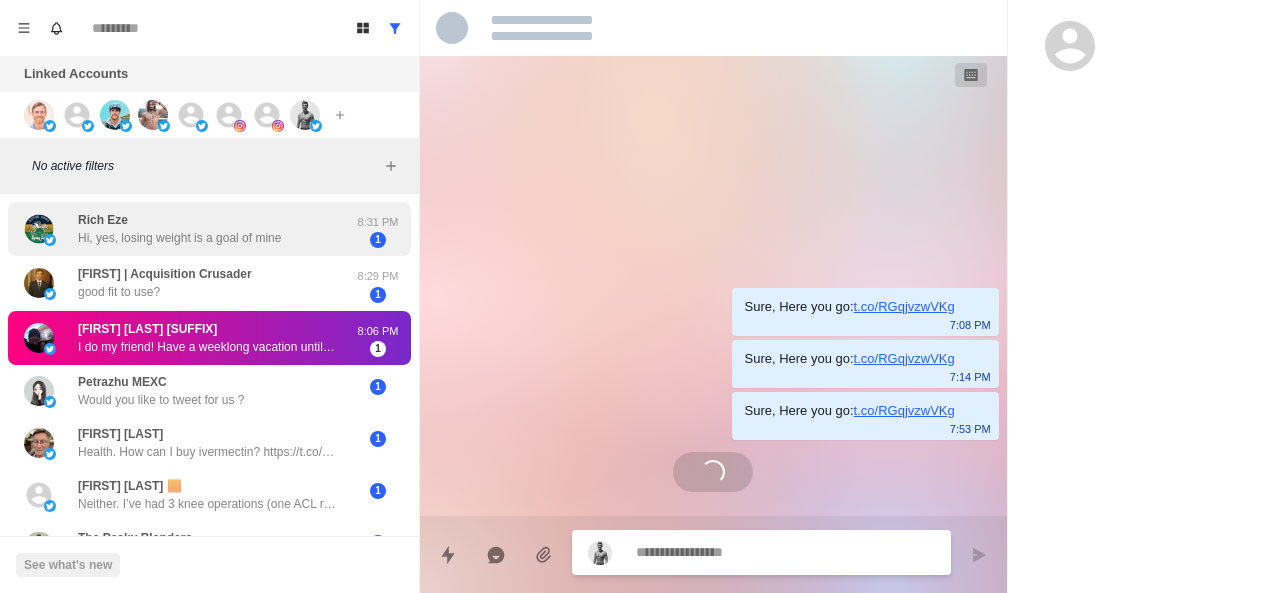 click on "Hi, yes, losing weight is a goal of mine" at bounding box center (179, 238) 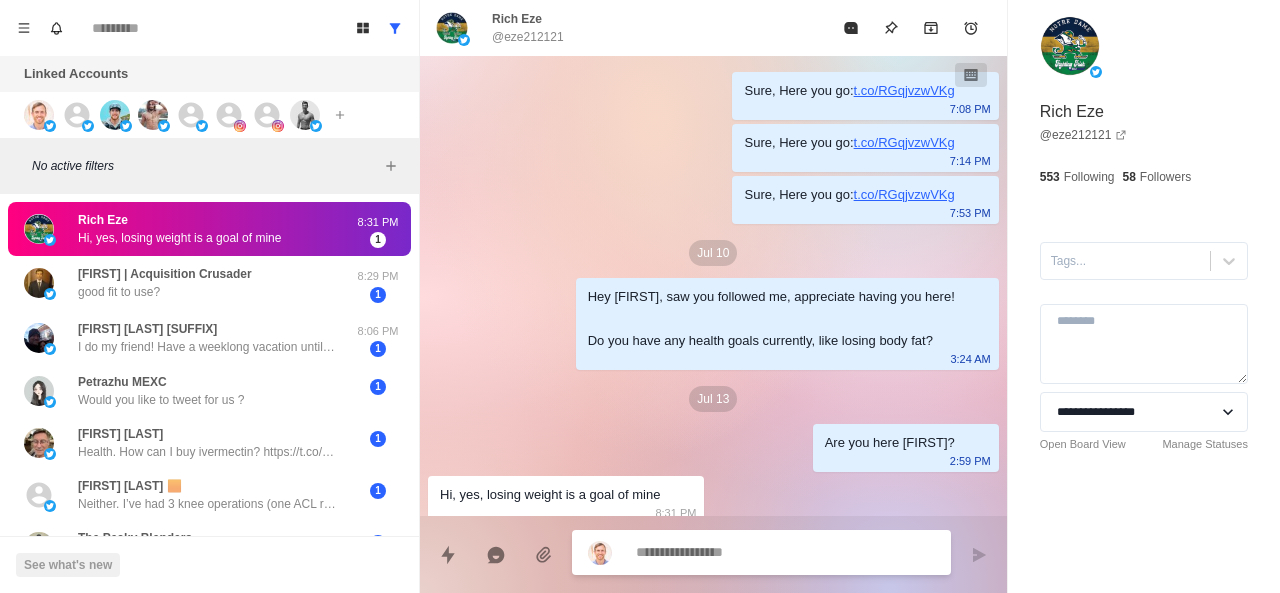 scroll, scrollTop: 12, scrollLeft: 0, axis: vertical 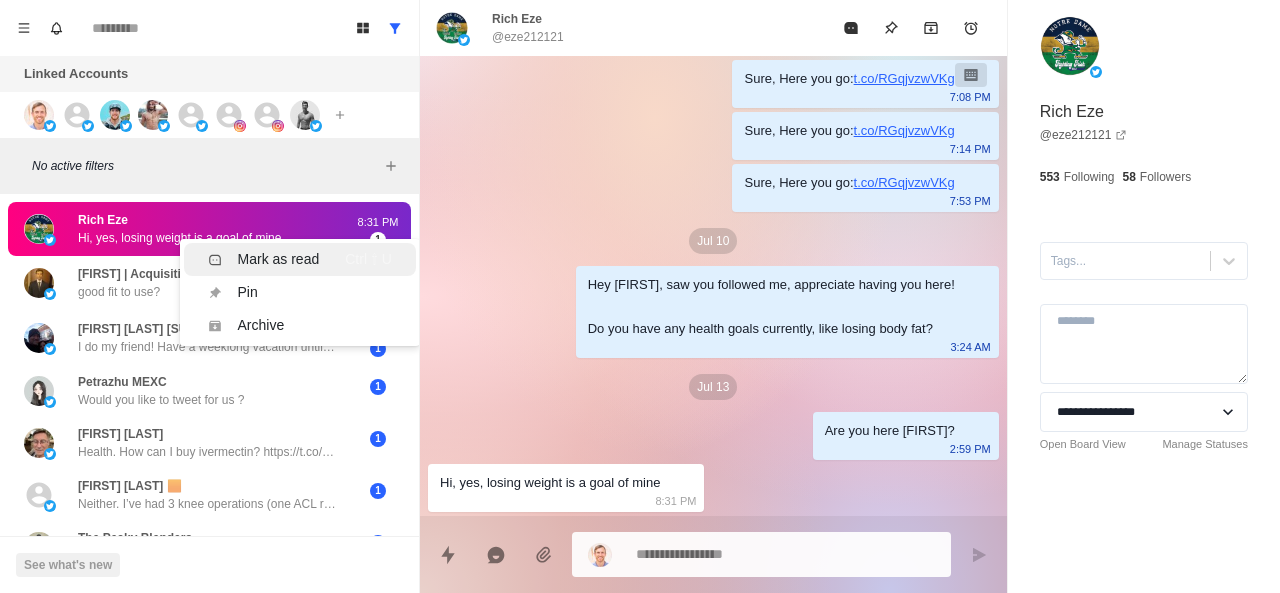 click on "Mark as read Ctrl ⇧ U" at bounding box center [300, 259] 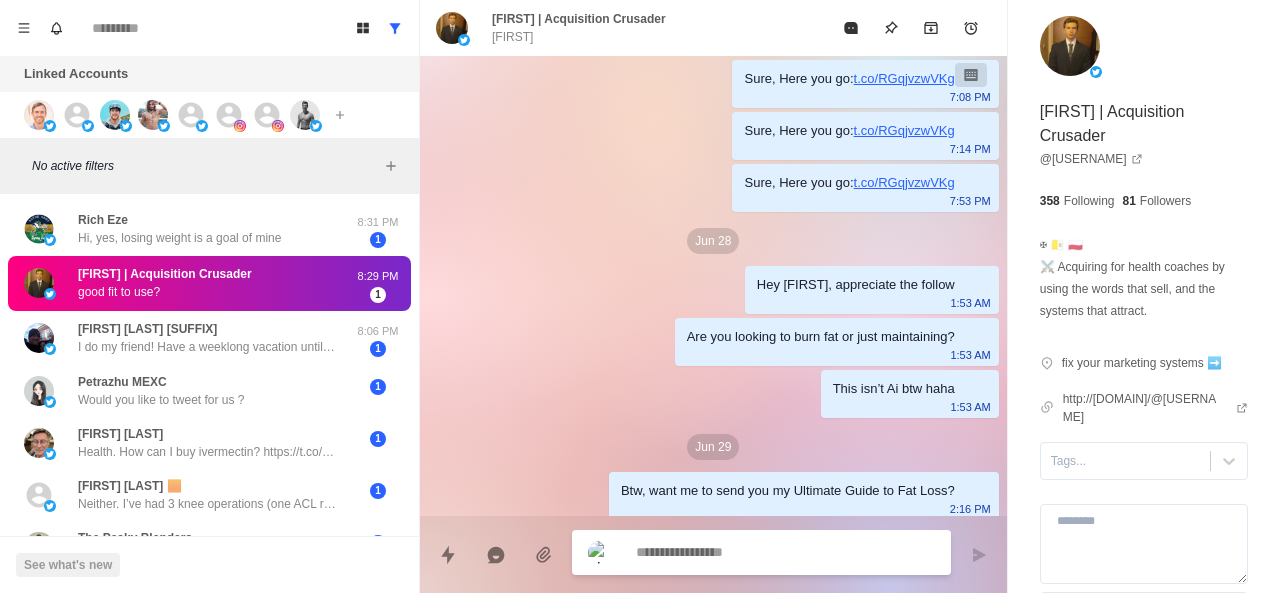 scroll, scrollTop: 436, scrollLeft: 0, axis: vertical 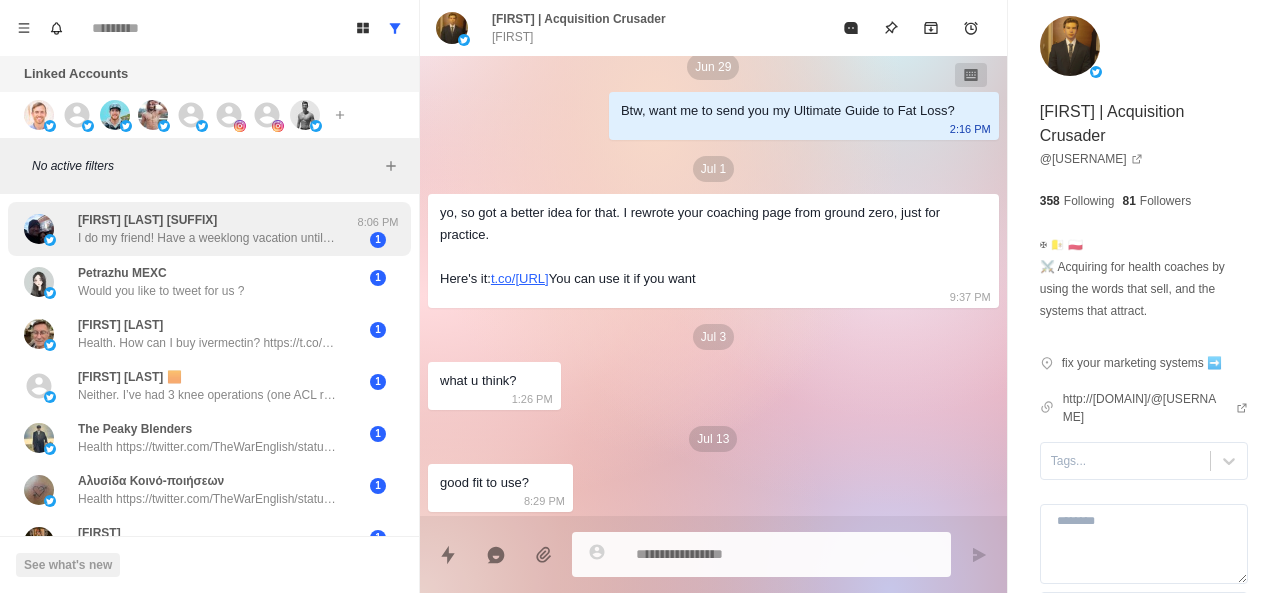 click on "Joe Basiaga Jr. I do my friend! Have a weeklong vacation until the 23rd, and after that I’d like to fully work with you and start getting after it to lose some weight and gain some muscle!" at bounding box center [208, 229] 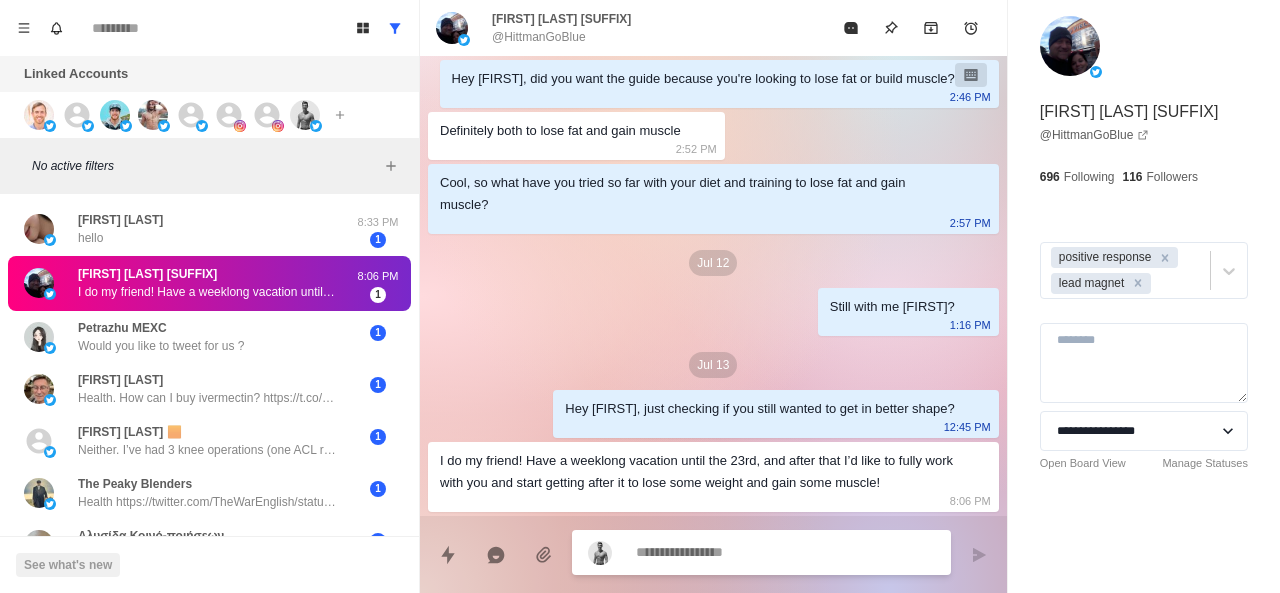 paste on "**********" 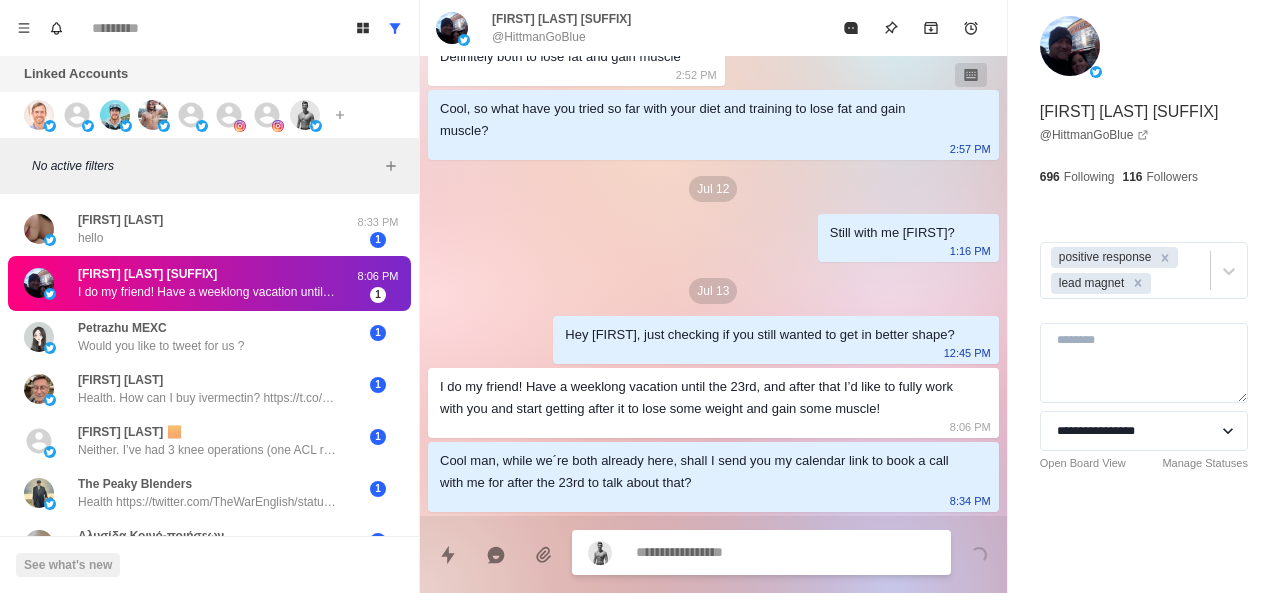 scroll, scrollTop: 526, scrollLeft: 0, axis: vertical 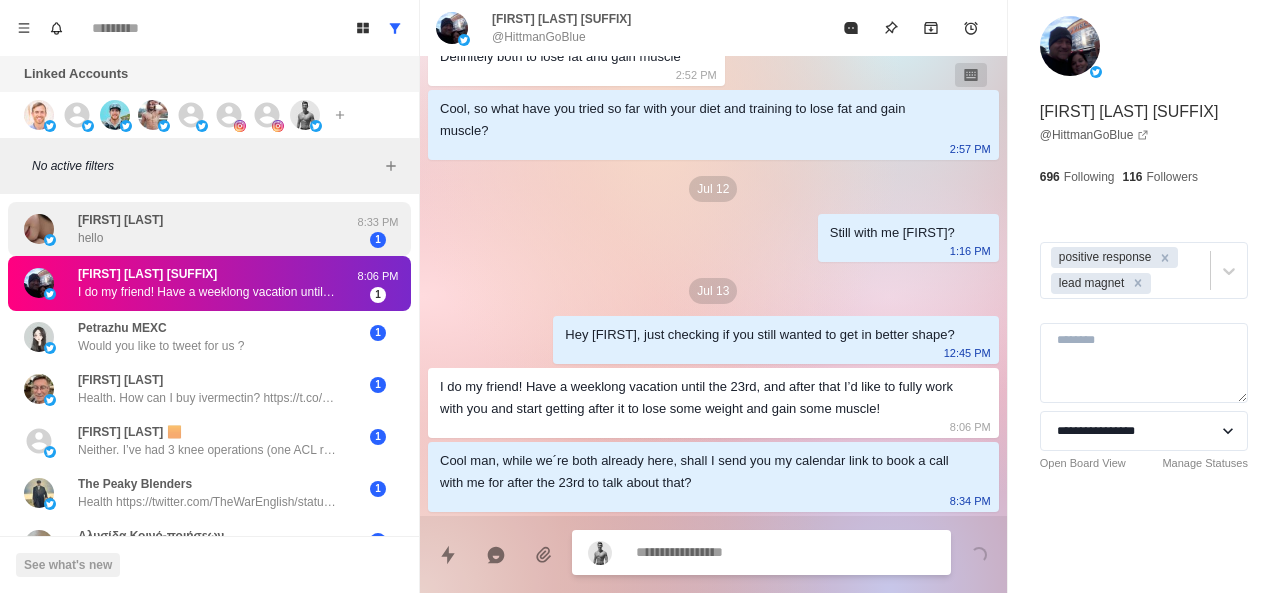 click on "Alina Anna hello" at bounding box center [188, 229] 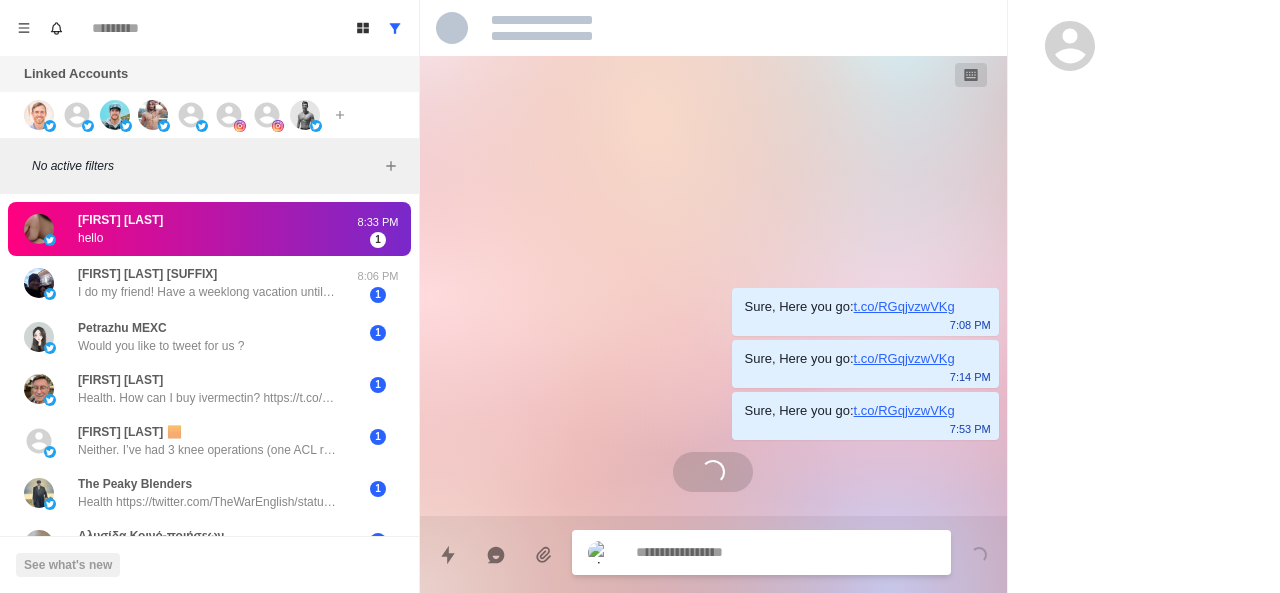 scroll, scrollTop: 0, scrollLeft: 0, axis: both 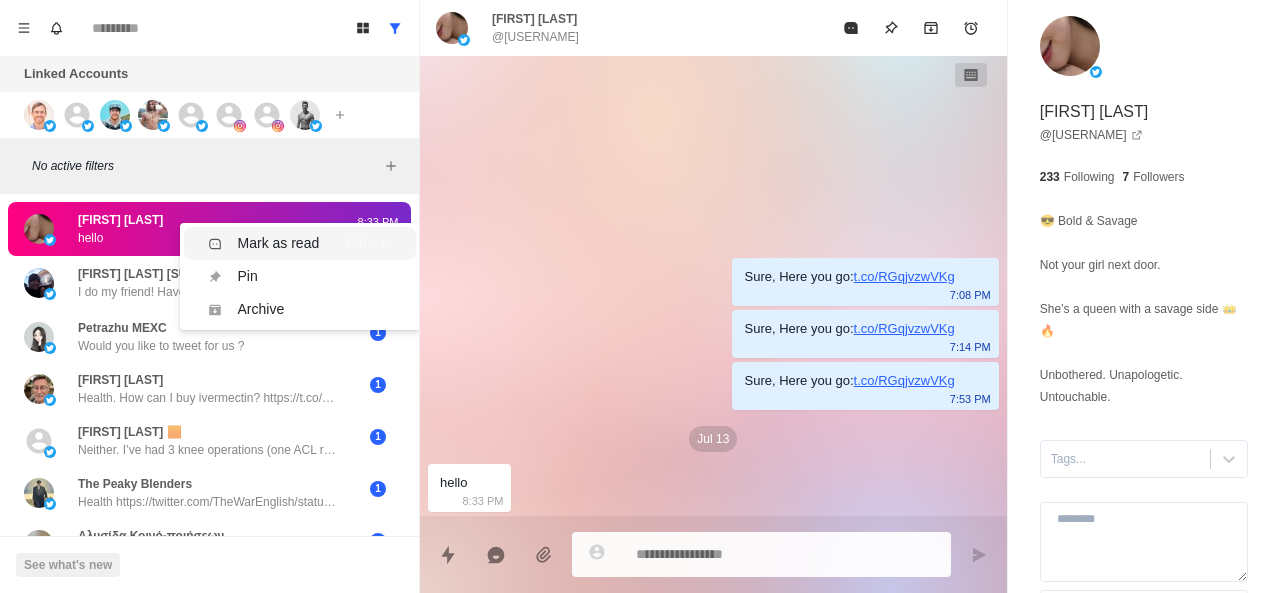 click on "Mark as read" at bounding box center [279, 243] 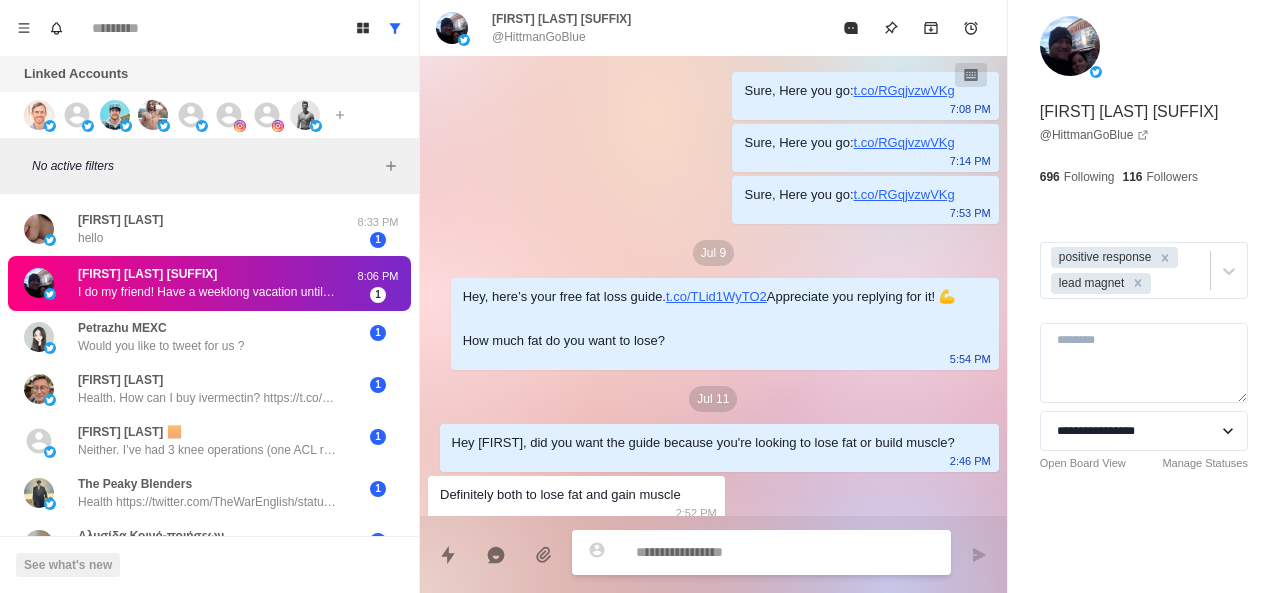 scroll, scrollTop: 526, scrollLeft: 0, axis: vertical 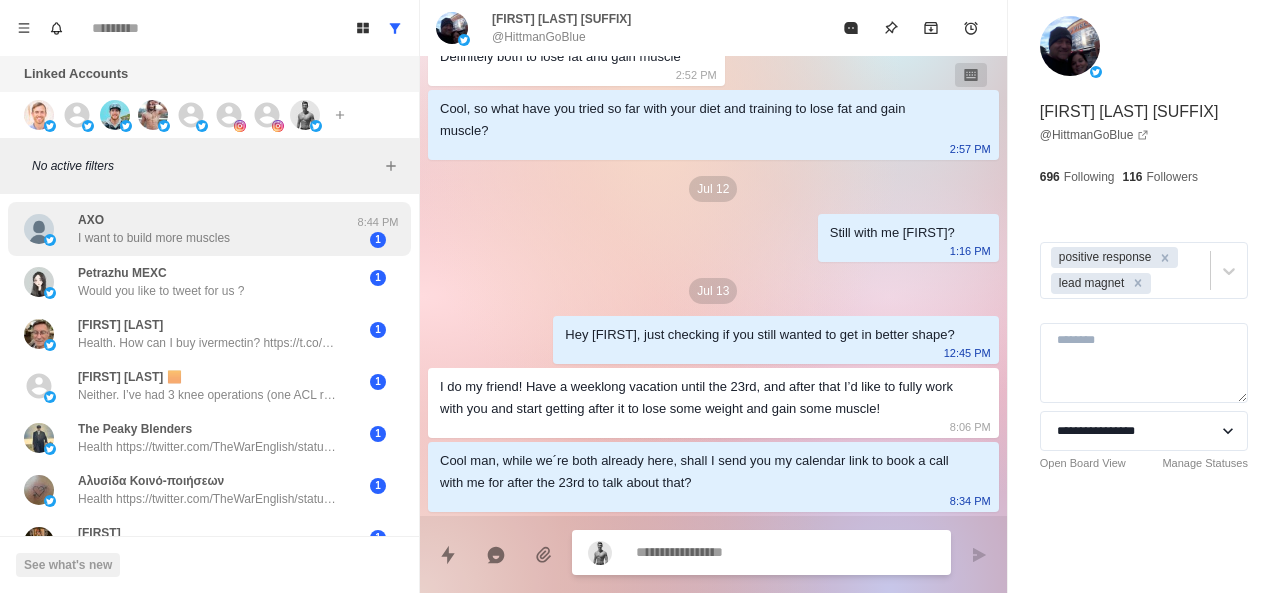 click on "AXO I want to build more muscles" at bounding box center [188, 229] 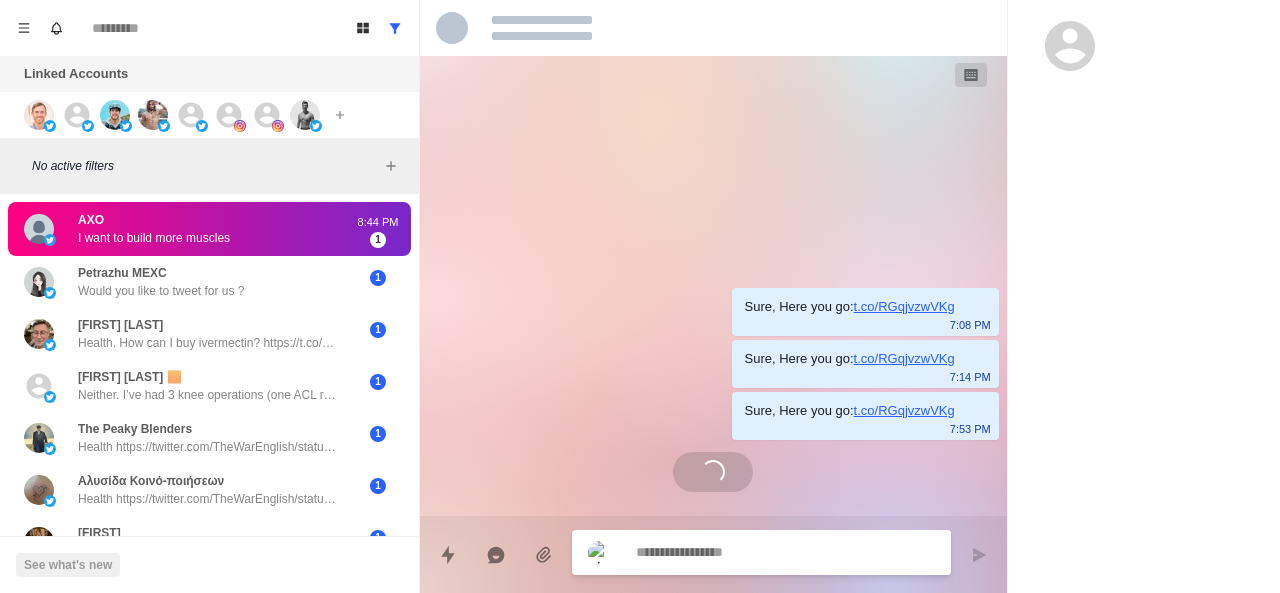 scroll, scrollTop: 0, scrollLeft: 0, axis: both 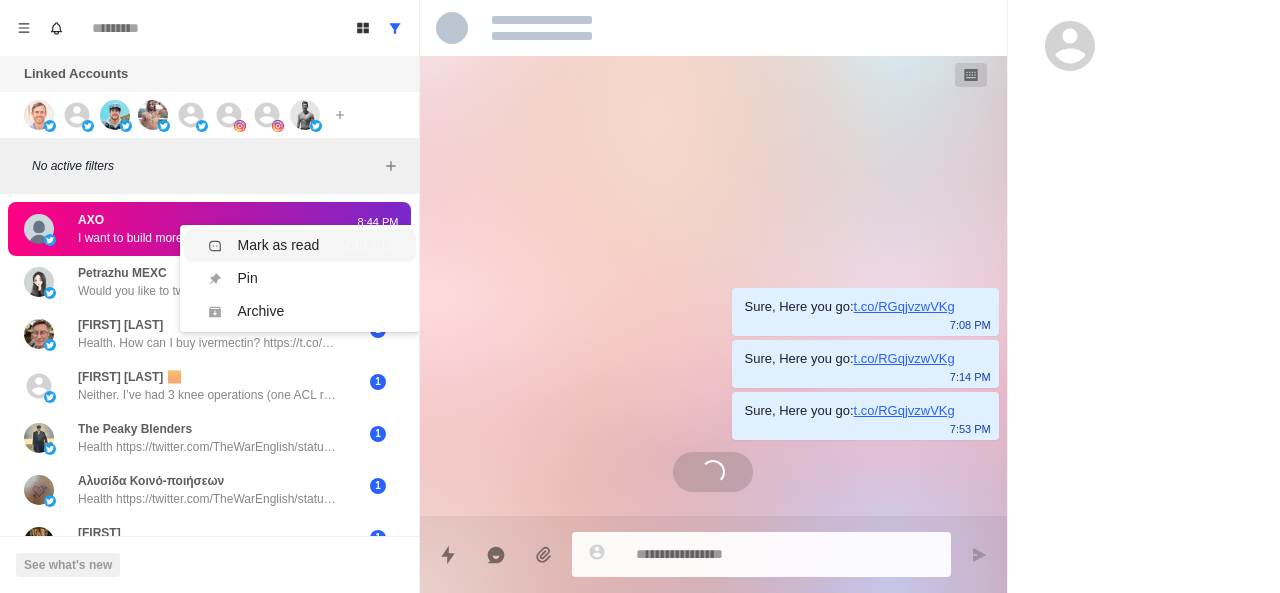 drag, startPoint x: 276, startPoint y: 237, endPoint x: 365, endPoint y: 1, distance: 252.2241 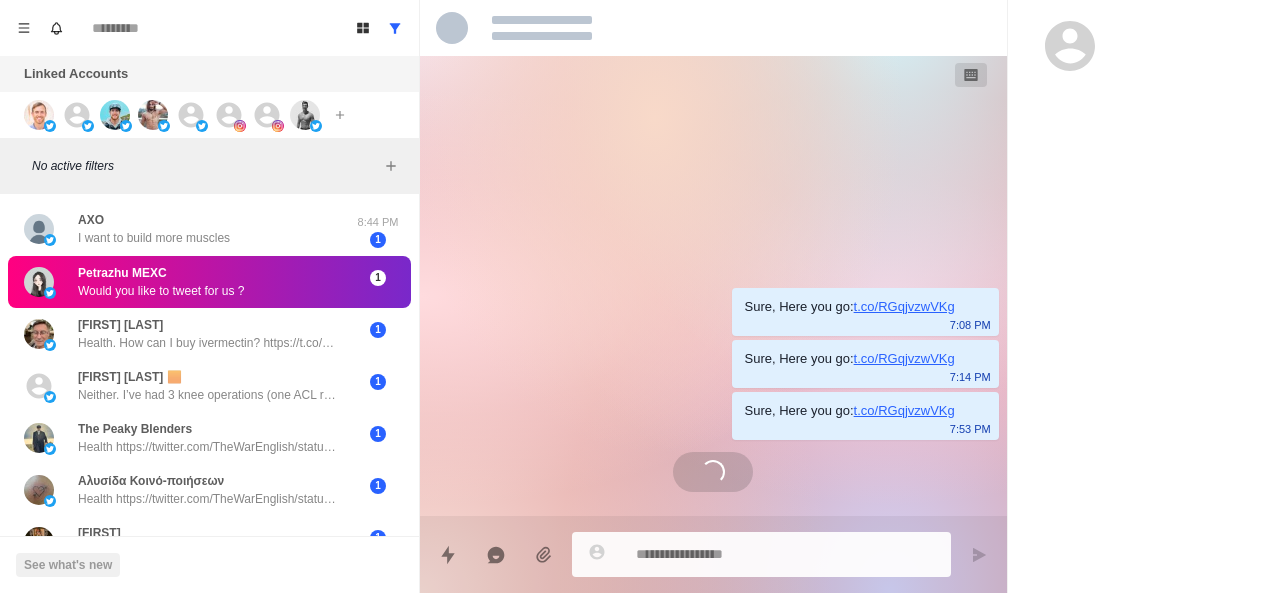 scroll, scrollTop: 0, scrollLeft: 0, axis: both 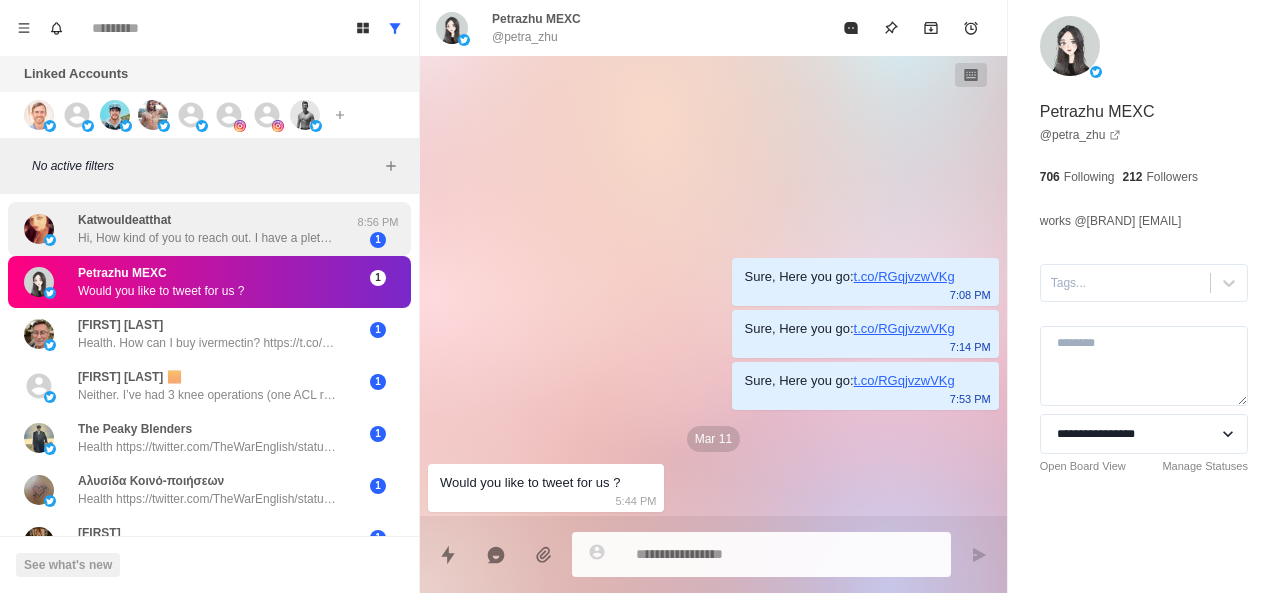 click on "Katwouldeatthat Hi,
How kind of you to reach out. I have a plethora of health issues and any major lifestyle changes is not in the cards for me right now. However, I enjoy reading your posts and perhaps in the future I may be better suited to reach out with any health goals thay need achieving.
Thank you 8:56 PM 1" at bounding box center (209, 229) 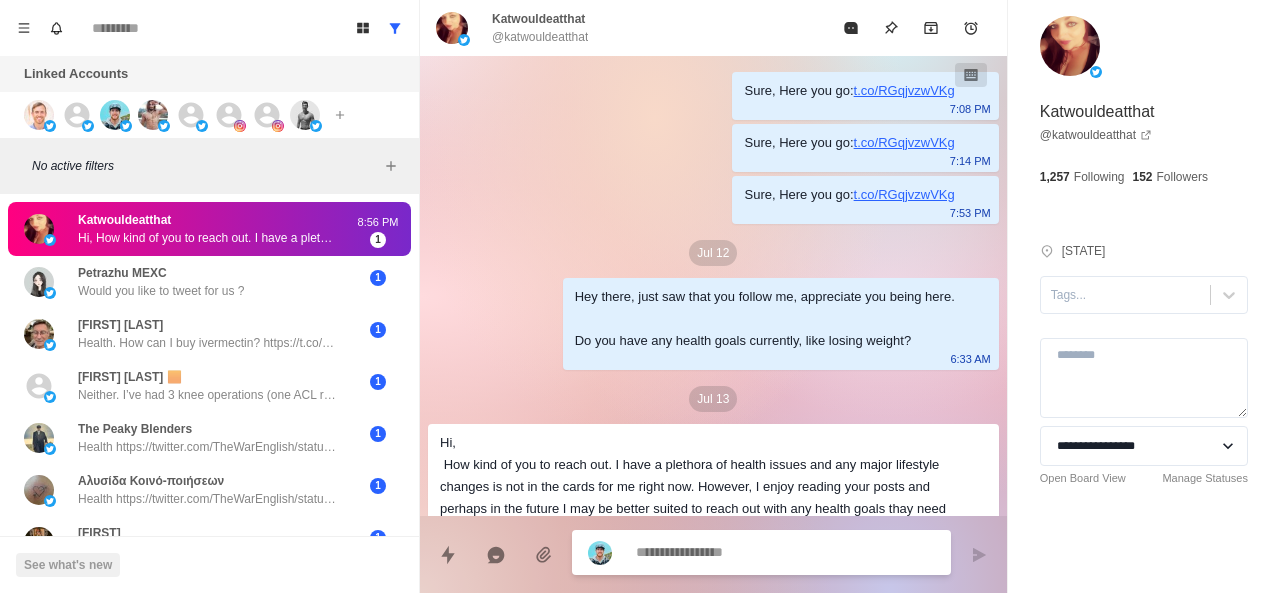 scroll, scrollTop: 92, scrollLeft: 0, axis: vertical 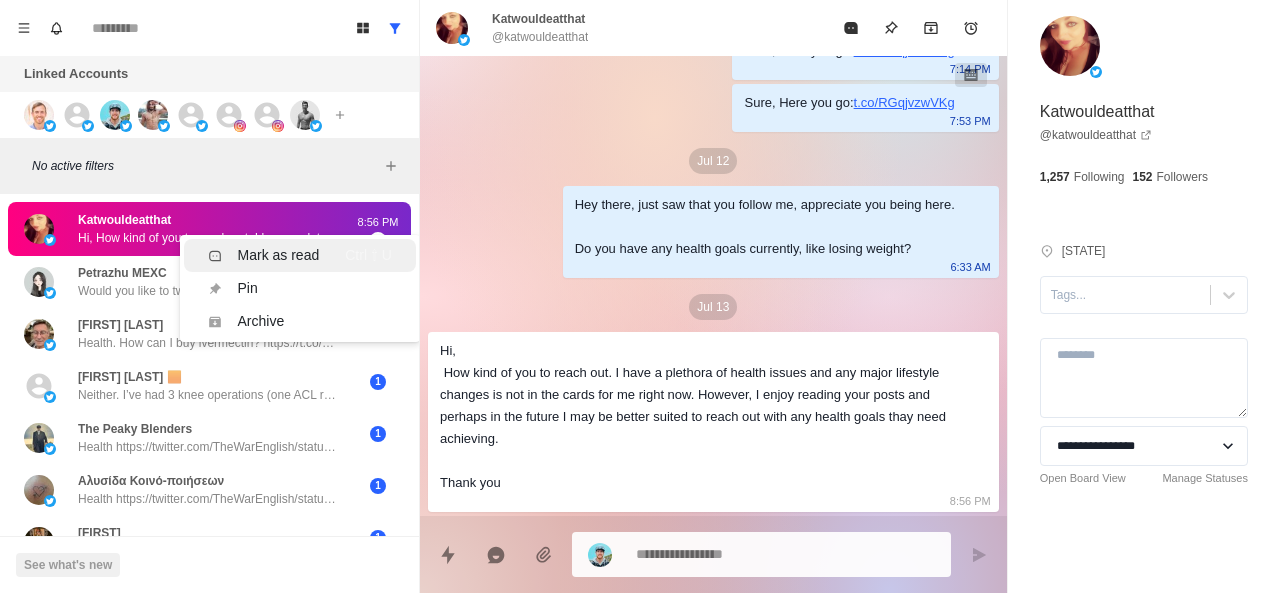 click on "Mark as read Ctrl ⇧ U" at bounding box center (300, 255) 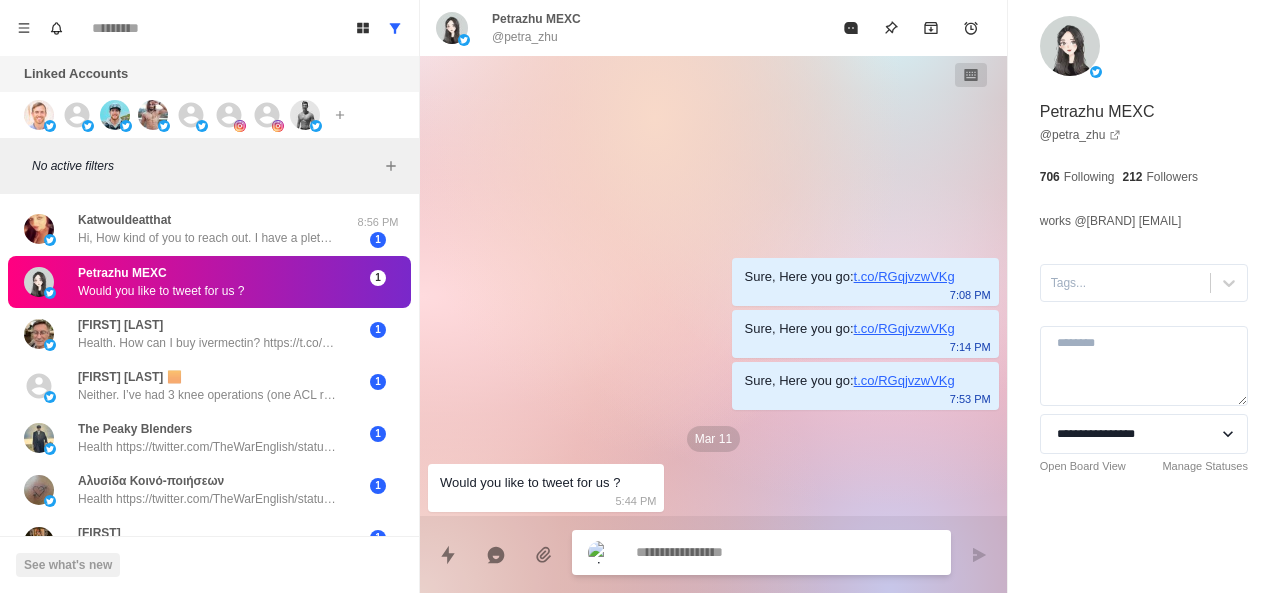 scroll, scrollTop: 0, scrollLeft: 0, axis: both 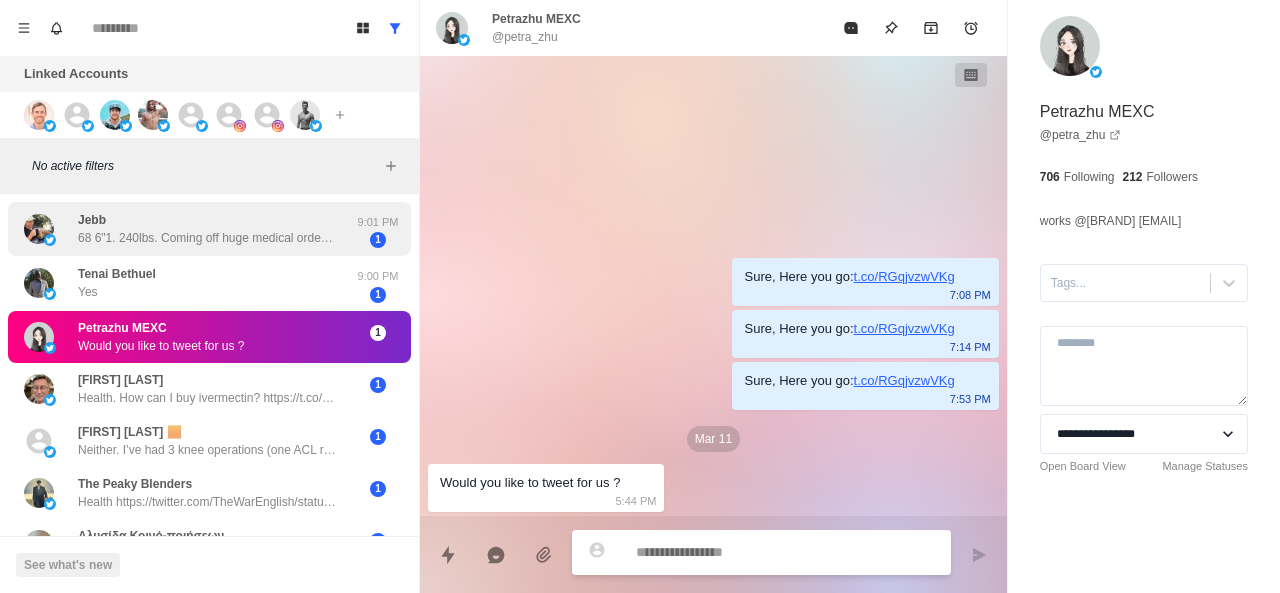 click on "Jebb 68 6"1. 240lbs. Coming off huge medical ordeal. Athlete my whole life life until 3.5 yrs ago. Considering the shots." at bounding box center (208, 229) 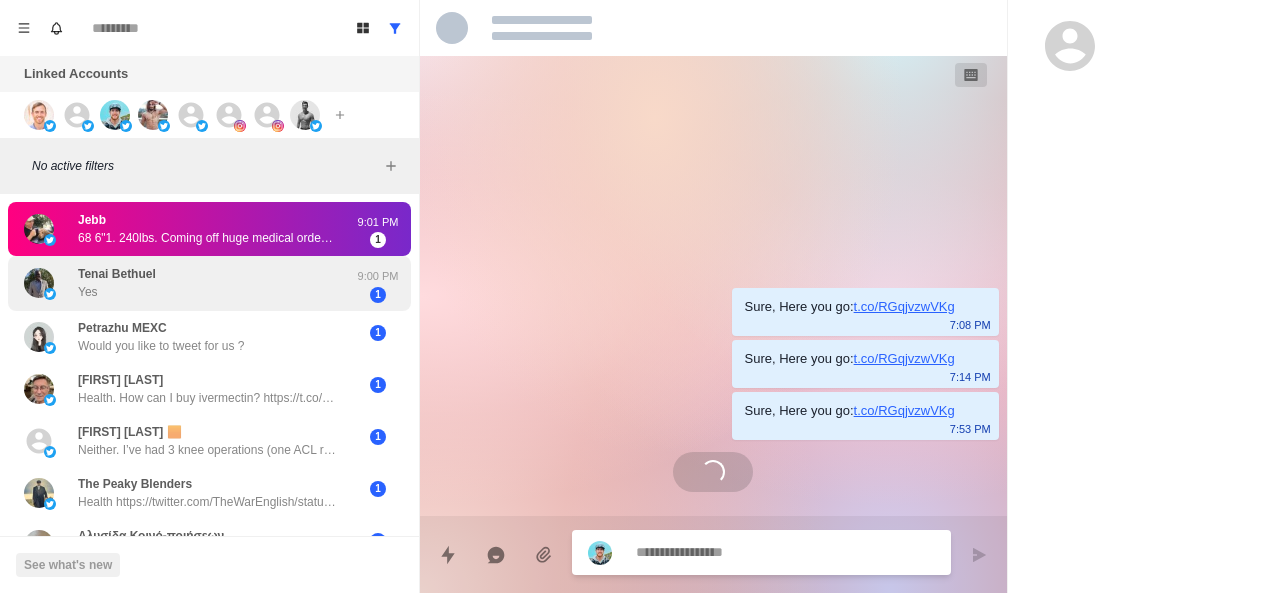 click on "Tenai Bethuel Yes" at bounding box center (188, 283) 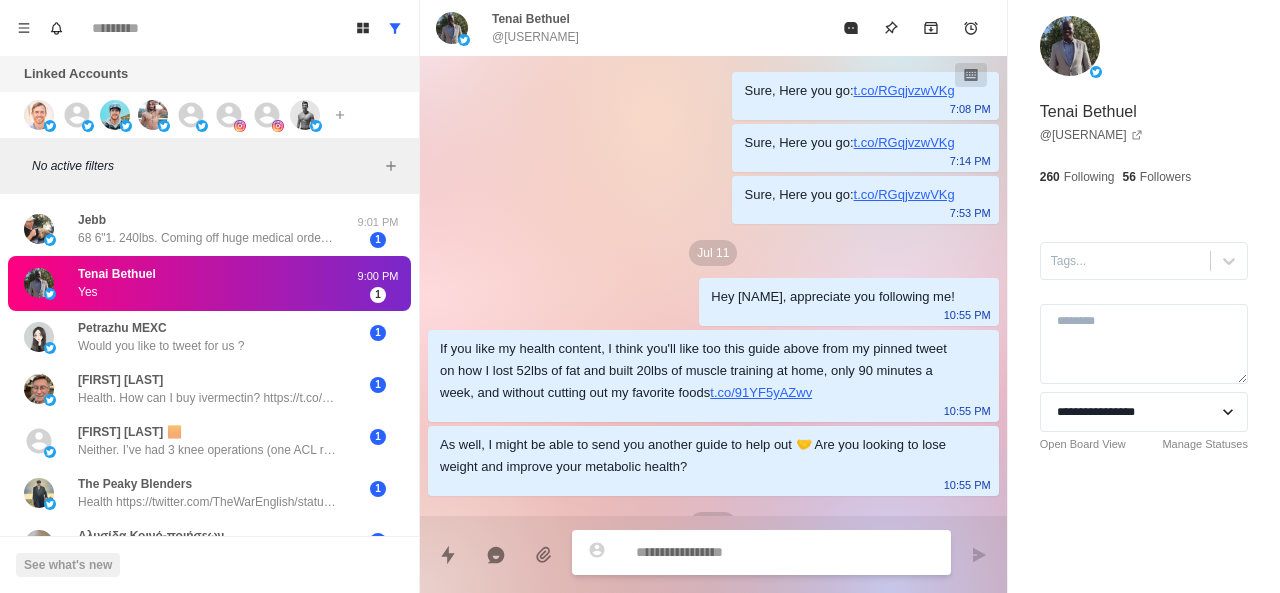 scroll, scrollTop: 138, scrollLeft: 0, axis: vertical 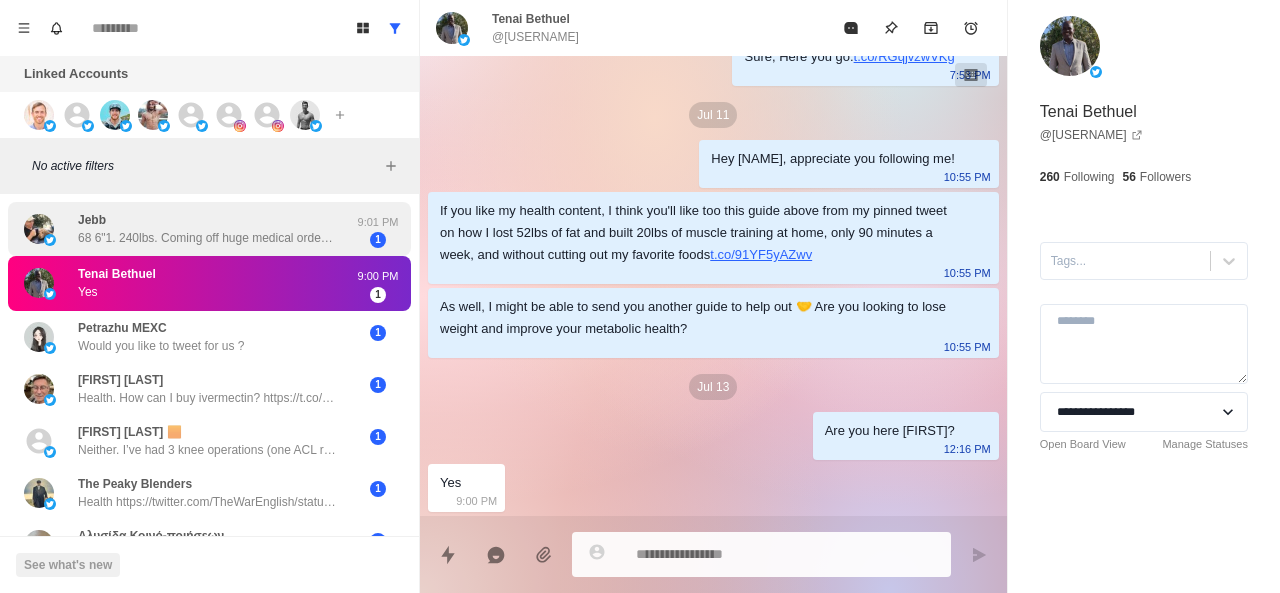 click on "Jebb 68 6"1. 240lbs. Coming off huge medical ordeal. Athlete my whole life life until 3.5 yrs ago. Considering the shots. 9:01 PM 1" at bounding box center (209, 229) 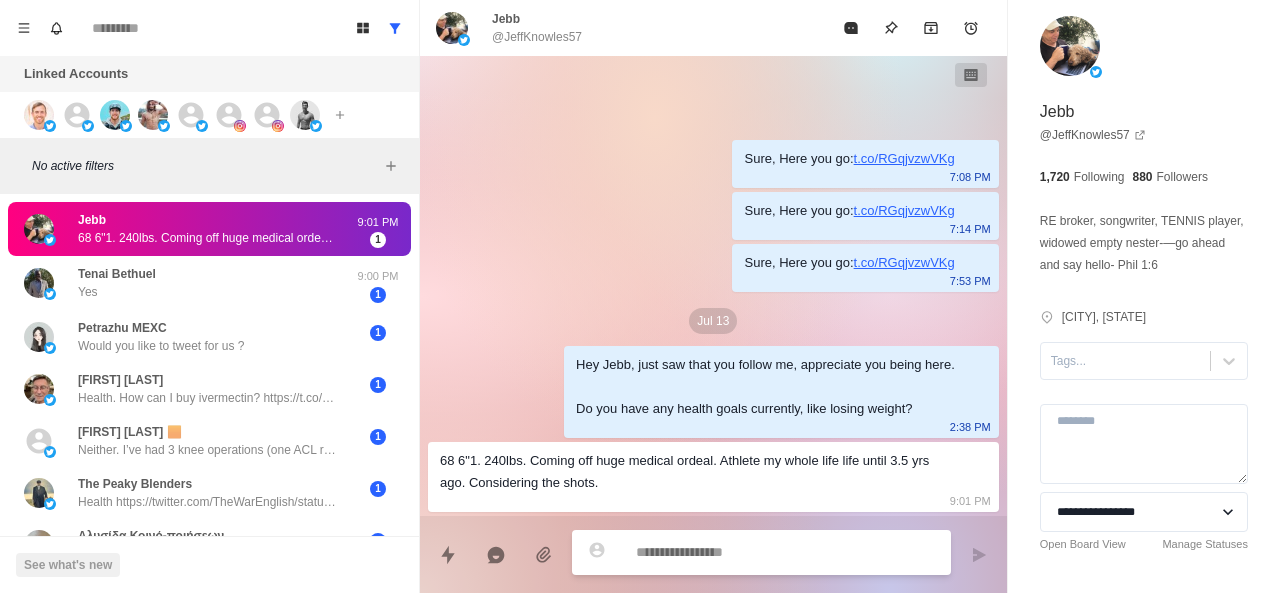 scroll, scrollTop: 0, scrollLeft: 0, axis: both 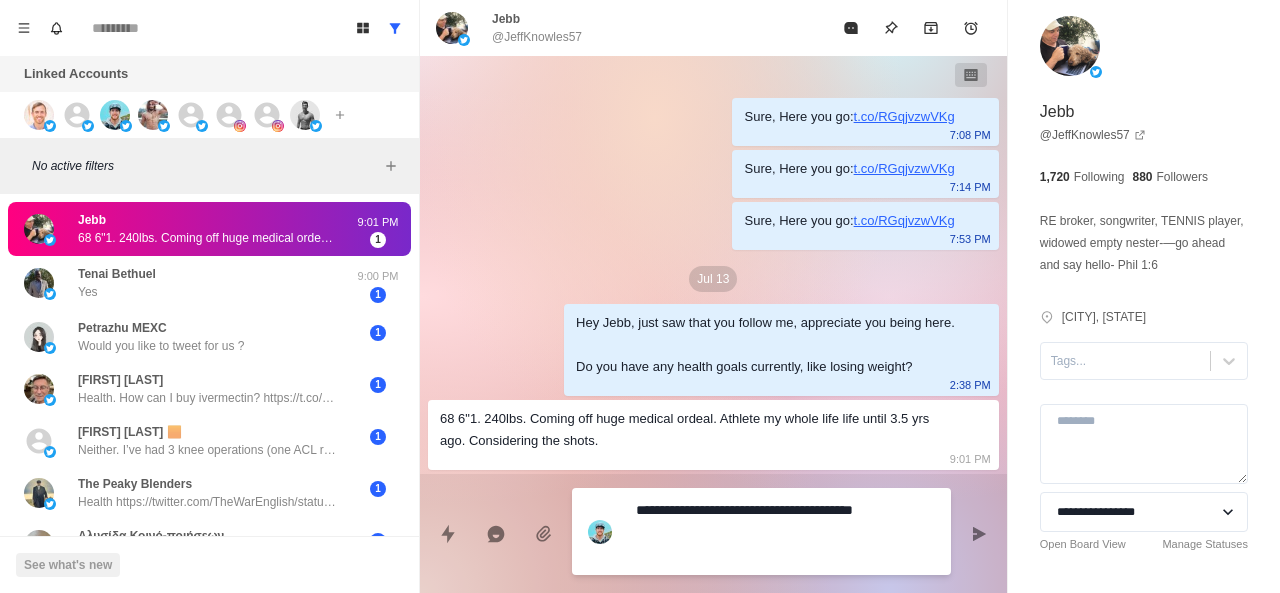 paste on "**********" 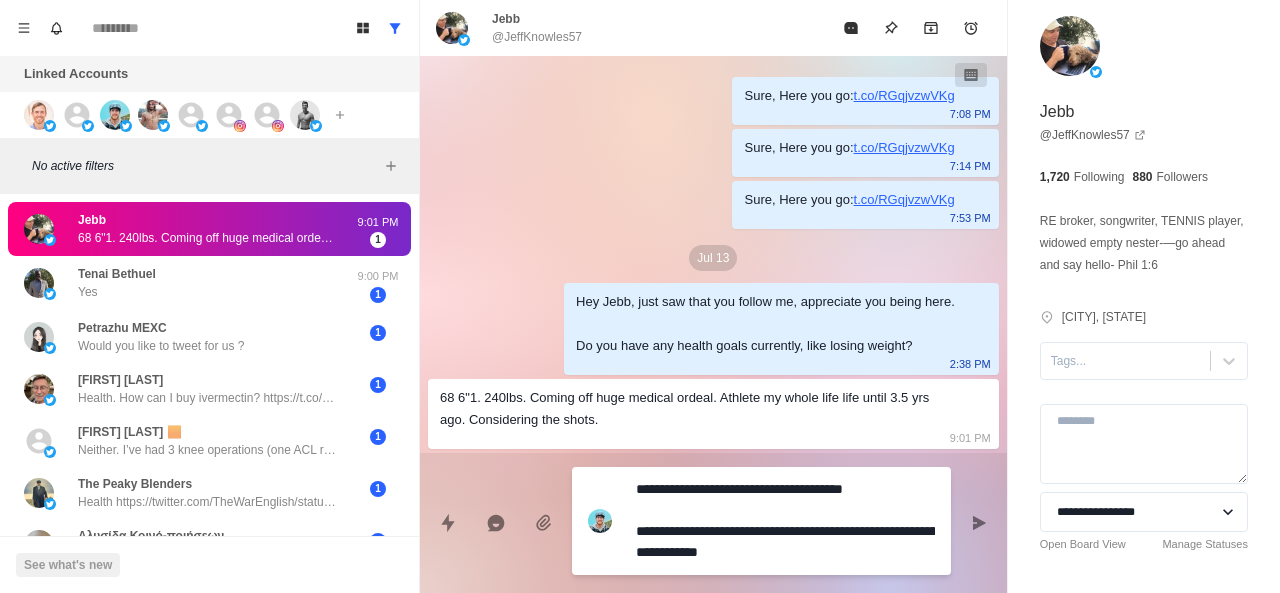 click on "**********" at bounding box center (785, 521) 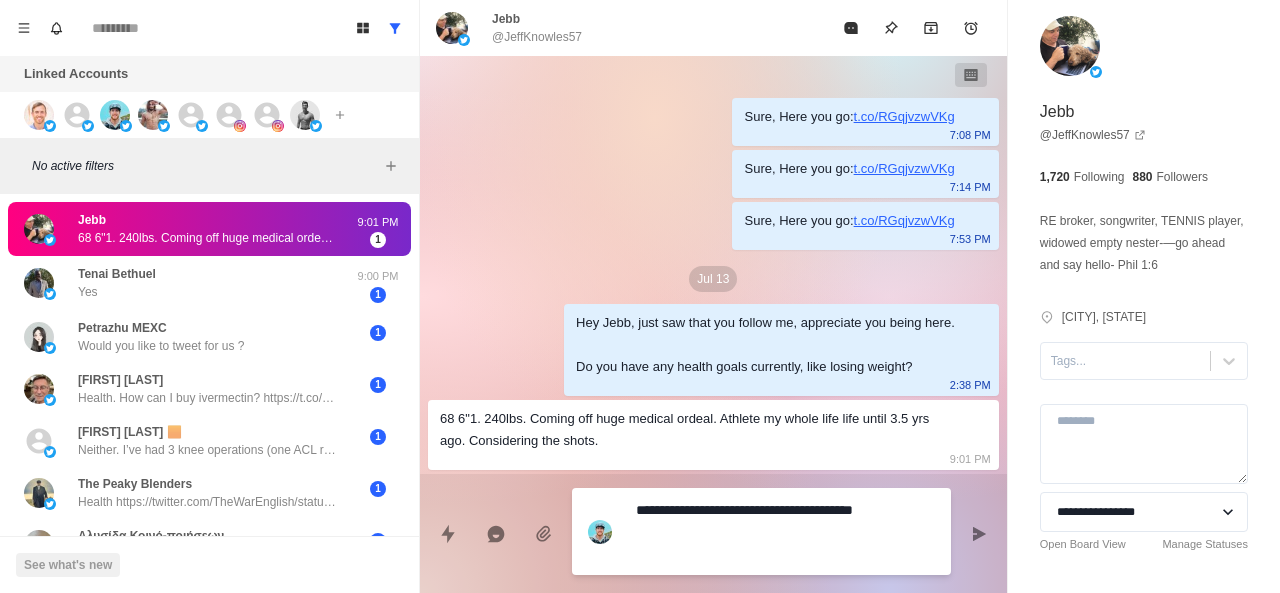 paste on "**********" 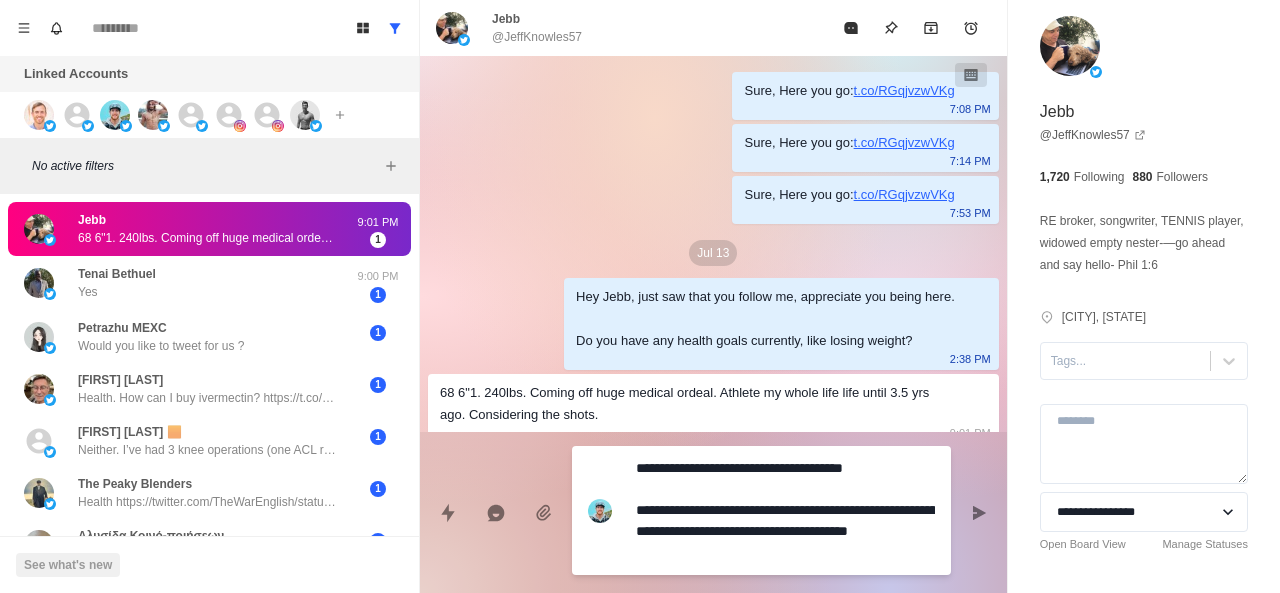 click on "**********" at bounding box center [785, 510] 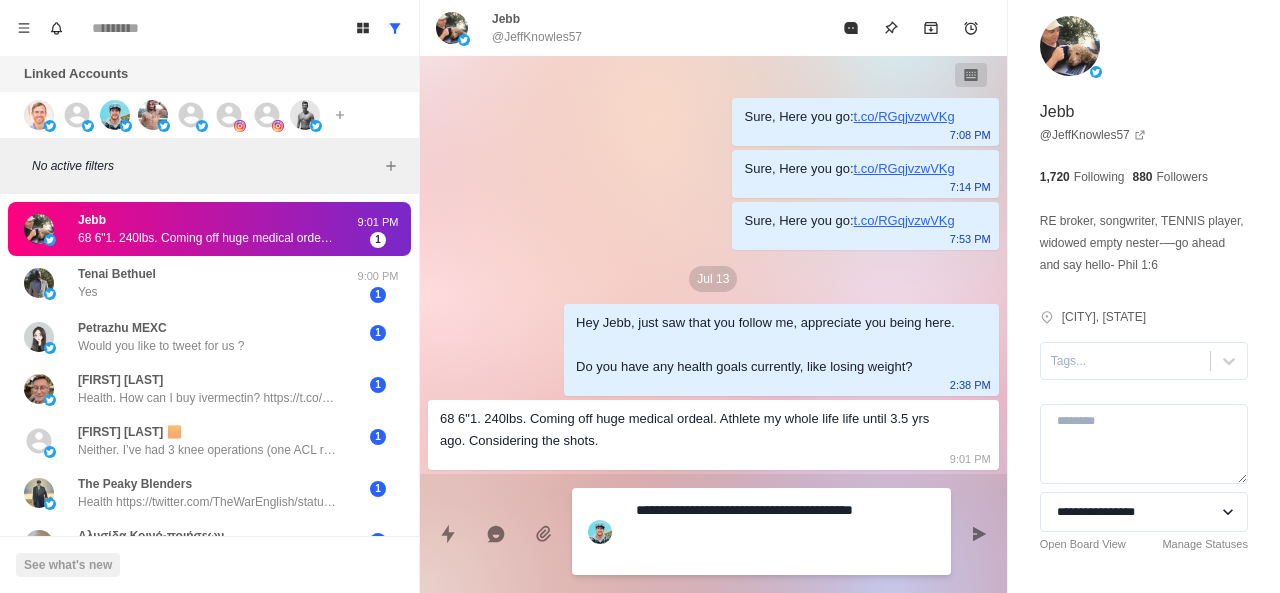 paste on "**********" 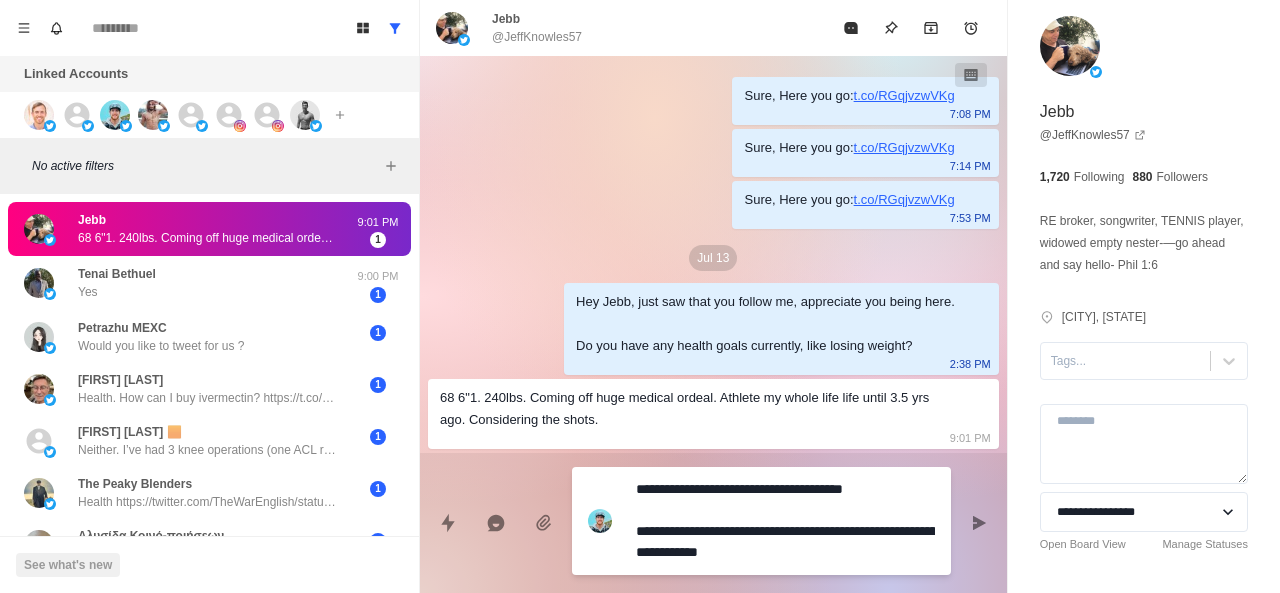 click on "**********" at bounding box center (785, 521) 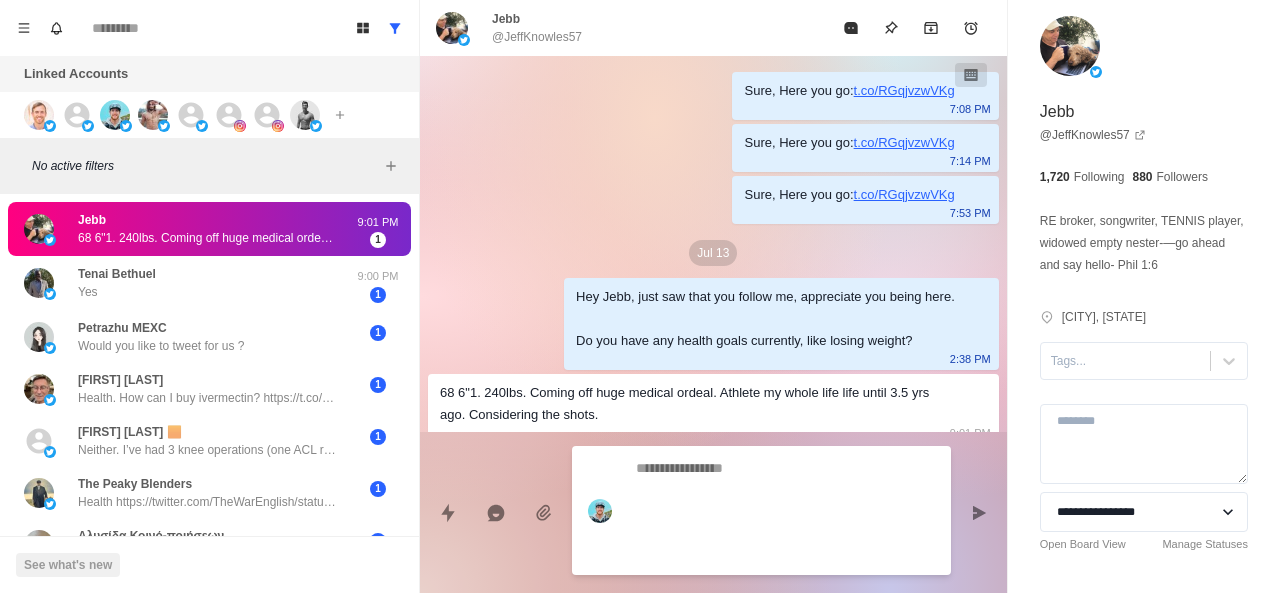 scroll, scrollTop: 50, scrollLeft: 0, axis: vertical 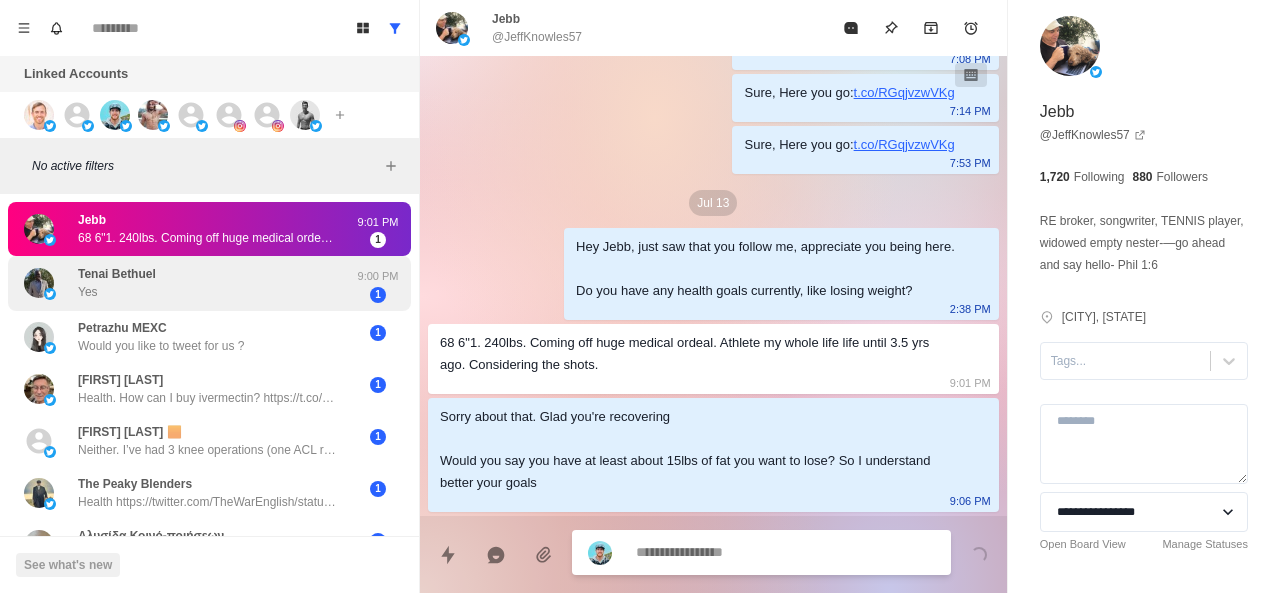 click on "Tenai Bethuel Yes" at bounding box center (188, 283) 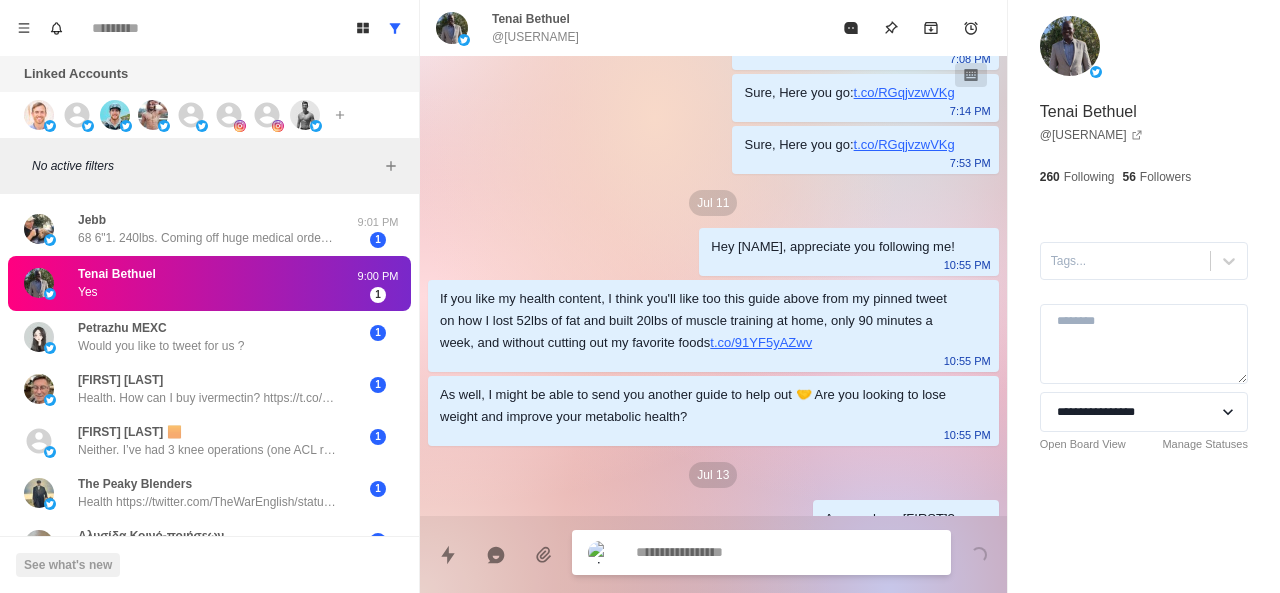 scroll, scrollTop: 138, scrollLeft: 0, axis: vertical 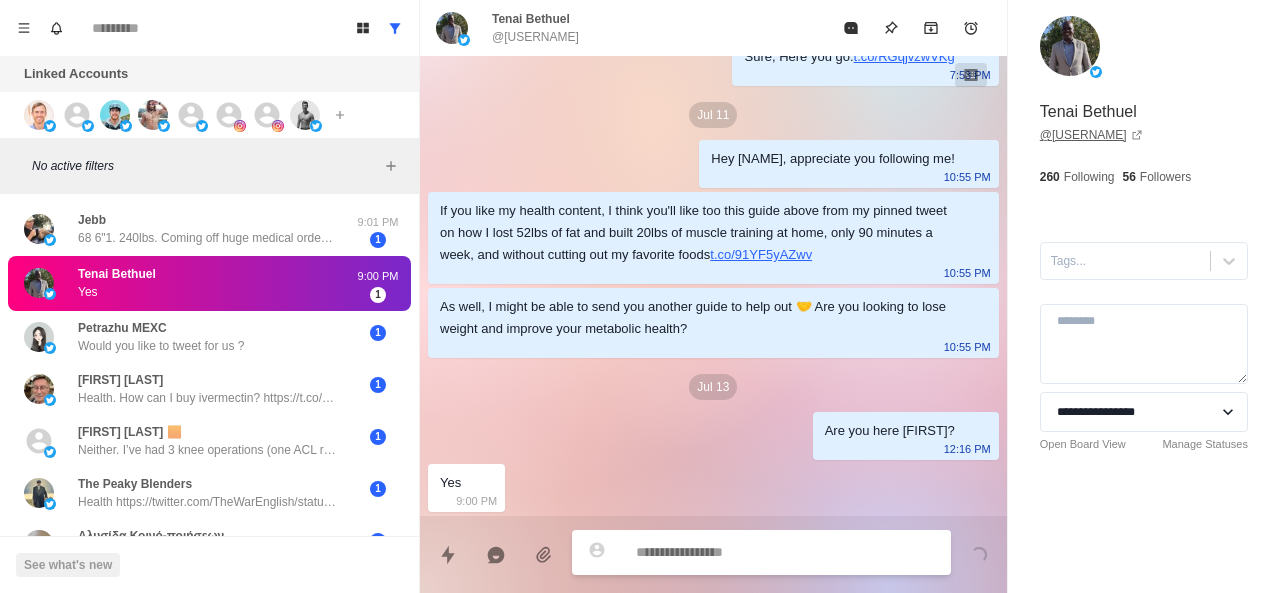 click on "@ te_tenai" at bounding box center [1091, 135] 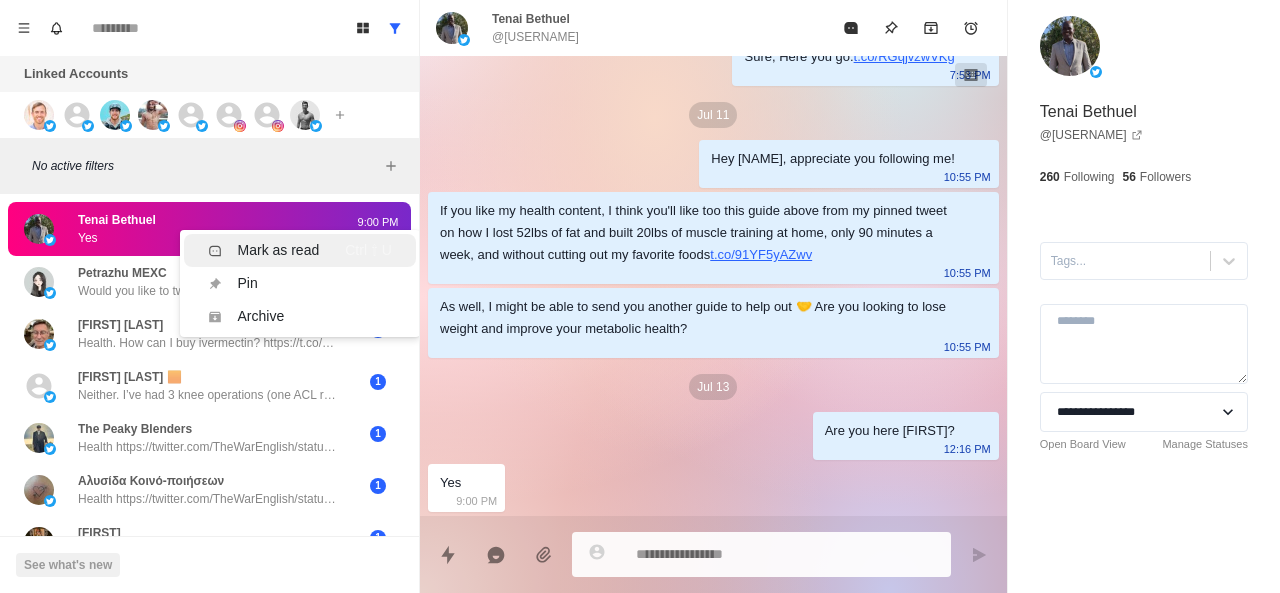 click on "Mark as read Ctrl ⇧ U" at bounding box center (300, 250) 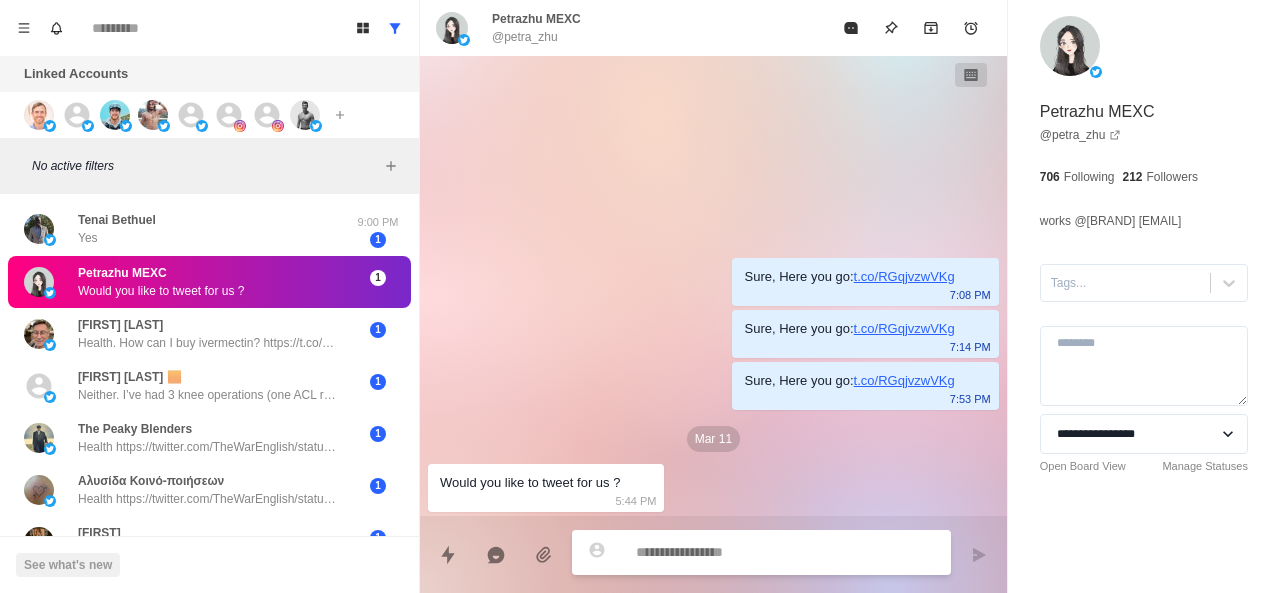 scroll, scrollTop: 0, scrollLeft: 0, axis: both 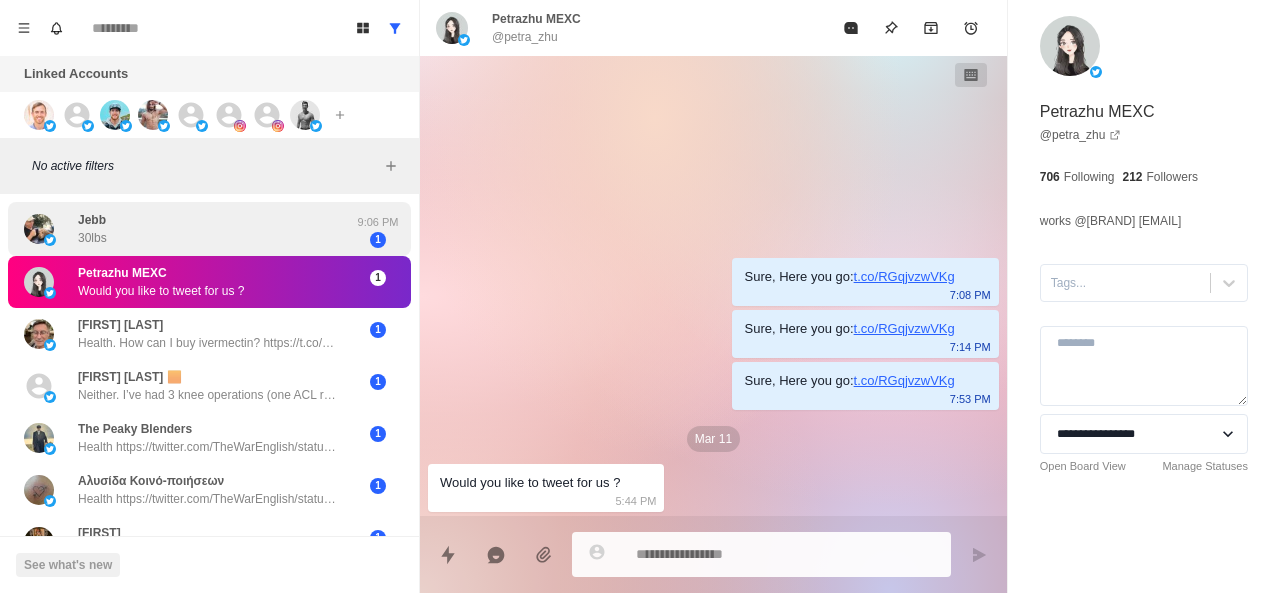 click on "Jebb 30lbs" at bounding box center [188, 229] 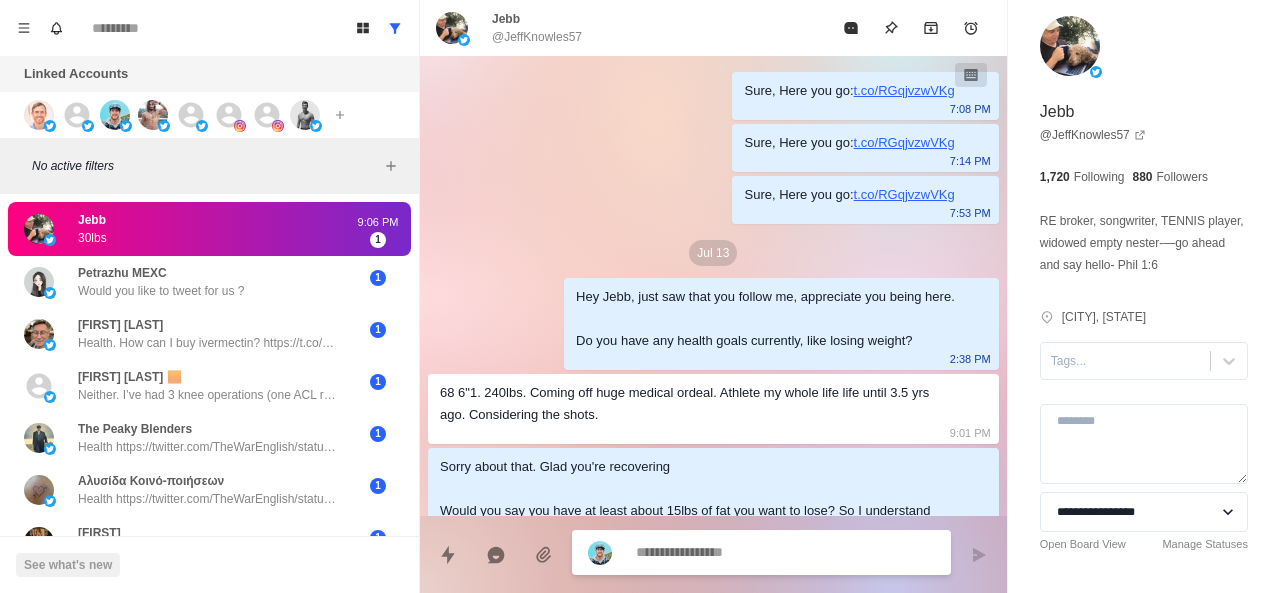 scroll, scrollTop: 50, scrollLeft: 0, axis: vertical 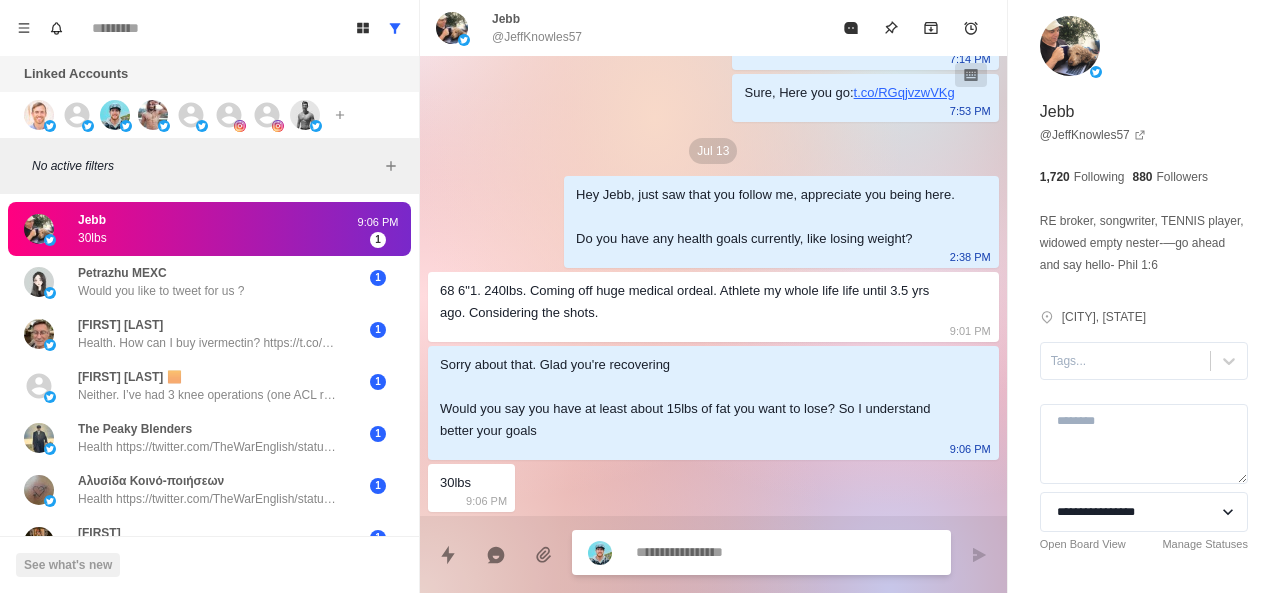 click at bounding box center (785, 552) 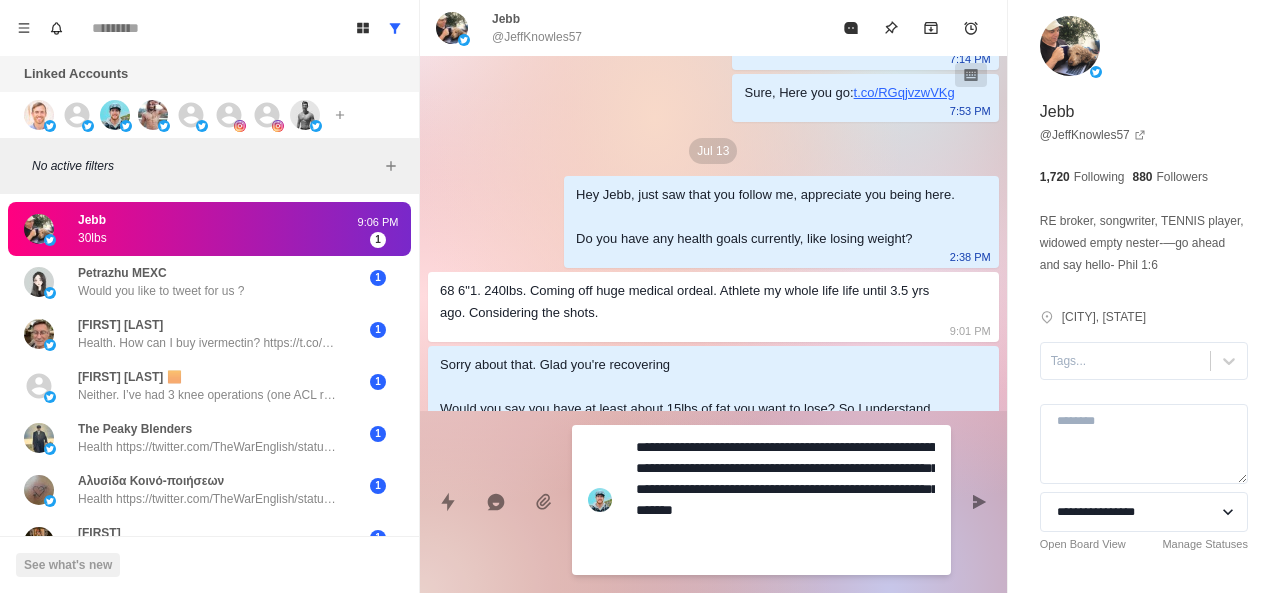 drag, startPoint x: 816, startPoint y: 449, endPoint x: 627, endPoint y: 446, distance: 189.0238 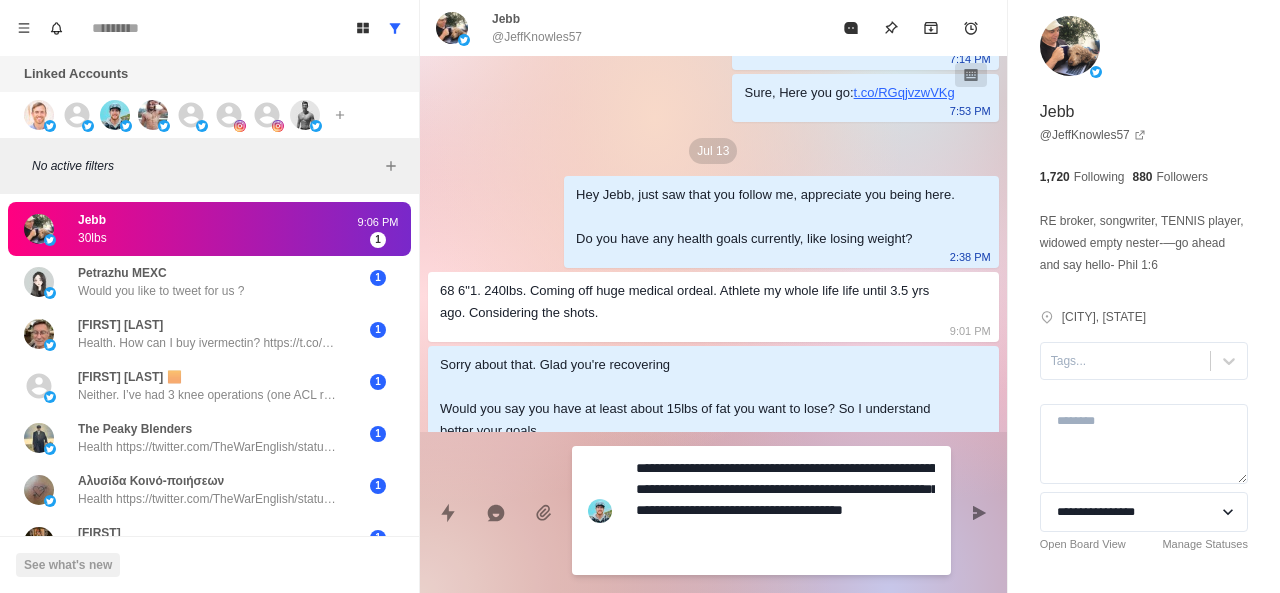 scroll, scrollTop: 186, scrollLeft: 0, axis: vertical 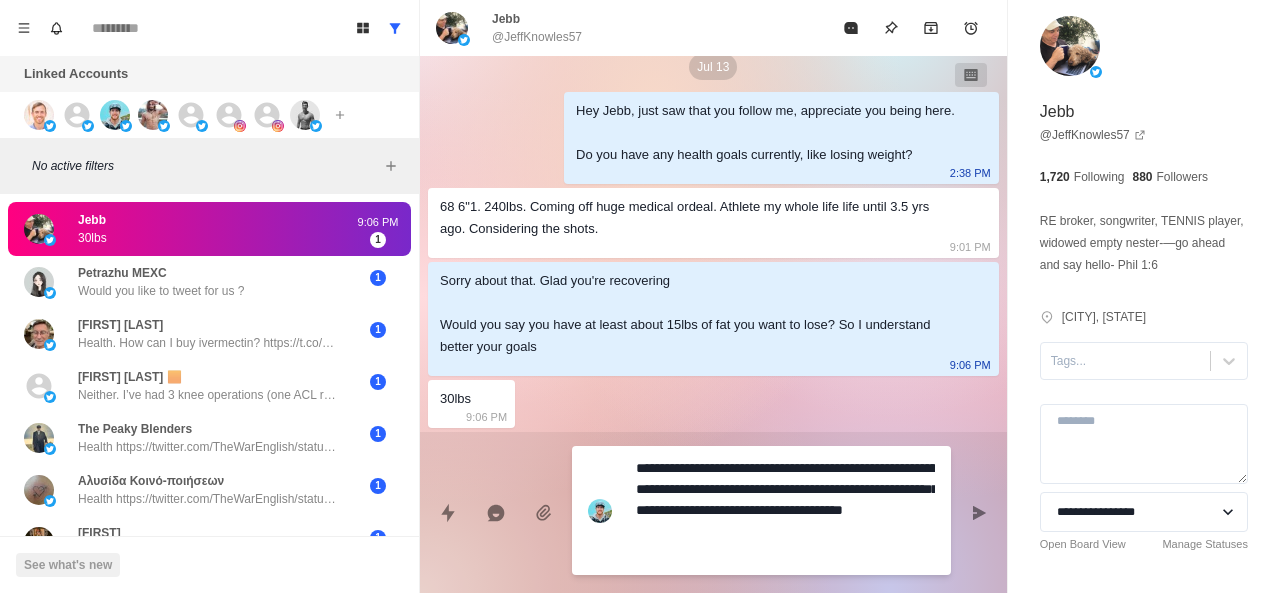 click on "**********" at bounding box center [785, 510] 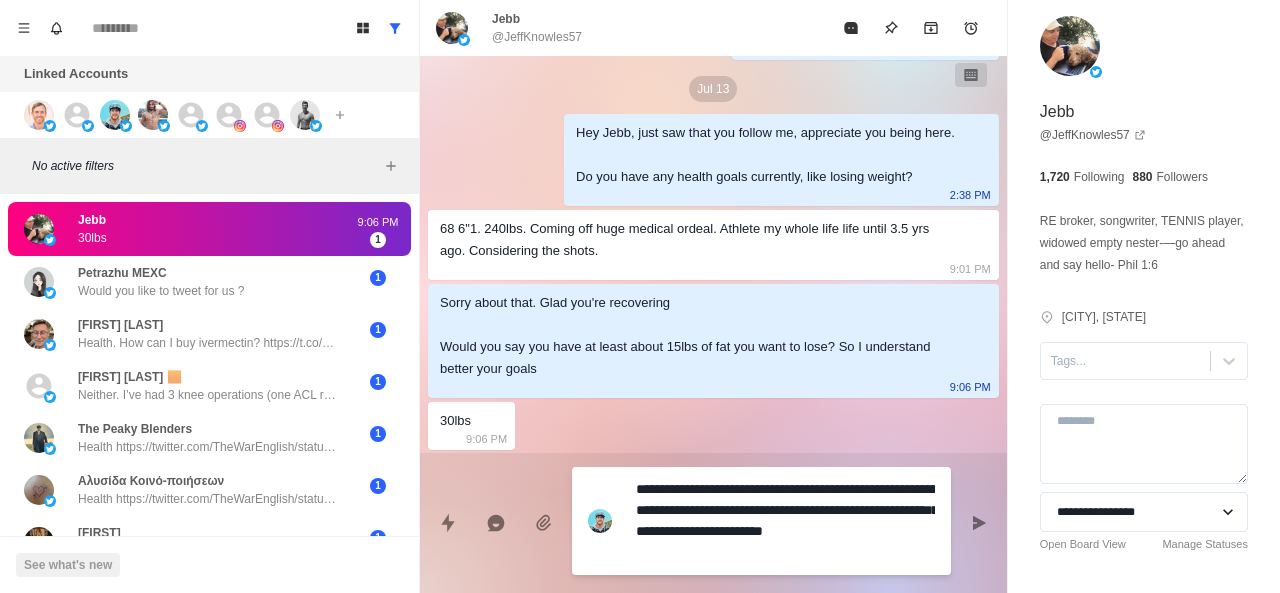 scroll, scrollTop: 186, scrollLeft: 0, axis: vertical 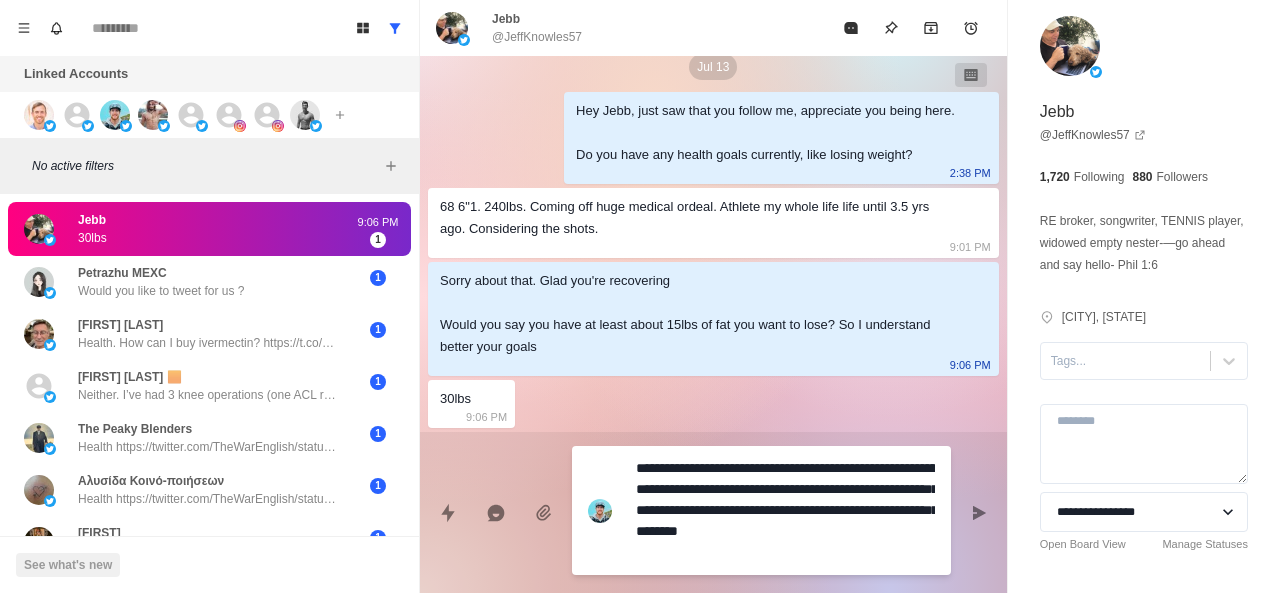 click on "**********" at bounding box center (785, 510) 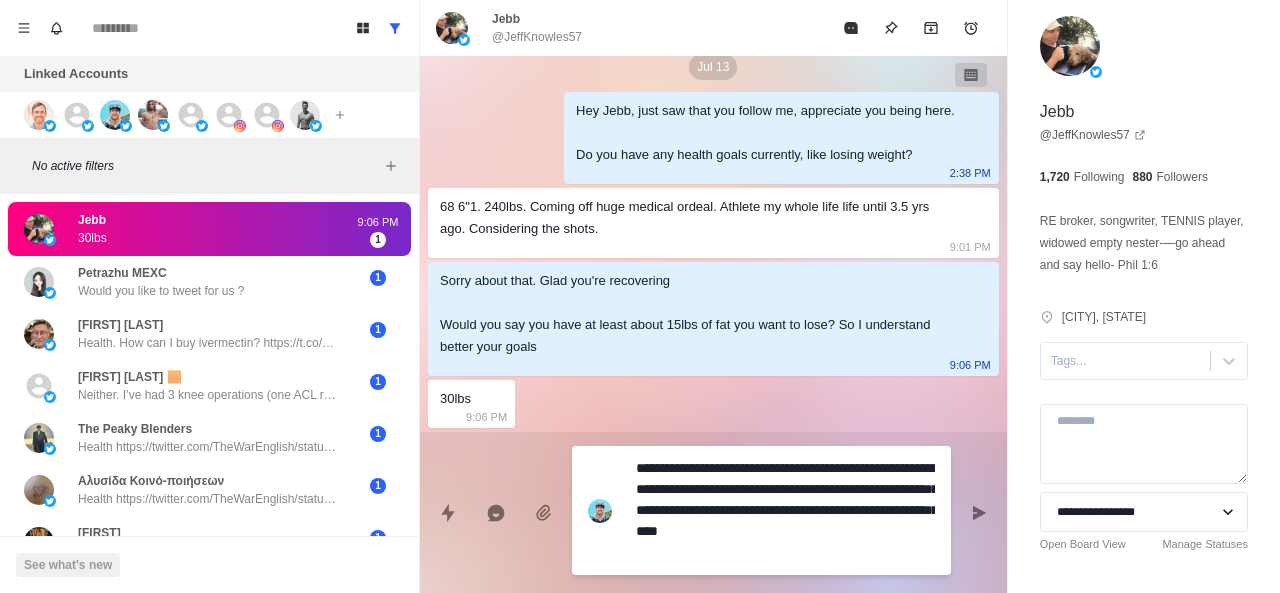 click on "**********" at bounding box center (785, 510) 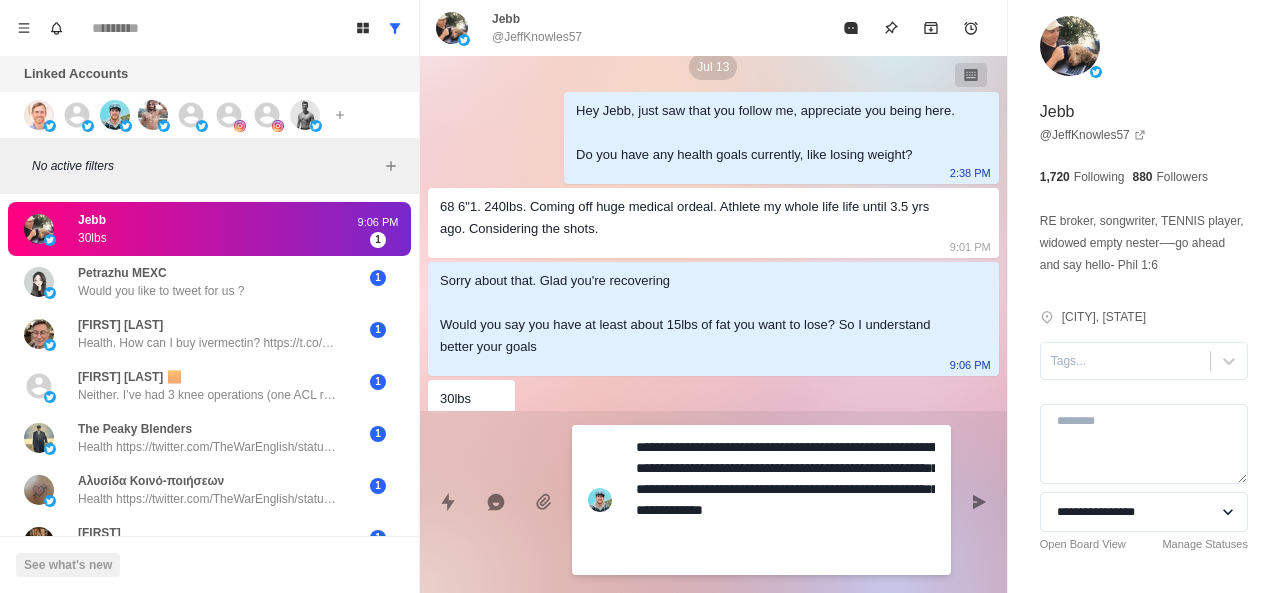 click on "**********" at bounding box center (785, 500) 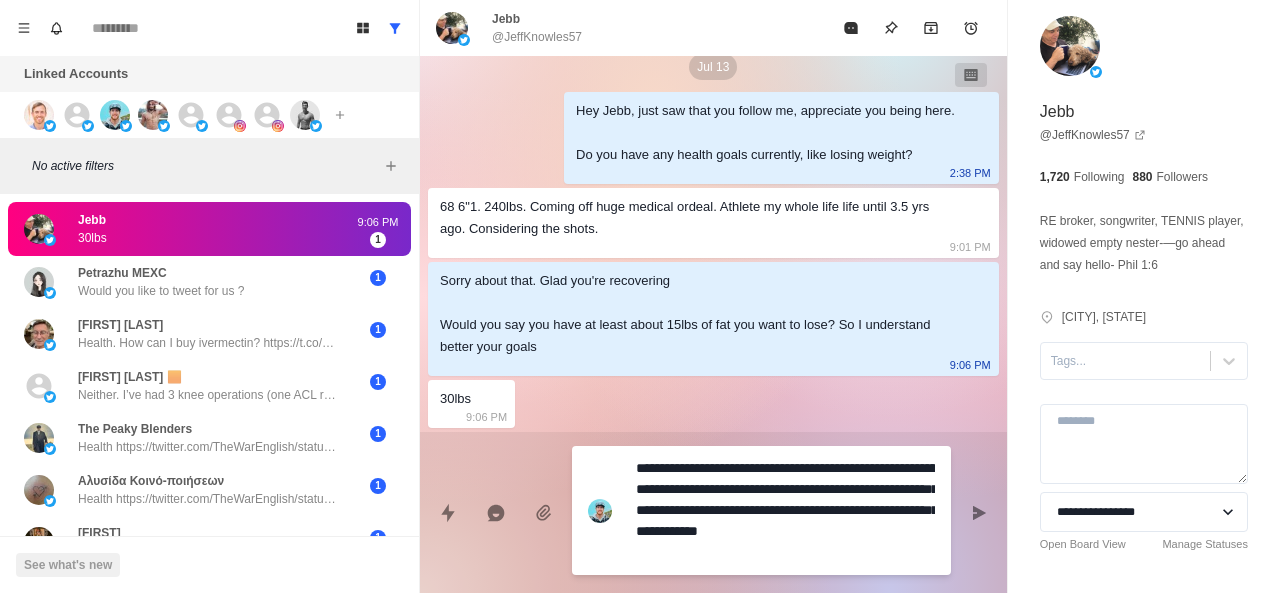 click on "**********" at bounding box center [761, 510] 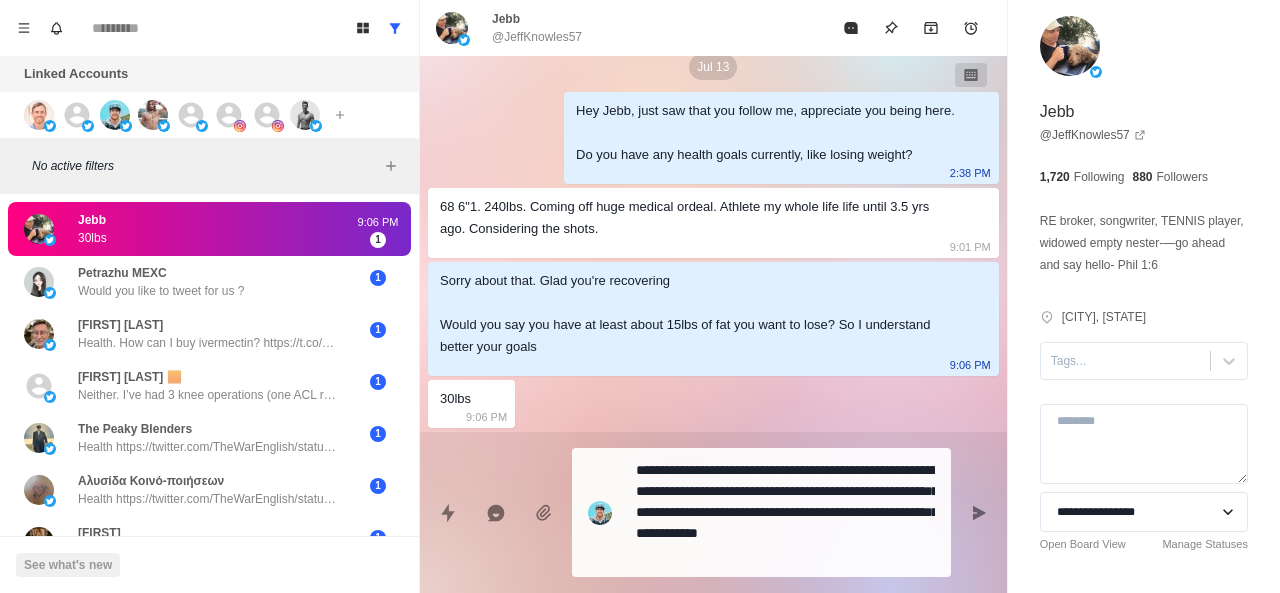click on "**********" at bounding box center [785, 512] 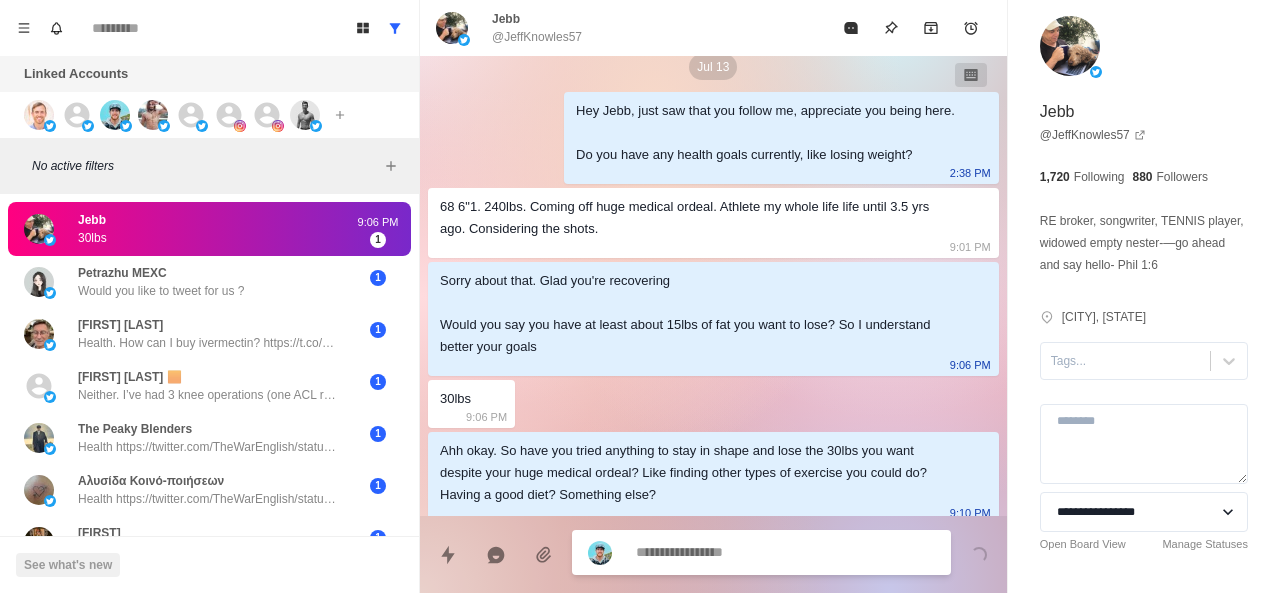 scroll, scrollTop: 198, scrollLeft: 0, axis: vertical 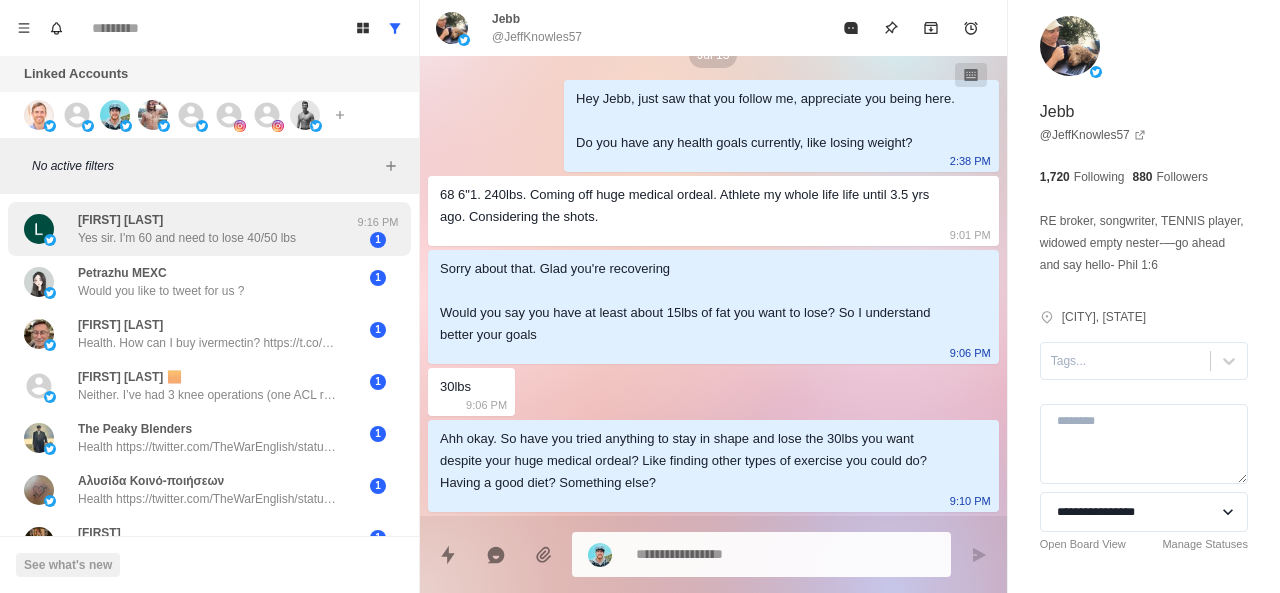 click on "Yes sir. I'm 60 and need to lose  40/50 lbs" at bounding box center [187, 238] 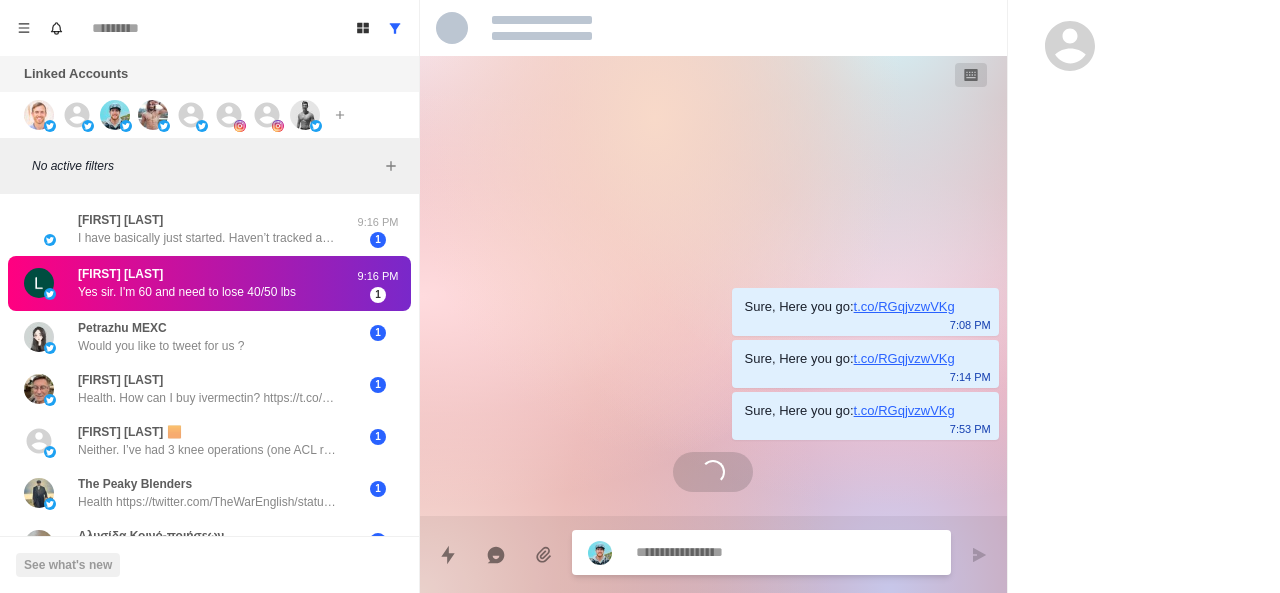 scroll, scrollTop: 0, scrollLeft: 0, axis: both 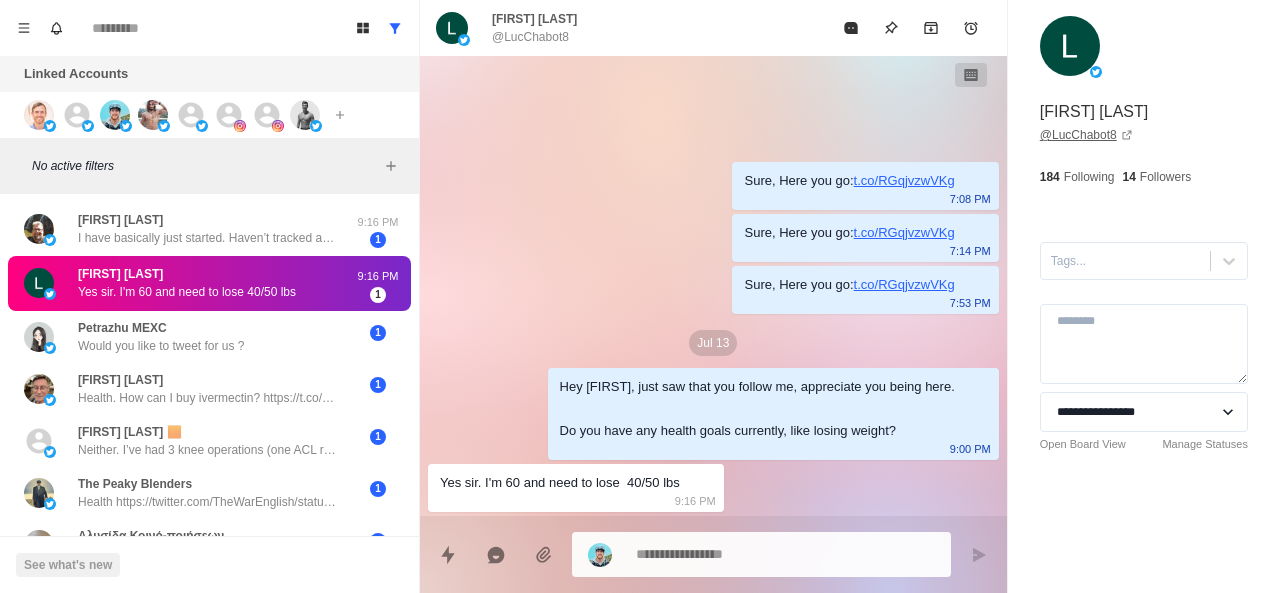 click on "@ LucChabot8" at bounding box center [1086, 135] 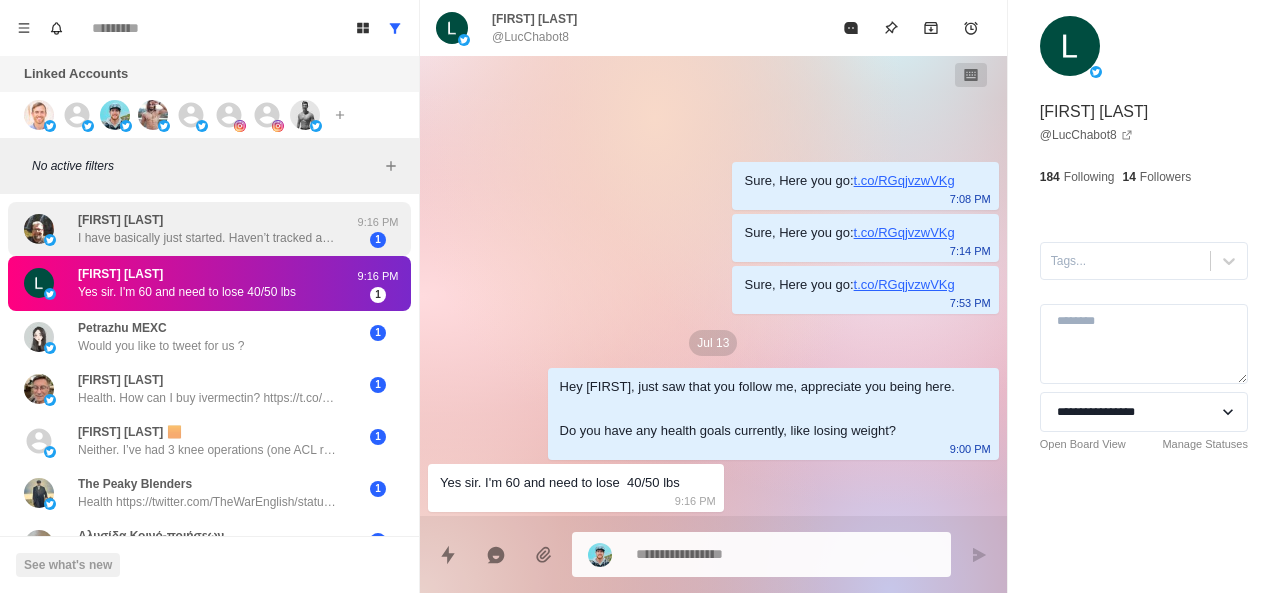 click on "Blaine Bradley I have basically just started. Haven’t tracked anything yet." at bounding box center (208, 229) 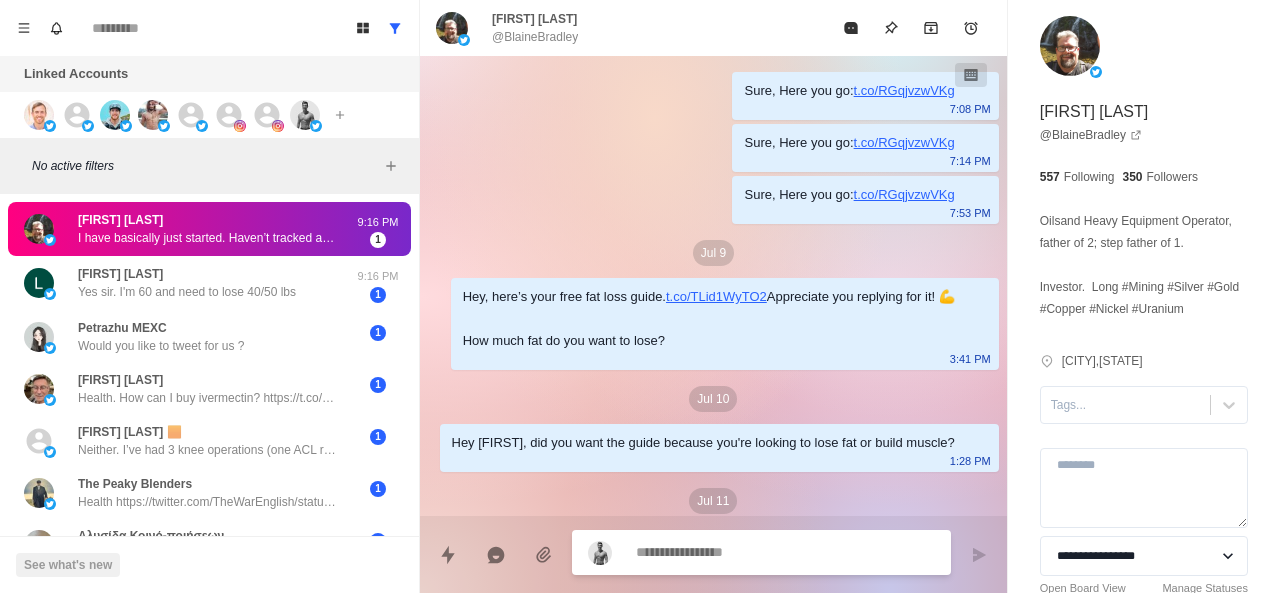 scroll, scrollTop: 584, scrollLeft: 0, axis: vertical 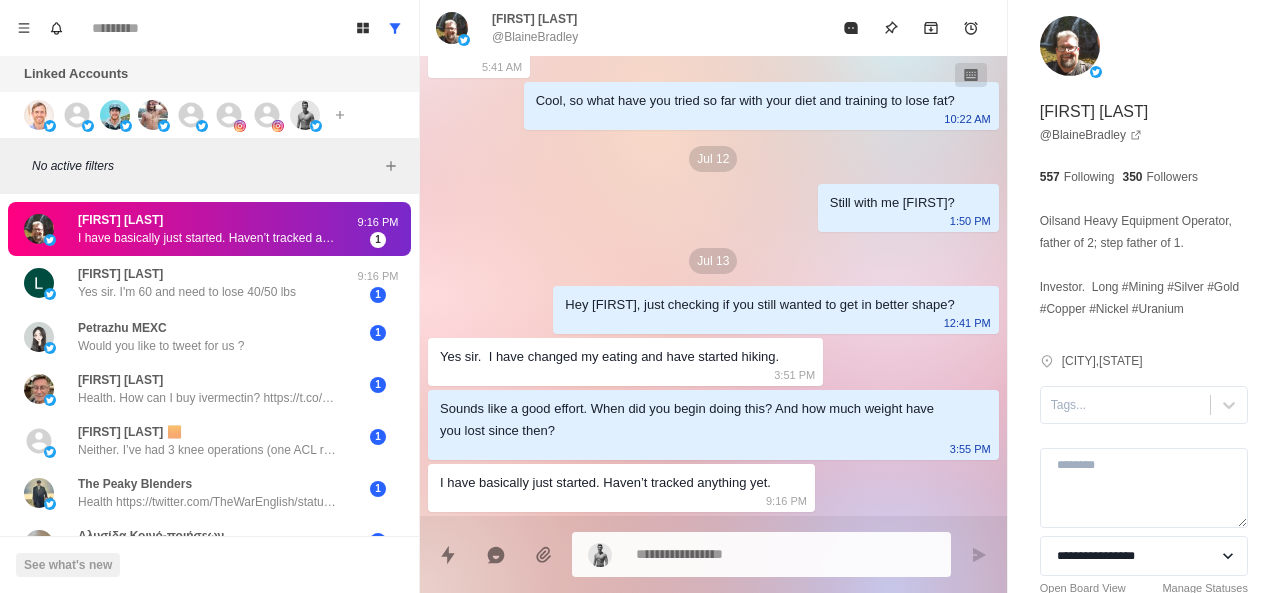 click on "Blaine Bradley @BlaineBradley" at bounding box center (633, 28) 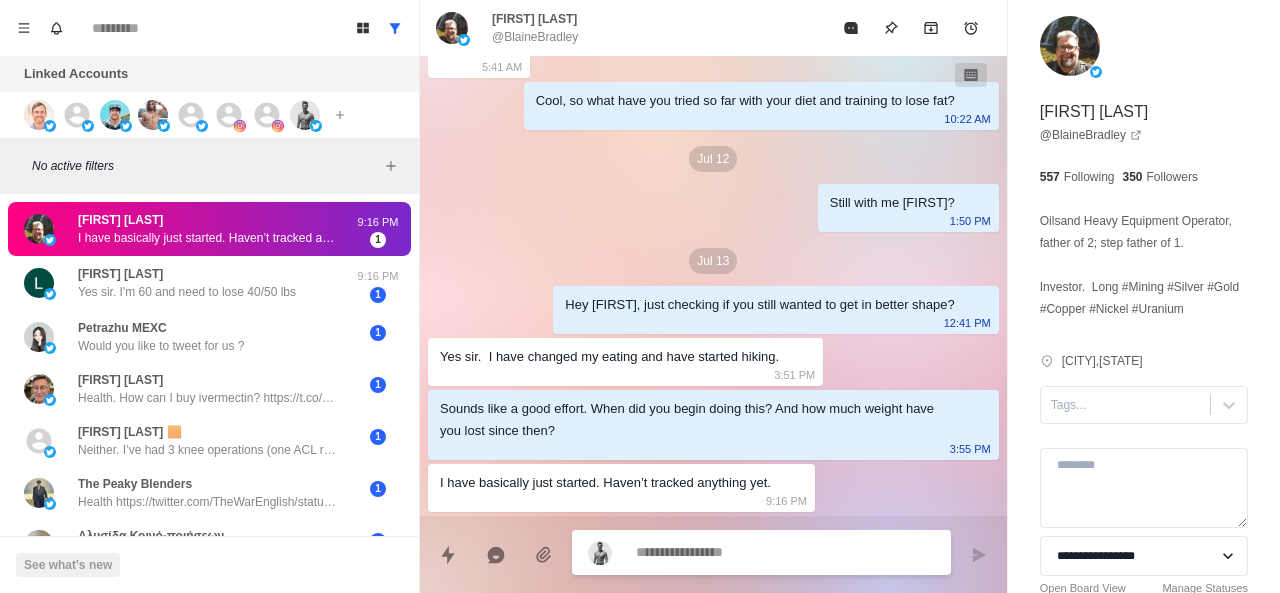 click at bounding box center [785, 552] 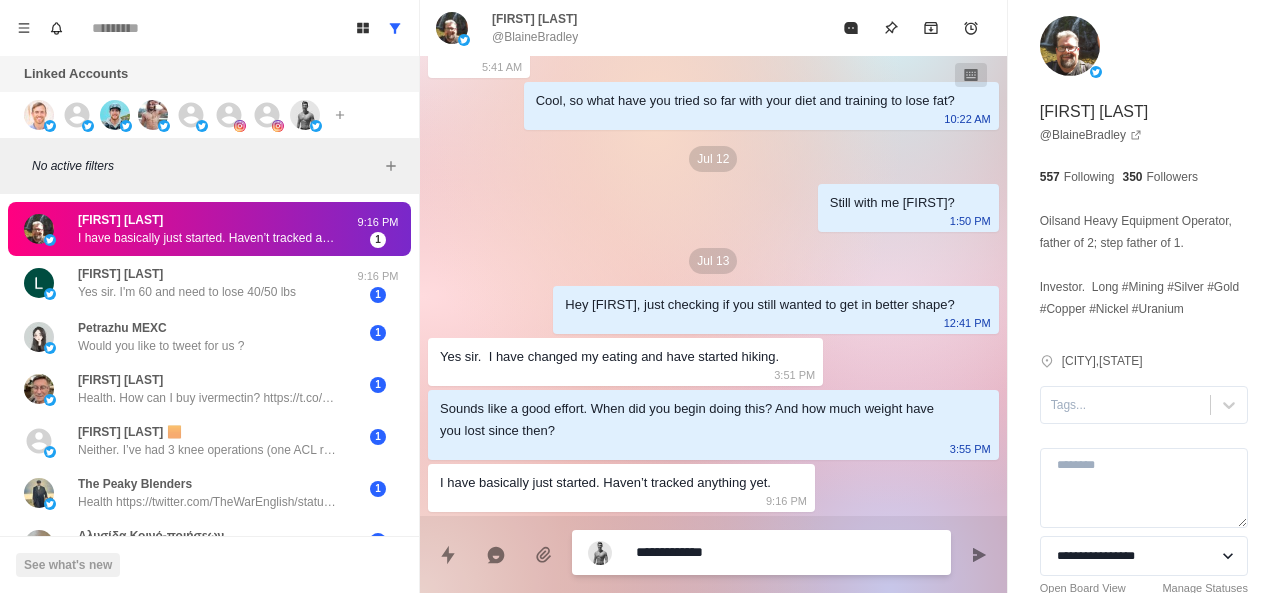 paste on "**********" 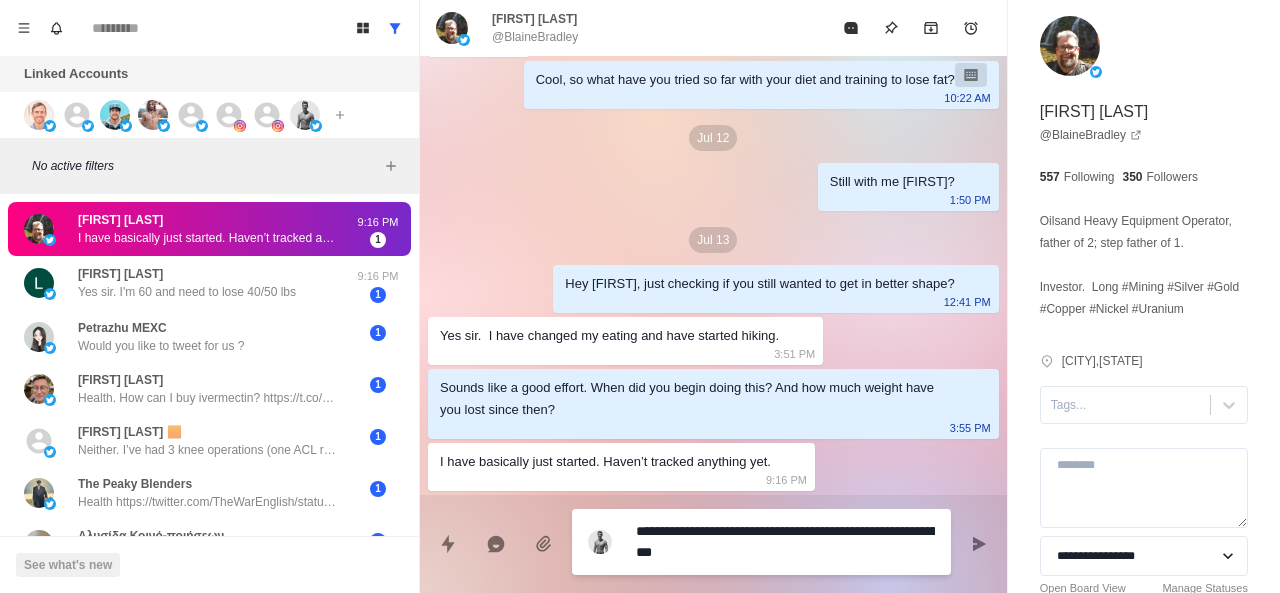 click on "**********" at bounding box center (785, 542) 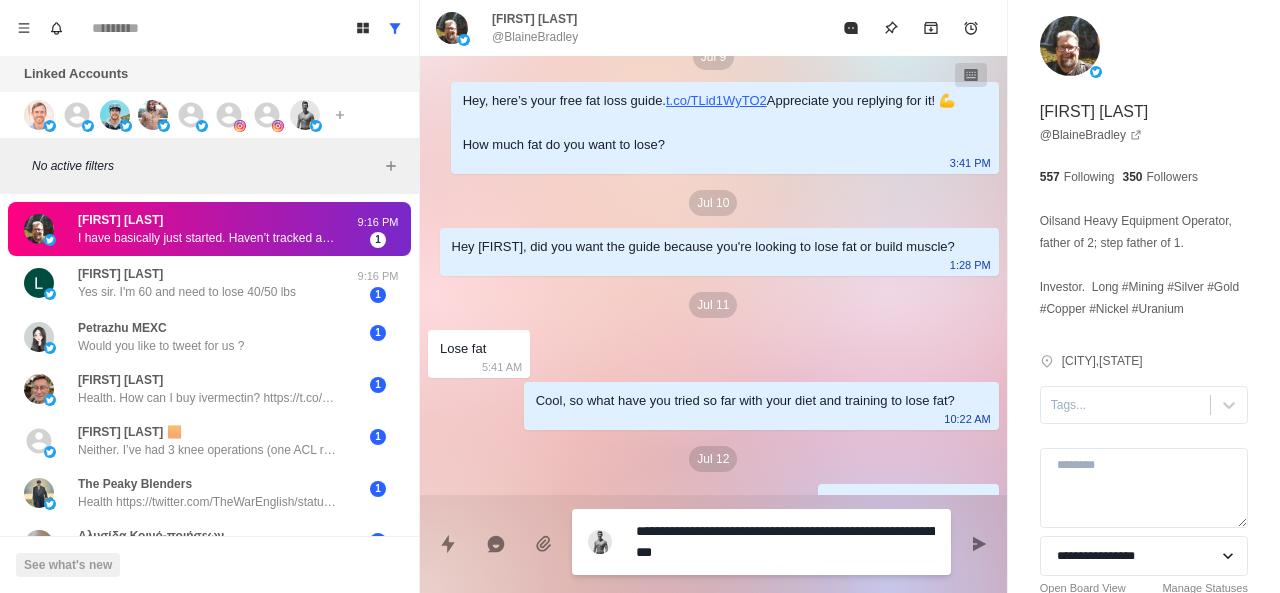 scroll, scrollTop: 604, scrollLeft: 0, axis: vertical 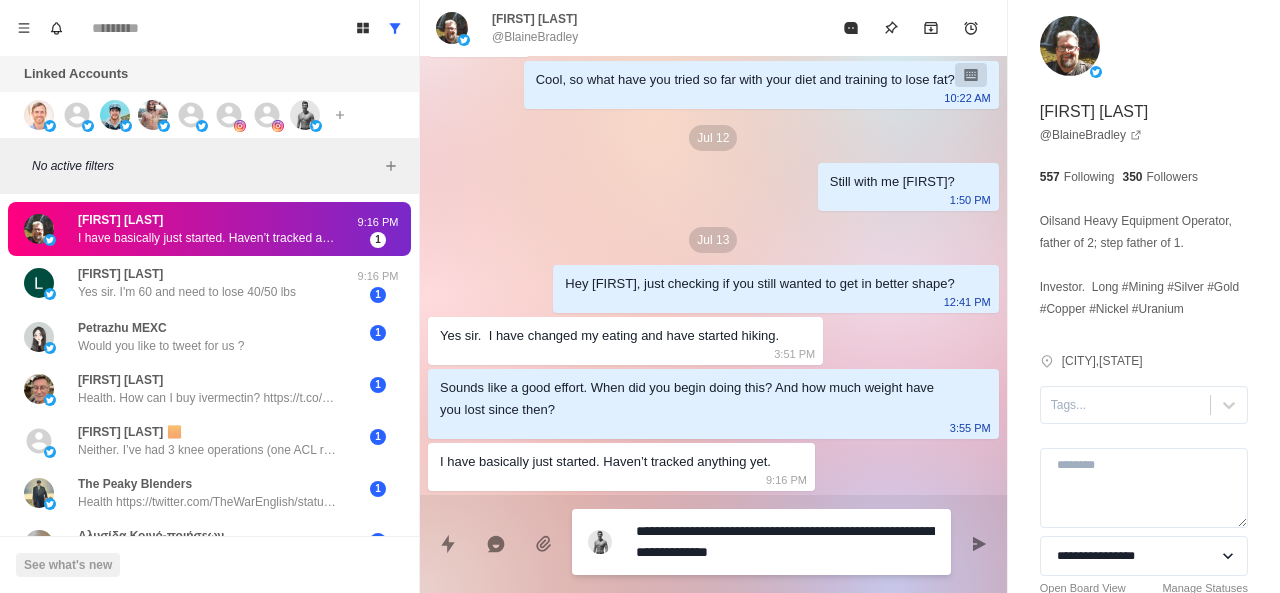 paste on "**********" 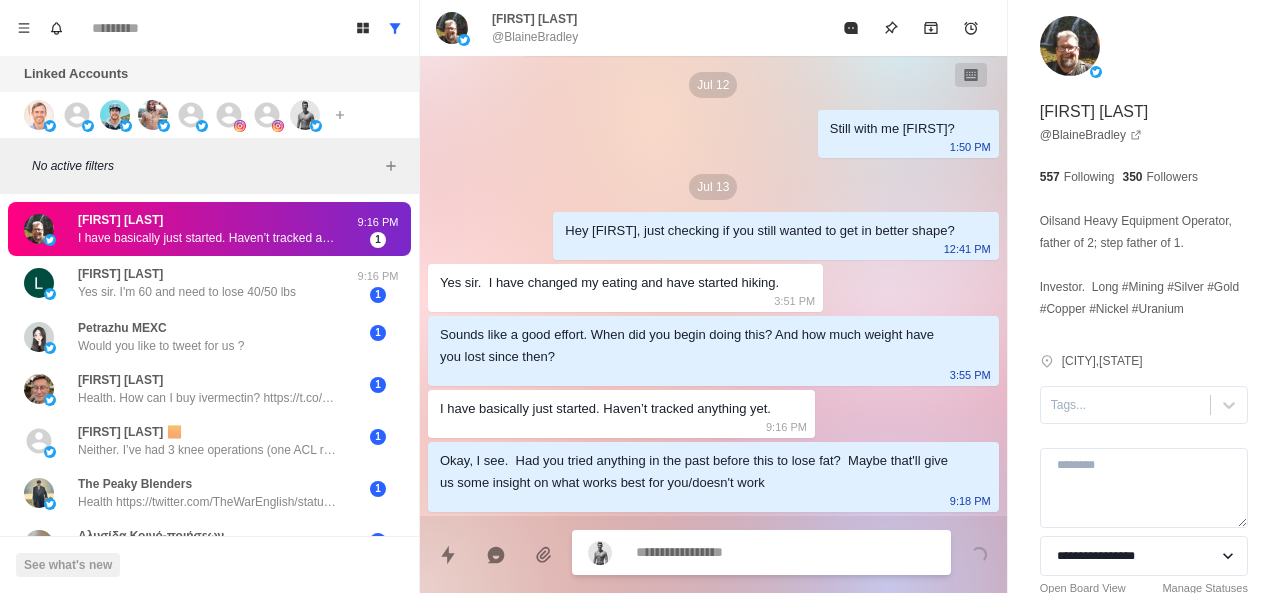 scroll, scrollTop: 658, scrollLeft: 0, axis: vertical 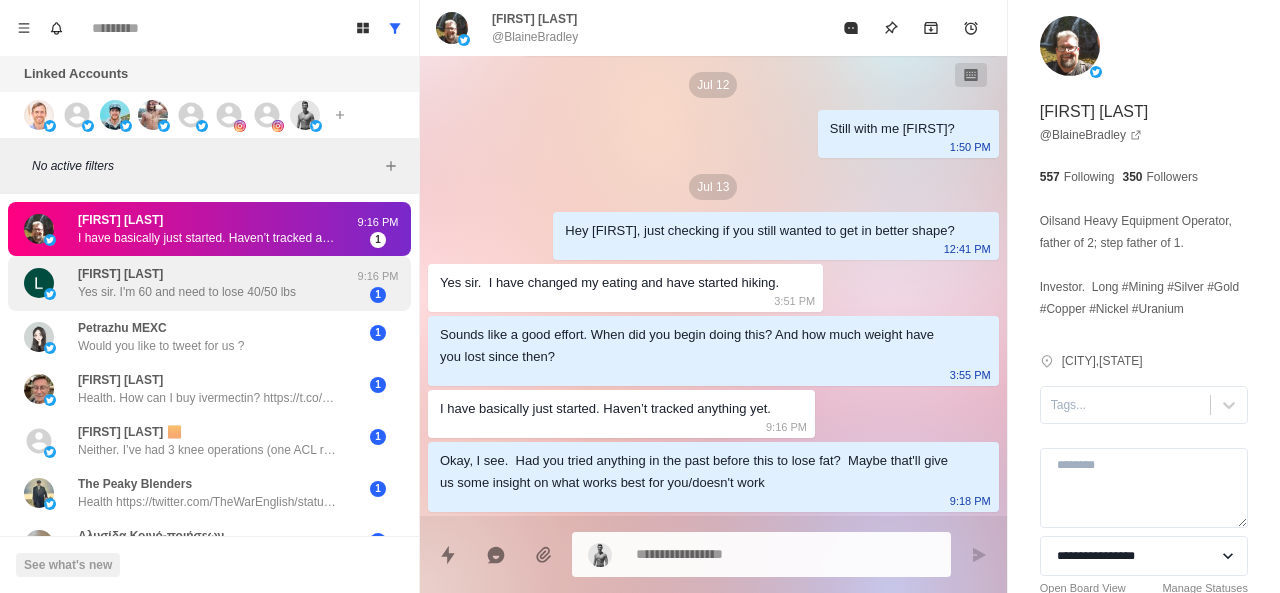click on "Luc Chabot Yes sir. I'm 60 and need to lose  40/50 lbs" at bounding box center [188, 283] 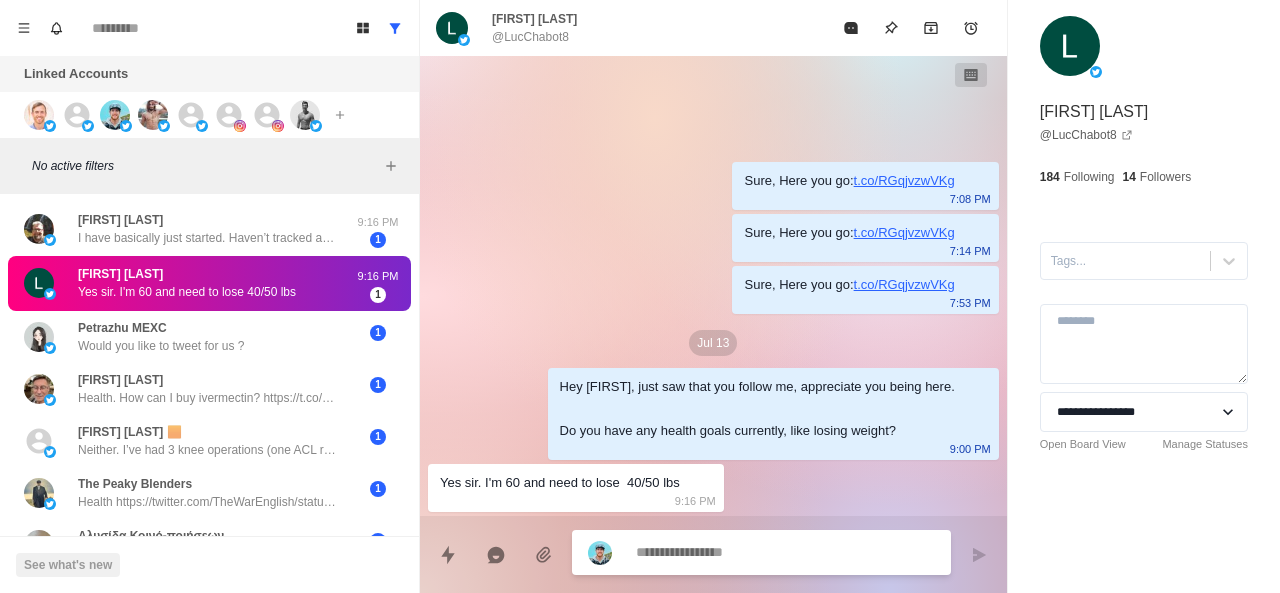 scroll, scrollTop: 0, scrollLeft: 0, axis: both 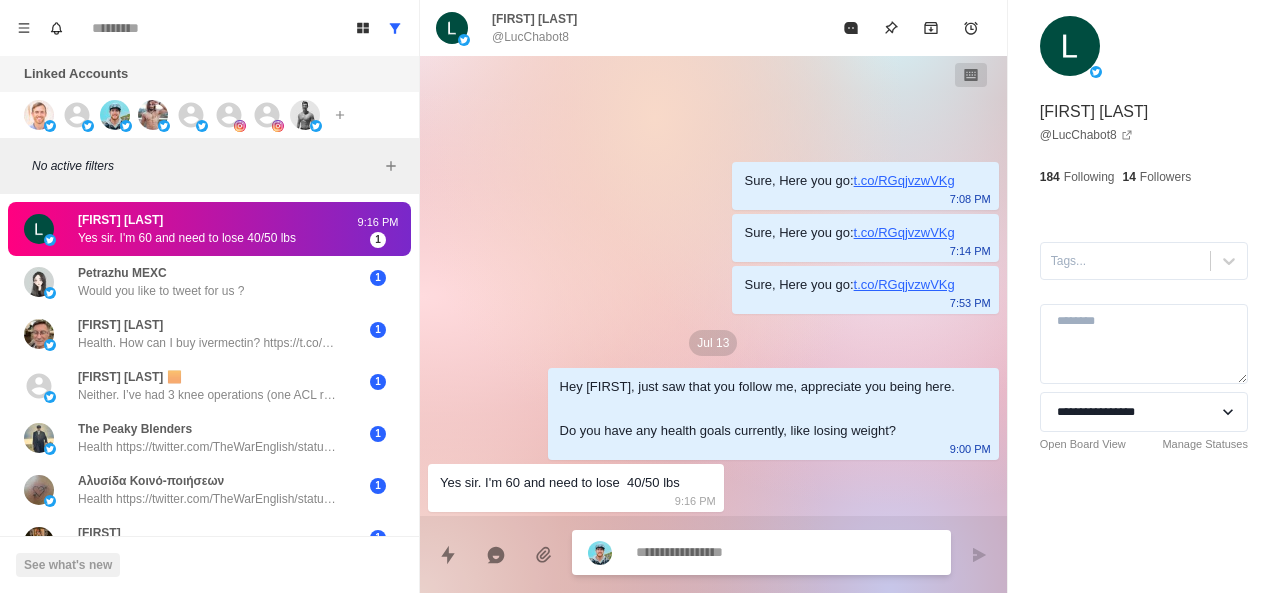 click at bounding box center (785, 552) 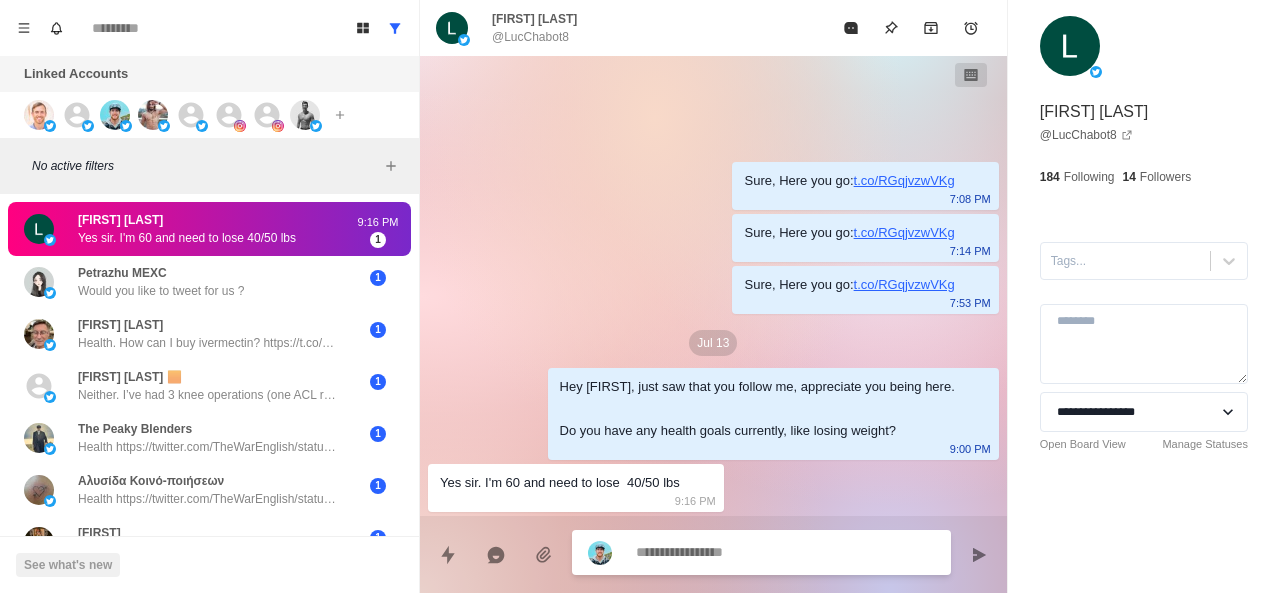 paste on "**********" 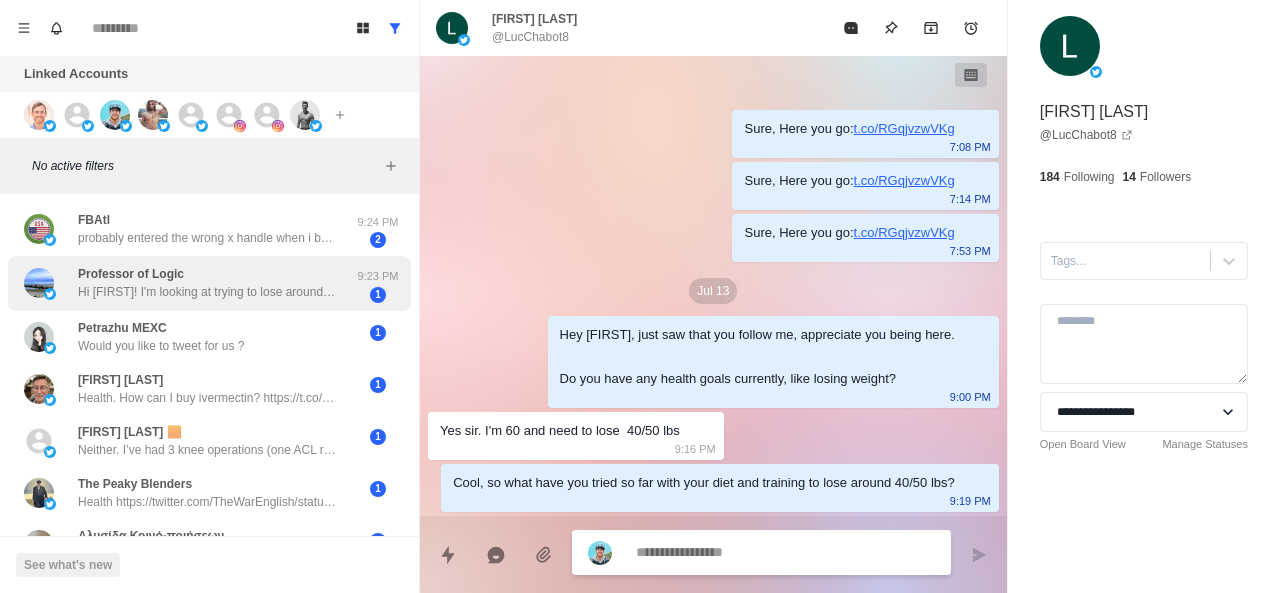 click on "Hi Warren! I'm looking at trying to lose around 10-20lbs. Main issue is that I don't have a gym membership, and my meal prep time is fairly limited. Curious if you have any suggestions for this situation? Also am getting married in a month so trying to cut a bit before then!" at bounding box center [208, 292] 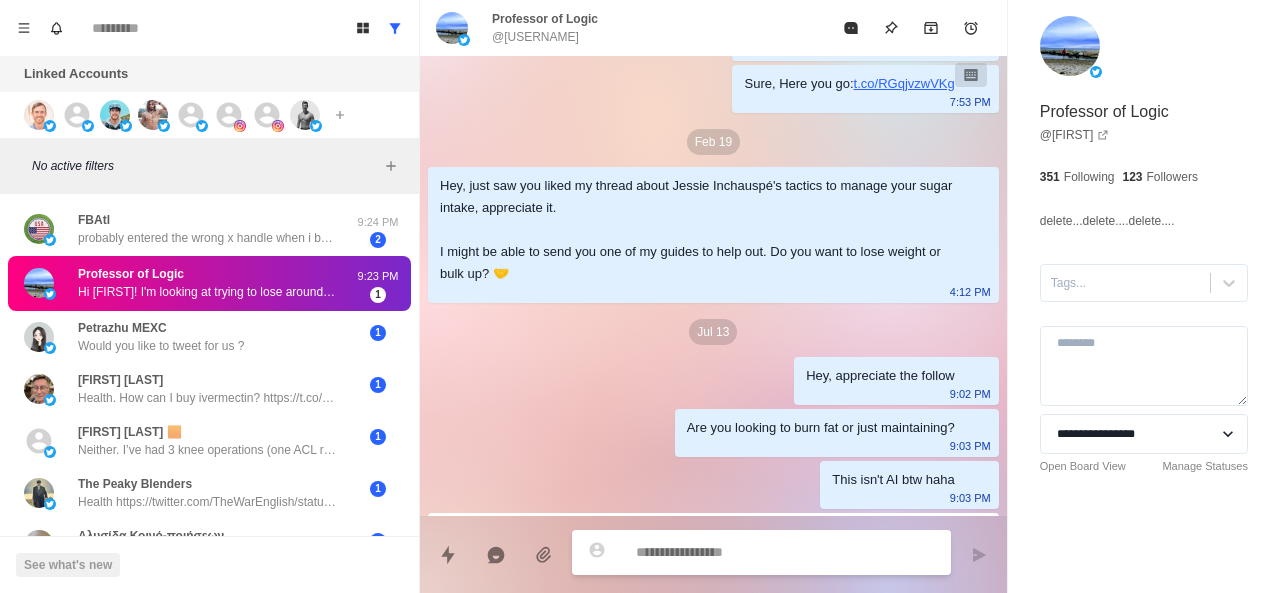 scroll, scrollTop: 226, scrollLeft: 0, axis: vertical 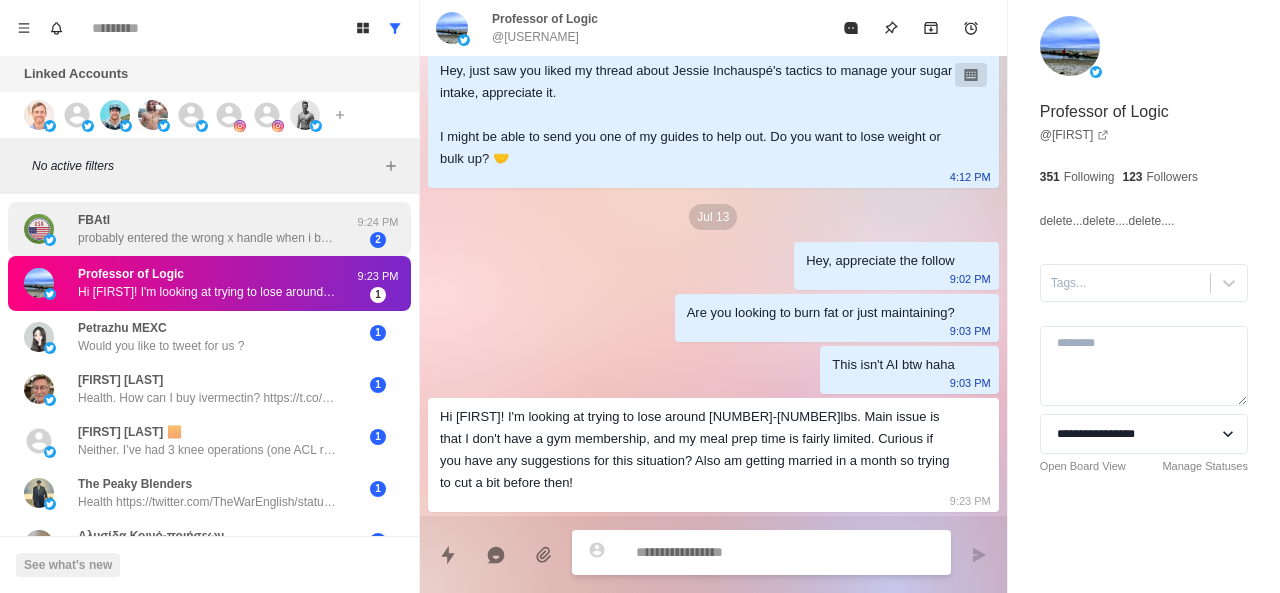 click on "probably entered the wrong x handle when i booked it" at bounding box center [208, 238] 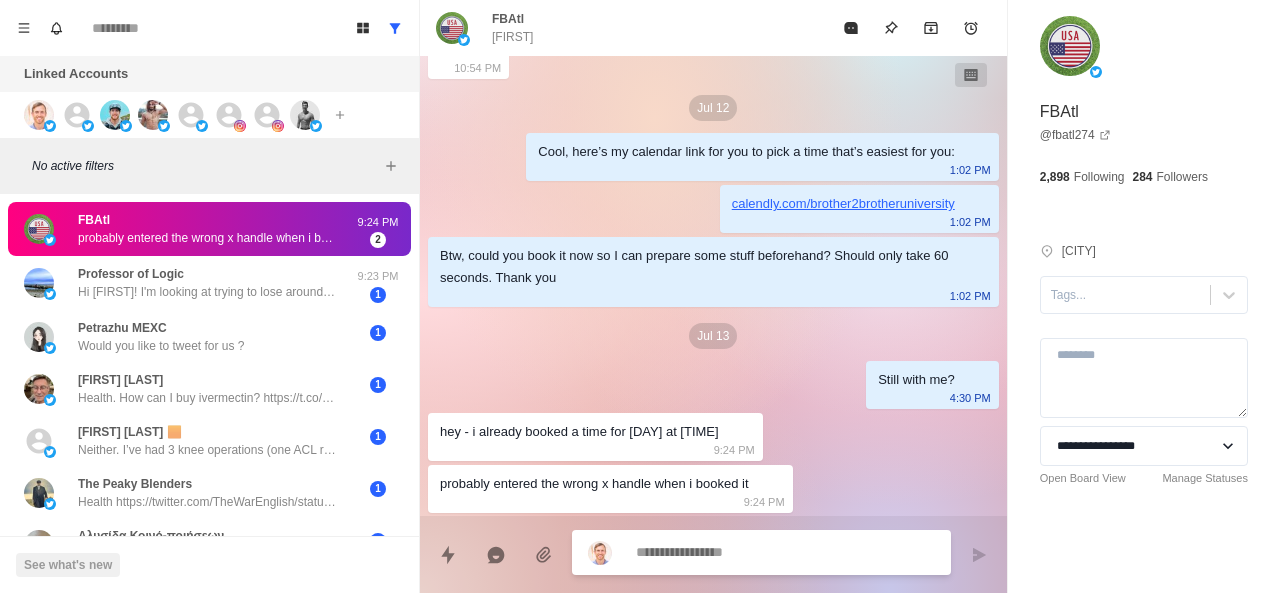 scroll, scrollTop: 2348, scrollLeft: 0, axis: vertical 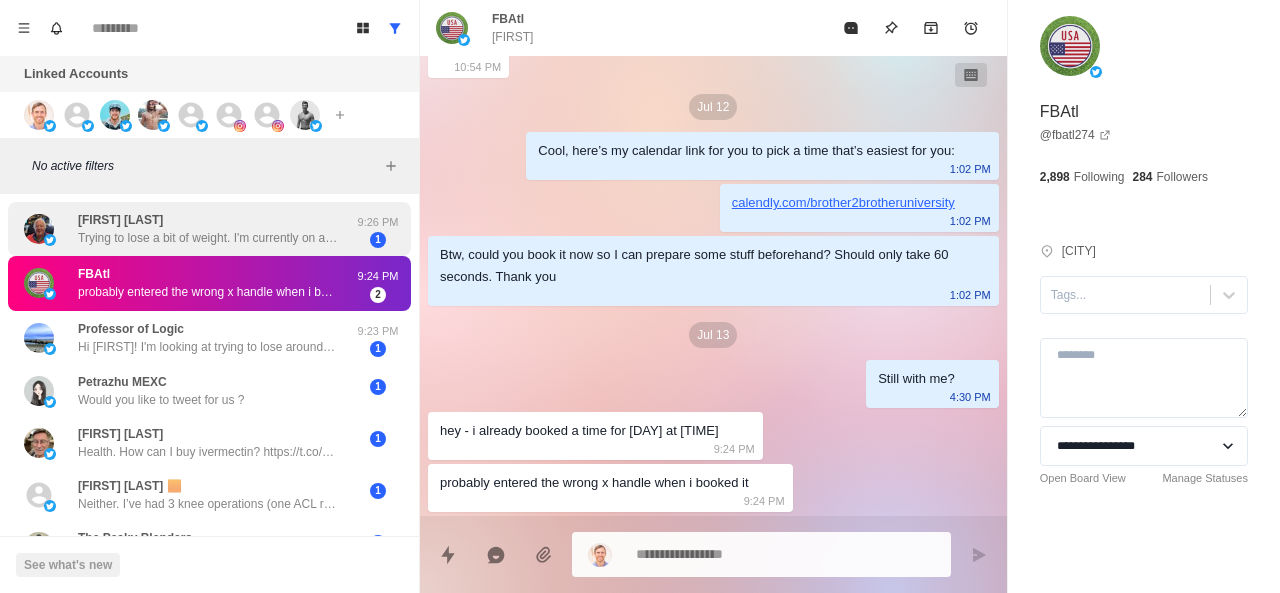 click on "Trying to lose a bit of weight. I'm currently on a Flexatarian diet!" at bounding box center (208, 238) 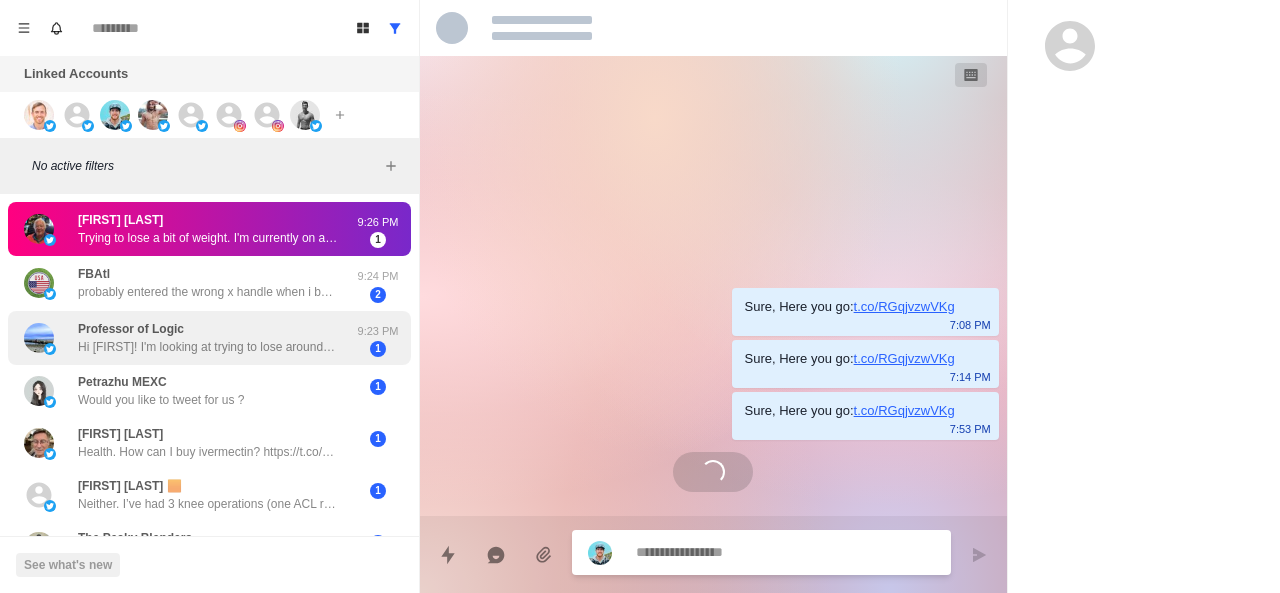 scroll, scrollTop: 0, scrollLeft: 0, axis: both 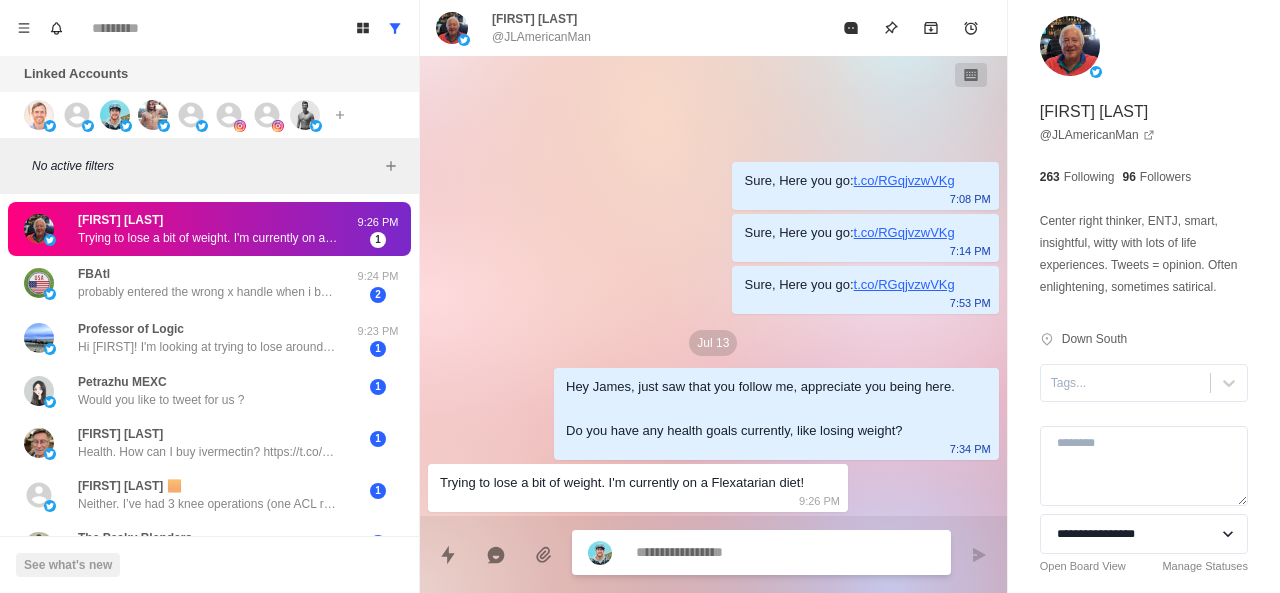 click at bounding box center [785, 552] 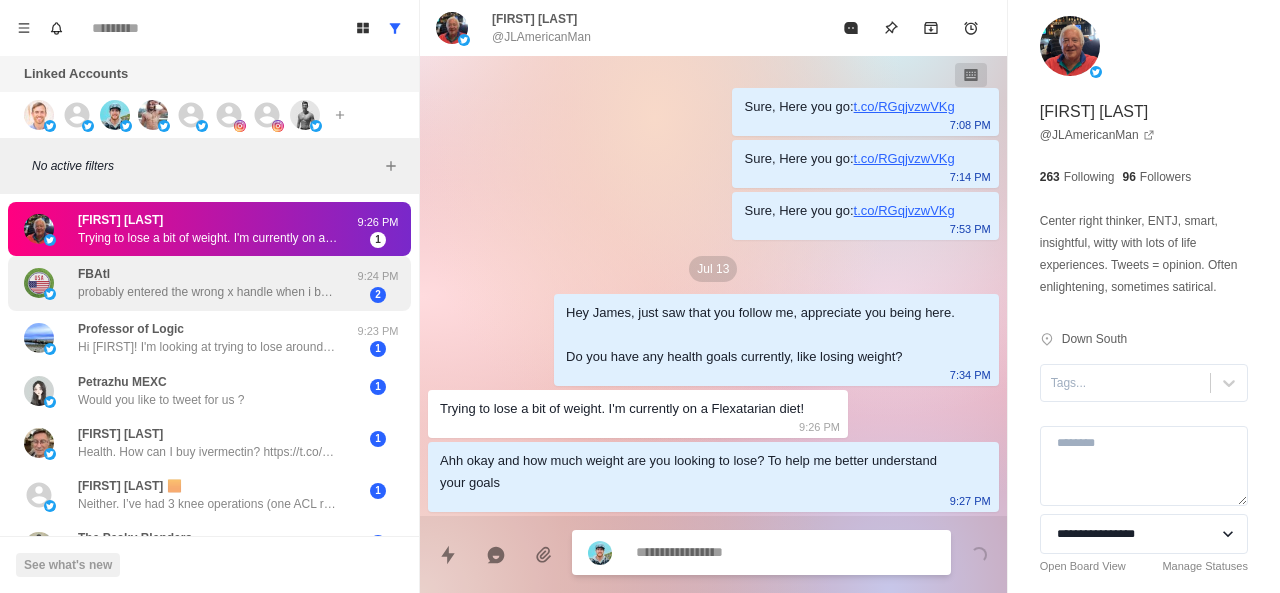 click on "probably entered the wrong x handle when i booked it" at bounding box center (208, 292) 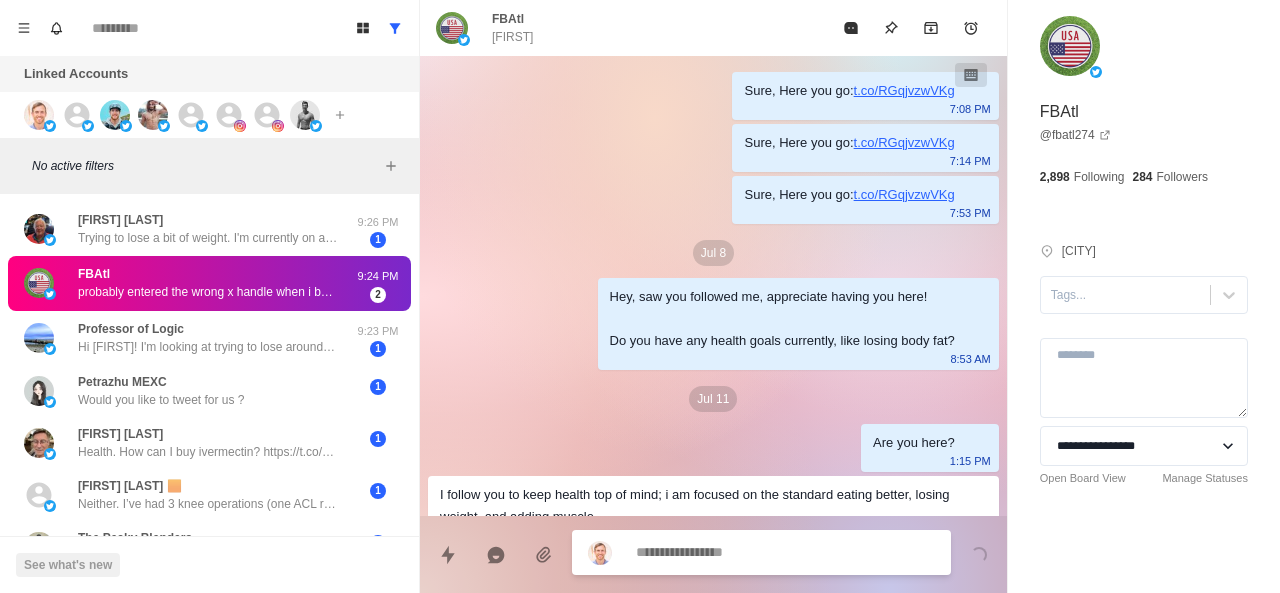 scroll, scrollTop: 2348, scrollLeft: 0, axis: vertical 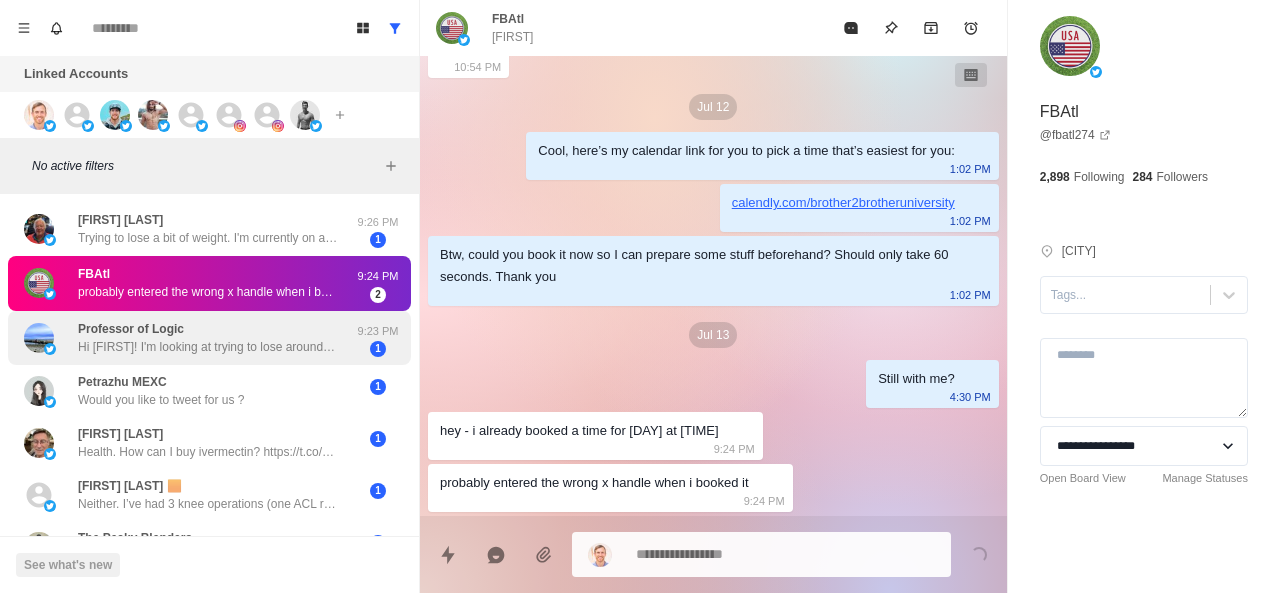 click on "Professor of Logic Hi Warren! I'm looking at trying to lose around 10-20lbs. Main issue is that I don't have a gym membership, and my meal prep time is fairly limited. Curious if you have any suggestions for this situation? Also am getting married in a month so trying to cut a bit before then!" at bounding box center [208, 338] 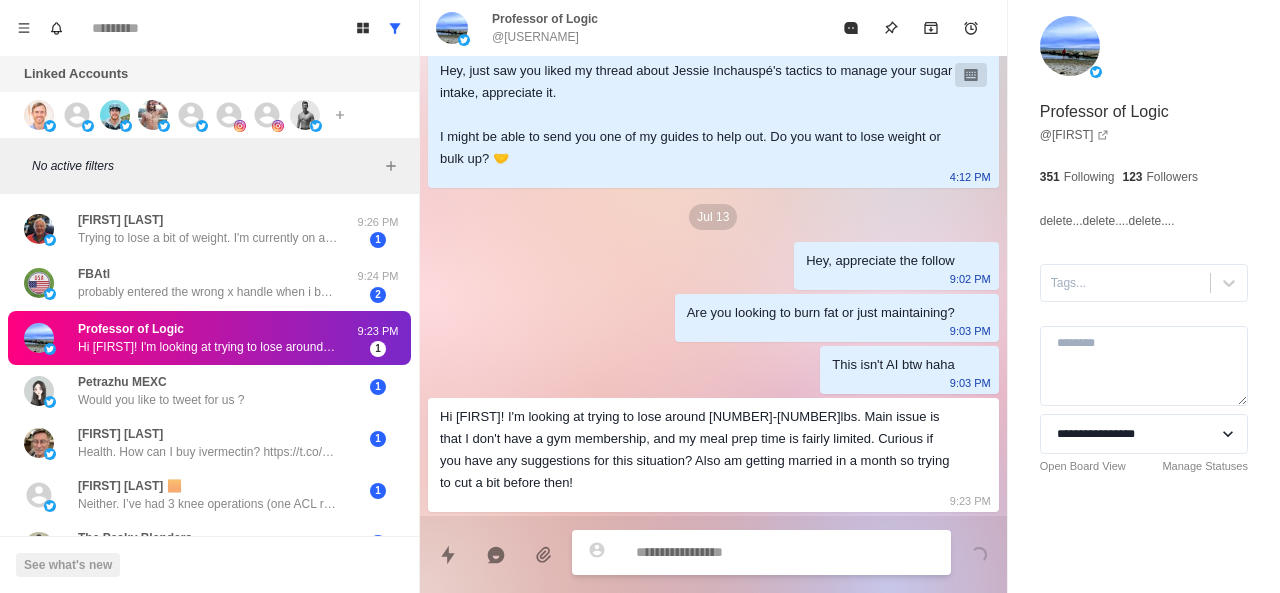 scroll, scrollTop: 226, scrollLeft: 0, axis: vertical 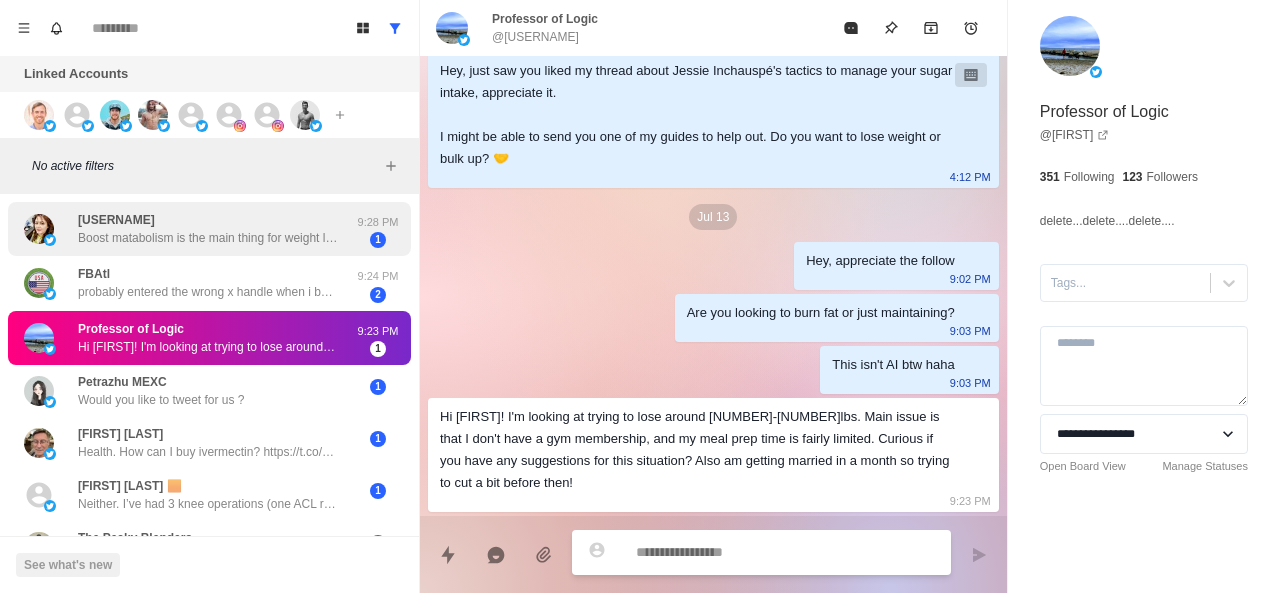 click on "Boost matabolism is the main thing for weight loss loss in my case" at bounding box center [208, 238] 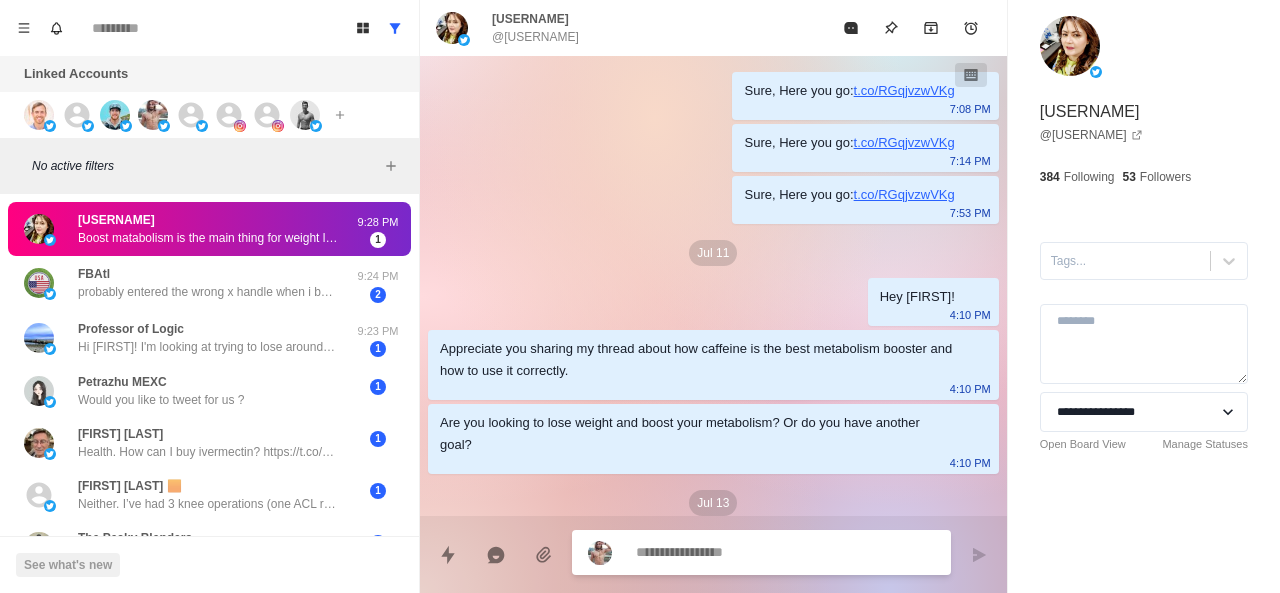 scroll, scrollTop: 64, scrollLeft: 0, axis: vertical 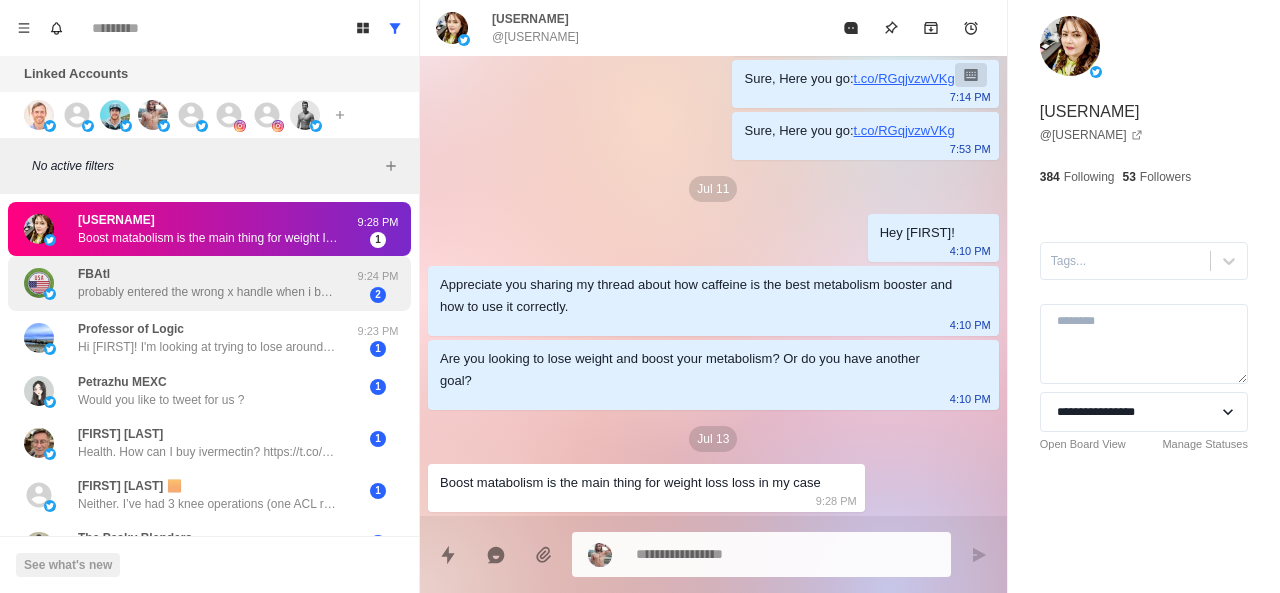 click on "FBAtl probably entered the wrong x handle when i booked it" at bounding box center [208, 283] 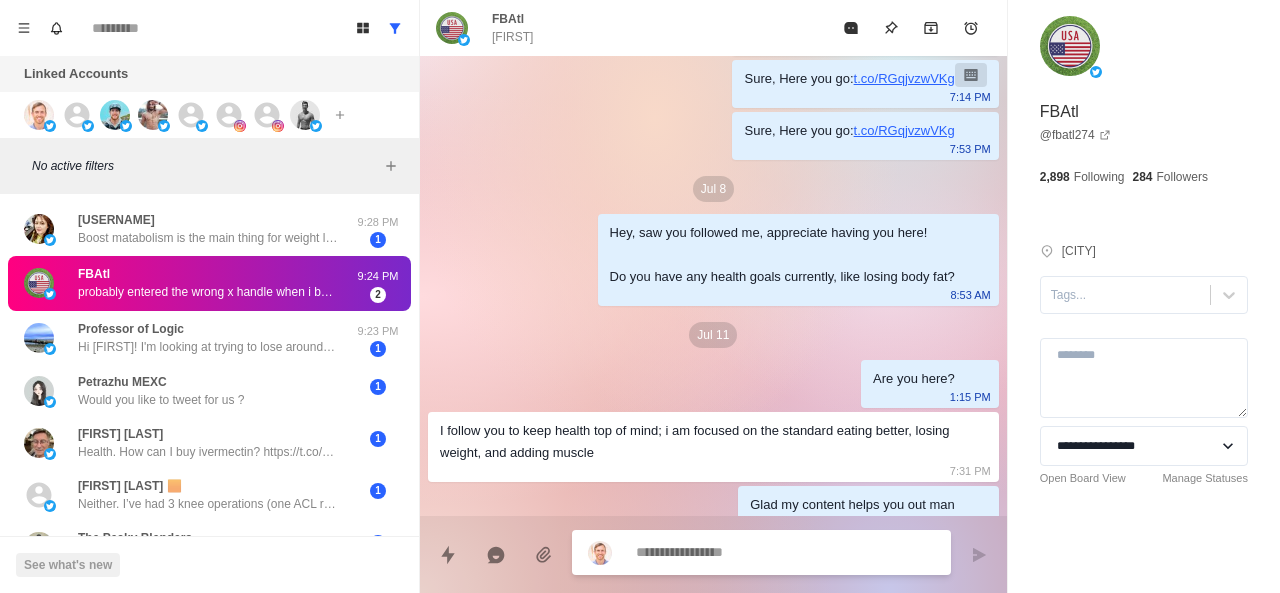 scroll, scrollTop: 2348, scrollLeft: 0, axis: vertical 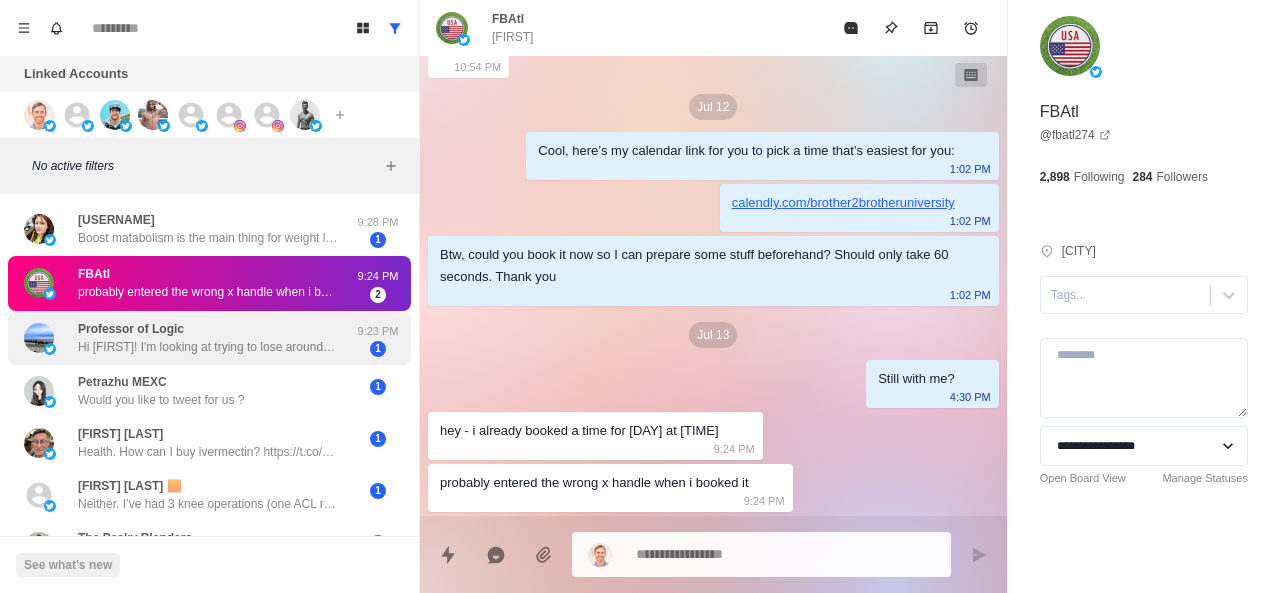 click on "Professor of Logic Hi Warren! I'm looking at trying to lose around 10-20lbs. Main issue is that I don't have a gym membership, and my meal prep time is fairly limited. Curious if you have any suggestions for this situation? Also am getting married in a month so trying to cut a bit before then! 9:23 PM 1" at bounding box center (209, 338) 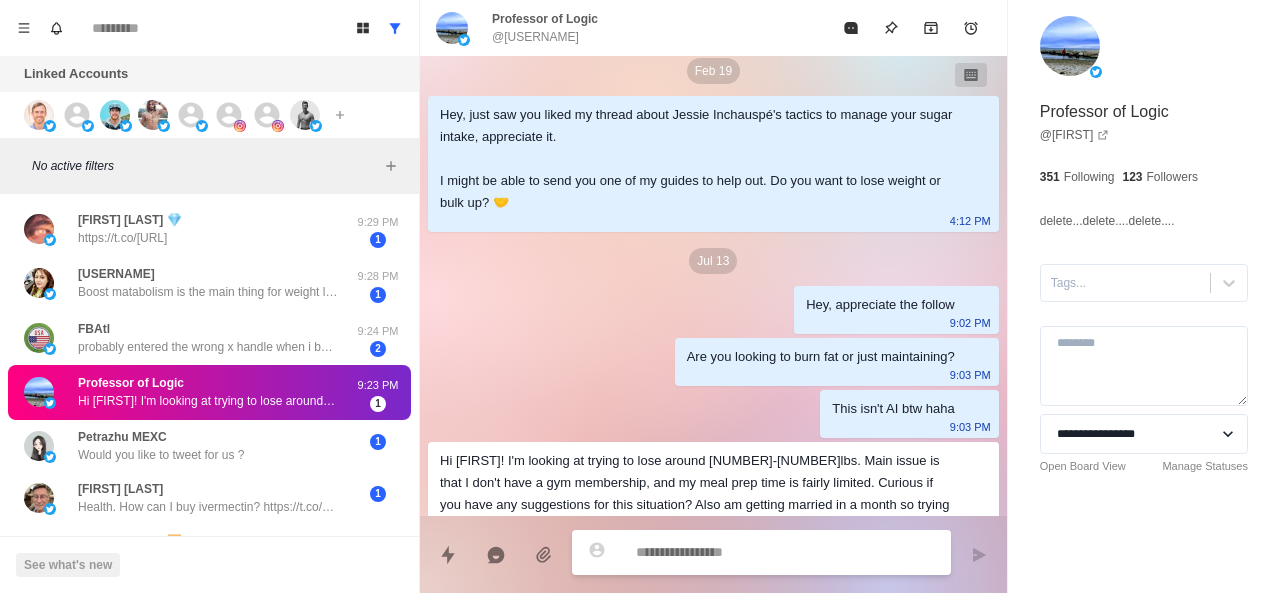 scroll, scrollTop: 198, scrollLeft: 0, axis: vertical 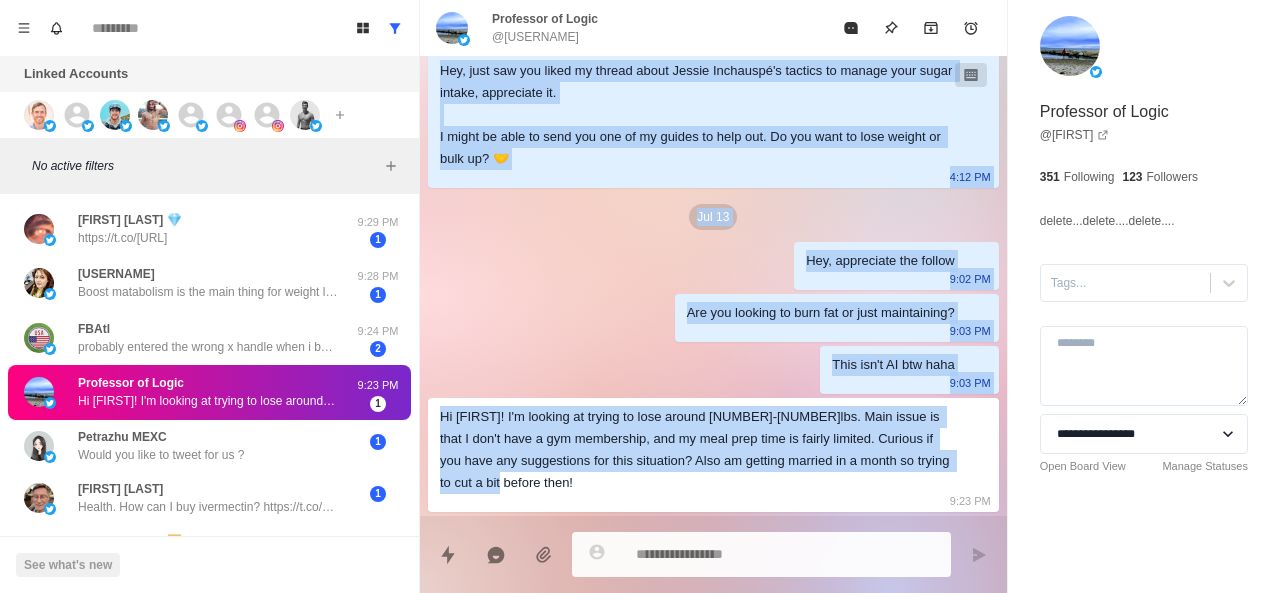 drag, startPoint x: 434, startPoint y: 100, endPoint x: 713, endPoint y: 513, distance: 498.40747 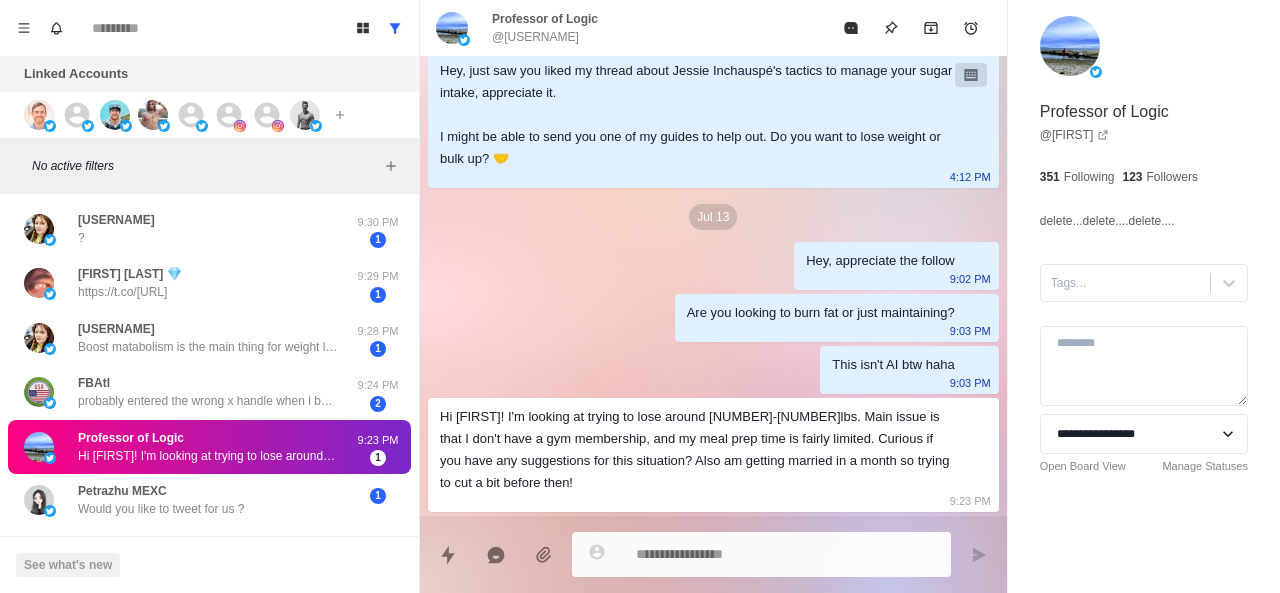 click at bounding box center (785, 554) 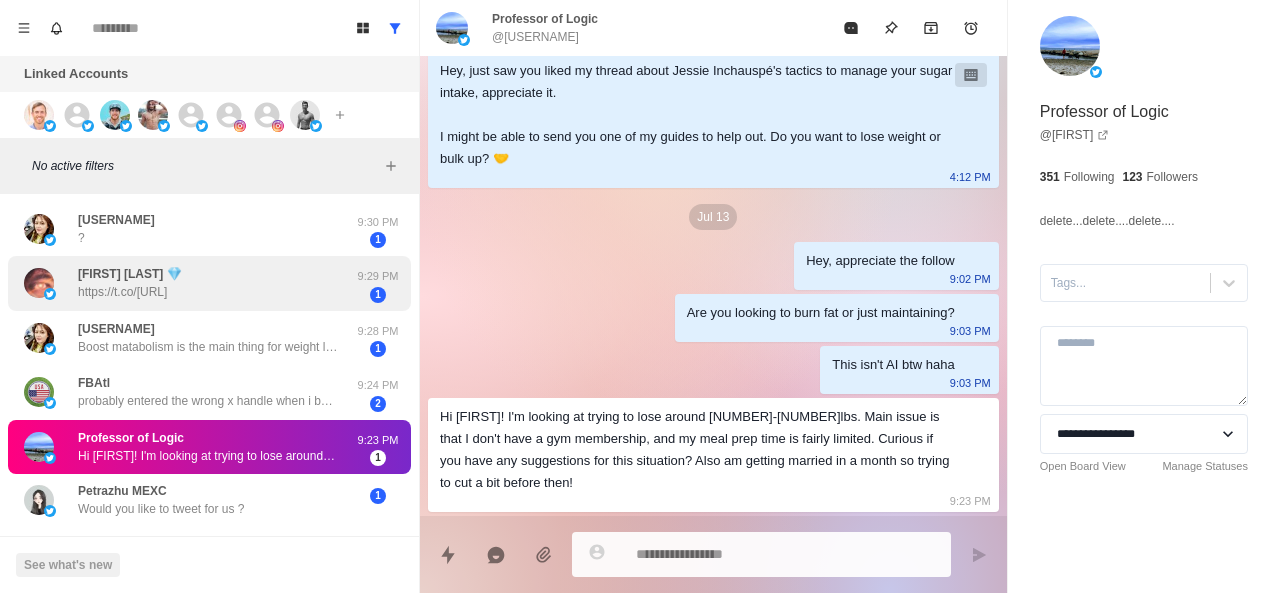 click on "R Cruz 💎 https://t.co/mlsaRHwfBZ" at bounding box center [188, 283] 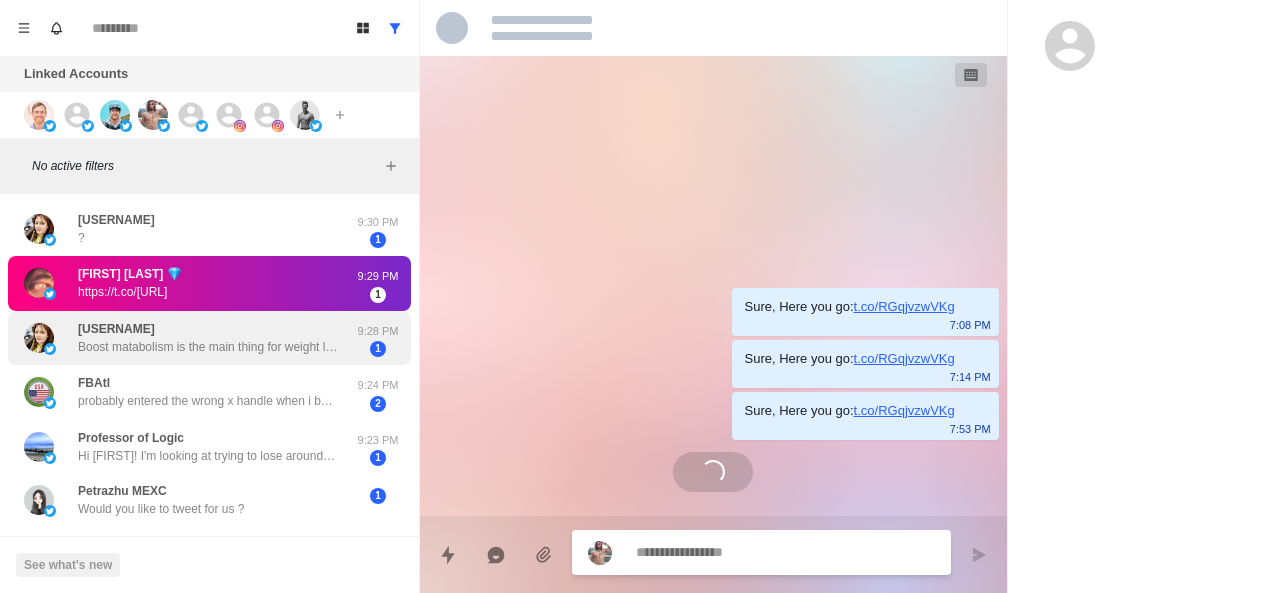 scroll, scrollTop: 0, scrollLeft: 0, axis: both 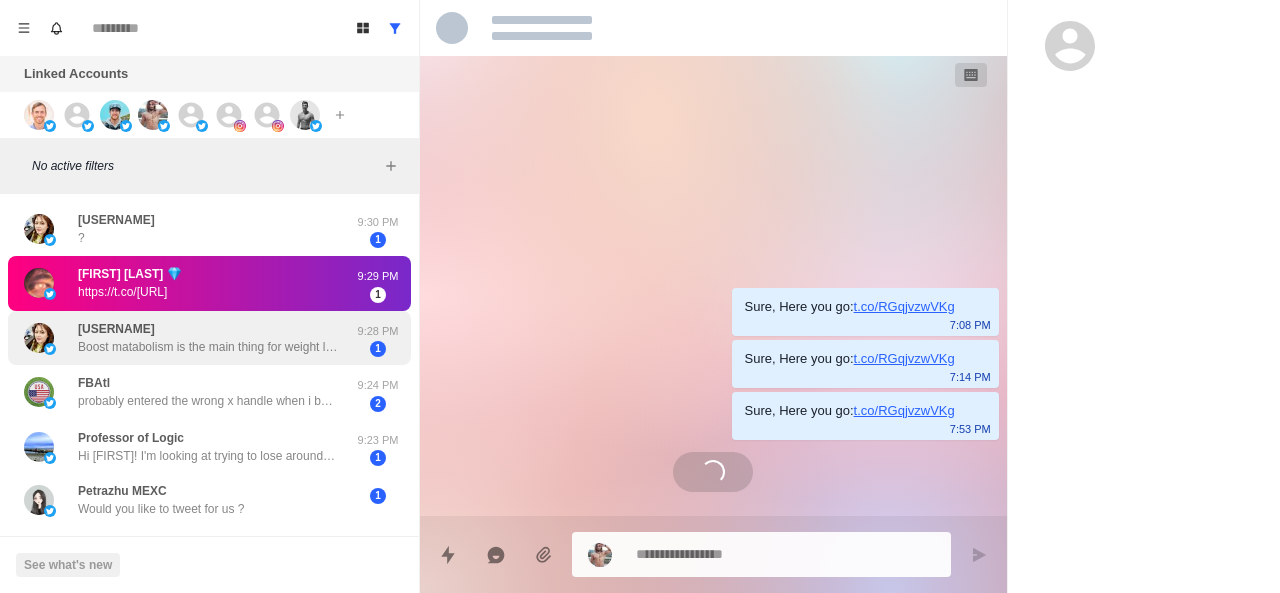 click on "Shar Bano Boost matabolism is the main thing for weight loss loss in my case" at bounding box center [208, 338] 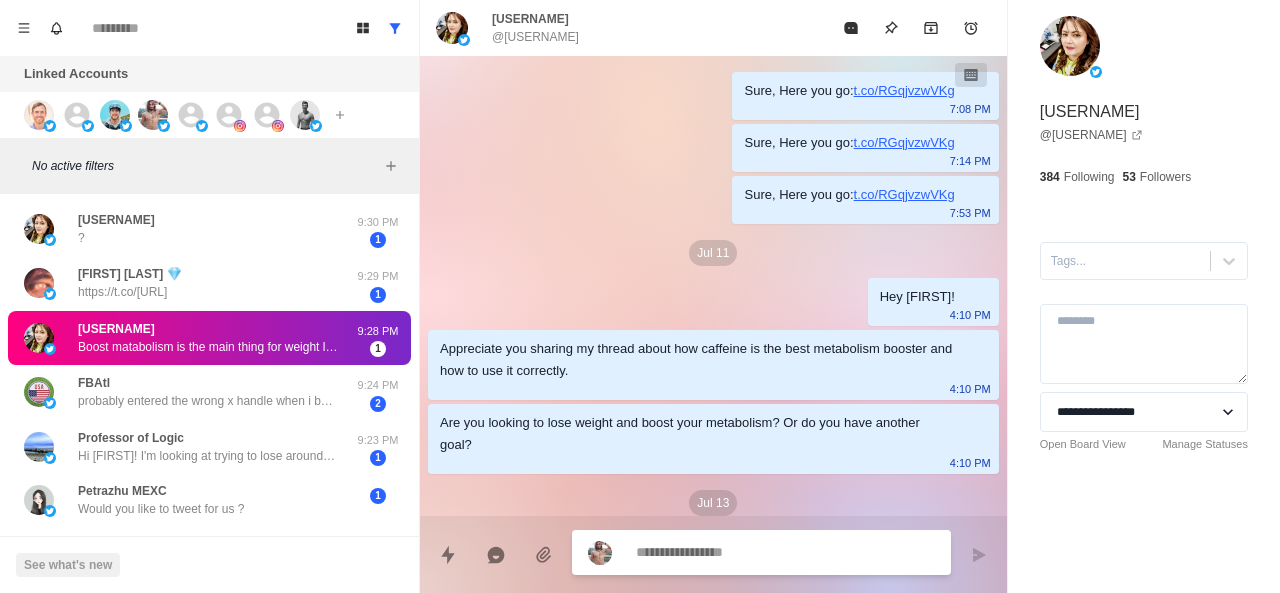 scroll, scrollTop: 64, scrollLeft: 0, axis: vertical 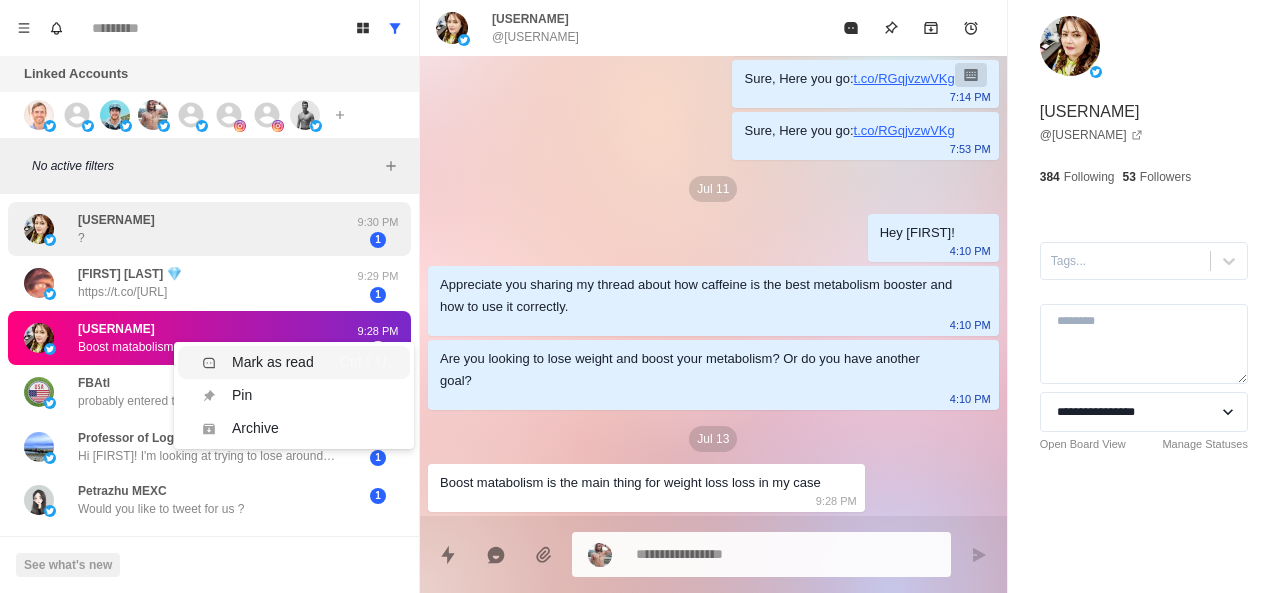 click on "Mark as read Ctrl ⇧ U" at bounding box center [294, 362] 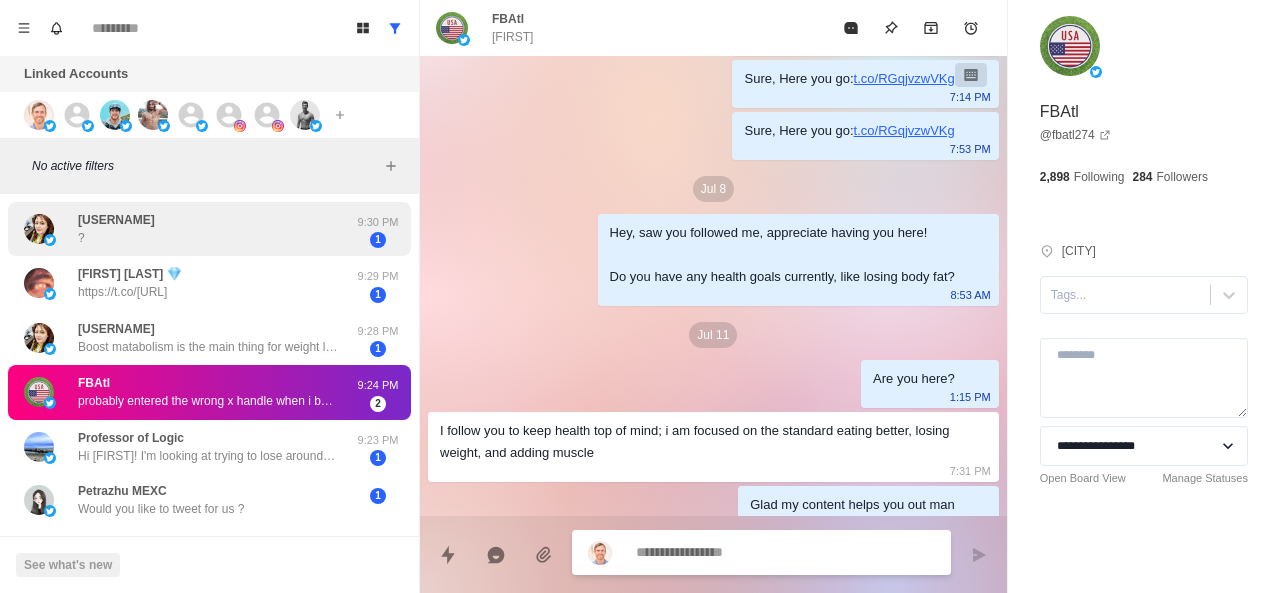 scroll, scrollTop: 2348, scrollLeft: 0, axis: vertical 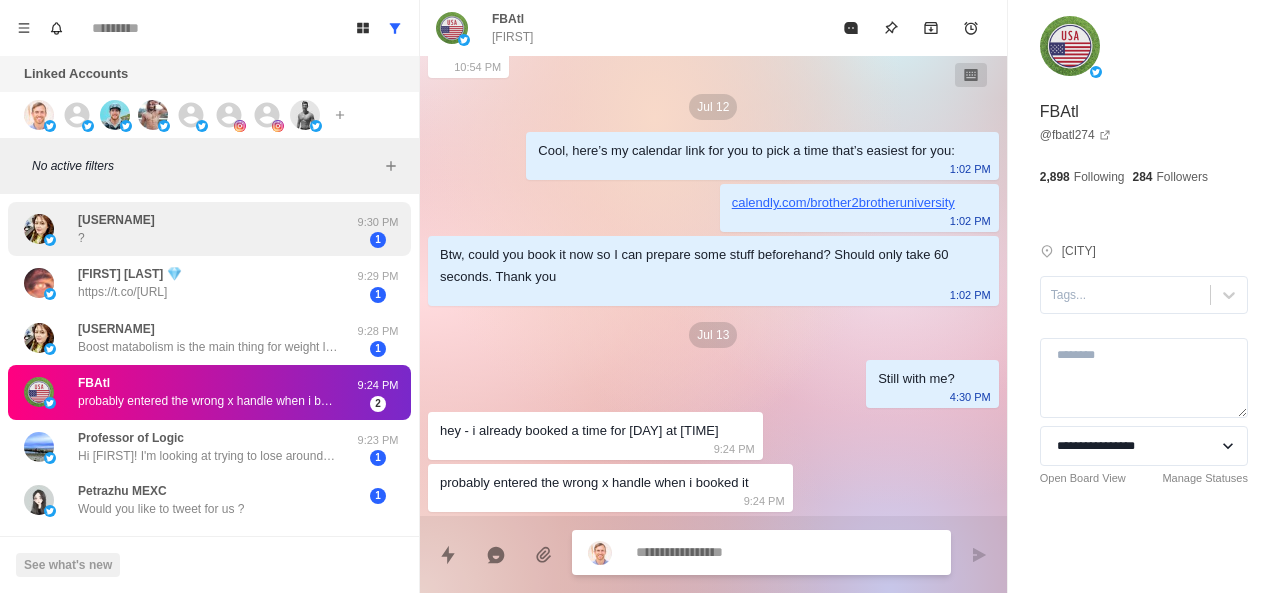 click on "Shar Bano ?" at bounding box center [188, 229] 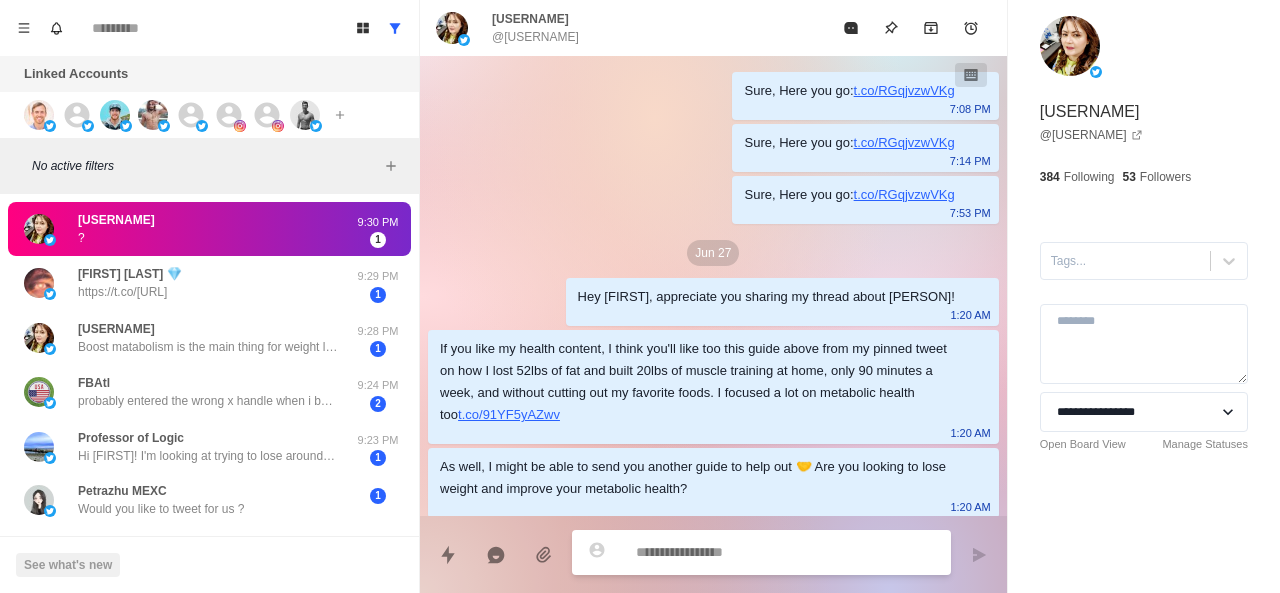 scroll, scrollTop: 312, scrollLeft: 0, axis: vertical 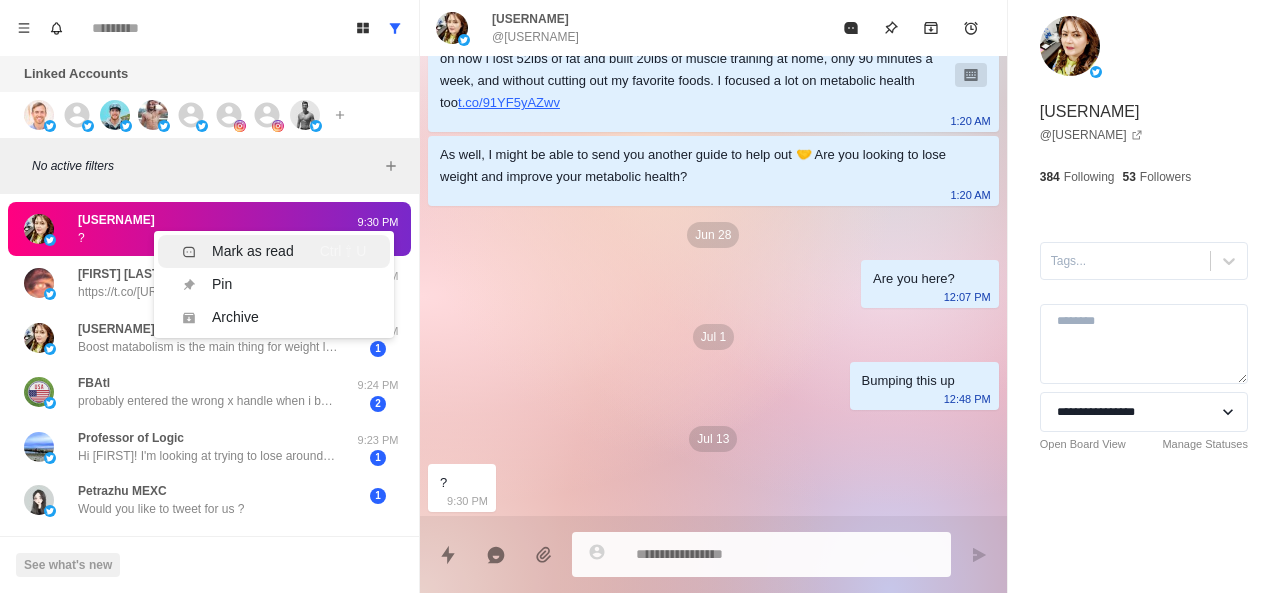 click on "Mark as read Ctrl ⇧ U" at bounding box center (274, 251) 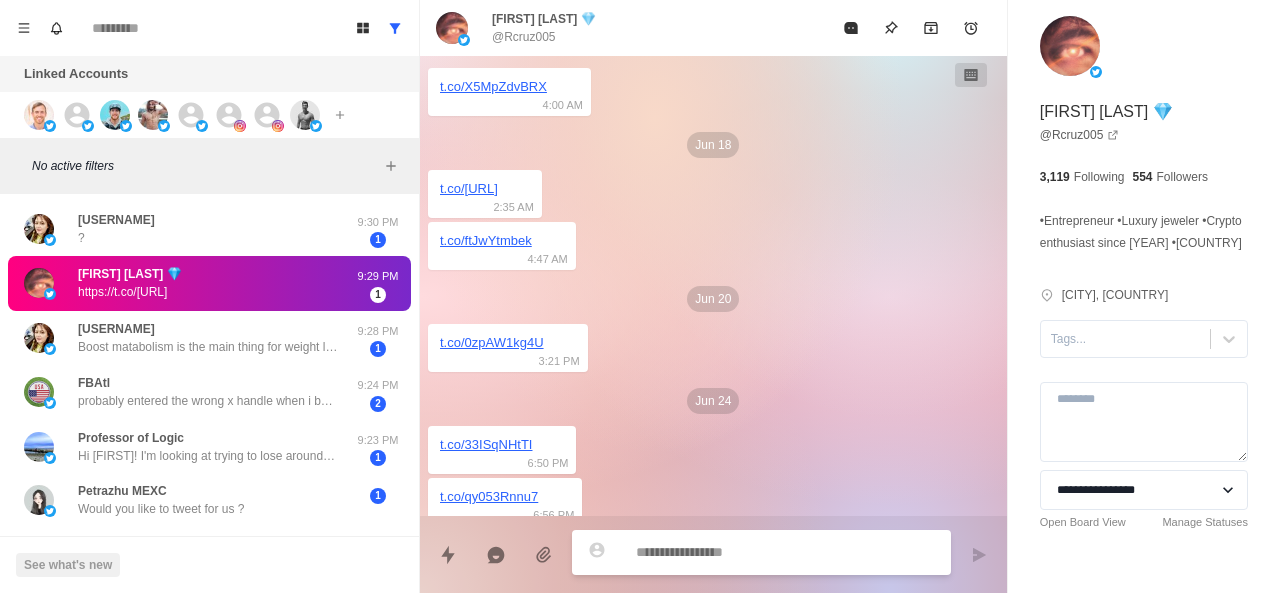scroll, scrollTop: 3412, scrollLeft: 0, axis: vertical 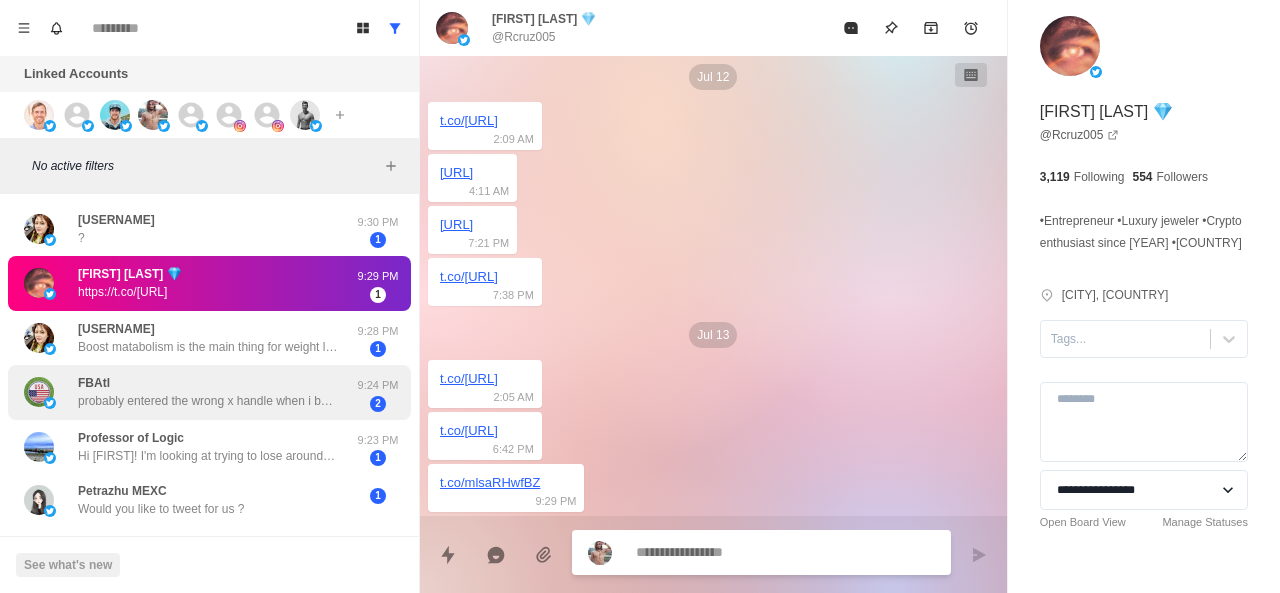 click on "probably entered the wrong x handle when i booked it" at bounding box center [208, 401] 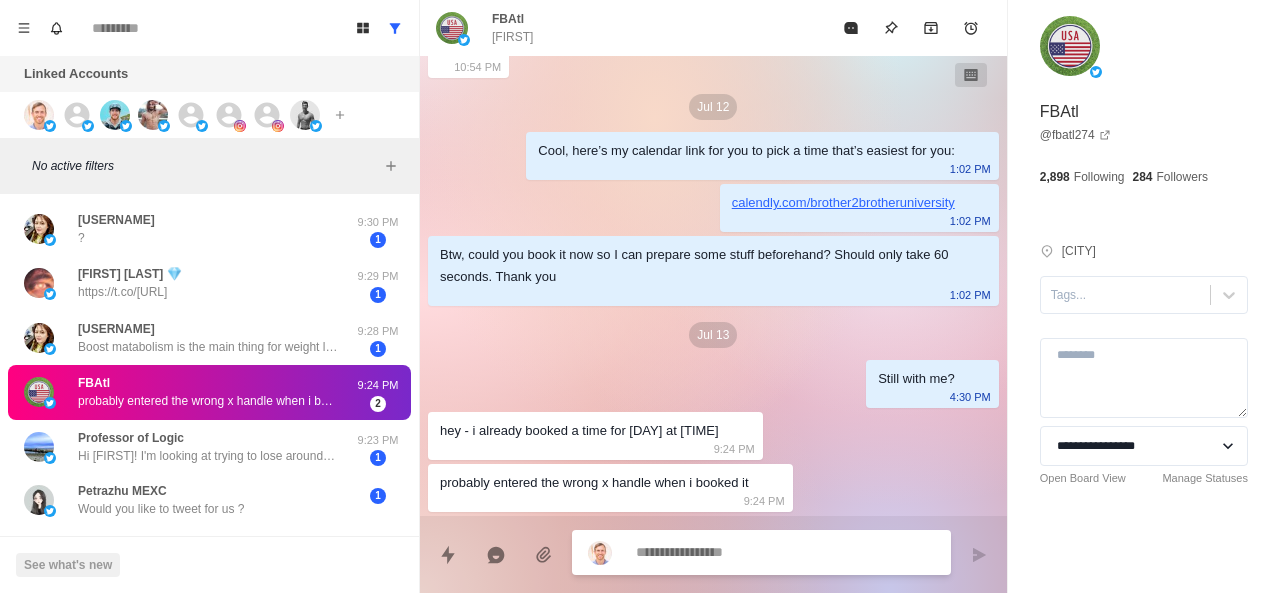 scroll, scrollTop: 2348, scrollLeft: 0, axis: vertical 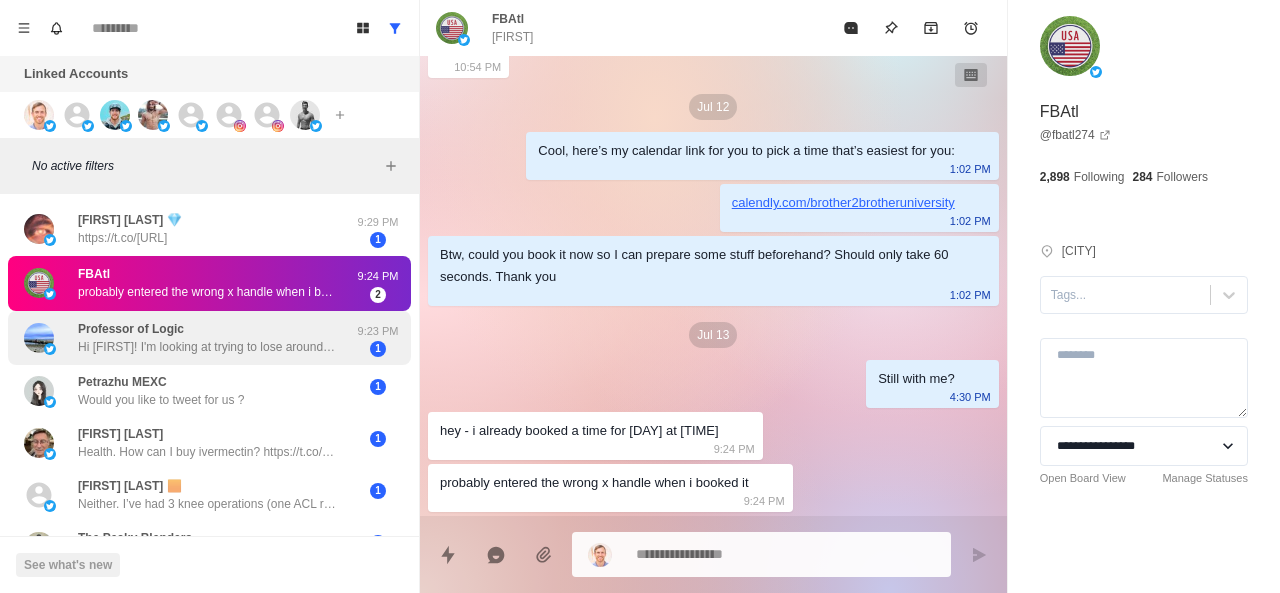 click on "Professor of Logic Hi Warren! I'm looking at trying to lose around 10-20lbs. Main issue is that I don't have a gym membership, and my meal prep time is fairly limited. Curious if you have any suggestions for this situation? Also am getting married in a month so trying to cut a bit before then!" at bounding box center [208, 338] 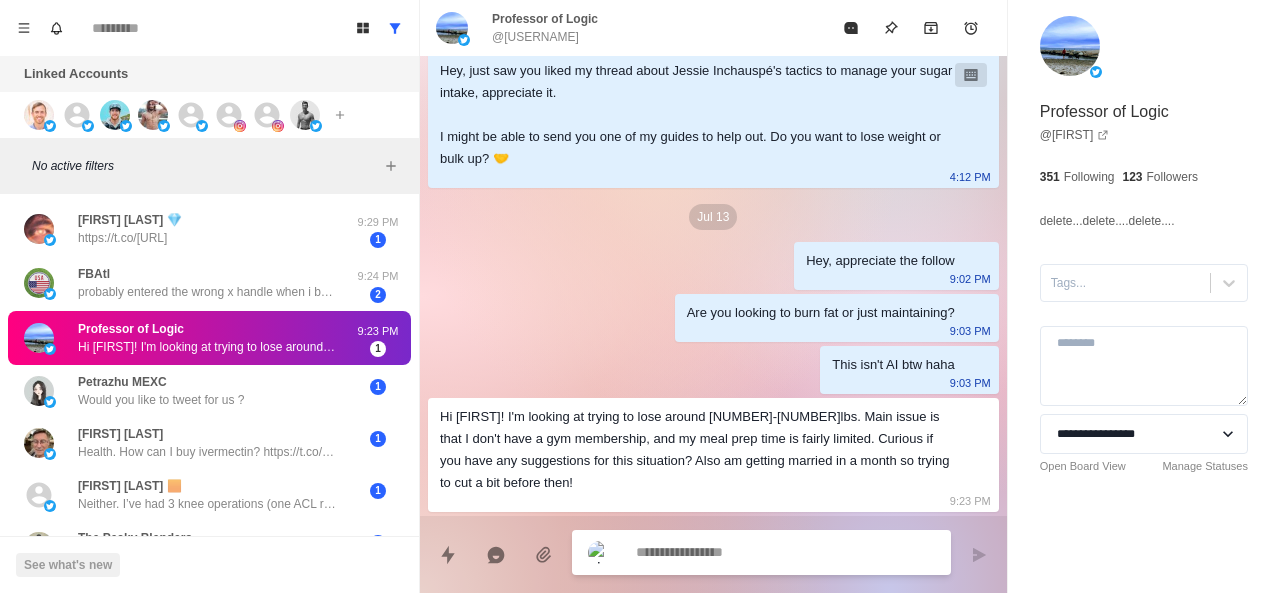 scroll, scrollTop: 226, scrollLeft: 0, axis: vertical 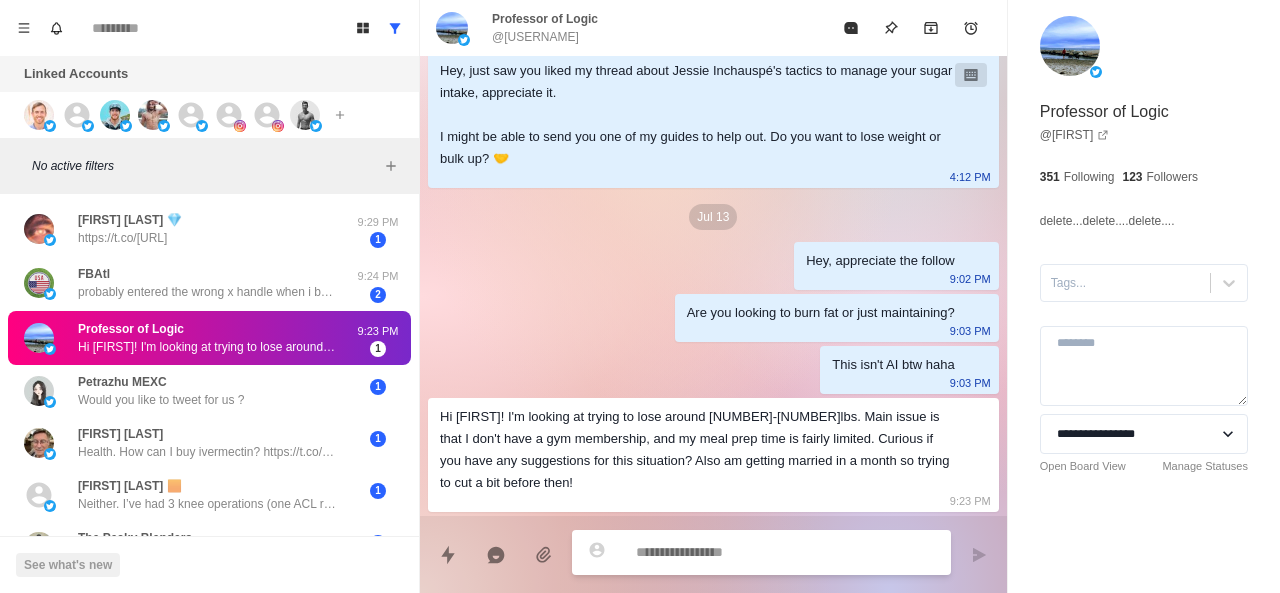 click at bounding box center (785, 552) 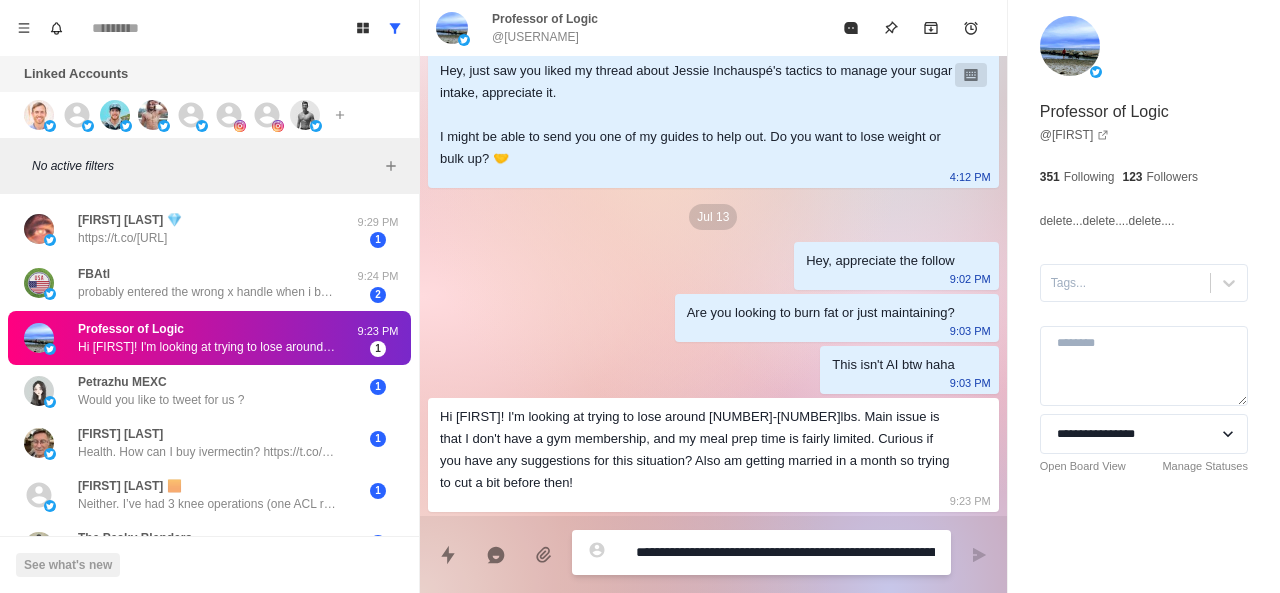 scroll, scrollTop: 414, scrollLeft: 0, axis: vertical 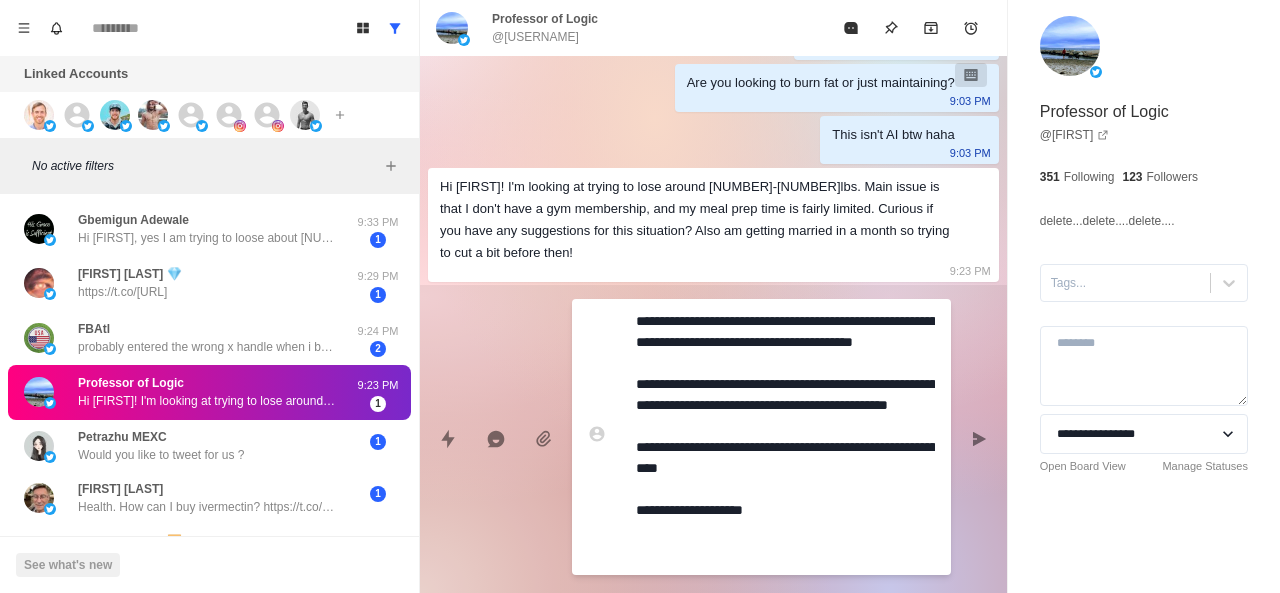 click on "**********" at bounding box center (785, 437) 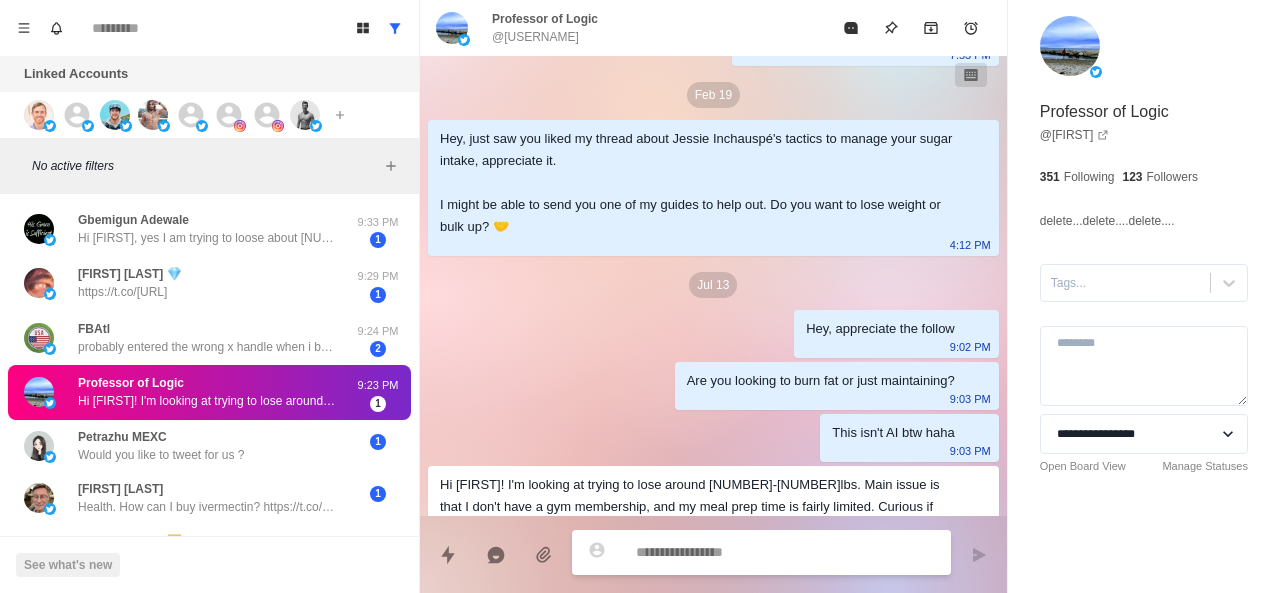 scroll, scrollTop: 226, scrollLeft: 0, axis: vertical 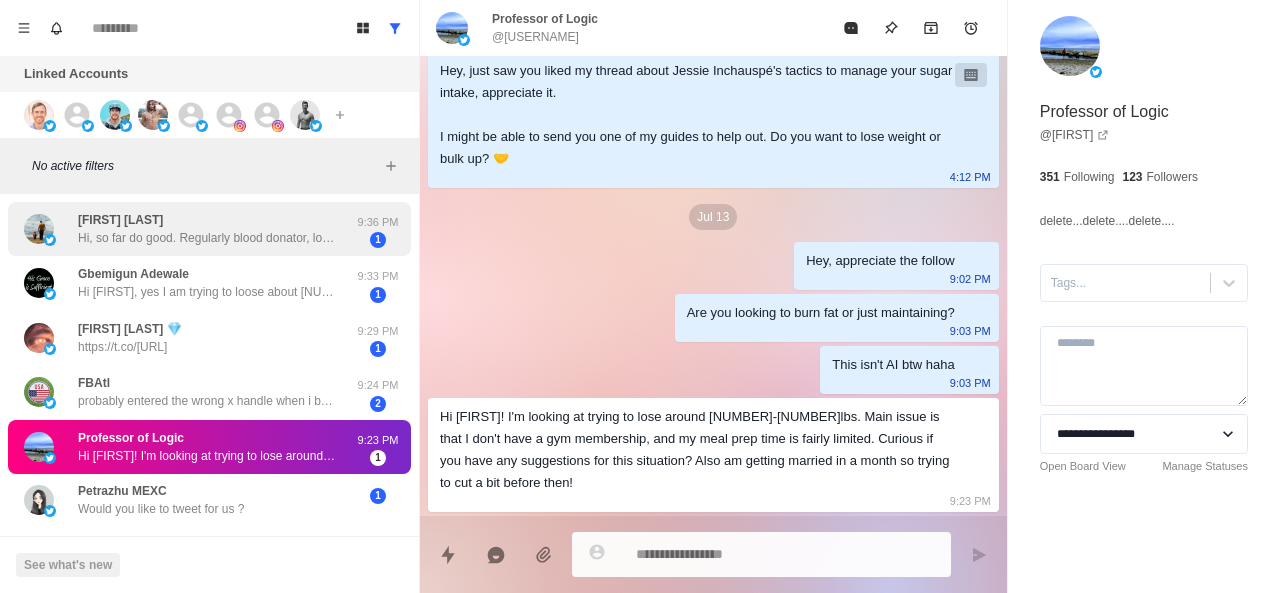 click on "Radomir Kociumbas Hi, so far do good.  Regularly blood donator, loves Kong walking and basketball. I am 49 and (thanks God) no medicines needed.
😉
I like your posts 👍" at bounding box center (188, 229) 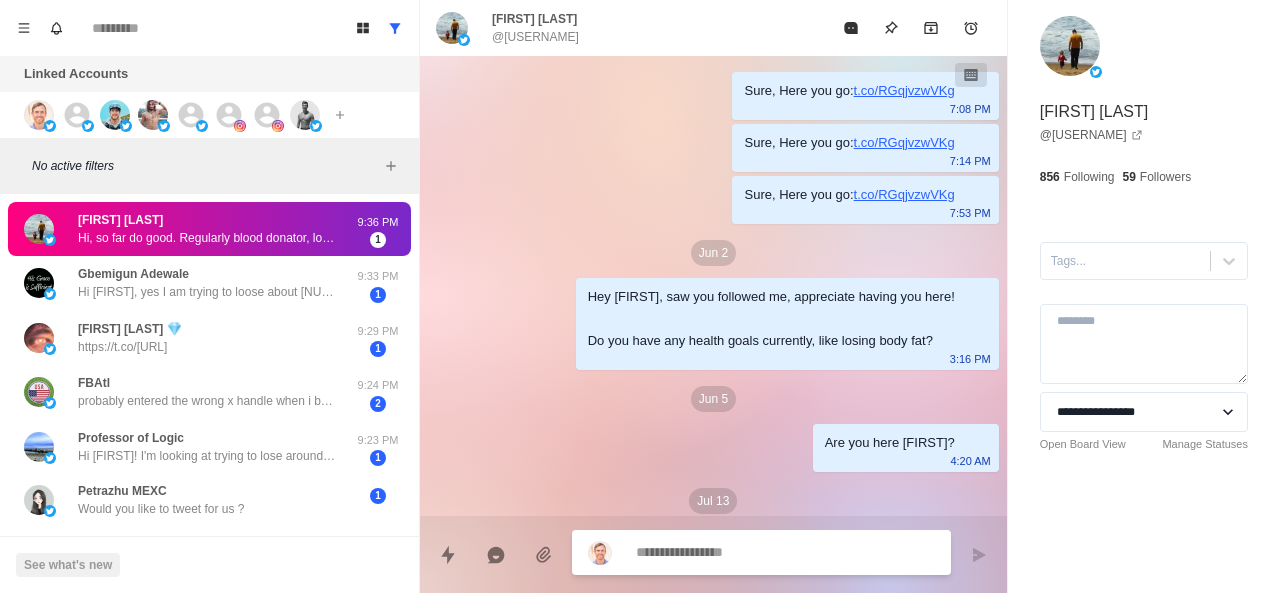 scroll, scrollTop: 128, scrollLeft: 0, axis: vertical 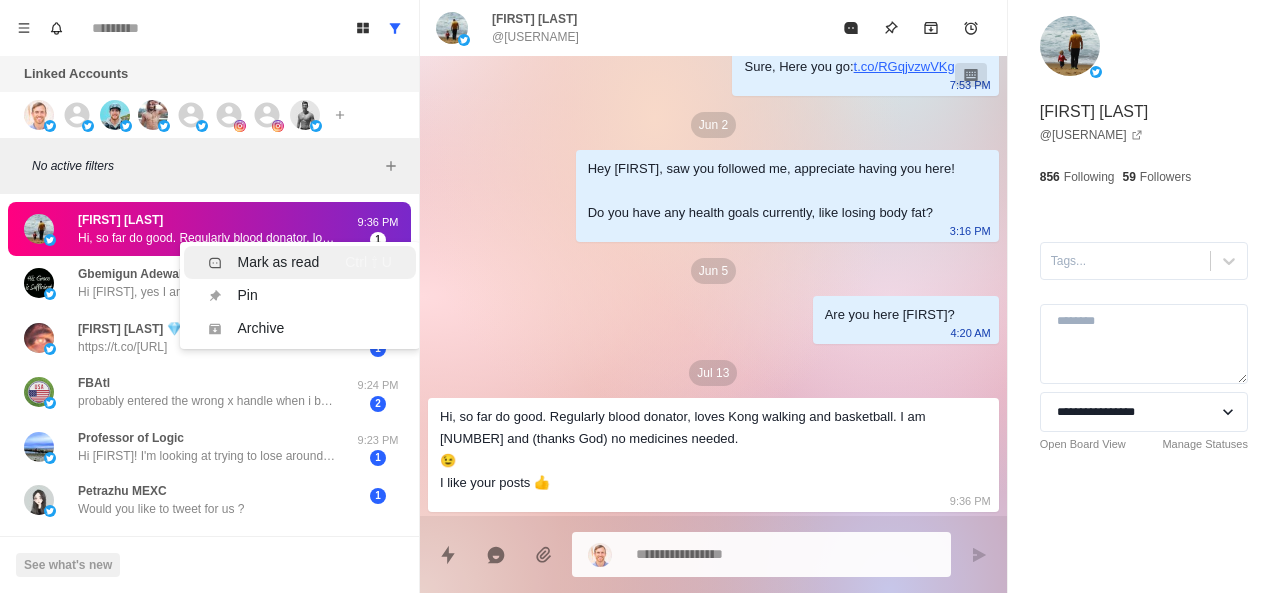 click on "Mark as read Ctrl ⇧ U" at bounding box center (300, 262) 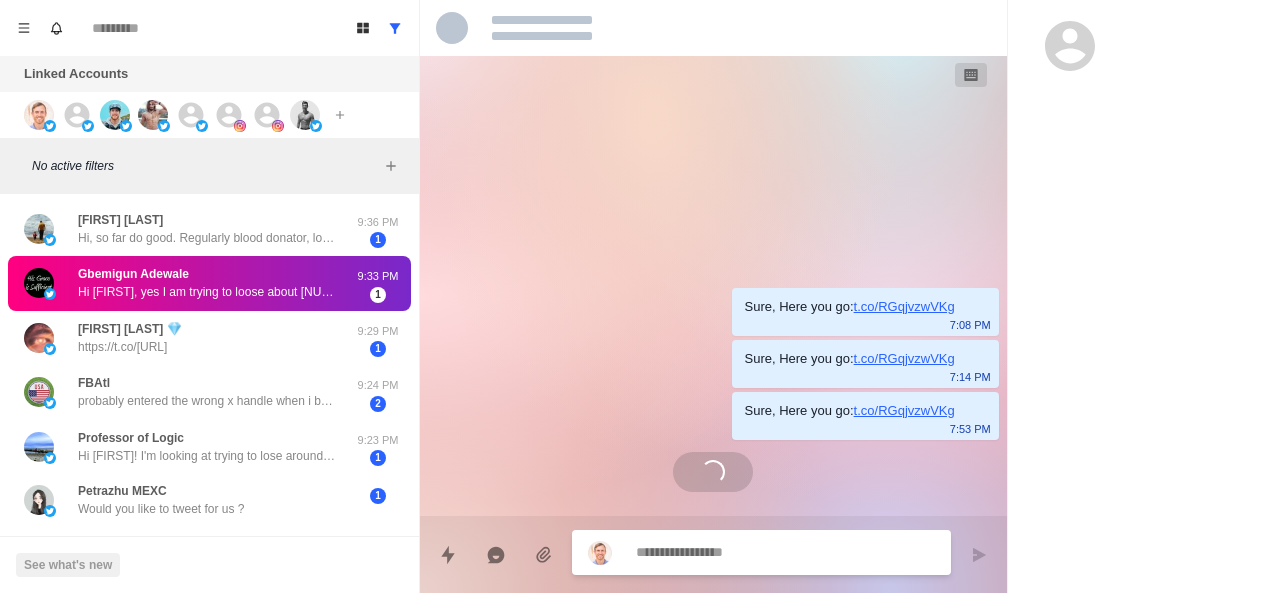 scroll, scrollTop: 0, scrollLeft: 0, axis: both 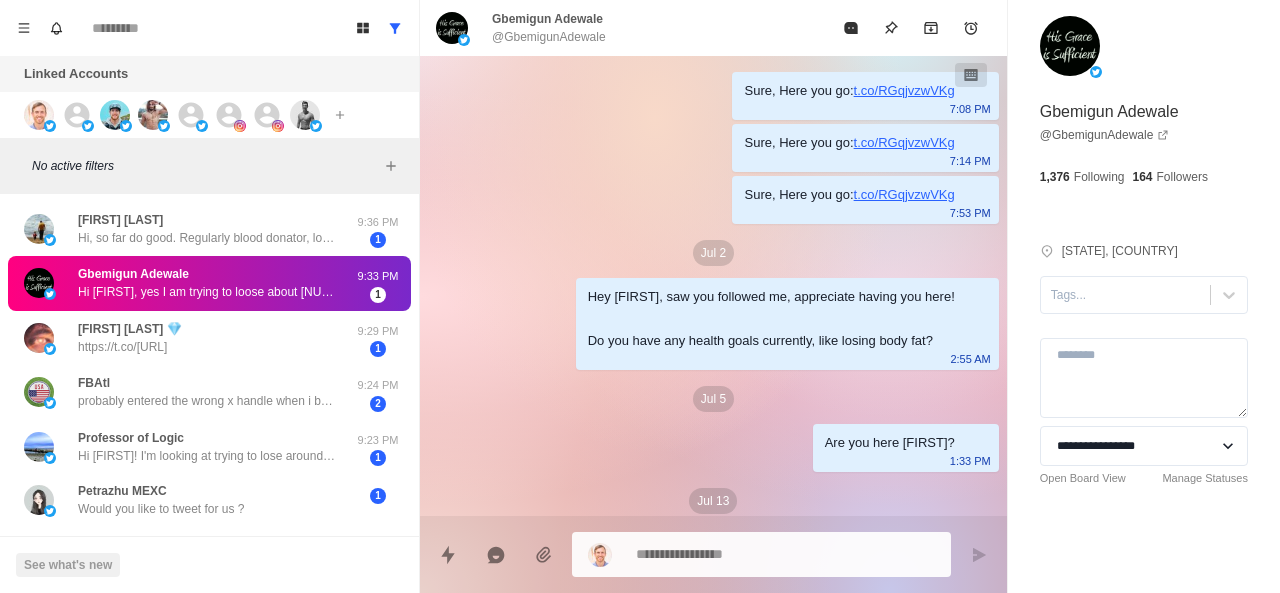 click on "Gbemigun Adewale Hi Chris, yes I am trying to loose about 30 lbs by December, 2025" at bounding box center (208, 283) 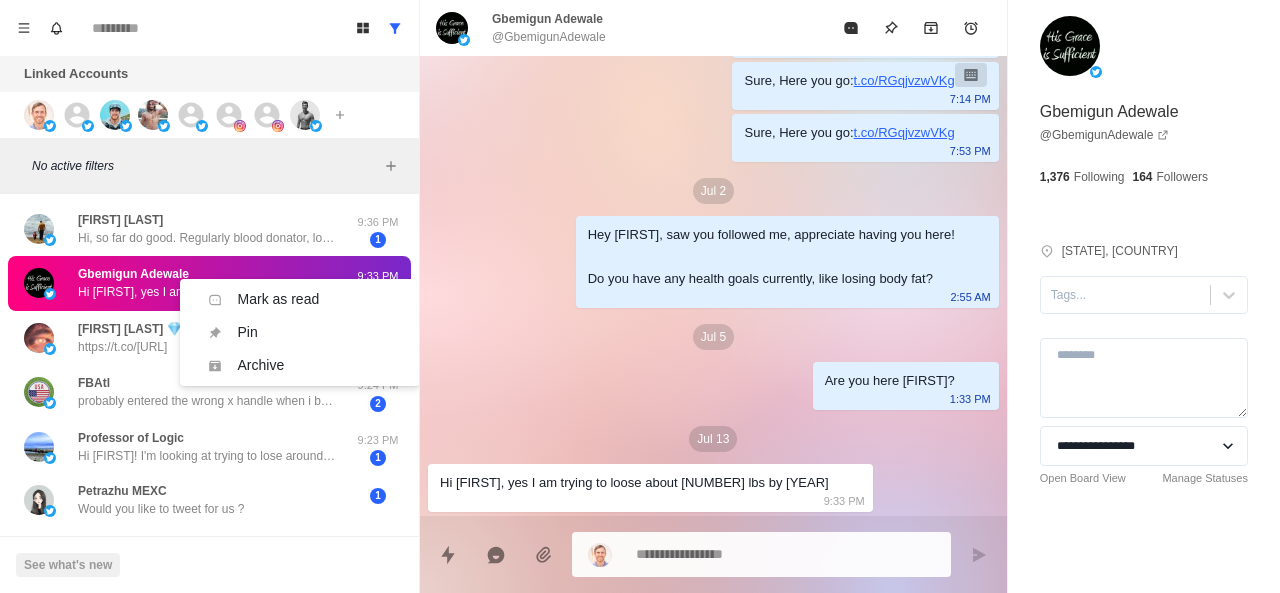 click at bounding box center [785, 554] 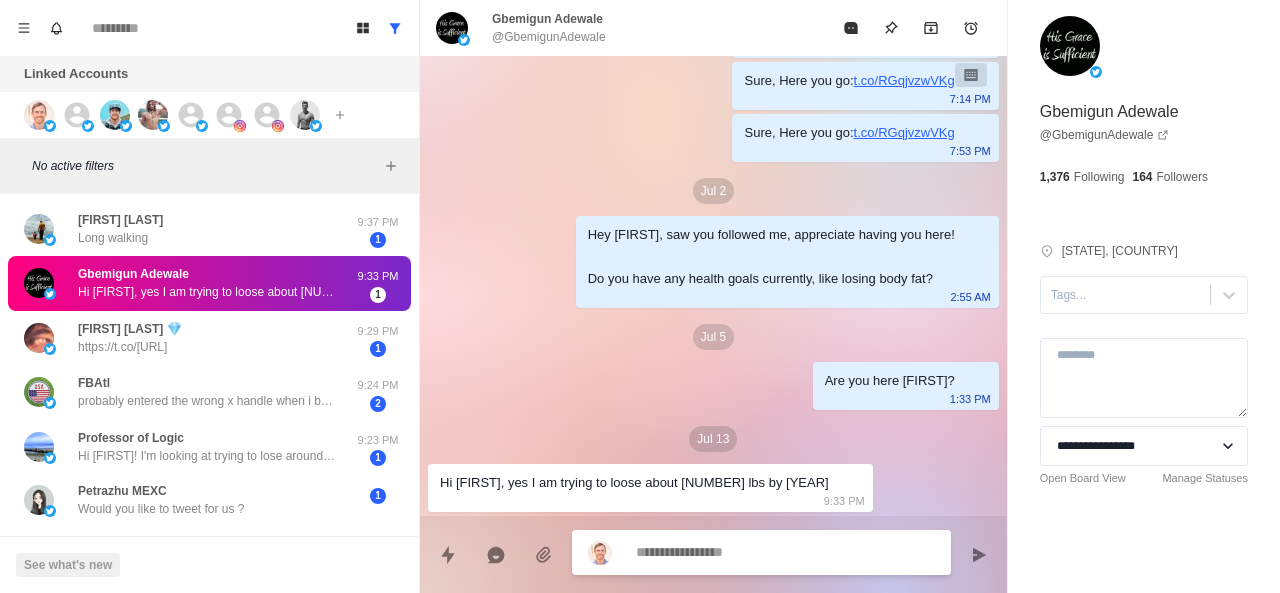 paste on "**********" 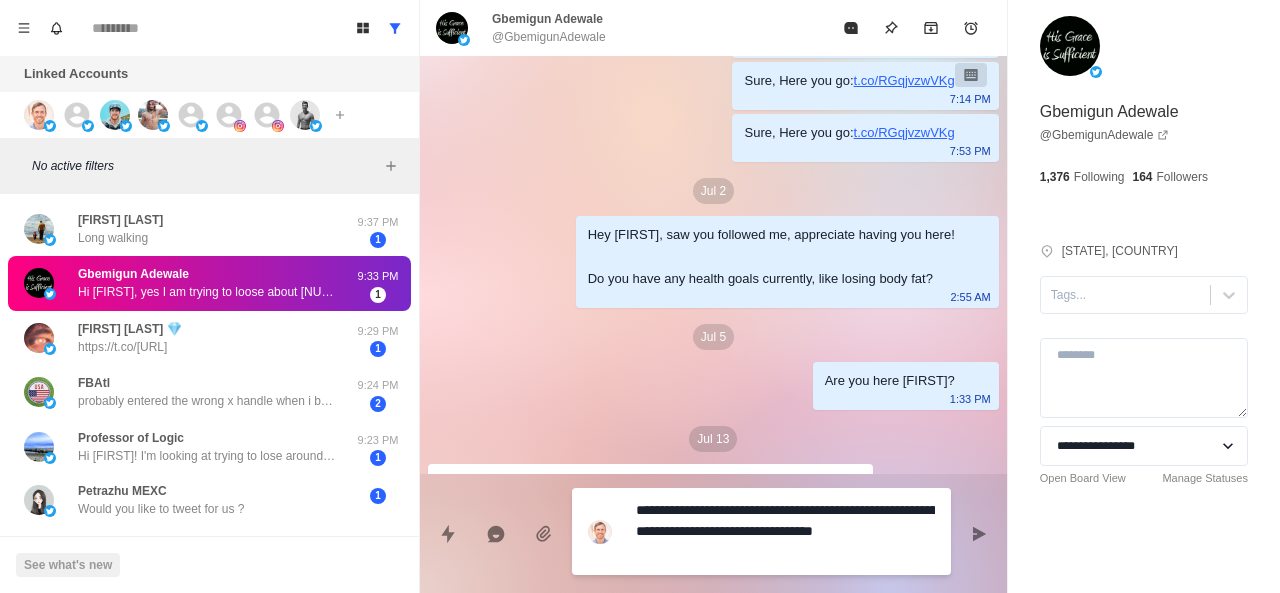 click on "**********" at bounding box center [785, 531] 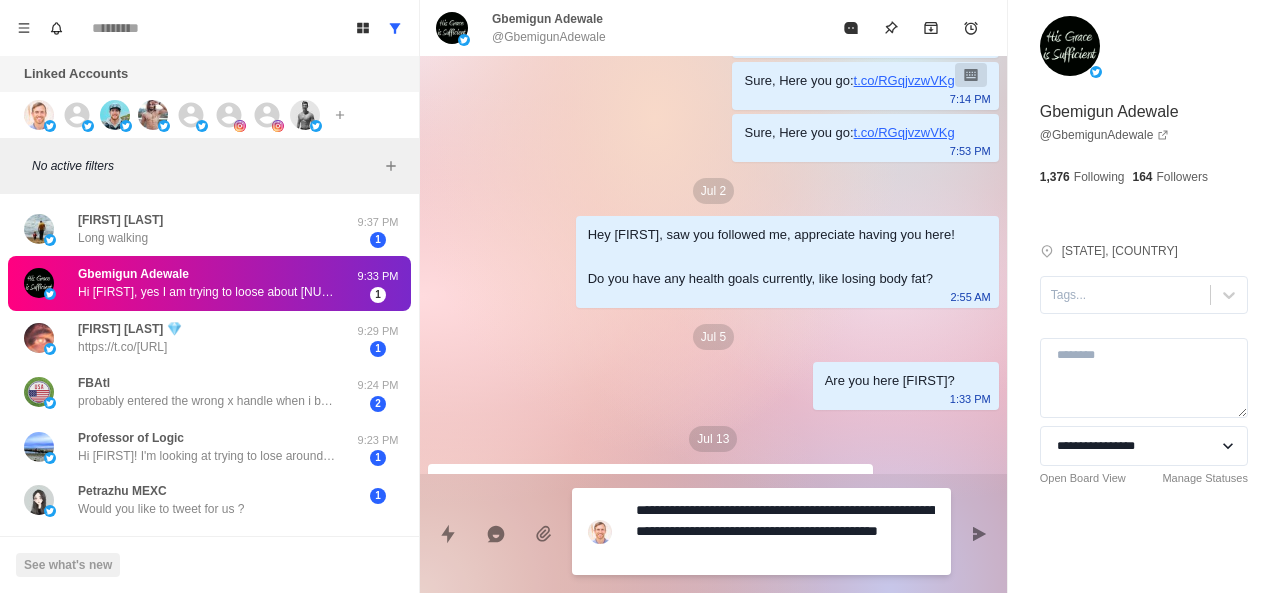 click on "**********" at bounding box center (785, 531) 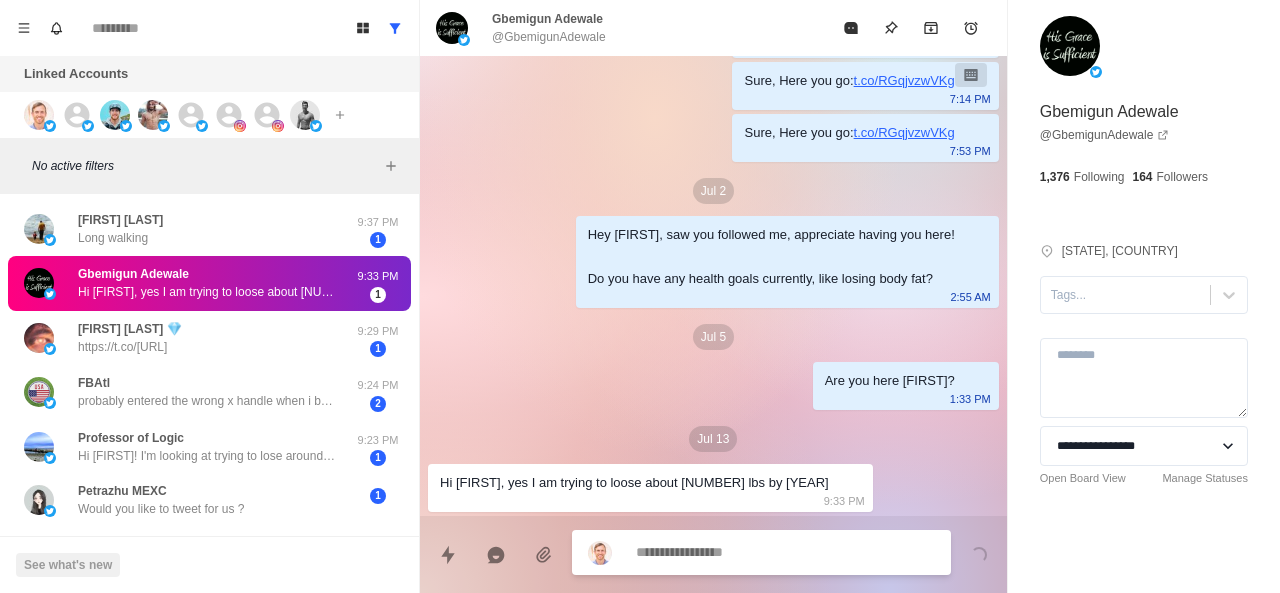 scroll, scrollTop: 136, scrollLeft: 0, axis: vertical 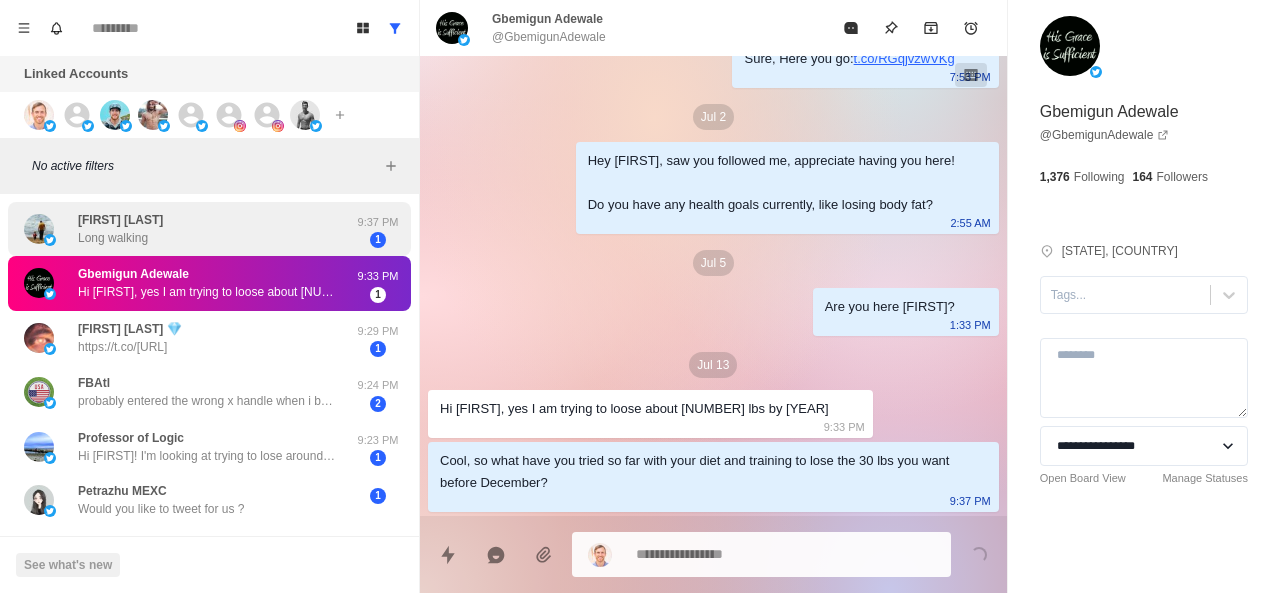 click on "Radomir Kociumbas Long walking" at bounding box center (188, 229) 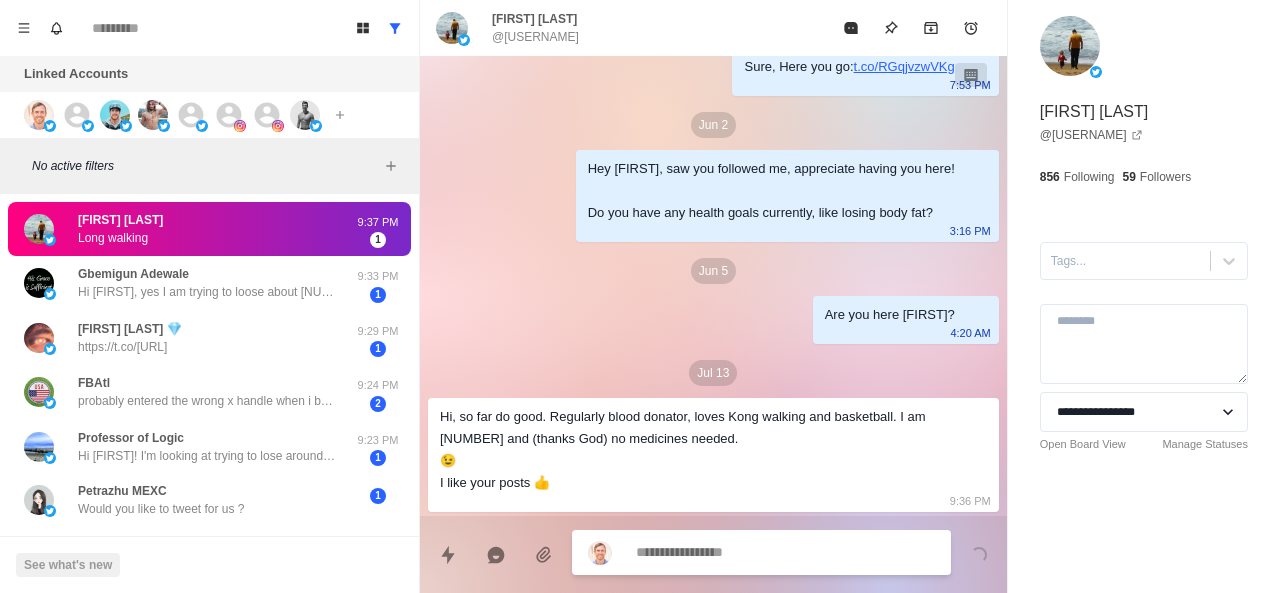 scroll, scrollTop: 180, scrollLeft: 0, axis: vertical 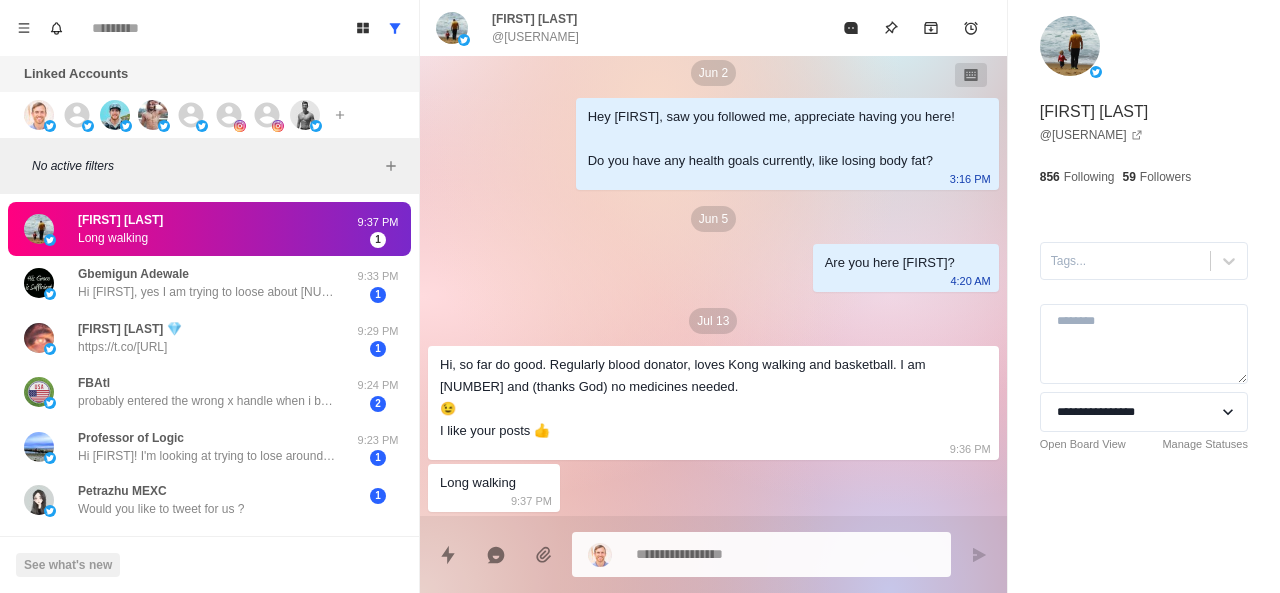 click on "Radomir Kociumbas" at bounding box center (120, 220) 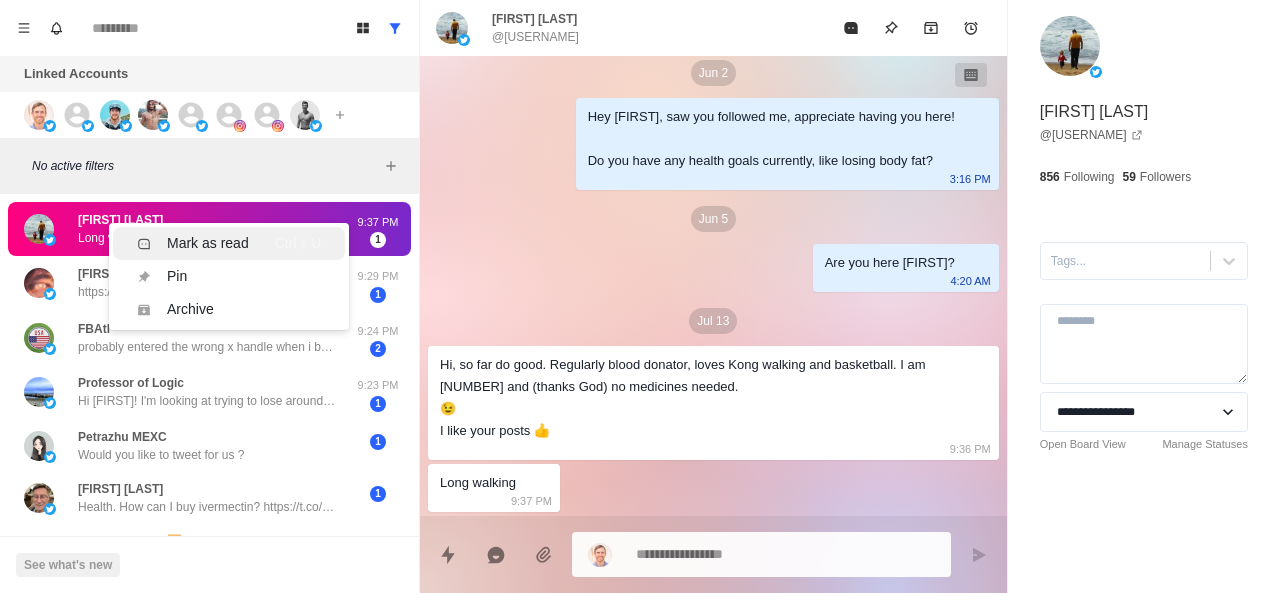click on "Mark as read" at bounding box center [208, 243] 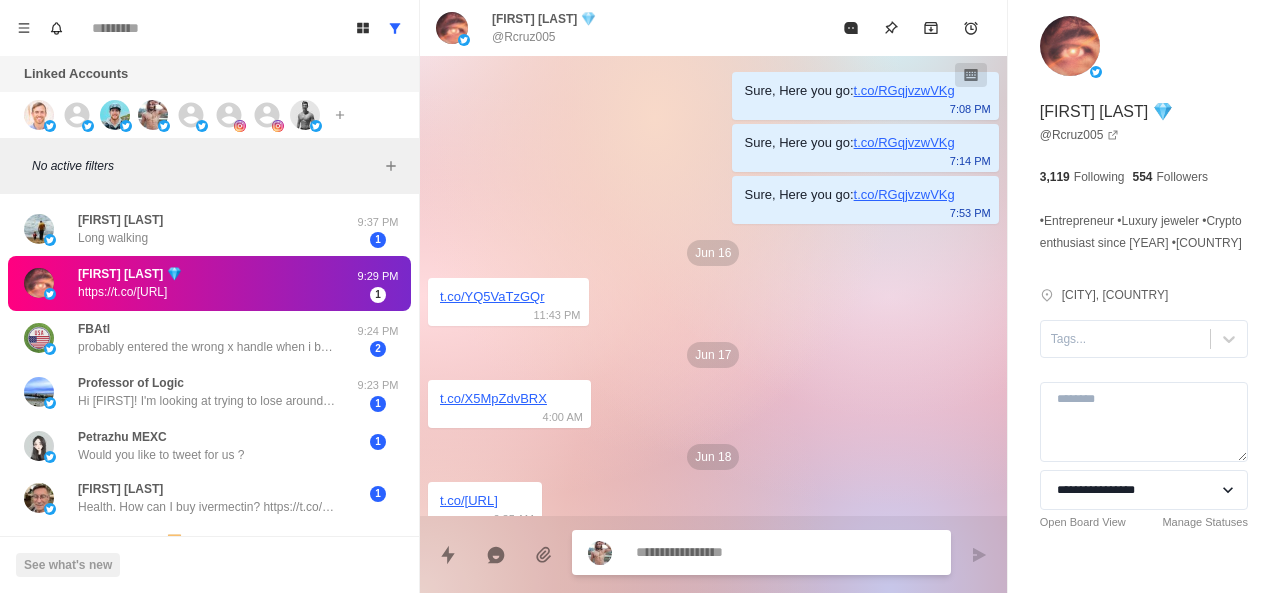 scroll, scrollTop: 3412, scrollLeft: 0, axis: vertical 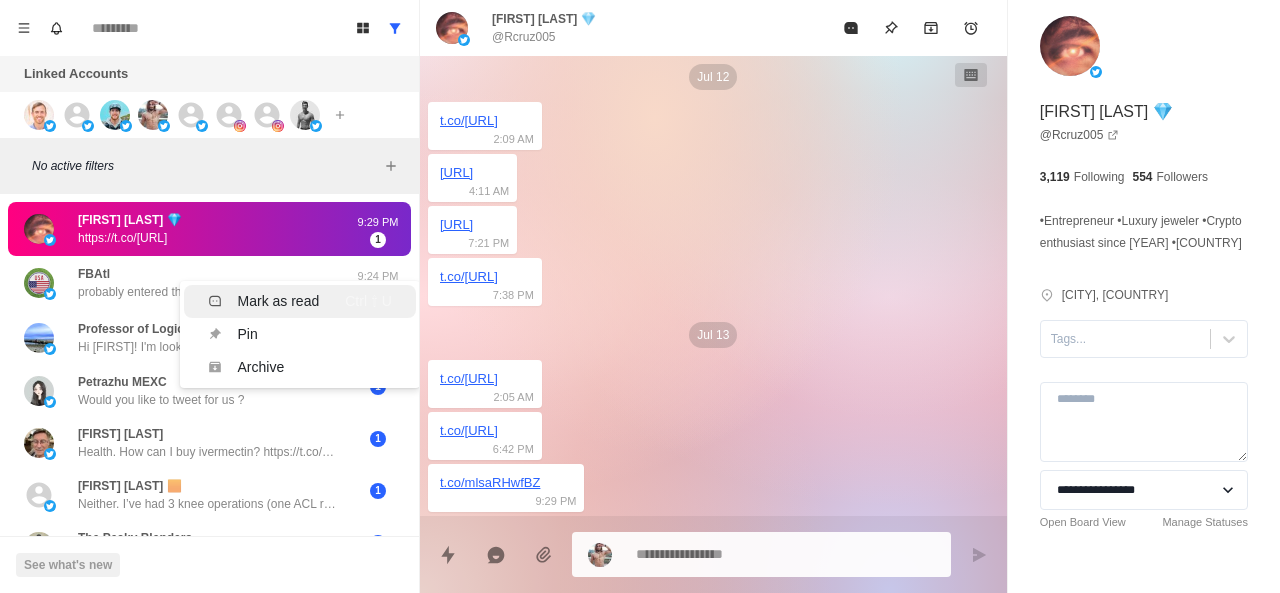 click on "Mark as read" at bounding box center (279, 301) 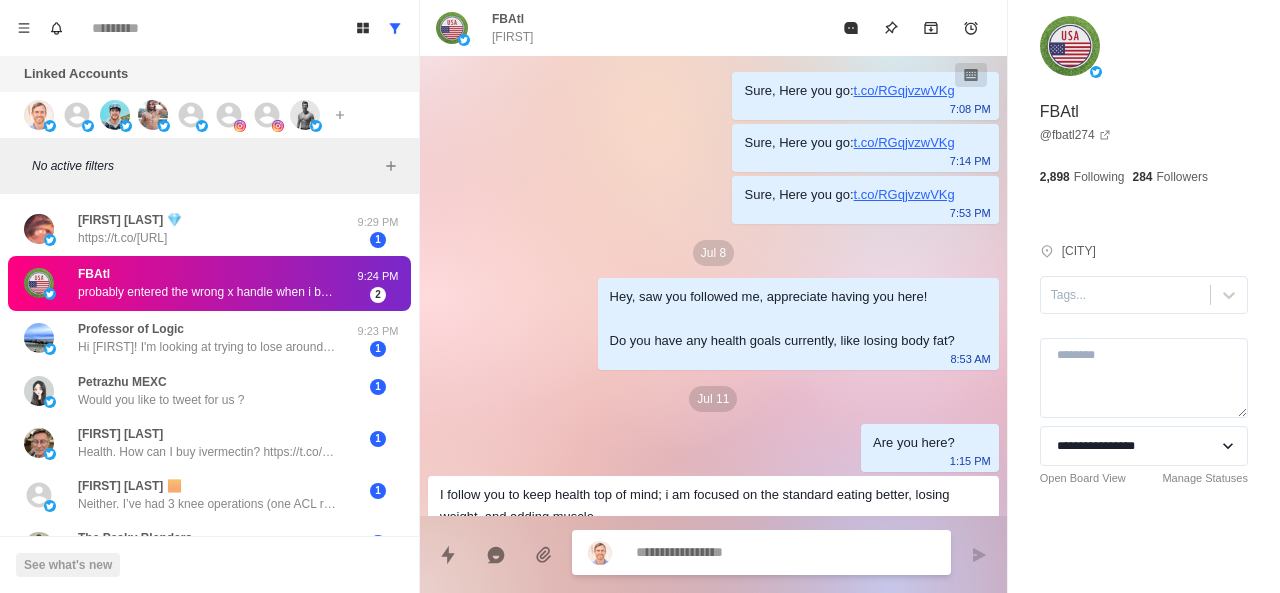 scroll, scrollTop: 2348, scrollLeft: 0, axis: vertical 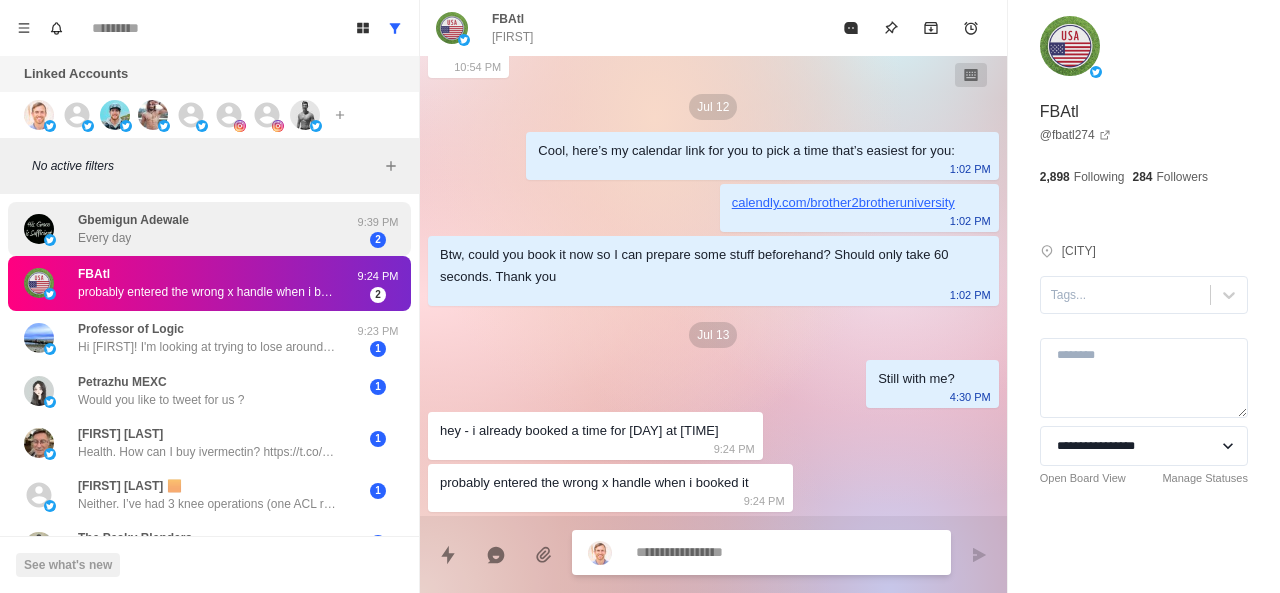 click on "Gbemigun Adewale Every day" at bounding box center (133, 229) 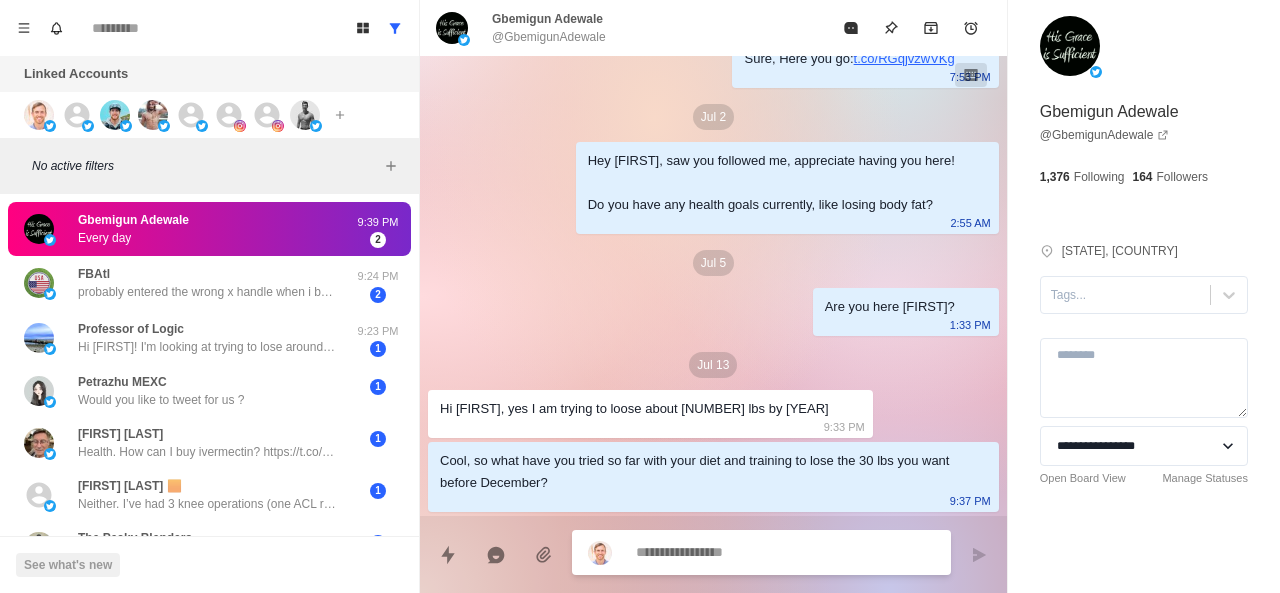 scroll, scrollTop: 240, scrollLeft: 0, axis: vertical 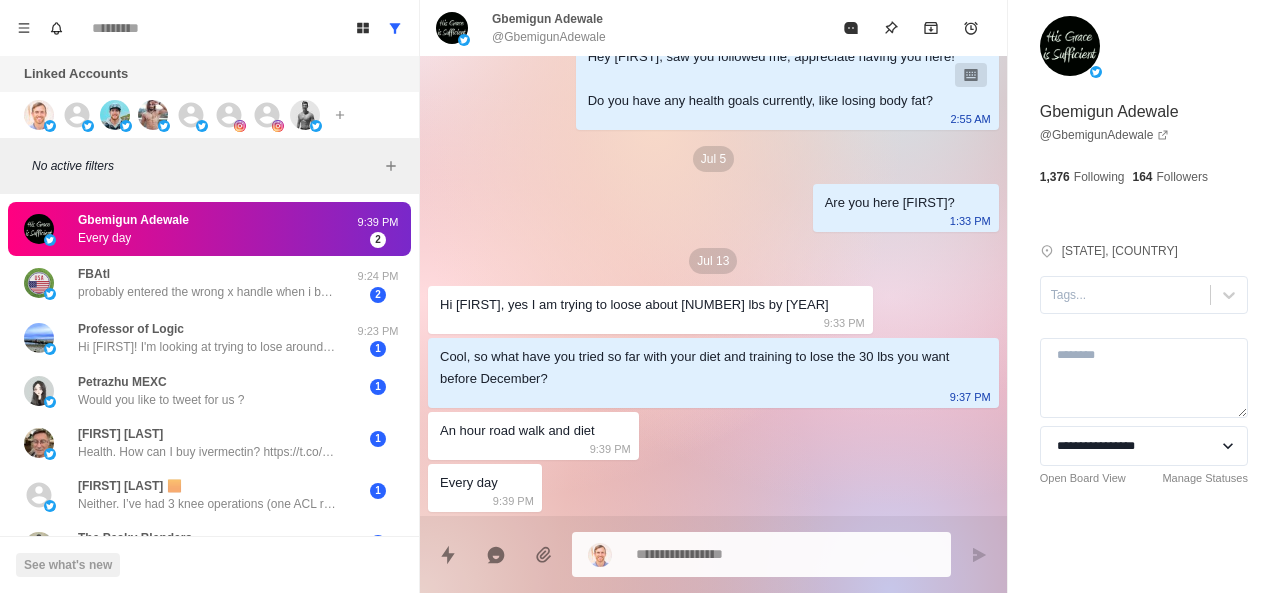 drag, startPoint x: 702, startPoint y: 571, endPoint x: 703, endPoint y: 552, distance: 19.026299 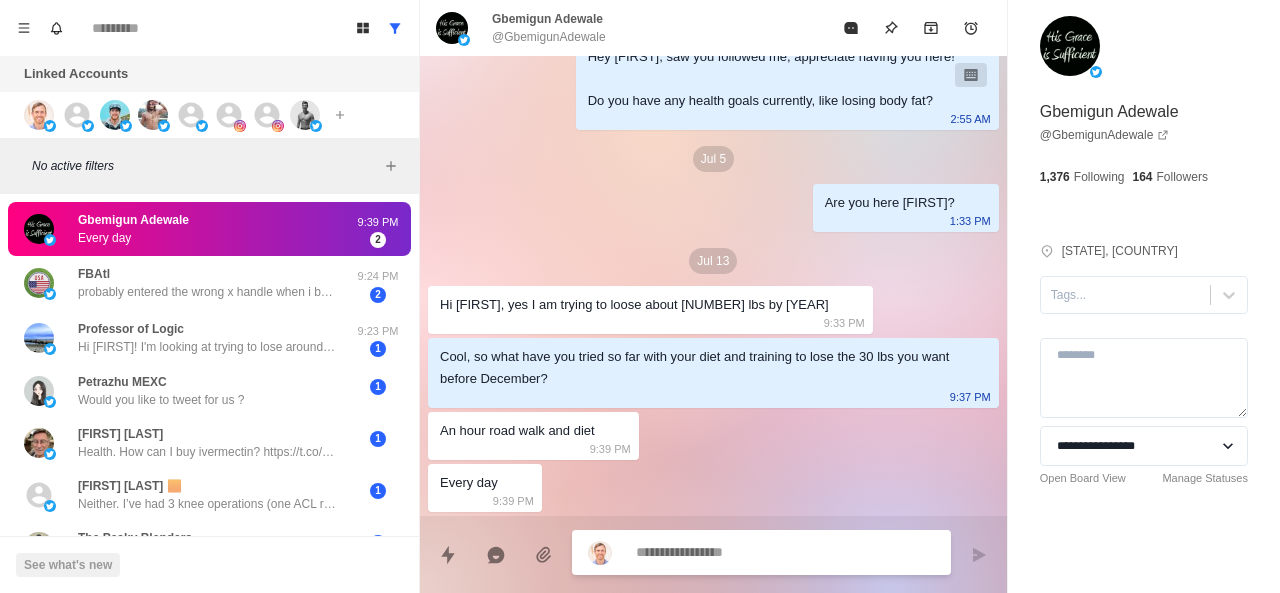 click at bounding box center (785, 552) 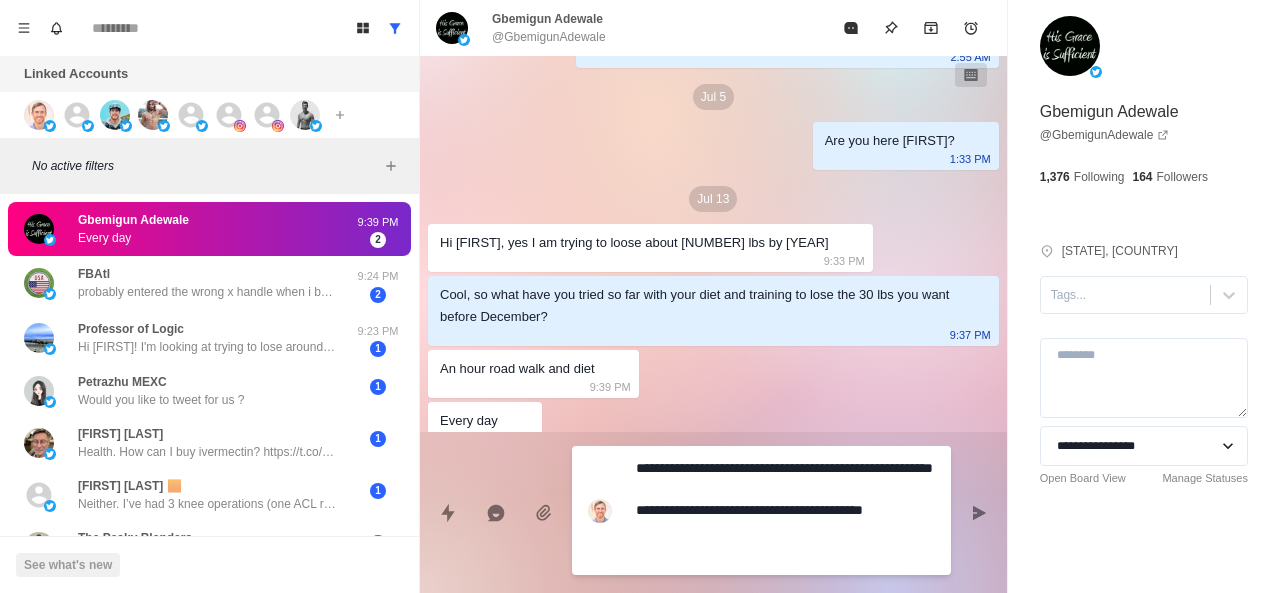 scroll, scrollTop: 324, scrollLeft: 0, axis: vertical 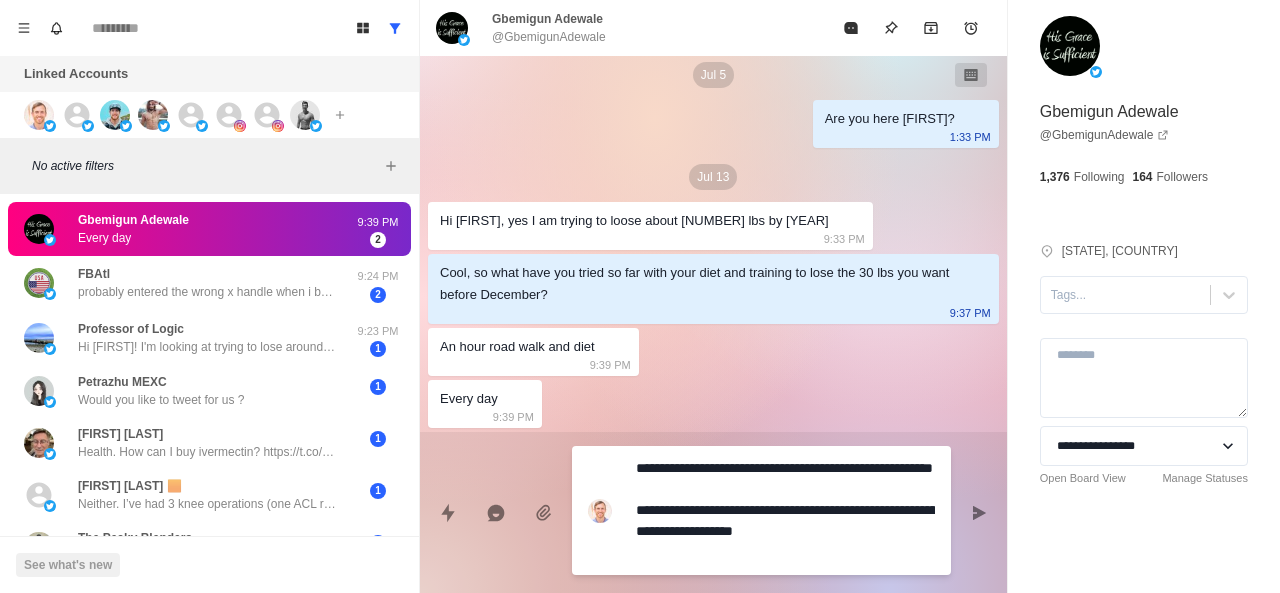 click on "**********" at bounding box center [785, 510] 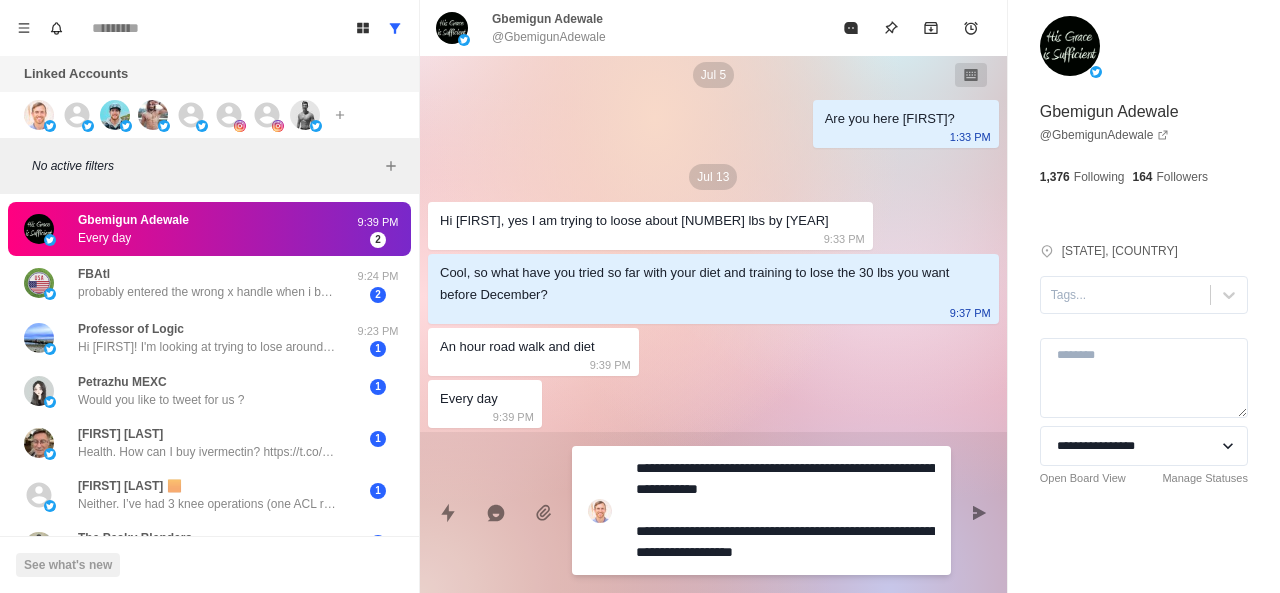 click on "**********" at bounding box center [785, 510] 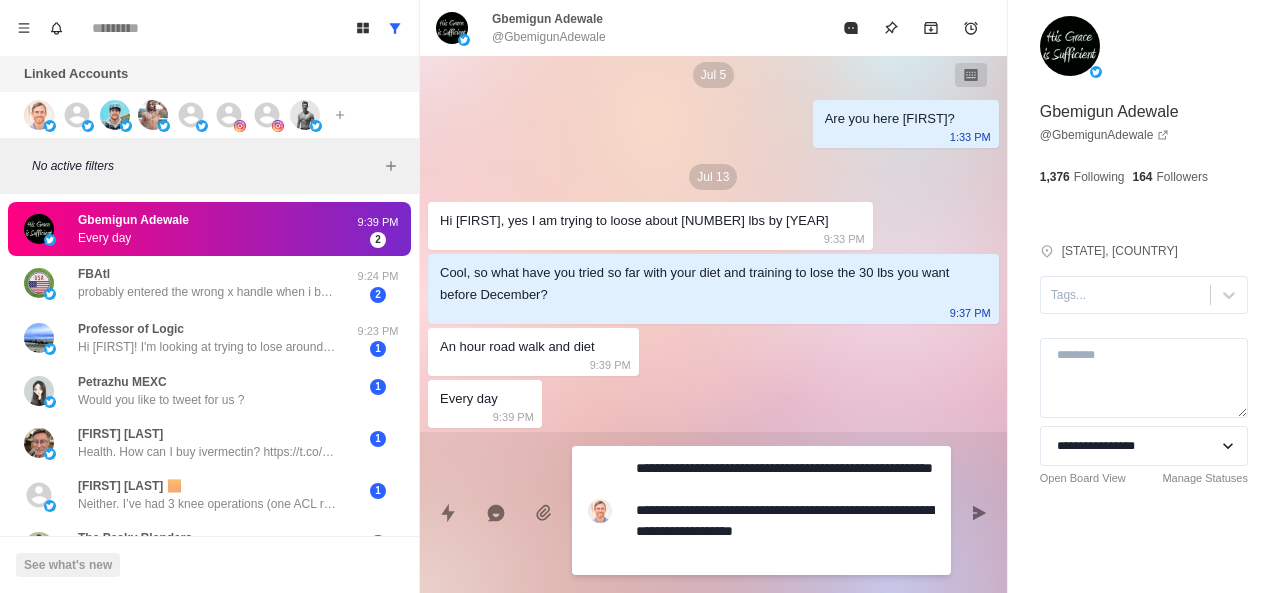 click on "**********" at bounding box center [785, 510] 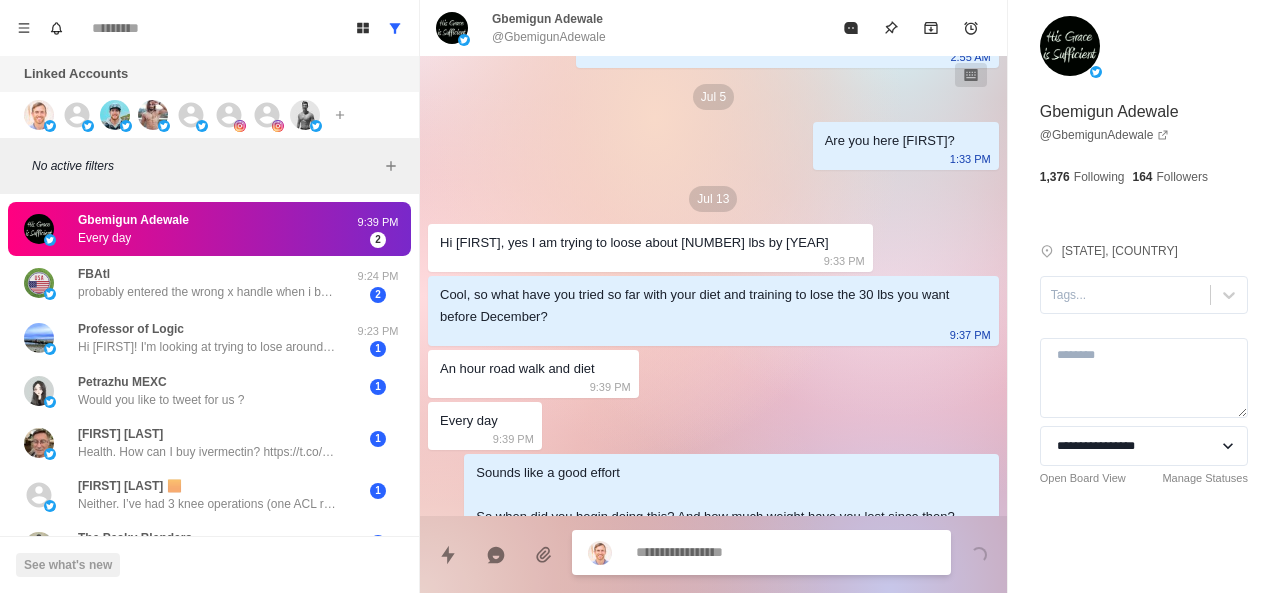 scroll, scrollTop: 336, scrollLeft: 0, axis: vertical 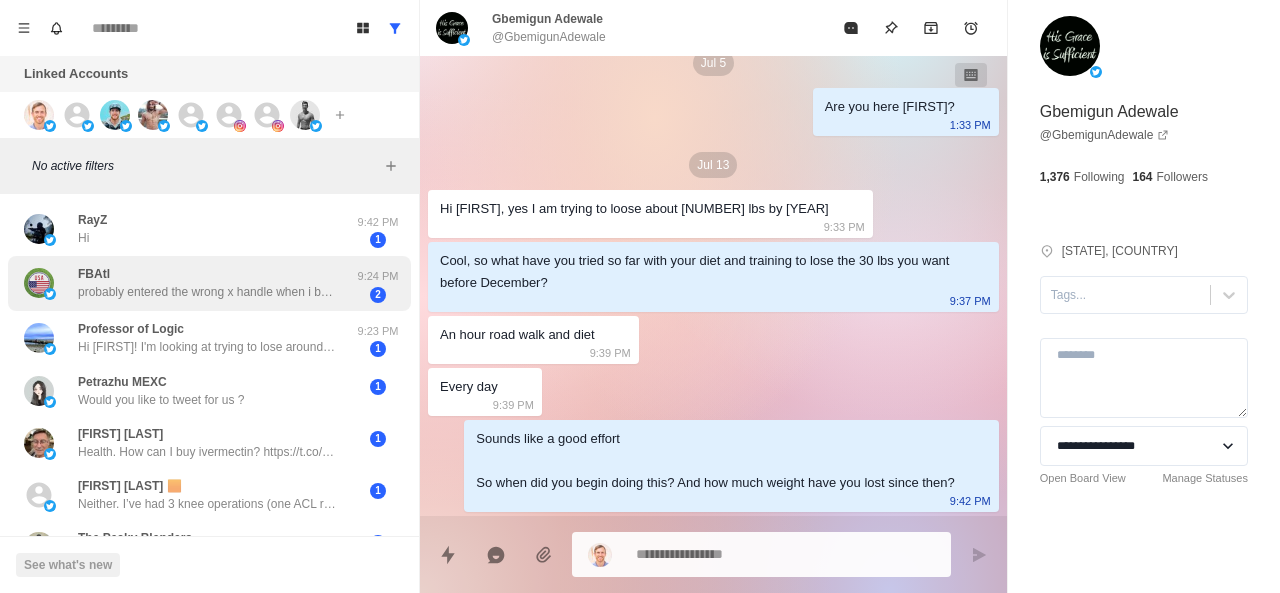 click on "FBAtl probably entered the wrong x handle when i booked it 9:24 PM 2" at bounding box center [209, 283] 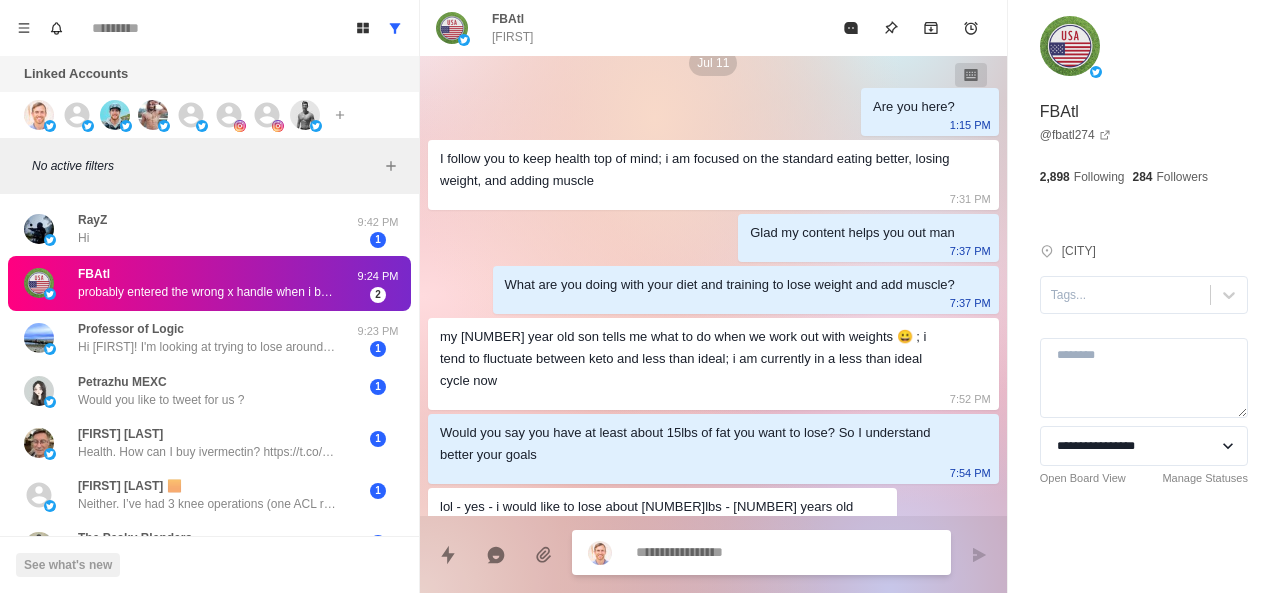 scroll, scrollTop: 2348, scrollLeft: 0, axis: vertical 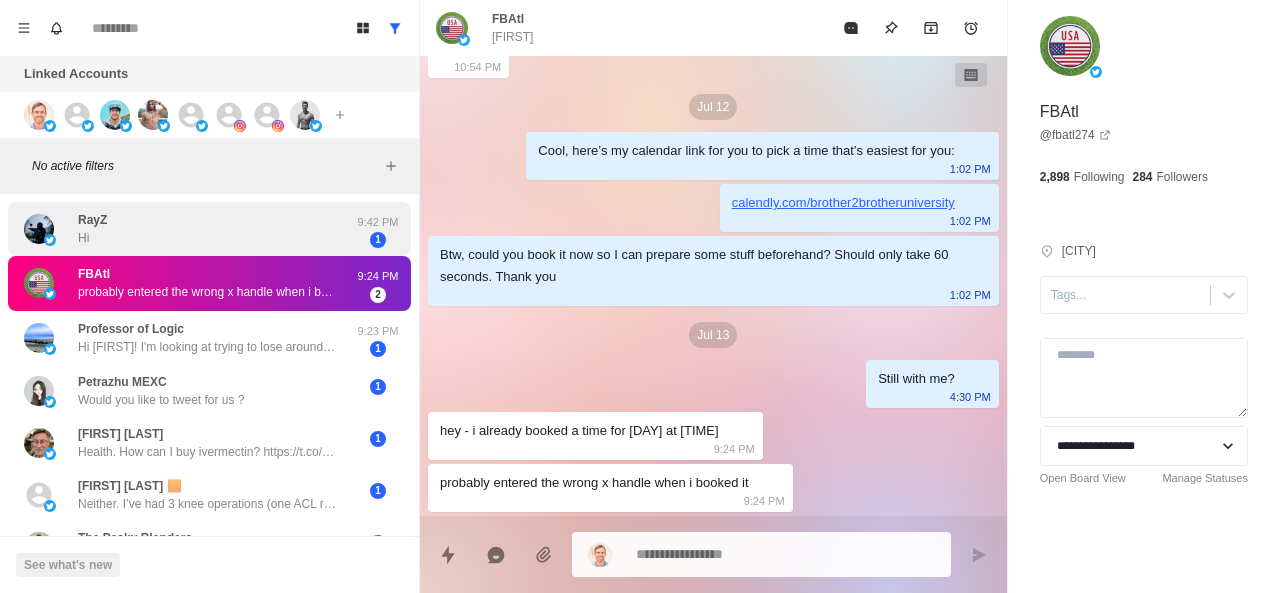 click on "RayZ Hi" at bounding box center [188, 229] 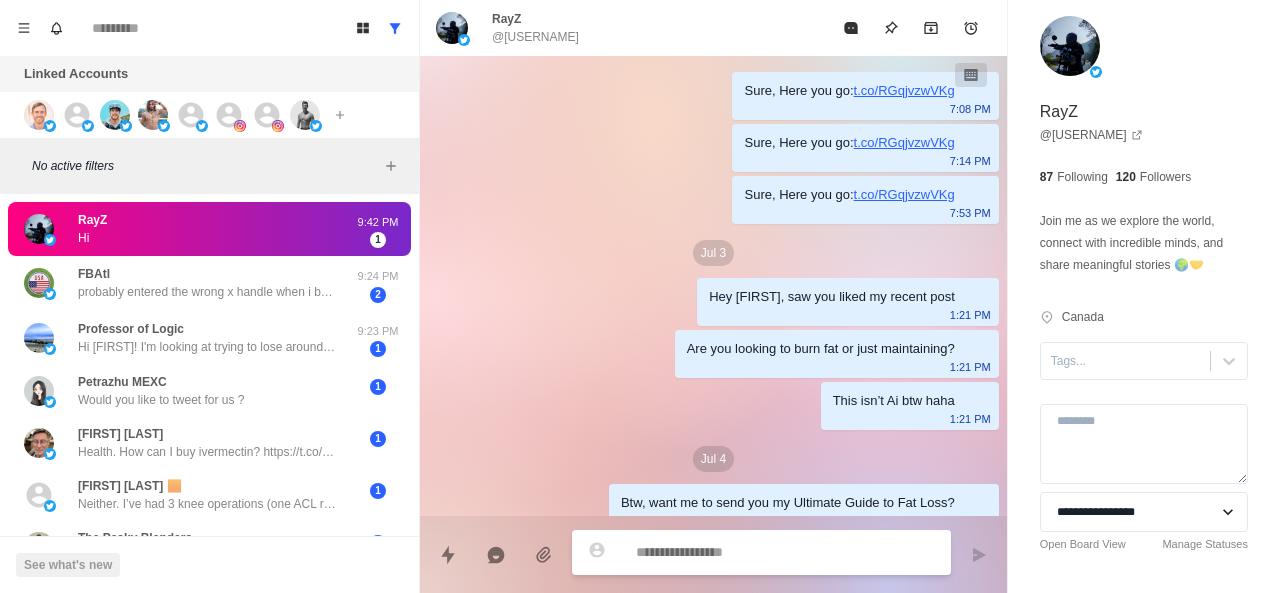 scroll, scrollTop: 246, scrollLeft: 0, axis: vertical 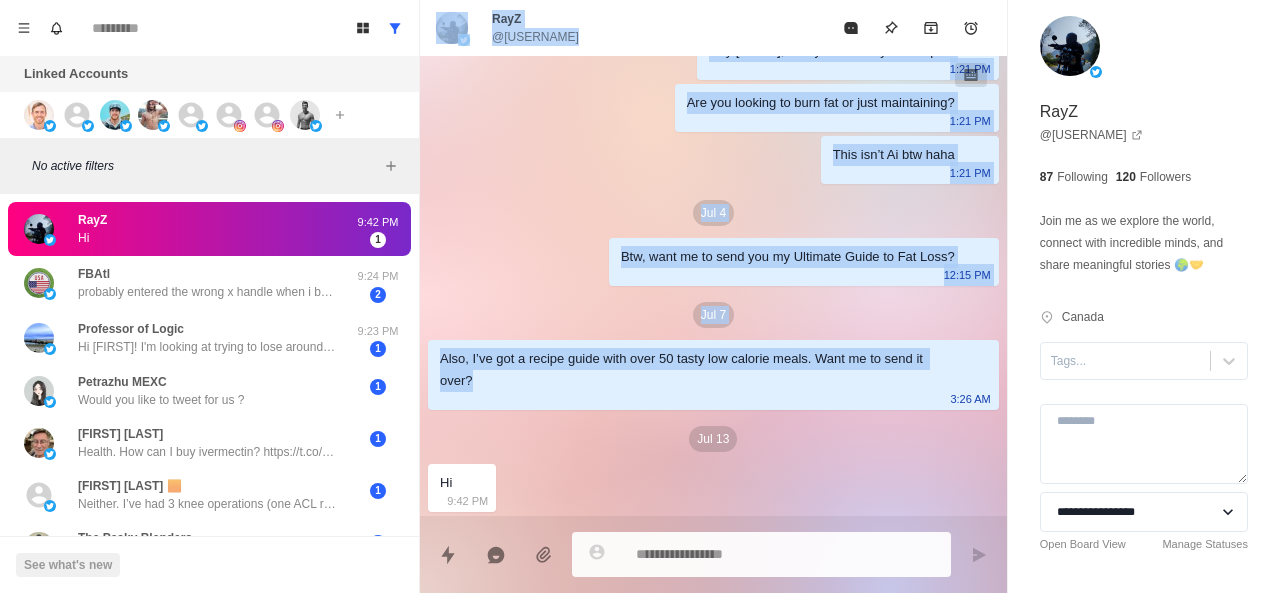 drag, startPoint x: 177, startPoint y: 225, endPoint x: 561, endPoint y: 395, distance: 419.9476 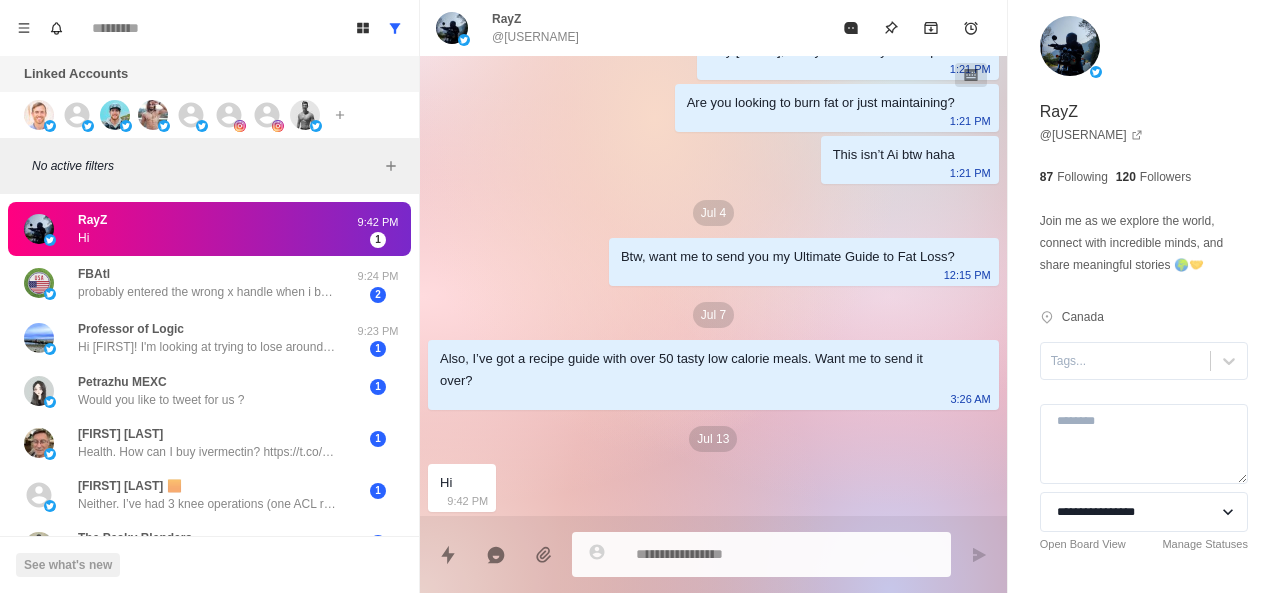 click on "Jul 13" at bounding box center (713, 439) 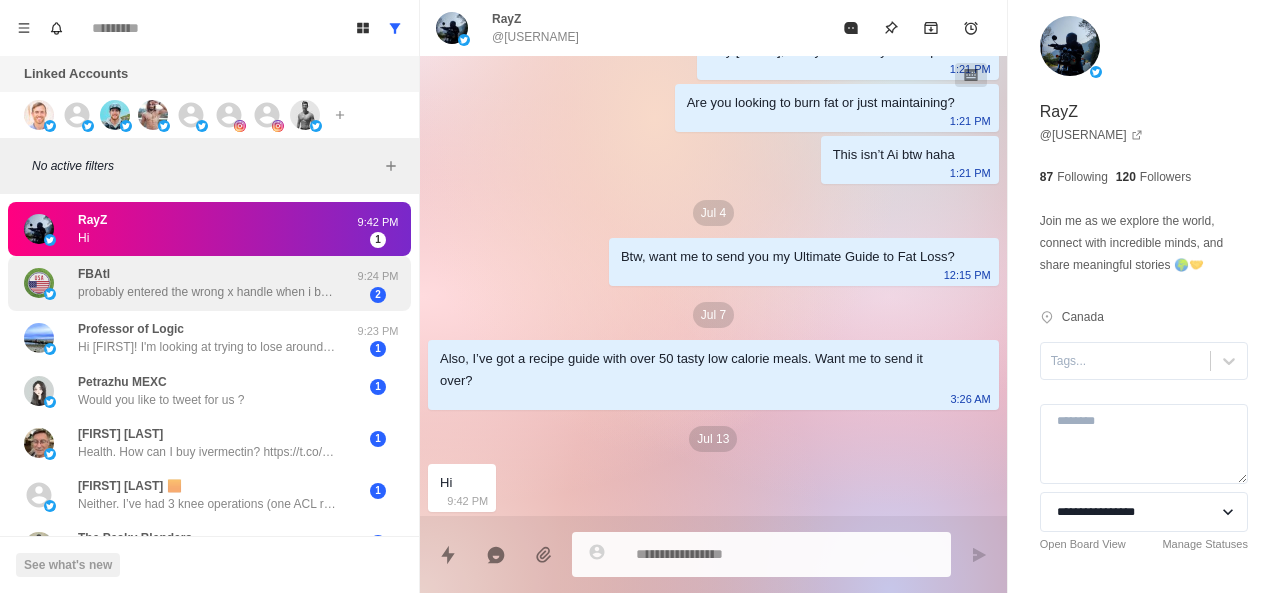 click on "FBAtl probably entered the wrong x handle when i booked it" at bounding box center (208, 283) 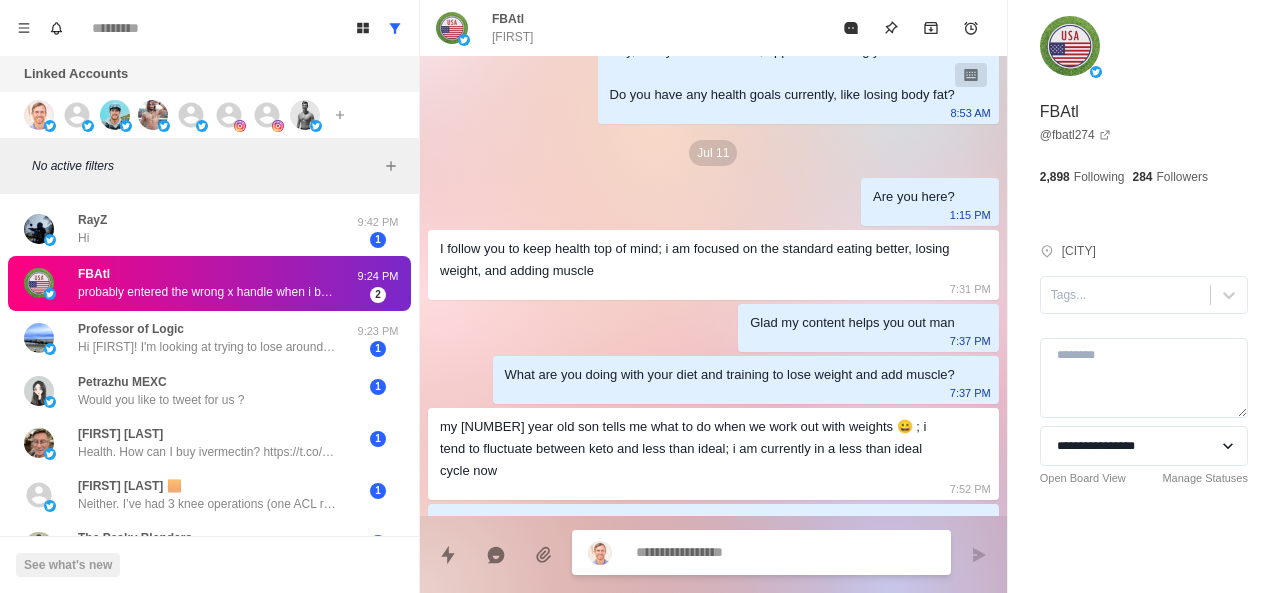 scroll, scrollTop: 2348, scrollLeft: 0, axis: vertical 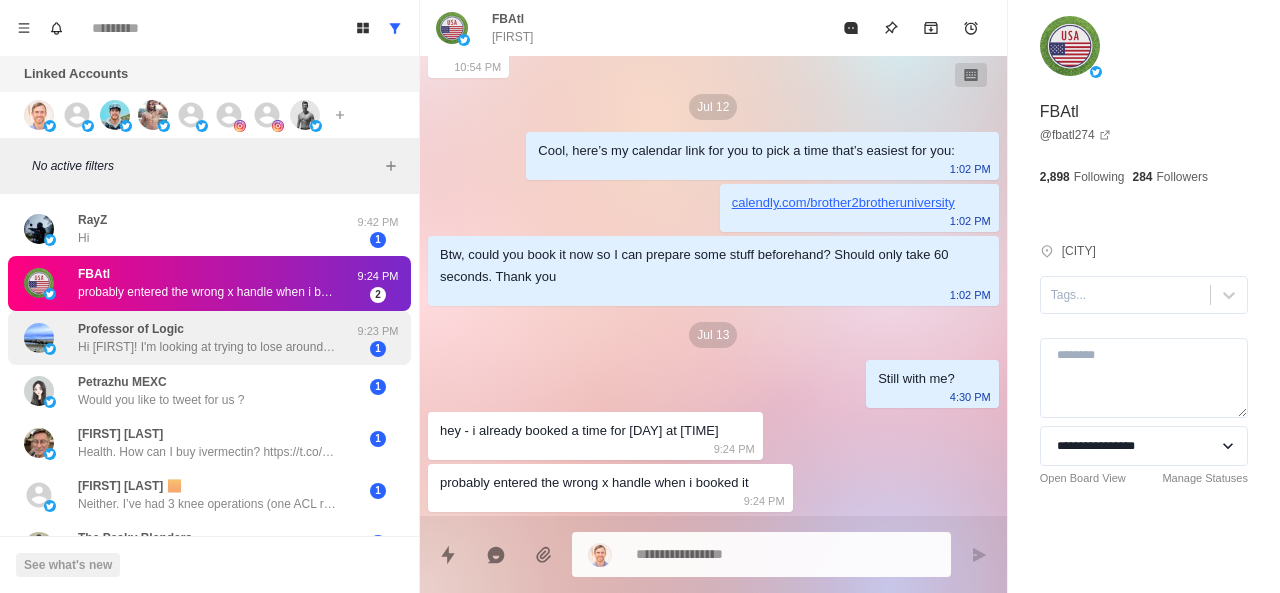 click on "Hi Warren! I'm looking at trying to lose around 10-20lbs. Main issue is that I don't have a gym membership, and my meal prep time is fairly limited. Curious if you have any suggestions for this situation? Also am getting married in a month so trying to cut a bit before then!" at bounding box center (208, 347) 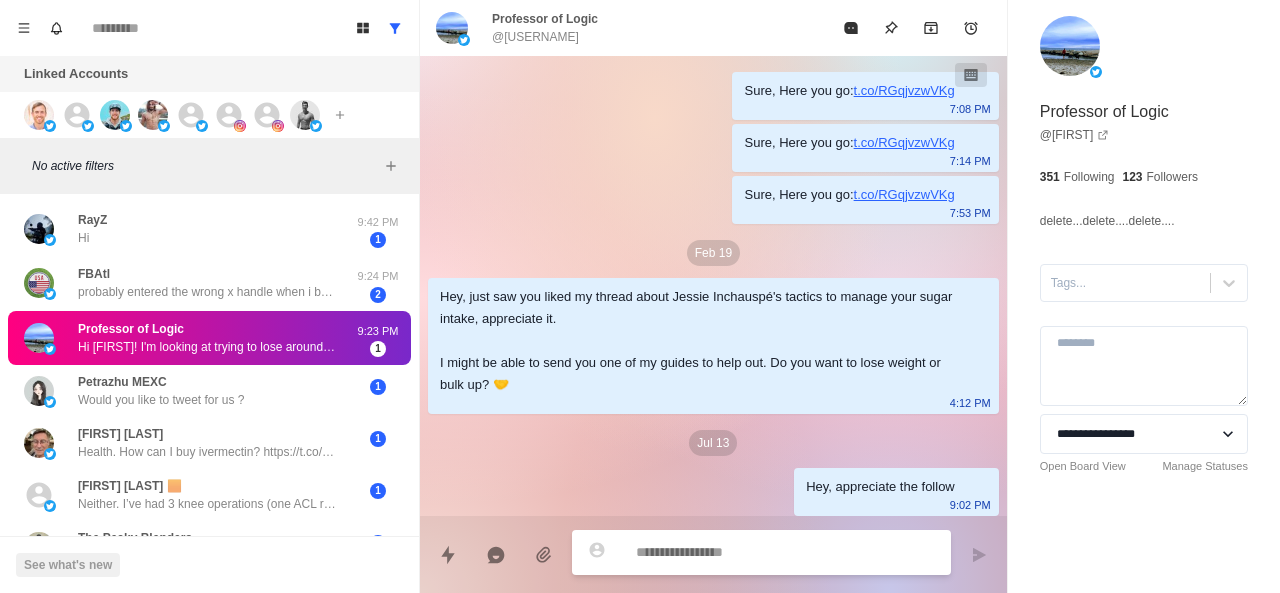 scroll, scrollTop: 226, scrollLeft: 0, axis: vertical 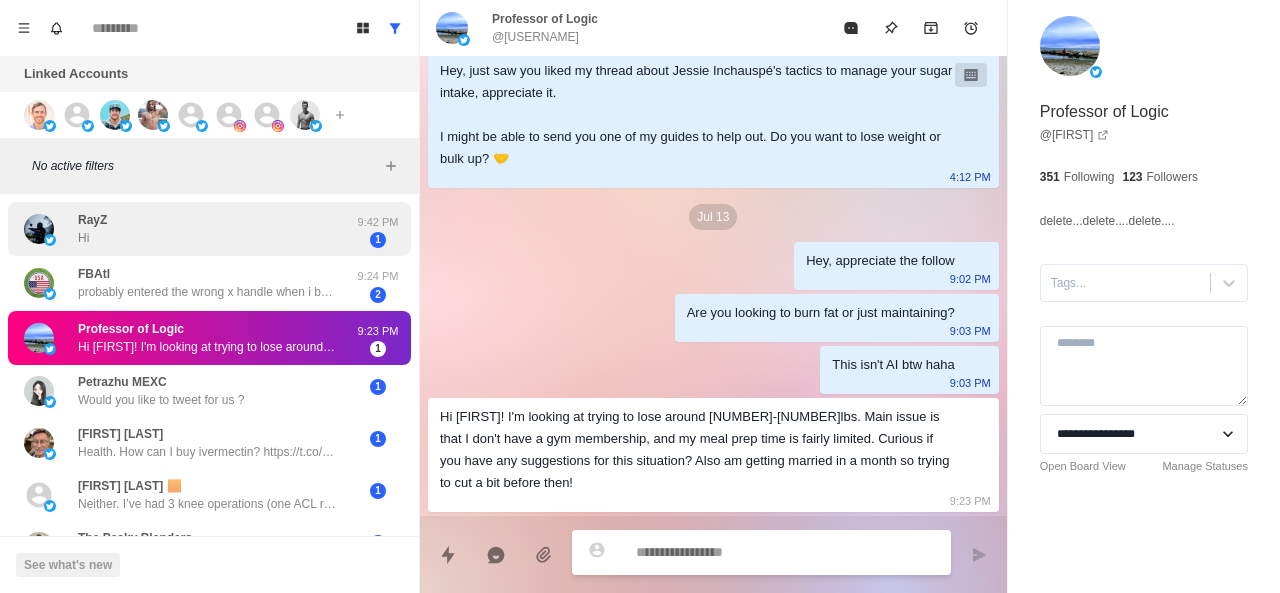 click on "RayZ Hi" at bounding box center [188, 229] 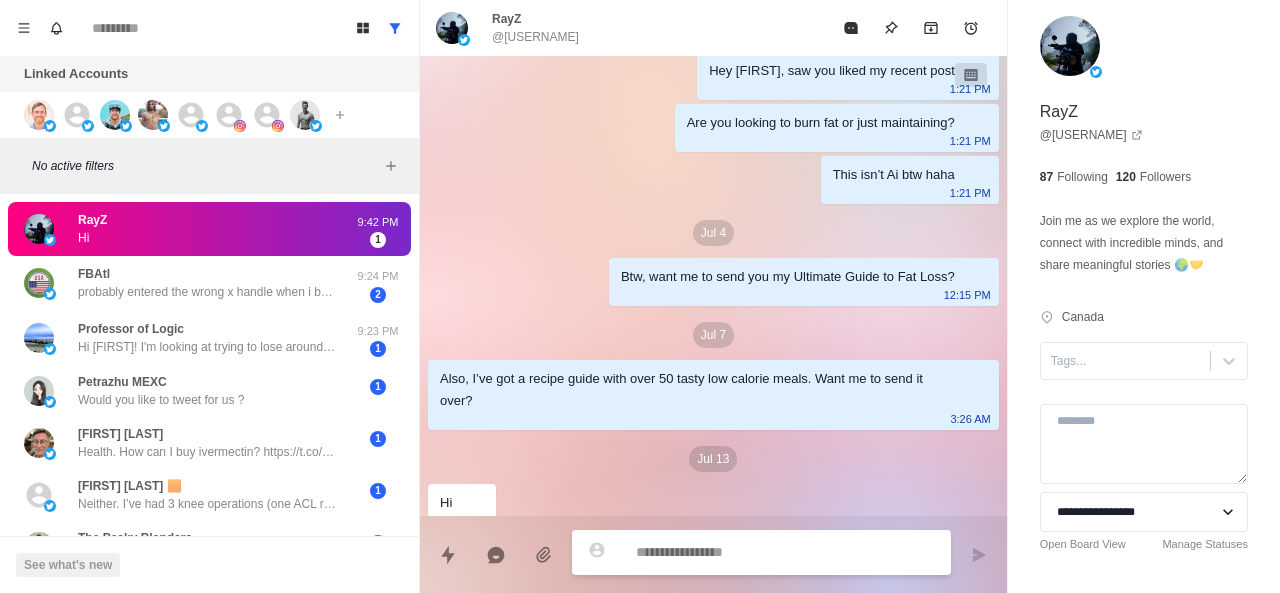 scroll, scrollTop: 246, scrollLeft: 0, axis: vertical 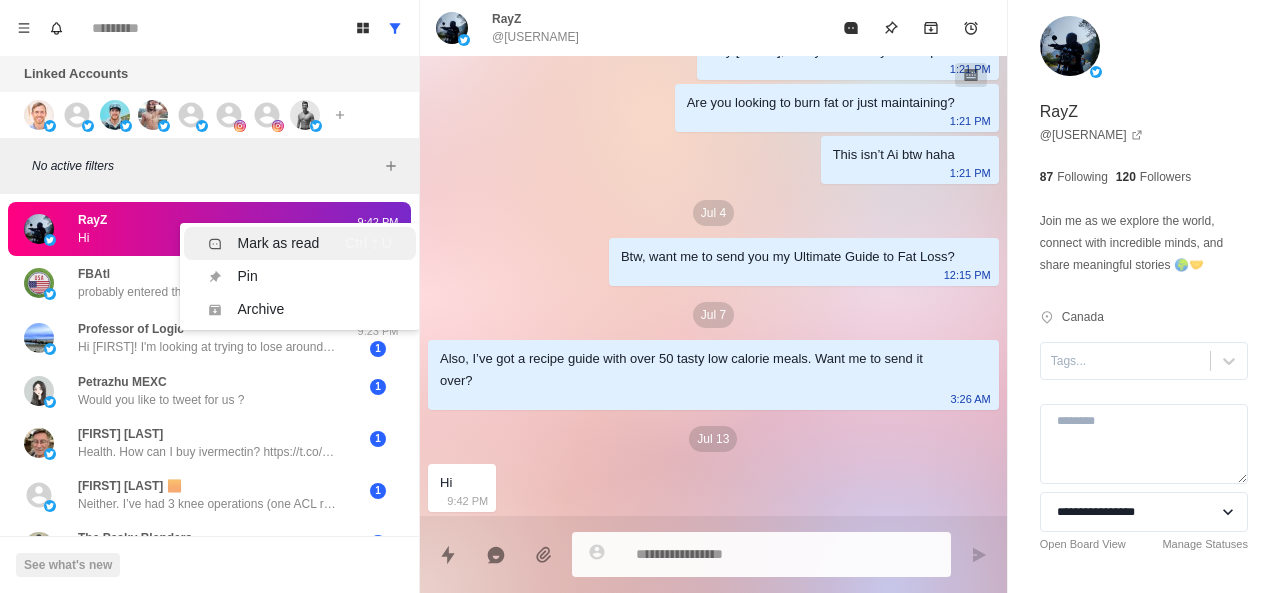 click on "Mark as read" at bounding box center (279, 243) 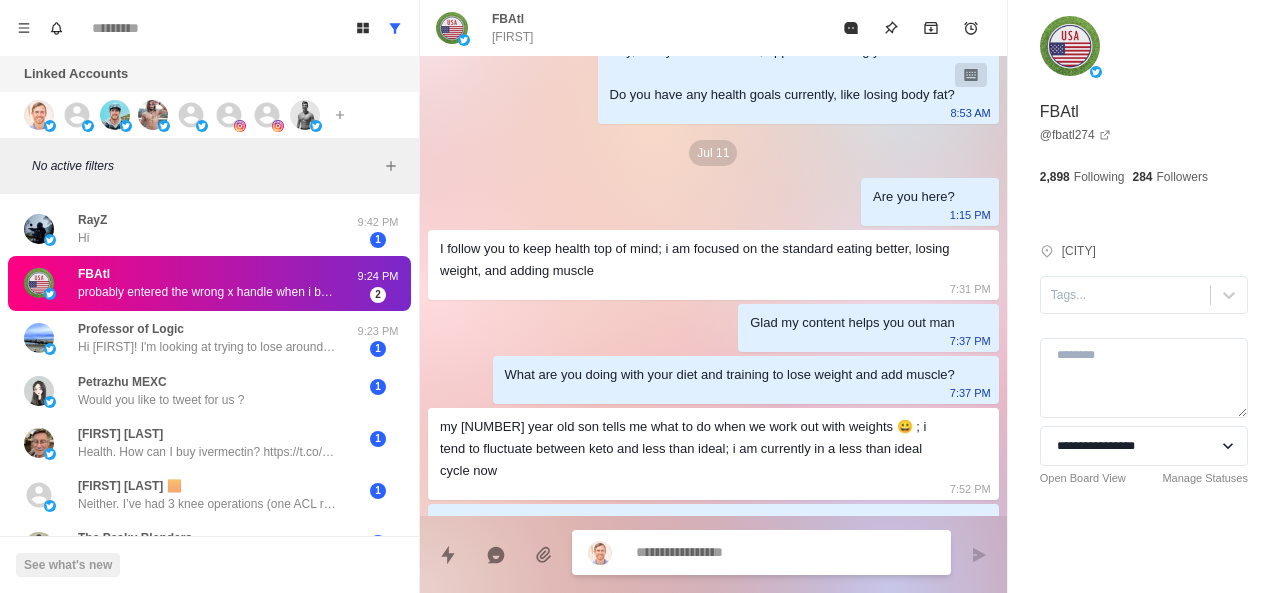 scroll, scrollTop: 2348, scrollLeft: 0, axis: vertical 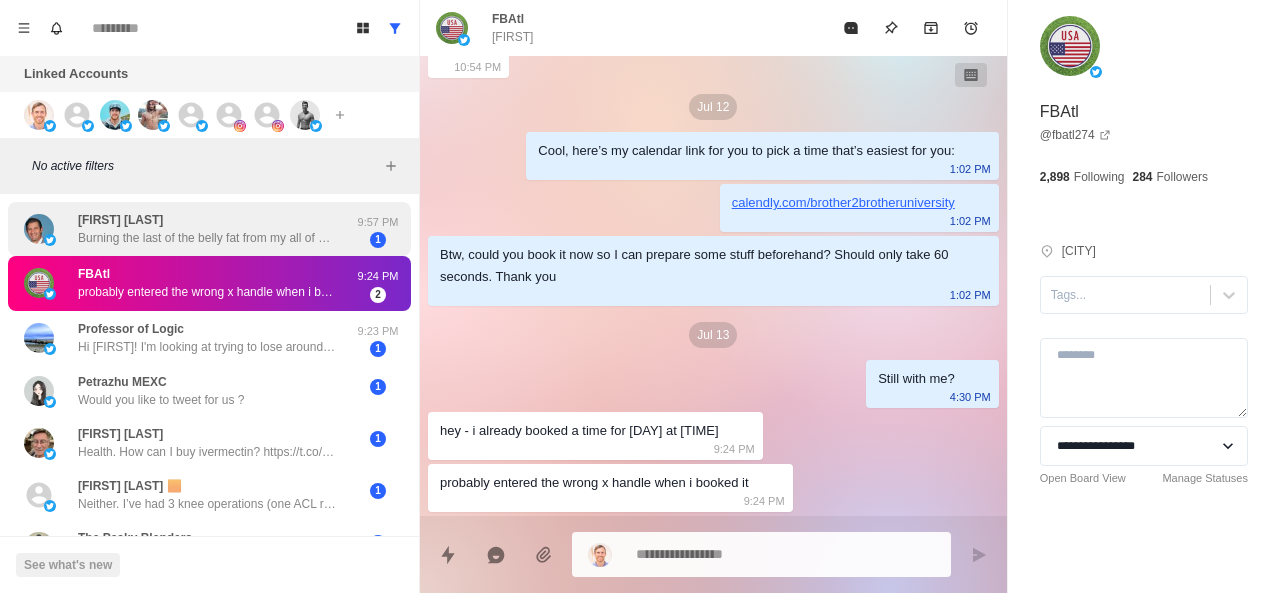 click on "Burning the last of the belly fat from my all of my weight loss. I’m down to taking very little insulin a day and working to regenerate the pancreas over time." at bounding box center (208, 238) 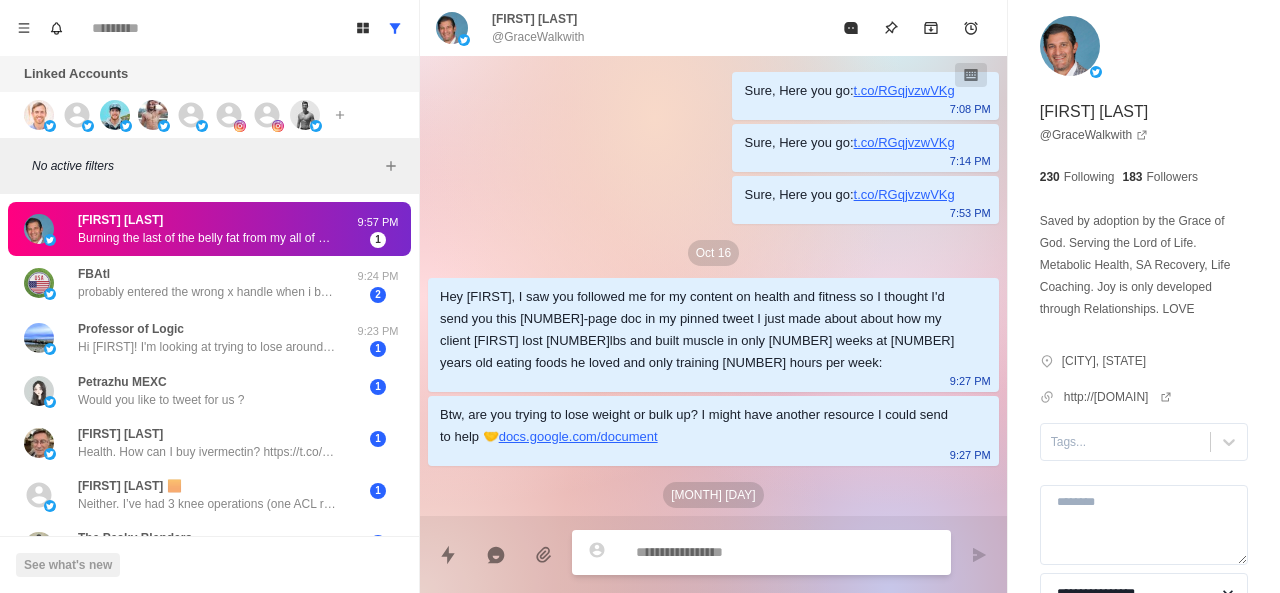 scroll, scrollTop: 578, scrollLeft: 0, axis: vertical 